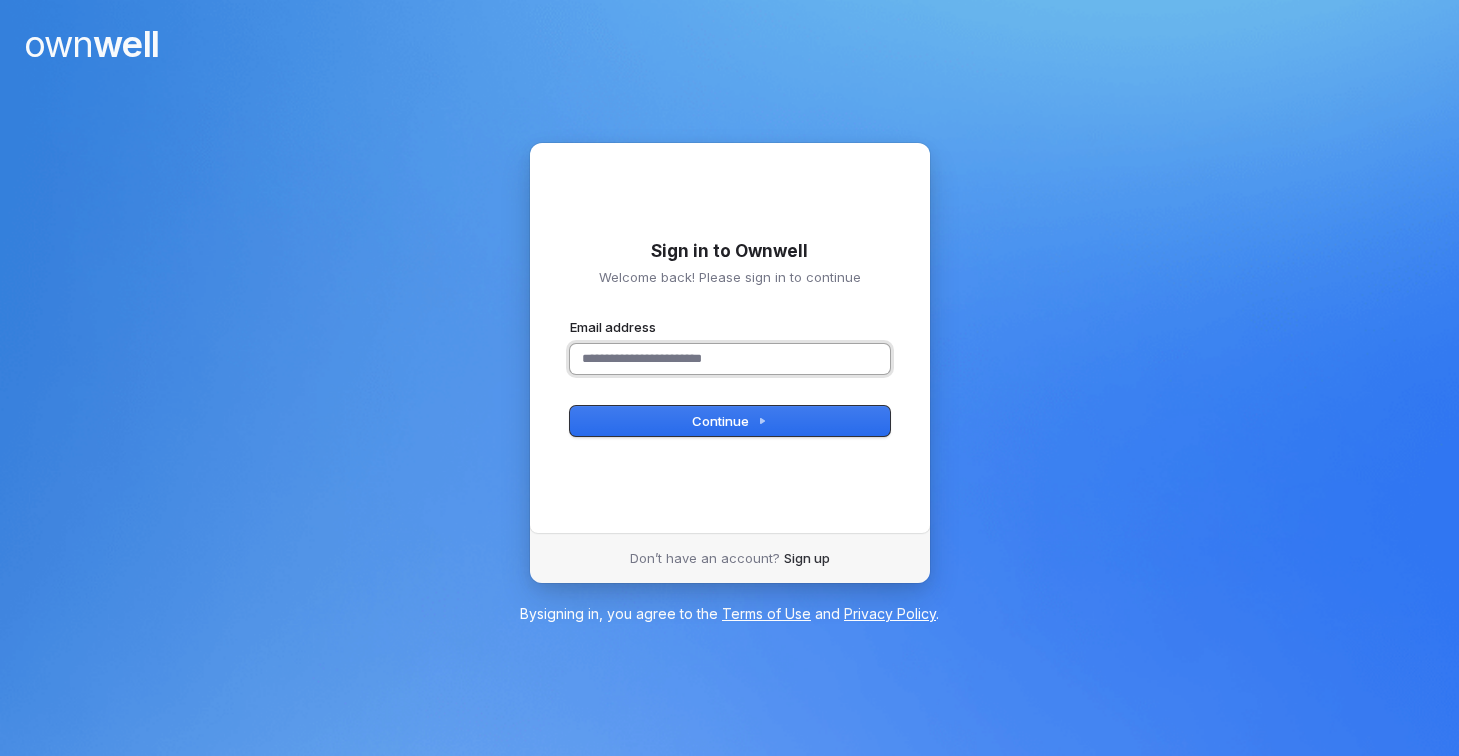 scroll, scrollTop: 0, scrollLeft: 0, axis: both 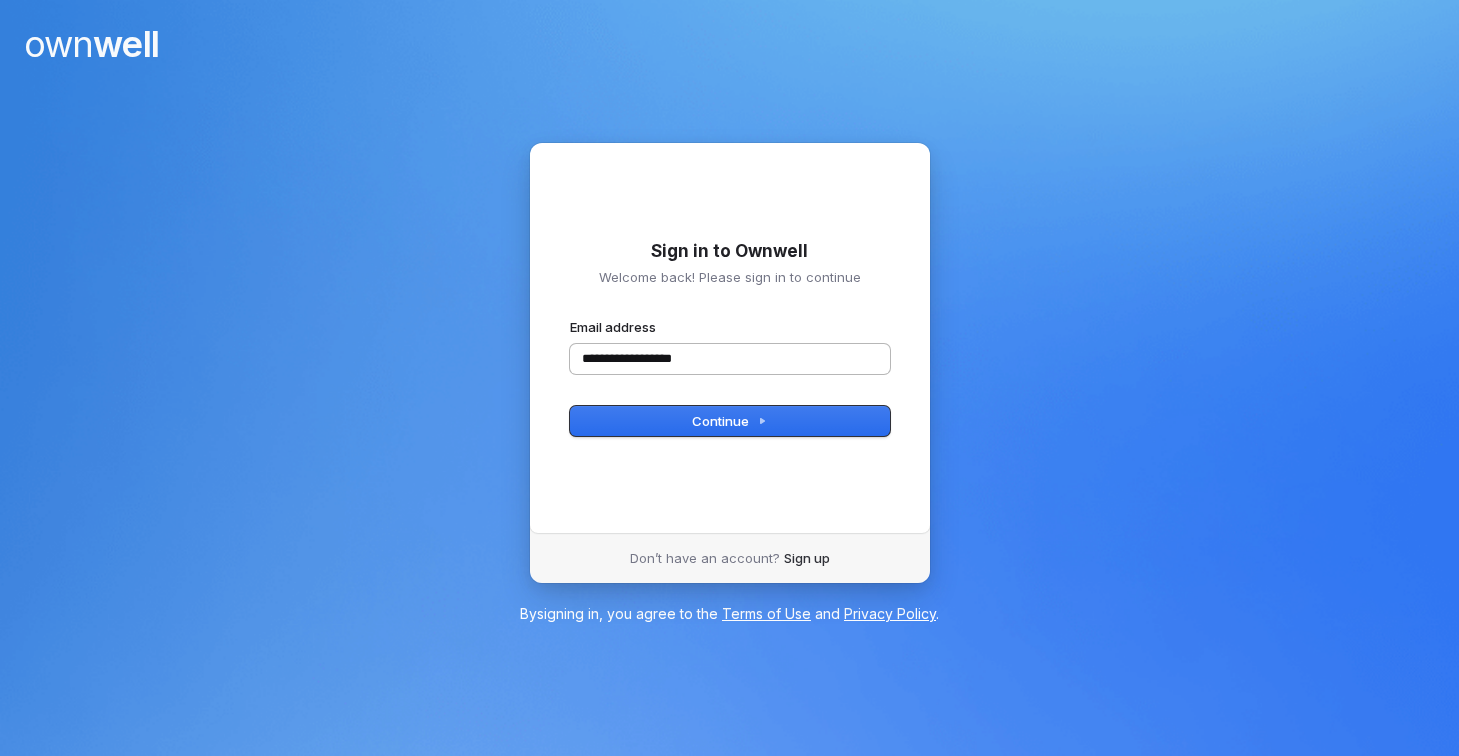 click on "**********" at bounding box center [730, 359] 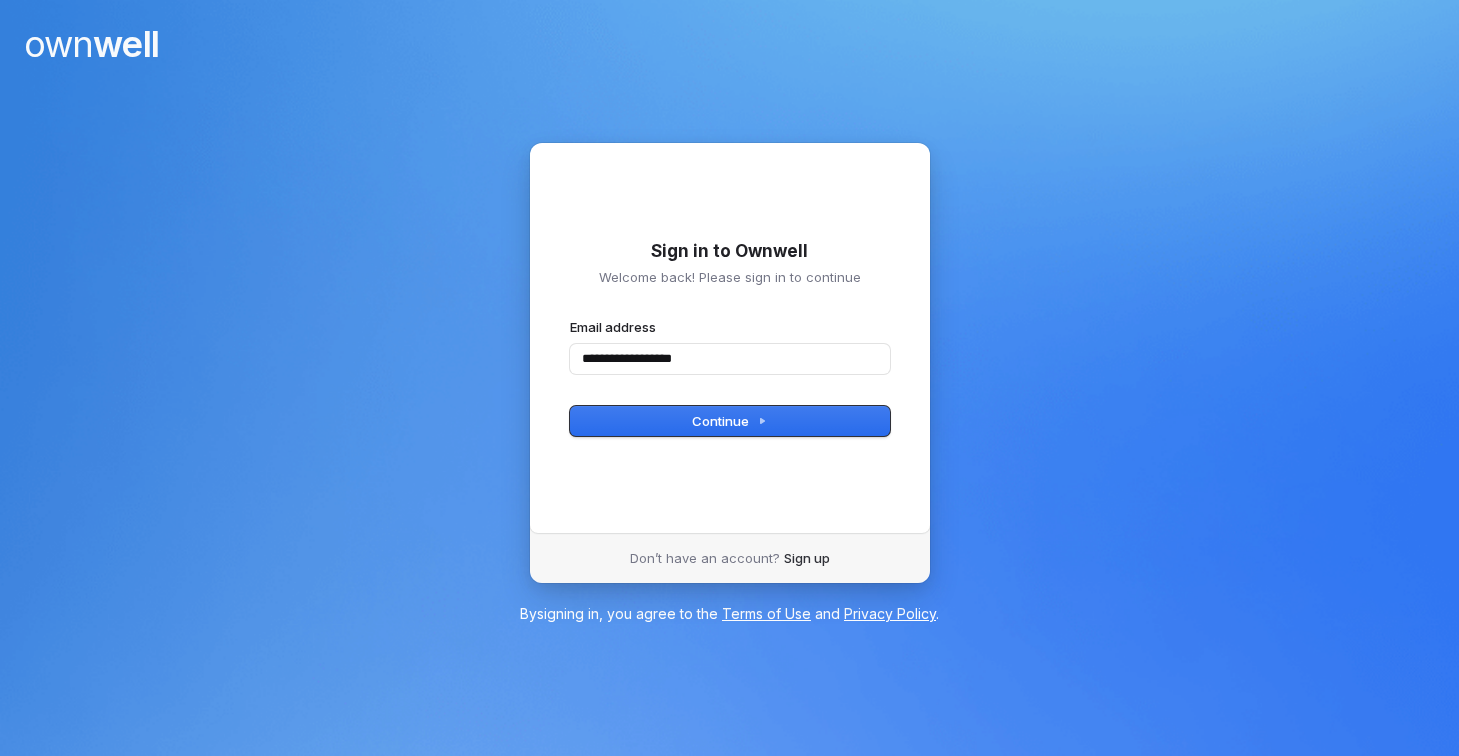 type on "**********" 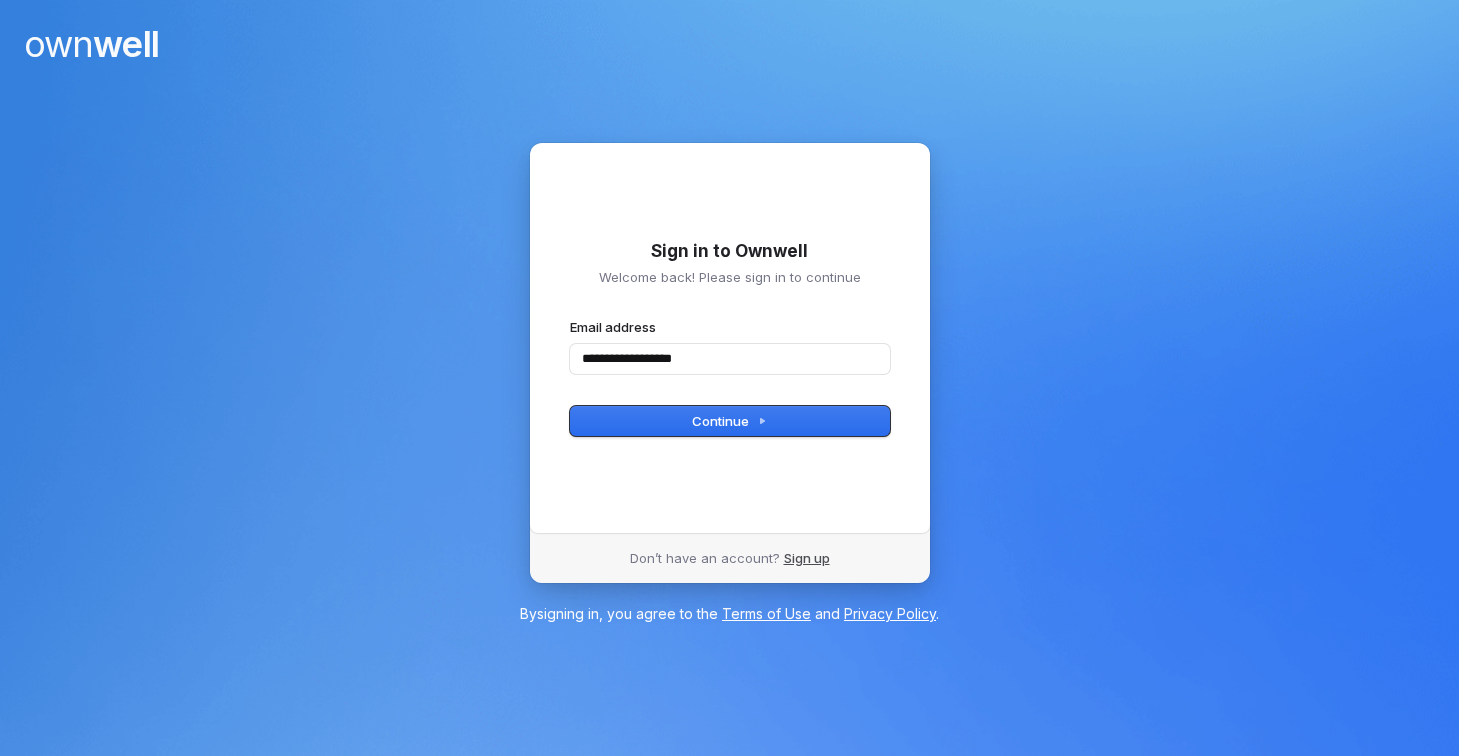 click on "Sign up" at bounding box center (807, 558) 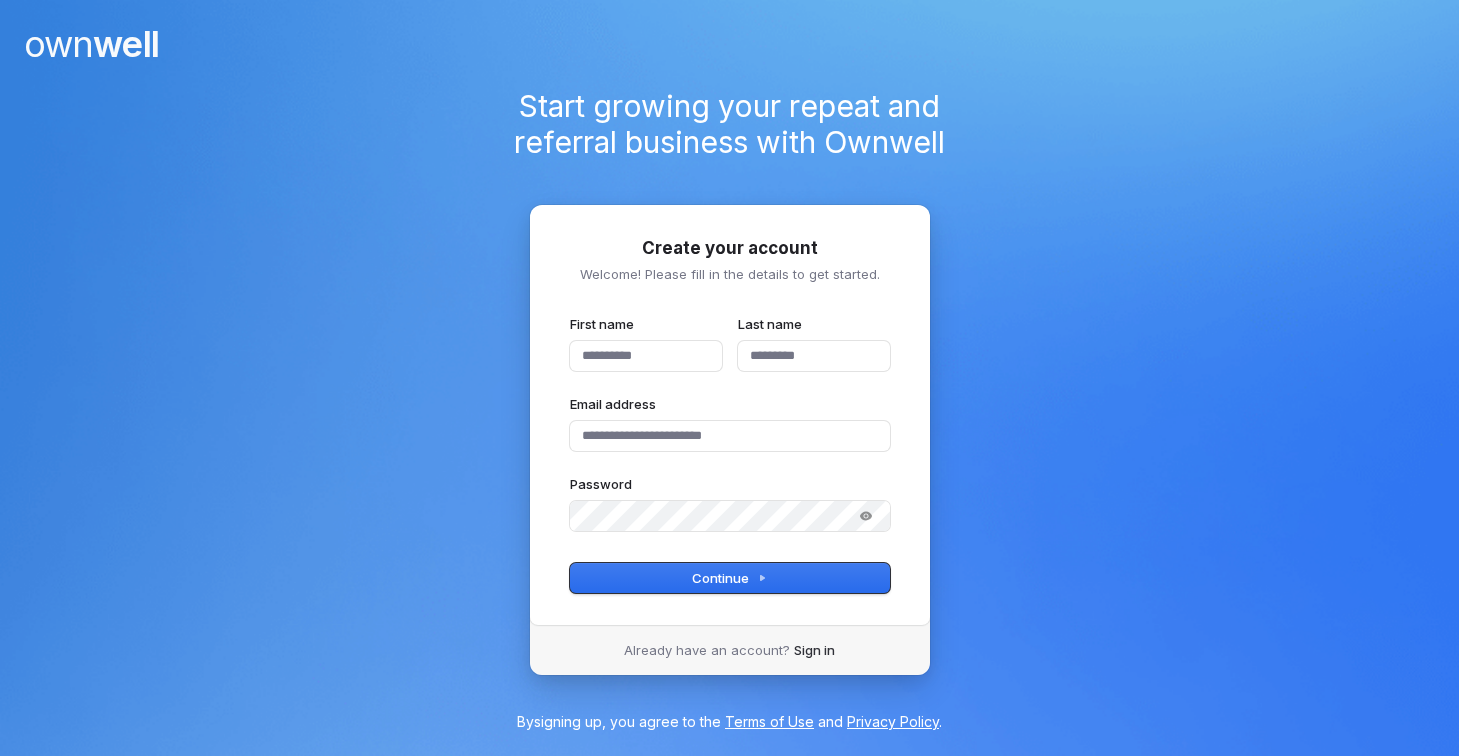scroll, scrollTop: 0, scrollLeft: 0, axis: both 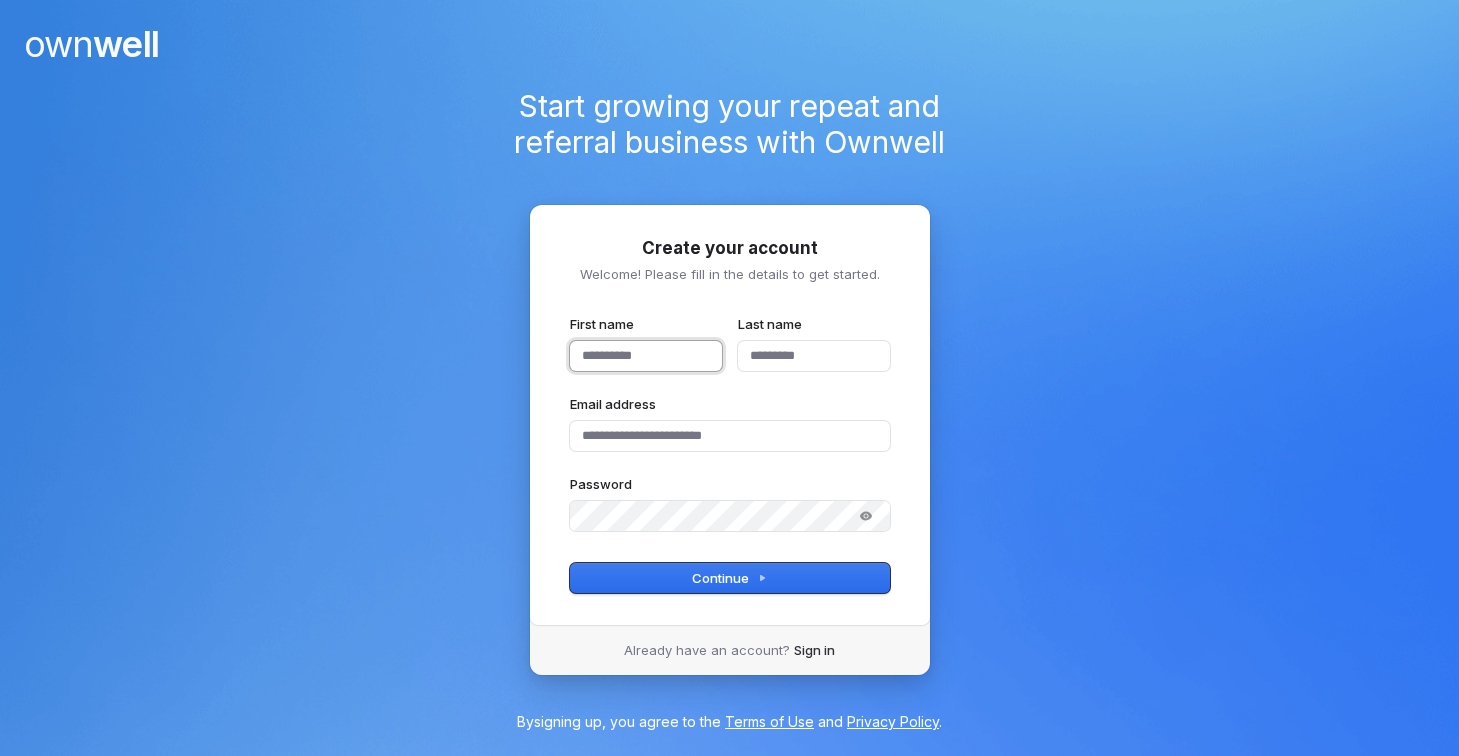 type 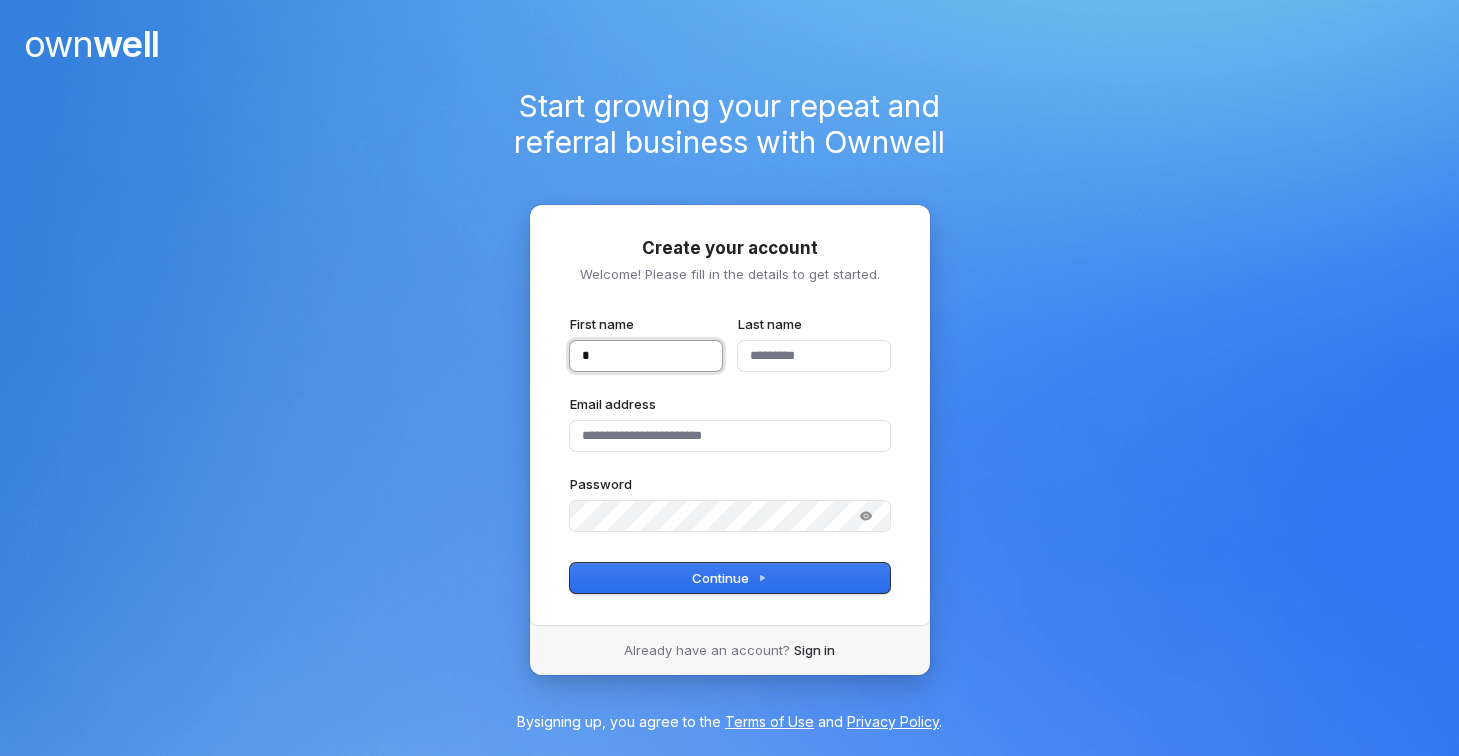 type on "**" 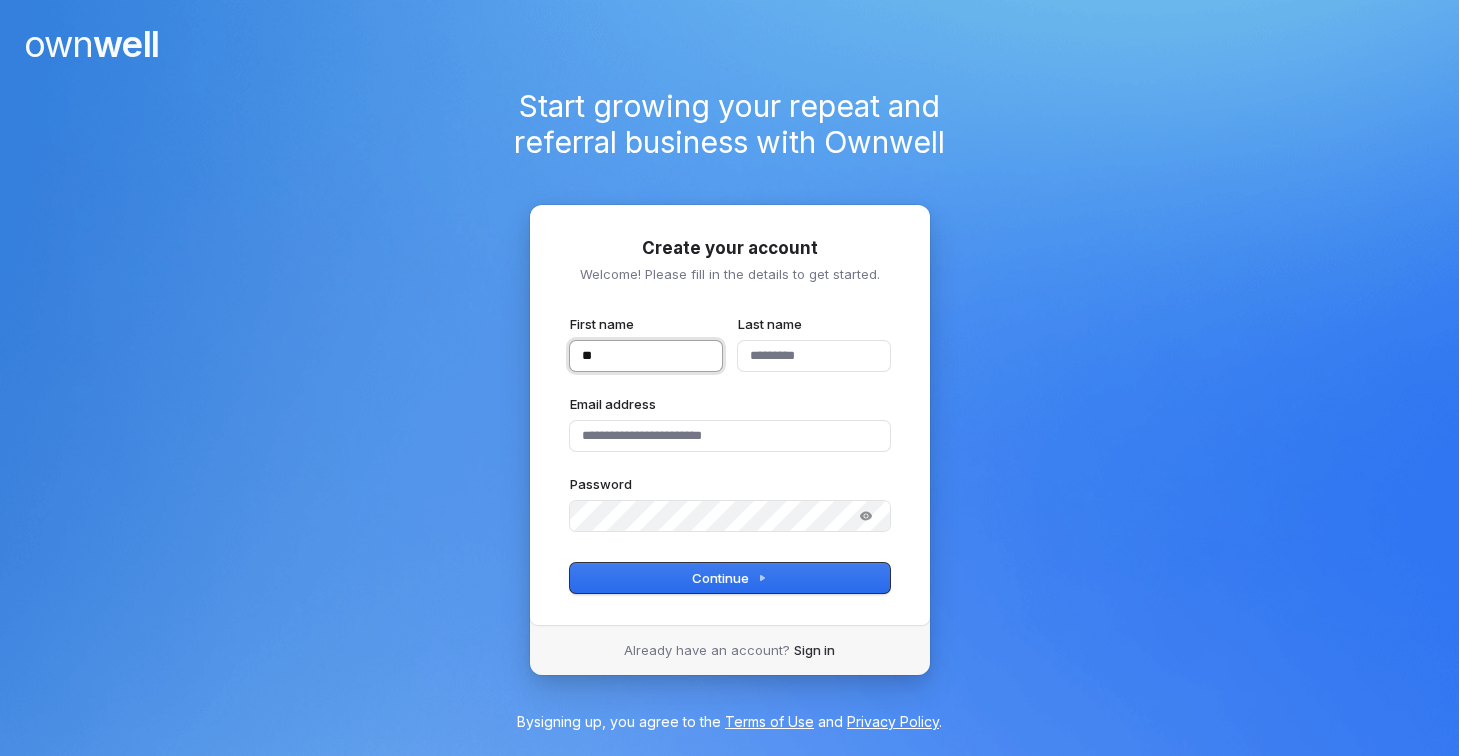 type on "***" 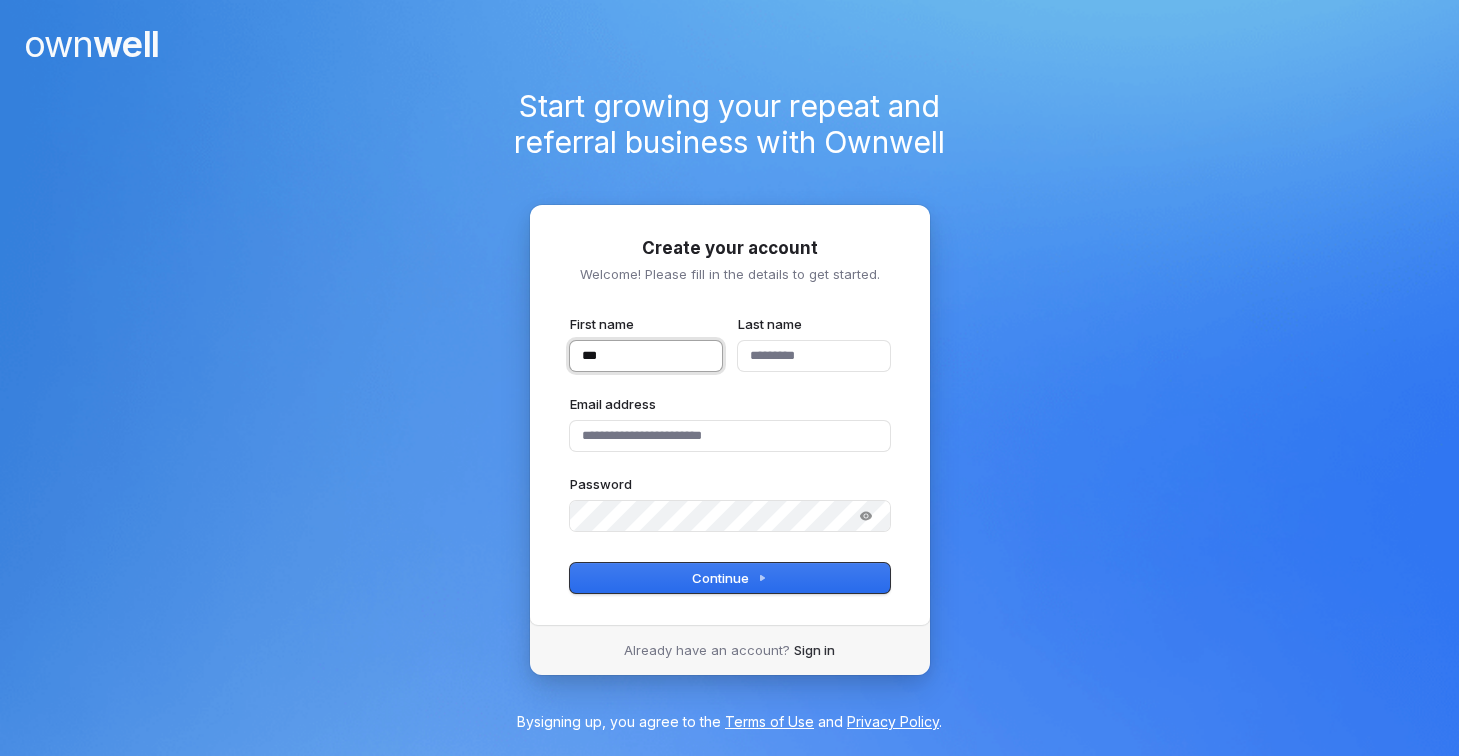 type on "****" 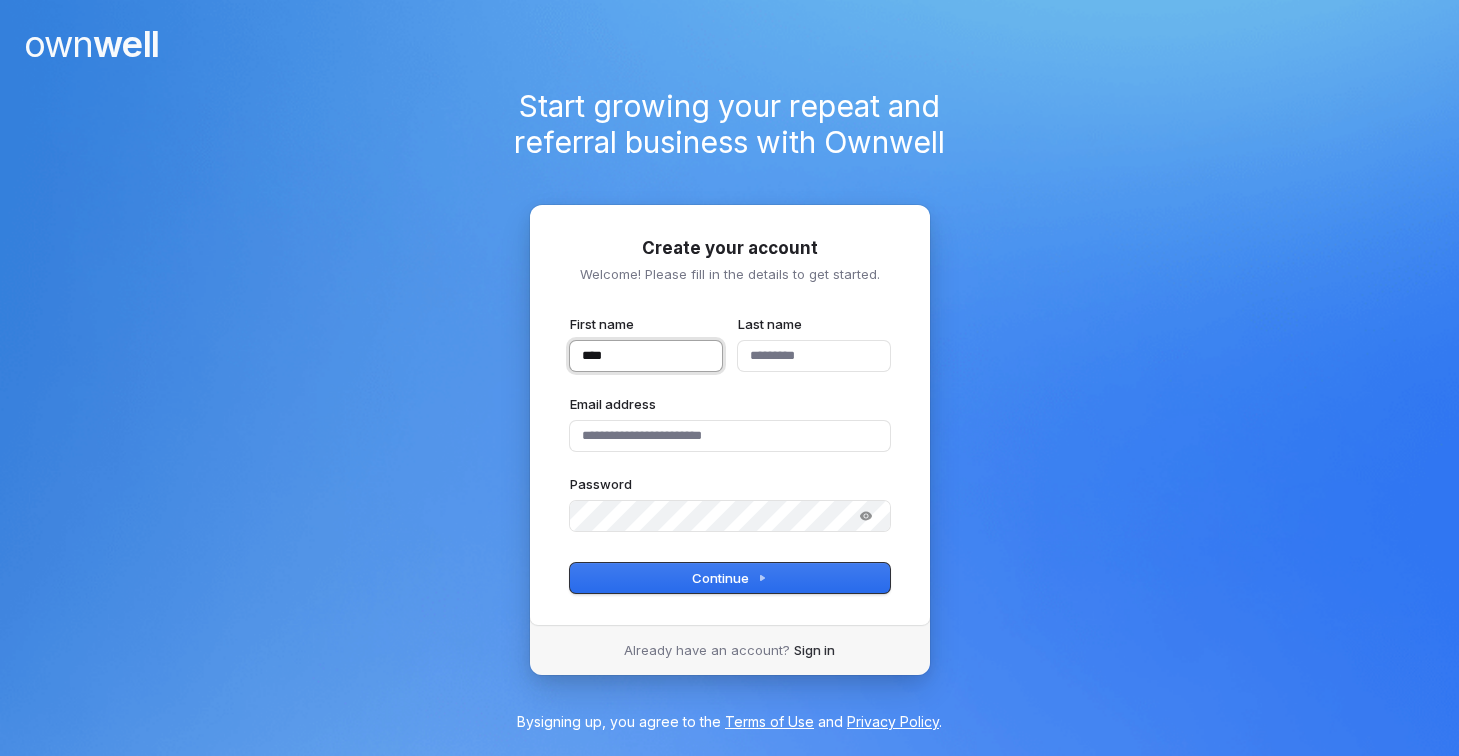 type on "*****" 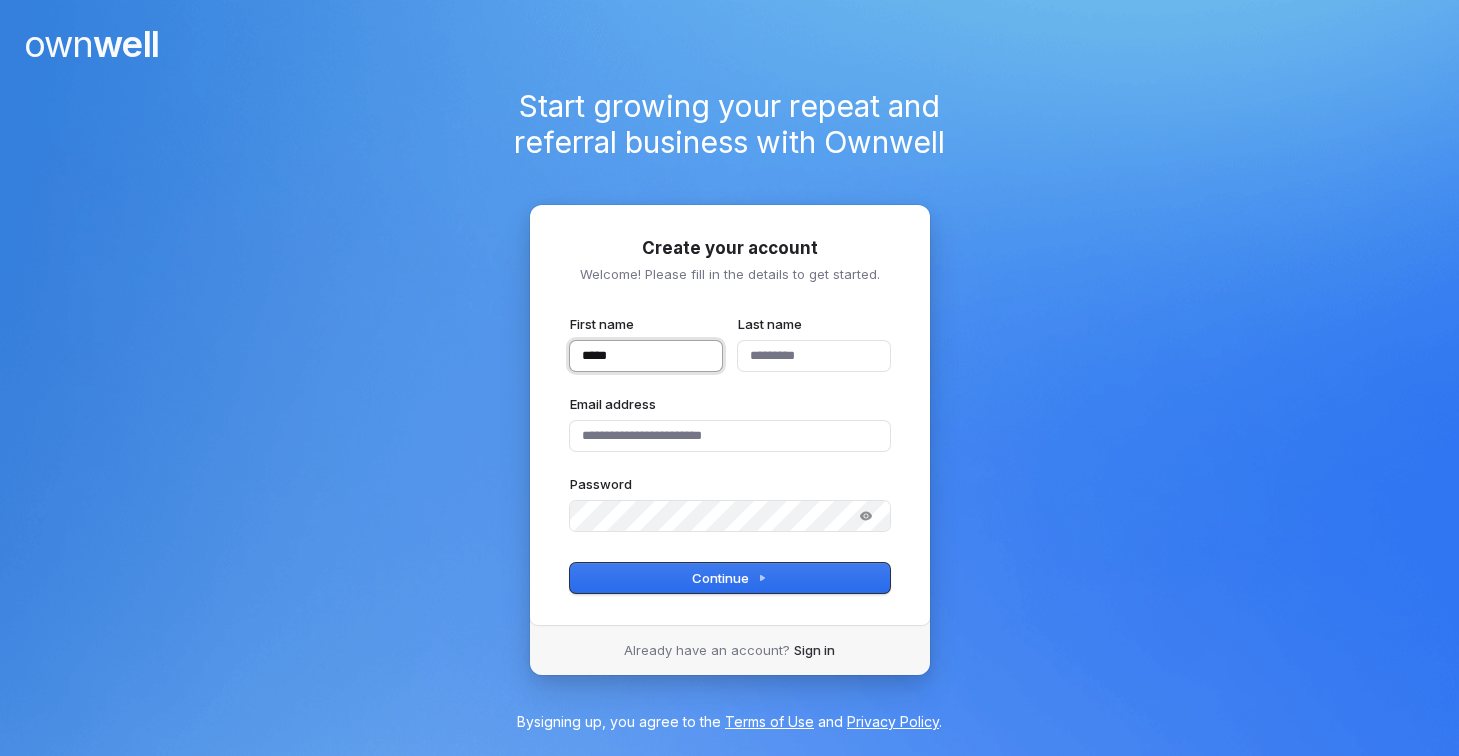 type 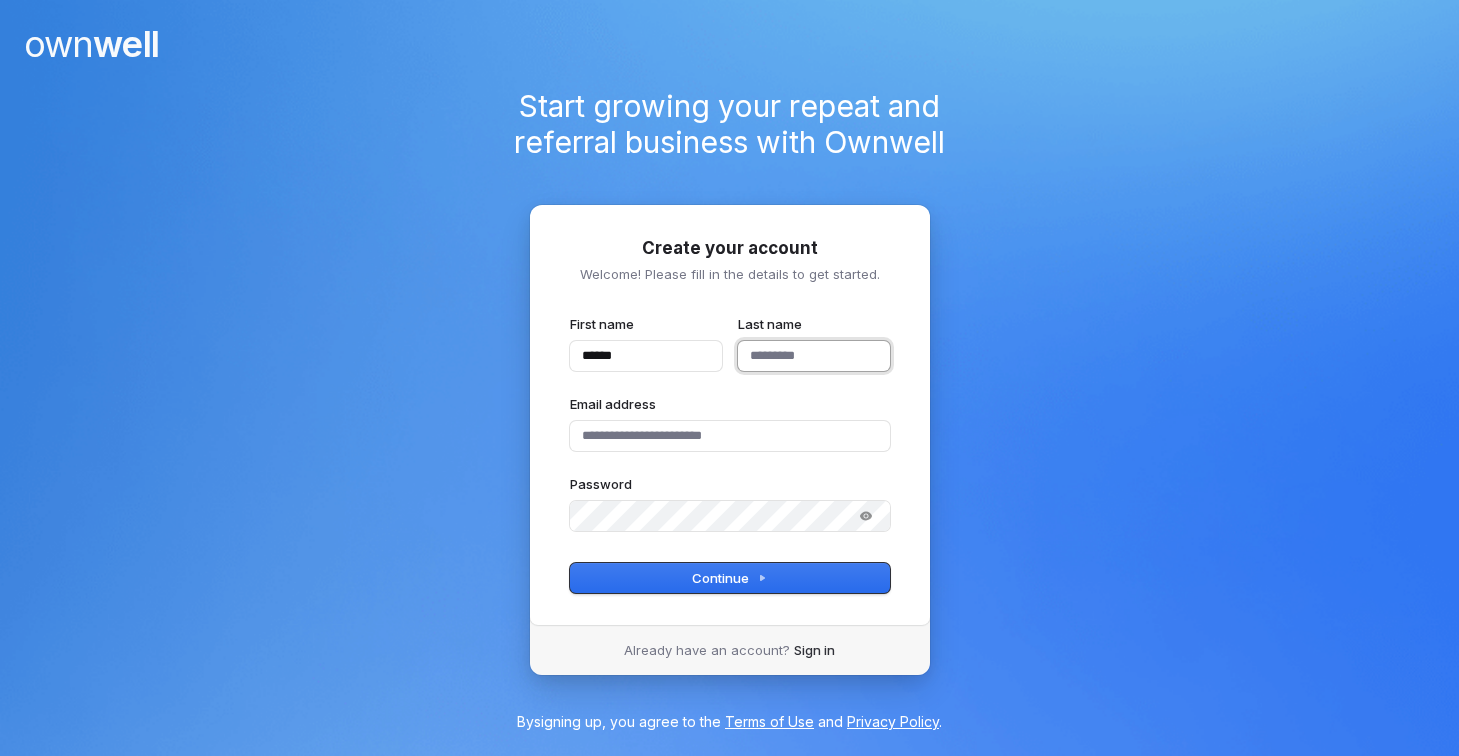 type on "******" 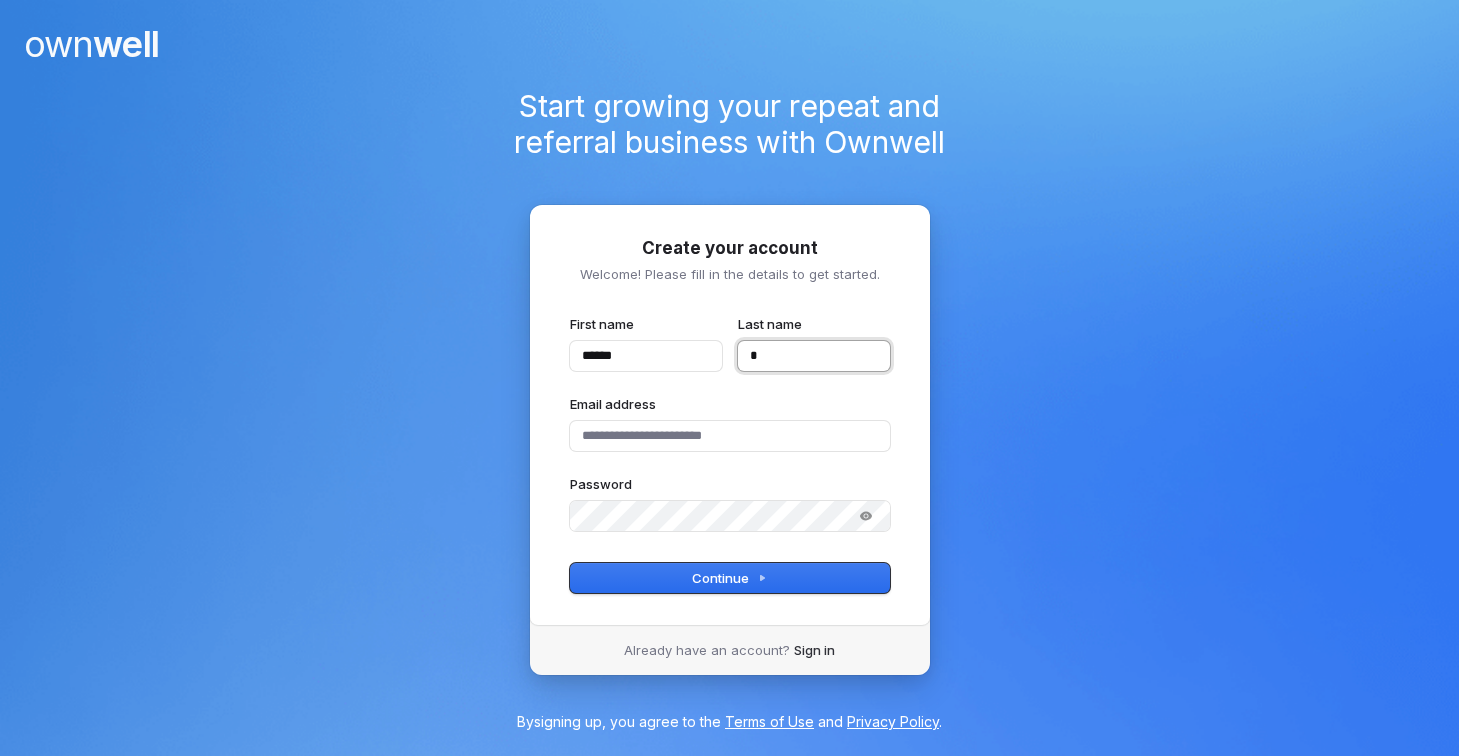 type on "******" 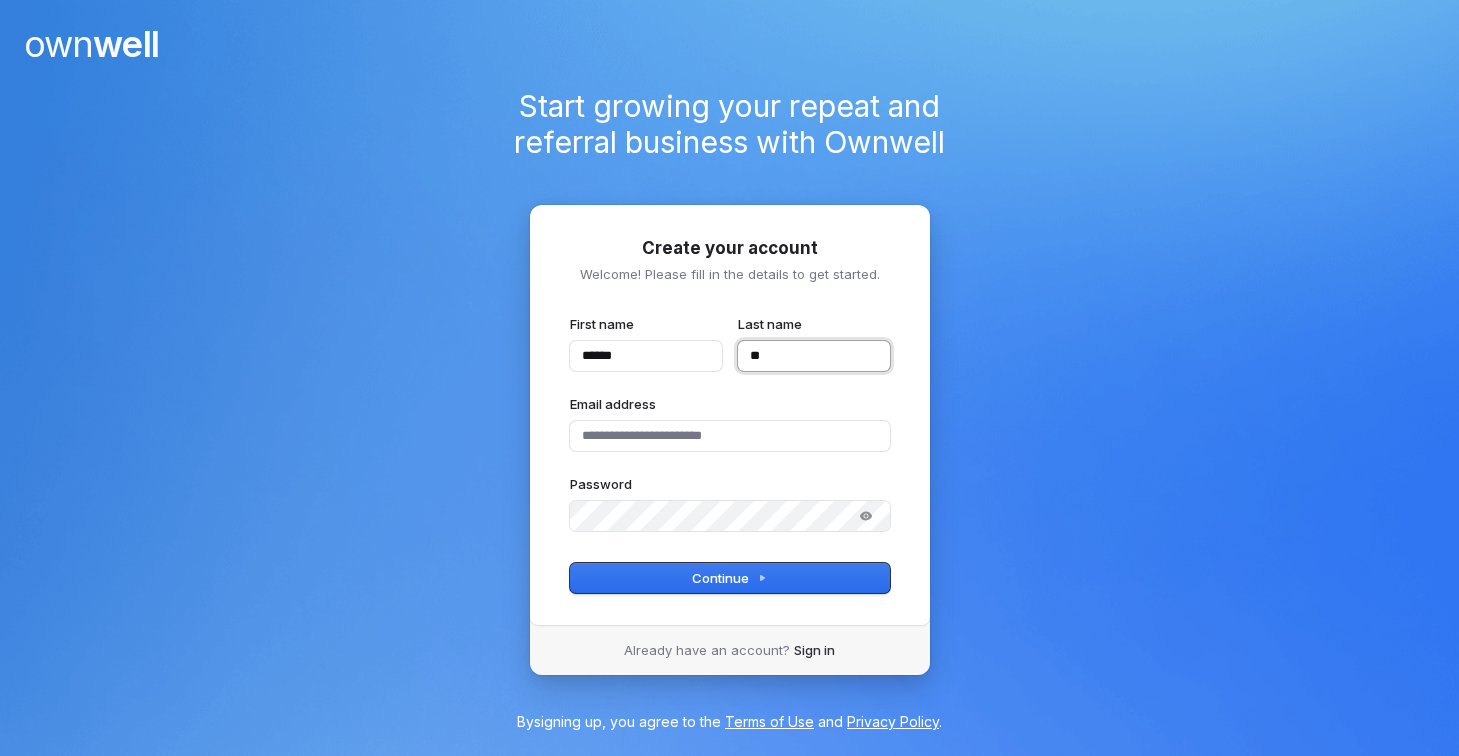 type on "******" 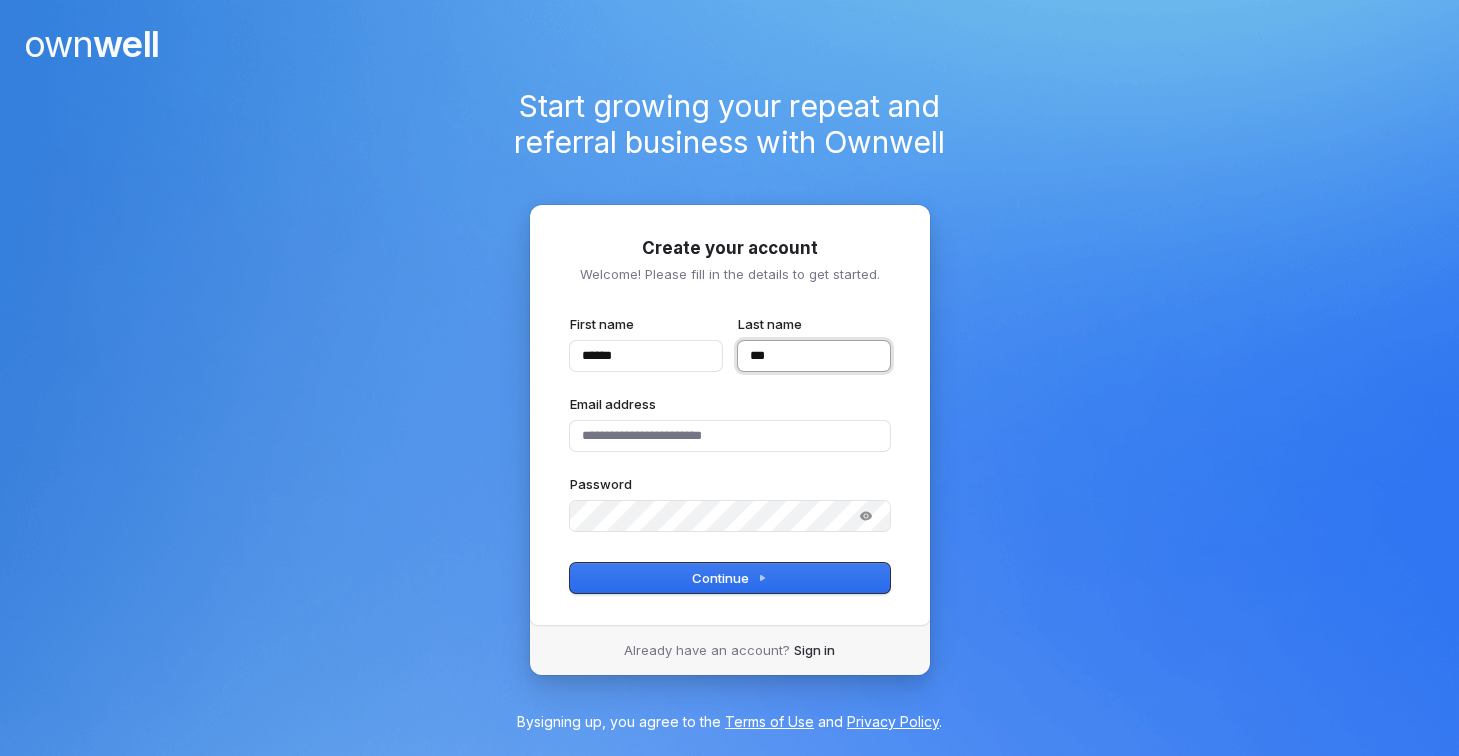 type on "******" 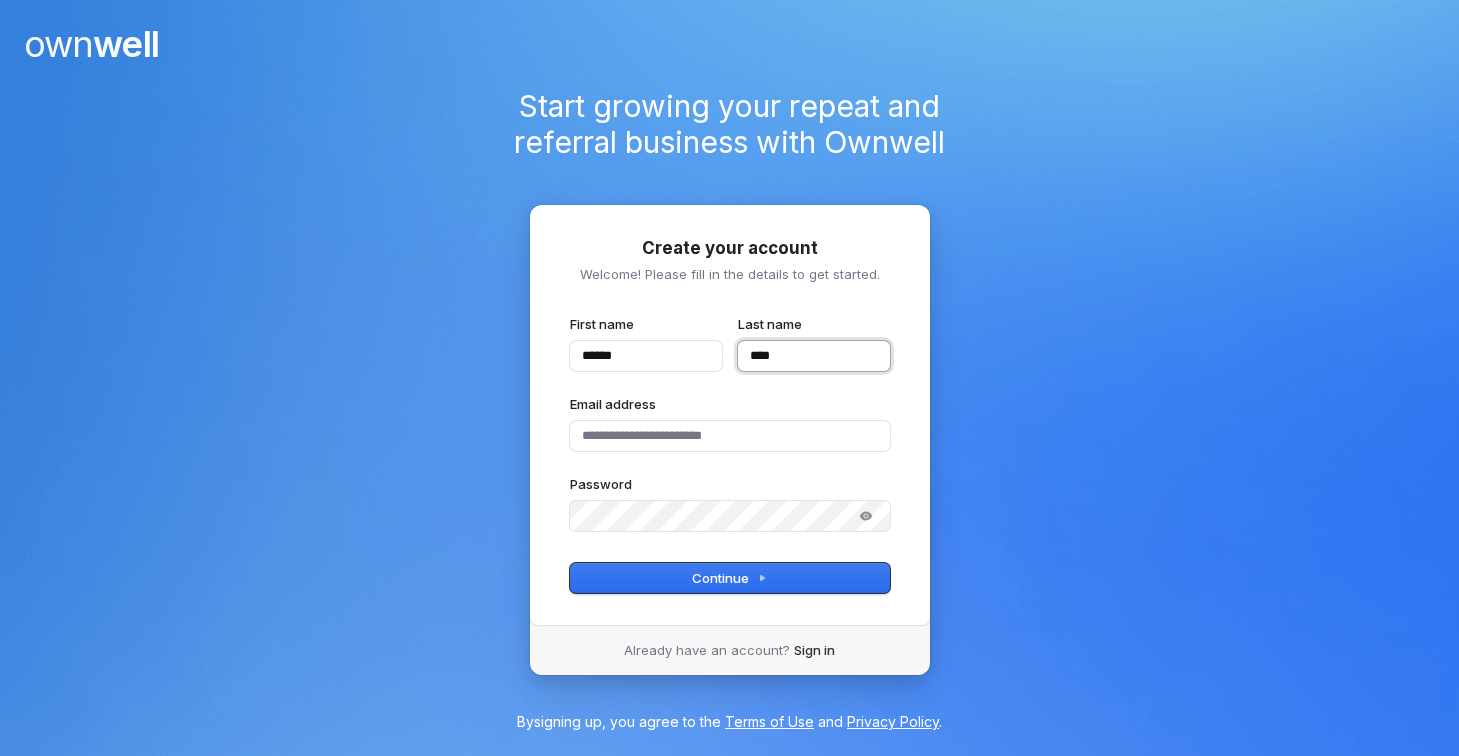 type on "******" 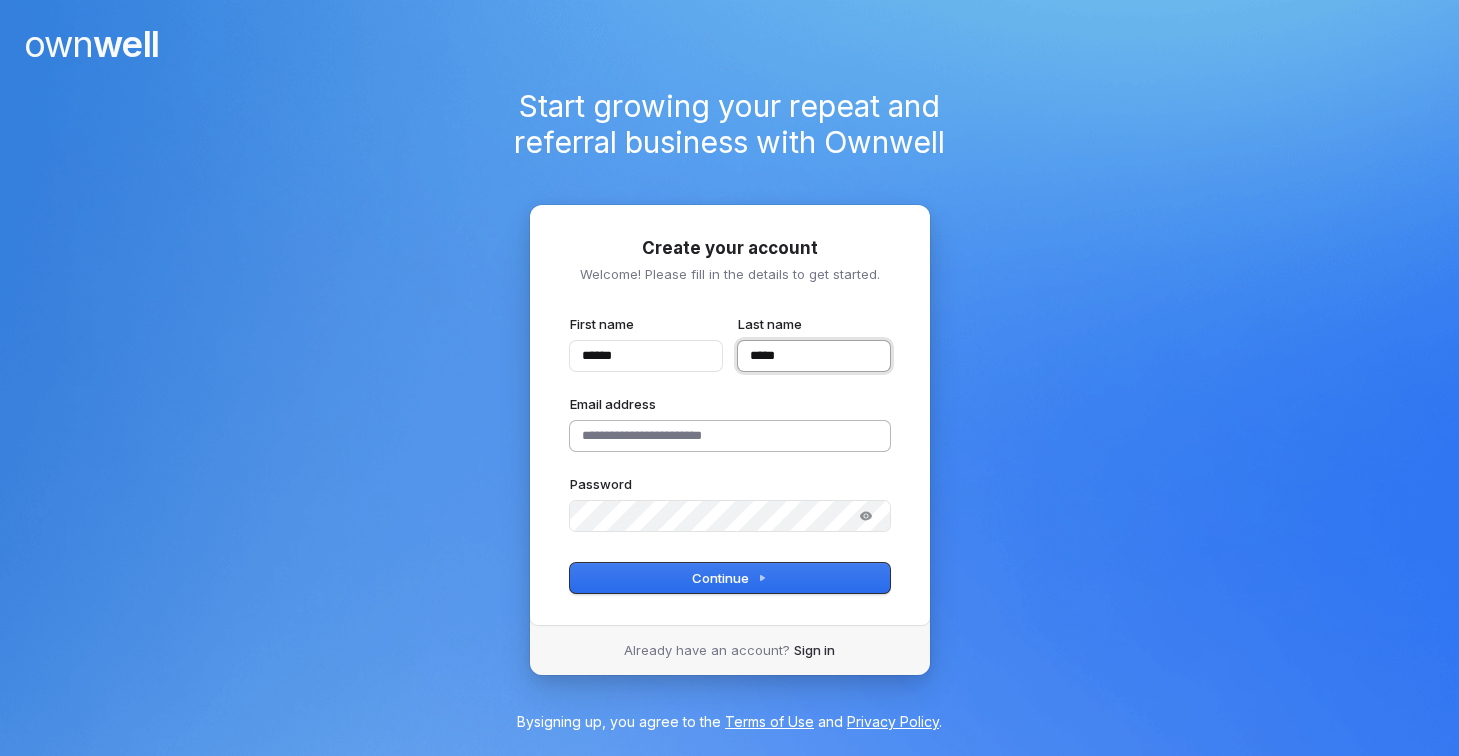 type on "*****" 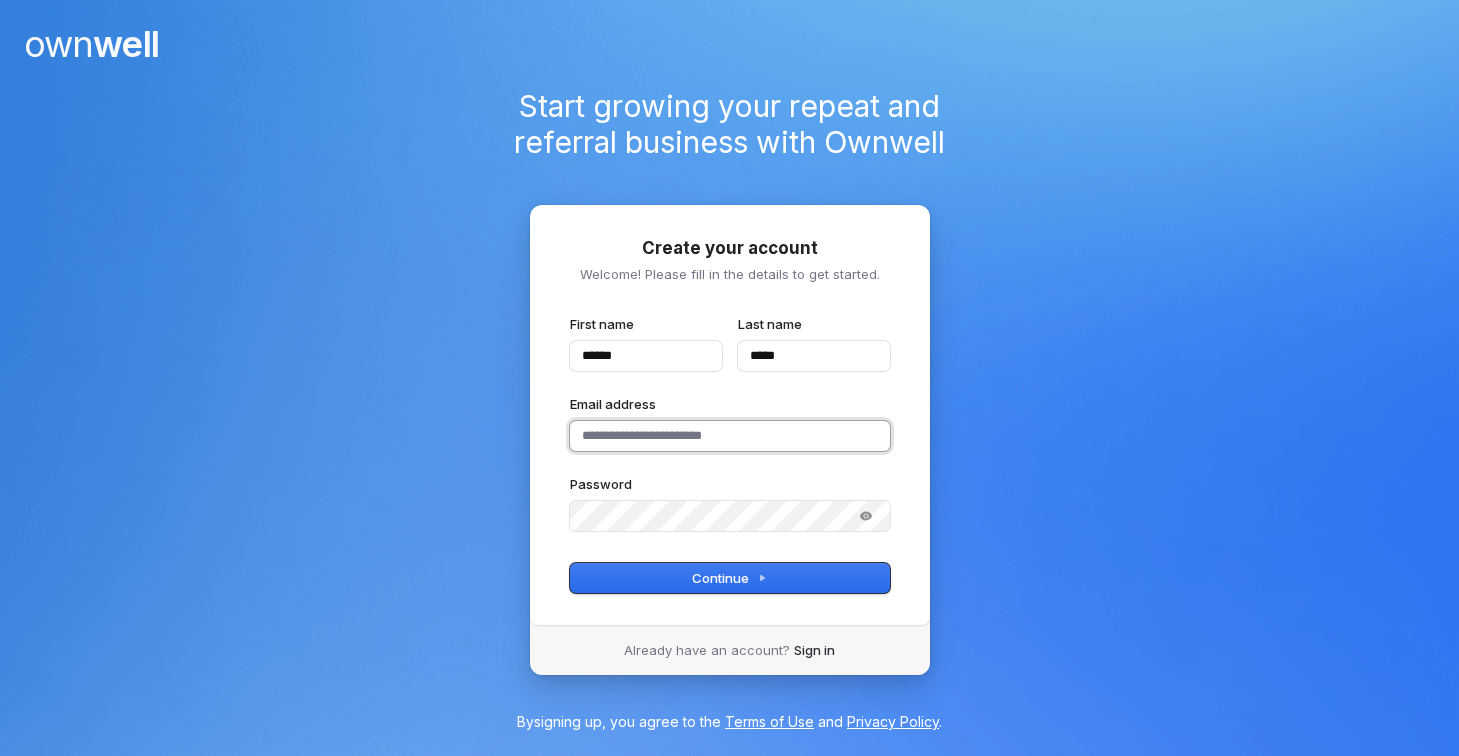 type on "******" 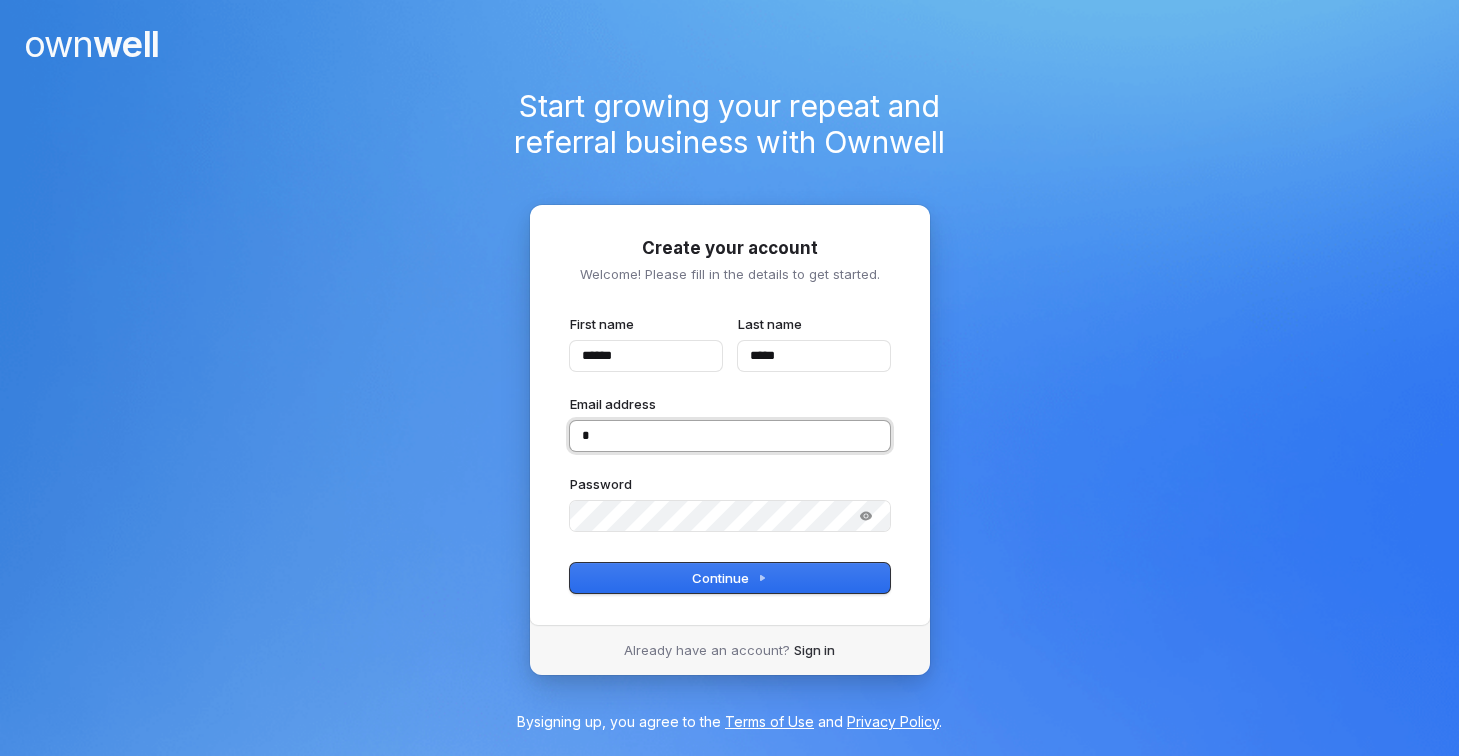 type on "******" 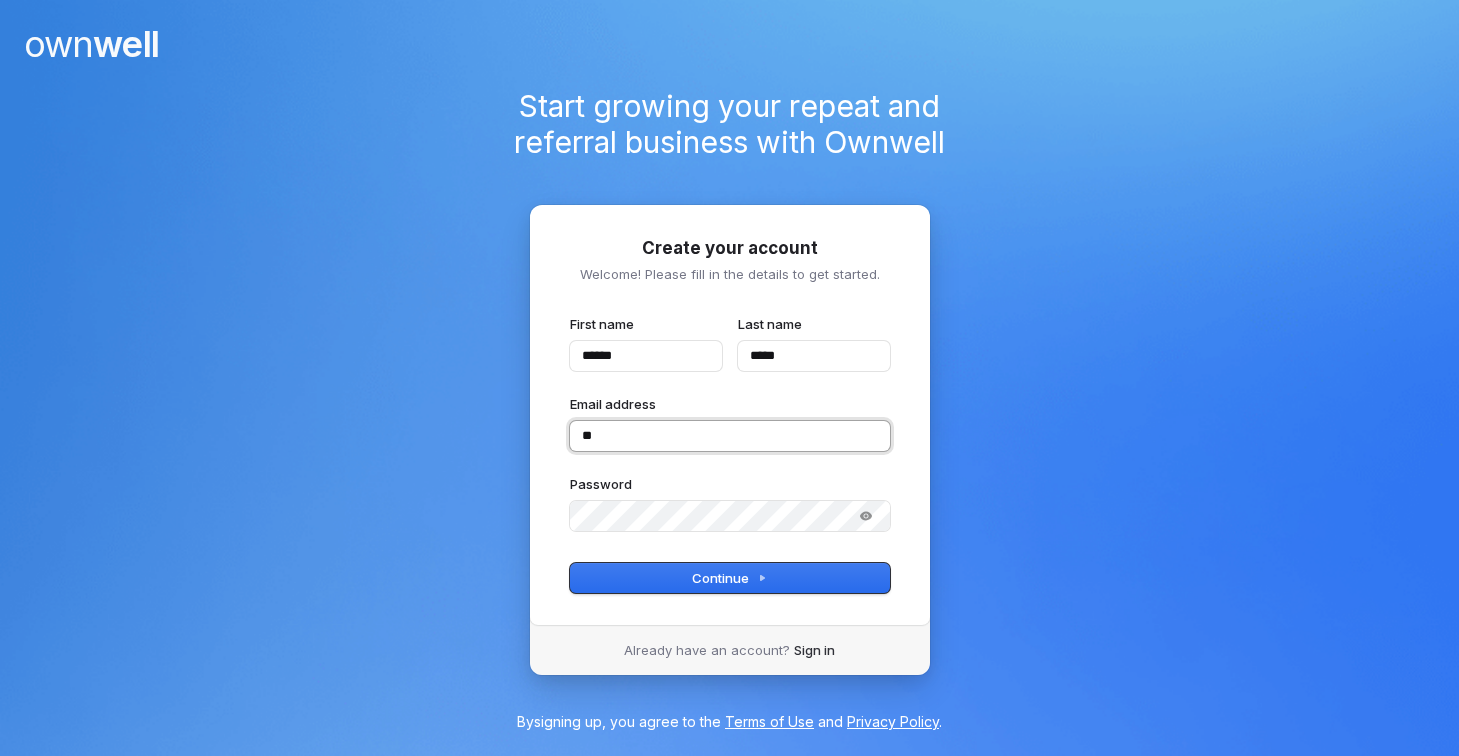 type on "******" 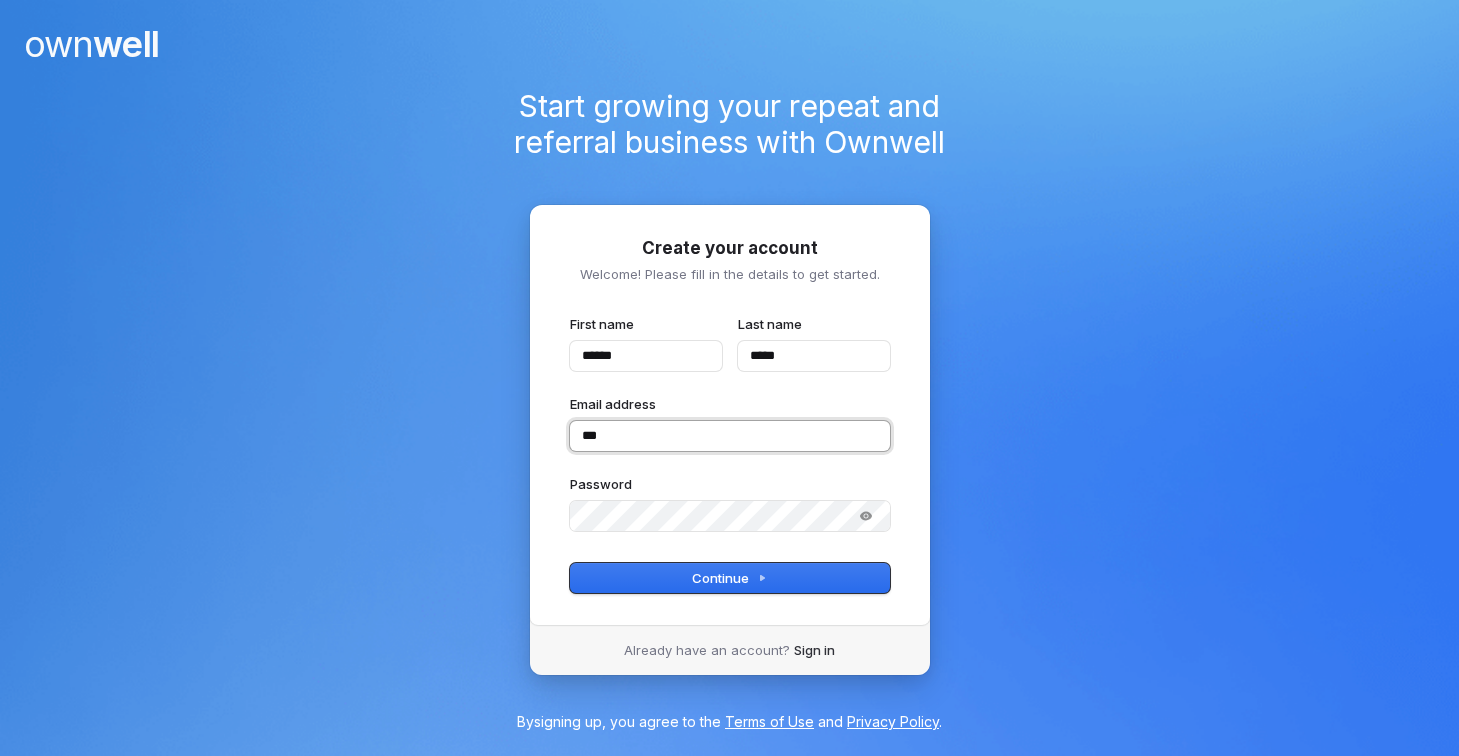type on "******" 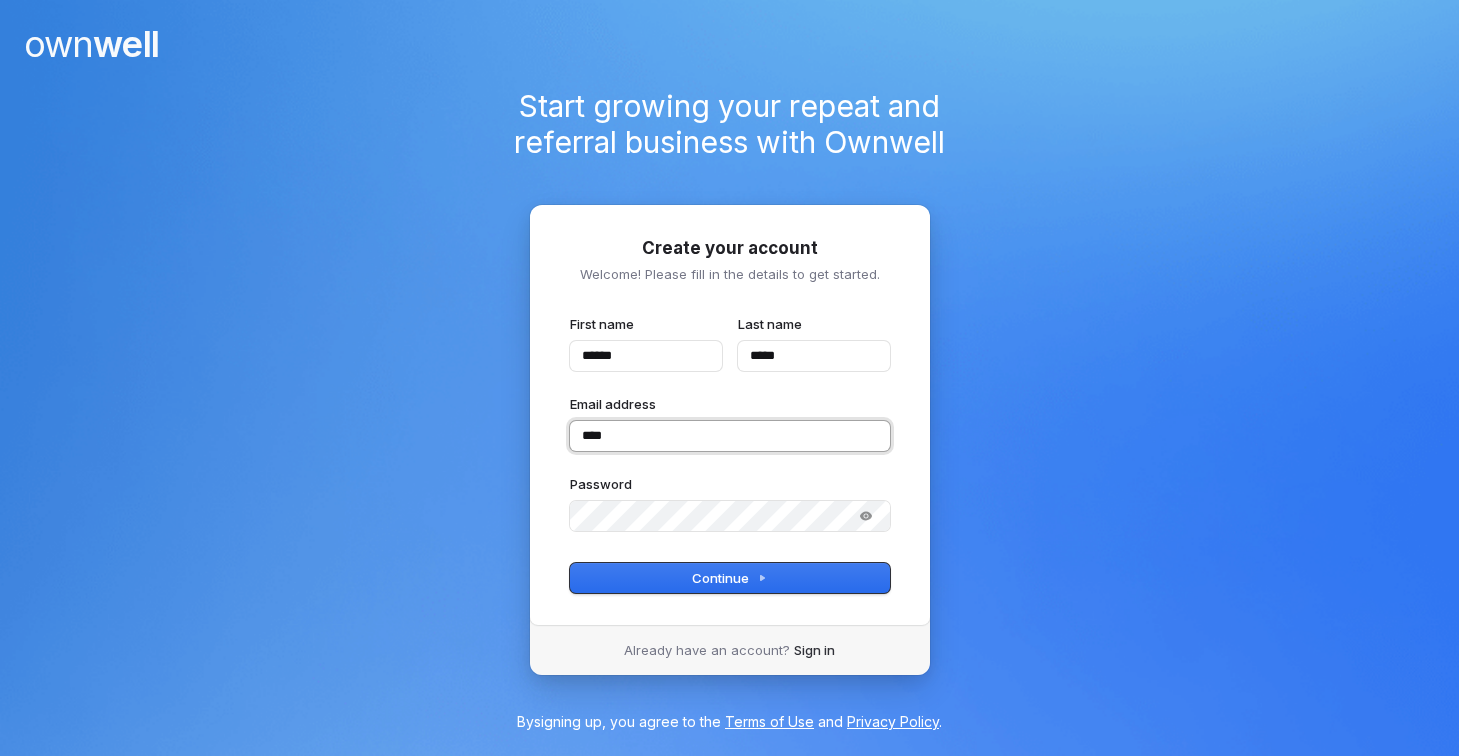 type on "******" 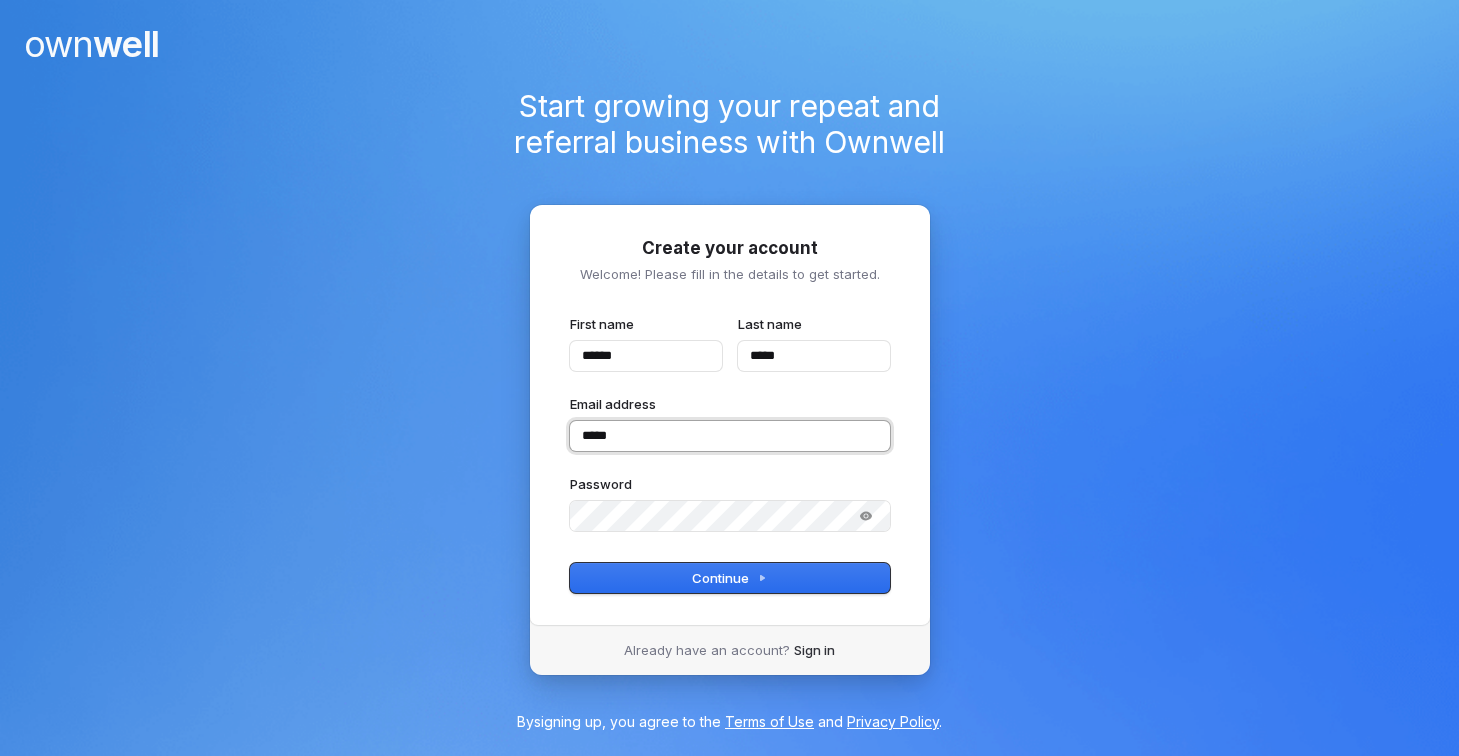 type on "******" 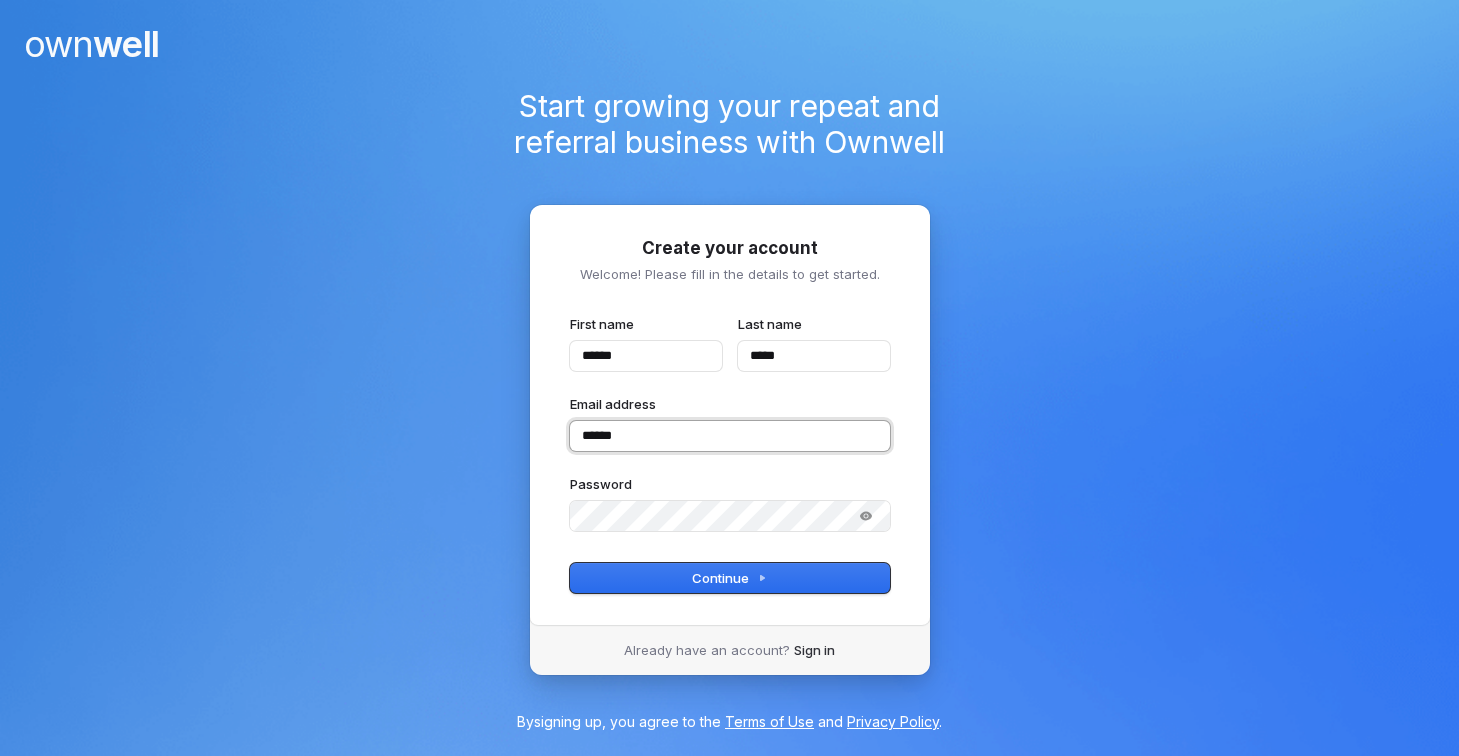 type on "******" 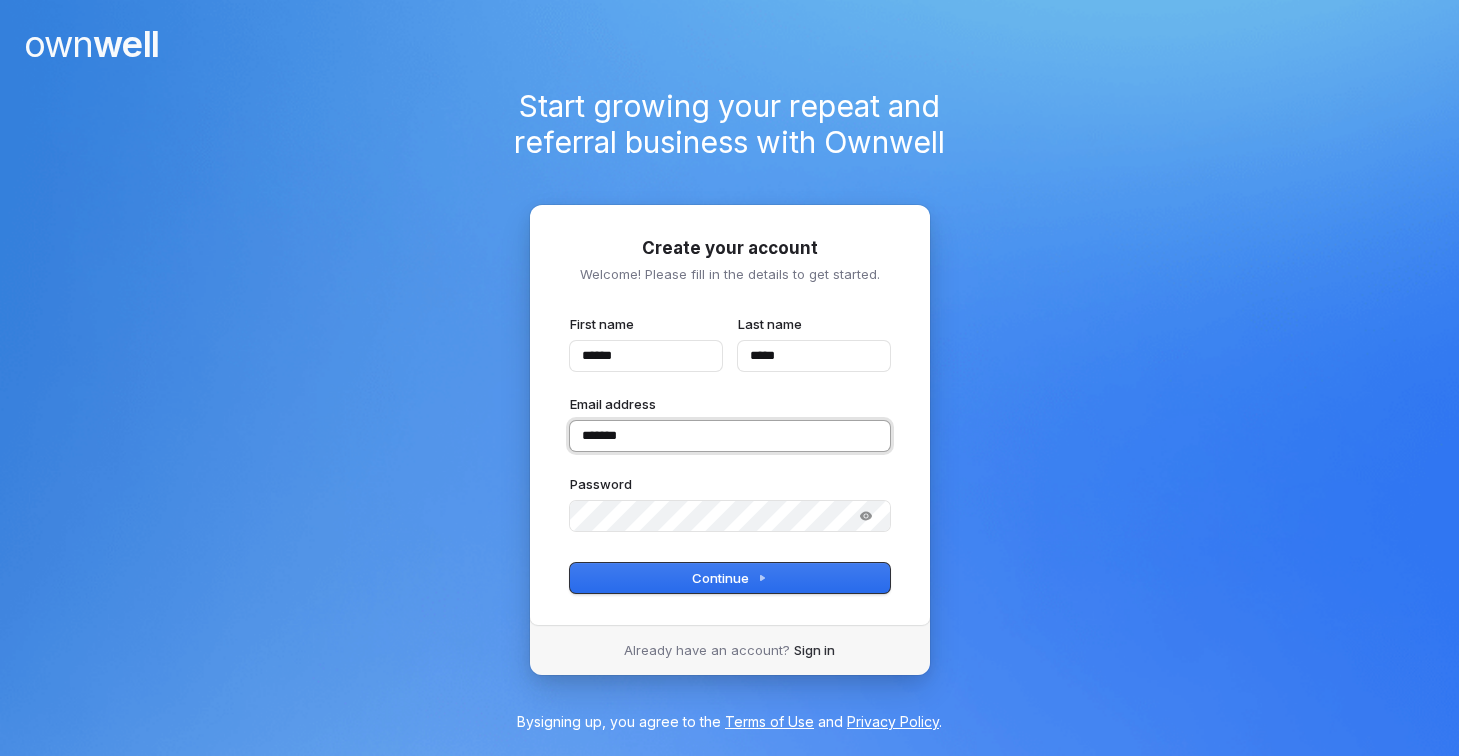 type on "******" 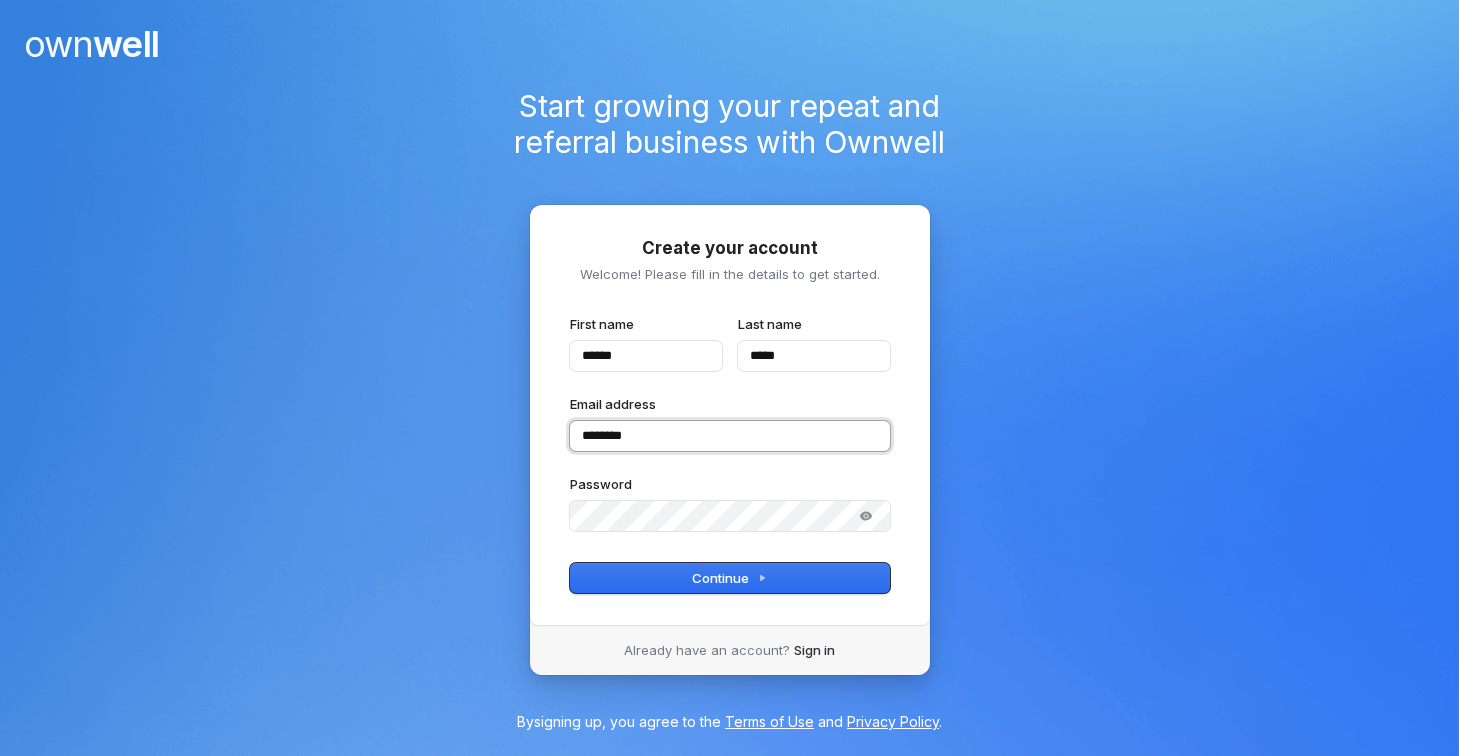 type on "******" 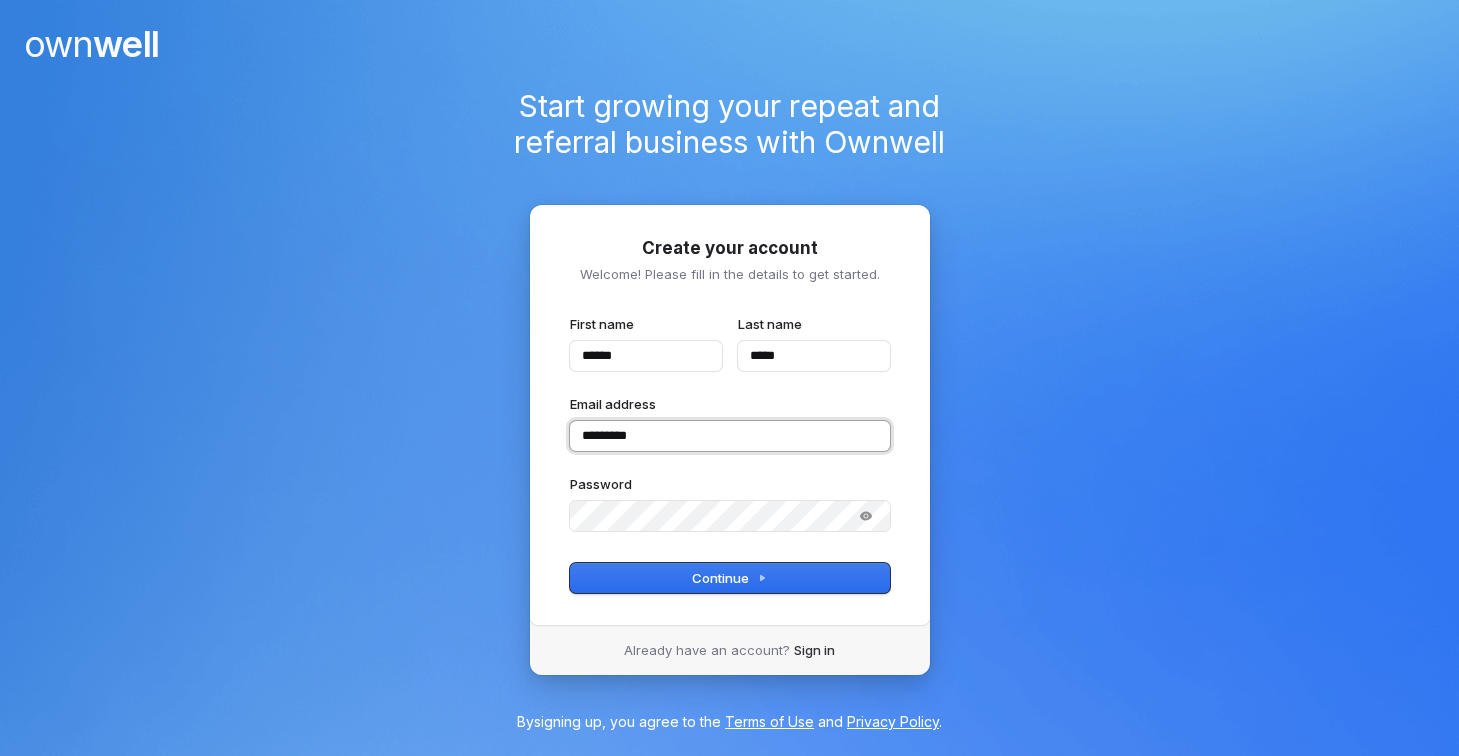 type on "******" 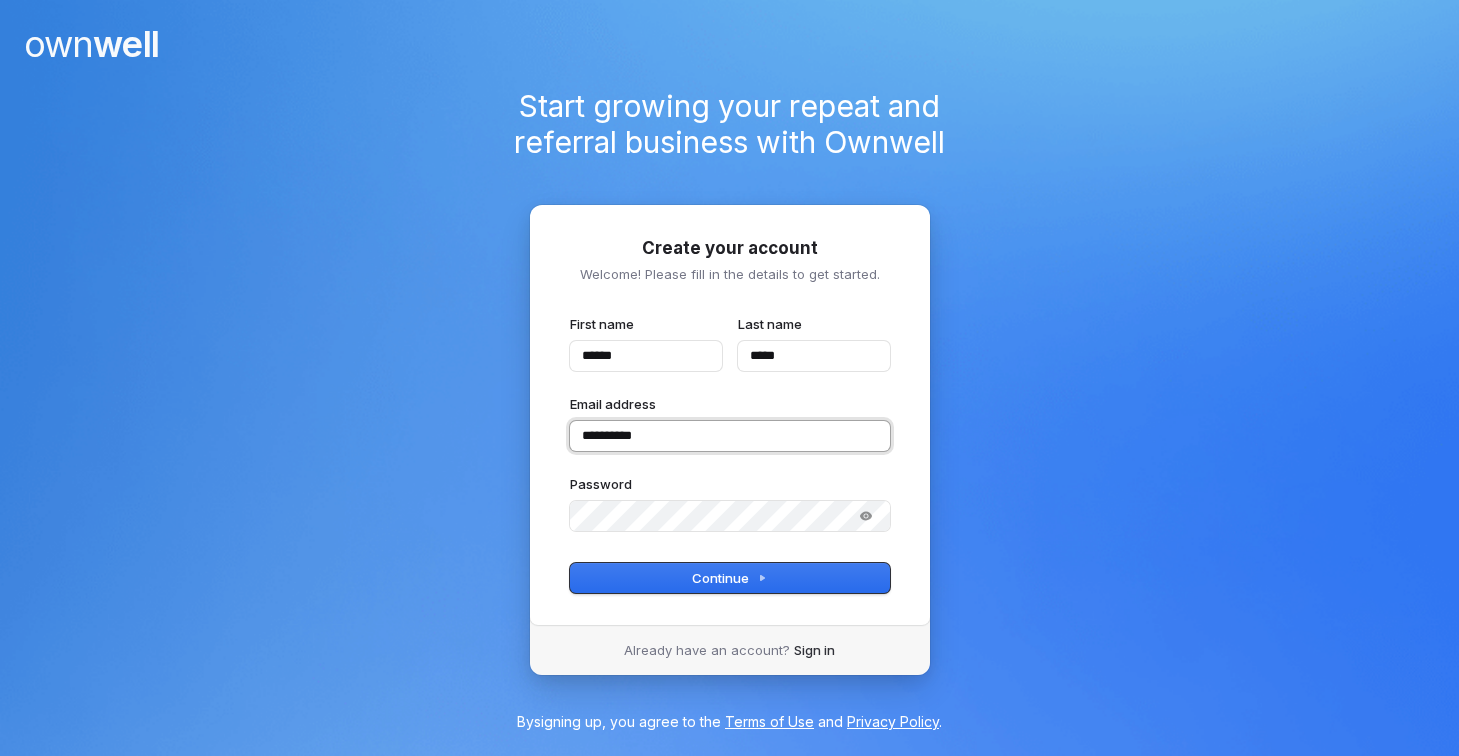type on "******" 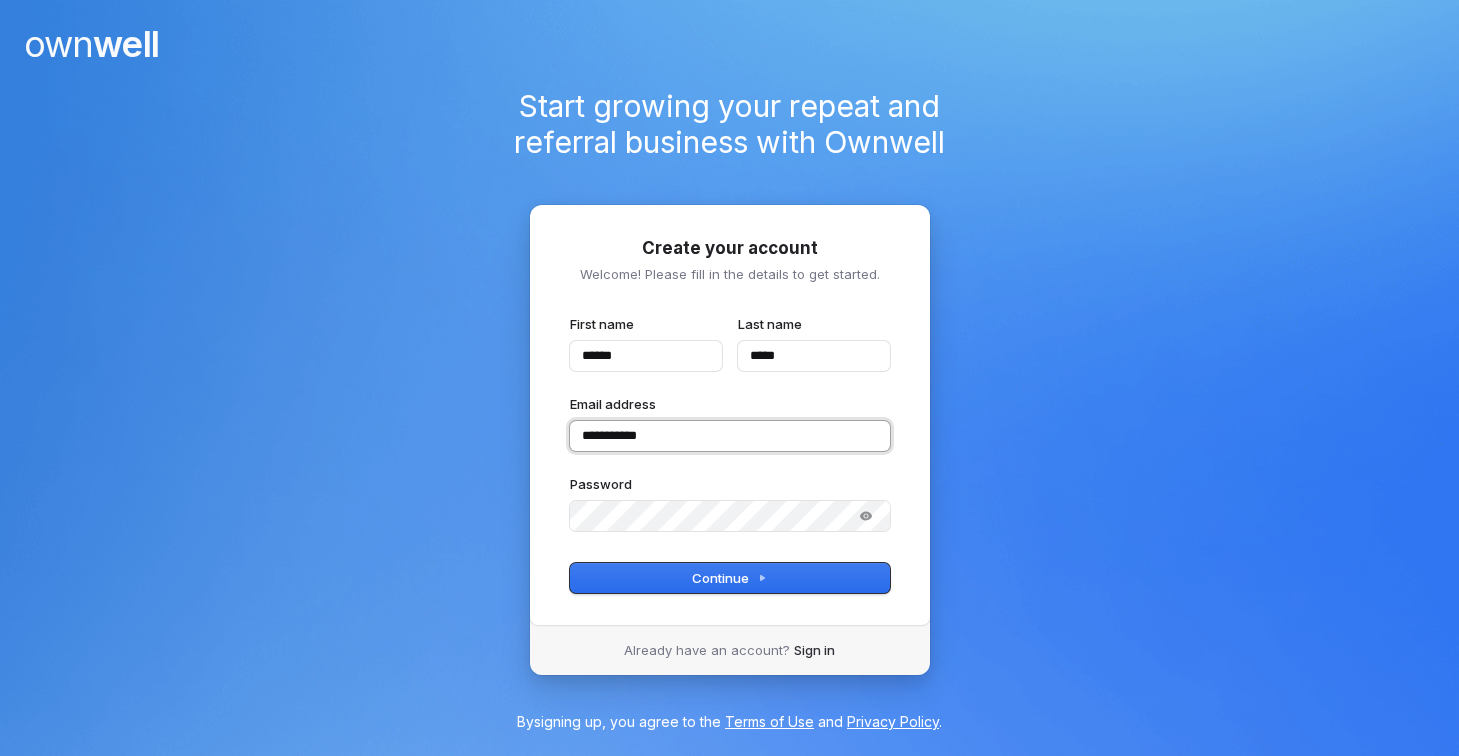 click on "**********" at bounding box center (730, 436) 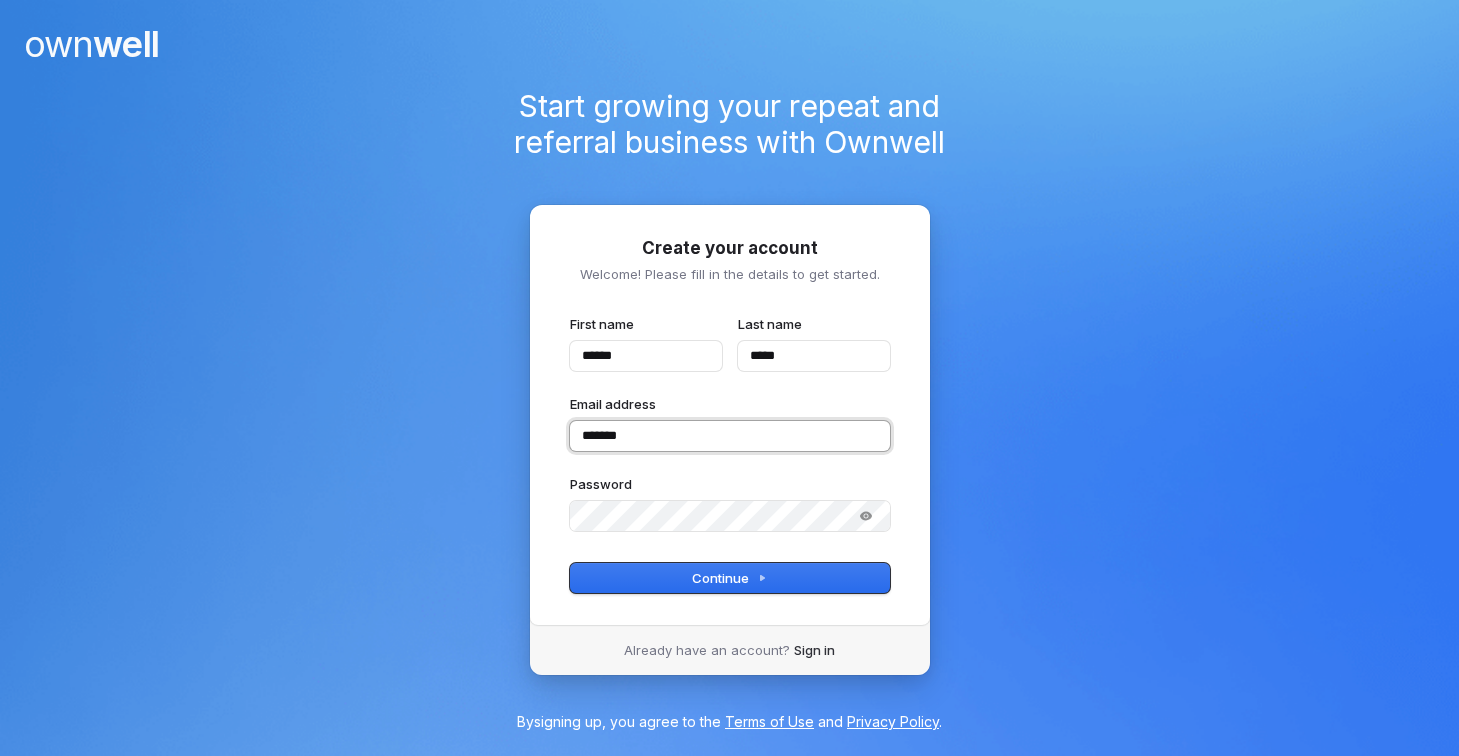 type on "******" 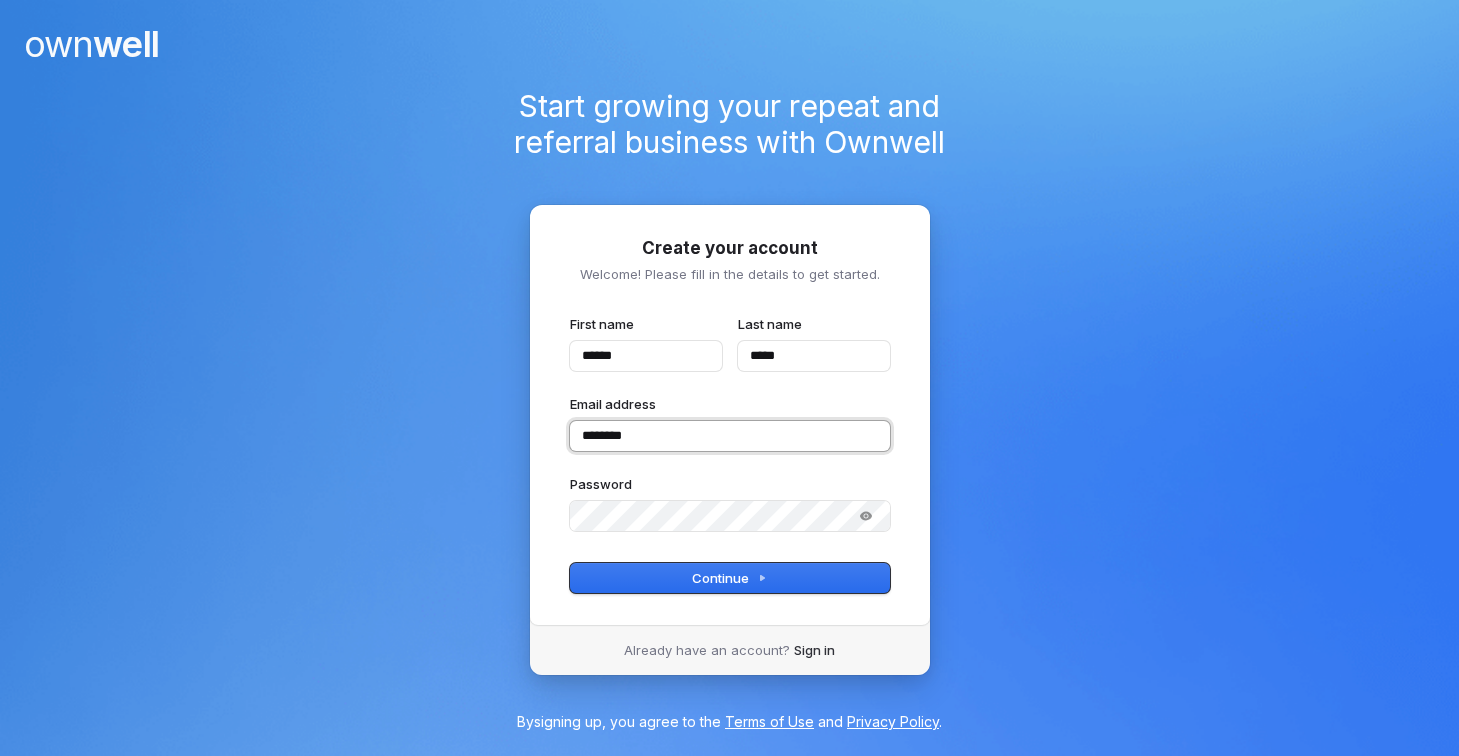 type on "******" 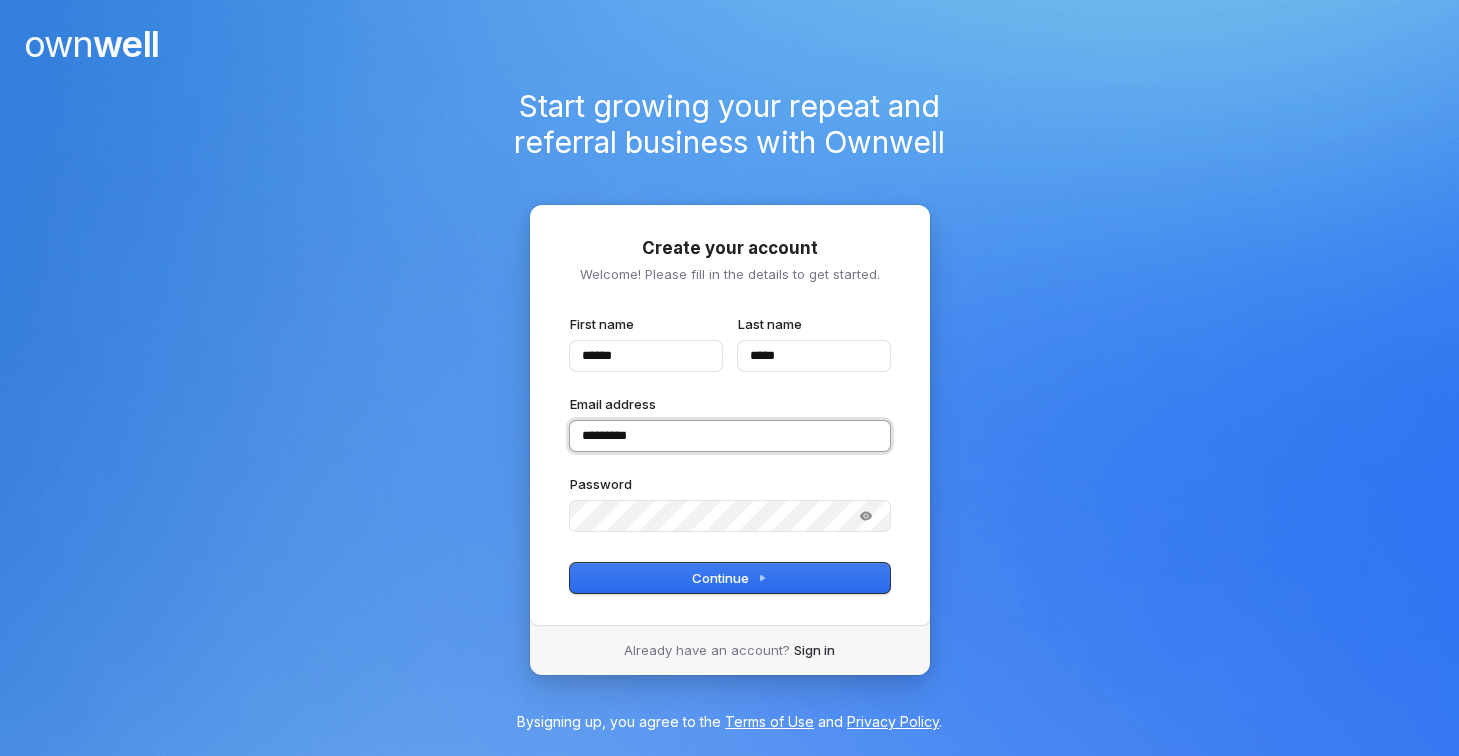 type on "******" 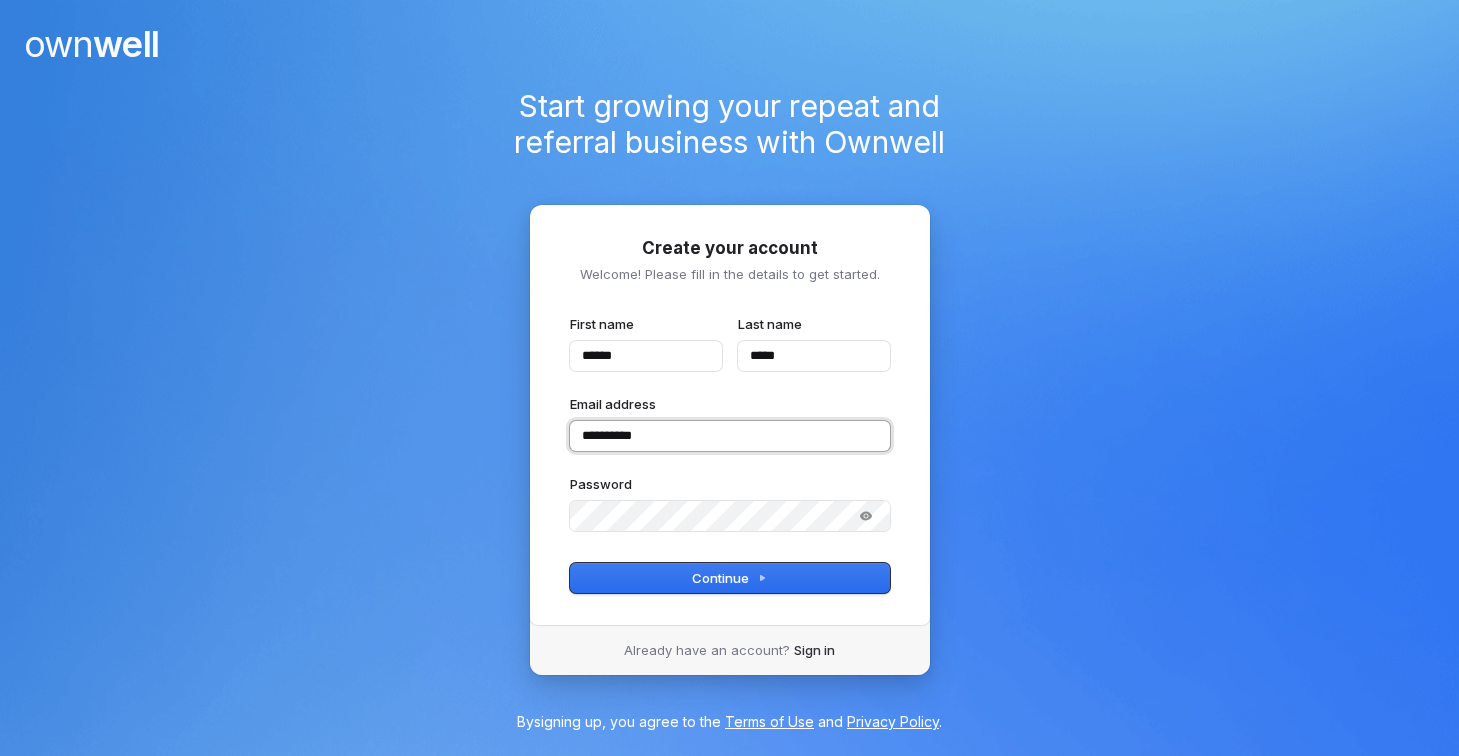 type on "******" 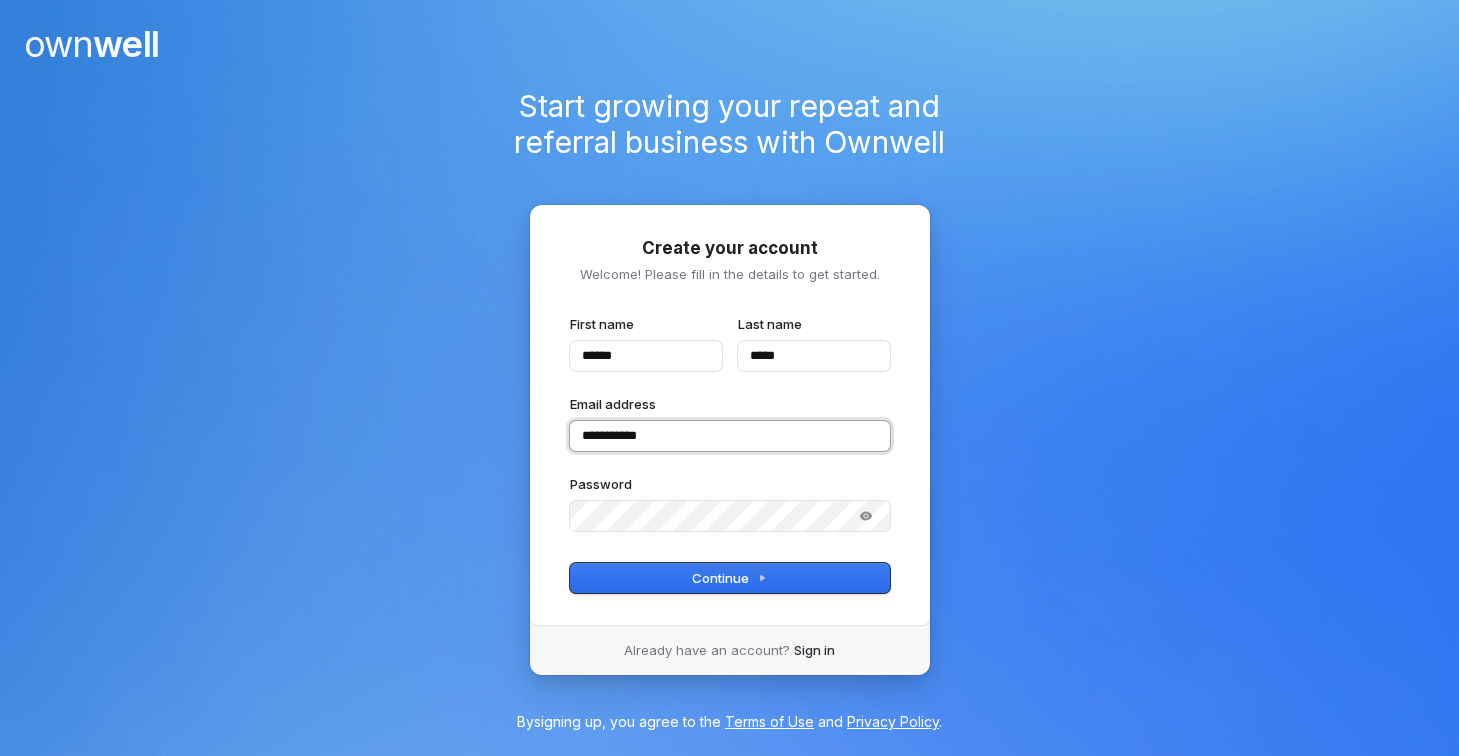 type on "******" 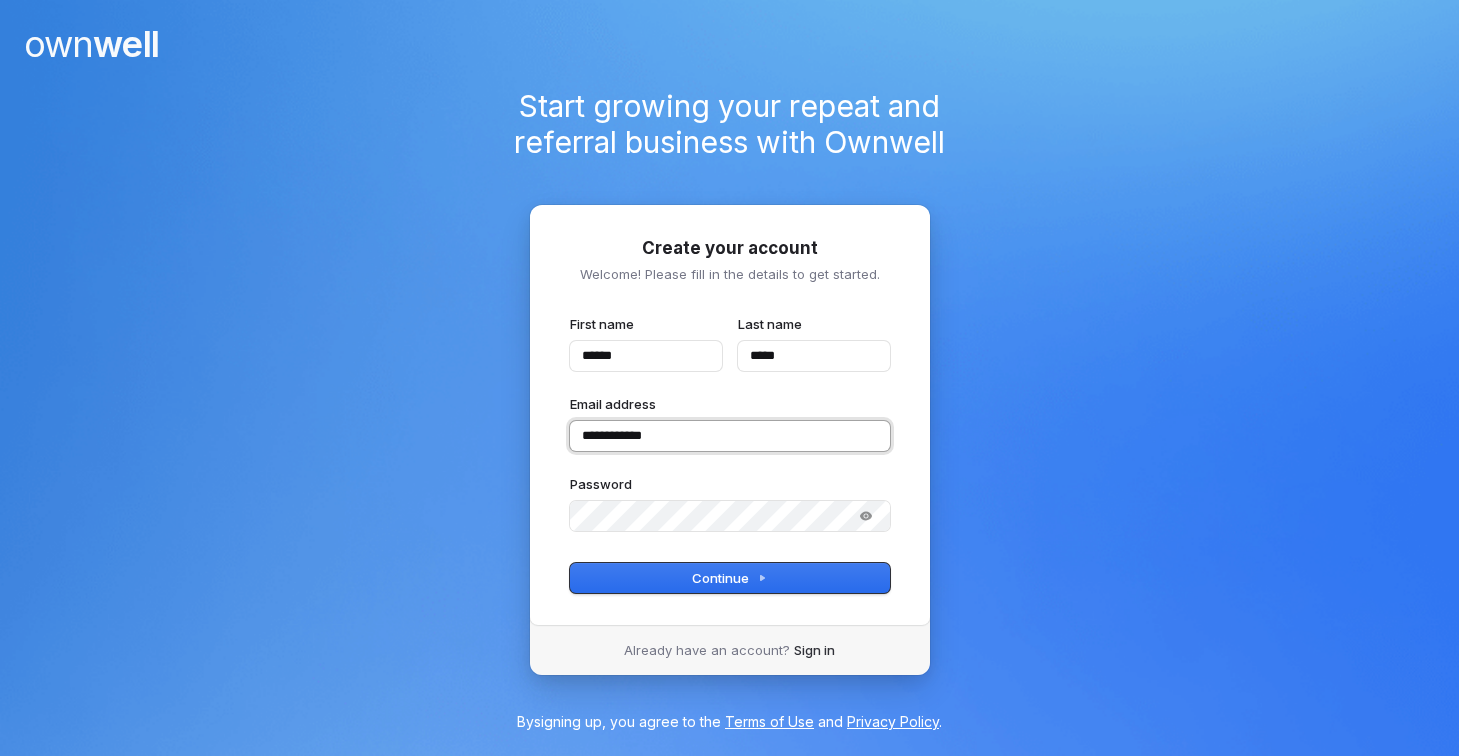 type on "******" 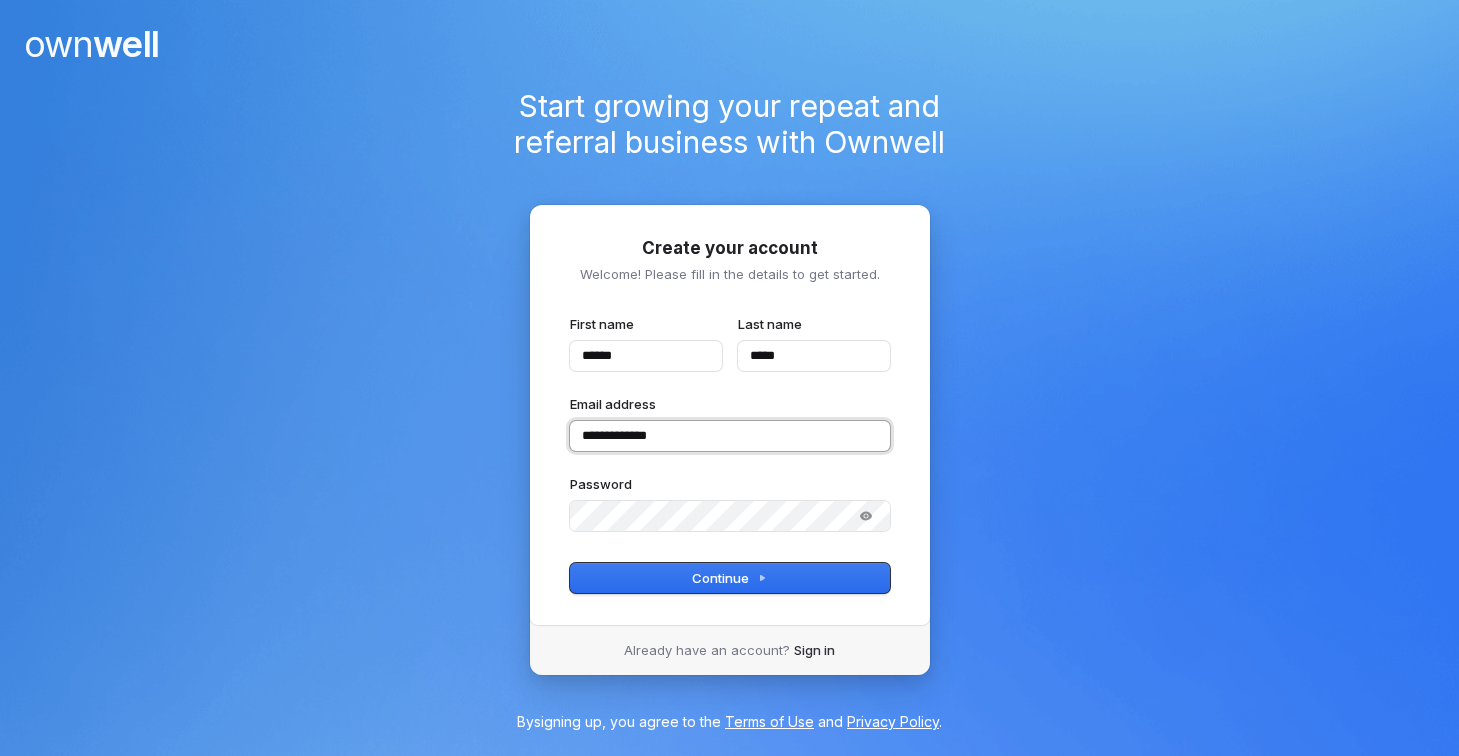 type on "******" 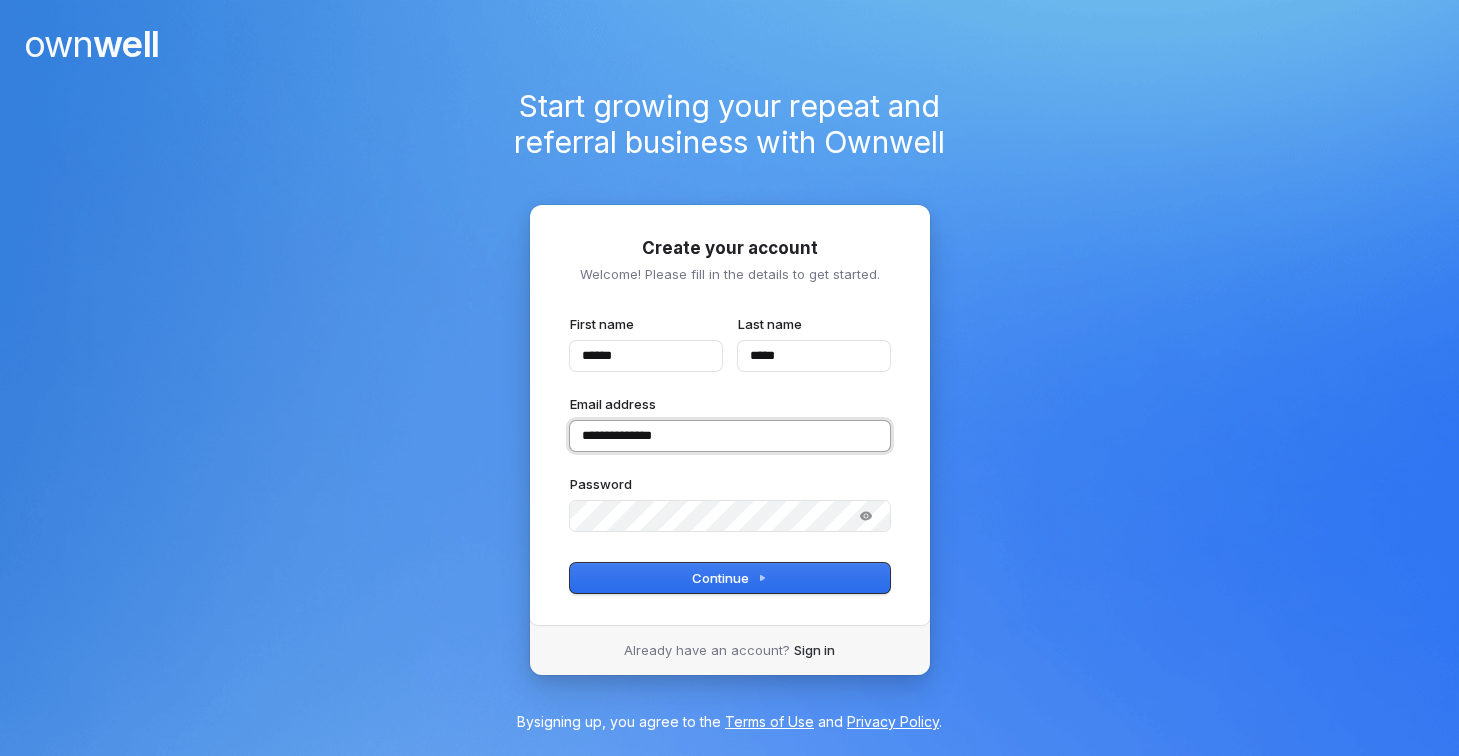 type on "******" 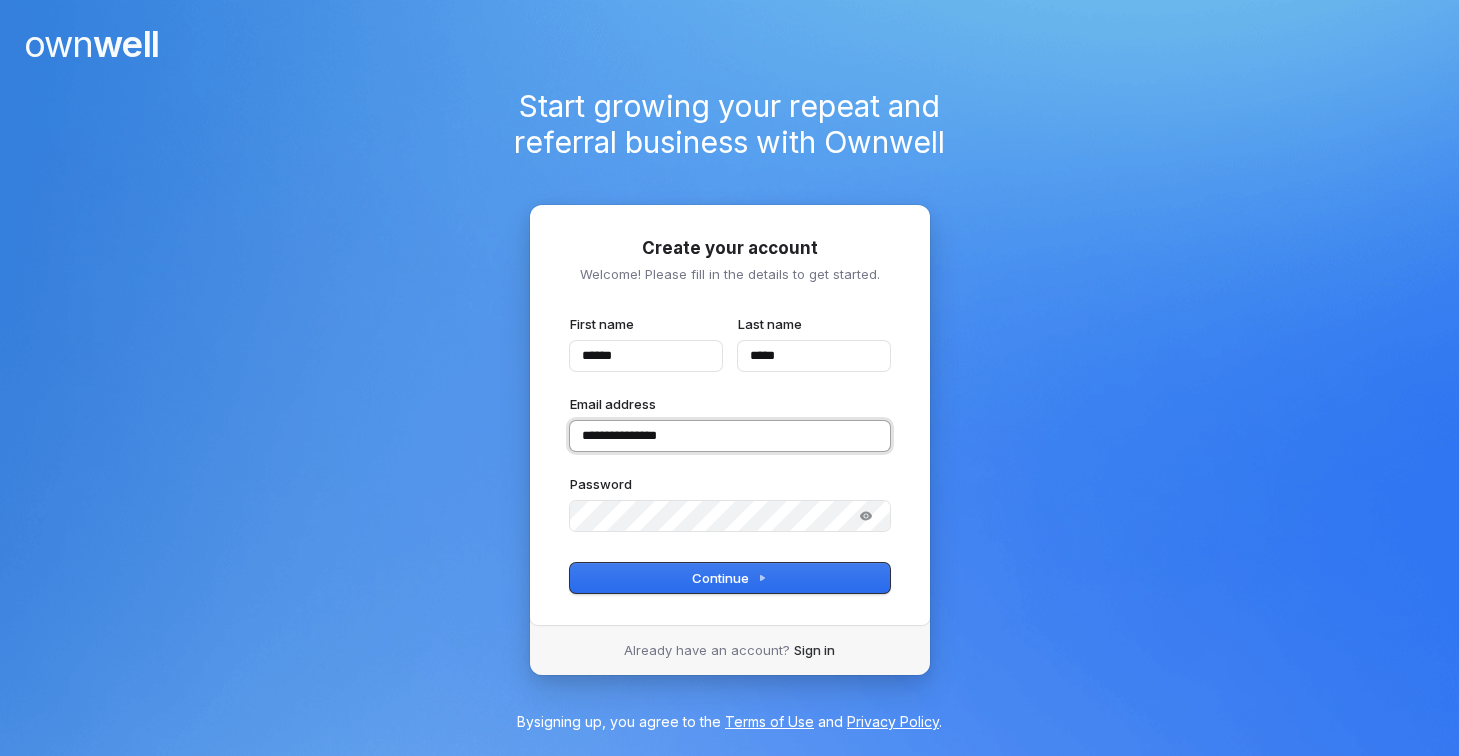 type on "******" 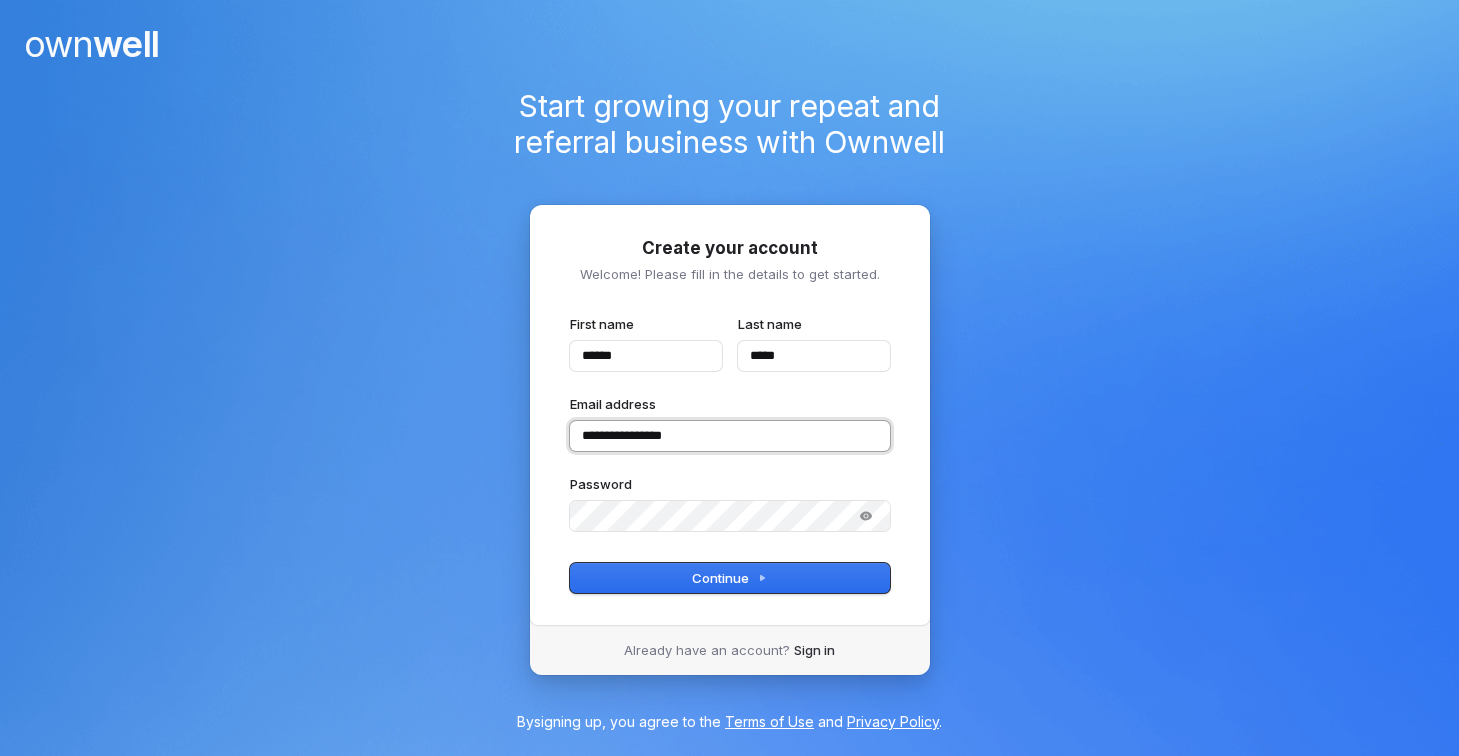 type on "******" 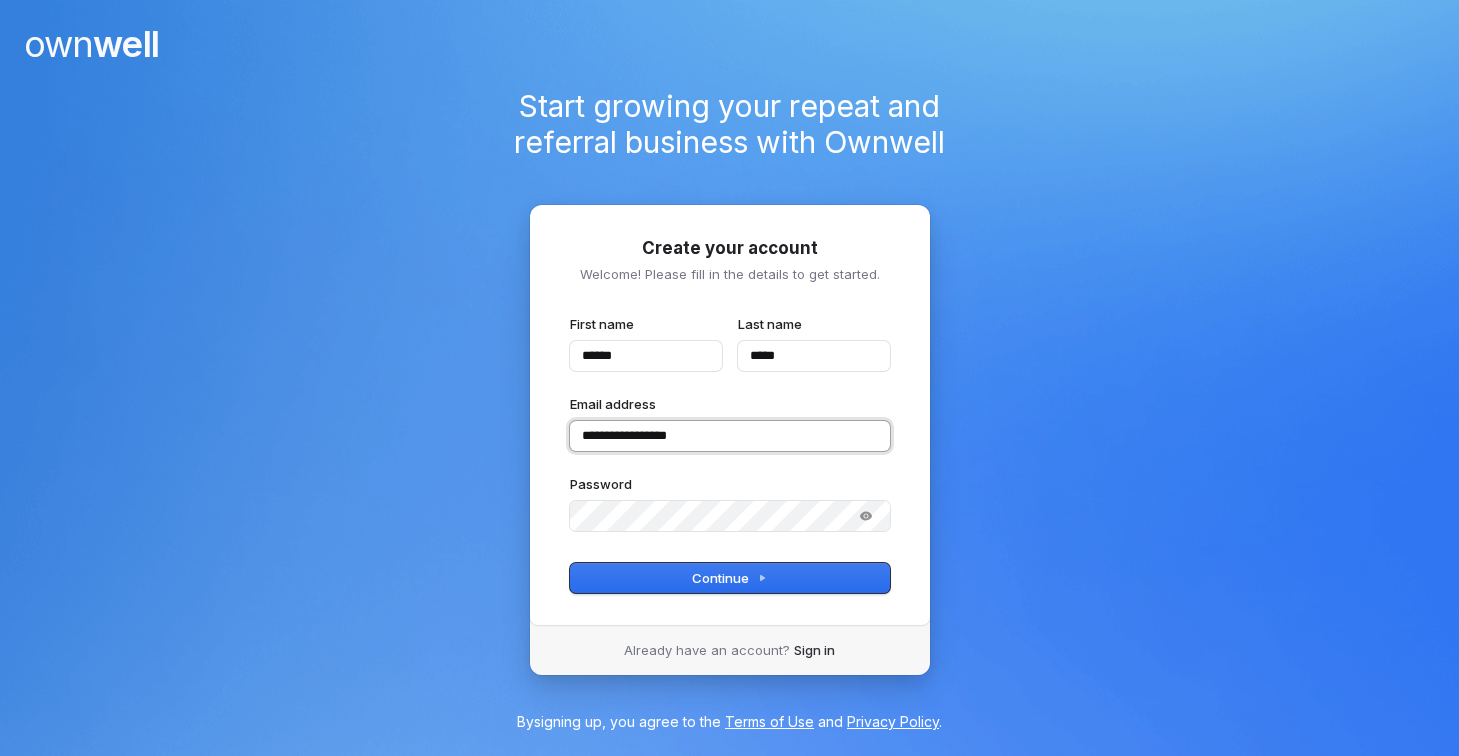 type on "******" 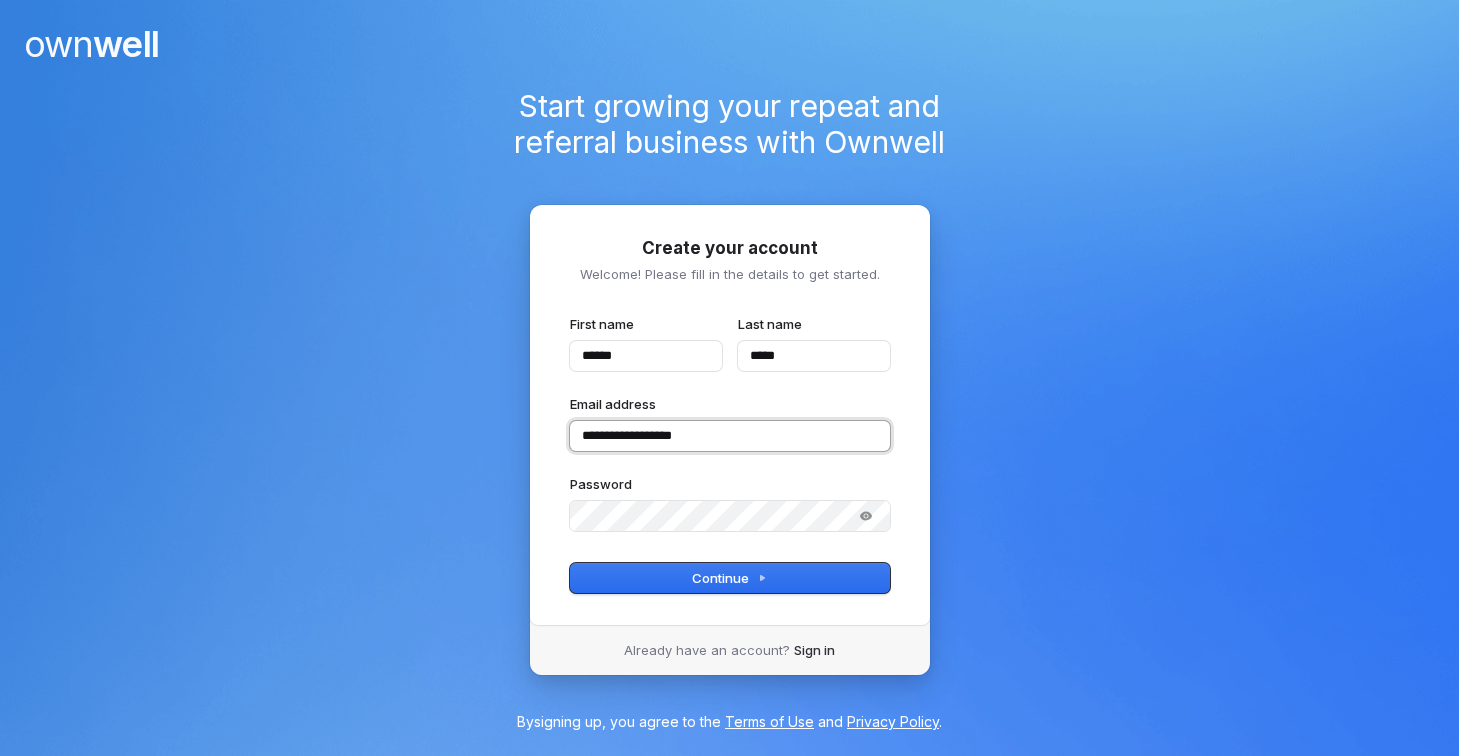 type on "******" 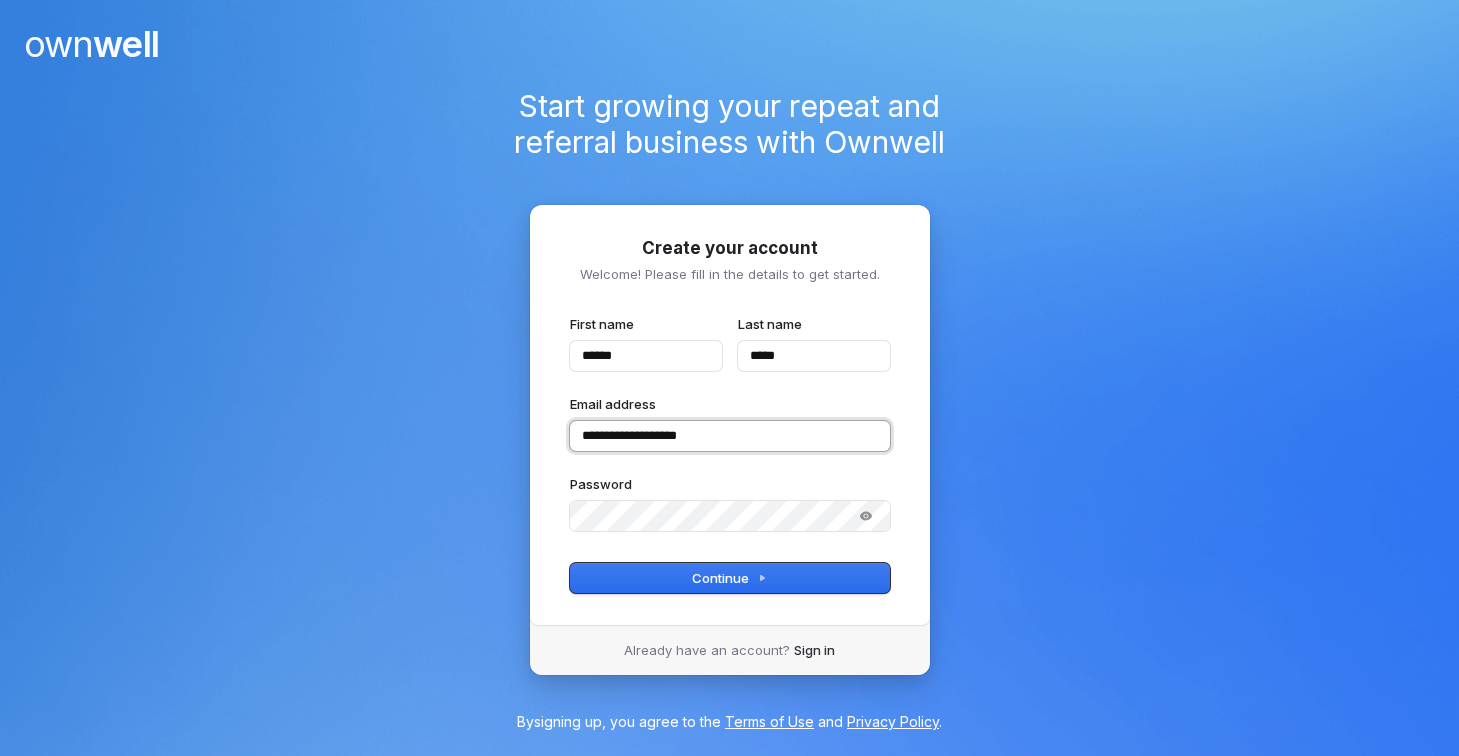type on "******" 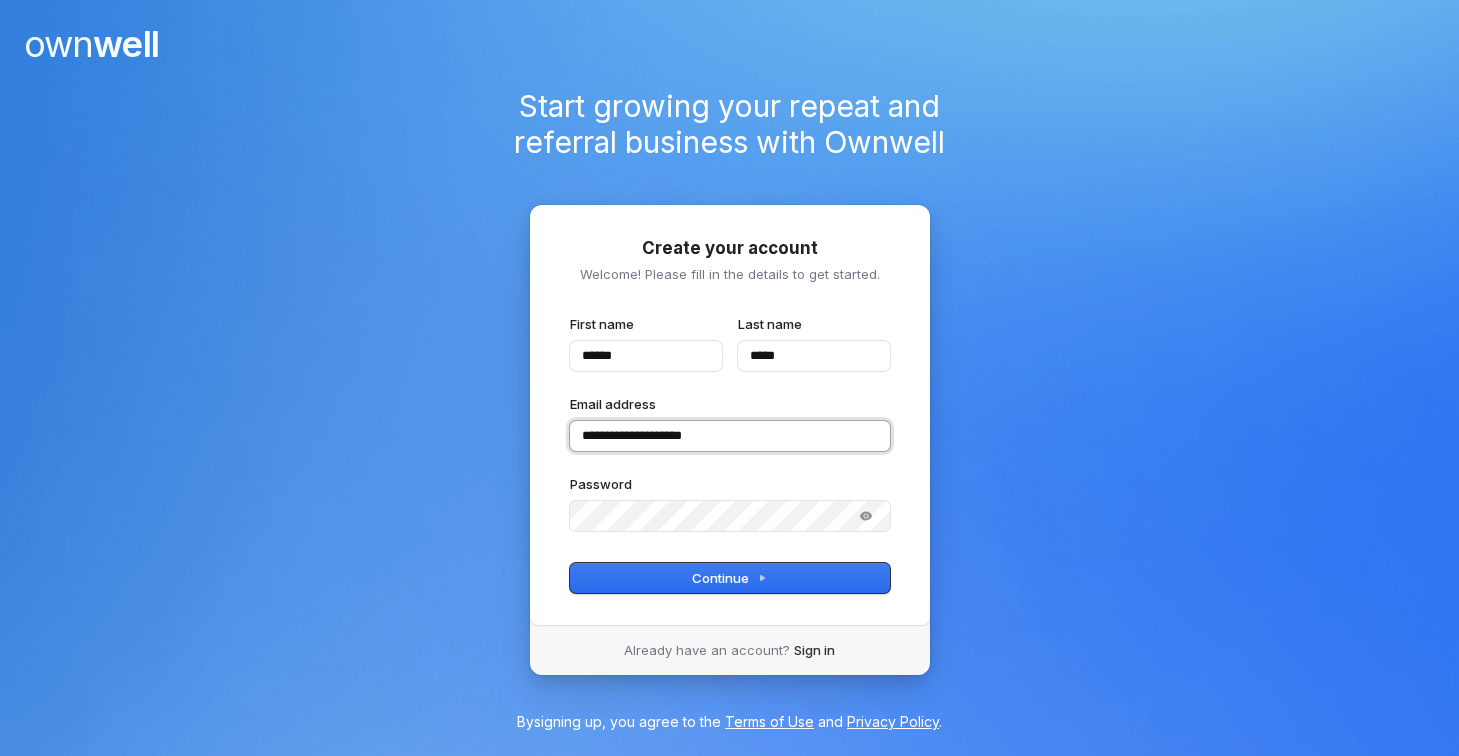 type on "******" 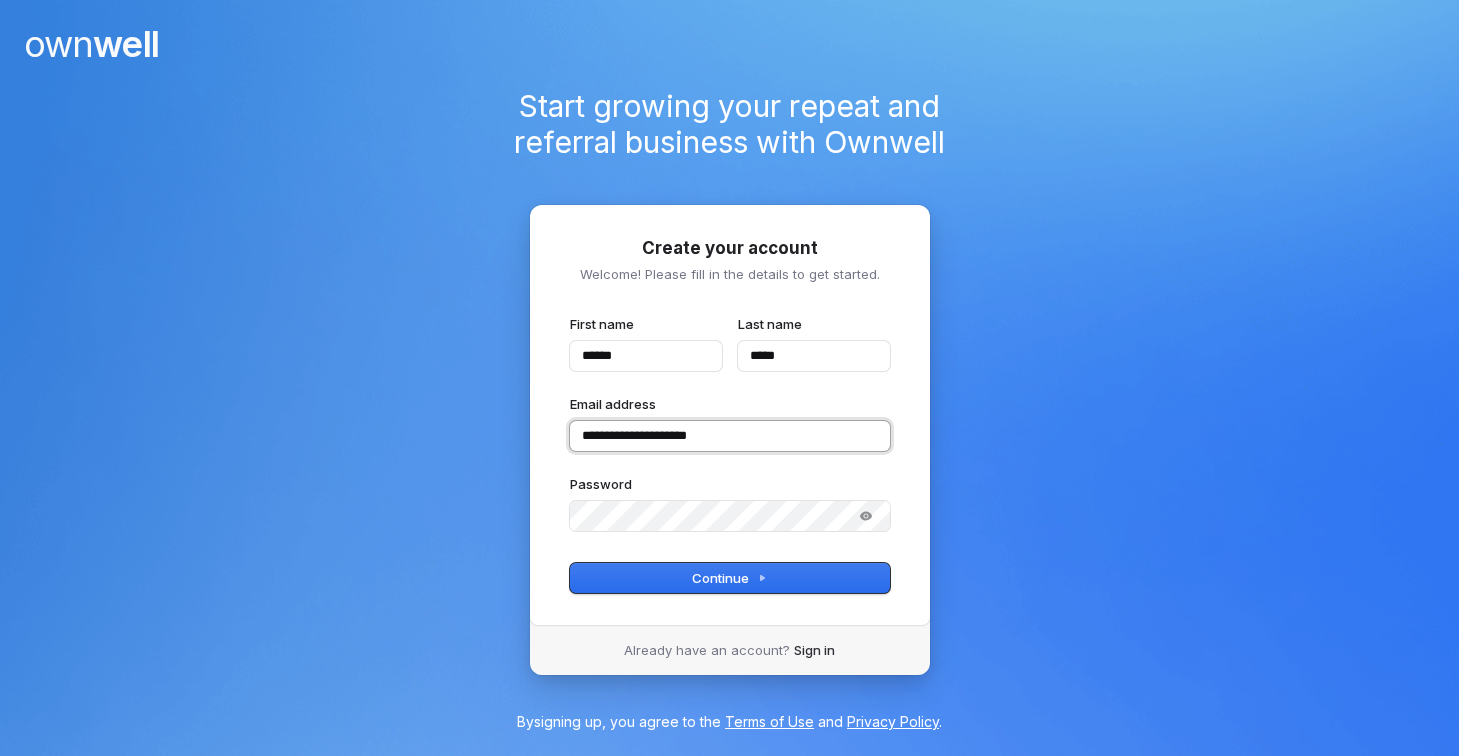 type on "**********" 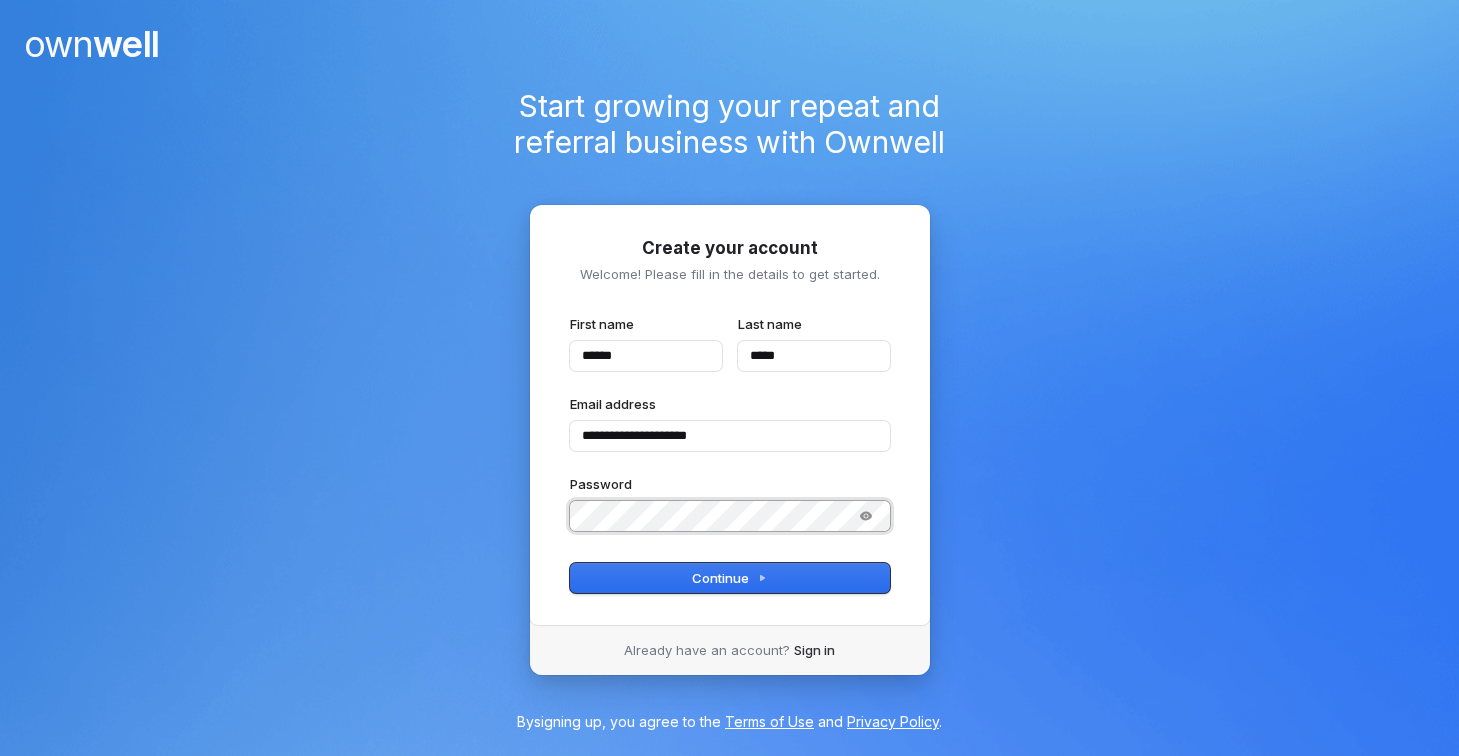type on "******" 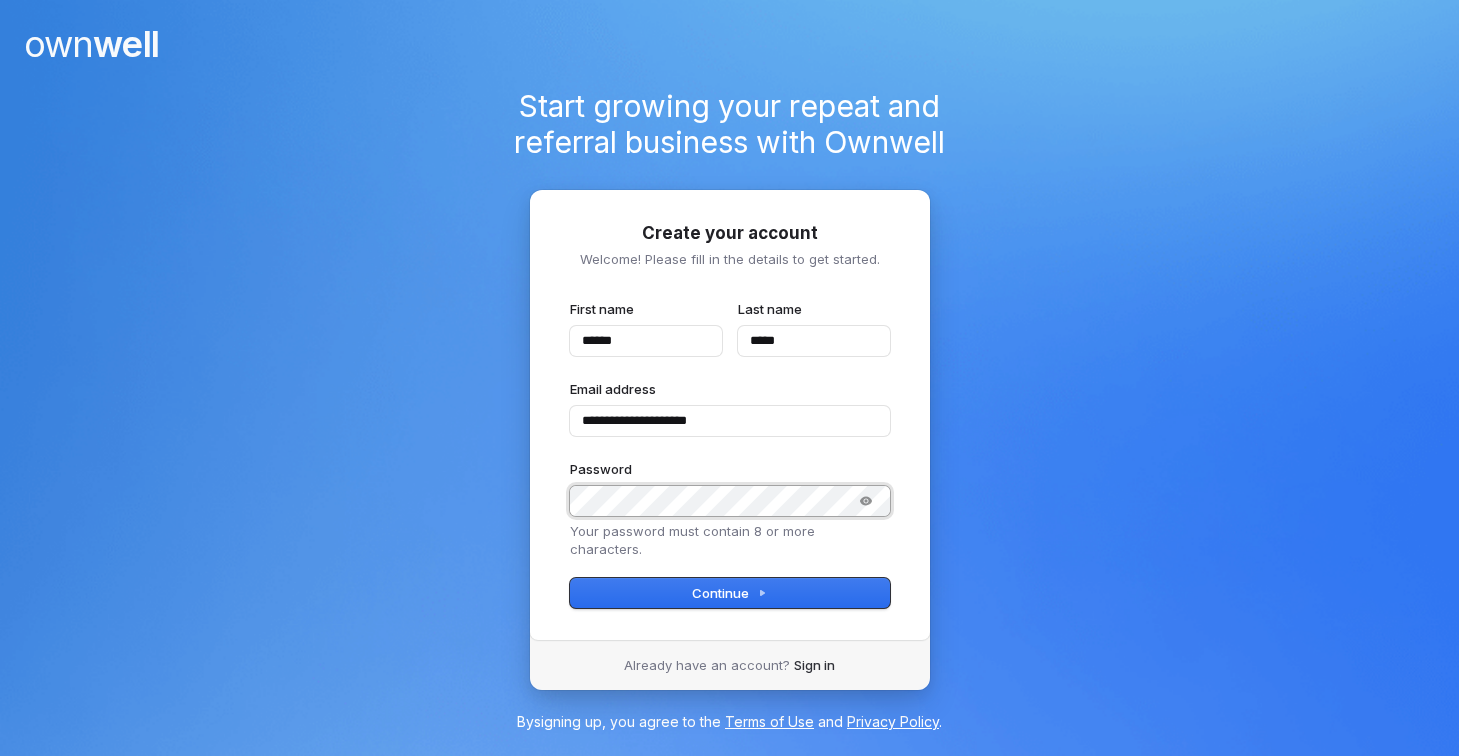 type on "******" 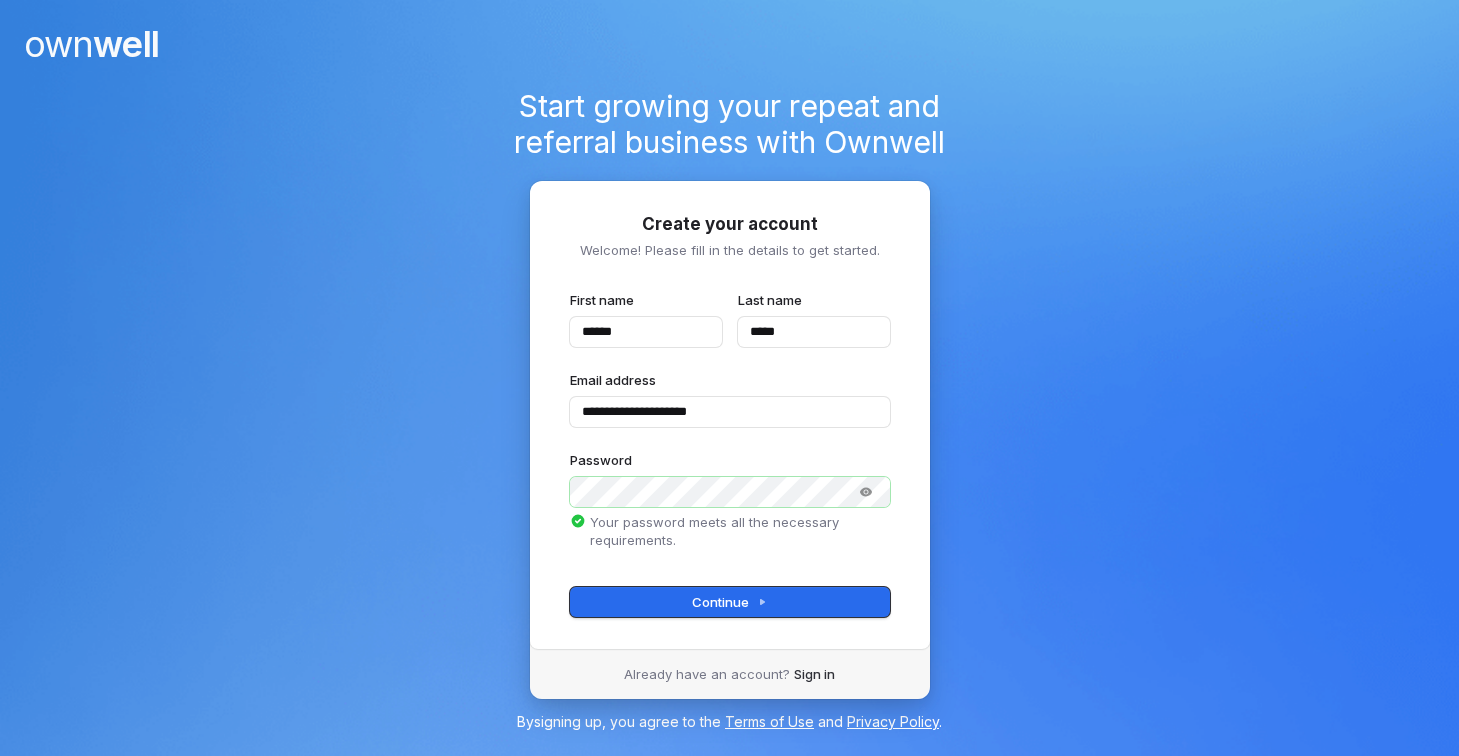 type on "******" 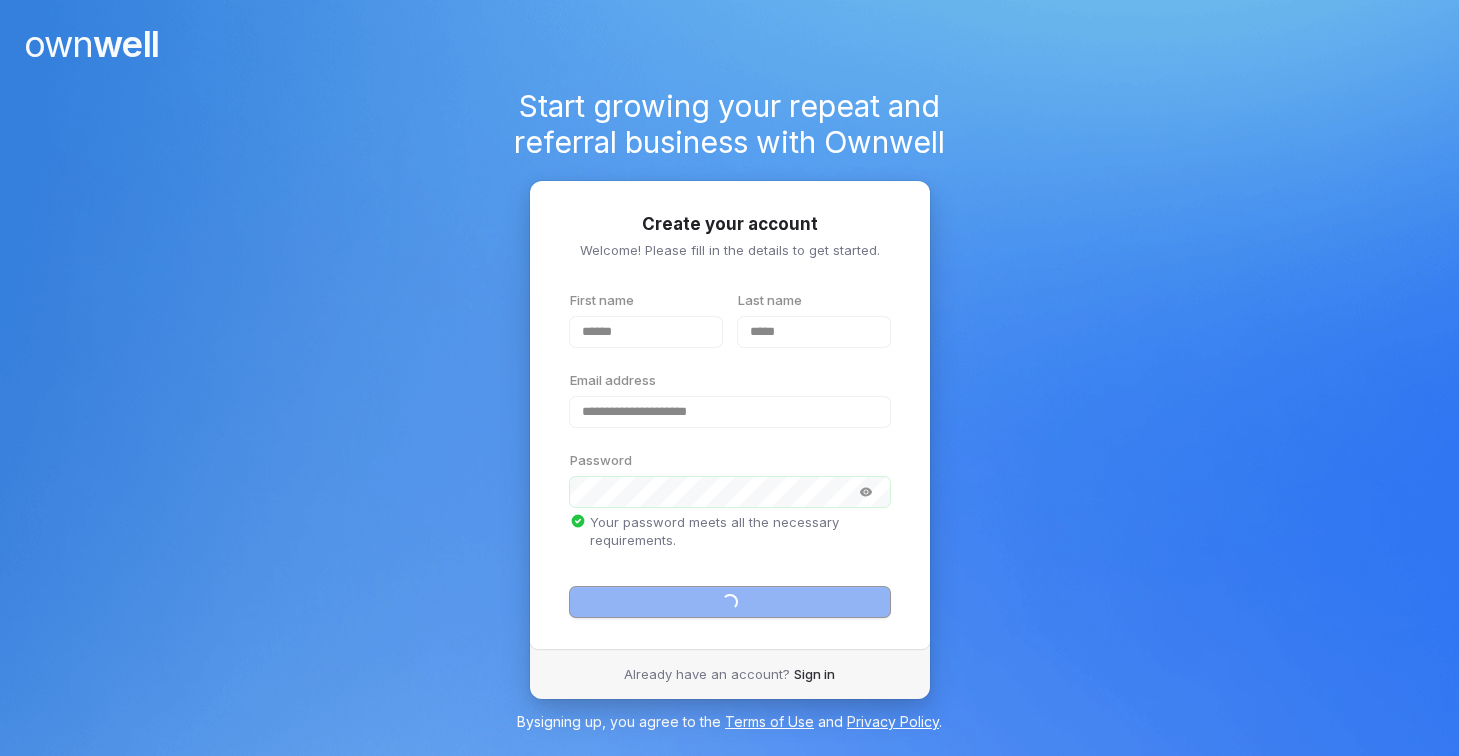 type on "******" 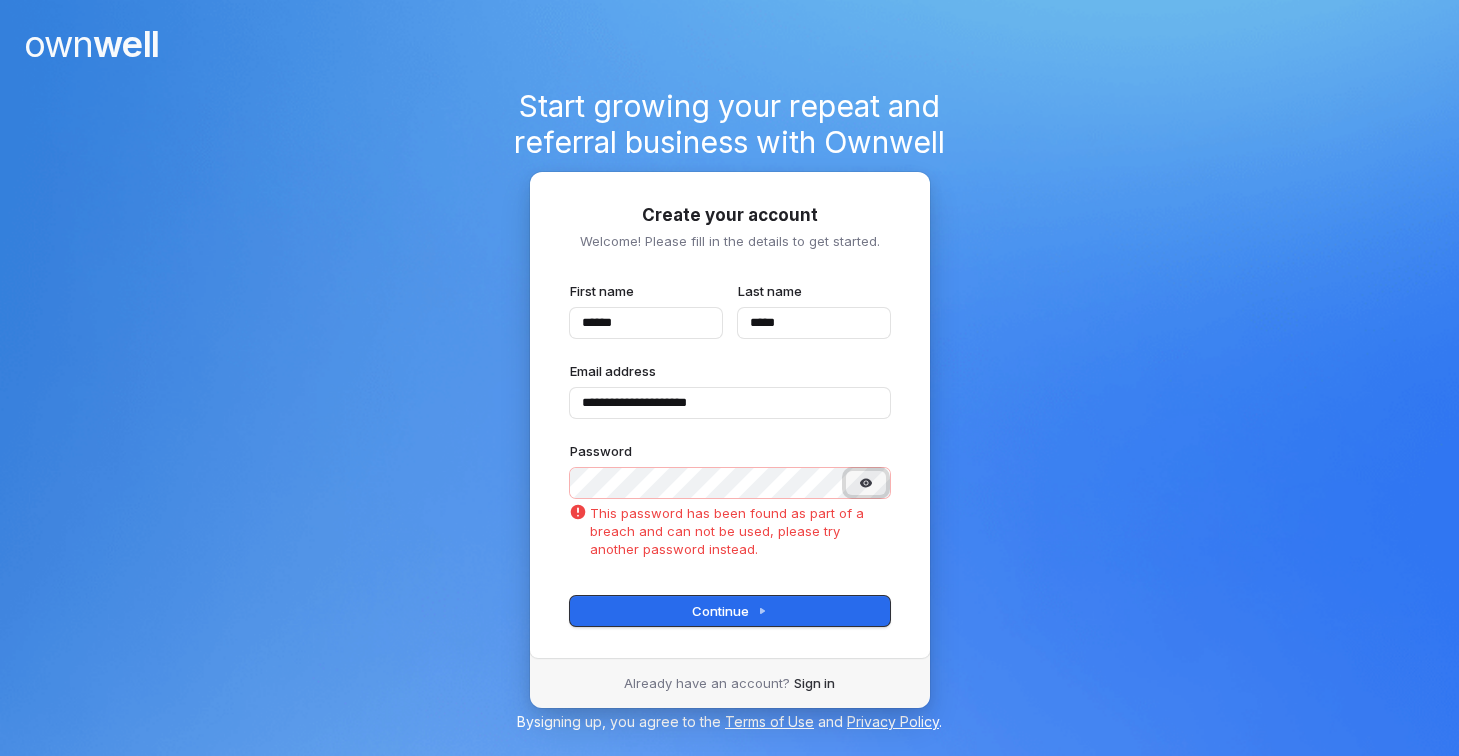 click 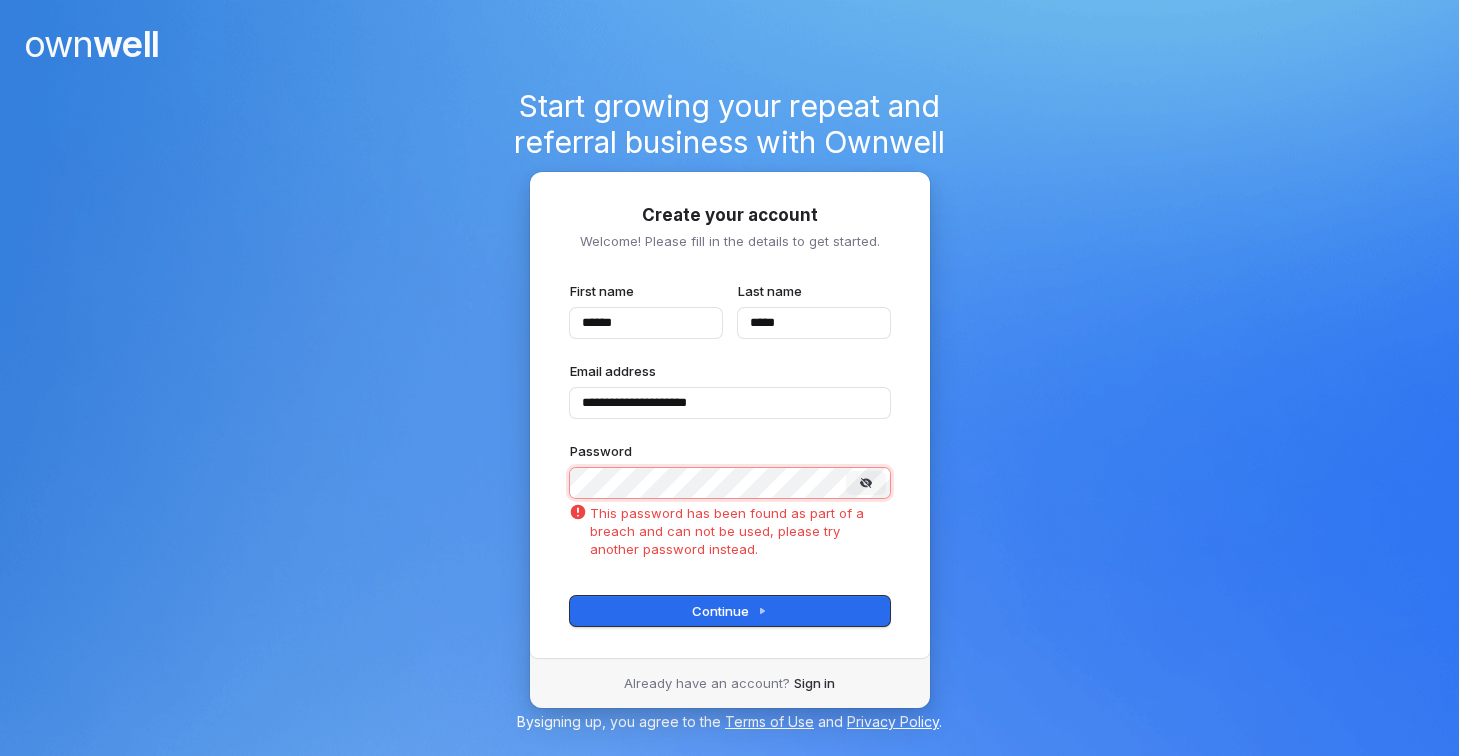type on "******" 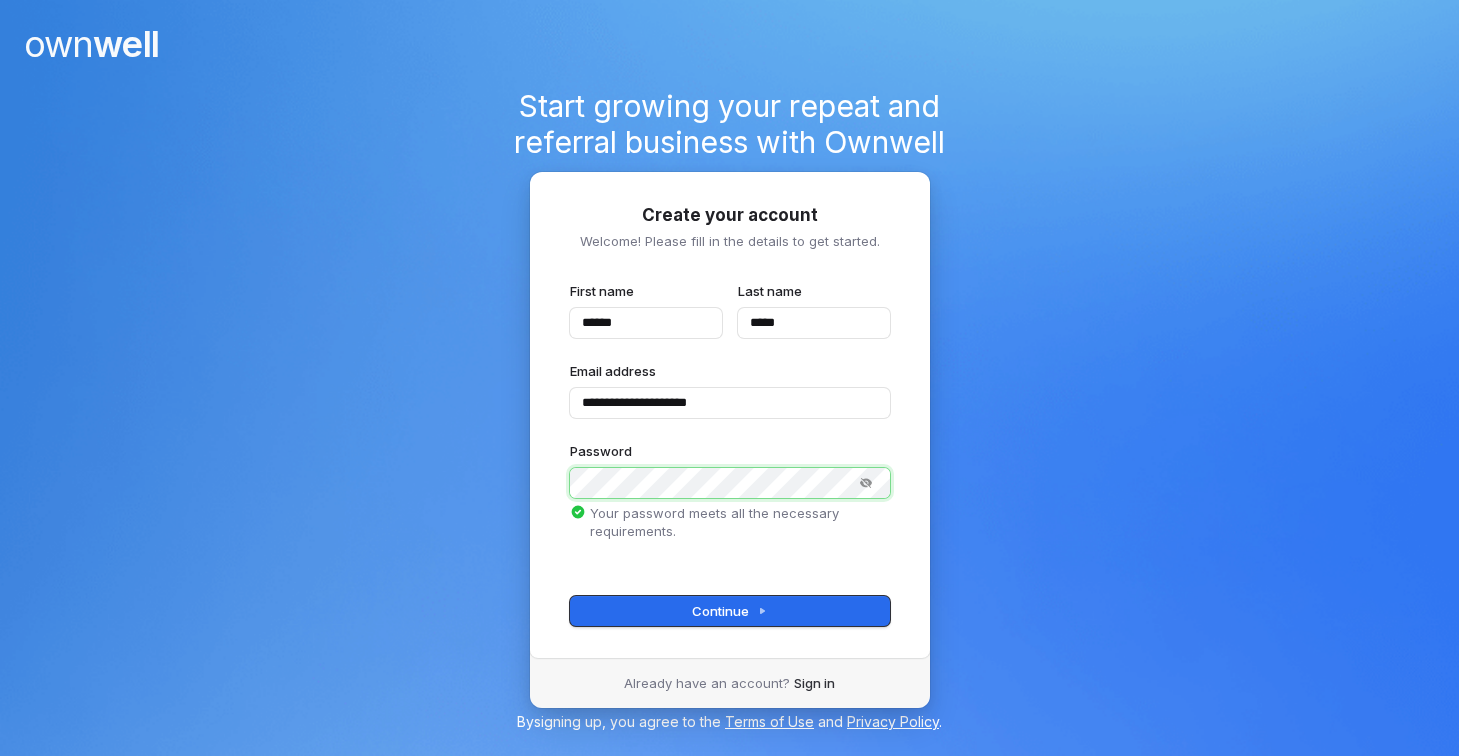 click on "**********" at bounding box center [730, 440] 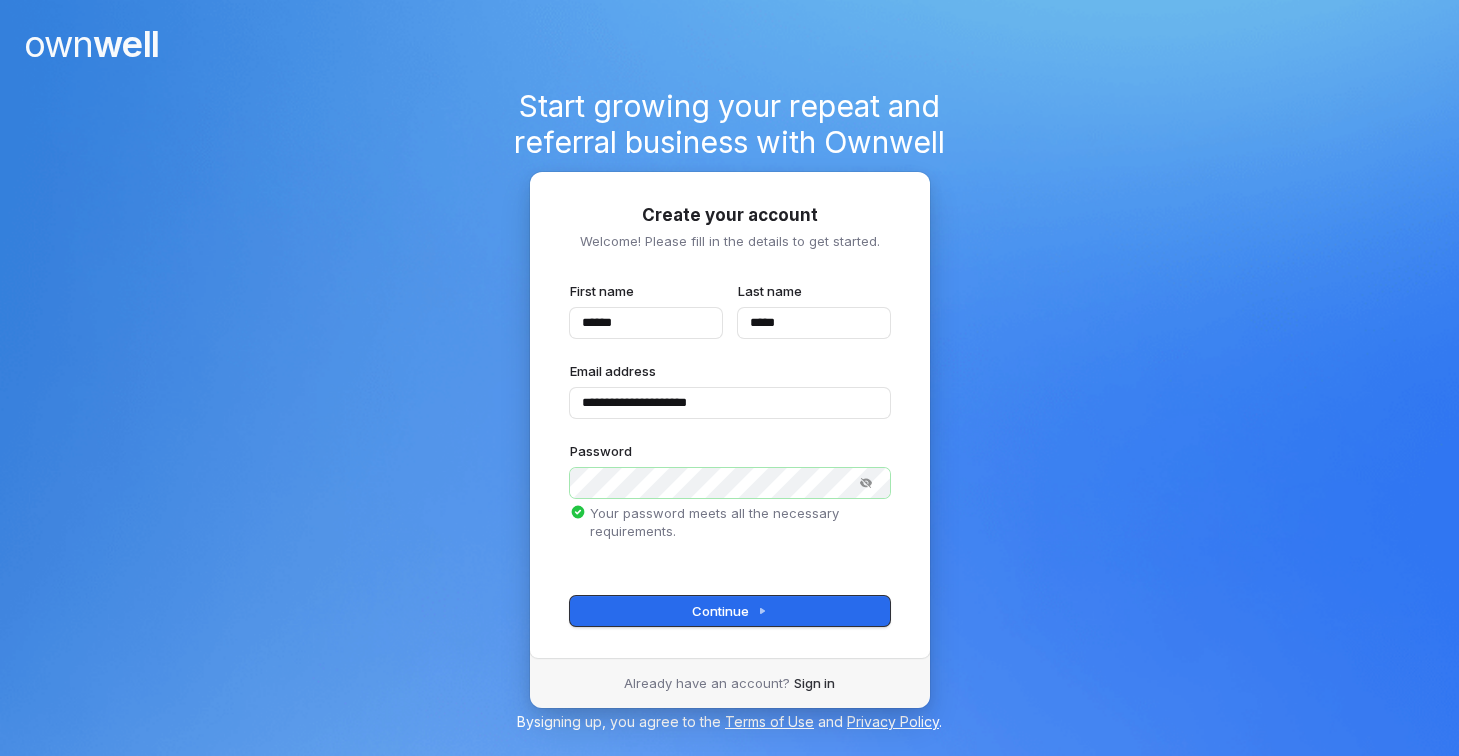 type on "******" 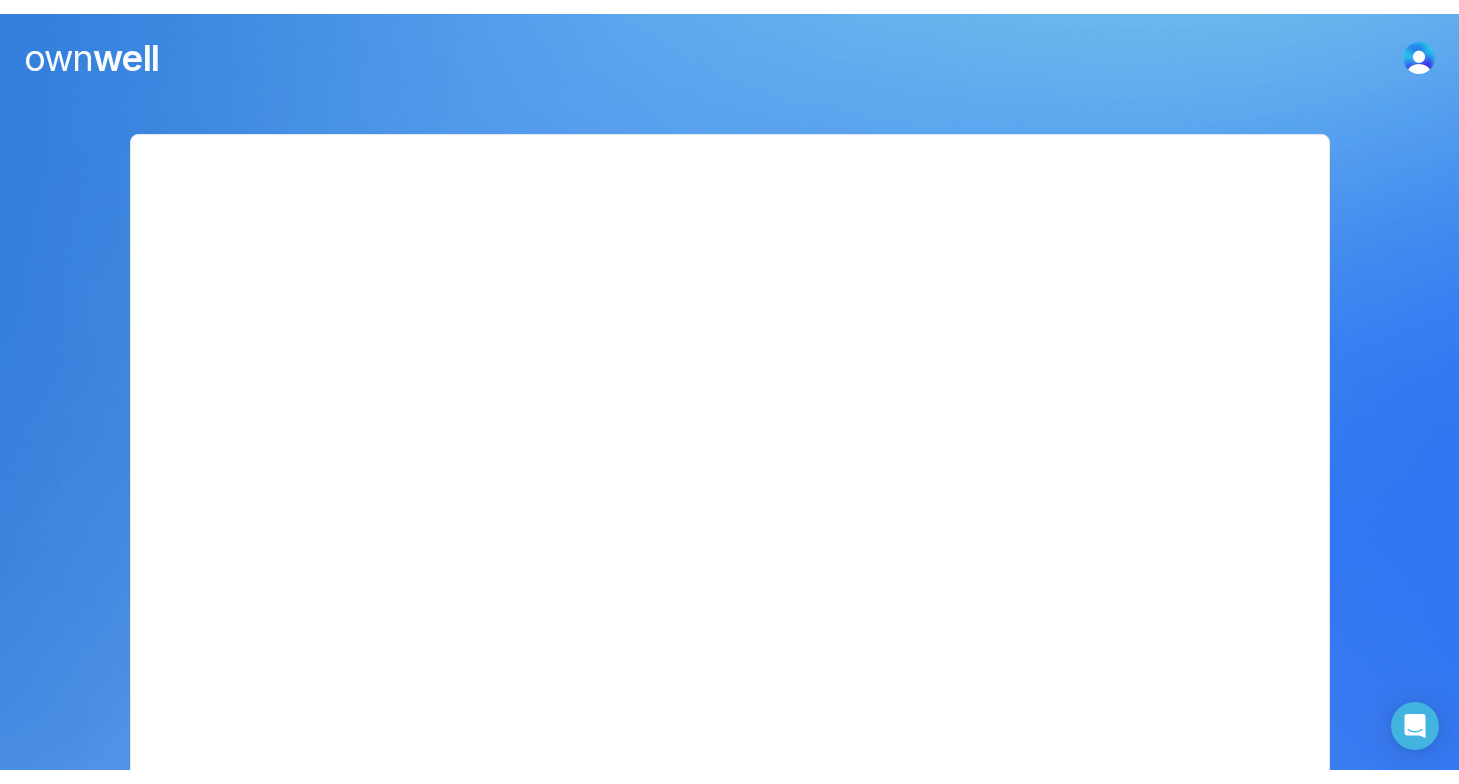 scroll, scrollTop: 0, scrollLeft: 0, axis: both 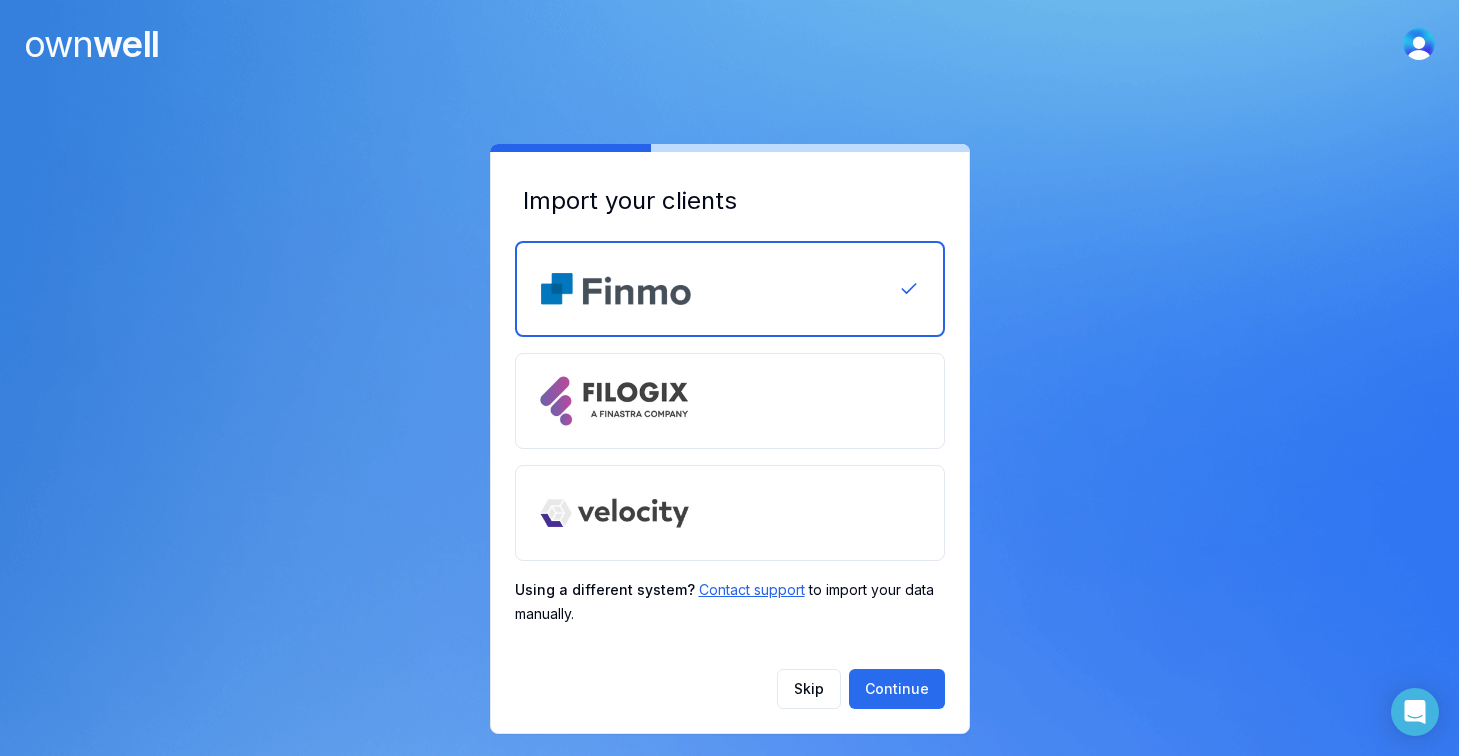 click at bounding box center [615, 513] 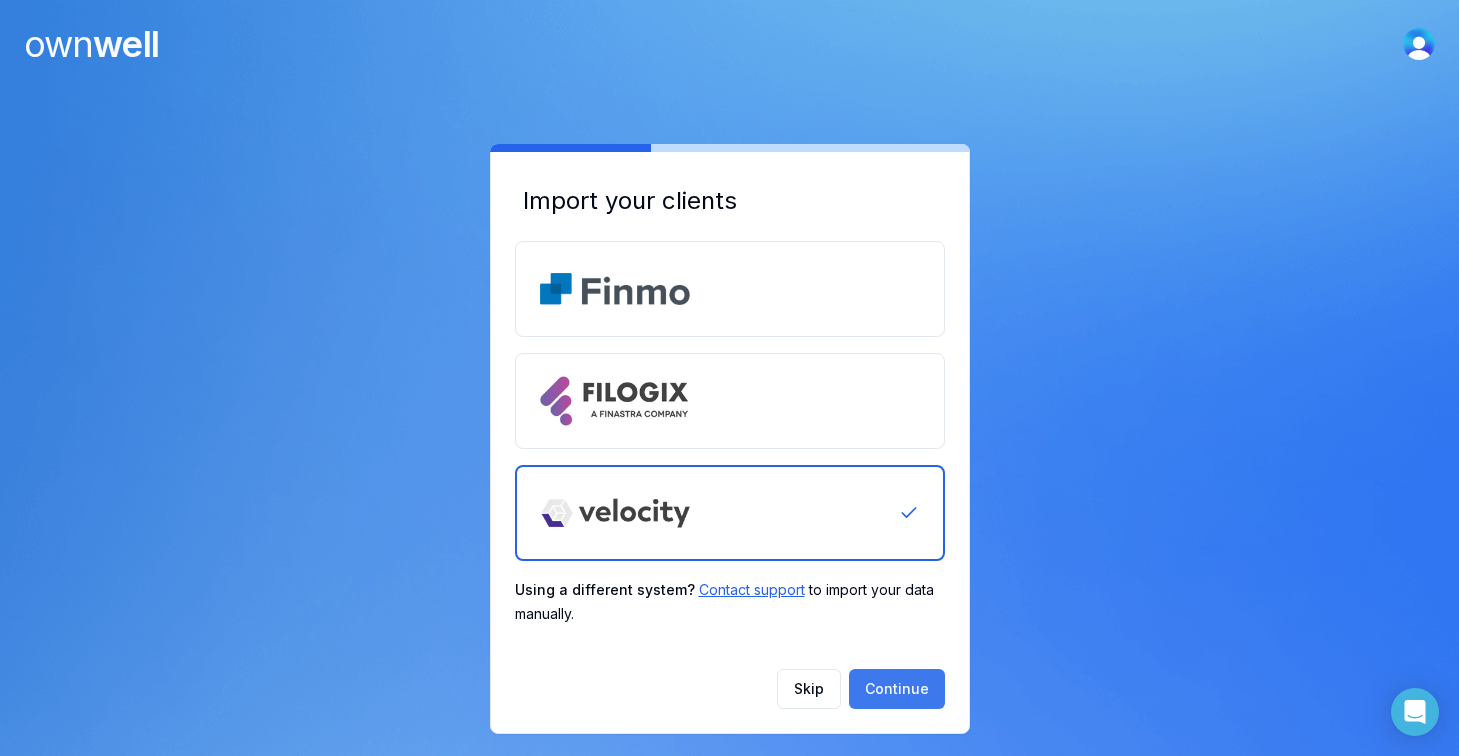 click on "Continue" at bounding box center [897, 689] 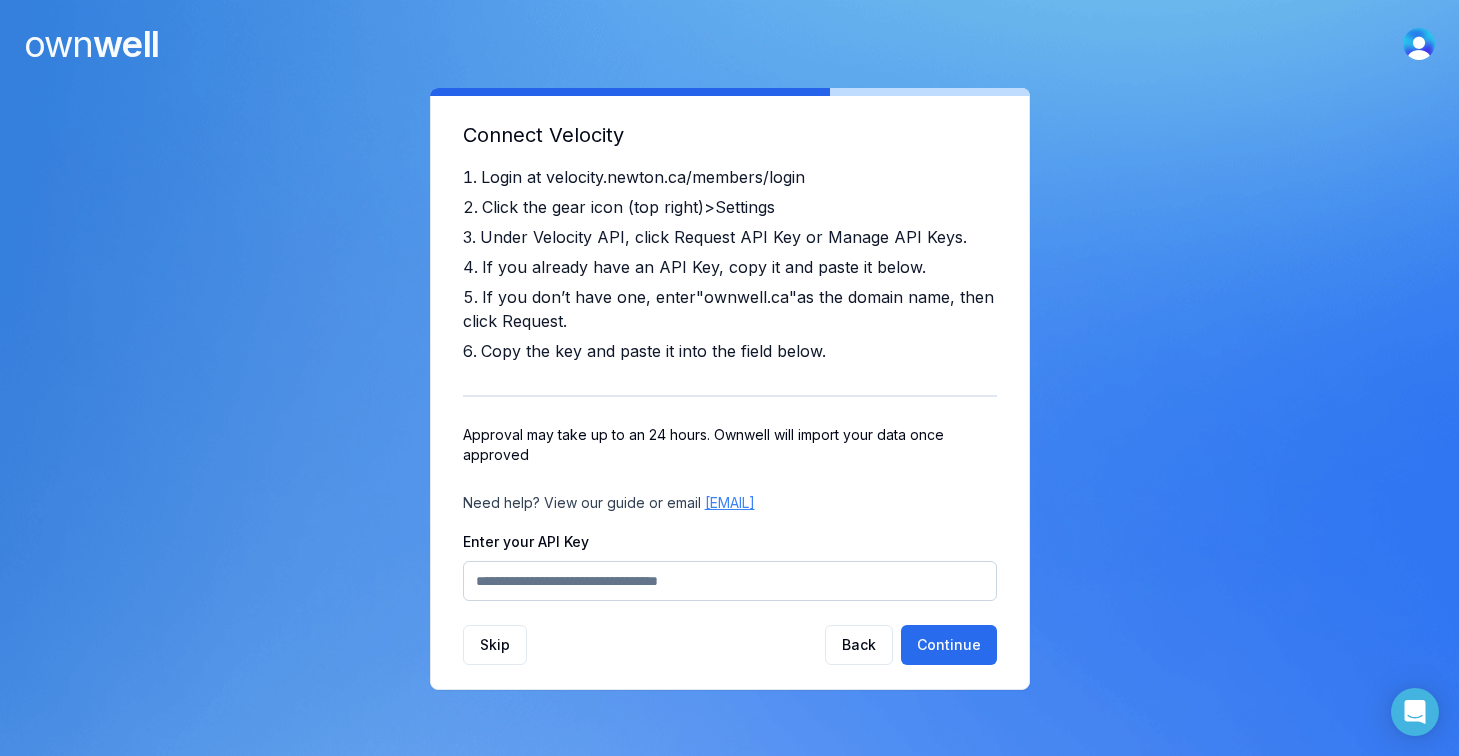 click on "Enter your API Key" at bounding box center [730, 581] 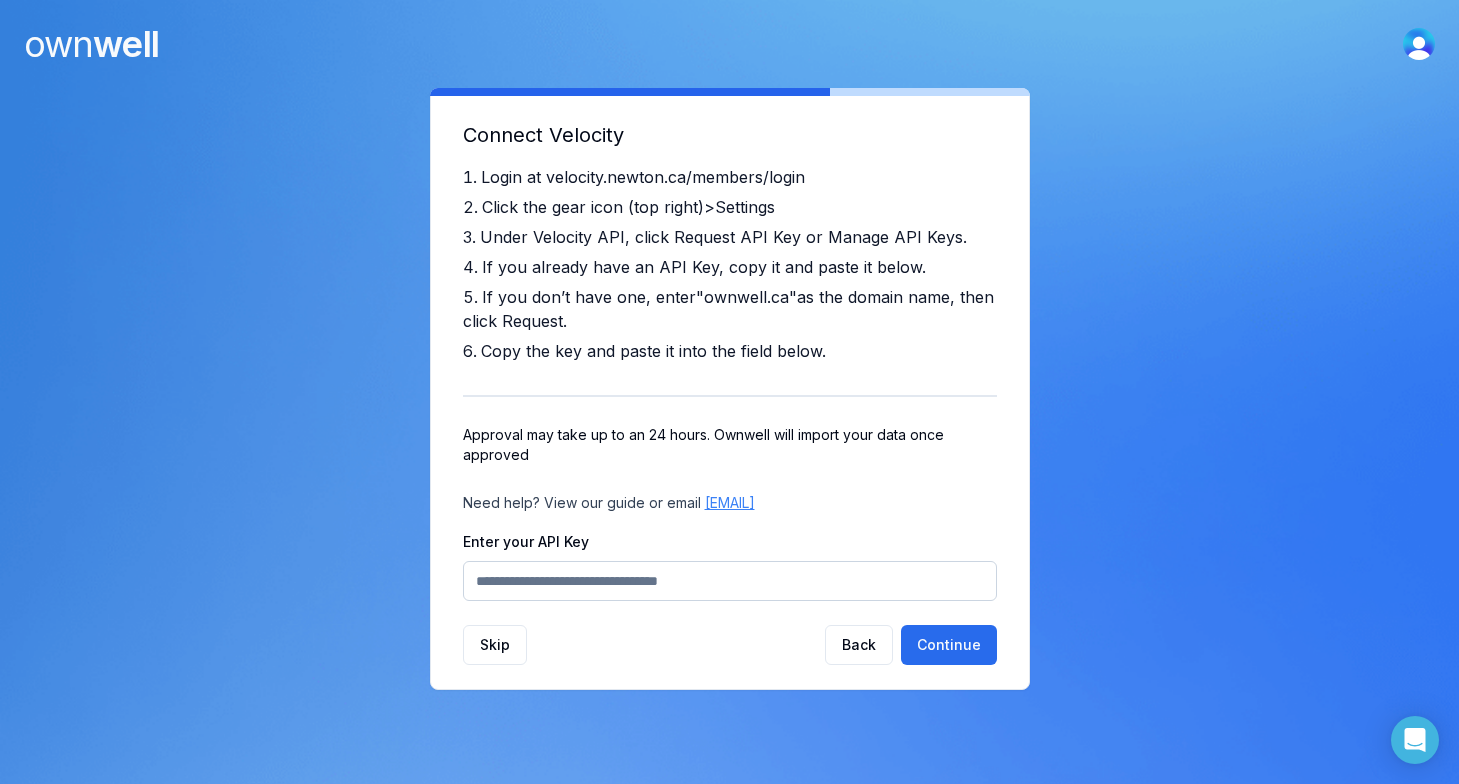 paste on "**********" 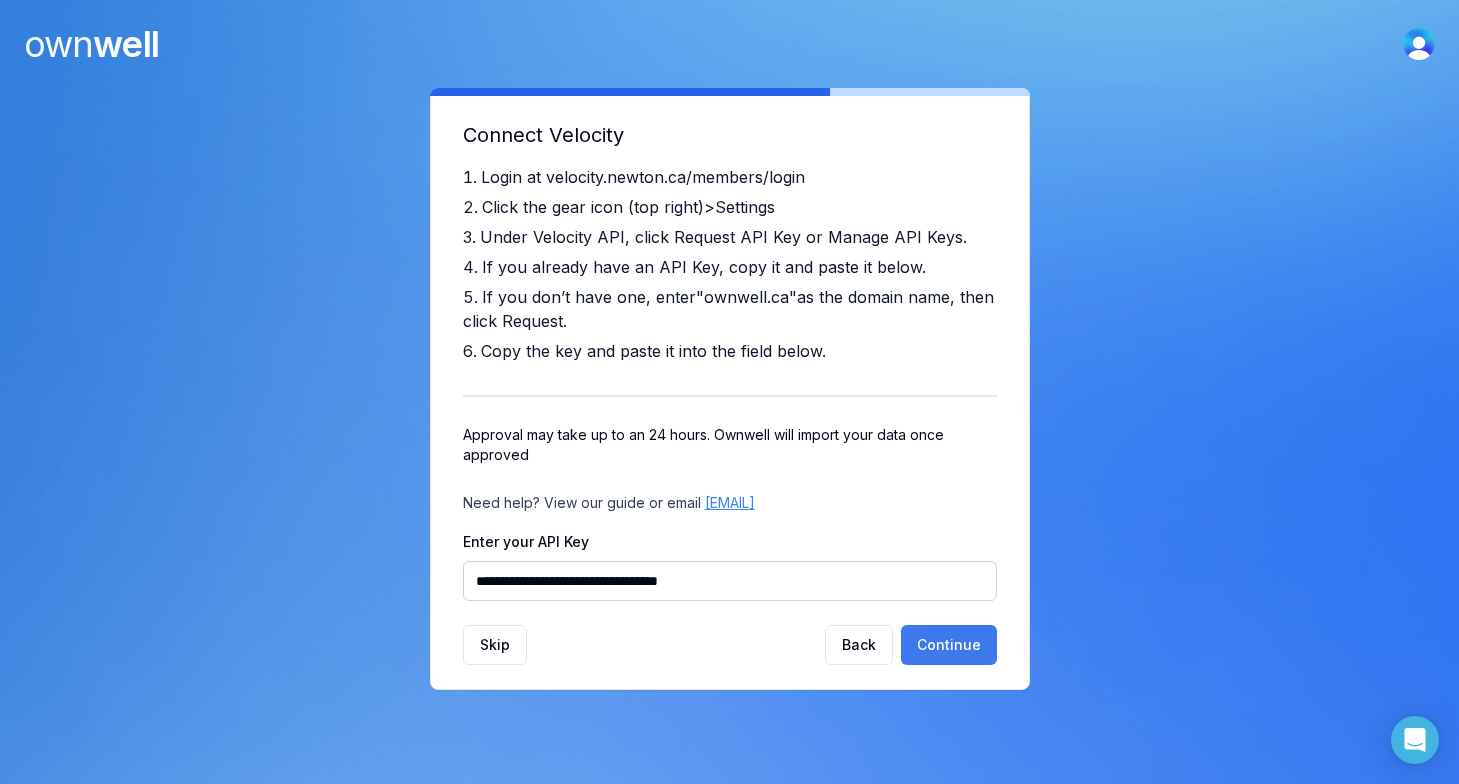 type on "**********" 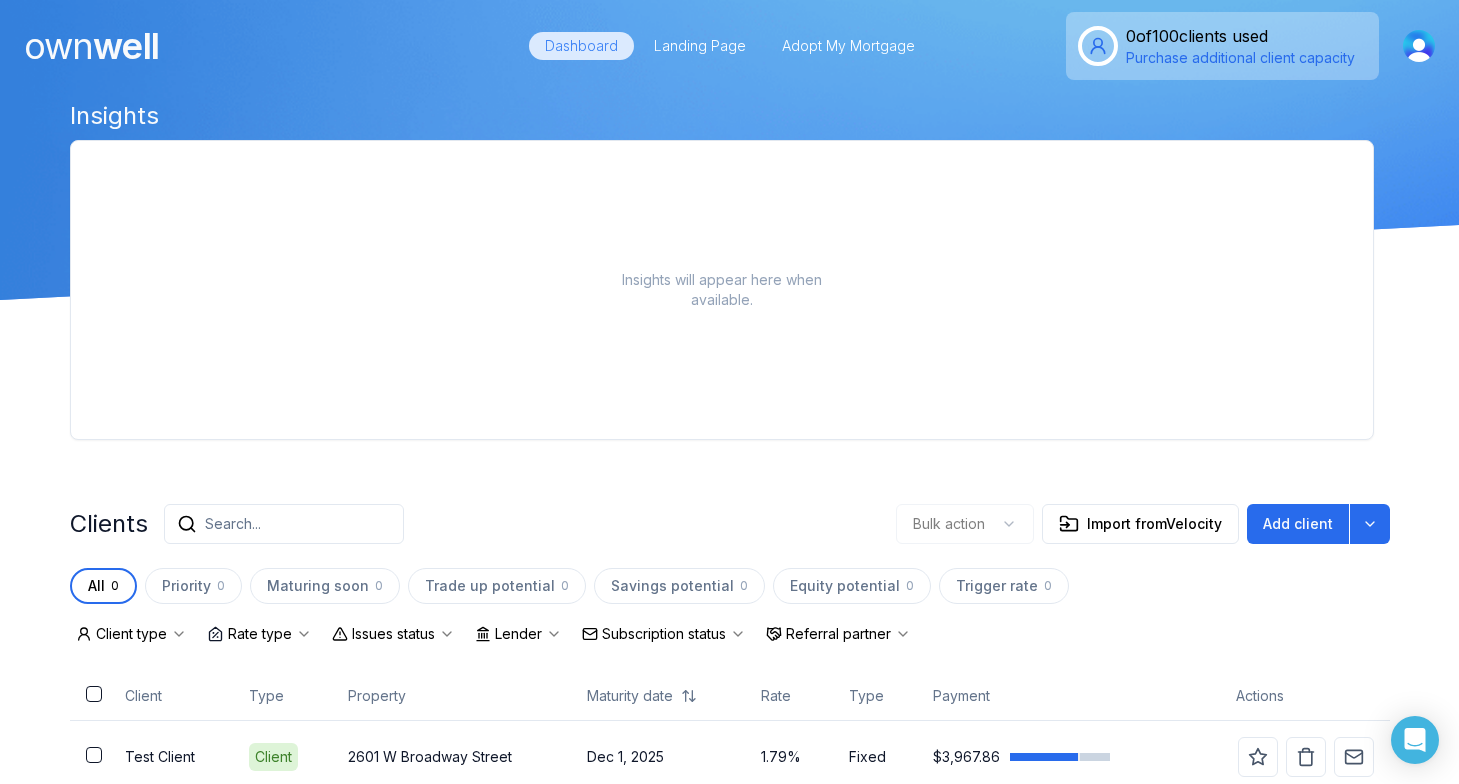 scroll, scrollTop: 0, scrollLeft: 0, axis: both 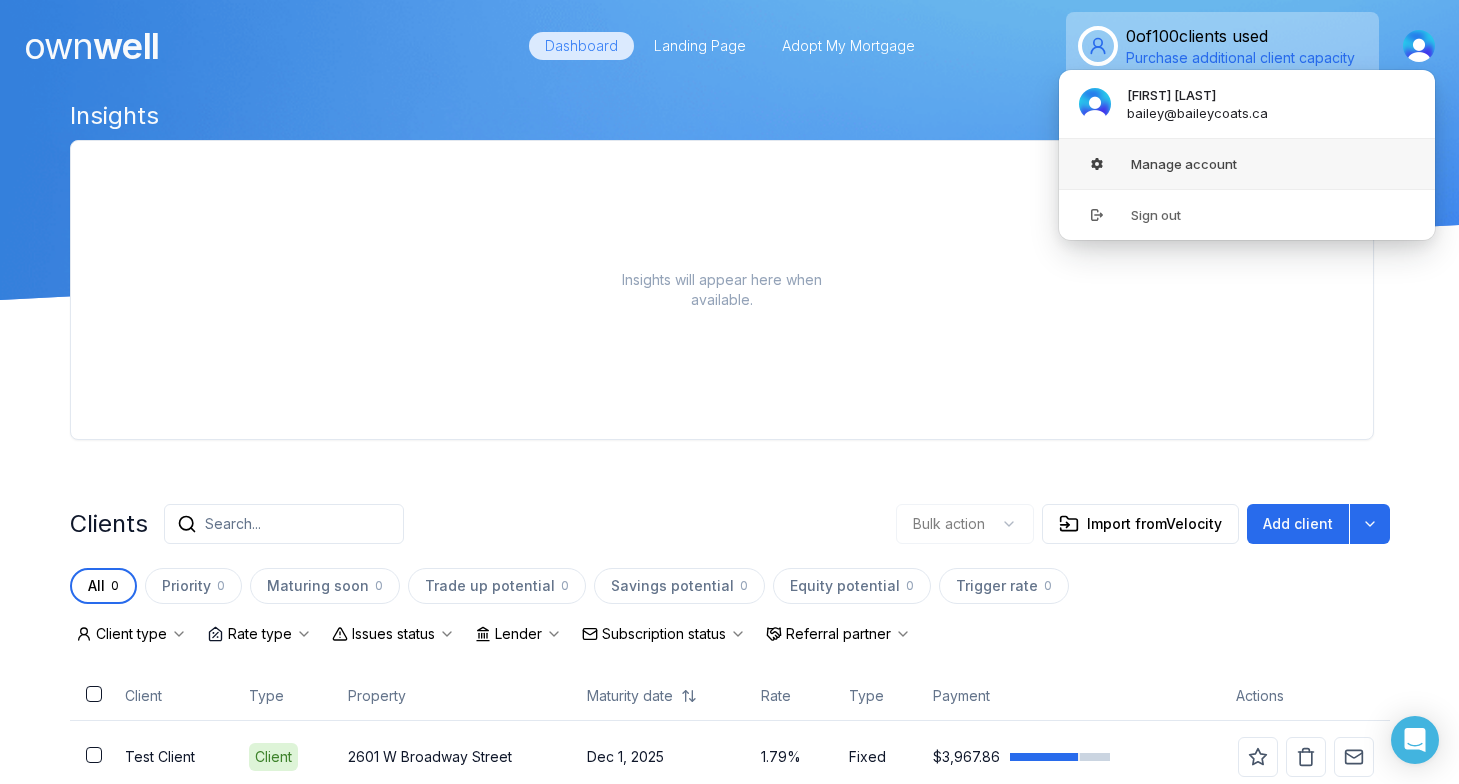 click on "Manage account" at bounding box center (1247, 164) 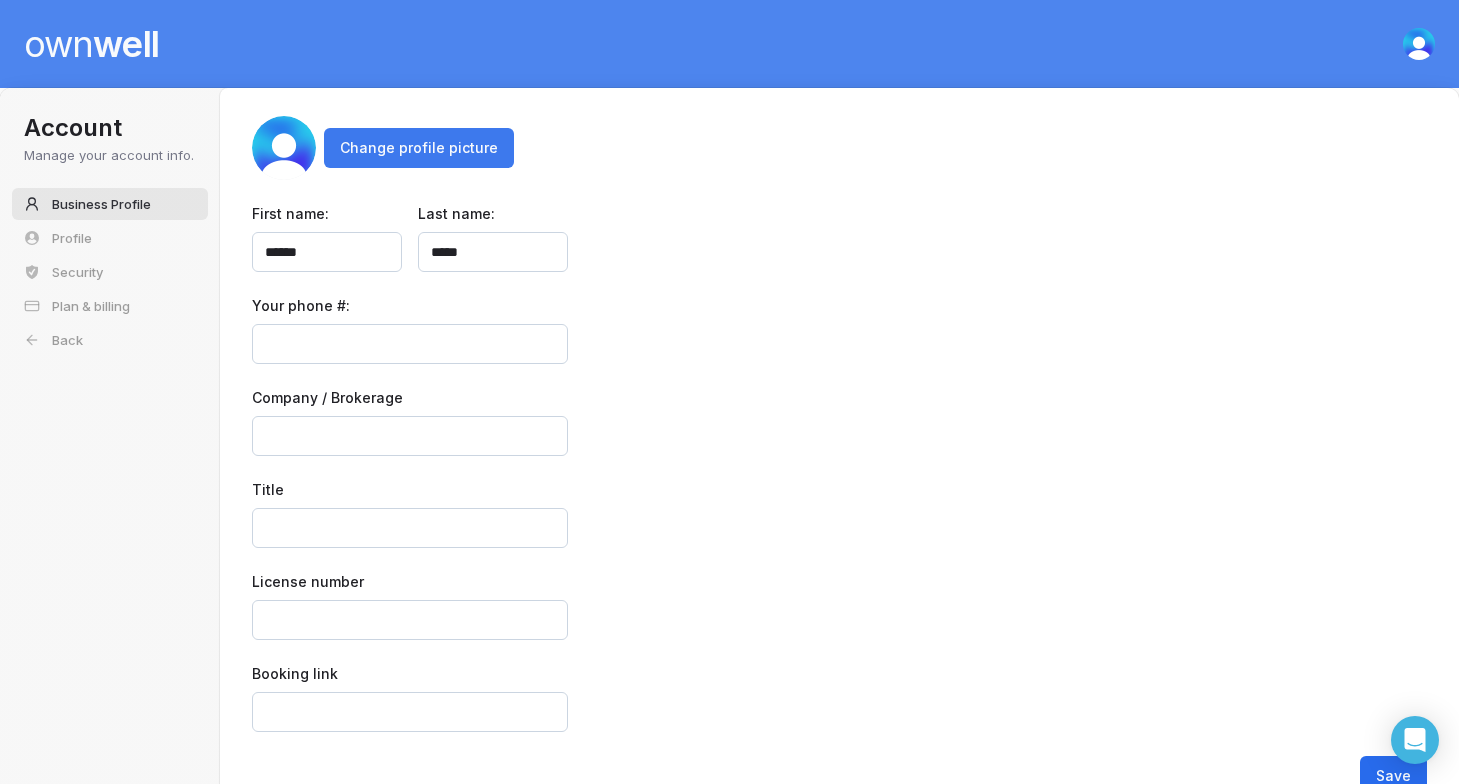 click on "Change profile picture" at bounding box center (419, 148) 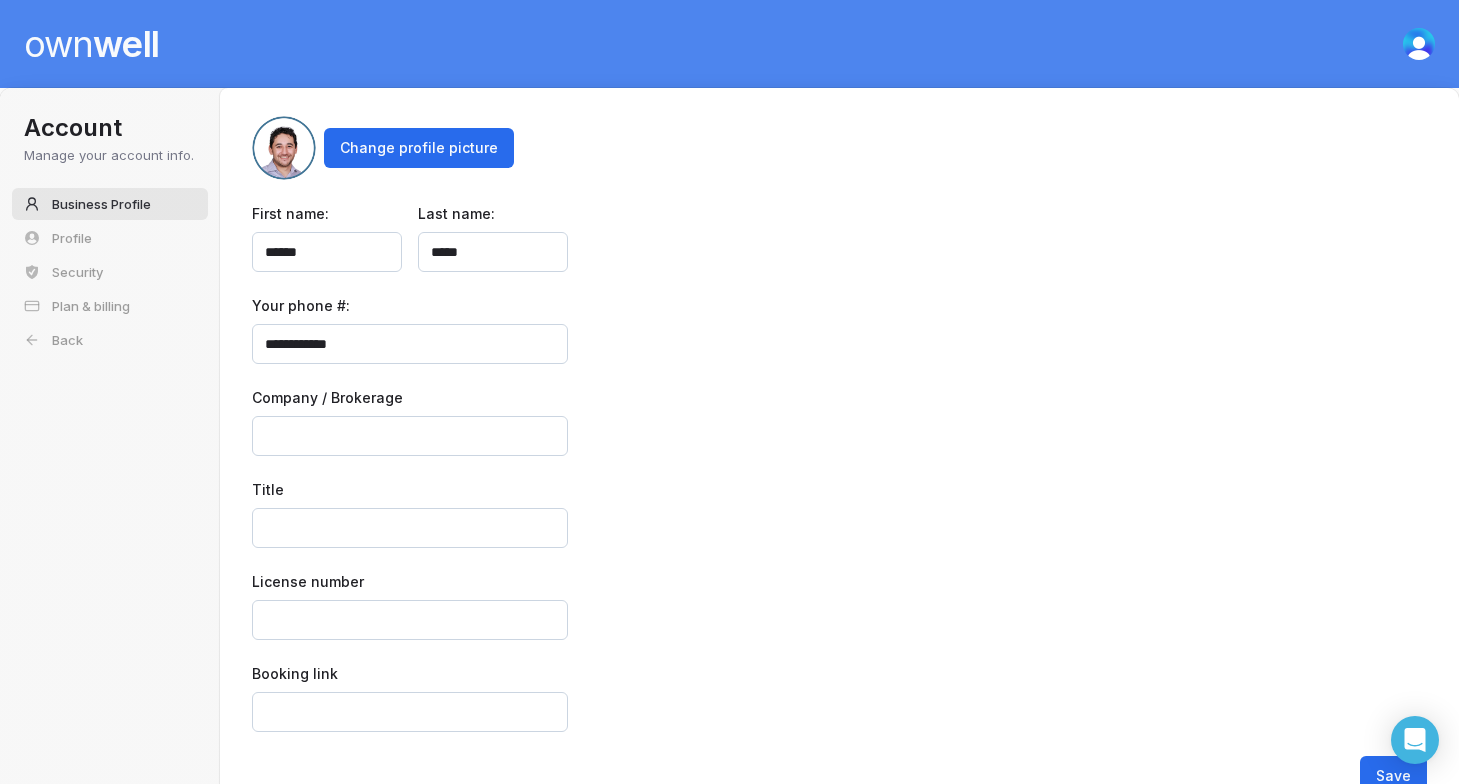 type on "**********" 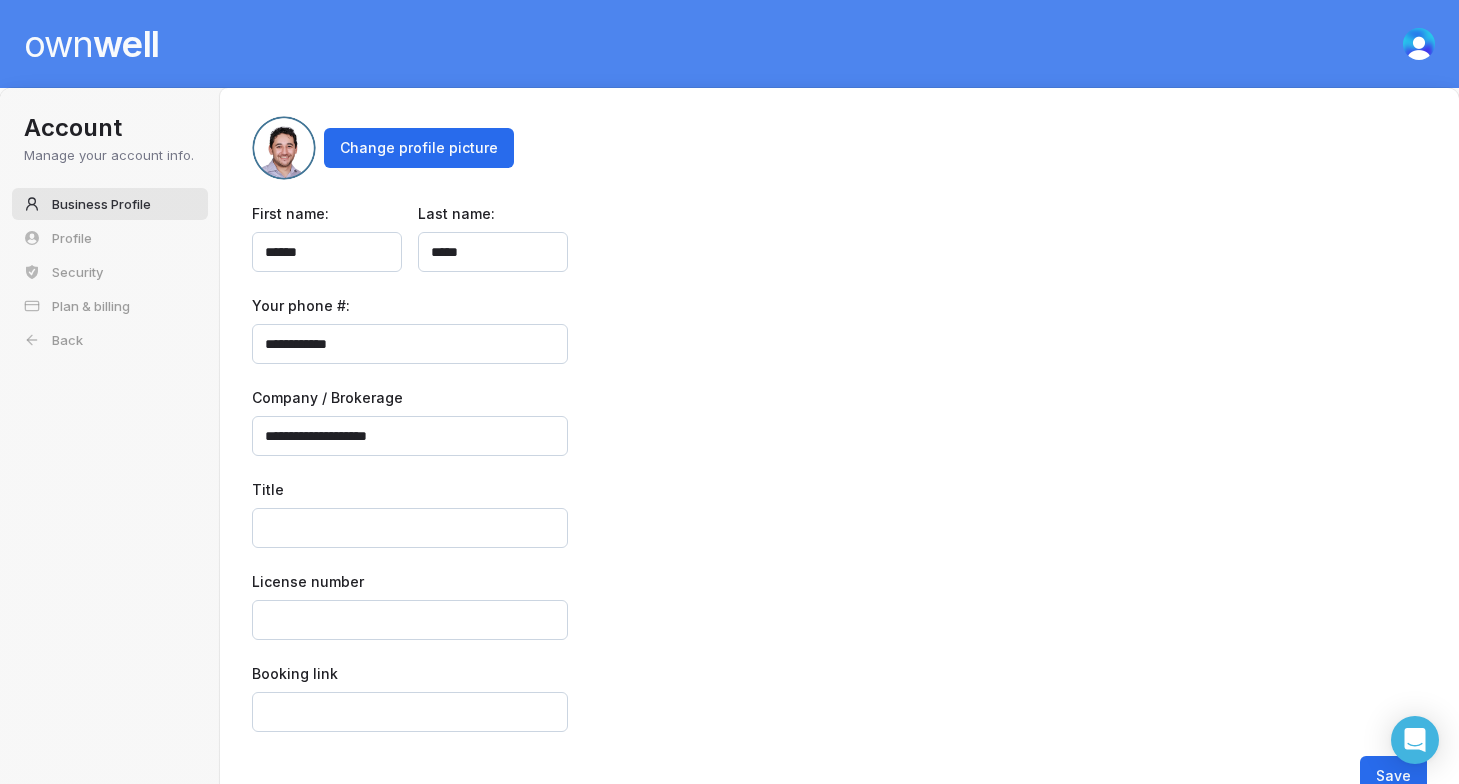 type on "**********" 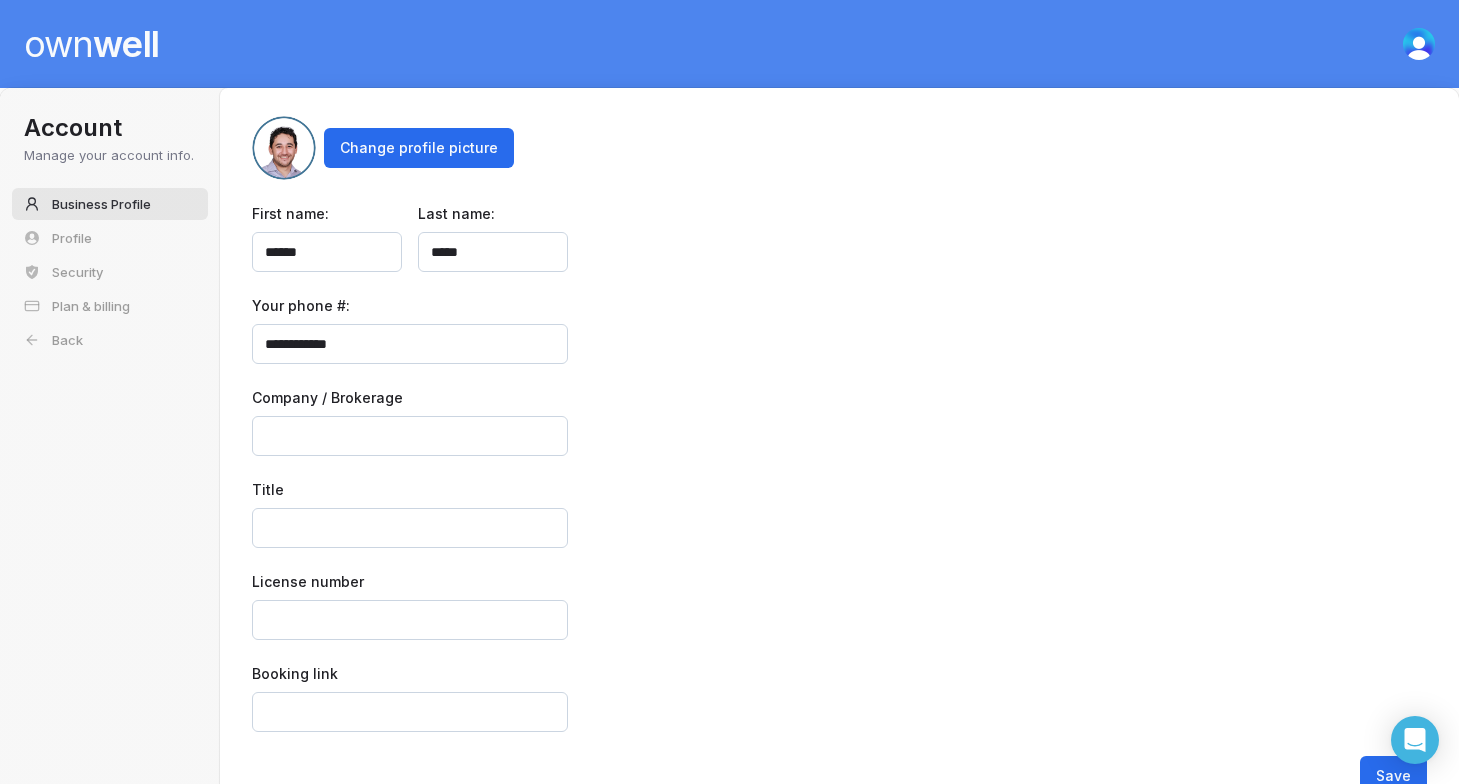 type on "**********" 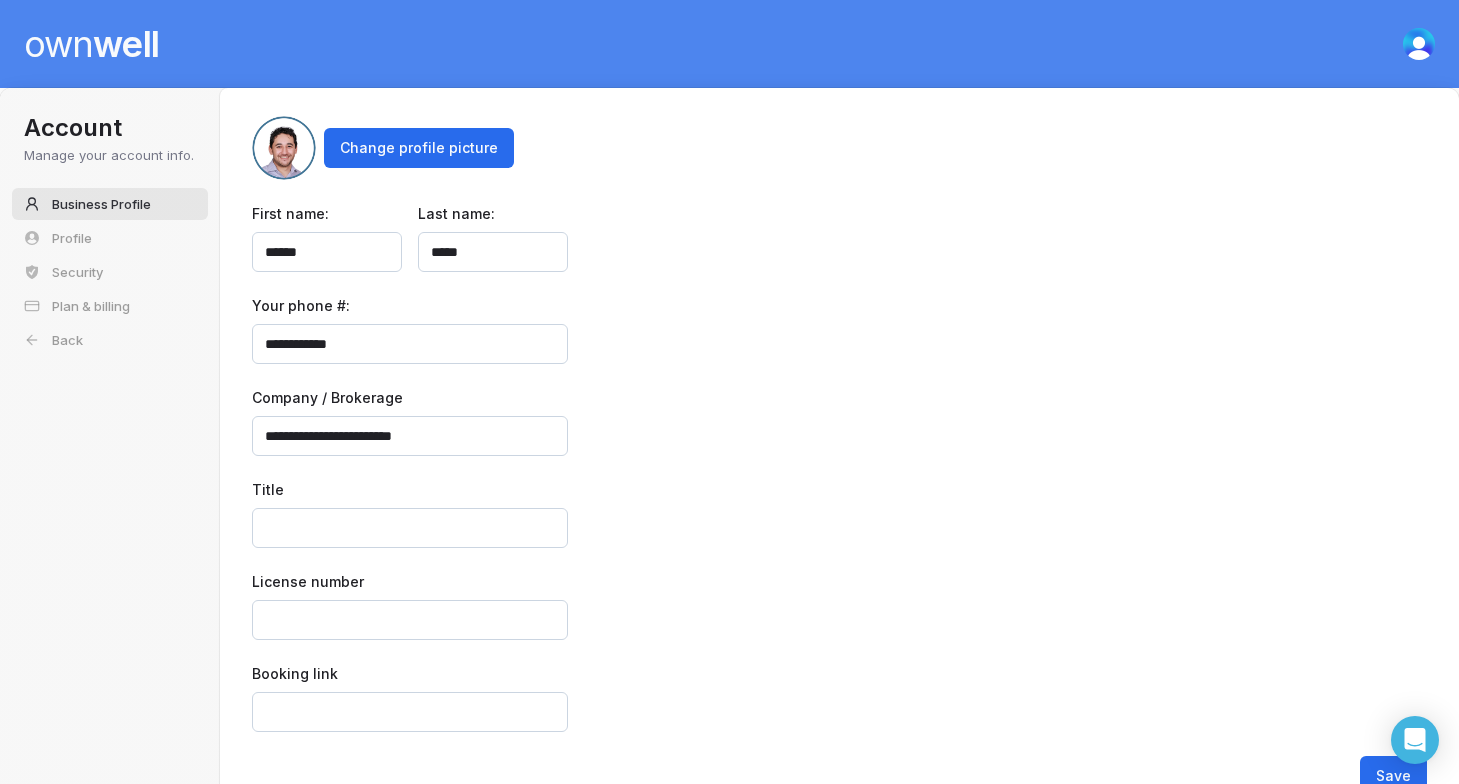 click on "Title" at bounding box center (410, 528) 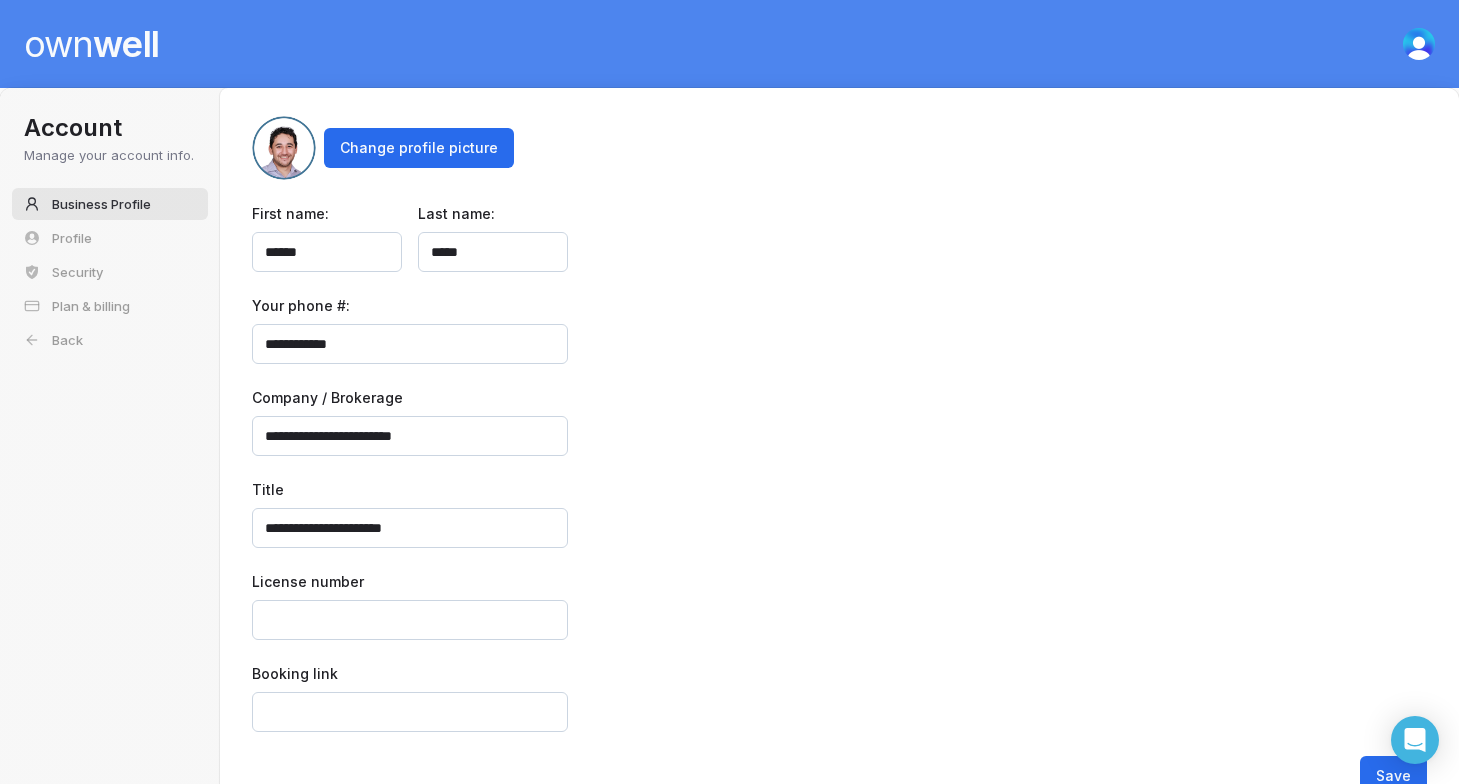 click on "**********" at bounding box center [410, 528] 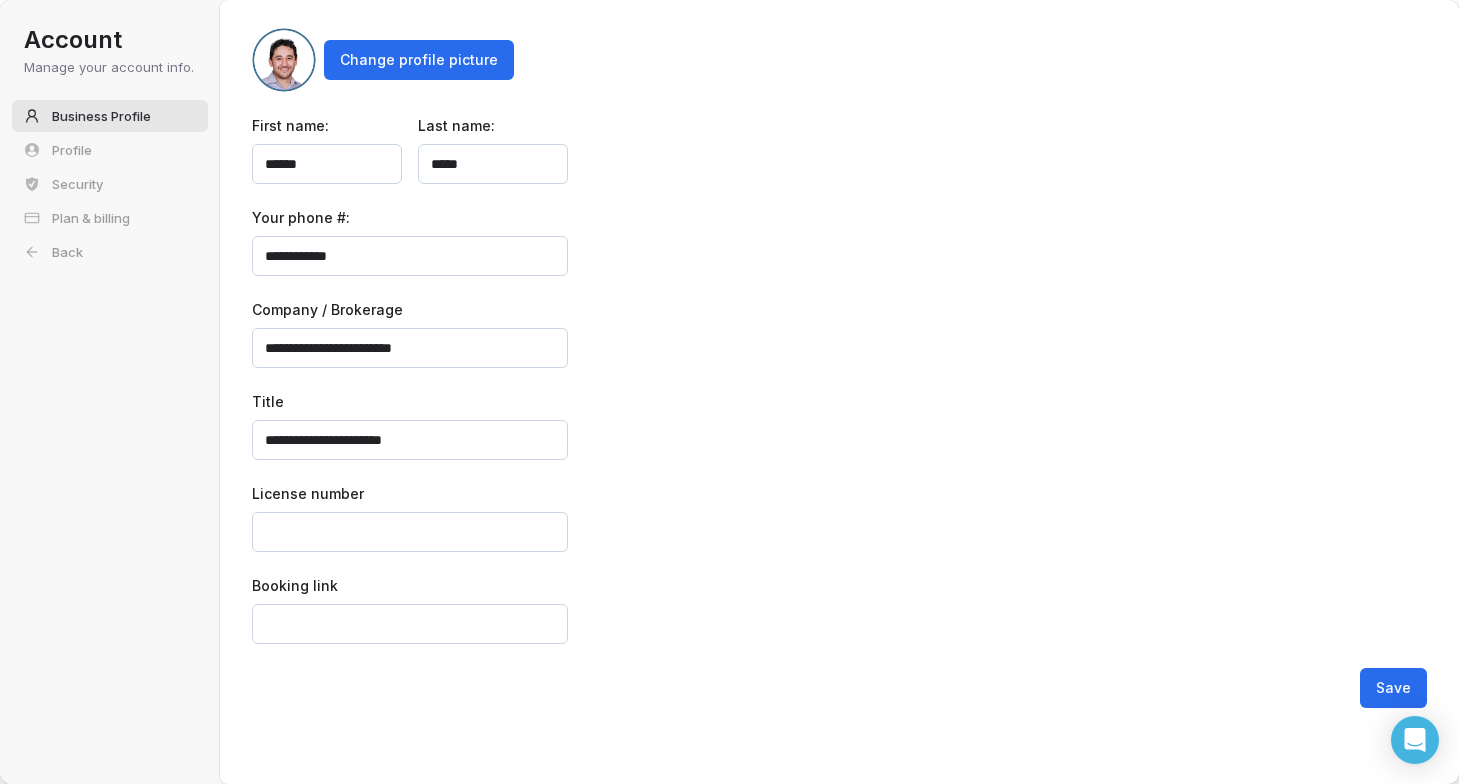 type on "**********" 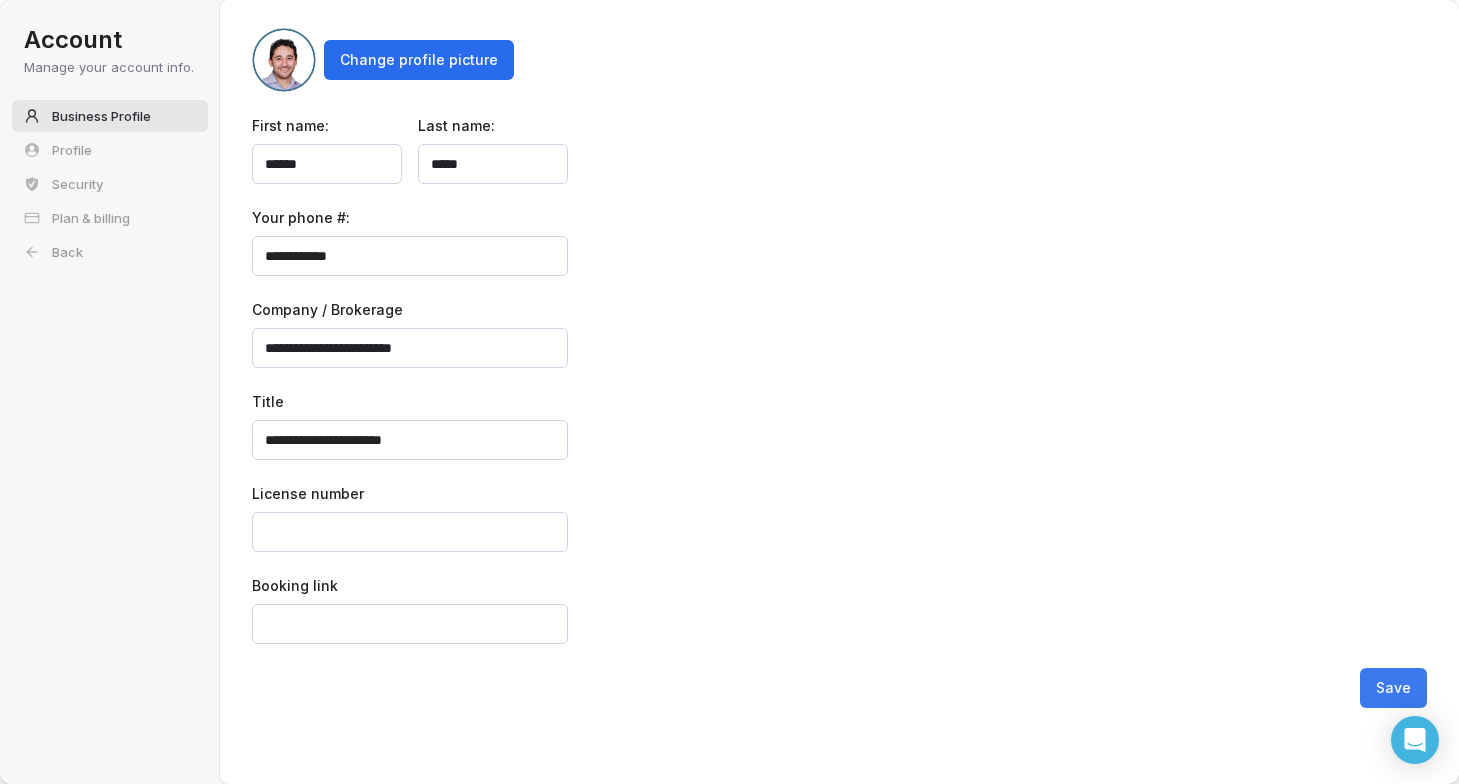 click on "Save" at bounding box center (1393, 688) 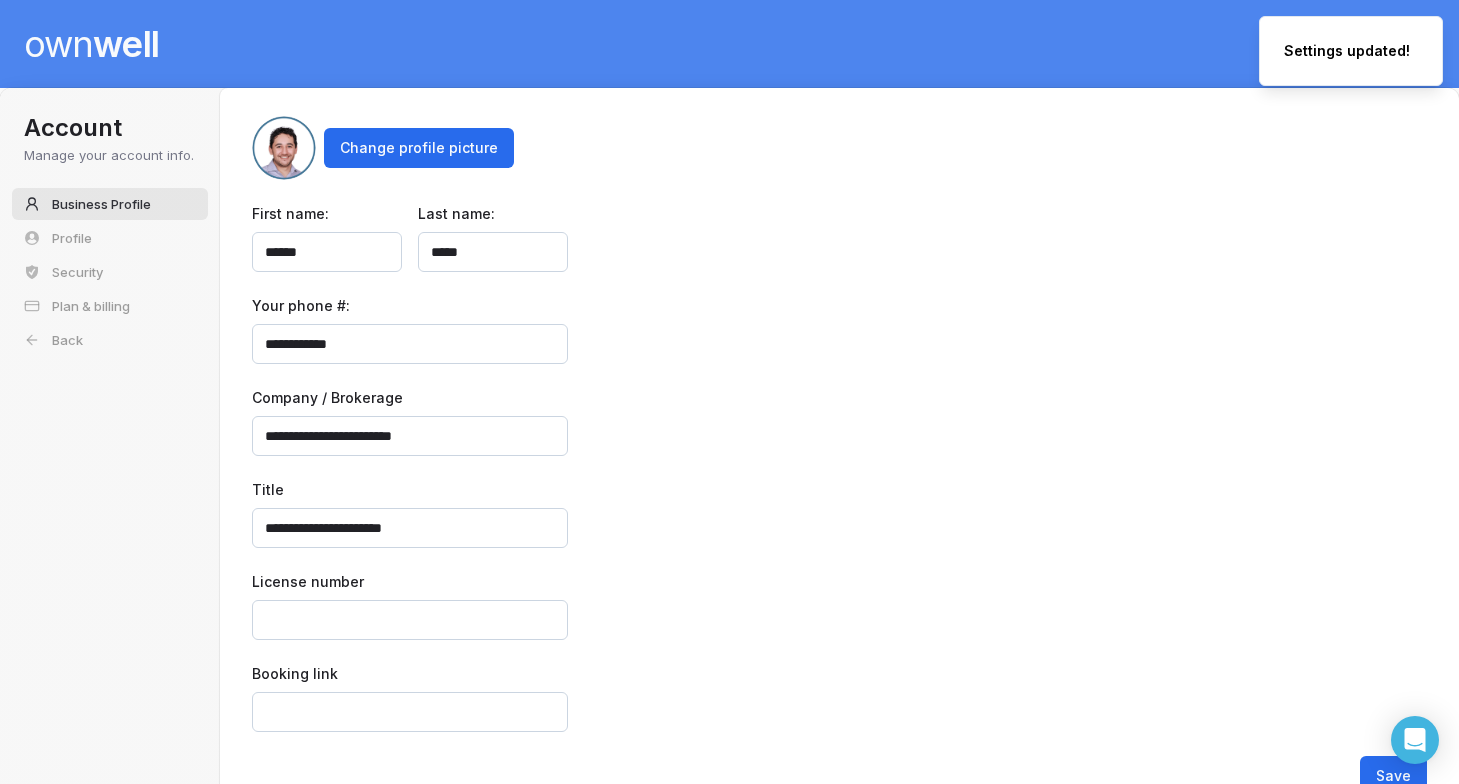 scroll, scrollTop: 0, scrollLeft: 0, axis: both 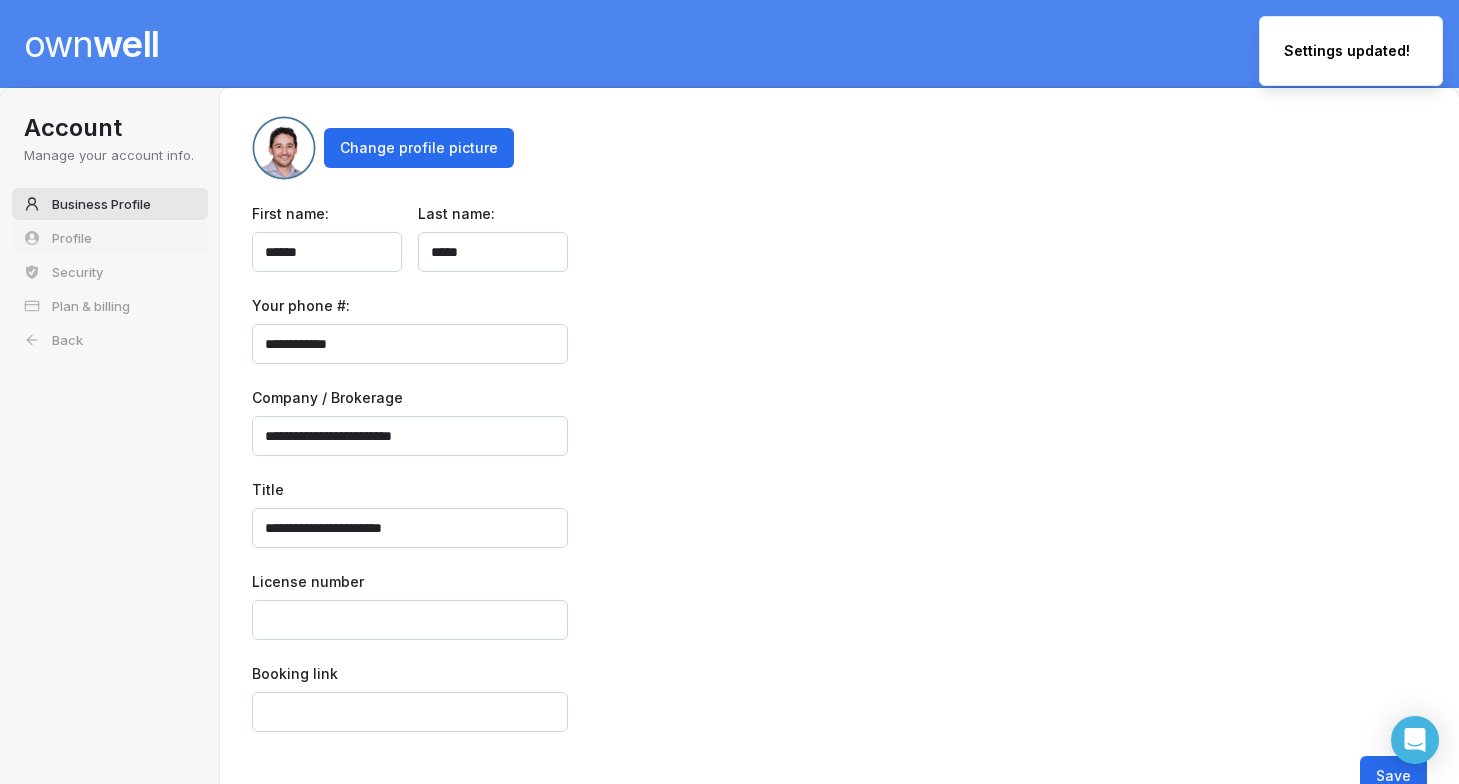 click on "Profile" at bounding box center (110, 238) 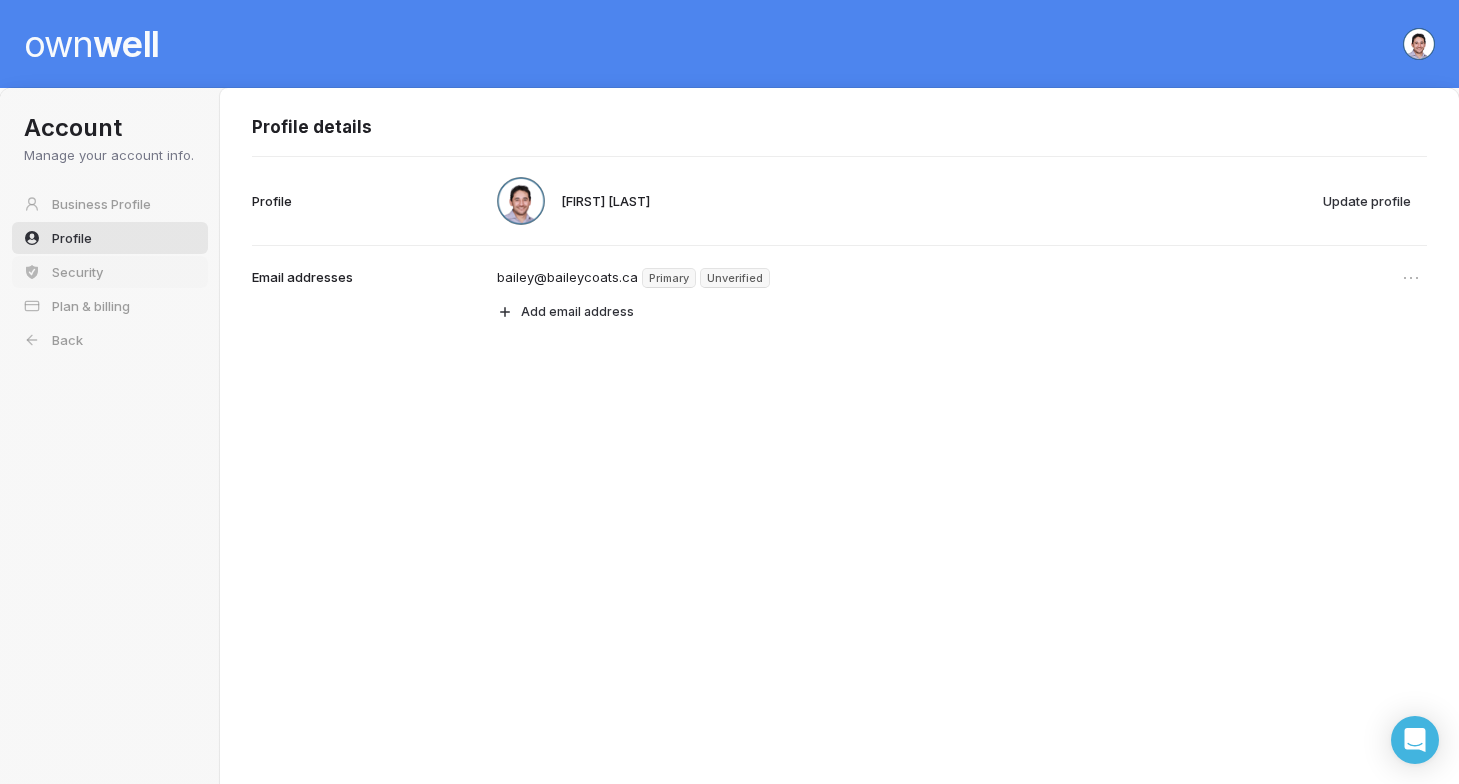 click on "Security" at bounding box center [77, 272] 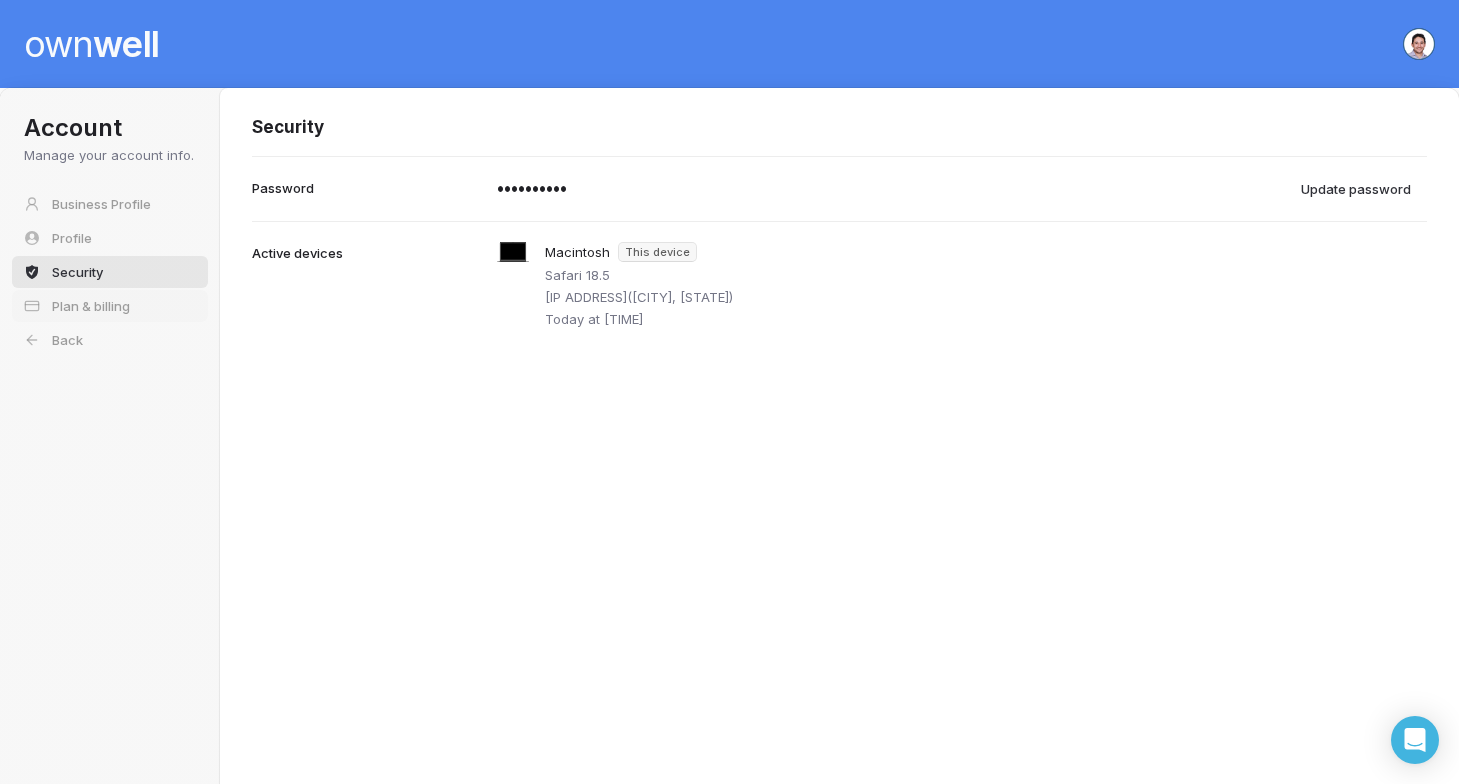 click on "Plan & billing" at bounding box center [91, 306] 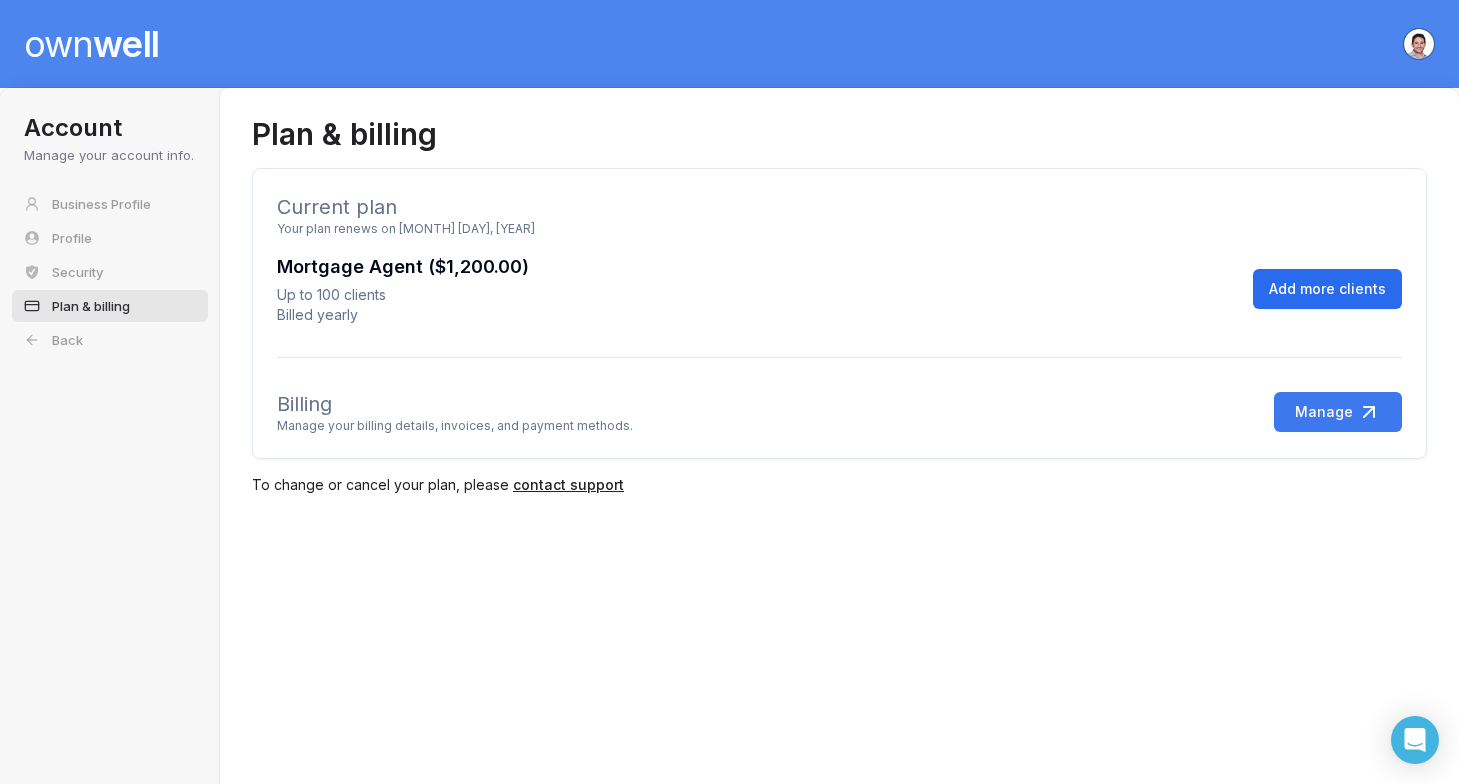 click on "Manage" at bounding box center (1338, 412) 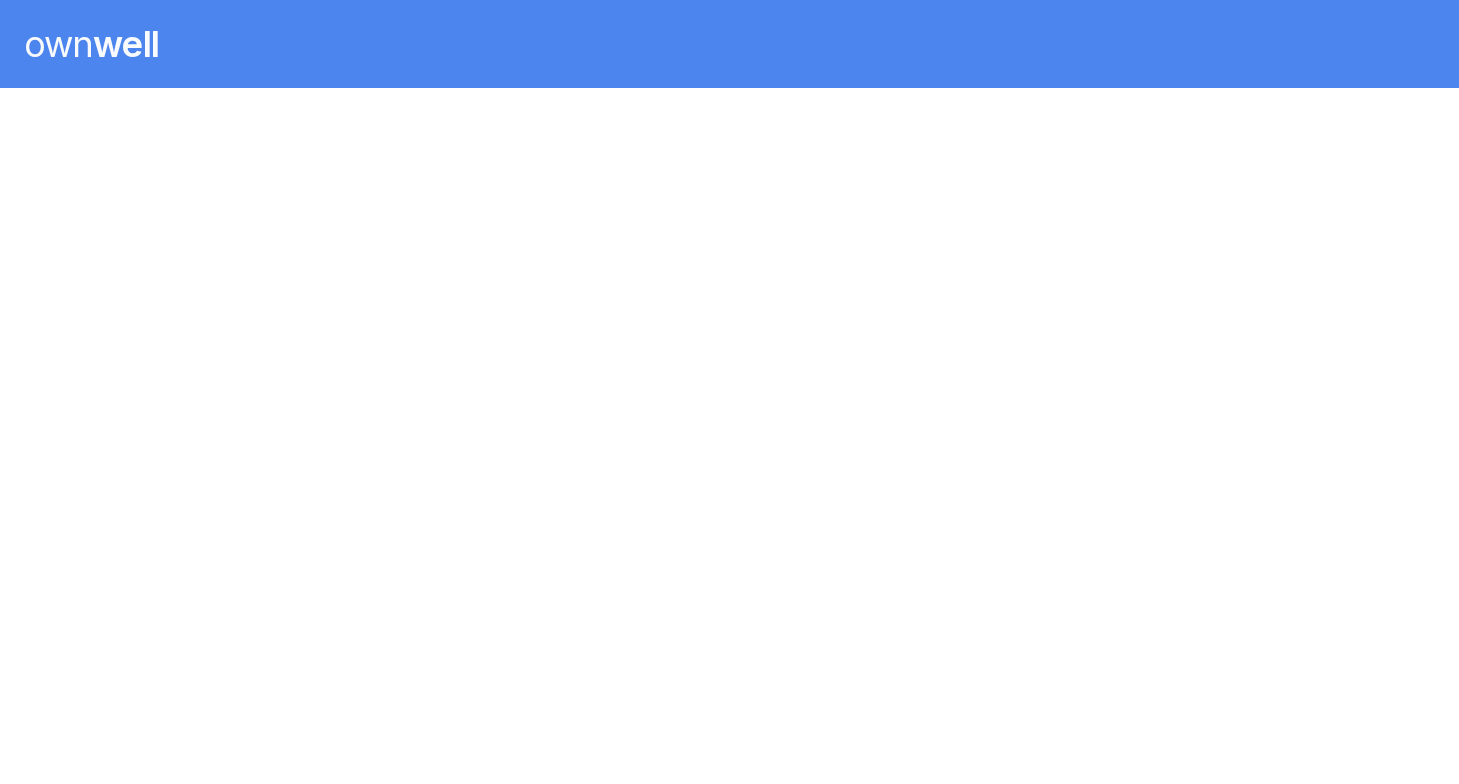 scroll, scrollTop: 0, scrollLeft: 0, axis: both 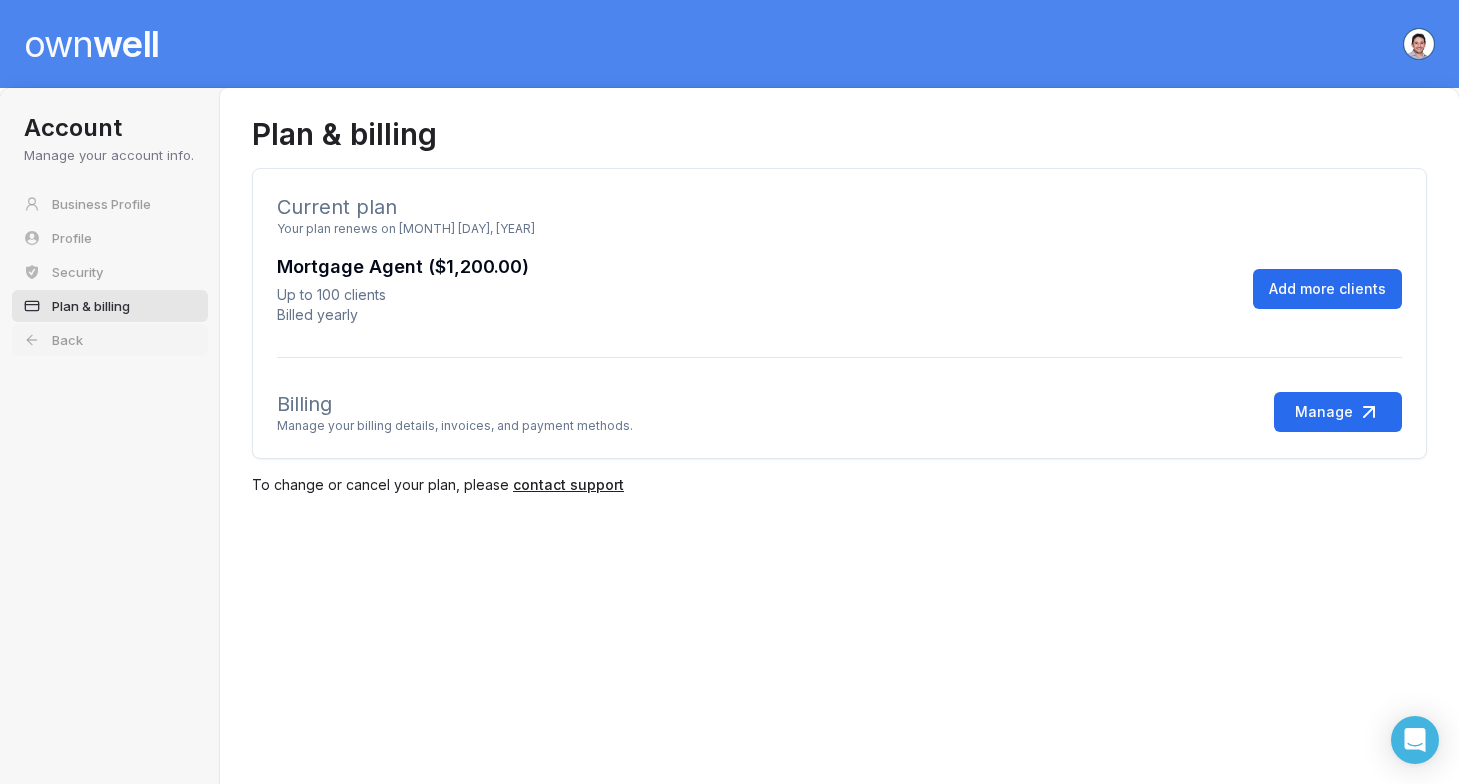 click on "Back" at bounding box center [110, 340] 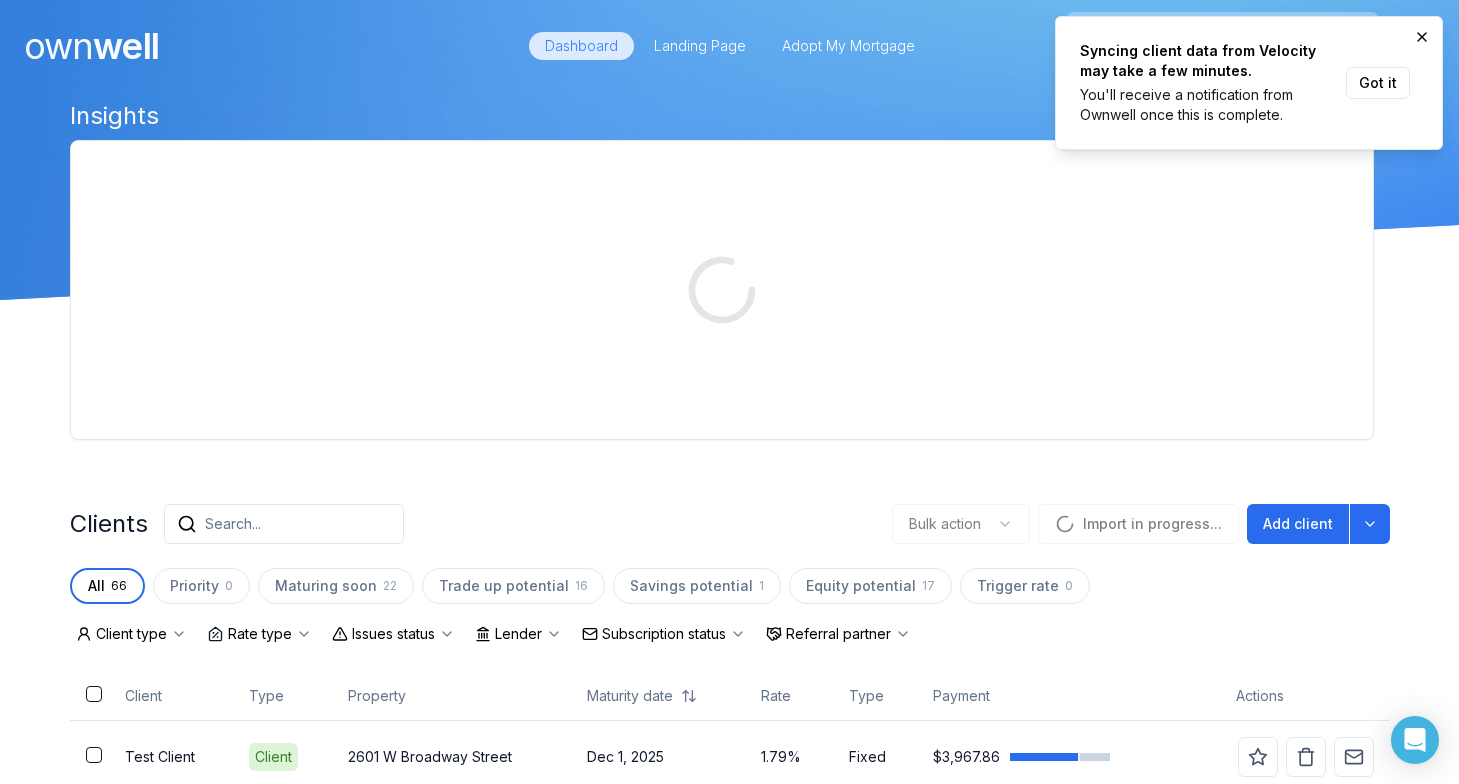 scroll, scrollTop: 0, scrollLeft: 0, axis: both 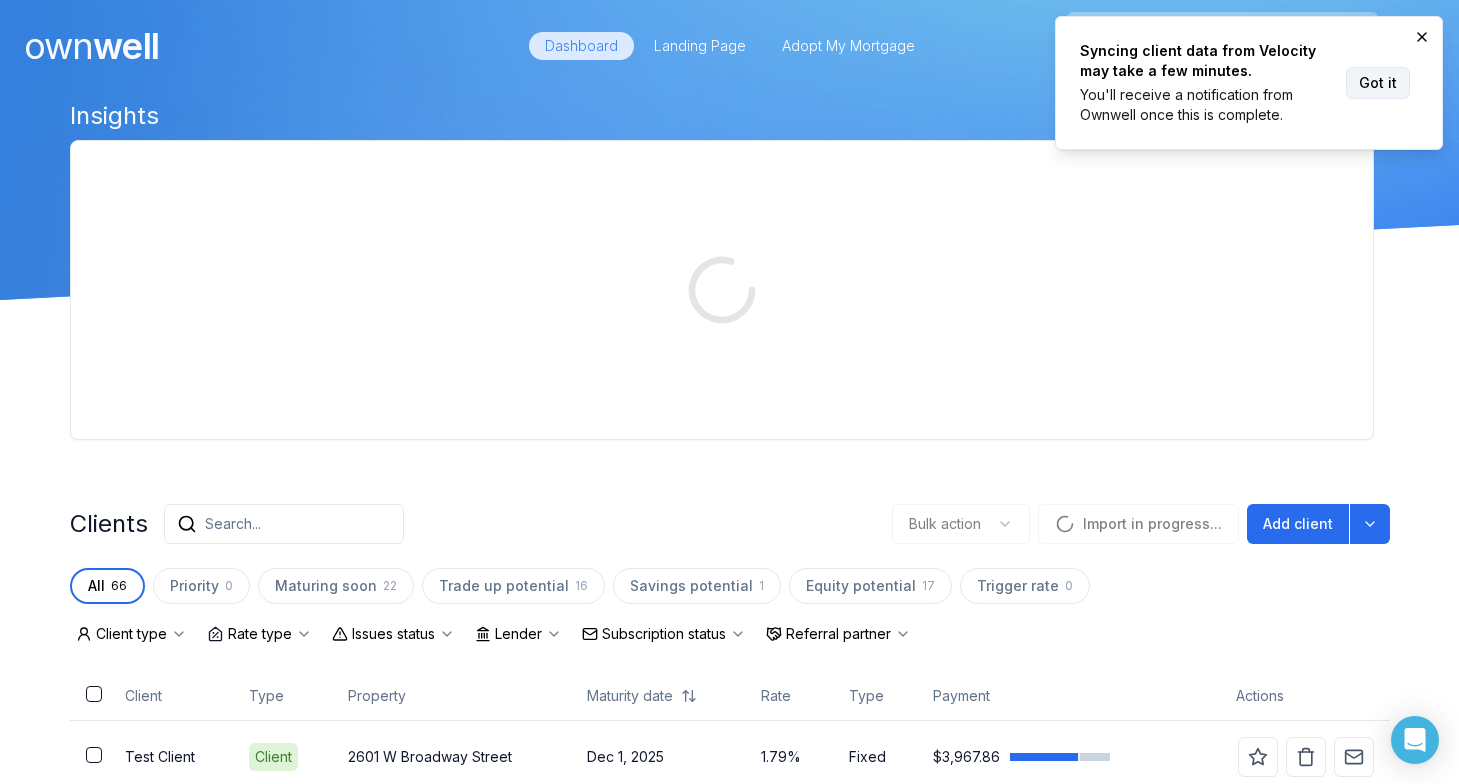 click on "Got it" at bounding box center (1378, 83) 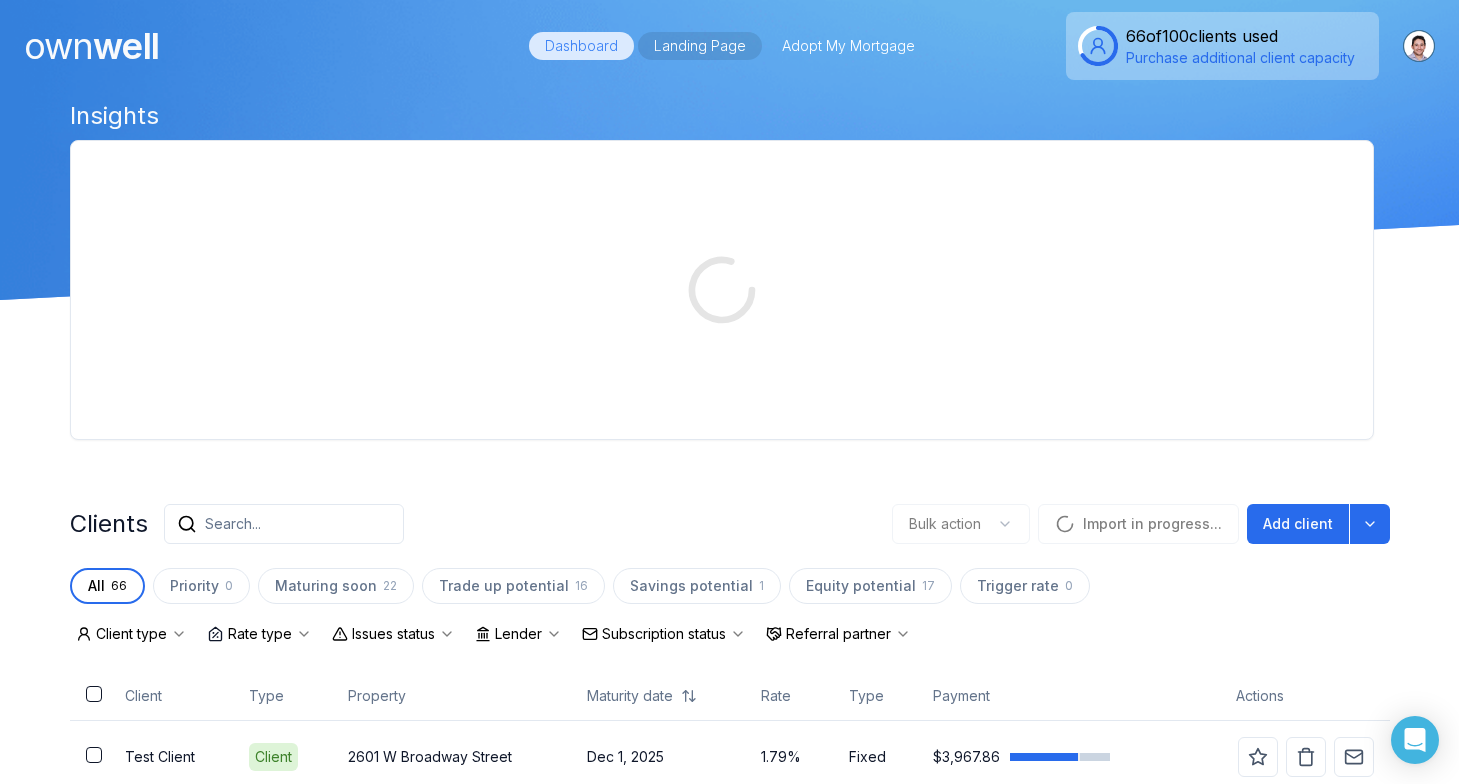 click on "Landing Page" at bounding box center (700, 46) 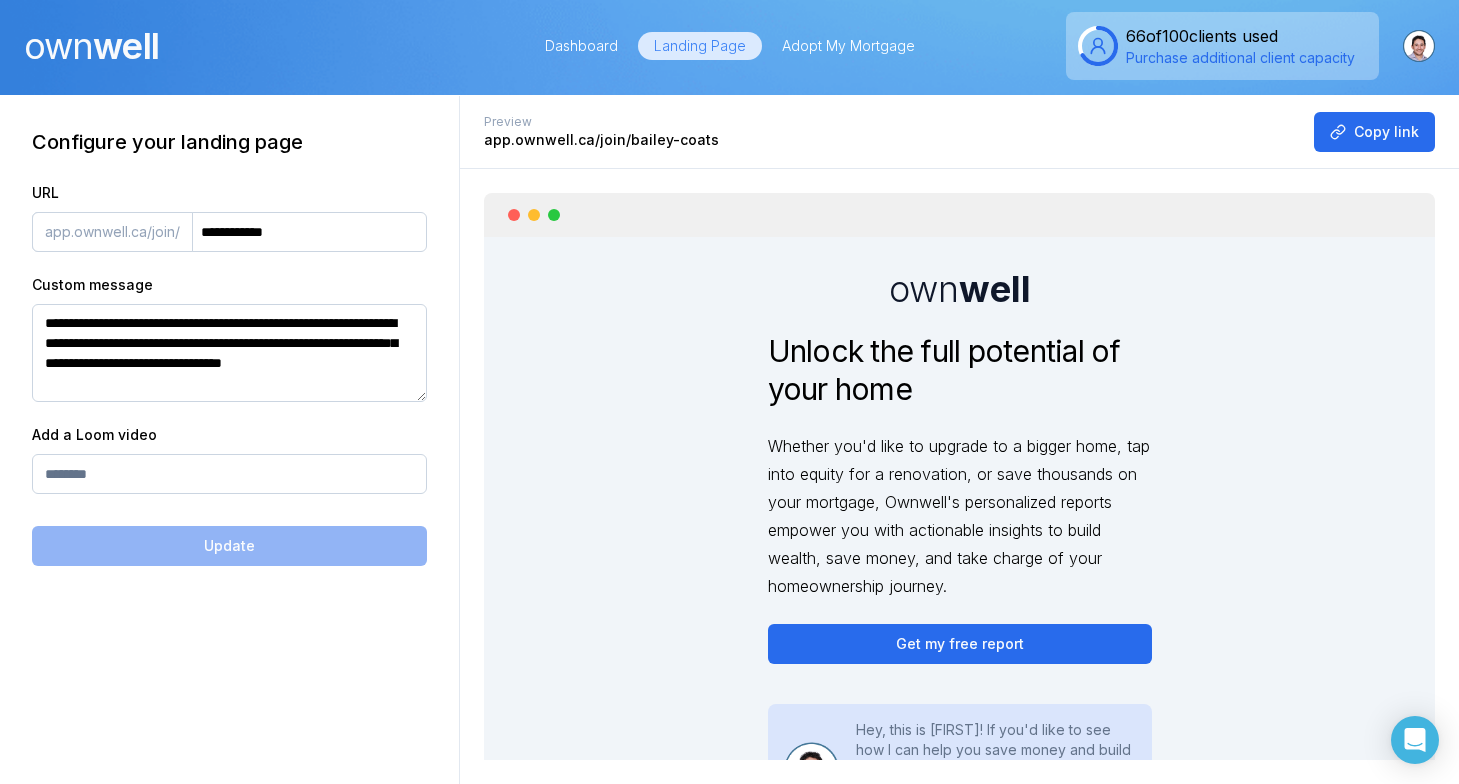 scroll, scrollTop: 0, scrollLeft: 0, axis: both 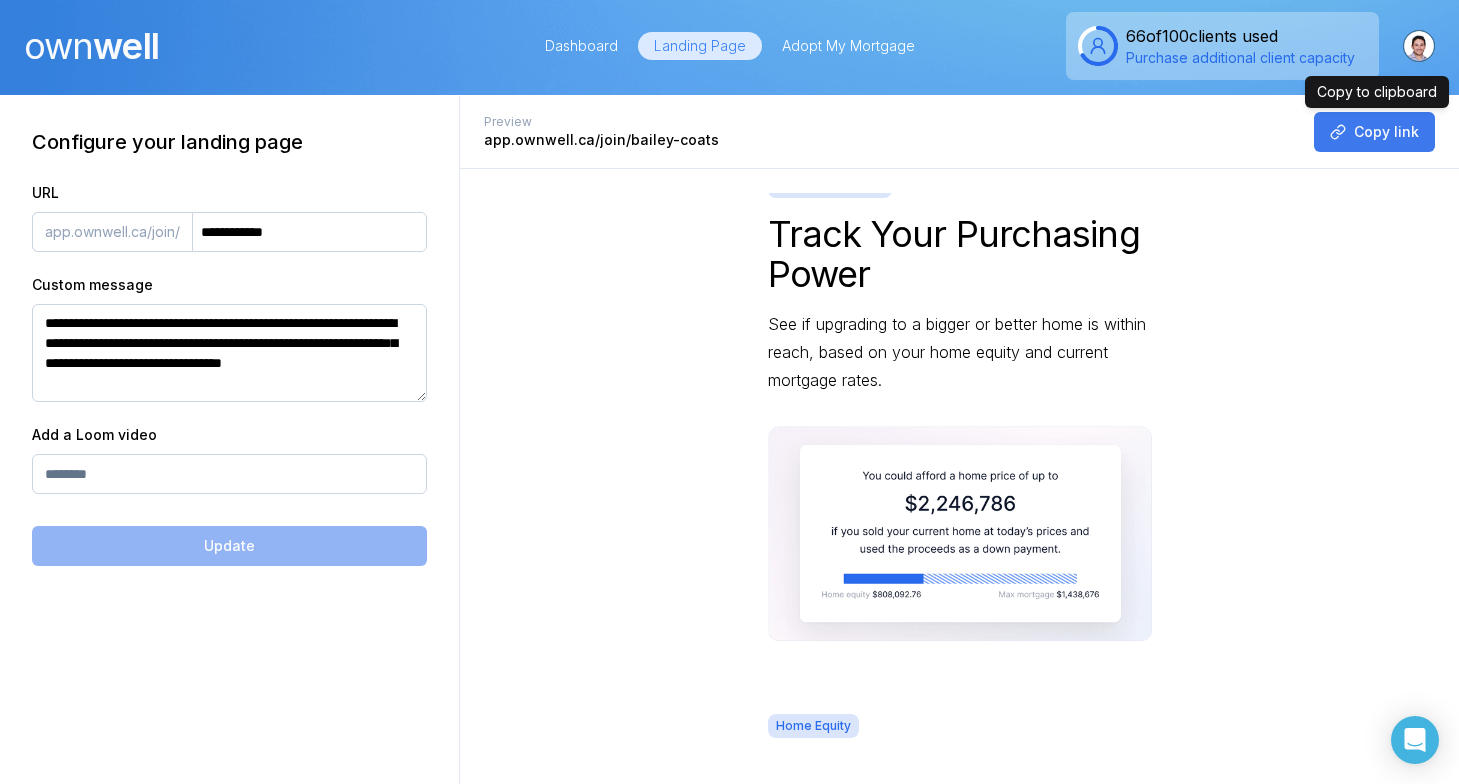 click on "Copy link" at bounding box center (1374, 132) 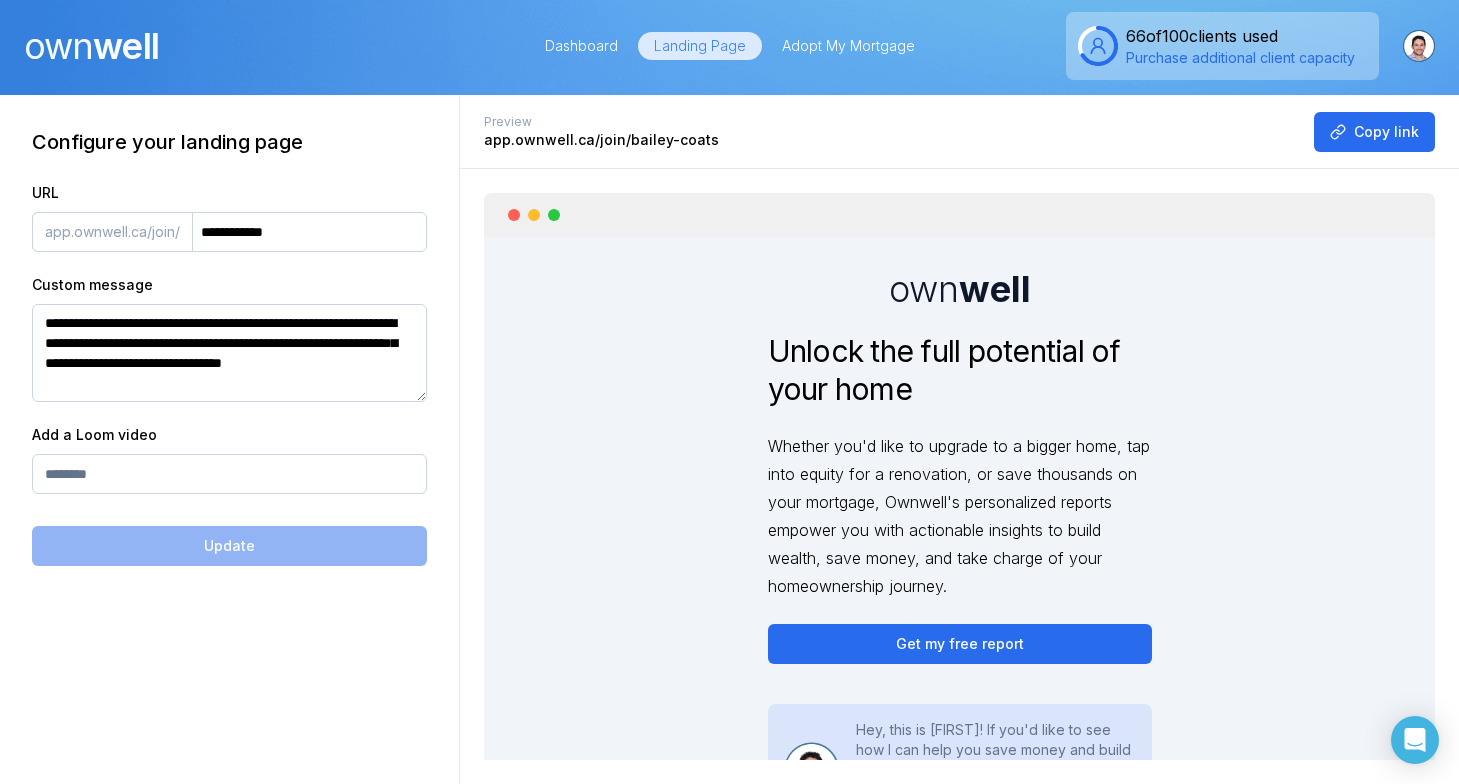 scroll, scrollTop: 0, scrollLeft: 0, axis: both 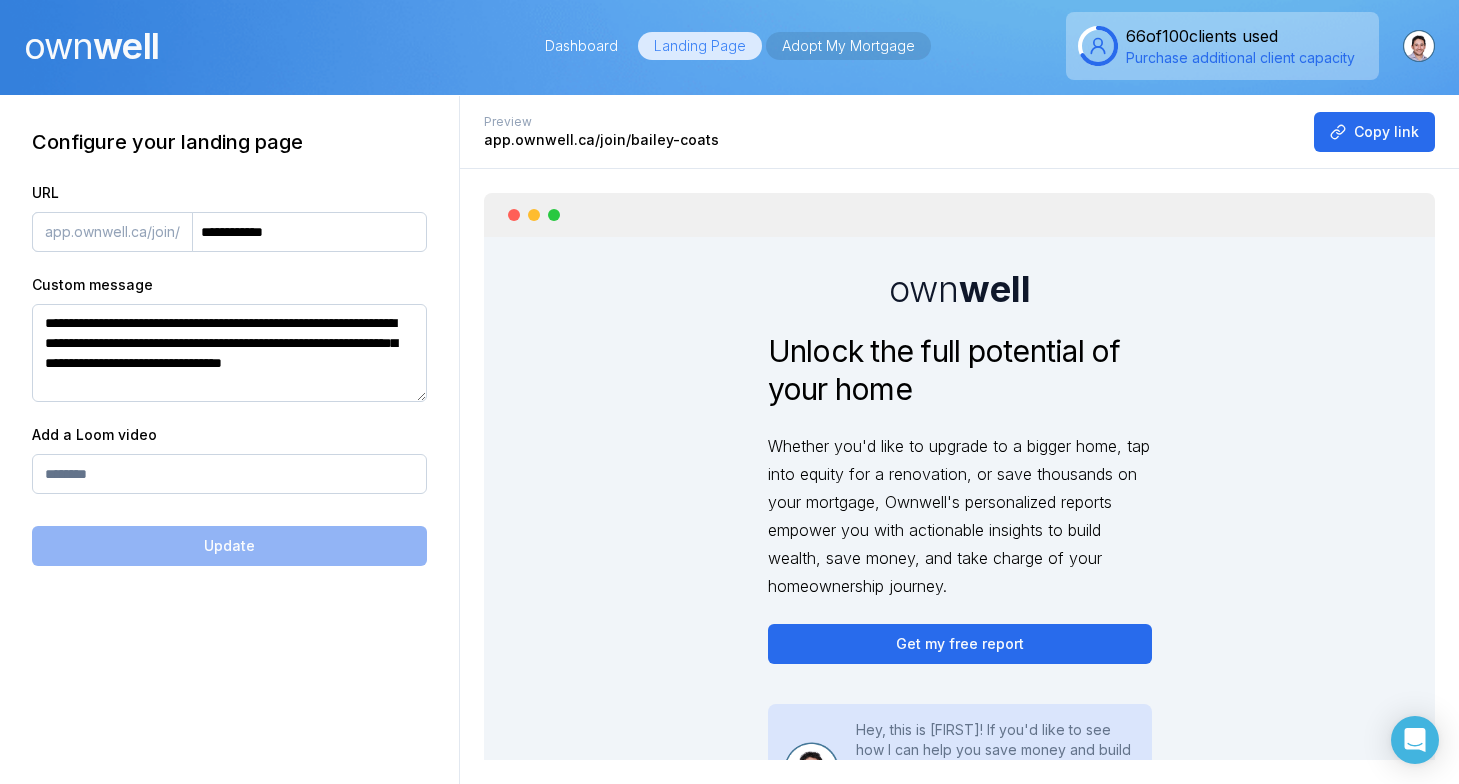 click on "Adopt My Mortgage" at bounding box center (848, 46) 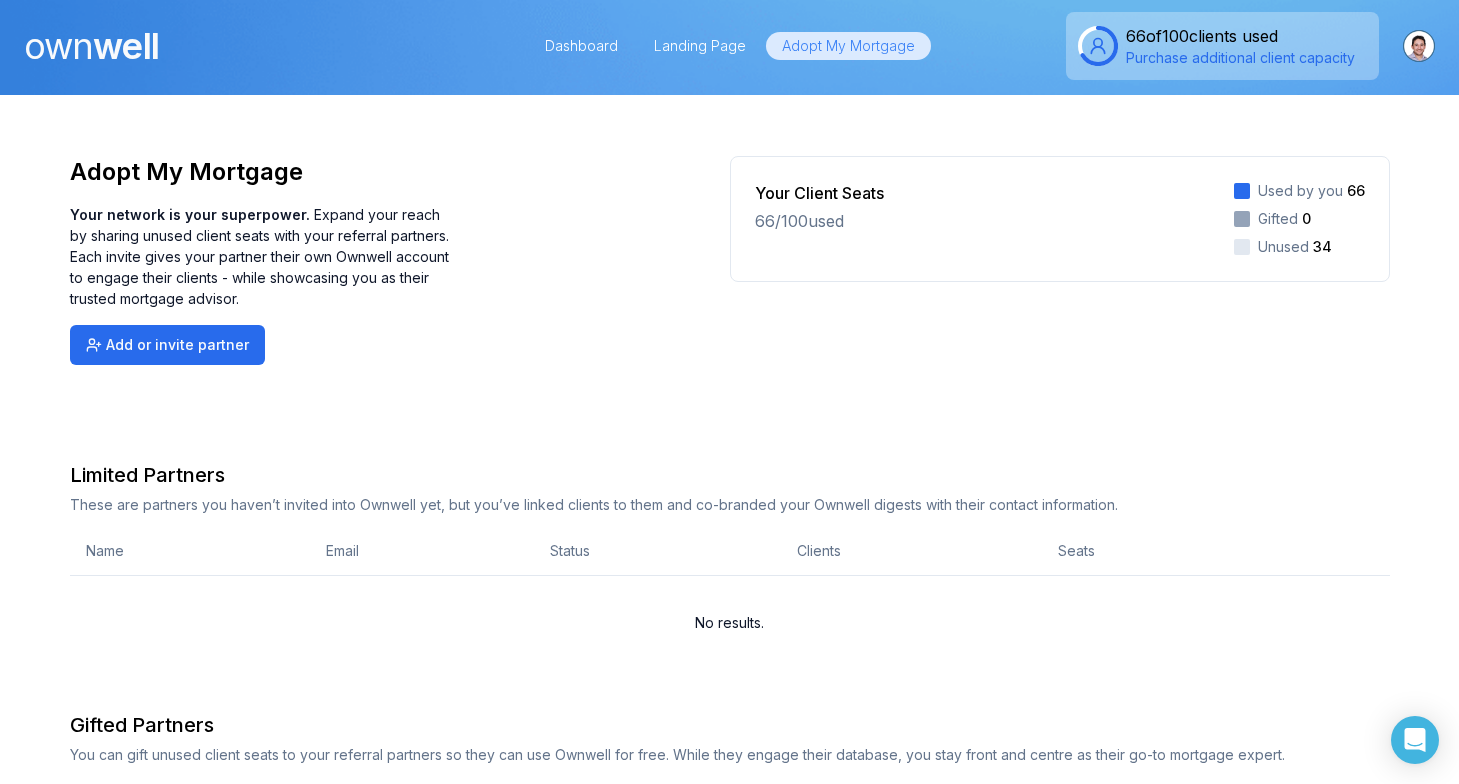 scroll, scrollTop: 0, scrollLeft: 0, axis: both 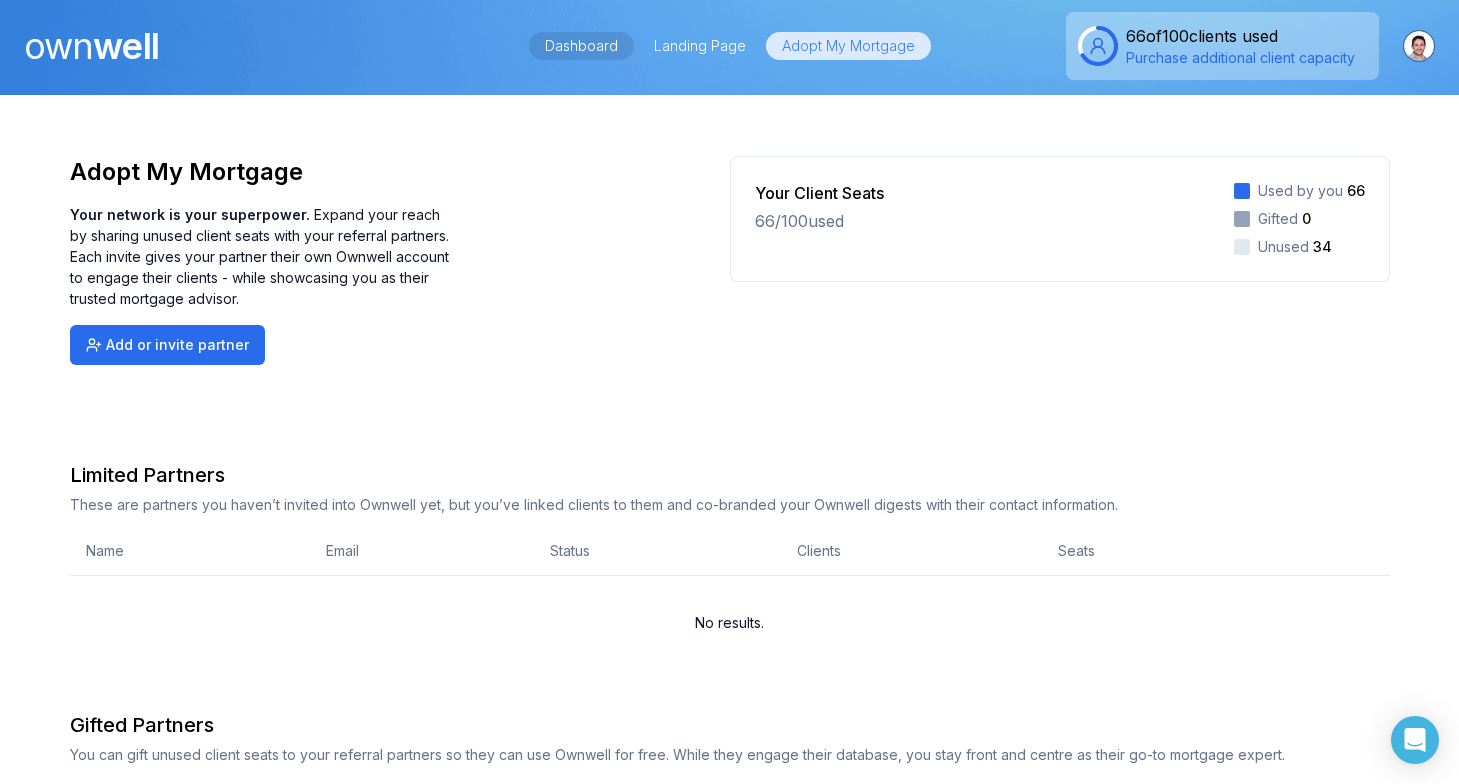 click on "Dashboard" at bounding box center [581, 46] 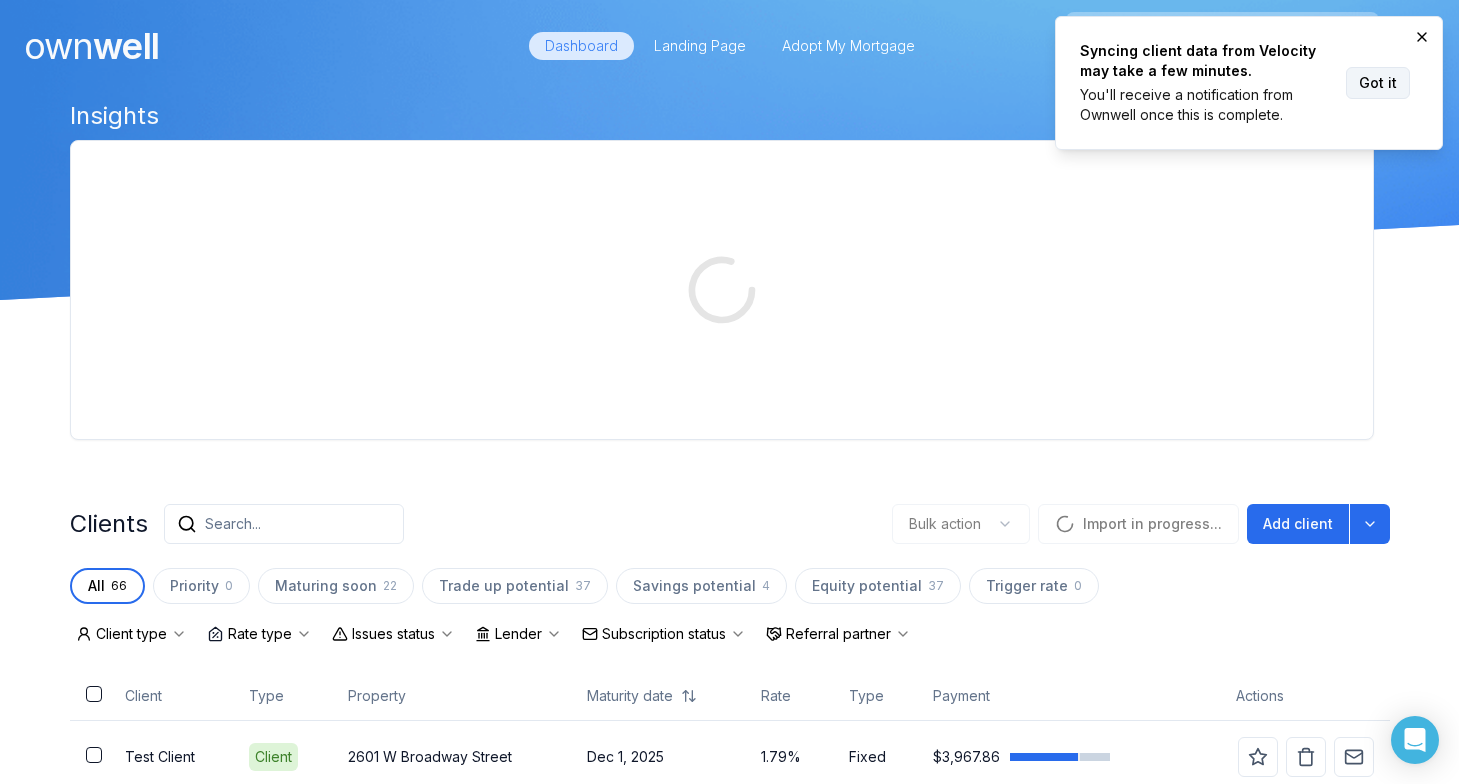 click on "Got it" at bounding box center (1378, 83) 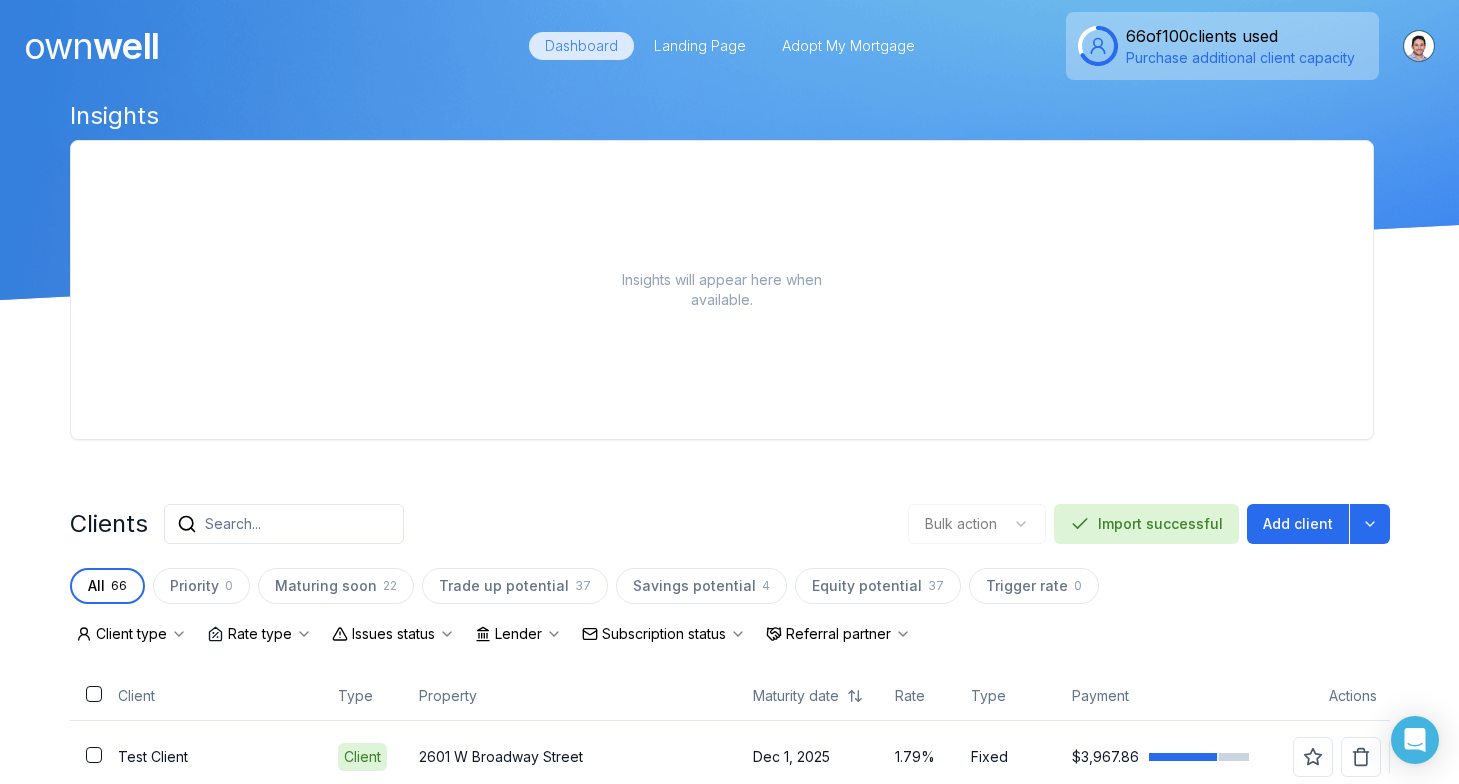 scroll, scrollTop: 268, scrollLeft: 0, axis: vertical 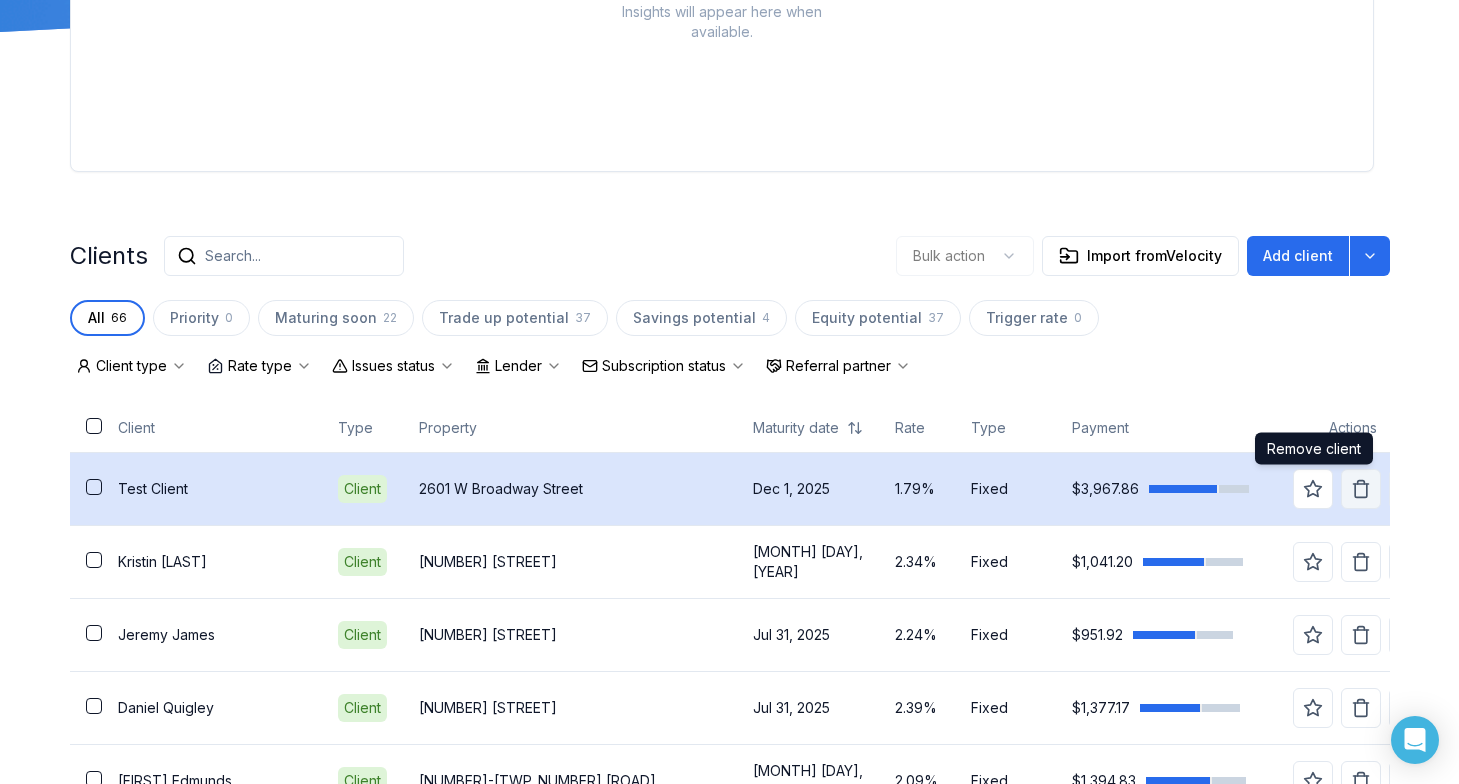 click 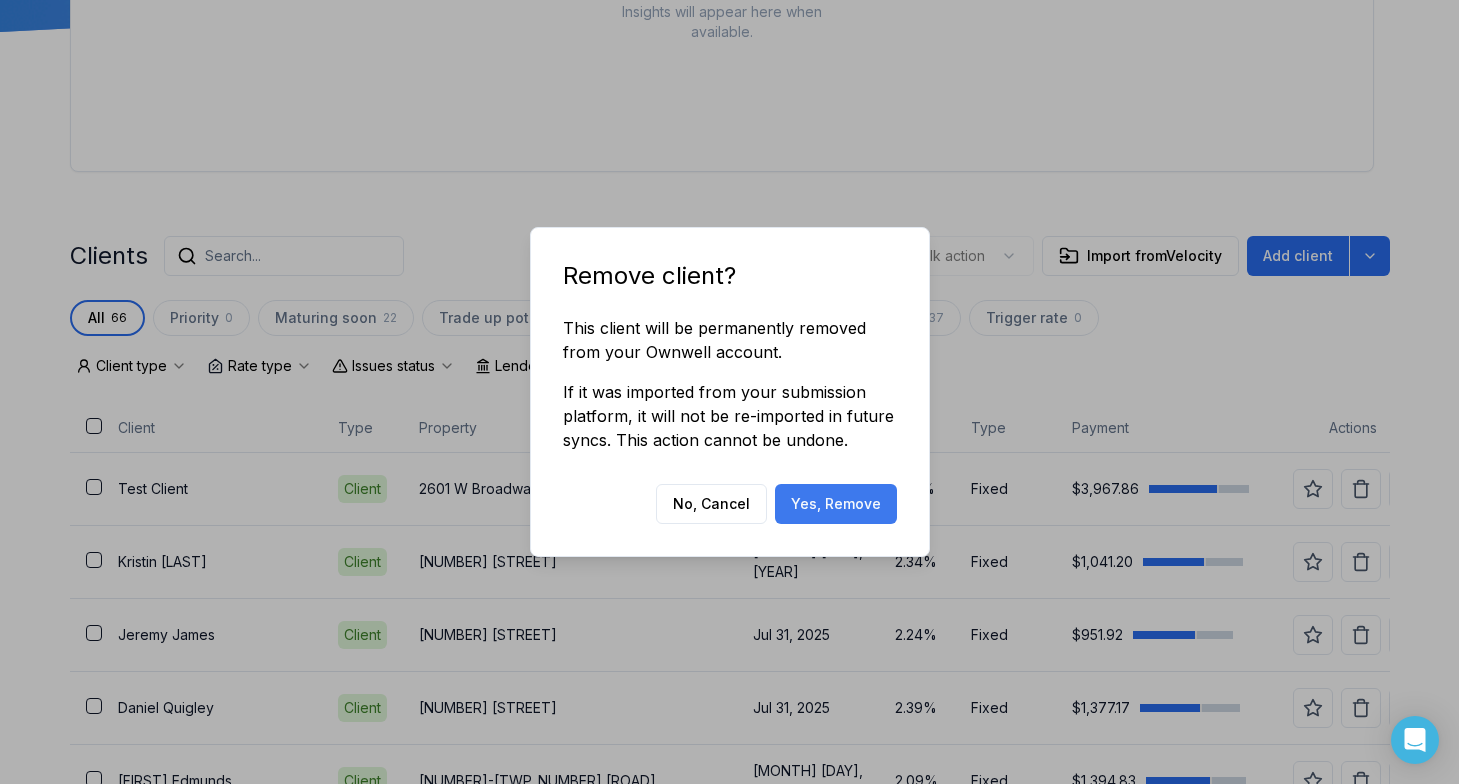 click on "Yes, Remove" at bounding box center [836, 504] 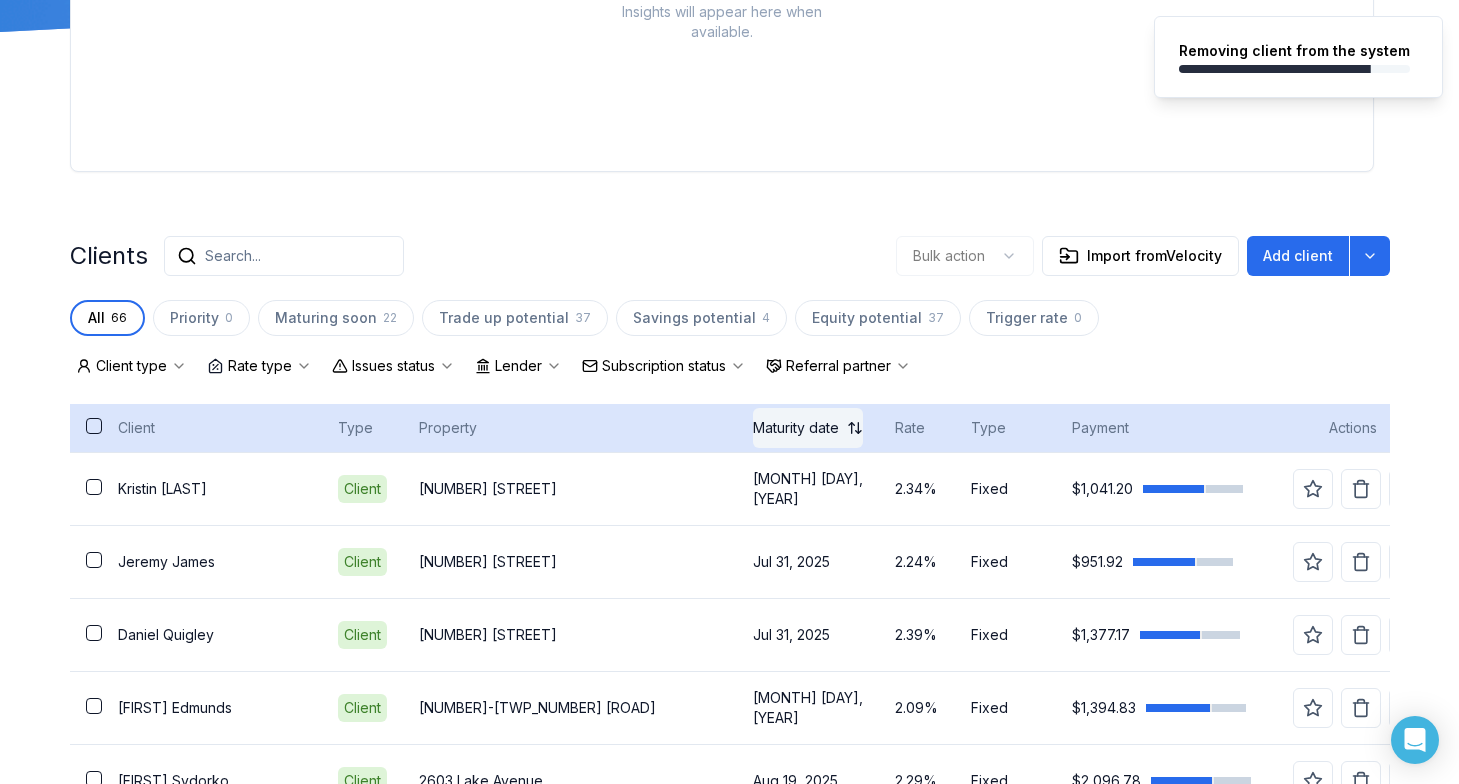 click on "Maturity date" at bounding box center [796, 428] 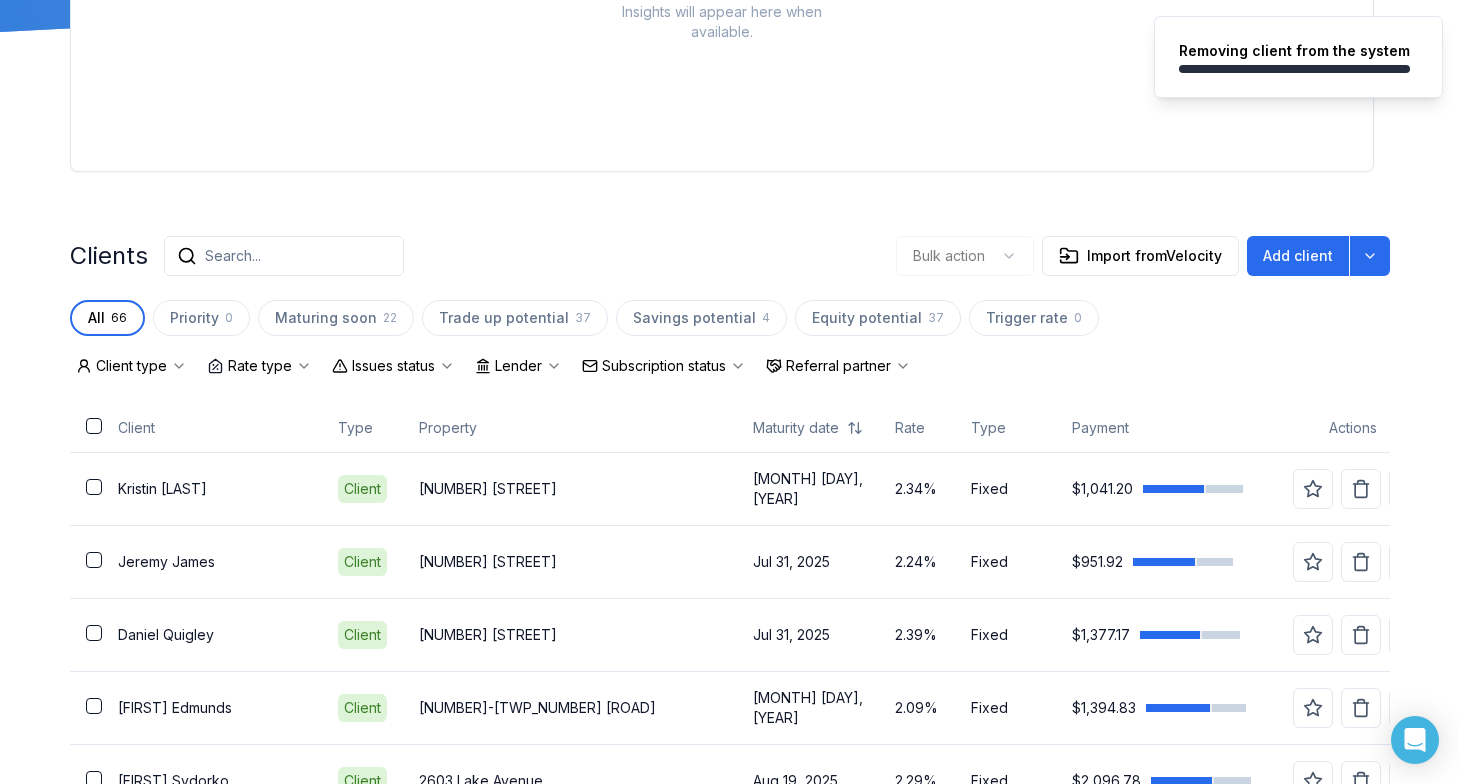 click on "Referral partner" at bounding box center [838, 366] 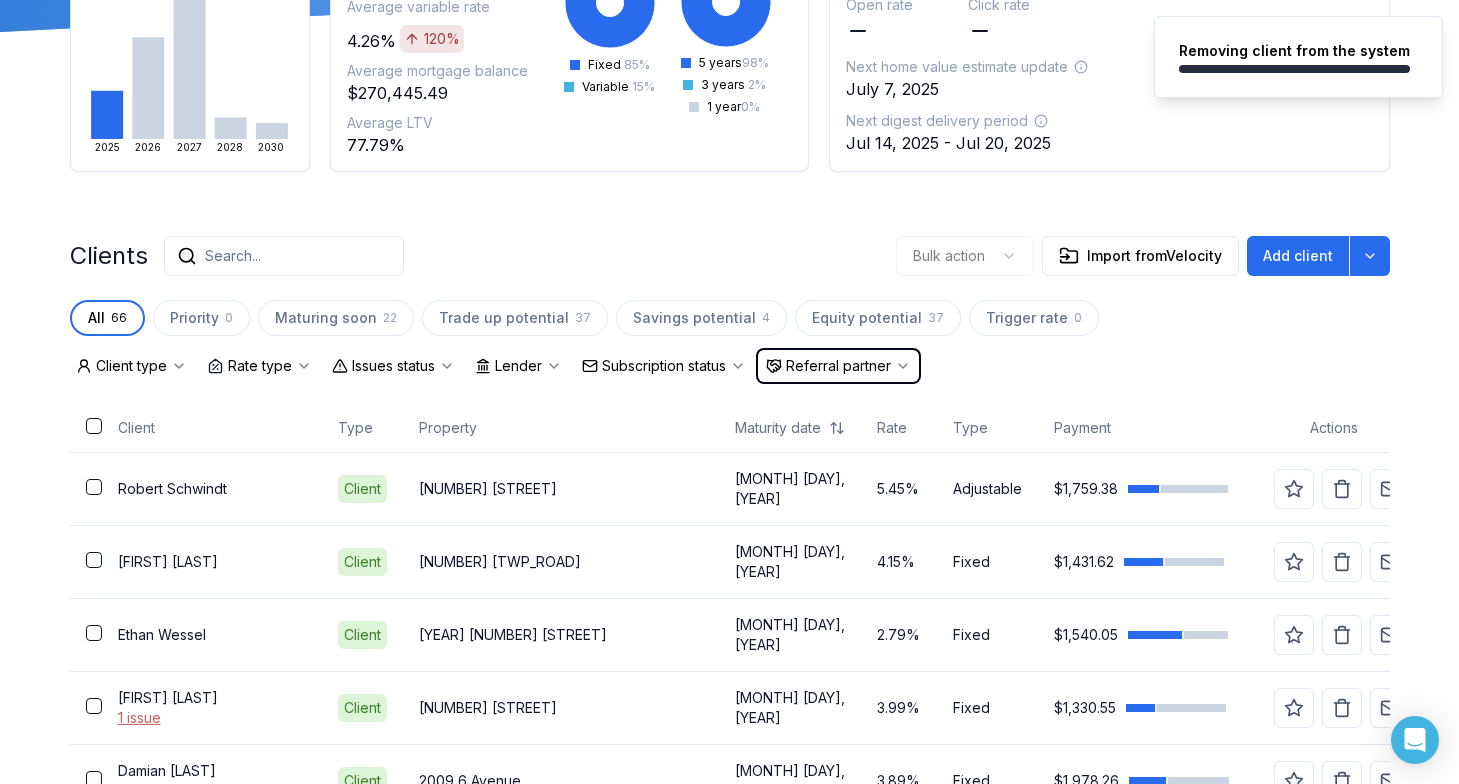 click on "Referral partner" at bounding box center (838, 366) 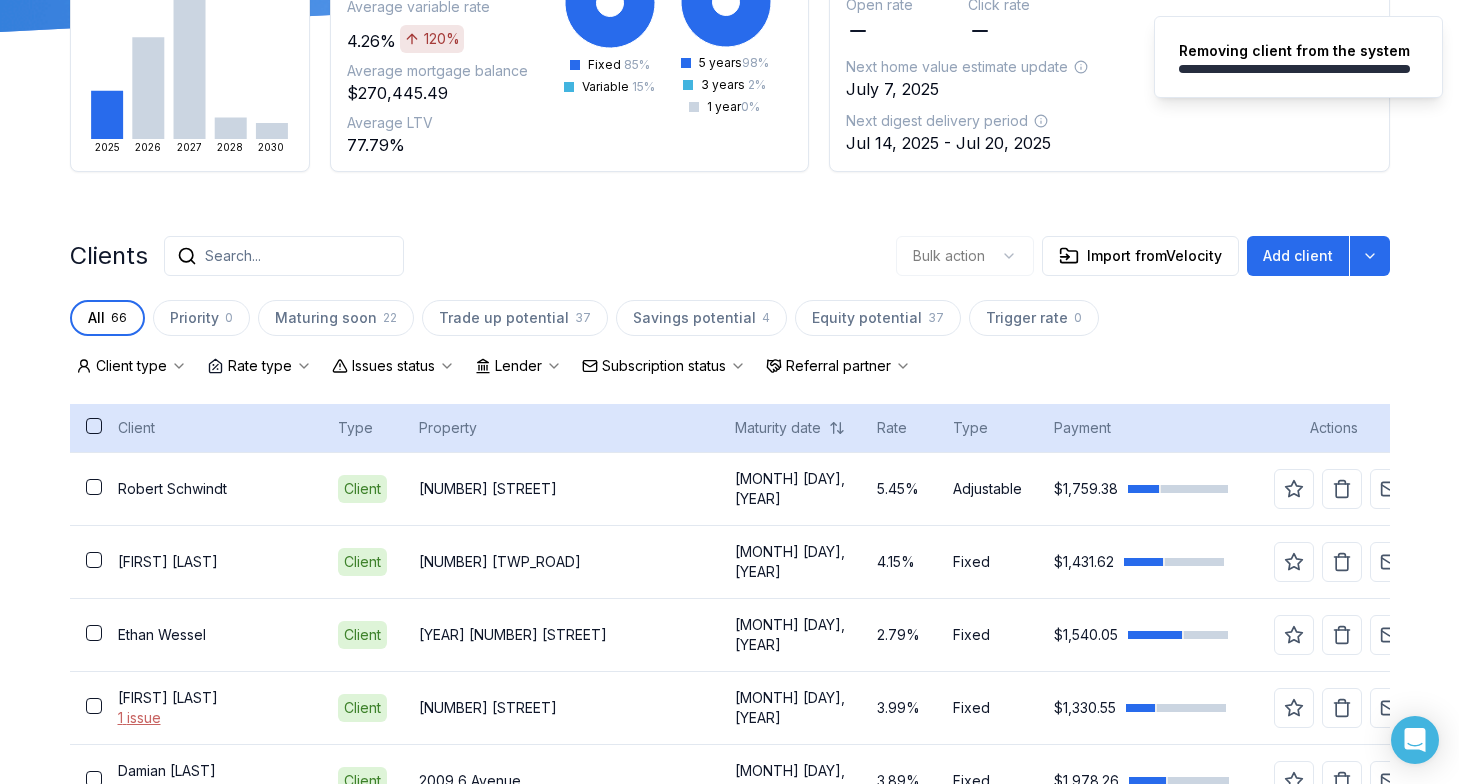 click on "Payment" at bounding box center [1148, 428] 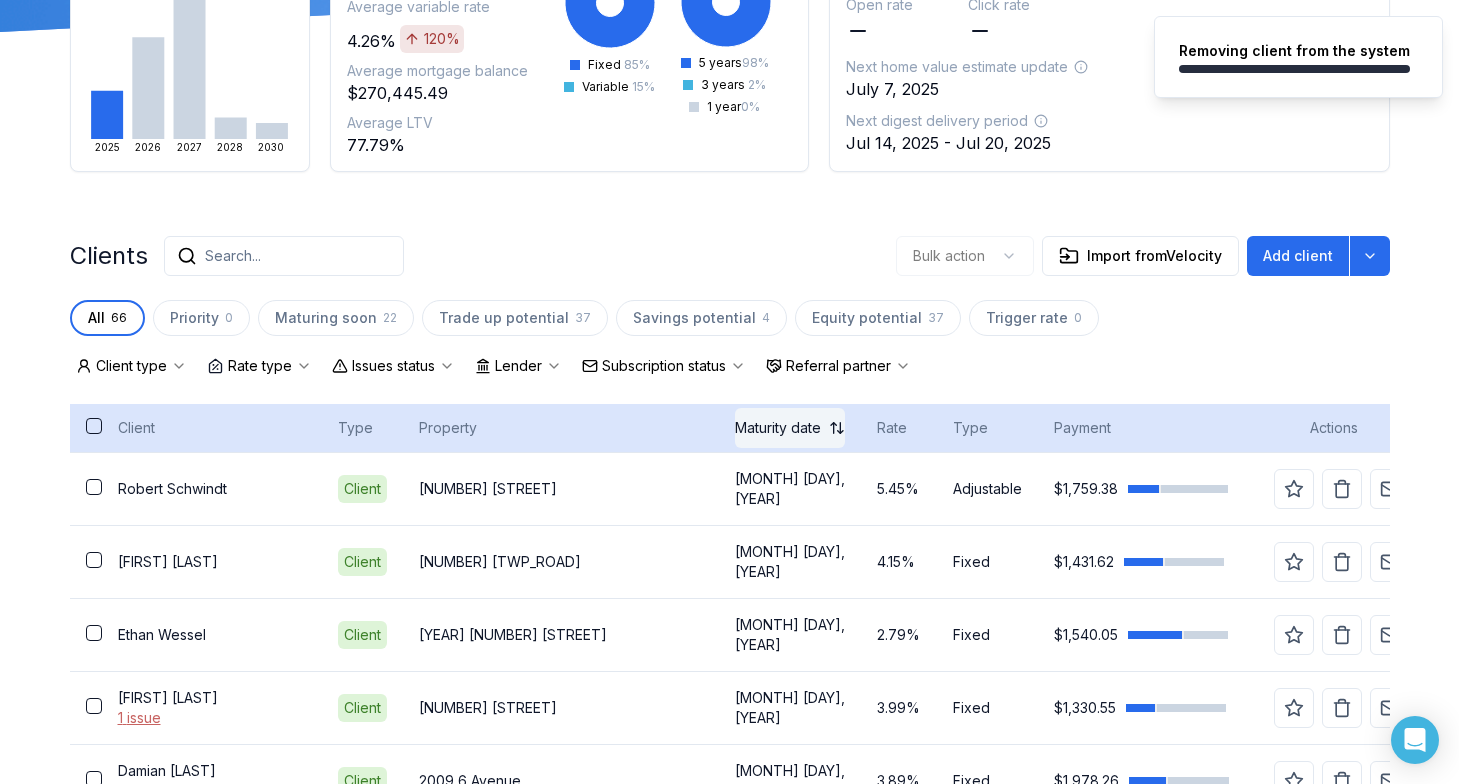 click on "Maturity date" at bounding box center (778, 428) 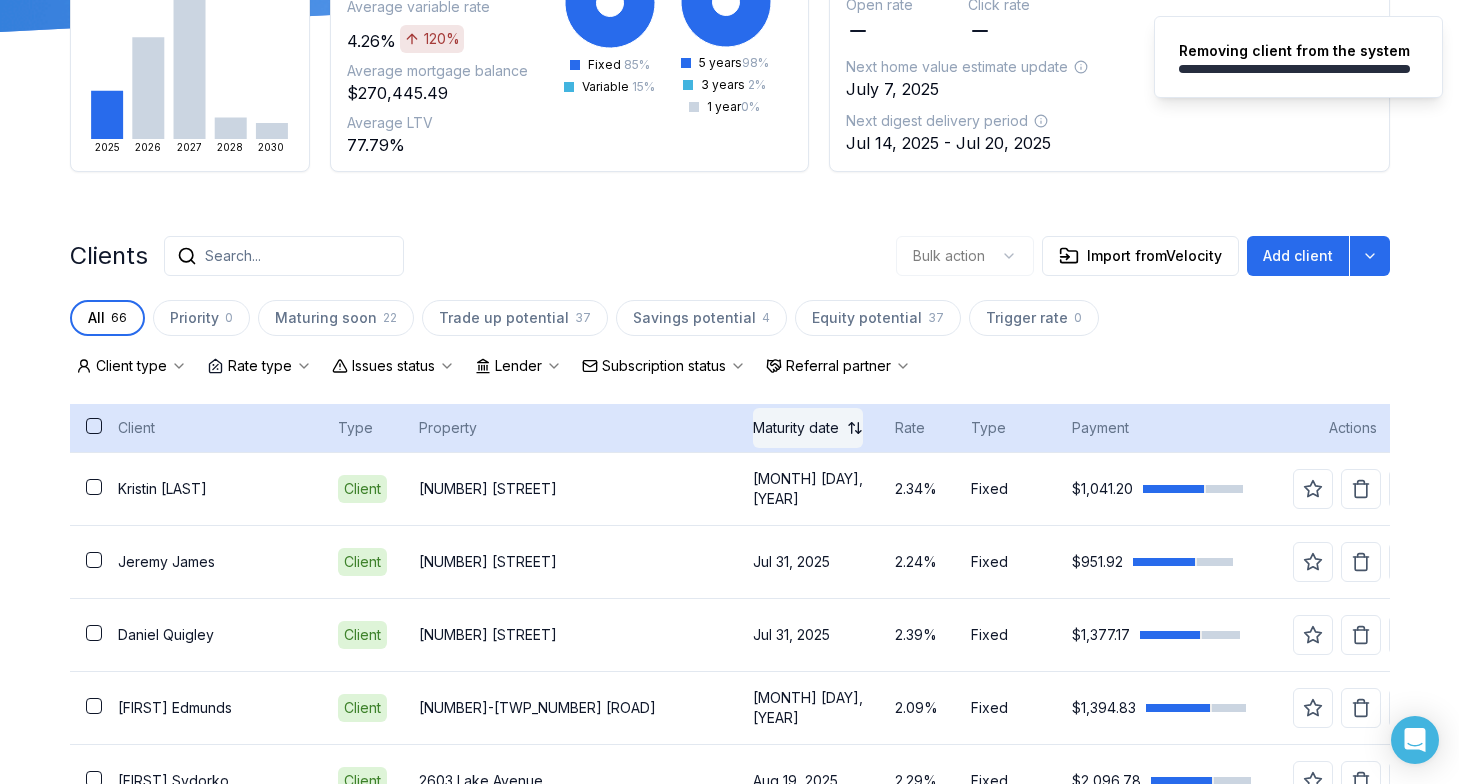 click 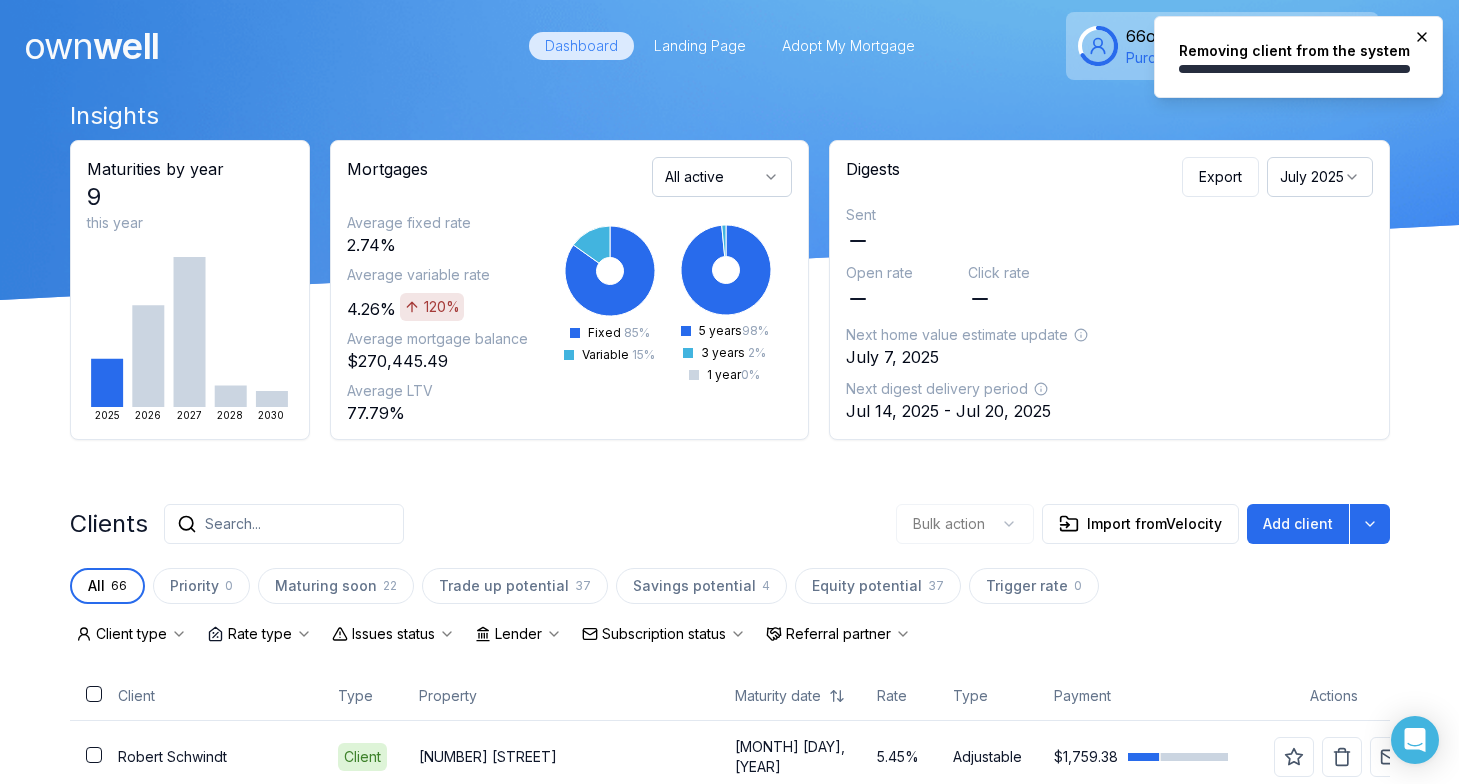 scroll, scrollTop: 0, scrollLeft: 0, axis: both 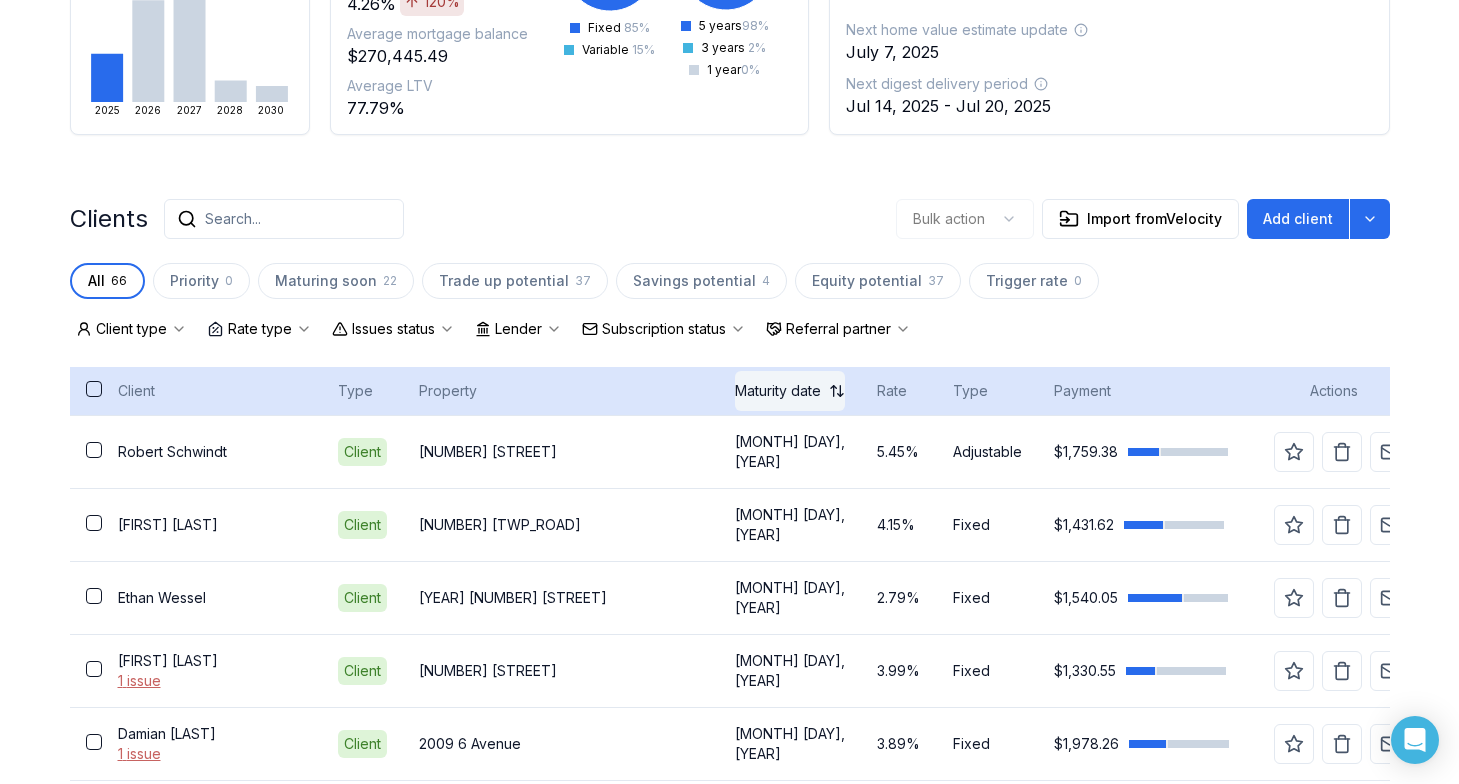 click on "Maturity date" at bounding box center [778, 391] 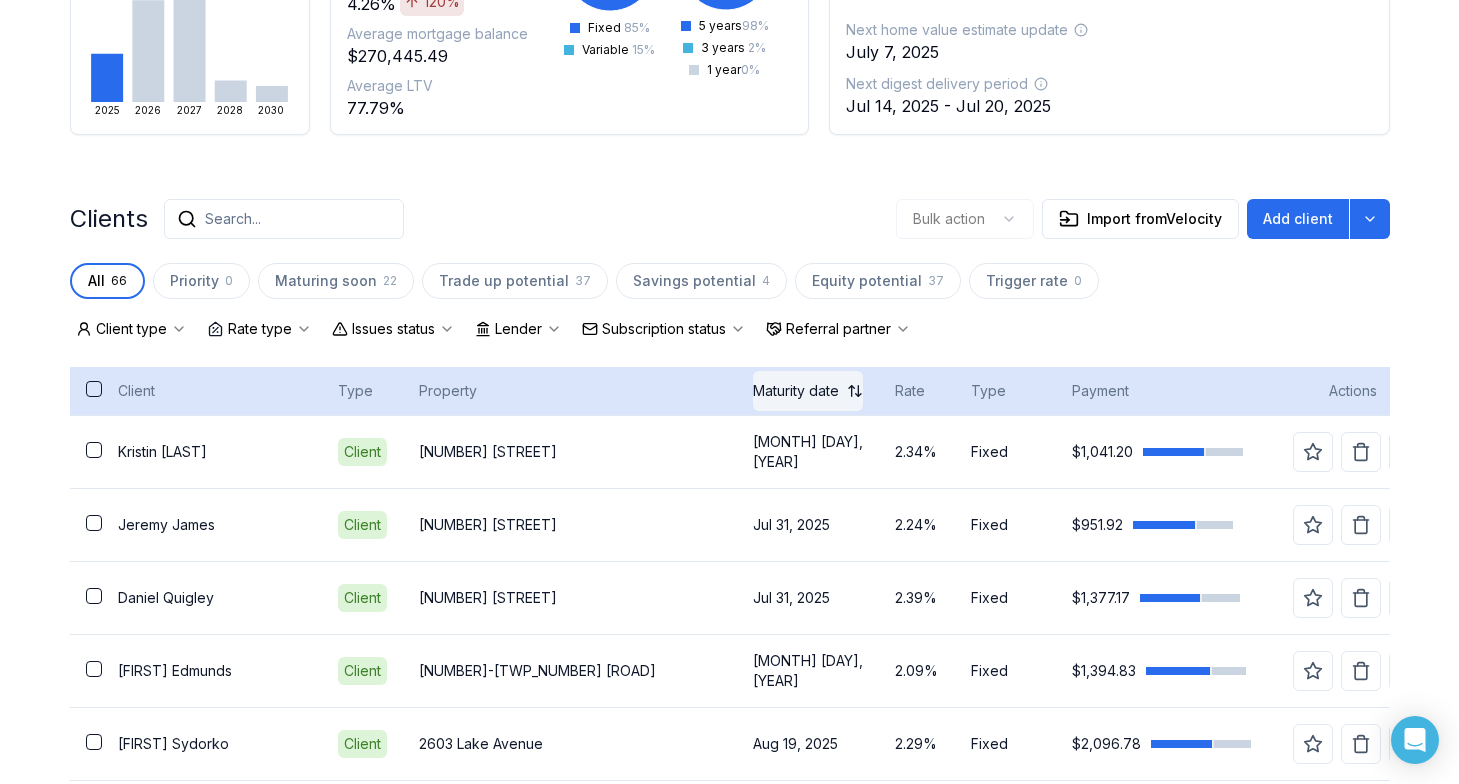 click on "Maturity date" at bounding box center [796, 391] 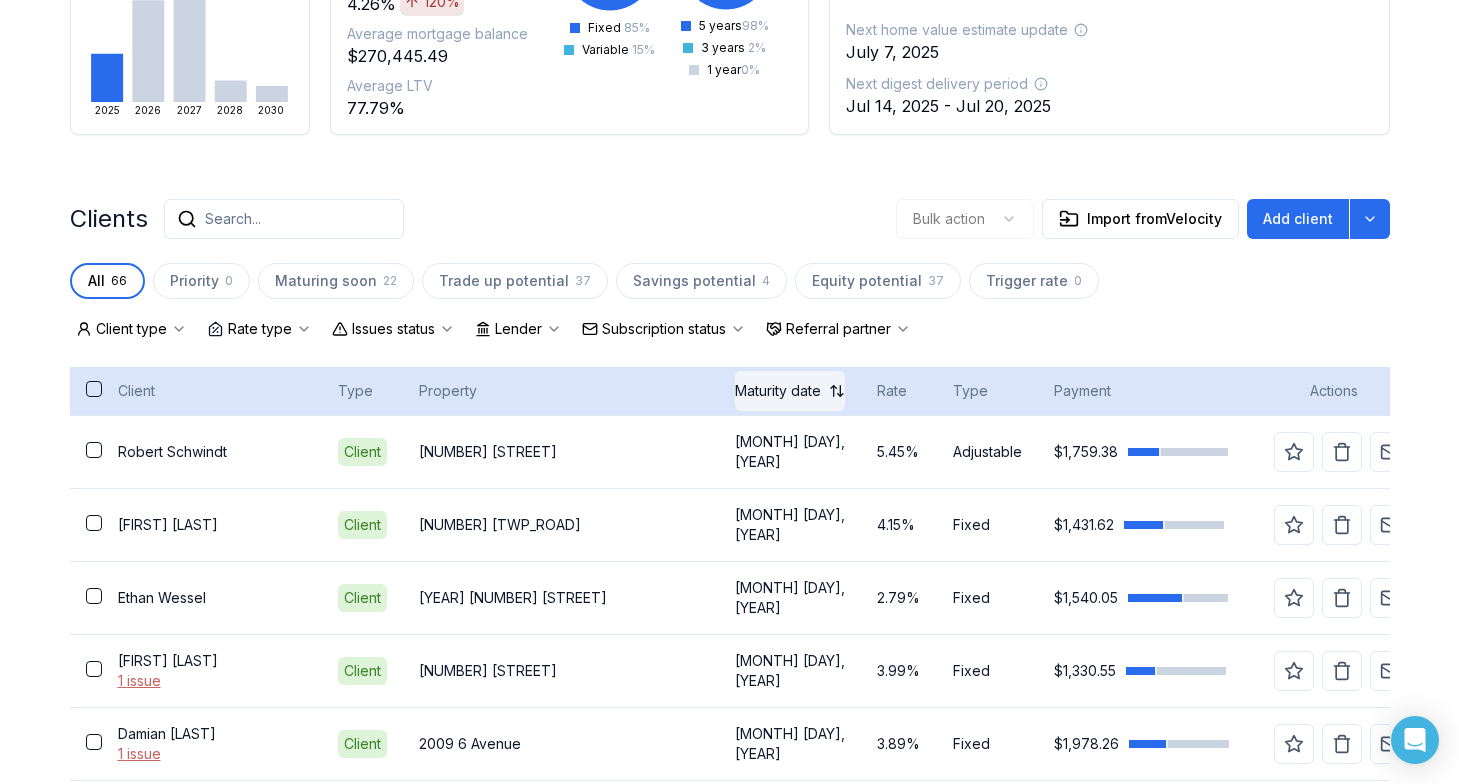 click on "Maturity date" at bounding box center (778, 391) 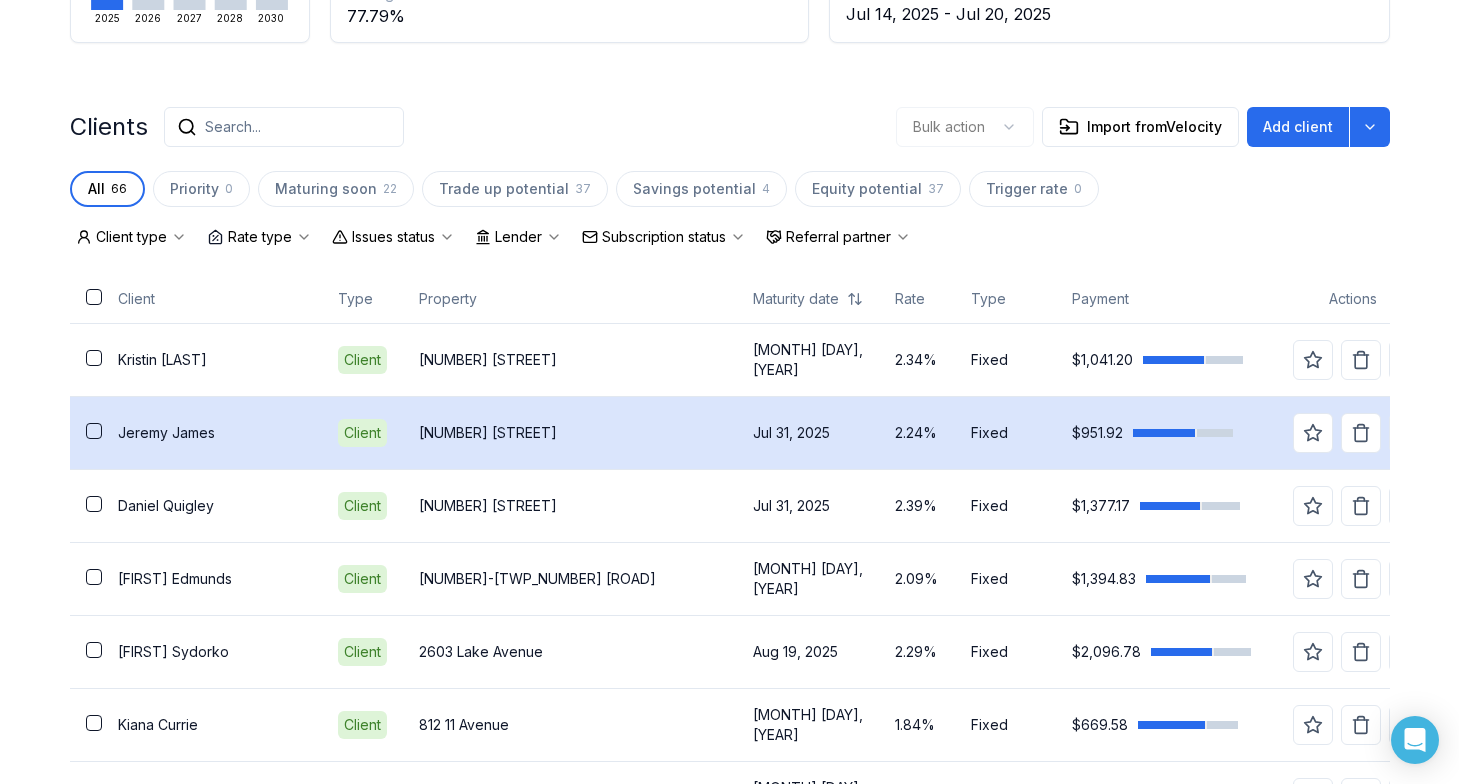 scroll, scrollTop: 395, scrollLeft: 0, axis: vertical 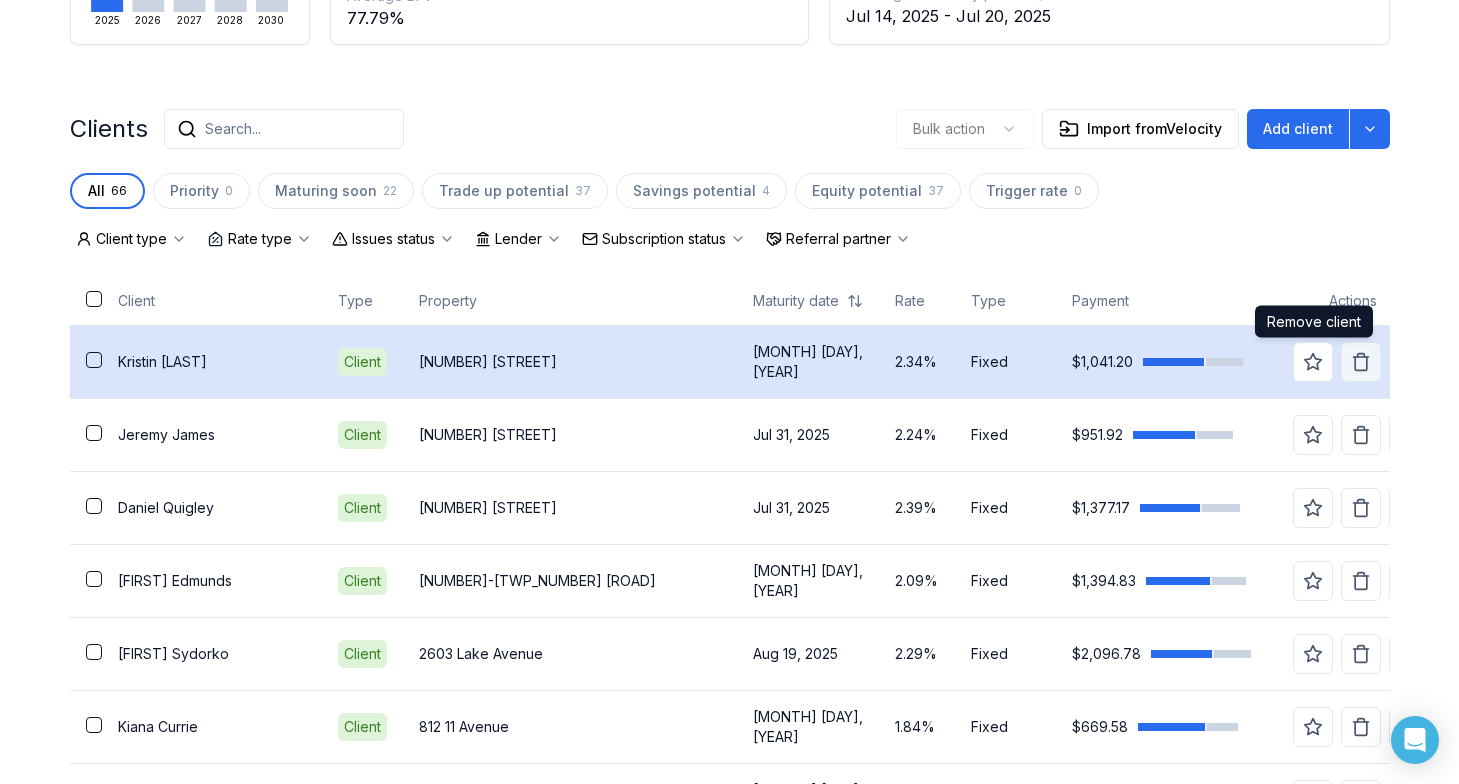 click 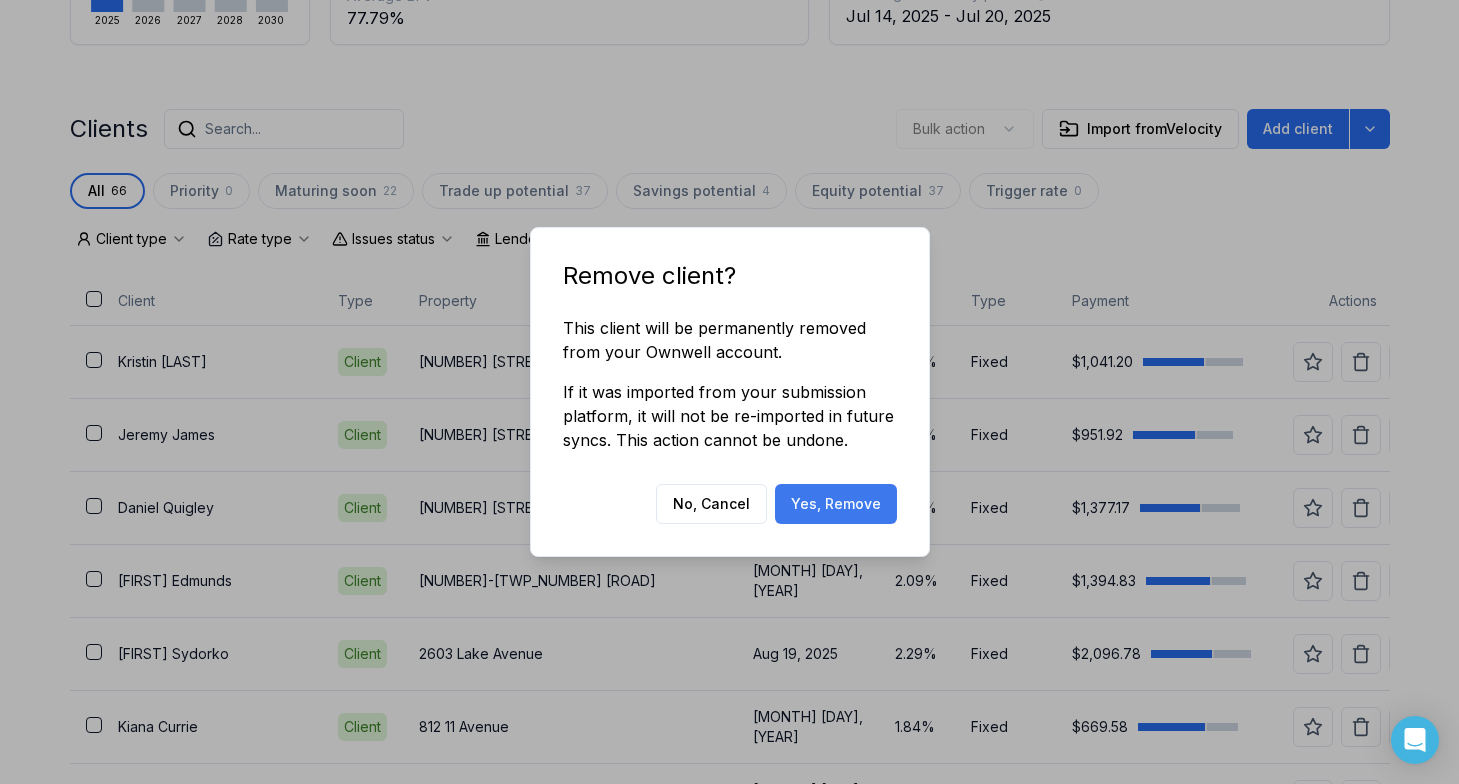 click on "Yes, Remove" at bounding box center [836, 504] 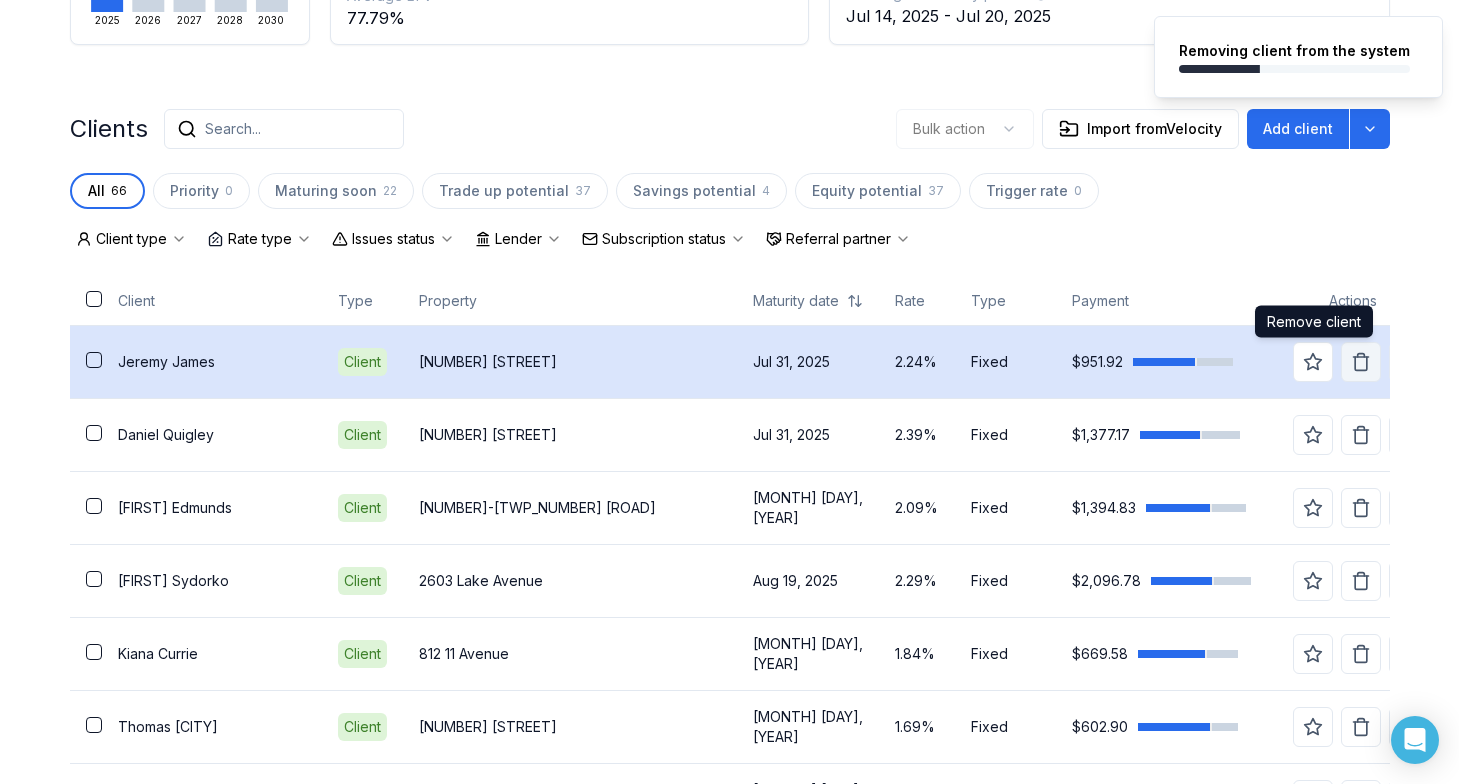 click 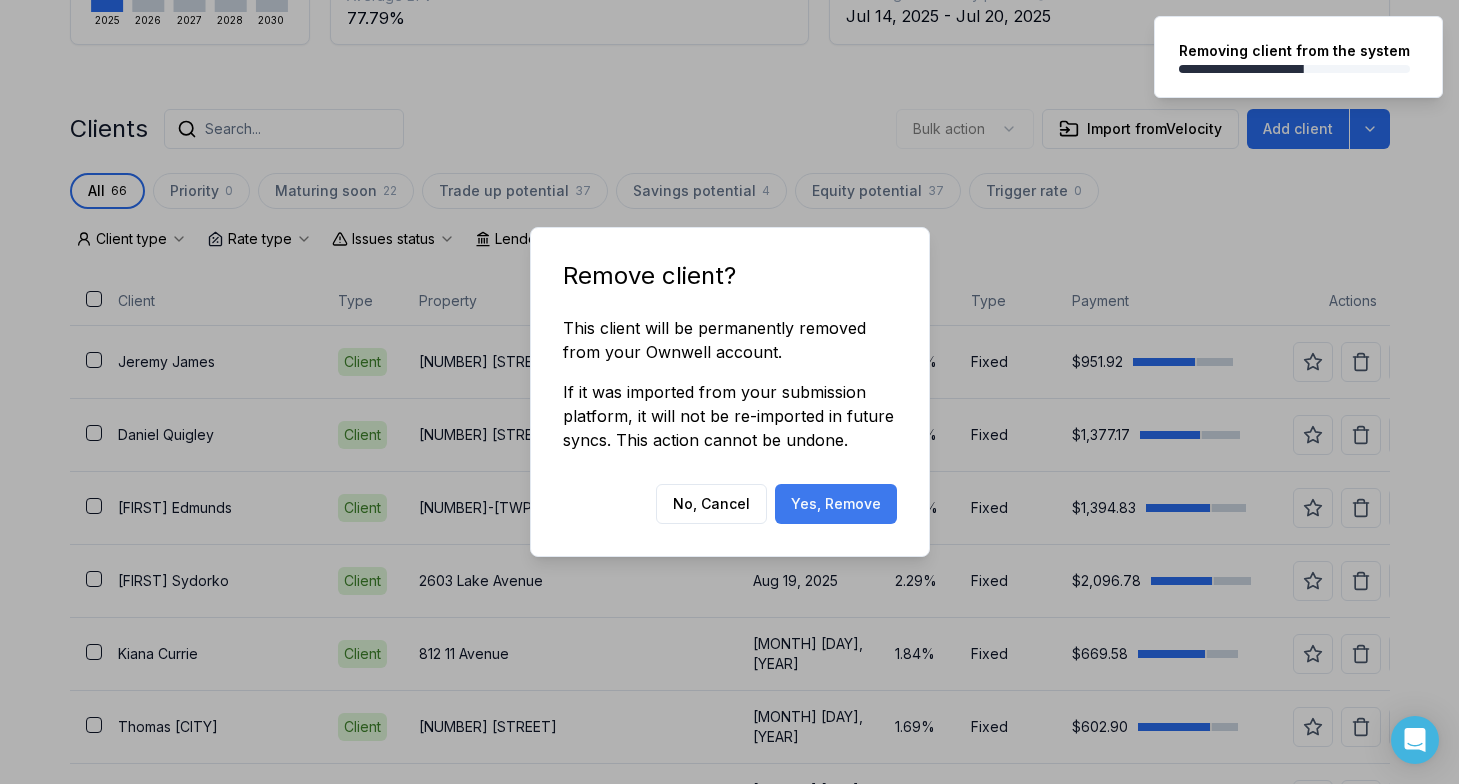 click on "Yes, Remove" at bounding box center (836, 504) 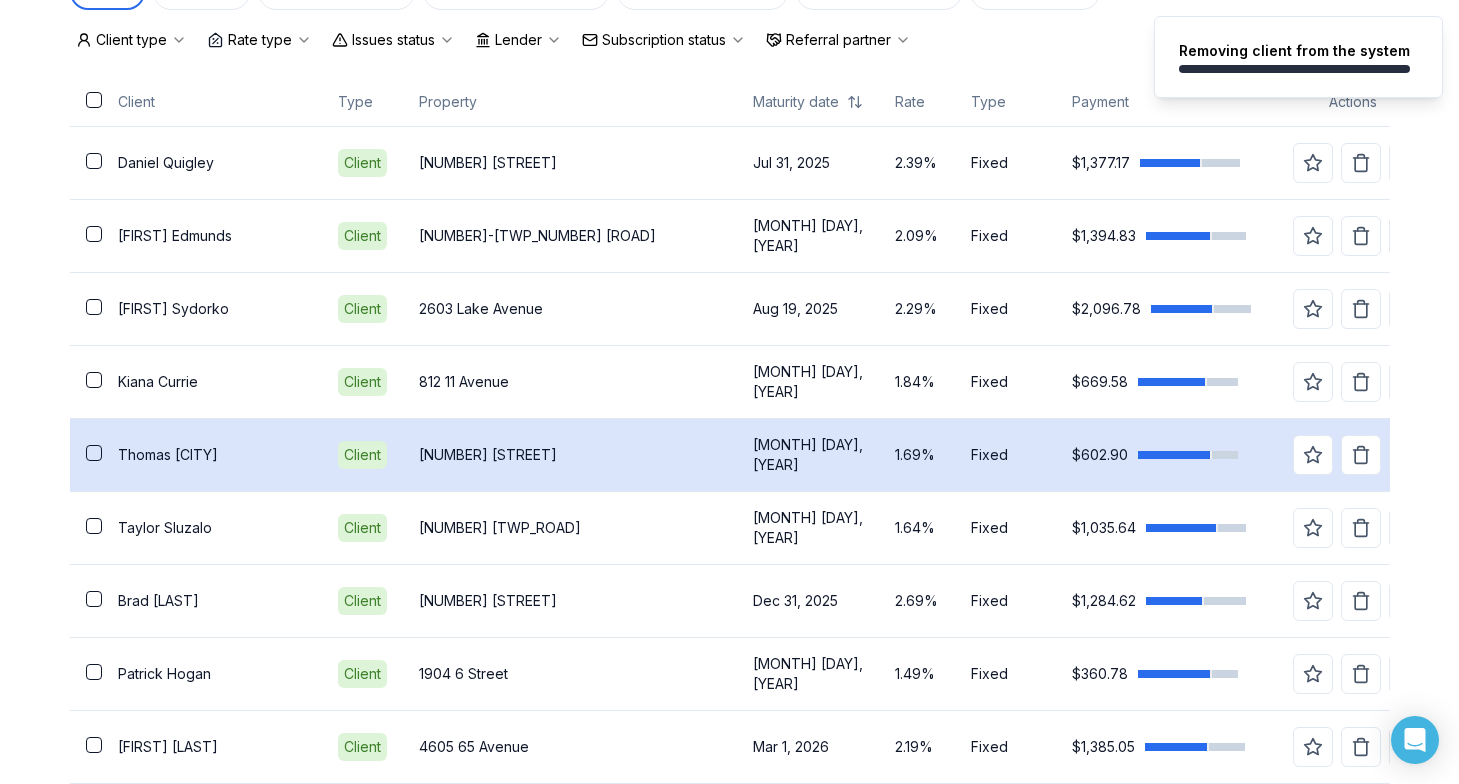 scroll, scrollTop: 598, scrollLeft: 0, axis: vertical 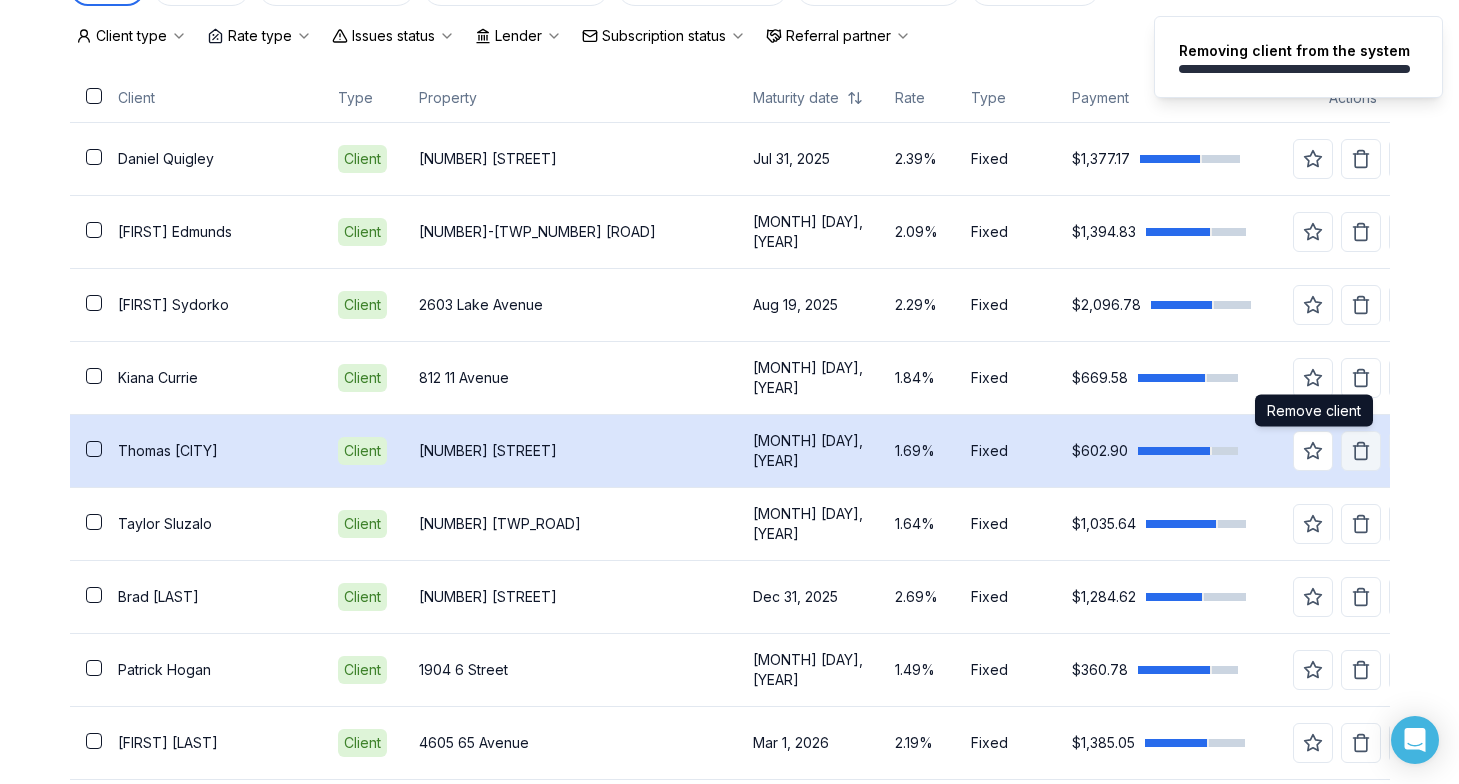 click 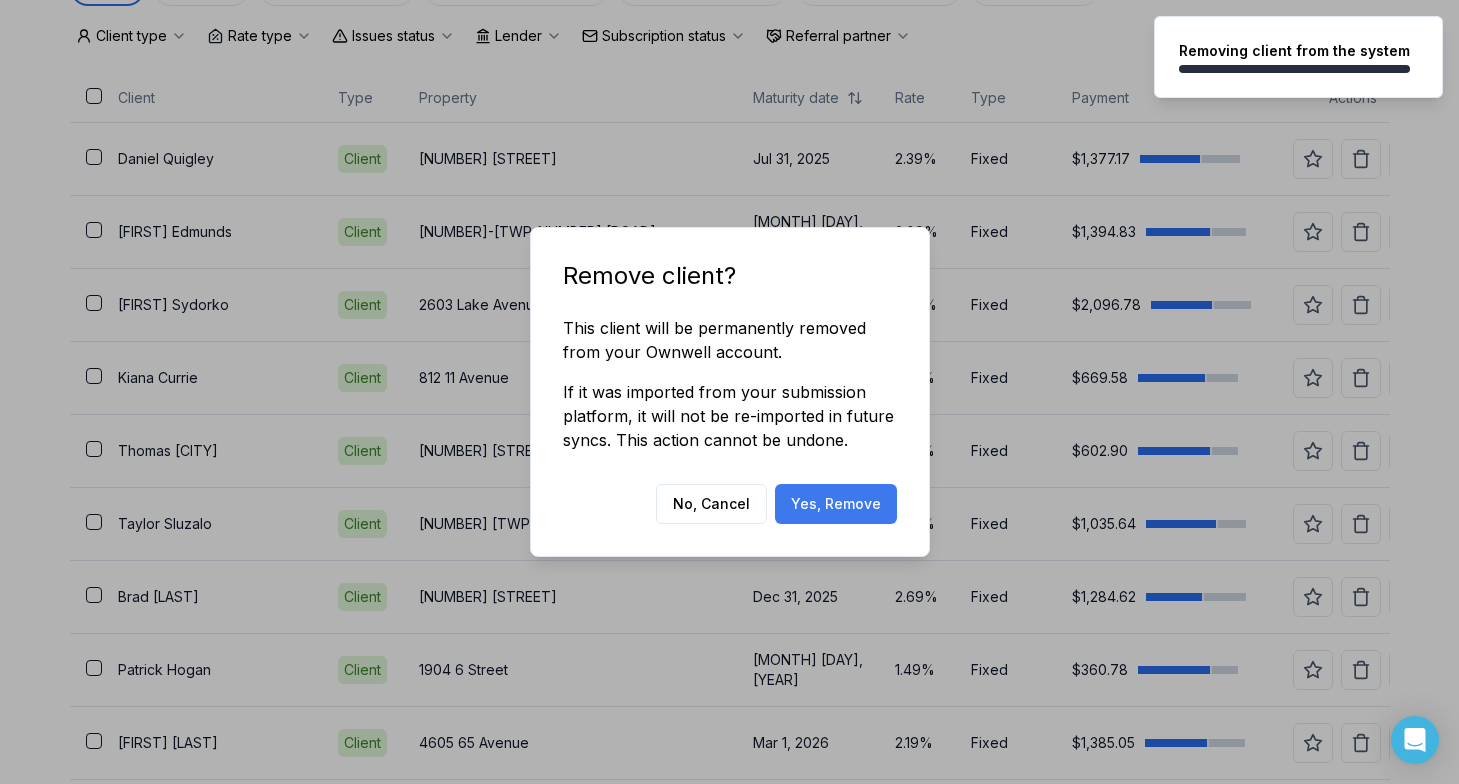 click on "Yes, Remove" at bounding box center (836, 504) 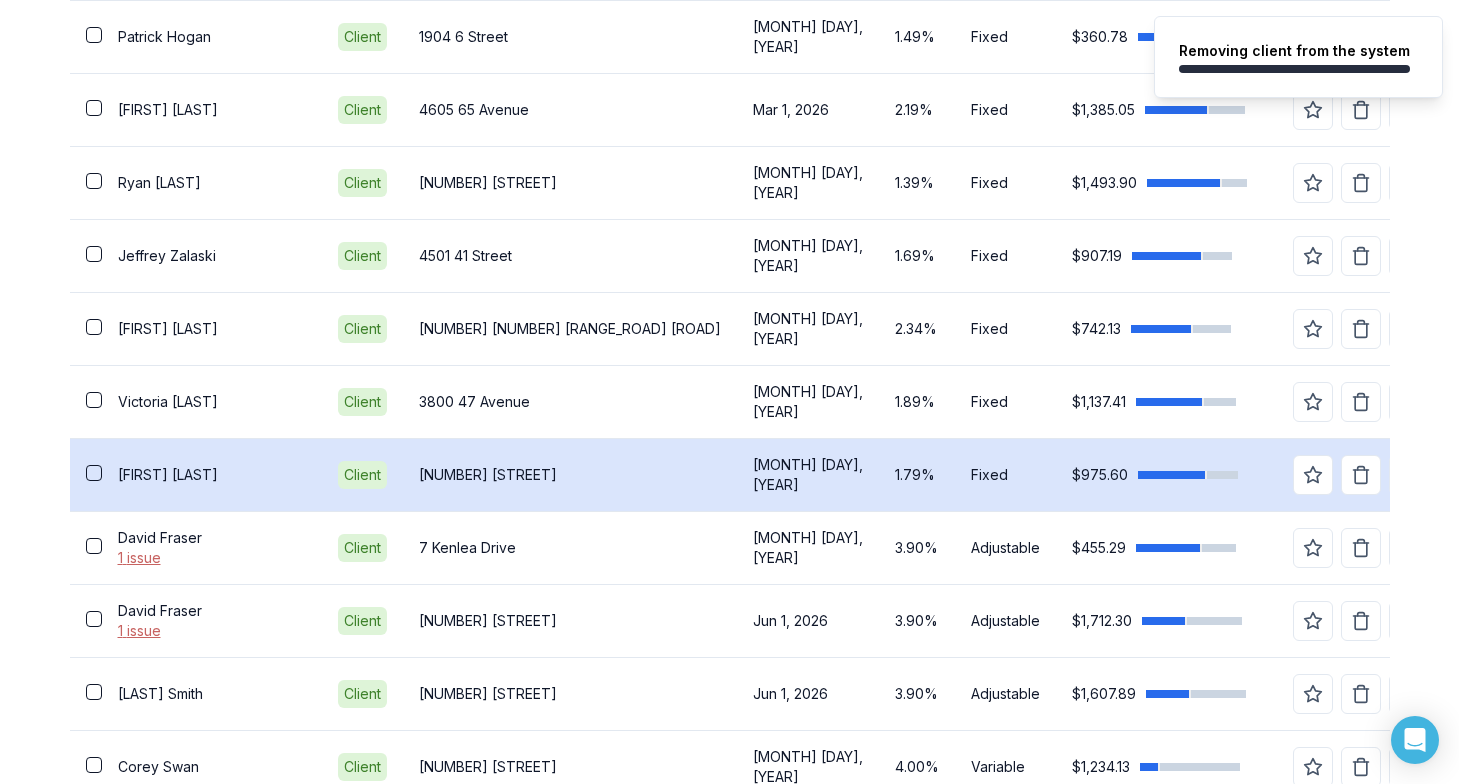 scroll, scrollTop: 1173, scrollLeft: 0, axis: vertical 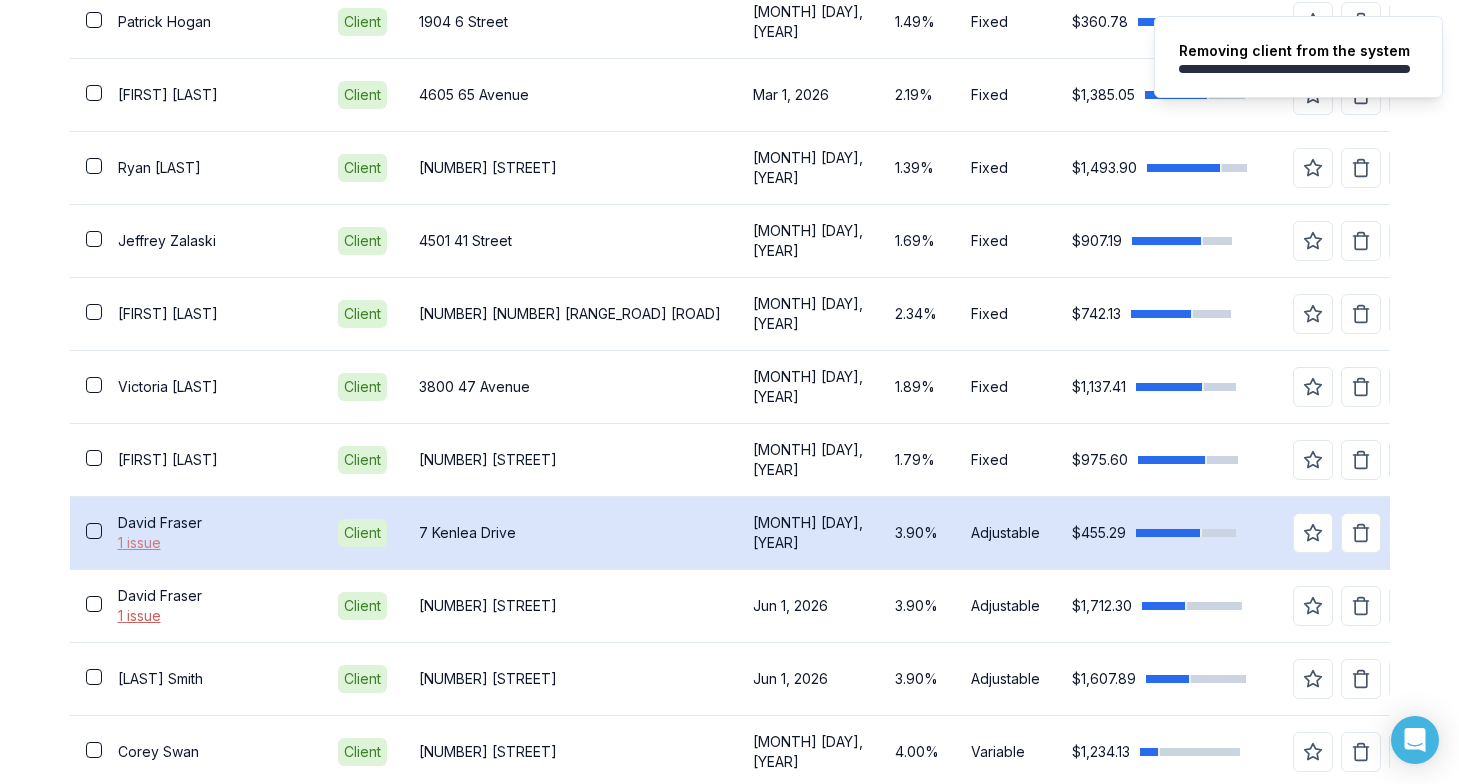 click on "1   issue" at bounding box center (212, 543) 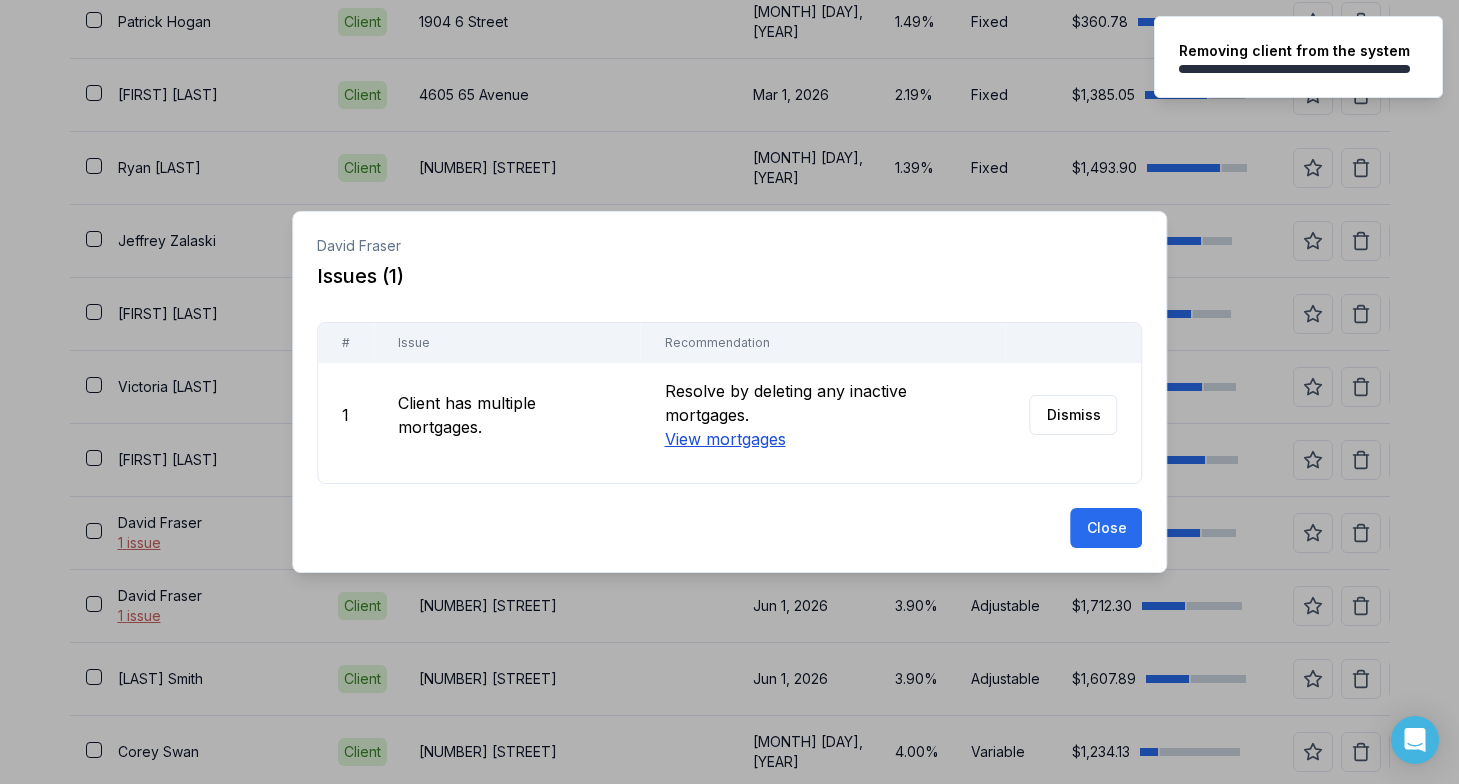 click on "View mortgages" at bounding box center (724, 439) 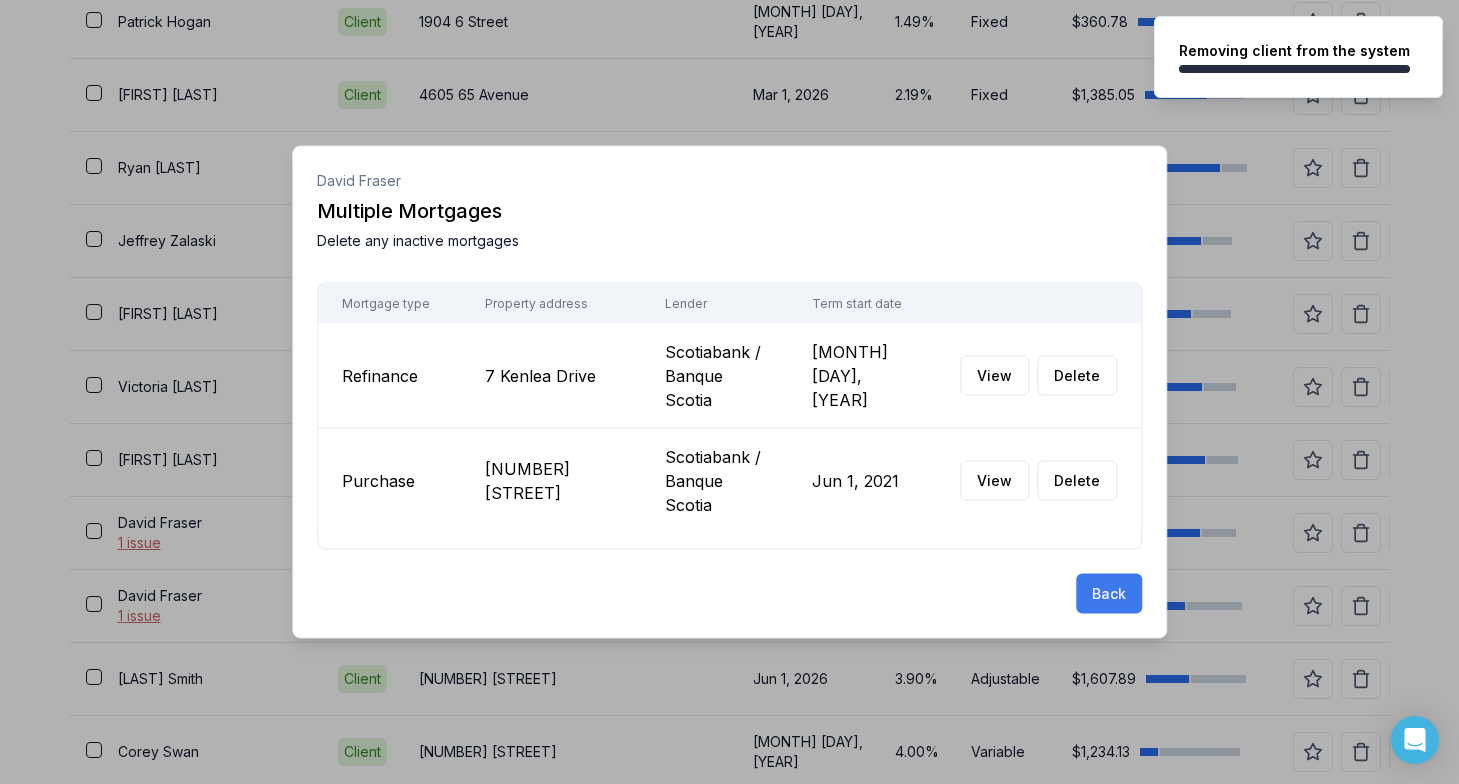 click on "Back" at bounding box center [1109, 594] 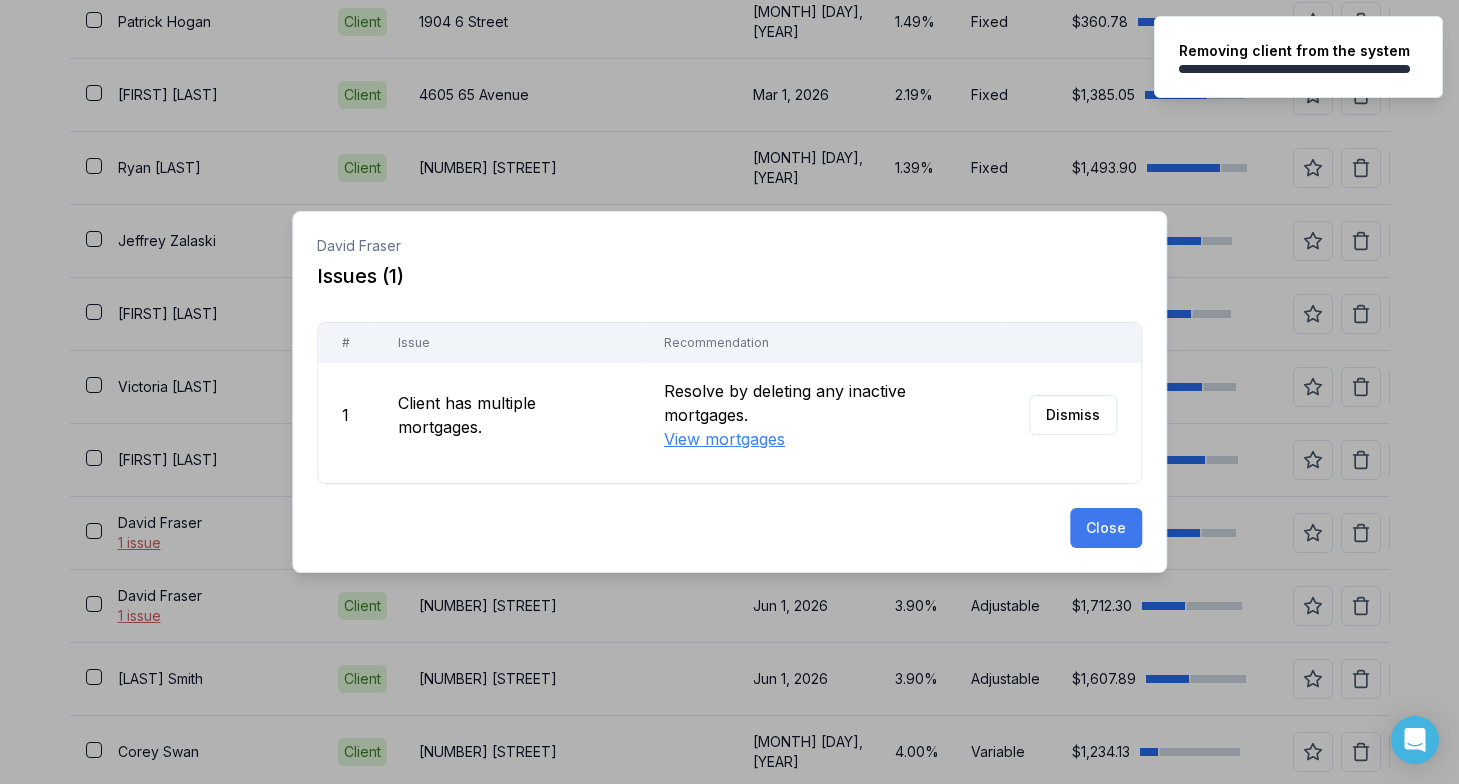click on "Close" at bounding box center (1106, 528) 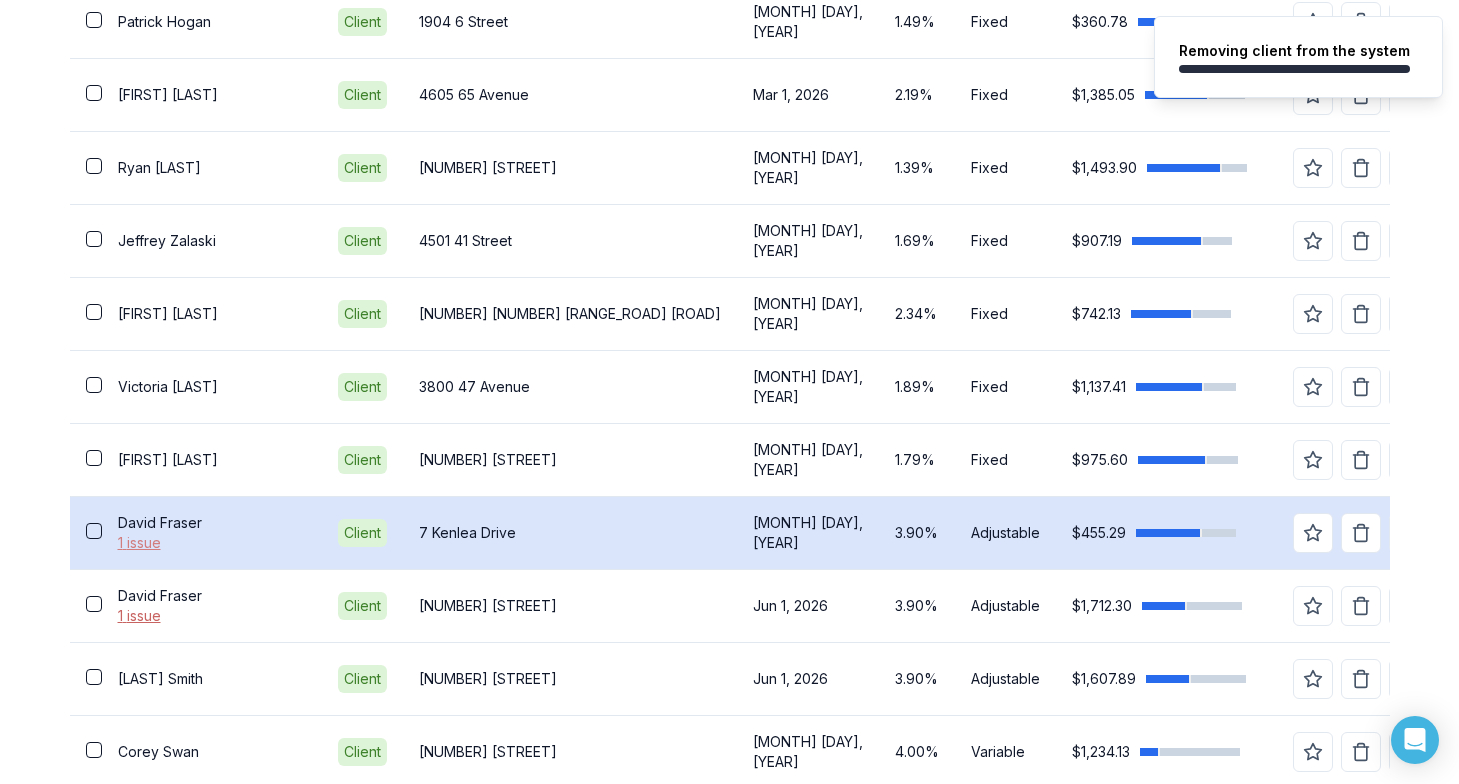 click on "1   issue" at bounding box center [212, 543] 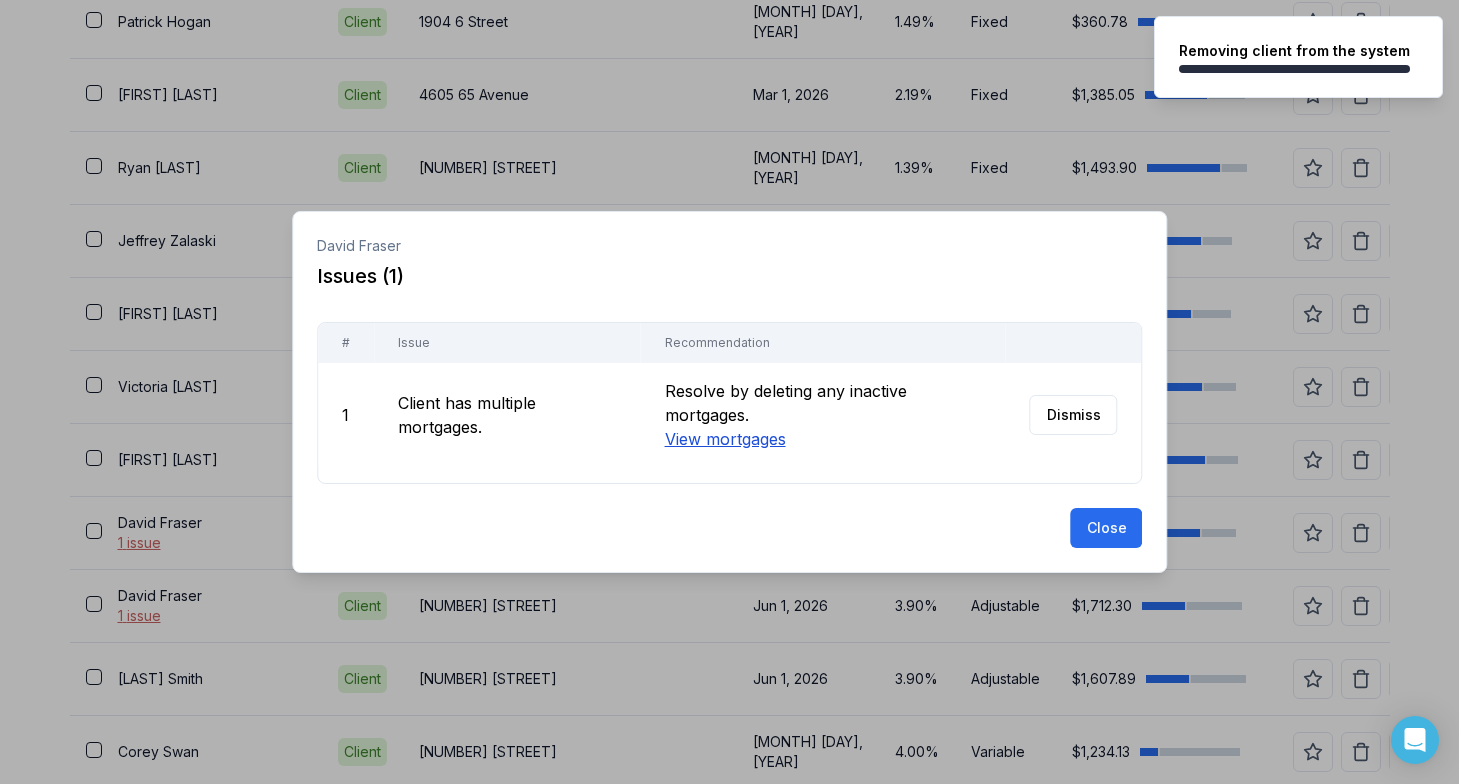 click on "View mortgages" at bounding box center (724, 439) 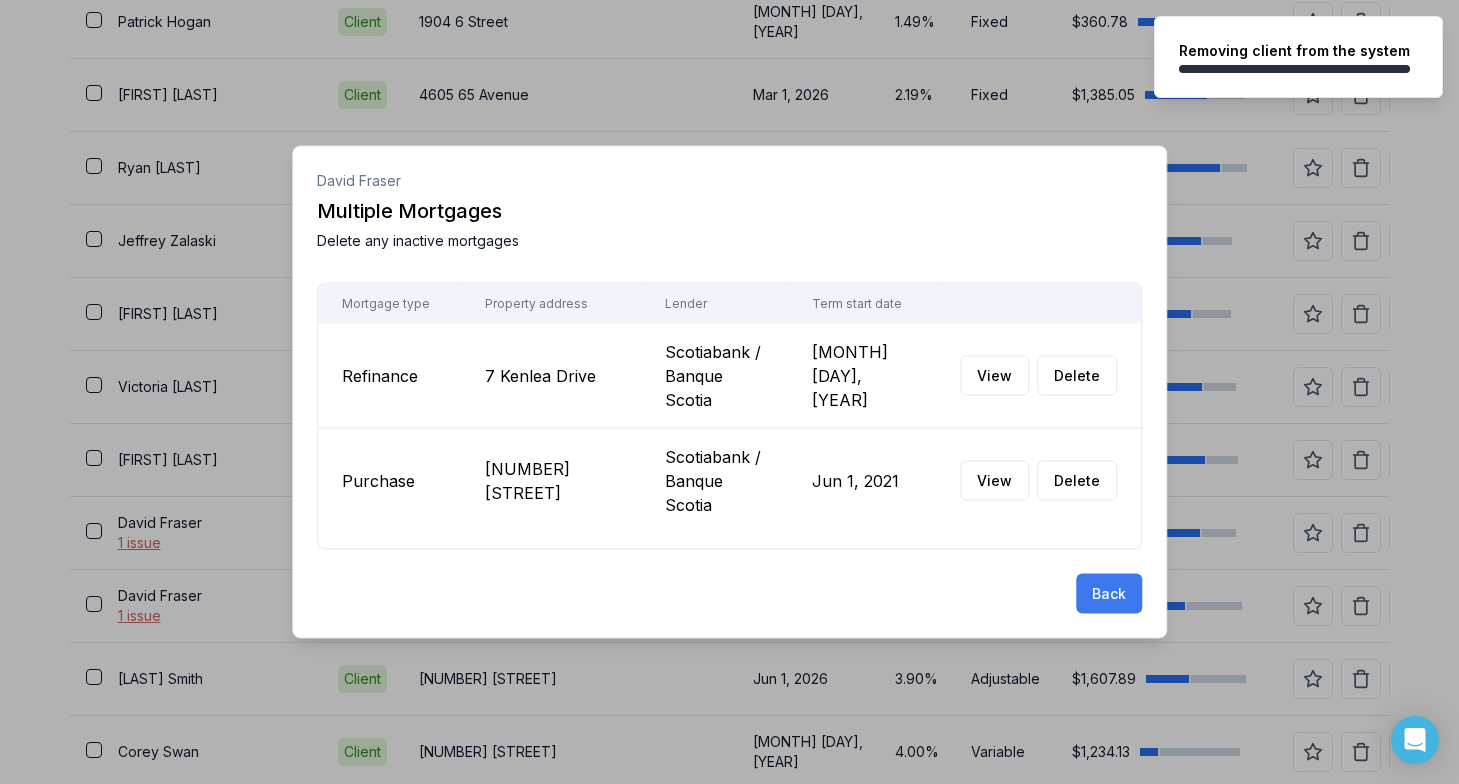 click on "Back" at bounding box center [1109, 594] 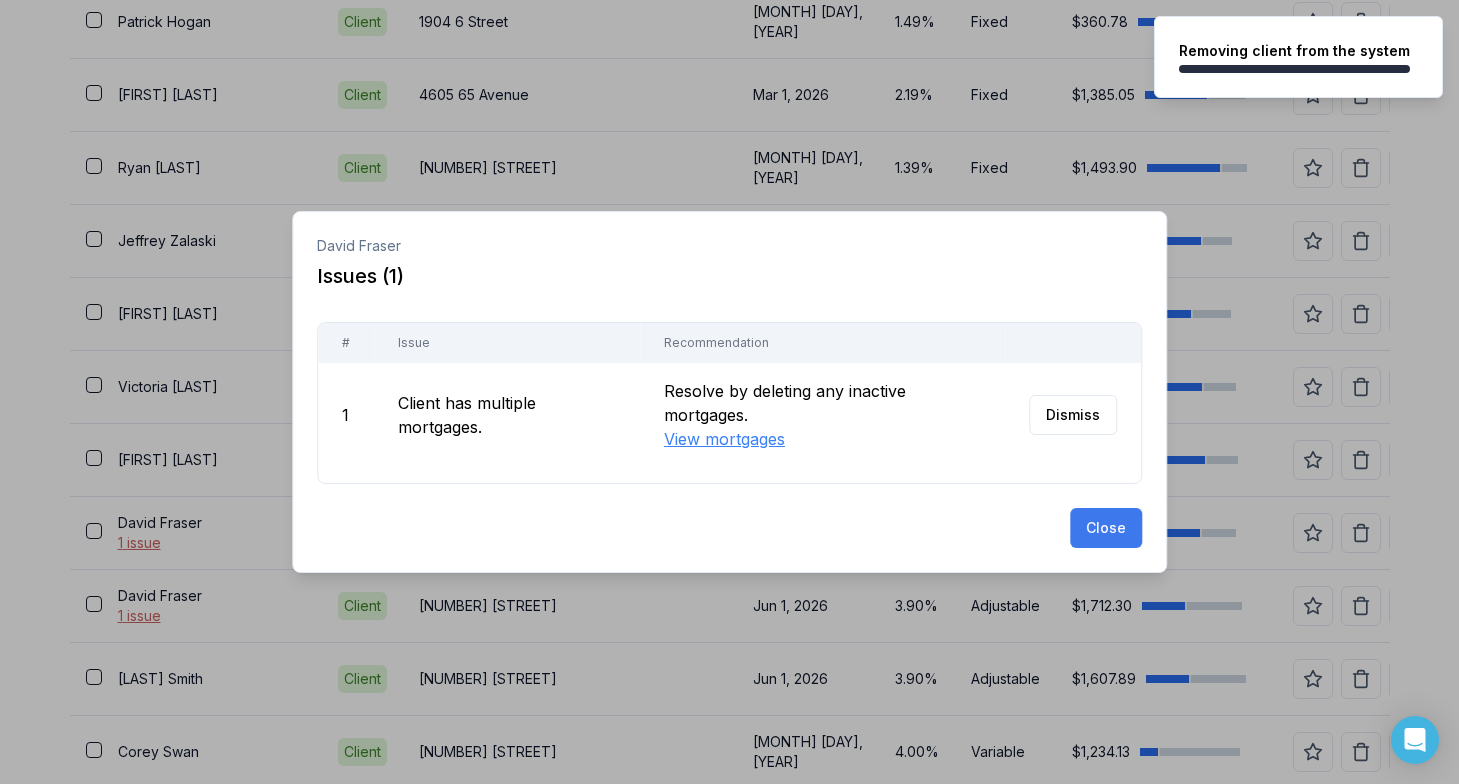 click on "Close" at bounding box center [1106, 528] 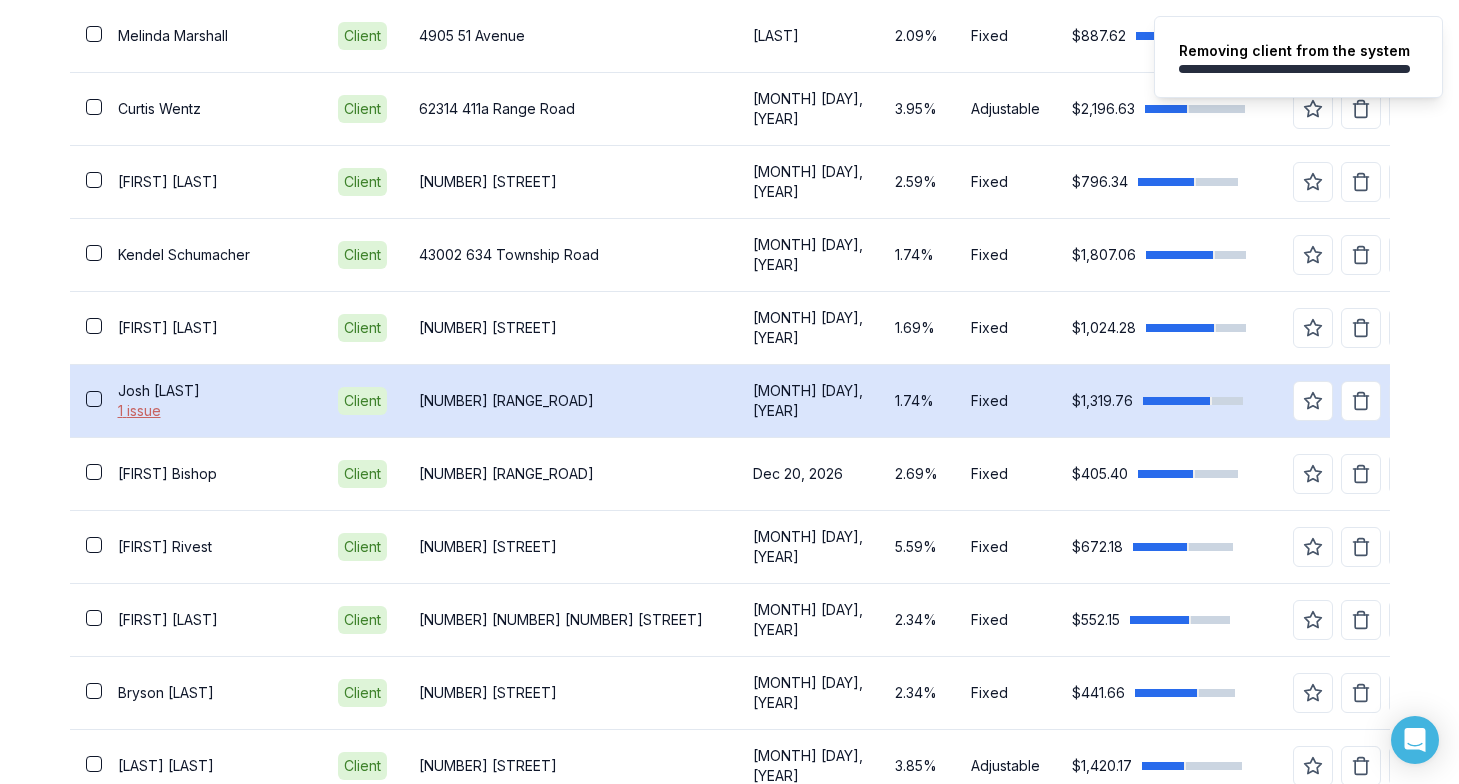scroll, scrollTop: 2047, scrollLeft: 0, axis: vertical 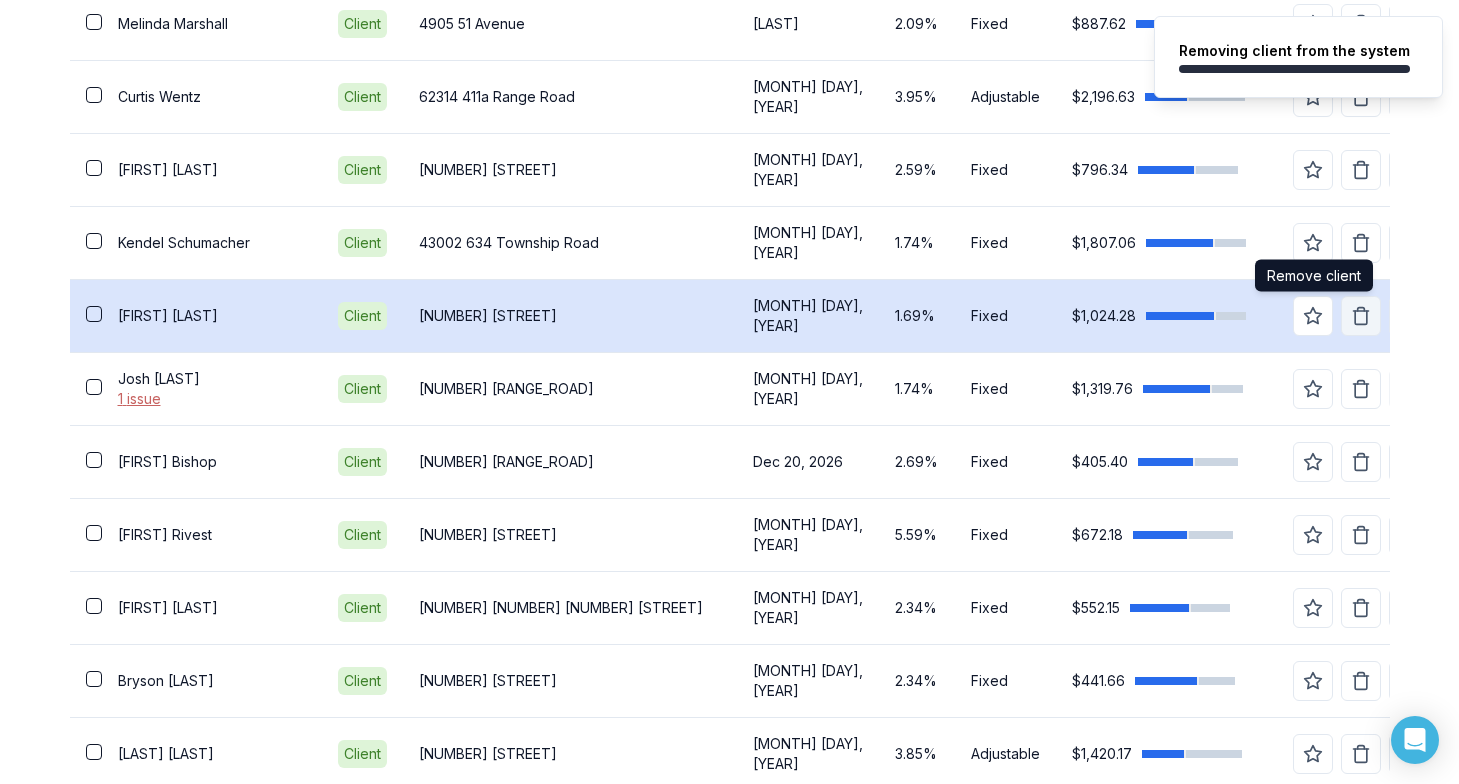 click 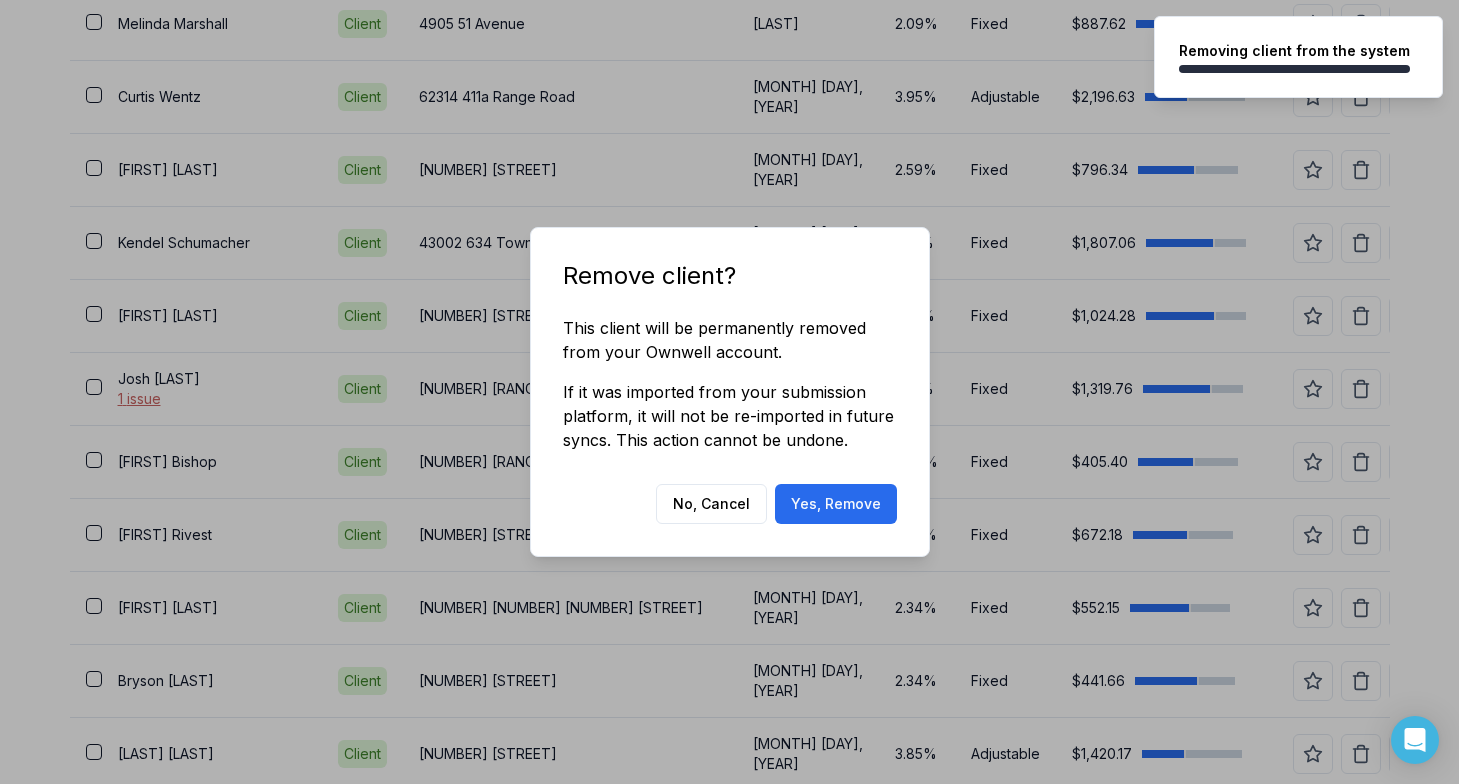 click on "Remove client? This client will be permanently removed from your Ownwell account. If it was imported from your submission platform, it will not be re-imported in future syncs. This action cannot be undone. No, Cancel Yes, Remove" at bounding box center (730, 392) 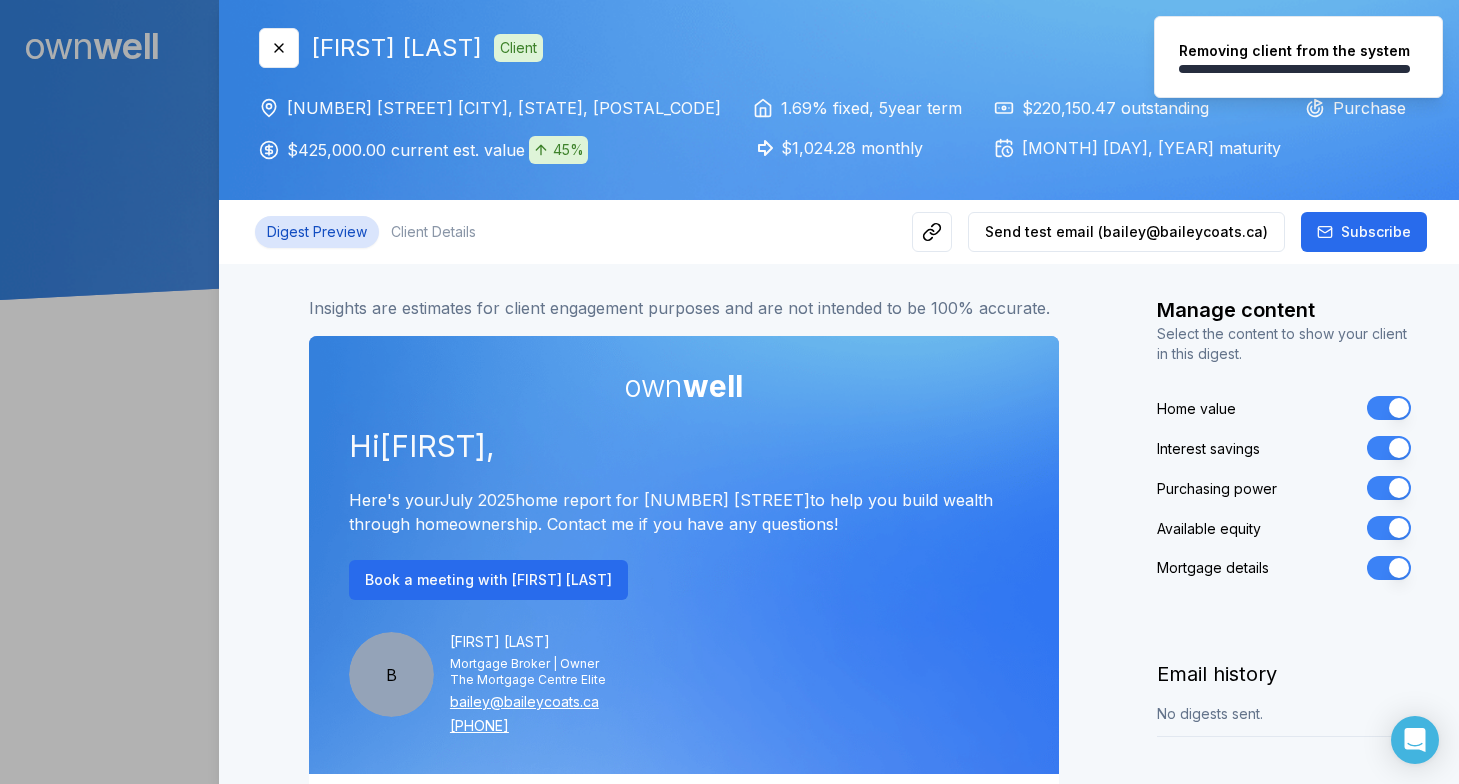 scroll, scrollTop: 0, scrollLeft: 0, axis: both 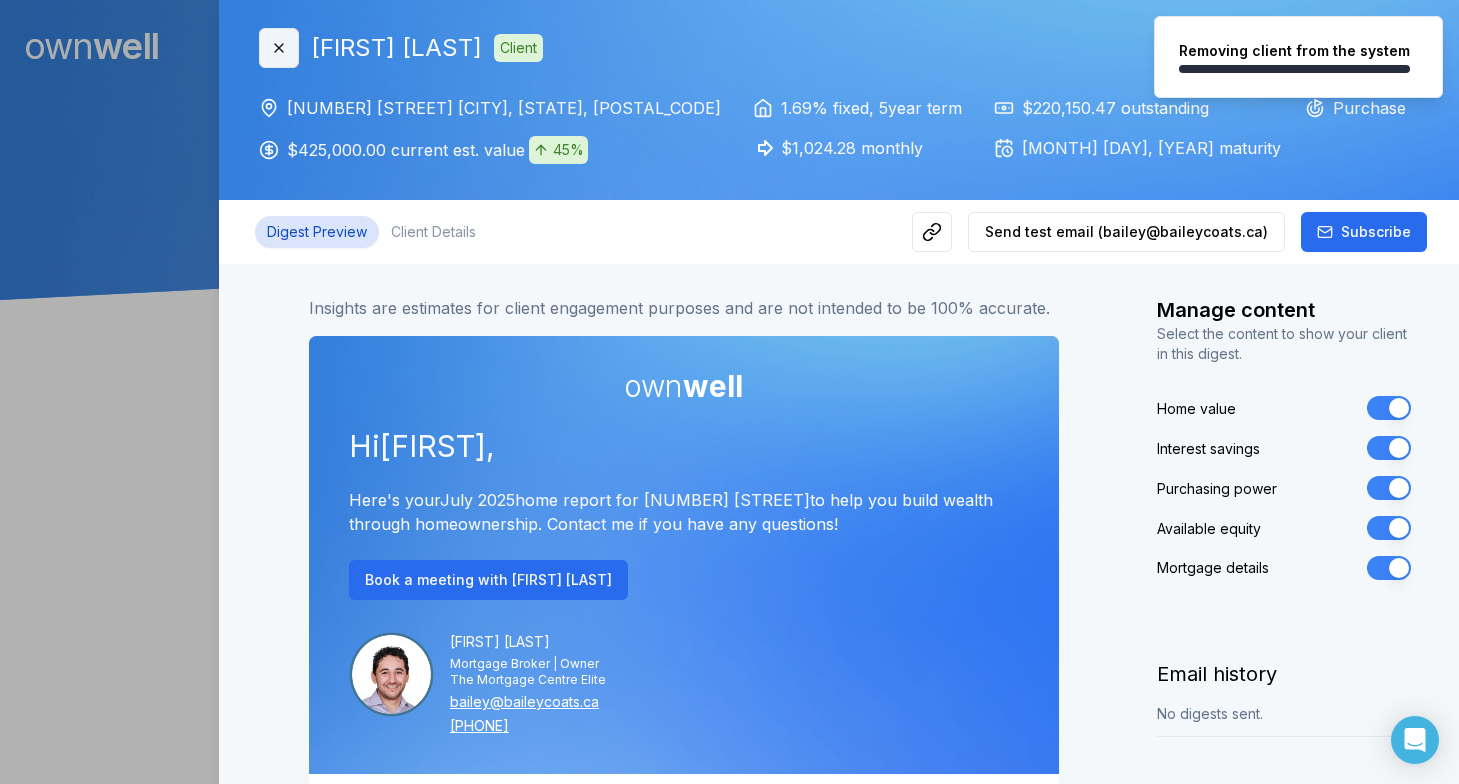 click on "Close" at bounding box center (279, 48) 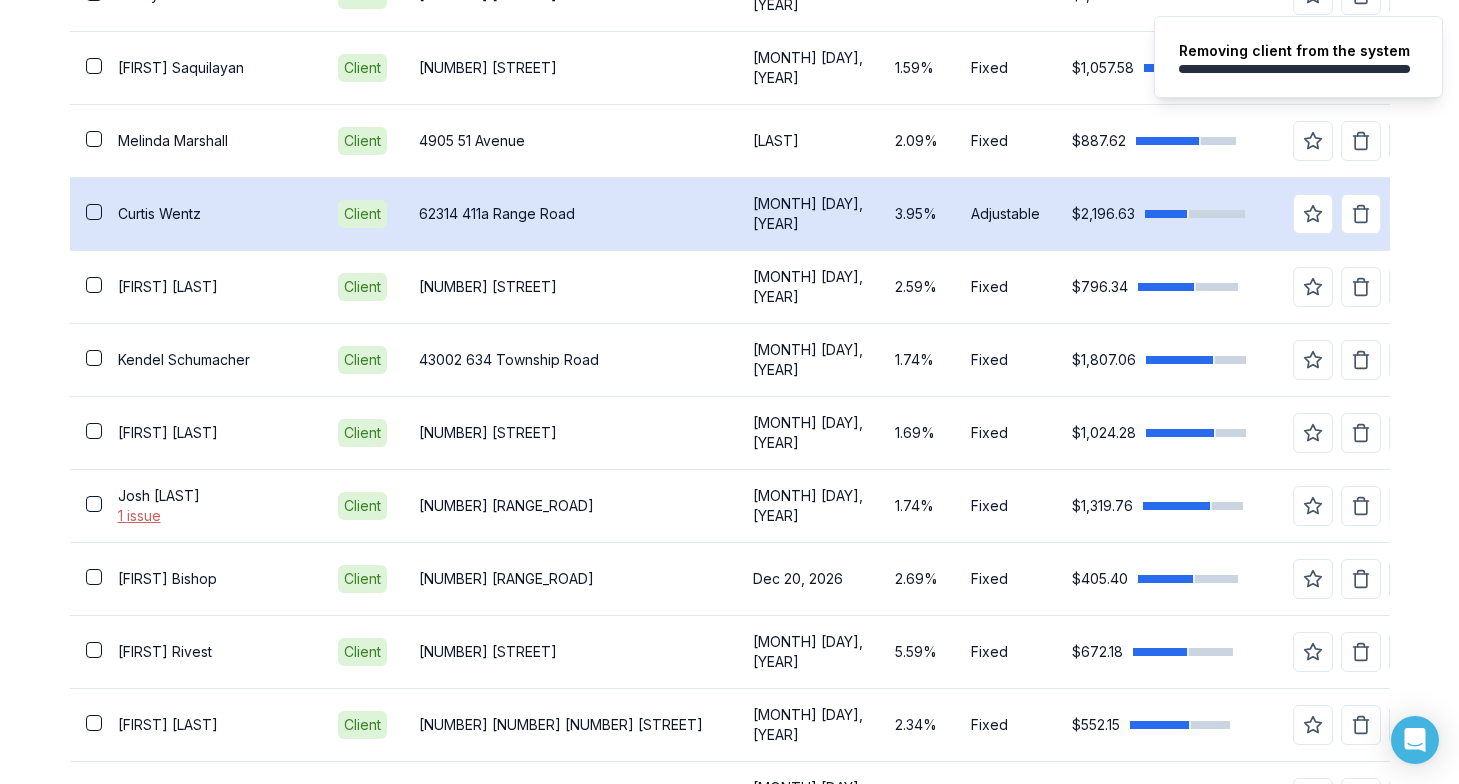 scroll, scrollTop: 1944, scrollLeft: 0, axis: vertical 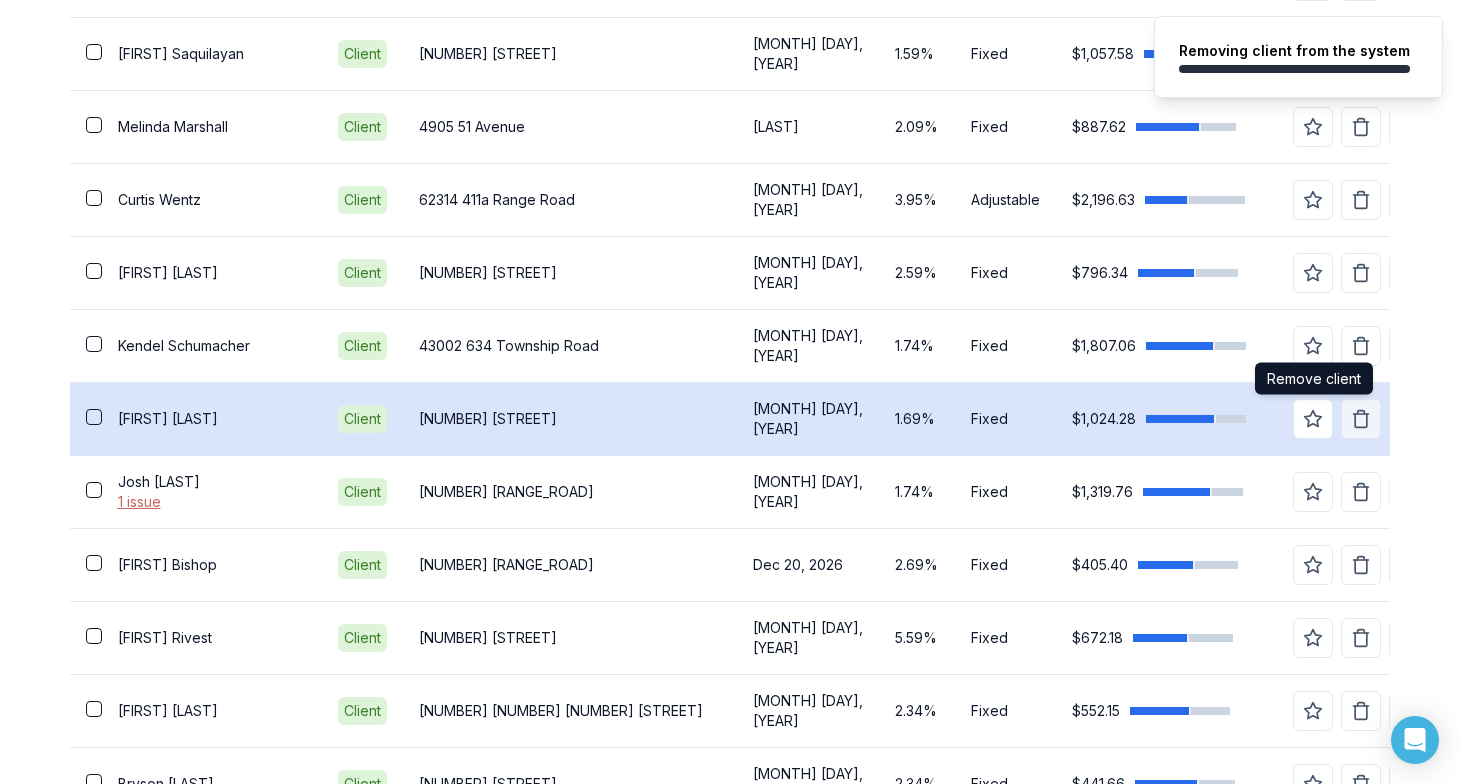 click 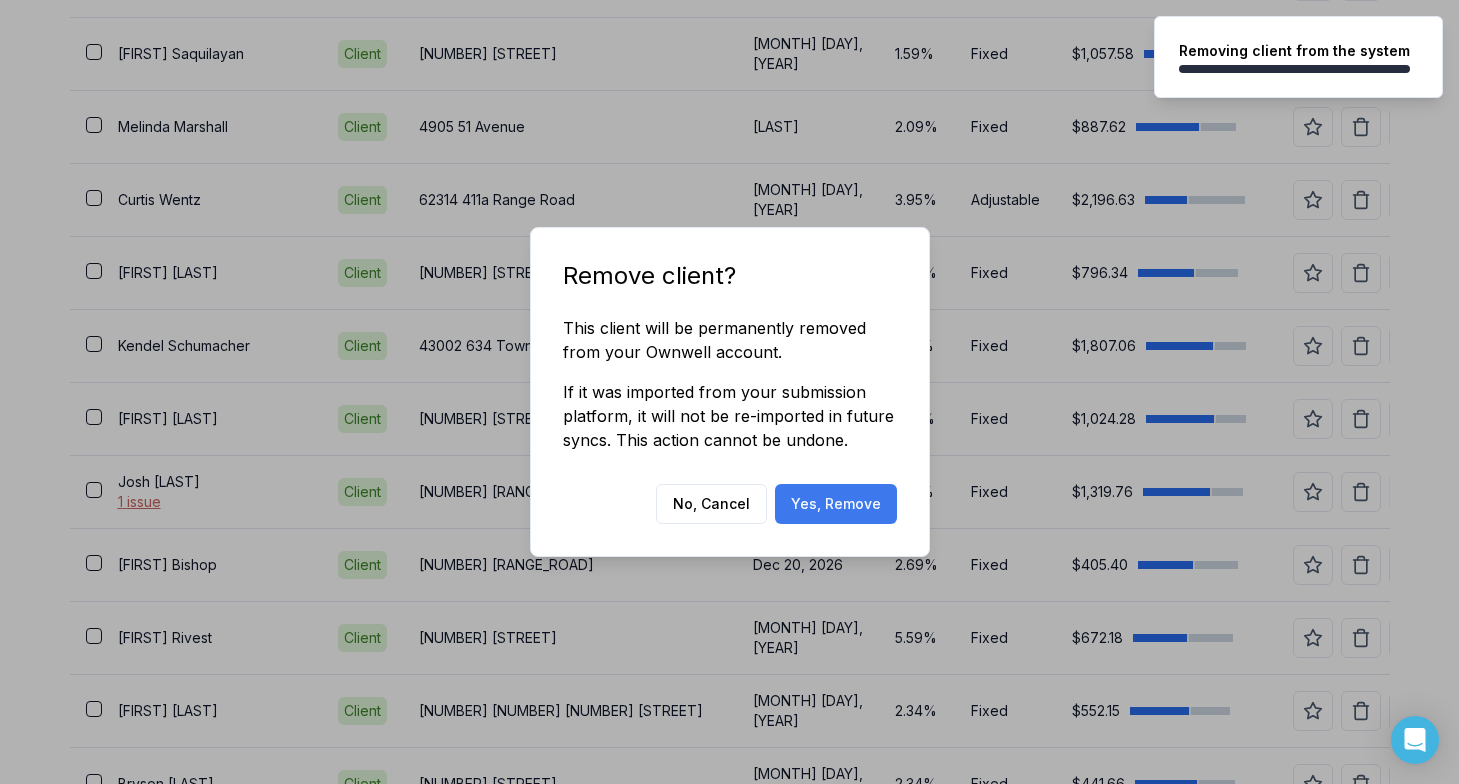 click on "Yes, Remove" at bounding box center (836, 504) 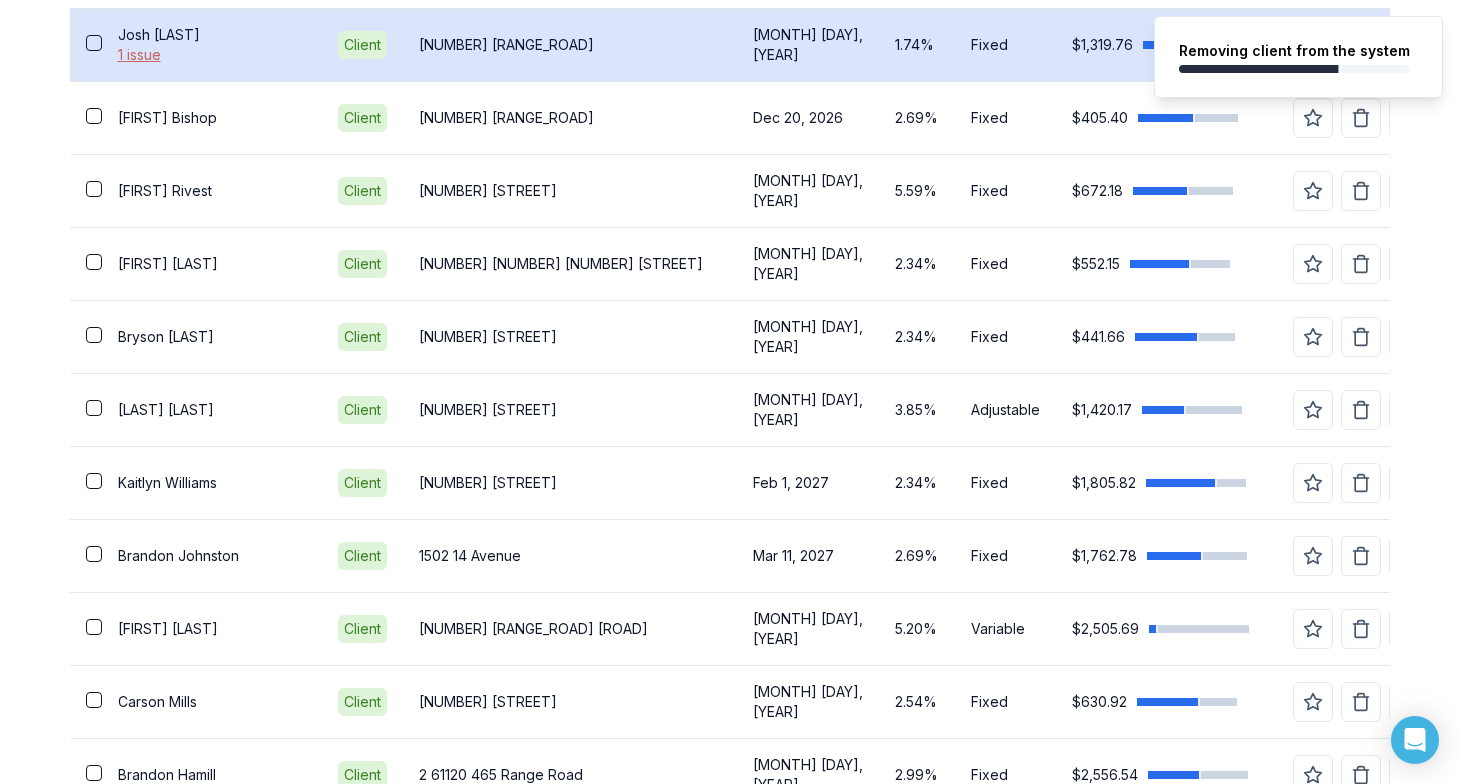 scroll, scrollTop: 2319, scrollLeft: 0, axis: vertical 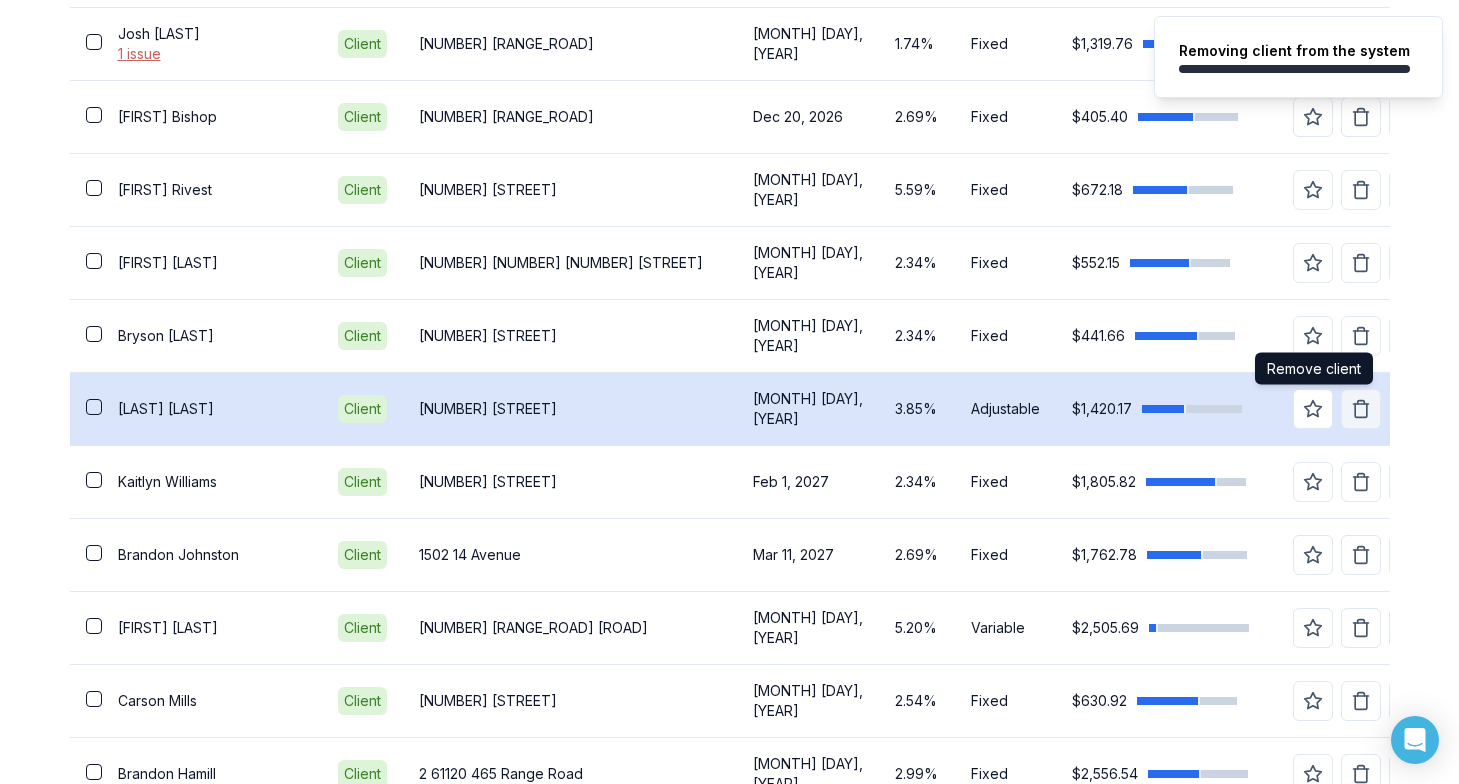 click 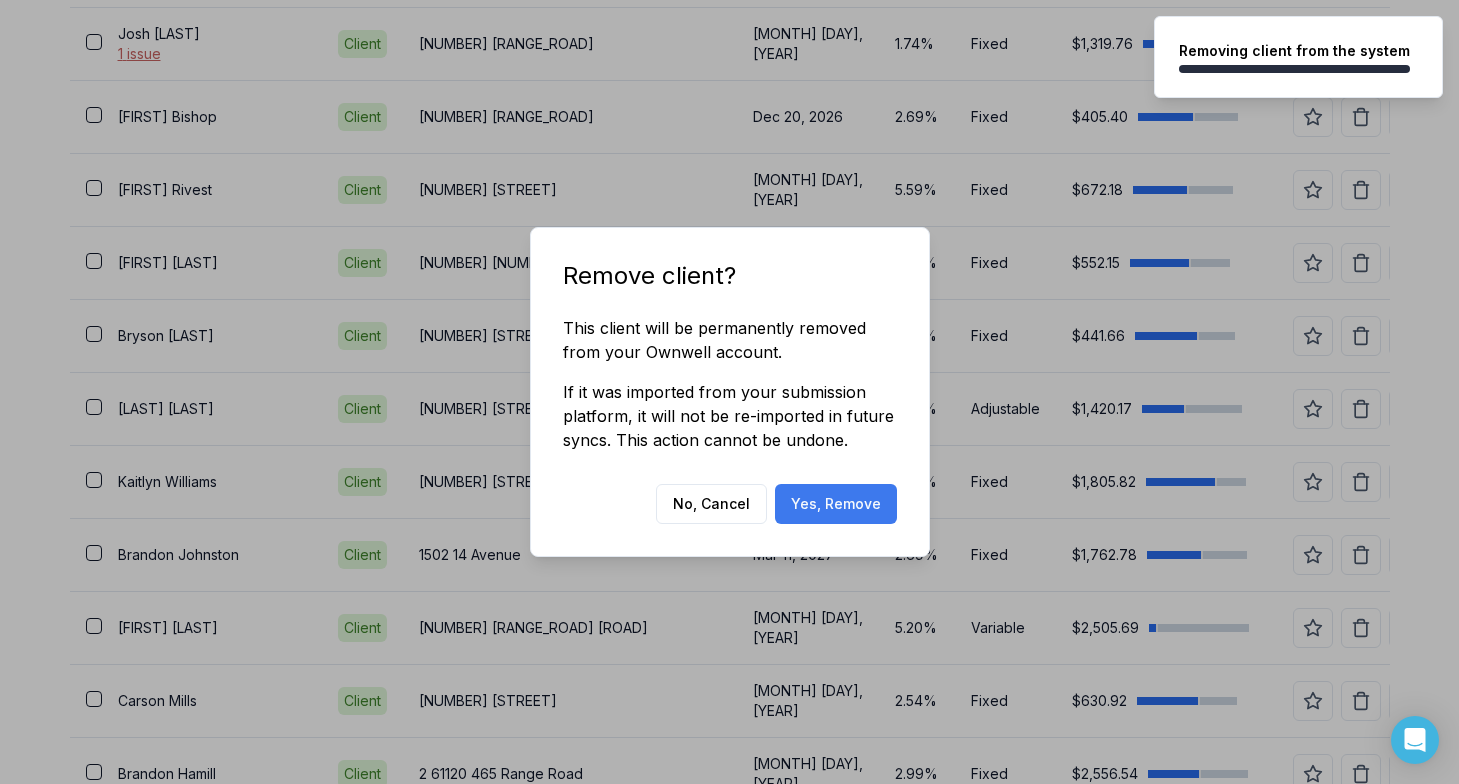 click on "Yes, Remove" at bounding box center (836, 504) 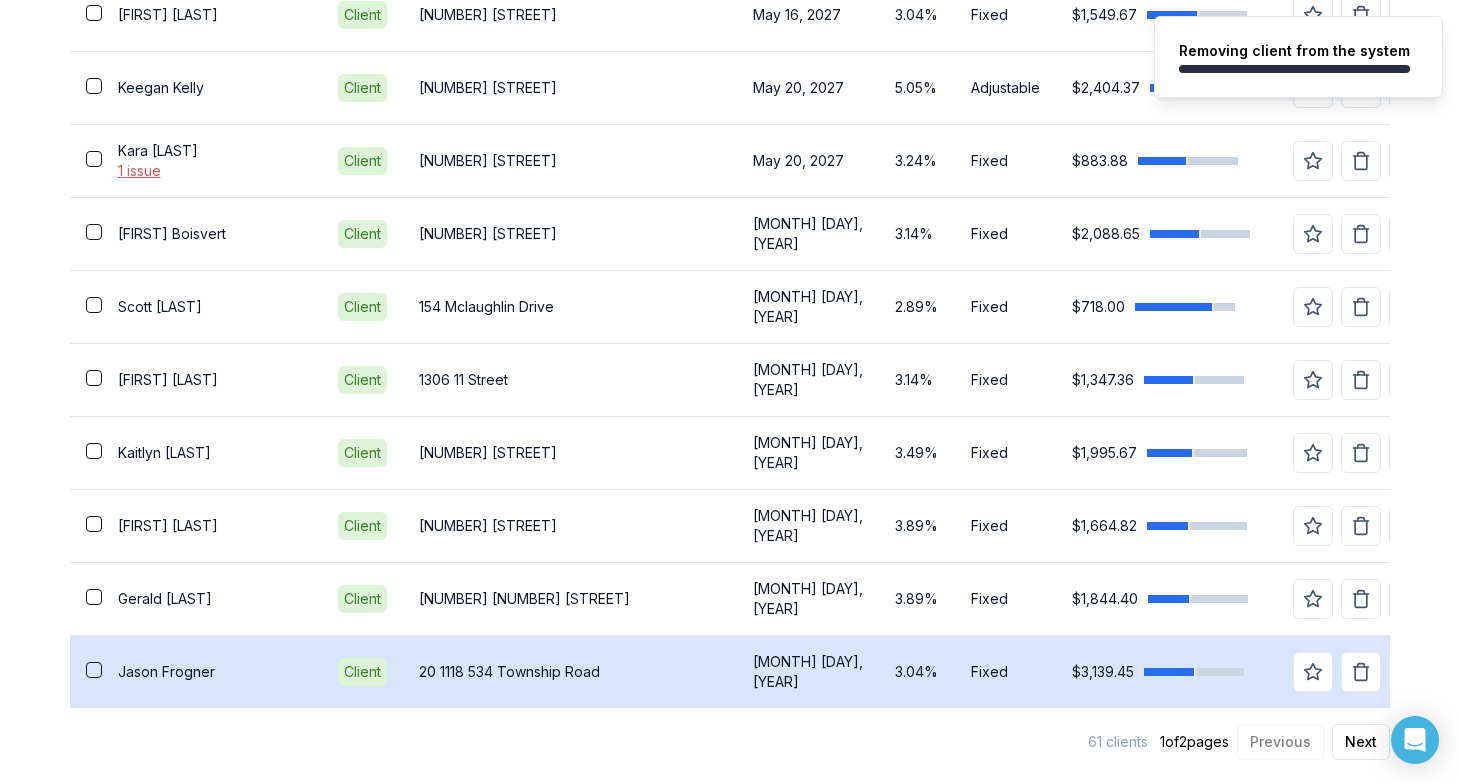 scroll, scrollTop: 3662, scrollLeft: 0, axis: vertical 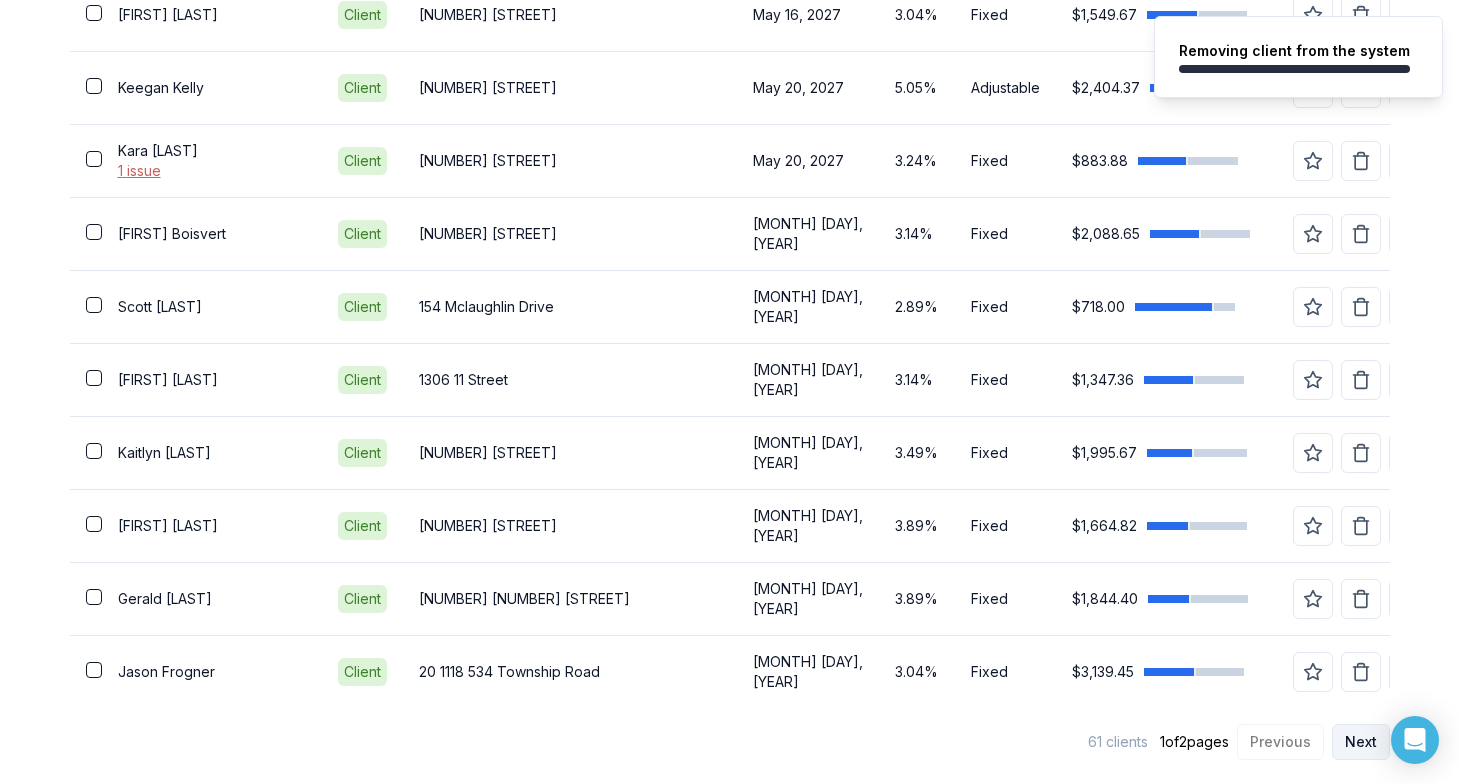click on "Next" at bounding box center [1361, 742] 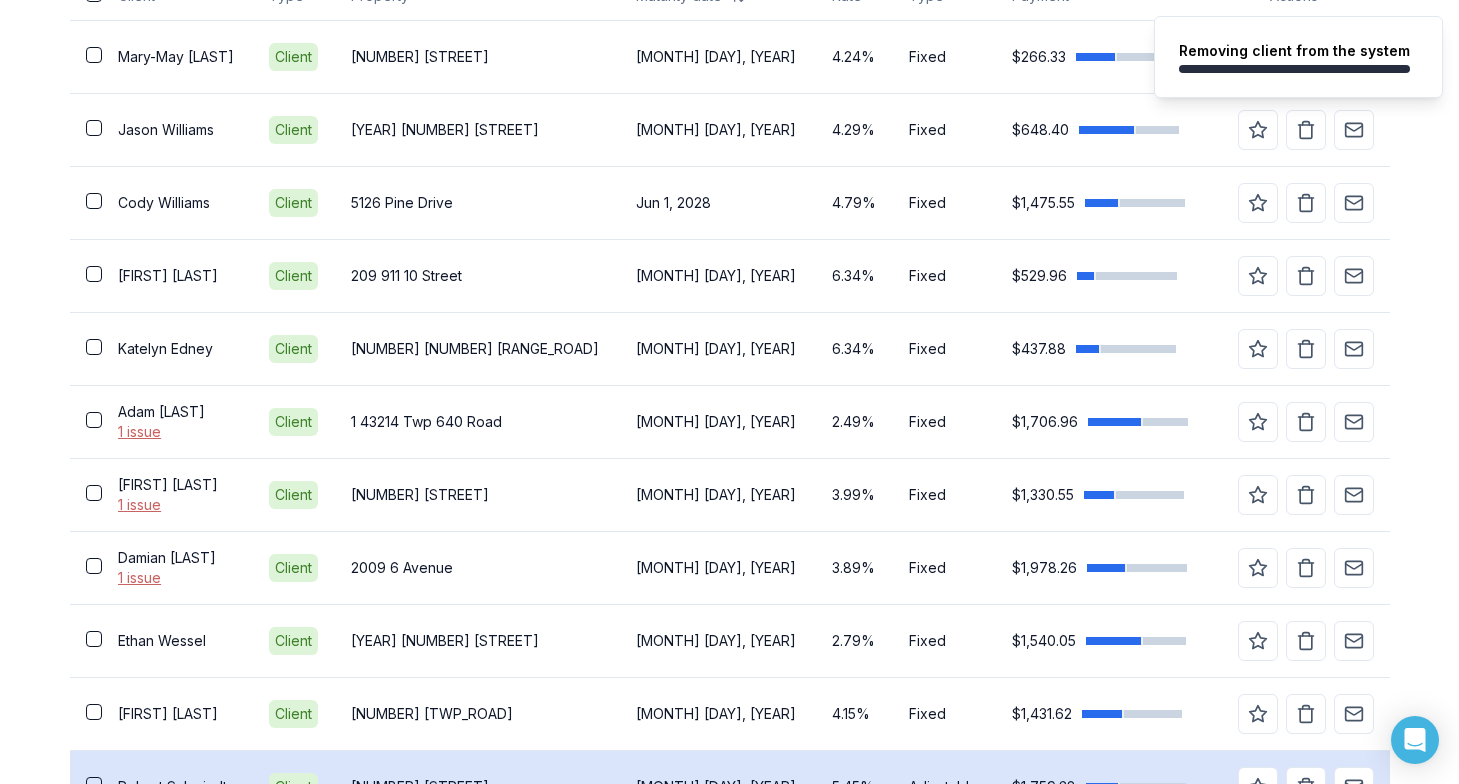 scroll, scrollTop: 677, scrollLeft: 0, axis: vertical 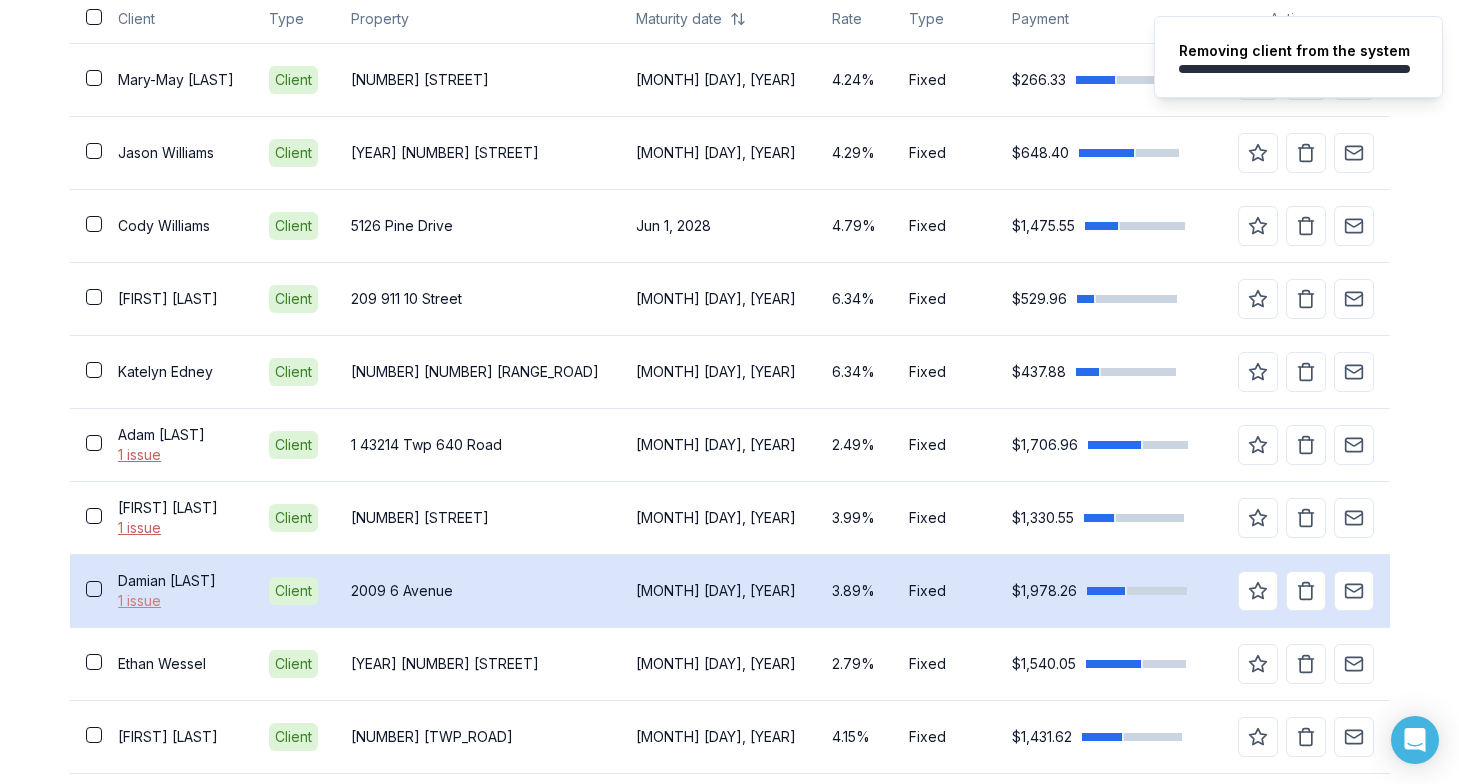 click on "1   issue" at bounding box center [177, 601] 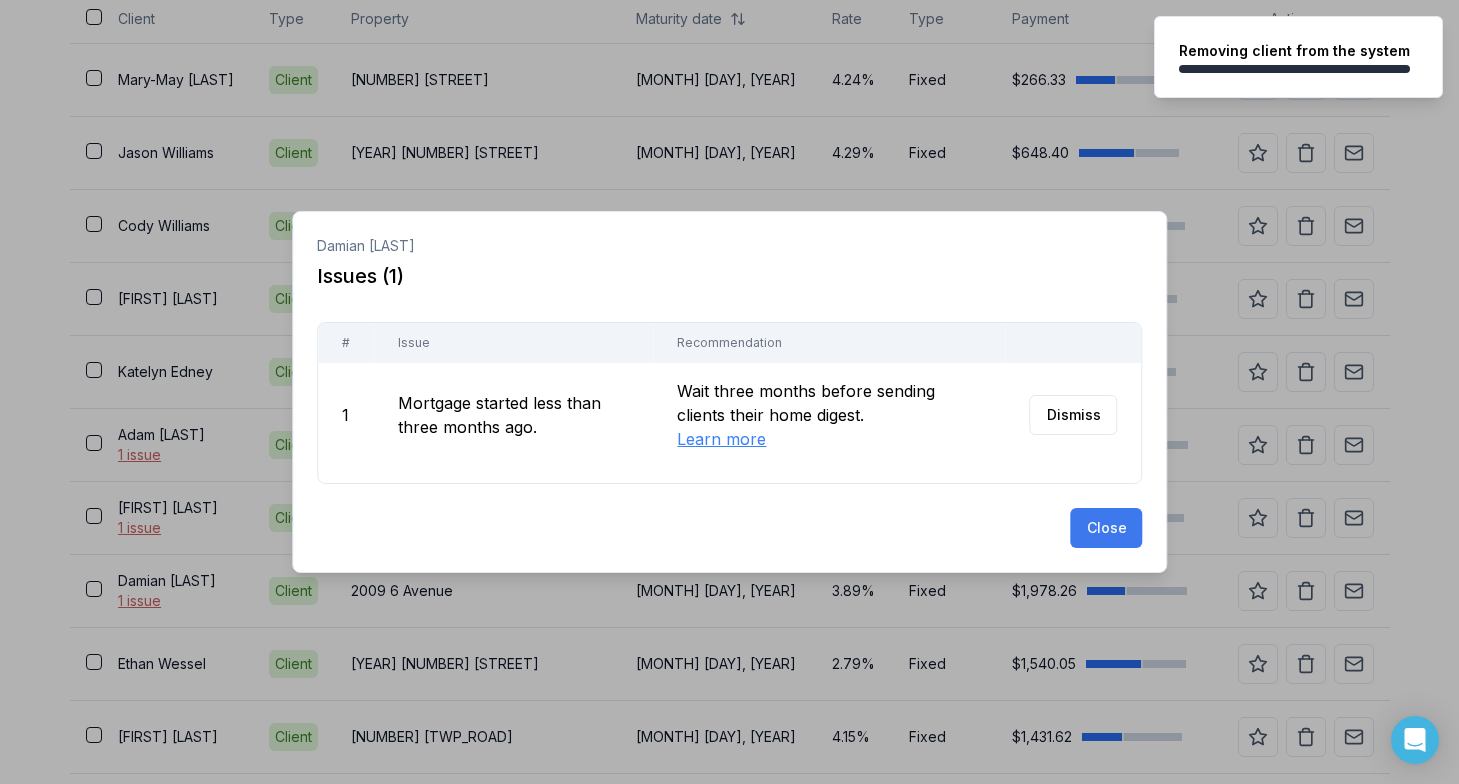 click on "Close" at bounding box center (1106, 528) 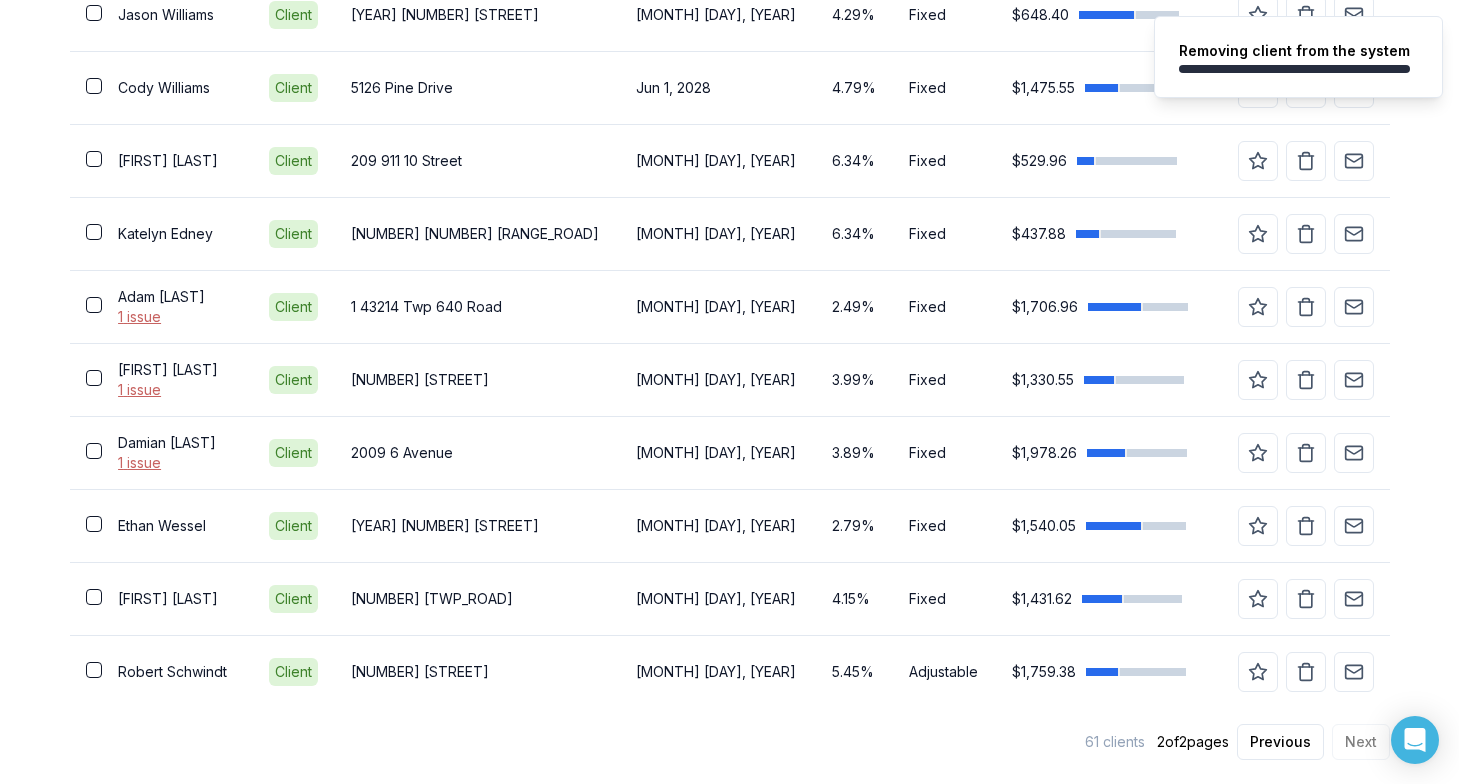 scroll, scrollTop: 815, scrollLeft: 0, axis: vertical 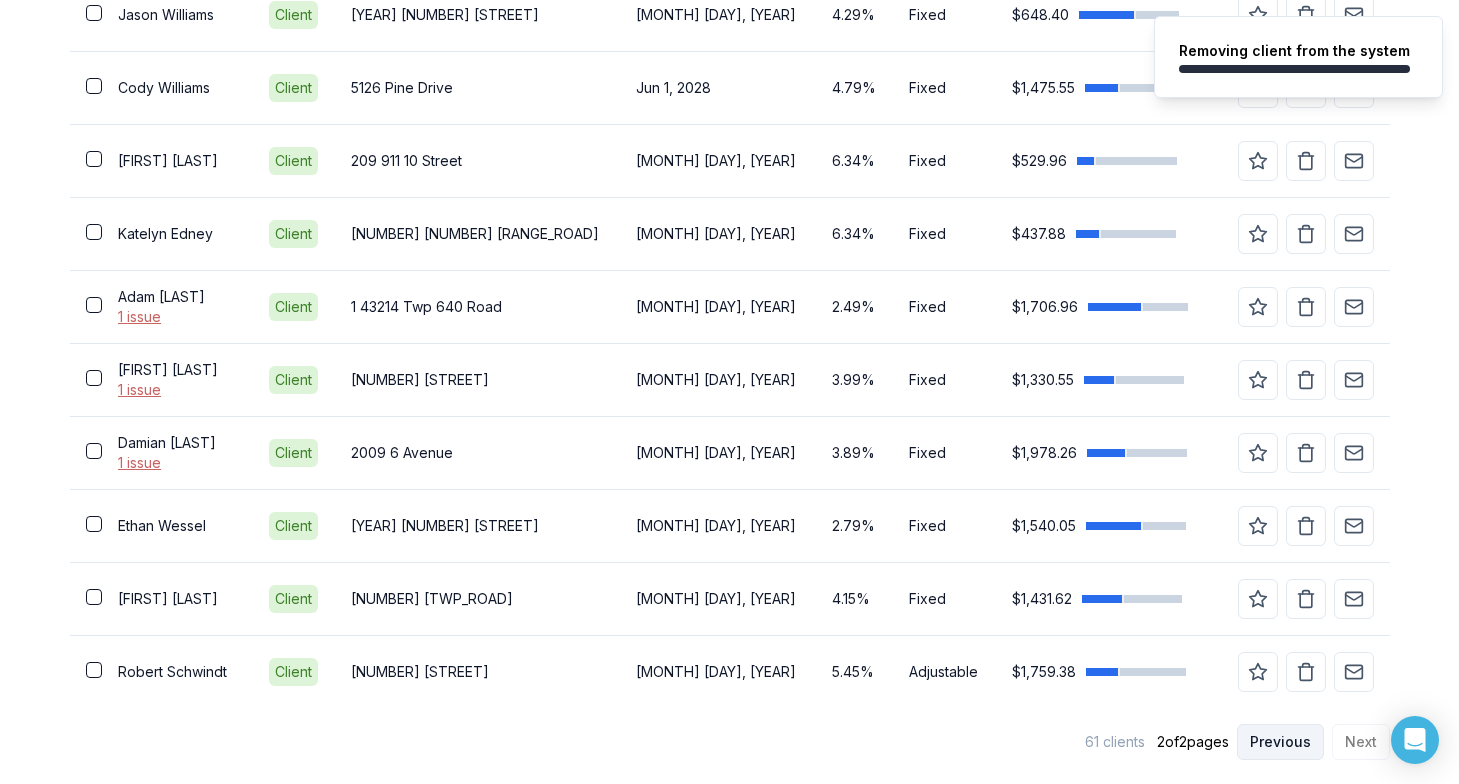 click on "Previous" at bounding box center [1280, 742] 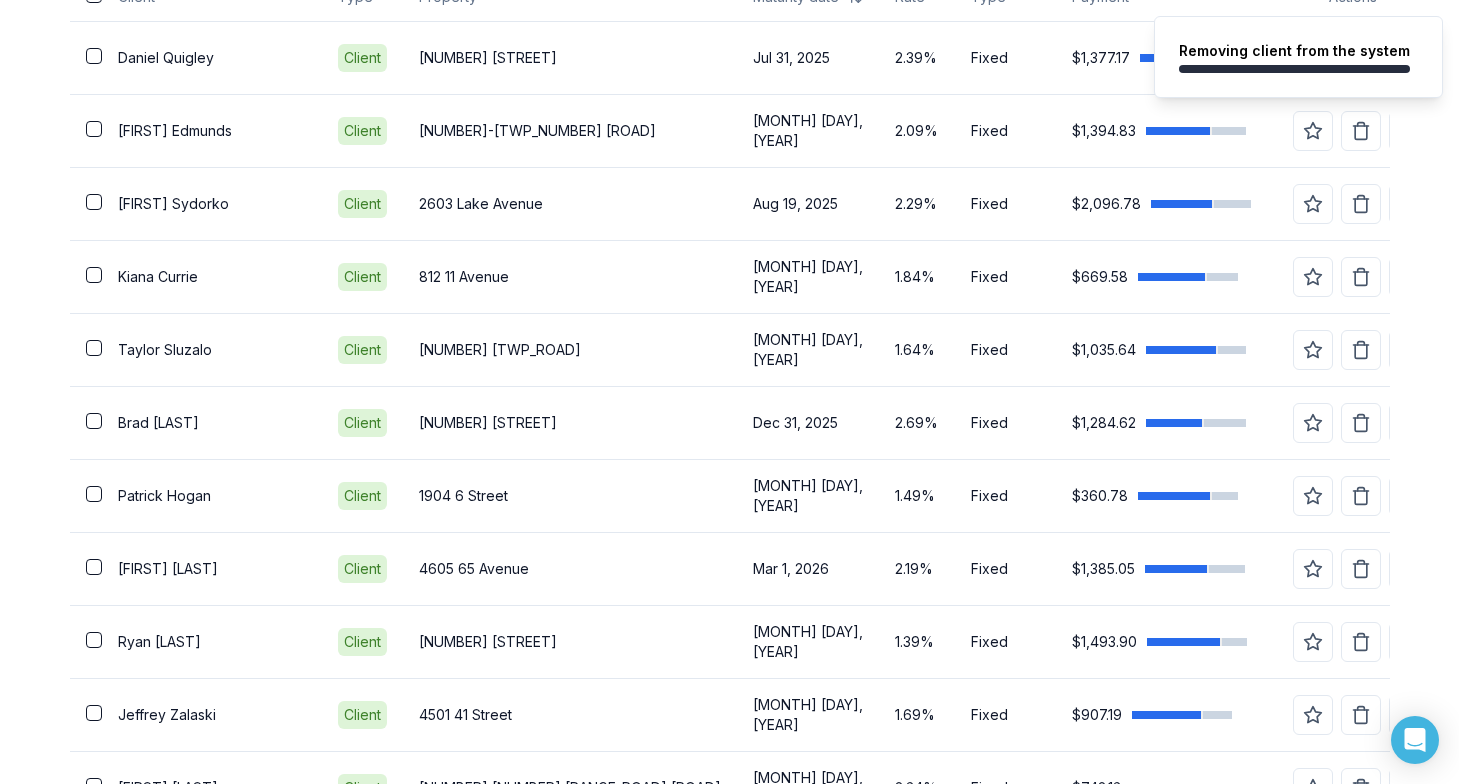 scroll, scrollTop: 448, scrollLeft: 0, axis: vertical 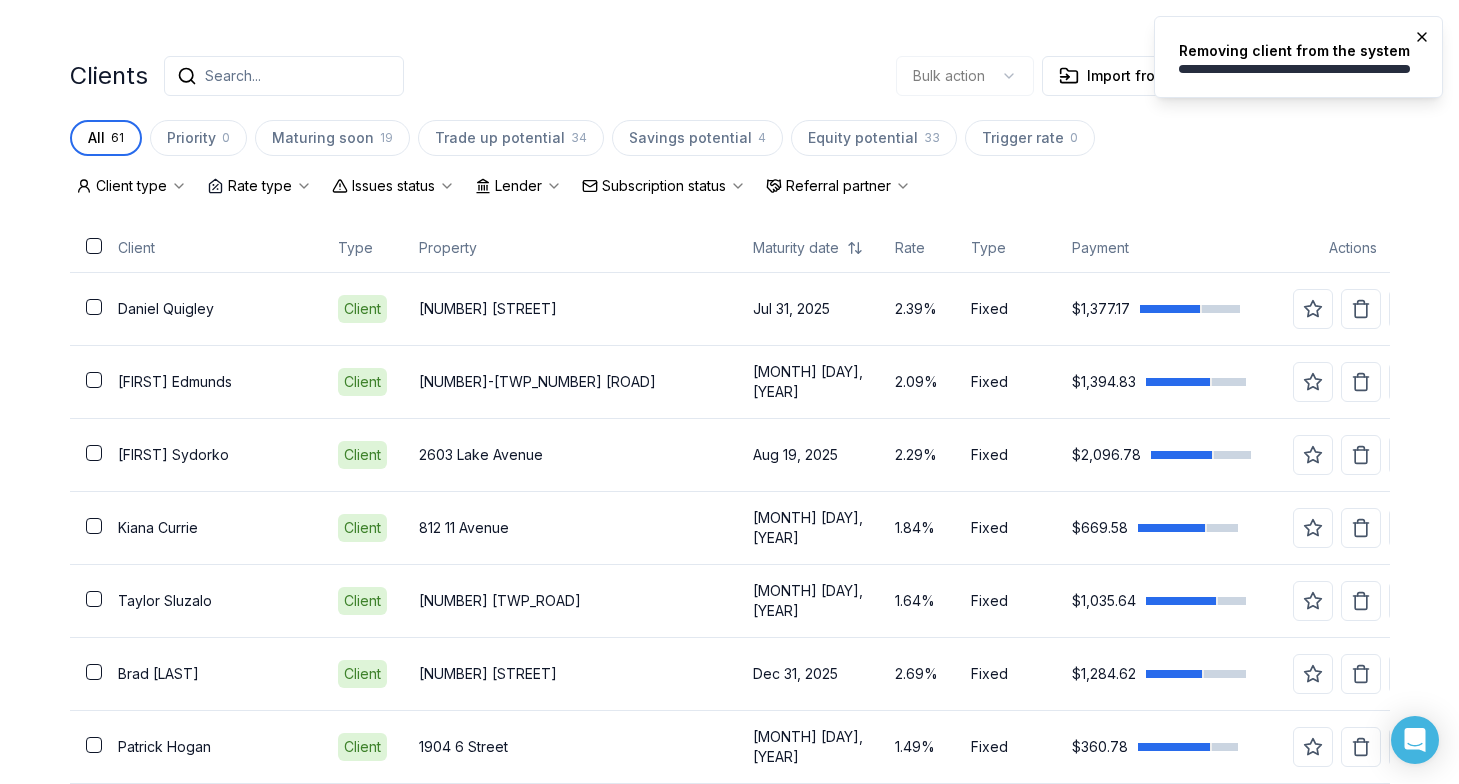 click 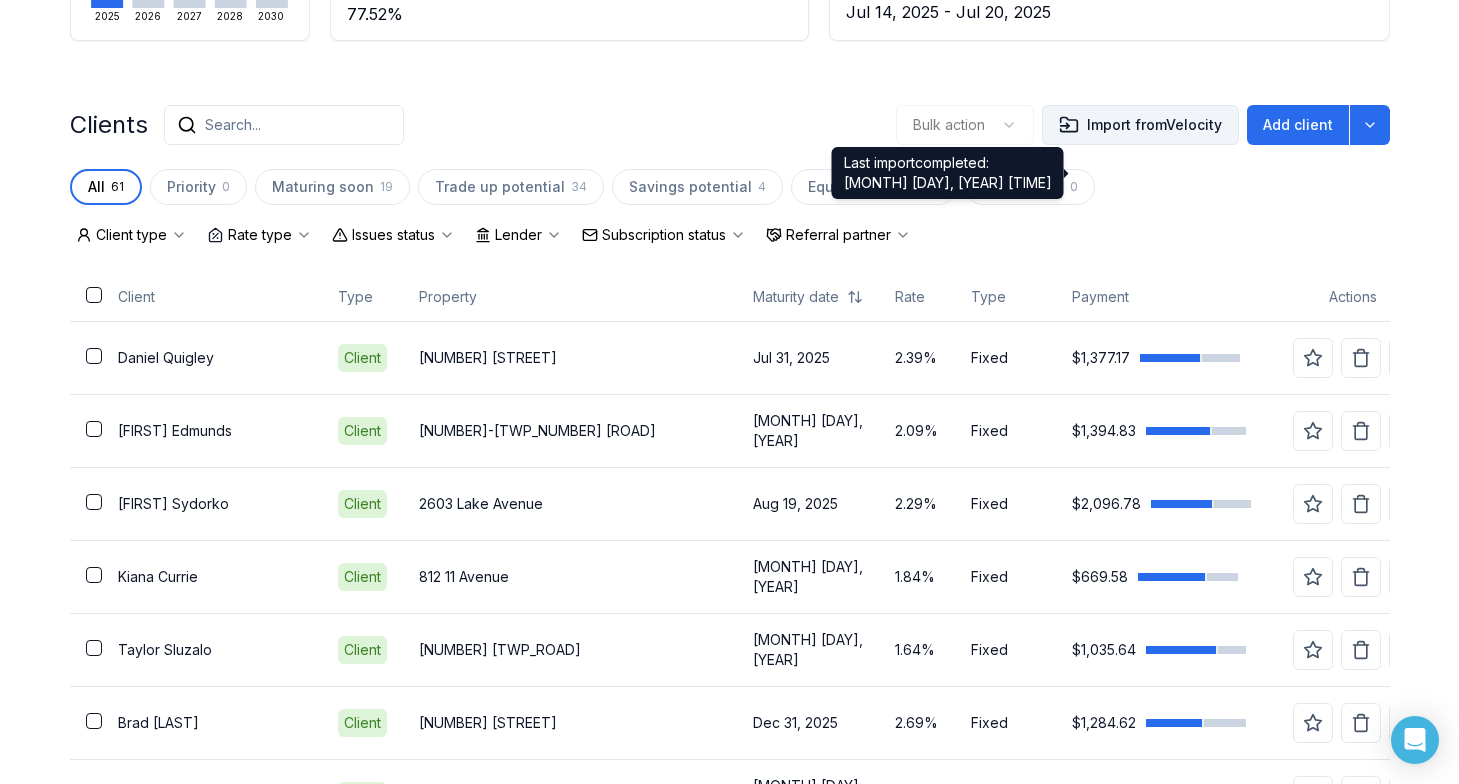scroll, scrollTop: 317, scrollLeft: 0, axis: vertical 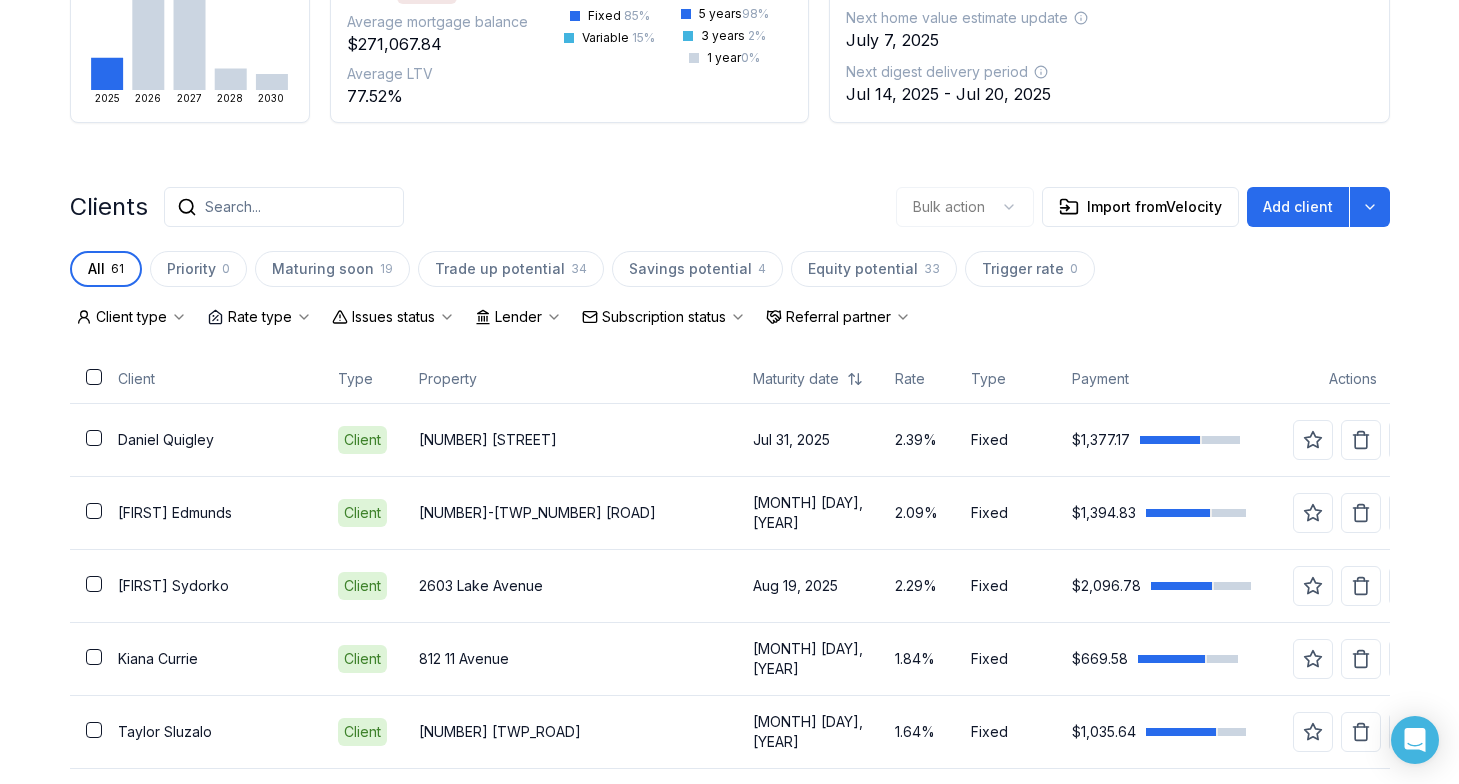 click on "Bulk action   Import from  Velocity Add client" at bounding box center [1143, 207] 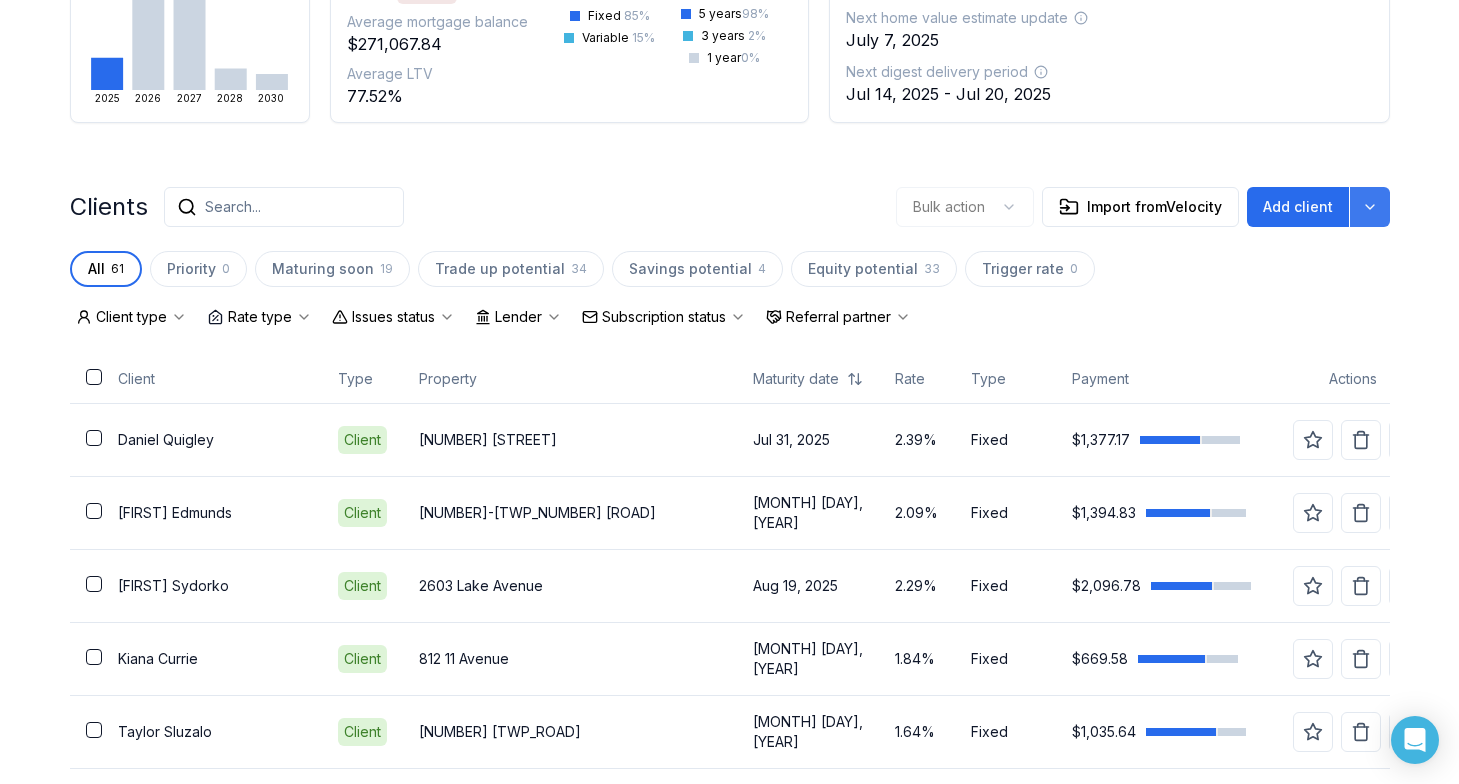 click 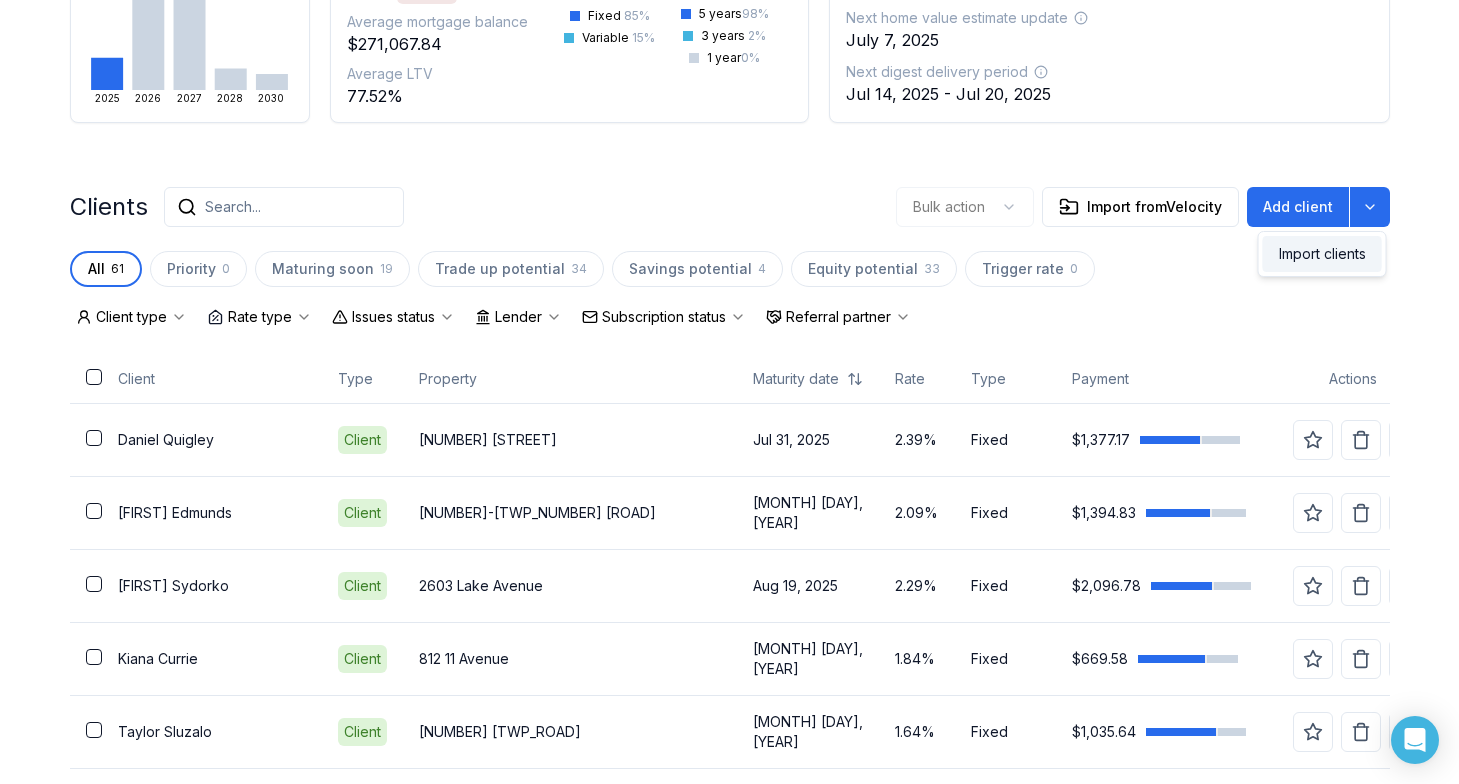 click on "Import clients" at bounding box center [1322, 254] 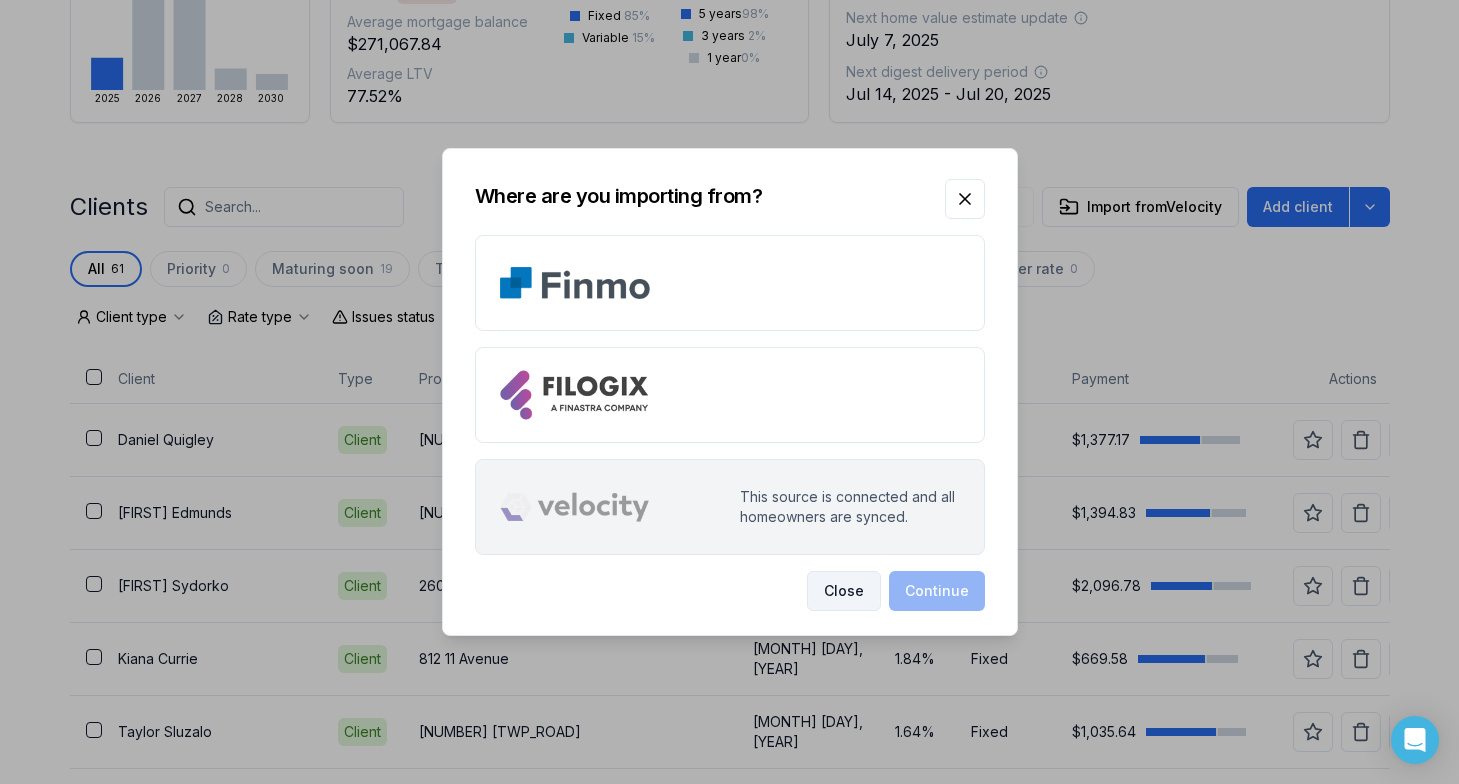 click on "Close" at bounding box center (844, 591) 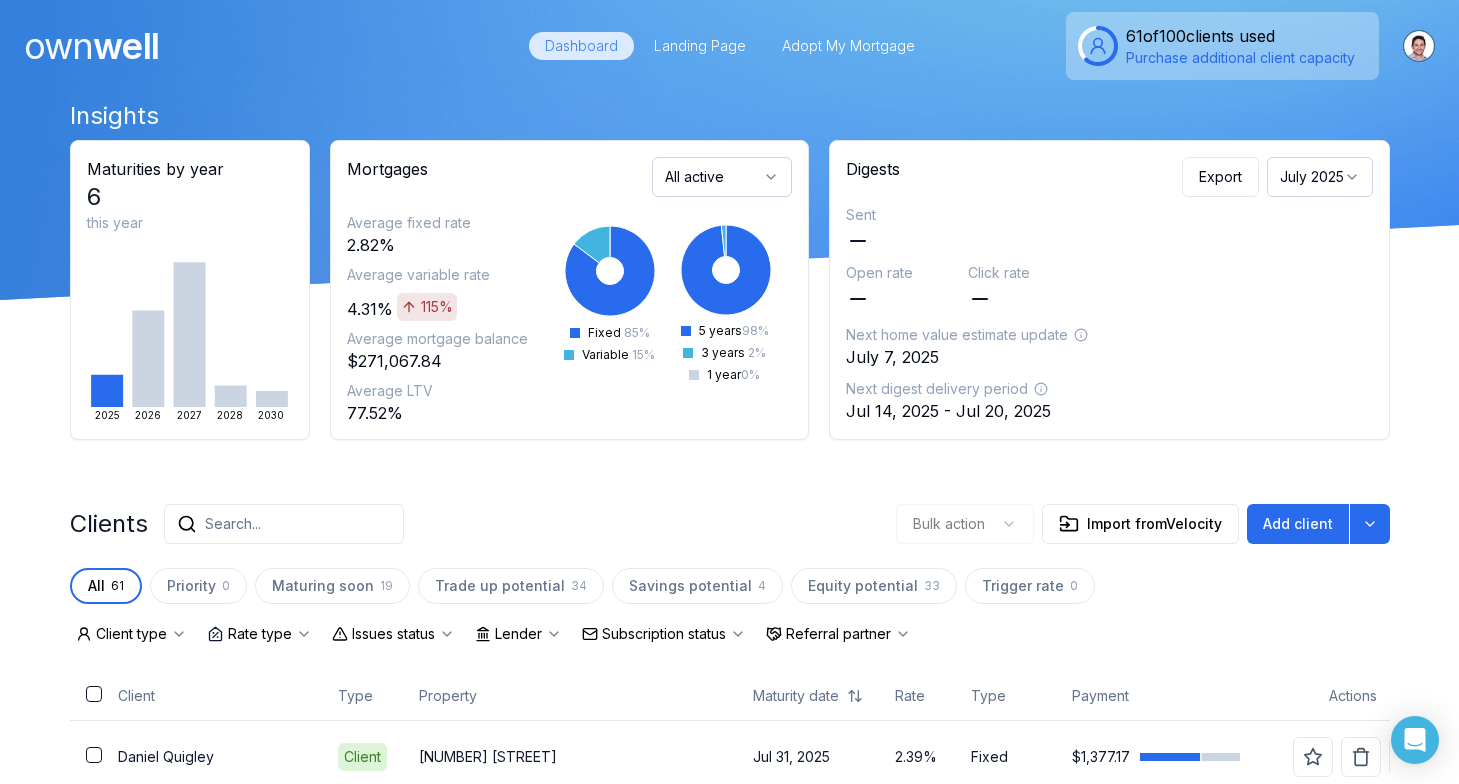scroll, scrollTop: 0, scrollLeft: 0, axis: both 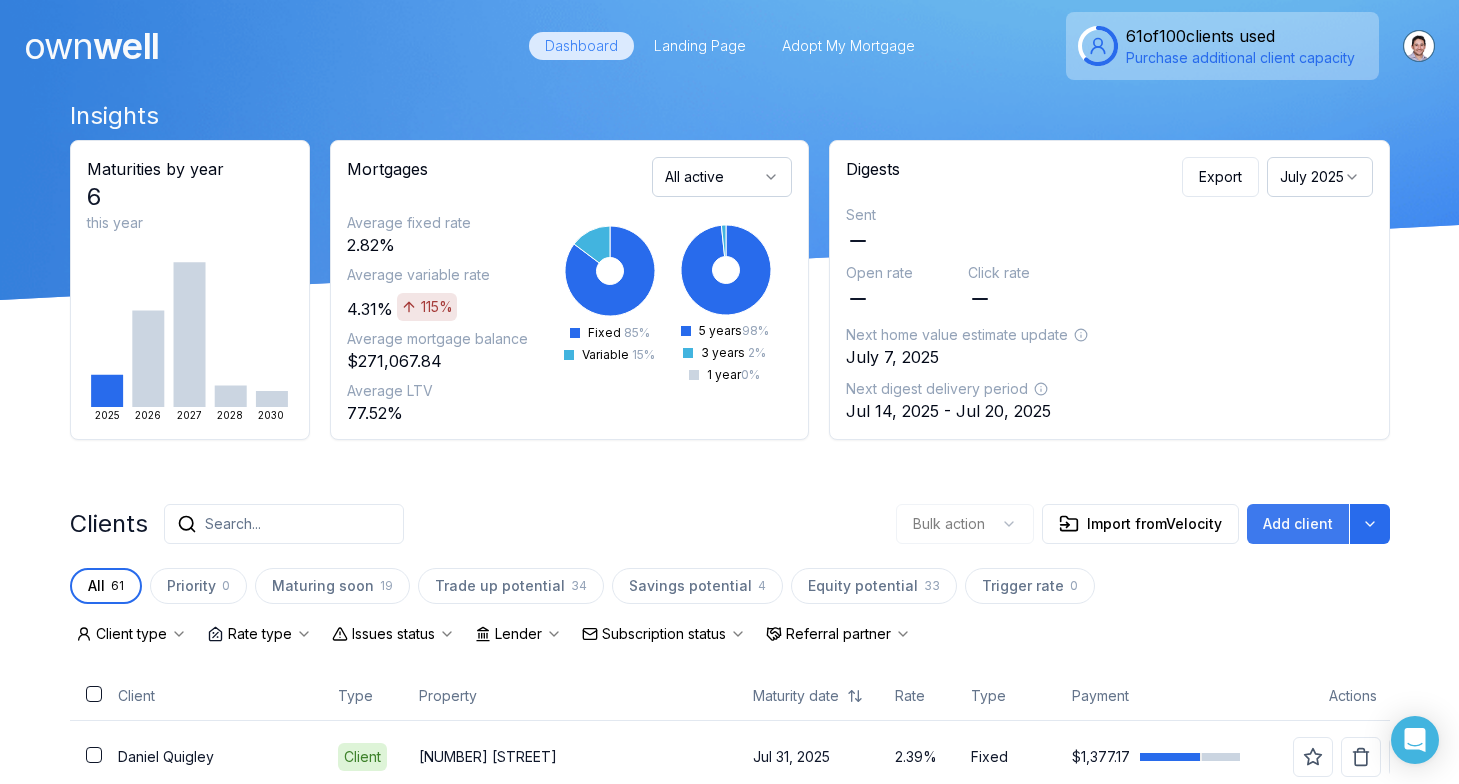 click on "Add client" at bounding box center [1298, 524] 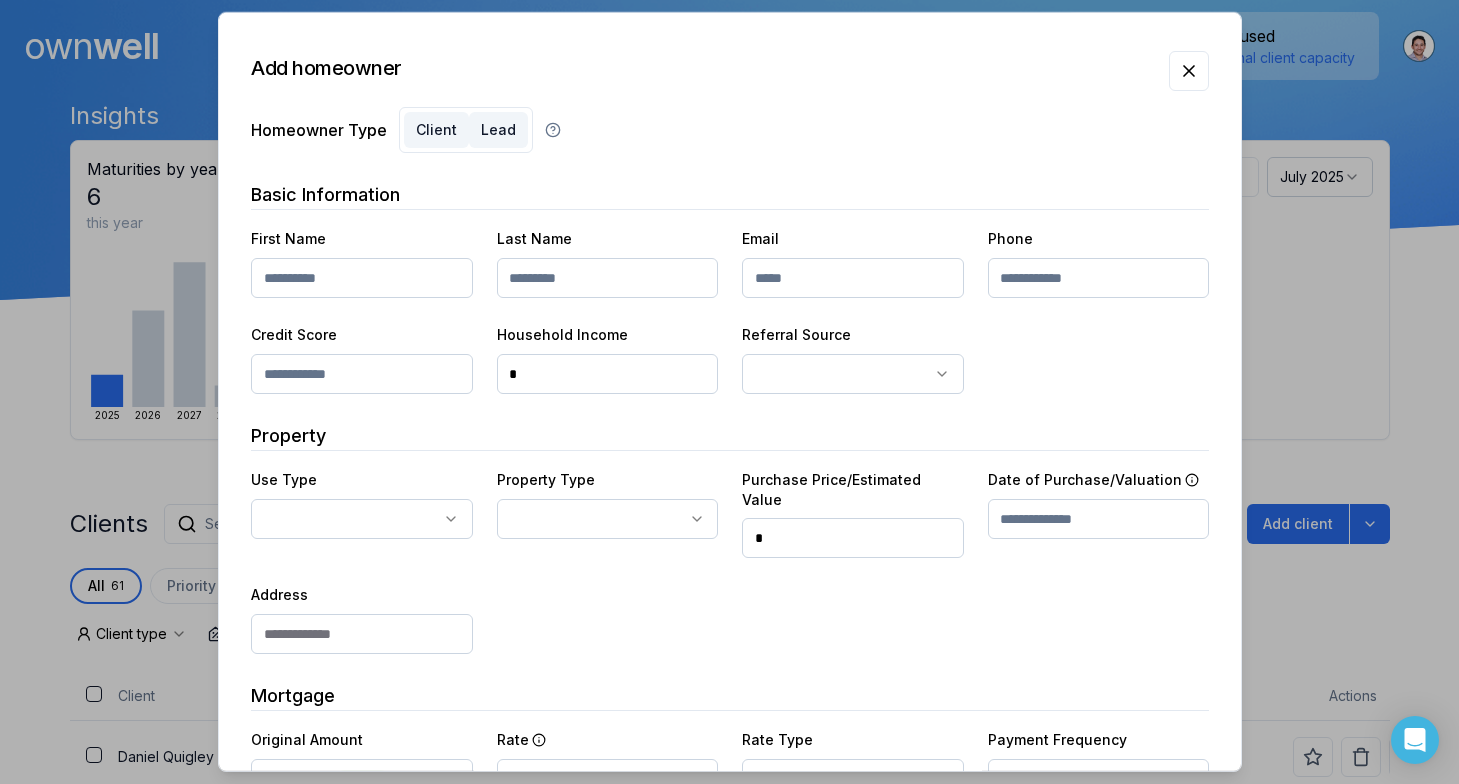 click on "Lead" at bounding box center [498, 130] 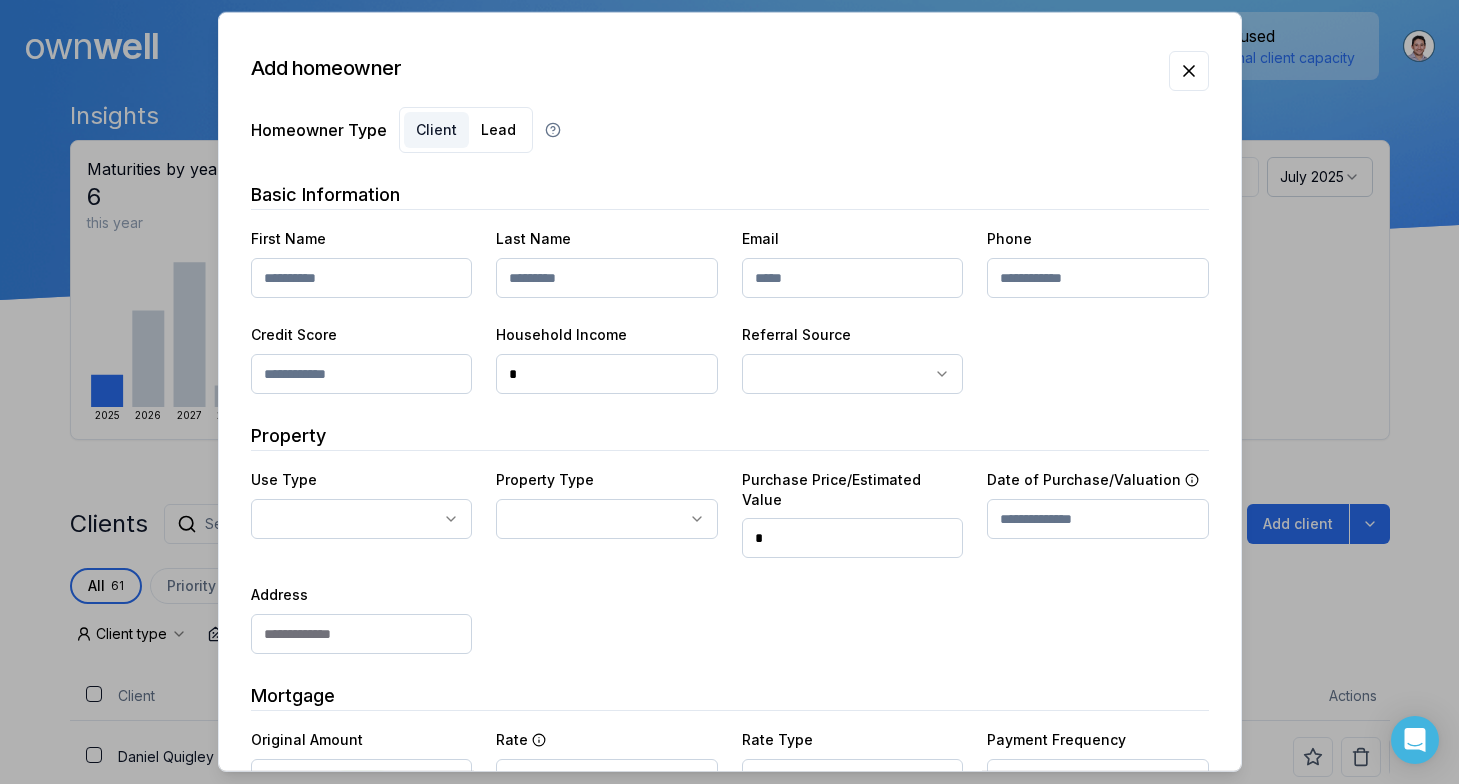 scroll, scrollTop: 0, scrollLeft: 0, axis: both 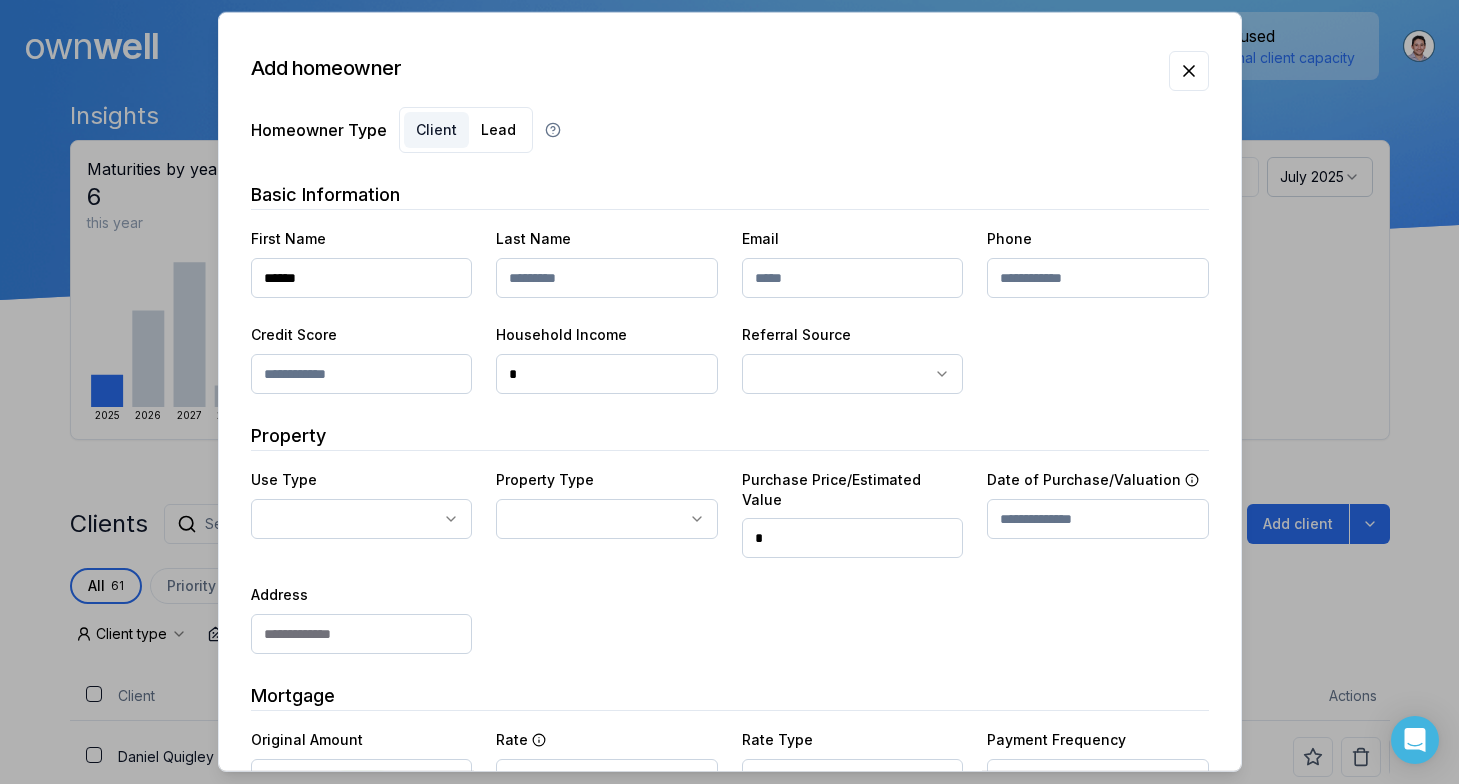type on "******" 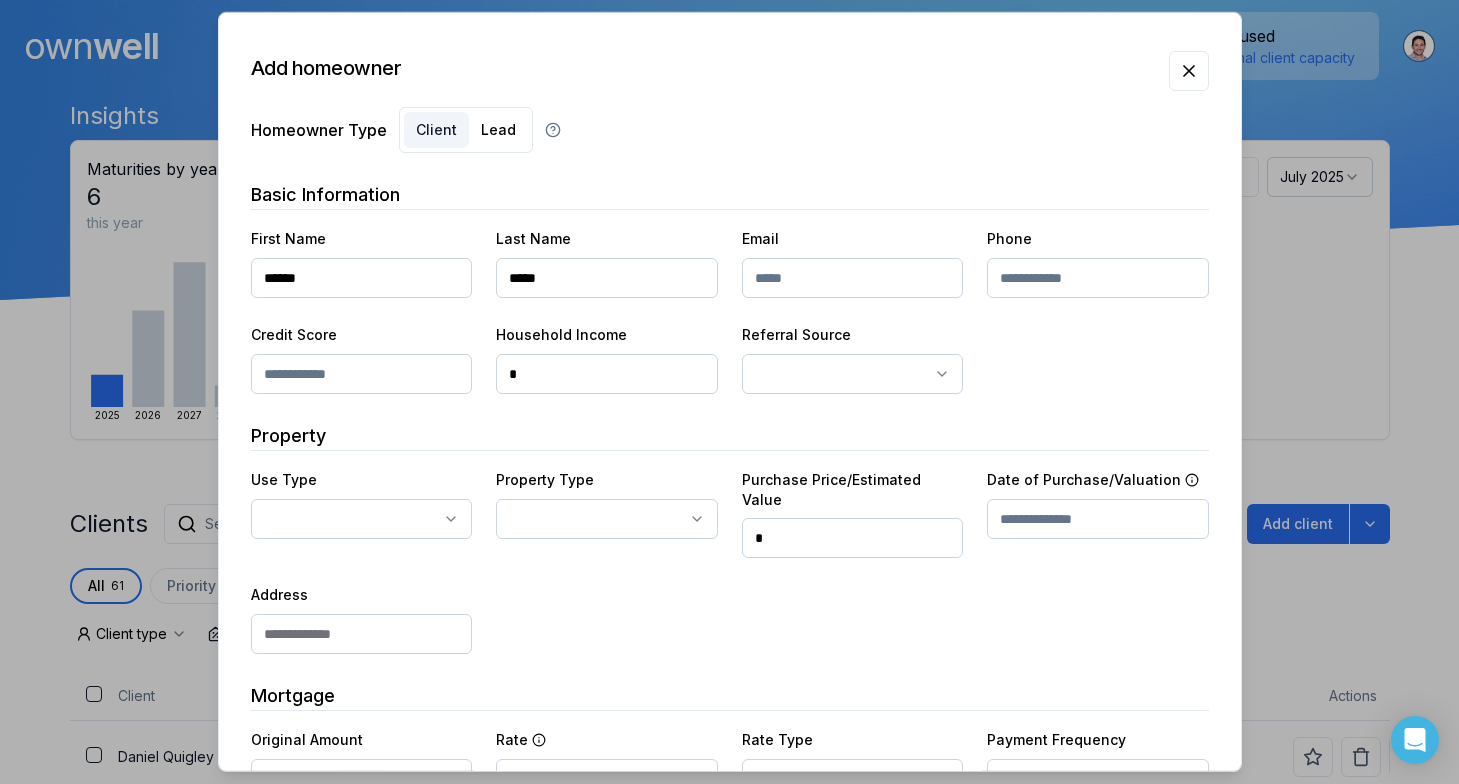type on "*****" 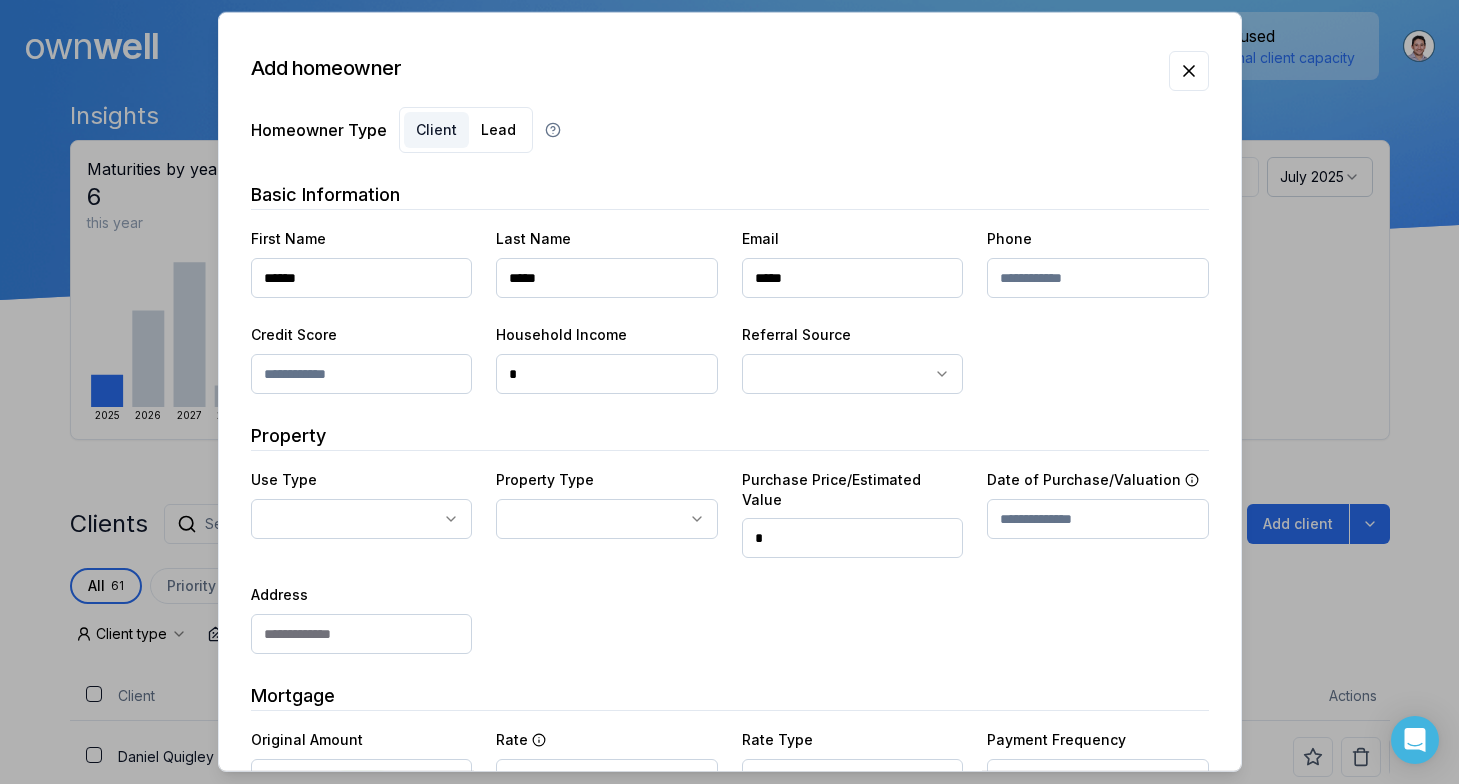 type on "******" 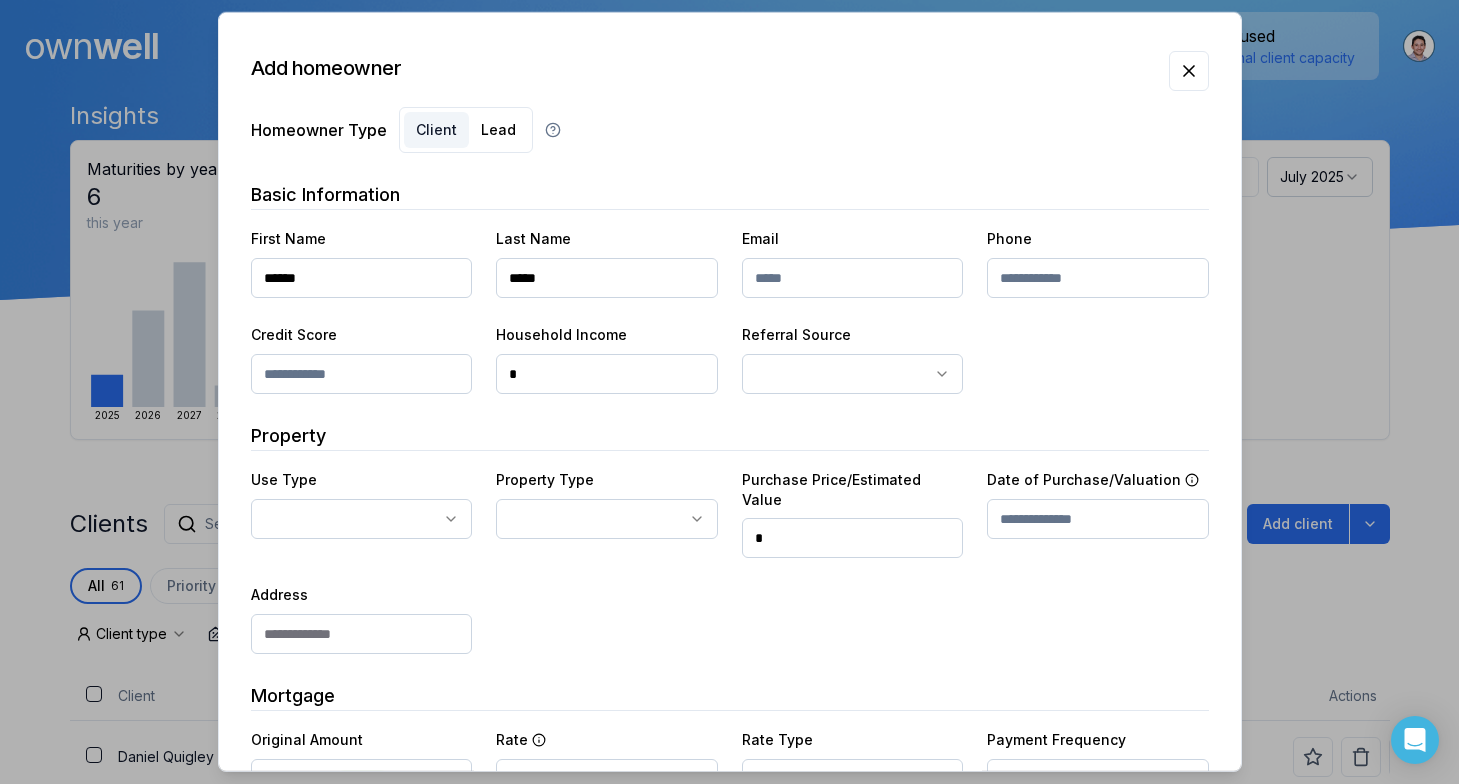 type on "**********" 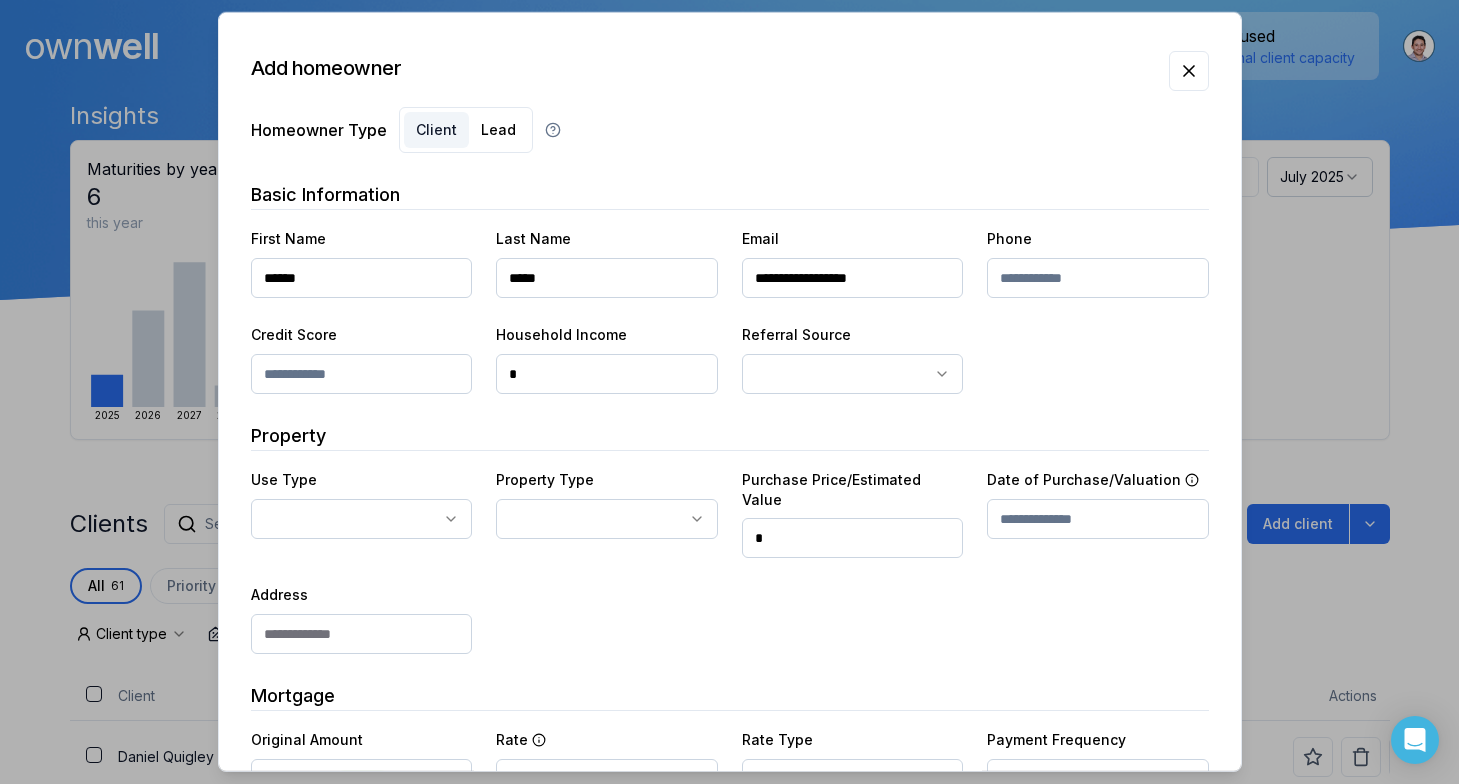 click at bounding box center (1098, 278) 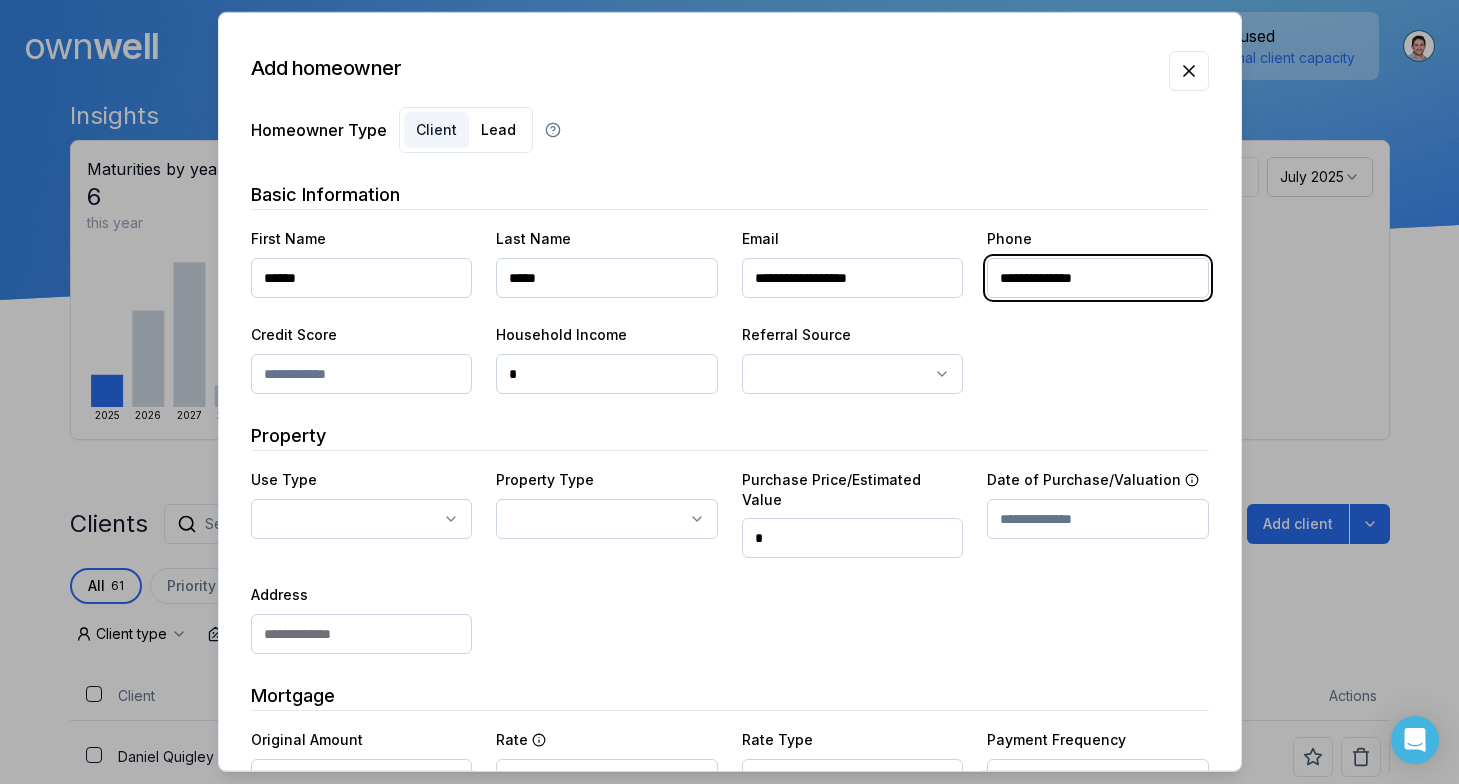 type on "**********" 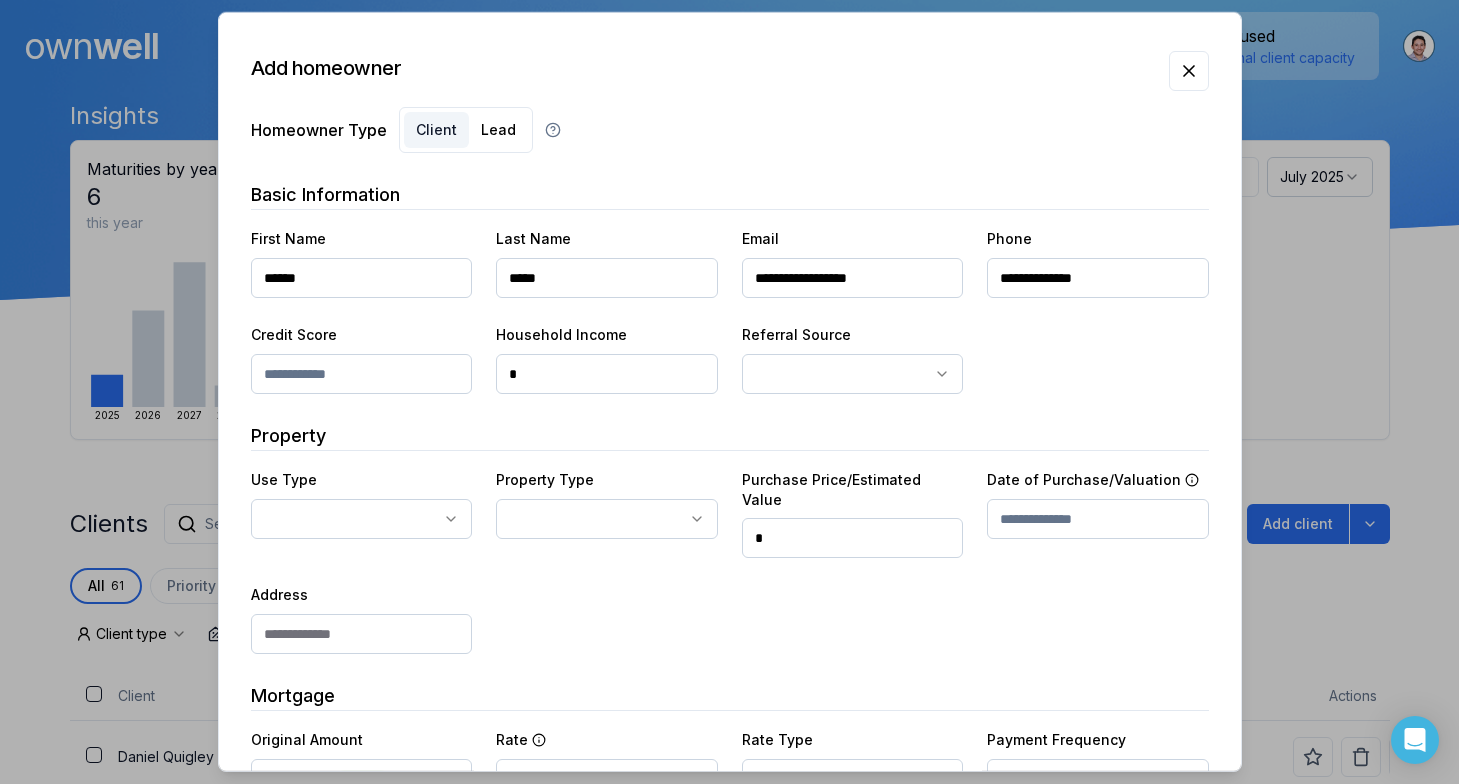 click on "Credit Score" at bounding box center [362, 358] 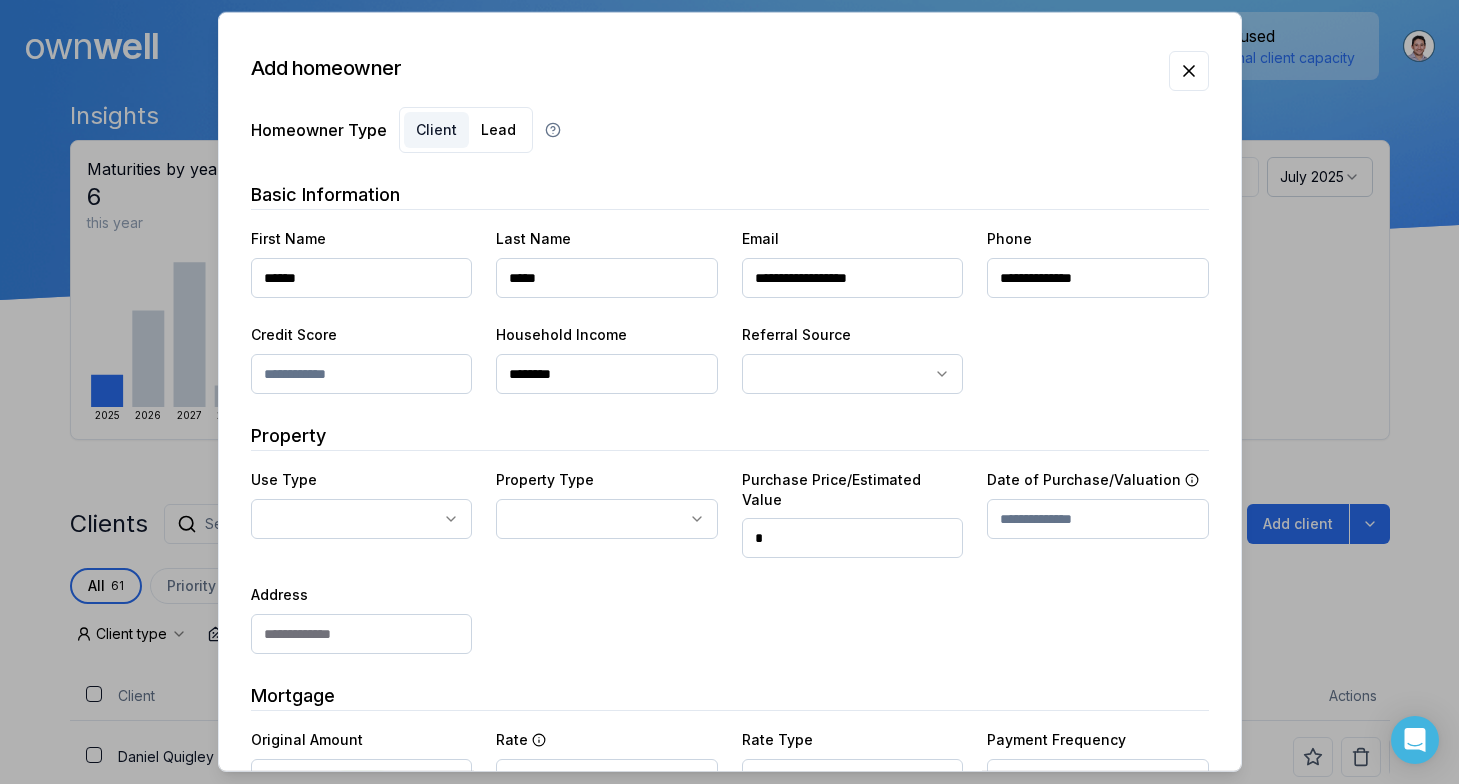 click on "********" at bounding box center [607, 374] 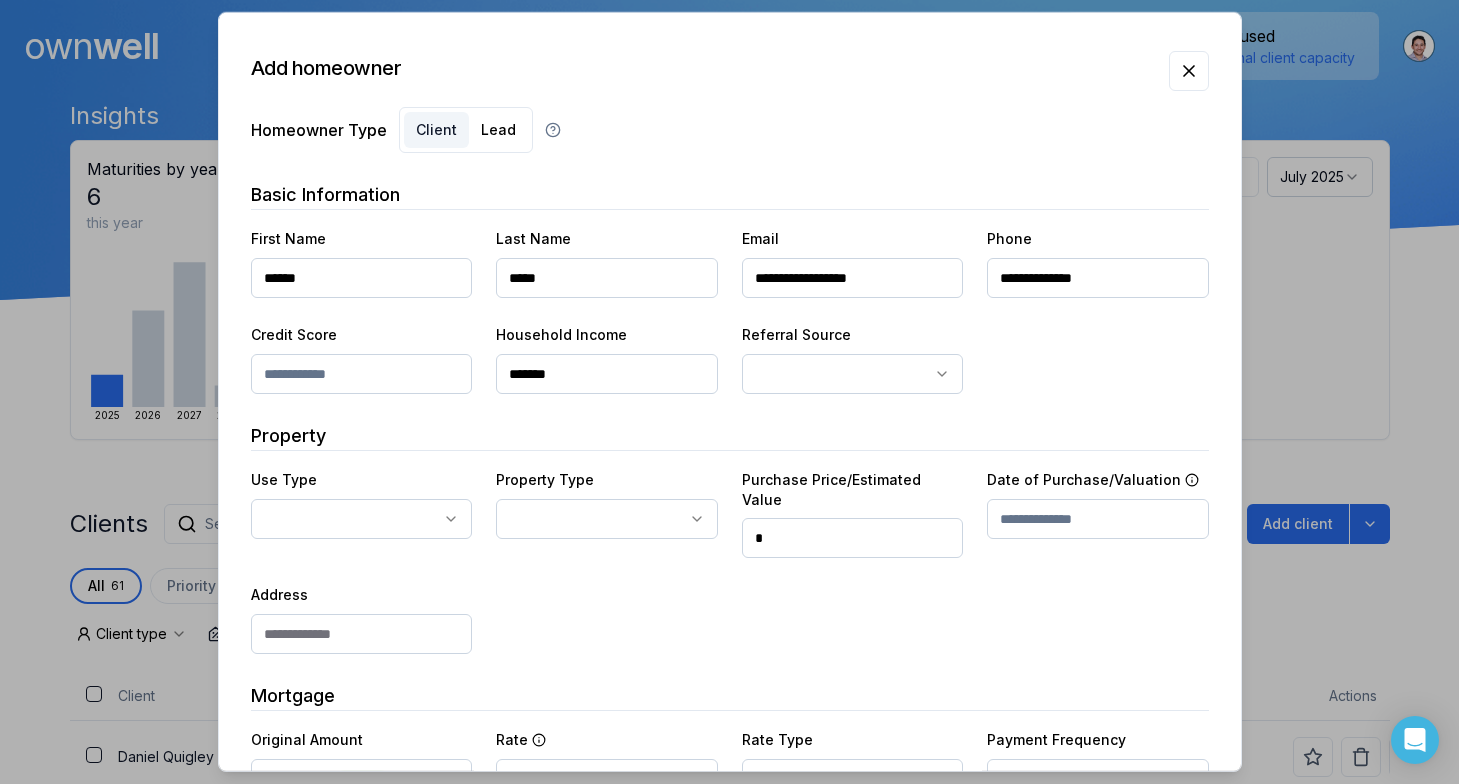 type on "********" 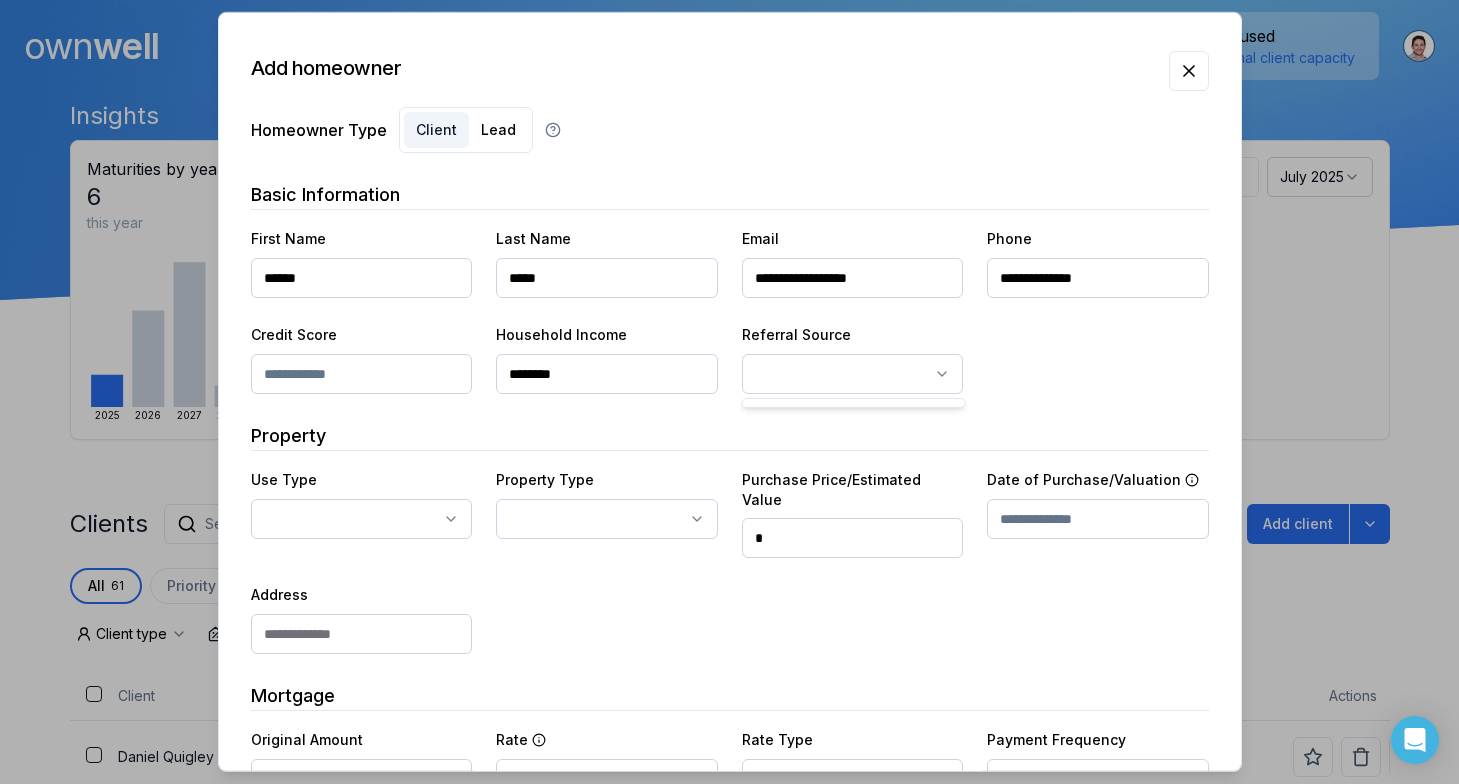 click on "Ownwell's platform is not optimized for mobile at this time.   For the best experience, please use a   desktop or laptop  to manage your account.   Note:  The   personalized homeownership reports   you generate for clients   are fully mobile-friendly   and can be easily viewed on any device. own well Dashboard Landing Page Adopt My Mortgage 61  of  100  clients used Purchase additional client capacity Insights Maturities by year 6 this year 2025 2026 2027 2028 2030 Mortgages All active Average fixed rate 2.82% Average variable rate 4.31% 115% Average mortgage balance $271,067.84 Average LTV 77.52% Fixed   85 % Variable   15 % 5 years  98 % 3 years   2 % 1 year  0 % Digests Export July 2025 Sent Open rate Click rate Next home value estimate update July 7, 2025 Next digest delivery period Jul 14, 2025 - Jul 20, 2025 Clients Search... Bulk action   Import from  Velocity Add client All 61 Priority 0 Maturing soon 19 Trade up potential 34 Savings potential 4 Equity potential 33 Trigger rate 0 Client type Rate type" at bounding box center (729, 150) 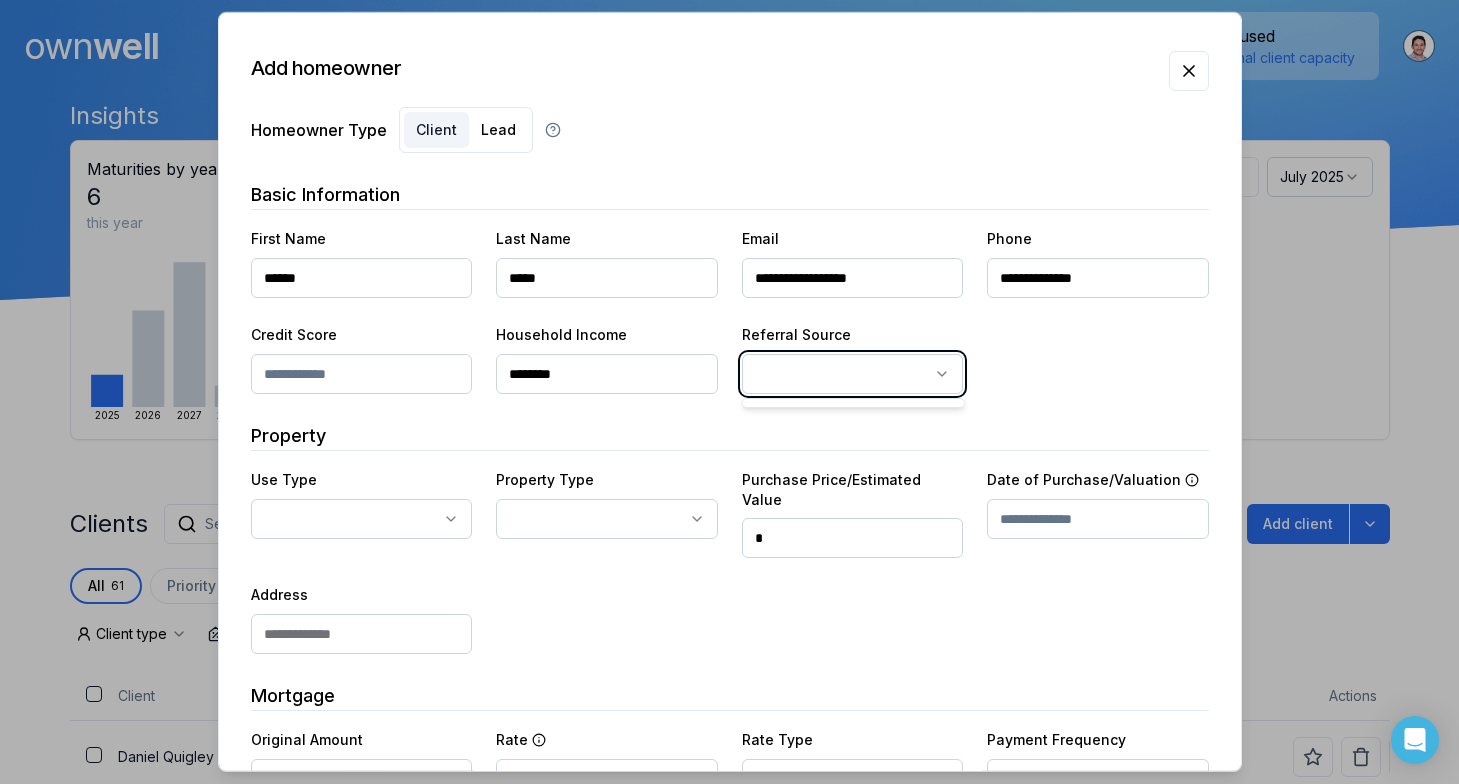 click on "Ownwell's platform is not optimized for mobile at this time.   For the best experience, please use a   desktop or laptop  to manage your account.   Note:  The   personalized homeownership reports   you generate for clients   are fully mobile-friendly   and can be easily viewed on any device. own well Dashboard Landing Page Adopt My Mortgage 61  of  100  clients used Purchase additional client capacity Insights Maturities by year 6 this year 2025 2026 2027 2028 2030 Mortgages All active Average fixed rate 2.82% Average variable rate 4.31% 115% Average mortgage balance $271,067.84 Average LTV 77.52% Fixed   85 % Variable   15 % 5 years  98 % 3 years   2 % 1 year  0 % Digests Export July 2025 Sent Open rate Click rate Next home value estimate update July 7, 2025 Next digest delivery period Jul 14, 2025 - Jul 20, 2025 Clients Search... Bulk action   Import from  Velocity Add client All 61 Priority 0 Maturing soon 19 Trade up potential 34 Savings potential 4 Equity potential 33 Trigger rate 0 Client type Rate type" at bounding box center (729, 150) 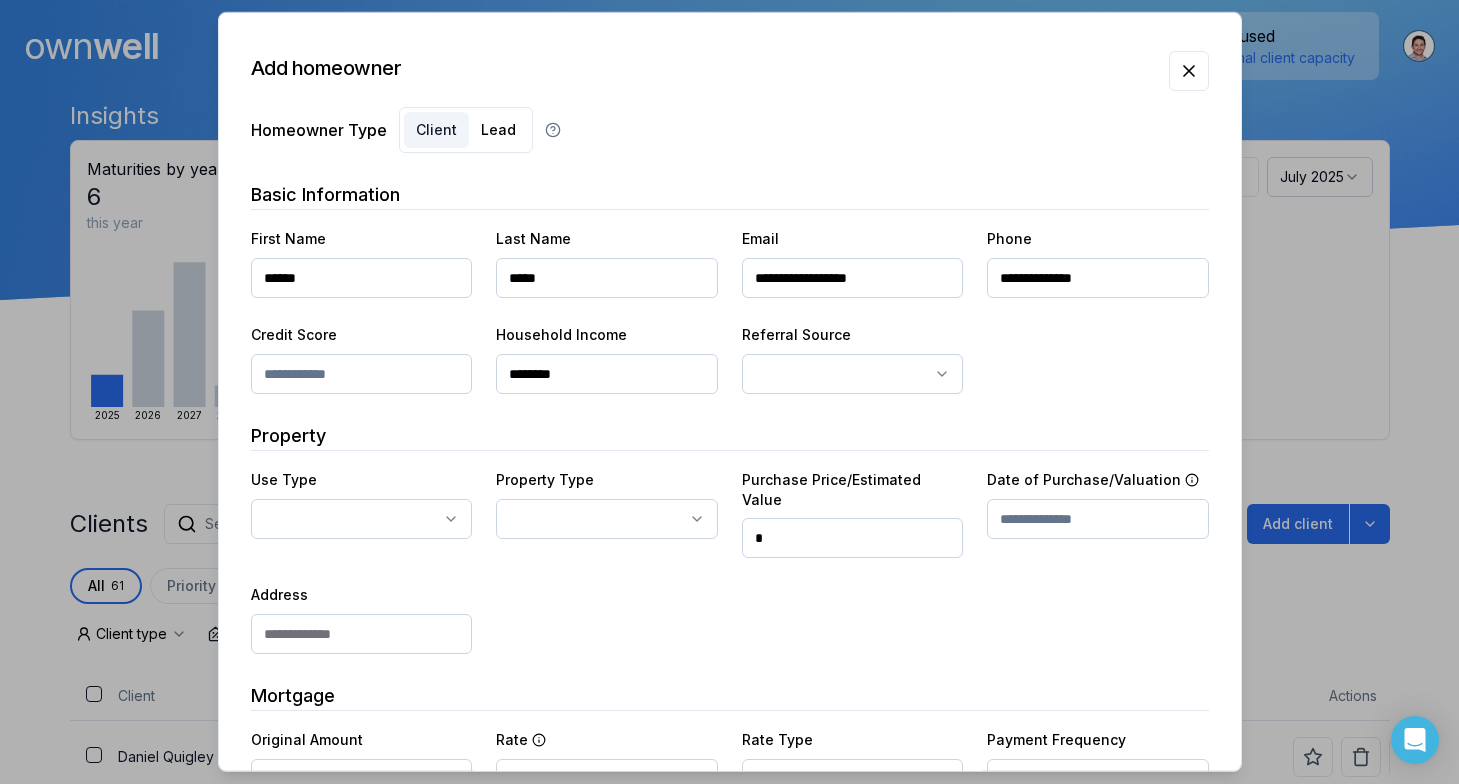 click on "Ownwell's platform is not optimized for mobile at this time.   For the best experience, please use a   desktop or laptop  to manage your account.   Note:  The   personalized homeownership reports   you generate for clients   are fully mobile-friendly   and can be easily viewed on any device. own well Dashboard Landing Page Adopt My Mortgage 61  of  100  clients used Purchase additional client capacity Insights Maturities by year 6 this year 2025 2026 2027 2028 2030 Mortgages All active Average fixed rate 2.82% Average variable rate 4.31% 115% Average mortgage balance $271,067.84 Average LTV 77.52% Fixed   85 % Variable   15 % 5 years  98 % 3 years   2 % 1 year  0 % Digests Export July 2025 Sent Open rate Click rate Next home value estimate update July 7, 2025 Next digest delivery period Jul 14, 2025 - Jul 20, 2025 Clients Search... Bulk action   Import from  Velocity Add client All 61 Priority 0 Maturing soon 19 Trade up potential 34 Savings potential 4 Equity potential 33 Trigger rate 0 Client type Rate type" at bounding box center [729, 150] 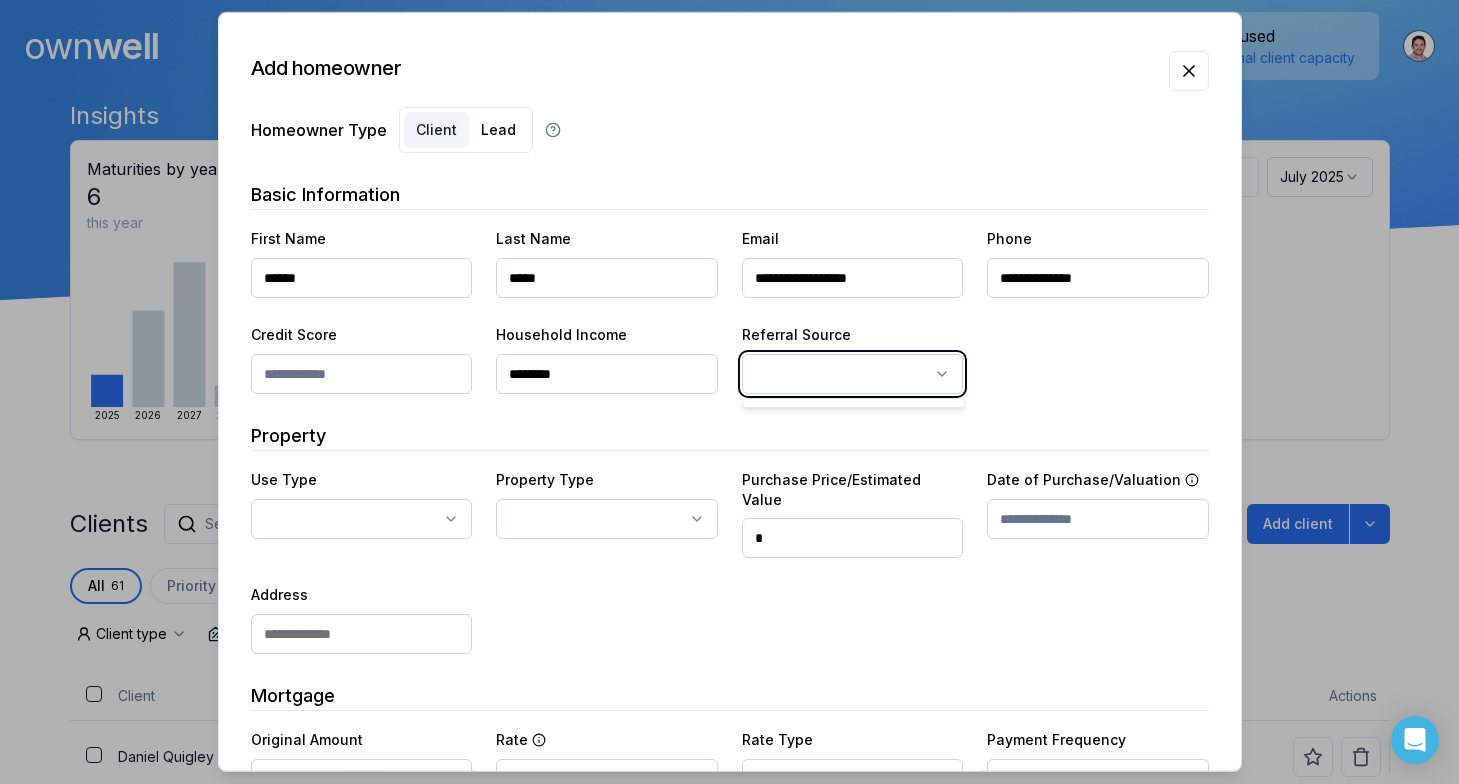 click on "Ownwell's platform is not optimized for mobile at this time.   For the best experience, please use a   desktop or laptop  to manage your account.   Note:  The   personalized homeownership reports   you generate for clients   are fully mobile-friendly   and can be easily viewed on any device. own well Dashboard Landing Page Adopt My Mortgage 61  of  100  clients used Purchase additional client capacity Insights Maturities by year 6 this year 2025 2026 2027 2028 2030 Mortgages All active Average fixed rate 2.82% Average variable rate 4.31% 115% Average mortgage balance $271,067.84 Average LTV 77.52% Fixed   85 % Variable   15 % 5 years  98 % 3 years   2 % 1 year  0 % Digests Export July 2025 Sent Open rate Click rate Next home value estimate update July 7, 2025 Next digest delivery period Jul 14, 2025 - Jul 20, 2025 Clients Search... Bulk action   Import from  Velocity Add client All 61 Priority 0 Maturing soon 19 Trade up potential 34 Savings potential 4 Equity potential 33 Trigger rate 0 Client type Rate type" at bounding box center [729, 150] 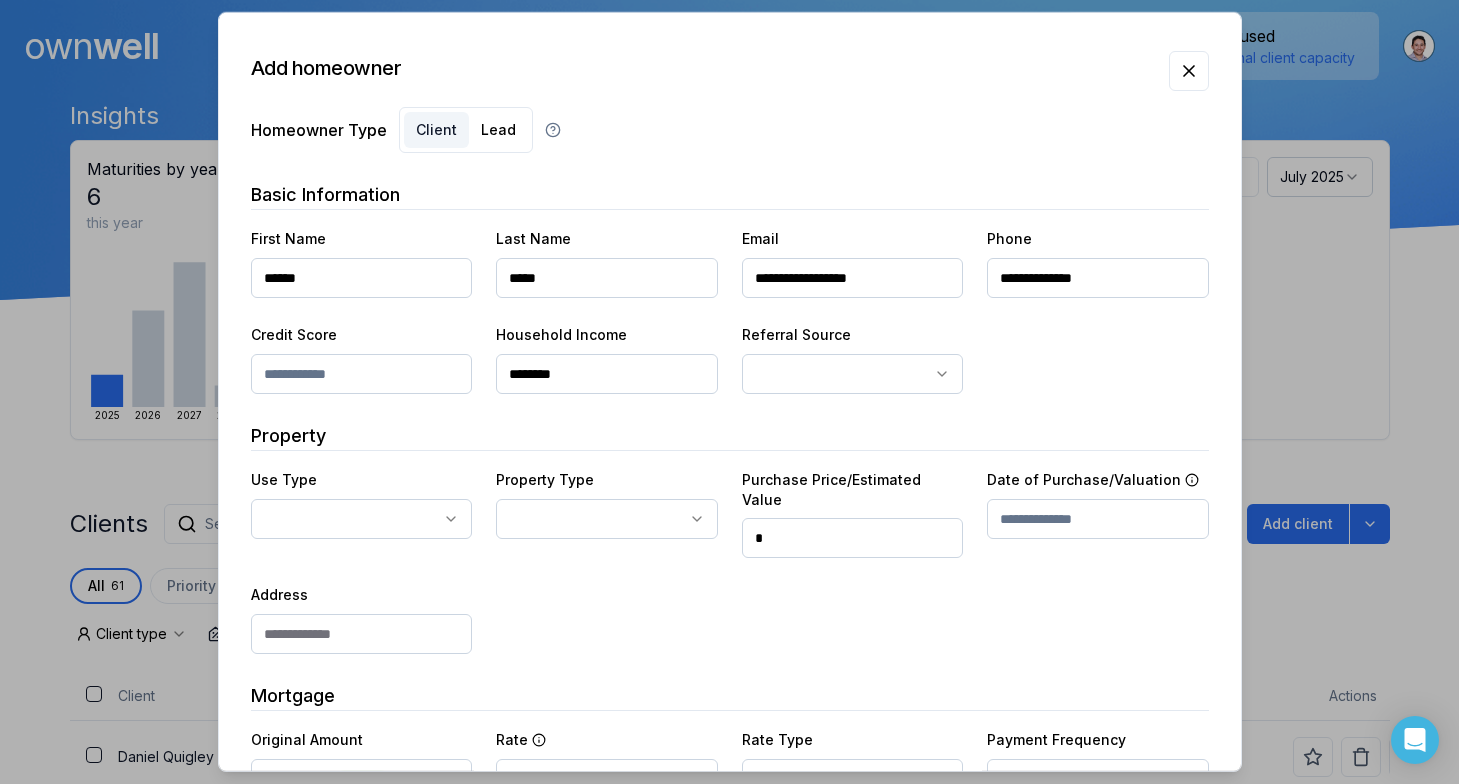 click on "**********" at bounding box center [730, 560] 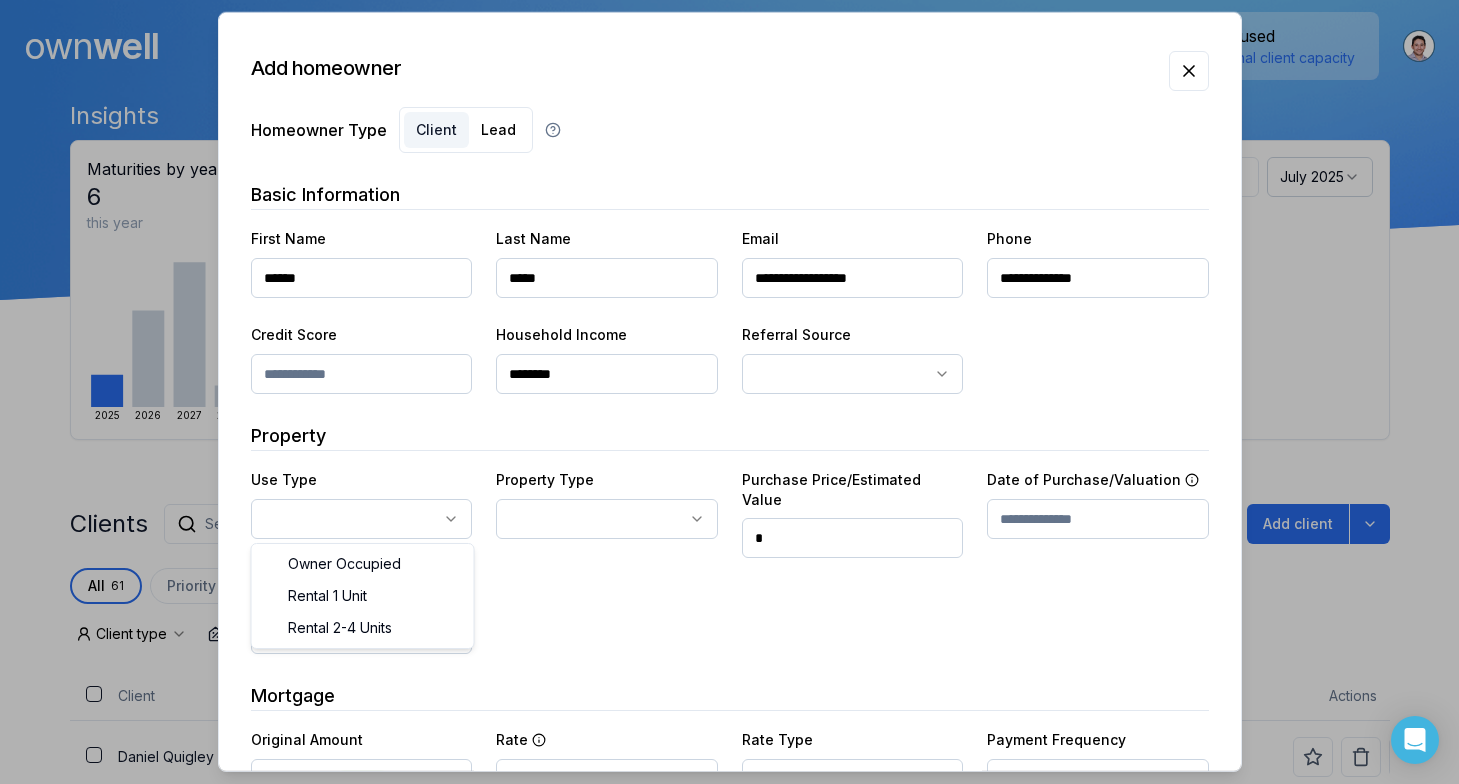 select on "**********" 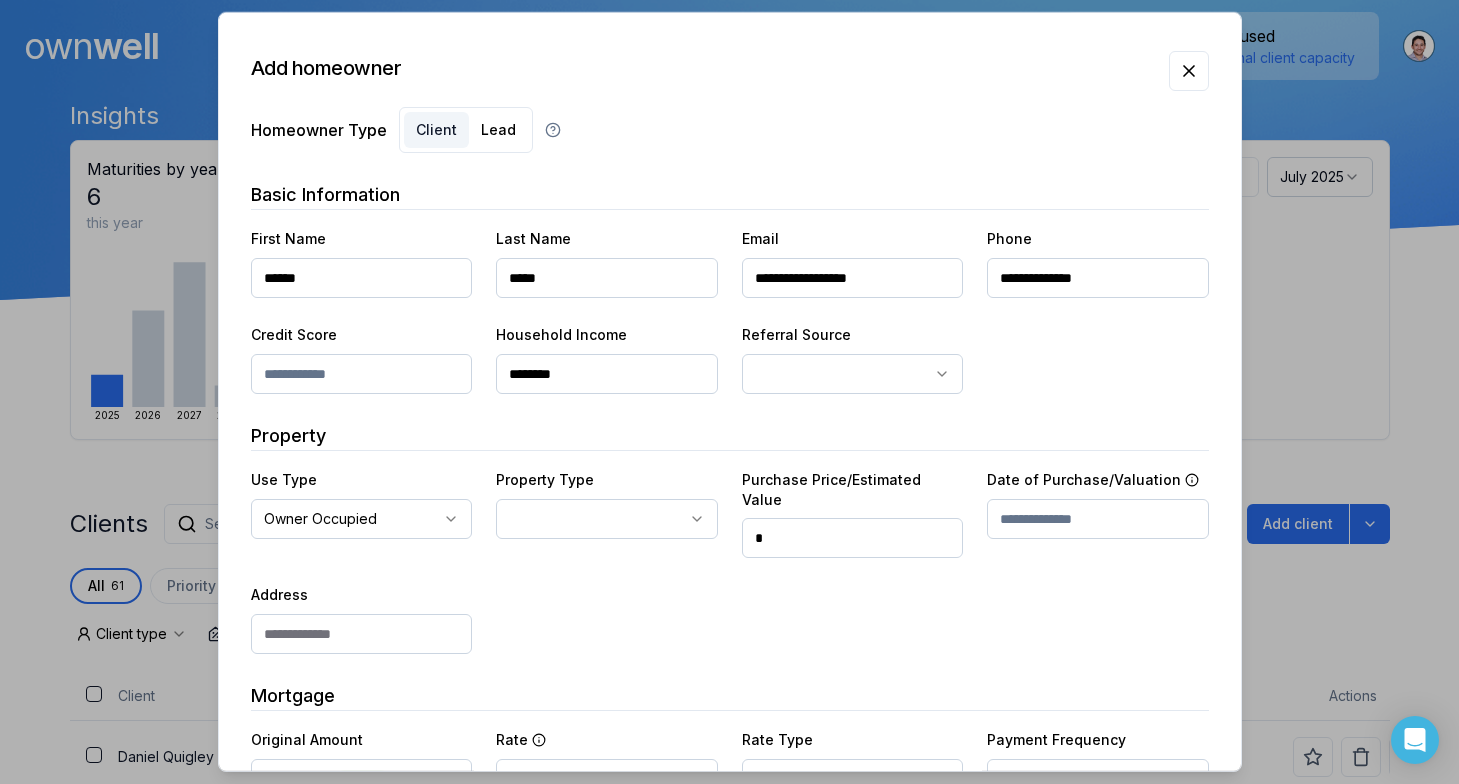 click on "**********" at bounding box center [730, 560] 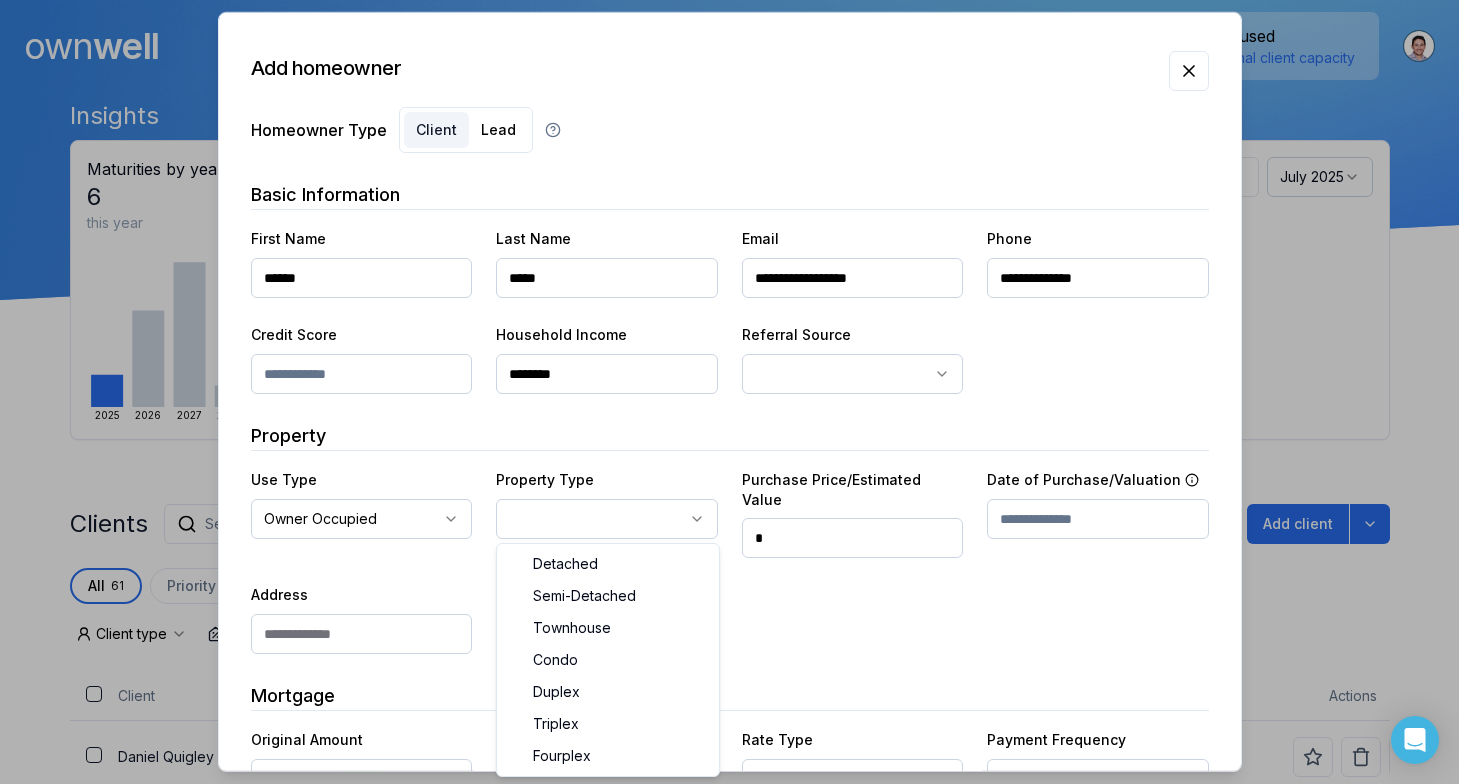 select on "********" 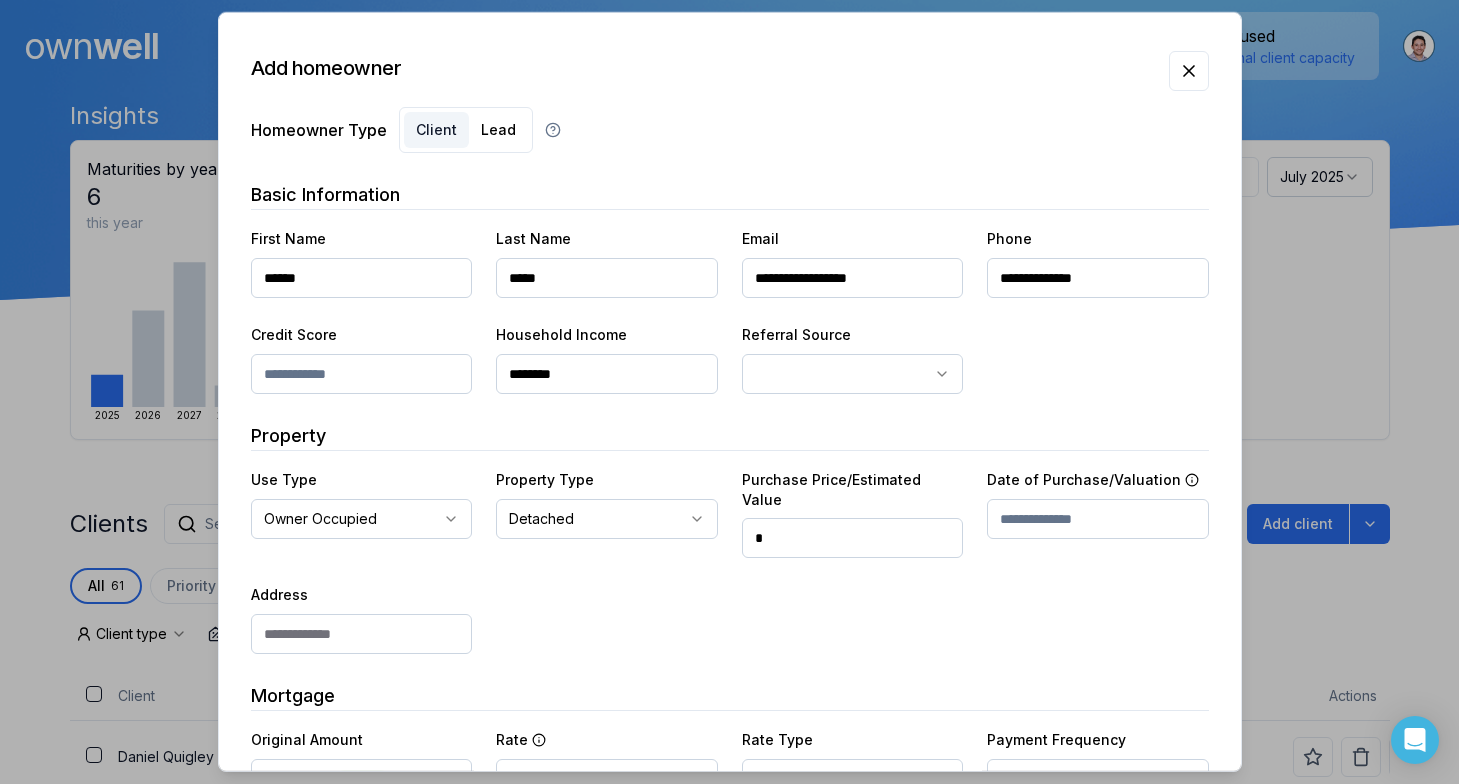 click on "*" at bounding box center [853, 538] 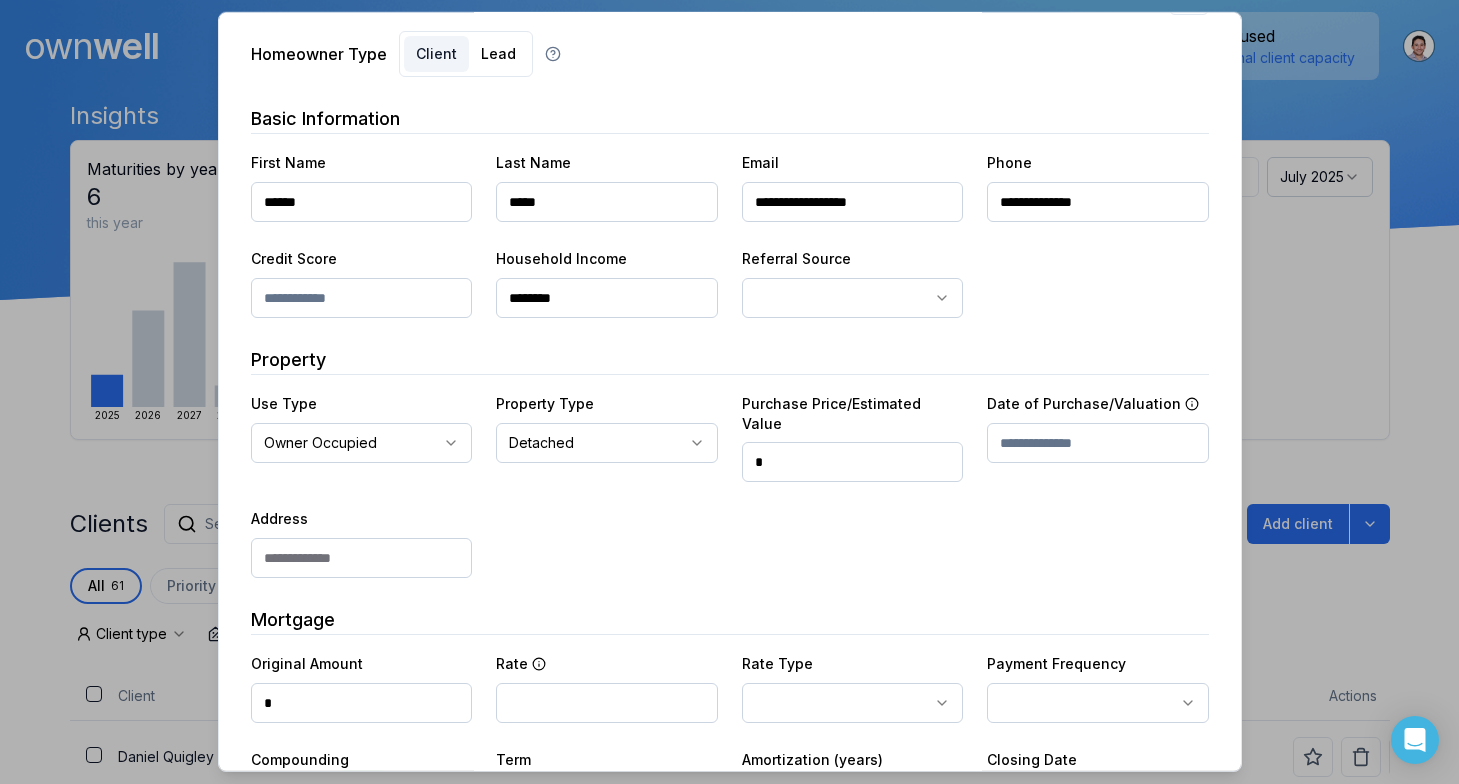 scroll, scrollTop: 78, scrollLeft: 0, axis: vertical 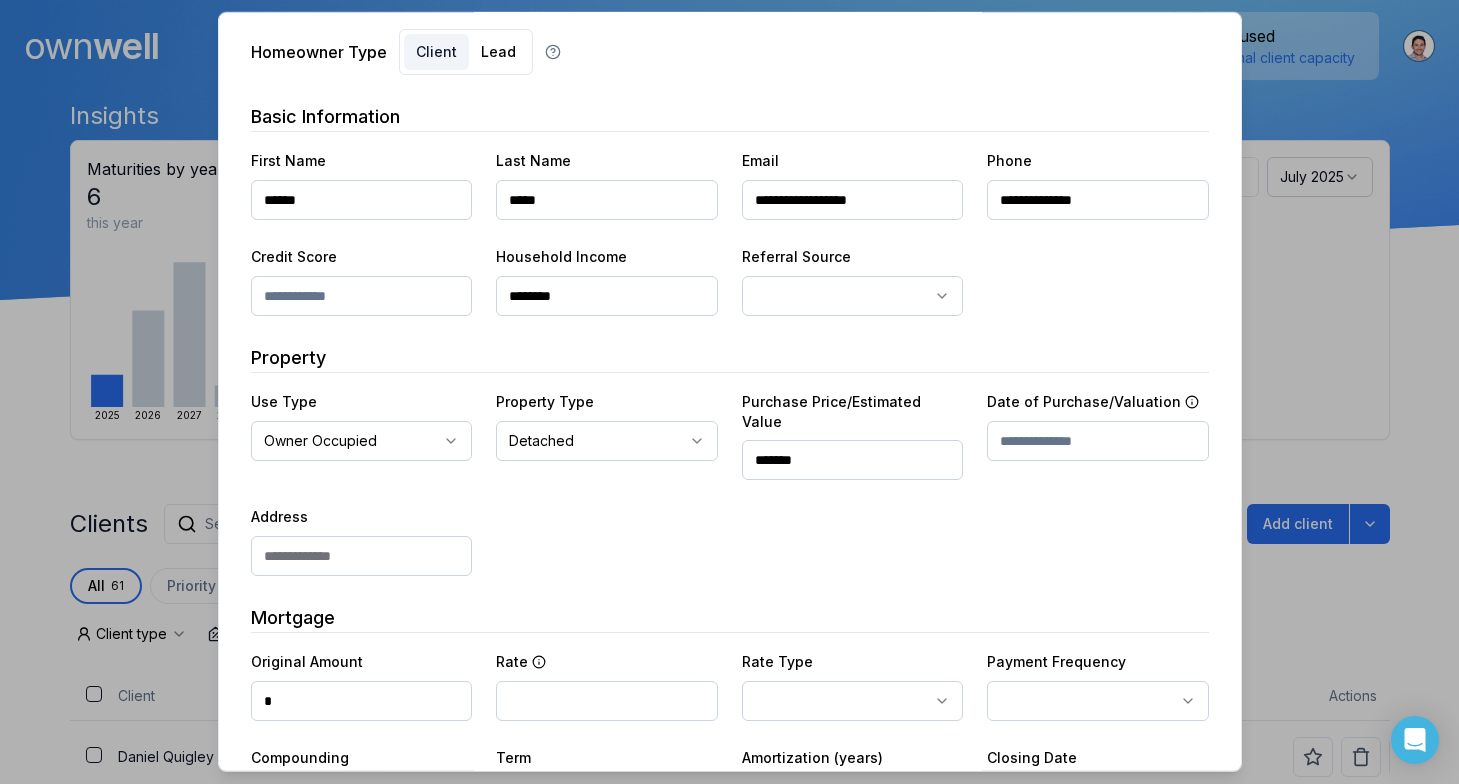 type on "********" 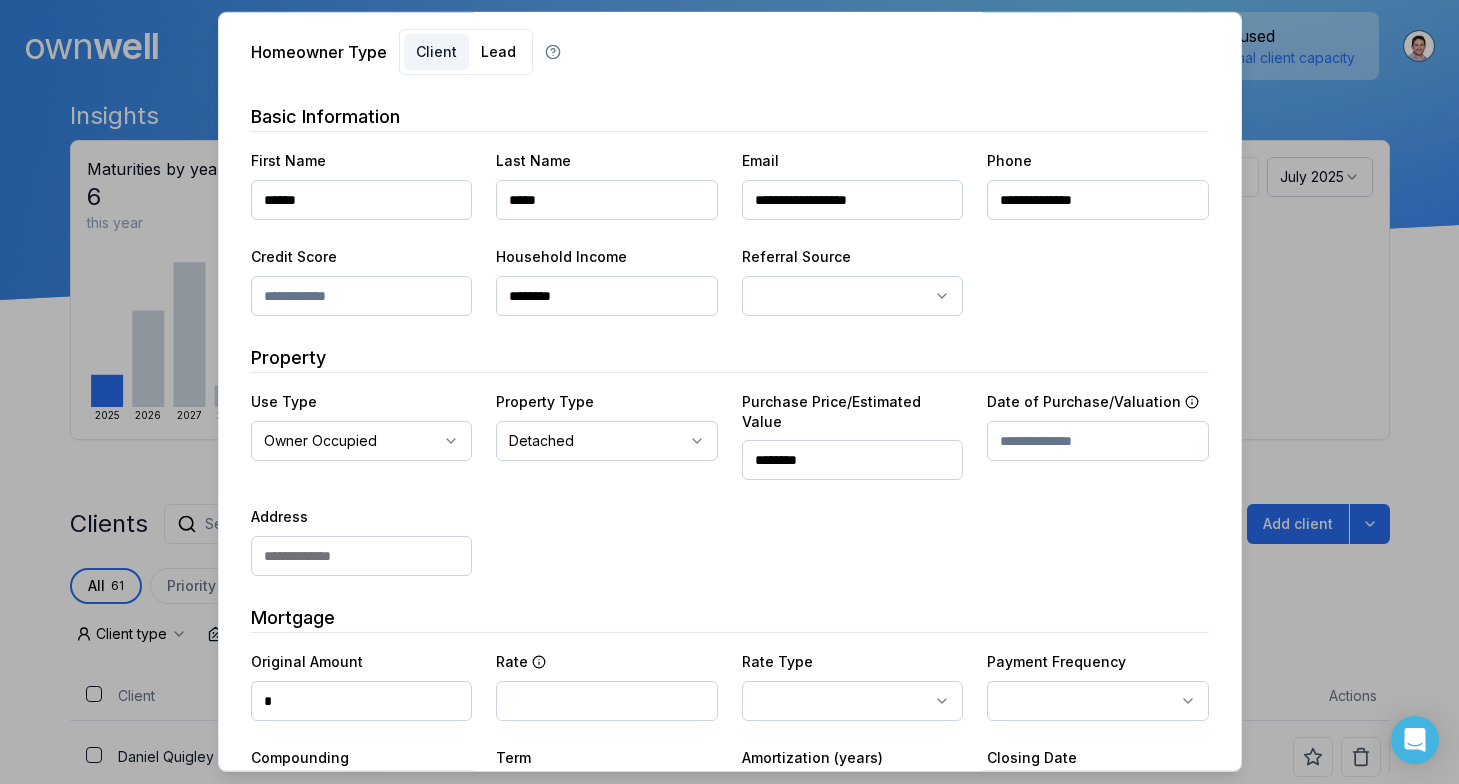 click at bounding box center (1098, 441) 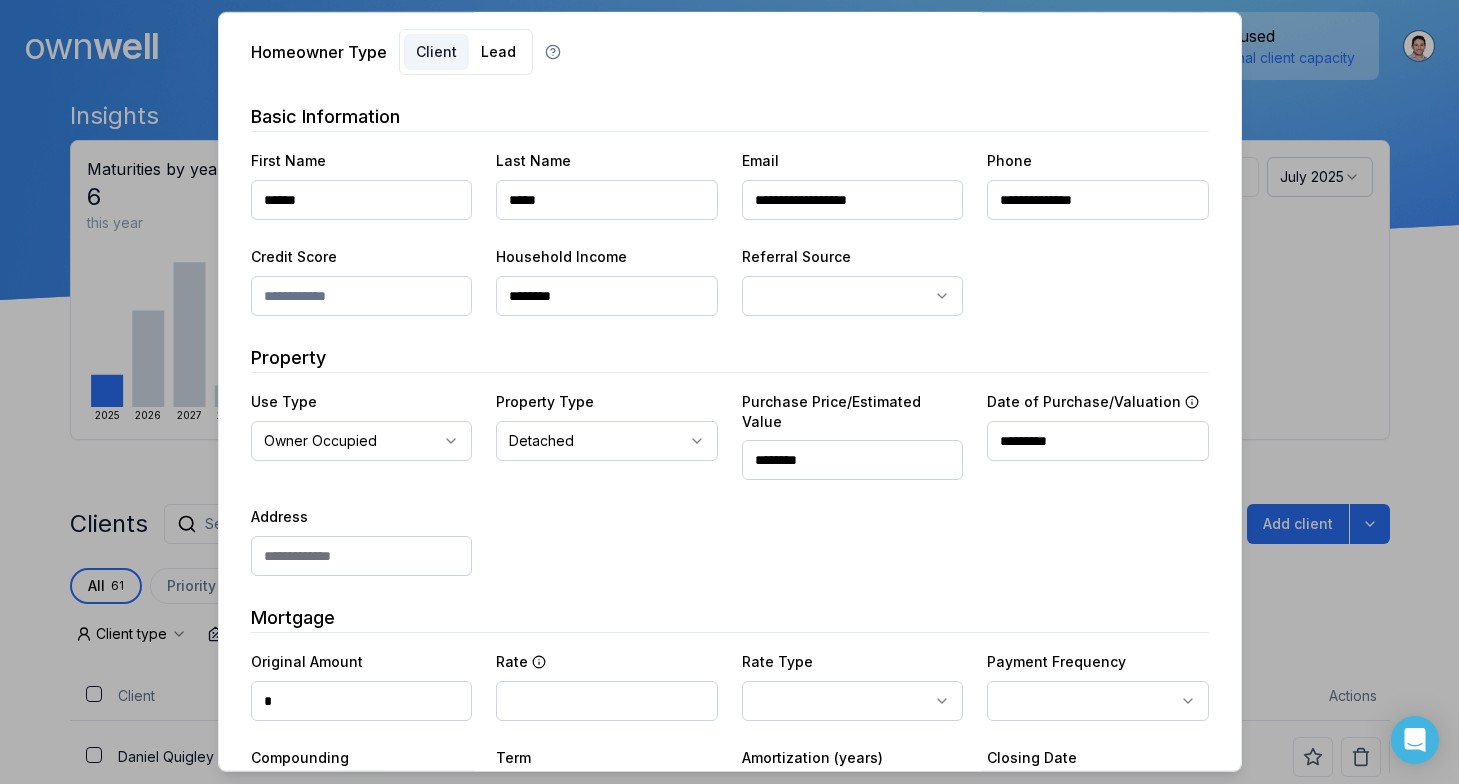 type on "********" 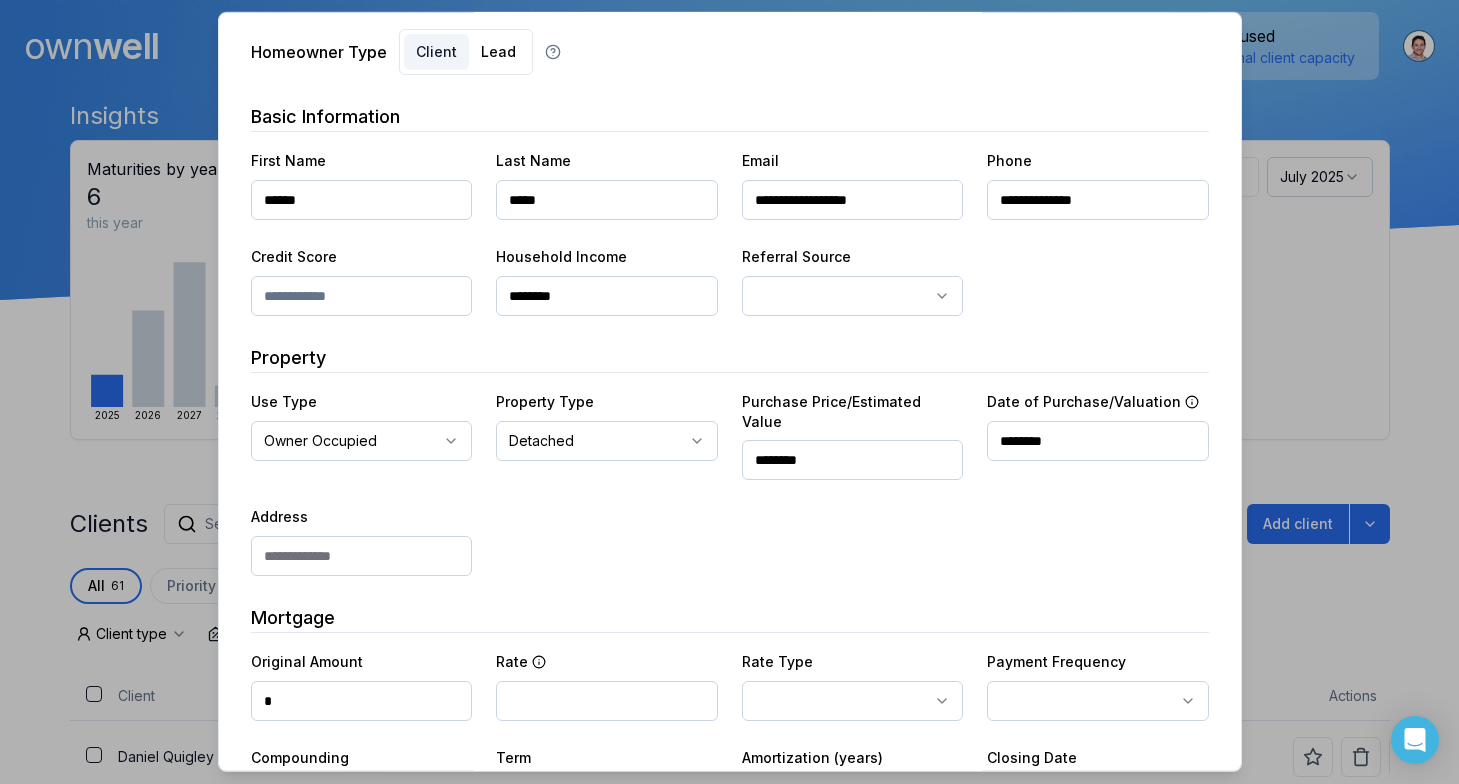 click on "**********" at bounding box center [730, 482] 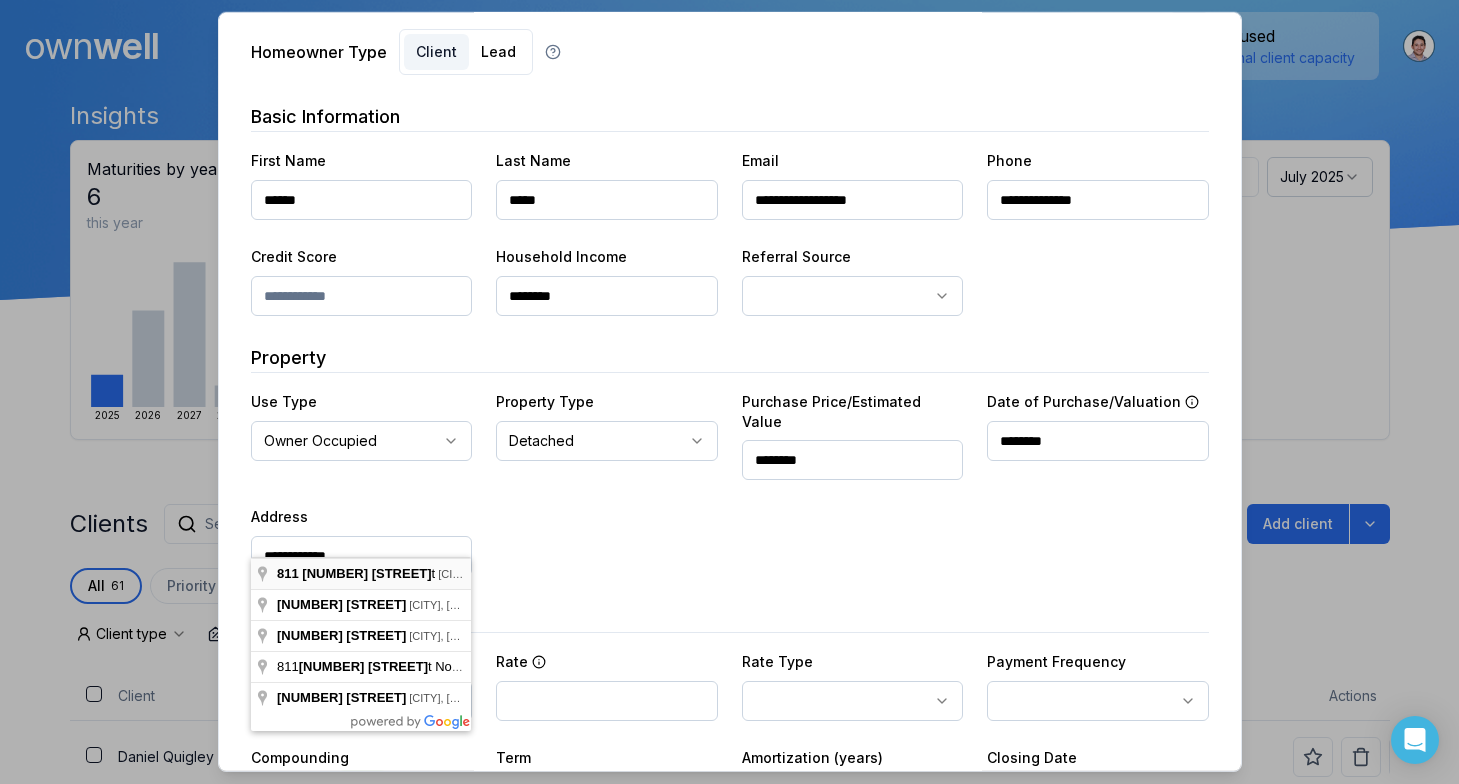 type on "**********" 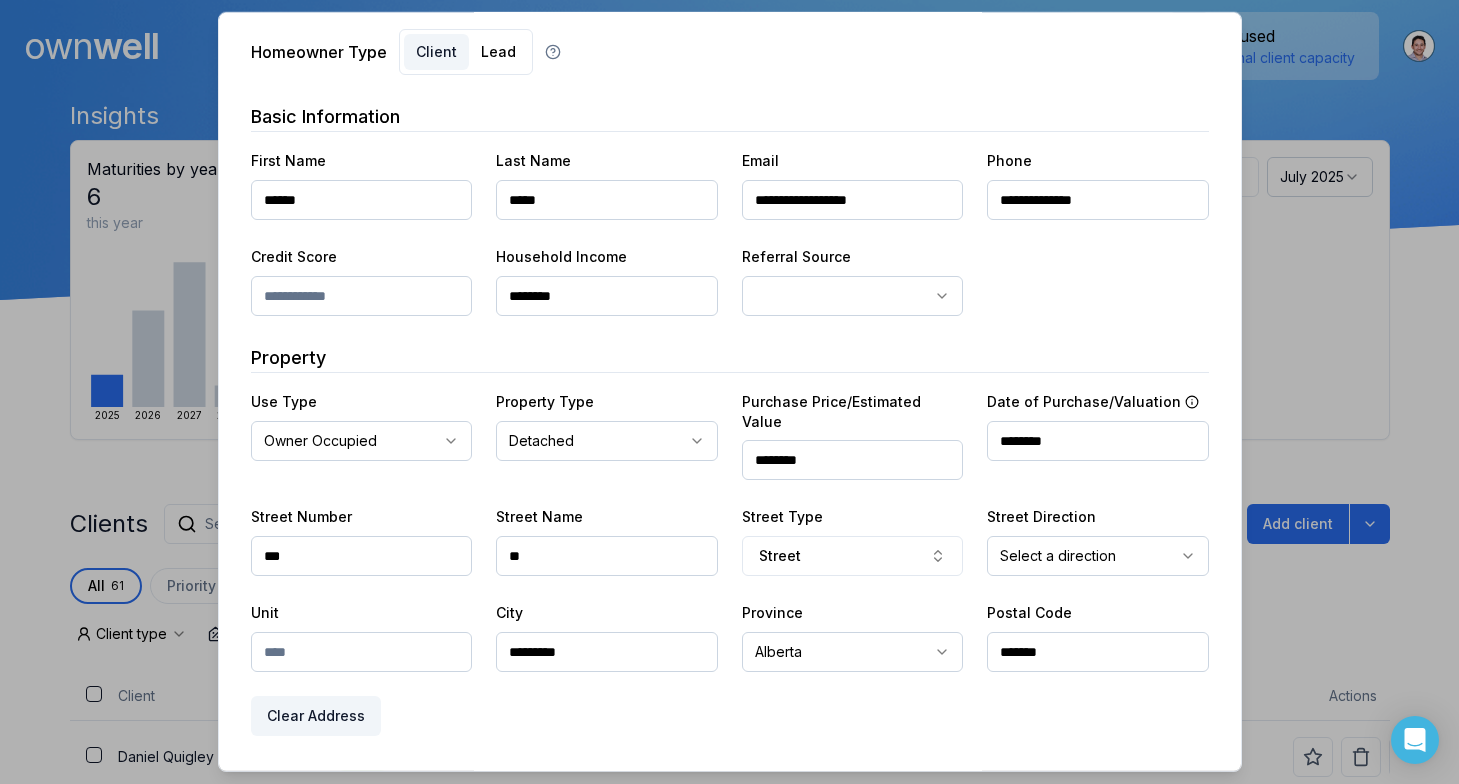 scroll, scrollTop: 111, scrollLeft: 0, axis: vertical 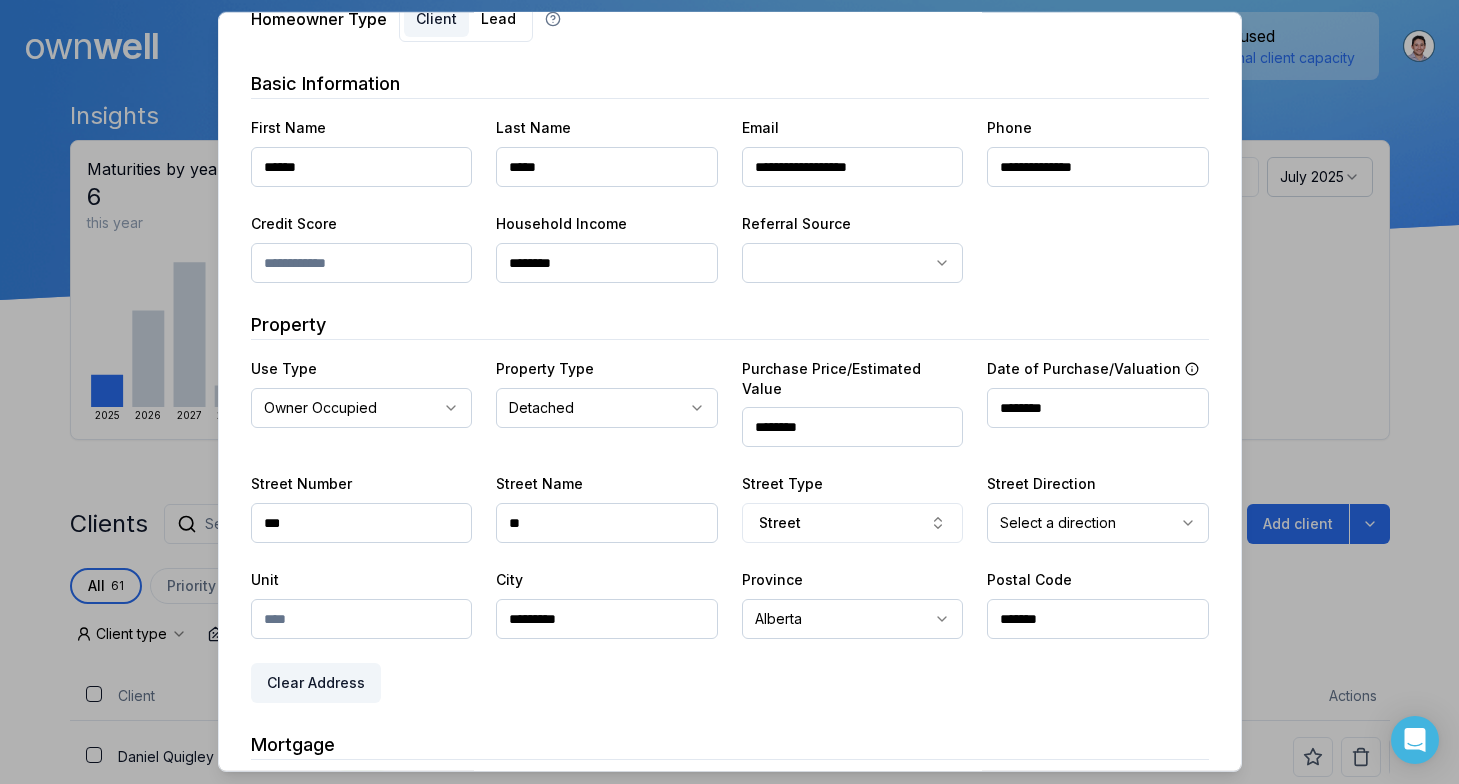 click on "*******" at bounding box center (1098, 619) 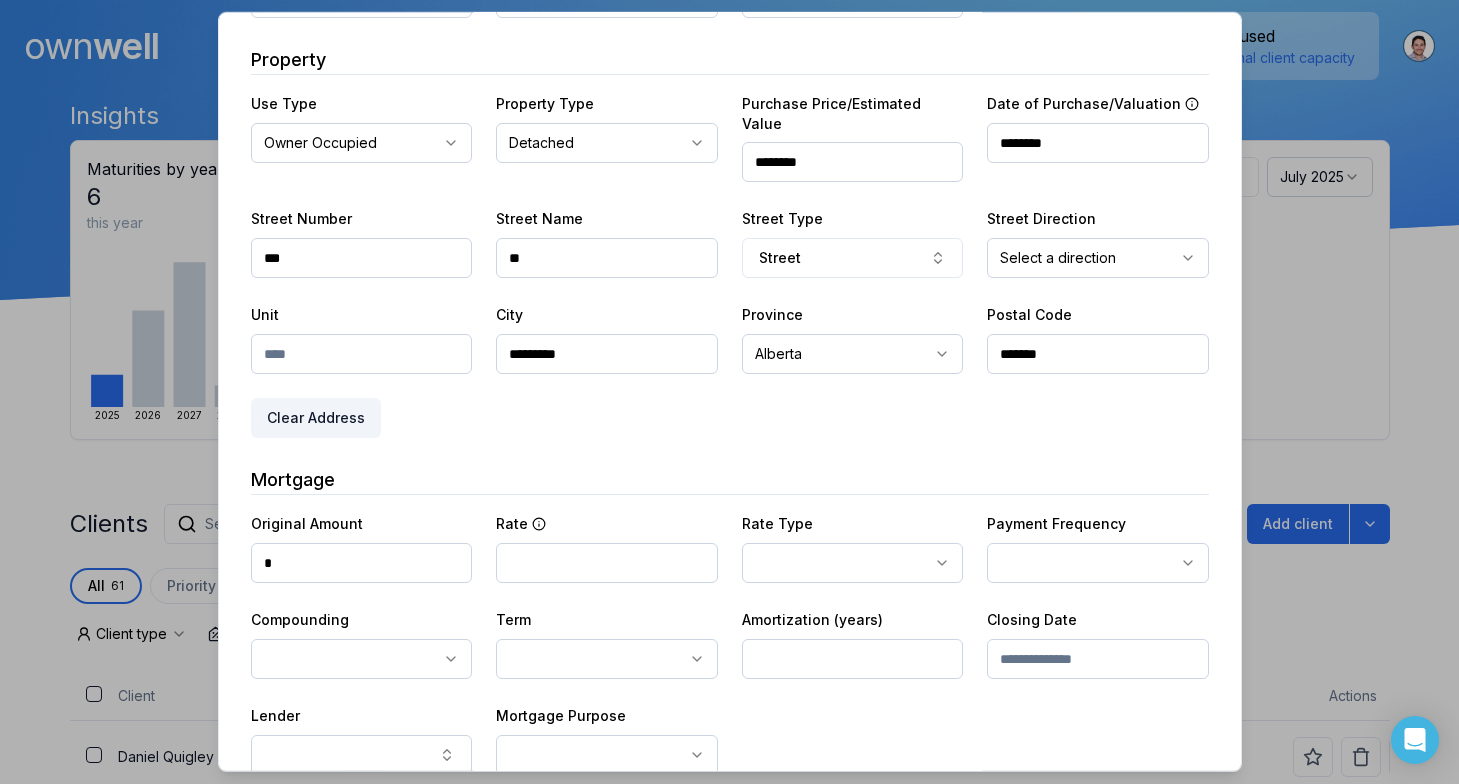 scroll, scrollTop: 433, scrollLeft: 0, axis: vertical 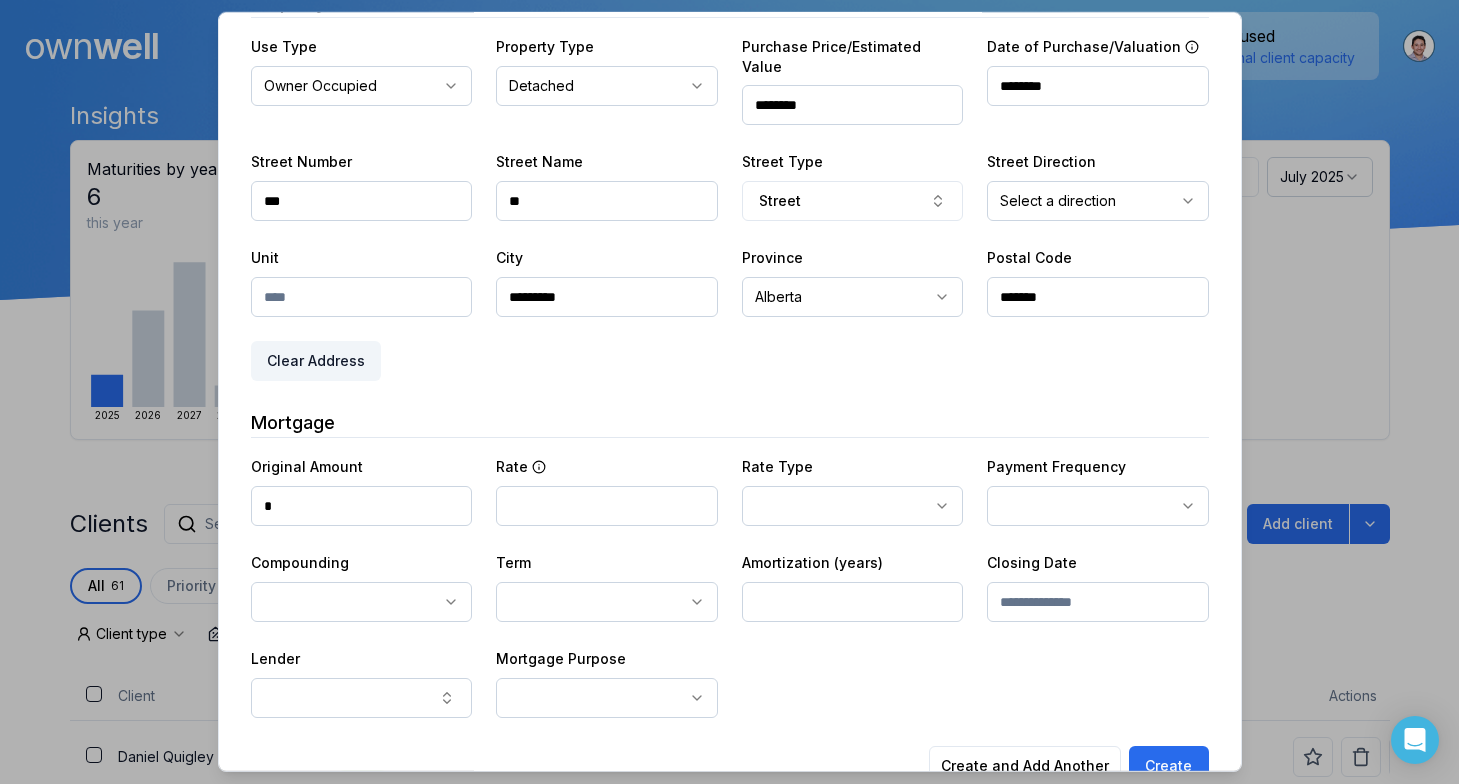 click on "*" at bounding box center (362, 506) 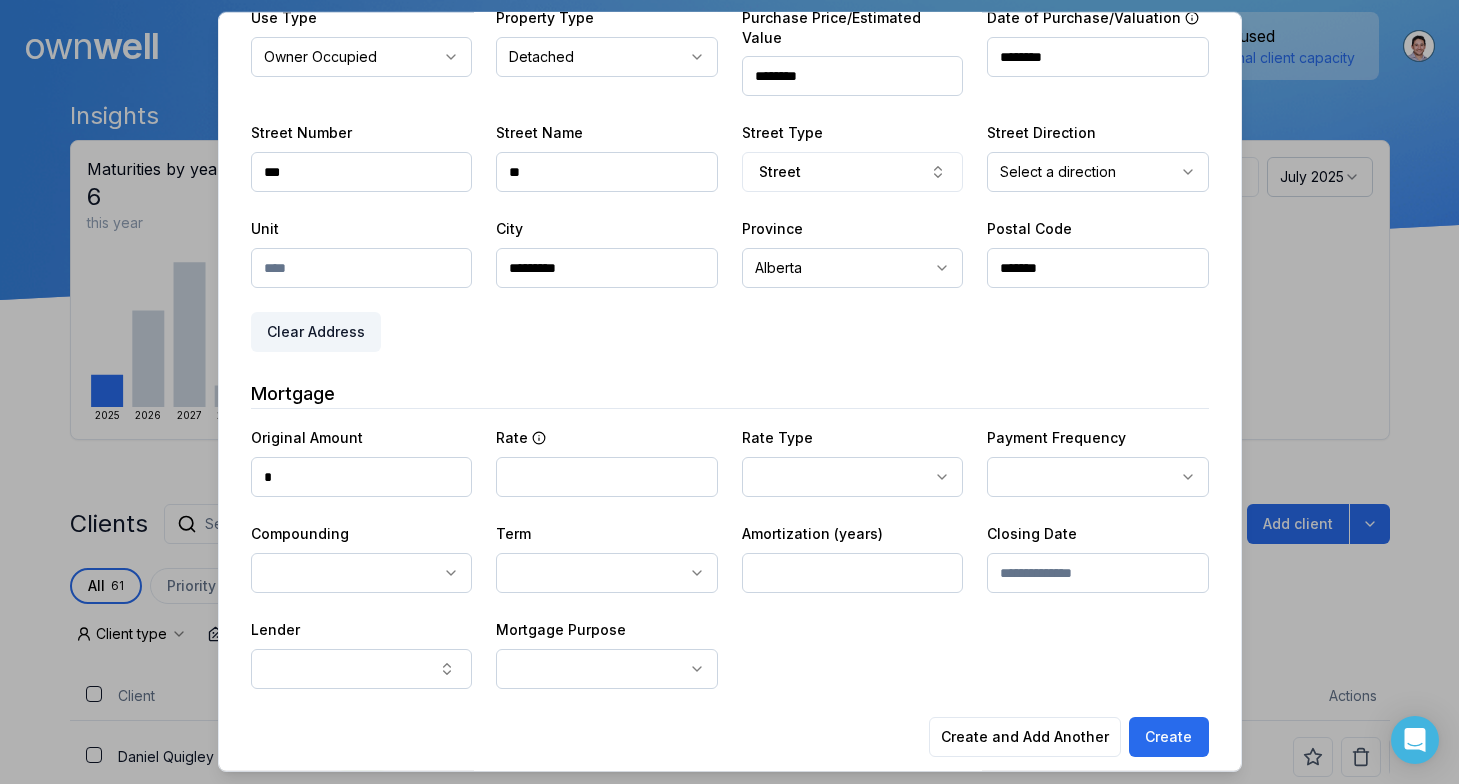 scroll, scrollTop: 461, scrollLeft: 0, axis: vertical 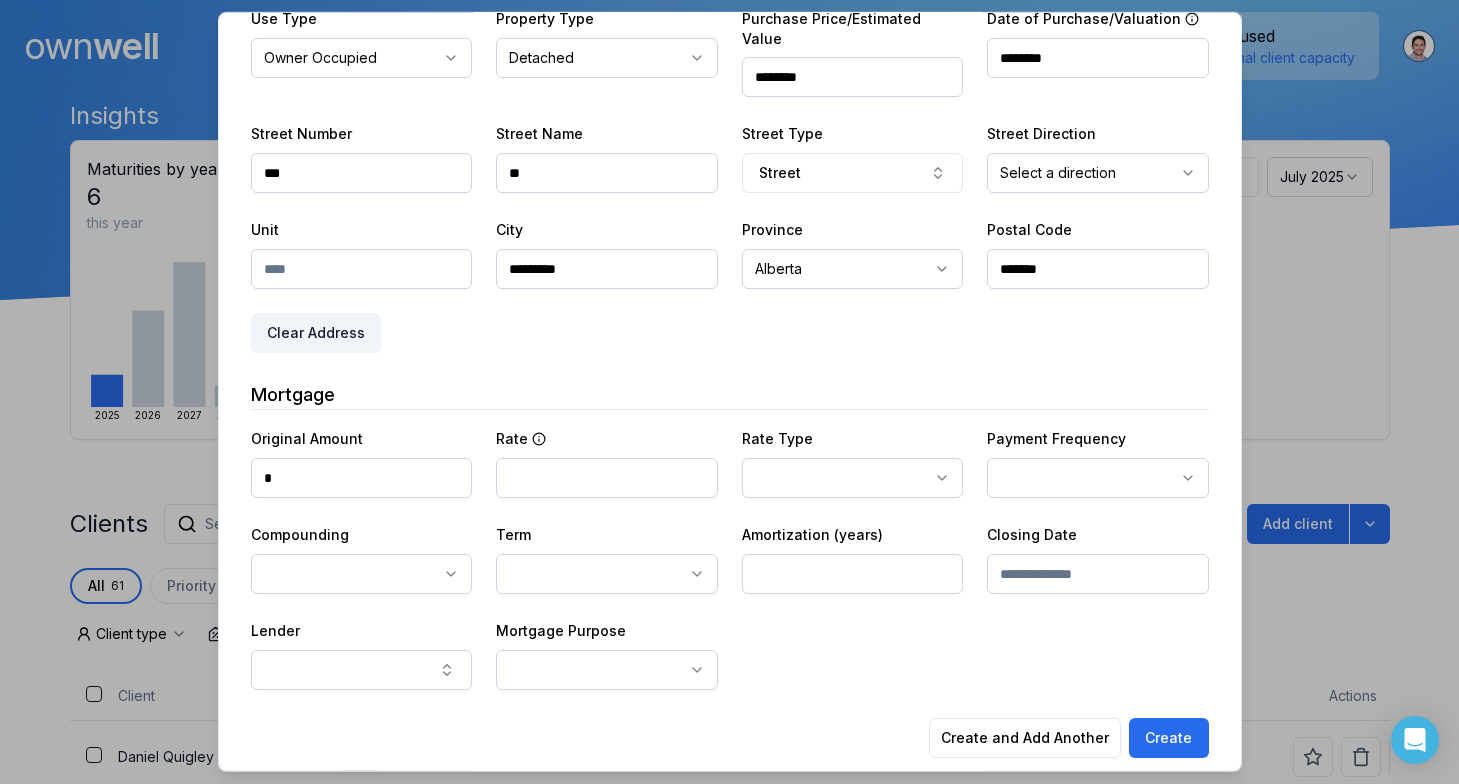 click at bounding box center [607, 478] 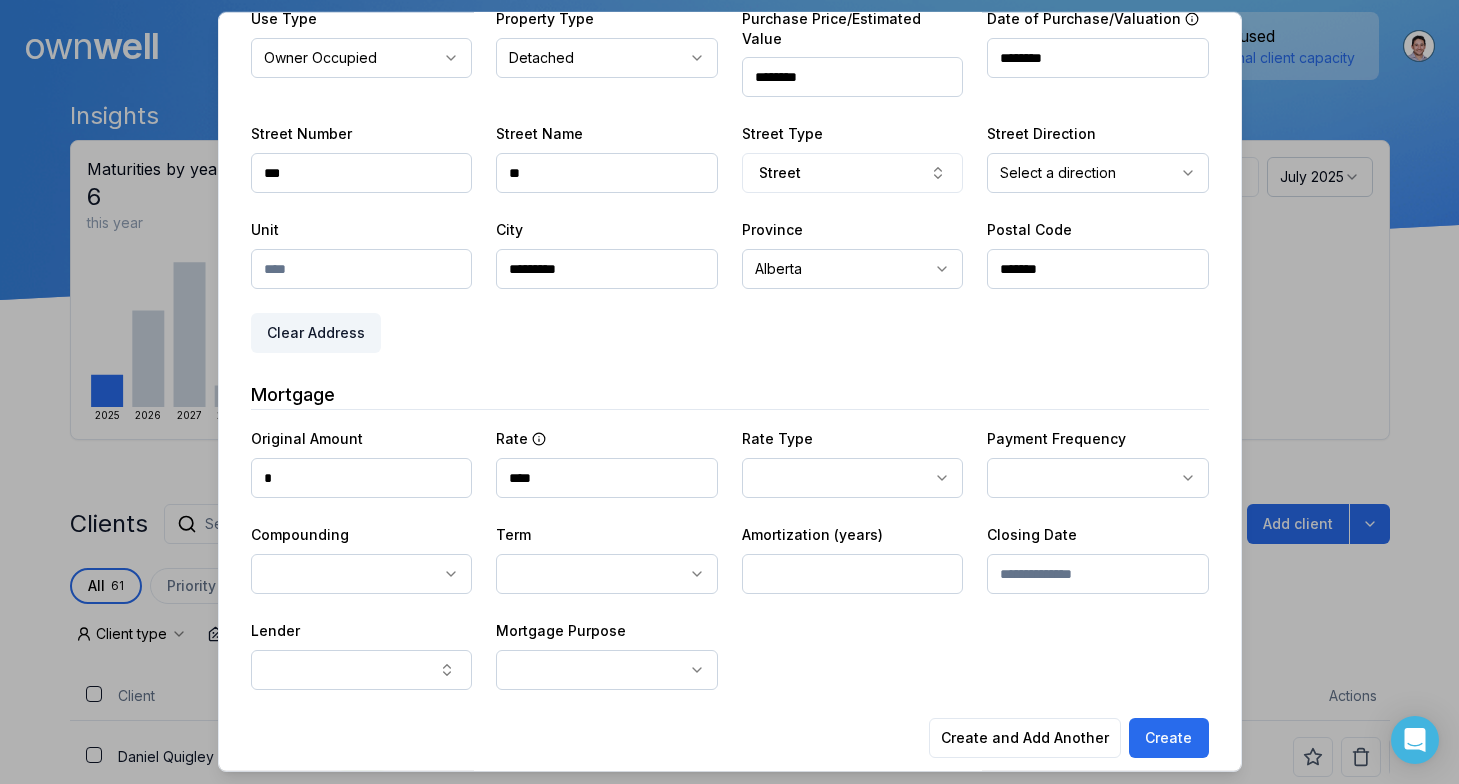 type on "****" 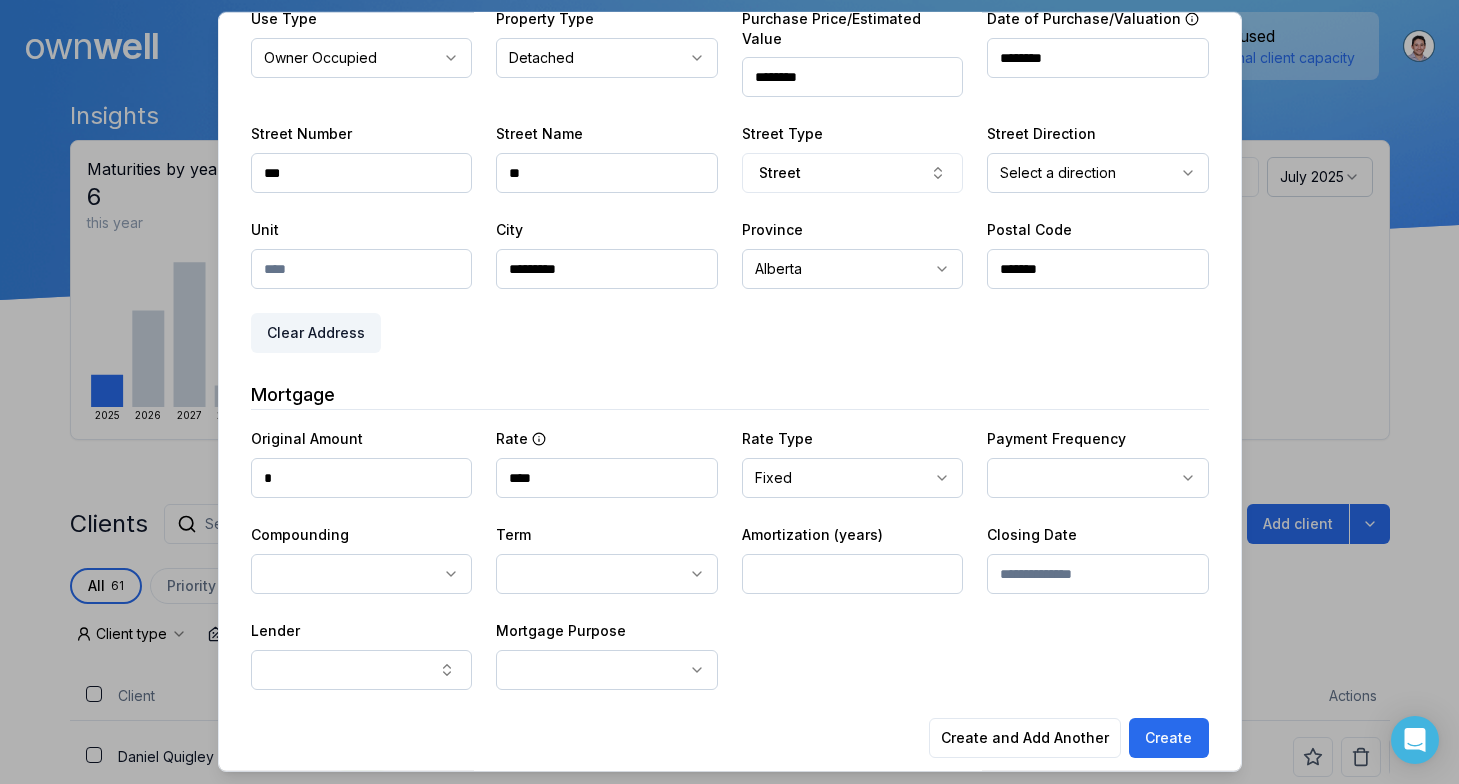 click on "Ownwell's platform is not optimized for mobile at this time.   For the best experience, please use a   desktop or laptop  to manage your account.   Note:  The   personalized homeownership reports   you generate for clients   are fully mobile-friendly   and can be easily viewed on any device. own well Dashboard Landing Page Adopt My Mortgage 61  of  100  clients used Purchase additional client capacity Insights Maturities by year 6 this year 2025 2026 2027 2028 2030 Mortgages All active Average fixed rate 2.82% Average variable rate 4.31% 115% Average mortgage balance $271,067.84 Average LTV 77.52% Fixed   85 % Variable   15 % 5 years  98 % 3 years   2 % 1 year  0 % Digests Export July 2025 Sent Open rate Click rate Next home value estimate update July 7, 2025 Next digest delivery period Jul 14, 2025 - Jul 20, 2025 Clients Search... Bulk action   Import from  Velocity Add client All 61 Priority 0 Maturing soon 19 Trade up potential 34 Savings potential 4 Equity potential 33 Trigger rate 0 Client type Rate type" at bounding box center [729, 150] 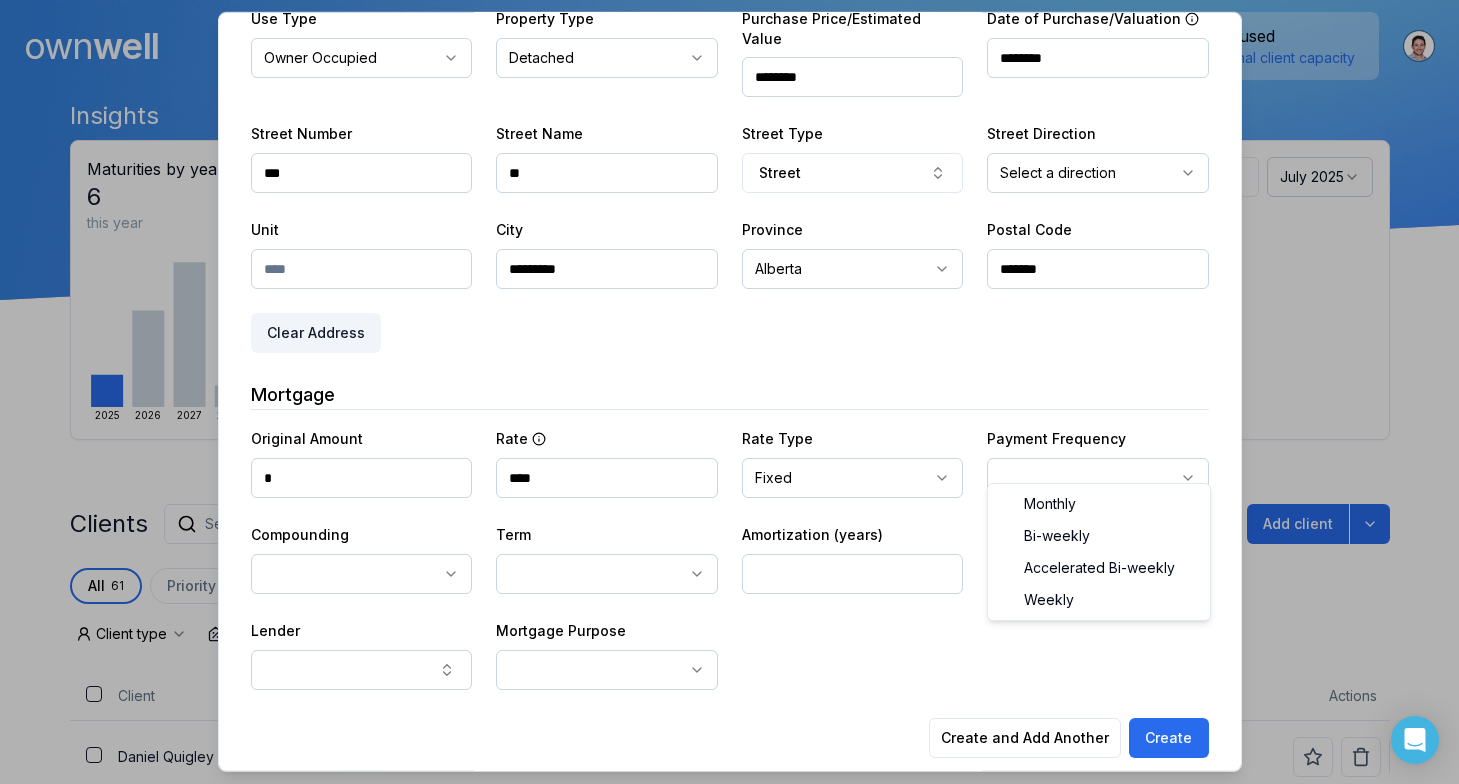 select on "*******" 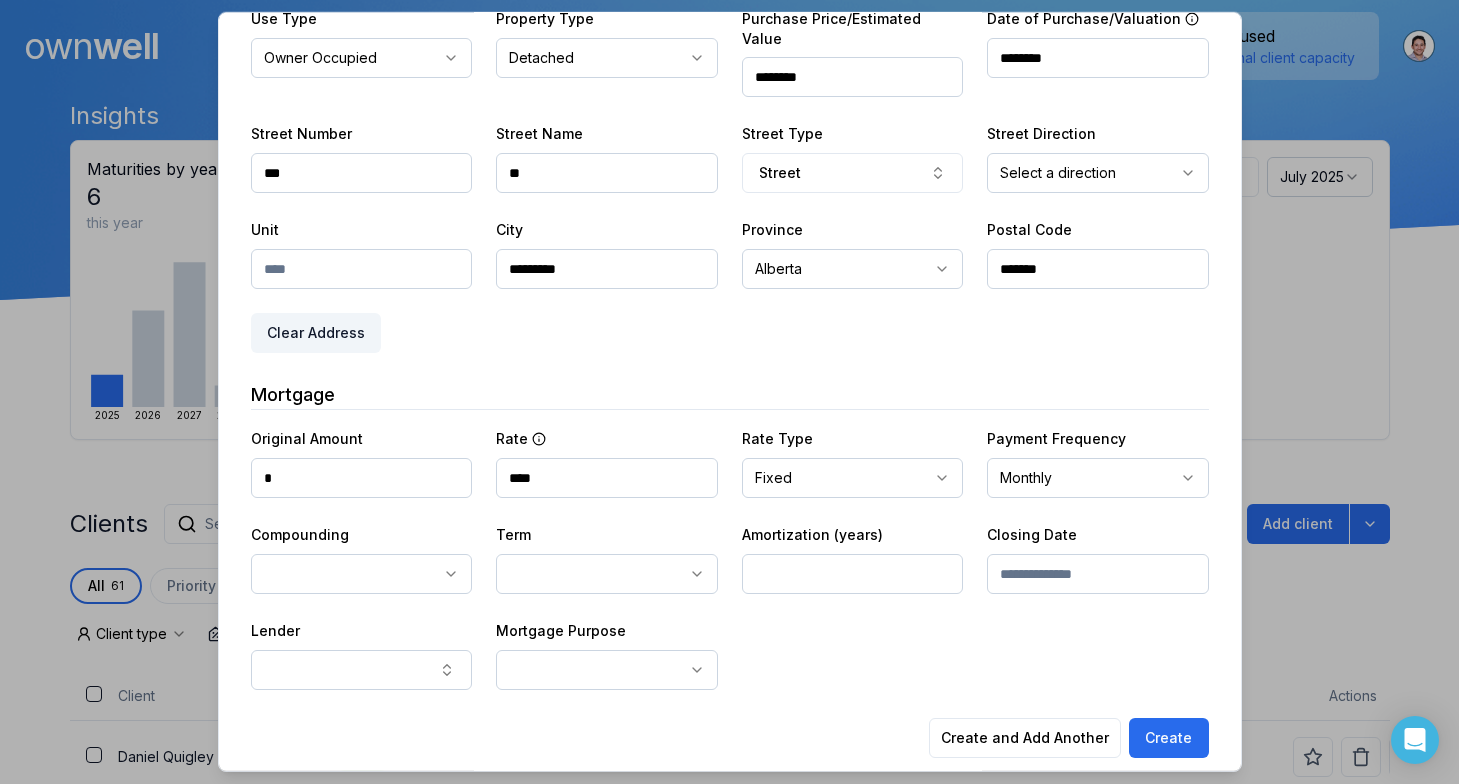 click on "Ownwell's platform is not optimized for mobile at this time.   For the best experience, please use a   desktop or laptop  to manage your account.   Note:  The   personalized homeownership reports   you generate for clients   are fully mobile-friendly   and can be easily viewed on any device. own well Dashboard Landing Page Adopt My Mortgage 61  of  100  clients used Purchase additional client capacity Insights Maturities by year 6 this year 2025 2026 2027 2028 2030 Mortgages All active Average fixed rate 2.82% Average variable rate 4.31% 115% Average mortgage balance $271,067.84 Average LTV 77.52% Fixed   85 % Variable   15 % 5 years  98 % 3 years   2 % 1 year  0 % Digests Export July 2025 Sent Open rate Click rate Next home value estimate update July 7, 2025 Next digest delivery period Jul 14, 2025 - Jul 20, 2025 Clients Search... Bulk action   Import from  Velocity Add client All 61 Priority 0 Maturing soon 19 Trade up potential 34 Savings potential 4 Equity potential 33 Trigger rate 0 Client type Rate type" at bounding box center [729, 150] 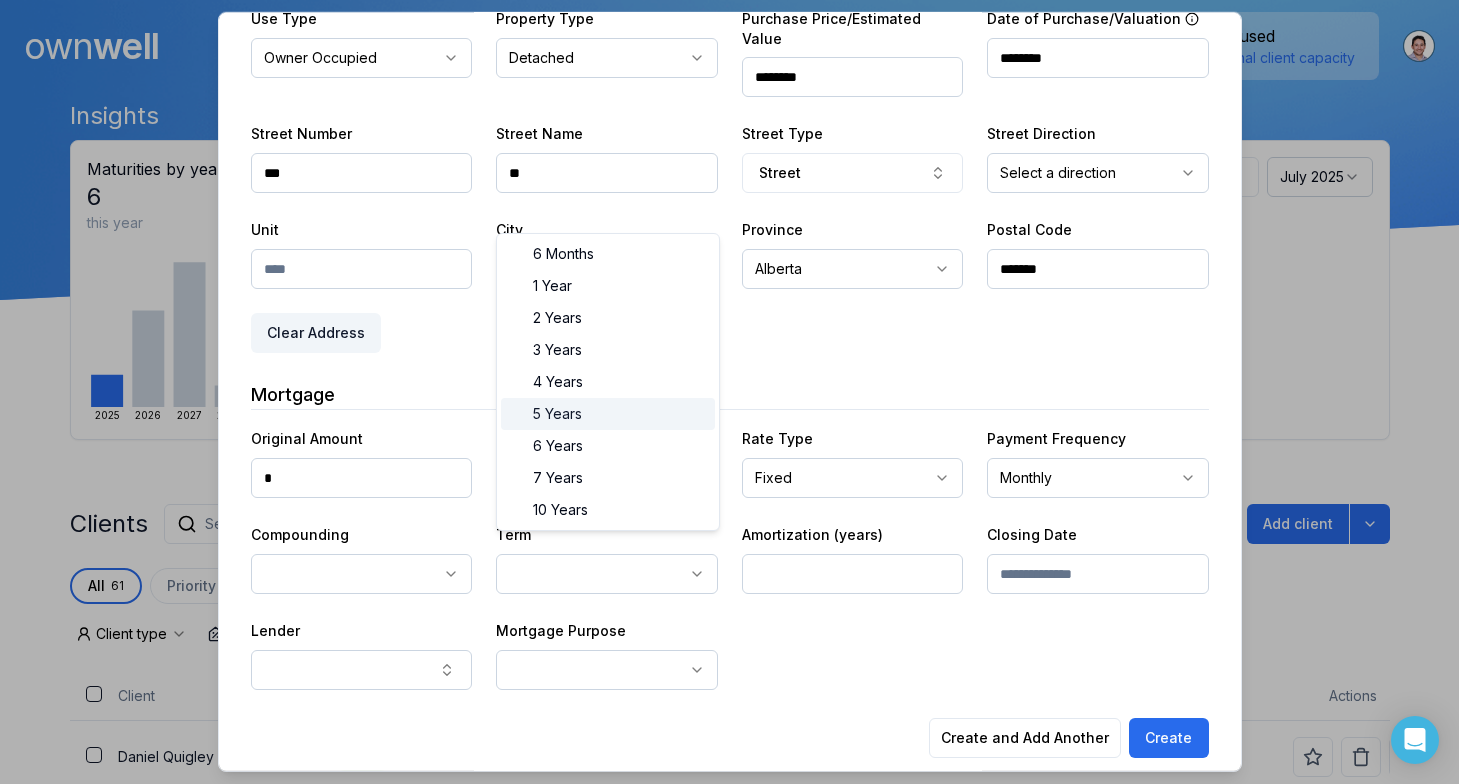 select on "**" 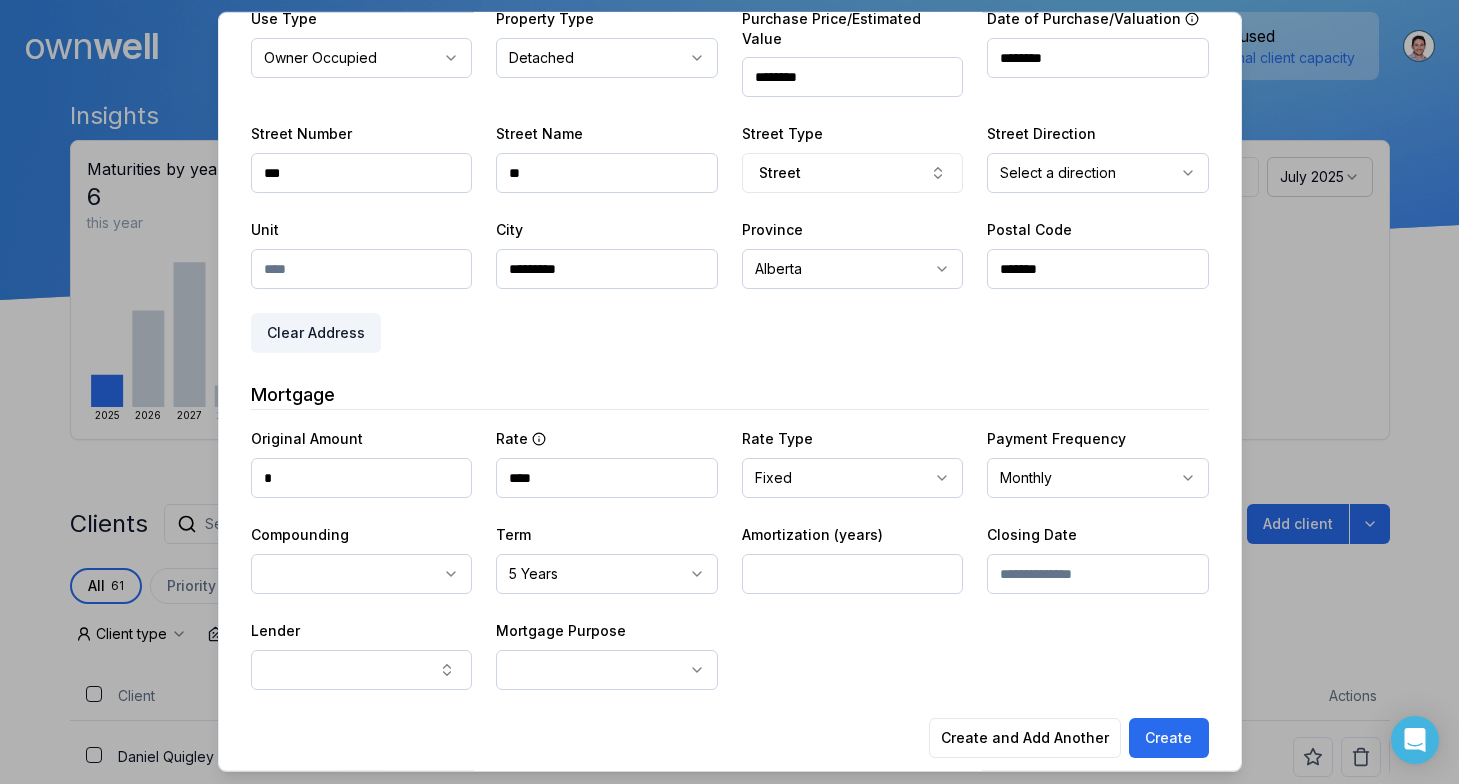 click at bounding box center (853, 574) 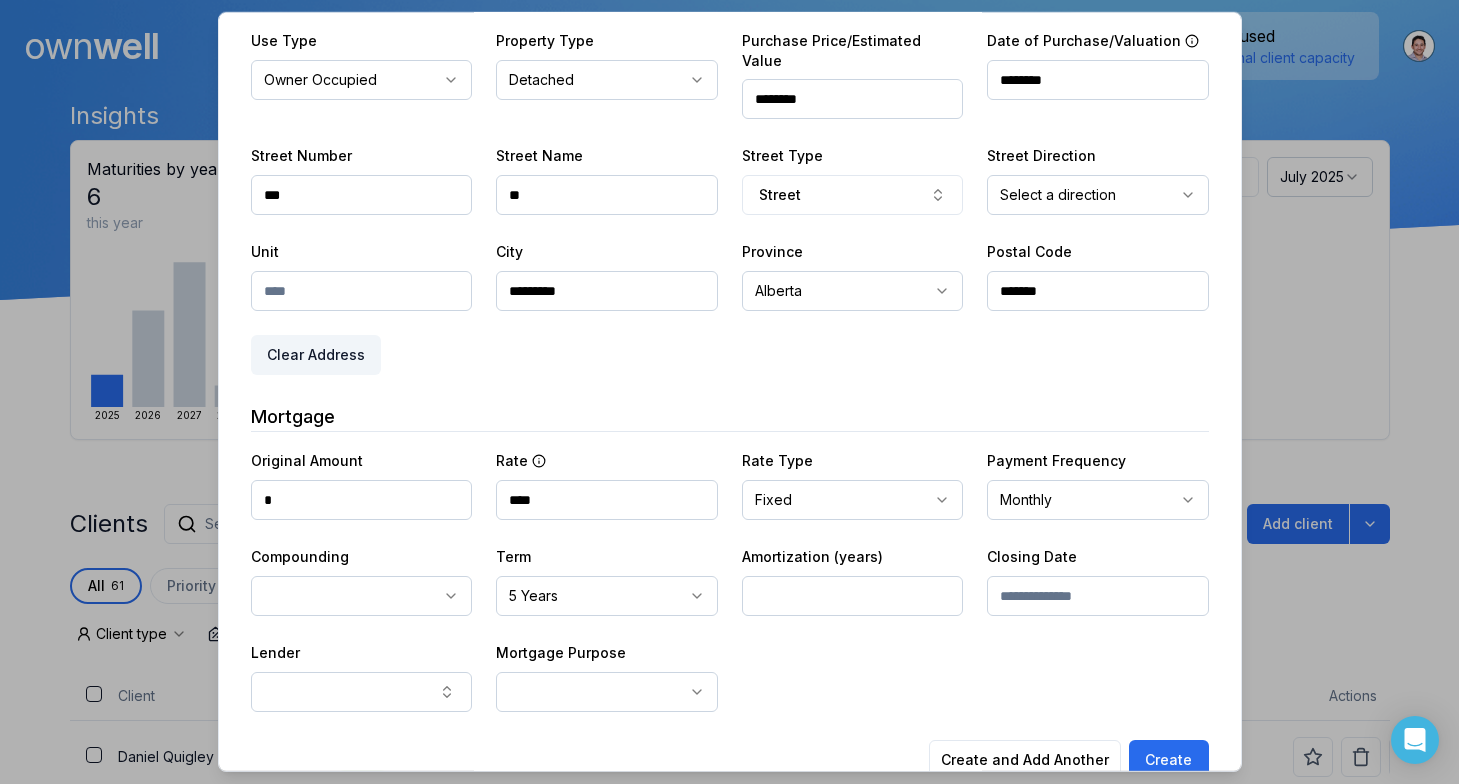 scroll, scrollTop: 448, scrollLeft: 0, axis: vertical 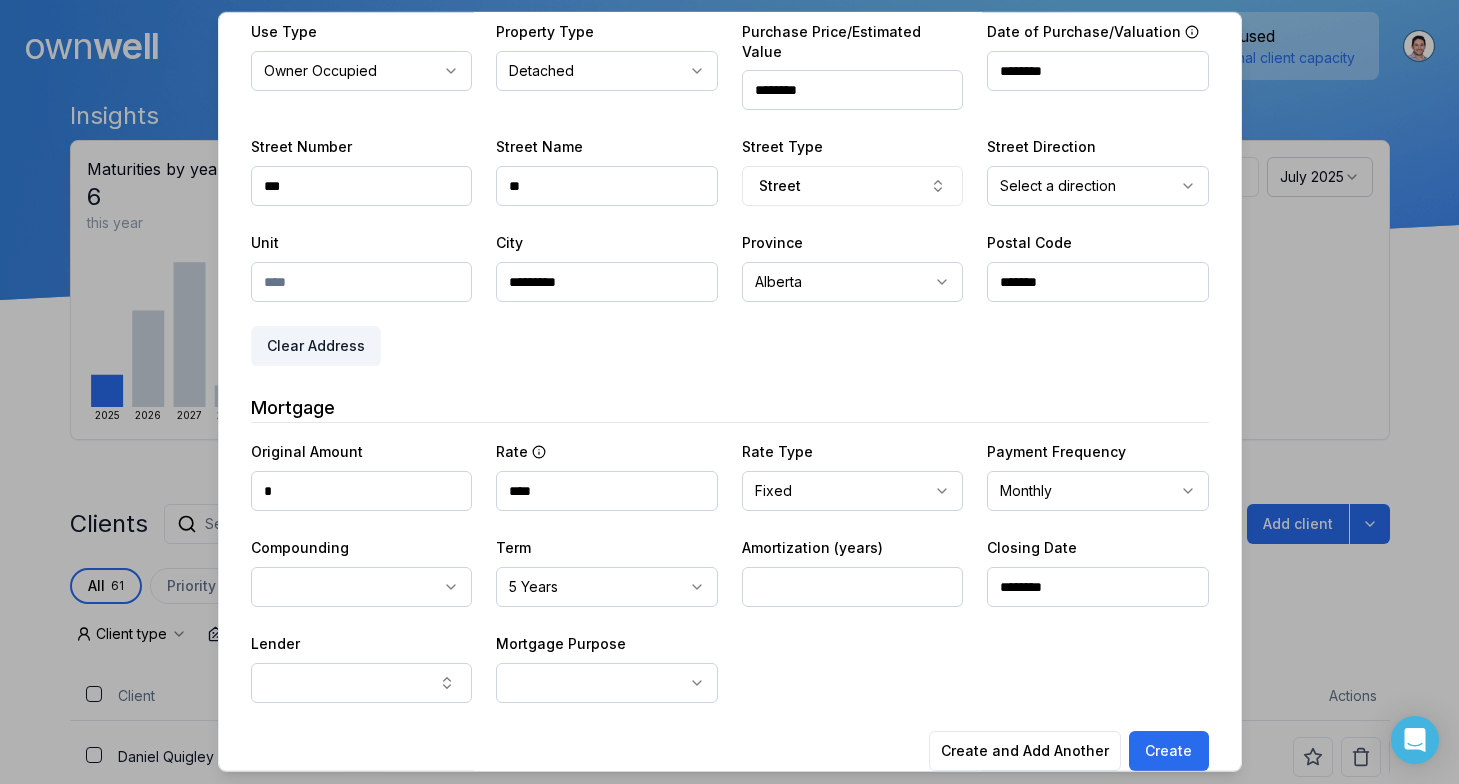 type on "********" 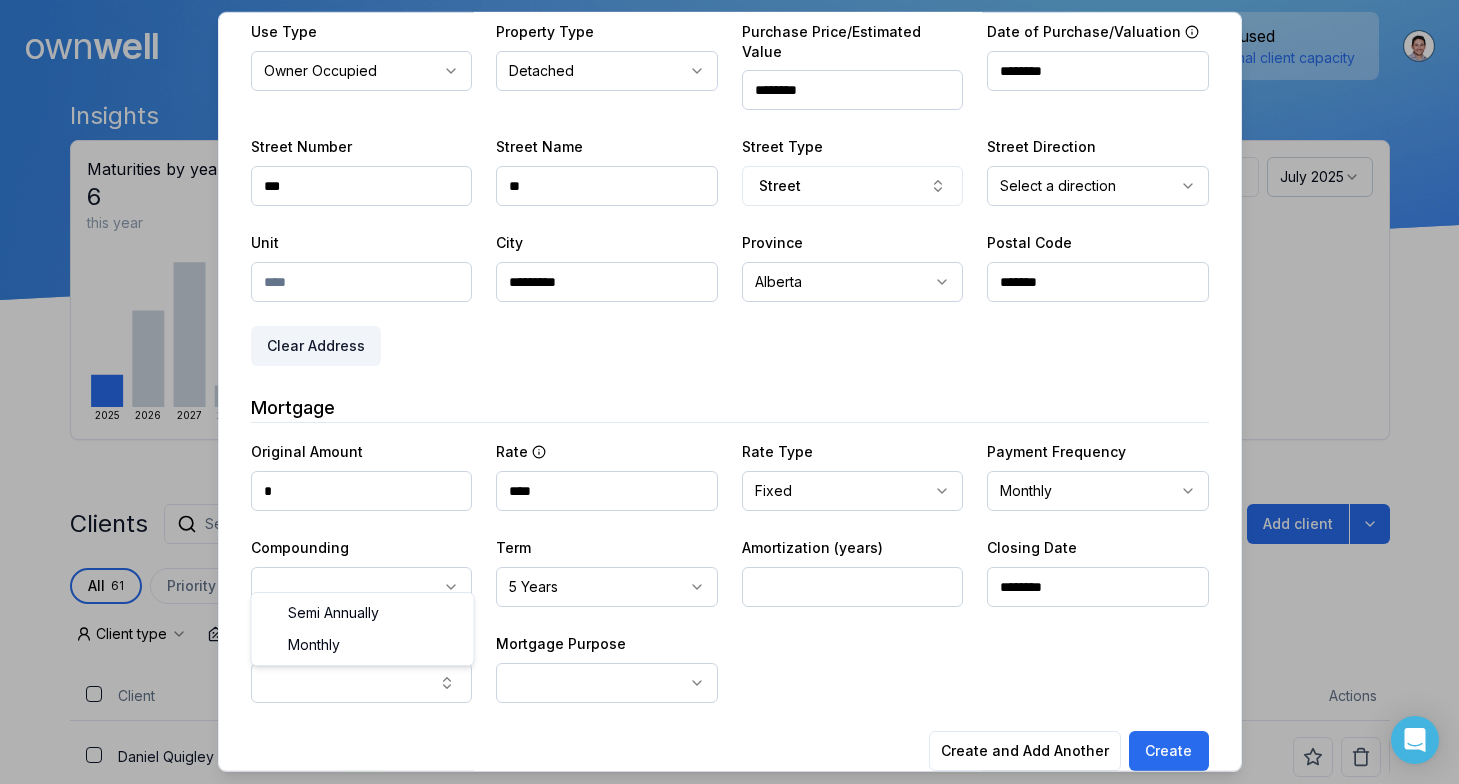 click on "Ownwell's platform is not optimized for mobile at this time.   For the best experience, please use a   desktop or laptop  to manage your account.   Note:  The   personalized homeownership reports   you generate for clients   are fully mobile-friendly   and can be easily viewed on any device. own well Dashboard Landing Page Adopt My Mortgage 61  of  100  clients used Purchase additional client capacity Insights Maturities by year 6 this year 2025 2026 2027 2028 2030 Mortgages All active Average fixed rate 2.82% Average variable rate 4.31% 115% Average mortgage balance $271,067.84 Average LTV 77.52% Fixed   85 % Variable   15 % 5 years  98 % 3 years   2 % 1 year  0 % Digests Export July 2025 Sent Open rate Click rate Next home value estimate update July 7, 2025 Next digest delivery period Jul 14, 2025 - Jul 20, 2025 Clients Search... Bulk action   Import from  Velocity Add client All 61 Priority 0 Maturing soon 19 Trade up potential 34 Savings potential 4 Equity potential 33 Trigger rate 0 Client type Rate type" at bounding box center [729, 150] 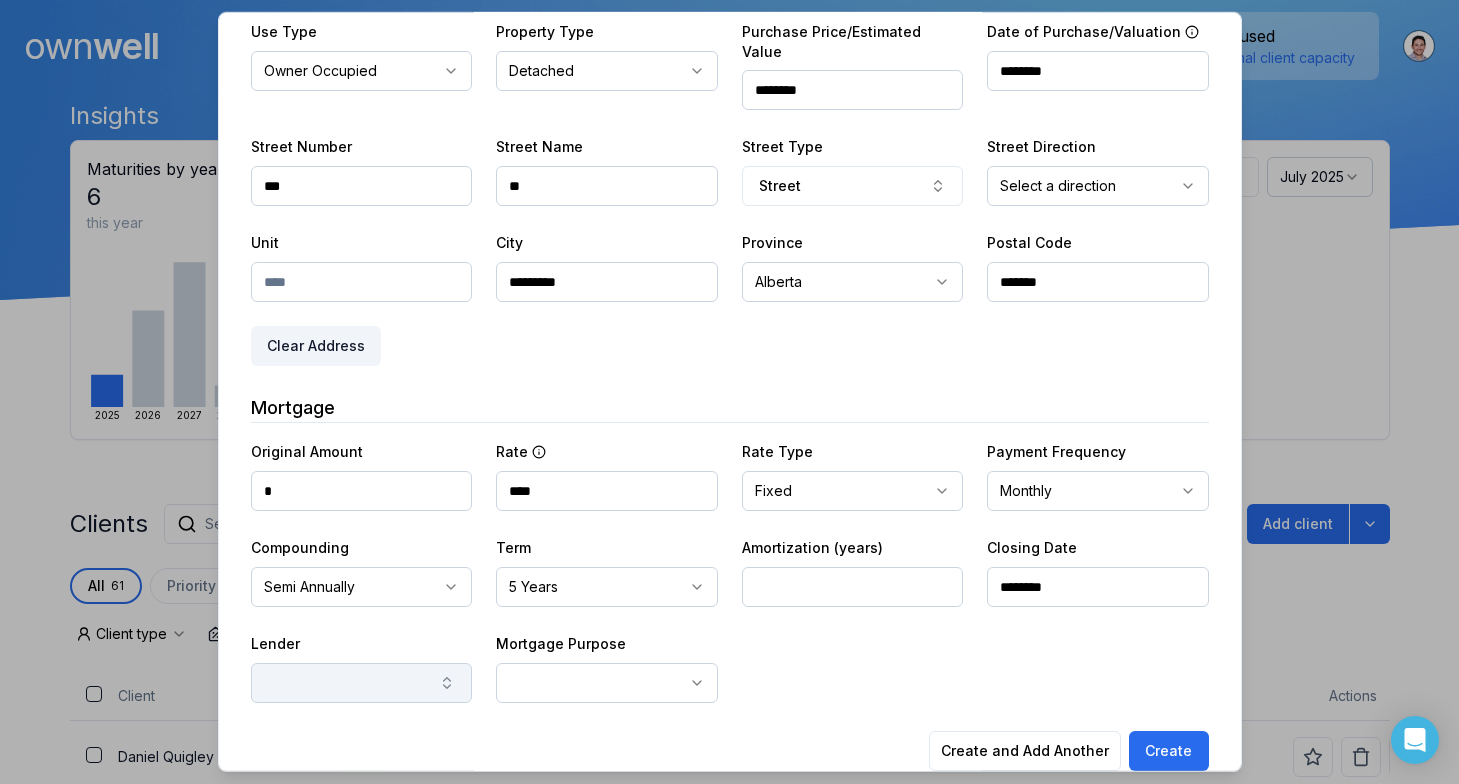 click at bounding box center [362, 683] 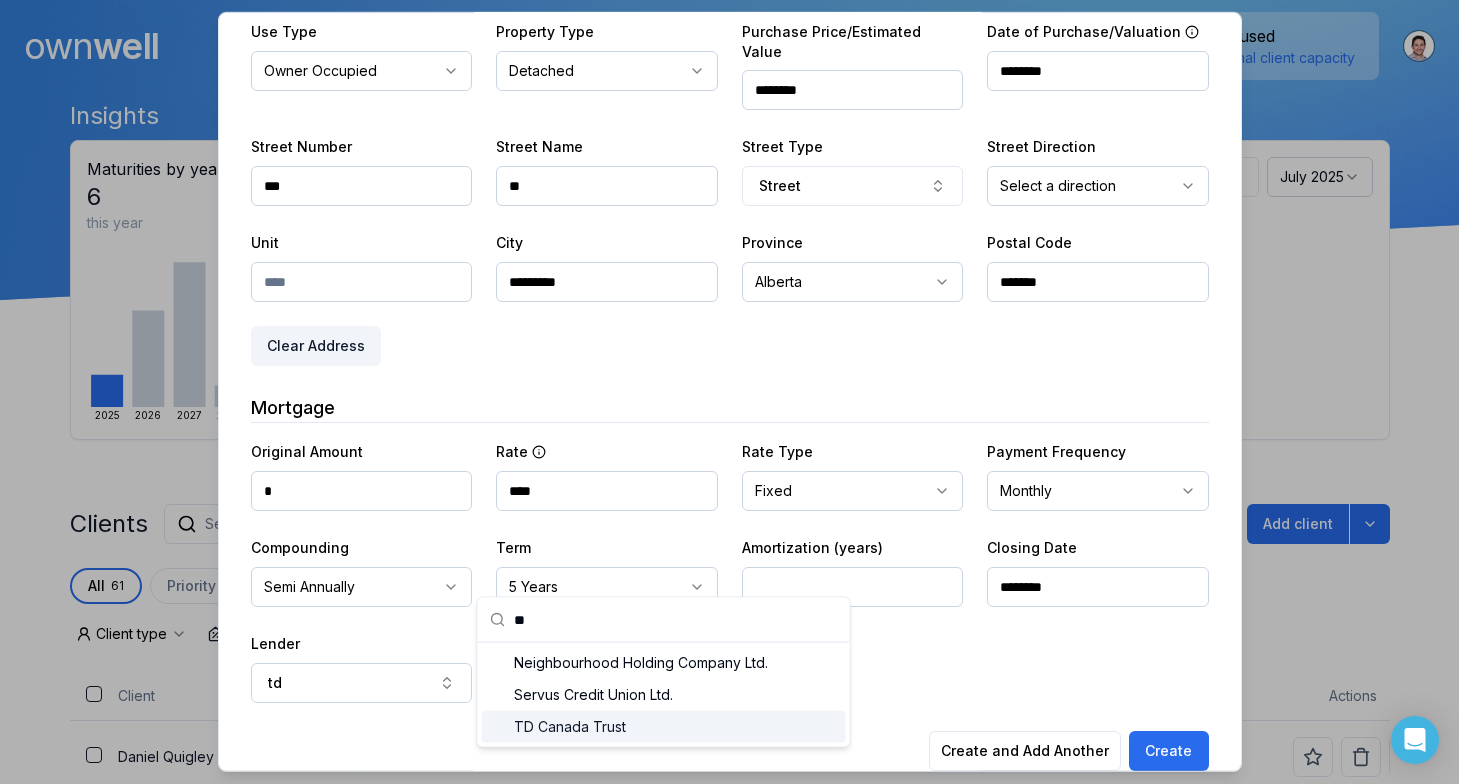 click on "TD Canada Trust" at bounding box center (663, 726) 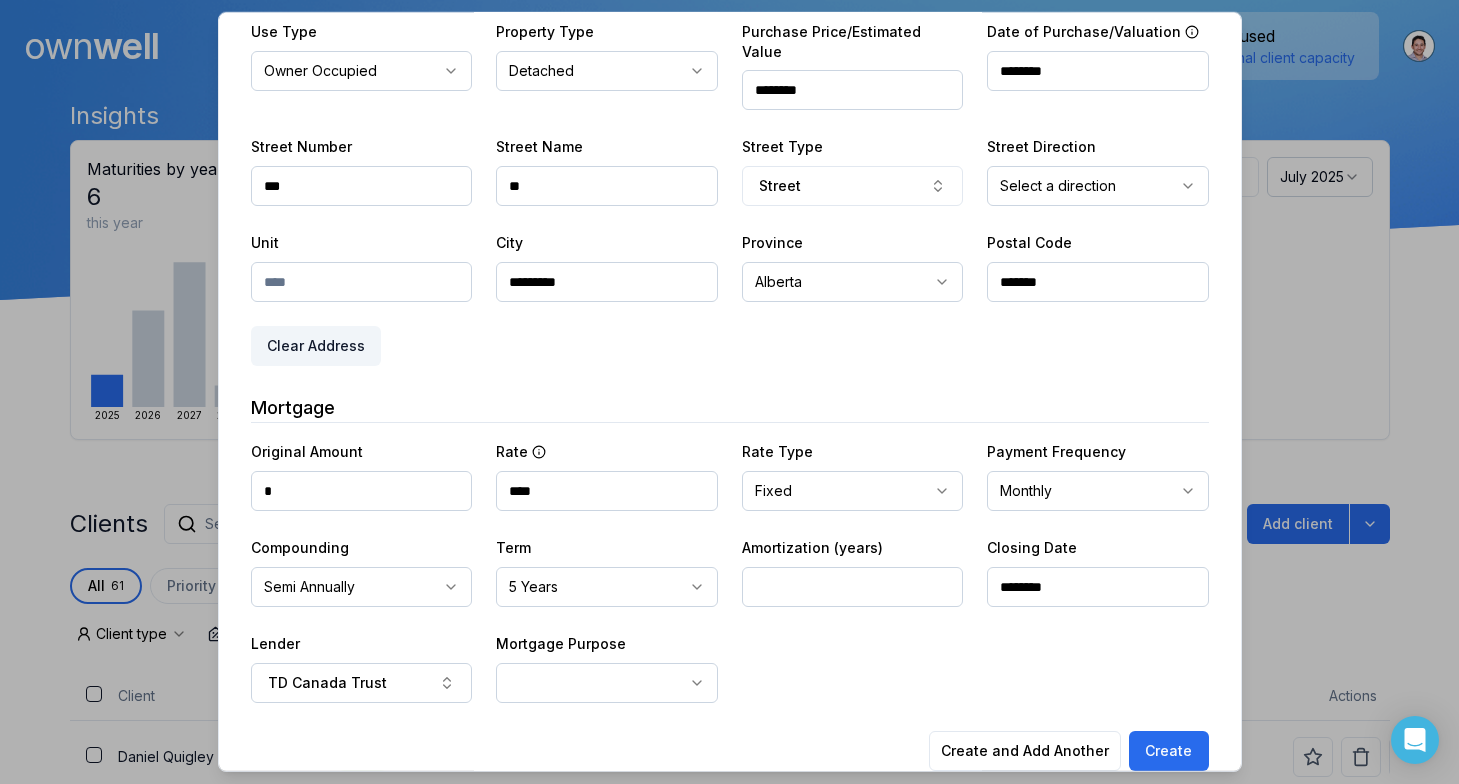 click on "Ownwell's platform is not optimized for mobile at this time.   For the best experience, please use a   desktop or laptop  to manage your account.   Note:  The   personalized homeownership reports   you generate for clients   are fully mobile-friendly   and can be easily viewed on any device. own well Dashboard Landing Page Adopt My Mortgage 61  of  100  clients used Purchase additional client capacity Insights Maturities by year 6 this year 2025 2026 2027 2028 2030 Mortgages All active Average fixed rate 2.82% Average variable rate 4.31% 115% Average mortgage balance $271,067.84 Average LTV 77.52% Fixed   85 % Variable   15 % 5 years  98 % 3 years   2 % 1 year  0 % Digests Export July 2025 Sent Open rate Click rate Next home value estimate update July 7, 2025 Next digest delivery period Jul 14, 2025 - Jul 20, 2025 Clients Search... Bulk action   Import from  Velocity Add client All 61 Priority 0 Maturing soon 19 Trade up potential 34 Savings potential 4 Equity potential 33 Trigger rate 0 Client type Rate type" at bounding box center [729, 150] 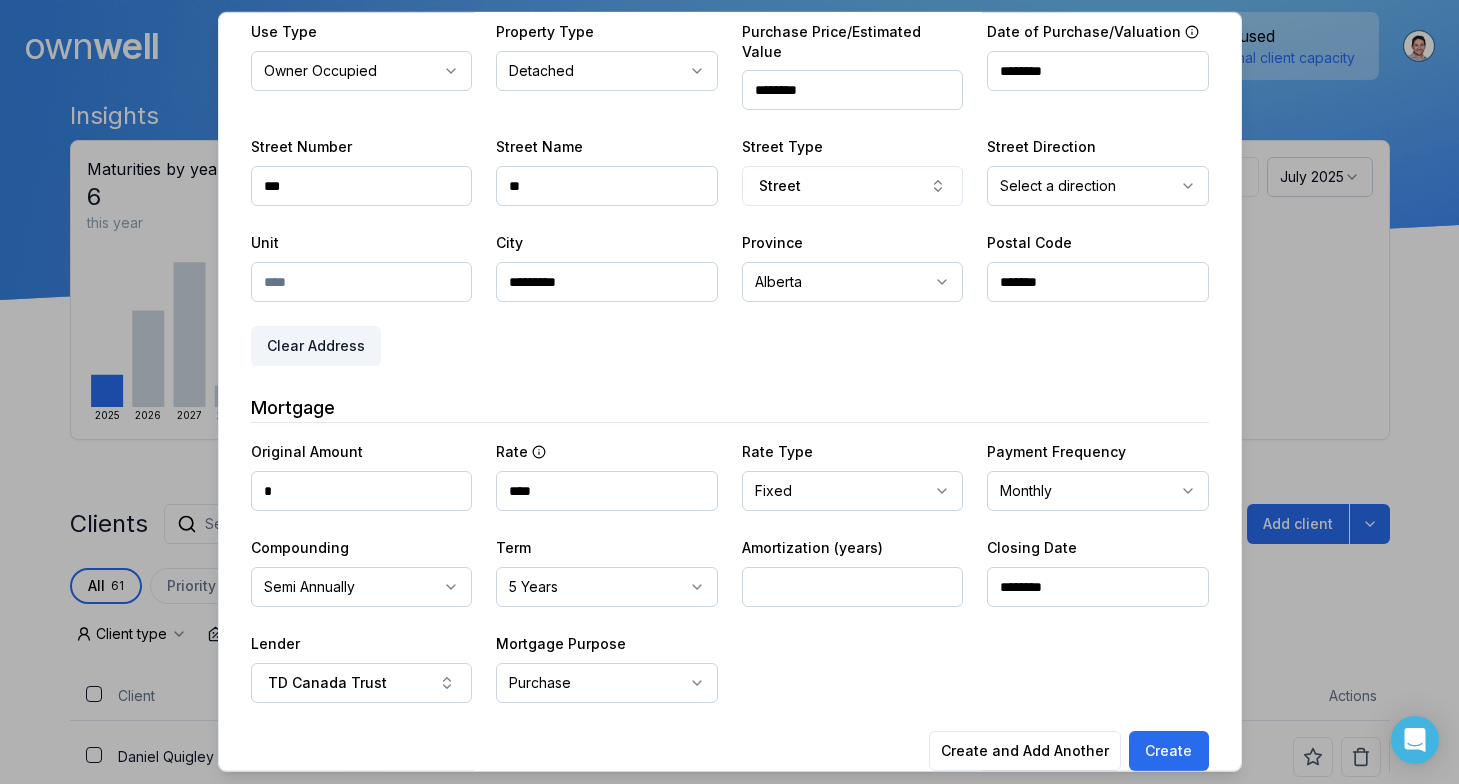 click on "*" at bounding box center [362, 491] 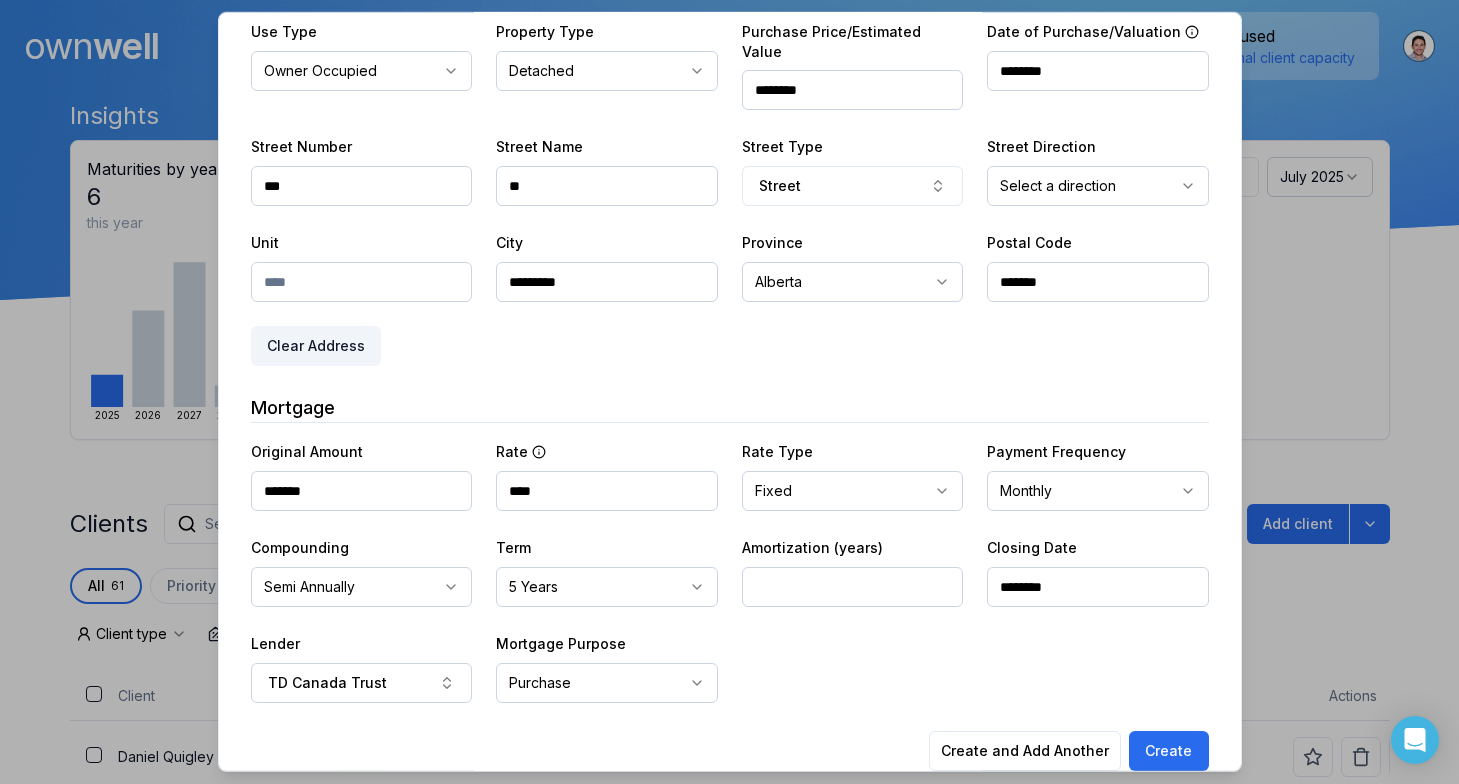 type on "********" 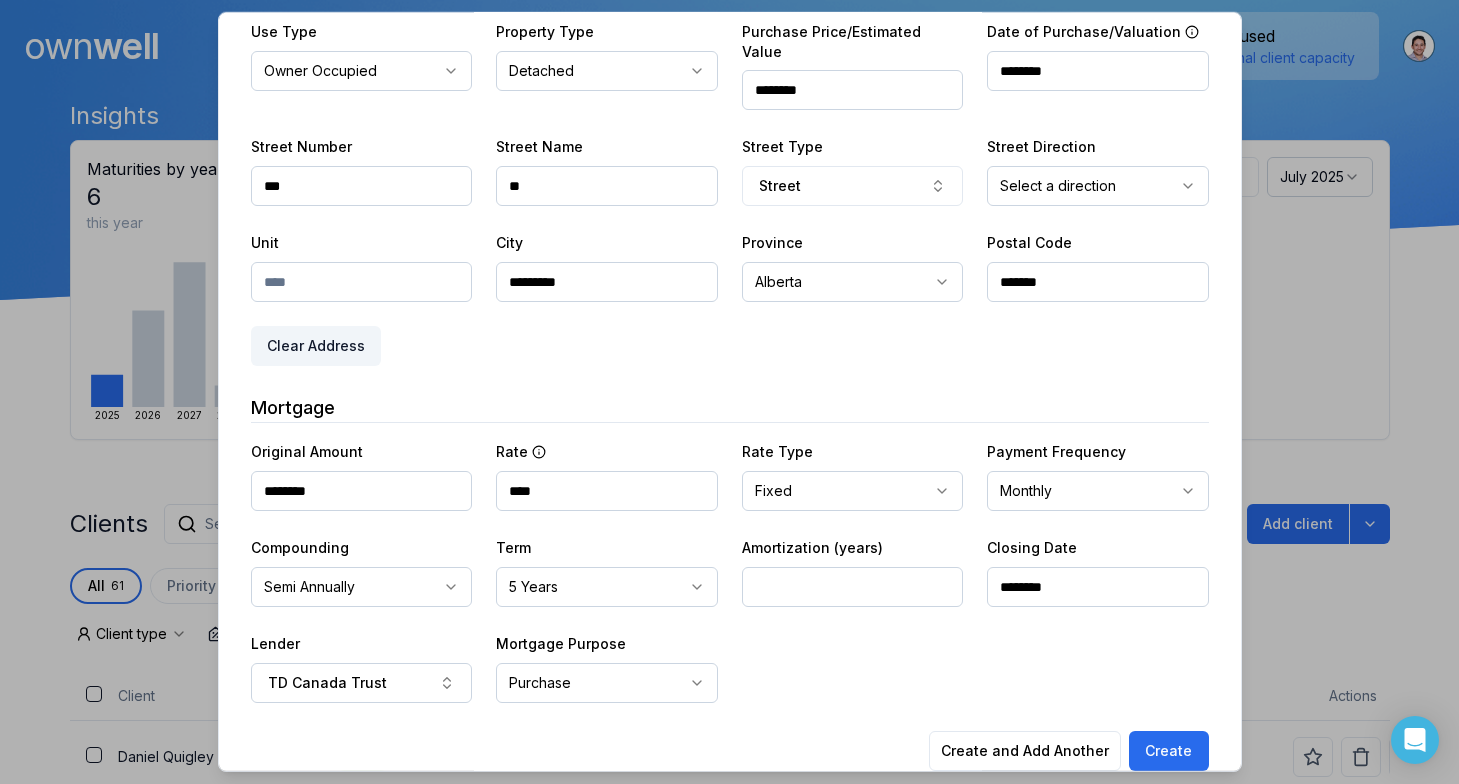 click on "**********" at bounding box center [730, 571] 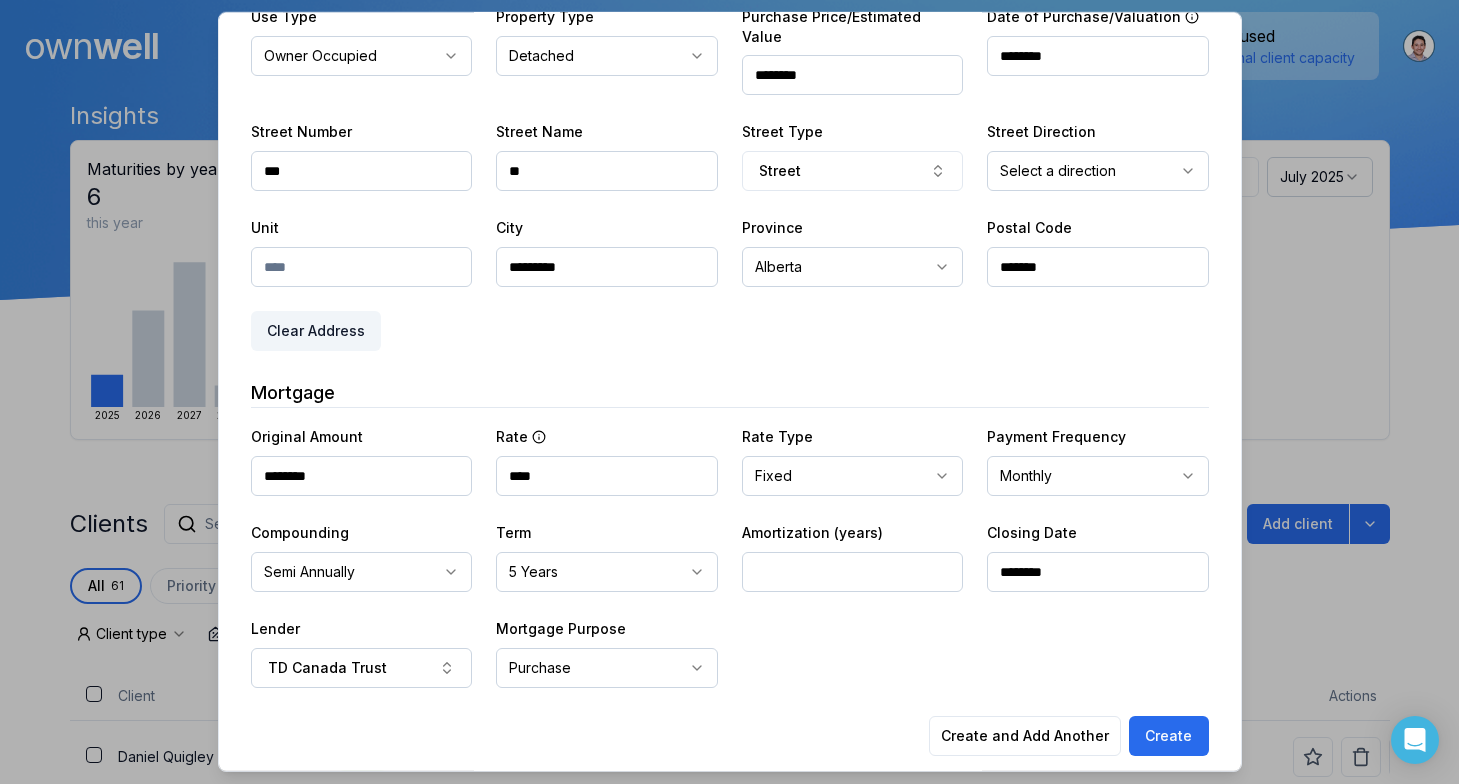 scroll, scrollTop: 461, scrollLeft: 0, axis: vertical 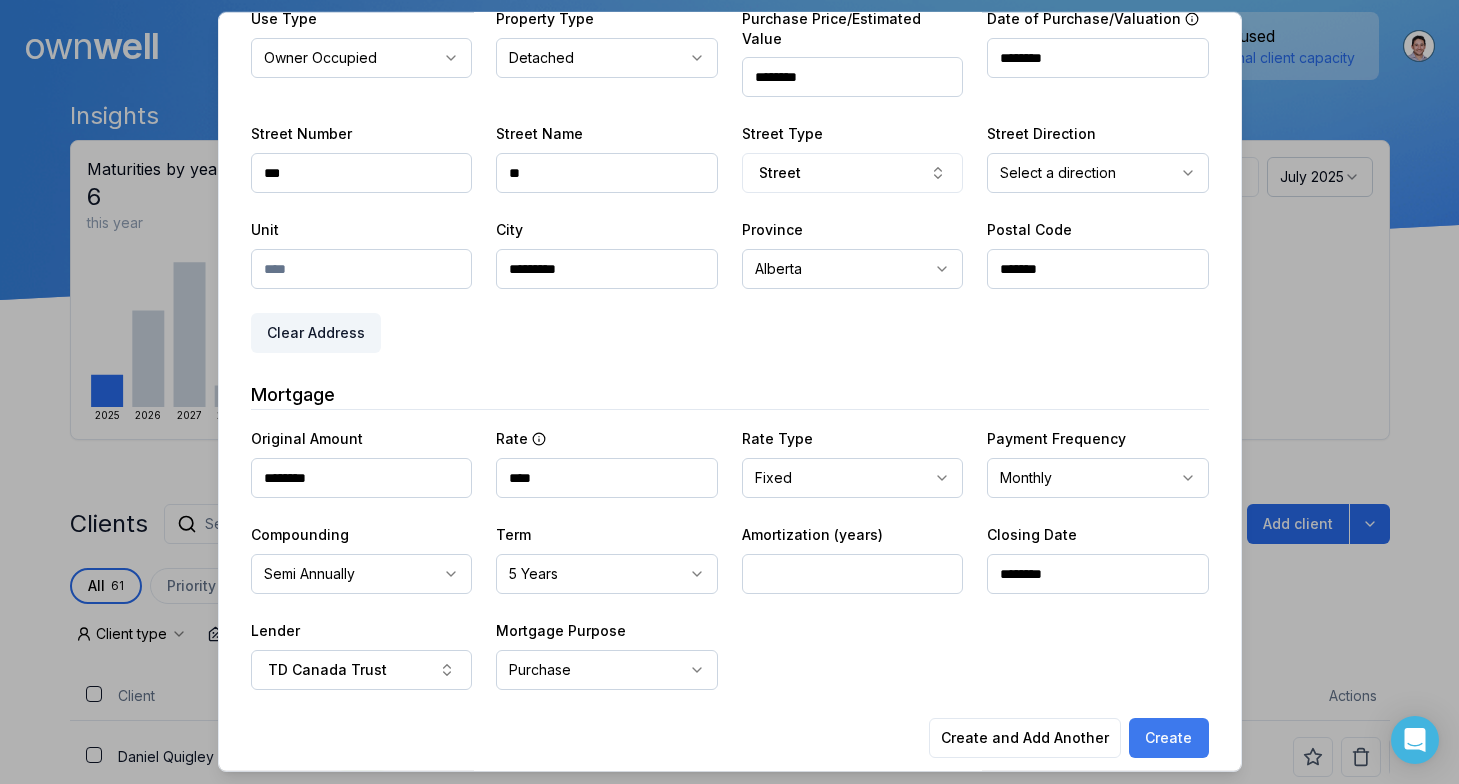 click on "Create" at bounding box center [1169, 738] 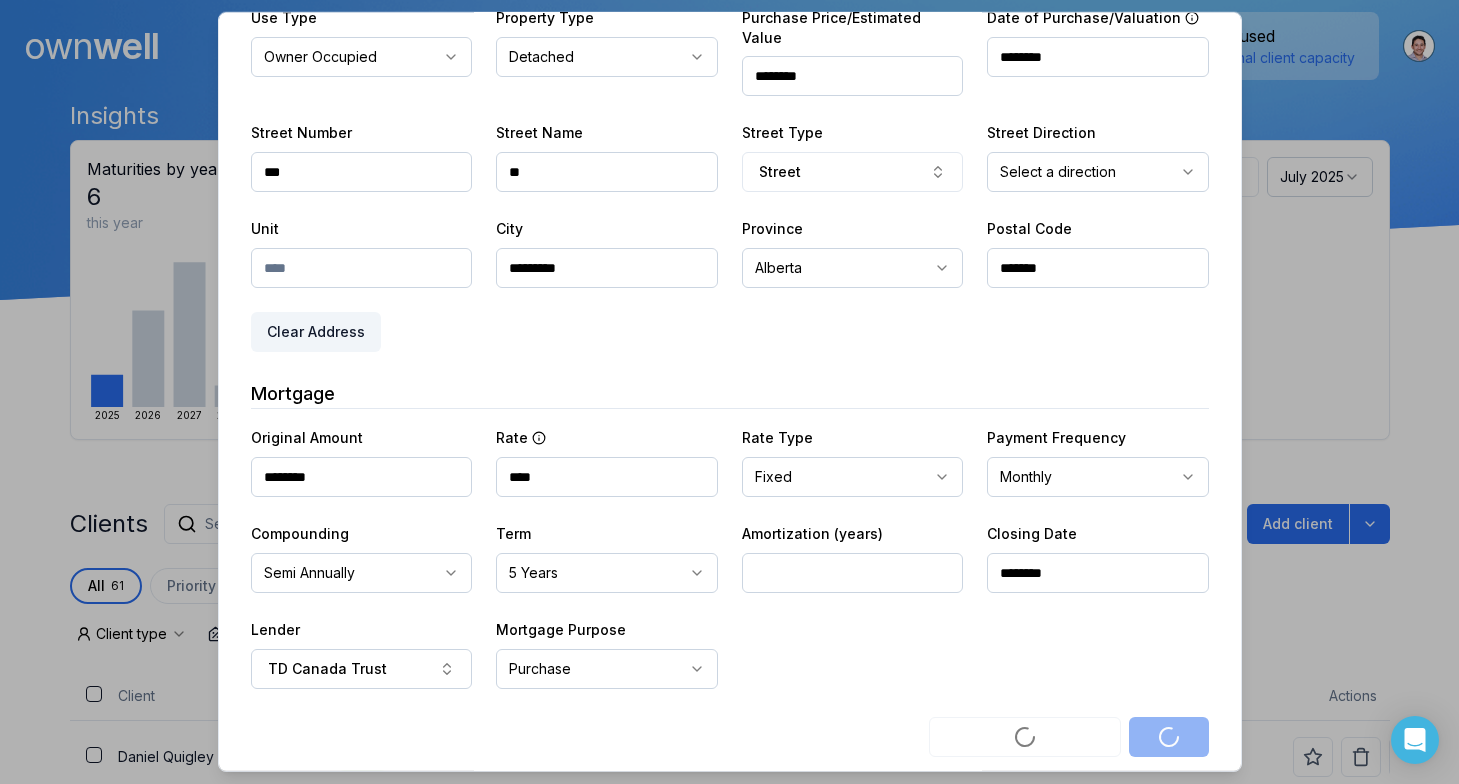 scroll, scrollTop: 461, scrollLeft: 0, axis: vertical 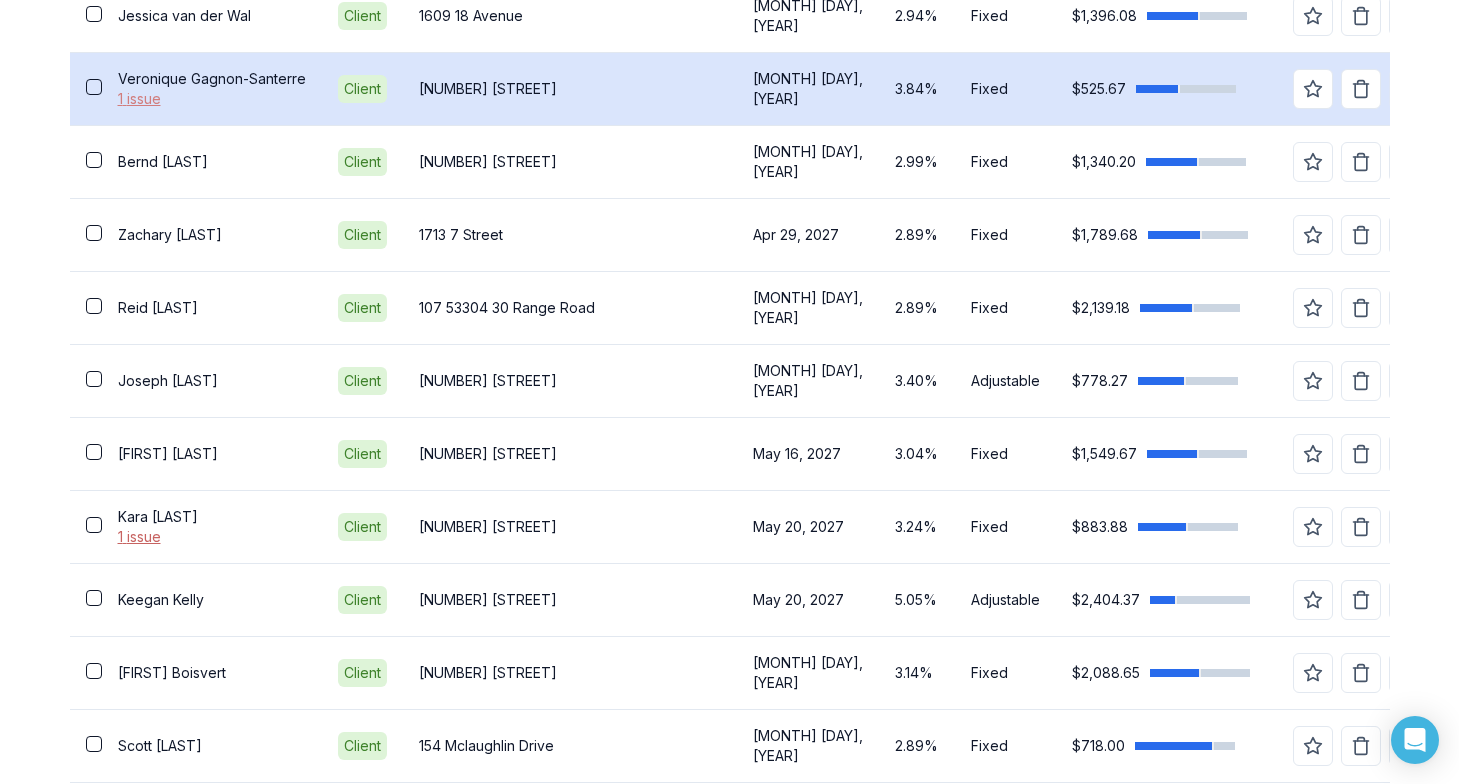 click on "1   issue" at bounding box center [212, 99] 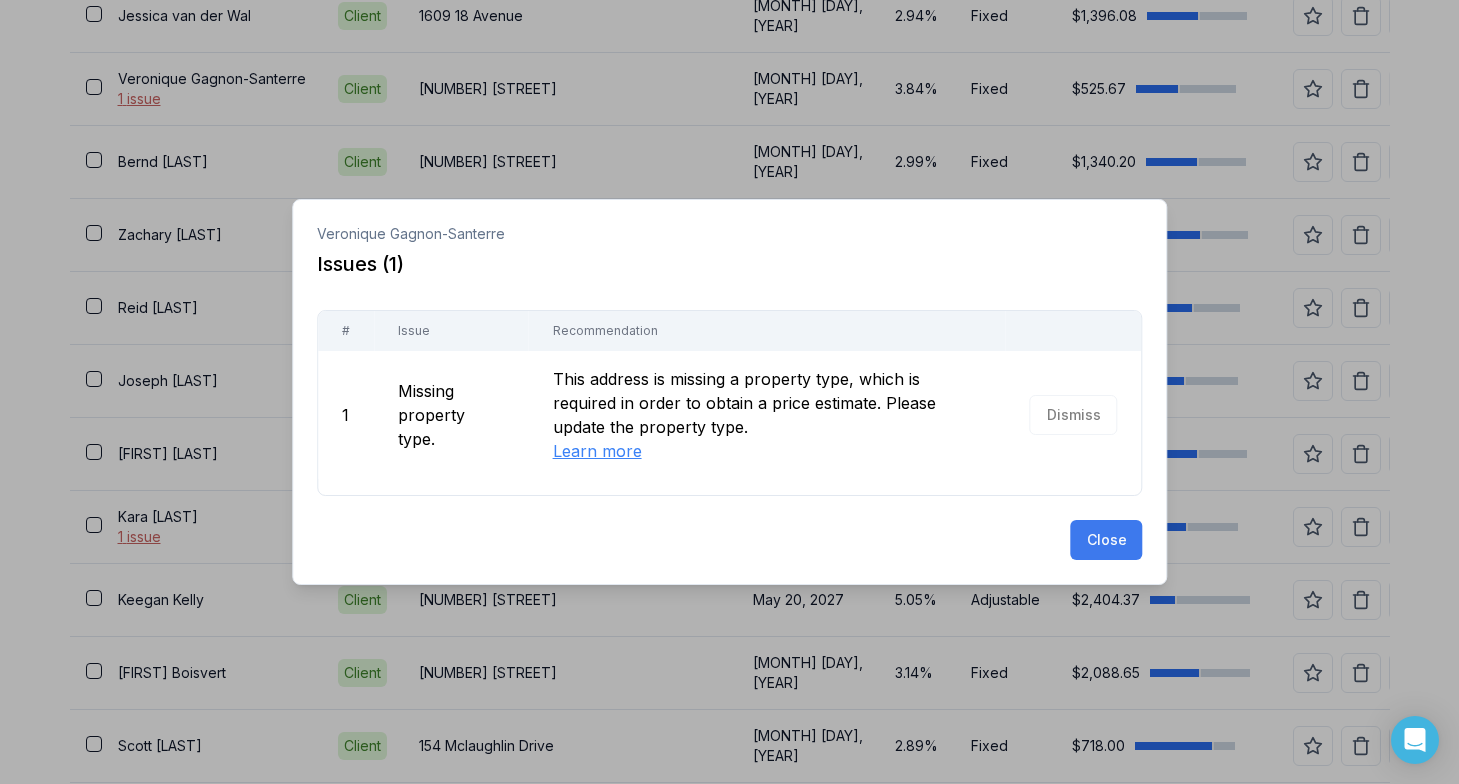click on "Close" at bounding box center [1106, 540] 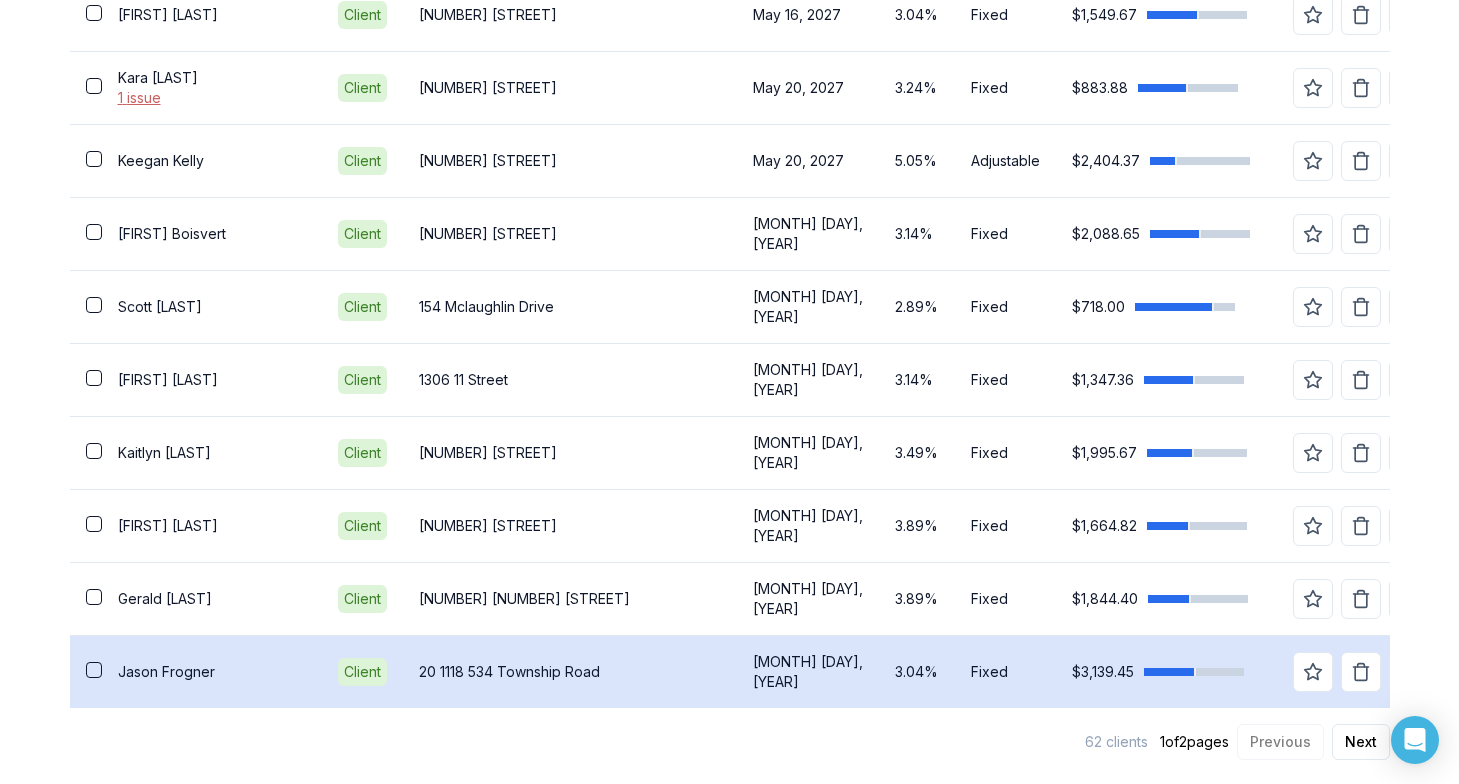 scroll, scrollTop: 3662, scrollLeft: 0, axis: vertical 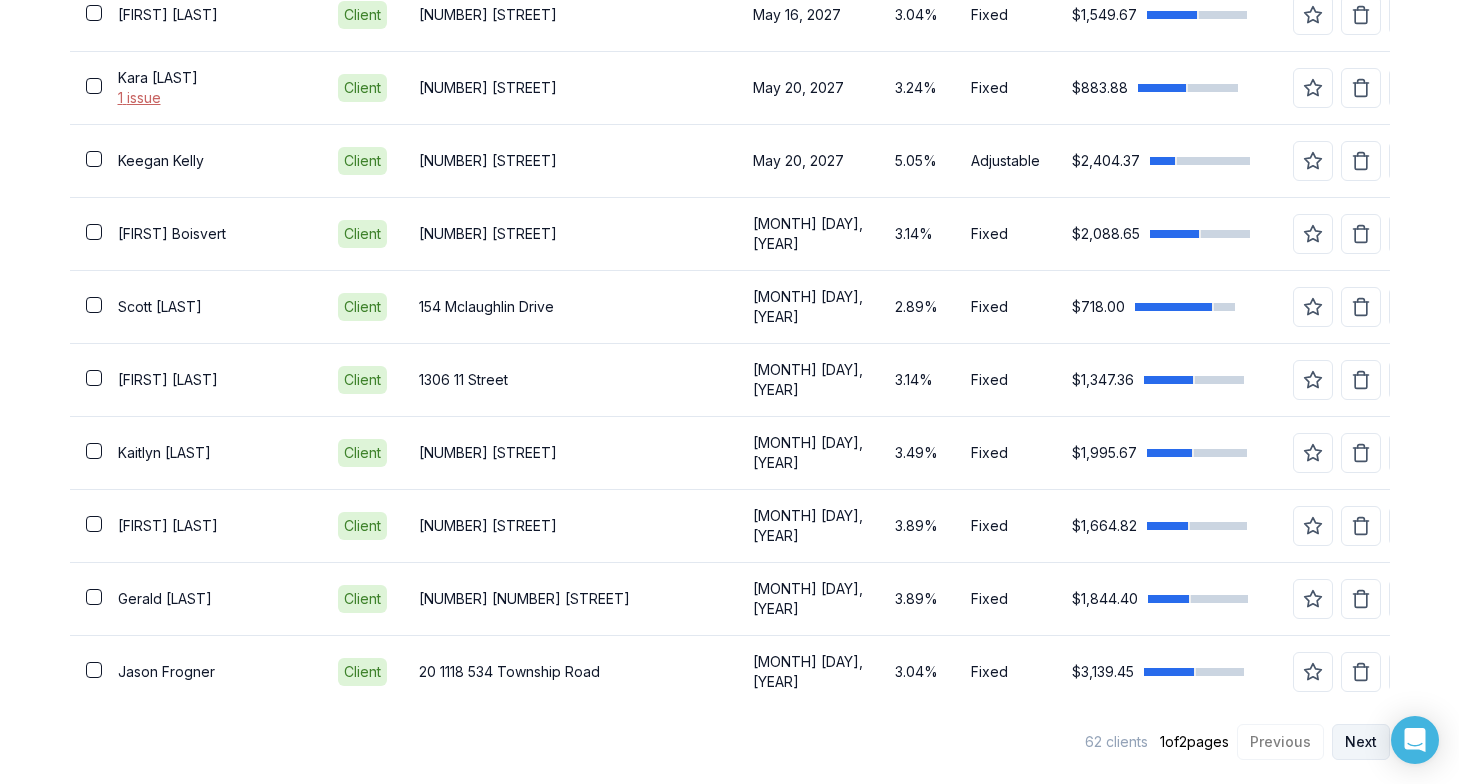 click on "Next" at bounding box center (1361, 742) 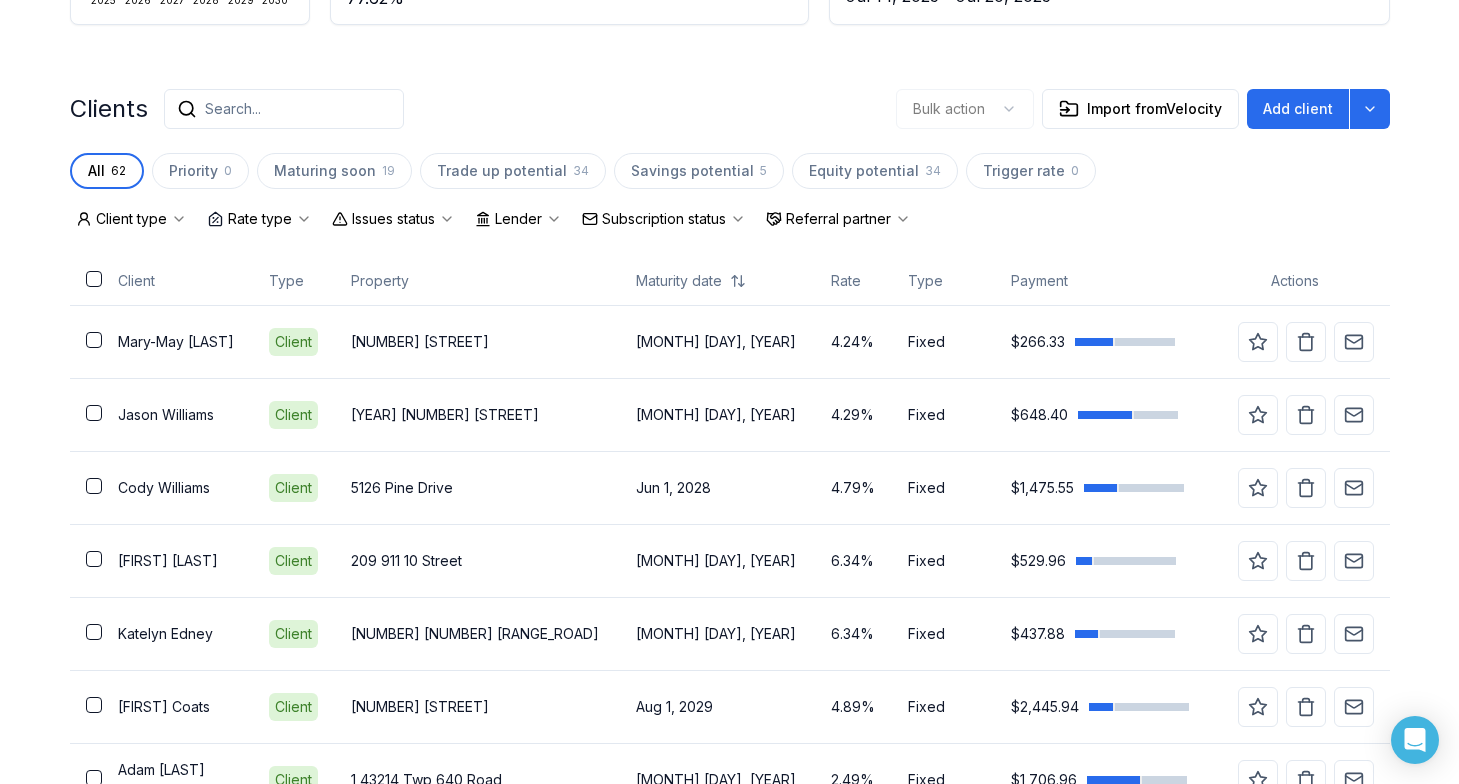scroll, scrollTop: 421, scrollLeft: 0, axis: vertical 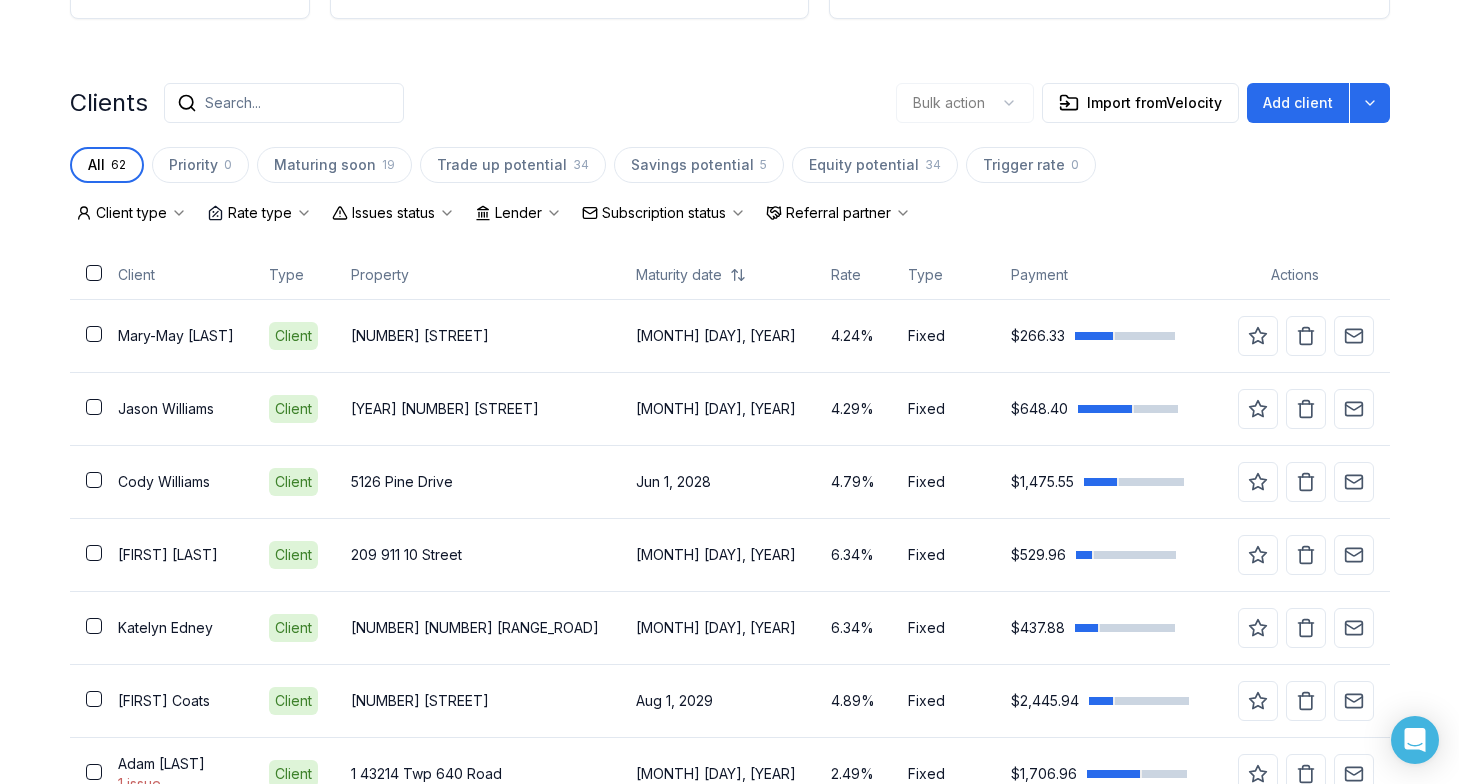 click on "Search..." at bounding box center [233, 103] 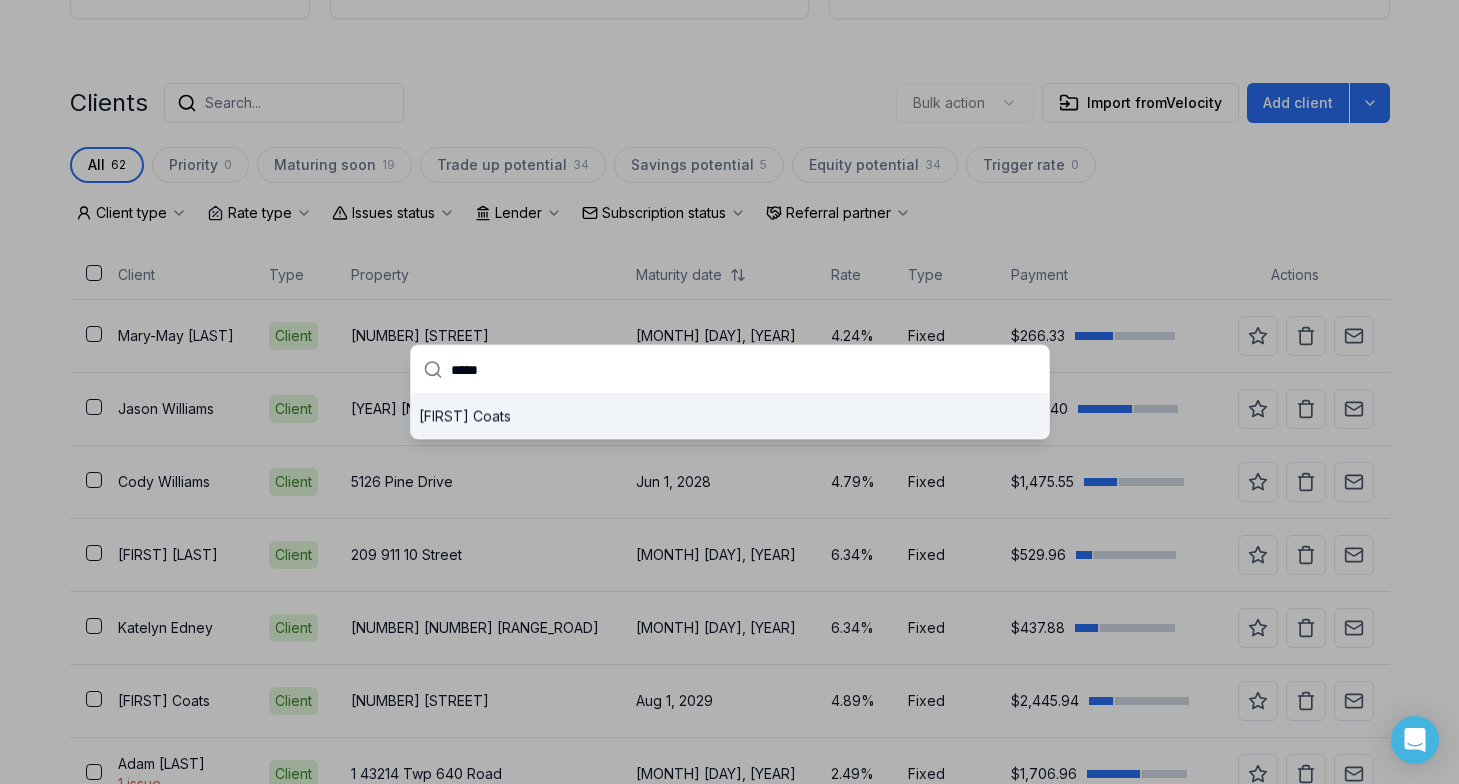 type on "*****" 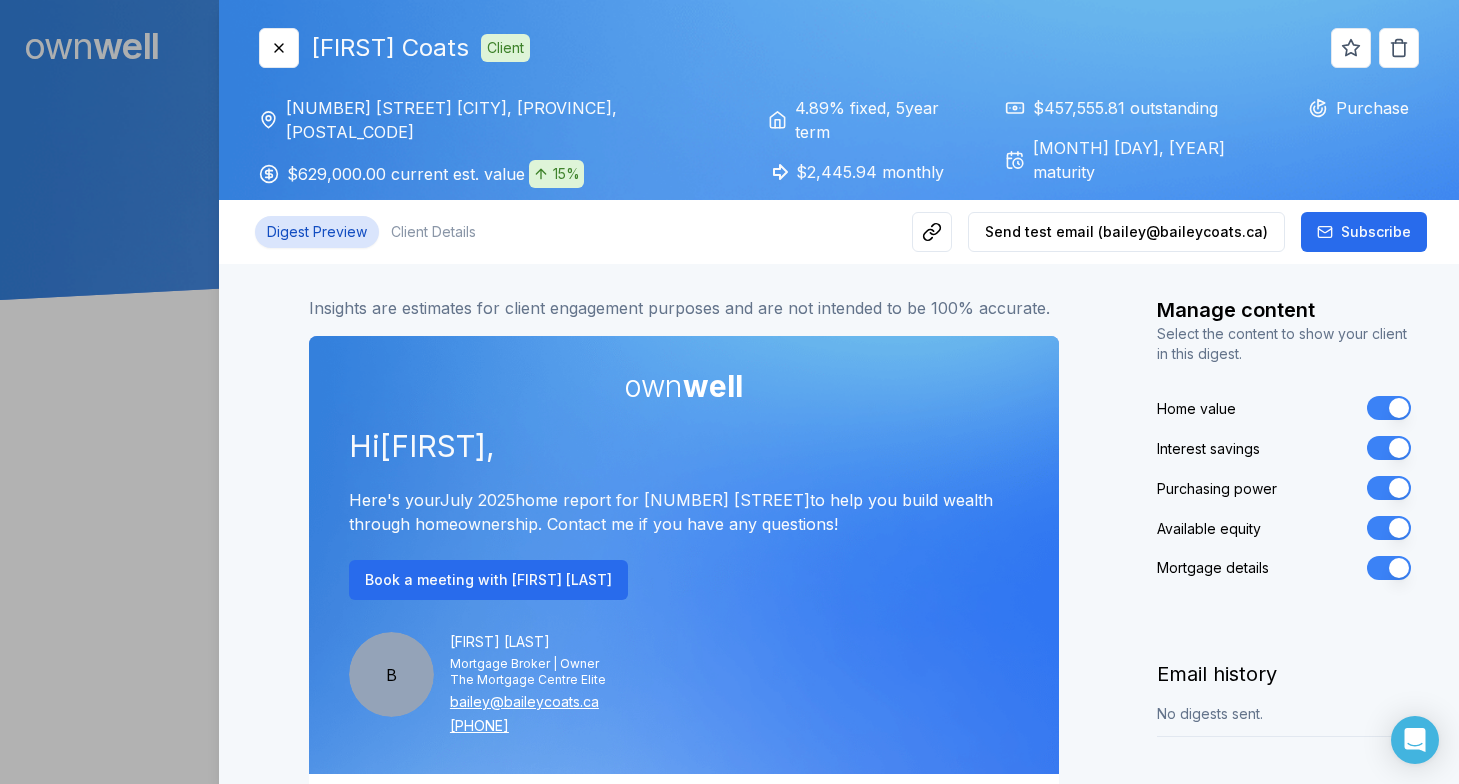 scroll, scrollTop: 0, scrollLeft: 0, axis: both 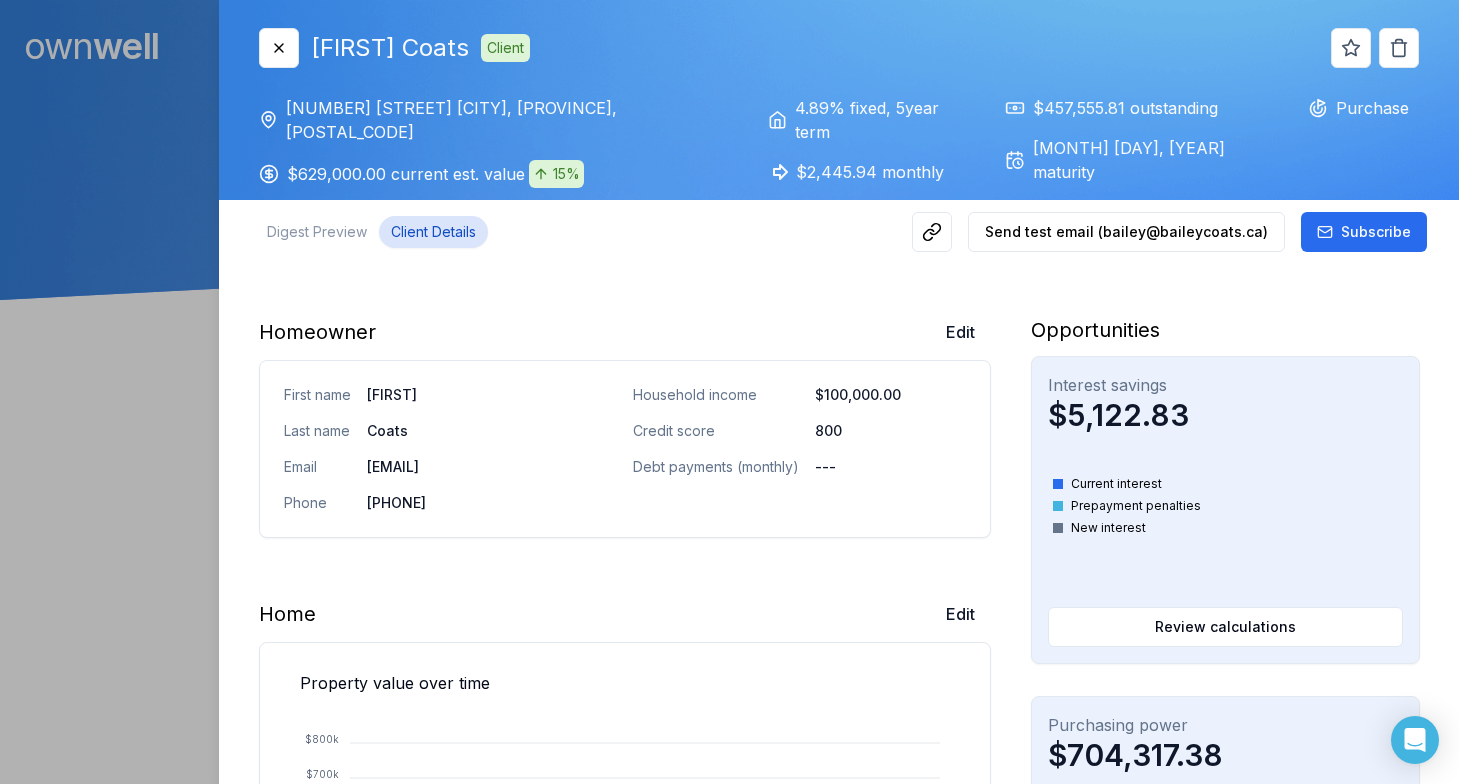 click on "Client Details" at bounding box center [433, 232] 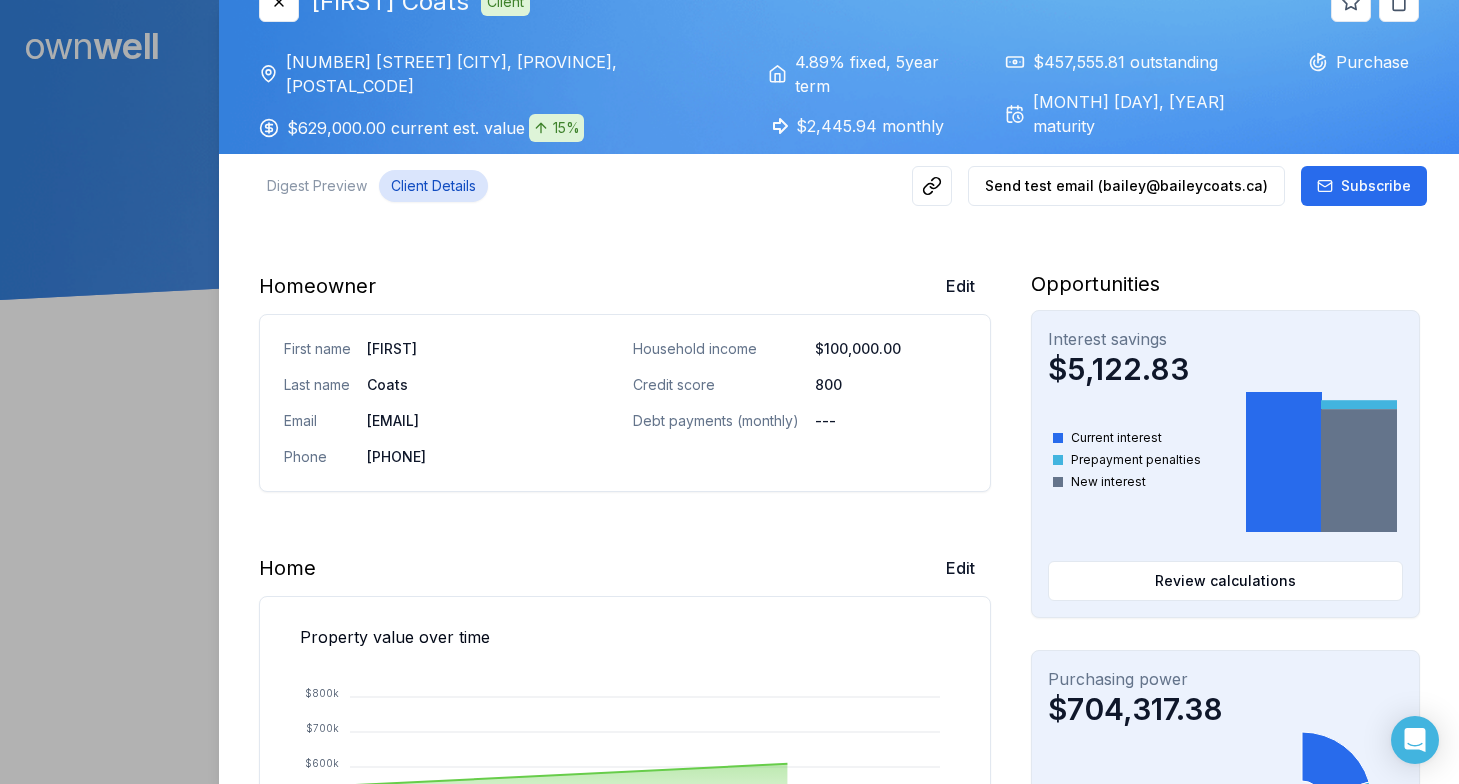 scroll, scrollTop: 47, scrollLeft: 0, axis: vertical 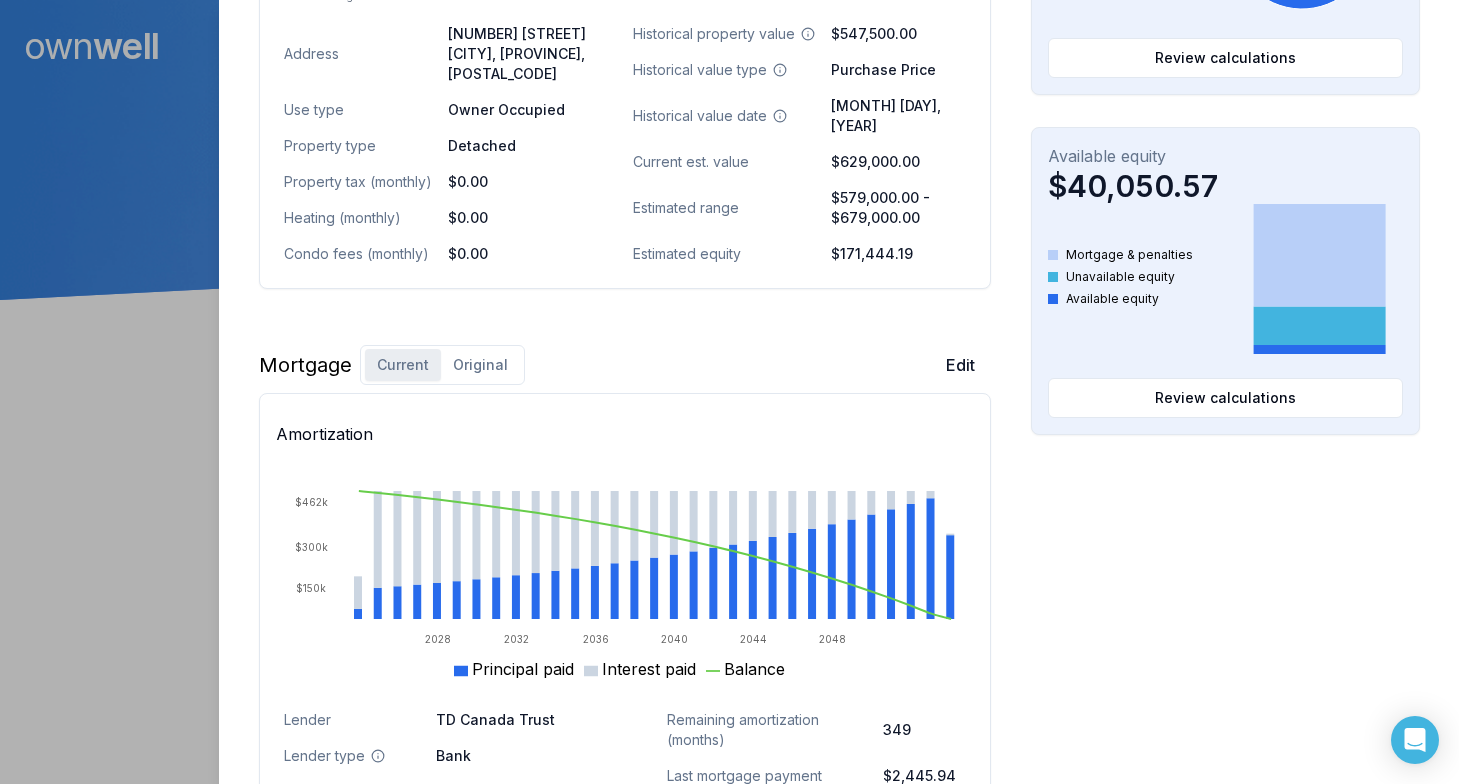 click on "Original" at bounding box center [480, 365] 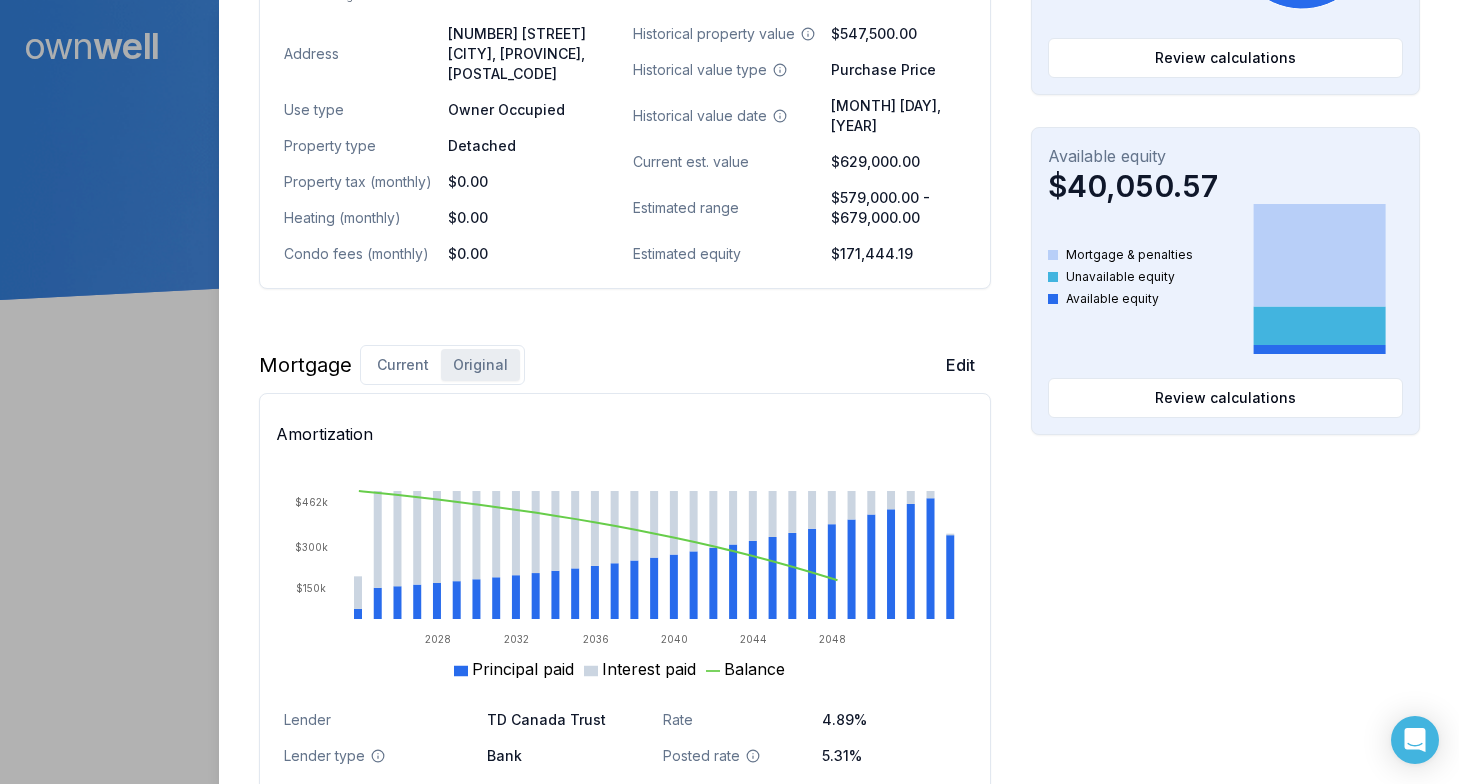 click on "Current" at bounding box center [403, 365] 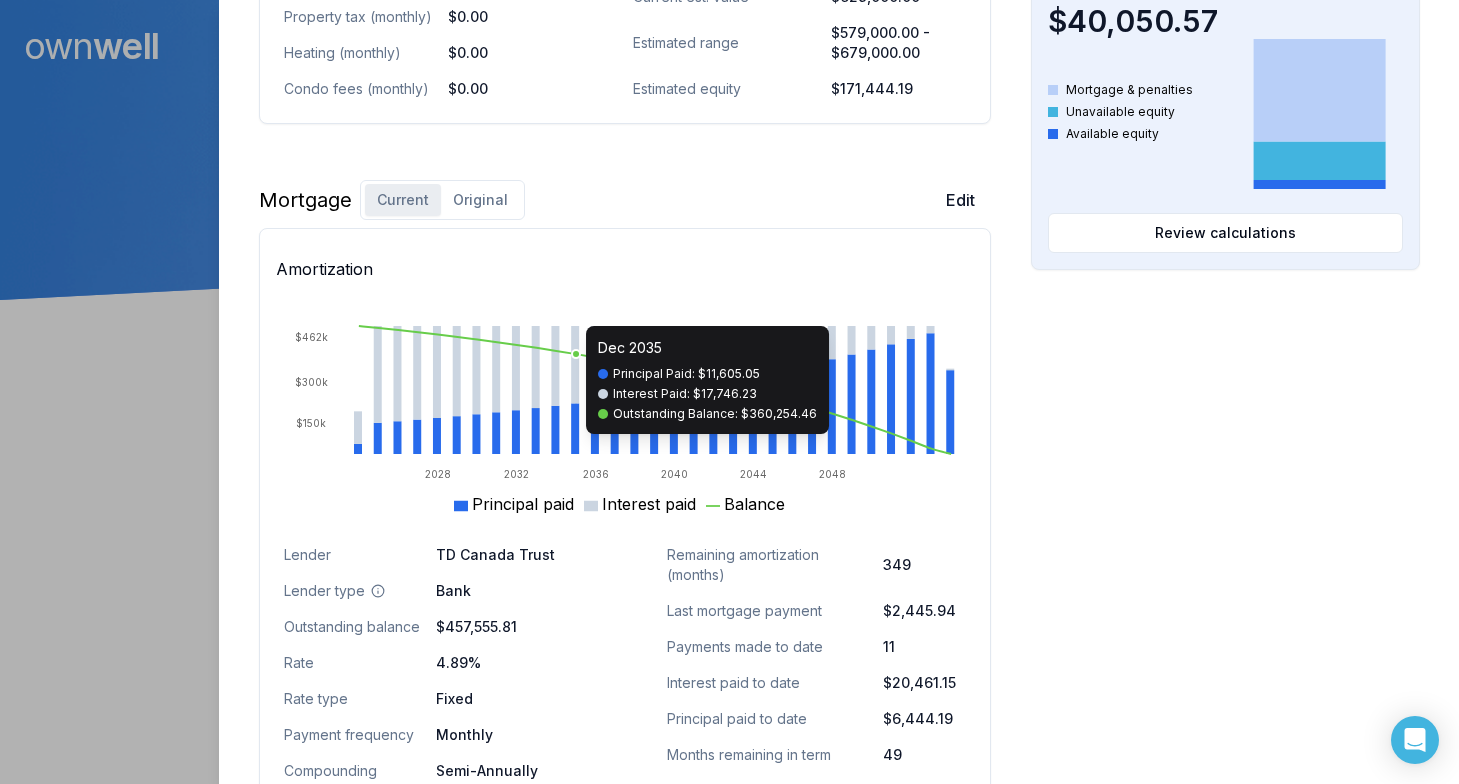 scroll, scrollTop: 1062, scrollLeft: 0, axis: vertical 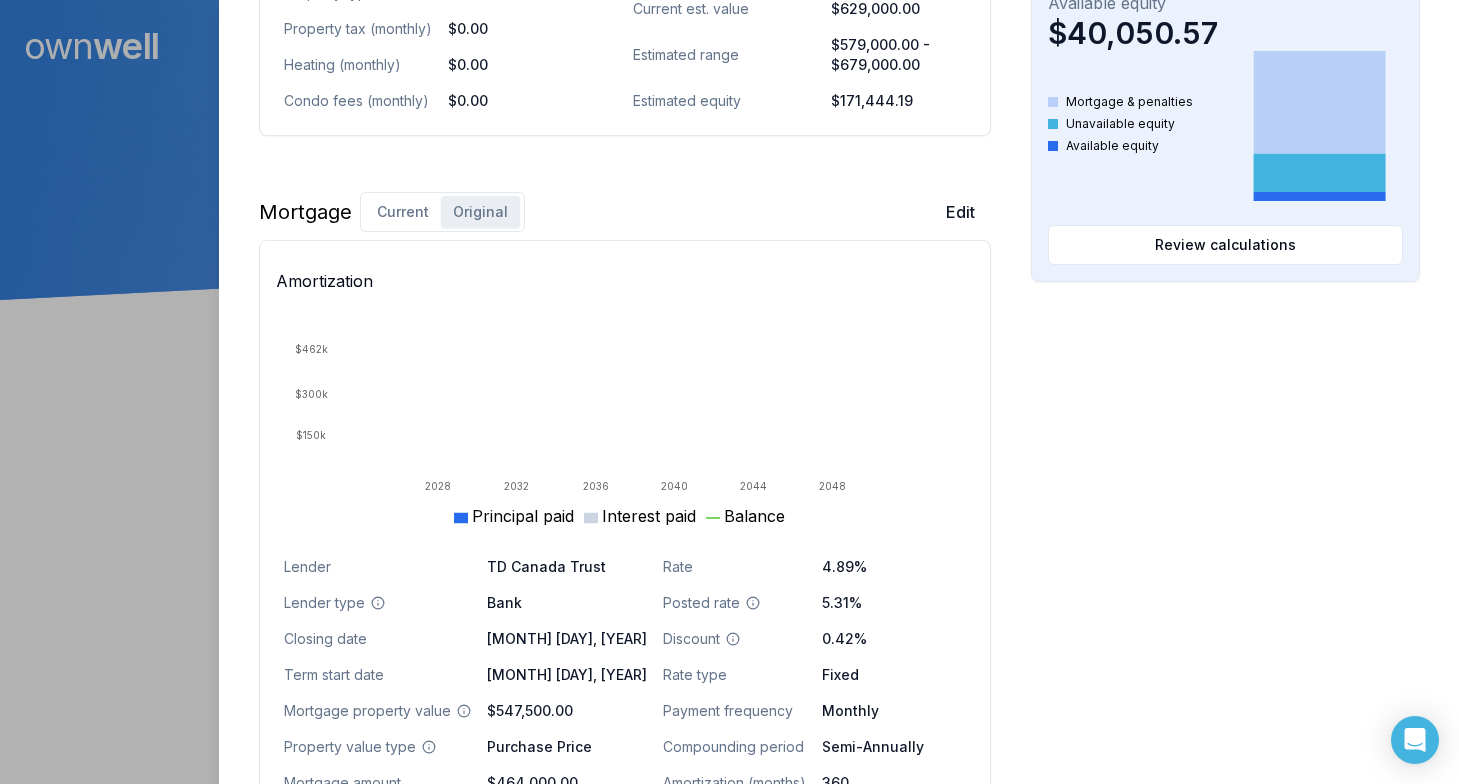 click on "Original" at bounding box center (480, 212) 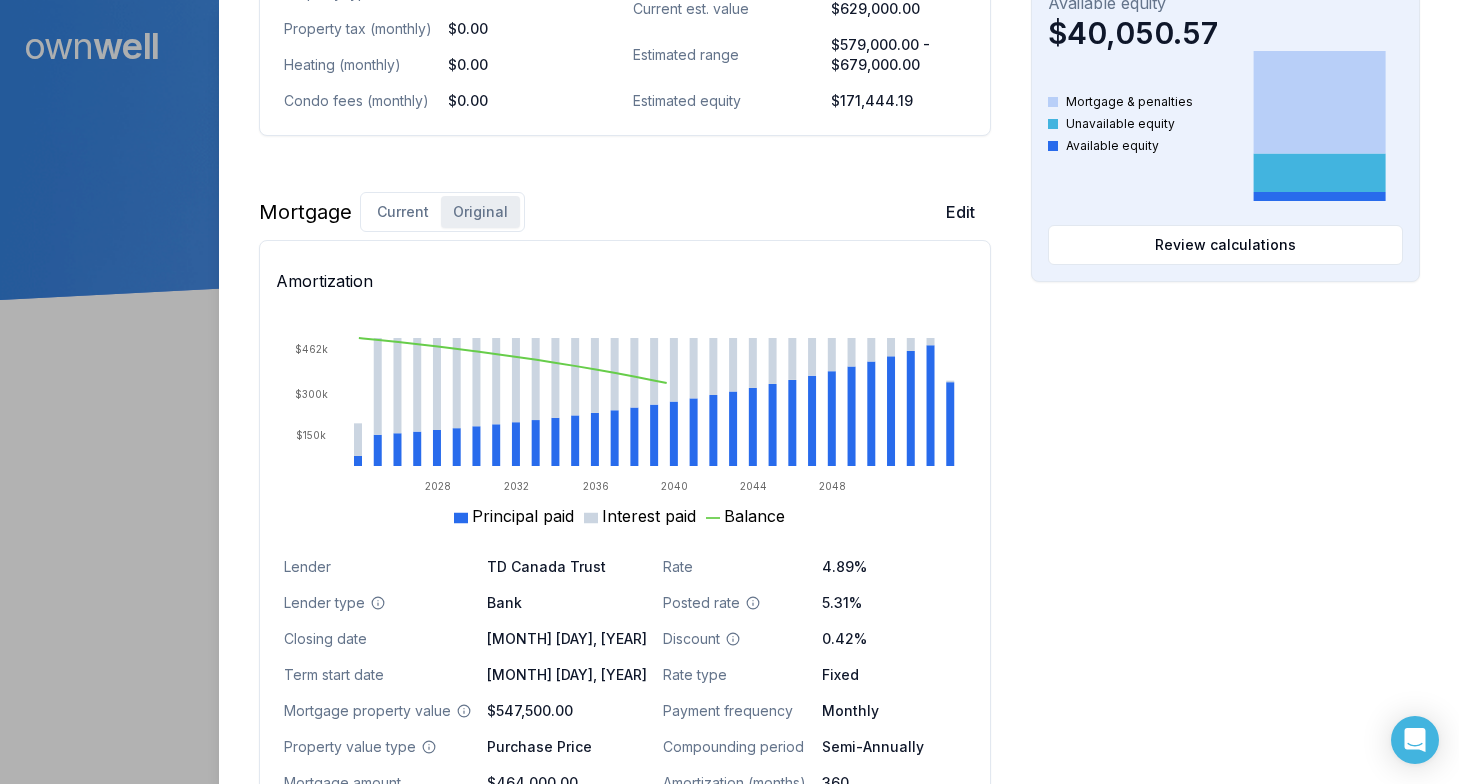 click on "Current" at bounding box center [403, 212] 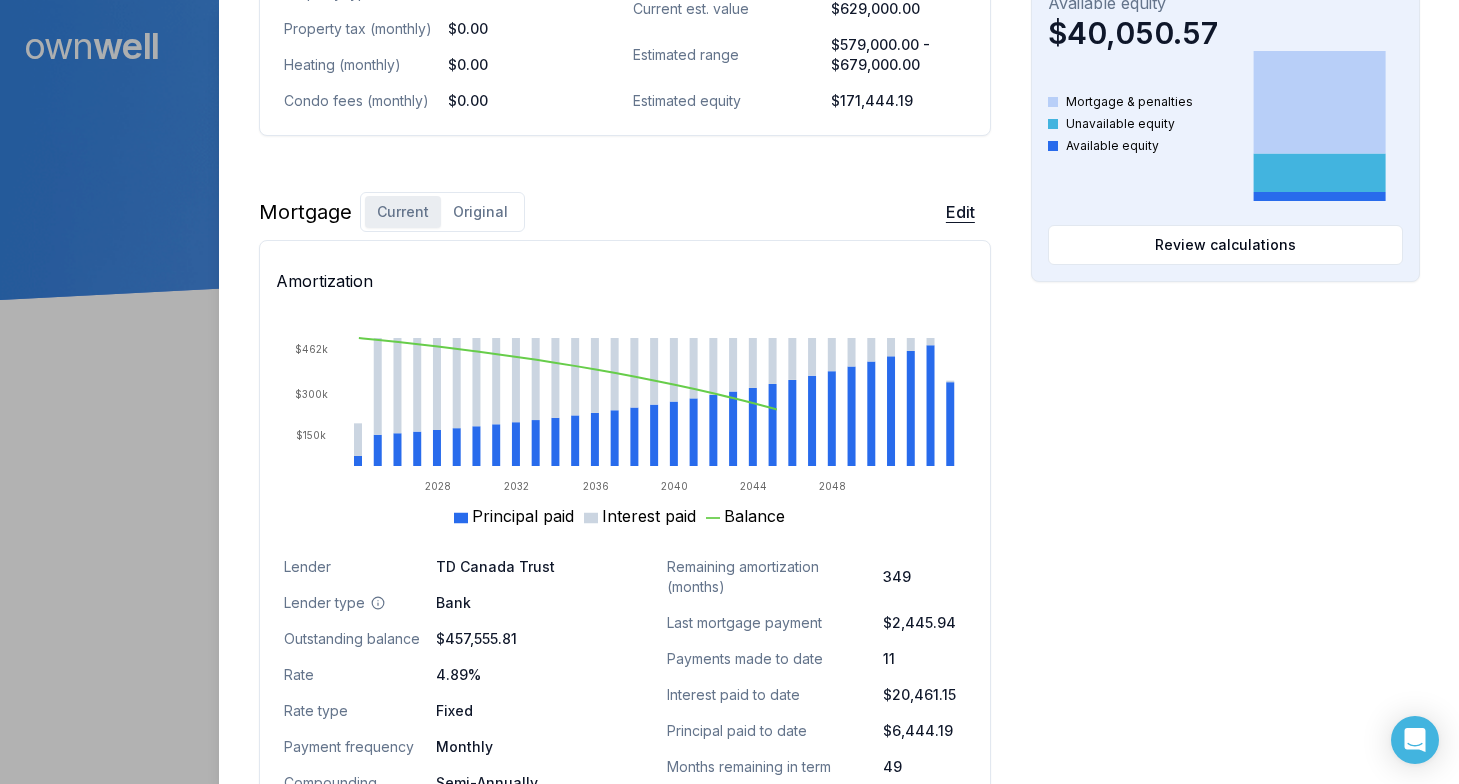 click on "Edit" at bounding box center [960, 212] 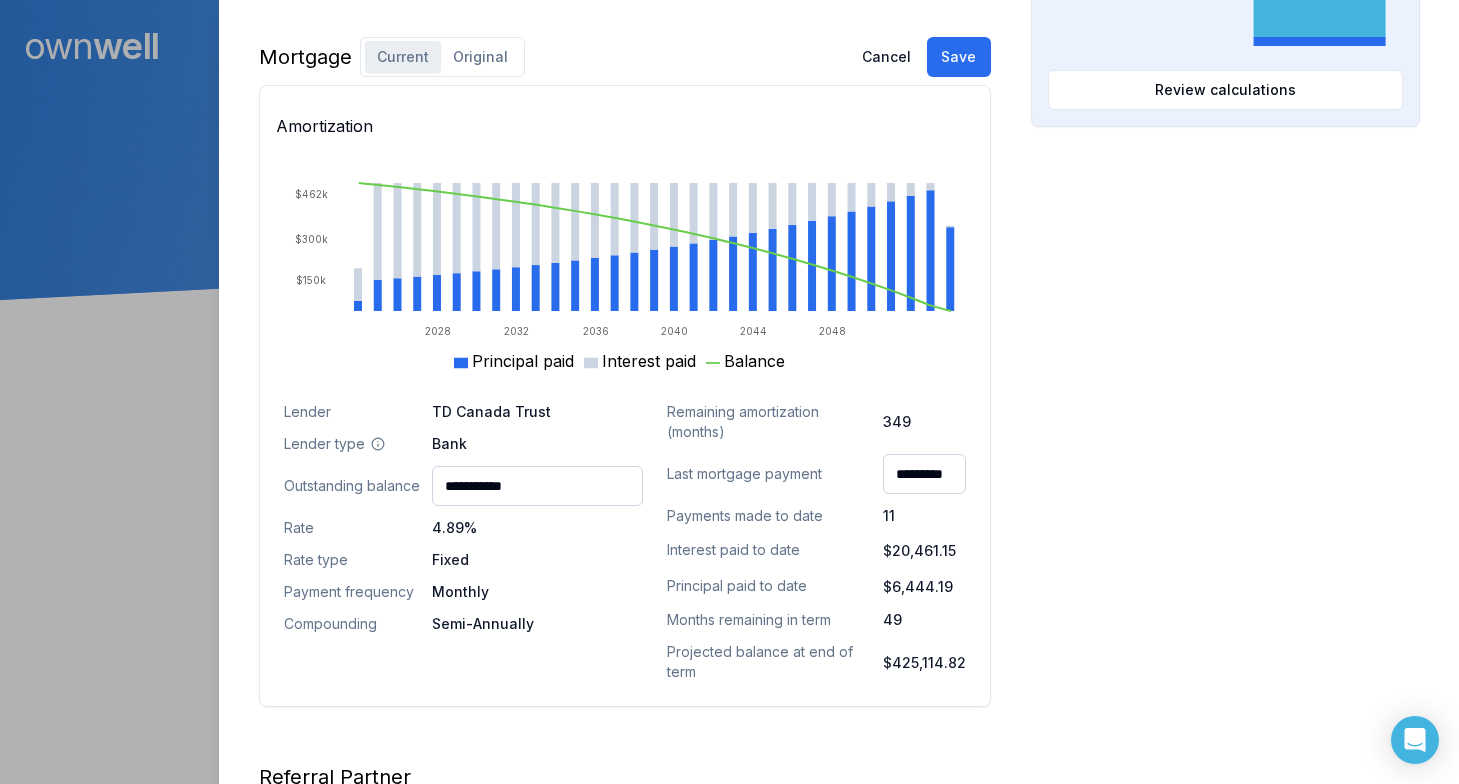 scroll, scrollTop: 1119, scrollLeft: 0, axis: vertical 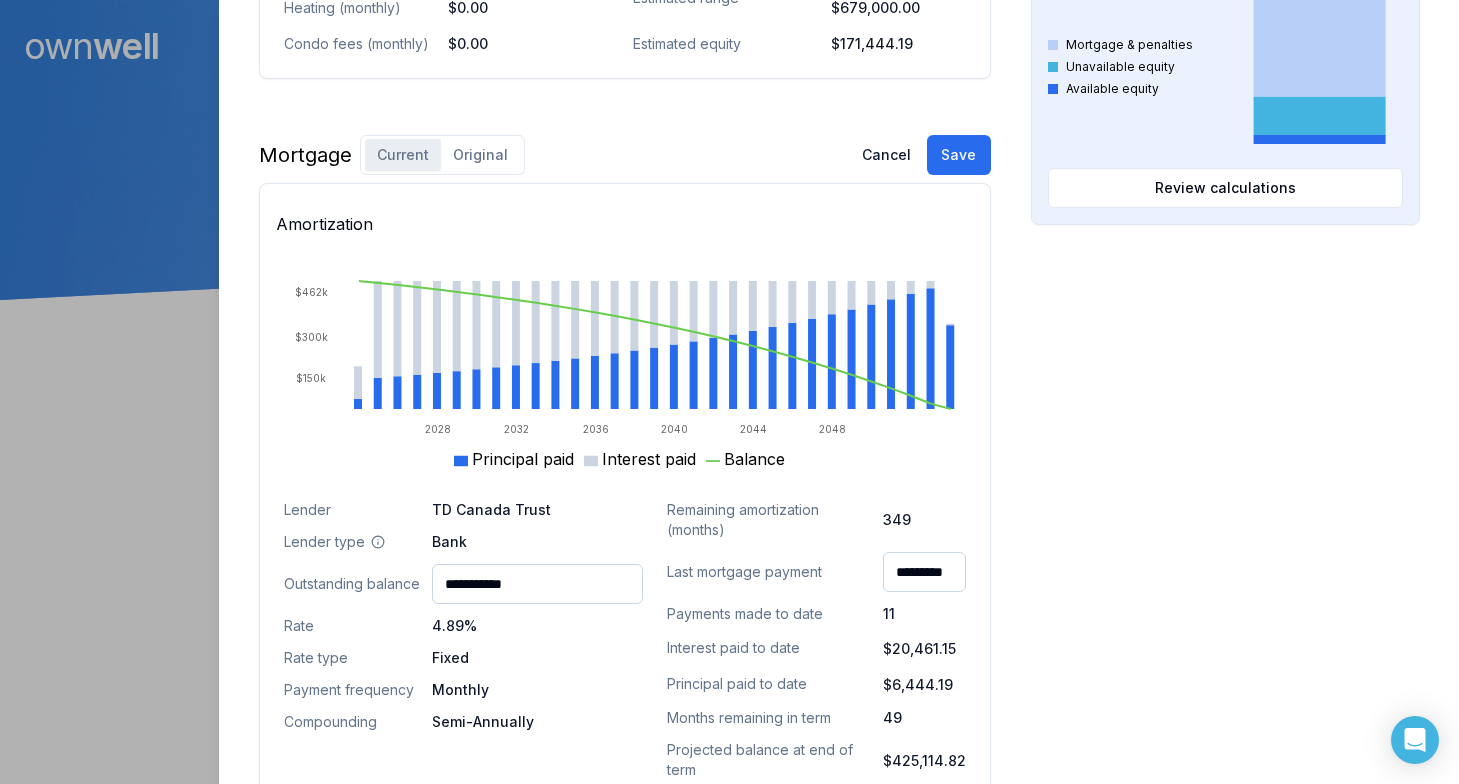 click on "Current" at bounding box center (403, 155) 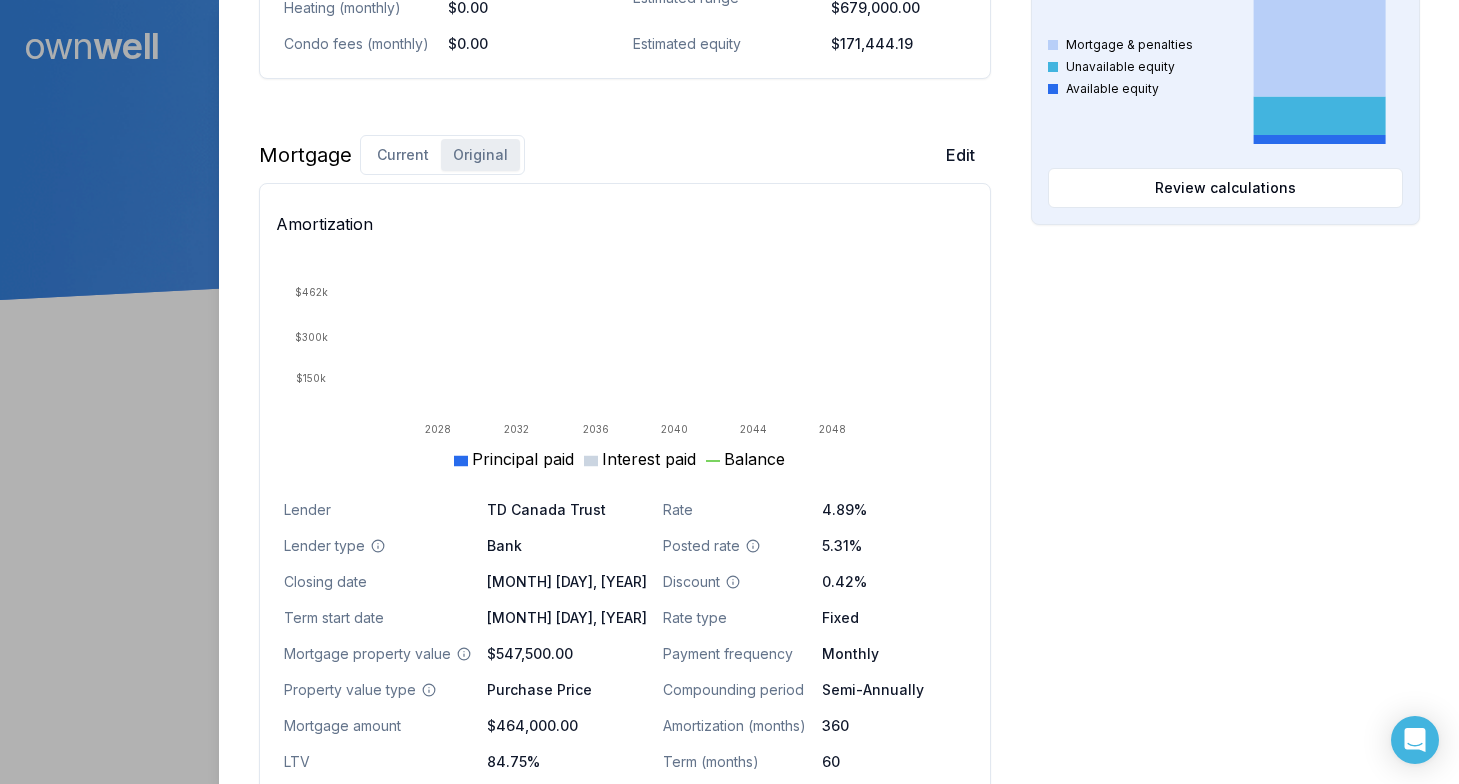 click on "Original" at bounding box center [480, 155] 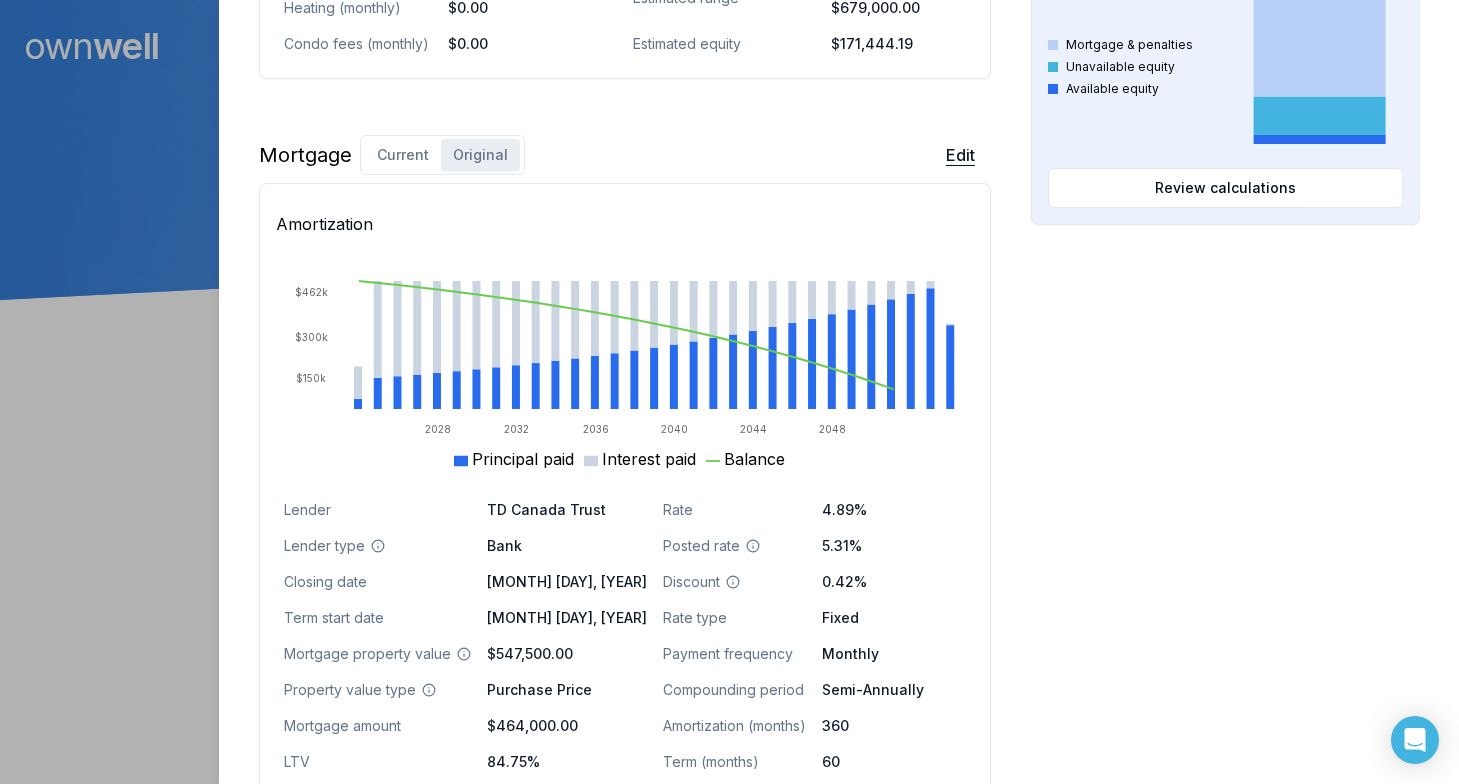 click on "Edit" at bounding box center (960, 155) 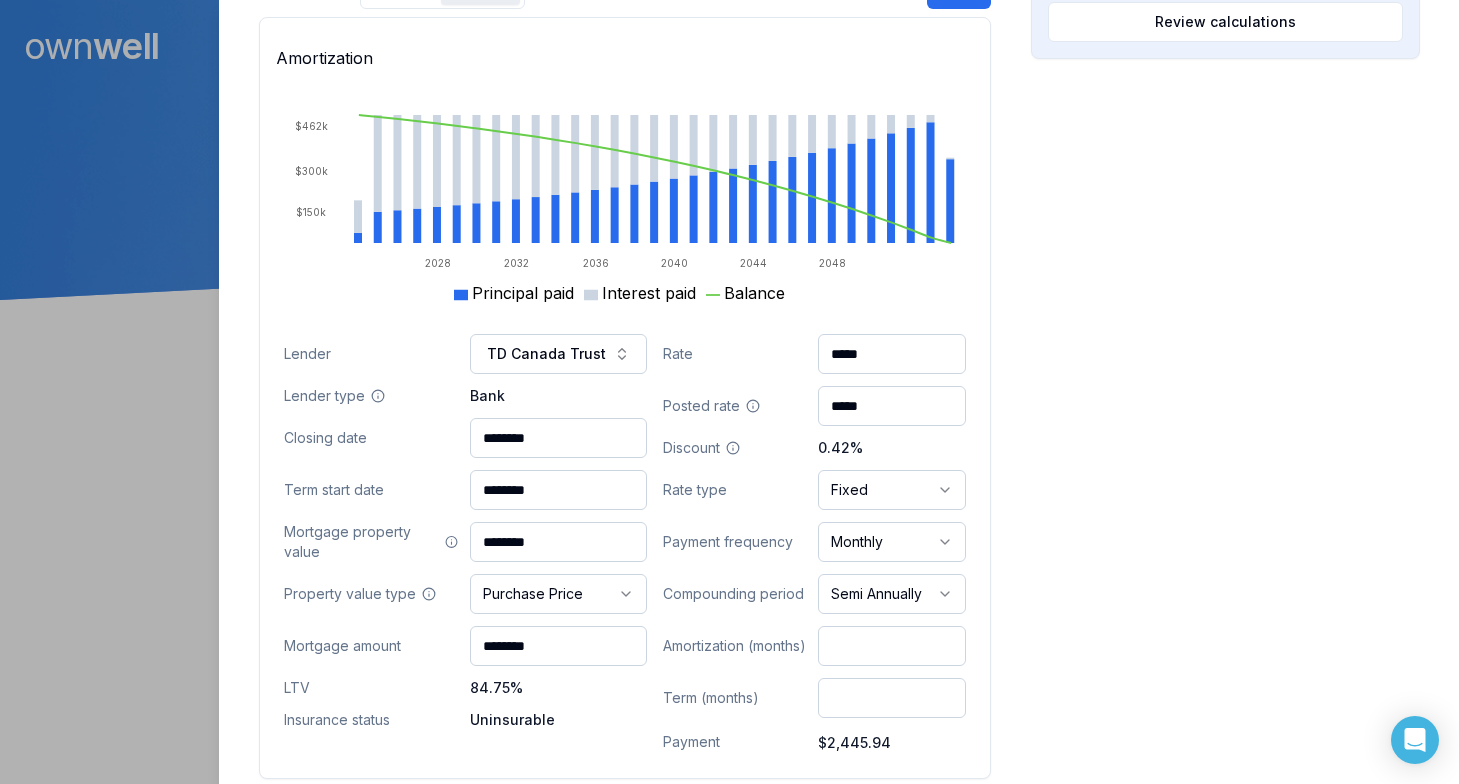 scroll, scrollTop: 1301, scrollLeft: 0, axis: vertical 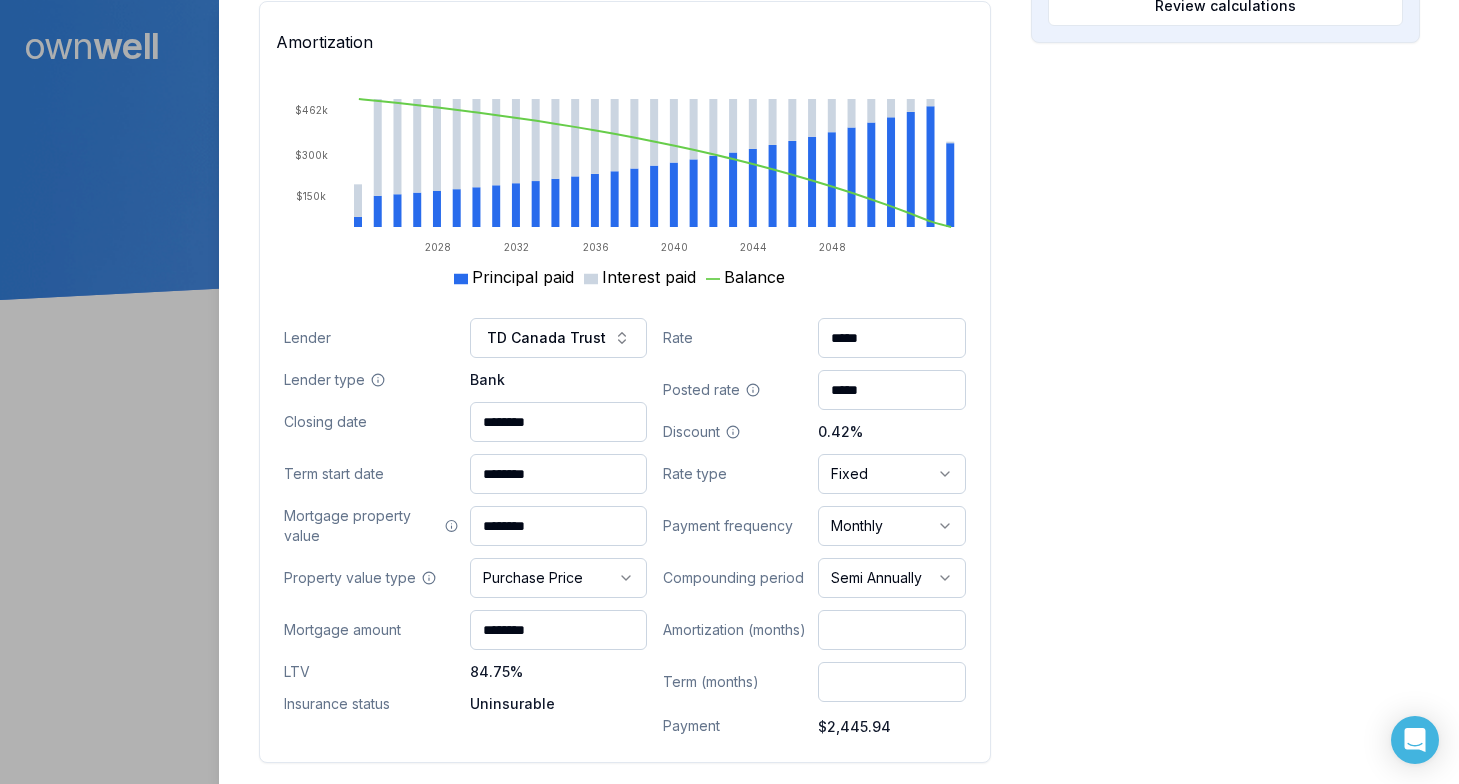 click on "*****" at bounding box center [892, 390] 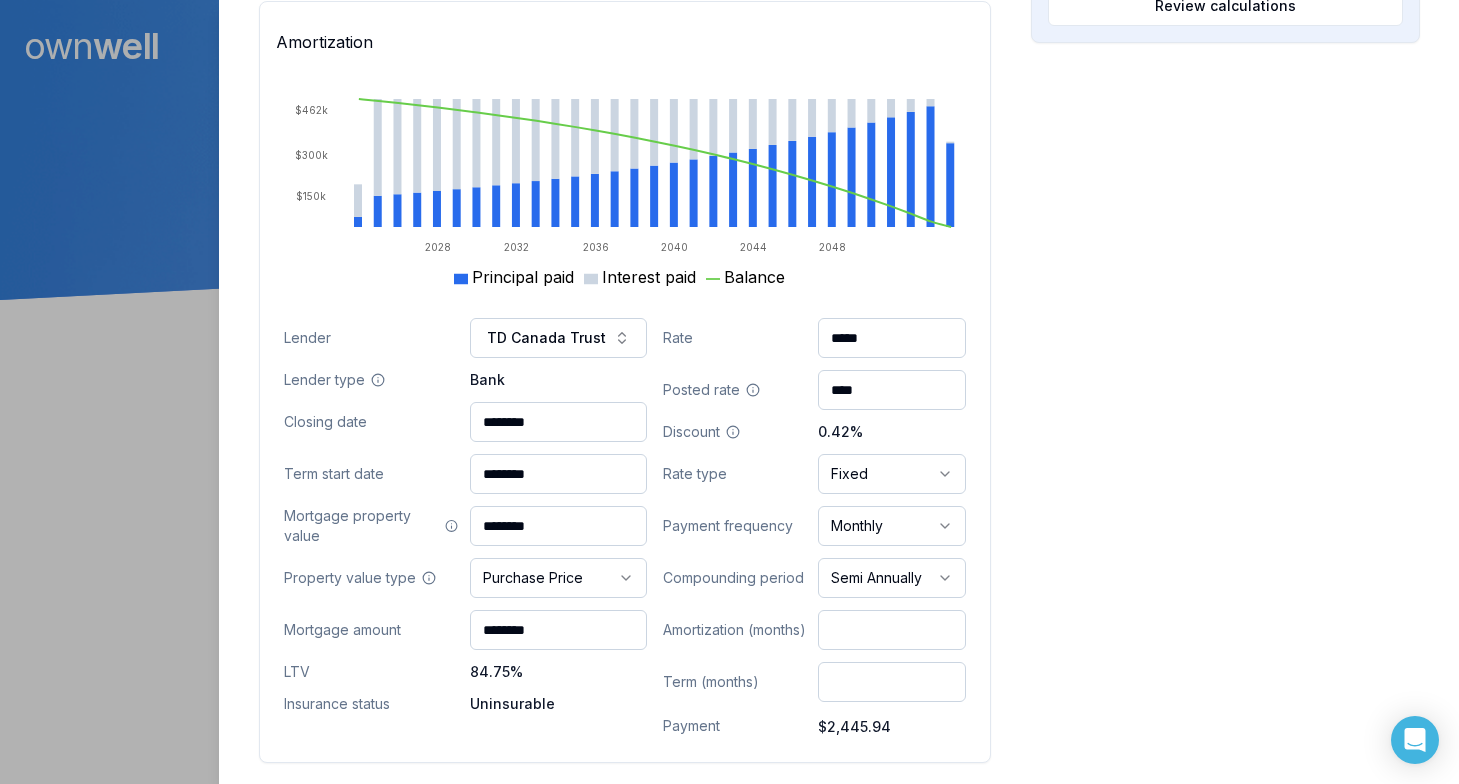 type on "****" 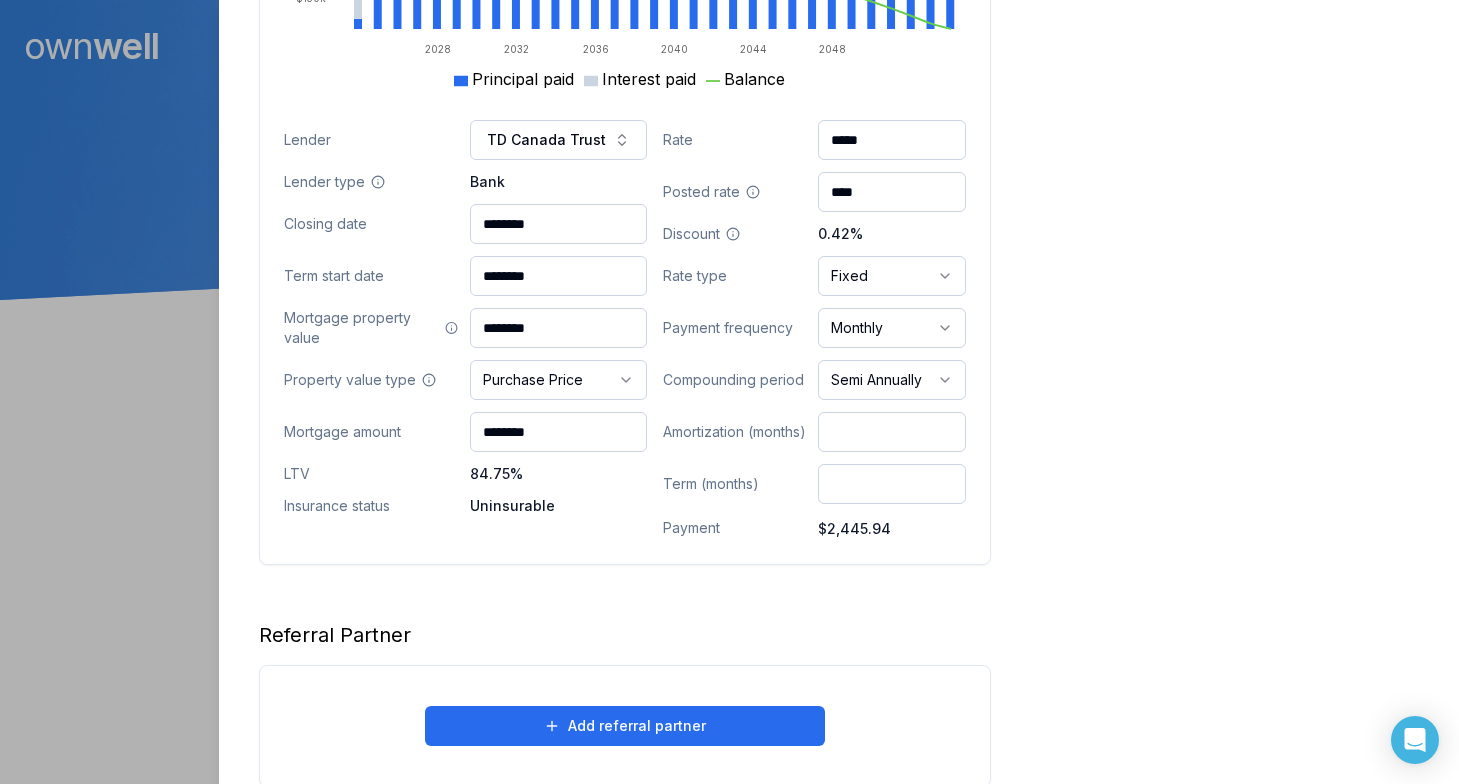 scroll, scrollTop: 1425, scrollLeft: 0, axis: vertical 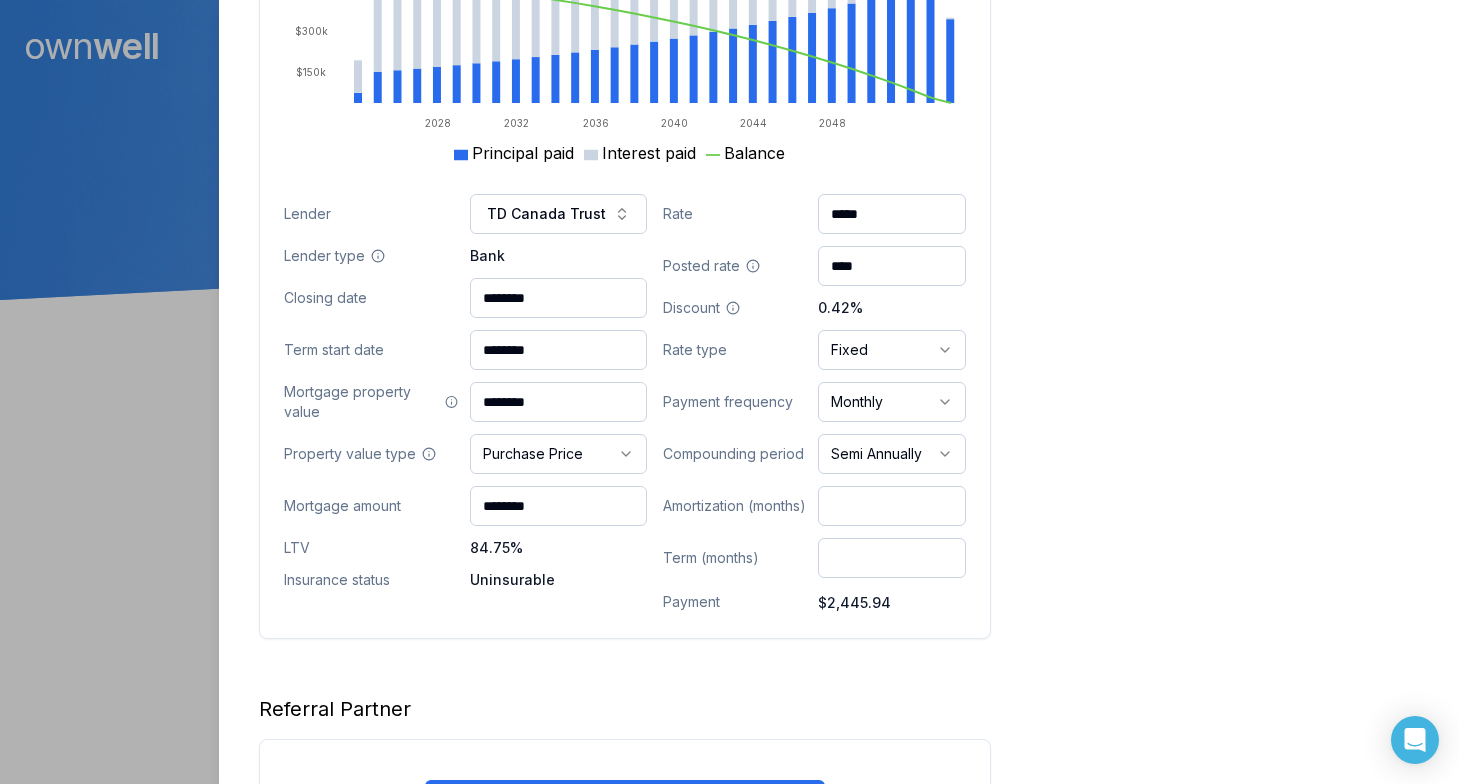 drag, startPoint x: 554, startPoint y: 383, endPoint x: 497, endPoint y: 383, distance: 57 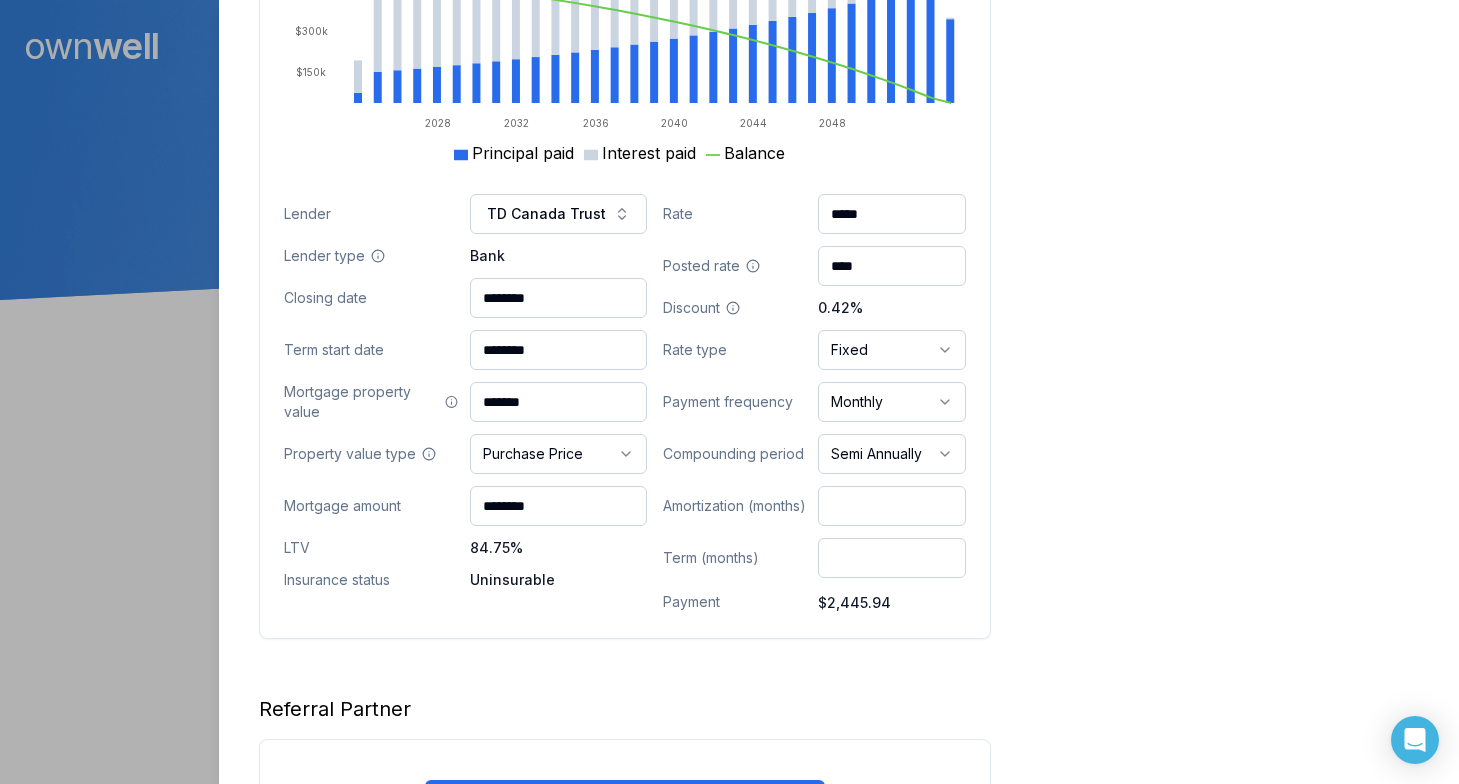 type on "********" 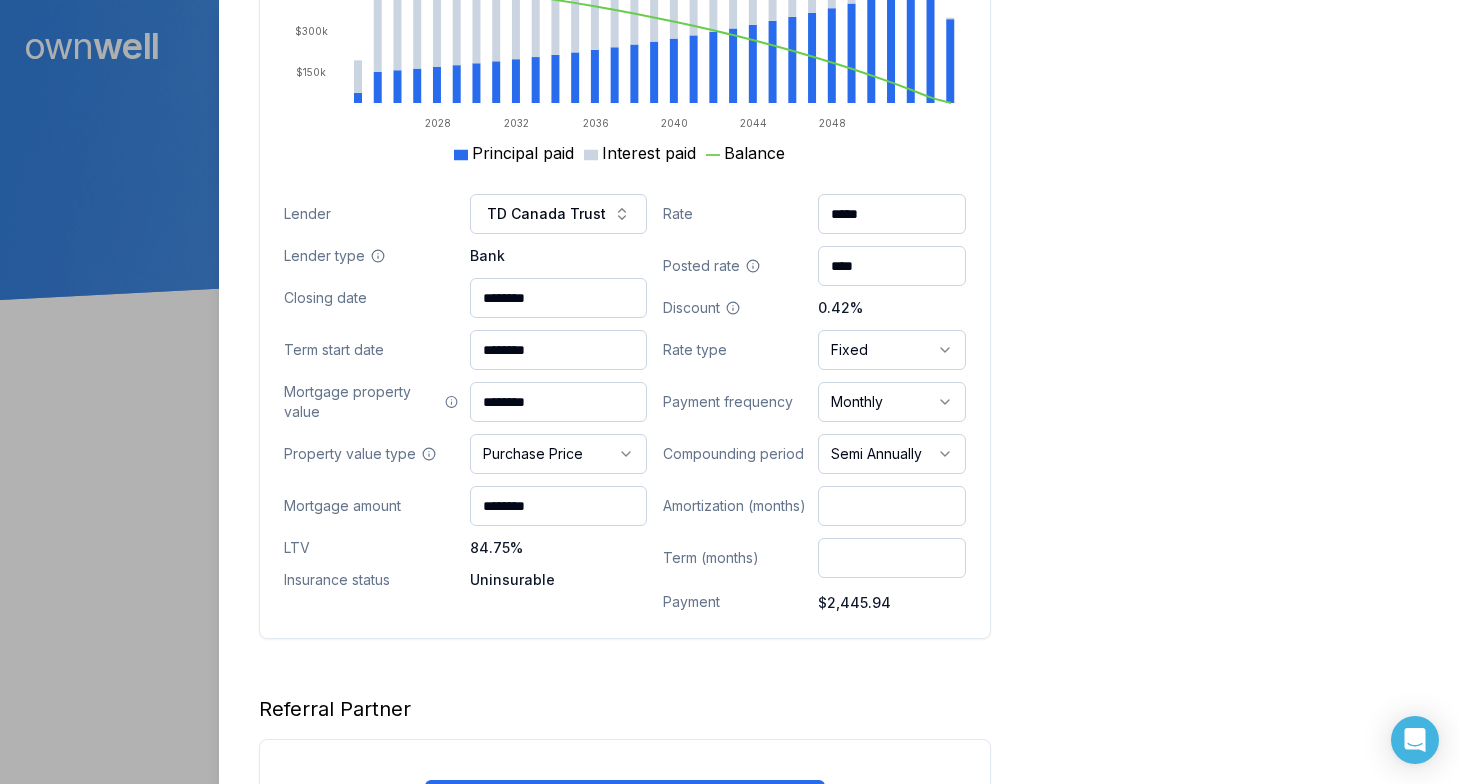 click on "**********" at bounding box center (625, 304) 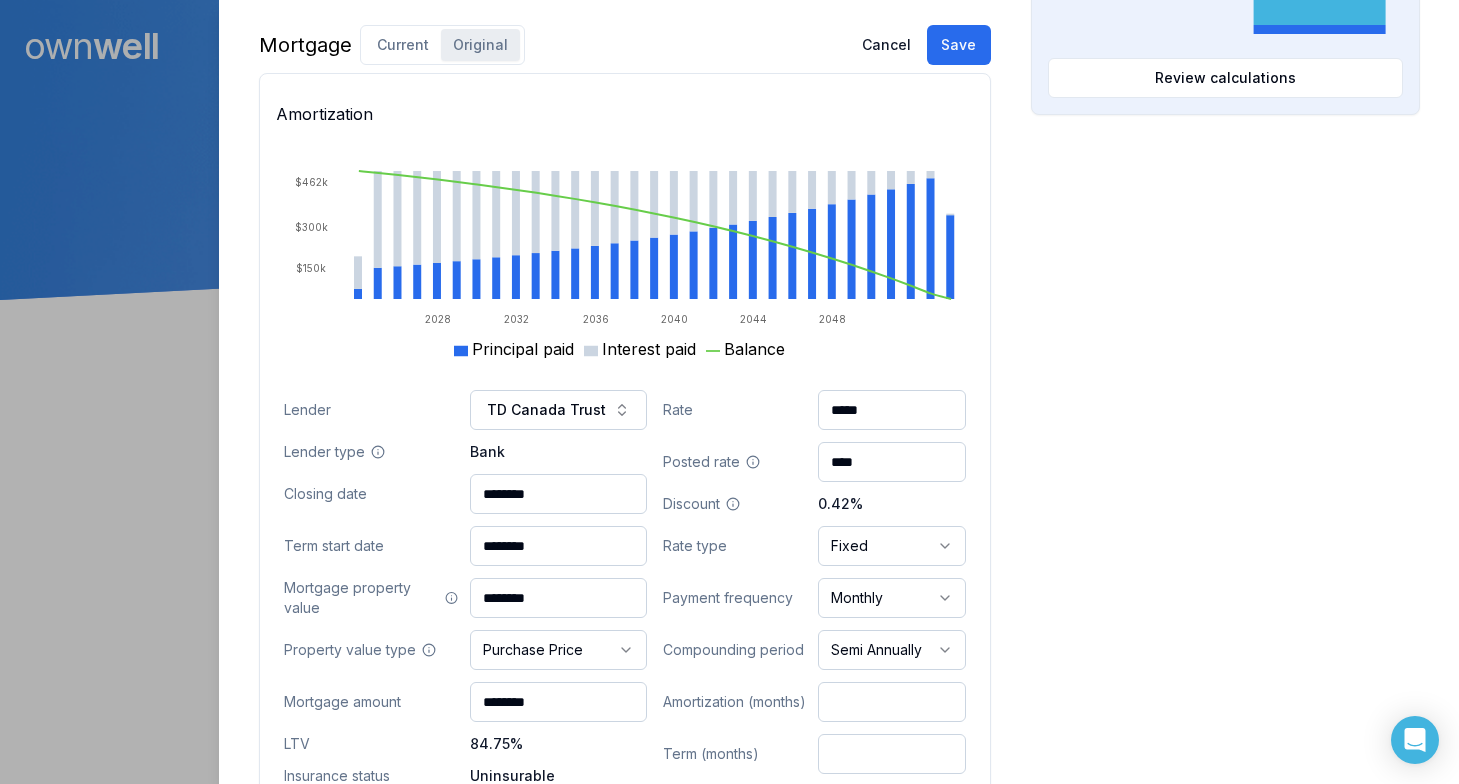 scroll, scrollTop: 969, scrollLeft: 0, axis: vertical 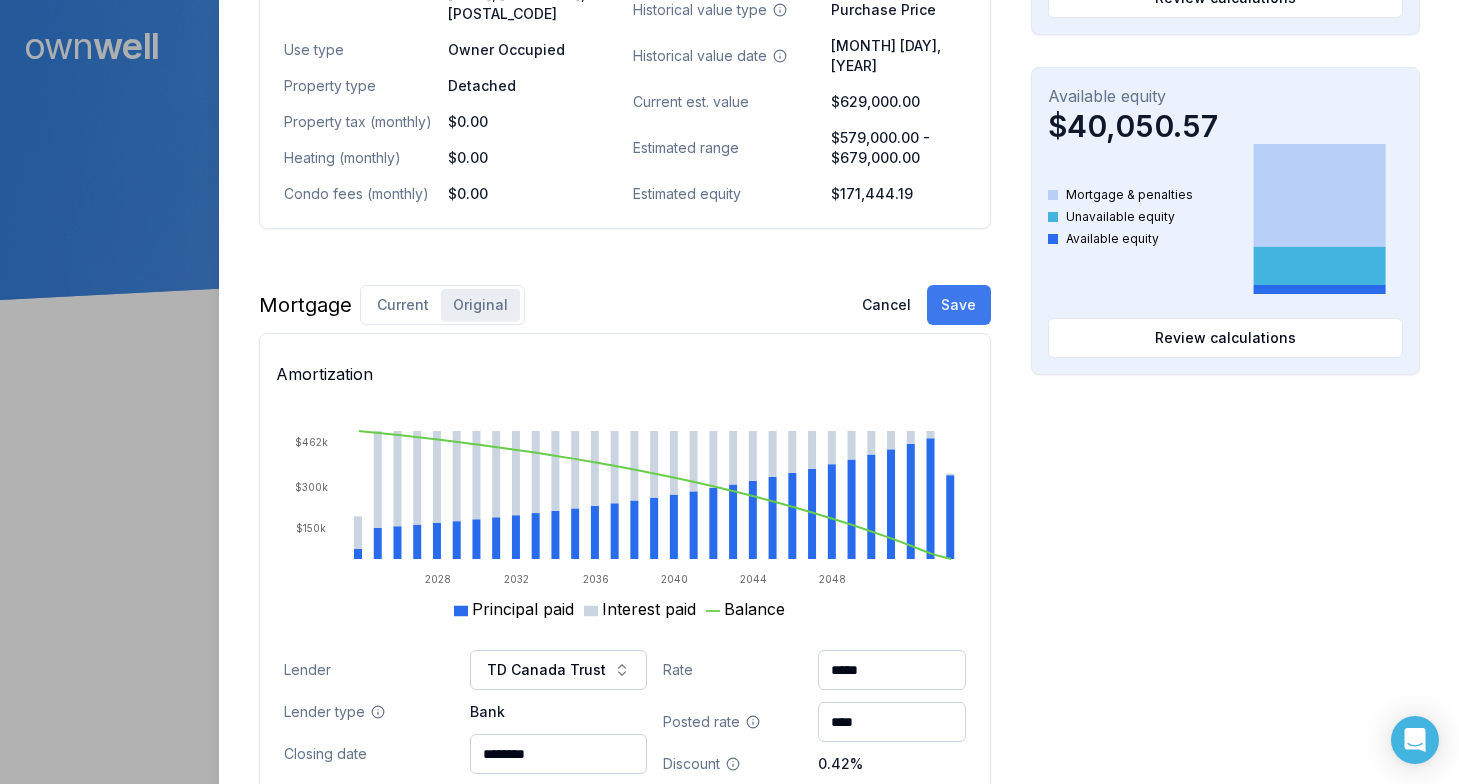 click on "Save" at bounding box center [959, 305] 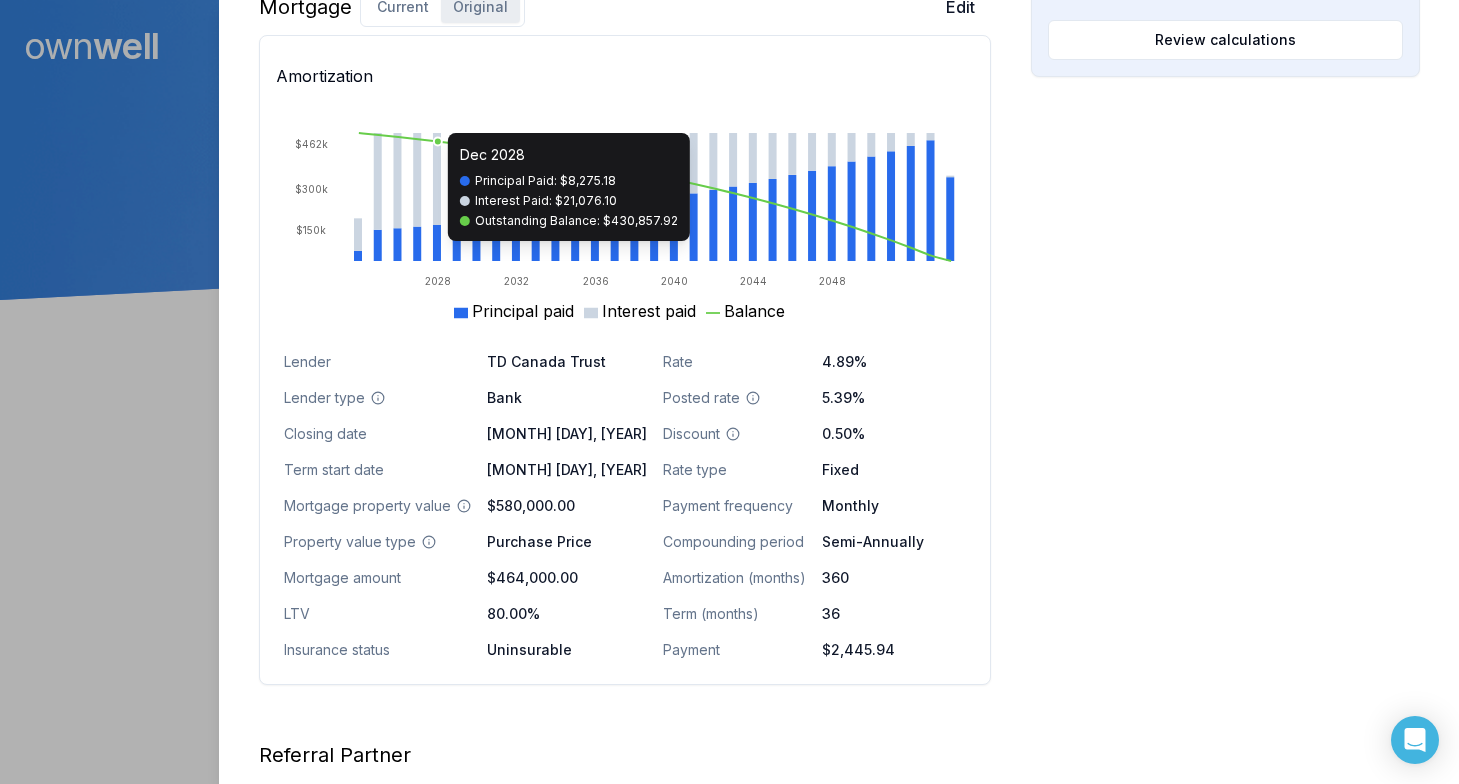 scroll, scrollTop: 1150, scrollLeft: 0, axis: vertical 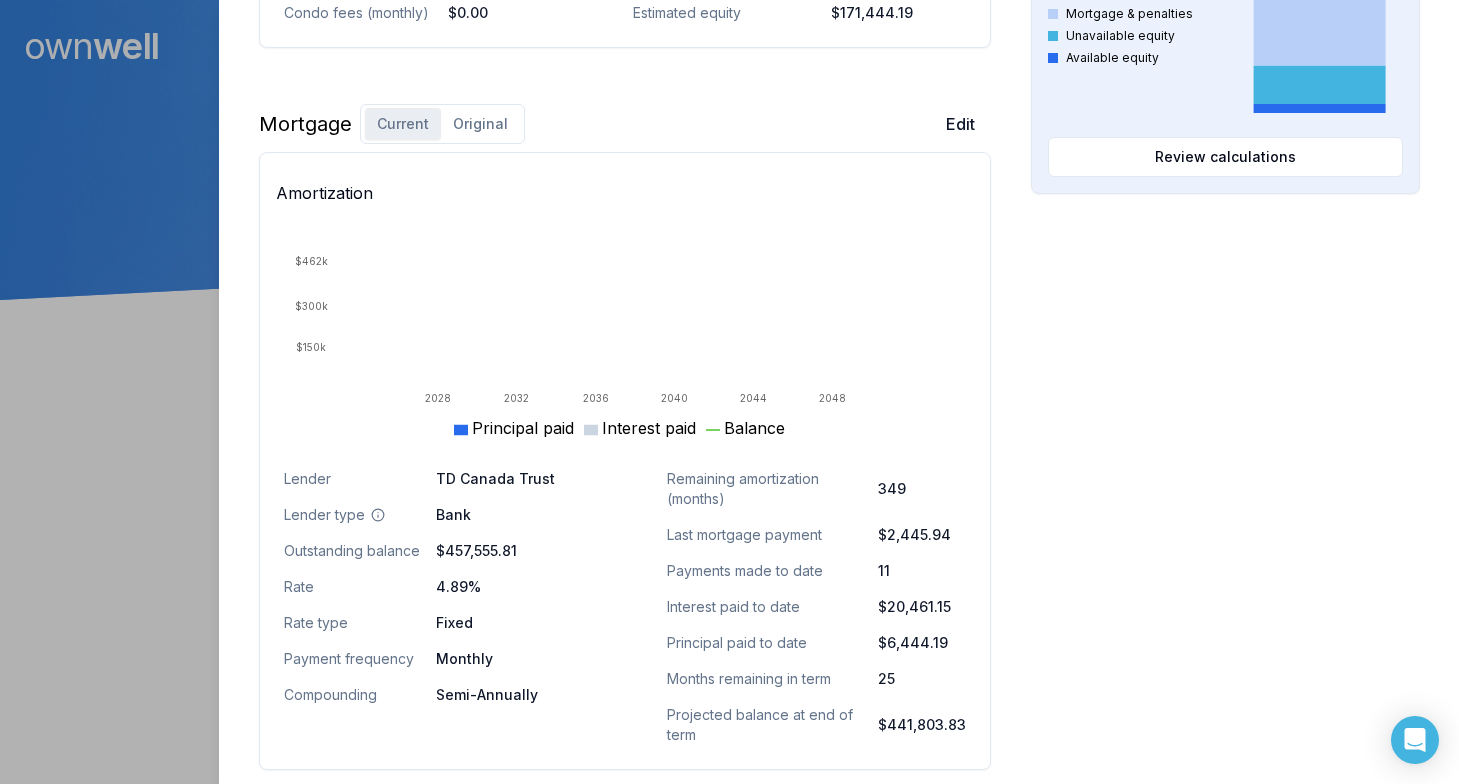 click on "Current" at bounding box center [403, 124] 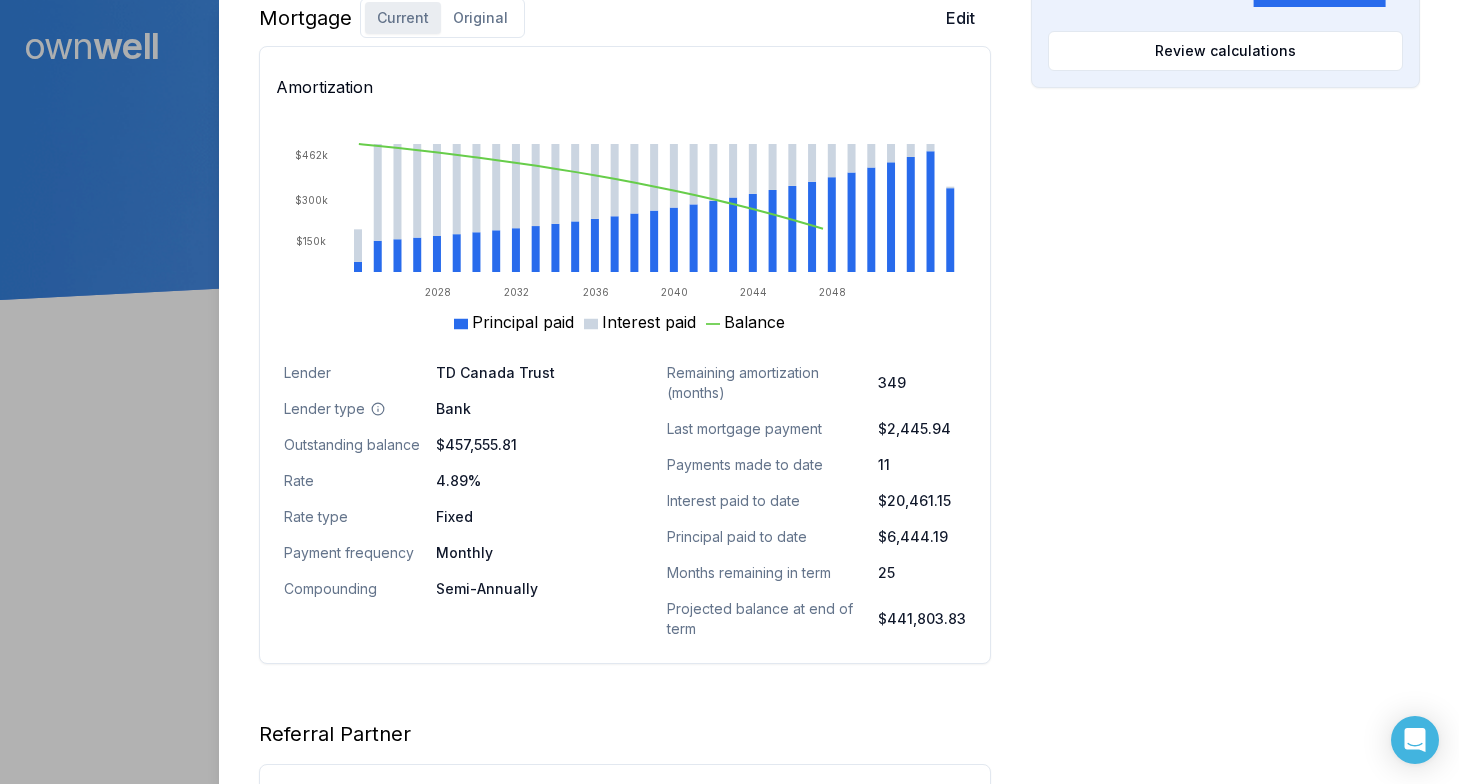 scroll, scrollTop: 1268, scrollLeft: 0, axis: vertical 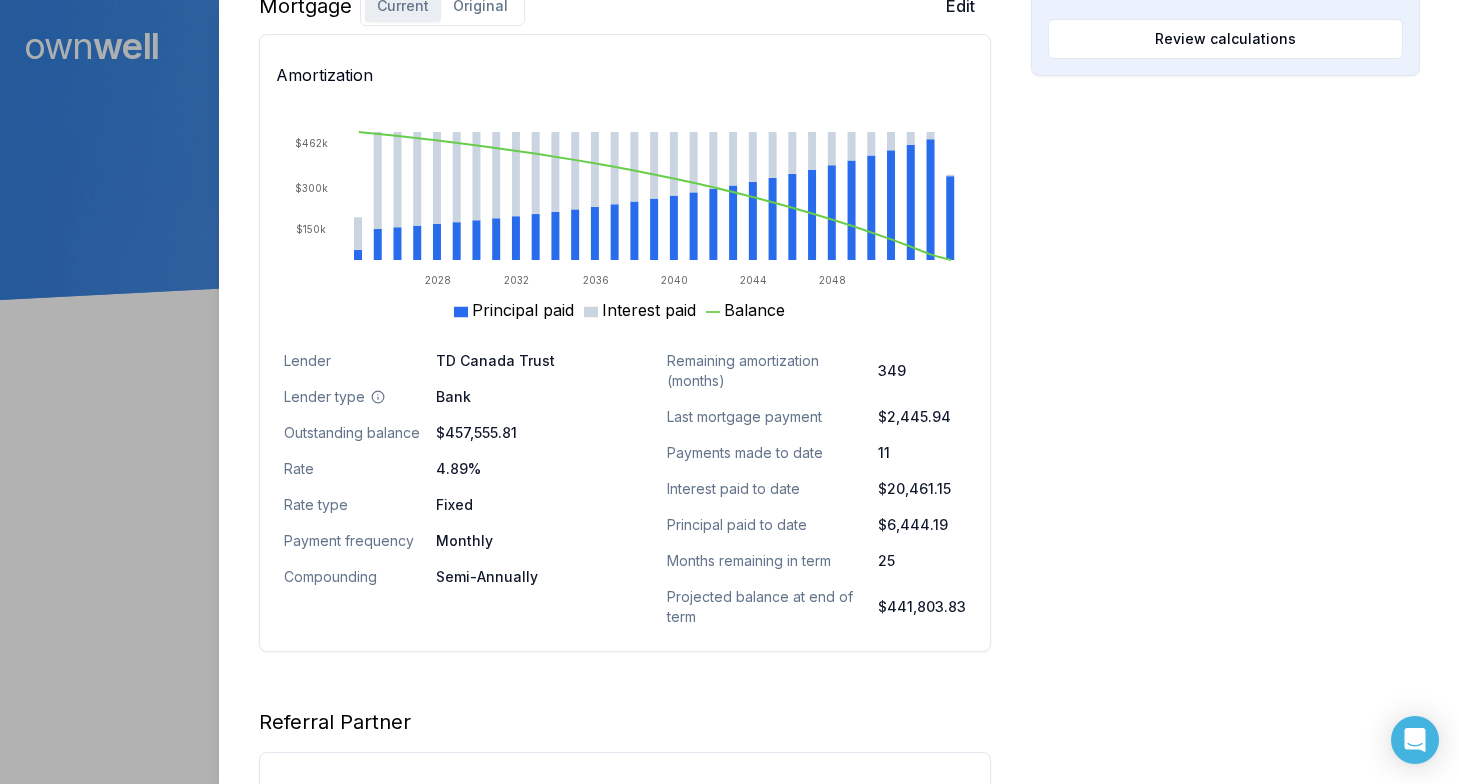 click on "$20,461.15" at bounding box center (922, 489) 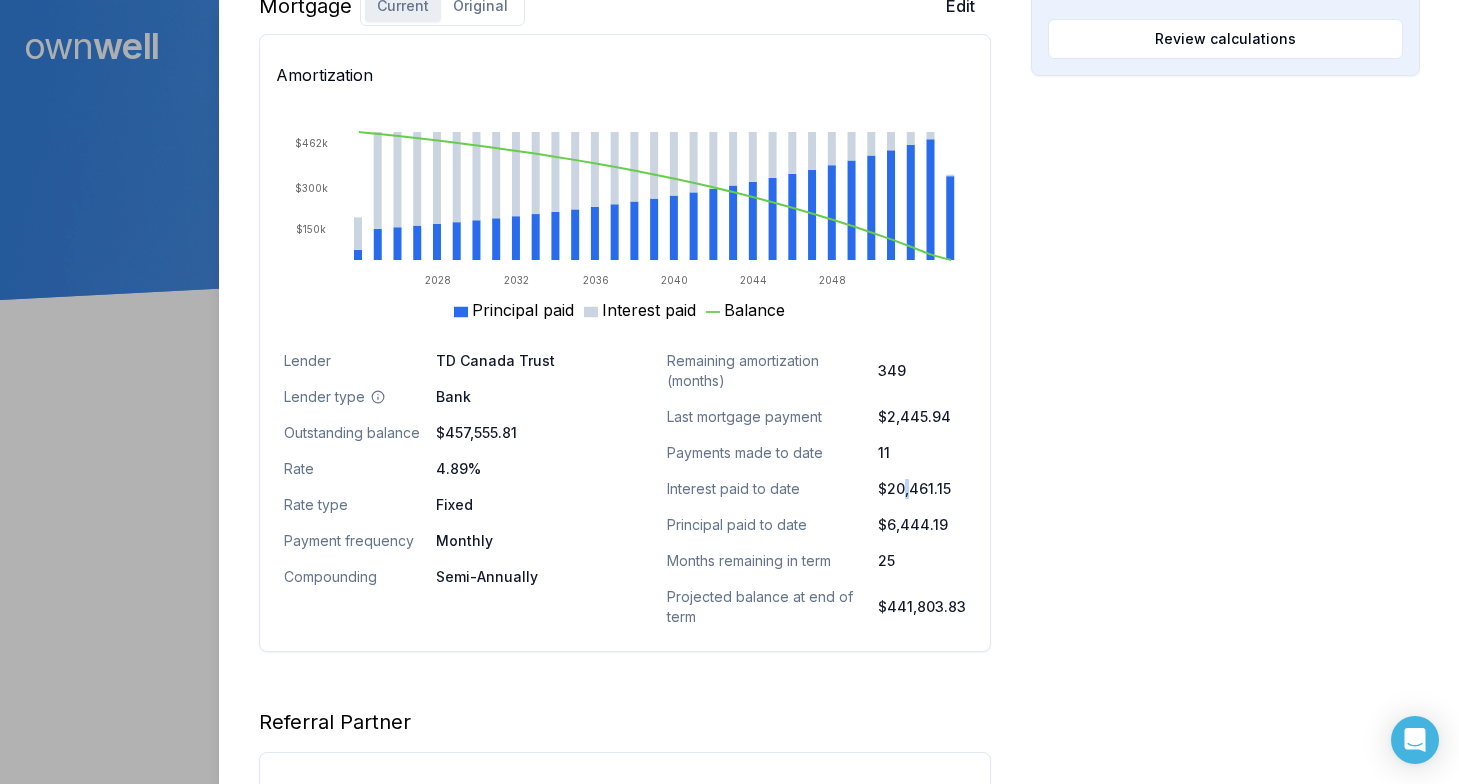 click on "$20,461.15" at bounding box center (922, 489) 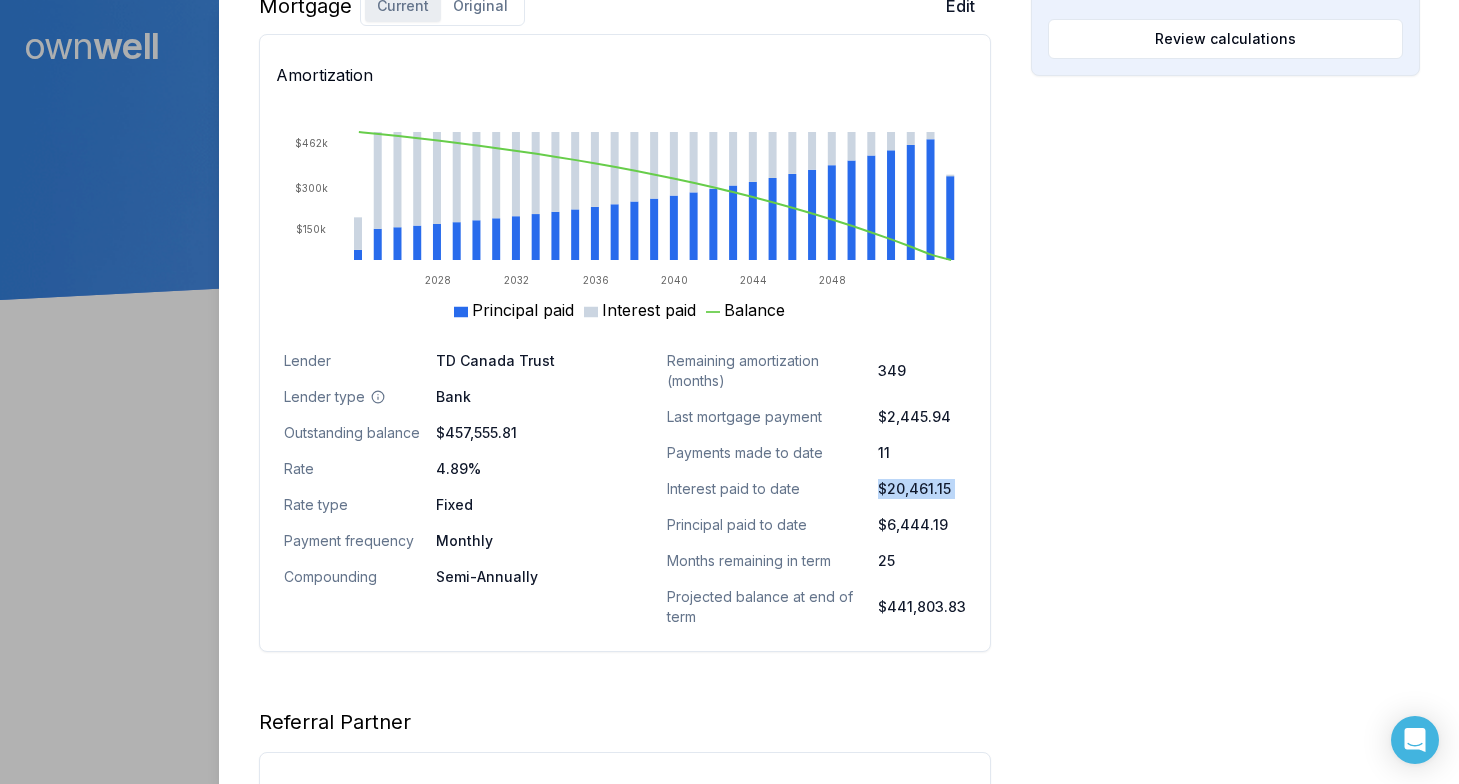 click on "$6,444.19" at bounding box center [922, 525] 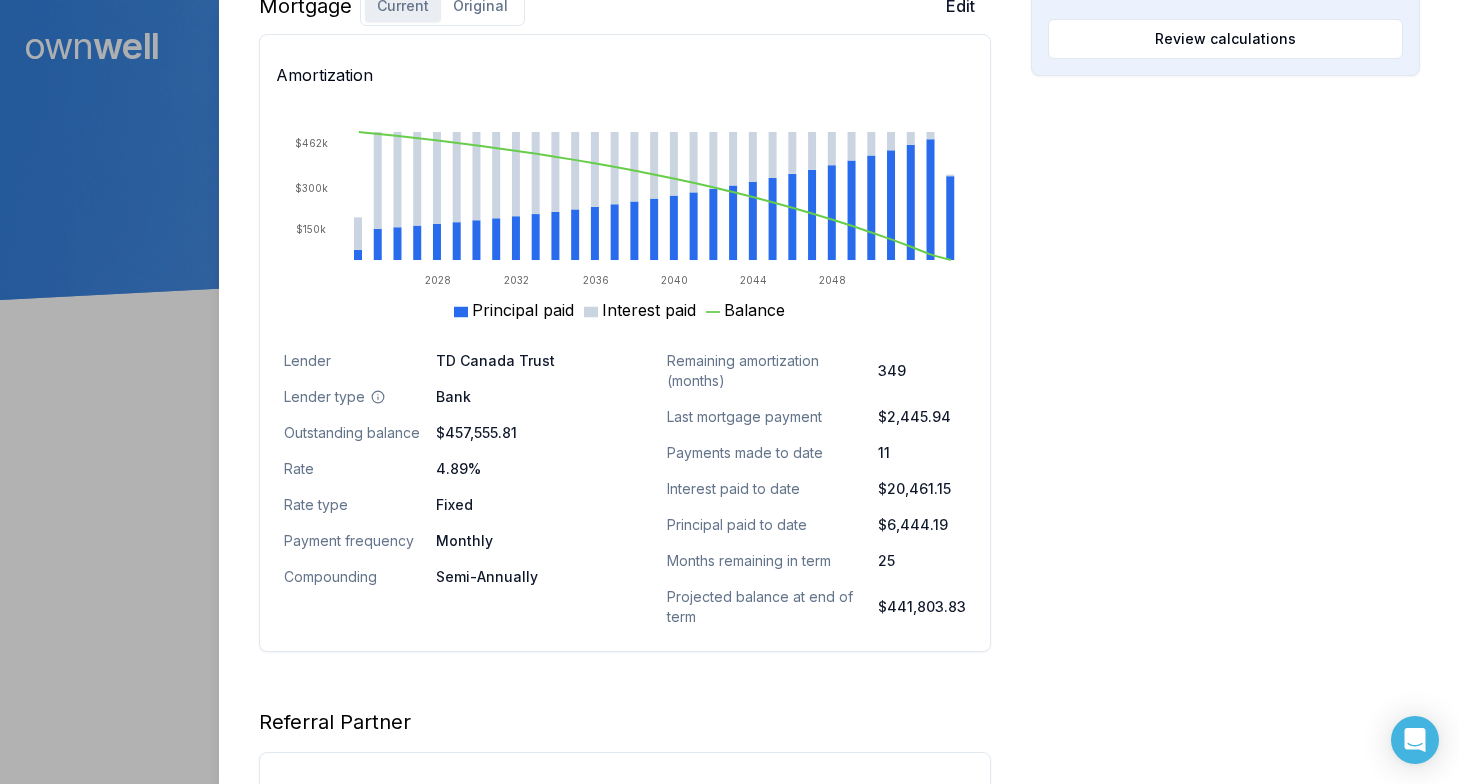 click on "$6,444.19" at bounding box center [922, 525] 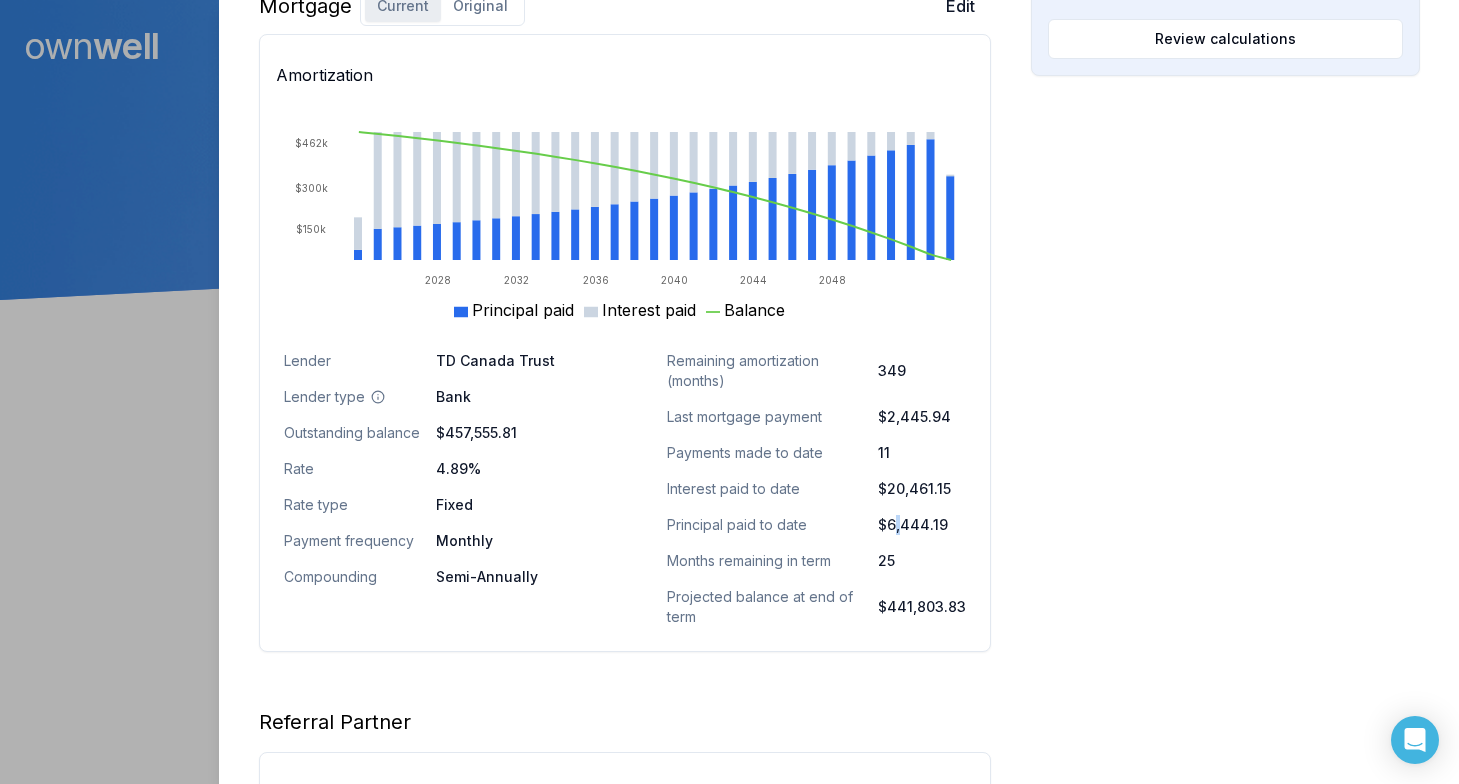 click on "$6,444.19" at bounding box center [922, 525] 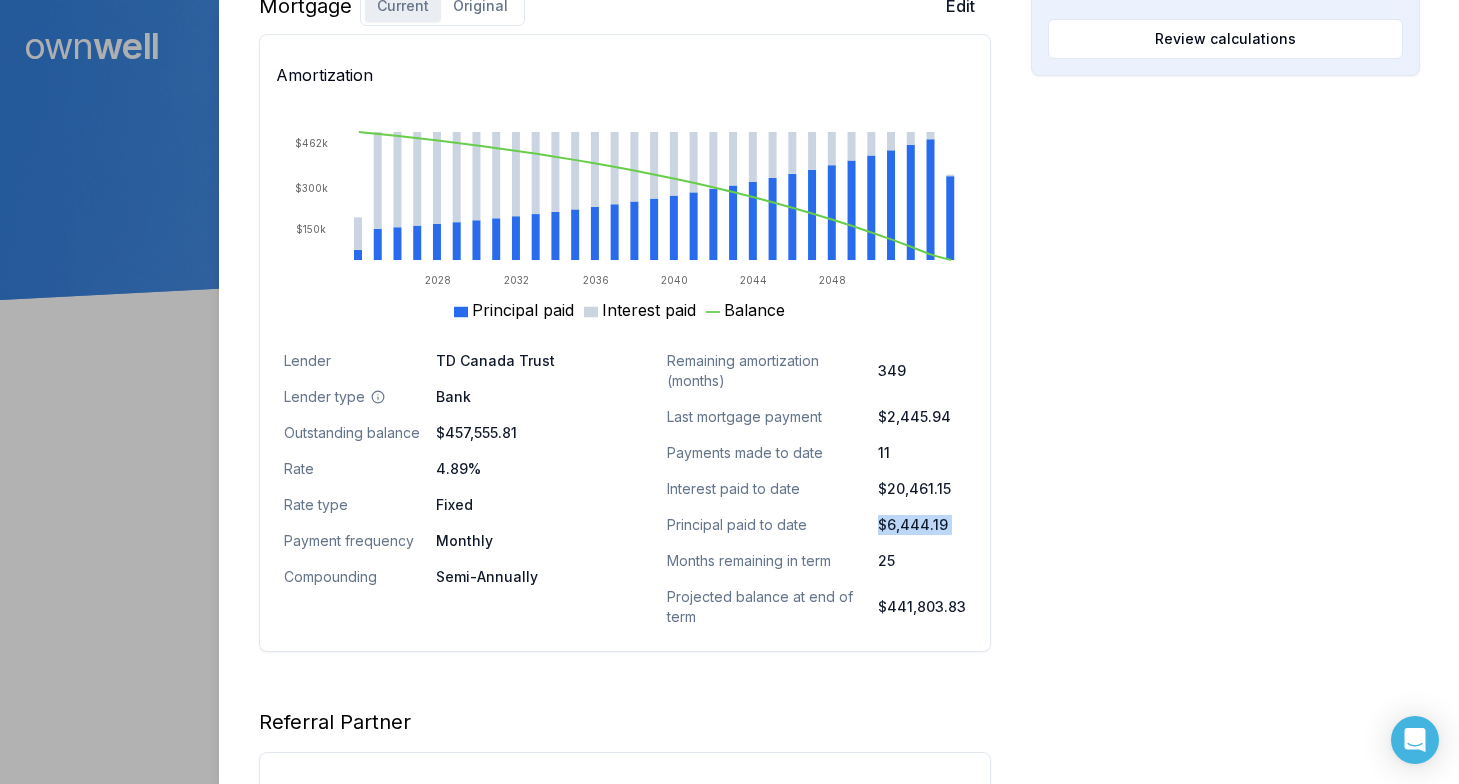 click on "25" at bounding box center (922, 561) 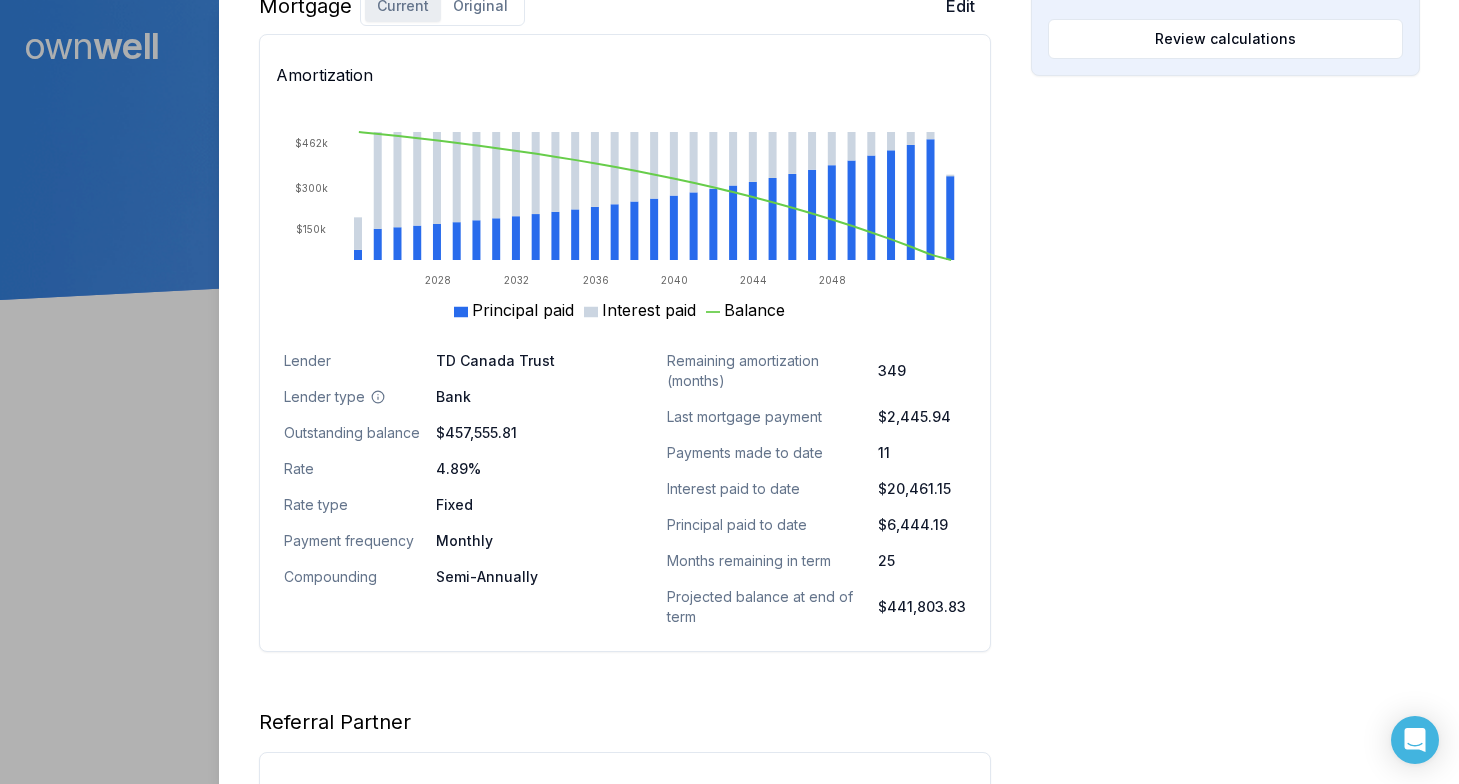 click on "$441,803.83" at bounding box center (922, 607) 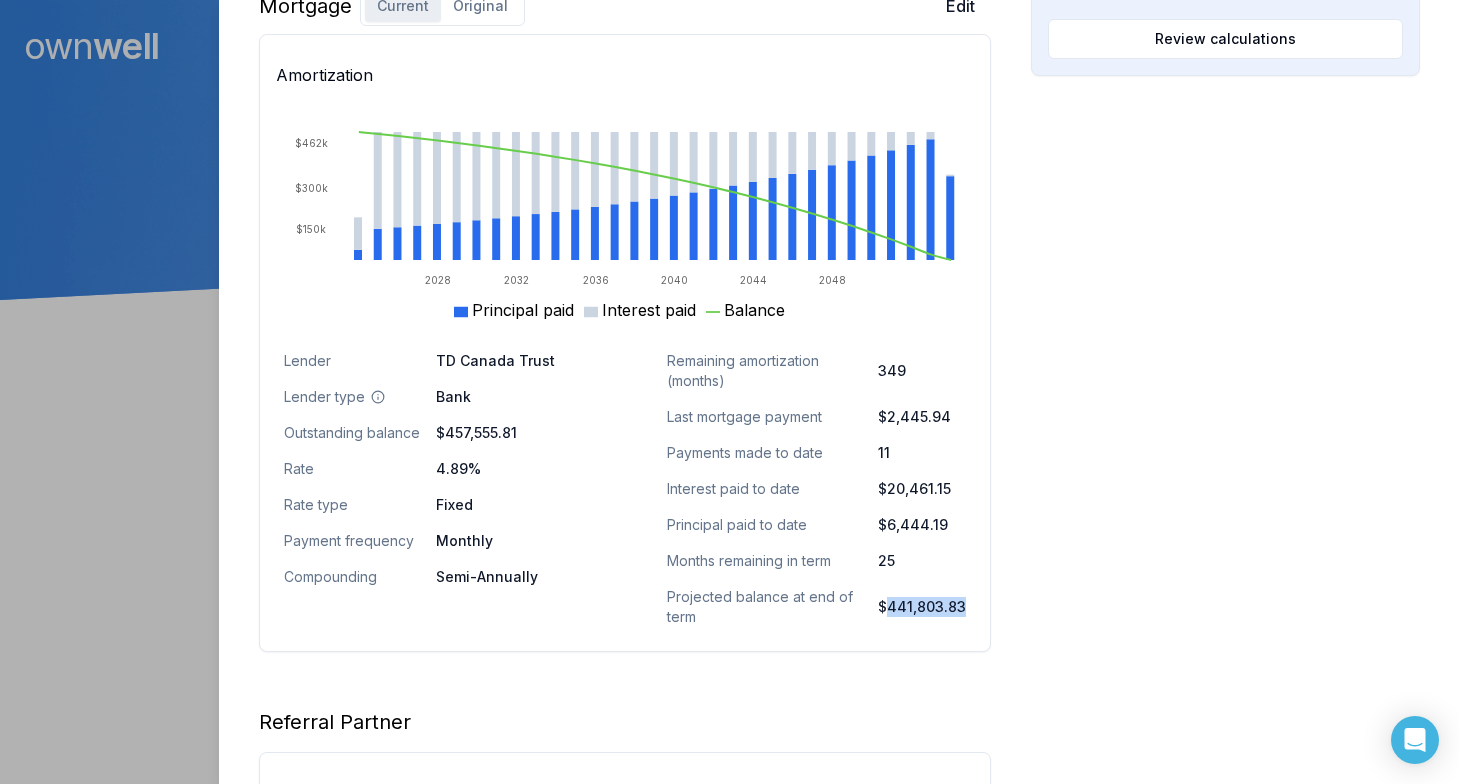click on "$2,445.94" at bounding box center (922, 417) 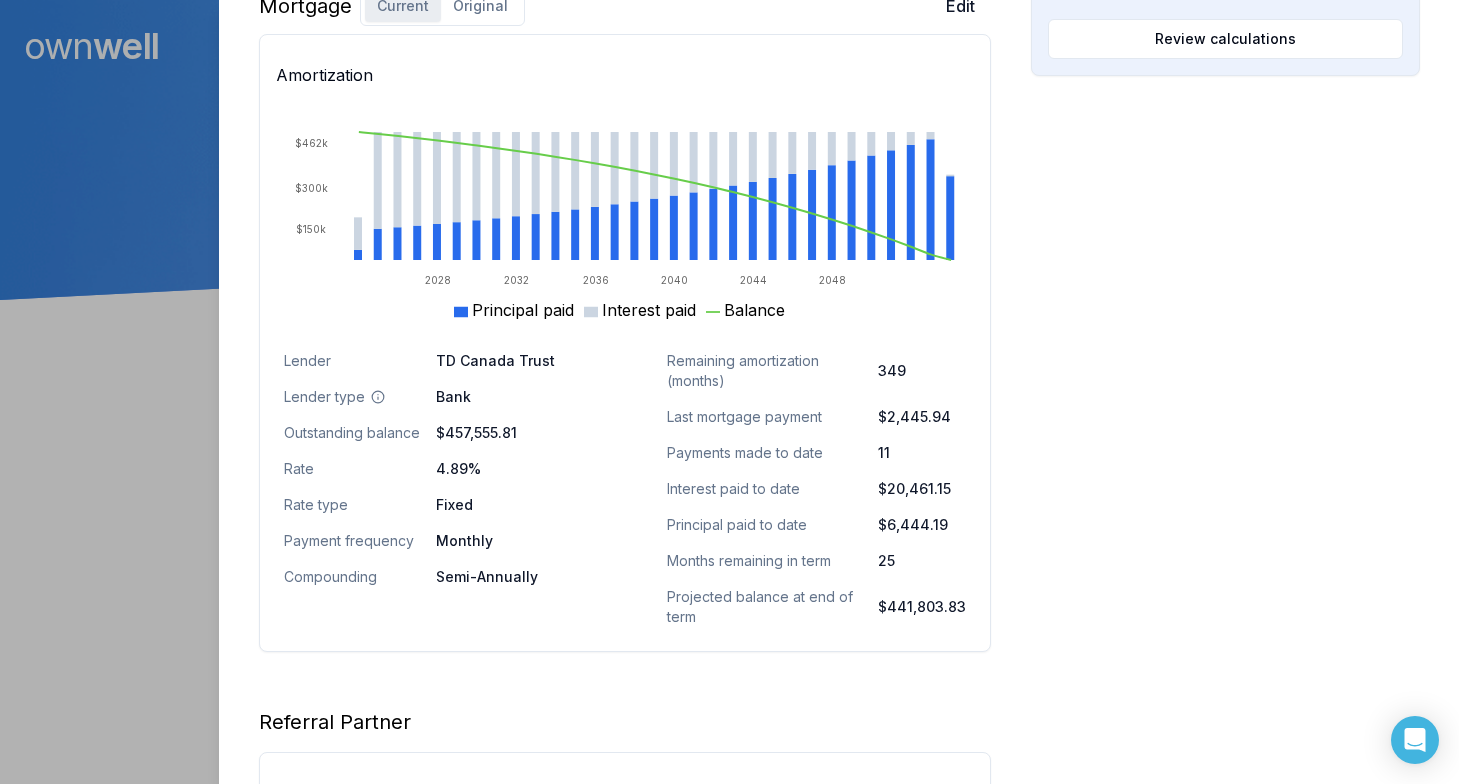 click on "$2,445.94" at bounding box center [922, 417] 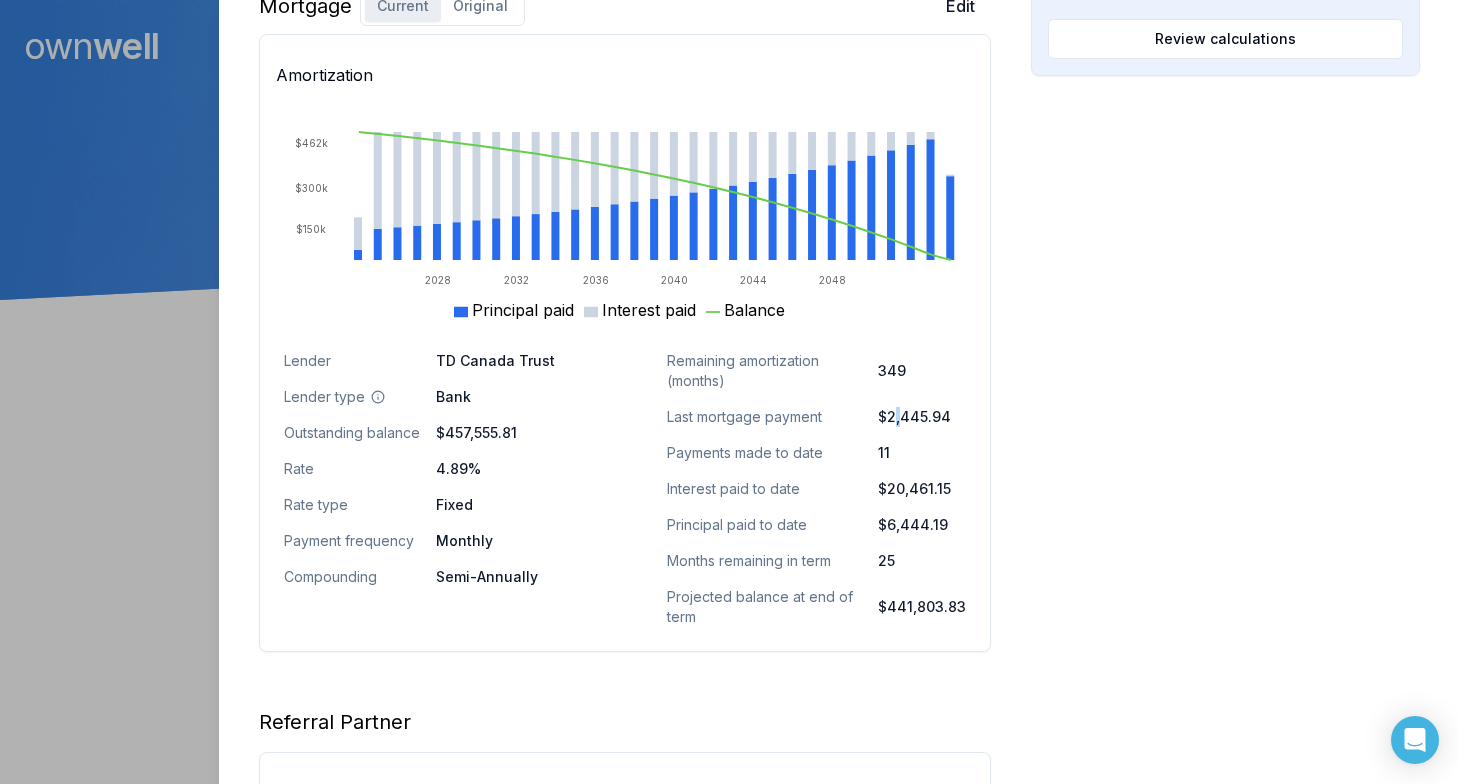 click on "$2,445.94" at bounding box center [922, 417] 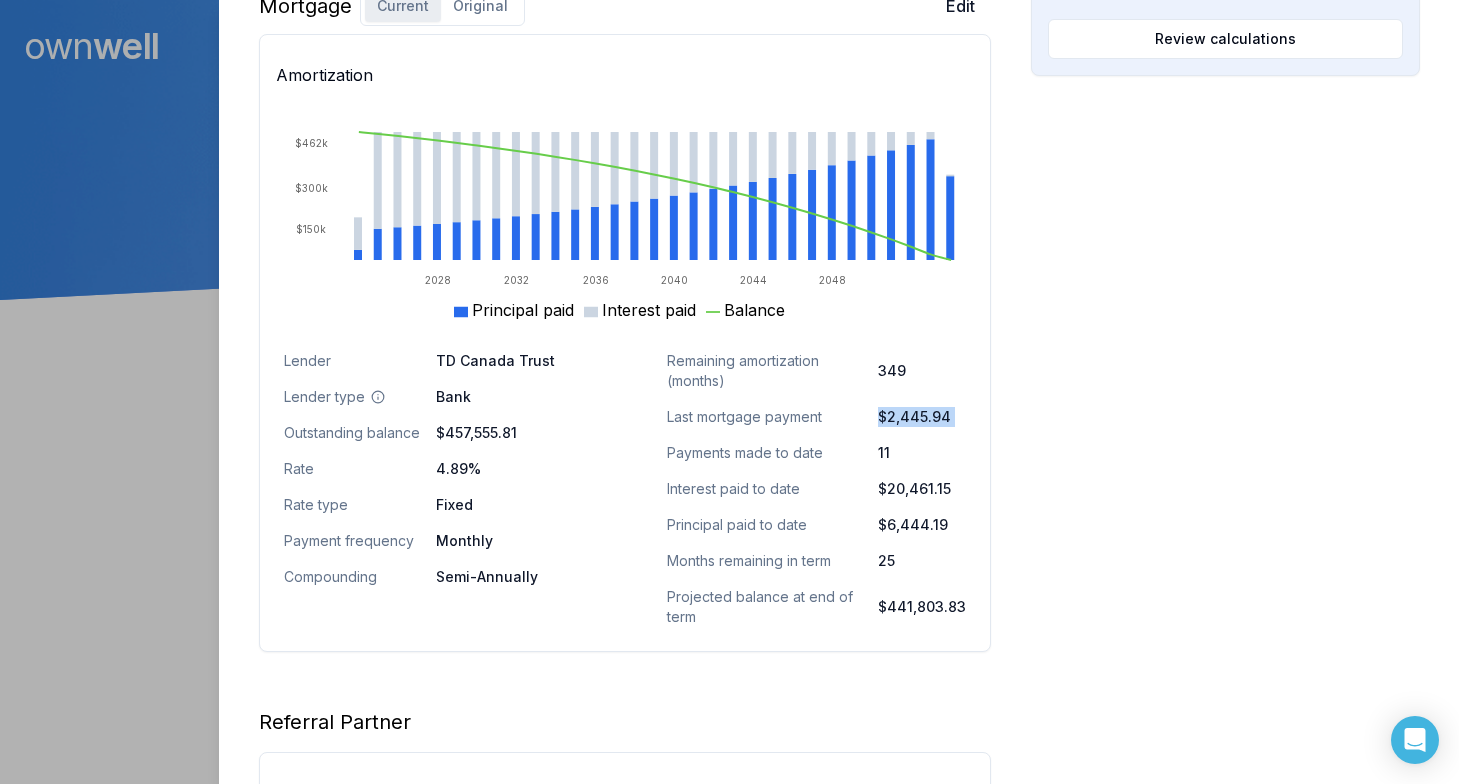 click on "Remaining amortization (months) 349 Last mortgage payment $2,445.94 Payments made to date 11 Interest paid to date $20,461.15 Principal paid to date $6,444.19 Months remaining in term 25 Projected balance at end of term $441,803.83" at bounding box center (816, 489) 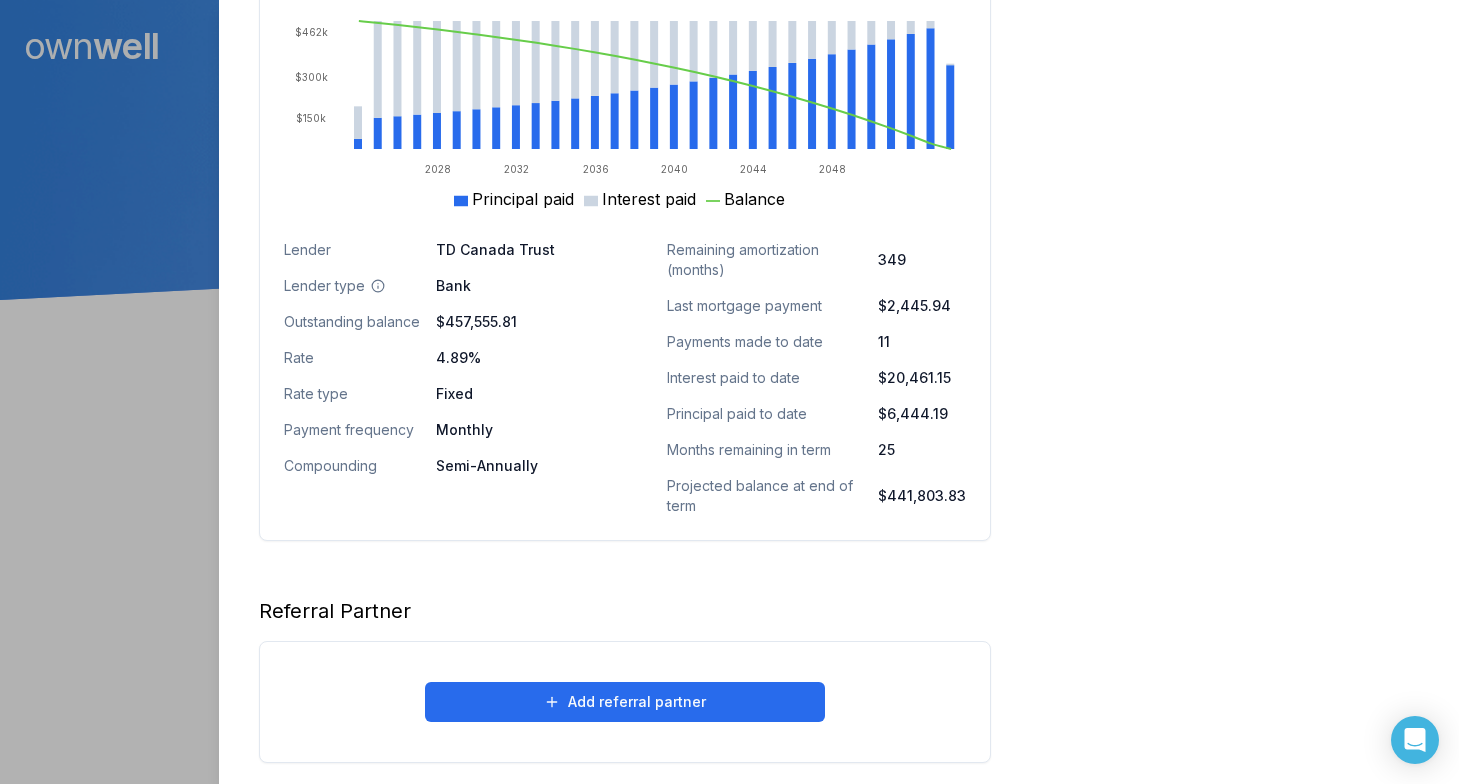 scroll, scrollTop: 1378, scrollLeft: 0, axis: vertical 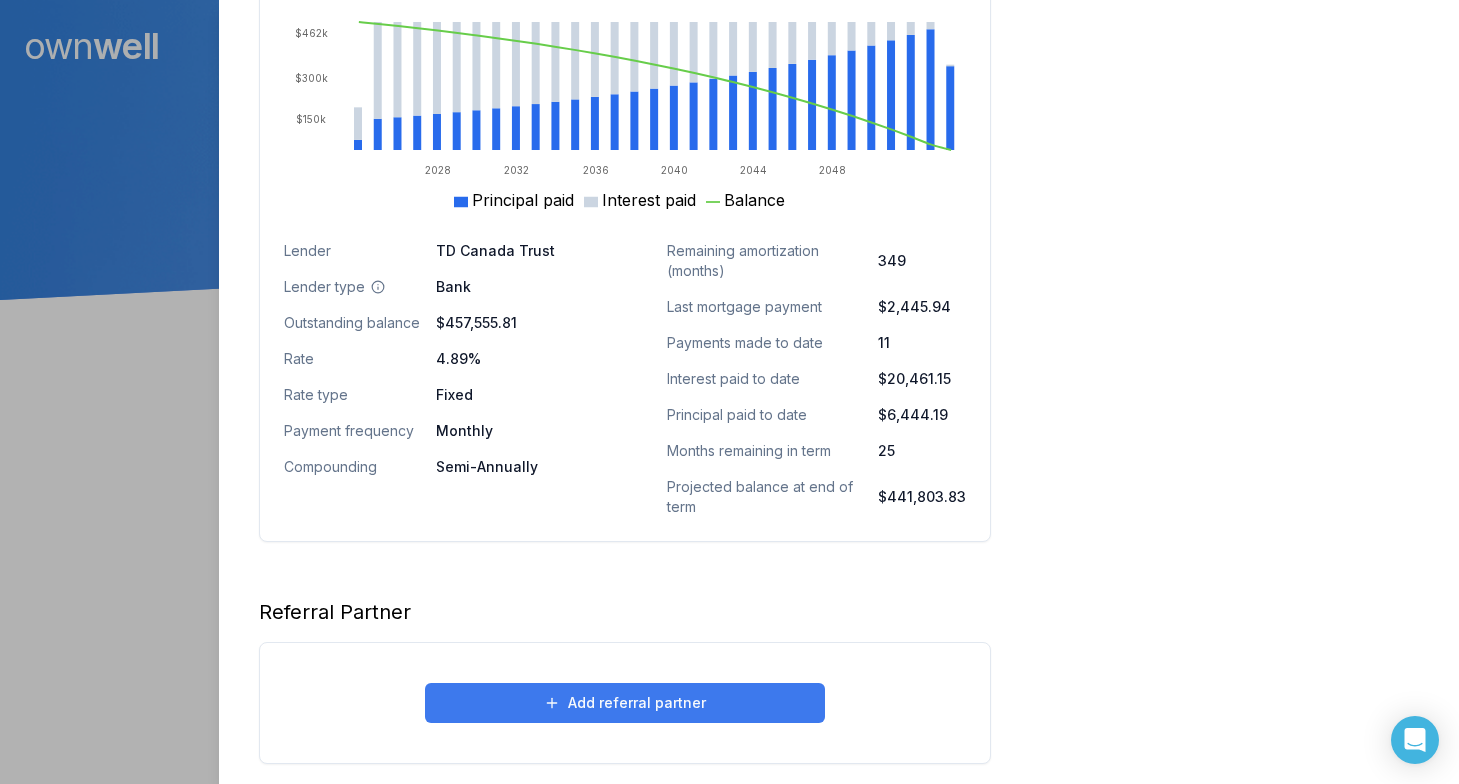 click on "Add referral partner" at bounding box center (625, 703) 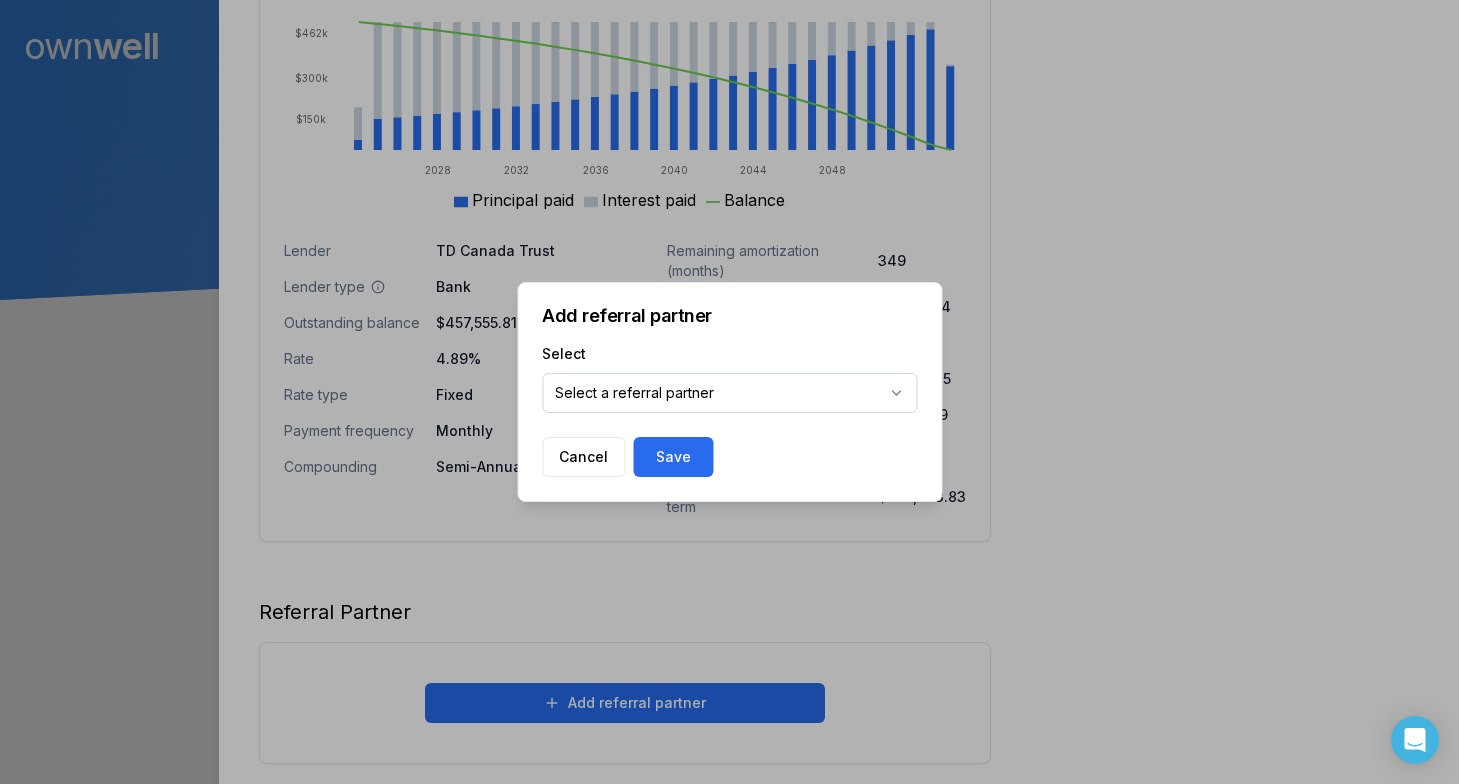 click on "Ownwell's platform is not optimized for mobile at this time.   For the best experience, please use a   desktop or laptop  to manage your account.   Note:  The   personalized homeownership reports   you generate for clients   are fully mobile-friendly   and can be easily viewed on any device. own well Dashboard Landing Page Adopt My Mortgage 62  of  100  clients used Purchase additional client capacity
400000 Close Bailey   Coats Client 811 26 Street Cold Lake, AB, T9M 1X8 $629,000.00   current est. value 15% 4.89%   fixed ,   3  year term $2,445.94   monthly   $457,555.81   outstanding August 1, 2027   maturity Purchase Digest Preview Client Details Send test email ( bailey@baileycoats.ca ) Subscribe Homeowner   Edit First name Bailey Last name Coats Email baileycoats@me.com Phone (780) 813-1800 Household income $100,000.00 Credit score 800 Debt payments (monthly) --- Home   Edit Property value over time Aug 24 Jun 25 $400k $500k $600k $700k $800k     Address 811 26 Street Cold Lake, AB, T9M 1X8 $0.00" at bounding box center (729, 150) 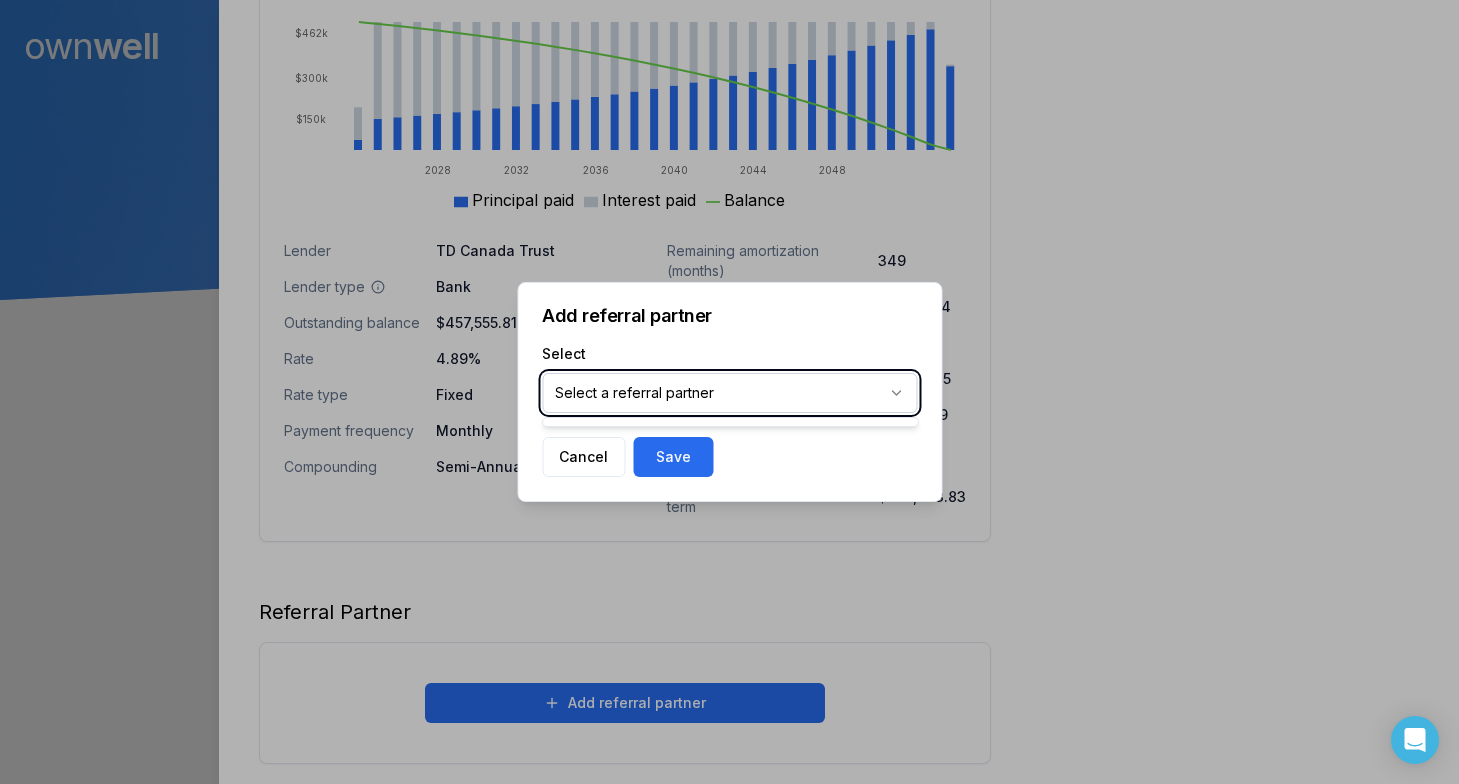 click on "Ownwell's platform is not optimized for mobile at this time.   For the best experience, please use a   desktop or laptop  to manage your account.   Note:  The   personalized homeownership reports   you generate for clients   are fully mobile-friendly   and can be easily viewed on any device. own well Dashboard Landing Page Adopt My Mortgage 62  of  100  clients used Purchase additional client capacity
400000 Close Bailey   Coats Client 811 26 Street Cold Lake, AB, T9M 1X8 $629,000.00   current est. value 15% 4.89%   fixed ,   3  year term $2,445.94   monthly   $457,555.81   outstanding August 1, 2027   maturity Purchase Digest Preview Client Details Send test email ( bailey@baileycoats.ca ) Subscribe Homeowner   Edit First name Bailey Last name Coats Email baileycoats@me.com Phone (780) 813-1800 Household income $100,000.00 Credit score 800 Debt payments (monthly) --- Home   Edit Property value over time Aug 24 Jun 25 $400k $500k $600k $700k $800k     Address 811 26 Street Cold Lake, AB, T9M 1X8 $0.00" at bounding box center [729, 150] 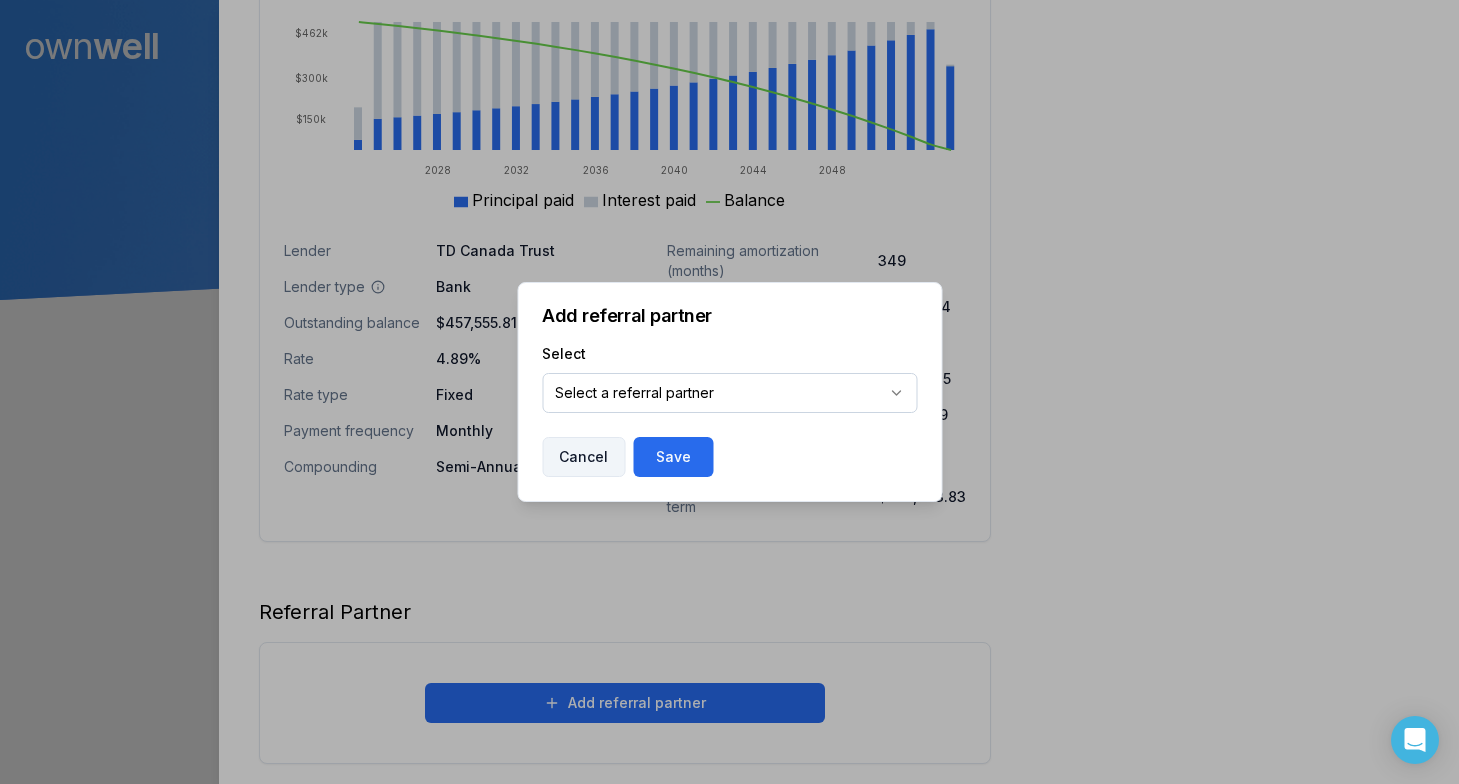 click on "Cancel" at bounding box center [583, 457] 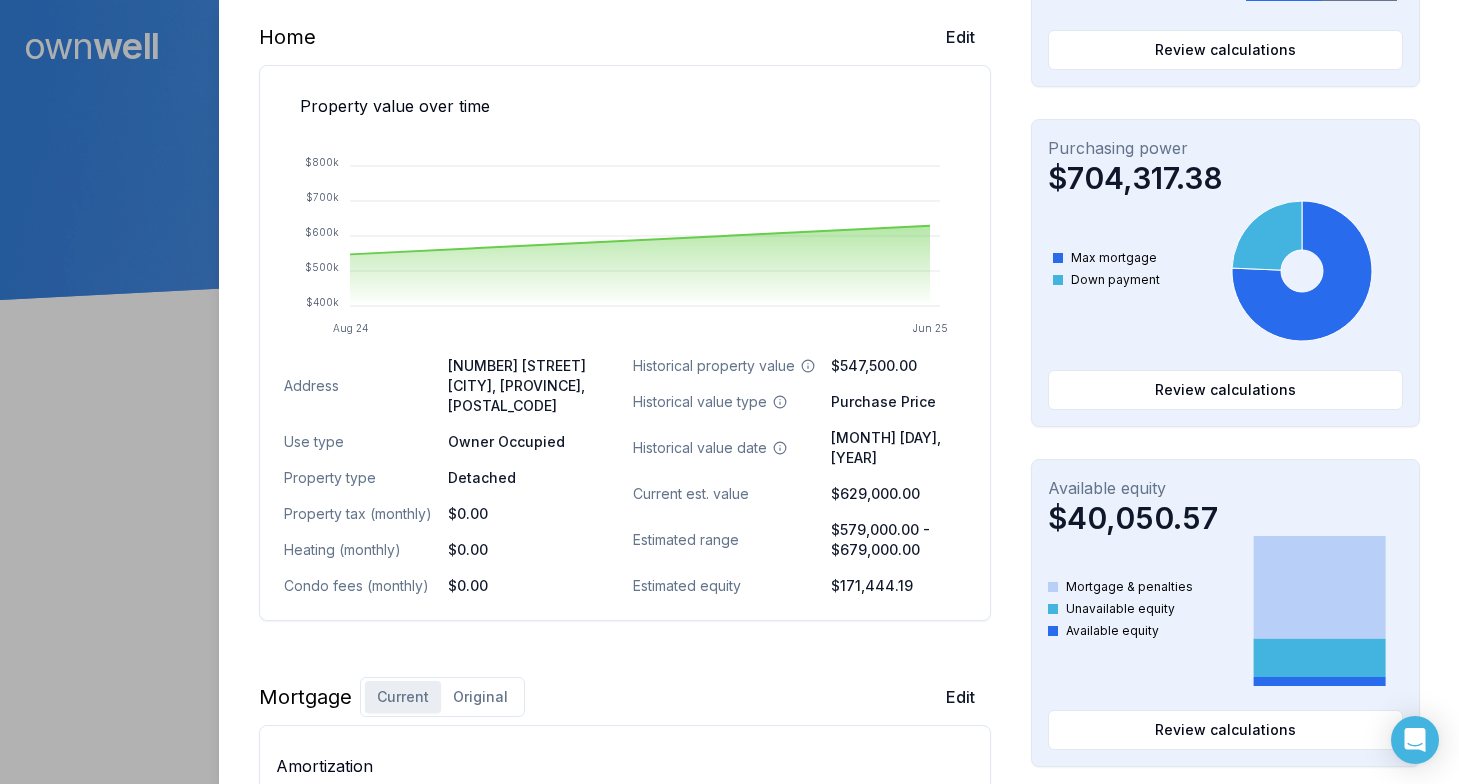 scroll, scrollTop: 579, scrollLeft: 0, axis: vertical 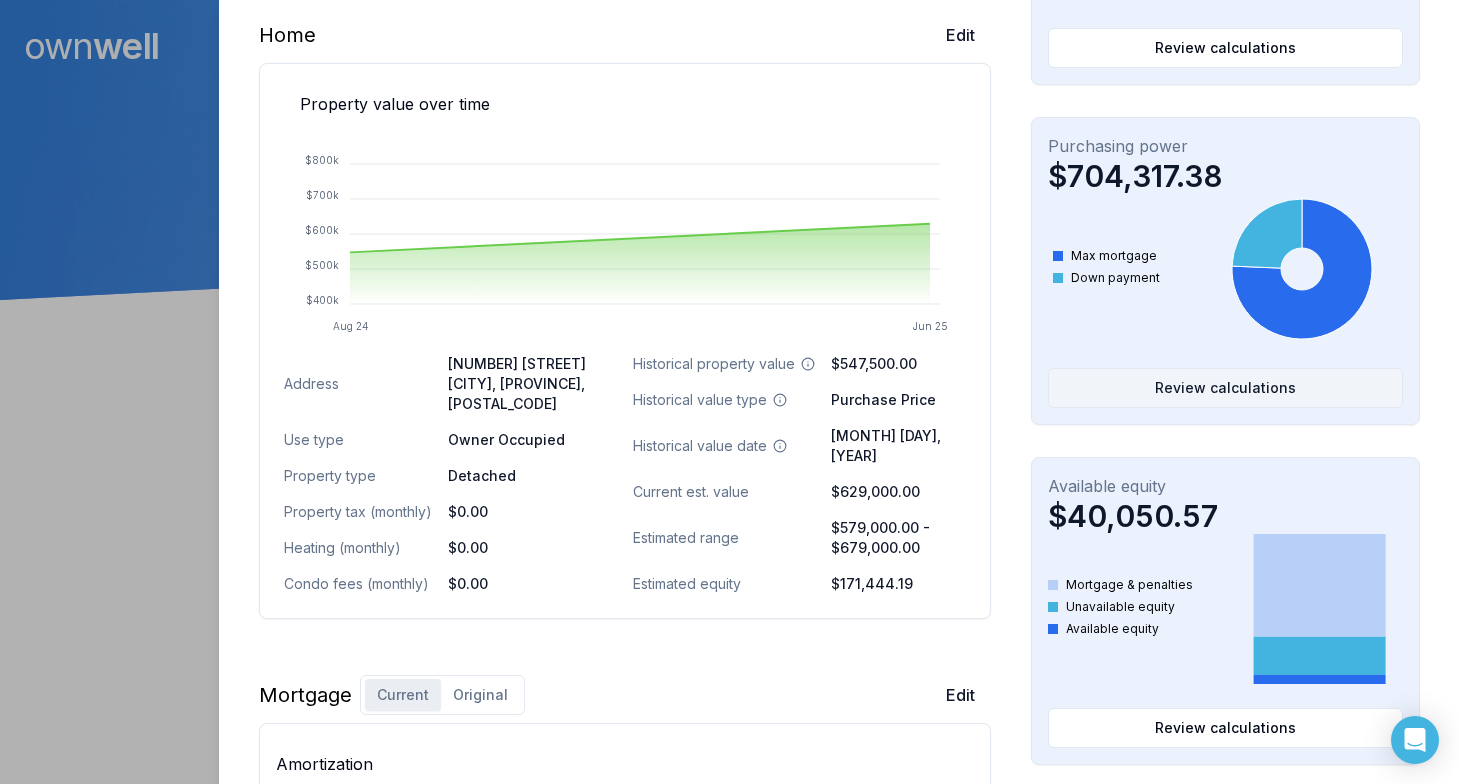 click on "Review calculations" at bounding box center [1225, 388] 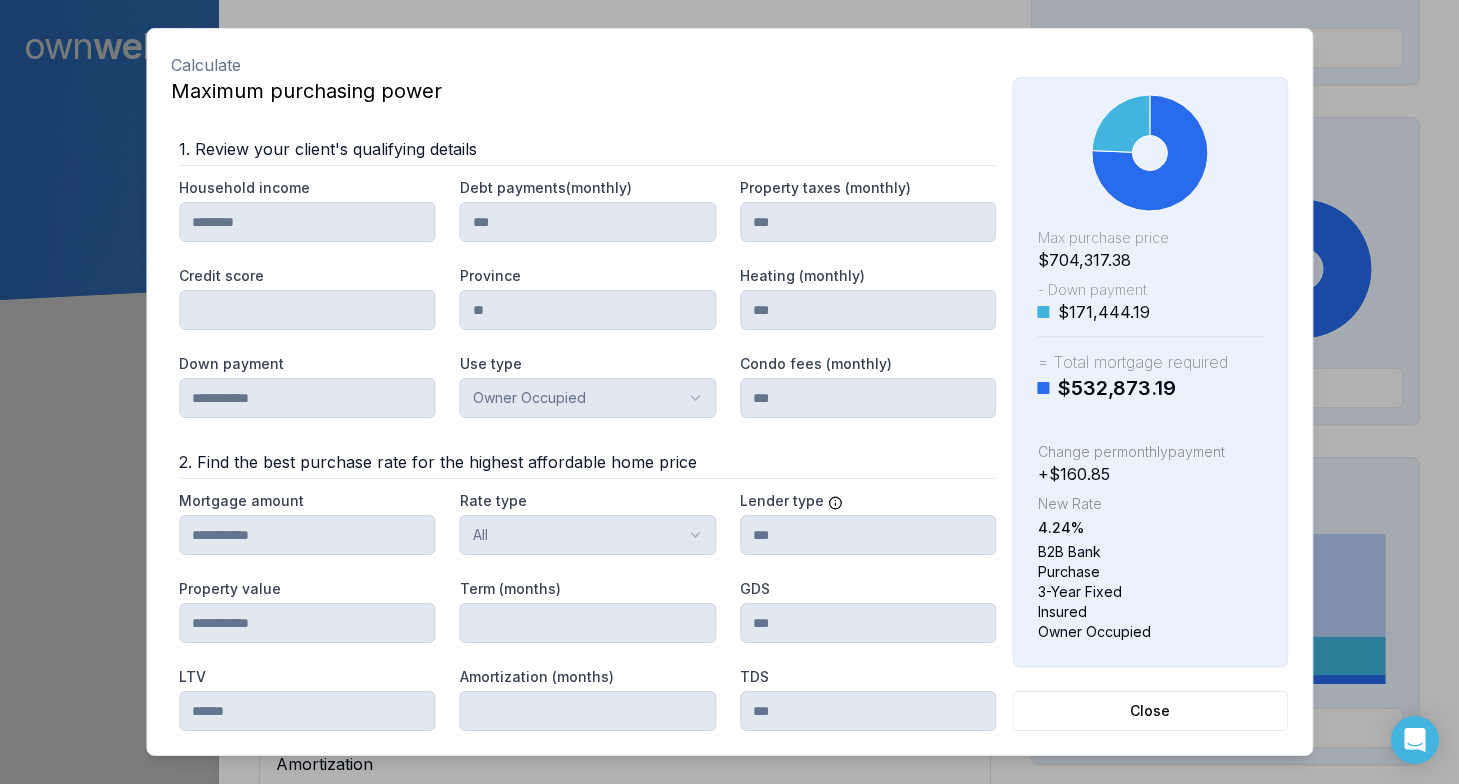 drag, startPoint x: 1170, startPoint y: 708, endPoint x: 1091, endPoint y: 518, distance: 205.76929 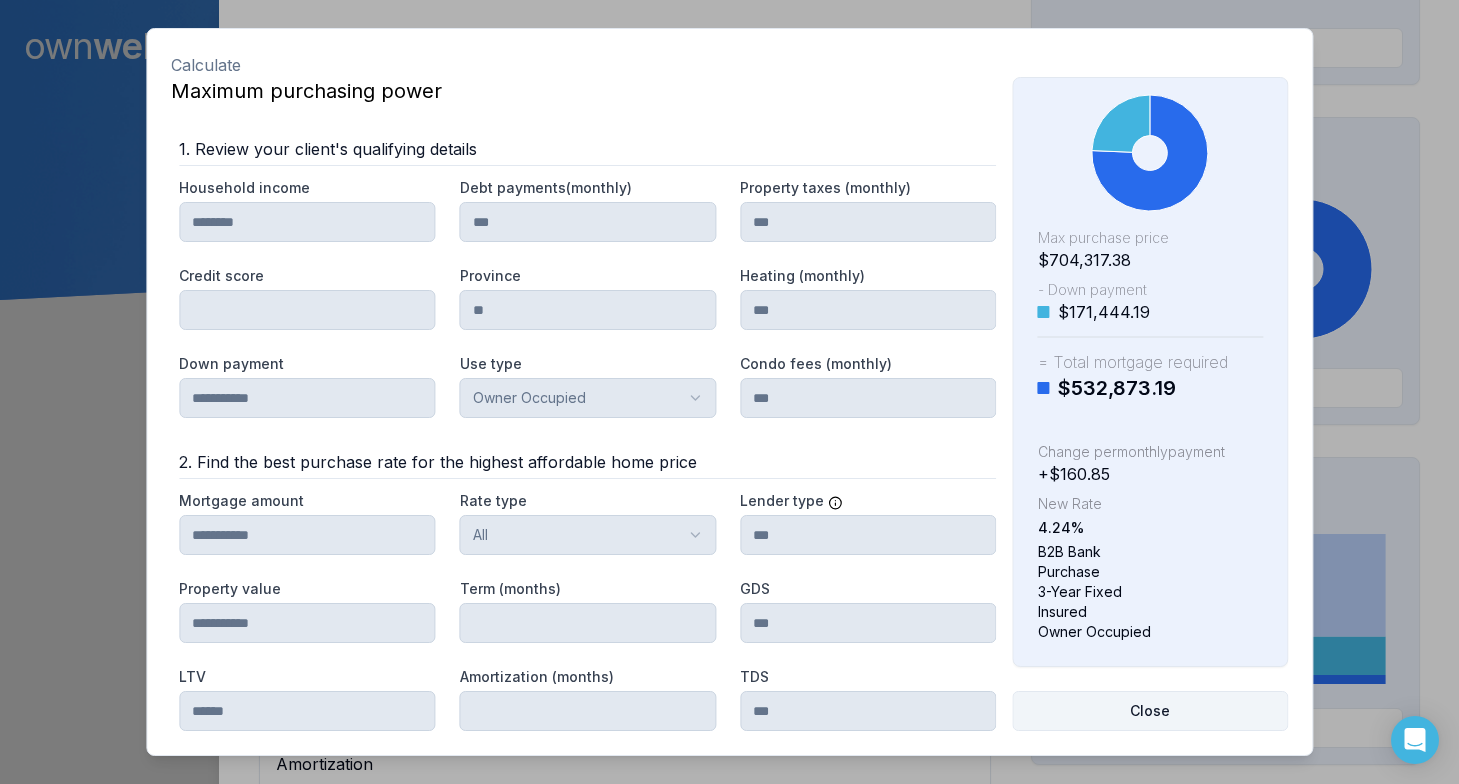 click on "Close" at bounding box center (1150, 711) 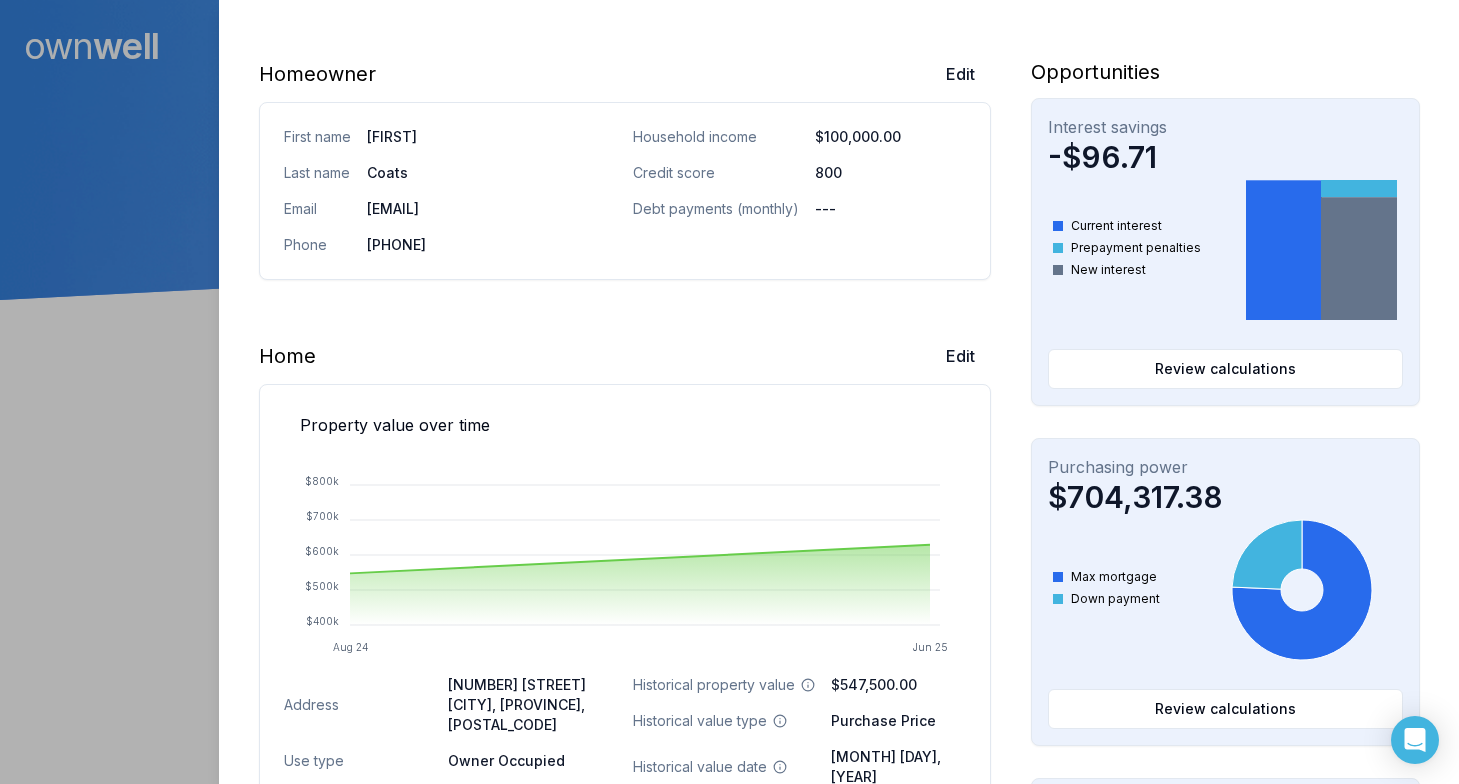 scroll, scrollTop: 126, scrollLeft: 0, axis: vertical 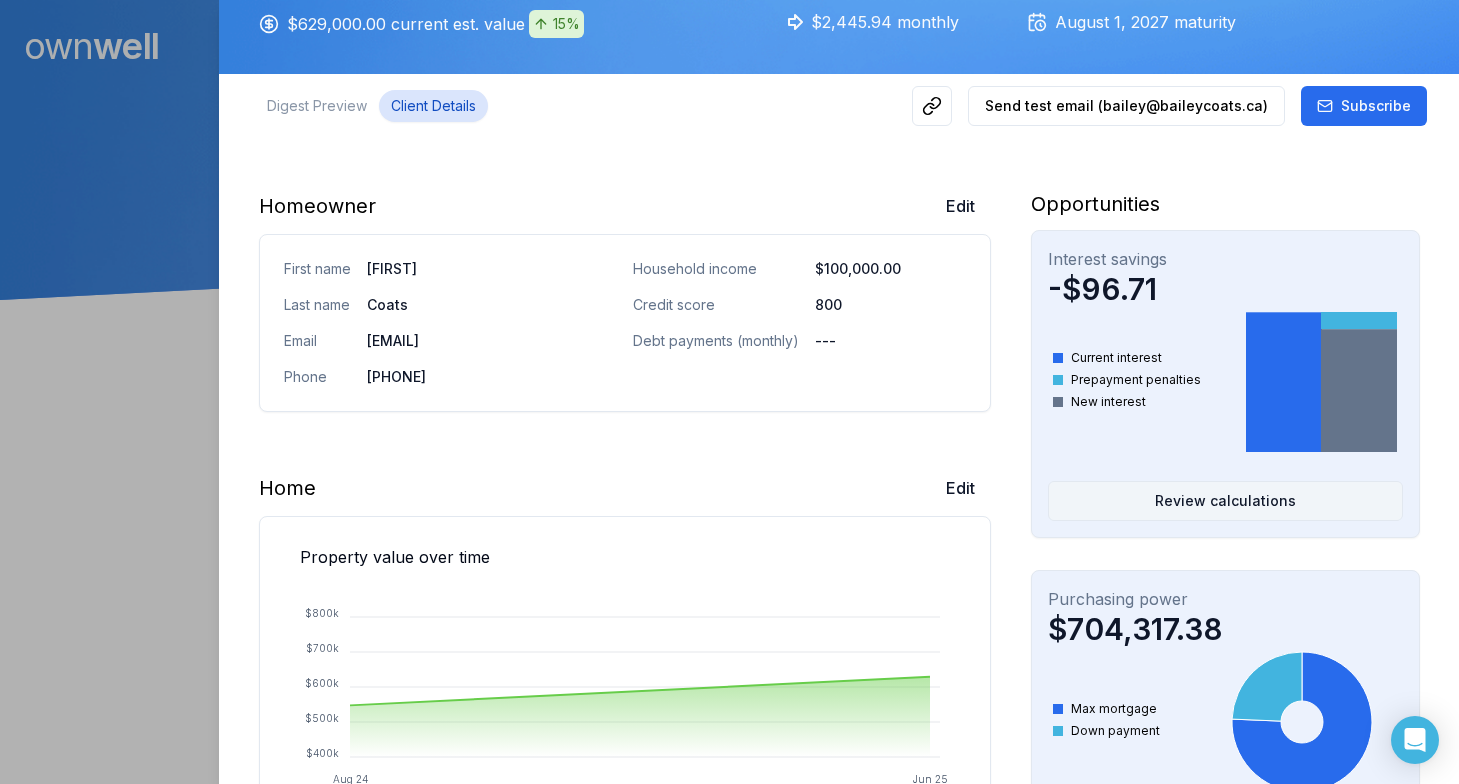 click on "Review calculations" at bounding box center (1225, 501) 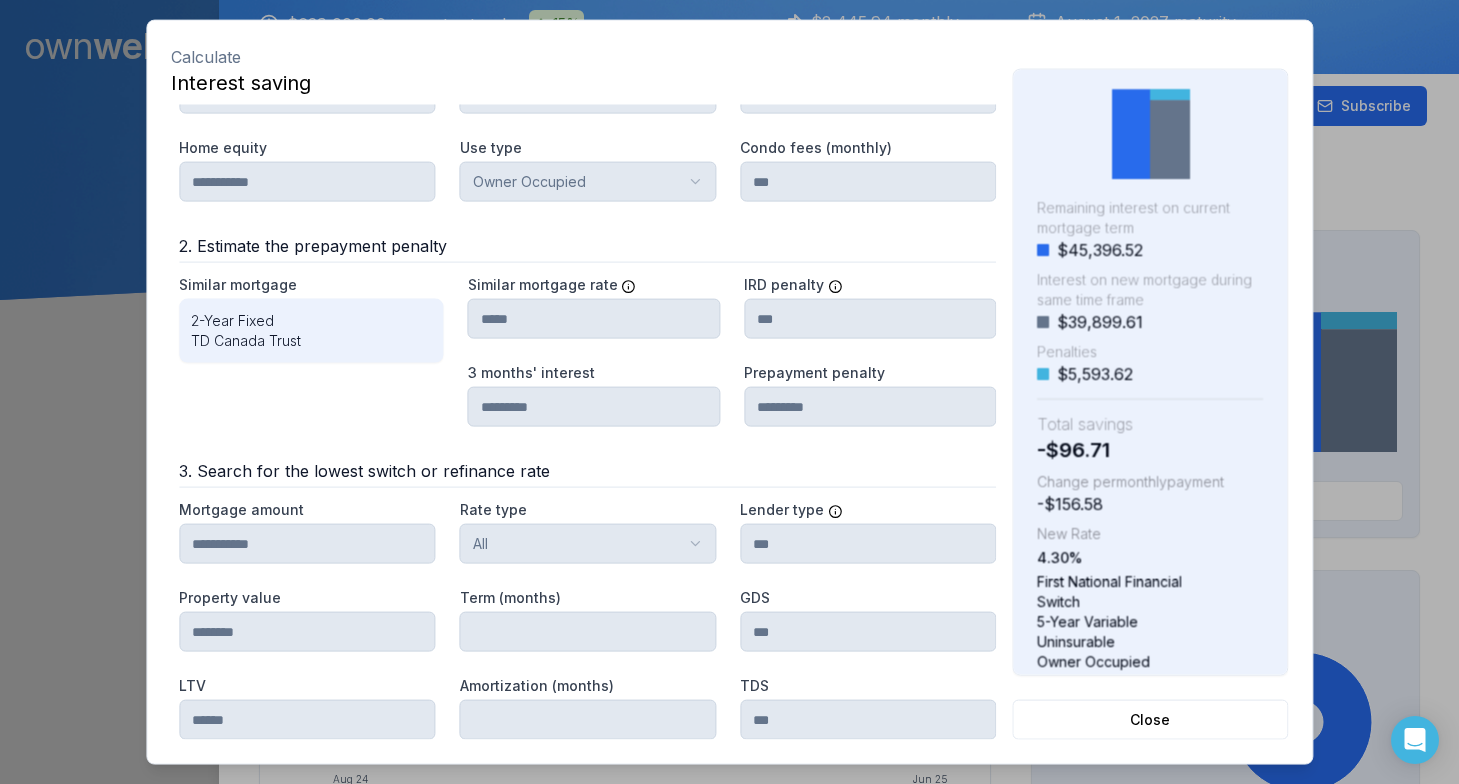 scroll, scrollTop: 208, scrollLeft: 0, axis: vertical 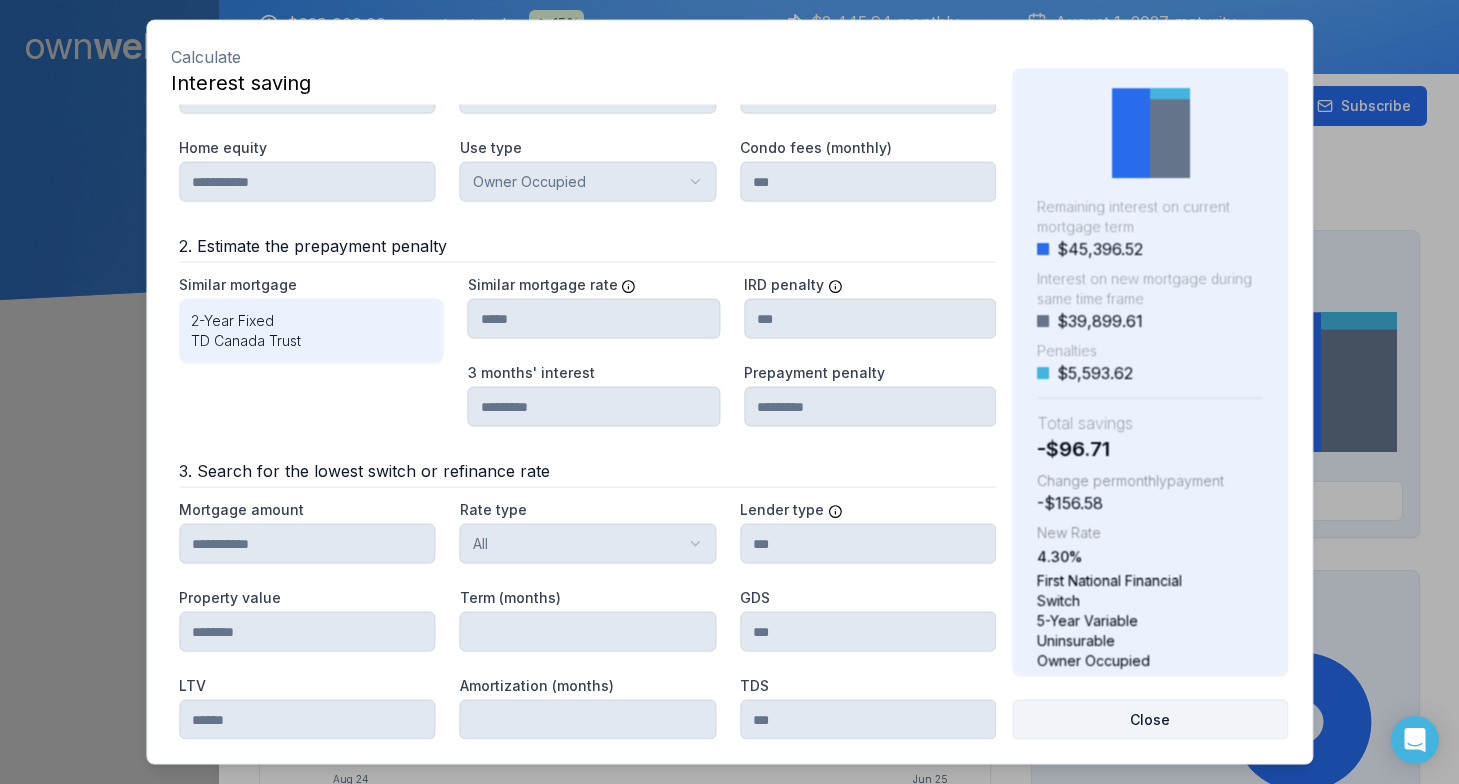 click on "Close" at bounding box center [1150, 719] 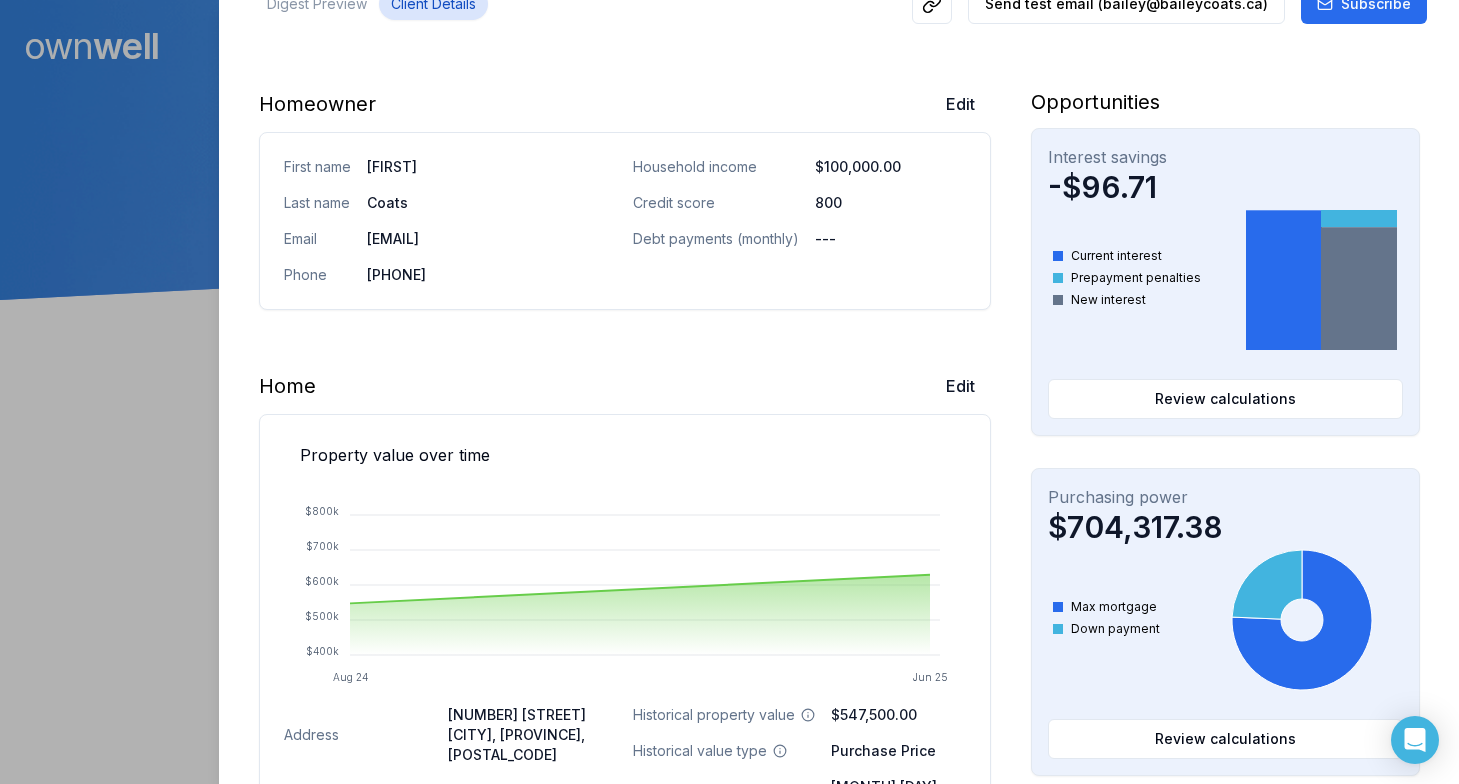 scroll, scrollTop: 27, scrollLeft: 0, axis: vertical 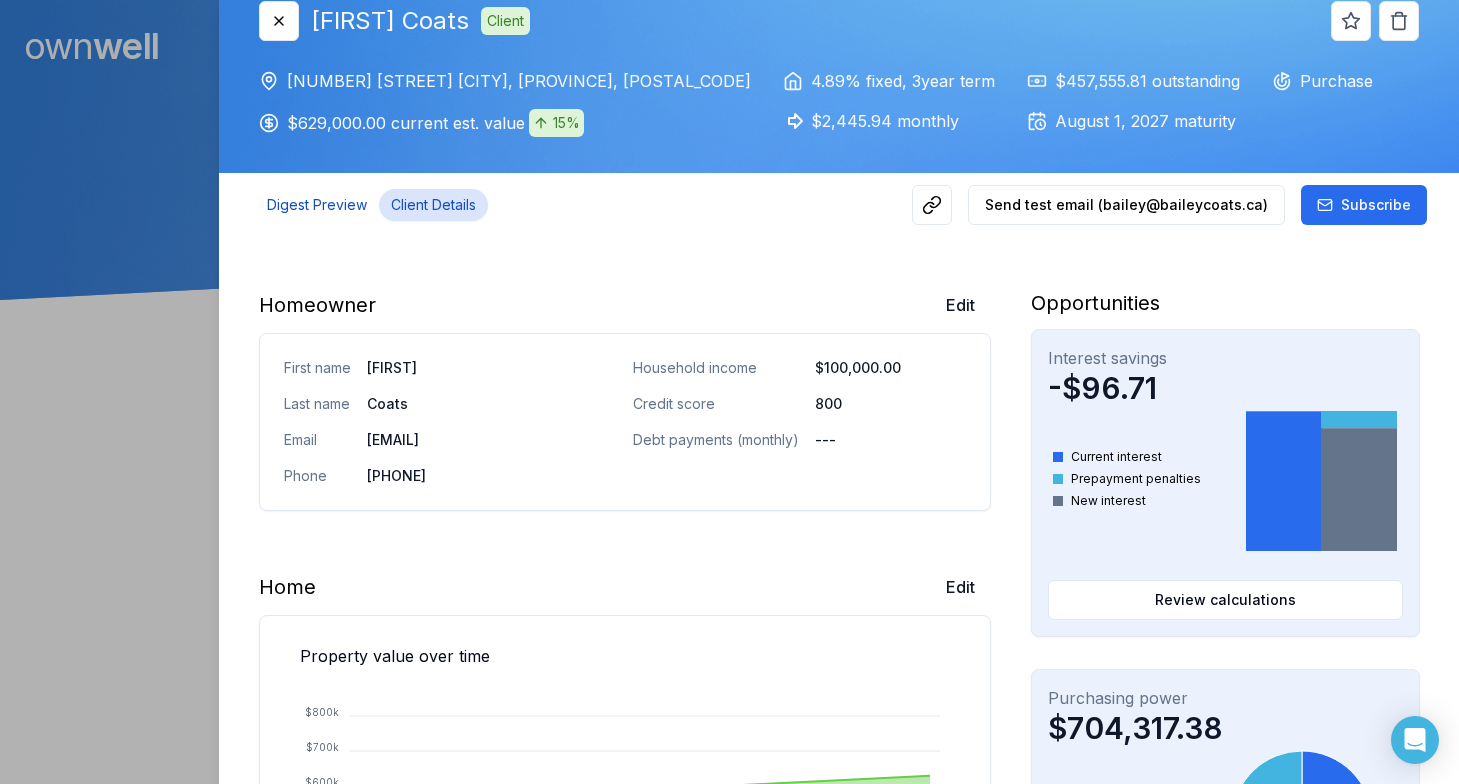 click on "Digest Preview" at bounding box center [317, 205] 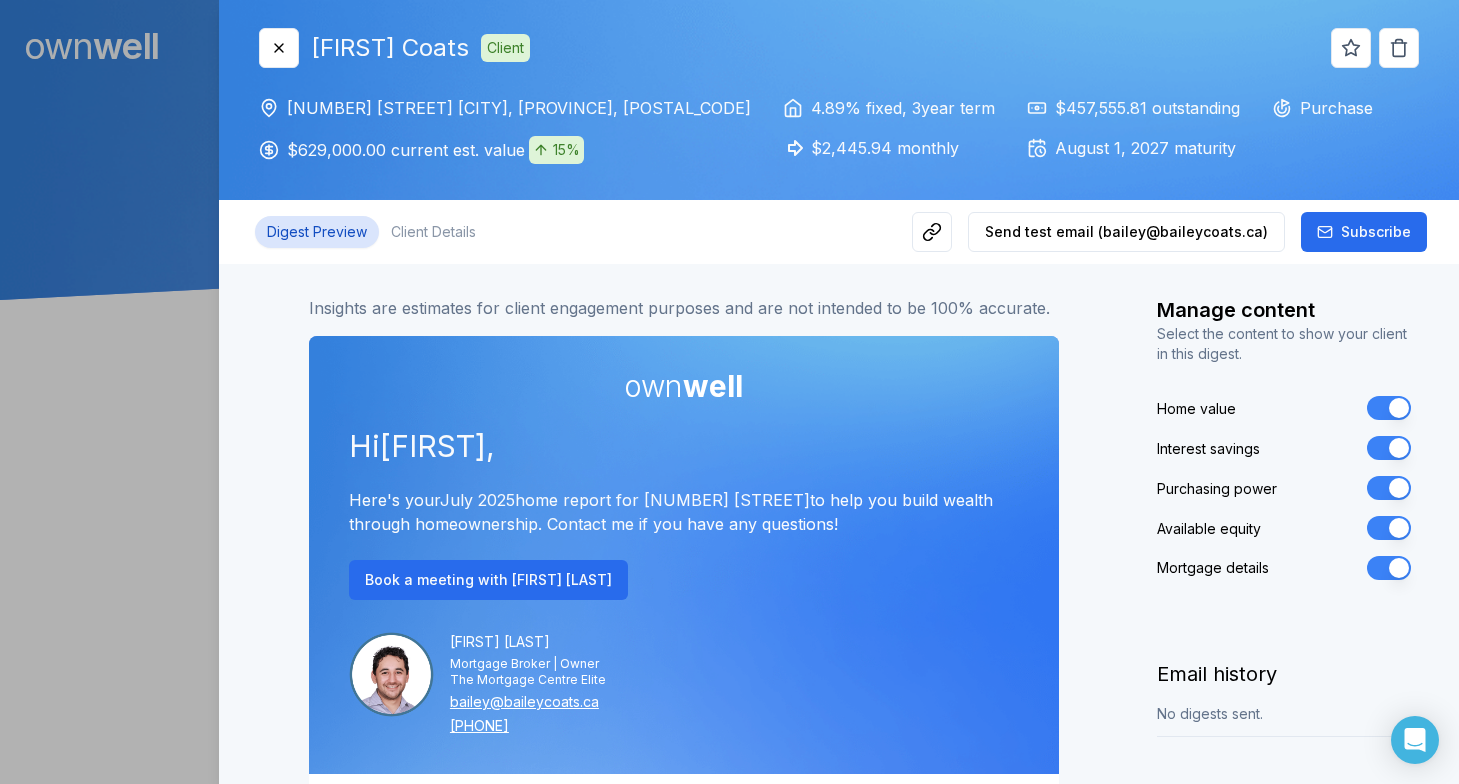scroll, scrollTop: 0, scrollLeft: 0, axis: both 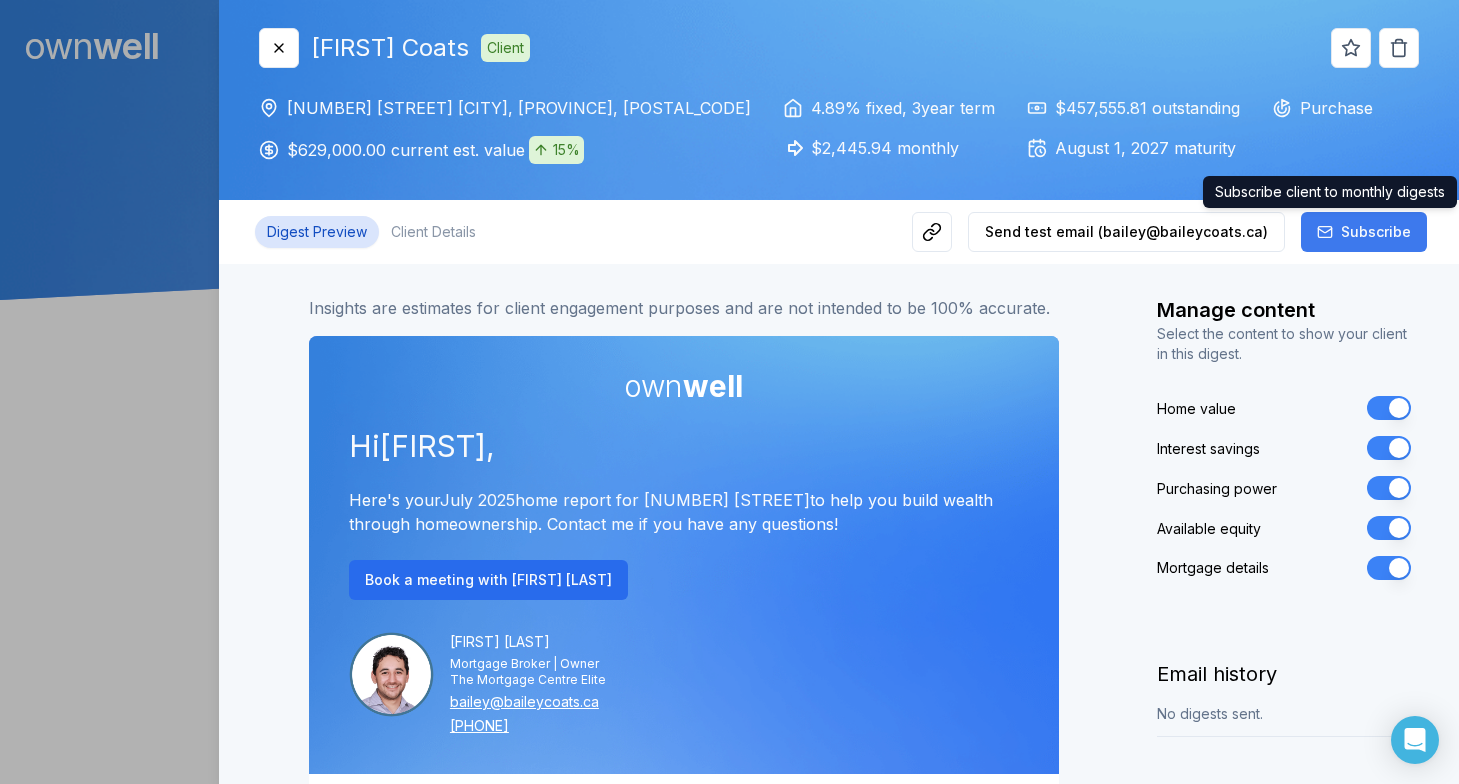 click on "Subscribe" at bounding box center [1376, 232] 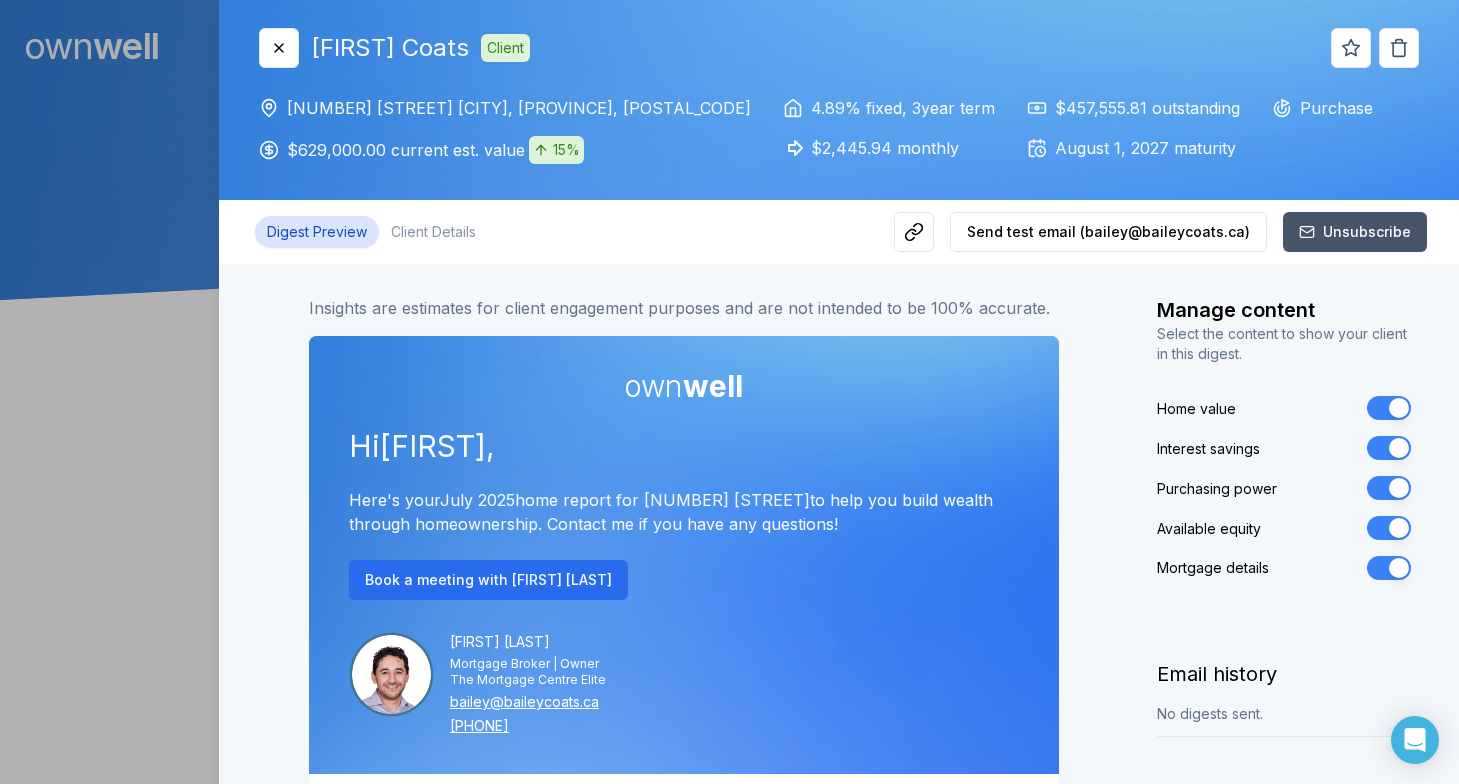 scroll, scrollTop: 0, scrollLeft: 0, axis: both 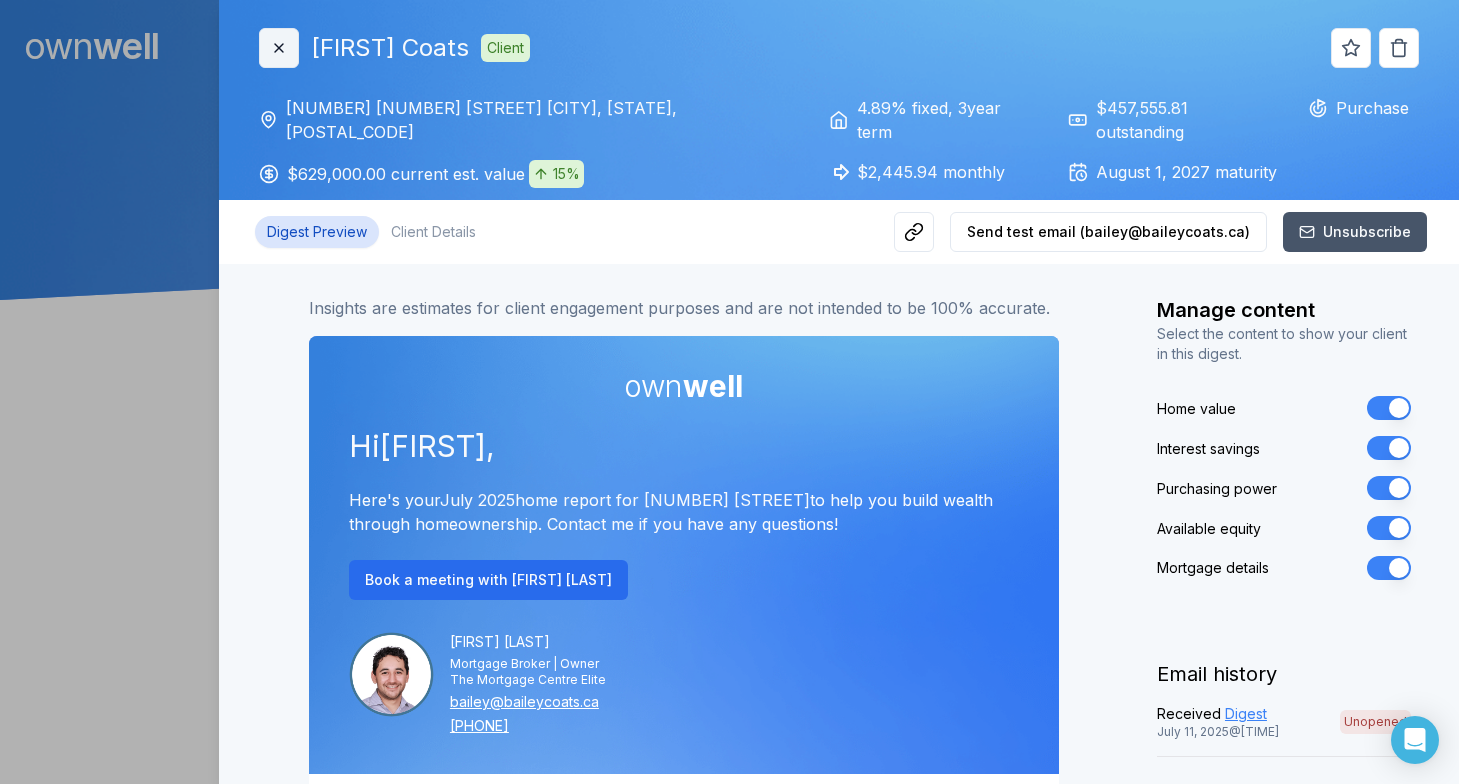 click 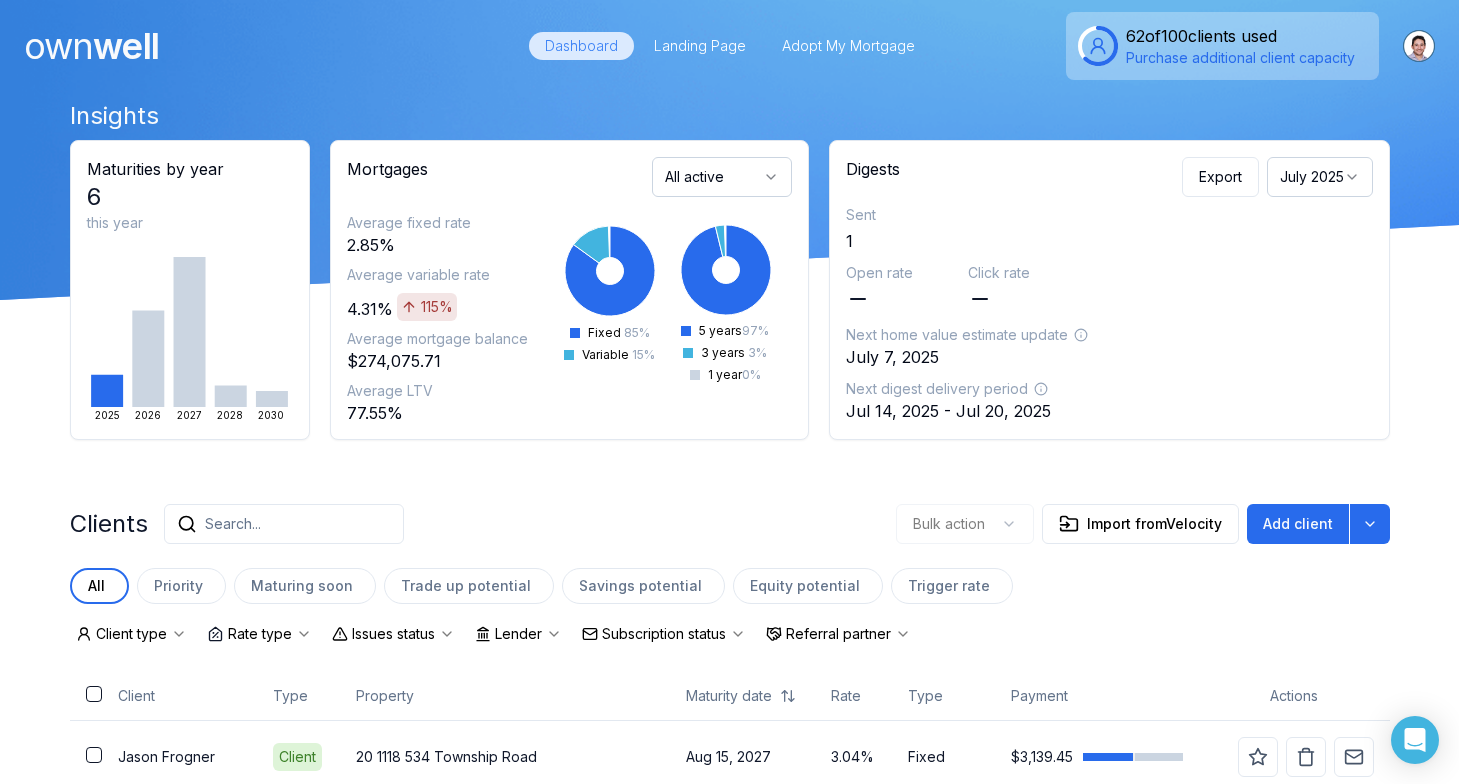click on "Search..." at bounding box center [284, 524] 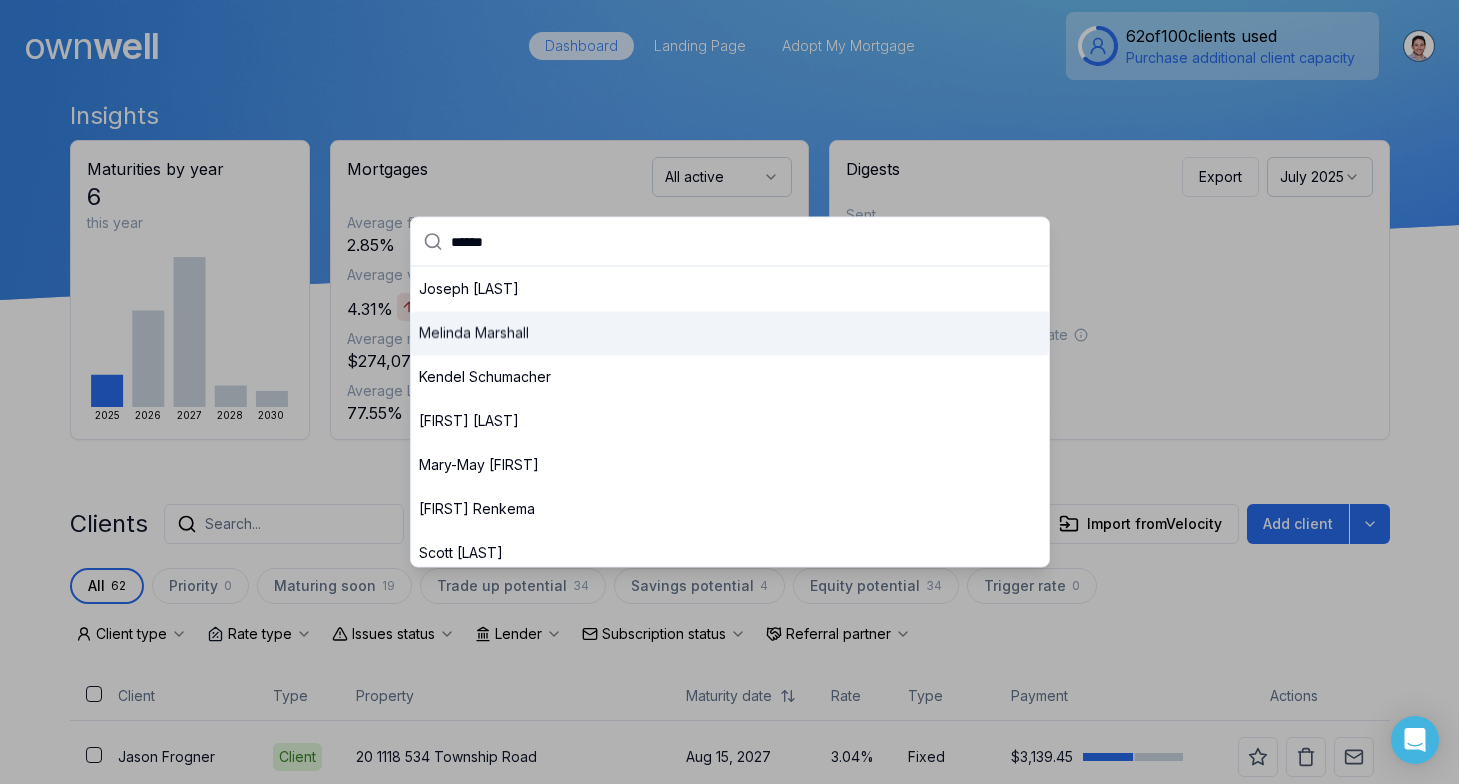 type on "******" 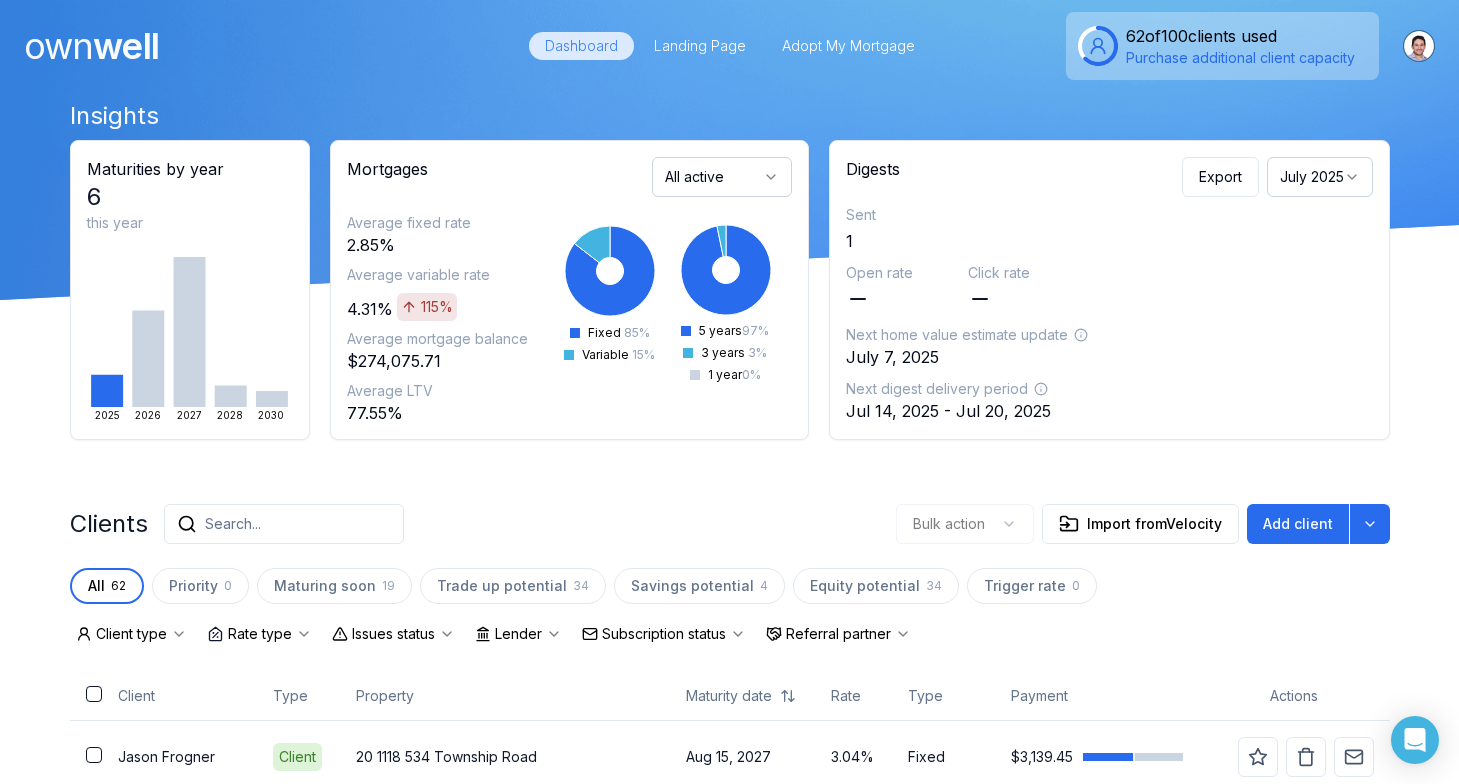 click on "Search..." at bounding box center (284, 524) 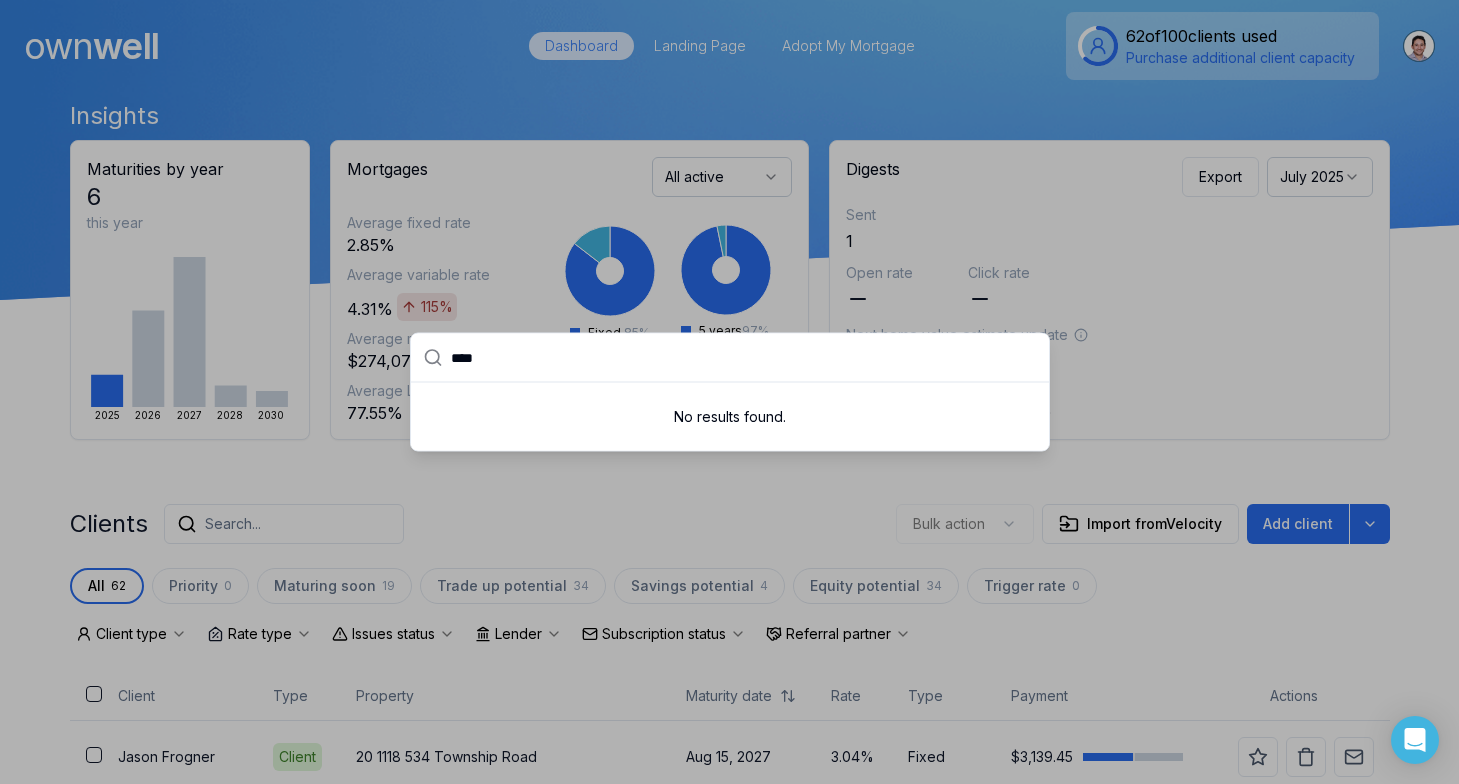 type on "*****" 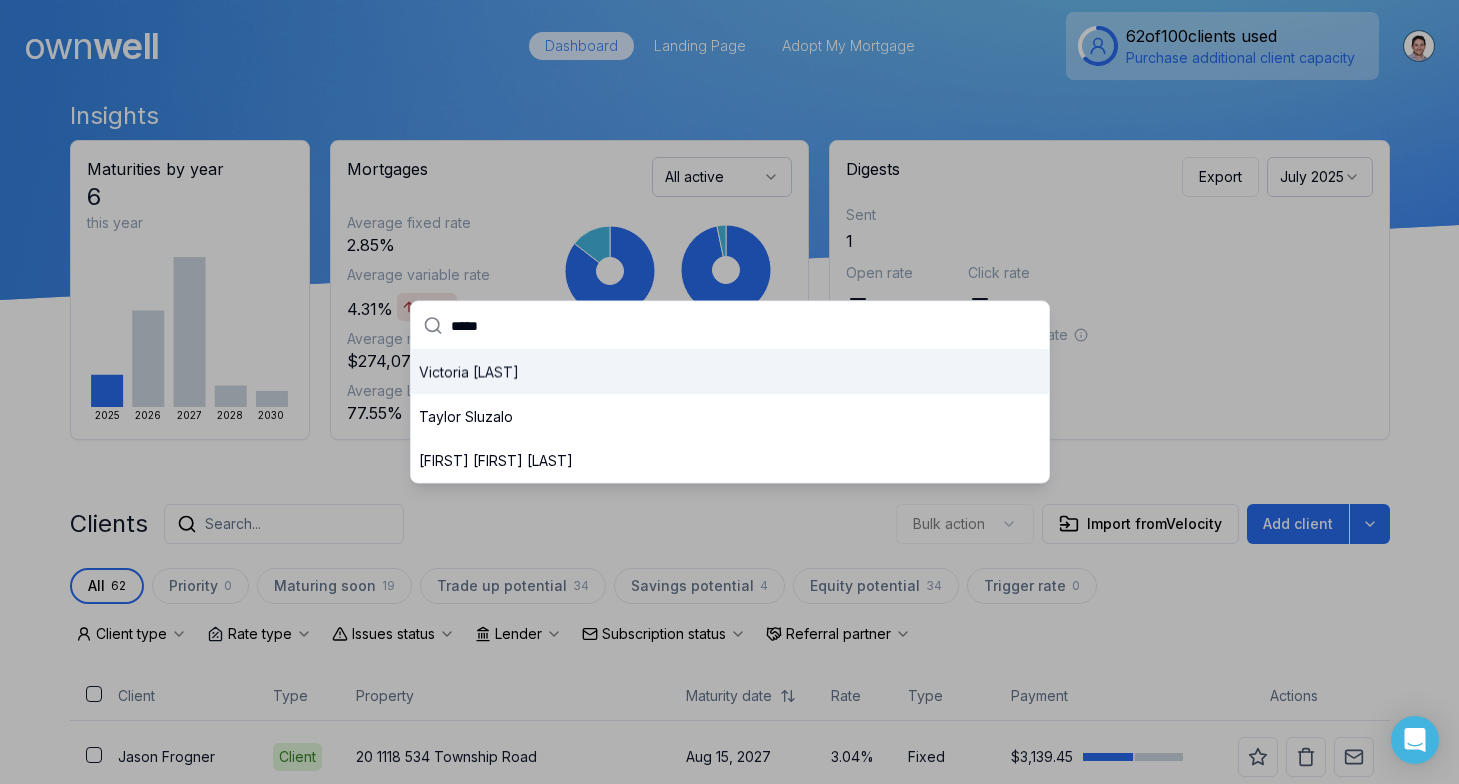 type 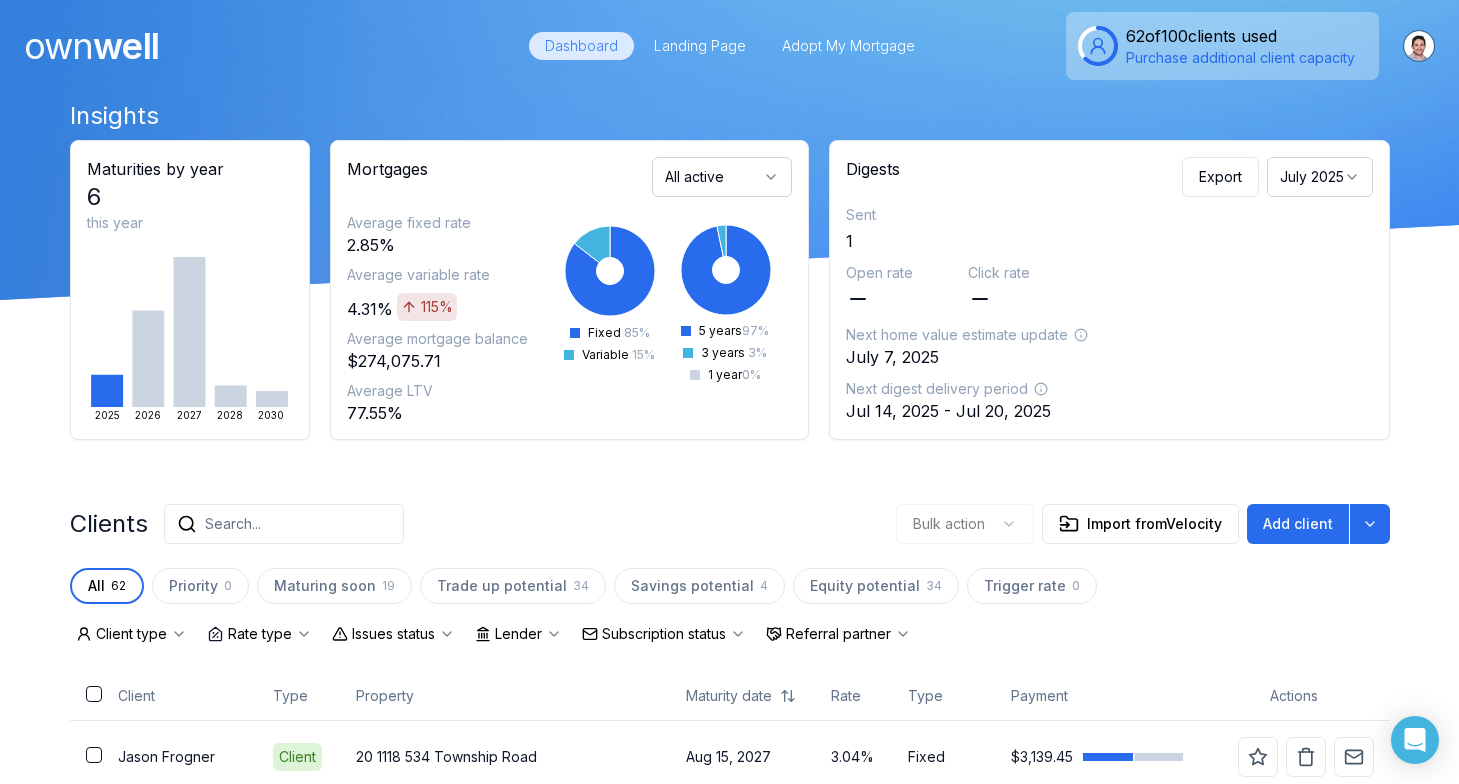 click on "Search..." at bounding box center [284, 524] 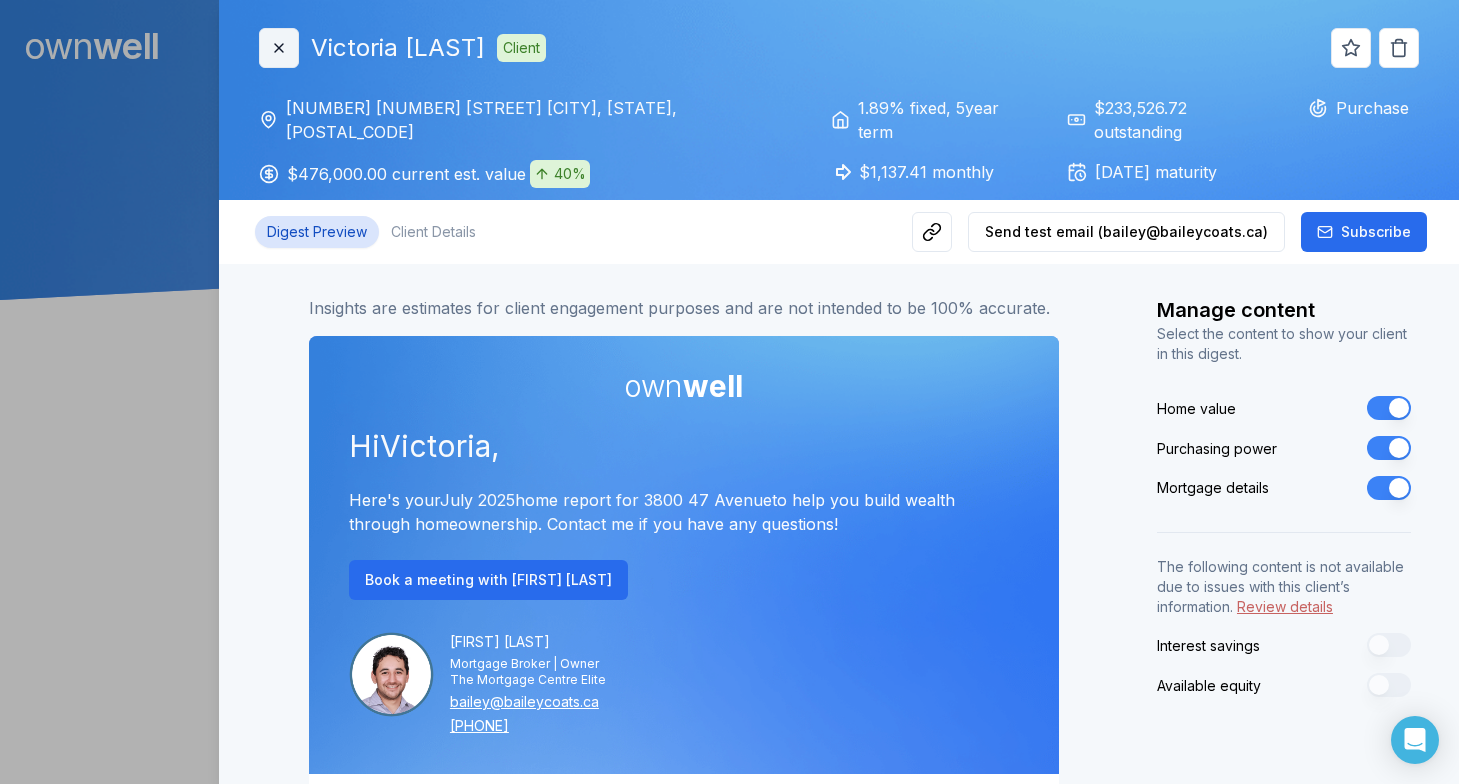 click on "Close" at bounding box center (279, 48) 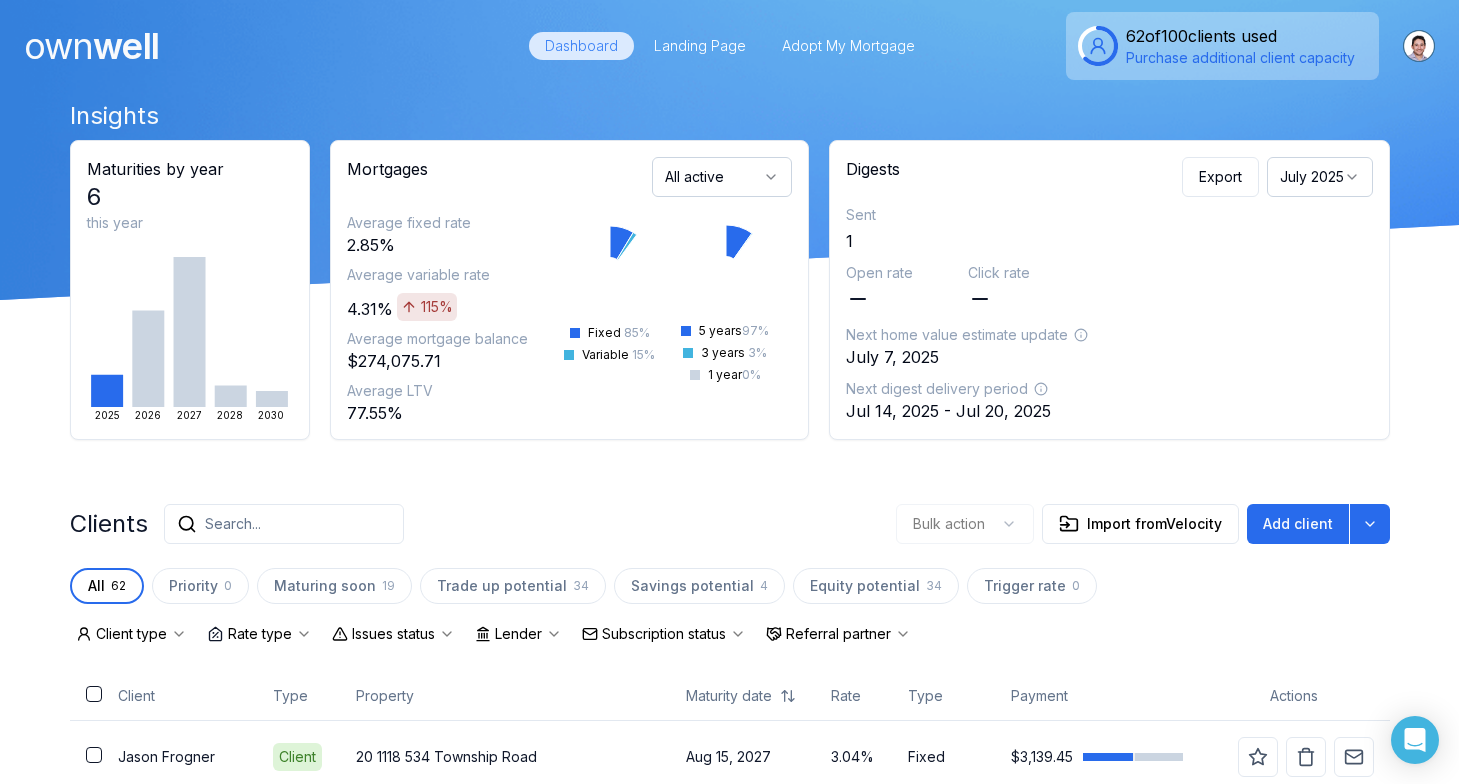 click on "Search..." at bounding box center (284, 524) 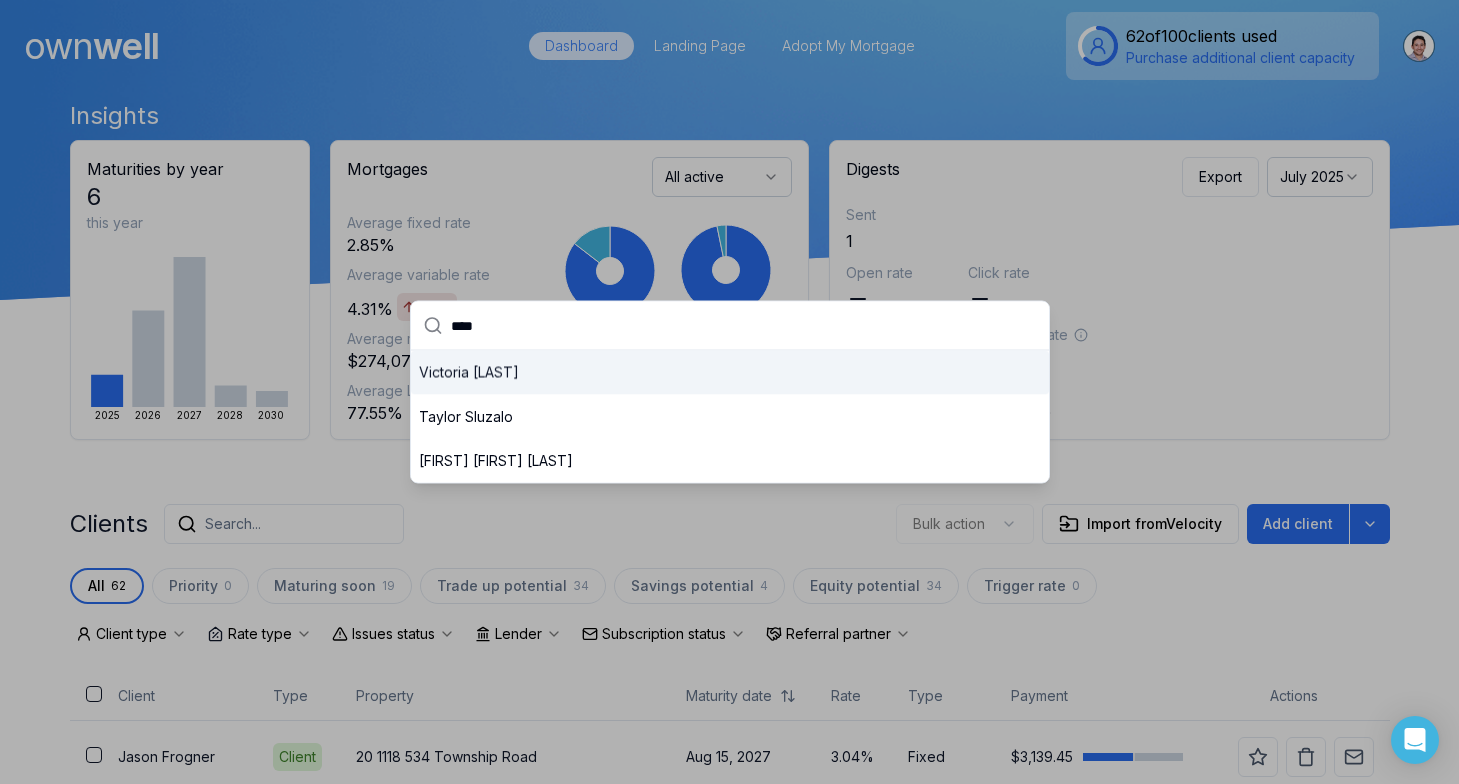 type on "*****" 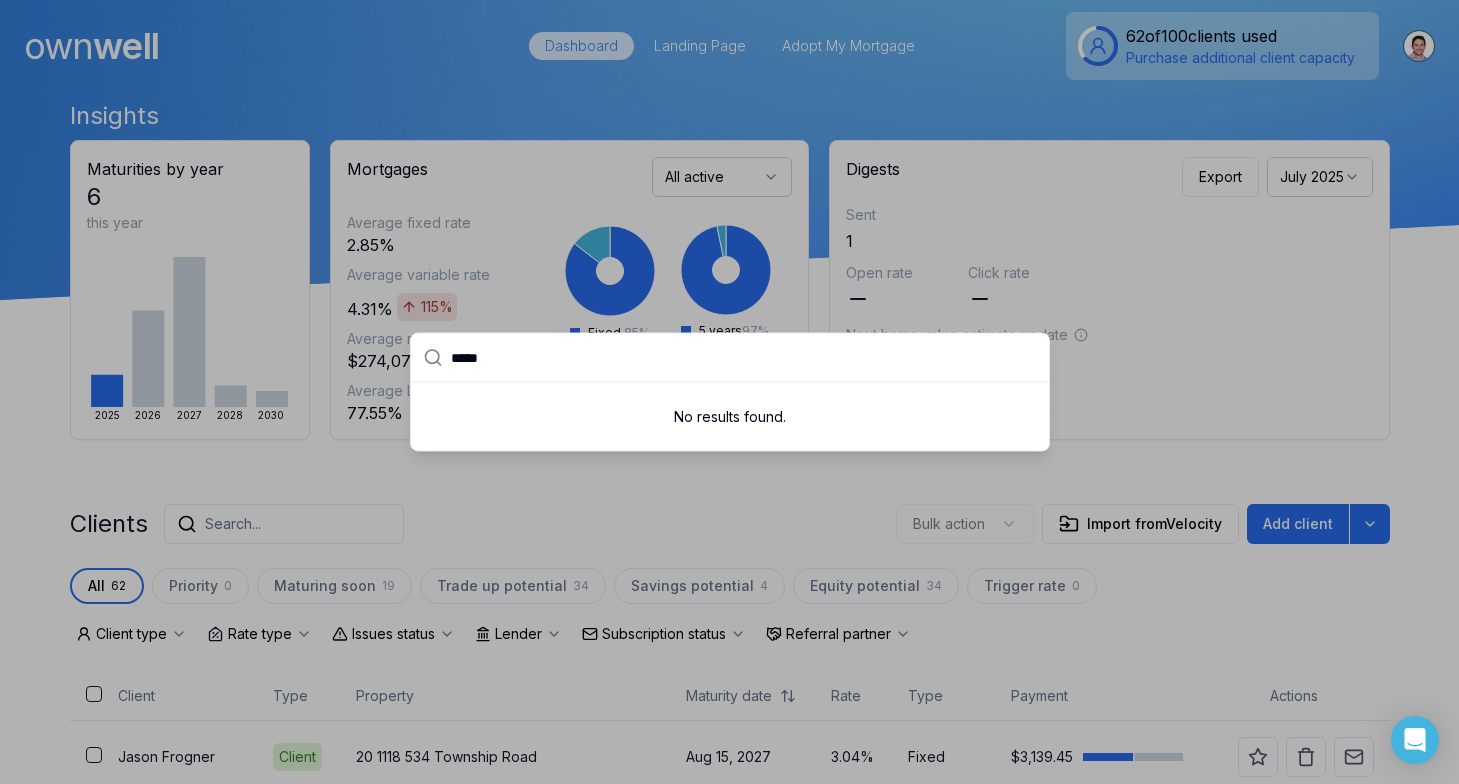 drag, startPoint x: 514, startPoint y: 368, endPoint x: 310, endPoint y: 340, distance: 205.9126 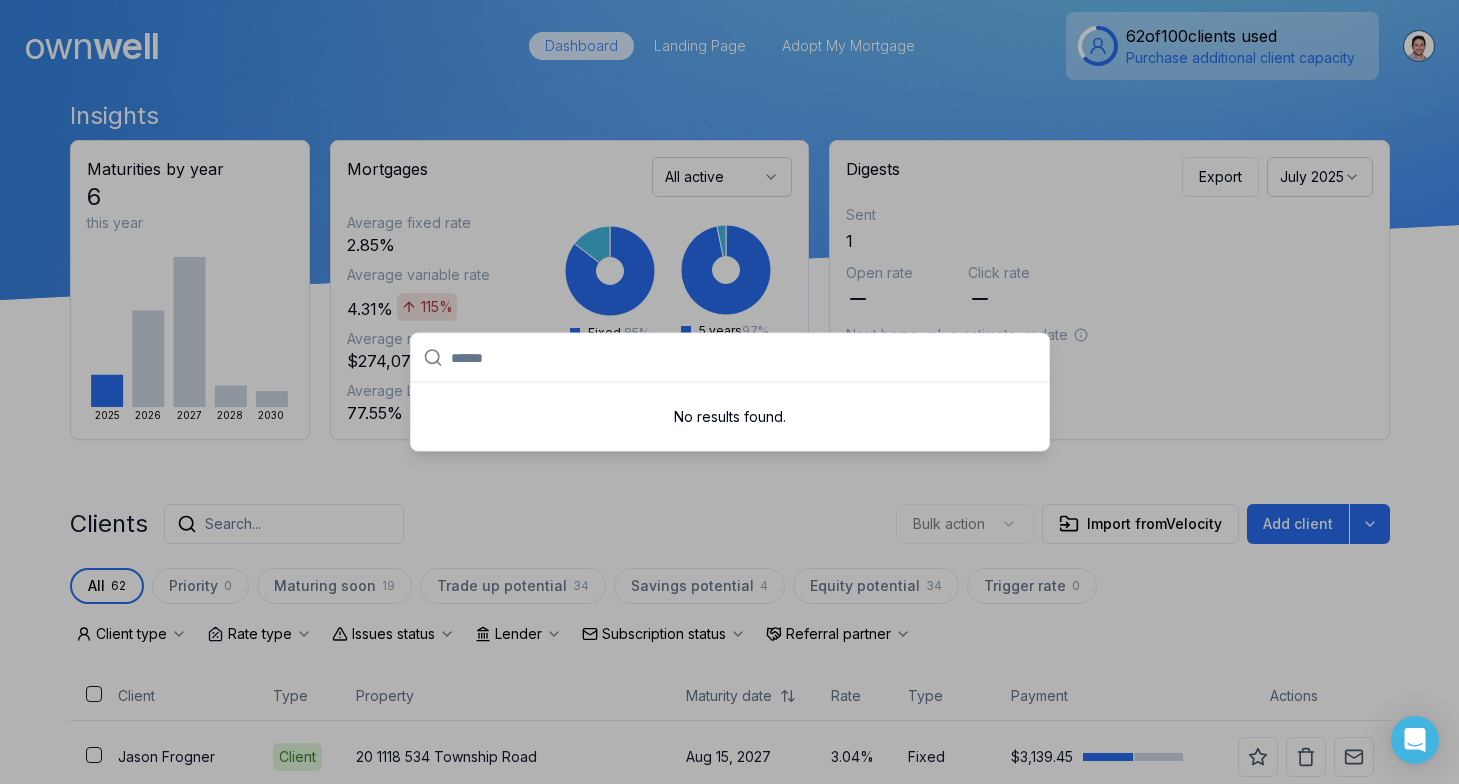 click at bounding box center (729, 392) 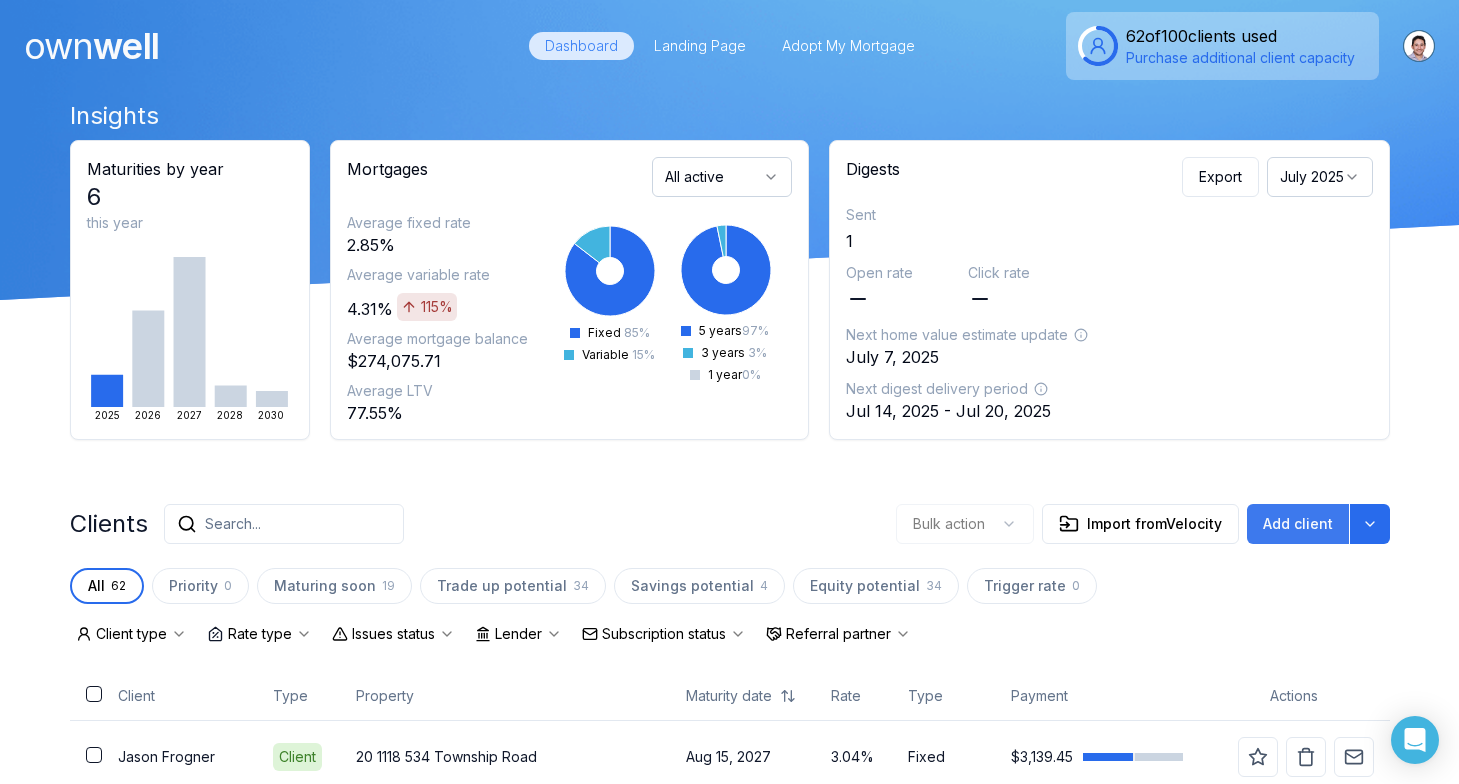 click on "Add client" at bounding box center [1298, 524] 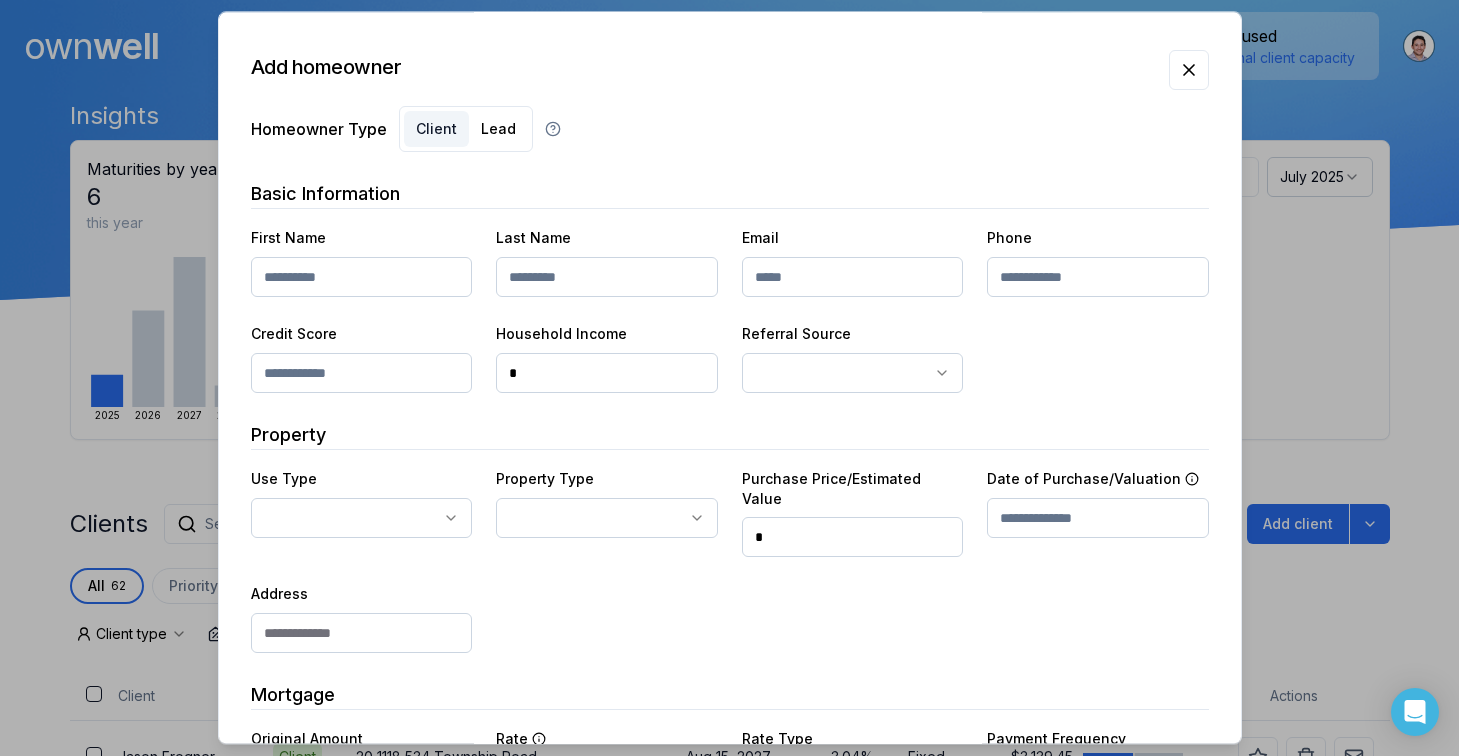 paste on "**********" 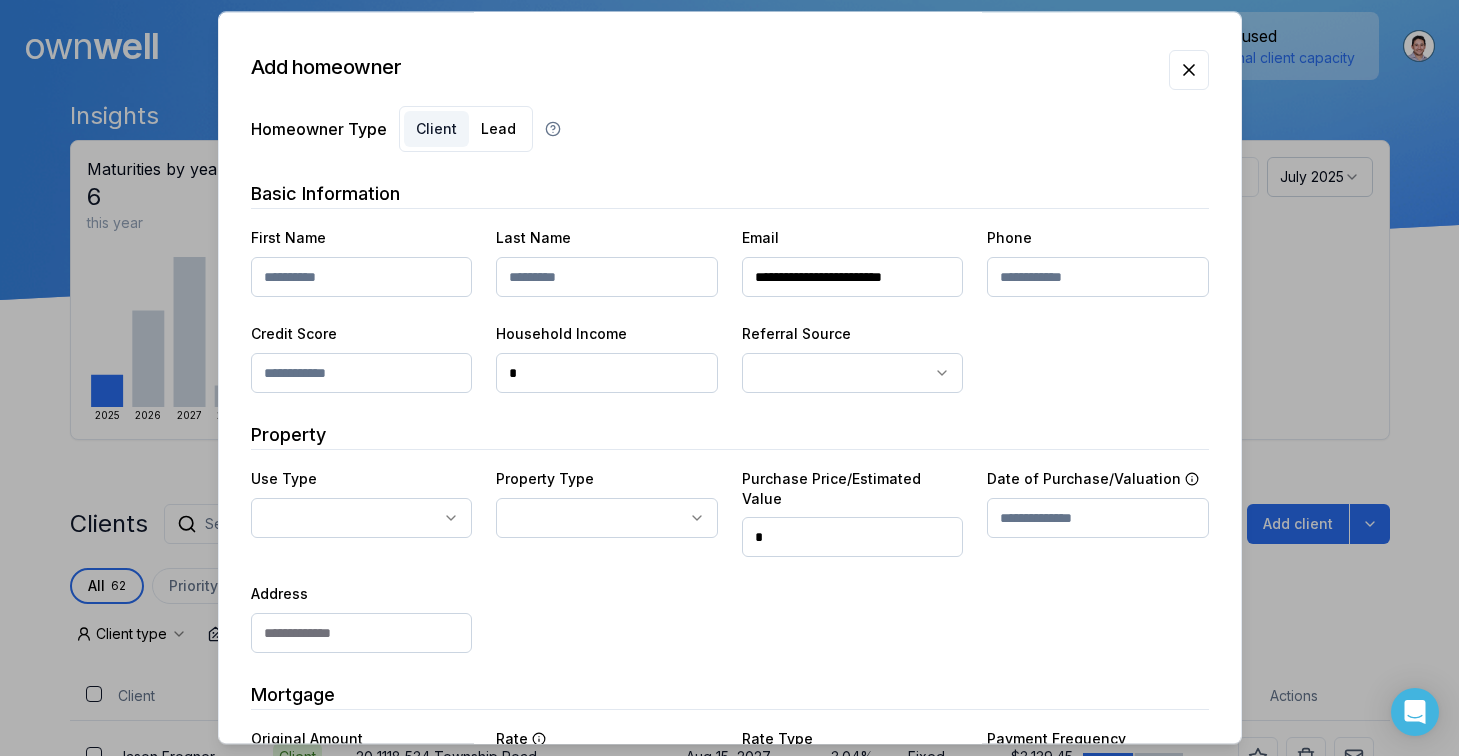type on "**********" 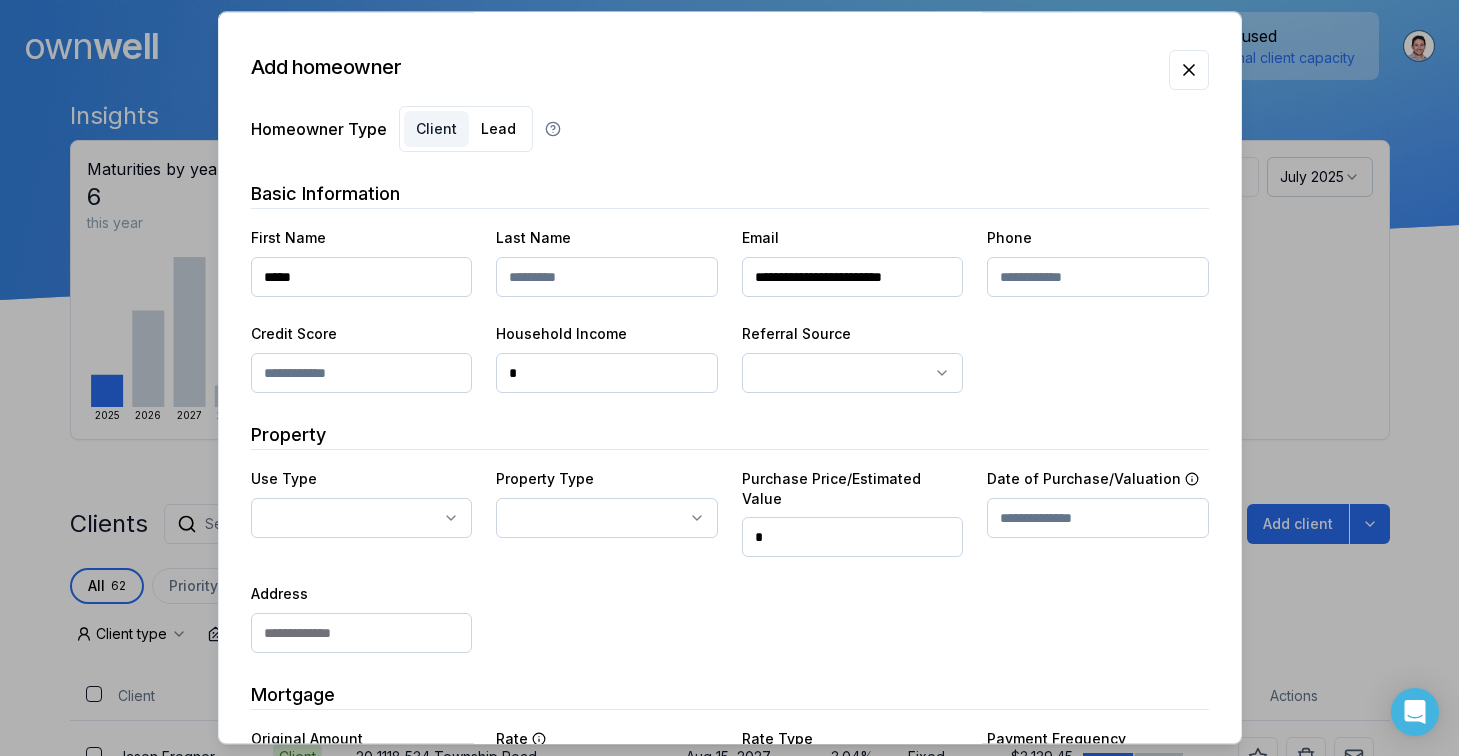 type on "*****" 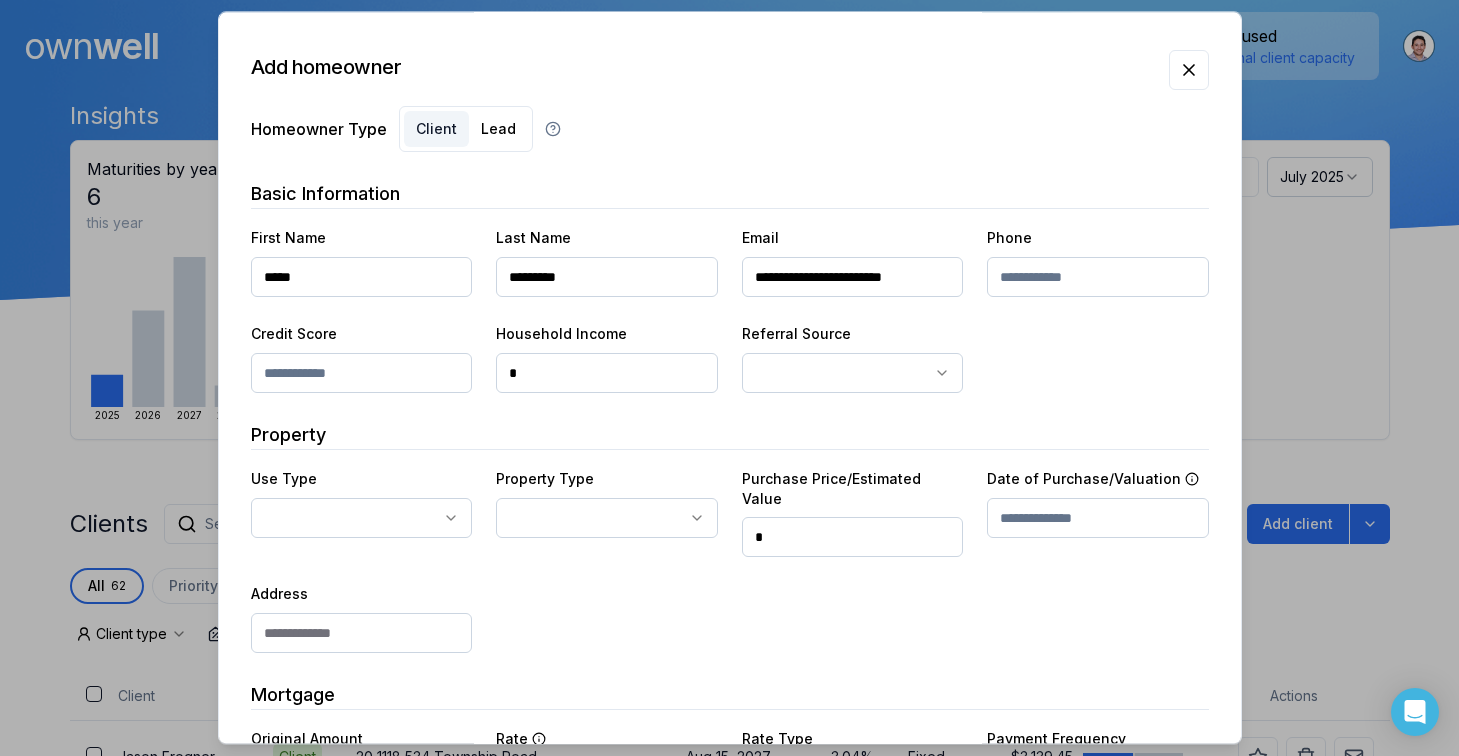 drag, startPoint x: 519, startPoint y: 280, endPoint x: 477, endPoint y: 274, distance: 42.426407 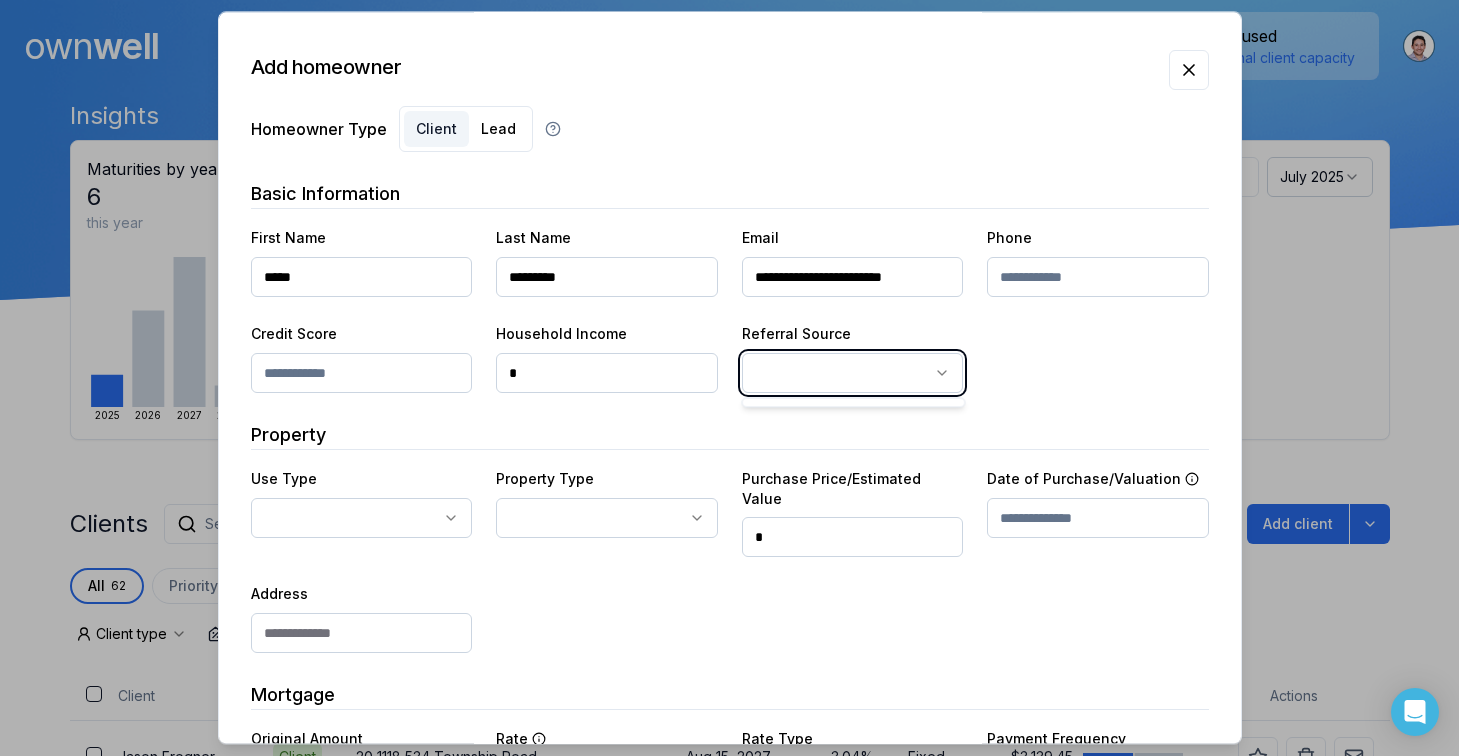 click on "Ownwell's platform is not optimized for mobile at this time.   For the best experience, please use a   desktop or laptop  to manage your account.   Note:  The   personalized homeownership reports   you generate for clients   are fully mobile-friendly   and can be easily viewed on any device. own well Dashboard Landing Page Adopt My Mortgage 62  of  100  clients used Purchase additional client capacity Insights Maturities by year 6 this year 2025 2026 2027 2028 2030 Mortgages All active Average fixed rate 2.85% Average variable rate 4.31% 115% Average mortgage balance $274,075.71 Average LTV 77.55% Fixed   85 % Variable   15 % 5 years  97 % 3 years   3 % 1 year  0 % Digests Export July 2025 Sent 1 Open rate 100% Click rate Next home value estimate update July 7, 2025 Next digest delivery period Jul 14, 2025 - Jul 20, 2025 Clients Search... Bulk action   Import from  Velocity Add client All 62 Priority 0 Maturing soon 19 Trade up potential 34 Savings potential 4 Equity potential 34 Trigger rate 0 Client type" at bounding box center (729, 150) 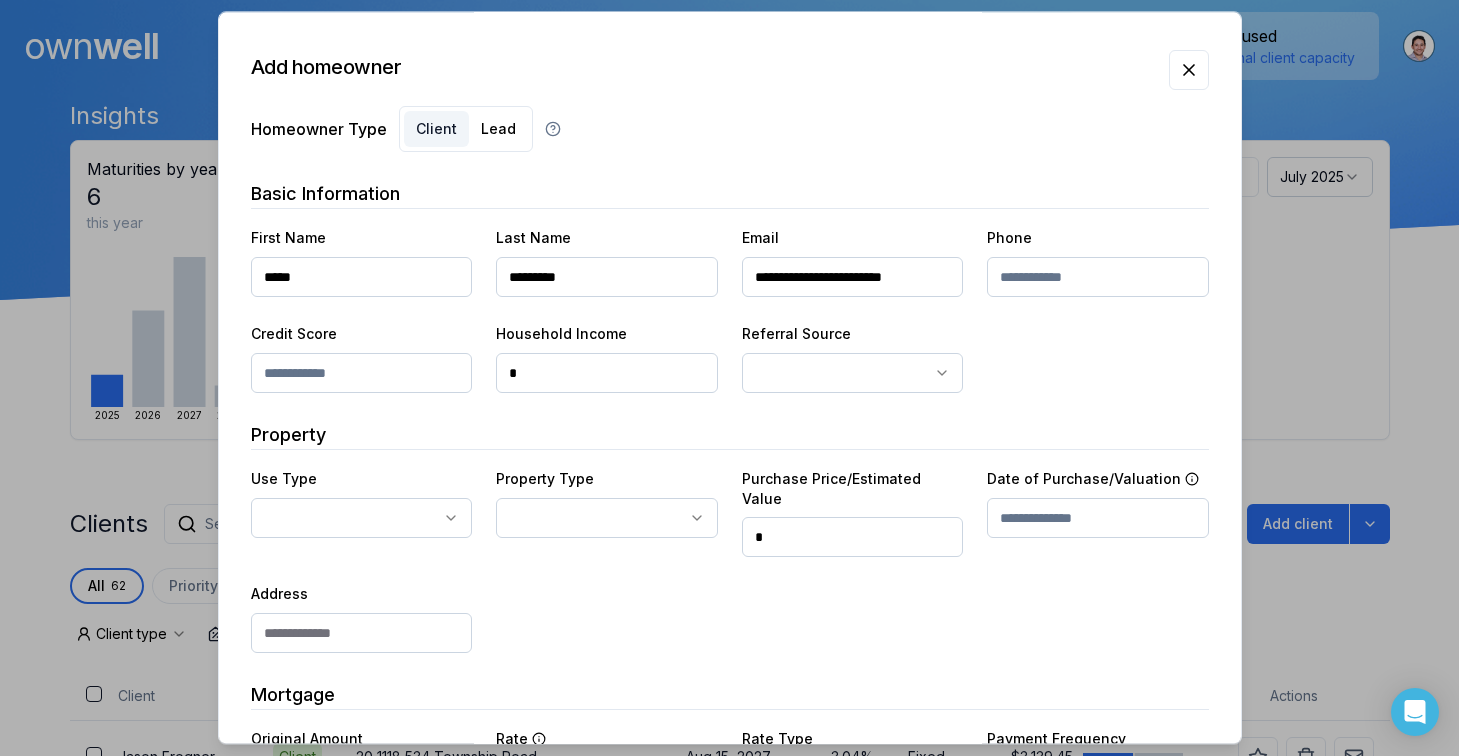 click at bounding box center [362, 373] 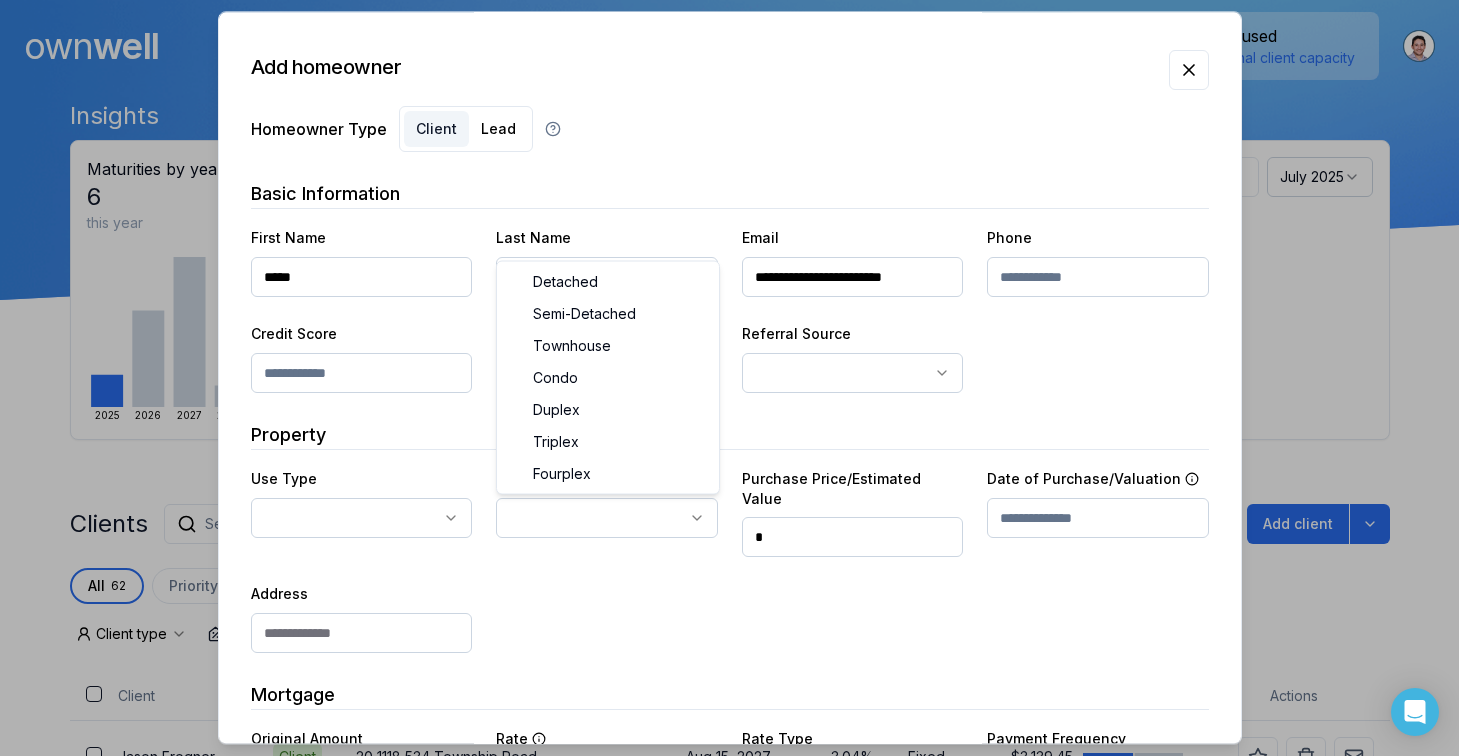 click on "Ownwell's platform is not optimized for mobile at this time.   For the best experience, please use a   desktop or laptop  to manage your account.   Note:  The   personalized homeownership reports   you generate for clients   are fully mobile-friendly   and can be easily viewed on any device. own well Dashboard Landing Page Adopt My Mortgage 62  of  100  clients used Purchase additional client capacity Insights Maturities by year 6 this year 2025 2026 2027 2028 2030 Mortgages All active Average fixed rate 2.85% Average variable rate 4.31% 115% Average mortgage balance $274,075.71 Average LTV 77.55% Fixed   85 % Variable   15 % 5 years  97 % 3 years   3 % 1 year  0 % Digests Export July 2025 Sent 1 Open rate 100% Click rate Next home value estimate update July 7, 2025 Next digest delivery period Jul 14, 2025 - Jul 20, 2025 Clients Search... Bulk action   Import from  Velocity Add client All 62 Priority 0 Maturing soon 19 Trade up potential 34 Savings potential 4 Equity potential 34 Trigger rate 0 Client type" at bounding box center [729, 150] 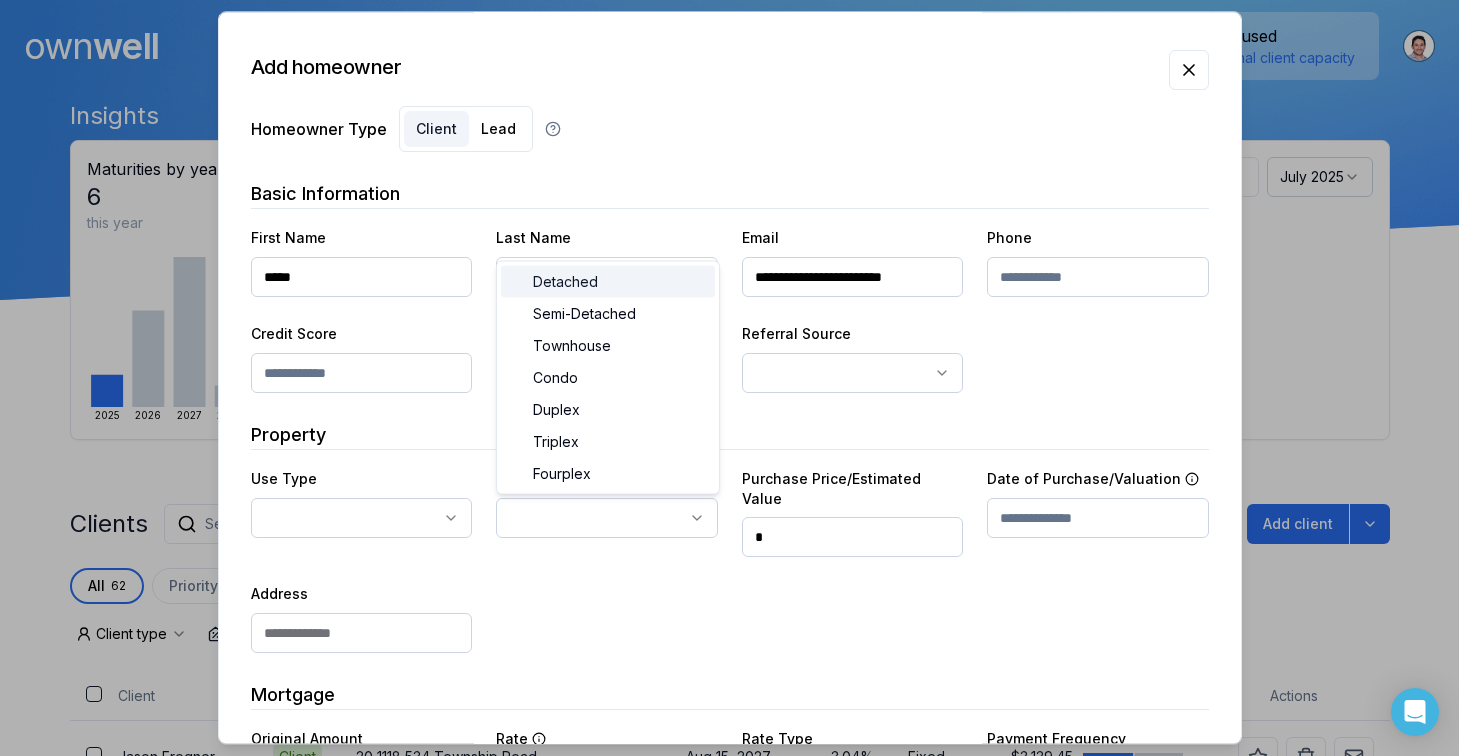 select on "********" 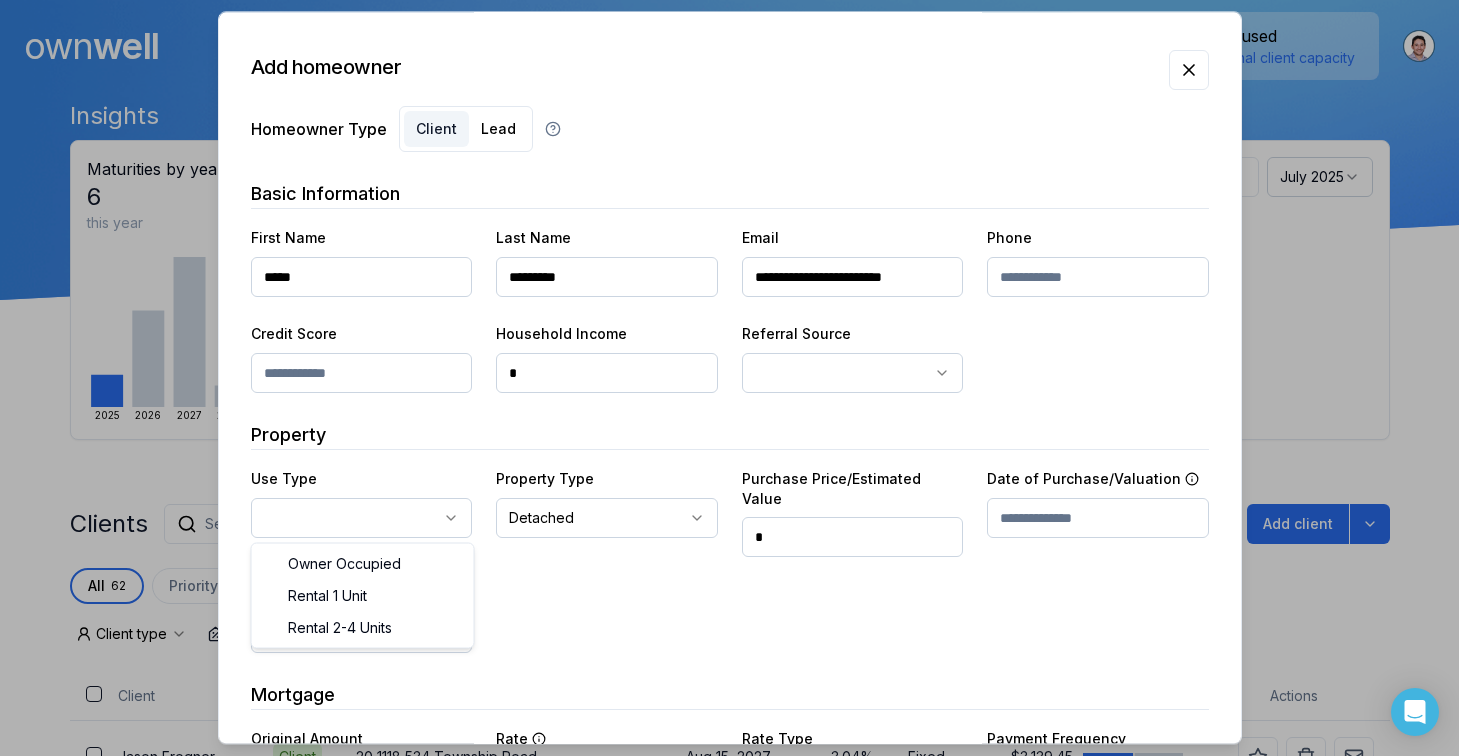 click on "Ownwell's platform is not optimized for mobile at this time.   For the best experience, please use a   desktop or laptop  to manage your account.   Note:  The   personalized homeownership reports   you generate for clients   are fully mobile-friendly   and can be easily viewed on any device. own well Dashboard Landing Page Adopt My Mortgage 62  of  100  clients used Purchase additional client capacity Insights Maturities by year 6 this year 2025 2026 2027 2028 2030 Mortgages All active Average fixed rate 2.85% Average variable rate 4.31% 115% Average mortgage balance $274,075.71 Average LTV 77.55% Fixed   85 % Variable   15 % 5 years  97 % 3 years   3 % 1 year  0 % Digests Export July 2025 Sent 1 Open rate 100% Click rate Next home value estimate update July 7, 2025 Next digest delivery period Jul 14, 2025 - Jul 20, 2025 Clients Search... Bulk action   Import from  Velocity Add client All 62 Priority 0 Maturing soon 19 Trade up potential 34 Savings potential 4 Equity potential 34 Trigger rate 0 Client type" at bounding box center (729, 150) 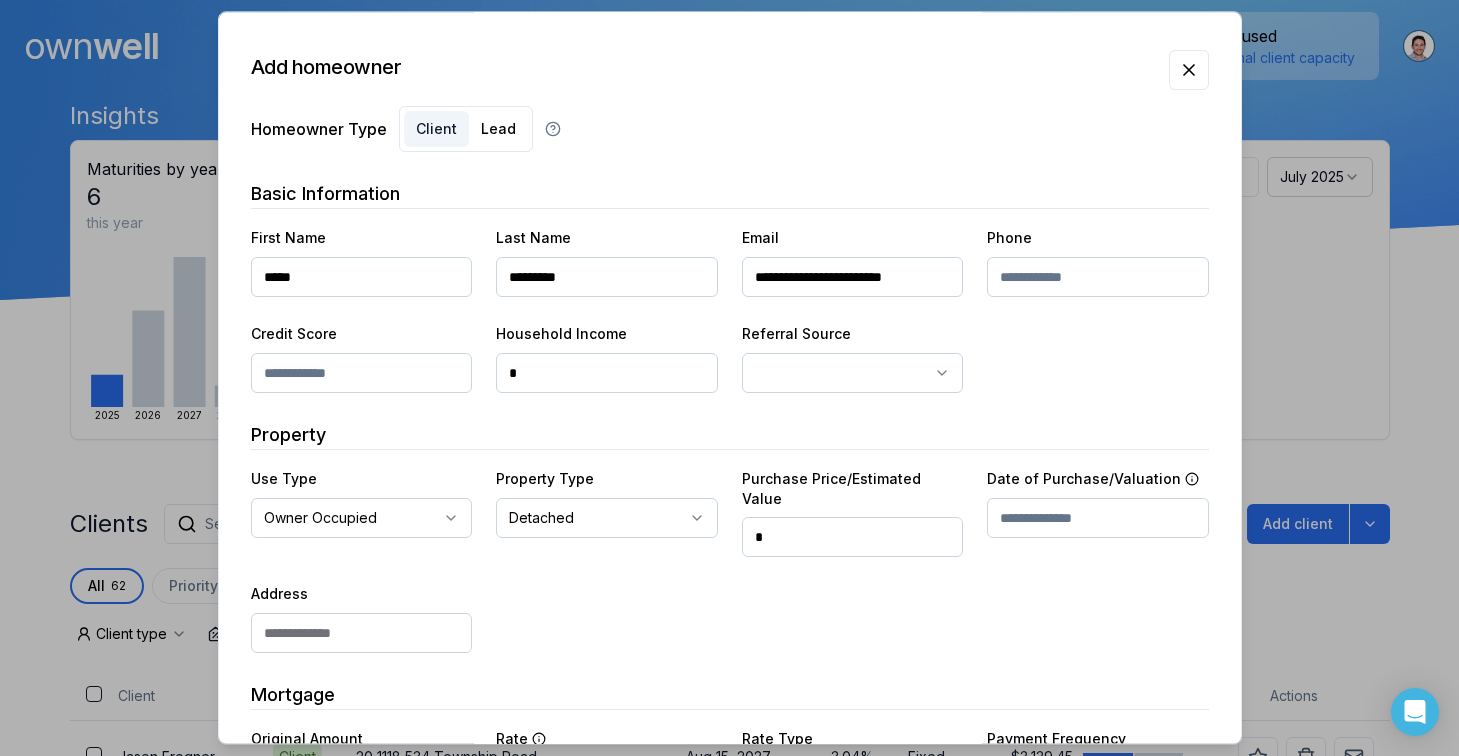 click on "*" at bounding box center (853, 537) 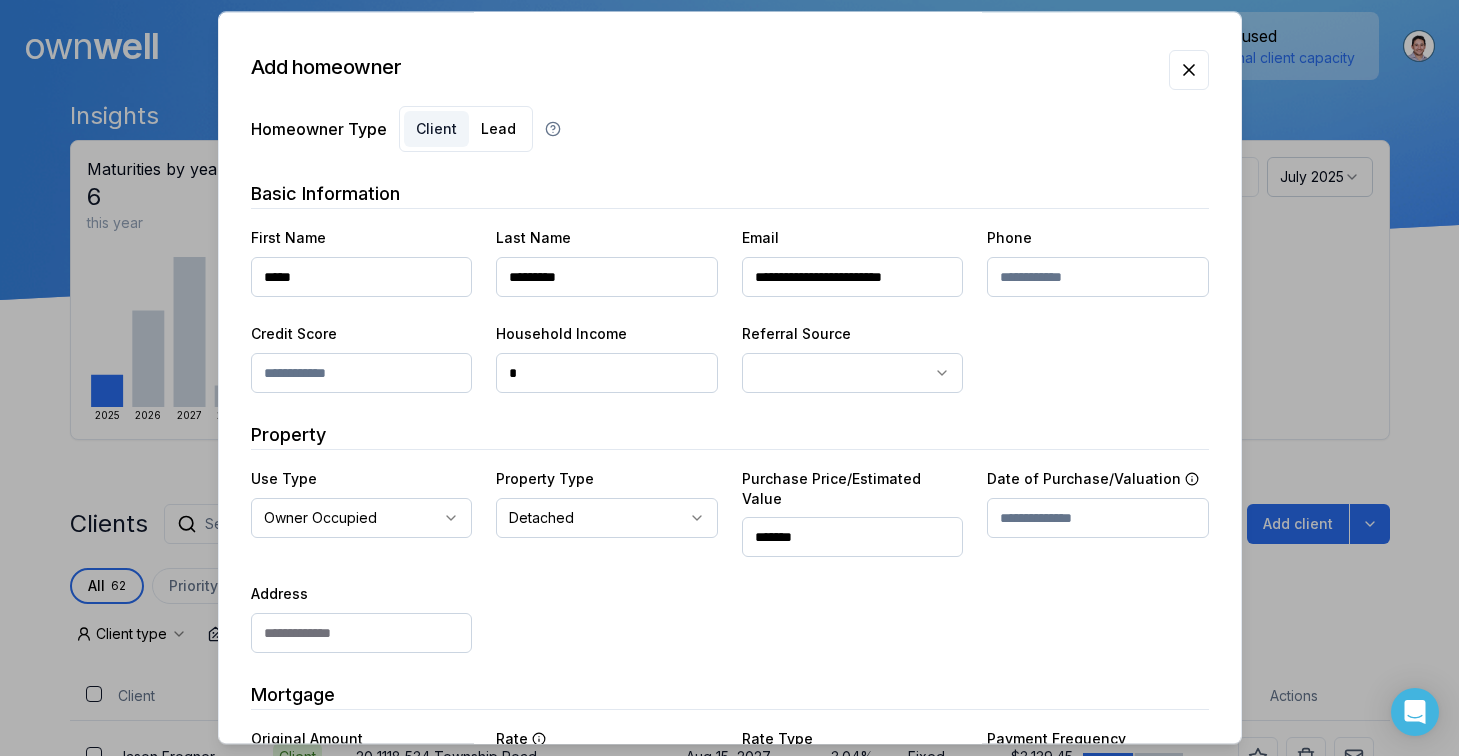 type on "********" 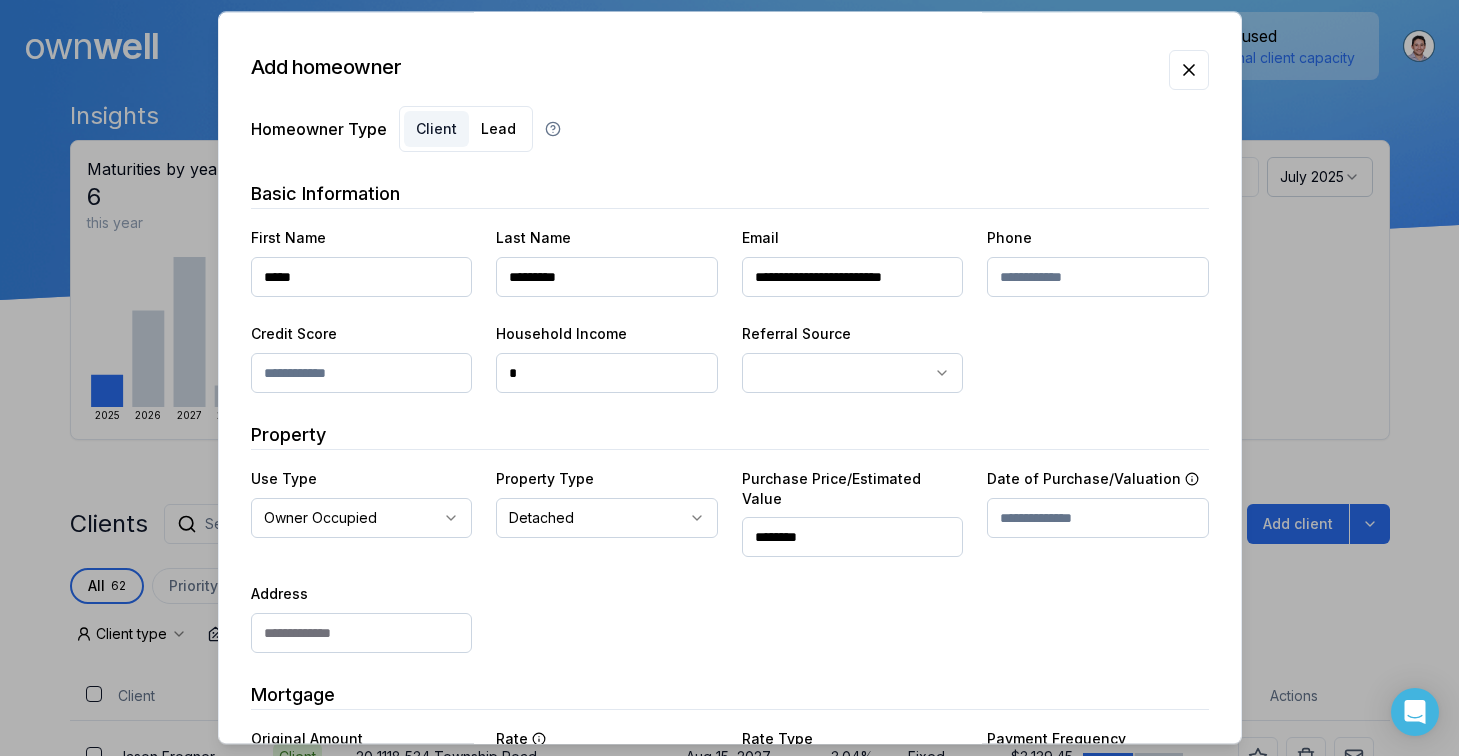 click at bounding box center [1098, 518] 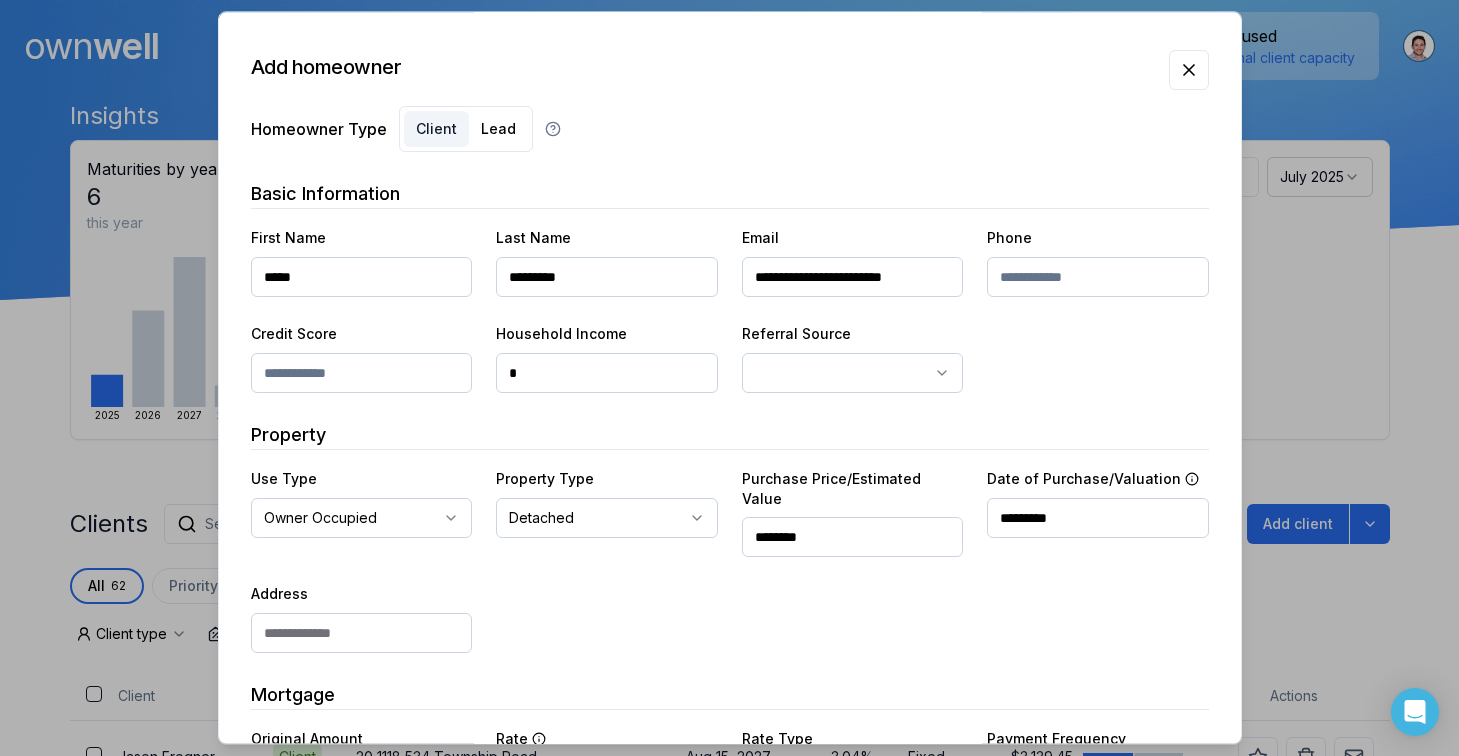 type on "*********" 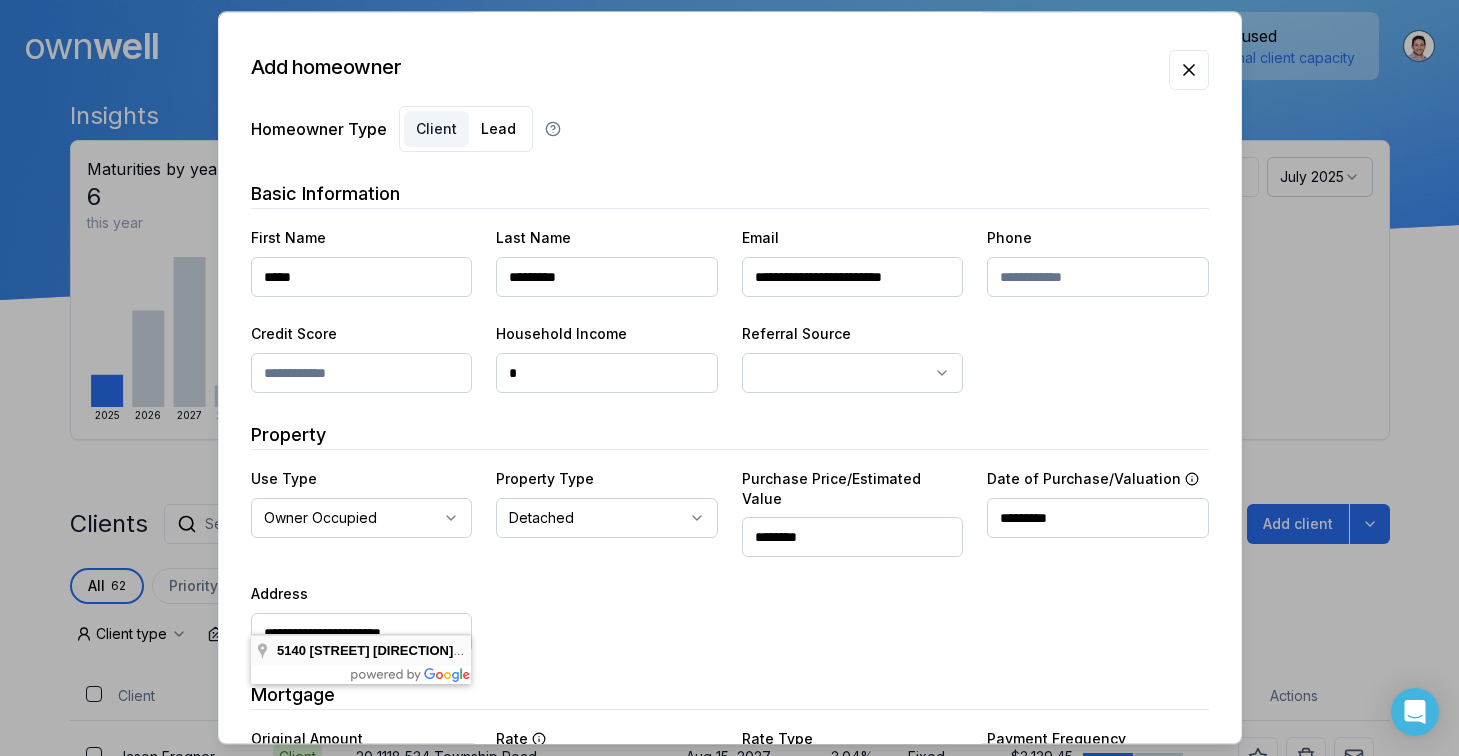 type on "**********" 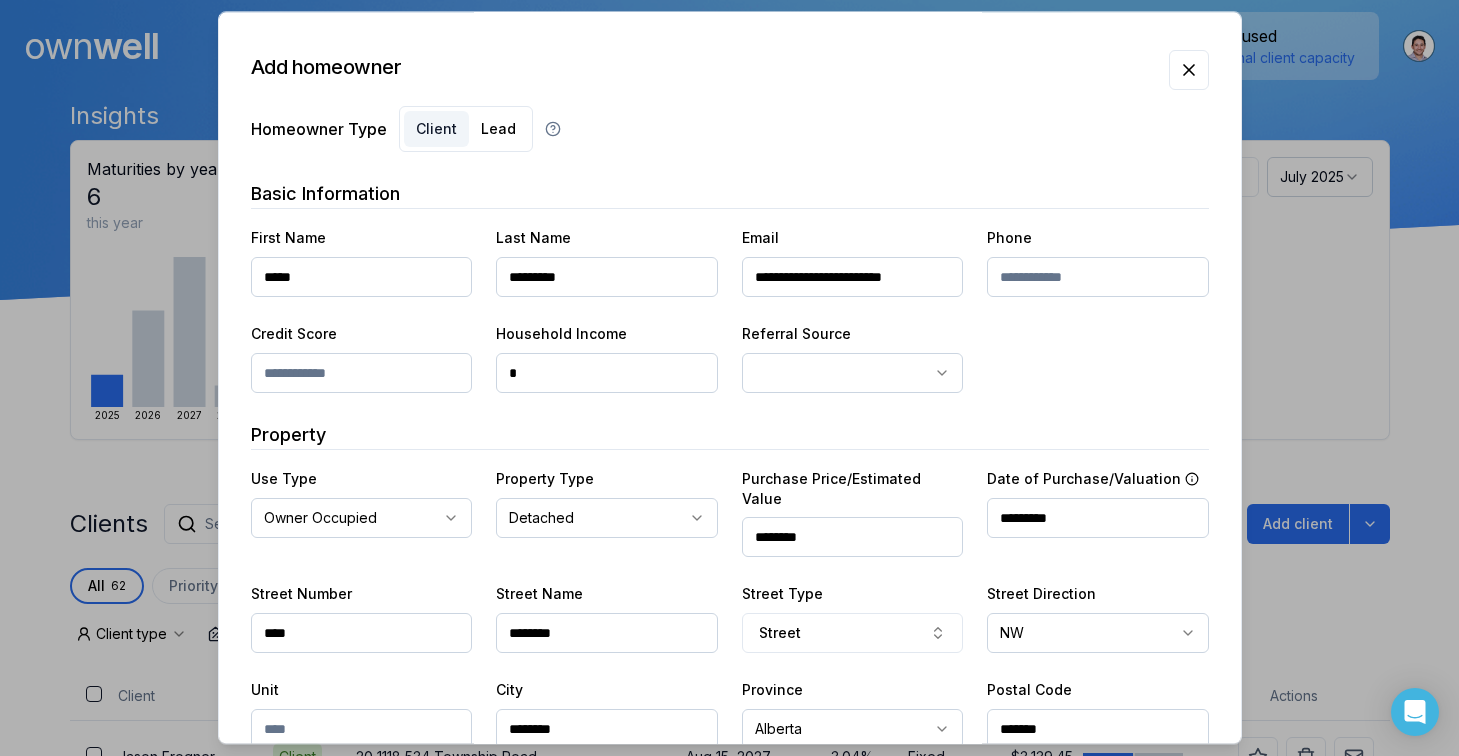 scroll, scrollTop: 0, scrollLeft: 0, axis: both 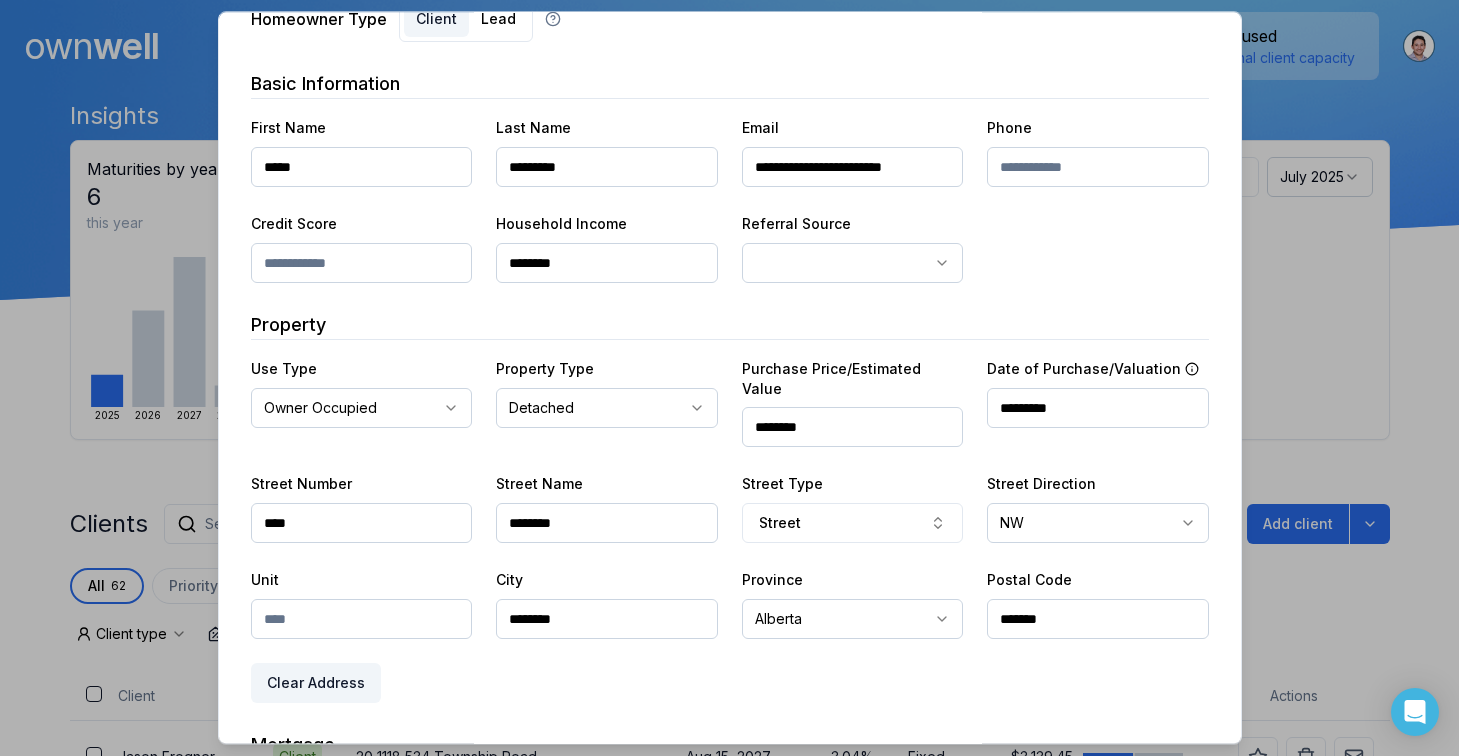 type on "********" 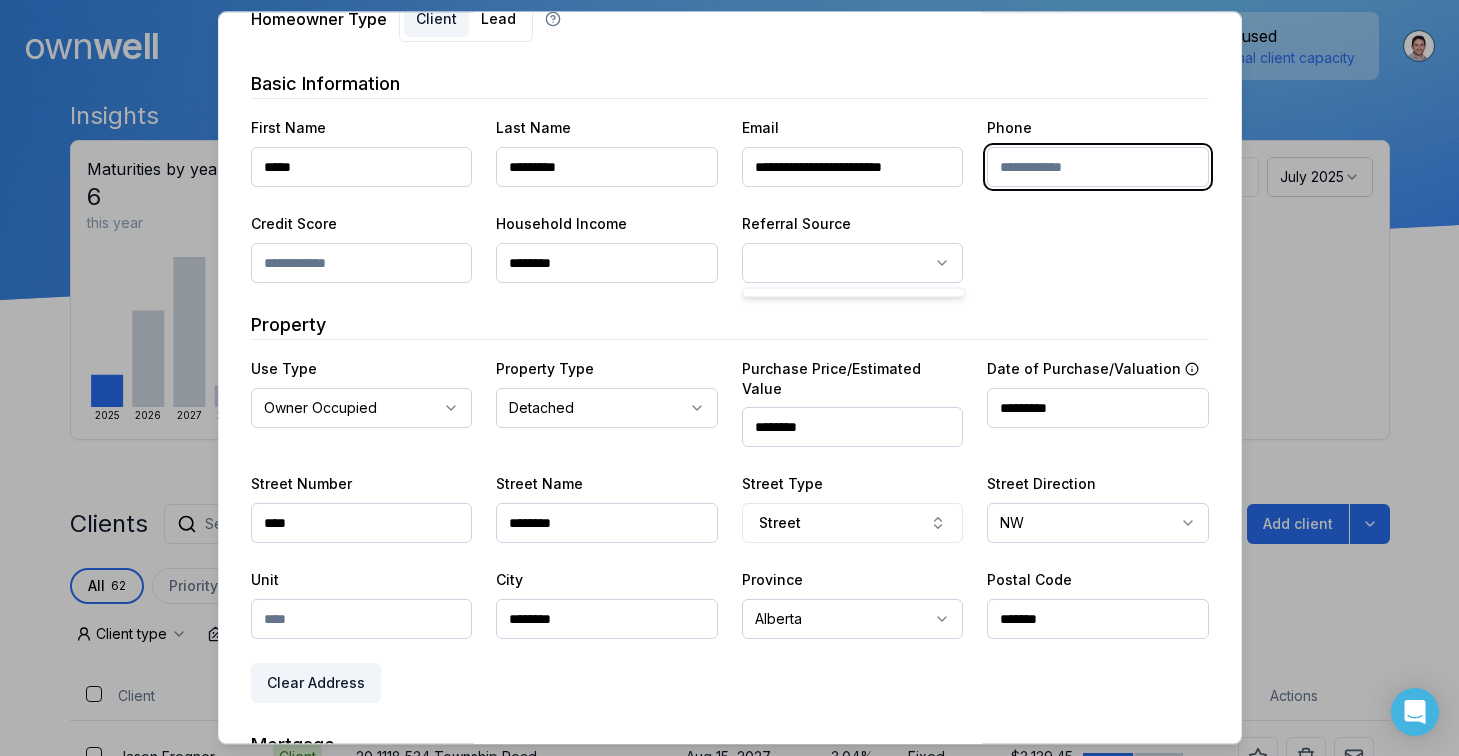 click on "Ownwell's platform is not optimized for mobile at this time.   For the best experience, please use a   desktop or laptop  to manage your account.   Note:  The   personalized homeownership reports   you generate for clients   are fully mobile-friendly   and can be easily viewed on any device. own well Dashboard Landing Page Adopt My Mortgage 62  of  100  clients used Purchase additional client capacity Insights Maturities by year 6 this year 2025 2026 2027 2028 2030 Mortgages All active Average fixed rate 2.85% Average variable rate 4.31% 115% Average mortgage balance $274,075.71 Average LTV 77.55% Fixed   85 % Variable   15 % 5 years  97 % 3 years   3 % 1 year  0 % Digests Export July 2025 Sent 1 Open rate 100% Click rate Next home value estimate update July 7, 2025 Next digest delivery period Jul 14, 2025 - Jul 20, 2025 Clients Search... Bulk action   Import from  Velocity Add client All 62 Priority 0 Maturing soon 19 Trade up potential 34 Savings potential 4 Equity potential 34 Trigger rate 0 Client type" at bounding box center [729, 150] 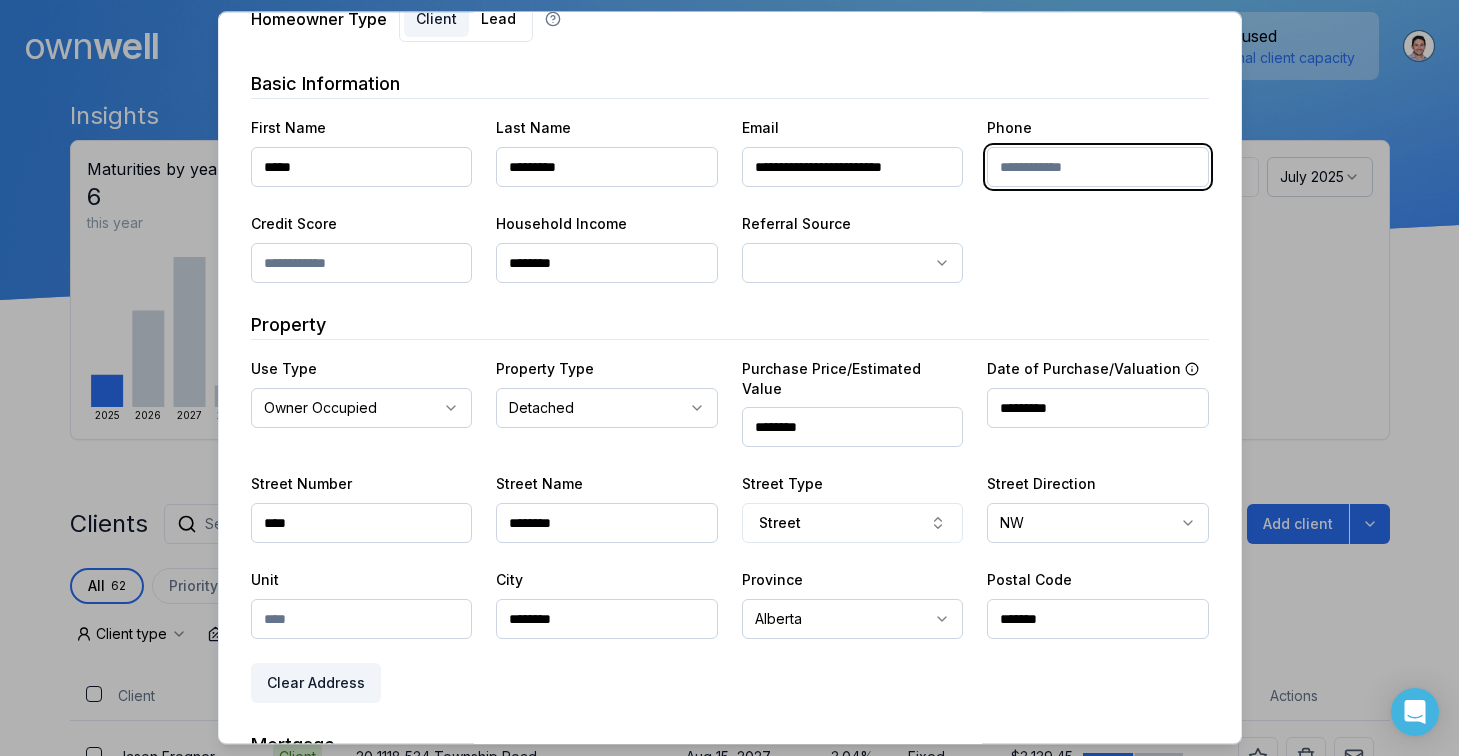 paste on "**********" 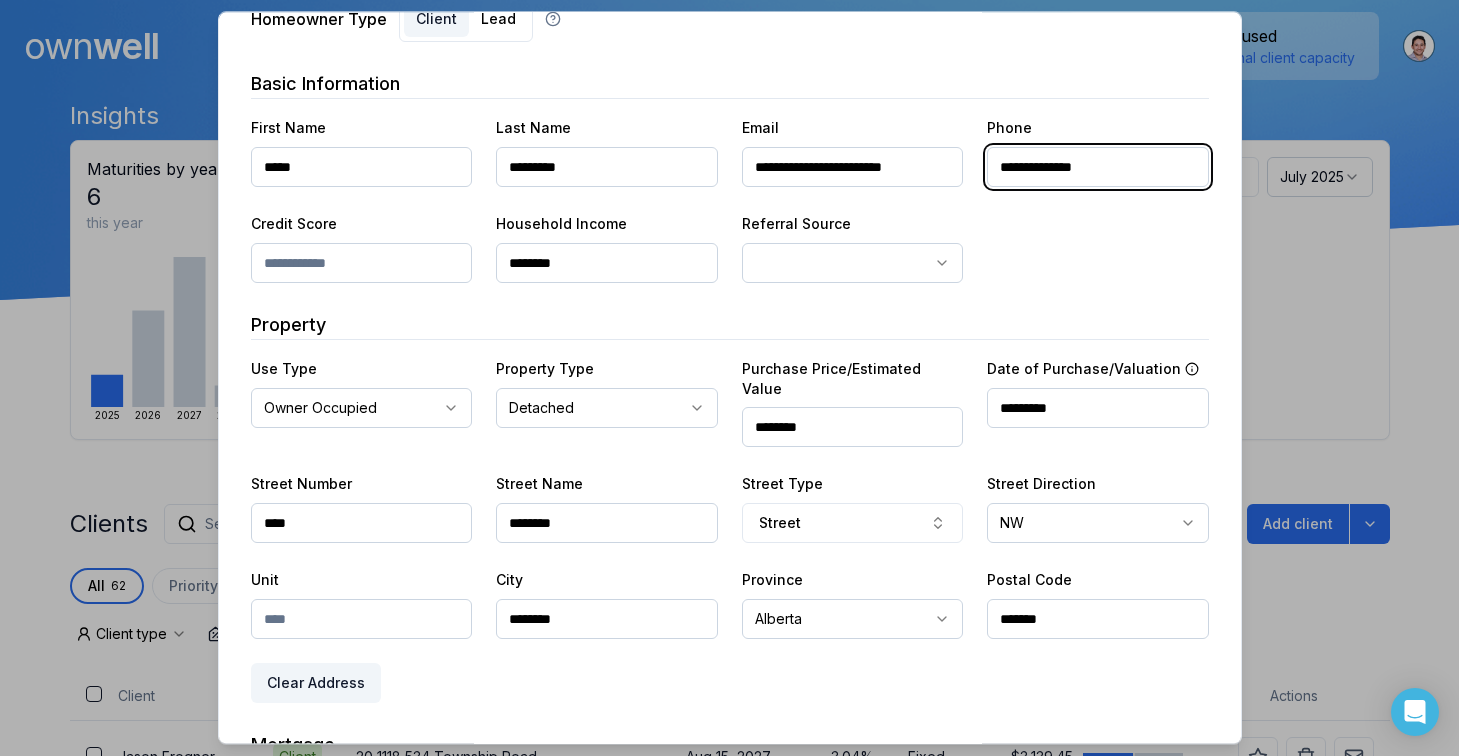 type on "**********" 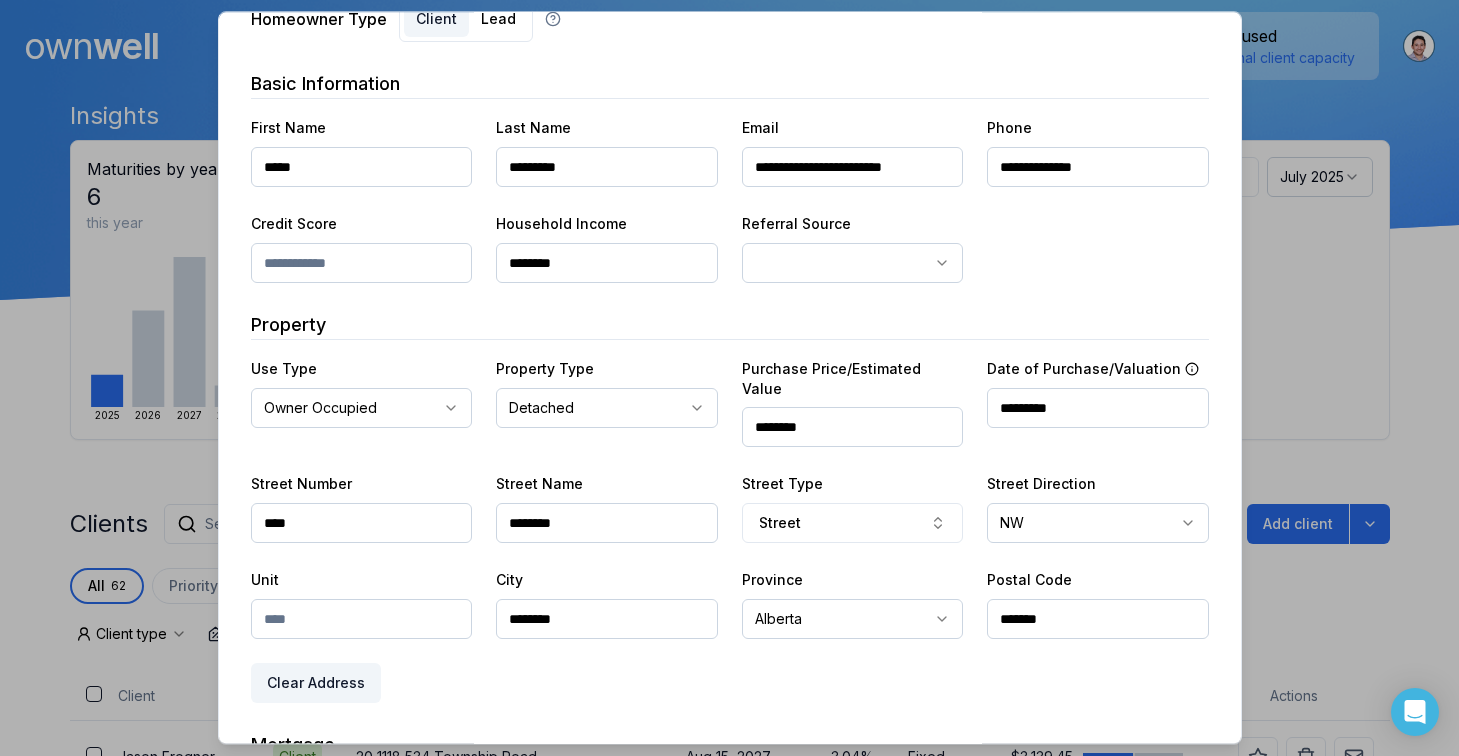 click on "**********" at bounding box center [730, 199] 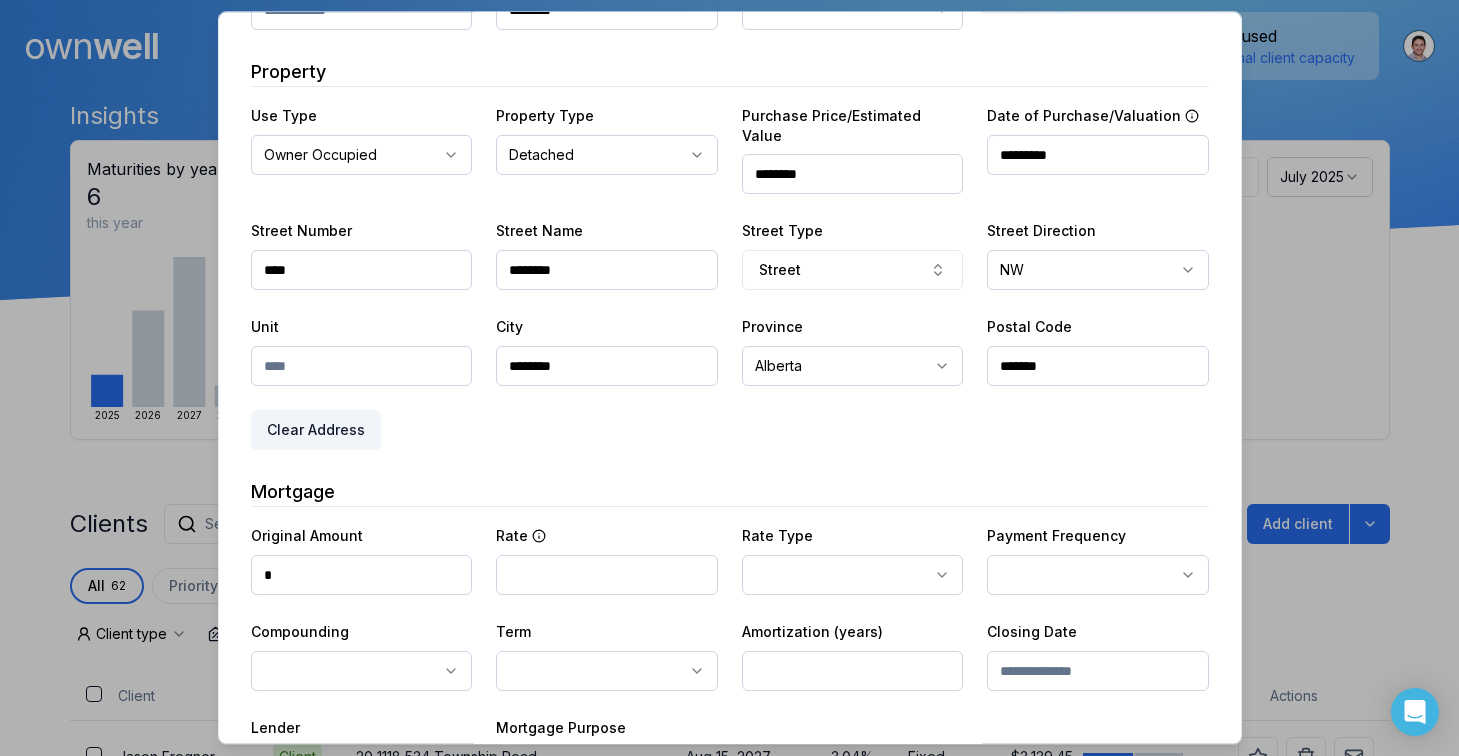 scroll, scrollTop: 403, scrollLeft: 0, axis: vertical 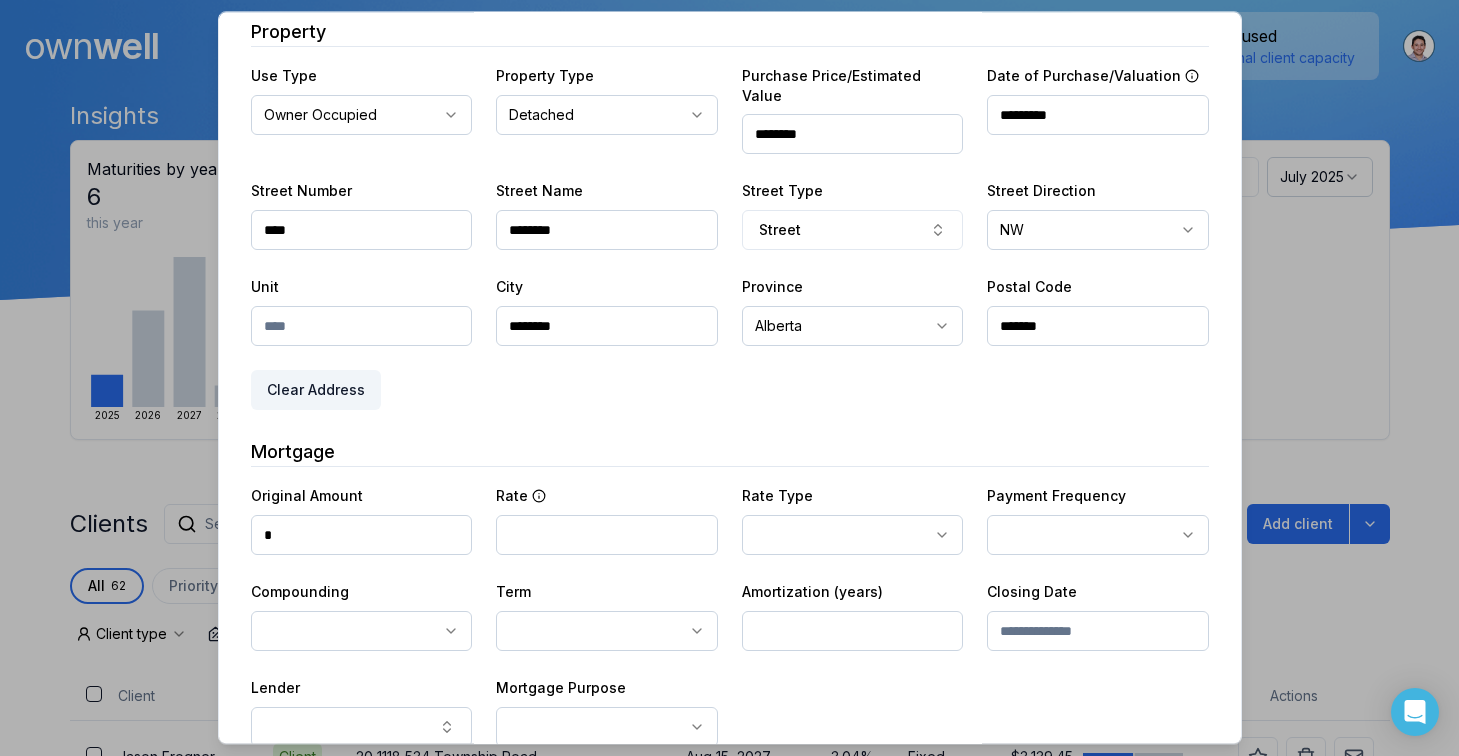 click on "*" at bounding box center [362, 535] 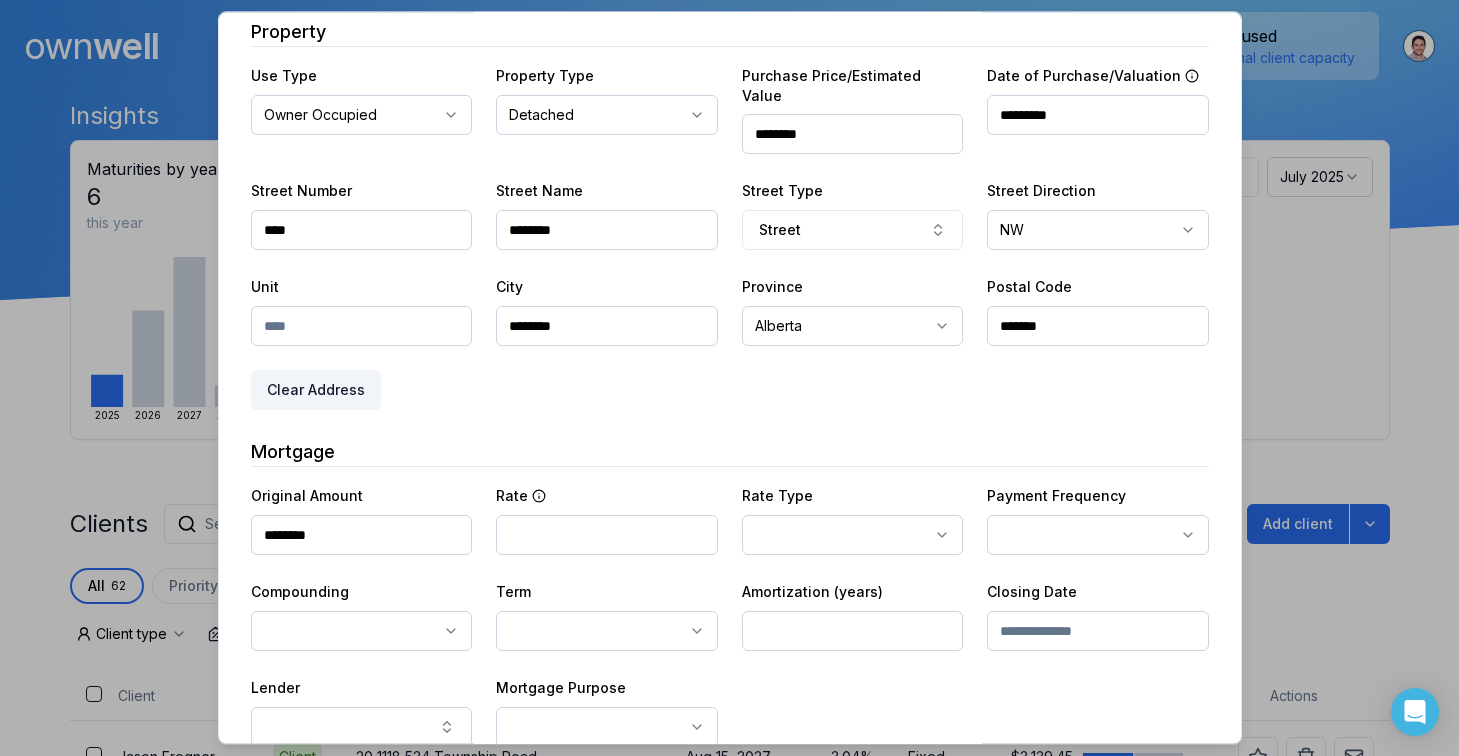 type on "********" 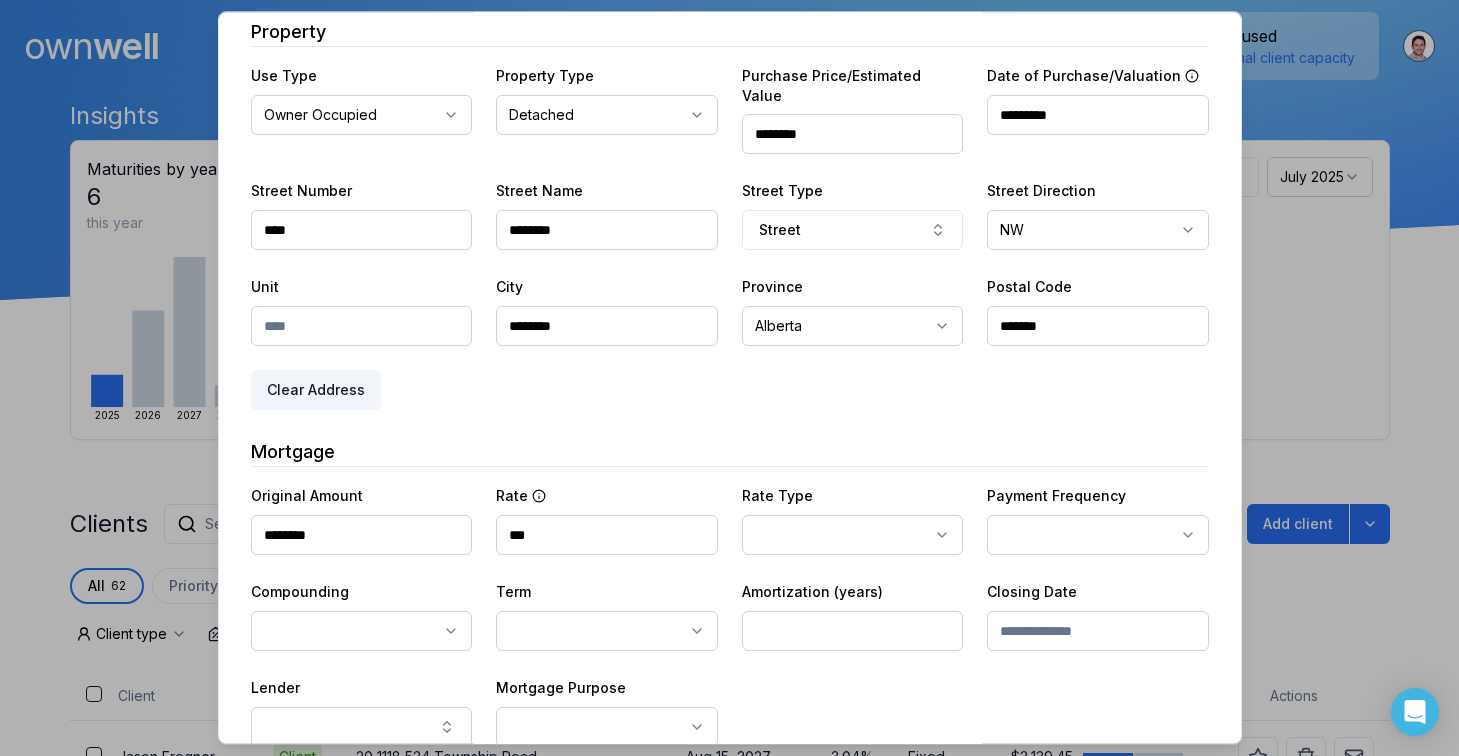 click on "***" at bounding box center (607, 535) 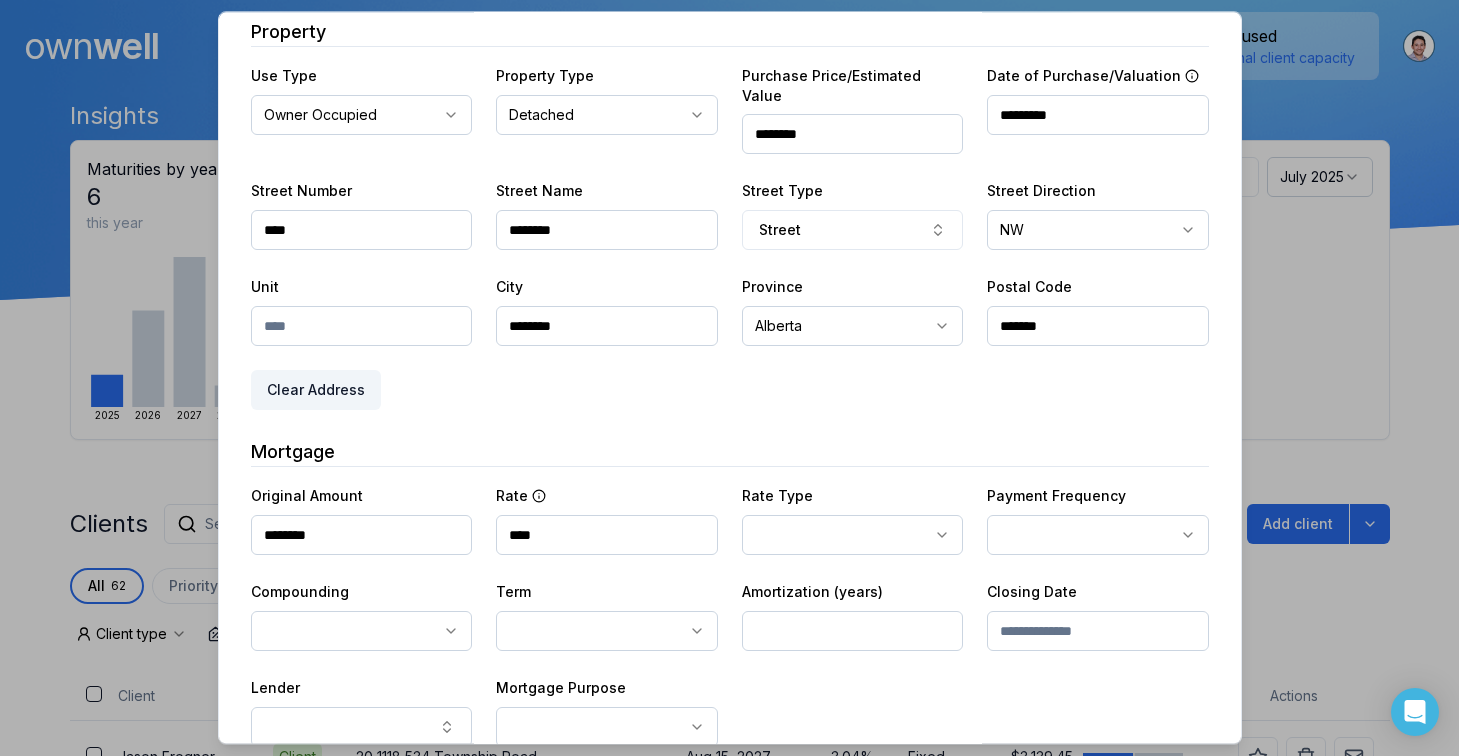 type on "****" 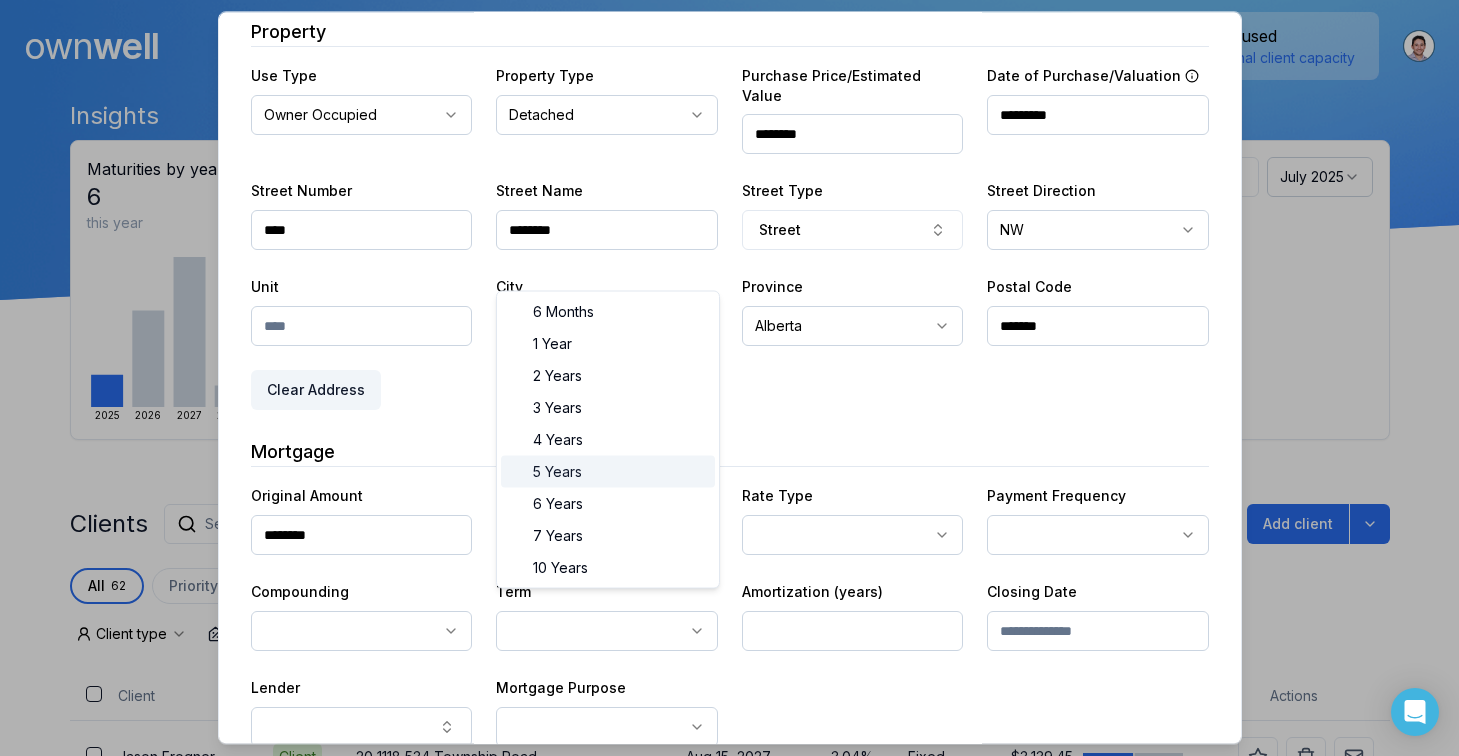 select on "**" 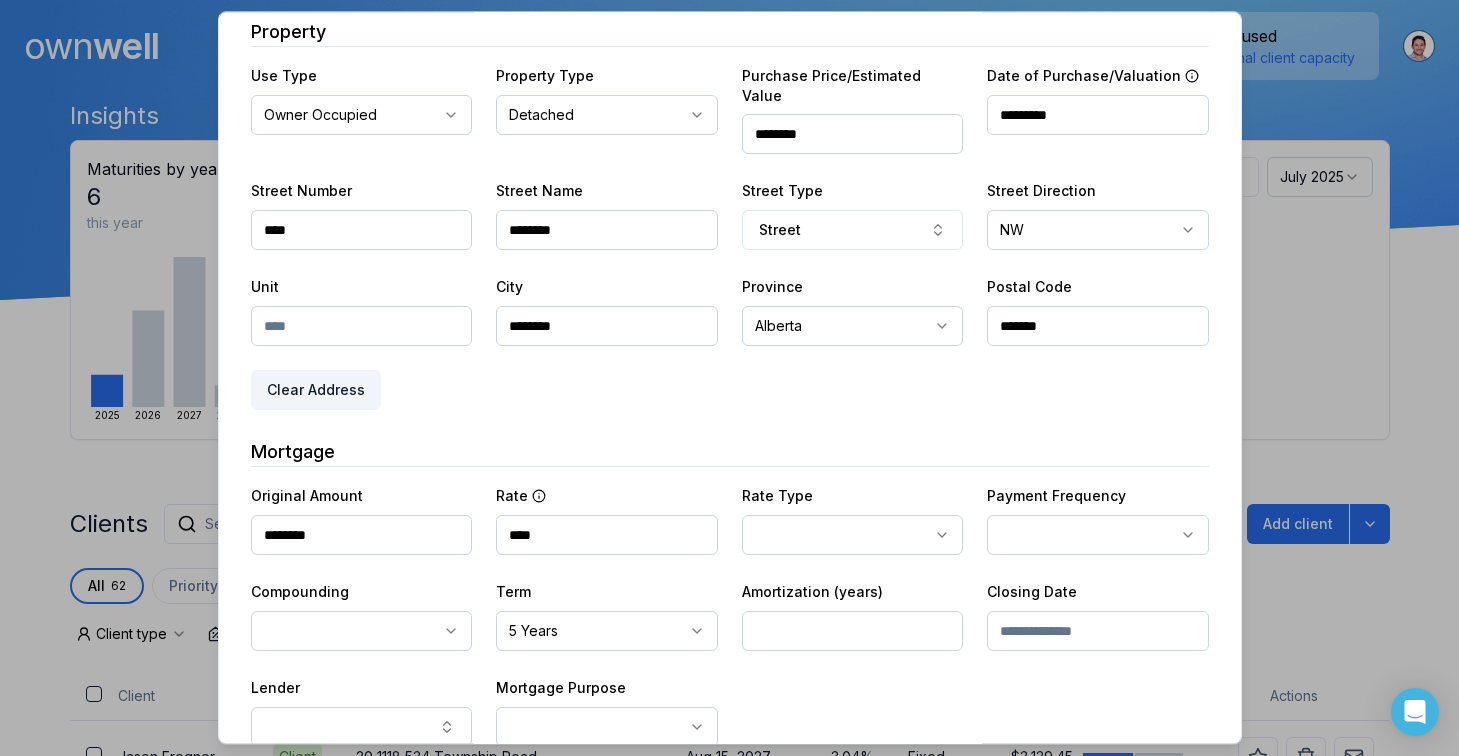 click on "Original Amount ********" at bounding box center [362, 519] 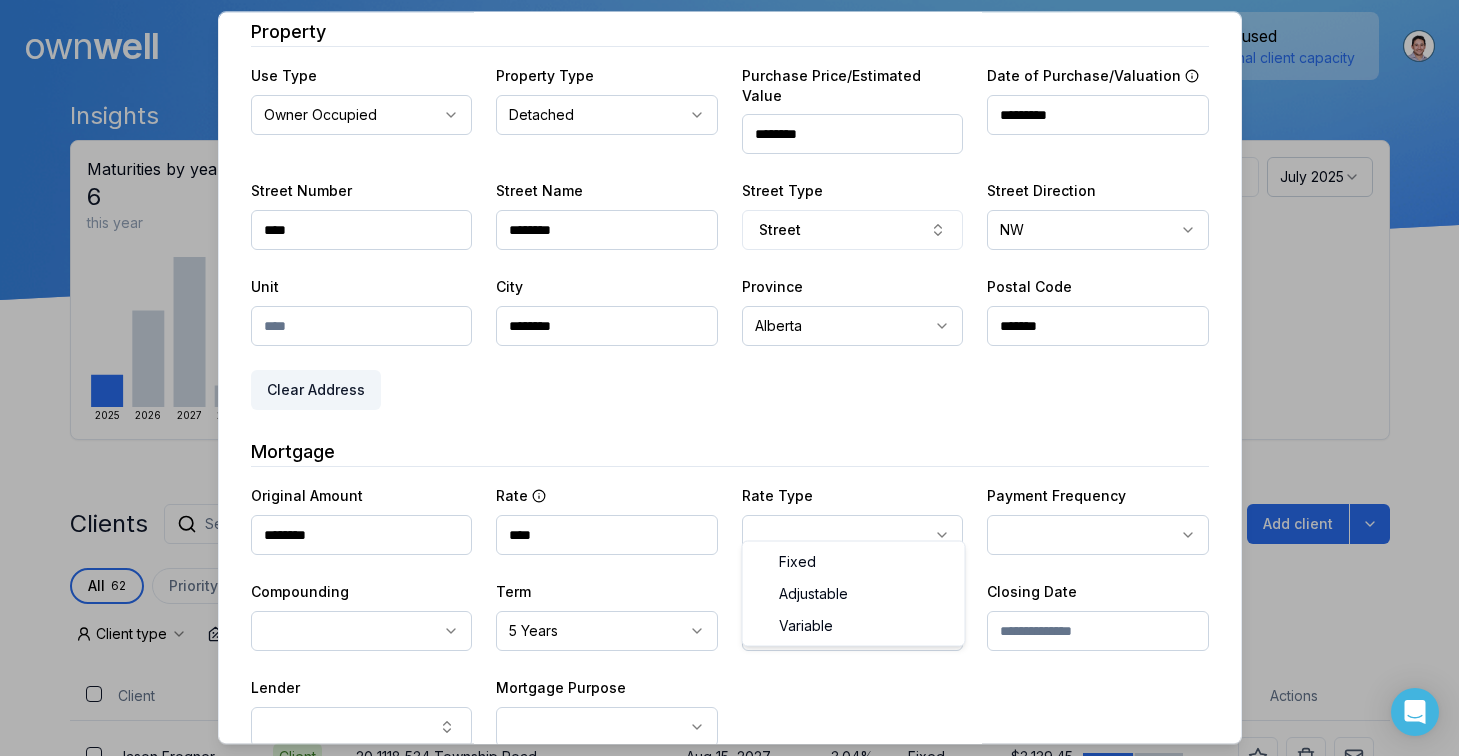 click on "Ownwell's platform is not optimized for mobile at this time.   For the best experience, please use a   desktop or laptop  to manage your account.   Note:  The   personalized homeownership reports   you generate for clients   are fully mobile-friendly   and can be easily viewed on any device. own well Dashboard Landing Page Adopt My Mortgage 62  of  100  clients used Purchase additional client capacity Insights Maturities by year 6 this year 2025 2026 2027 2028 2030 Mortgages All active Average fixed rate 2.85% Average variable rate 4.31% 115% Average mortgage balance $274,075.71 Average LTV 77.55% Fixed   85 % Variable   15 % 5 years  97 % 3 years   3 % 1 year  0 % Digests Export July 2025 Sent 1 Open rate 100% Click rate Next home value estimate update July 7, 2025 Next digest delivery period Jul 14, 2025 - Jul 20, 2025 Clients Search... Bulk action   Import from  Velocity Add client All 62 Priority 0 Maturing soon 19 Trade up potential 34 Savings potential 4 Equity potential 34 Trigger rate 0 Client type" at bounding box center (729, 150) 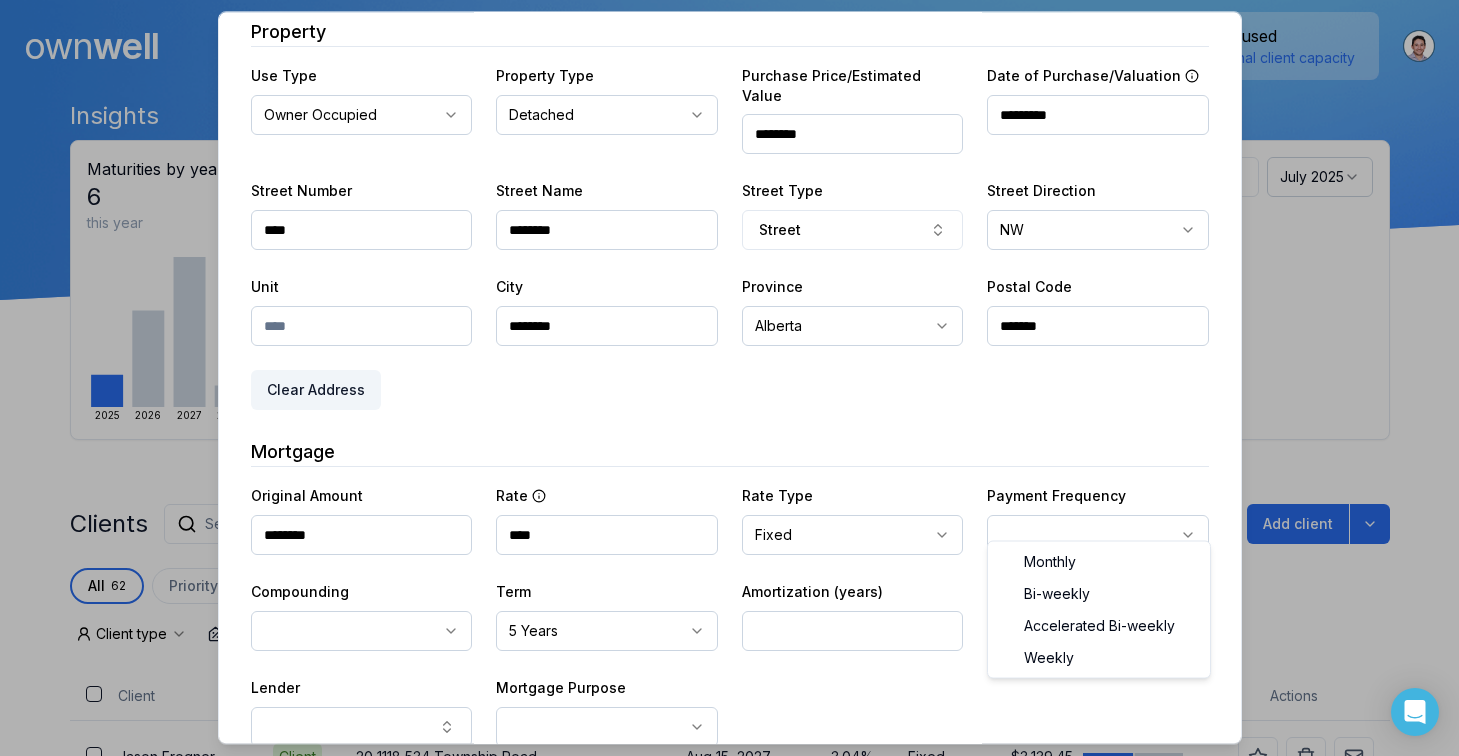 click on "Ownwell's platform is not optimized for mobile at this time.   For the best experience, please use a   desktop or laptop  to manage your account.   Note:  The   personalized homeownership reports   you generate for clients   are fully mobile-friendly   and can be easily viewed on any device. own well Dashboard Landing Page Adopt My Mortgage 62  of  100  clients used Purchase additional client capacity Insights Maturities by year 6 this year 2025 2026 2027 2028 2030 Mortgages All active Average fixed rate 2.85% Average variable rate 4.31% 115% Average mortgage balance $274,075.71 Average LTV 77.55% Fixed   85 % Variable   15 % 5 years  97 % 3 years   3 % 1 year  0 % Digests Export July 2025 Sent 1 Open rate 100% Click rate Next home value estimate update July 7, 2025 Next digest delivery period Jul 14, 2025 - Jul 20, 2025 Clients Search... Bulk action   Import from  Velocity Add client All 62 Priority 0 Maturing soon 19 Trade up potential 34 Savings potential 4 Equity potential 34 Trigger rate 0 Client type" at bounding box center [729, 150] 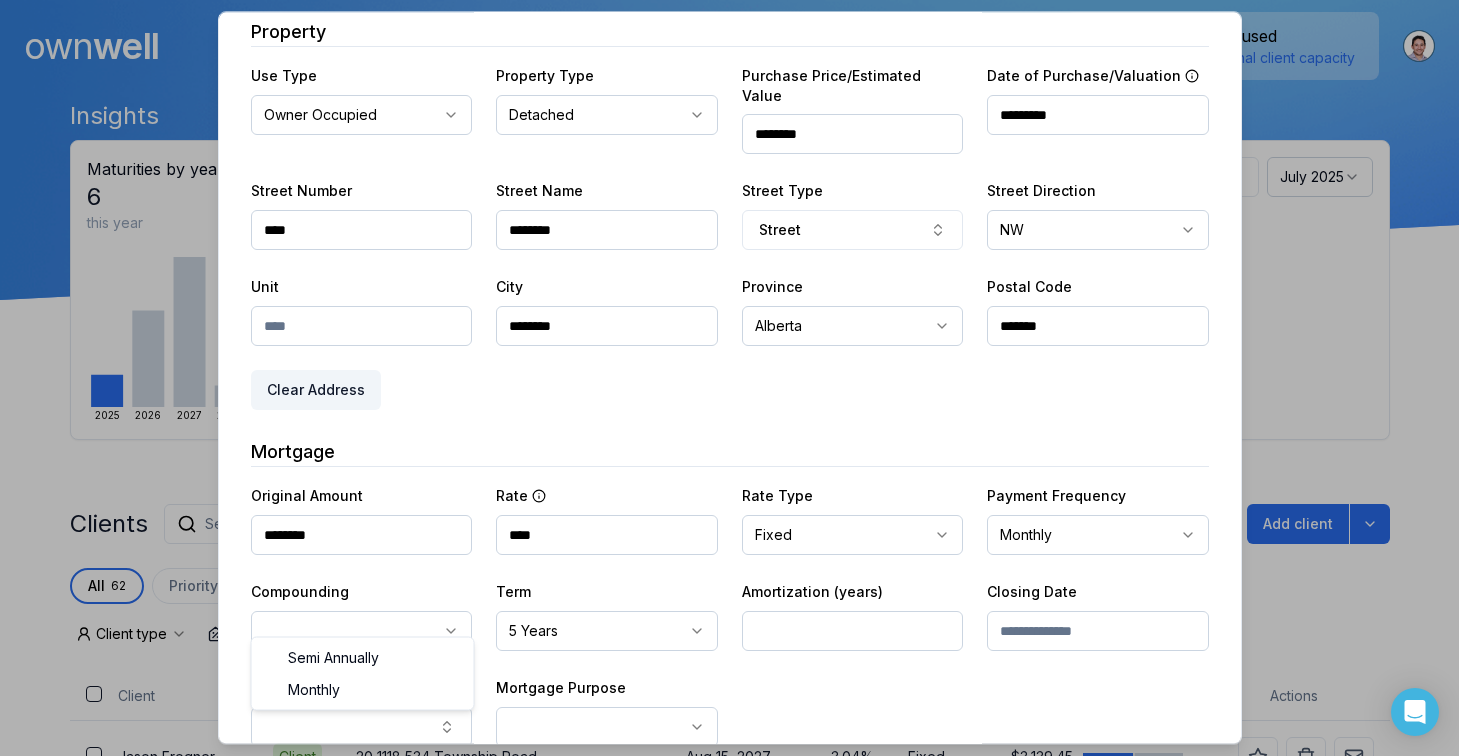 click on "Ownwell's platform is not optimized for mobile at this time.   For the best experience, please use a   desktop or laptop  to manage your account.   Note:  The   personalized homeownership reports   you generate for clients   are fully mobile-friendly   and can be easily viewed on any device. own well Dashboard Landing Page Adopt My Mortgage 62  of  100  clients used Purchase additional client capacity Insights Maturities by year 6 this year 2025 2026 2027 2028 2030 Mortgages All active Average fixed rate 2.85% Average variable rate 4.31% 115% Average mortgage balance $274,075.71 Average LTV 77.55% Fixed   85 % Variable   15 % 5 years  97 % 3 years   3 % 1 year  0 % Digests Export July 2025 Sent 1 Open rate 100% Click rate Next home value estimate update July 7, 2025 Next digest delivery period Jul 14, 2025 - Jul 20, 2025 Clients Search... Bulk action   Import from  Velocity Add client All 62 Priority 0 Maturing soon 19 Trade up potential 34 Savings potential 4 Equity potential 34 Trigger rate 0 Client type" at bounding box center (729, 150) 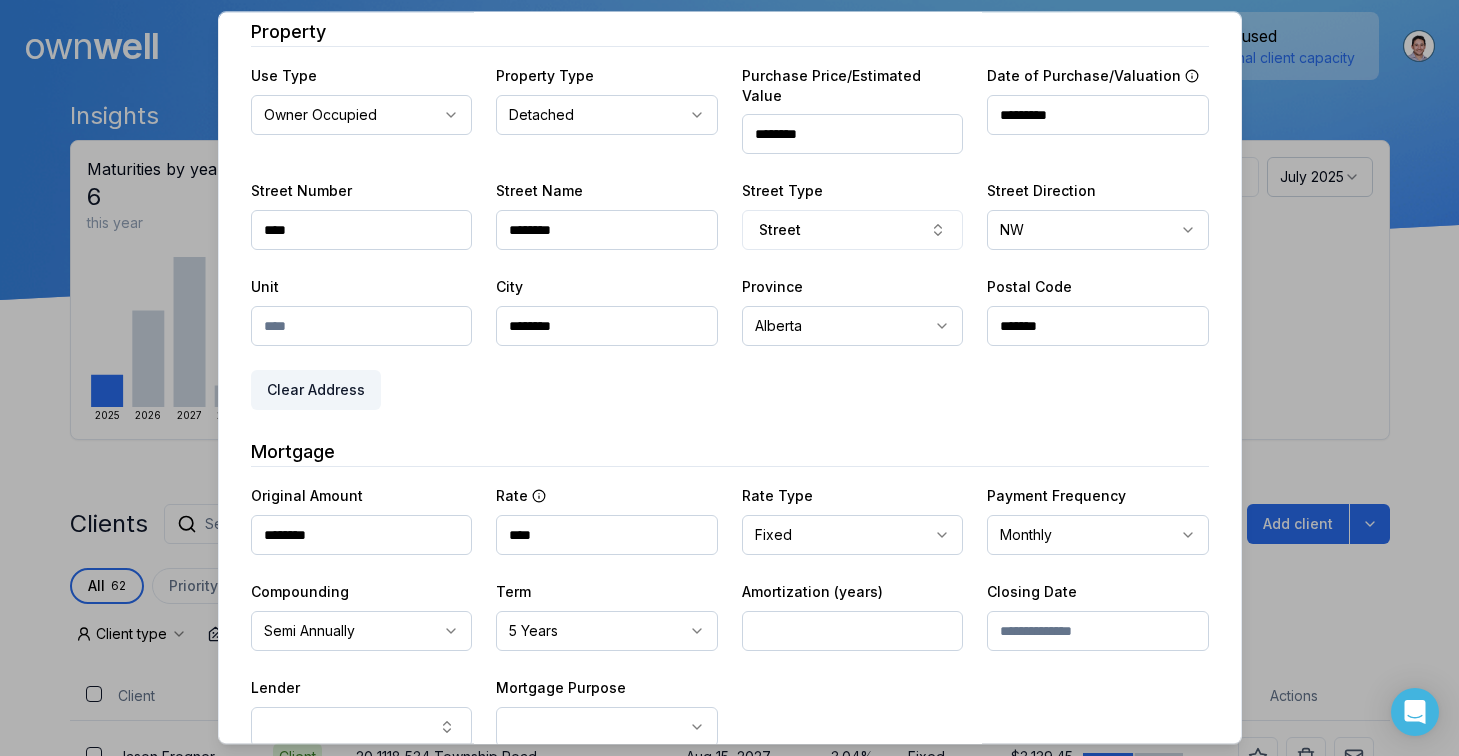click at bounding box center (853, 631) 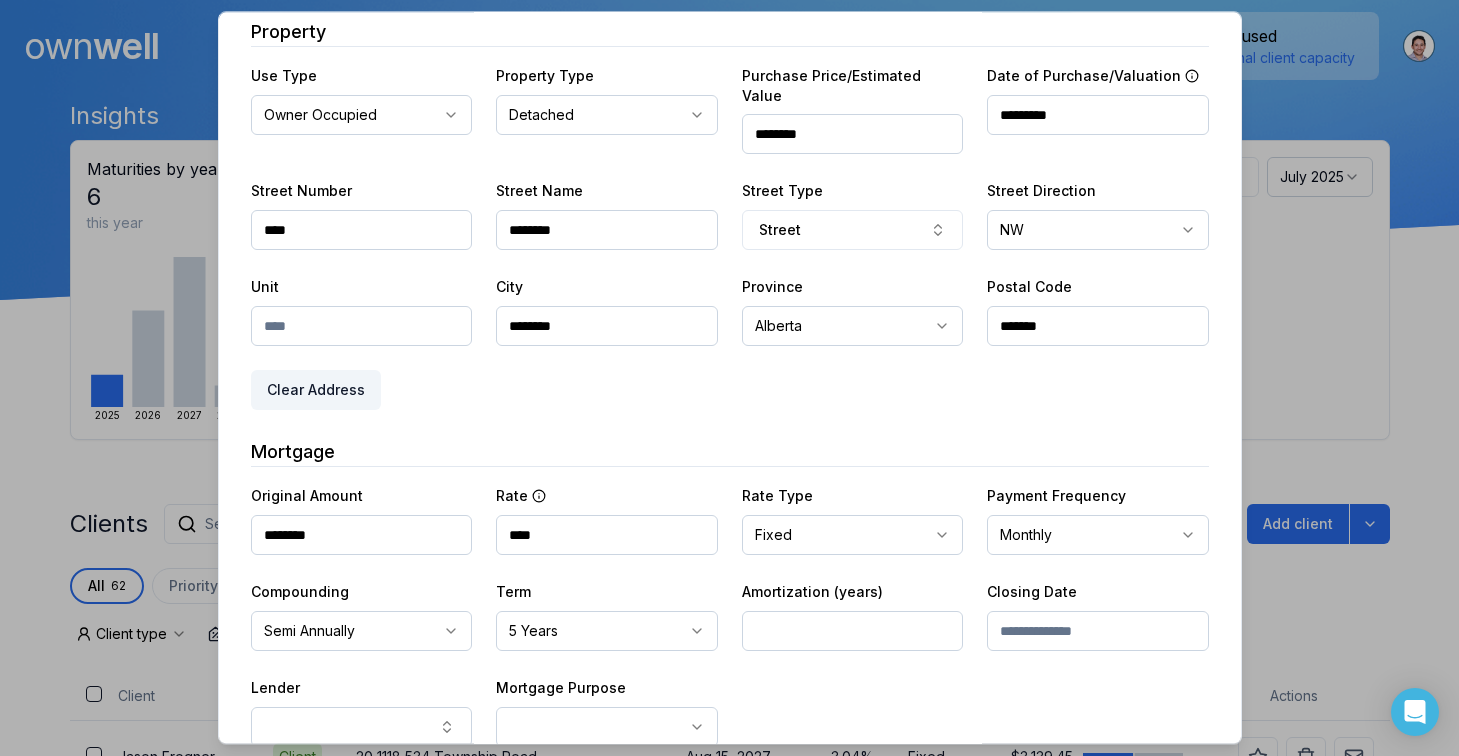 type on "**" 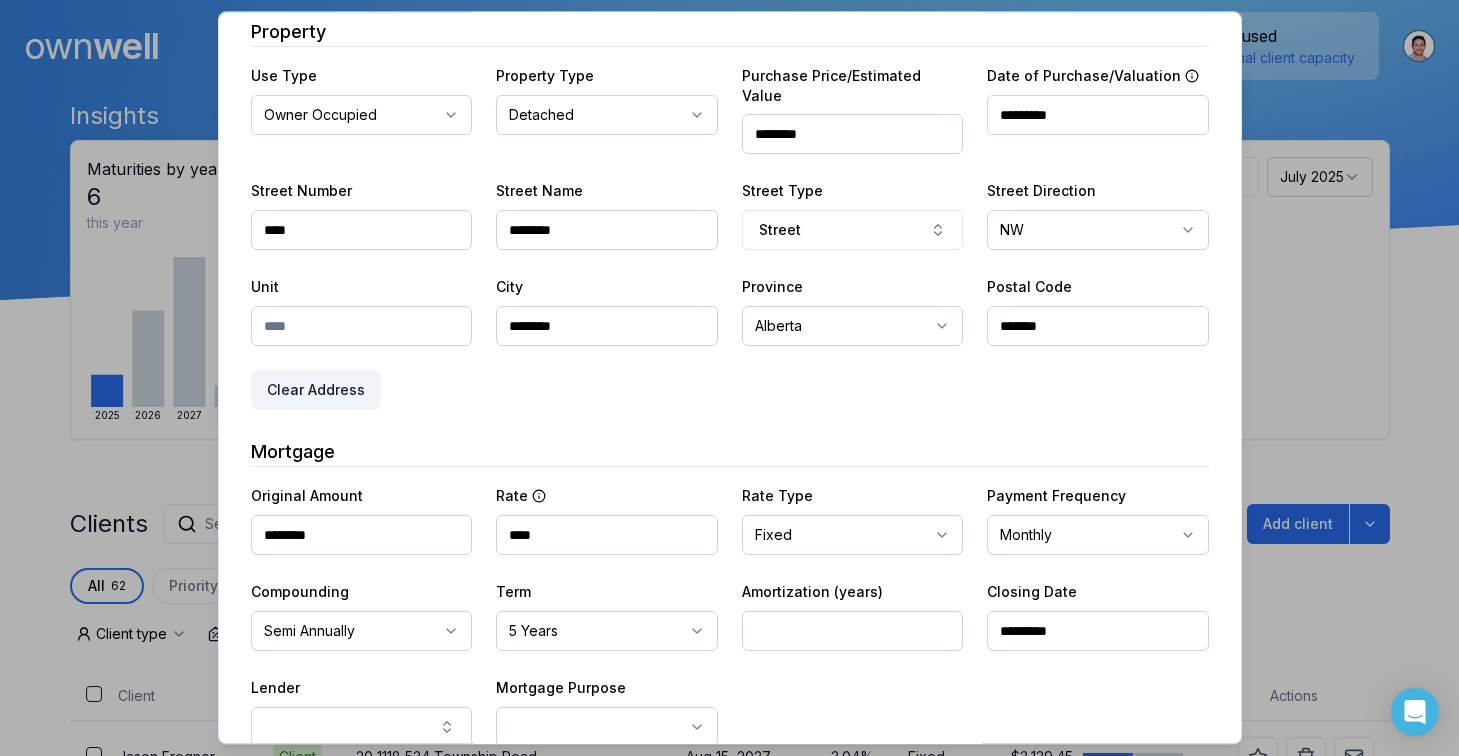 type on "*********" 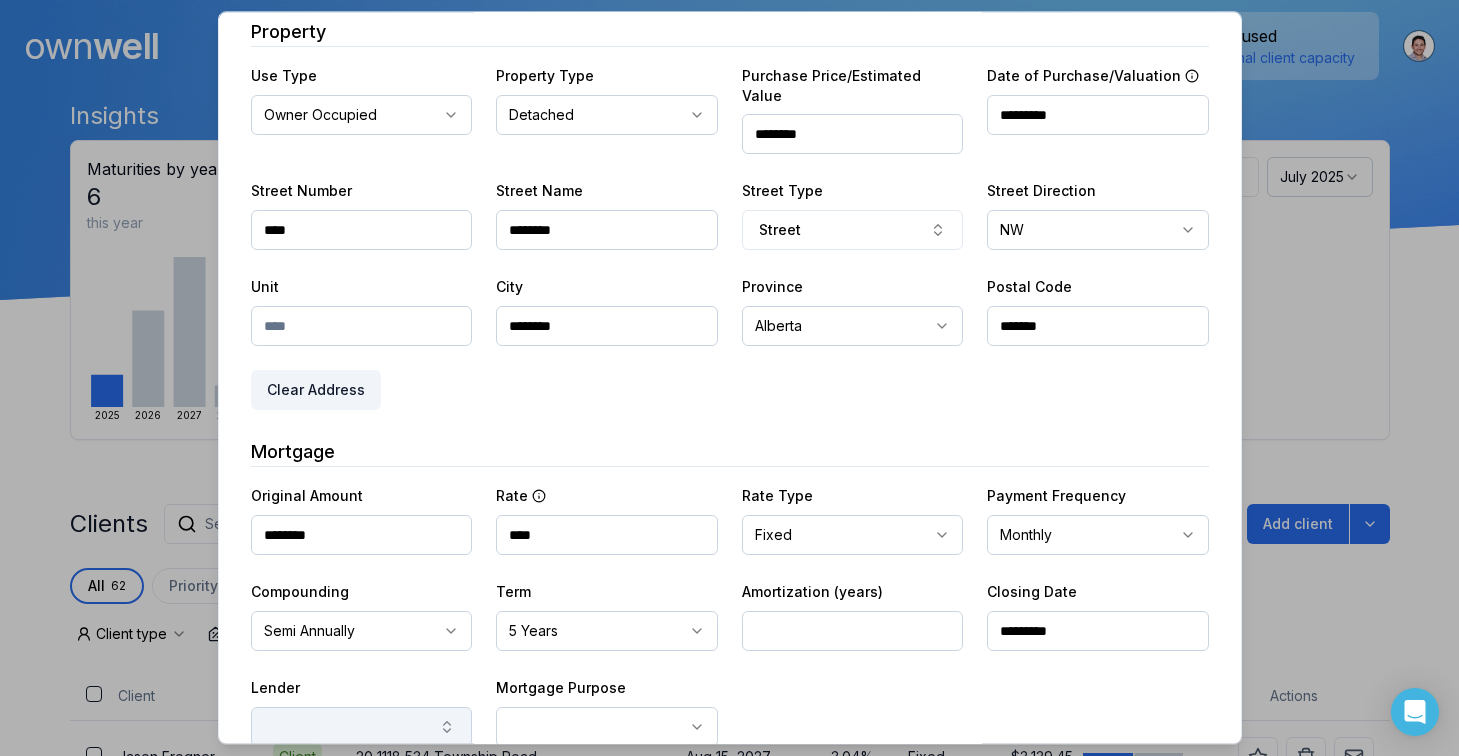 click at bounding box center (362, 727) 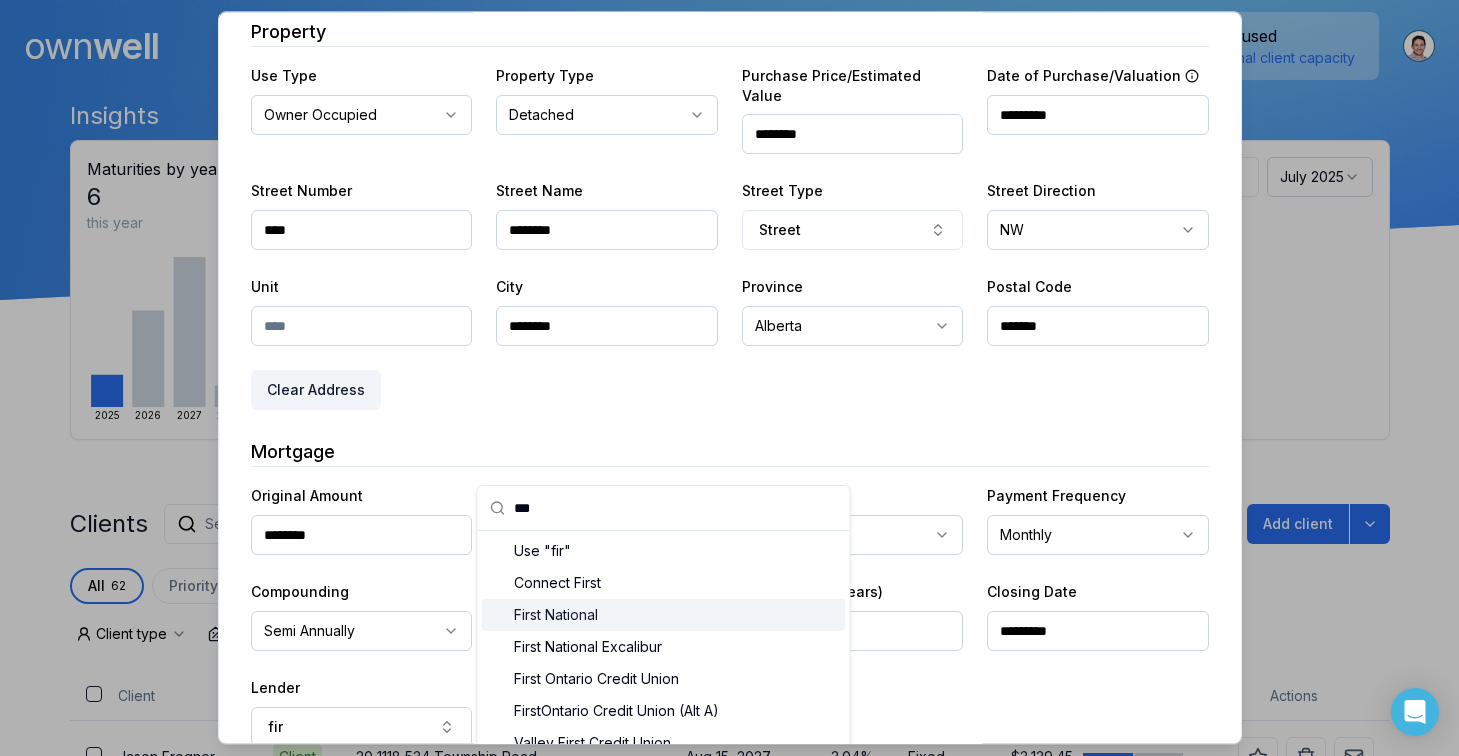 click on "First National" at bounding box center (663, 615) 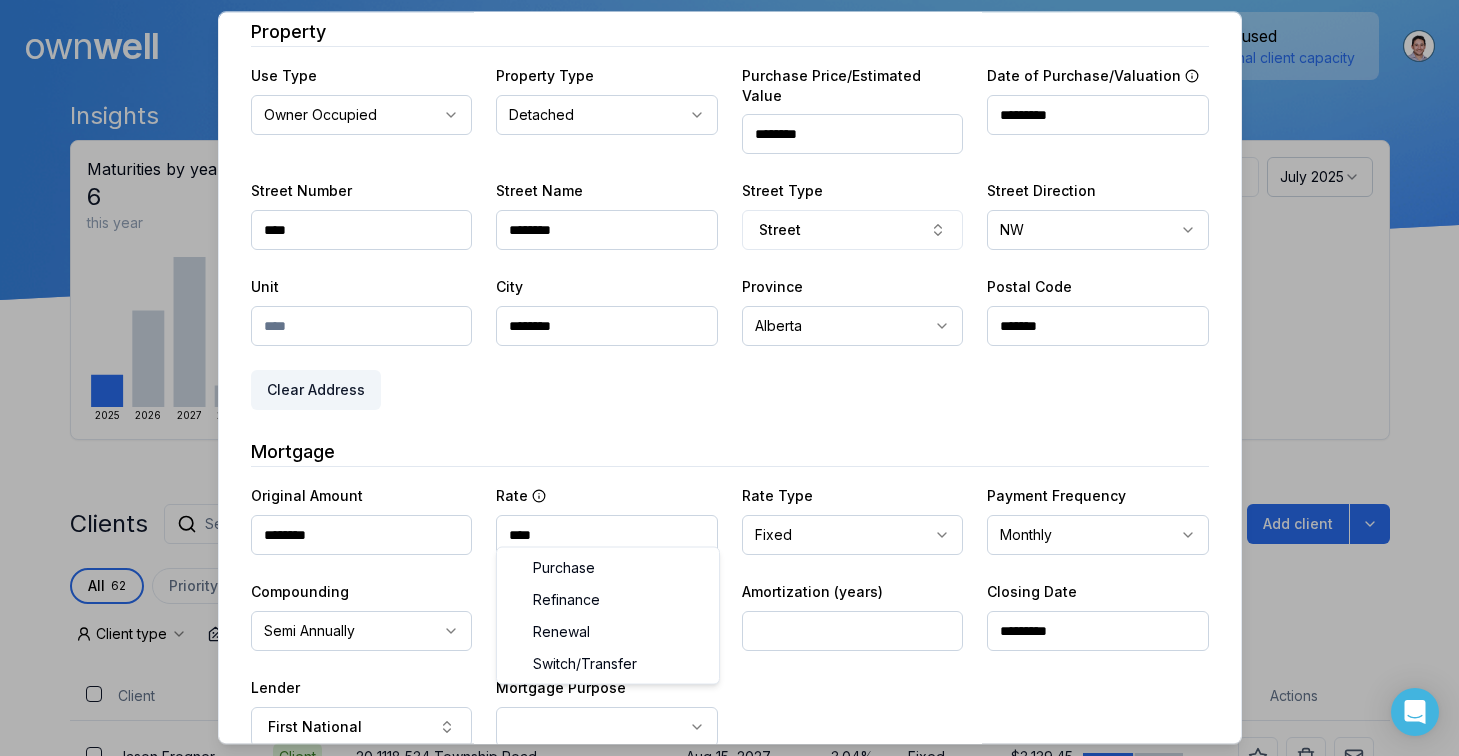 click on "Ownwell's platform is not optimized for mobile at this time.   For the best experience, please use a   desktop or laptop  to manage your account.   Note:  The   personalized homeownership reports   you generate for clients   are fully mobile-friendly   and can be easily viewed on any device. own well Dashboard Landing Page Adopt My Mortgage 62  of  100  clients used Purchase additional client capacity Insights Maturities by year 6 this year 2025 2026 2027 2028 2030 Mortgages All active Average fixed rate 2.85% Average variable rate 4.31% 115% Average mortgage balance $274,075.71 Average LTV 77.55% Fixed   85 % Variable   15 % 5 years  97 % 3 years   3 % 1 year  0 % Digests Export July 2025 Sent 1 Open rate 100% Click rate Next home value estimate update July 7, 2025 Next digest delivery period Jul 14, 2025 - Jul 20, 2025 Clients Search... Bulk action   Import from  Velocity Add client All 62 Priority 0 Maturing soon 19 Trade up potential 34 Savings potential 4 Equity potential 34 Trigger rate 0 Client type" at bounding box center [729, 150] 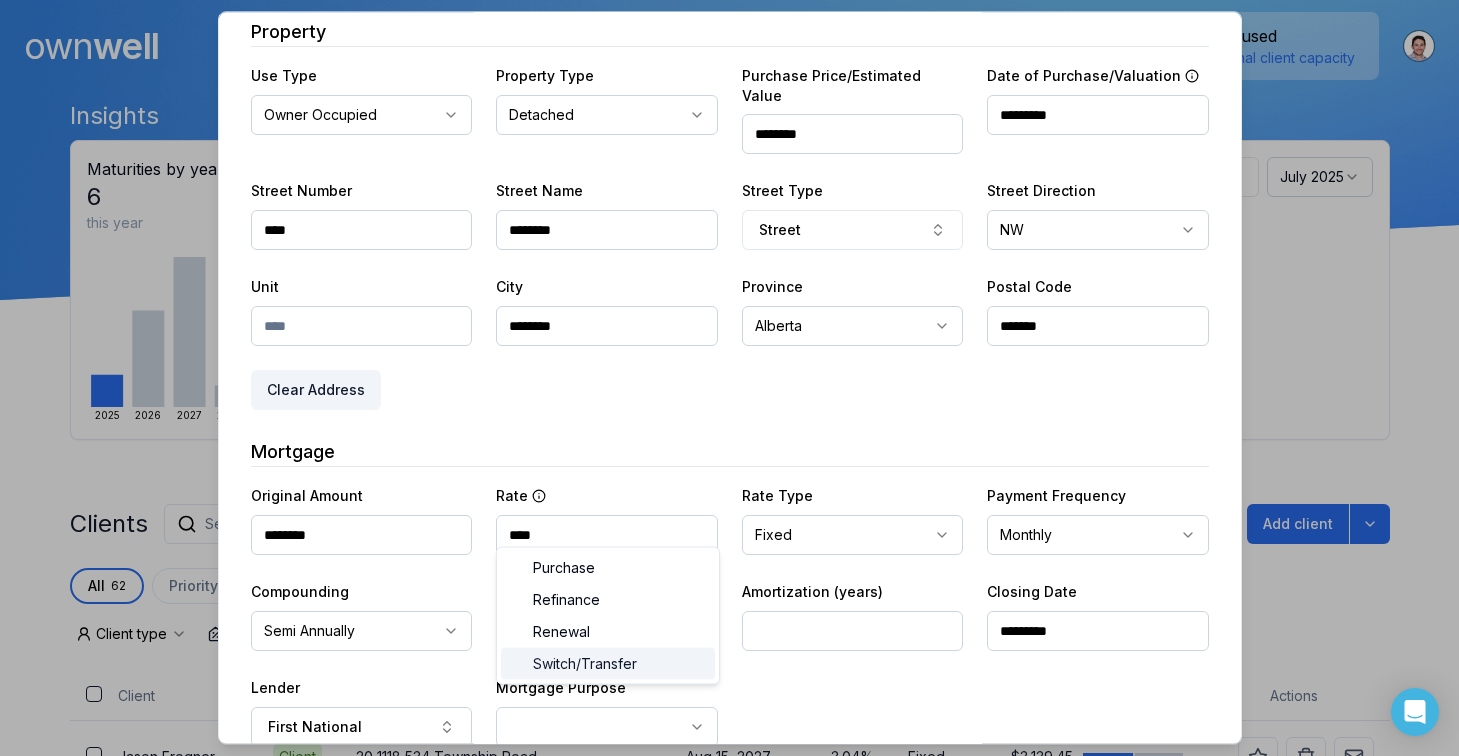 select on "**********" 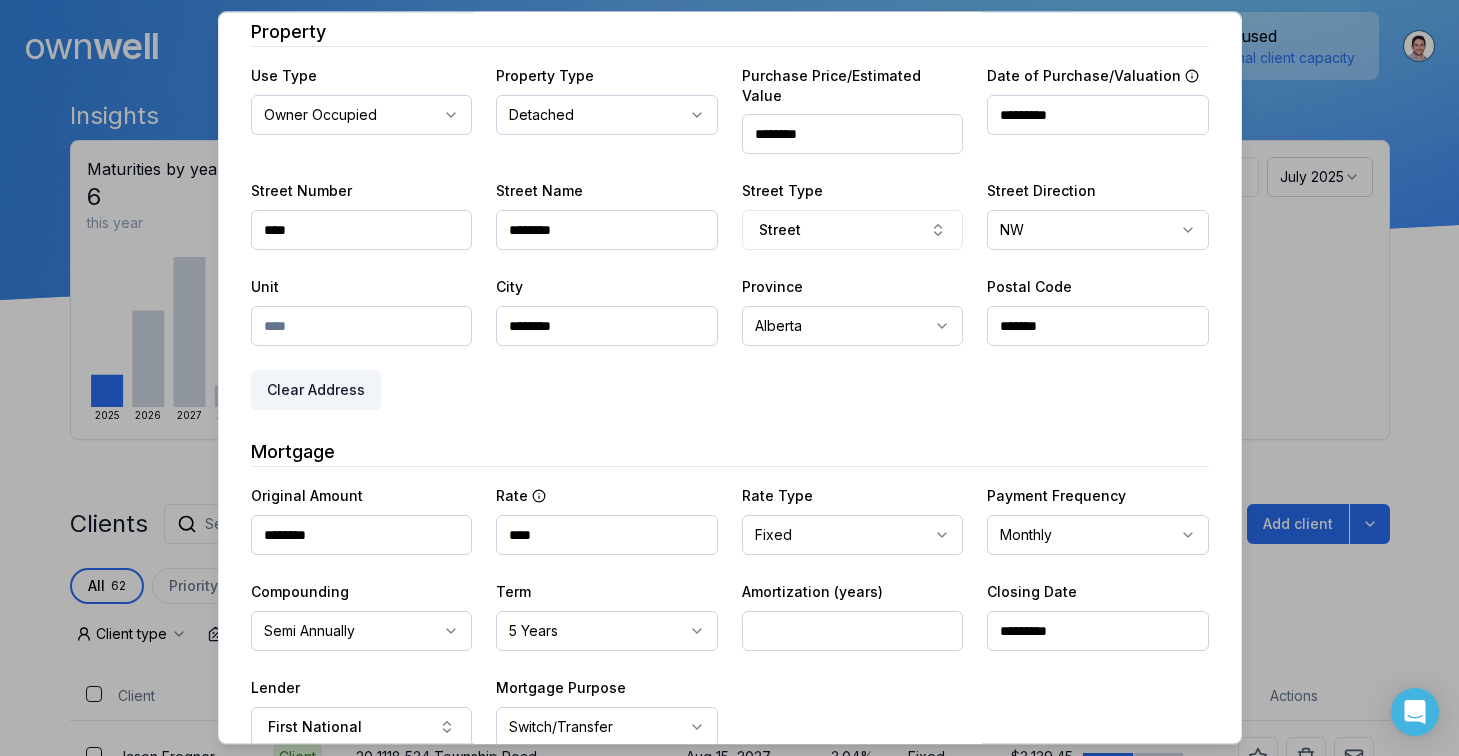 click on "**********" at bounding box center (730, 615) 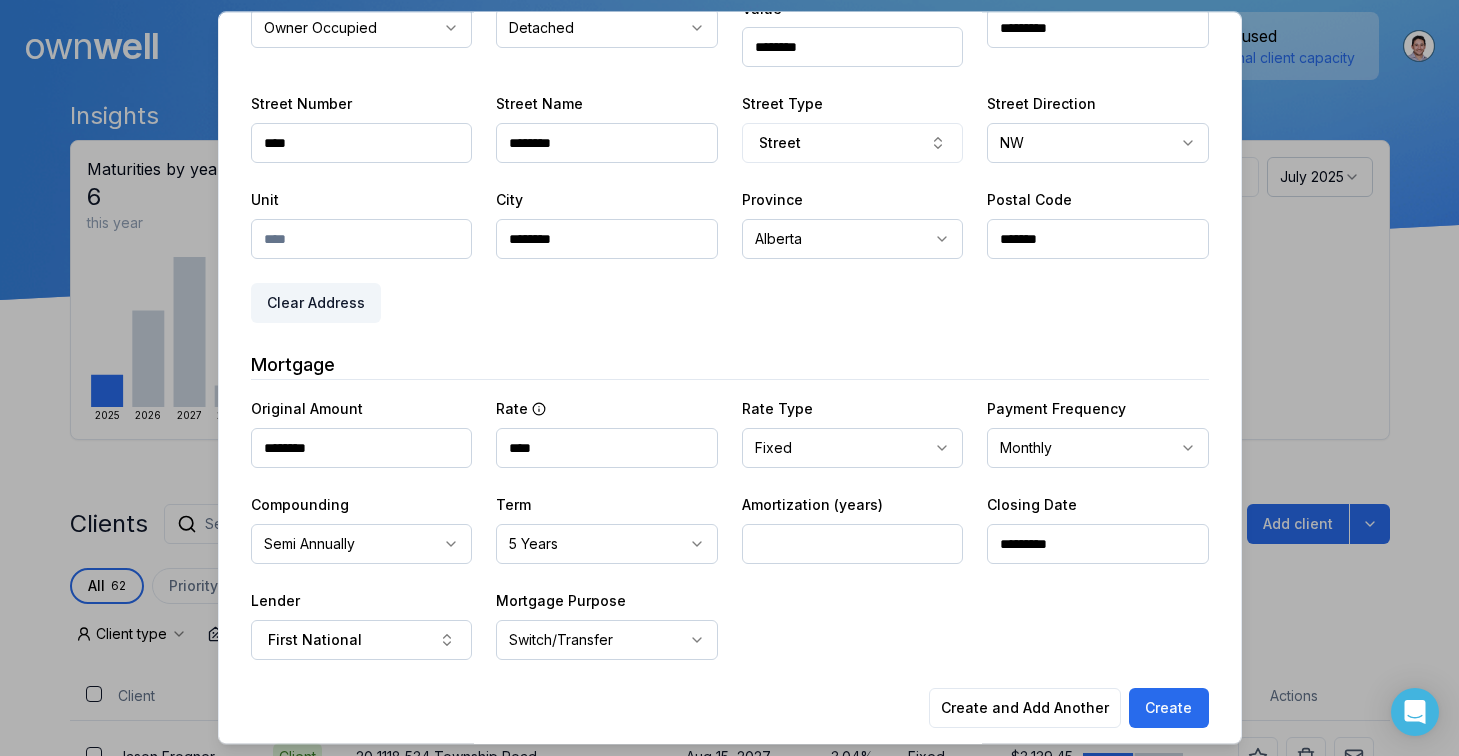 click on "**********" at bounding box center (607, 624) 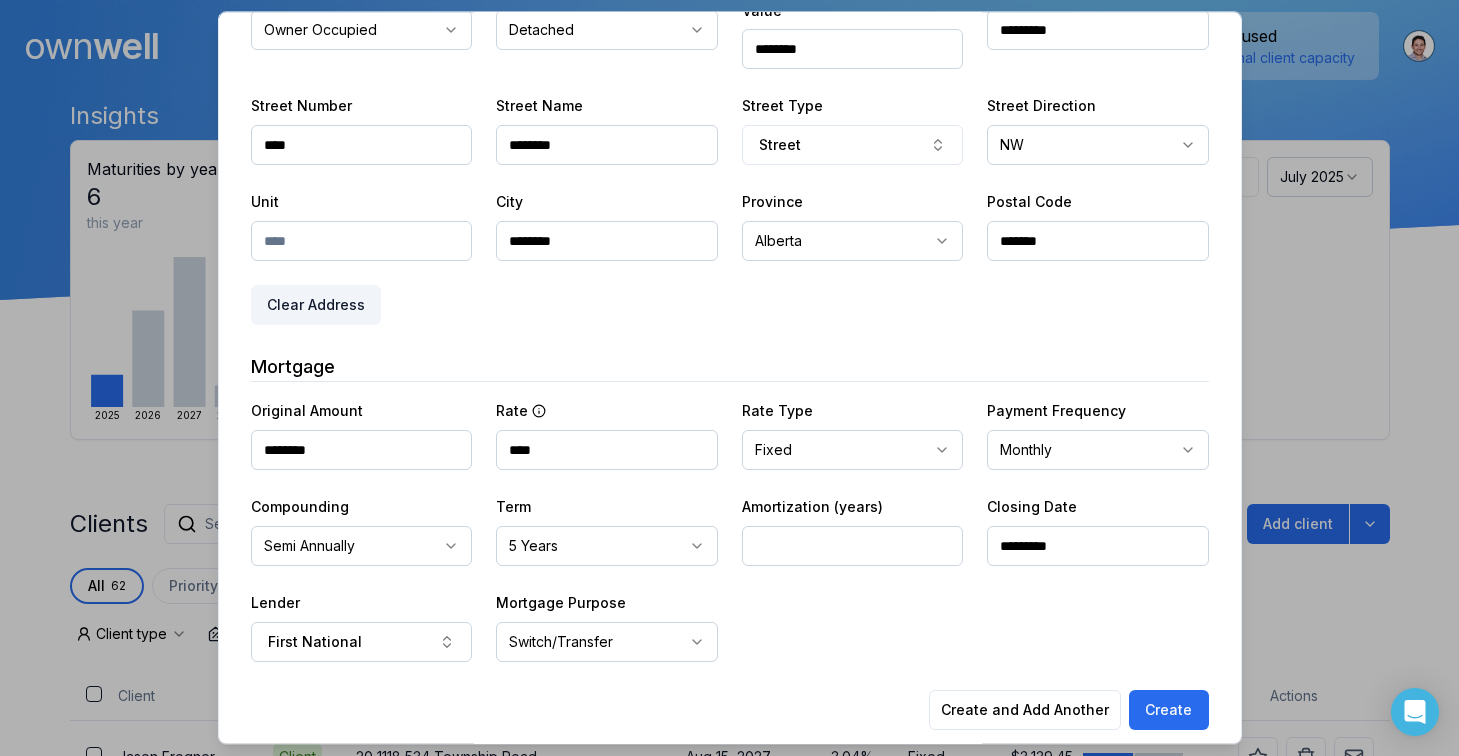 click on "Ownwell's platform is not optimized for mobile at this time.   For the best experience, please use a   desktop or laptop  to manage your account.   Note:  The   personalized homeownership reports   you generate for clients   are fully mobile-friendly   and can be easily viewed on any device. own well Dashboard Landing Page Adopt My Mortgage 62  of  100  clients used Purchase additional client capacity Insights Maturities by year 6 this year 2025 2026 2027 2028 2030 Mortgages All active Average fixed rate 2.85% Average variable rate 4.31% 115% Average mortgage balance $274,075.71 Average LTV 77.55% Fixed   85 % Variable   15 % 5 years  97 % 3 years   3 % 1 year  0 % Digests Export July 2025 Sent 1 Open rate 100% Click rate Next home value estimate update July 7, 2025 Next digest delivery period Jul 14, 2025 - Jul 20, 2025 Clients Search... Bulk action   Import from  Velocity Add client All 62 Priority 0 Maturing soon 19 Trade up potential 34 Savings potential 4 Equity potential 34 Trigger rate 0 Client type" at bounding box center (729, 150) 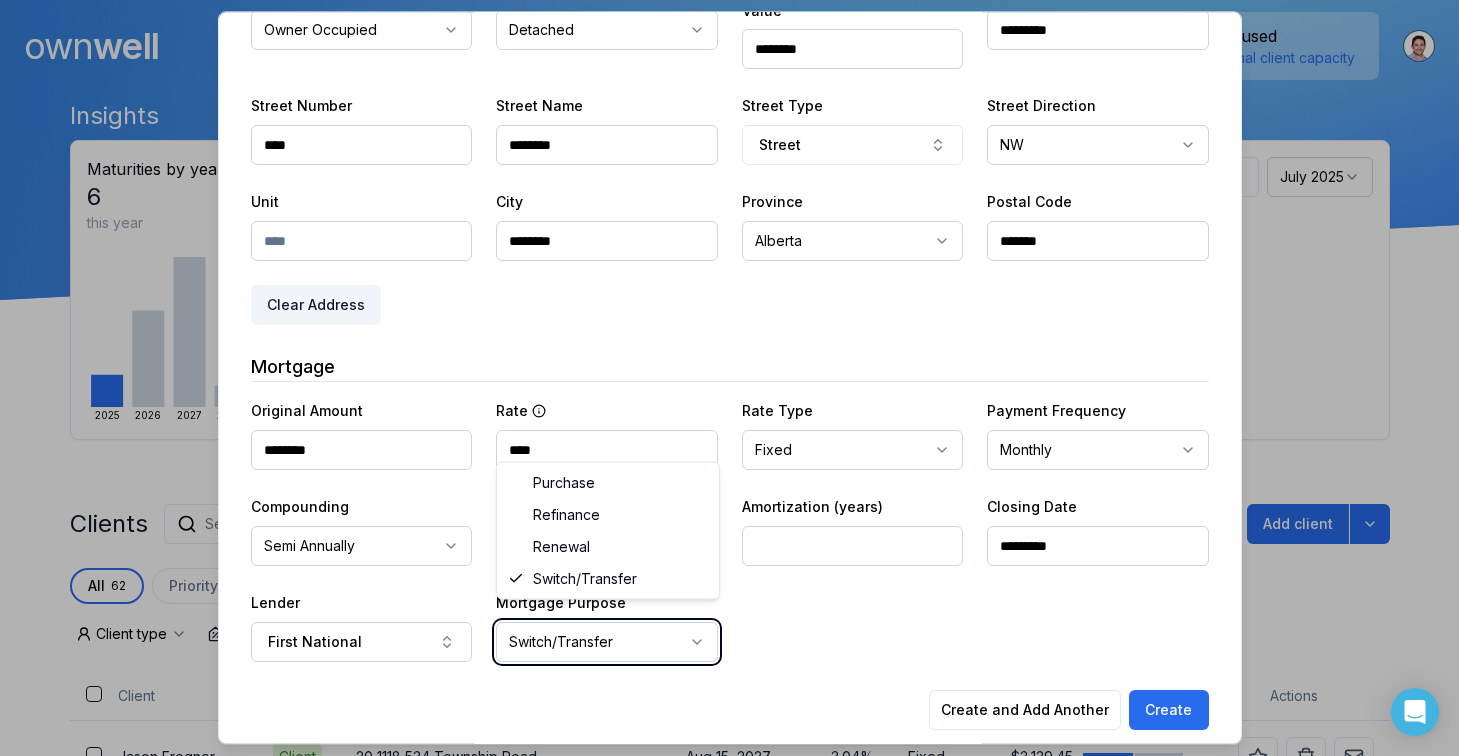 click on "Ownwell's platform is not optimized for mobile at this time.   For the best experience, please use a   desktop or laptop  to manage your account.   Note:  The   personalized homeownership reports   you generate for clients   are fully mobile-friendly   and can be easily viewed on any device. own well Dashboard Landing Page Adopt My Mortgage 62  of  100  clients used Purchase additional client capacity Insights Maturities by year 6 this year 2025 2026 2027 2028 2030 Mortgages All active Average fixed rate 2.85% Average variable rate 4.31% 115% Average mortgage balance $274,075.71 Average LTV 77.55% Fixed   85 % Variable   15 % 5 years  97 % 3 years   3 % 1 year  0 % Digests Export July 2025 Sent 1 Open rate 100% Click rate Next home value estimate update July 7, 2025 Next digest delivery period Jul 14, 2025 - Jul 20, 2025 Clients Search... Bulk action   Import from  Velocity Add client All 62 Priority 0 Maturing soon 19 Trade up potential 34 Savings potential 4 Equity potential 34 Trigger rate 0 Client type" at bounding box center (729, 150) 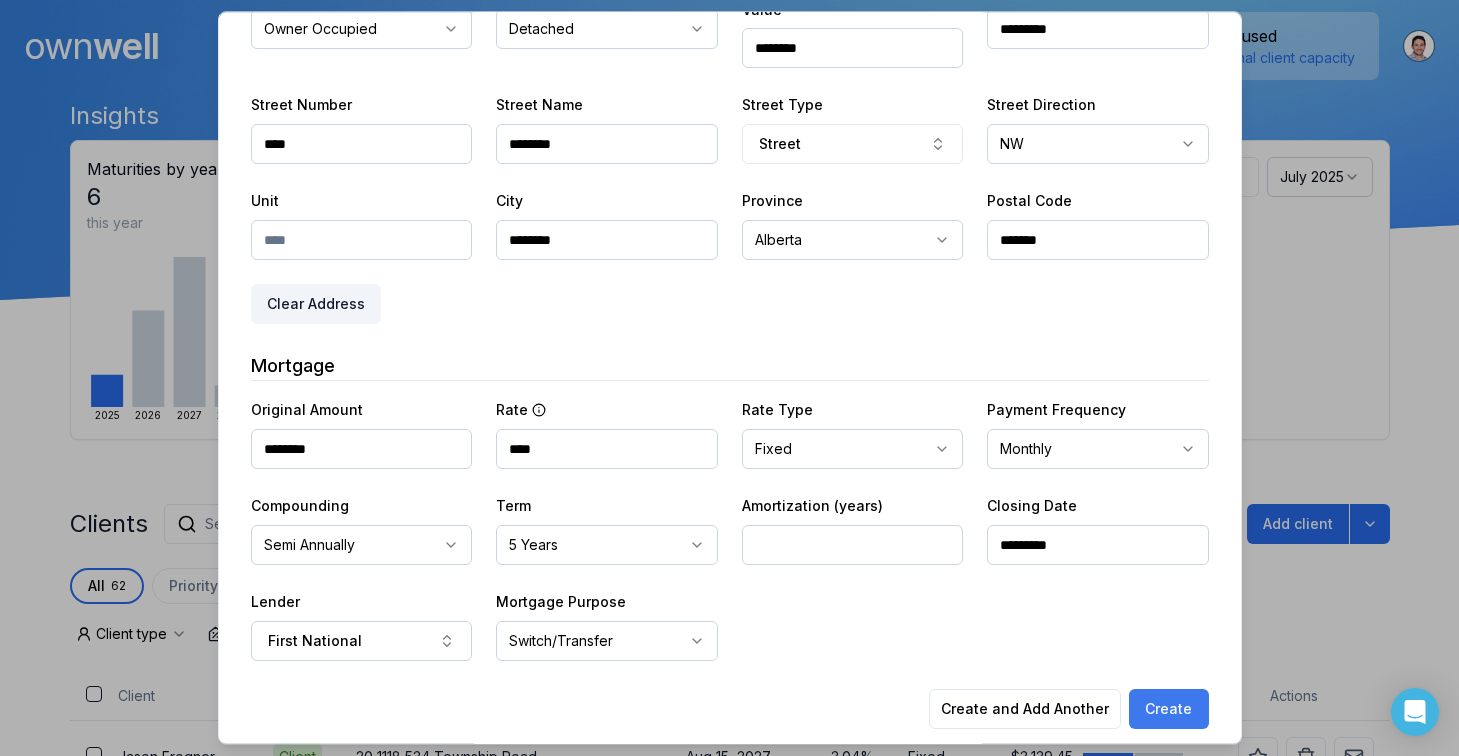 click on "Create" at bounding box center [1169, 709] 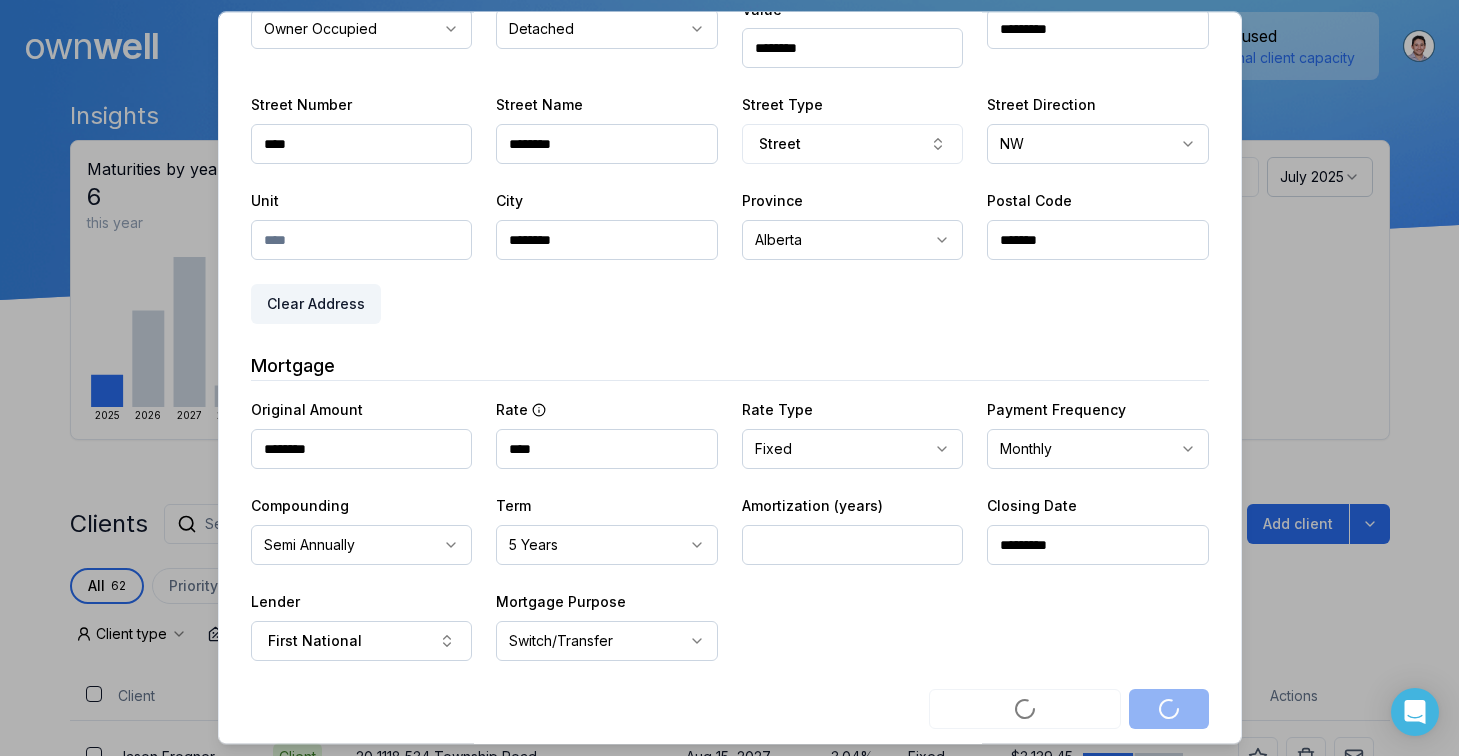 scroll, scrollTop: 488, scrollLeft: 0, axis: vertical 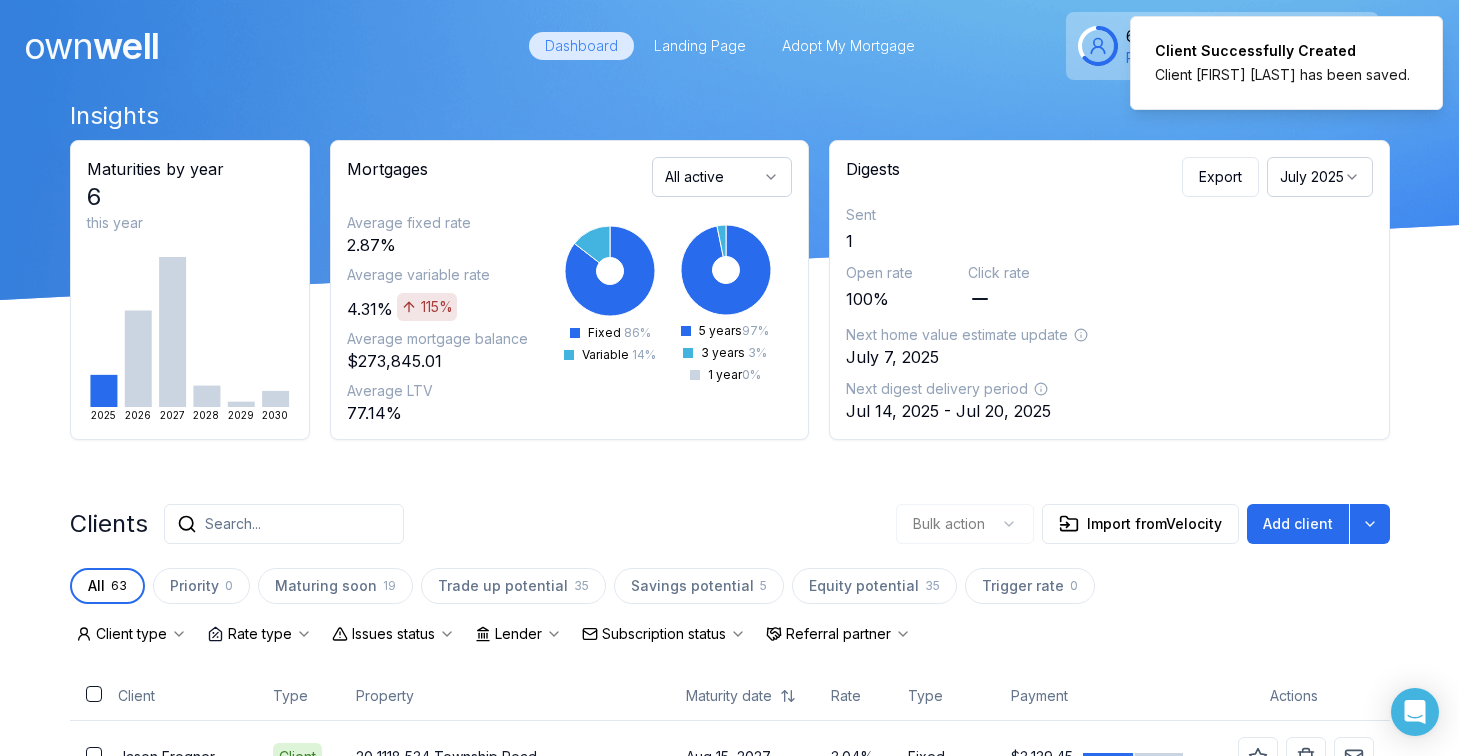 click on "Search..." at bounding box center [284, 524] 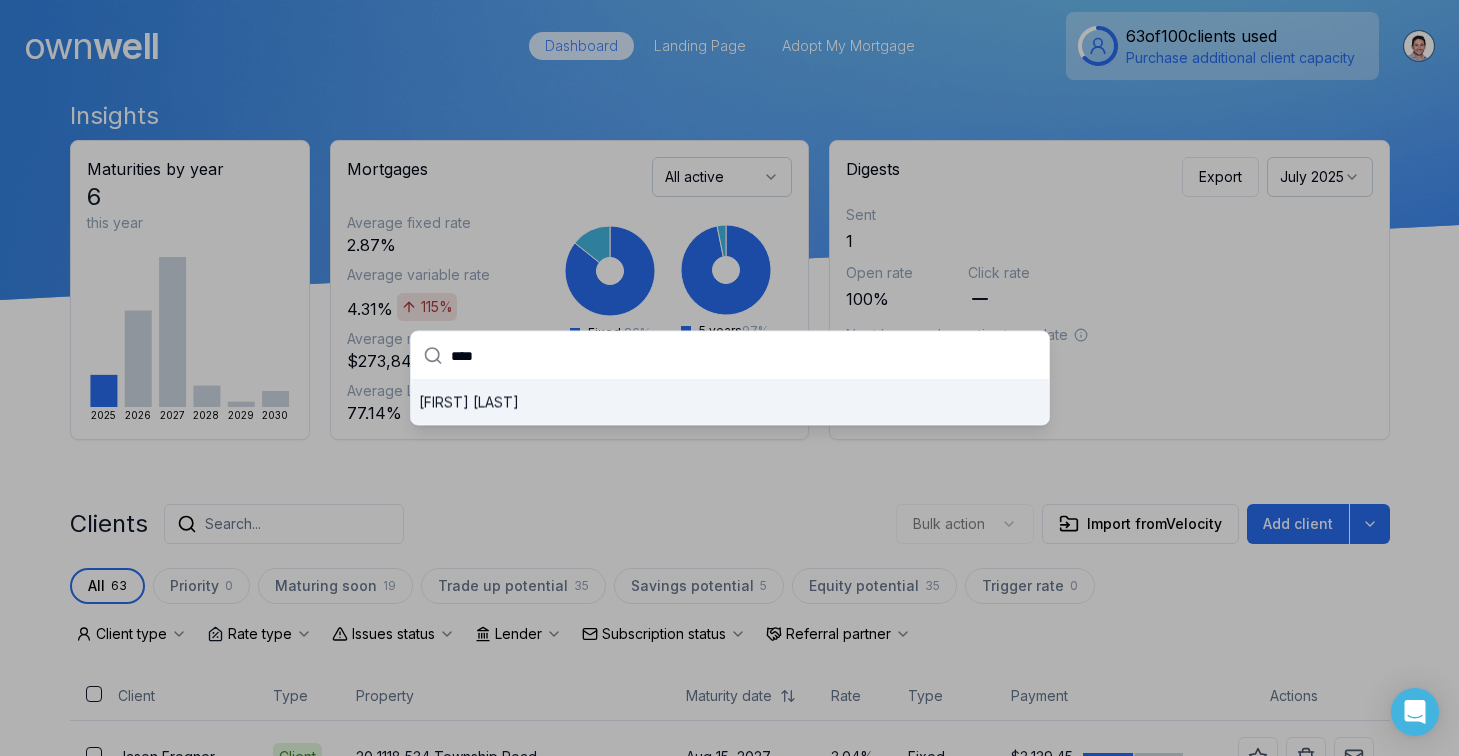 type on "****" 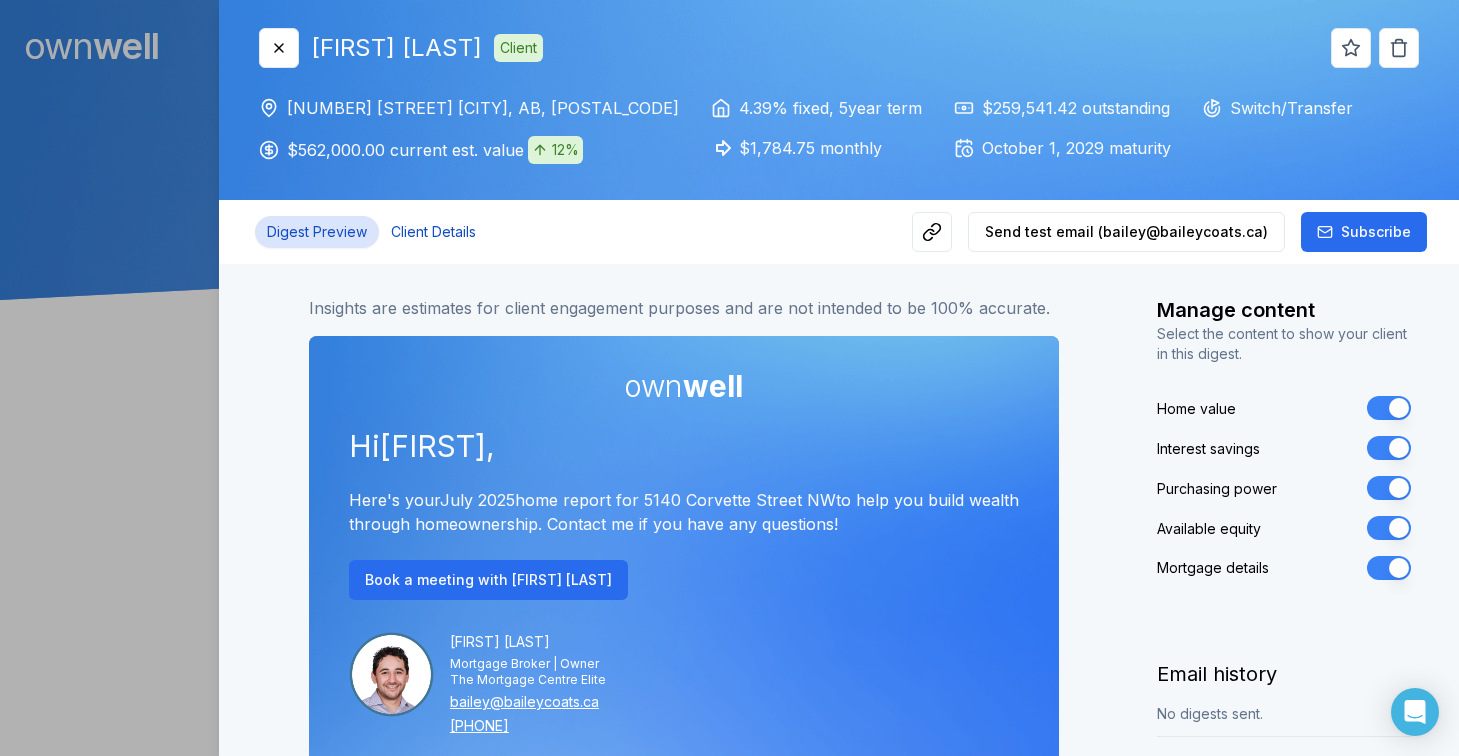 click on "Client Details" at bounding box center (433, 232) 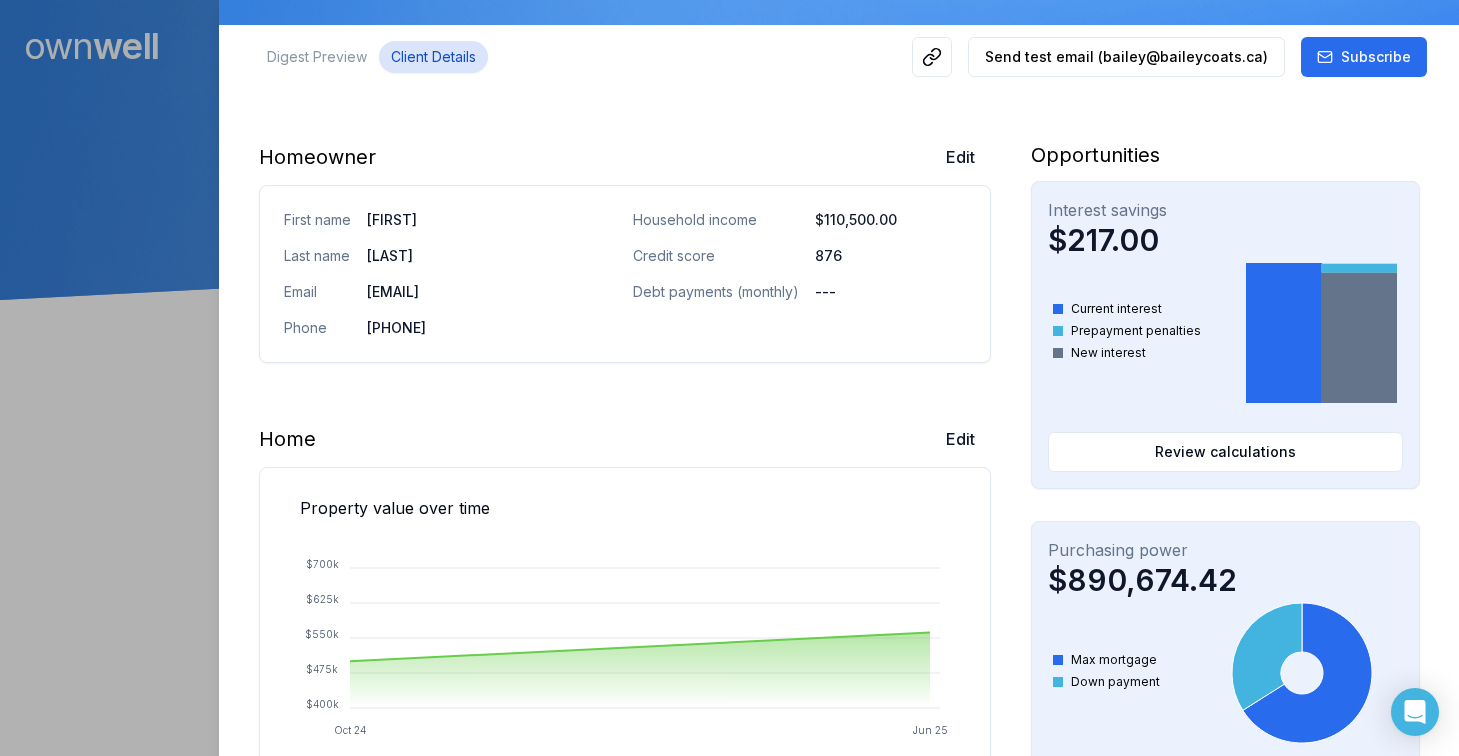 scroll, scrollTop: 150, scrollLeft: 0, axis: vertical 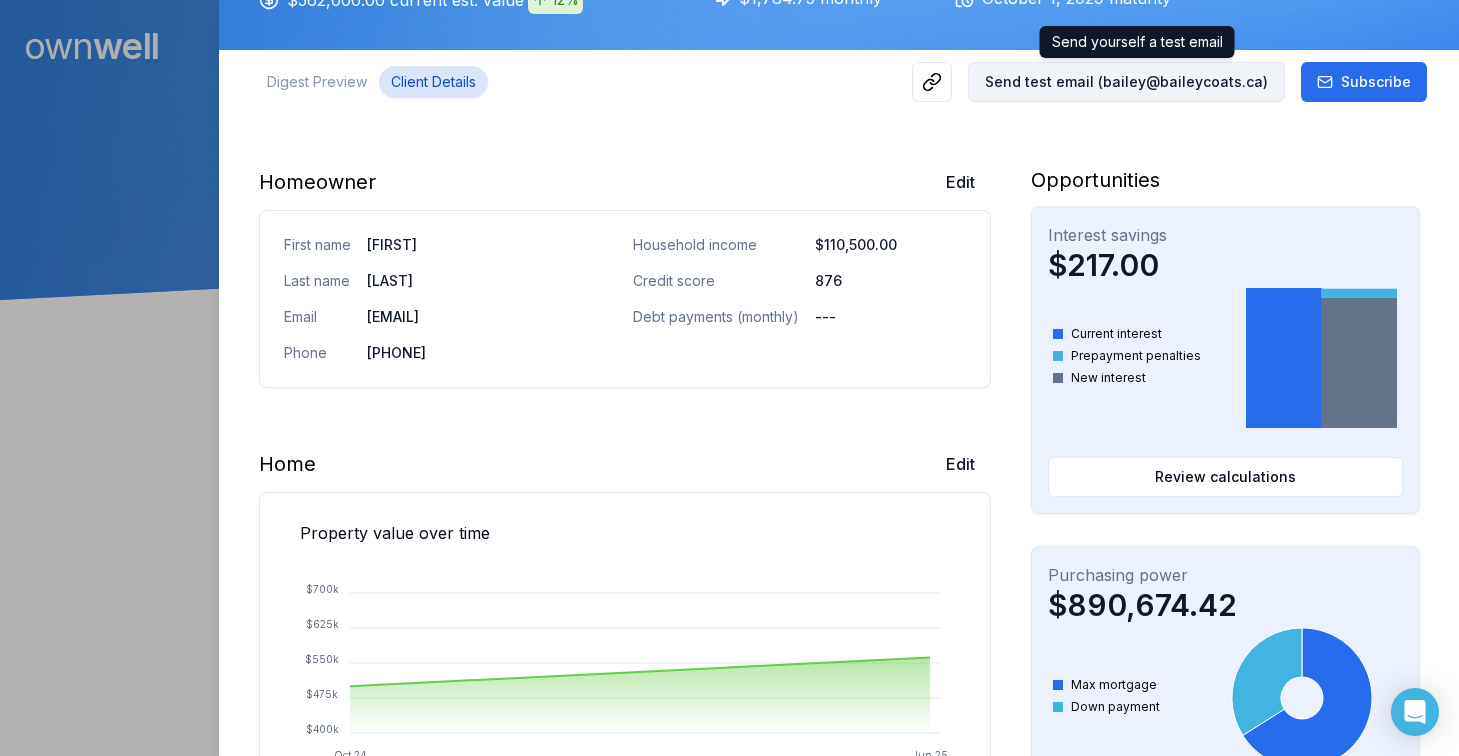 click on "Send test email ( bailey@baileycoats.ca )" at bounding box center (1126, 82) 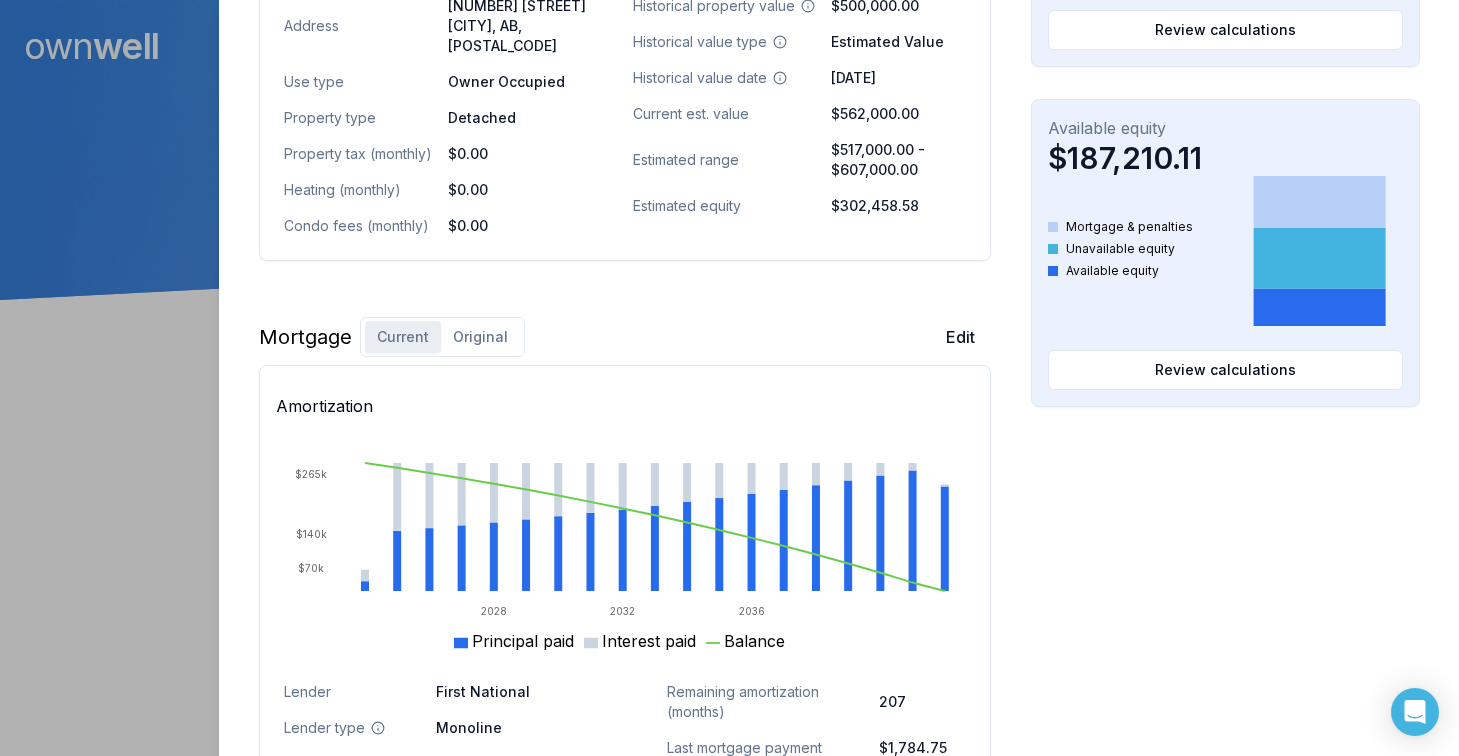 scroll, scrollTop: 948, scrollLeft: 0, axis: vertical 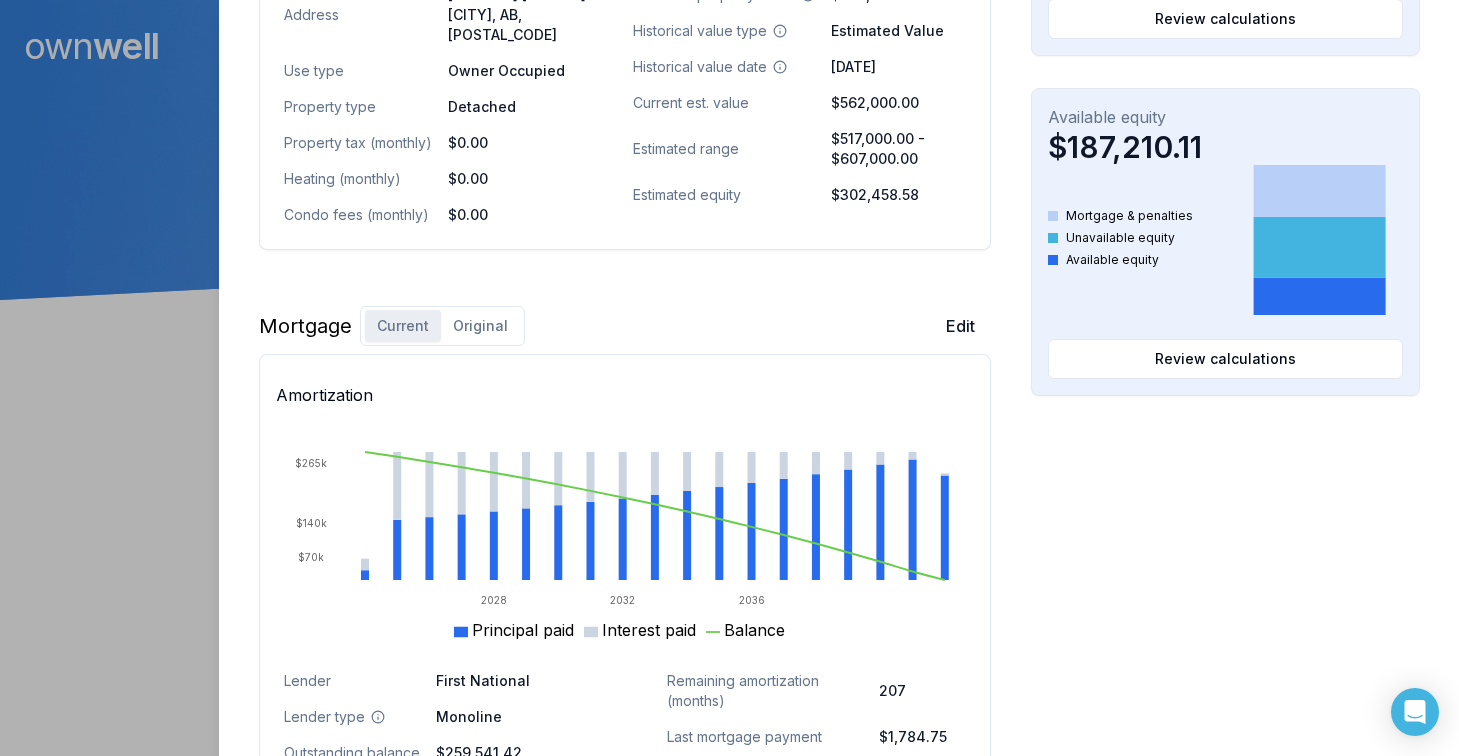 click on "Original" at bounding box center (480, 326) 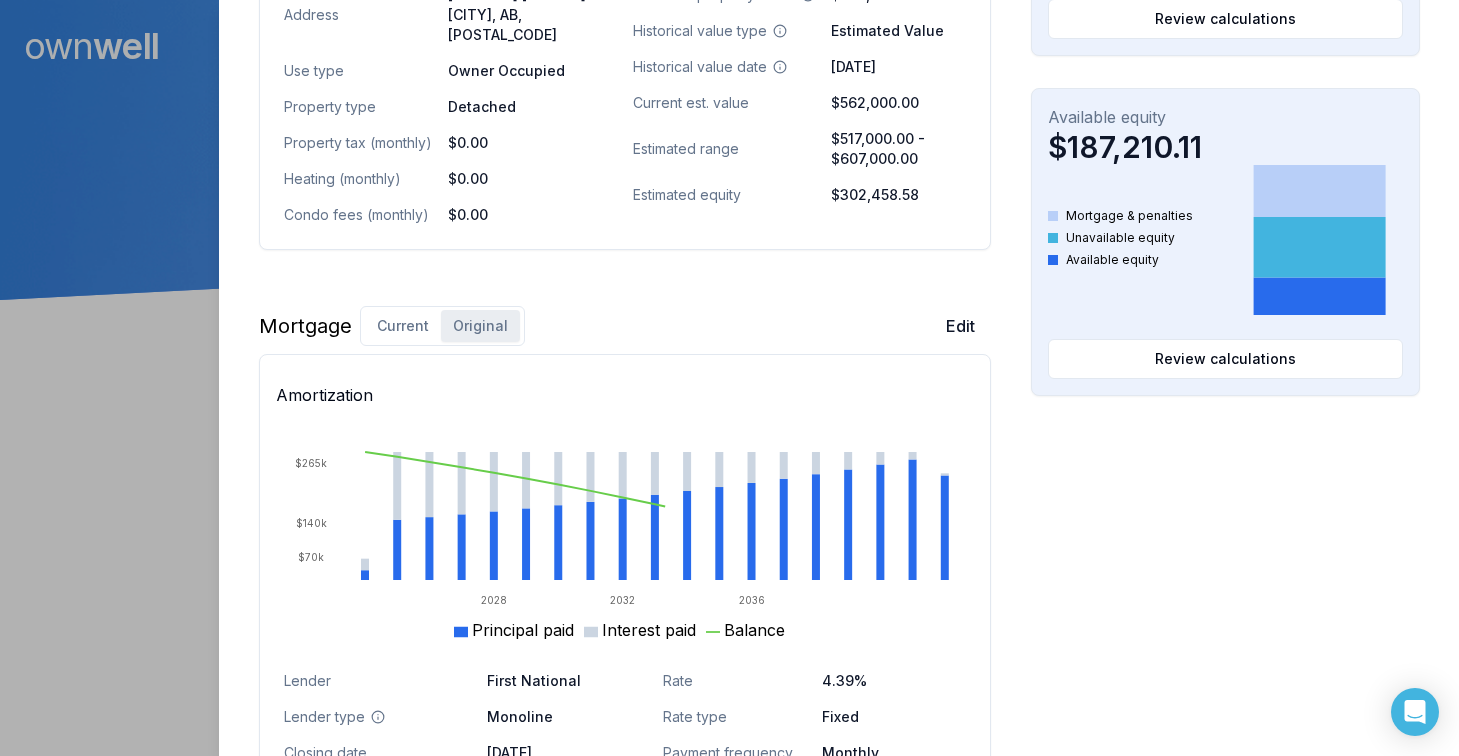 click on "Current" at bounding box center [403, 326] 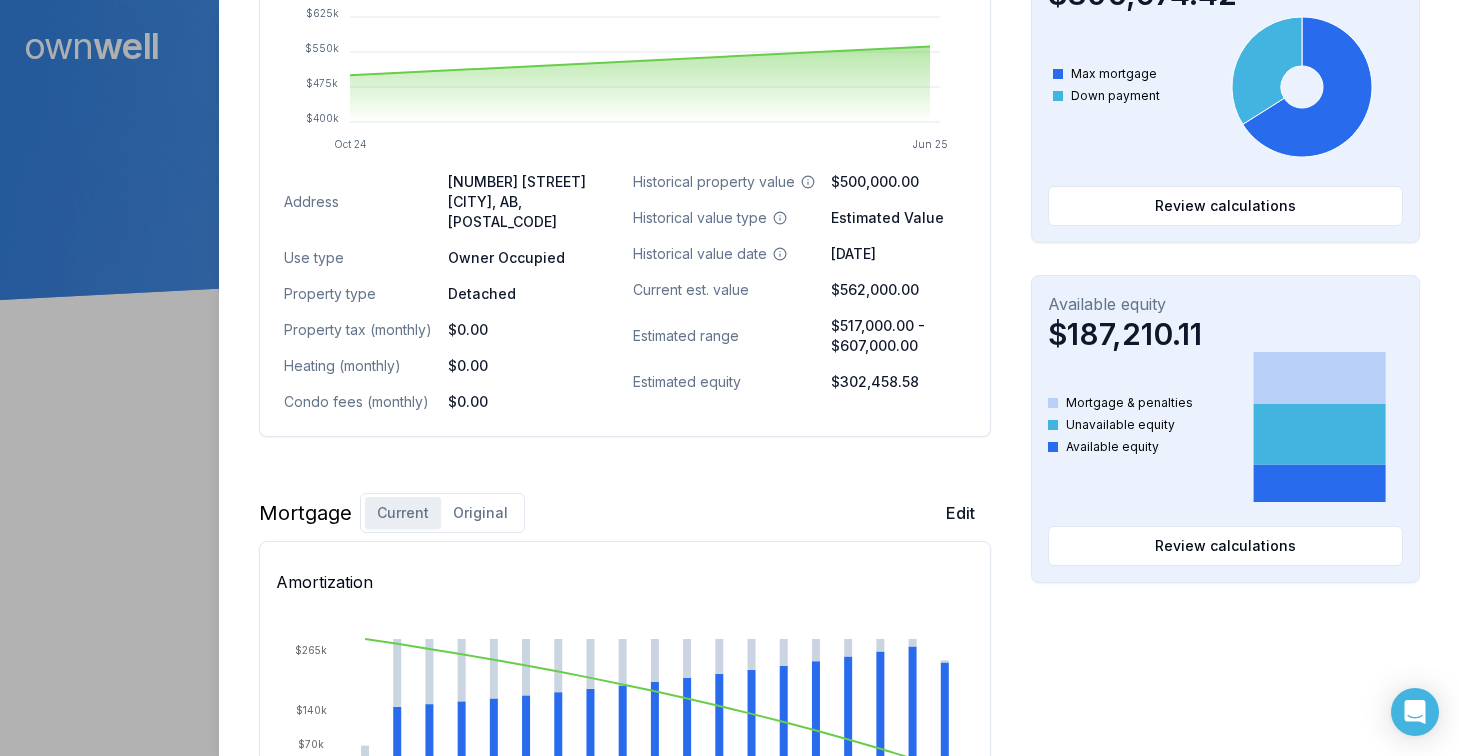 scroll, scrollTop: 511, scrollLeft: 0, axis: vertical 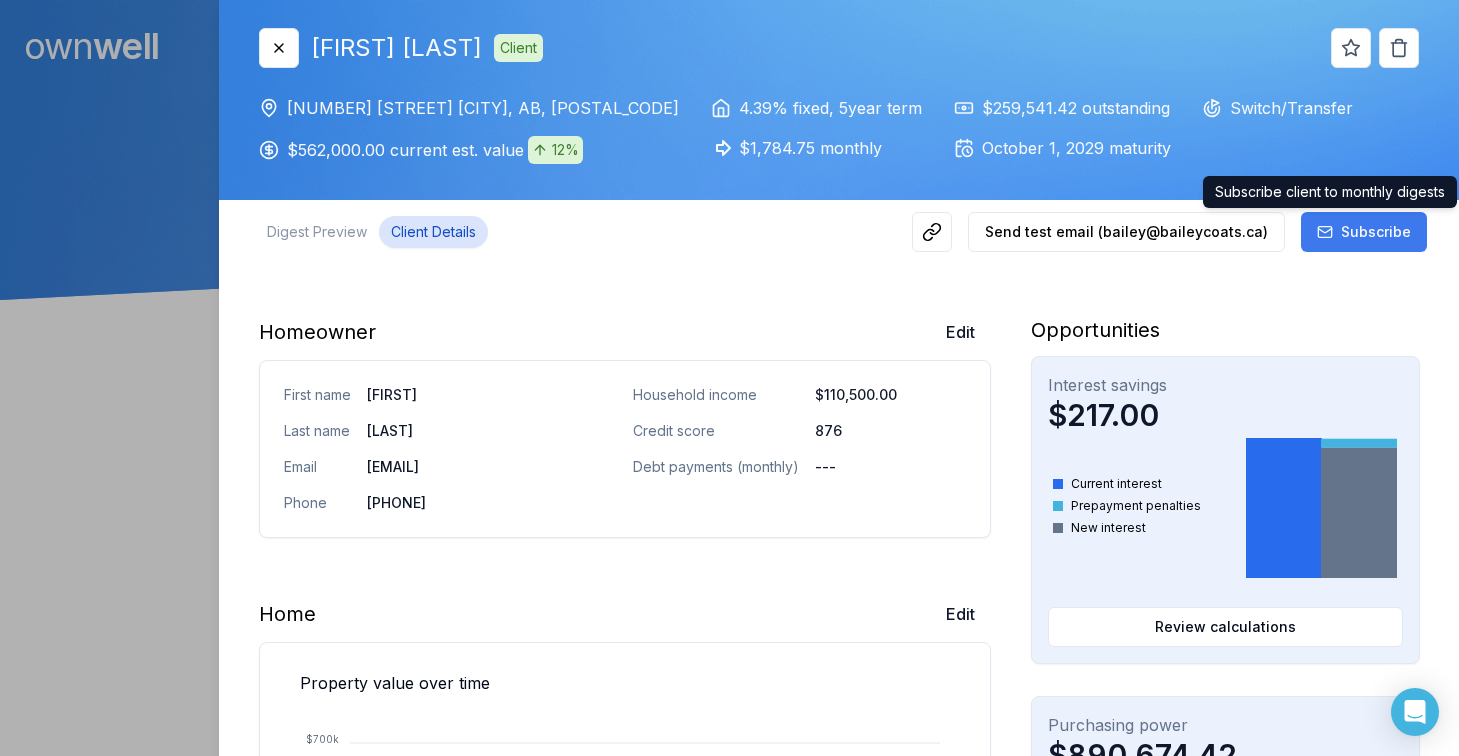click on "Subscribe" at bounding box center (1376, 232) 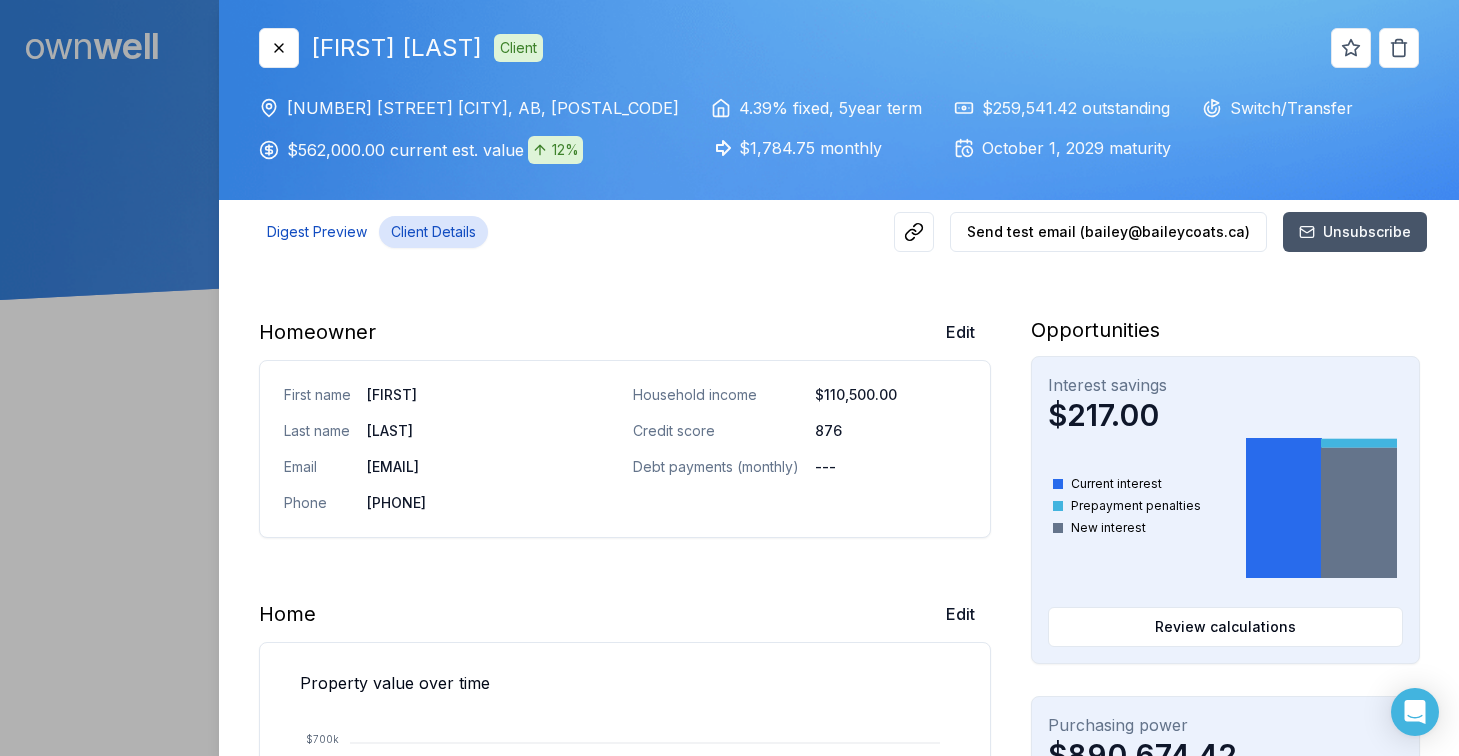 click on "Digest Preview" at bounding box center (317, 232) 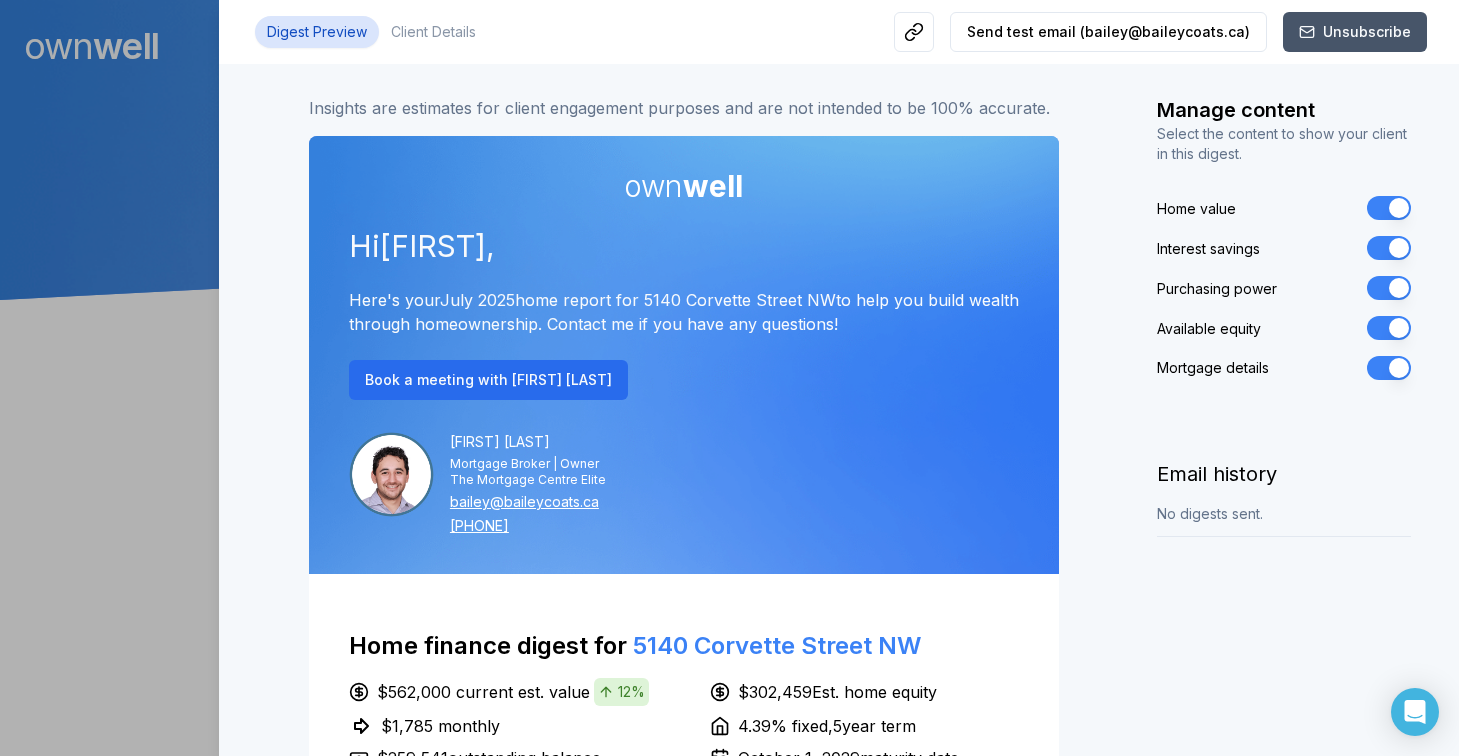 scroll, scrollTop: 256, scrollLeft: 0, axis: vertical 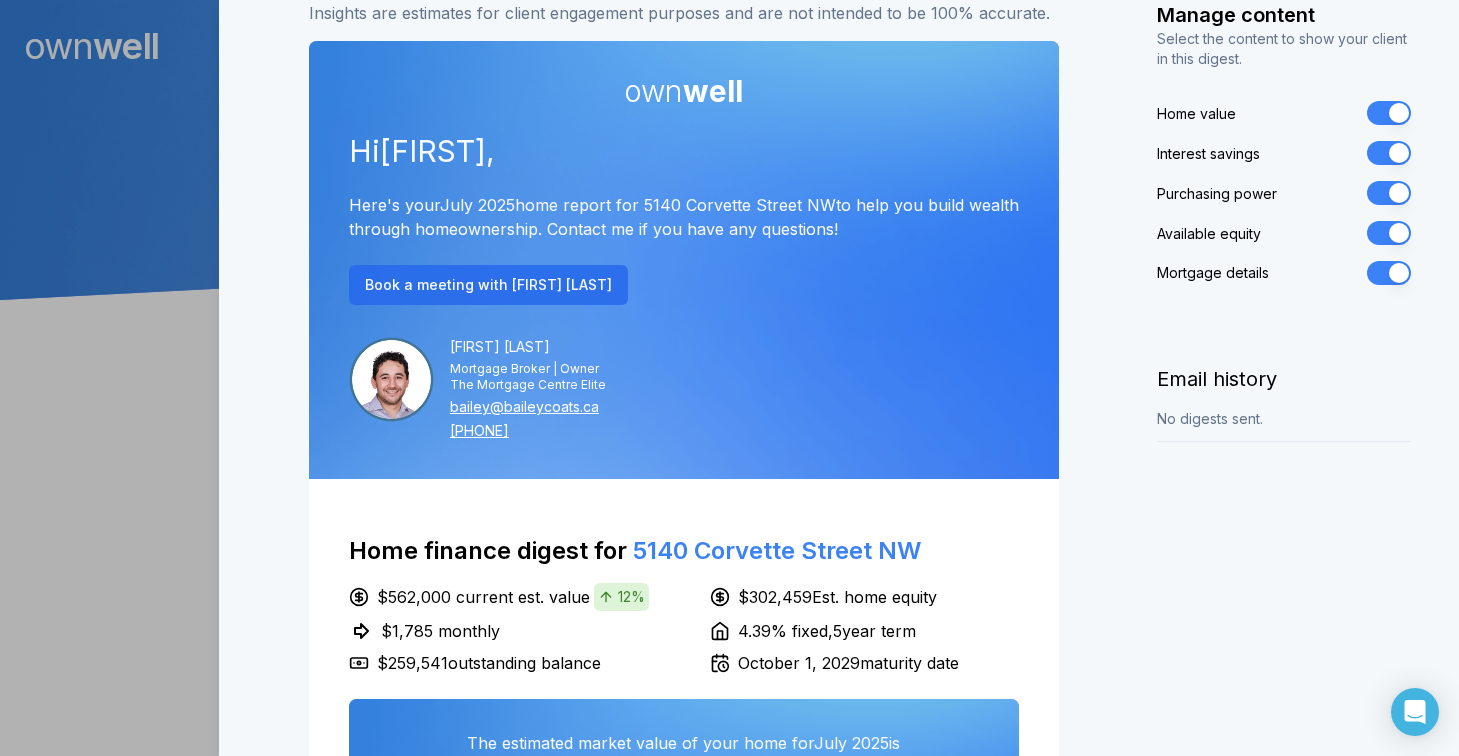 click on "Book a meeting with [FIRST] [LAST]" at bounding box center [488, 285] 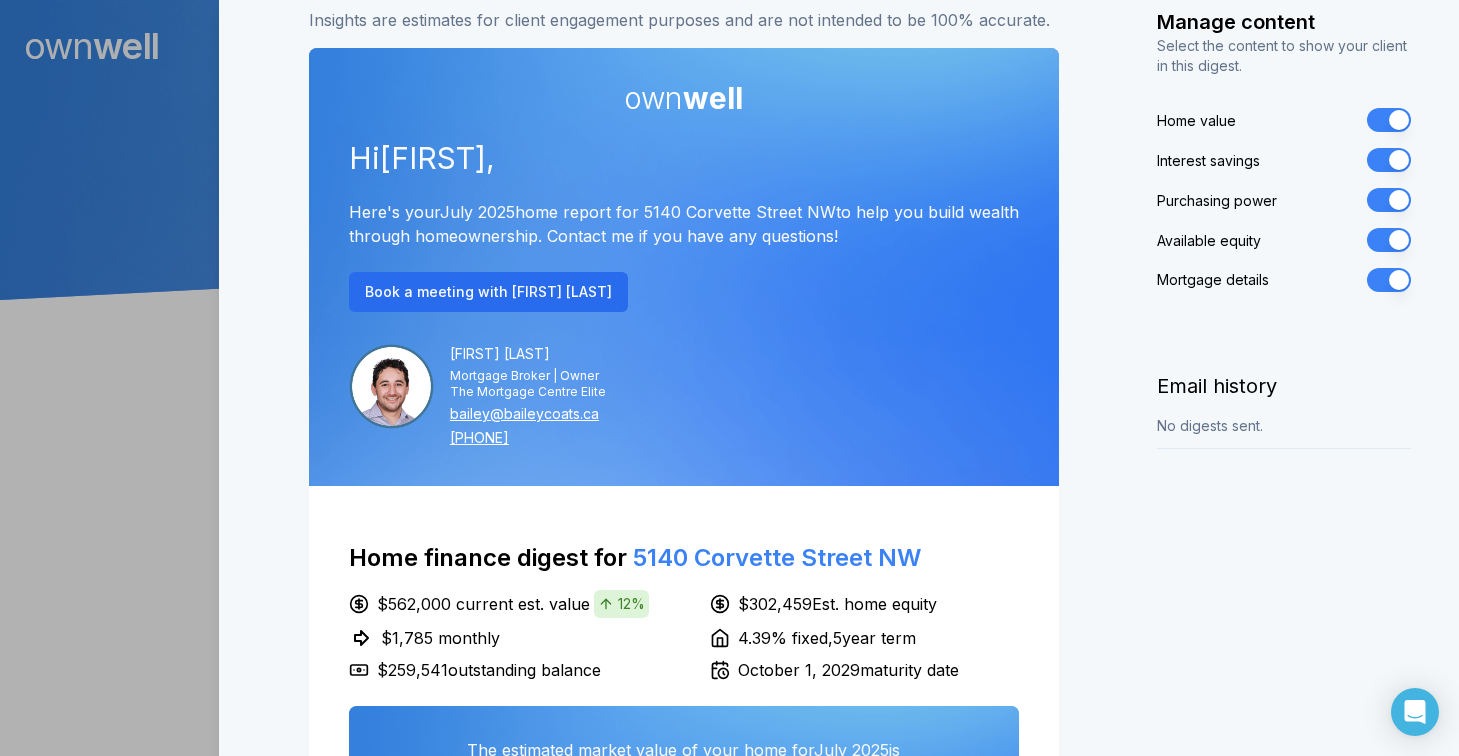 scroll, scrollTop: 274, scrollLeft: 0, axis: vertical 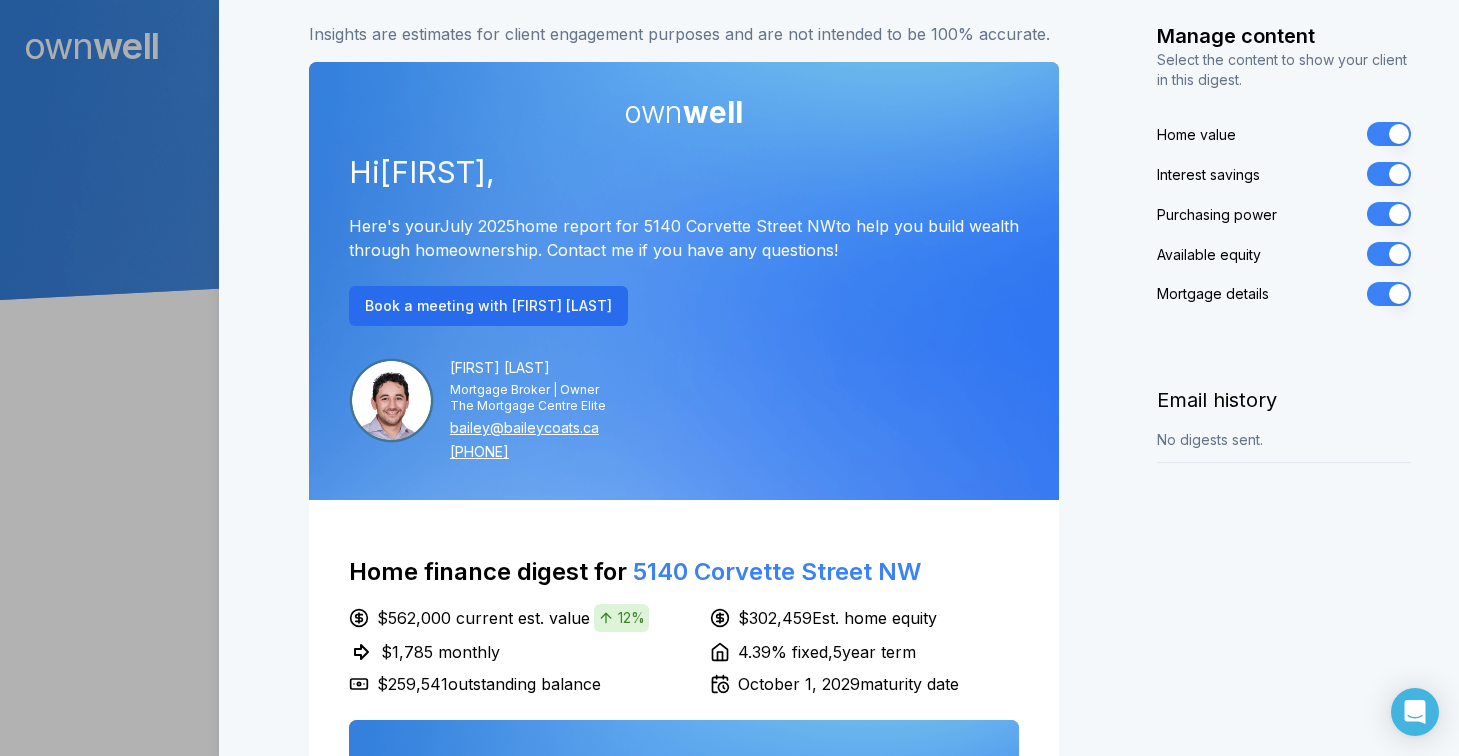 click on "Available equity" at bounding box center [1389, 254] 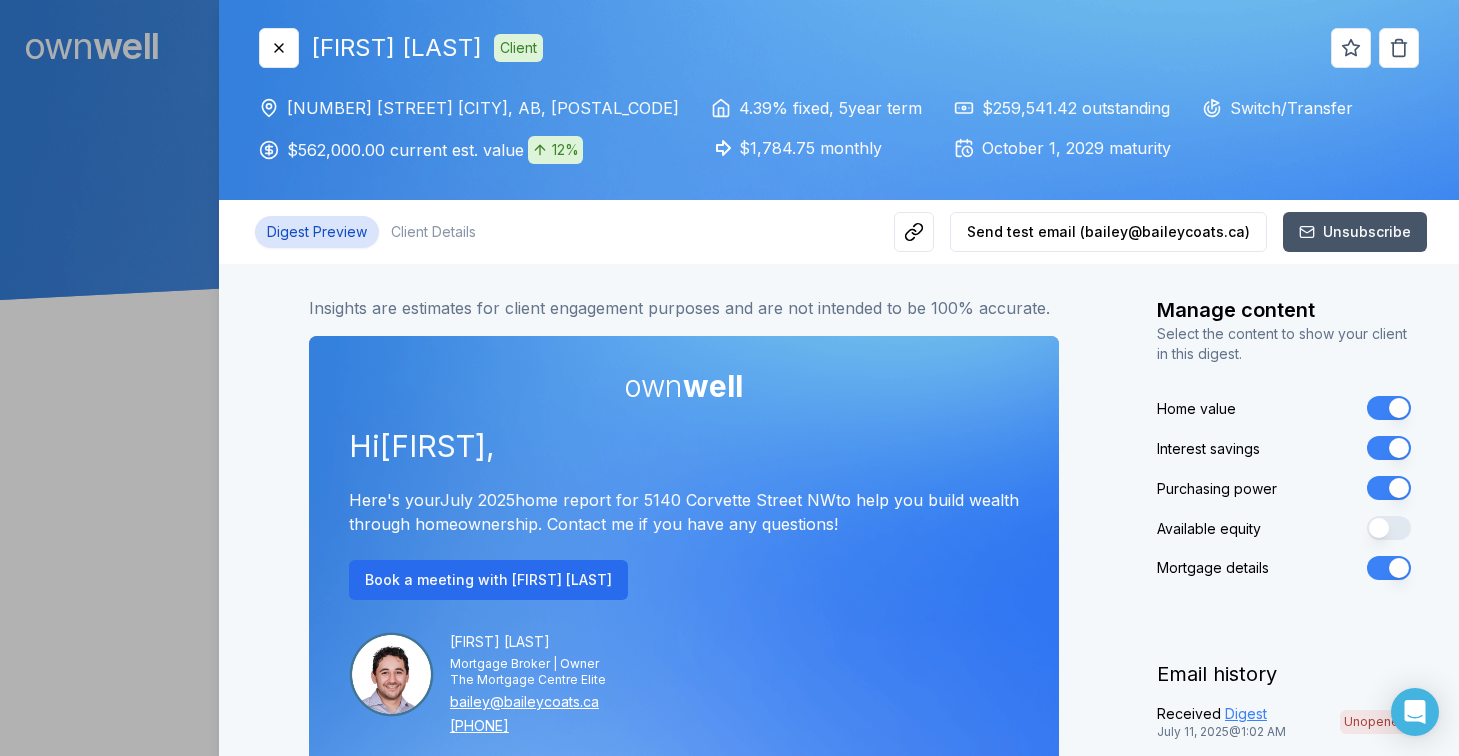 scroll, scrollTop: 198, scrollLeft: 0, axis: vertical 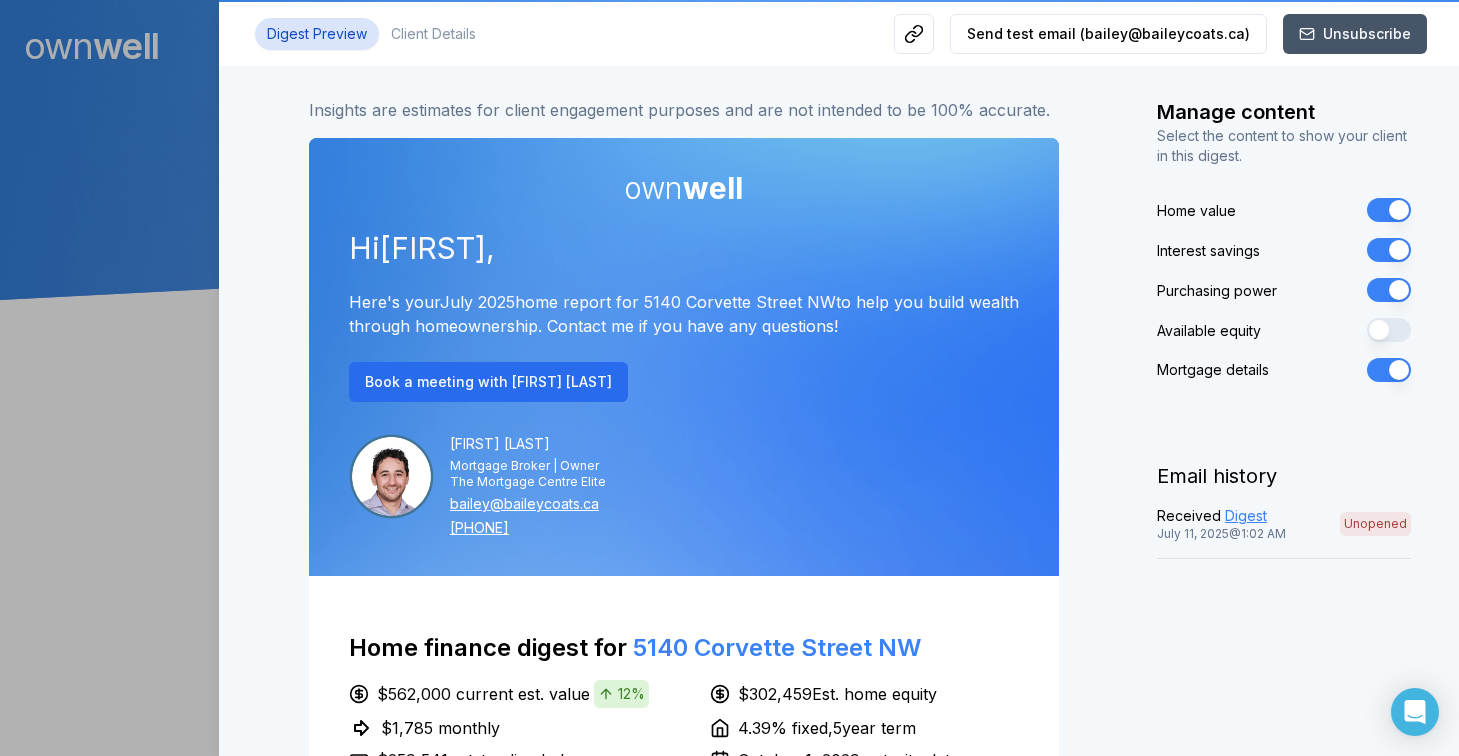 click on "Digest" at bounding box center (1246, 516) 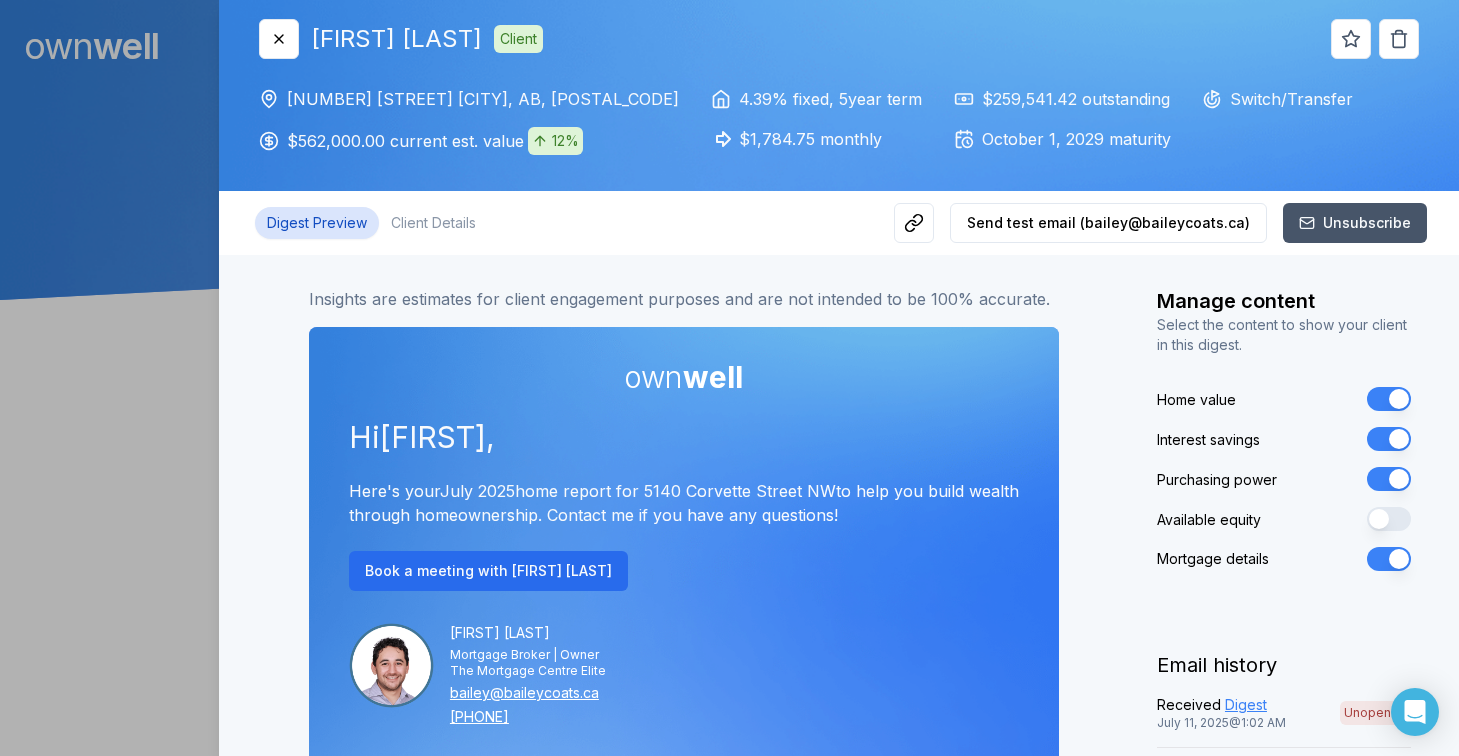 scroll, scrollTop: 0, scrollLeft: 0, axis: both 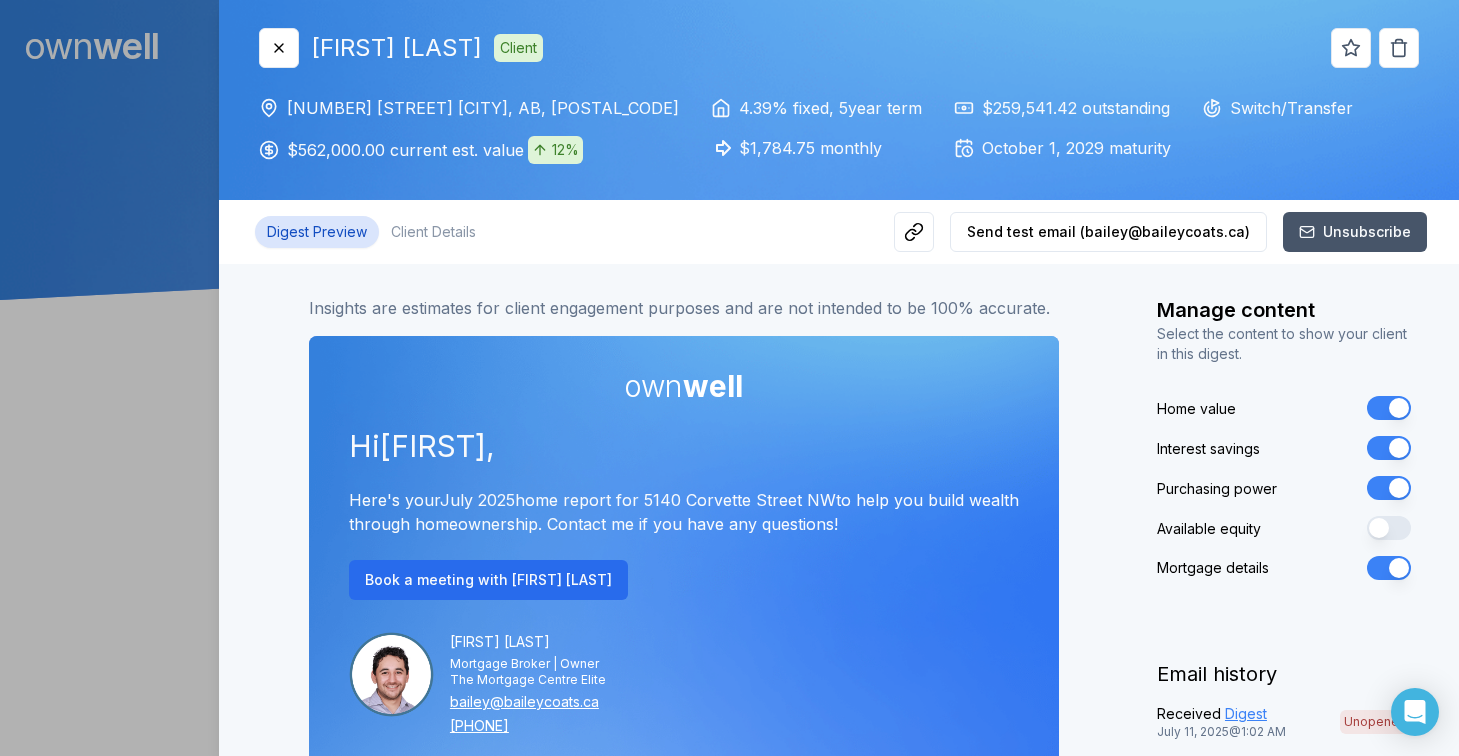 click on "Insights are estimates for client engagement purposes and are not intended to be 100% accurate." at bounding box center (684, 292) 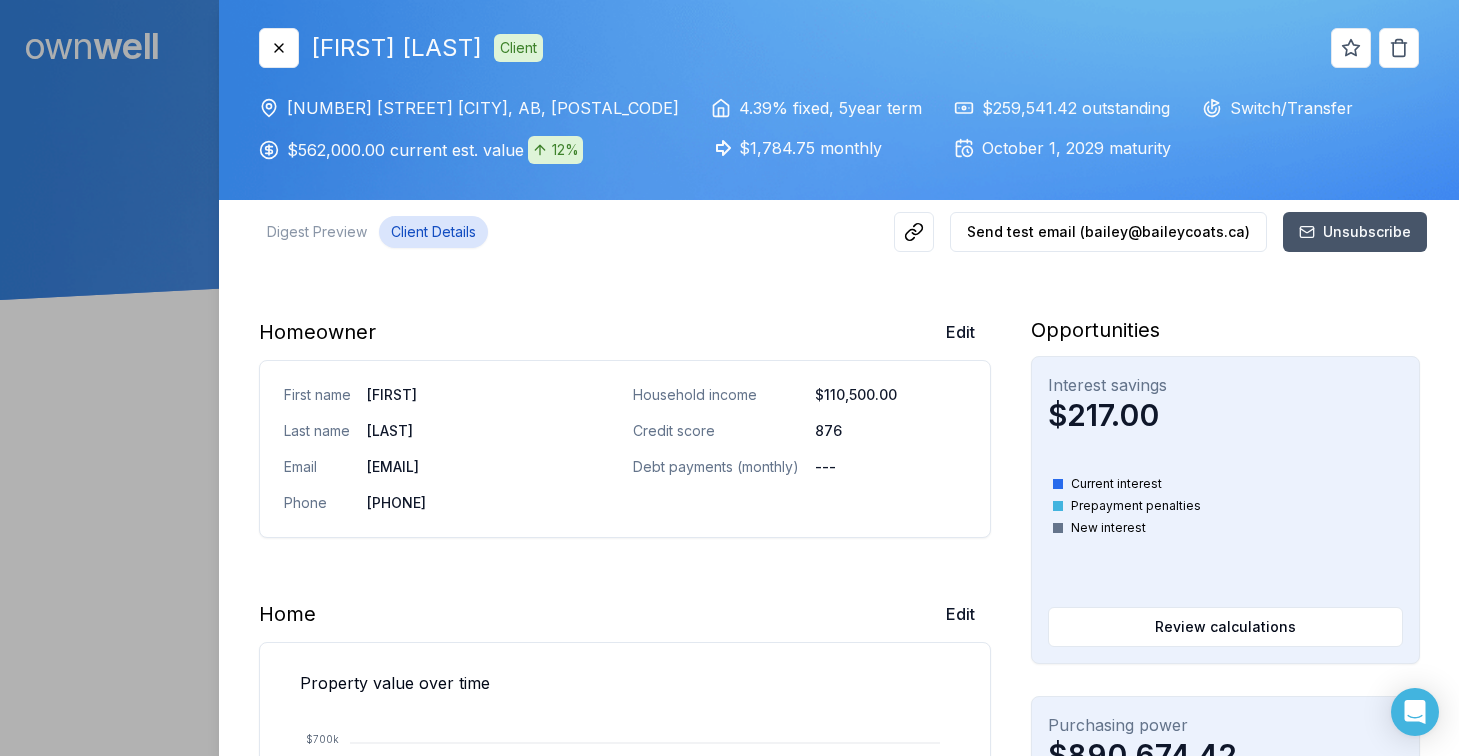 click on "Client Details" at bounding box center (433, 232) 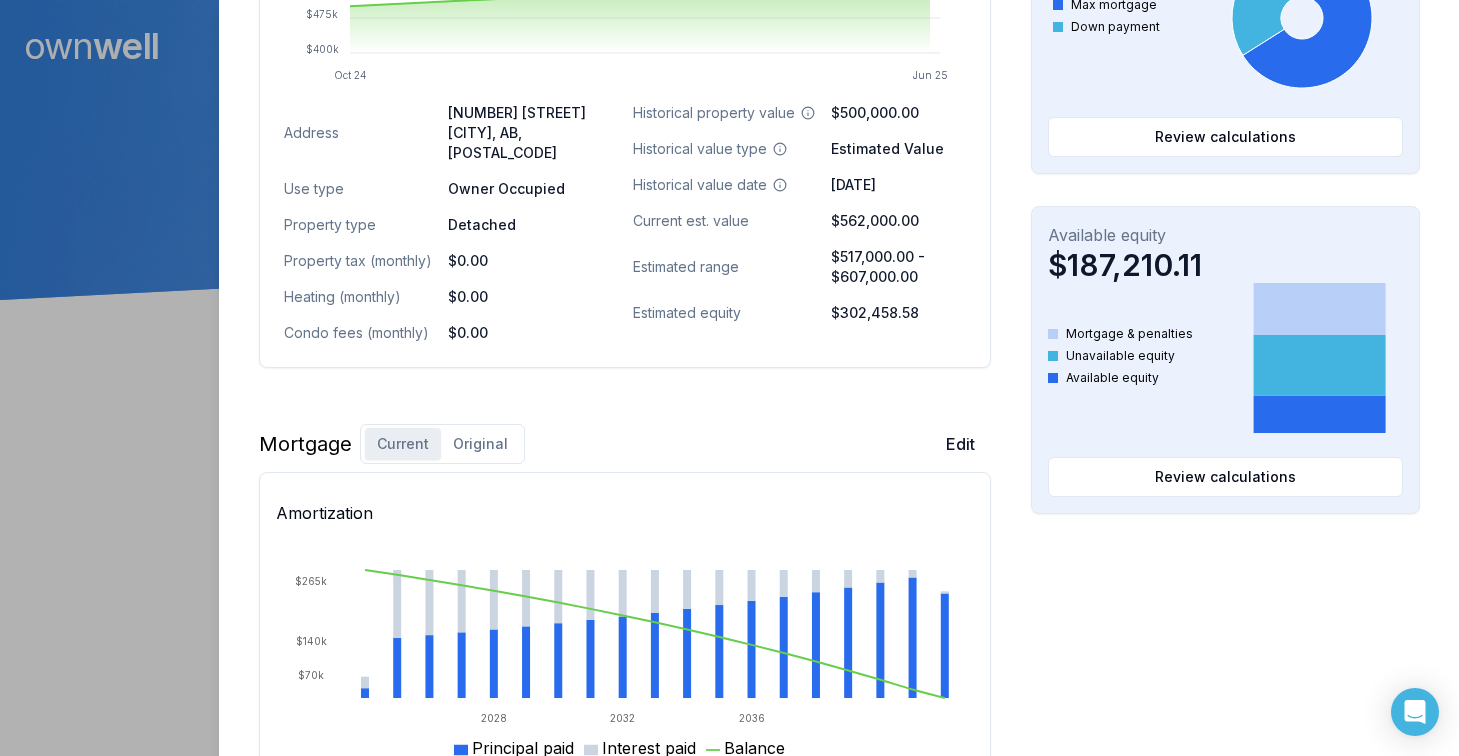 scroll, scrollTop: 1052, scrollLeft: 0, axis: vertical 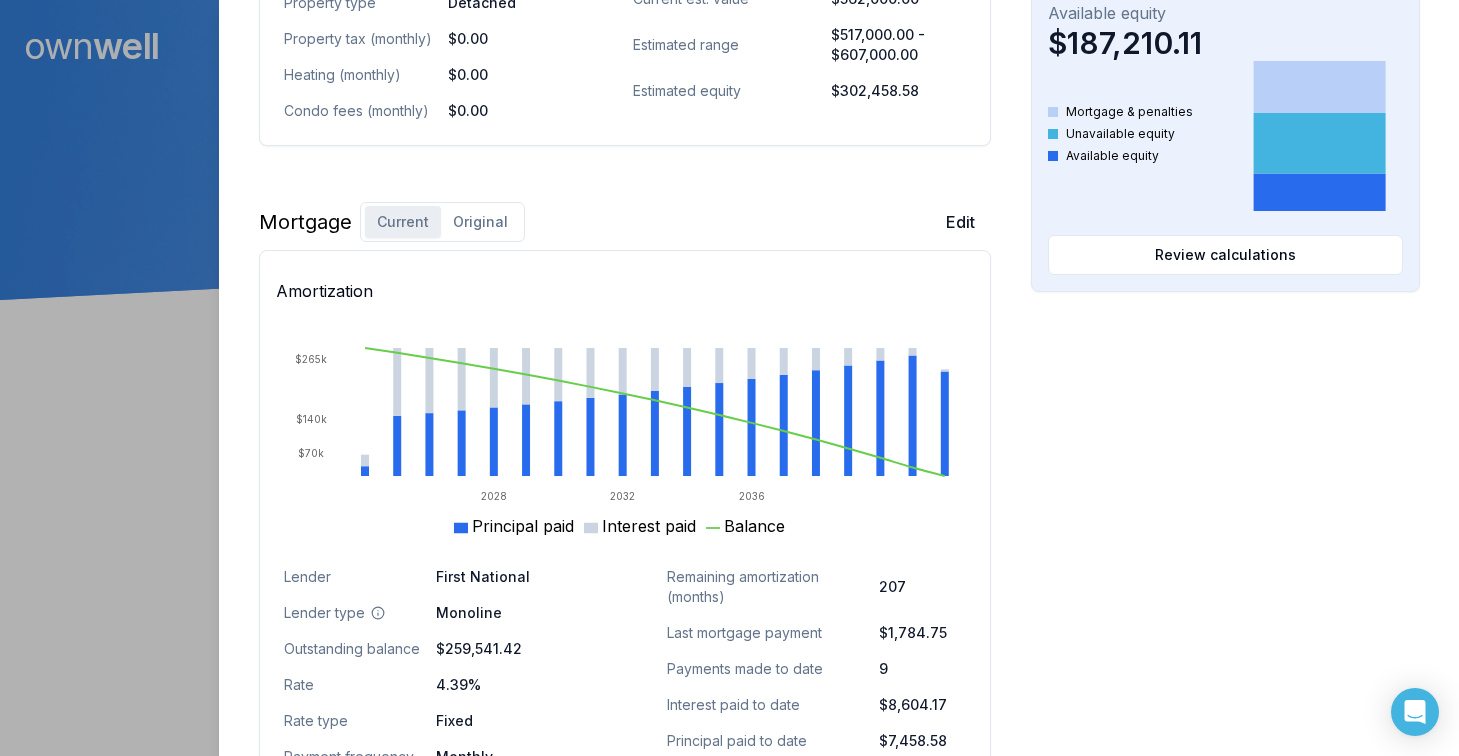 click on "Original" at bounding box center [480, 222] 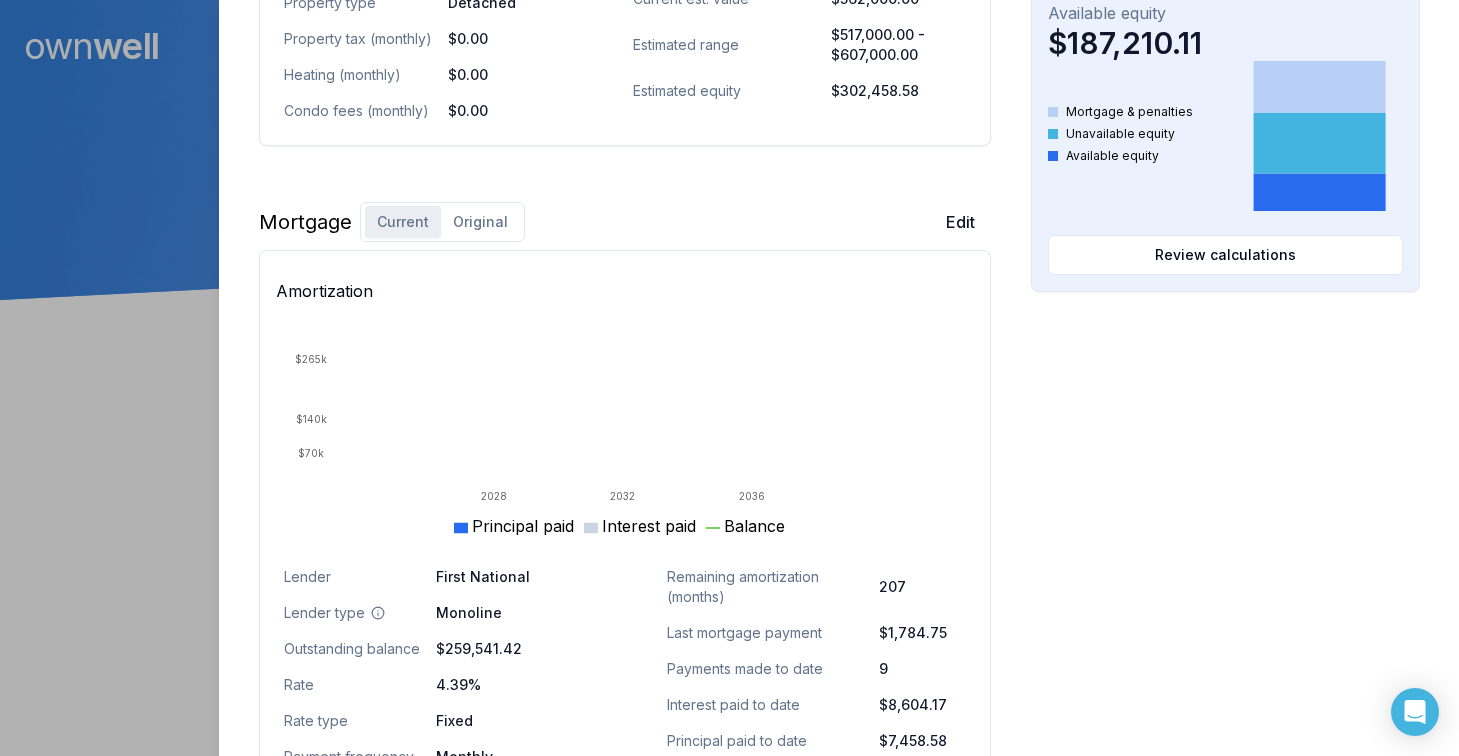 click on "Current" at bounding box center (403, 222) 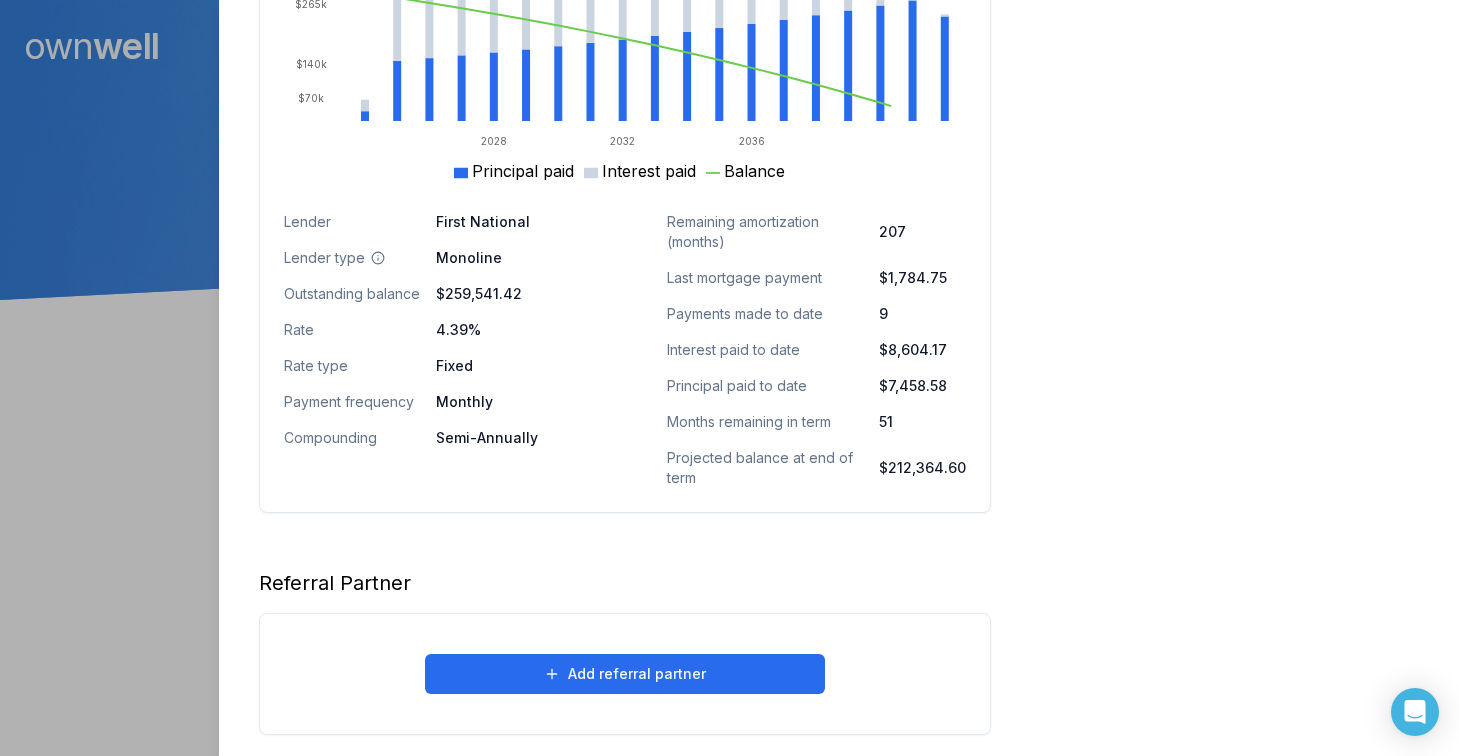scroll, scrollTop: 1406, scrollLeft: 0, axis: vertical 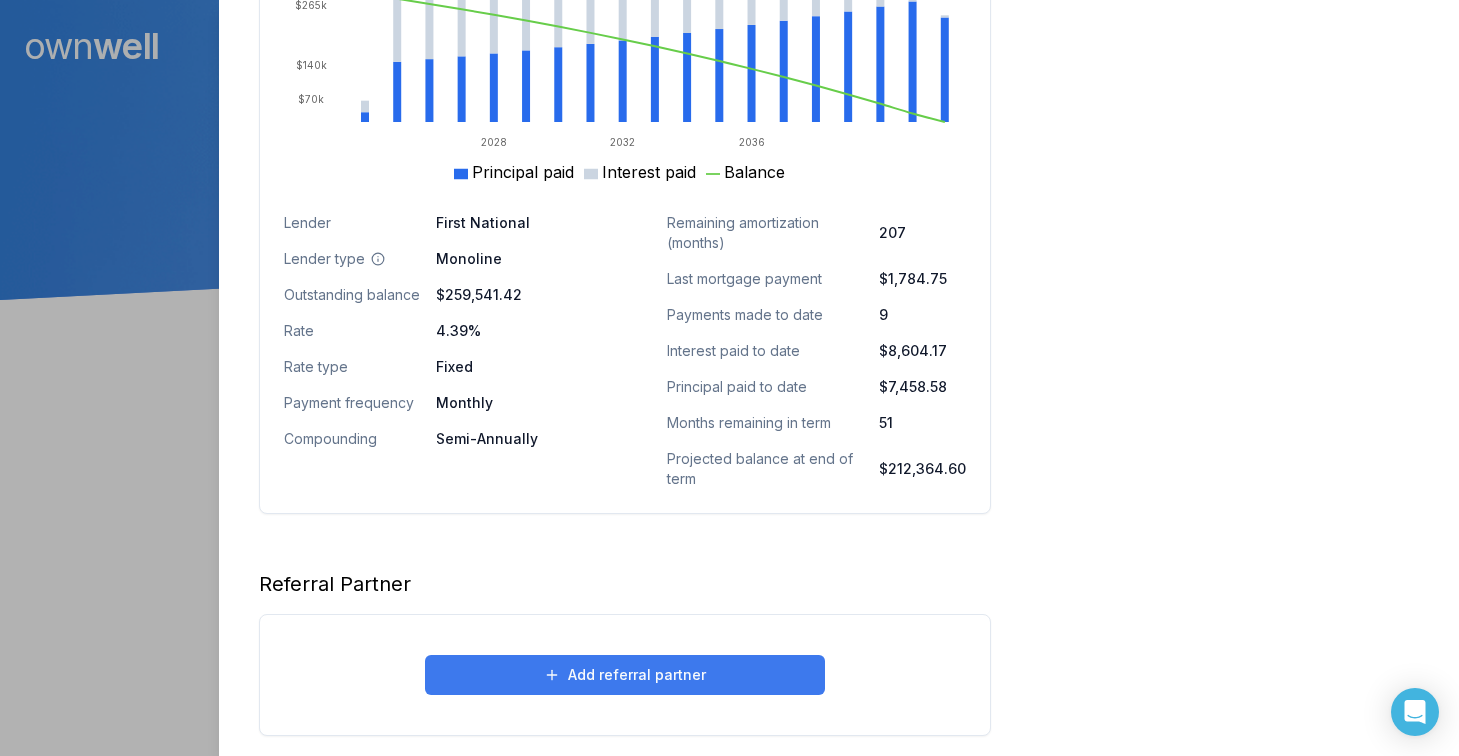 click 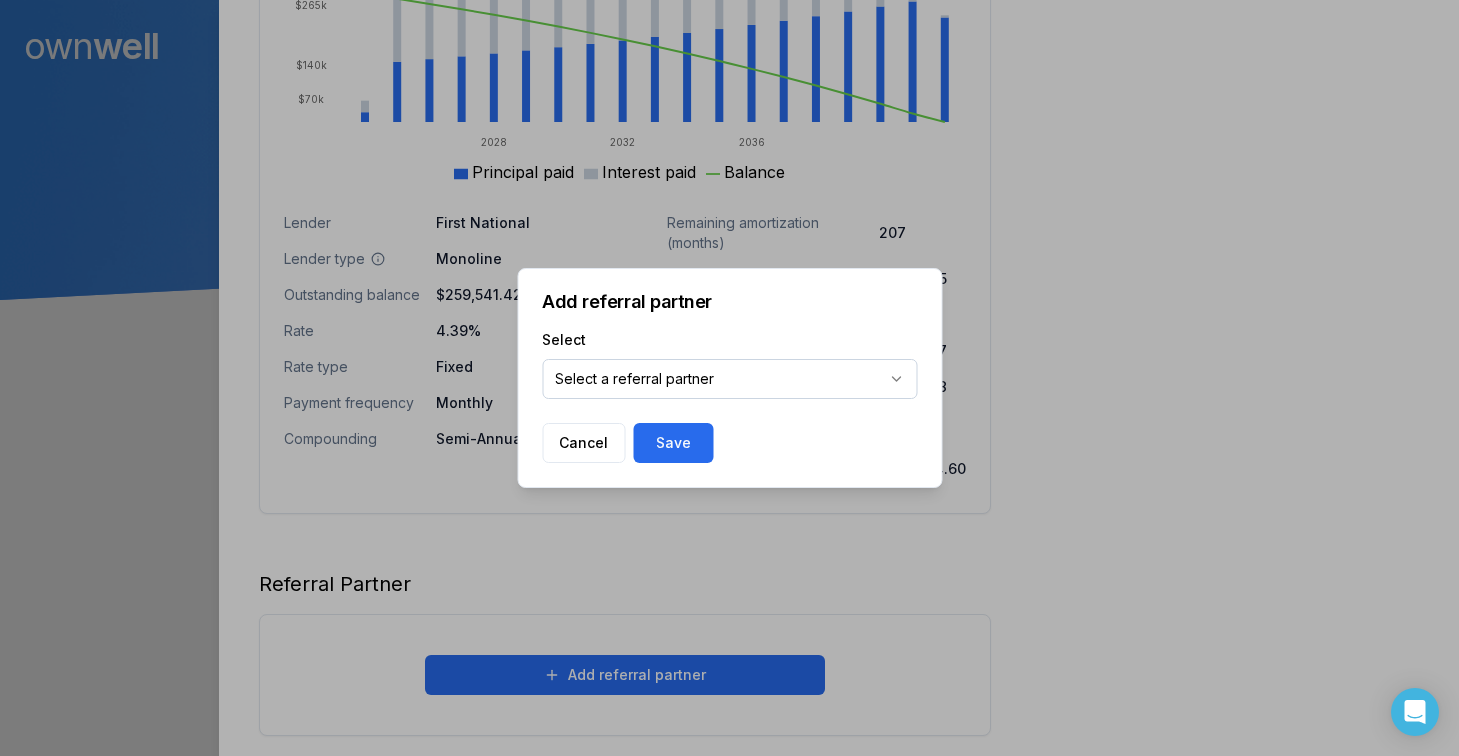 click on "Ownwell's platform is not optimized for mobile at this time.   For the best experience, please use a   desktop or laptop  to manage your account.   Note:  The   personalized homeownership reports   you generate for clients   are fully mobile-friendly   and can be easily viewed on any device. own well Dashboard Landing Page Adopt My Mortgage 63  of  100  clients used Purchase additional client capacity 475000
Close Loryn   Marcellus Client 5140 Corvette Street NW Edmonton, AB, T5E 6T8 $562,000.00   current est. value 12% 4.39%   fixed ,   5  year term $1,784.75   monthly   $259,541.42   outstanding October 1, 2029   maturity Switch/Transfer Digest Preview Client Details Send test email ( bailey@baileycoats.ca ) Unsubscribe Homeowner   Edit First name Loryn Last name Marcellus Email loryn.marcellus@gmail.com Phone (780) 914-2111 Household income $110,500.00 Credit score 876 Debt payments (monthly) --- Home   Edit Property value over time Oct 24 Jun 25 $400k $475k $550k $625k $700k     Address Use type" at bounding box center [729, 150] 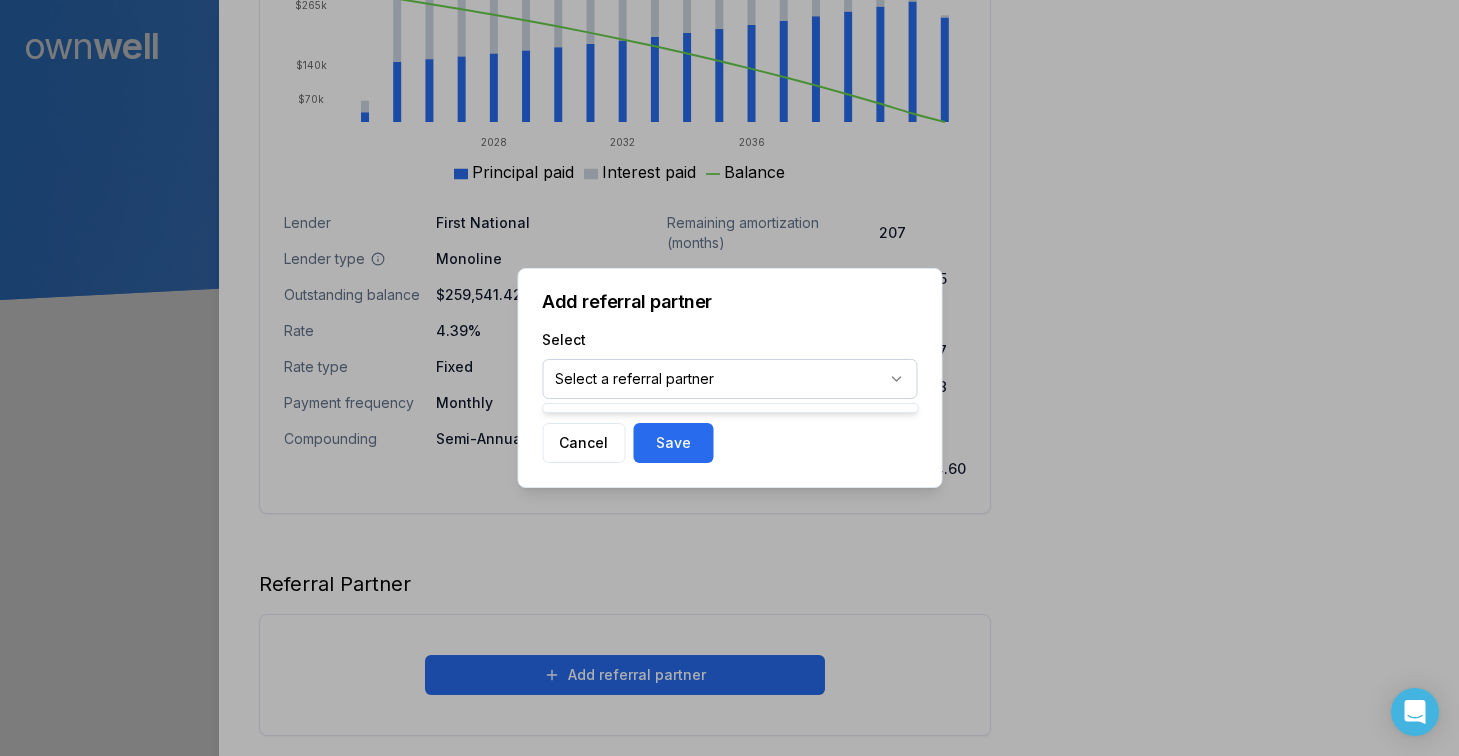 click at bounding box center [730, 408] 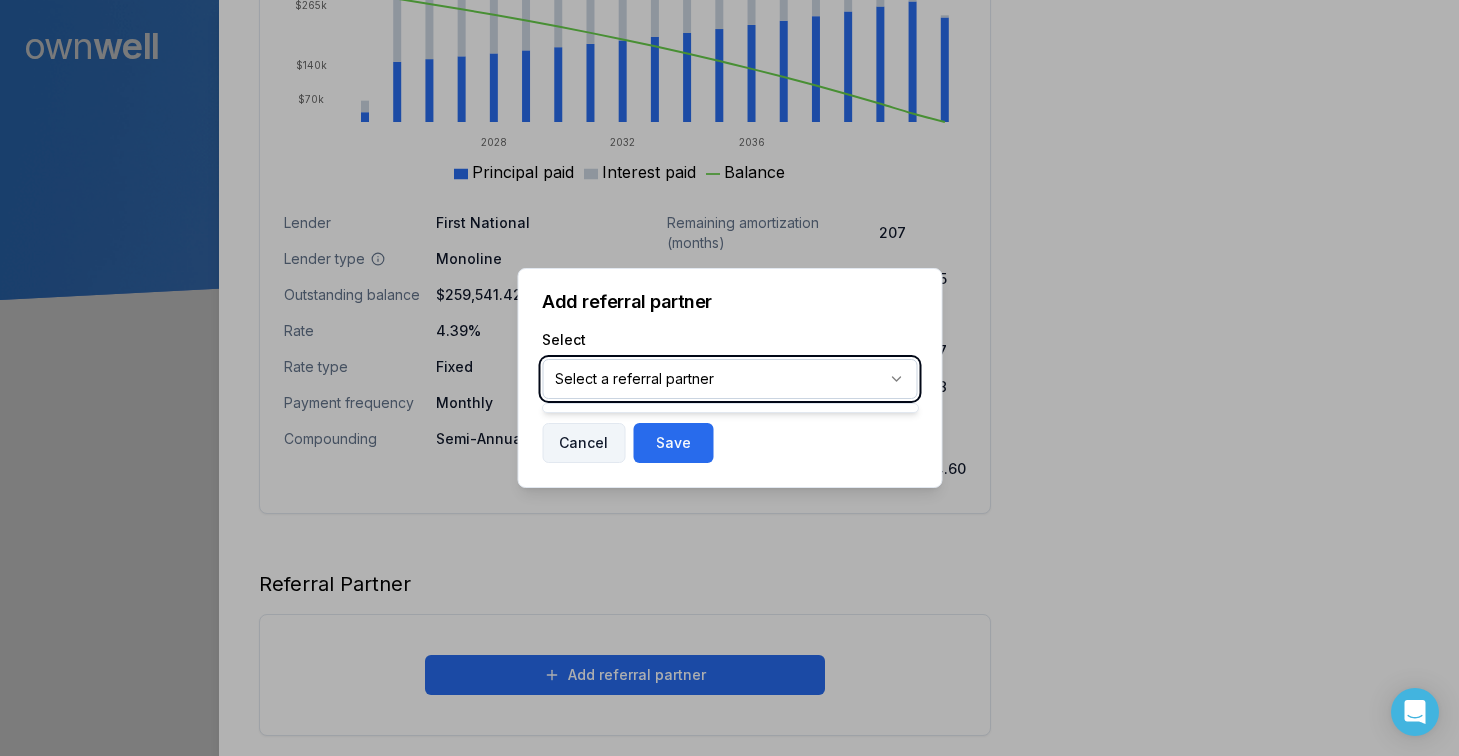 click on "Ownwell's platform is not optimized for mobile at this time.   For the best experience, please use a   desktop or laptop  to manage your account.   Note:  The   personalized homeownership reports   you generate for clients   are fully mobile-friendly   and can be easily viewed on any device. own well Dashboard Landing Page Adopt My Mortgage 63  of  100  clients used Purchase additional client capacity 475000
Close Loryn   Marcellus Client 5140 Corvette Street NW Edmonton, AB, T5E 6T8 $562,000.00   current est. value 12% 4.39%   fixed ,   5  year term $1,784.75   monthly   $259,541.42   outstanding October 1, 2029   maturity Switch/Transfer Digest Preview Client Details Send test email ( bailey@baileycoats.ca ) Unsubscribe Homeowner   Edit First name Loryn Last name Marcellus Email loryn.marcellus@gmail.com Phone (780) 914-2111 Household income $110,500.00 Credit score 876 Debt payments (monthly) --- Home   Edit Property value over time Oct 24 Jun 25 $400k $475k $550k $625k $700k     Address Use type" at bounding box center [729, 150] 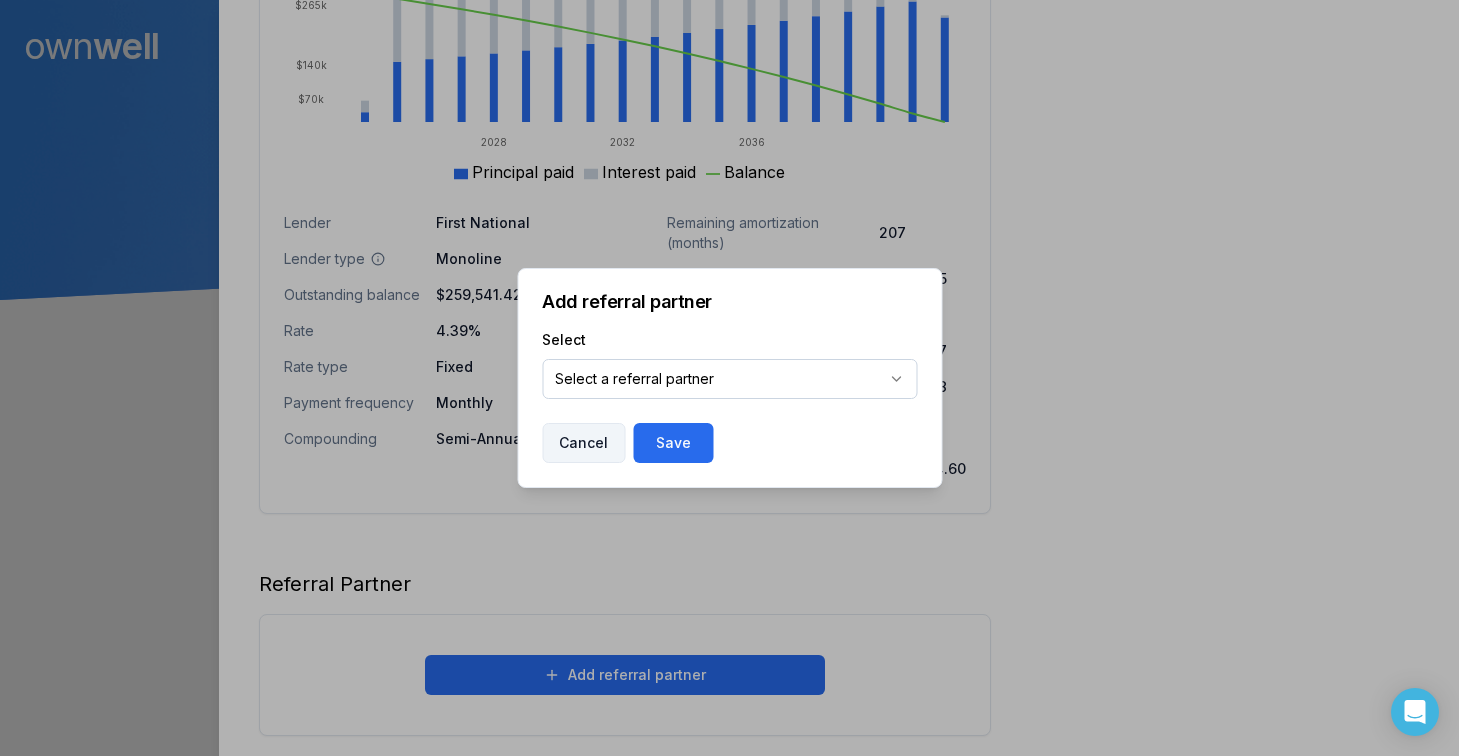 click on "Cancel" at bounding box center [583, 443] 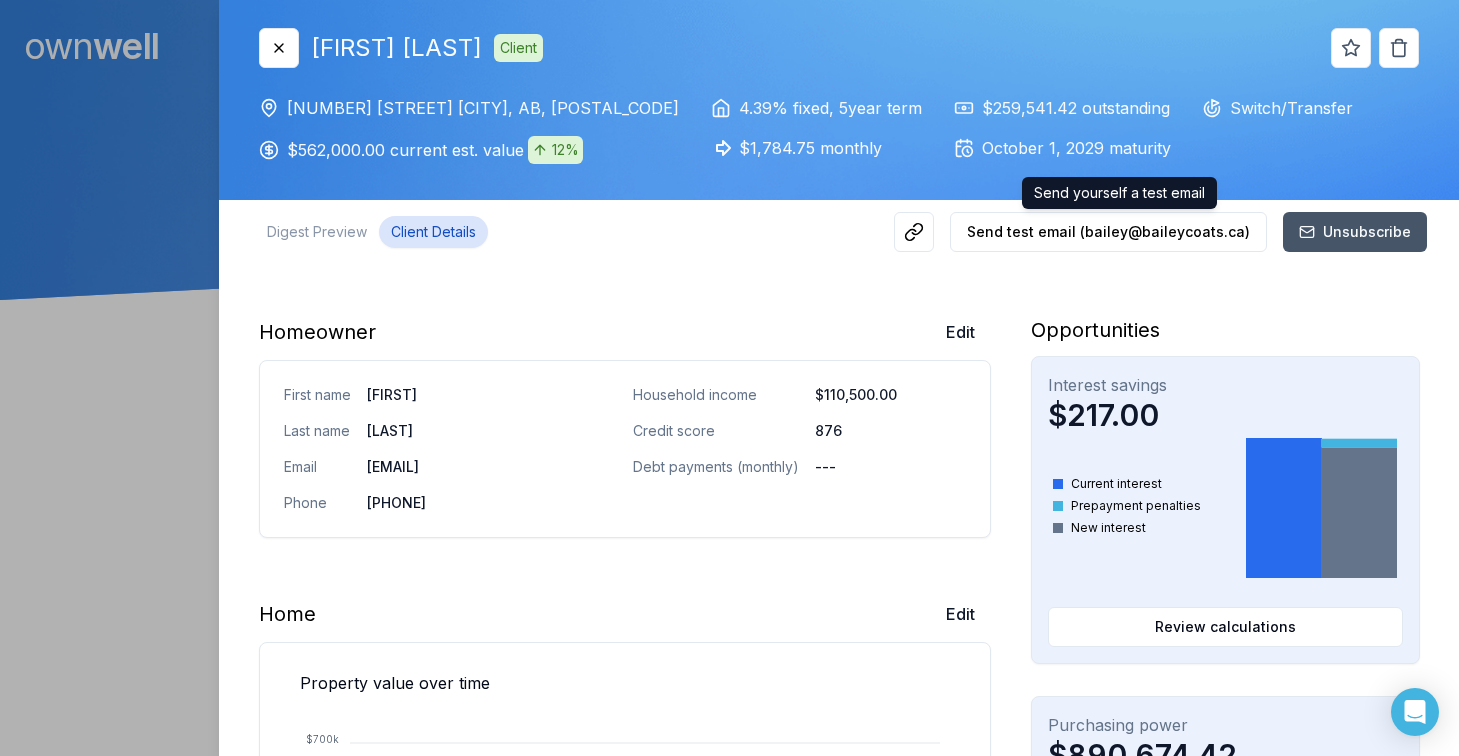 scroll, scrollTop: 0, scrollLeft: 0, axis: both 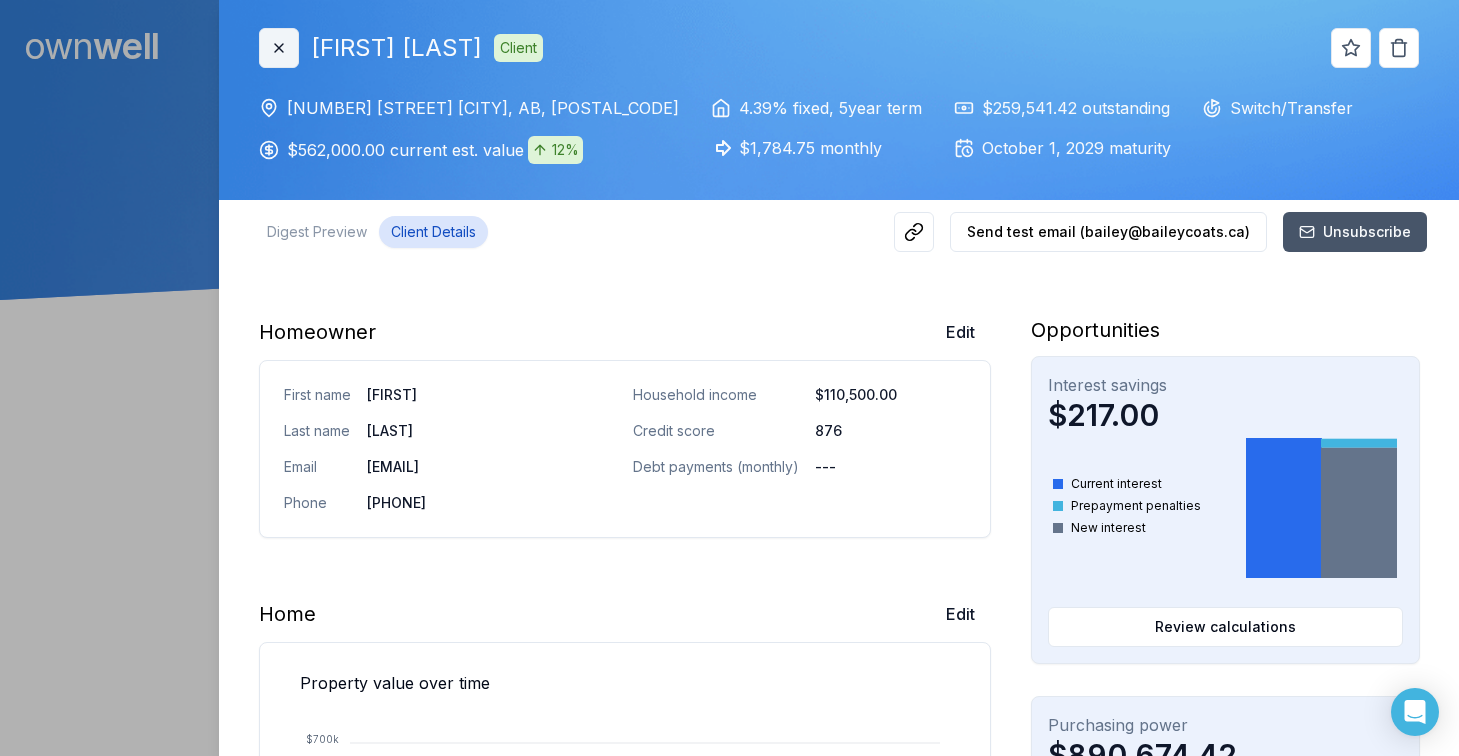 click 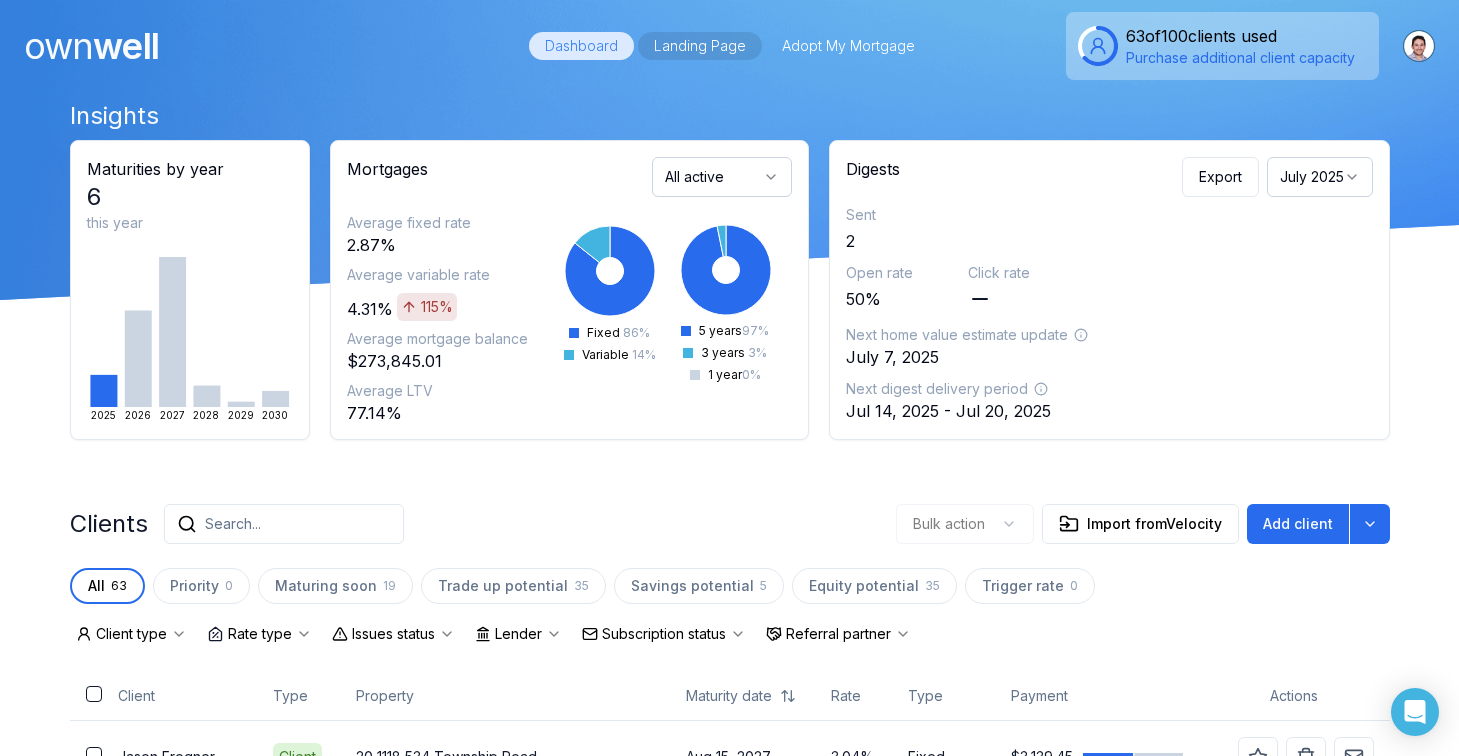 click on "Landing Page" at bounding box center [700, 46] 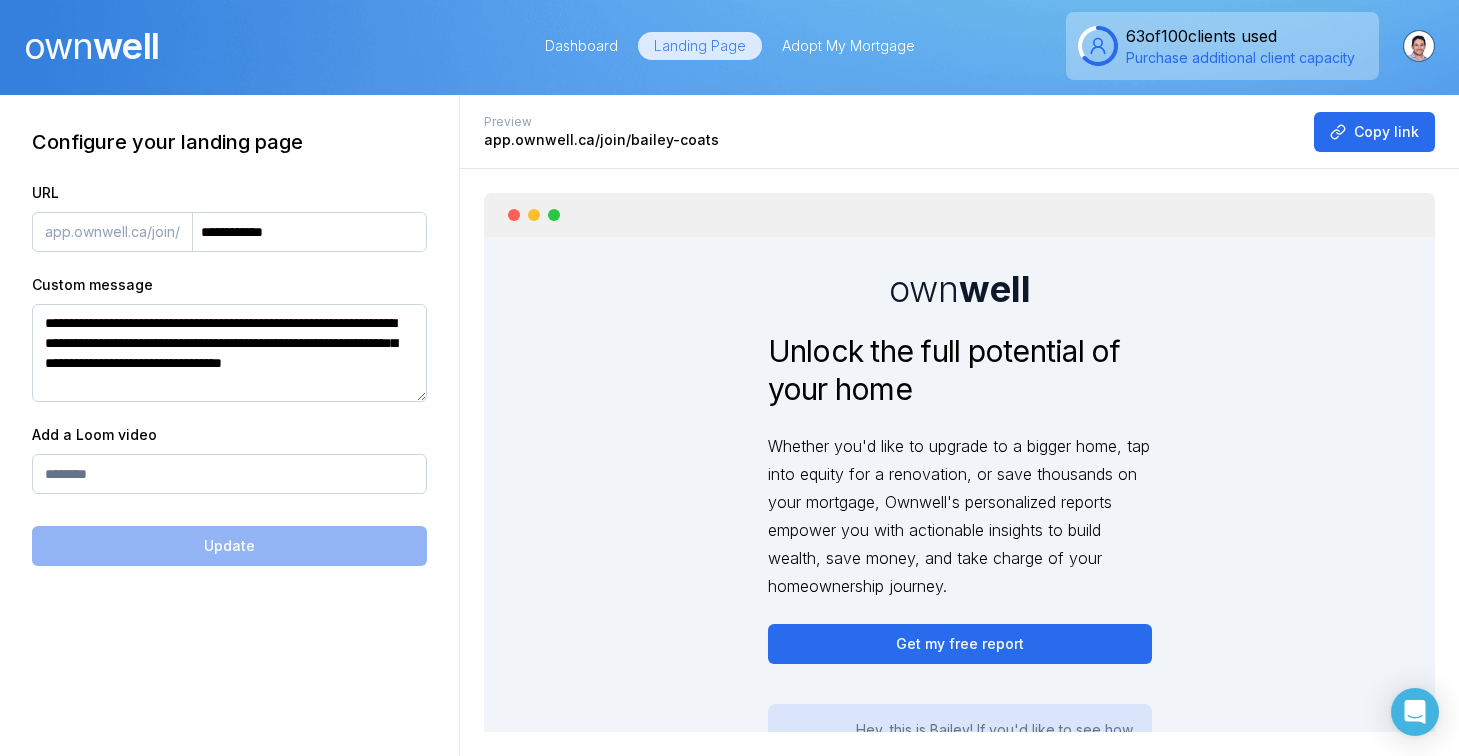 scroll, scrollTop: 0, scrollLeft: 0, axis: both 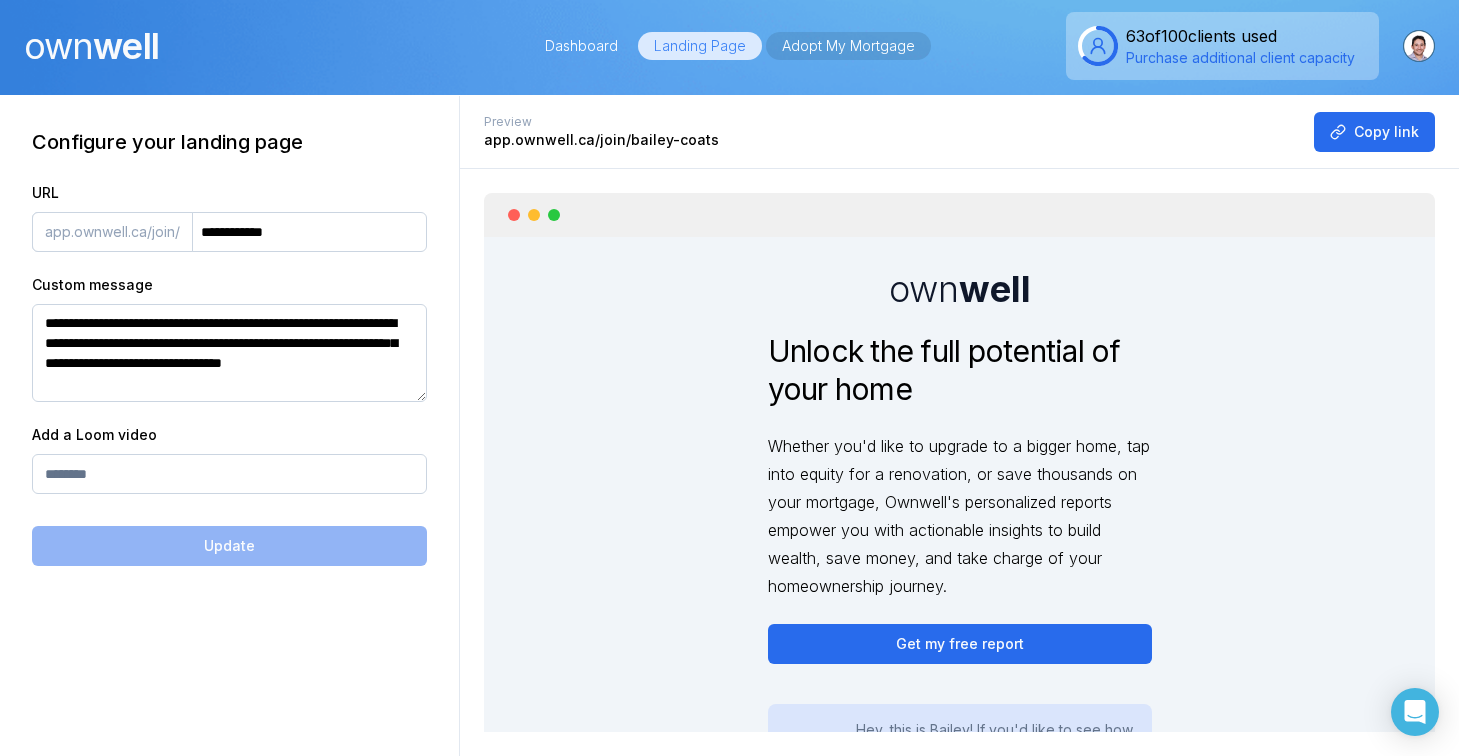 click on "Adopt My Mortgage" at bounding box center [848, 46] 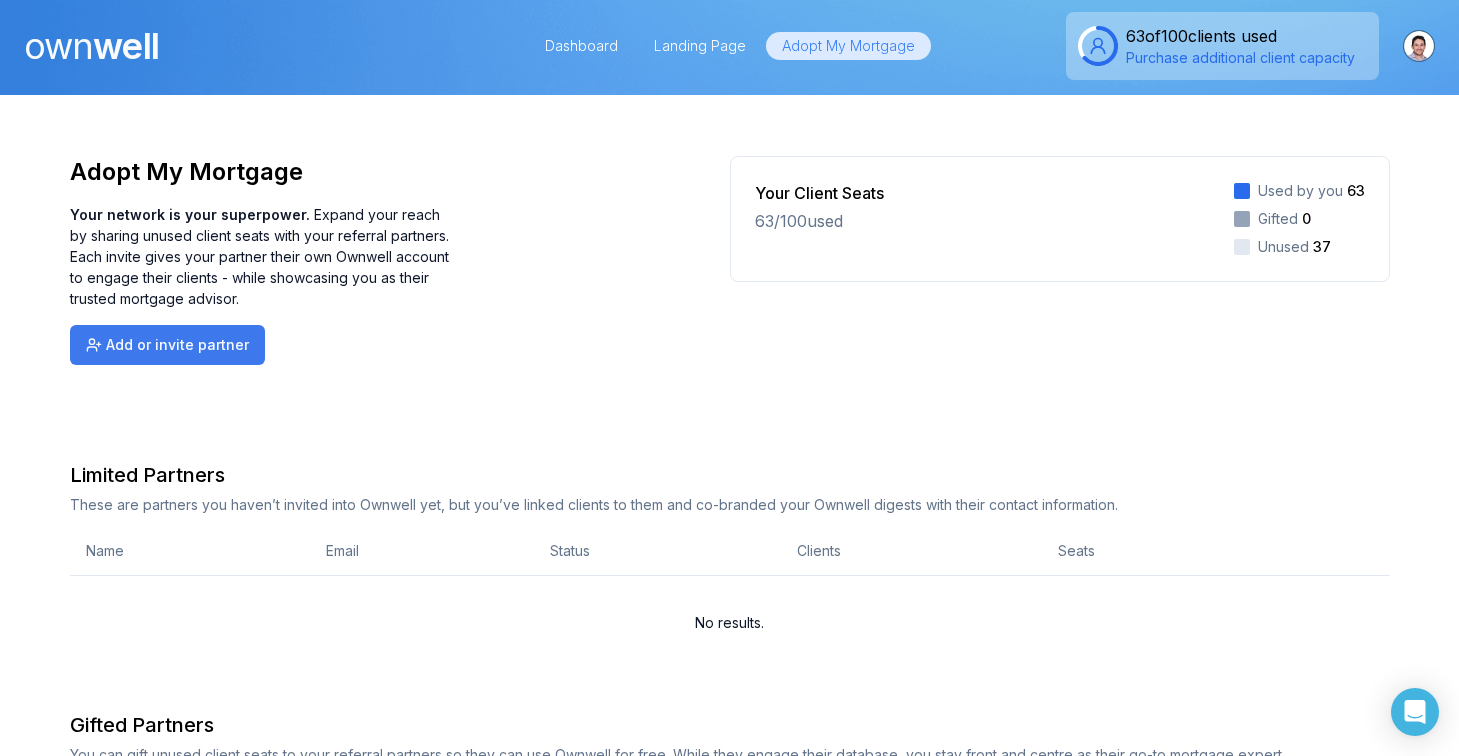 scroll, scrollTop: 0, scrollLeft: 0, axis: both 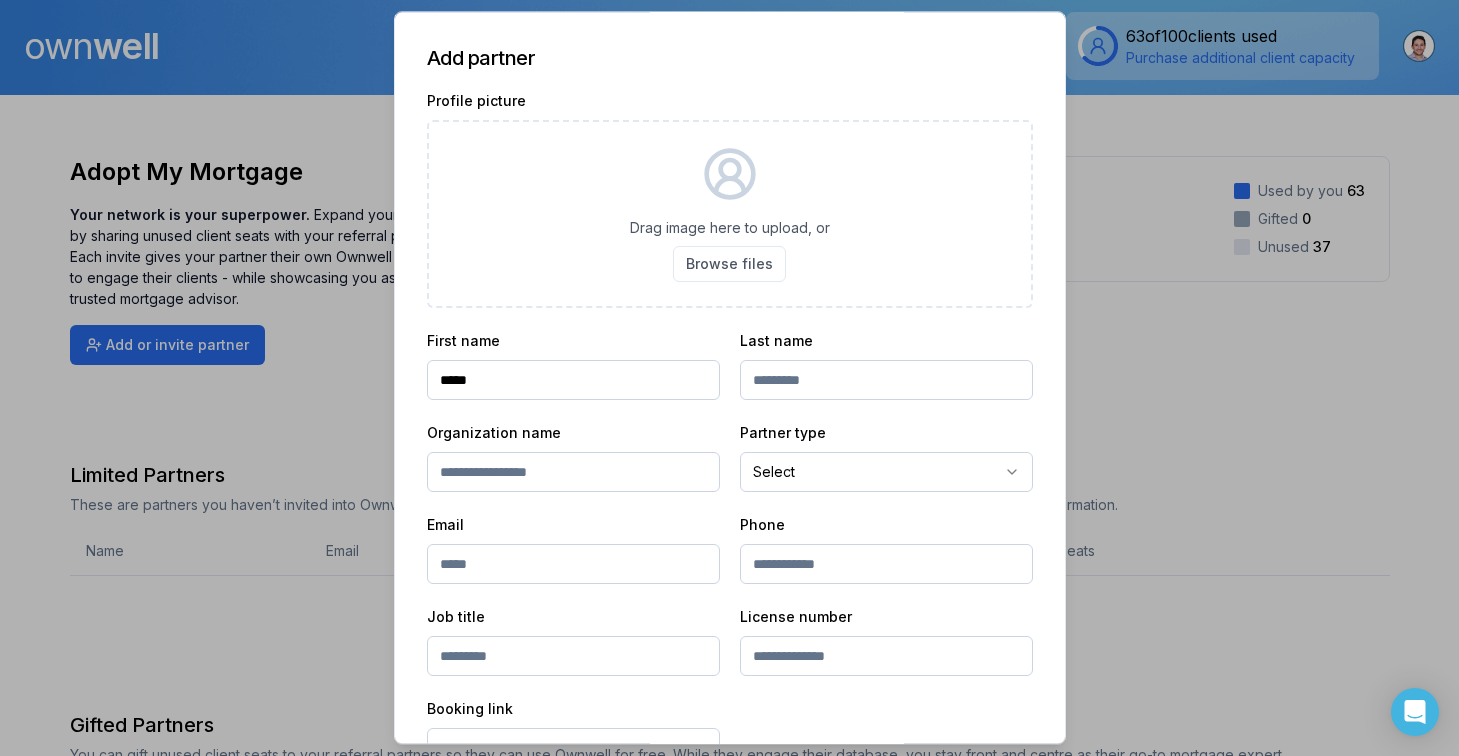 type on "*****" 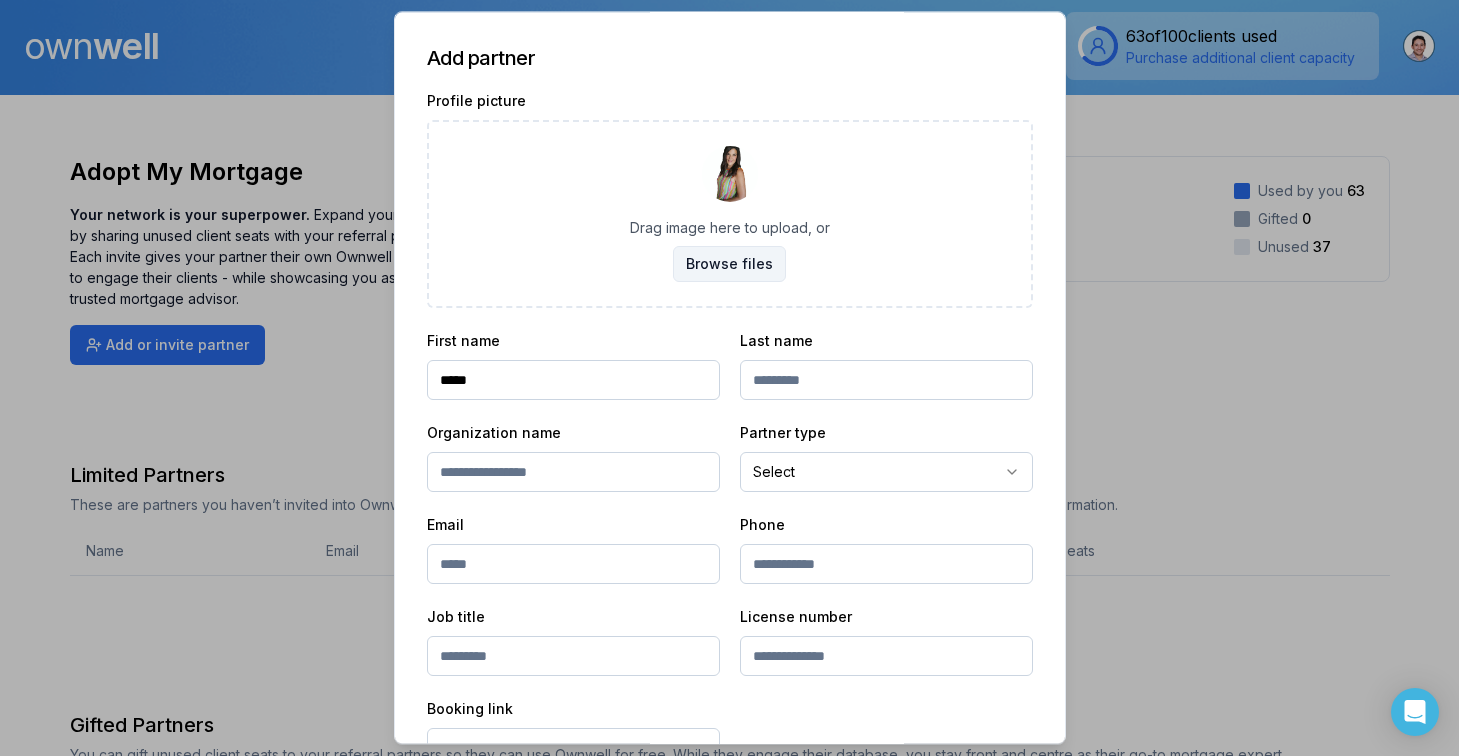 click on "Browse files" at bounding box center [729, 264] 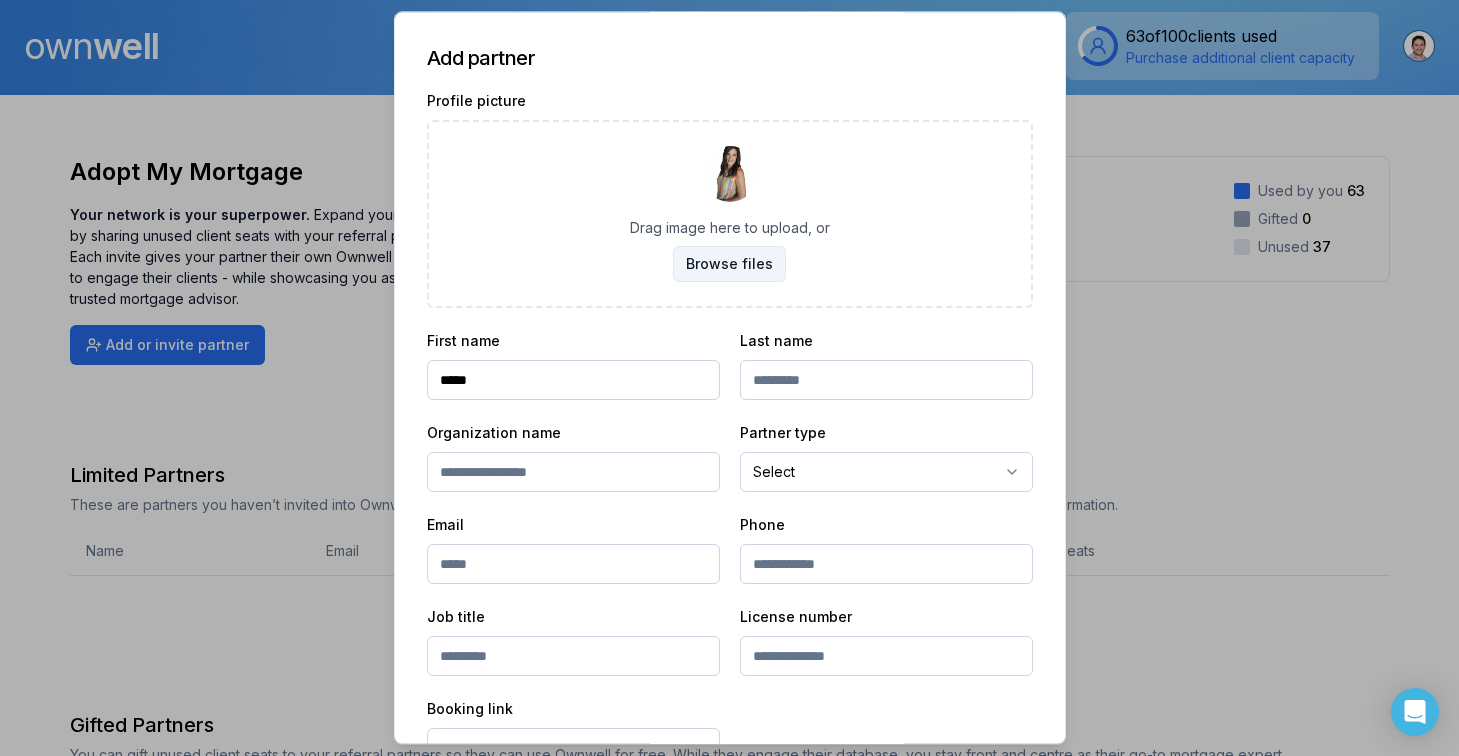 type on "**********" 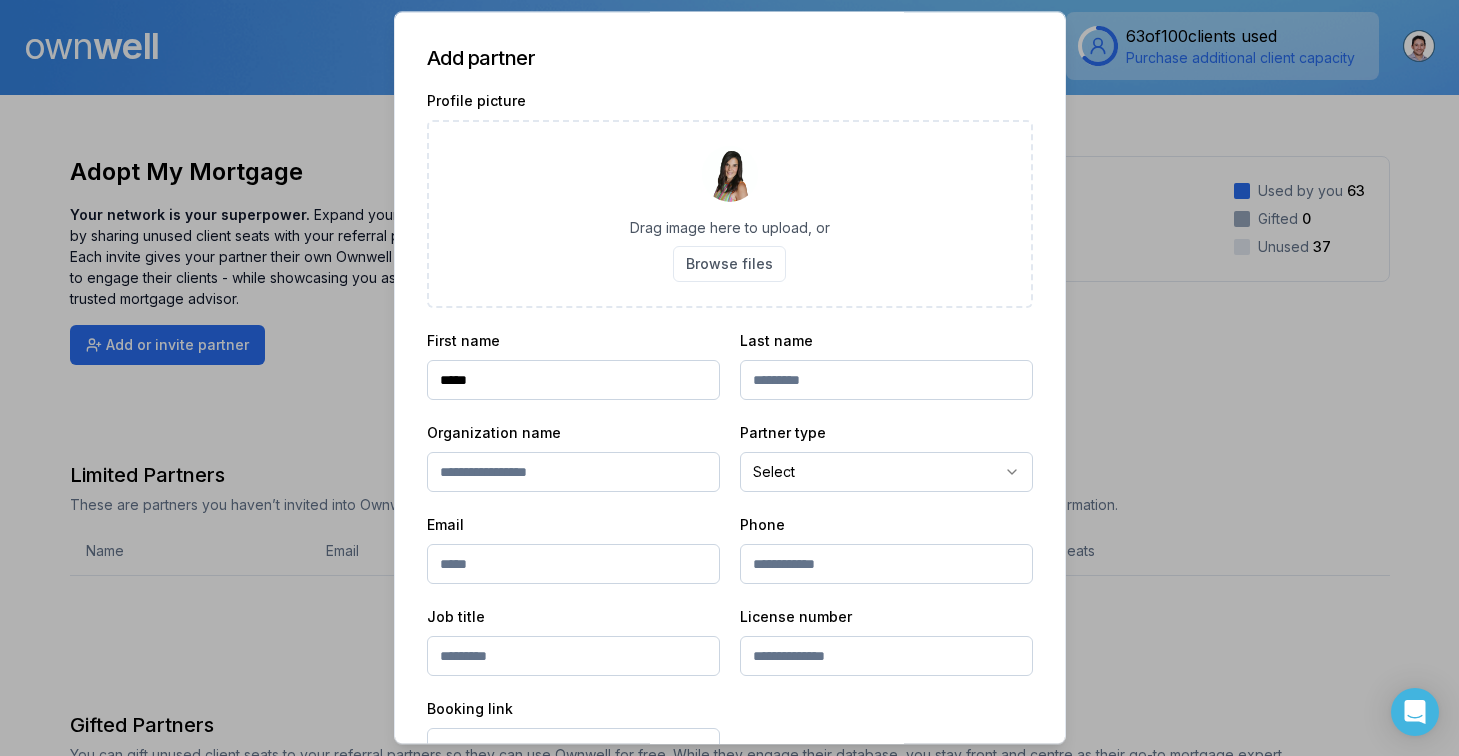 click at bounding box center (730, 174) 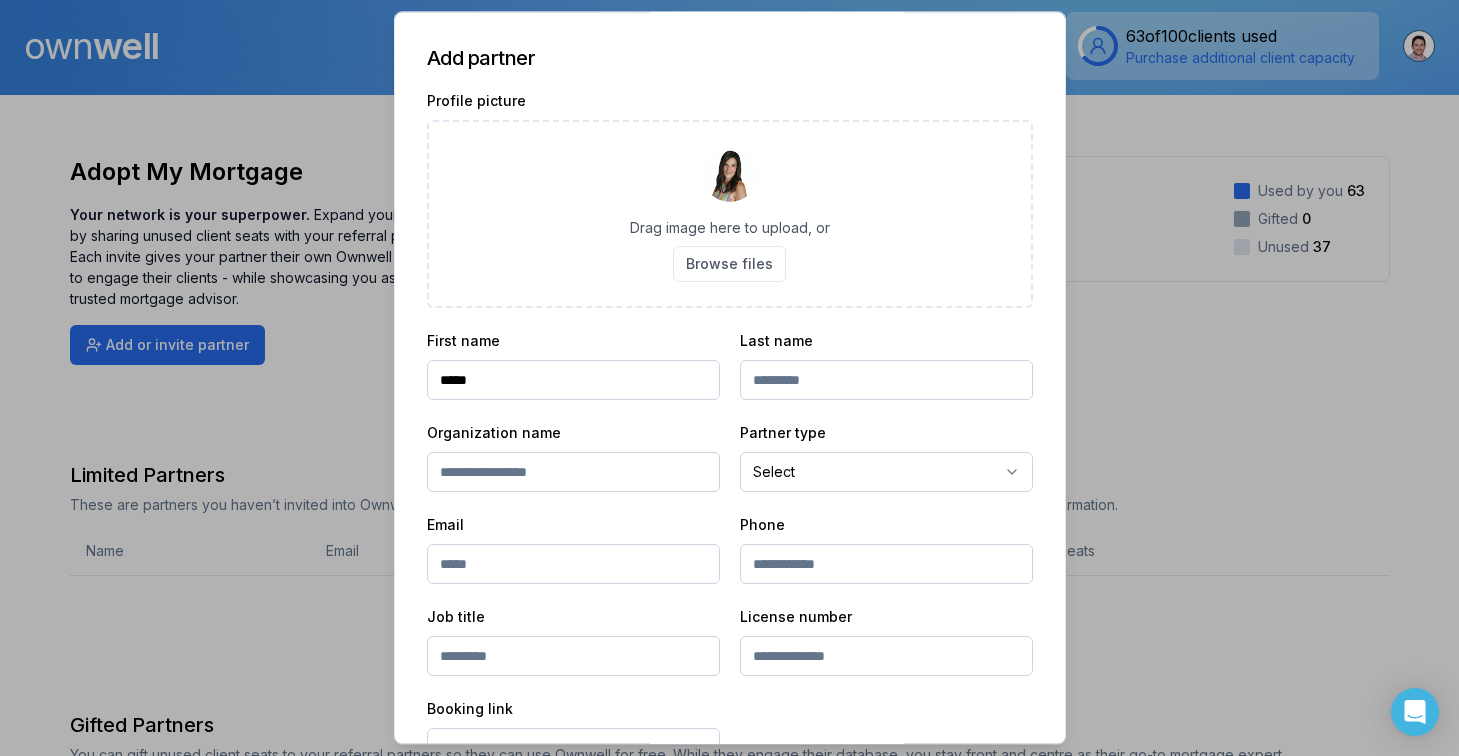 click at bounding box center (730, 174) 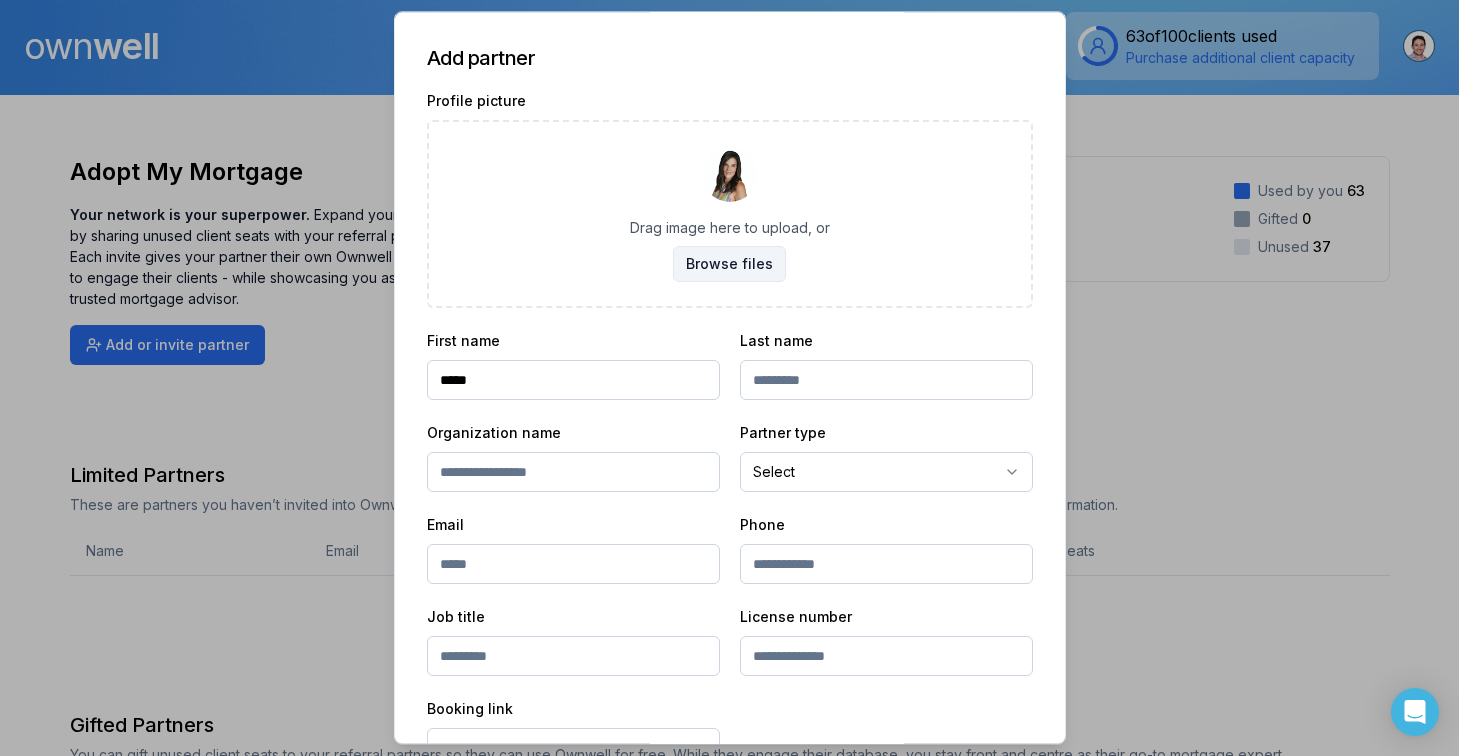 click on "Browse files" at bounding box center (729, 264) 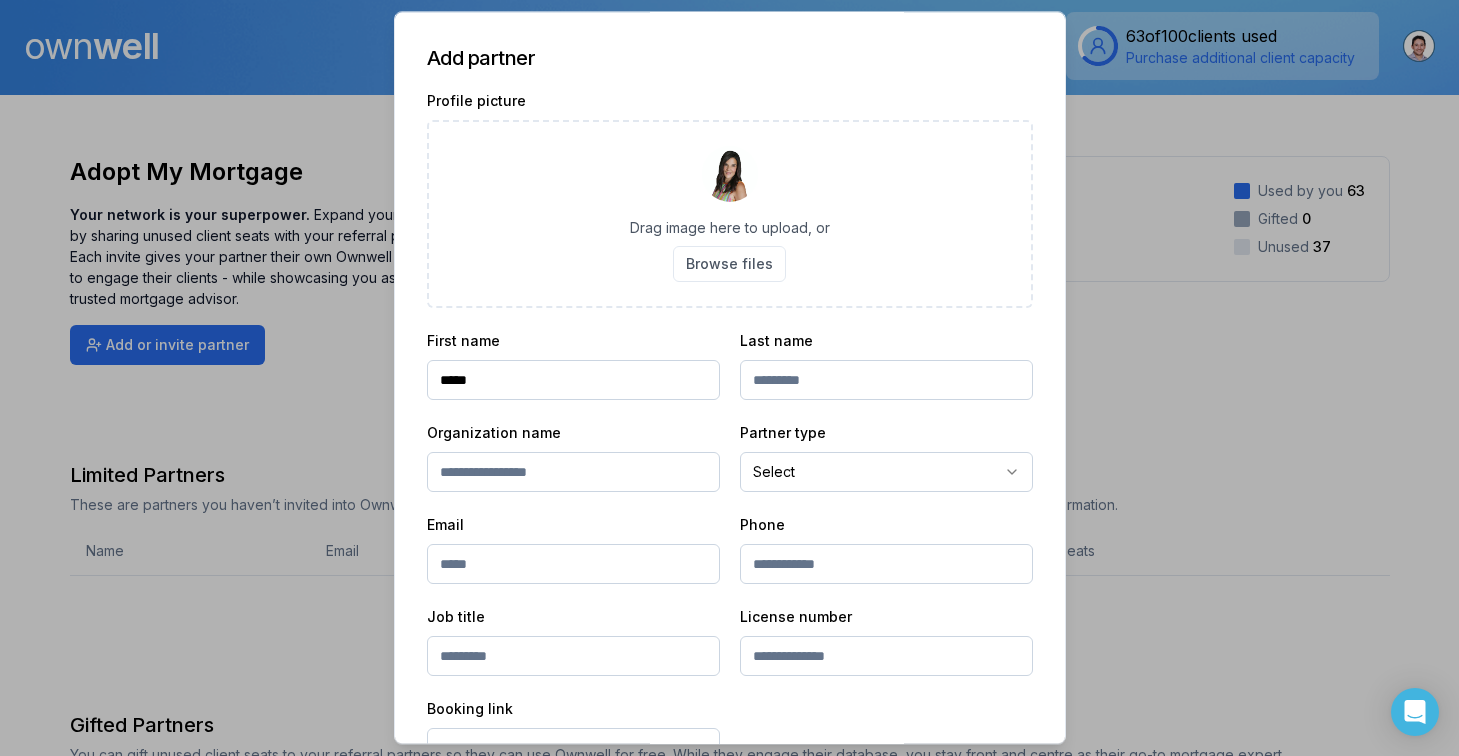 click at bounding box center [886, 380] 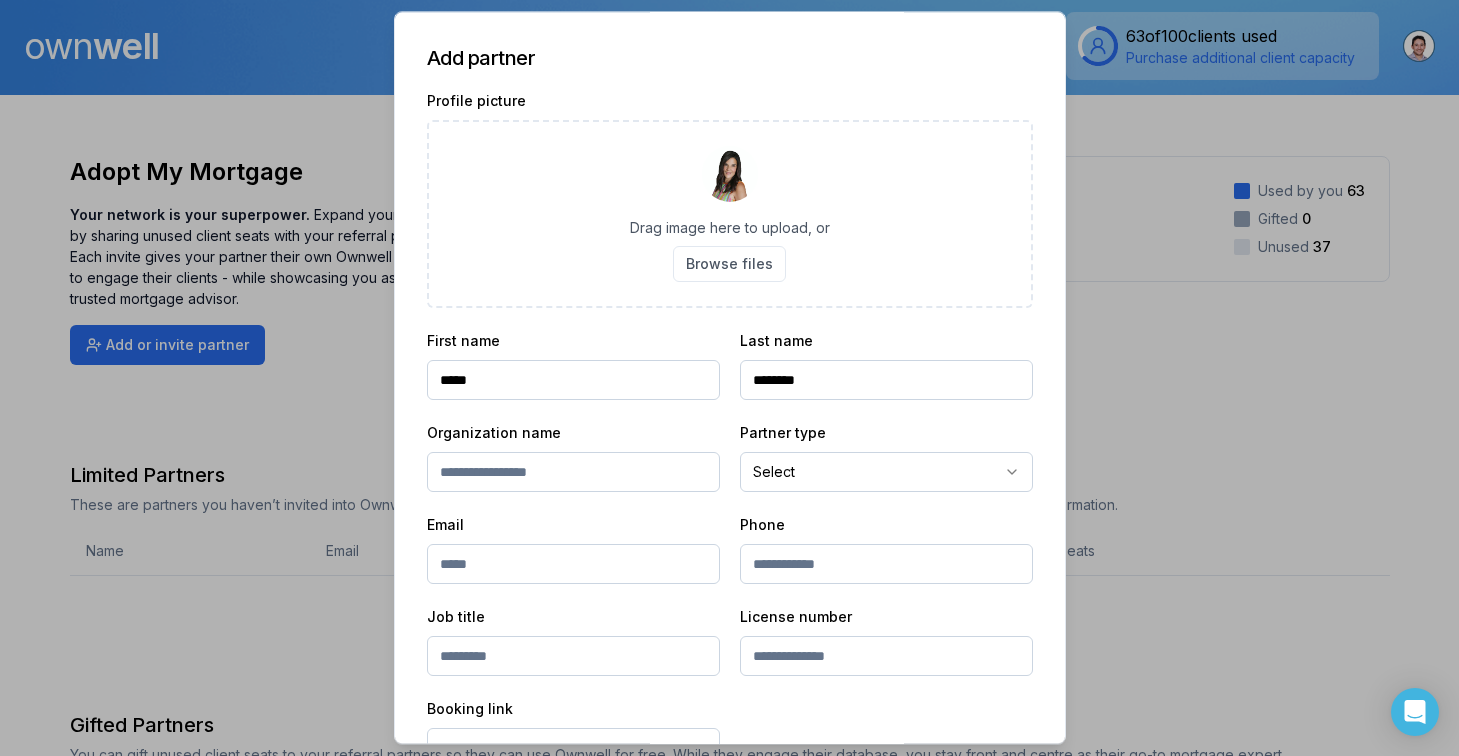 type on "********" 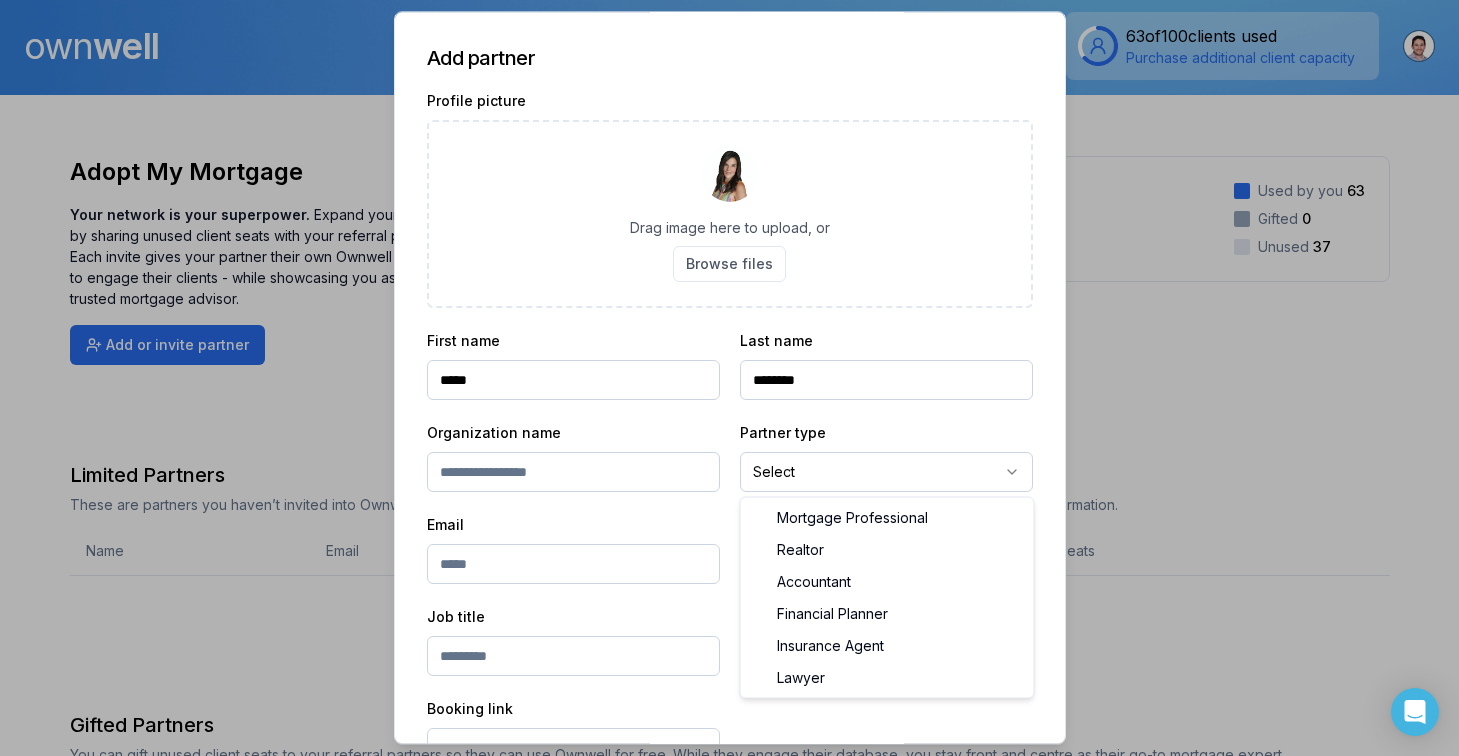 click on "Ownwell's platform is not optimized for mobile at this time.   For the best experience, please use a   desktop or laptop  to manage your account.   Note:  The   personalized homeownership reports   you generate for clients   are fully mobile-friendly   and can be easily viewed on any device. own well Dashboard Landing Page Adopt My Mortgage 63  of  100  clients used Purchase additional client capacity Adopt My Mortgage Your network is your superpower.   Expand your reach by sharing unused client seats with your referral partners. Each invite gives your partner their own Ownwell account to engage their clients - while showcasing you as their trusted mortgage advisor. Add or invite partner Your Client Seats 63  /  100  used Used by you 63 Gifted 0 Unused 37 Limited Partners These are partners you haven’t invited into Ownwell yet, but you’ve linked clients to them and co-branded your Ownwell digests with their contact information. Name Email Status Clients Seats No results. Gifted Partners Name Email Status" at bounding box center [729, 47] 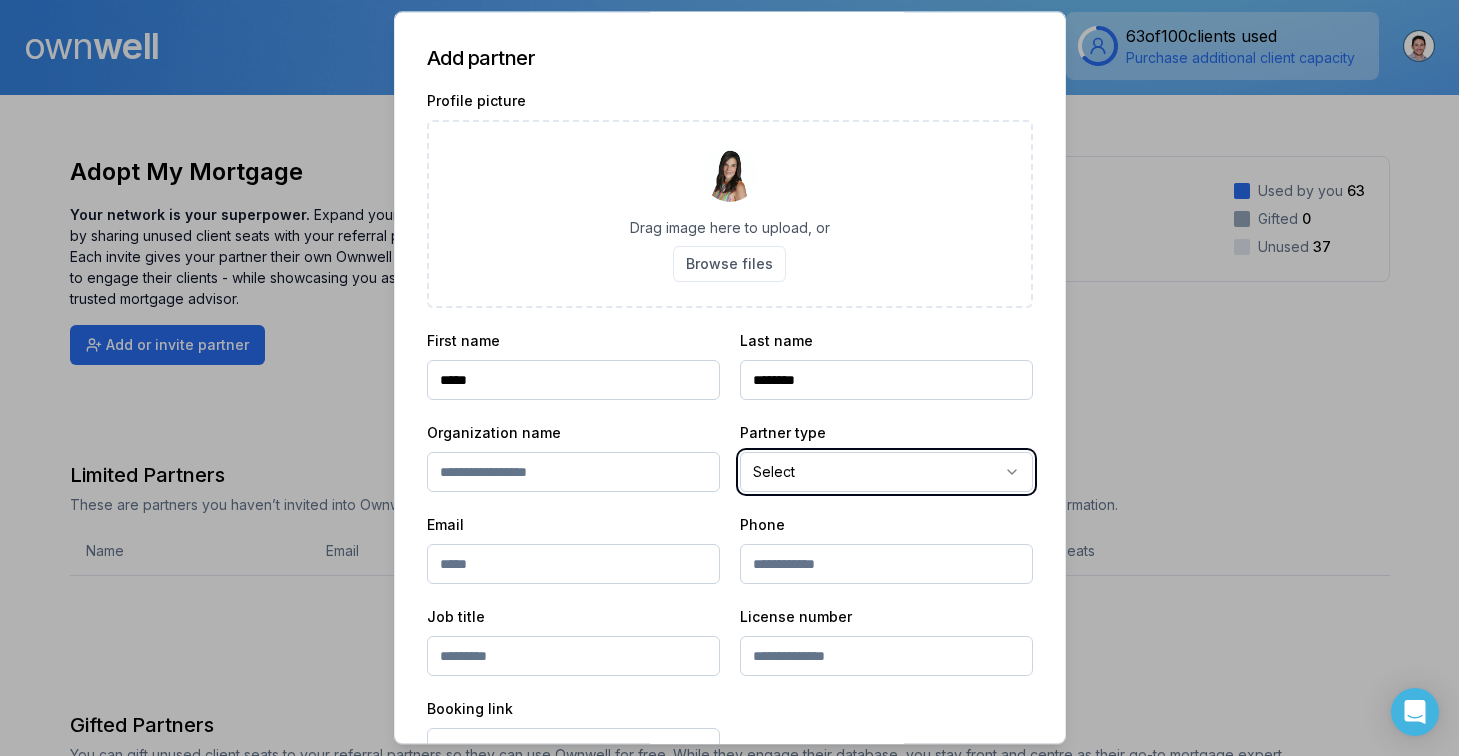 click on "Ownwell's platform is not optimized for mobile at this time.   For the best experience, please use a   desktop or laptop  to manage your account.   Note:  The   personalized homeownership reports   you generate for clients   are fully mobile-friendly   and can be easily viewed on any device. own well Dashboard Landing Page Adopt My Mortgage 63  of  100  clients used Purchase additional client capacity Adopt My Mortgage Your network is your superpower.   Expand your reach by sharing unused client seats with your referral partners. Each invite gives your partner their own Ownwell account to engage their clients - while showcasing you as their trusted mortgage advisor. Add or invite partner Your Client Seats 63  /  100  used Used by you 63 Gifted 0 Unused 37 Limited Partners These are partners you haven’t invited into Ownwell yet, but you’ve linked clients to them and co-branded your Ownwell digests with their contact information. Name Email Status Clients Seats No results. Gifted Partners Name Email Status" at bounding box center (729, 47) 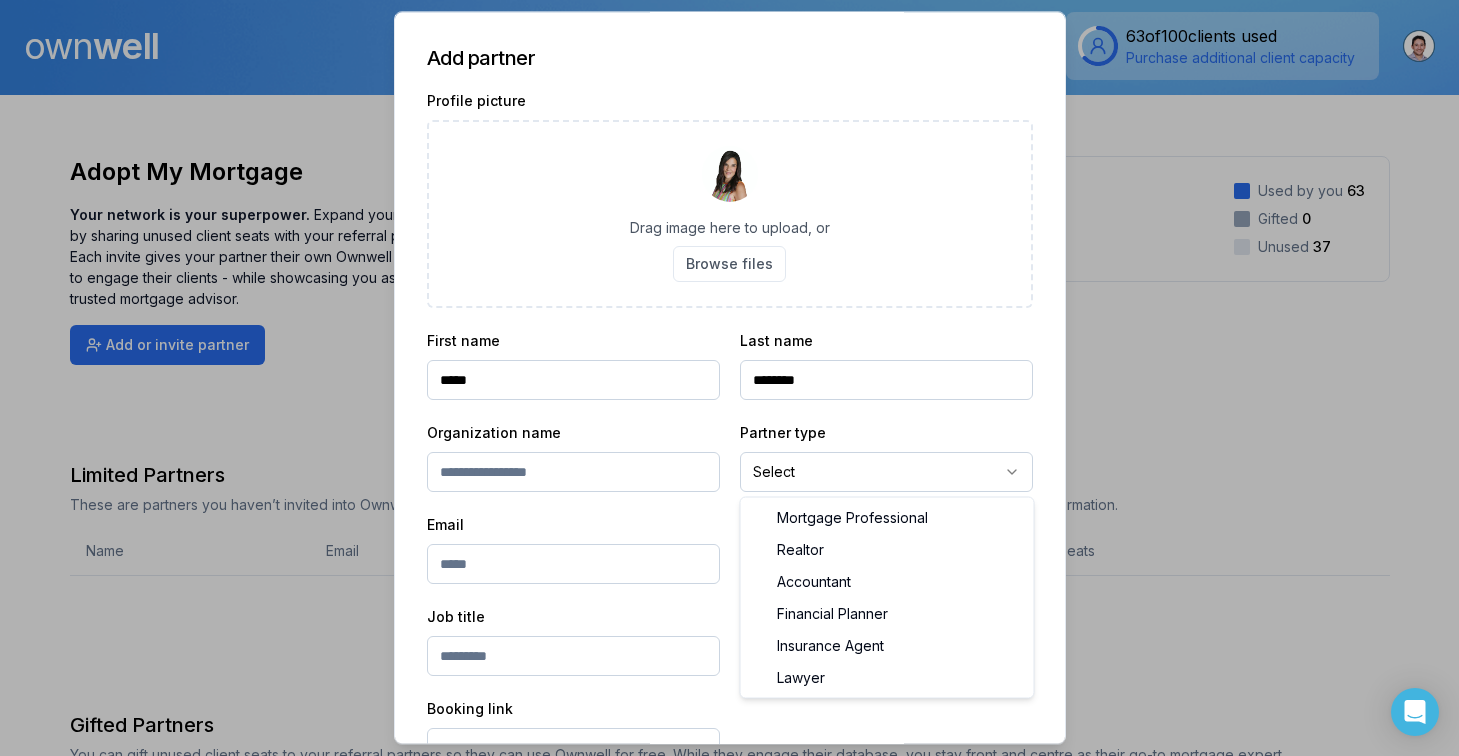 click on "Ownwell's platform is not optimized for mobile at this time.   For the best experience, please use a   desktop or laptop  to manage your account.   Note:  The   personalized homeownership reports   you generate for clients   are fully mobile-friendly   and can be easily viewed on any device. own well Dashboard Landing Page Adopt My Mortgage 63  of  100  clients used Purchase additional client capacity Adopt My Mortgage Your network is your superpower.   Expand your reach by sharing unused client seats with your referral partners. Each invite gives your partner their own Ownwell account to engage their clients - while showcasing you as their trusted mortgage advisor. Add or invite partner Your Client Seats 63  /  100  used Used by you 63 Gifted 0 Unused 37 Limited Partners These are partners you haven’t invited into Ownwell yet, but you’ve linked clients to them and co-branded your Ownwell digests with their contact information. Name Email Status Clients Seats No results. Gifted Partners Name Email Status" at bounding box center (729, 47) 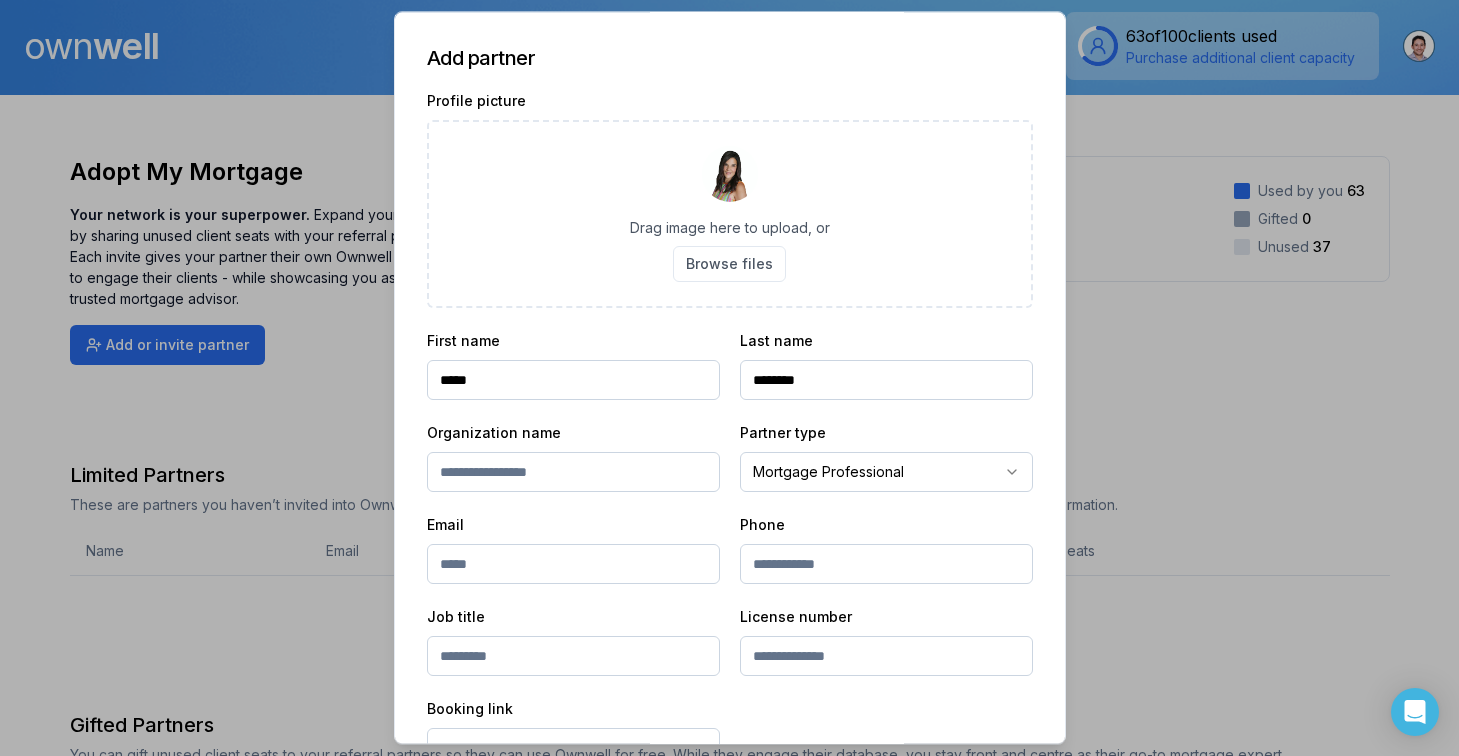 click on "Ownwell's platform is not optimized for mobile at this time.   For the best experience, please use a   desktop or laptop  to manage your account.   Note:  The   personalized homeownership reports   you generate for clients   are fully mobile-friendly   and can be easily viewed on any device. own well Dashboard Landing Page Adopt My Mortgage 63  of  100  clients used Purchase additional client capacity Adopt My Mortgage Your network is your superpower.   Expand your reach by sharing unused client seats with your referral partners. Each invite gives your partner their own Ownwell account to engage their clients - while showcasing you as their trusted mortgage advisor. Add or invite partner Your Client Seats 63  /  100  used Used by you 63 Gifted 0 Unused 37 Limited Partners These are partners you haven’t invited into Ownwell yet, but you’ve linked clients to them and co-branded your Ownwell digests with their contact information. Name Email Status Clients Seats No results. Gifted Partners Name Email Status" at bounding box center (729, 47) 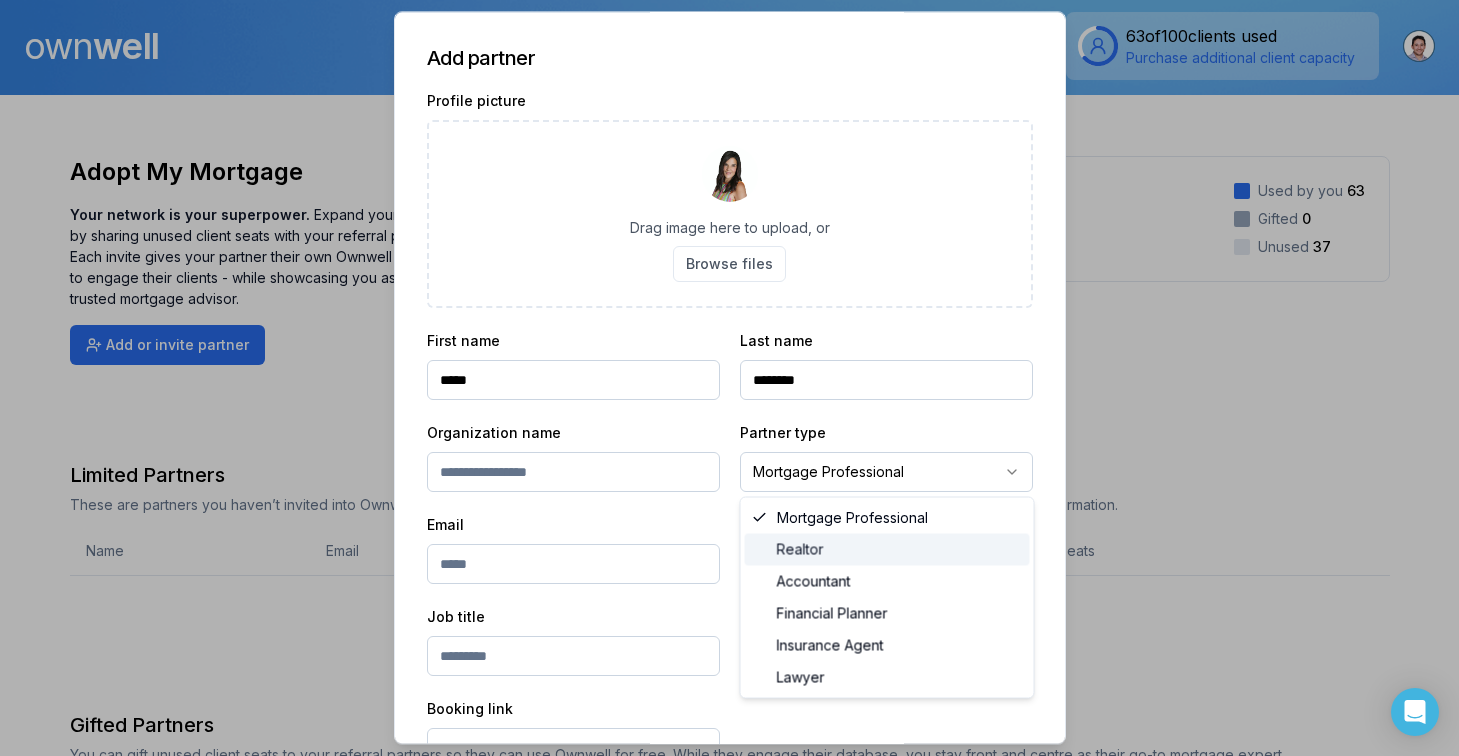 select on "*******" 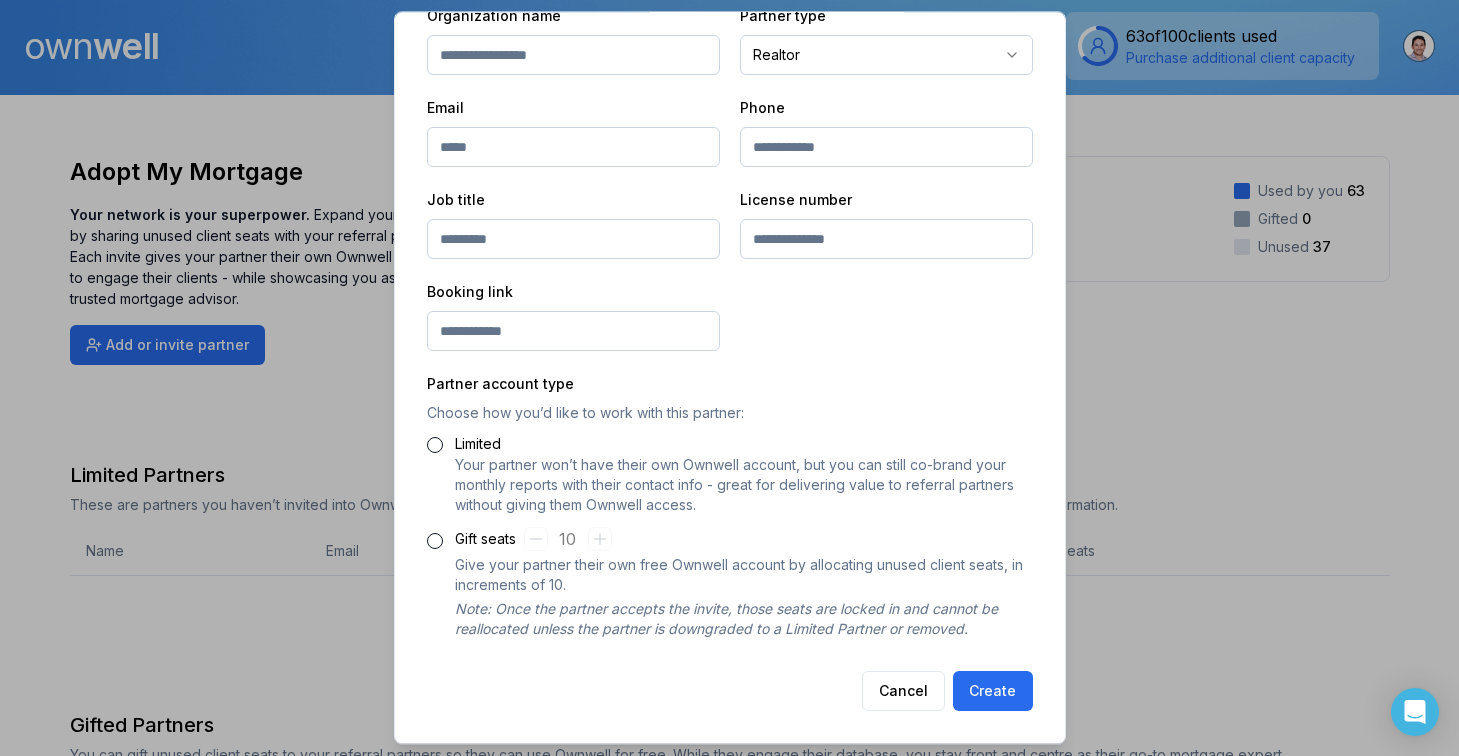 scroll, scrollTop: 417, scrollLeft: 0, axis: vertical 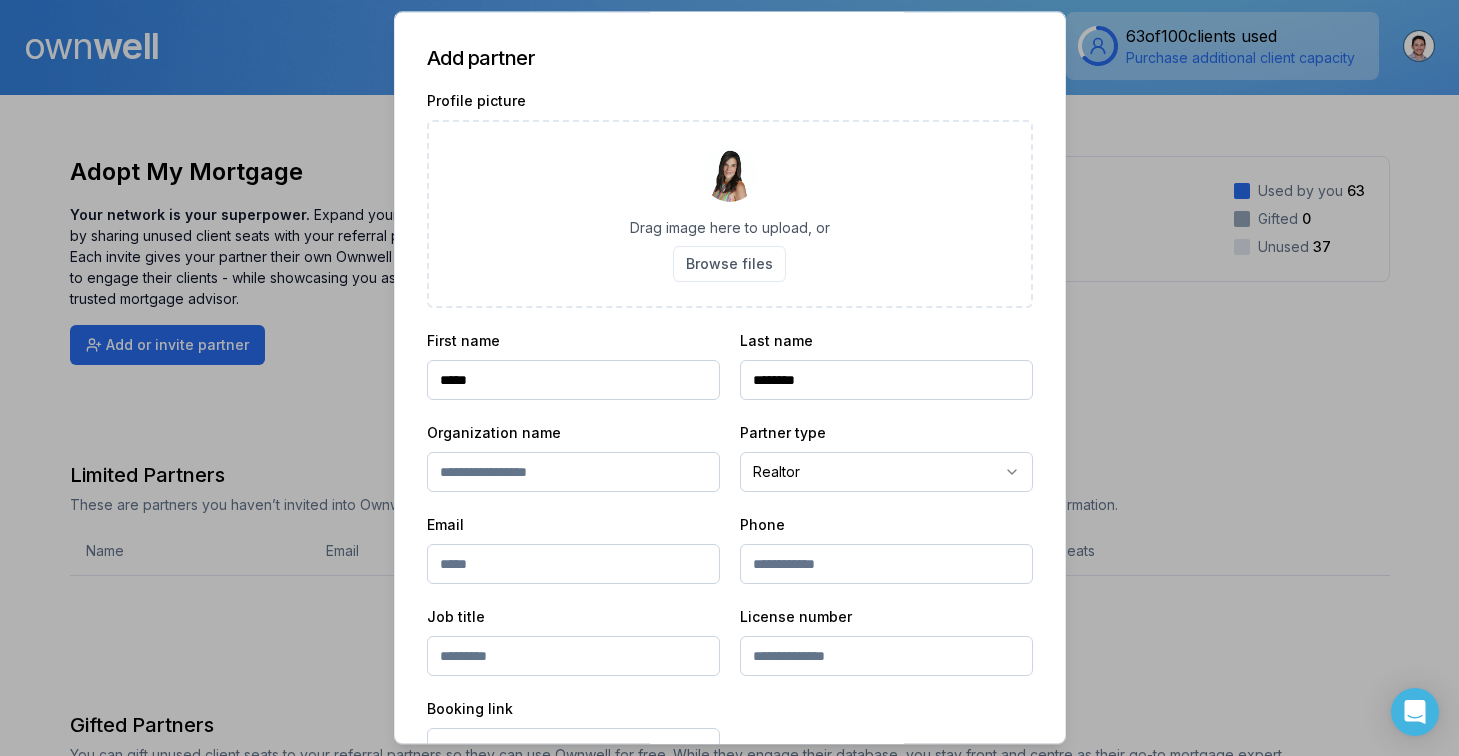 click at bounding box center [573, 472] 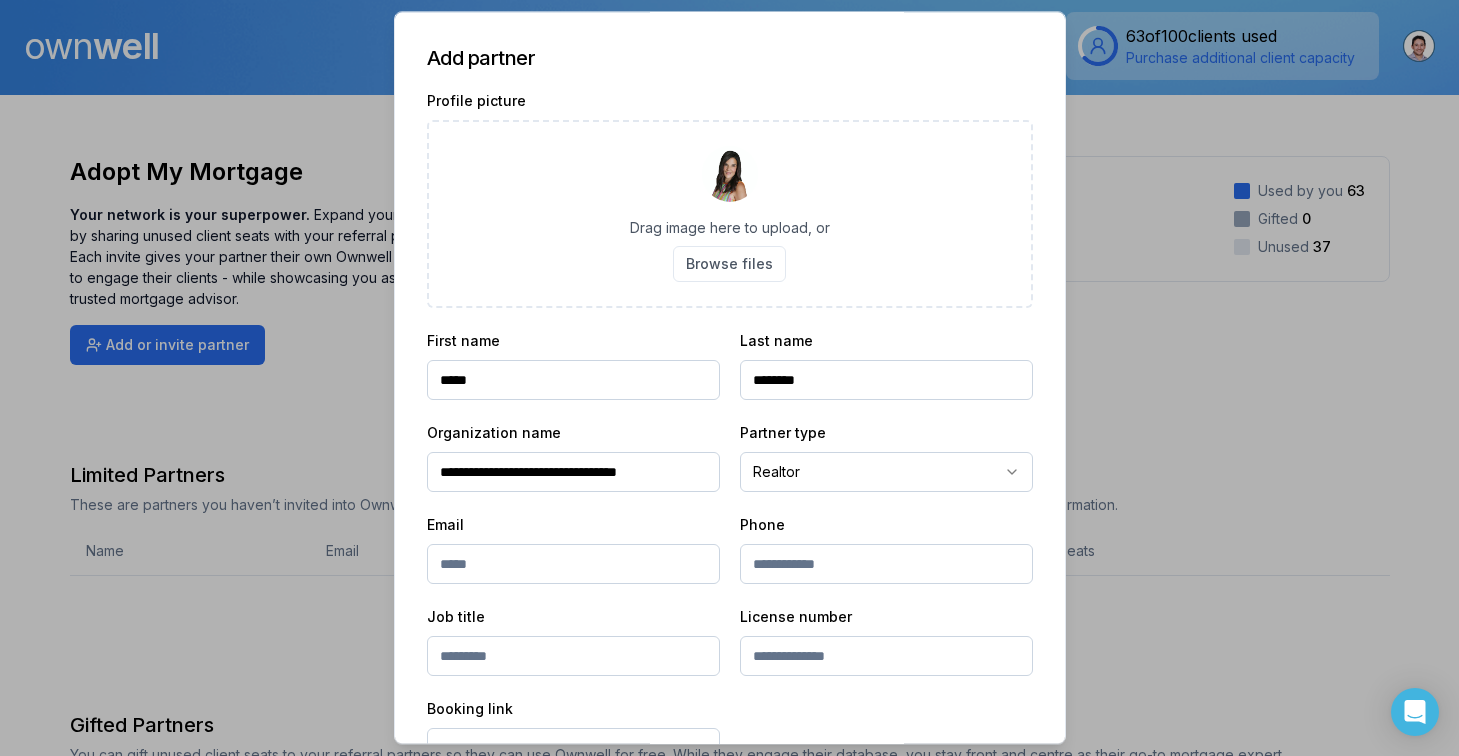 type on "**********" 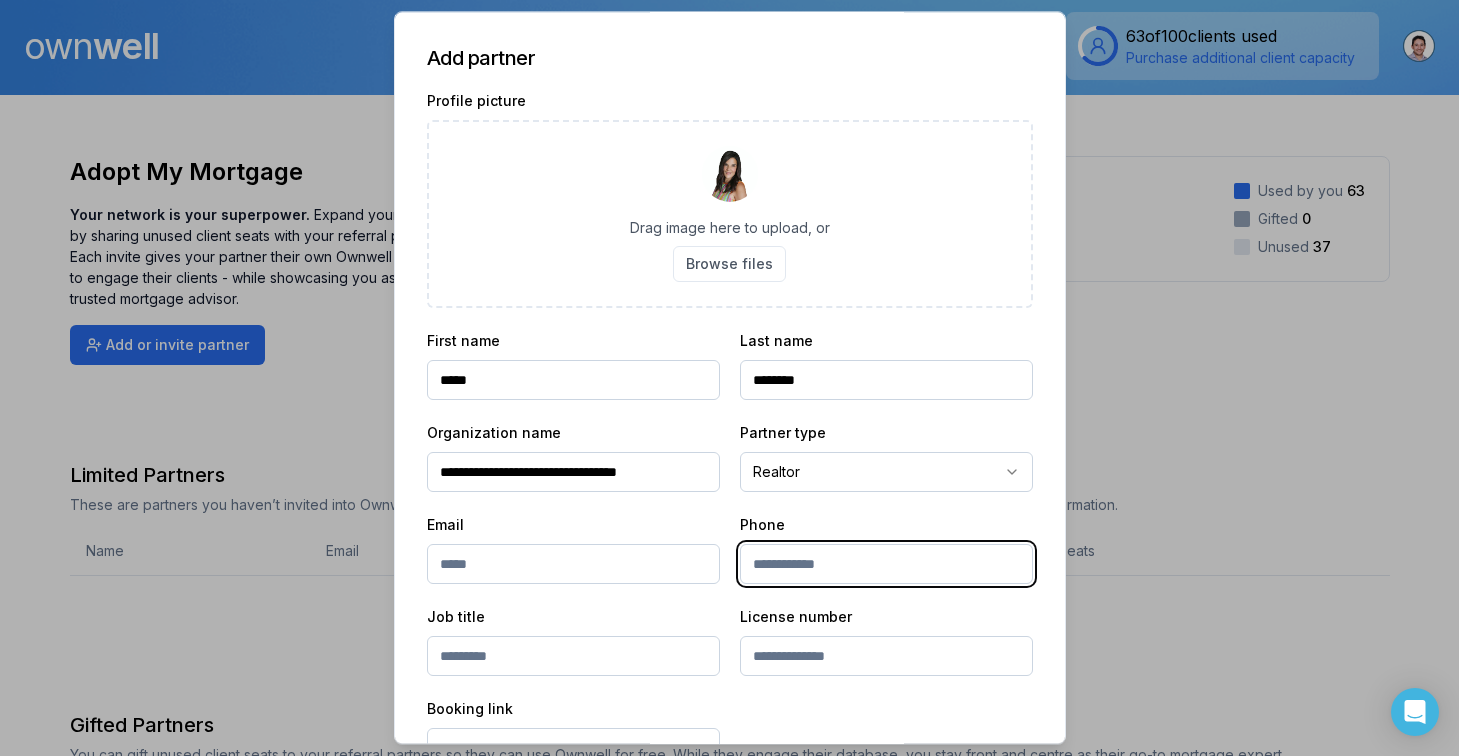 paste on "**********" 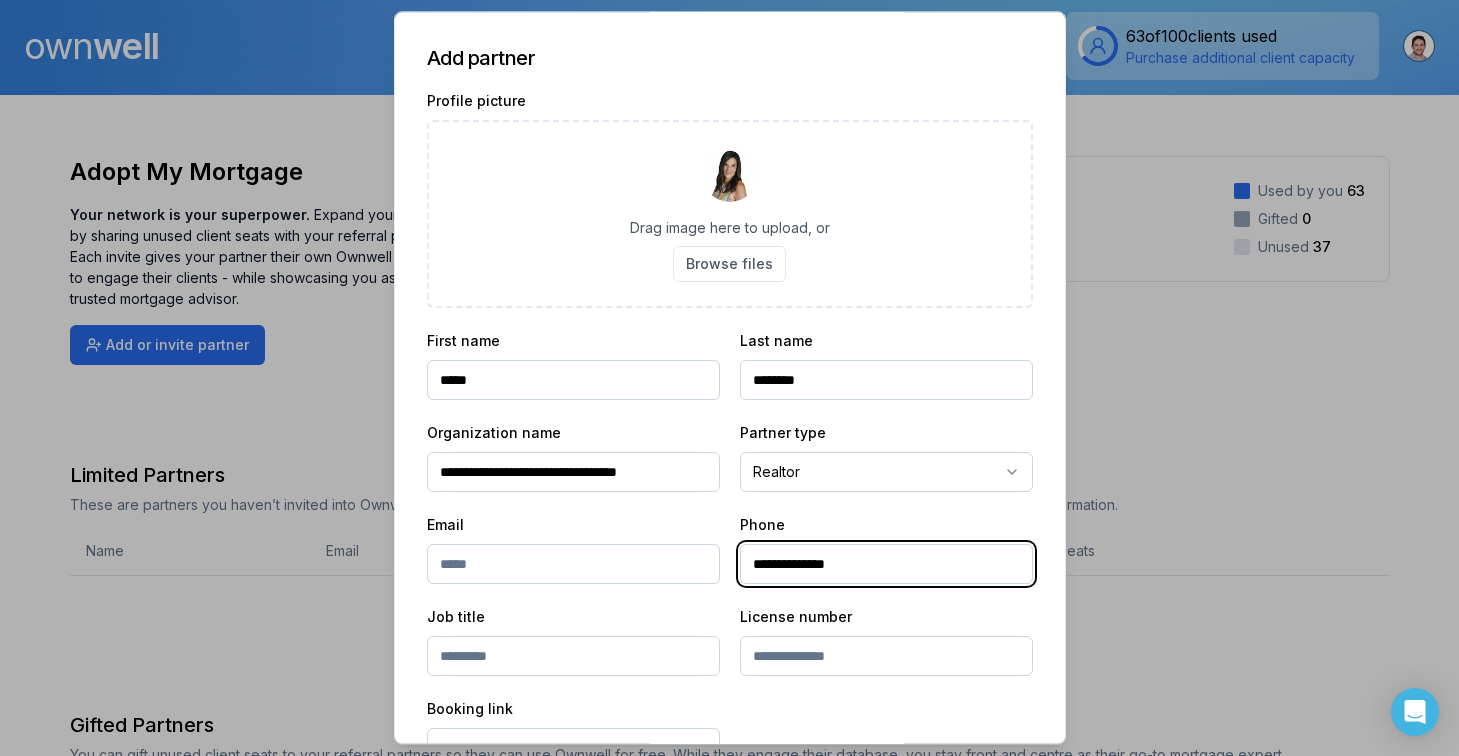 drag, startPoint x: 792, startPoint y: 560, endPoint x: 623, endPoint y: 556, distance: 169.04733 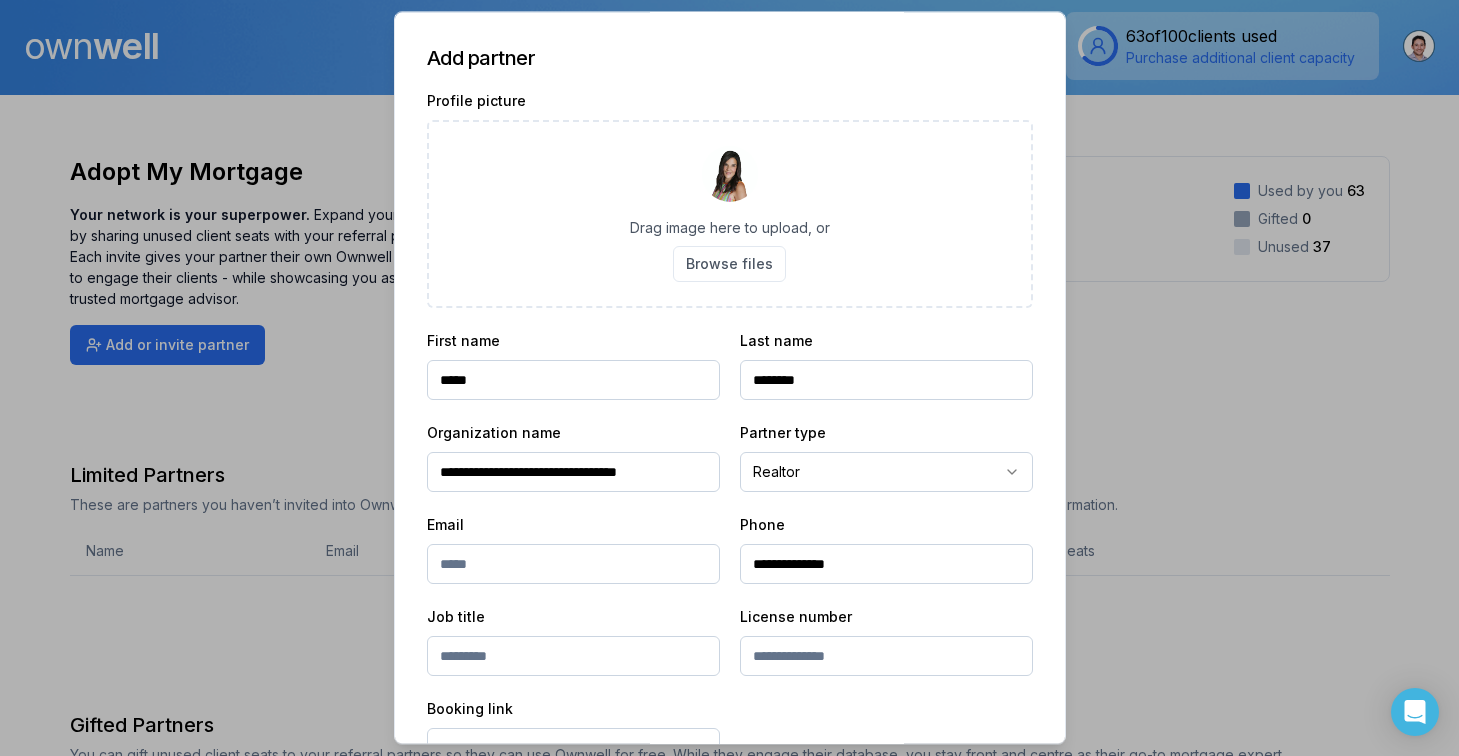 click at bounding box center [573, 564] 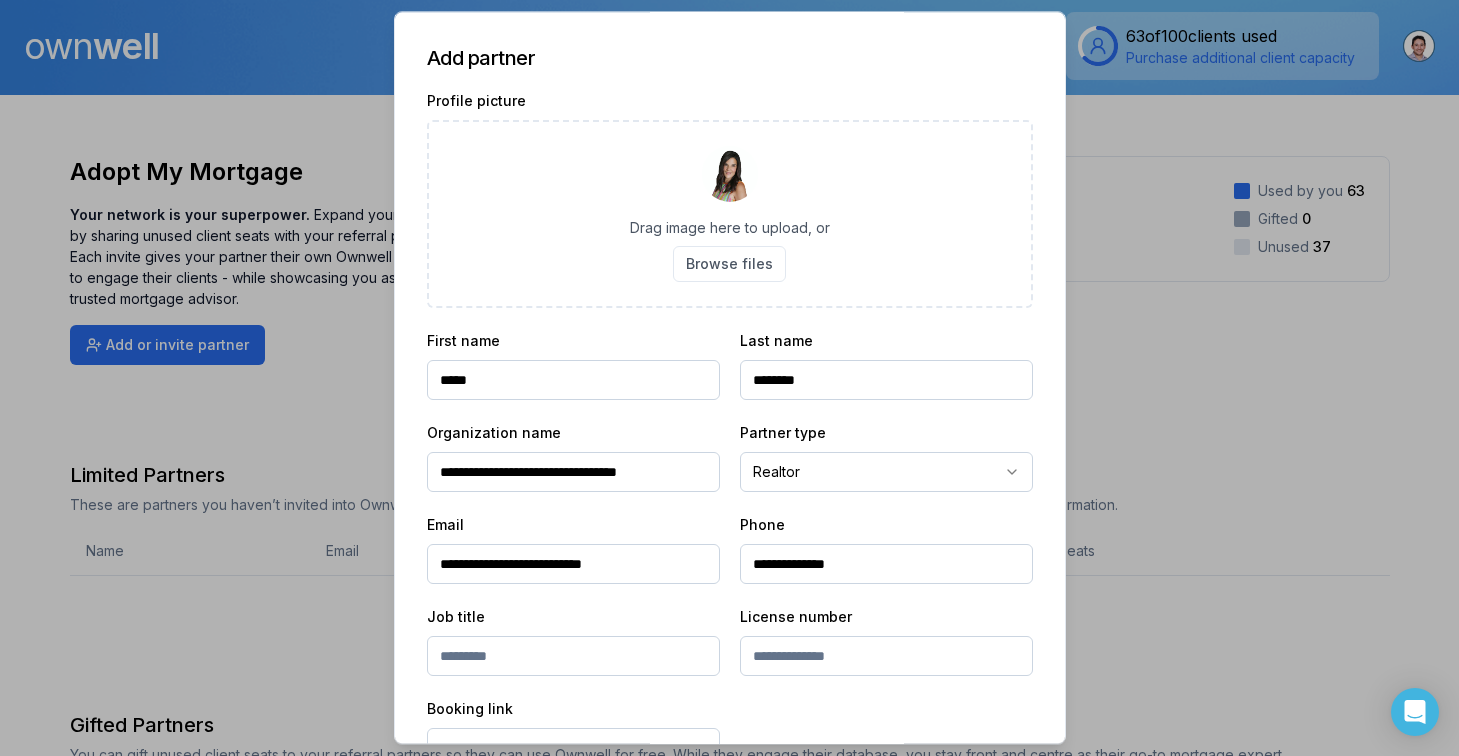 type on "**********" 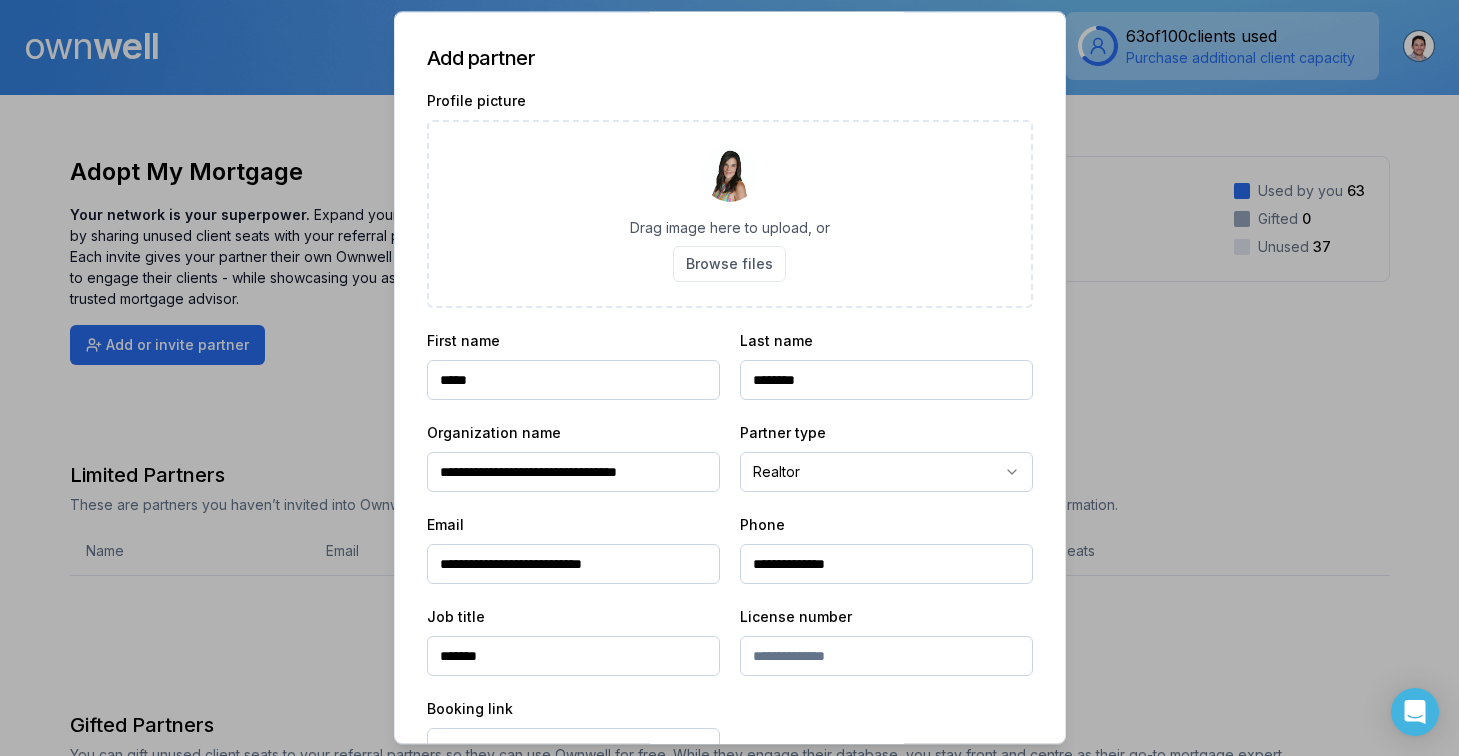 type on "*******" 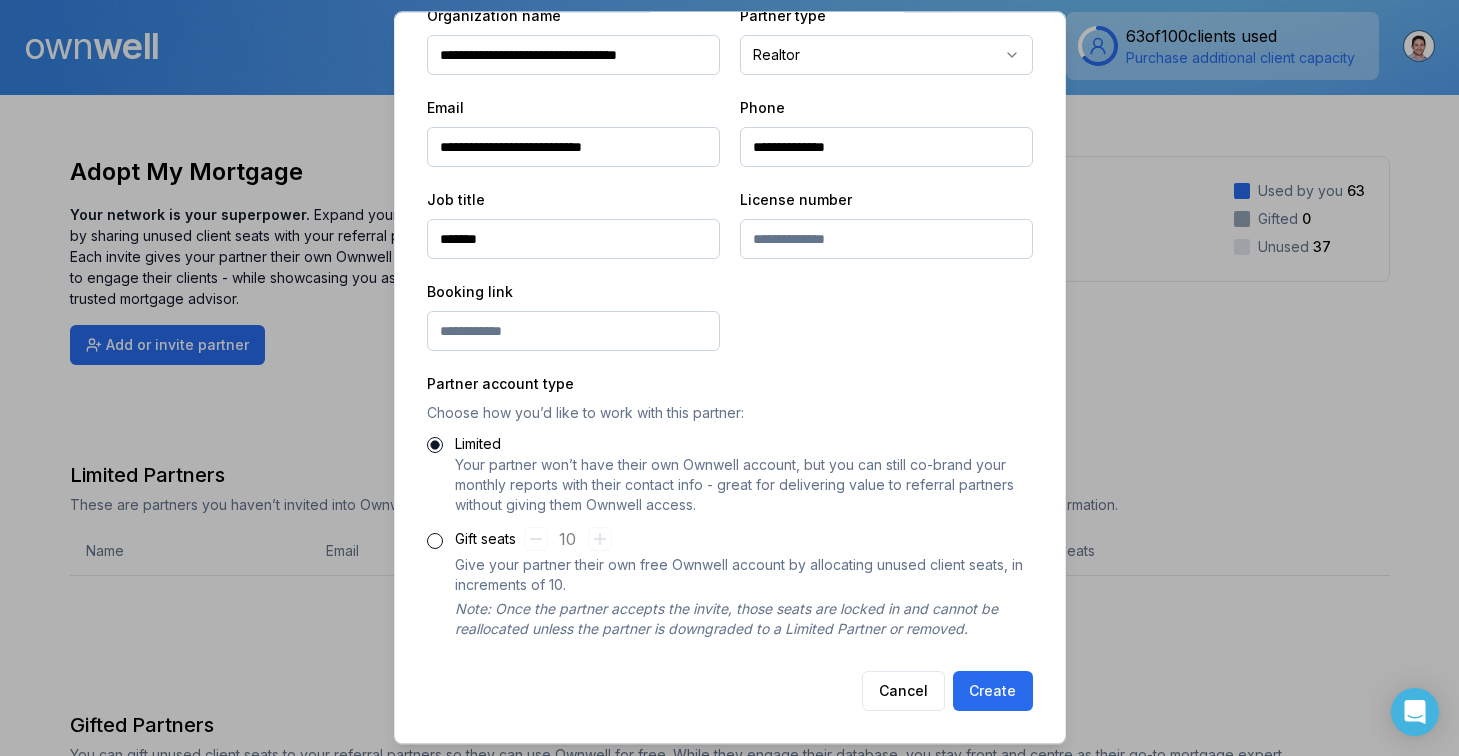 scroll, scrollTop: 417, scrollLeft: 0, axis: vertical 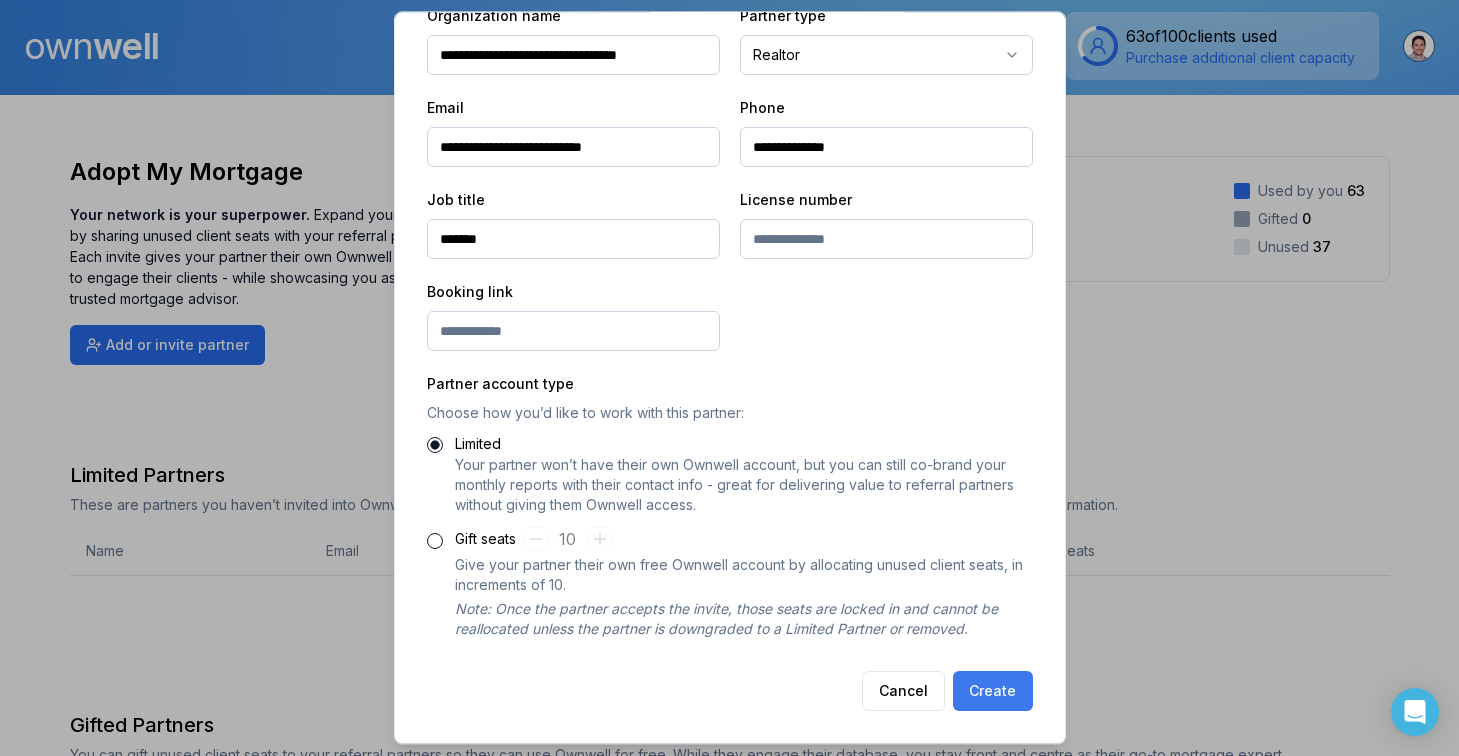 click on "Create" at bounding box center (993, 691) 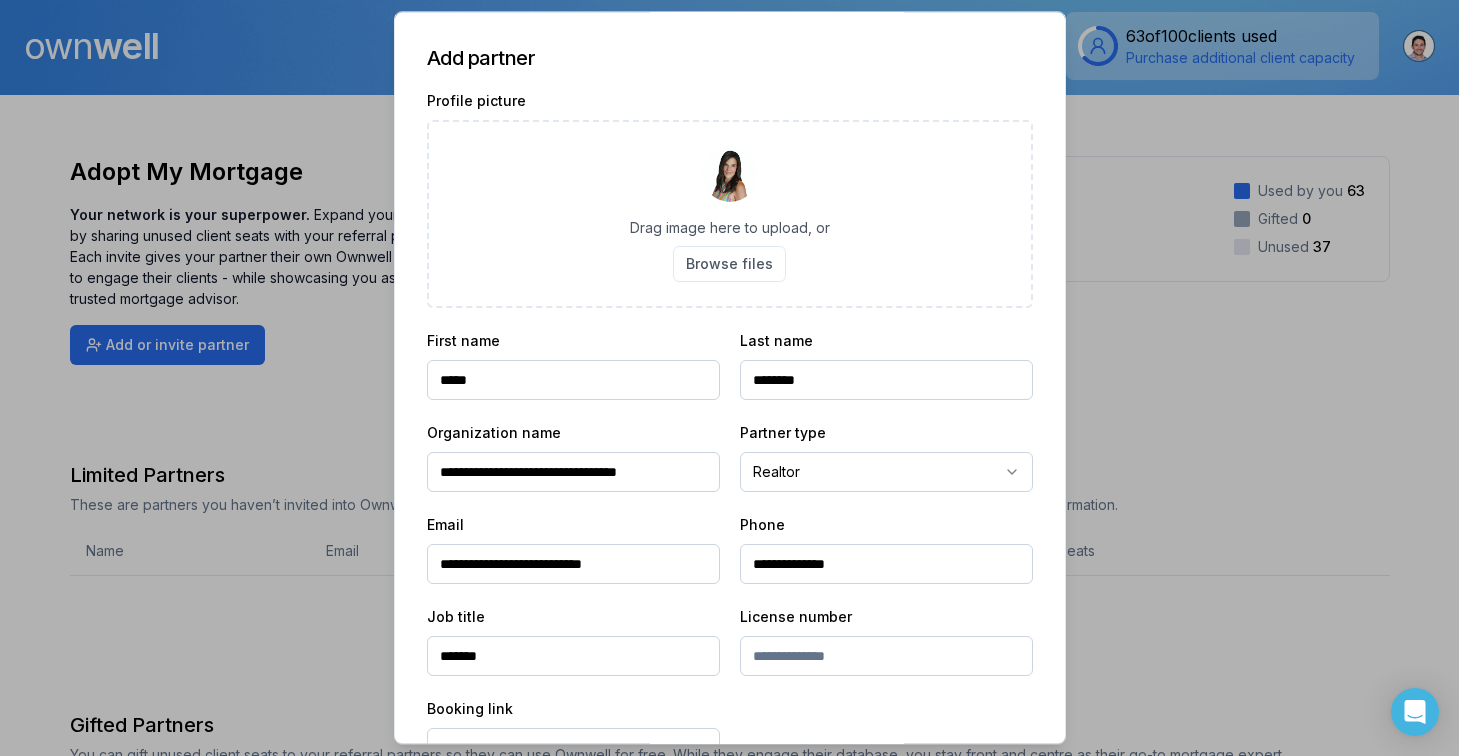 scroll, scrollTop: 0, scrollLeft: 0, axis: both 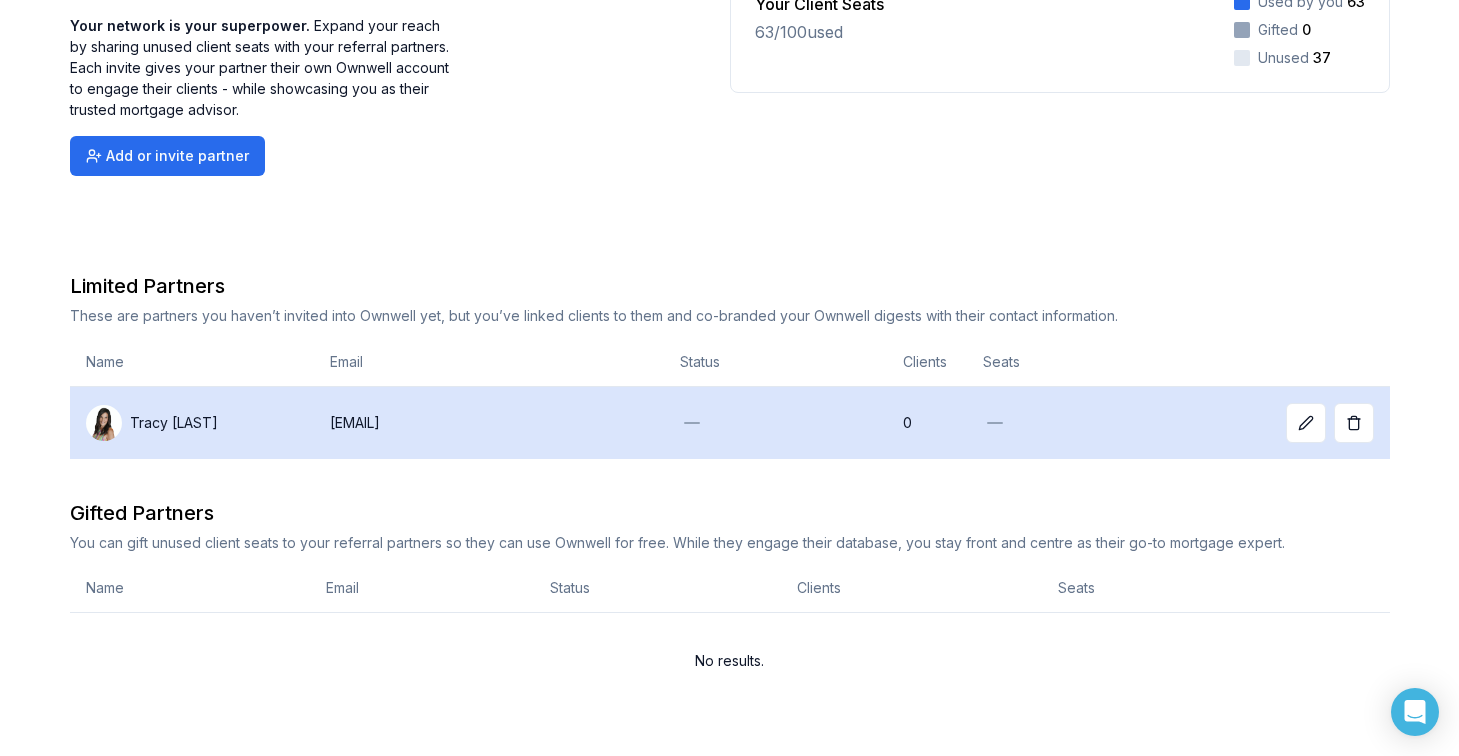 click on "Tracy   Doonanco" at bounding box center (192, 423) 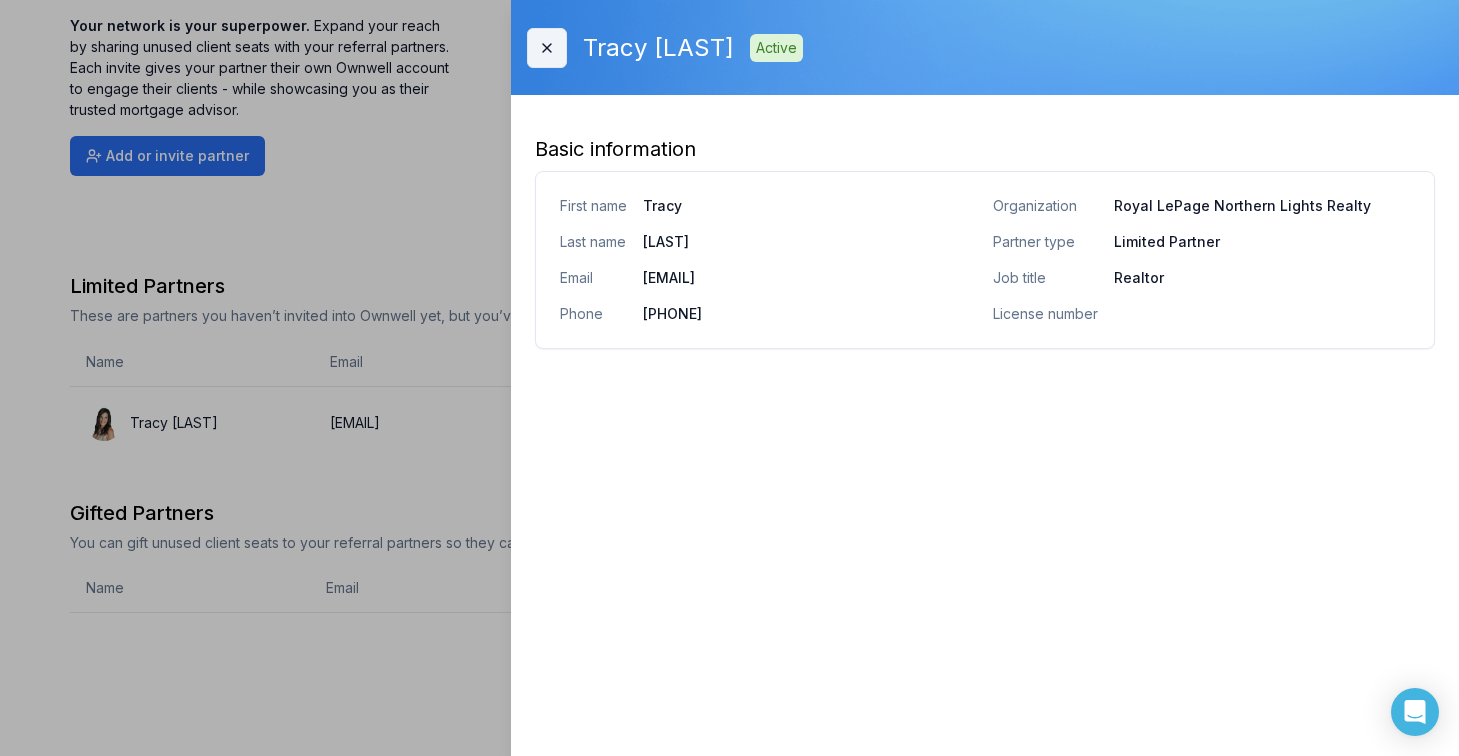 click 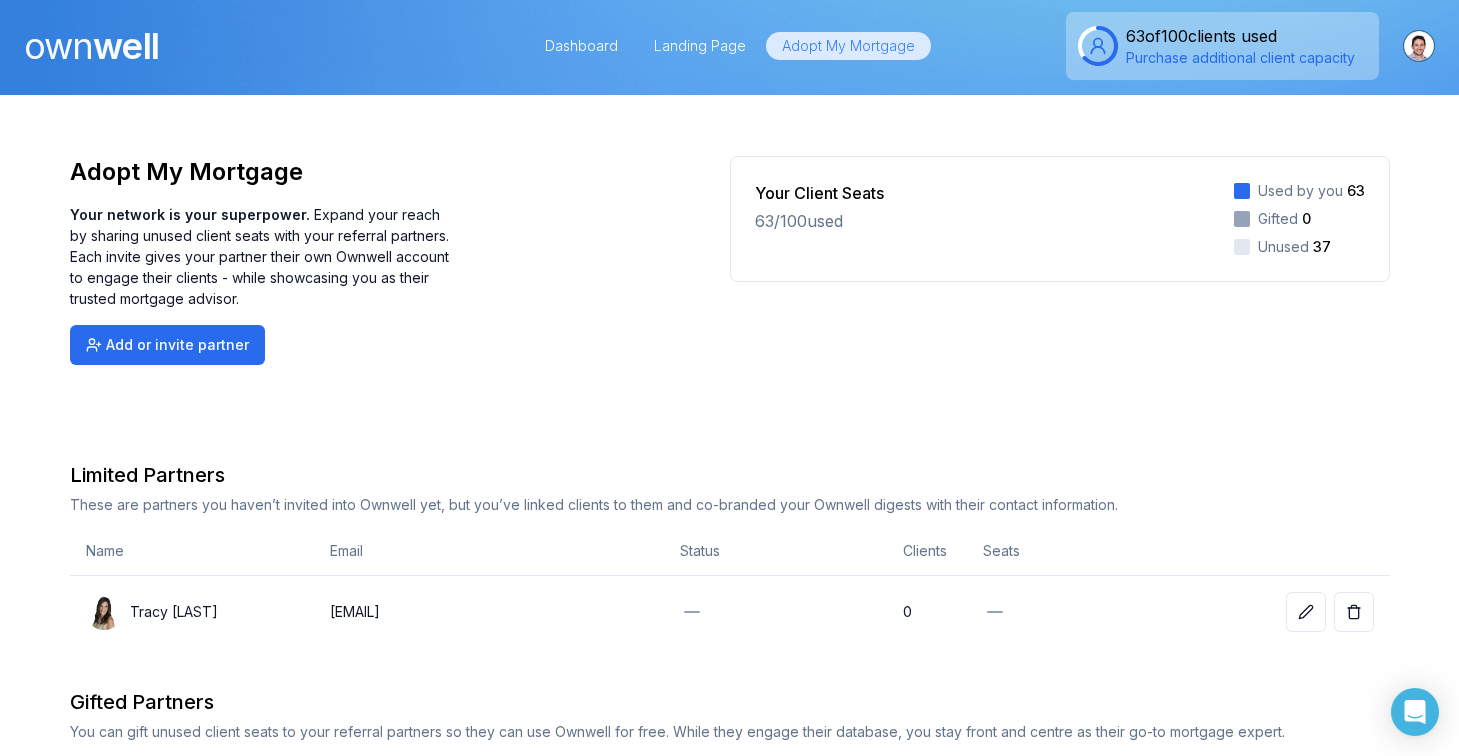 scroll, scrollTop: 0, scrollLeft: 0, axis: both 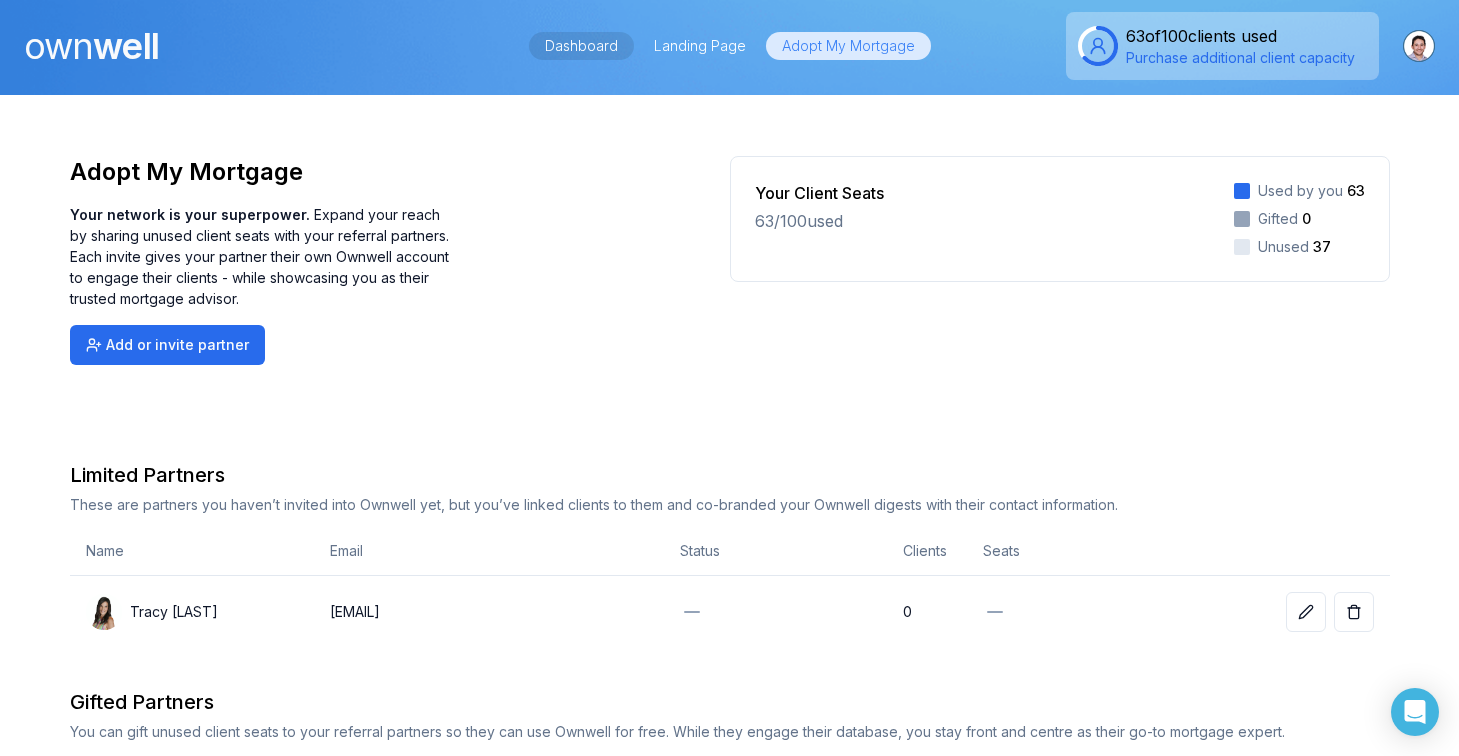 click on "Dashboard" at bounding box center [581, 46] 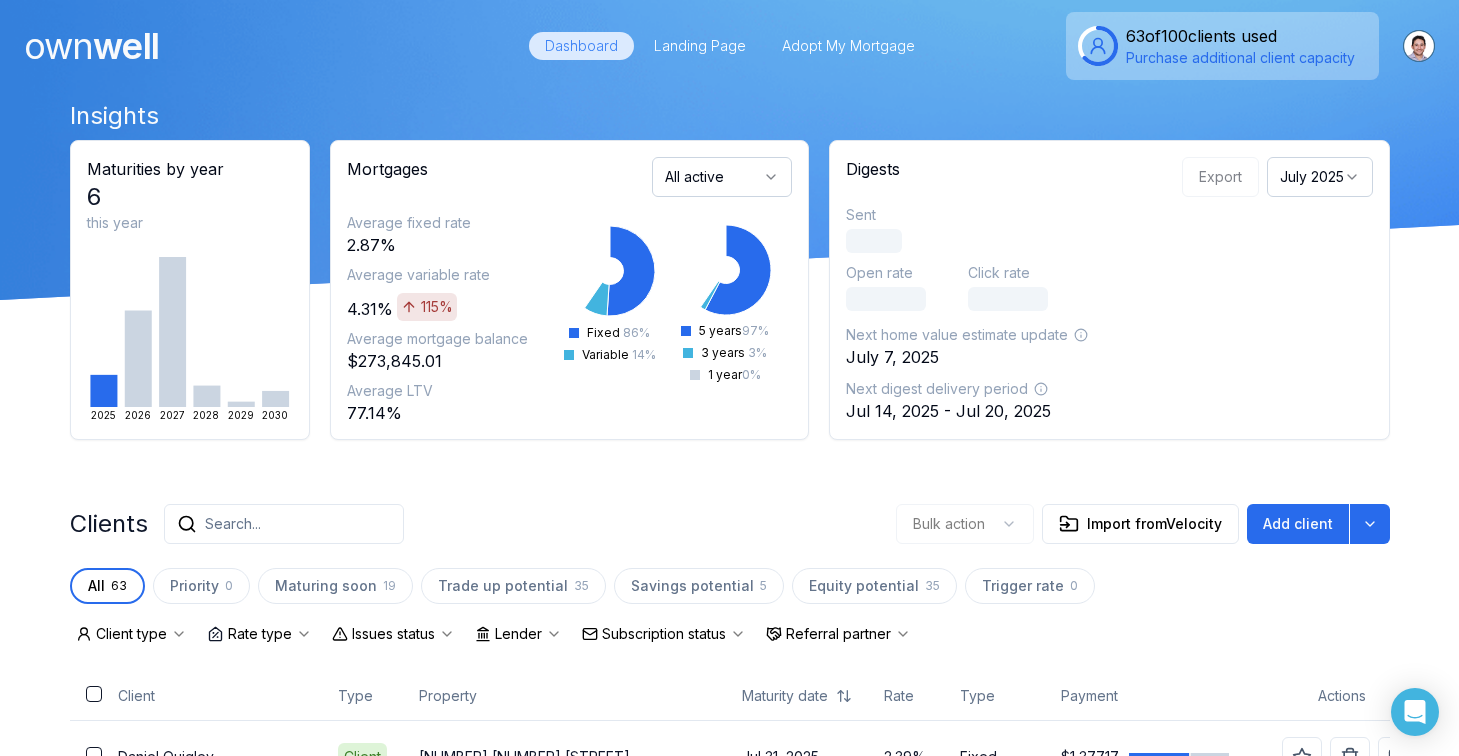 click on "Search..." at bounding box center [284, 524] 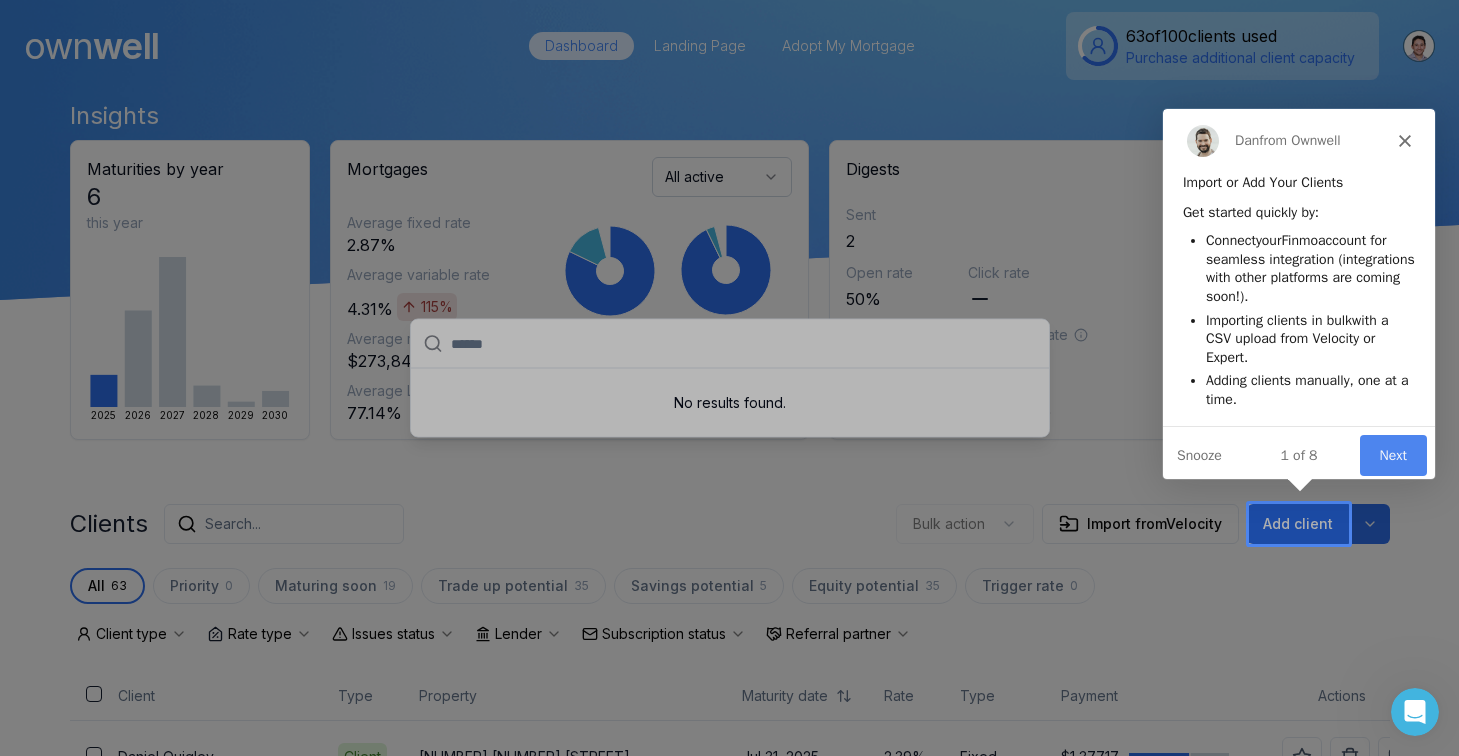scroll, scrollTop: 0, scrollLeft: 0, axis: both 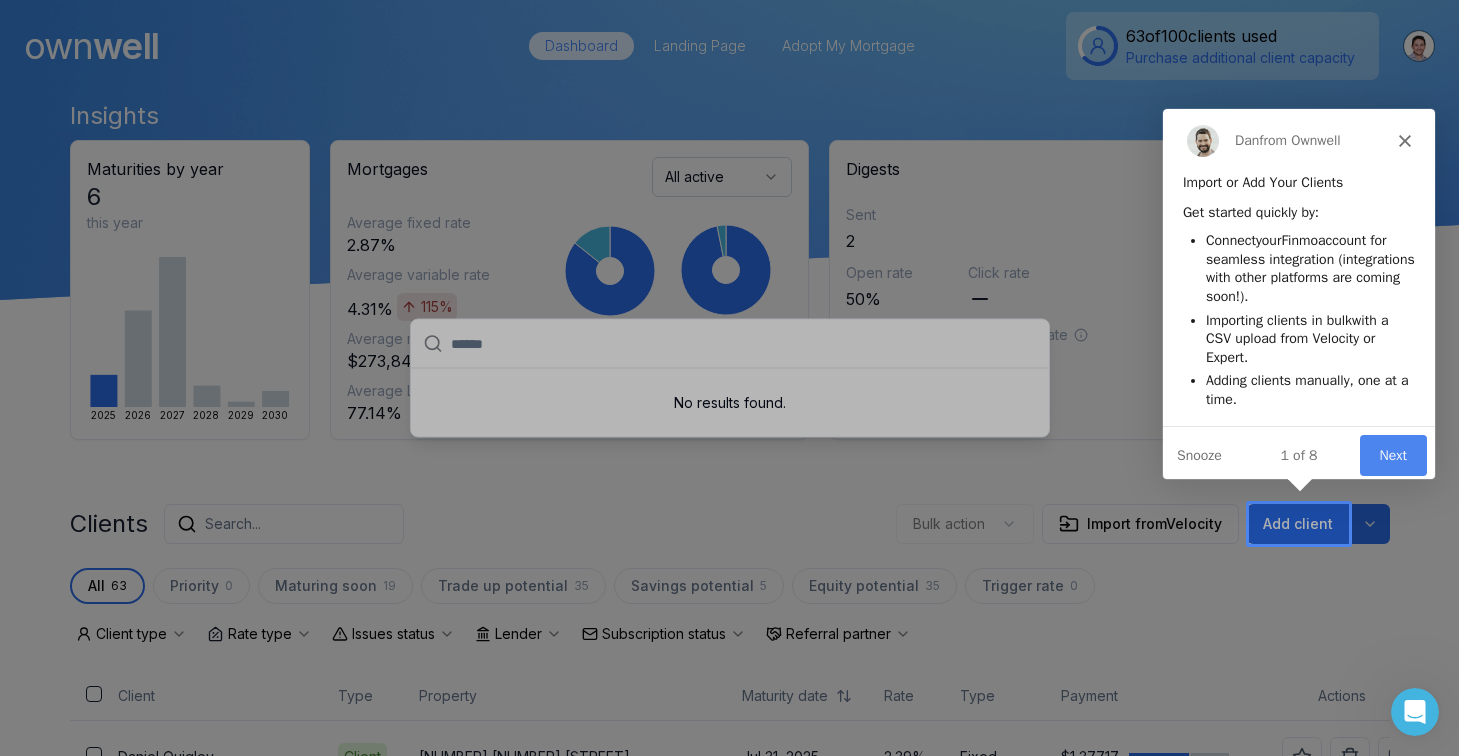 click on "Import or Add Your Clients Get started quickly by: Connect  your  Finmo  account for seamless integration (integrations with other platforms are coming soon!). Importing clients in bulk  with a CSV upload from Velocity or Expert. Adding clients manually , one at a time." at bounding box center [1297, 298] 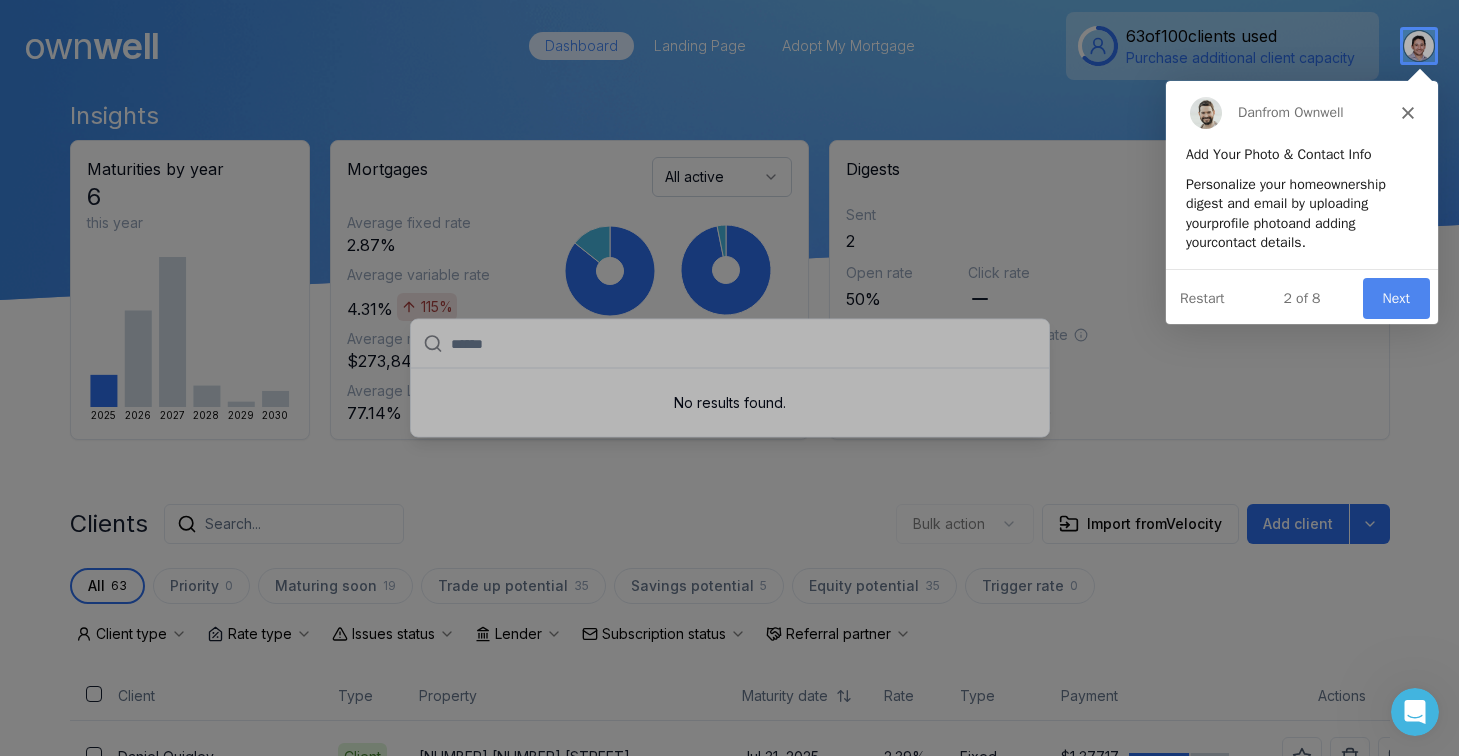 scroll, scrollTop: 0, scrollLeft: 0, axis: both 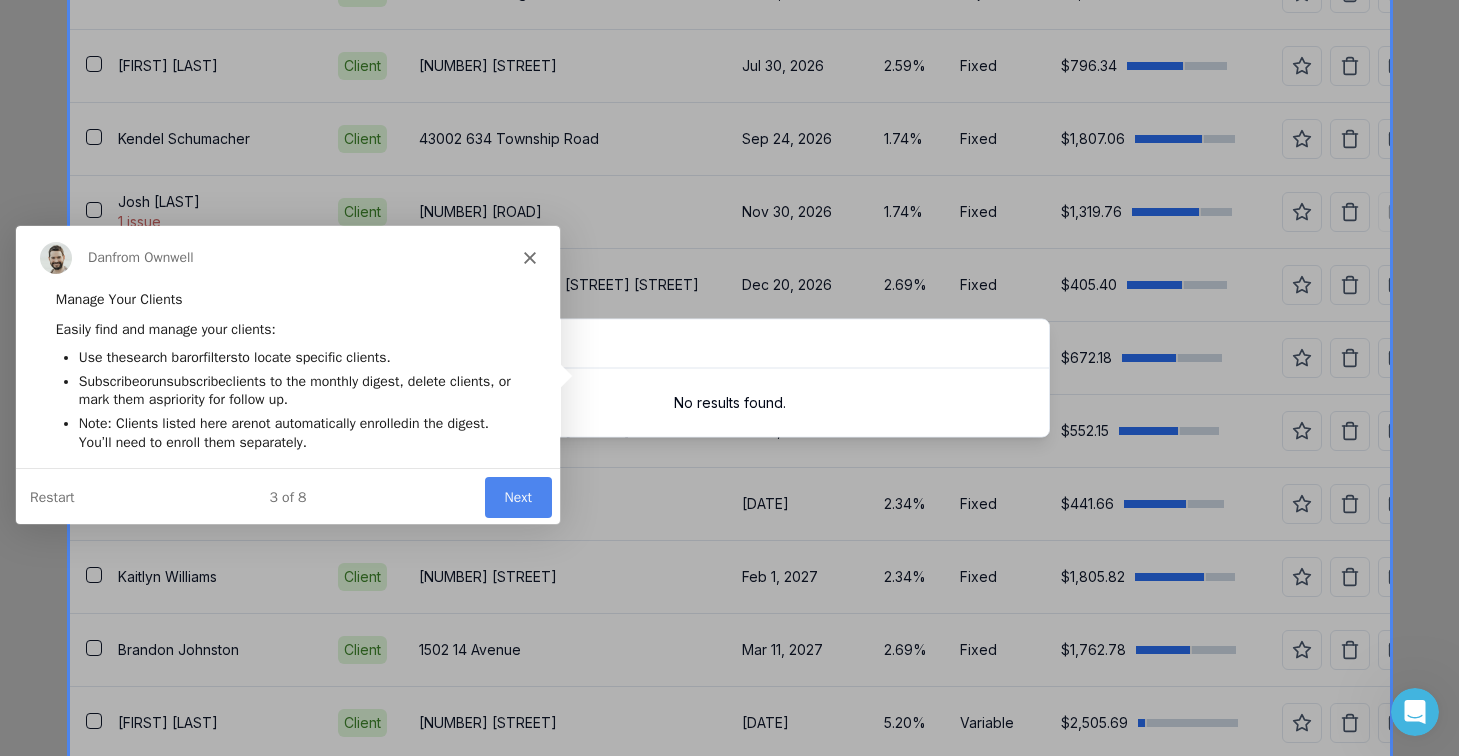 click on "Next" at bounding box center (517, 495) 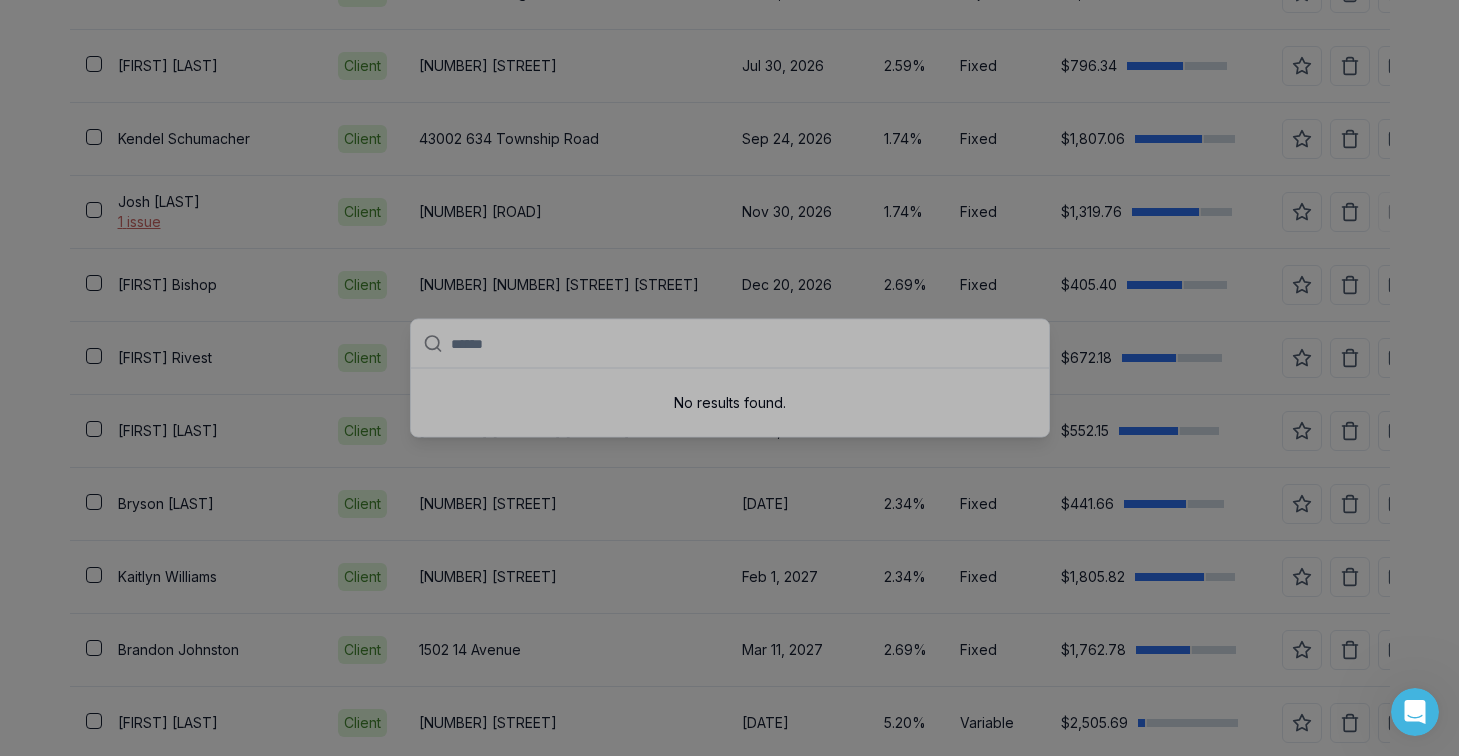 scroll, scrollTop: 0, scrollLeft: 0, axis: both 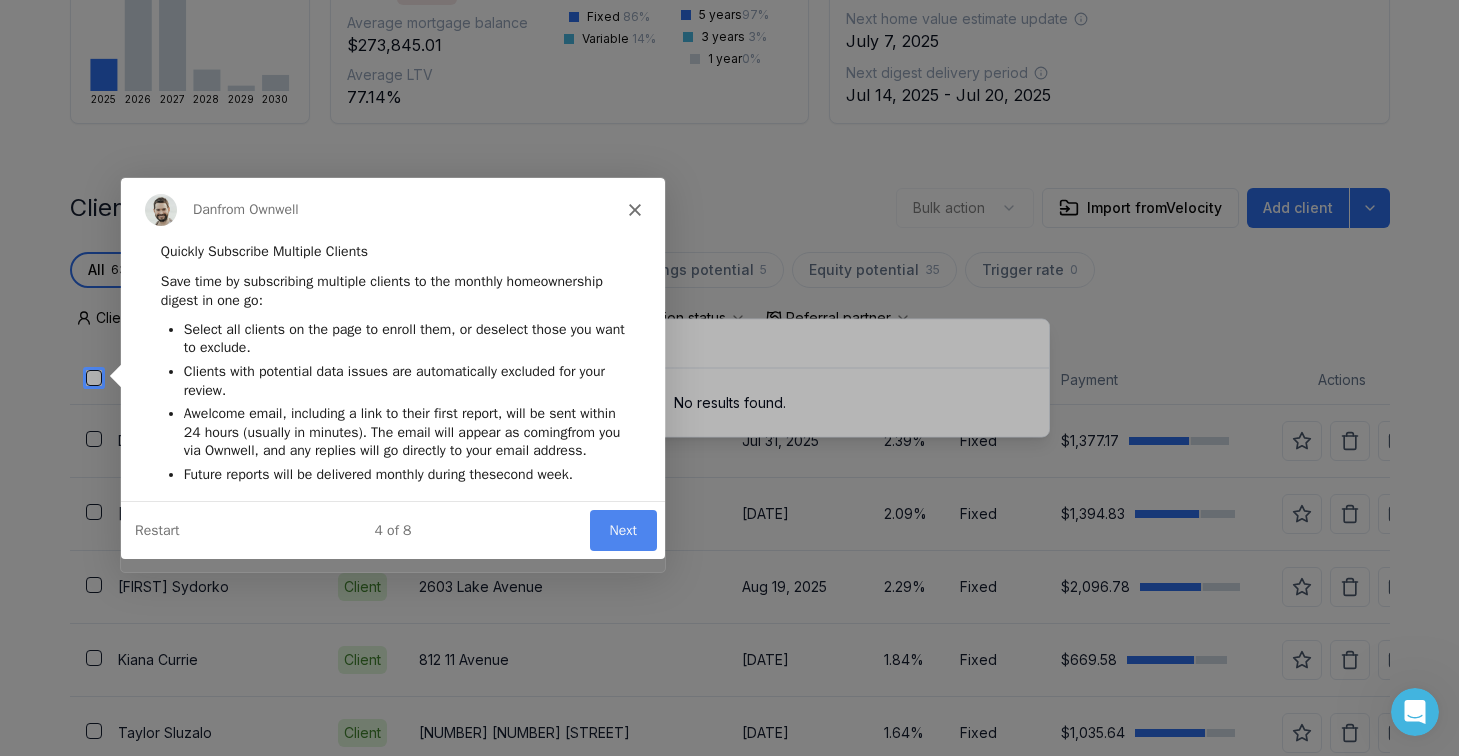 click on "Next" at bounding box center [621, 528] 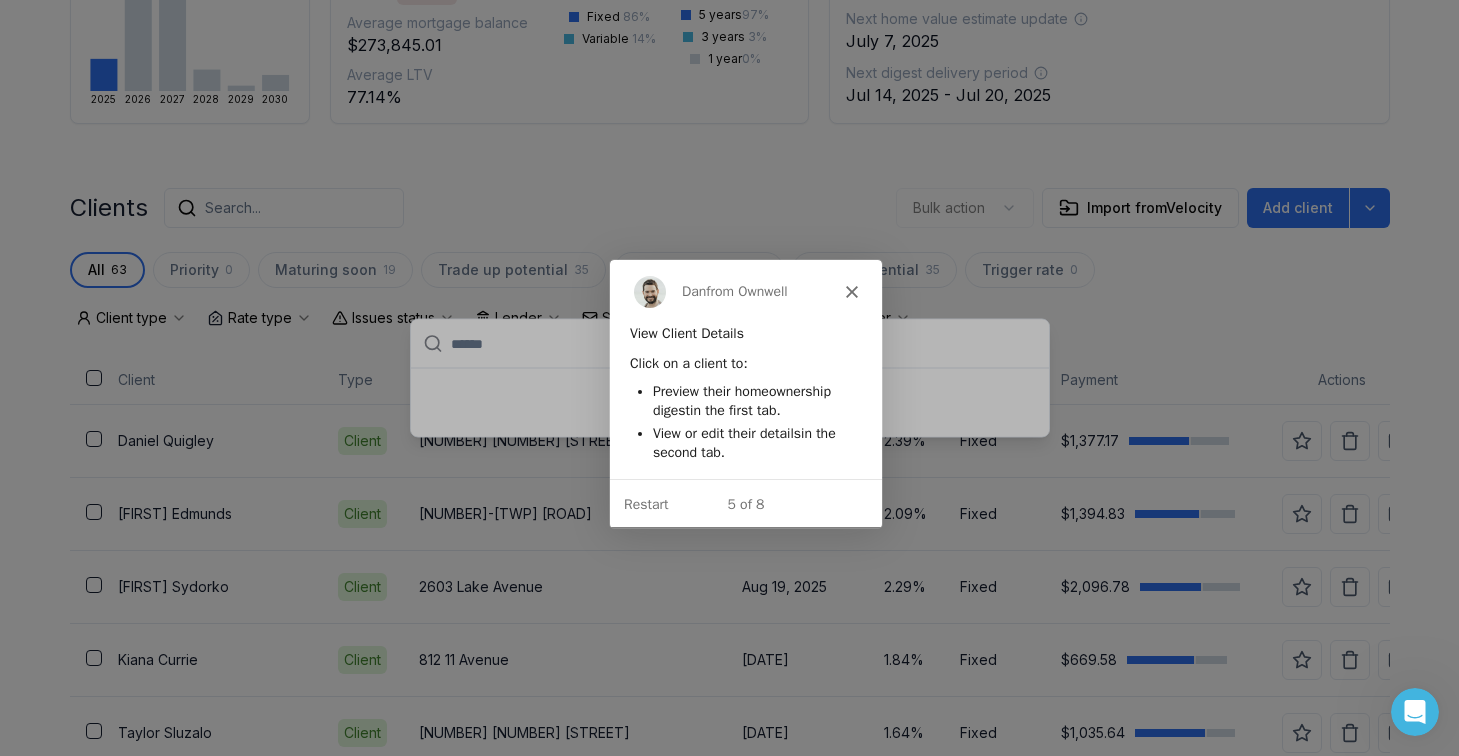scroll, scrollTop: 0, scrollLeft: 0, axis: both 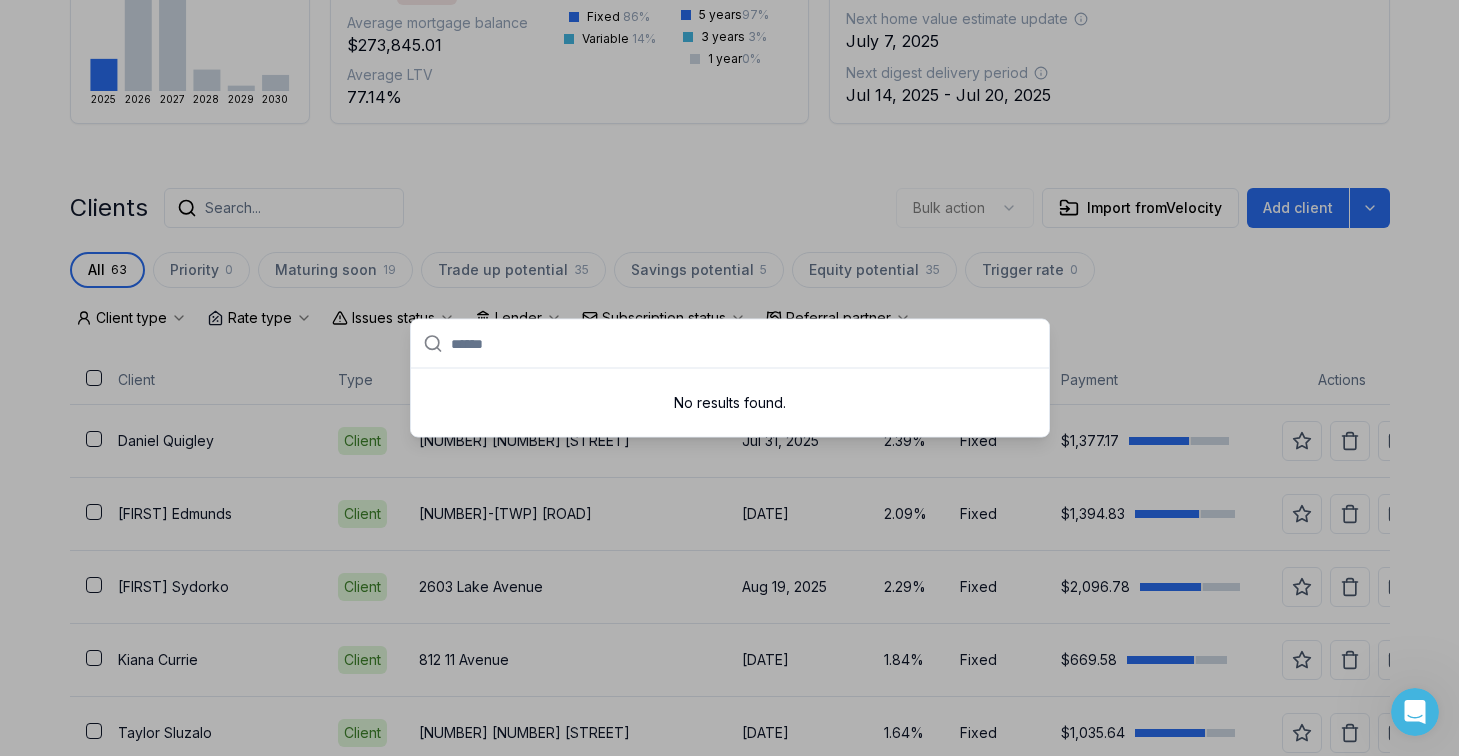 click at bounding box center (744, 344) 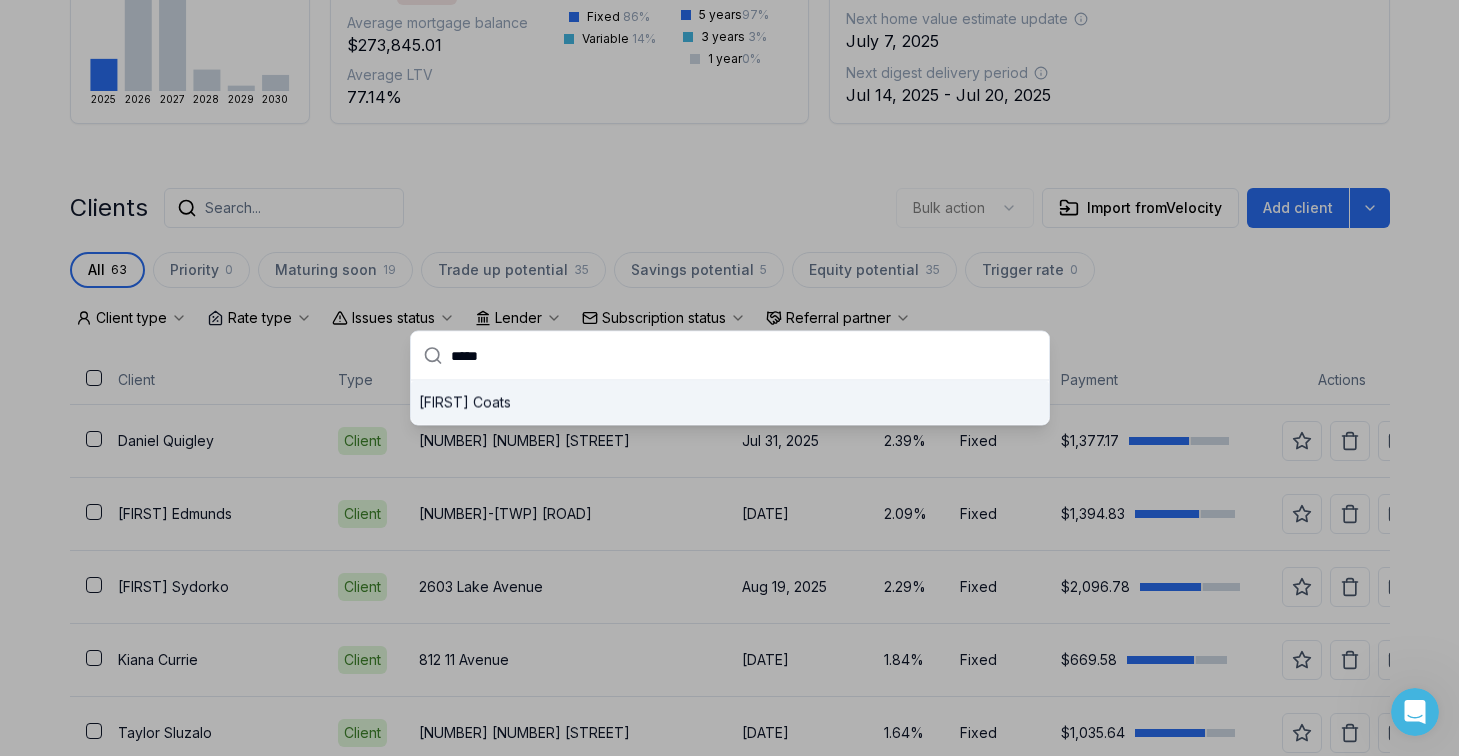 type on "*****" 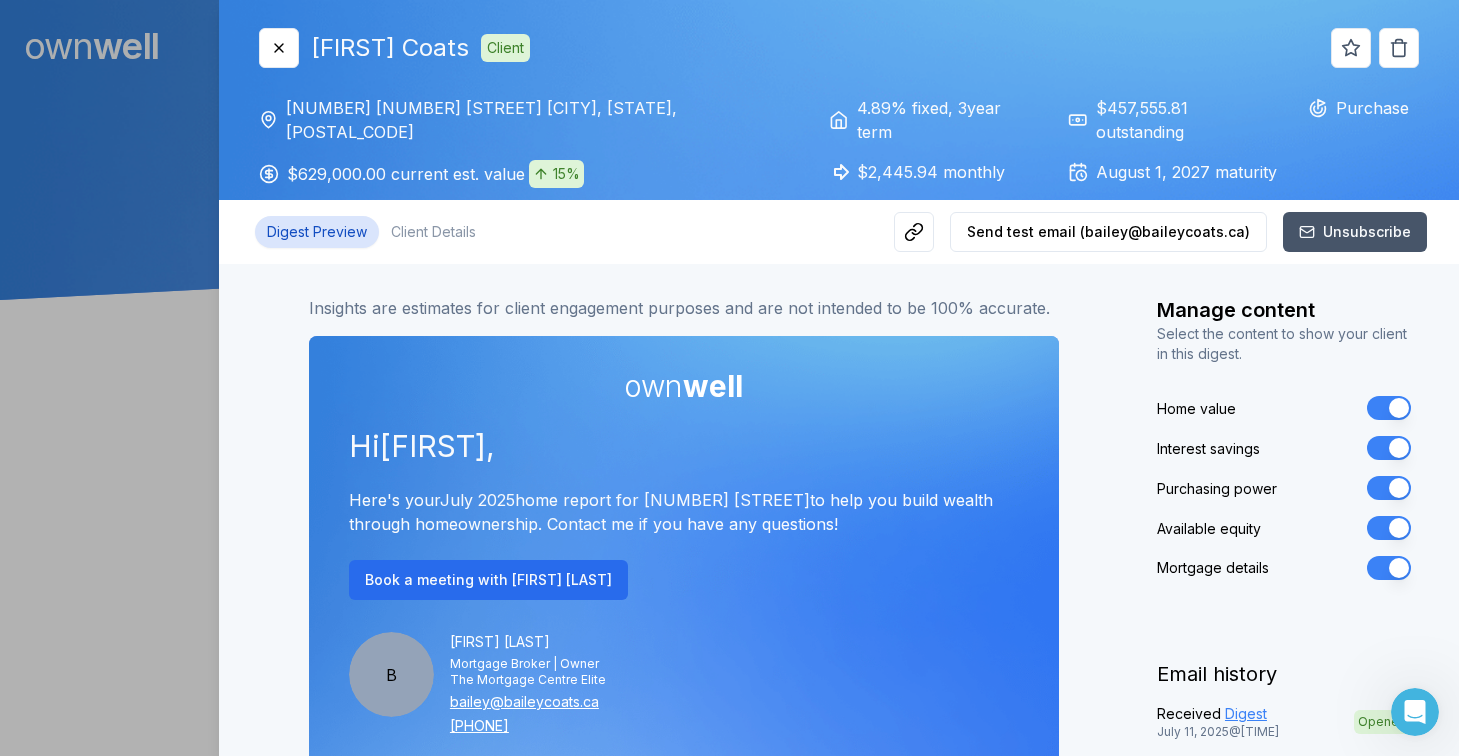scroll, scrollTop: 0, scrollLeft: 0, axis: both 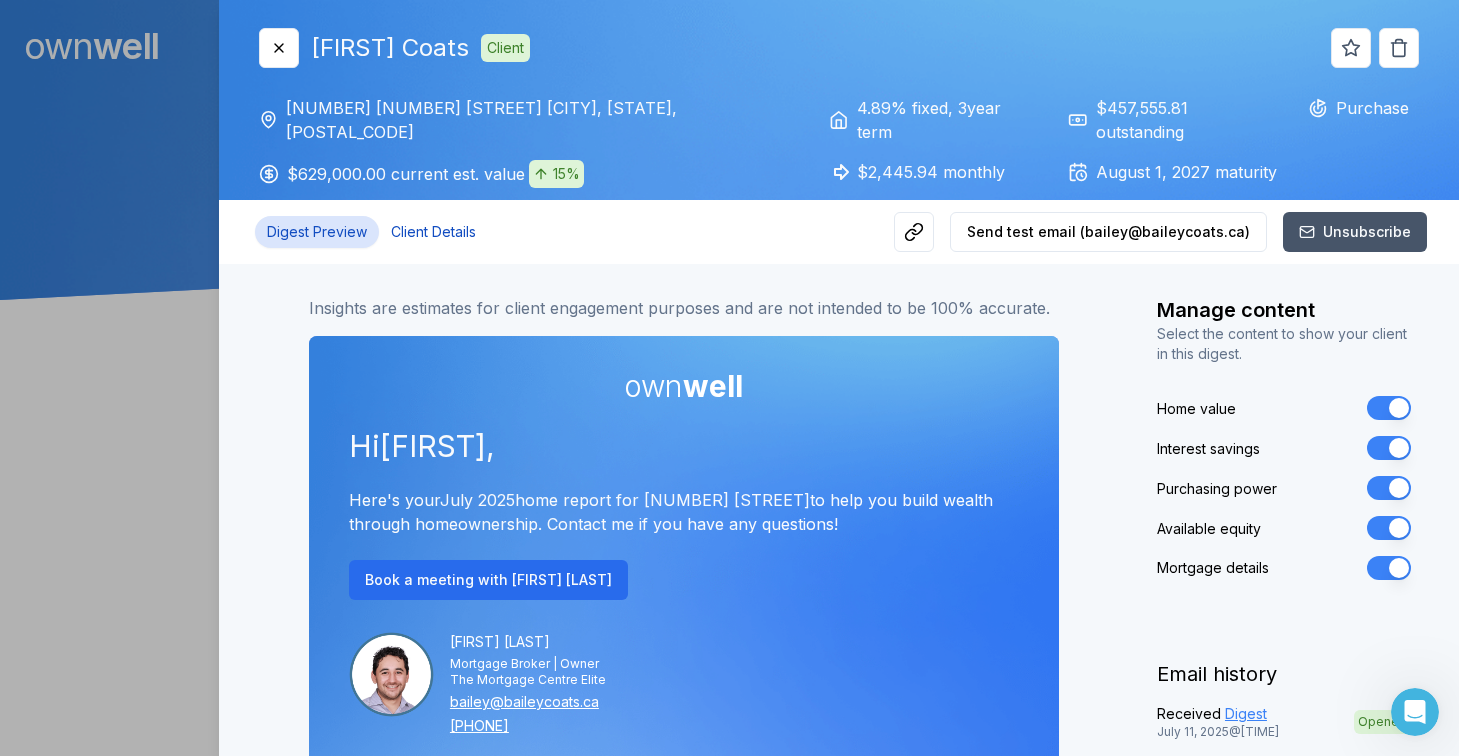 click on "Client Details" at bounding box center [433, 232] 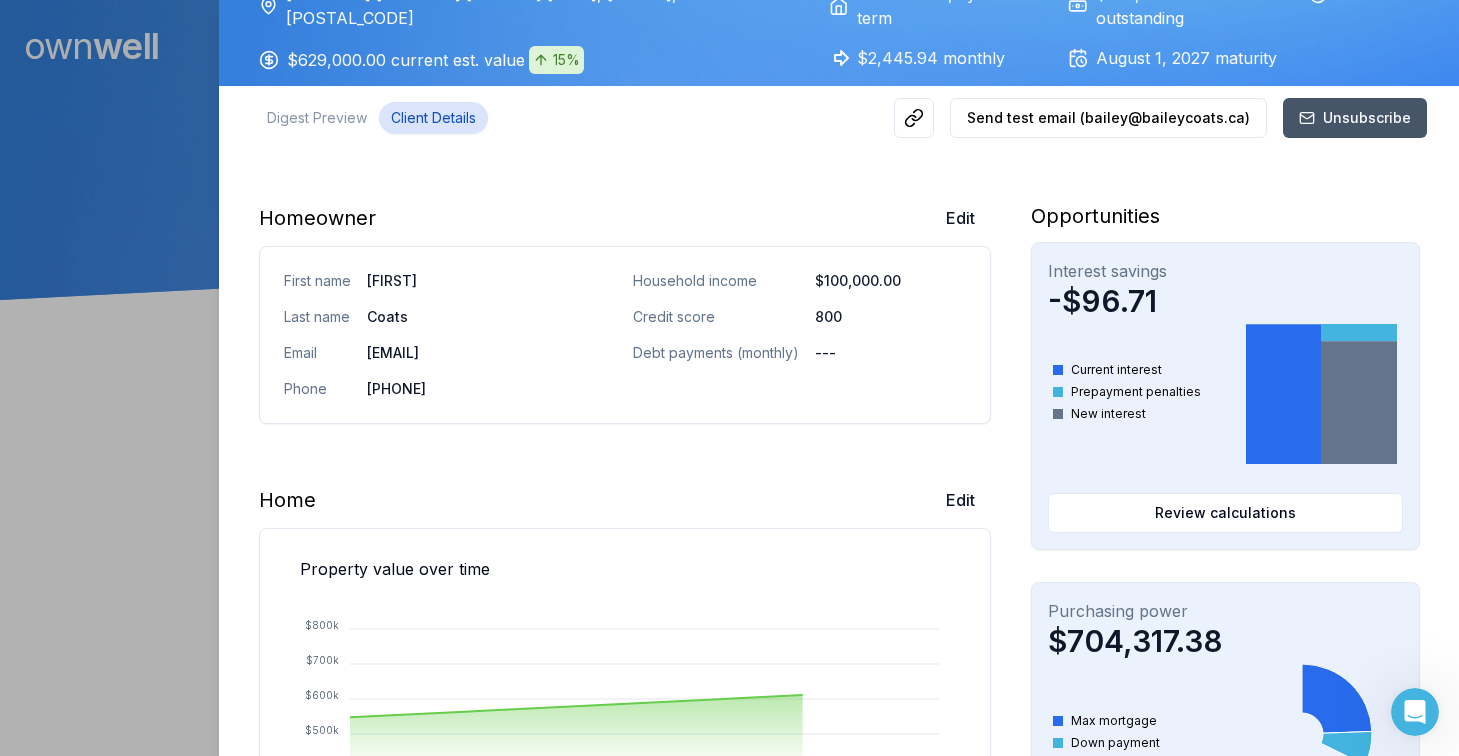 scroll, scrollTop: 180, scrollLeft: 0, axis: vertical 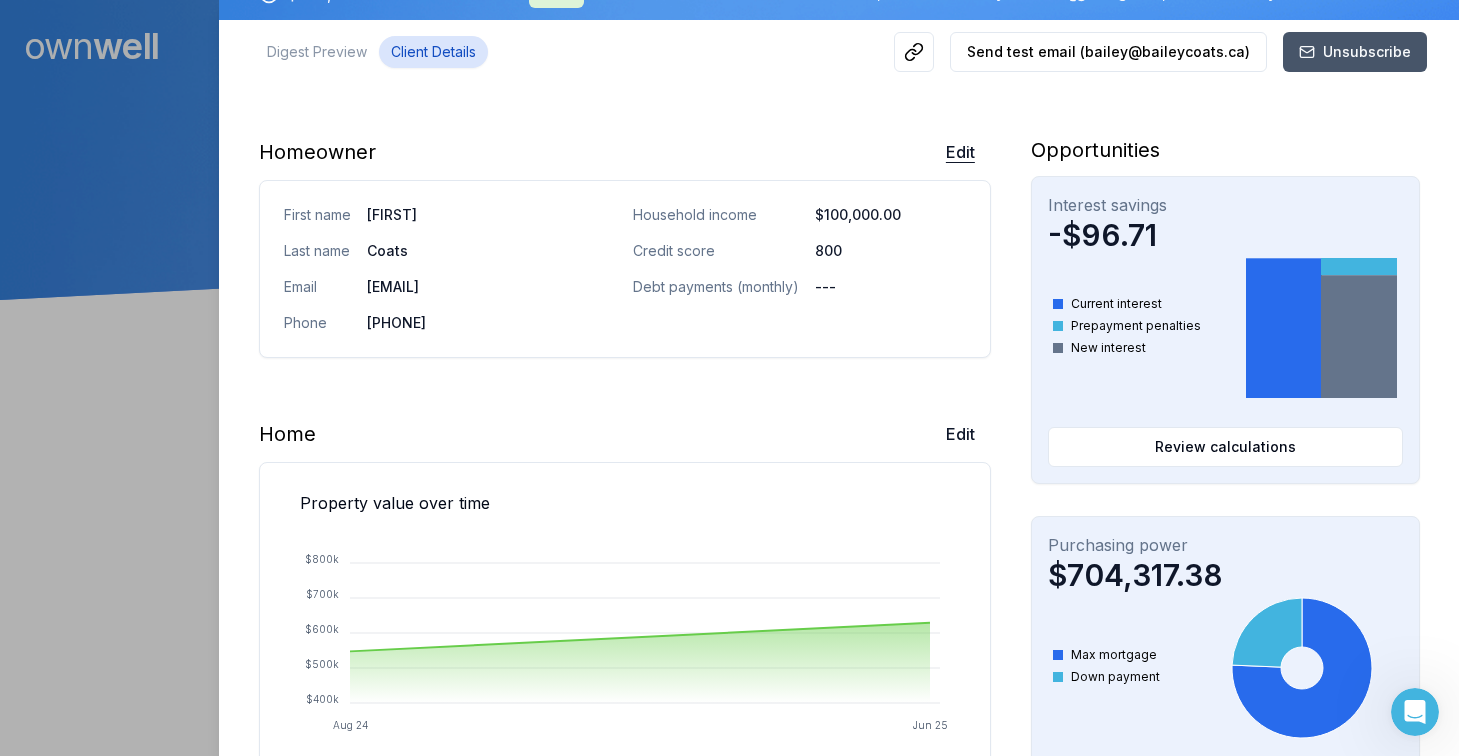 click on "Edit" at bounding box center [960, 152] 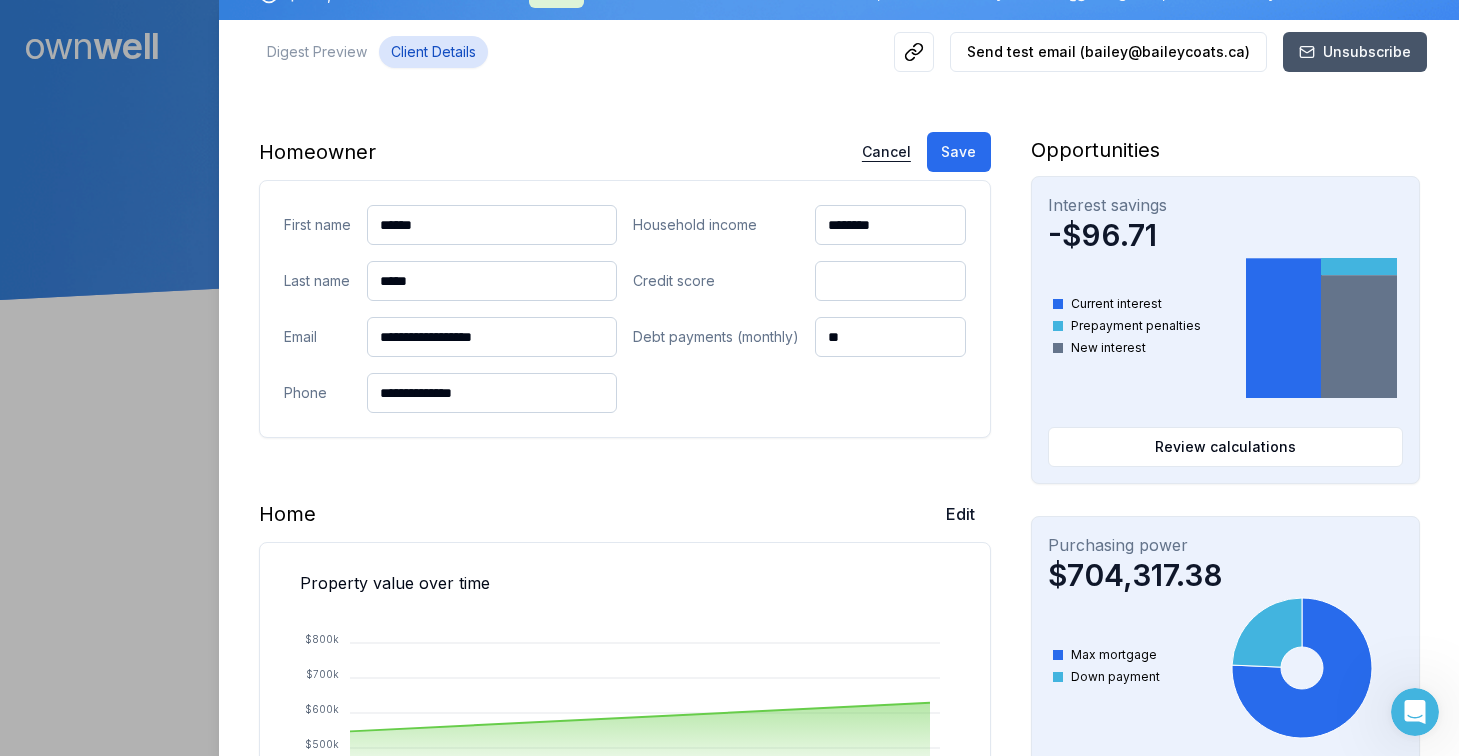 click on "Cancel" at bounding box center [886, 152] 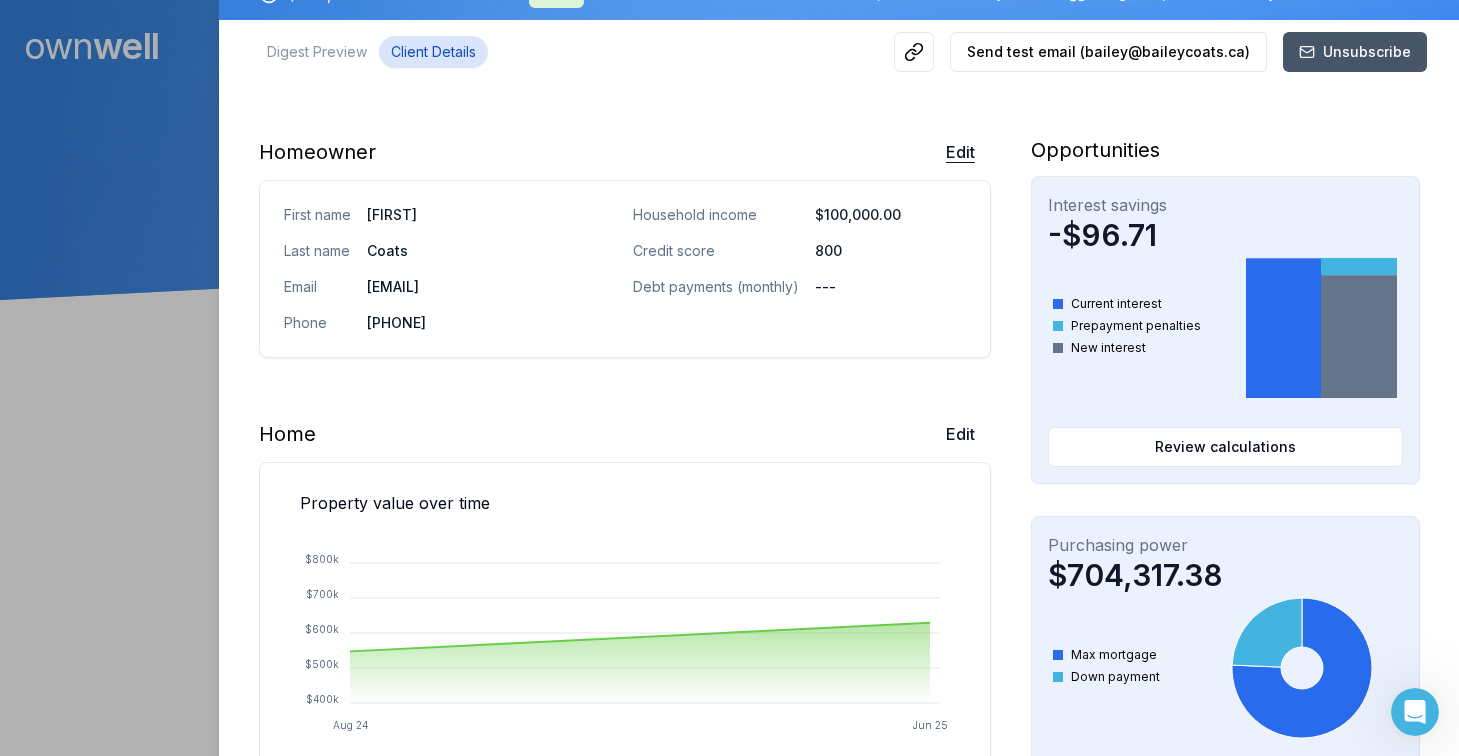 click on "Edit" at bounding box center (960, 152) 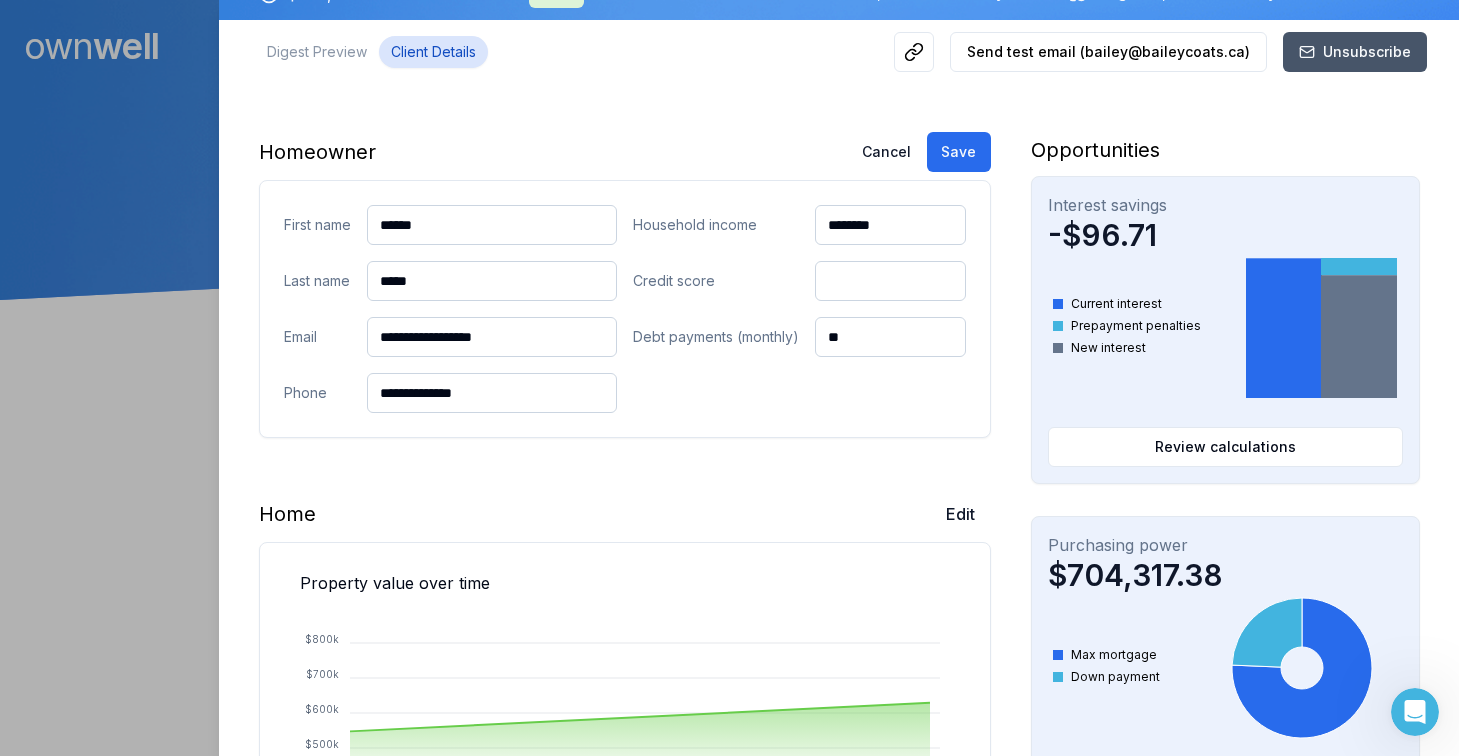 click on "**" at bounding box center [890, 337] 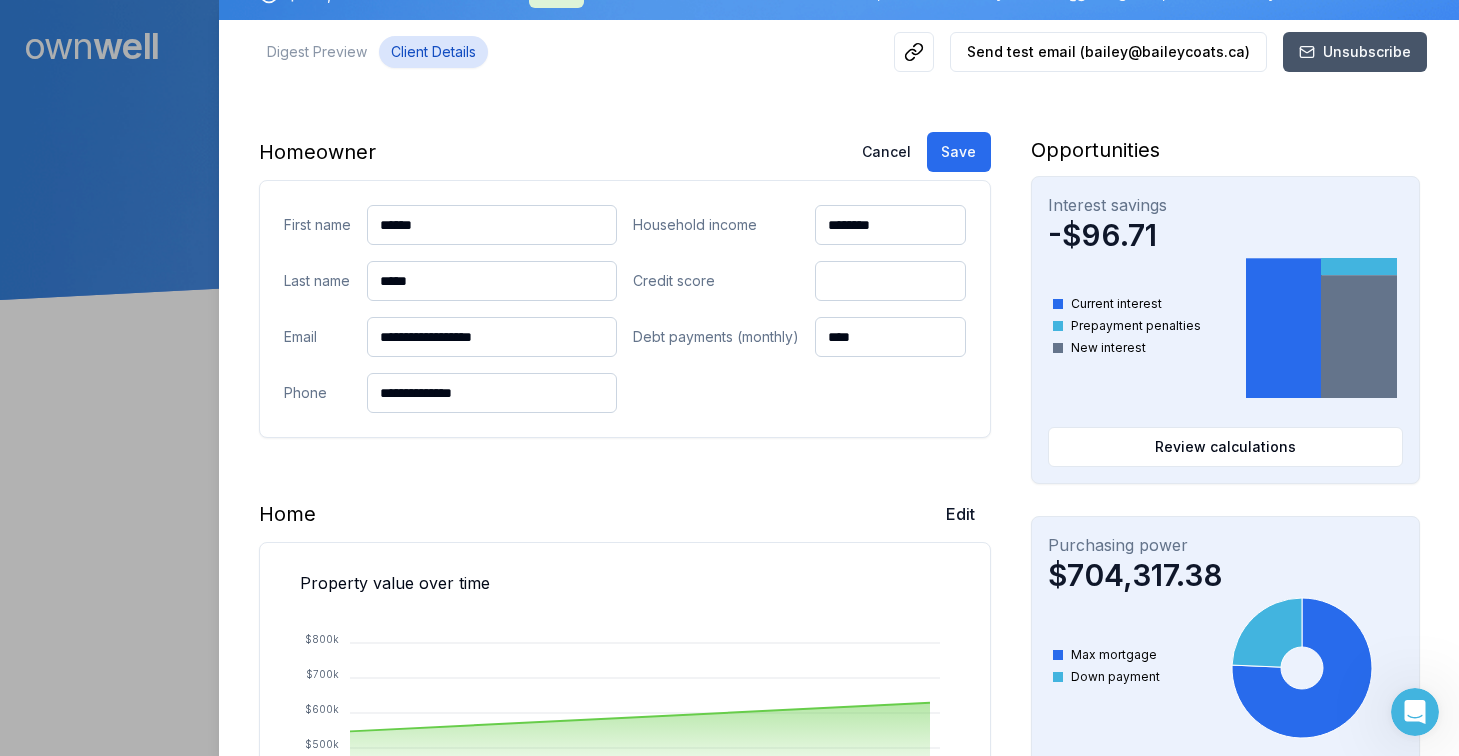type on "******" 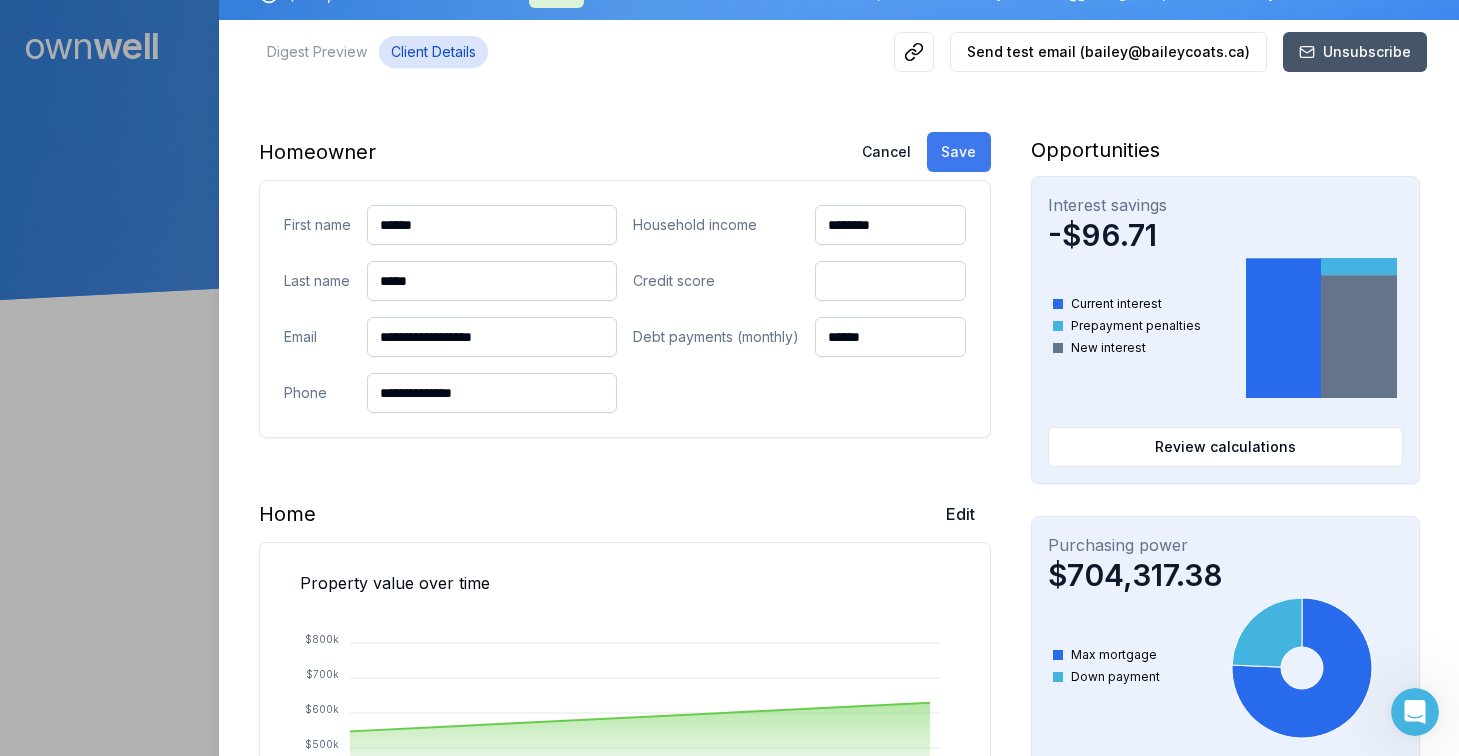 click on "Save" at bounding box center (959, 152) 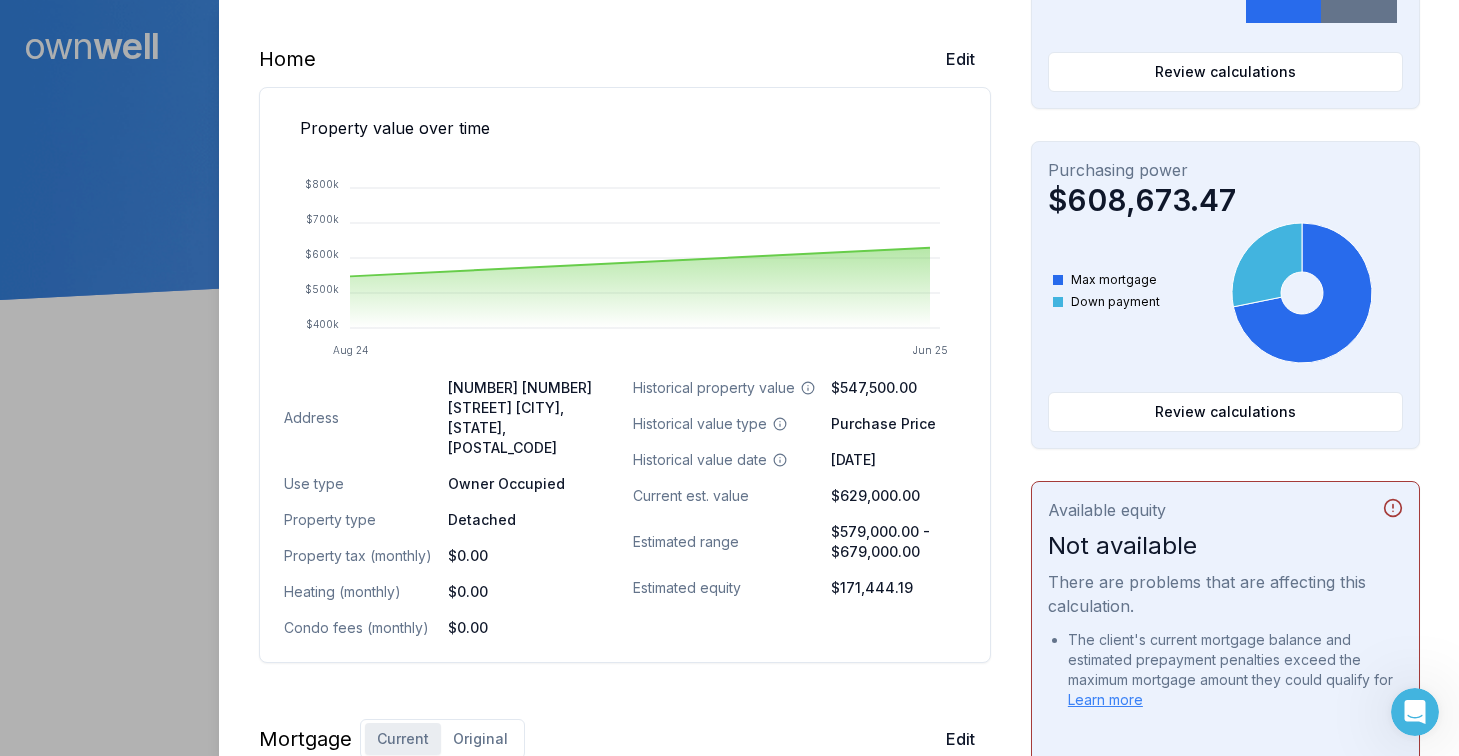 scroll, scrollTop: 537, scrollLeft: 0, axis: vertical 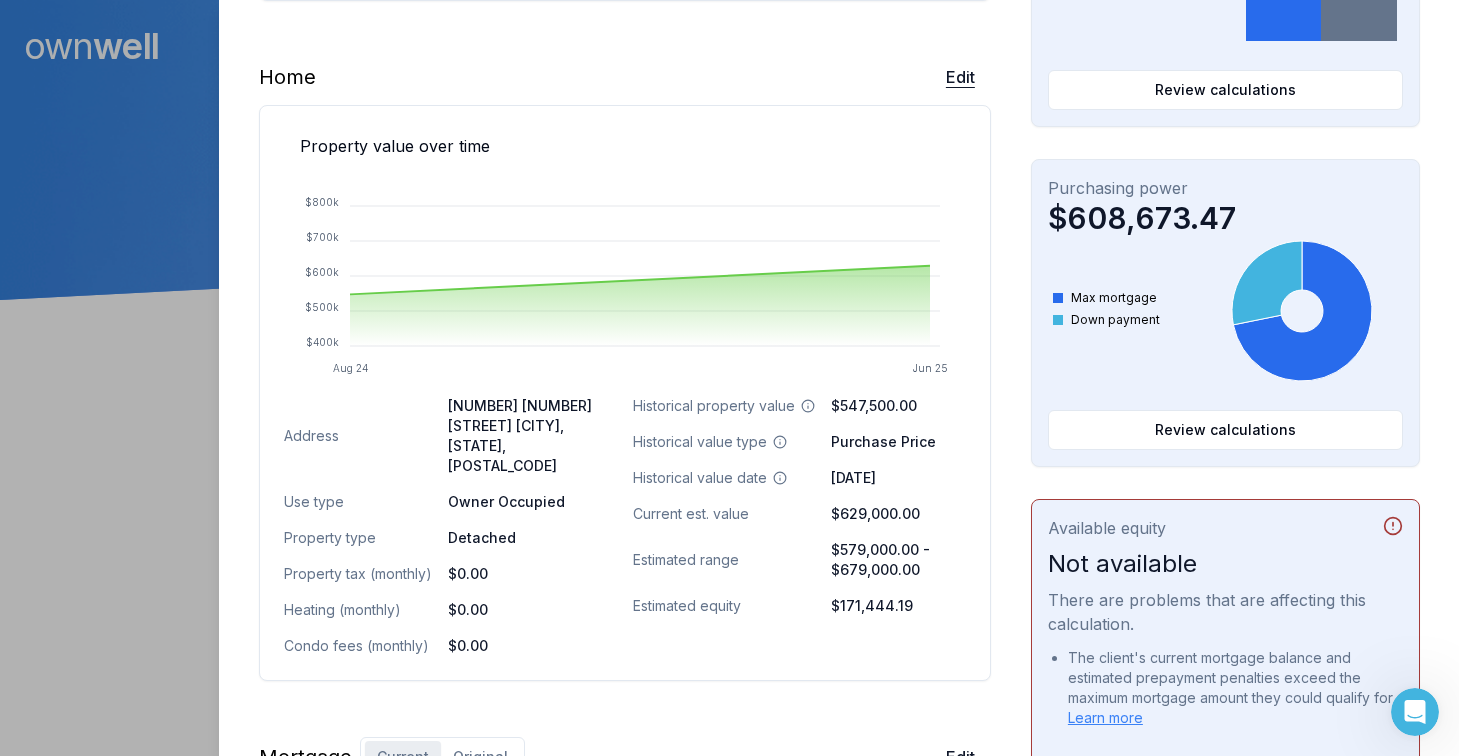 click on "Edit" at bounding box center [960, 77] 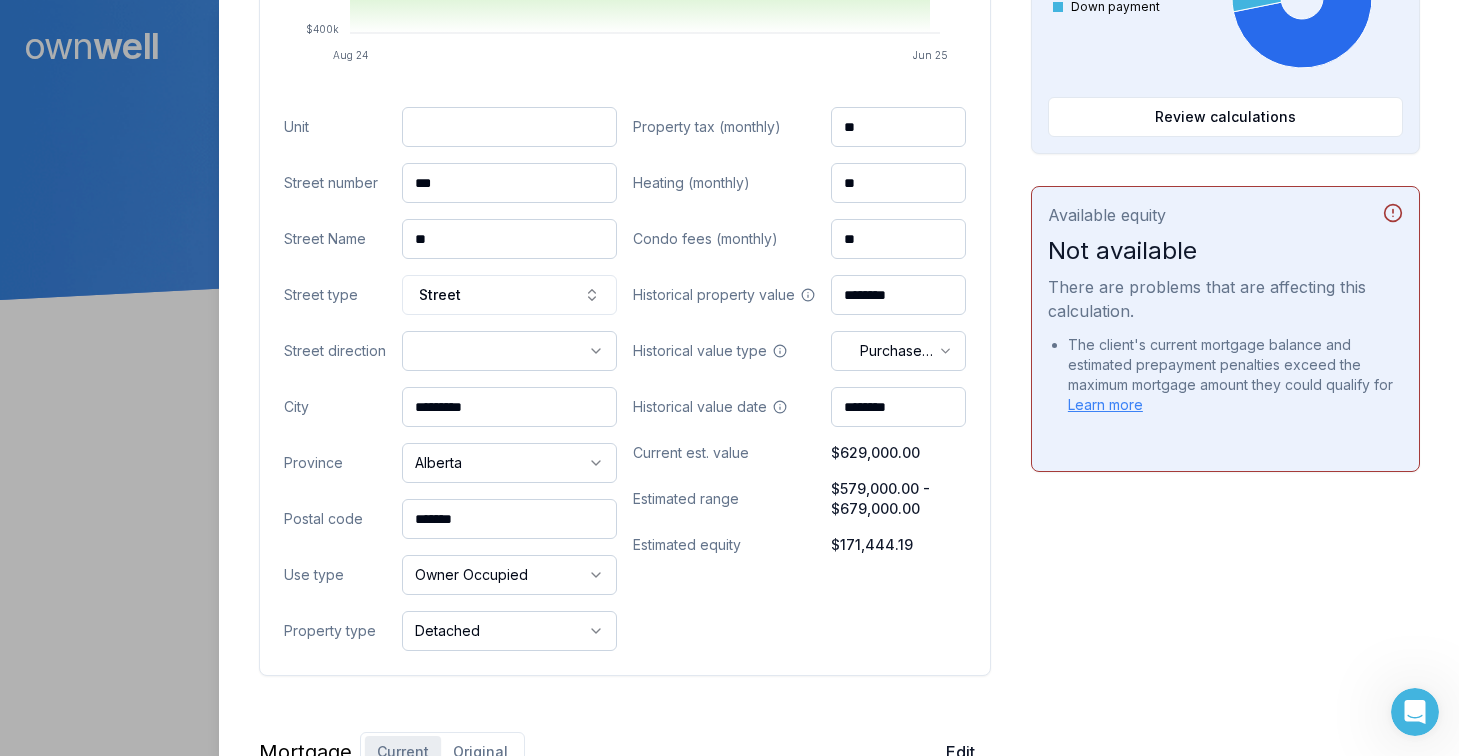 scroll, scrollTop: 847, scrollLeft: 0, axis: vertical 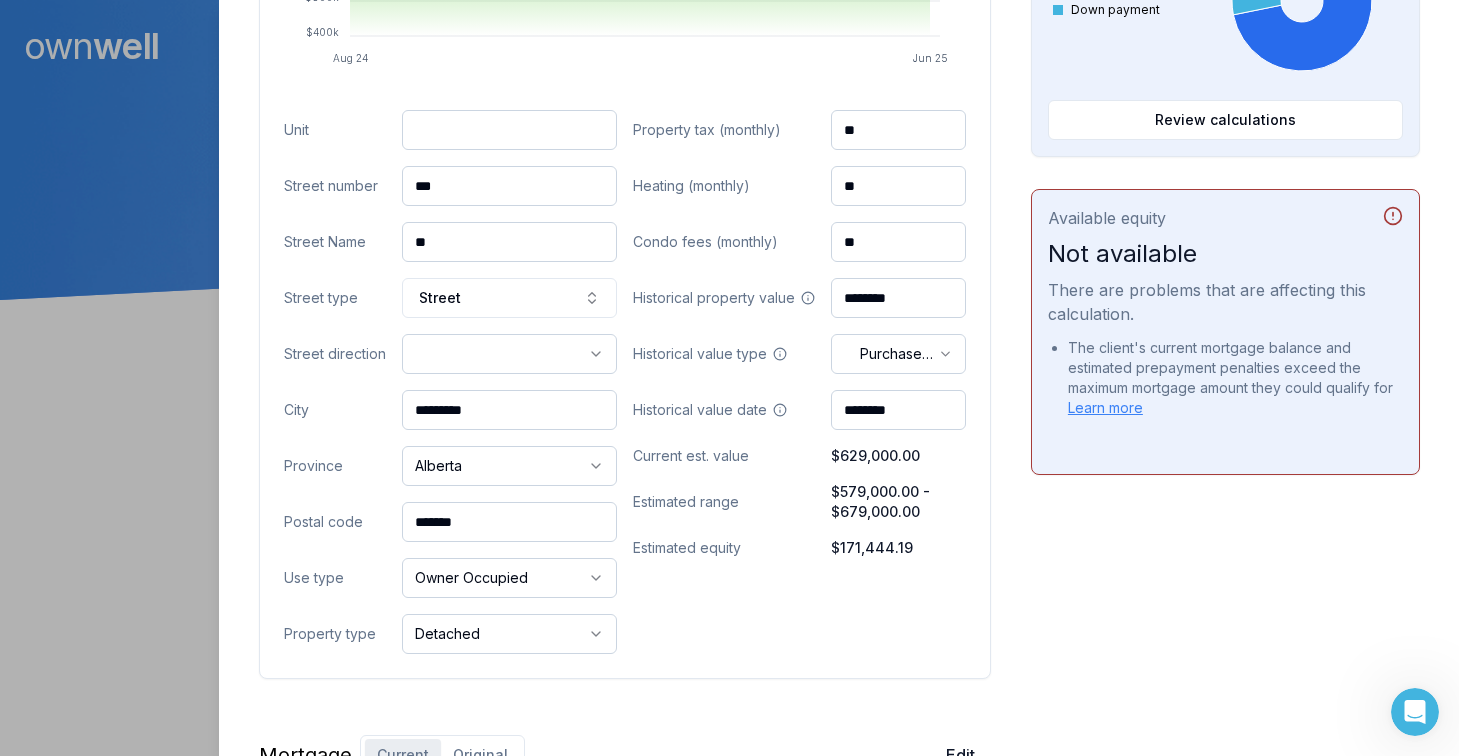 click on "**" at bounding box center (898, 186) 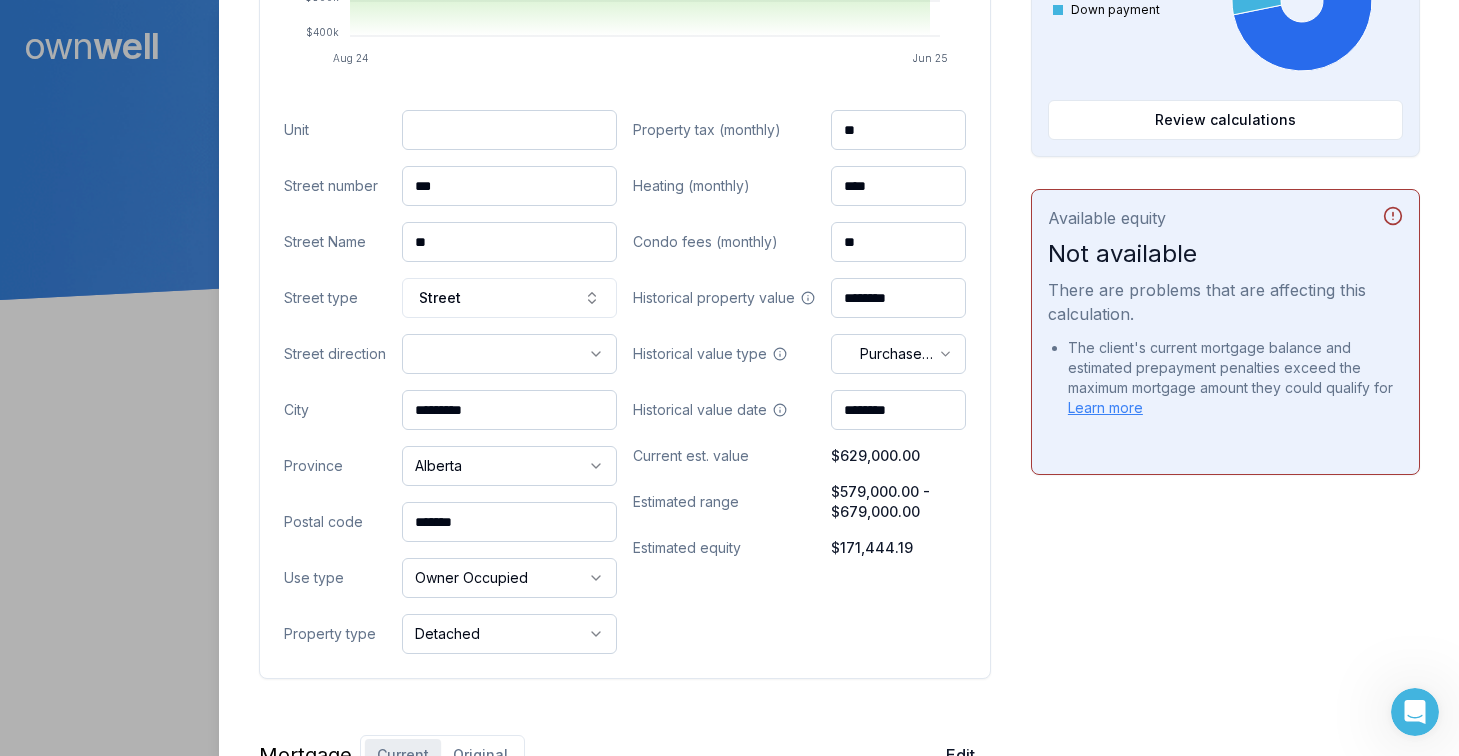 type on "****" 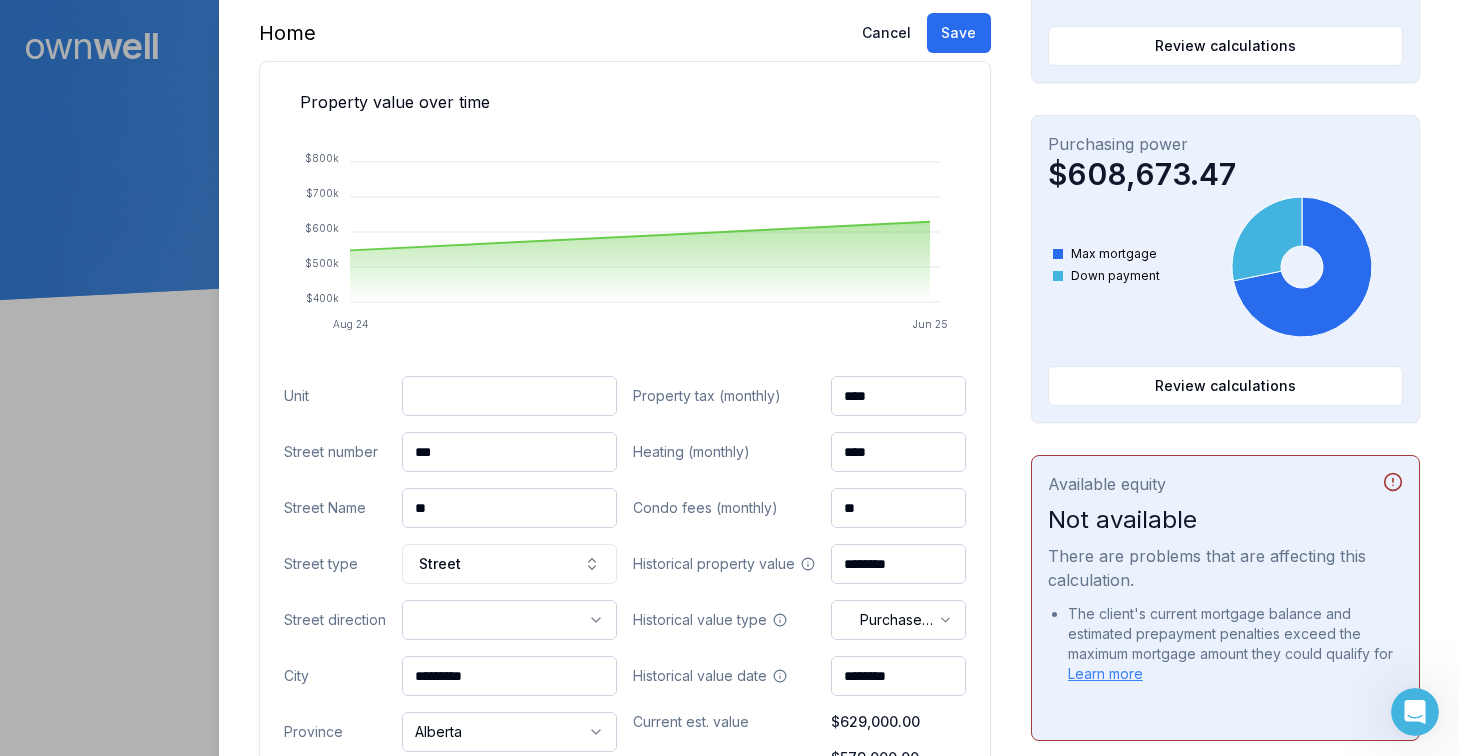 scroll, scrollTop: 440, scrollLeft: 0, axis: vertical 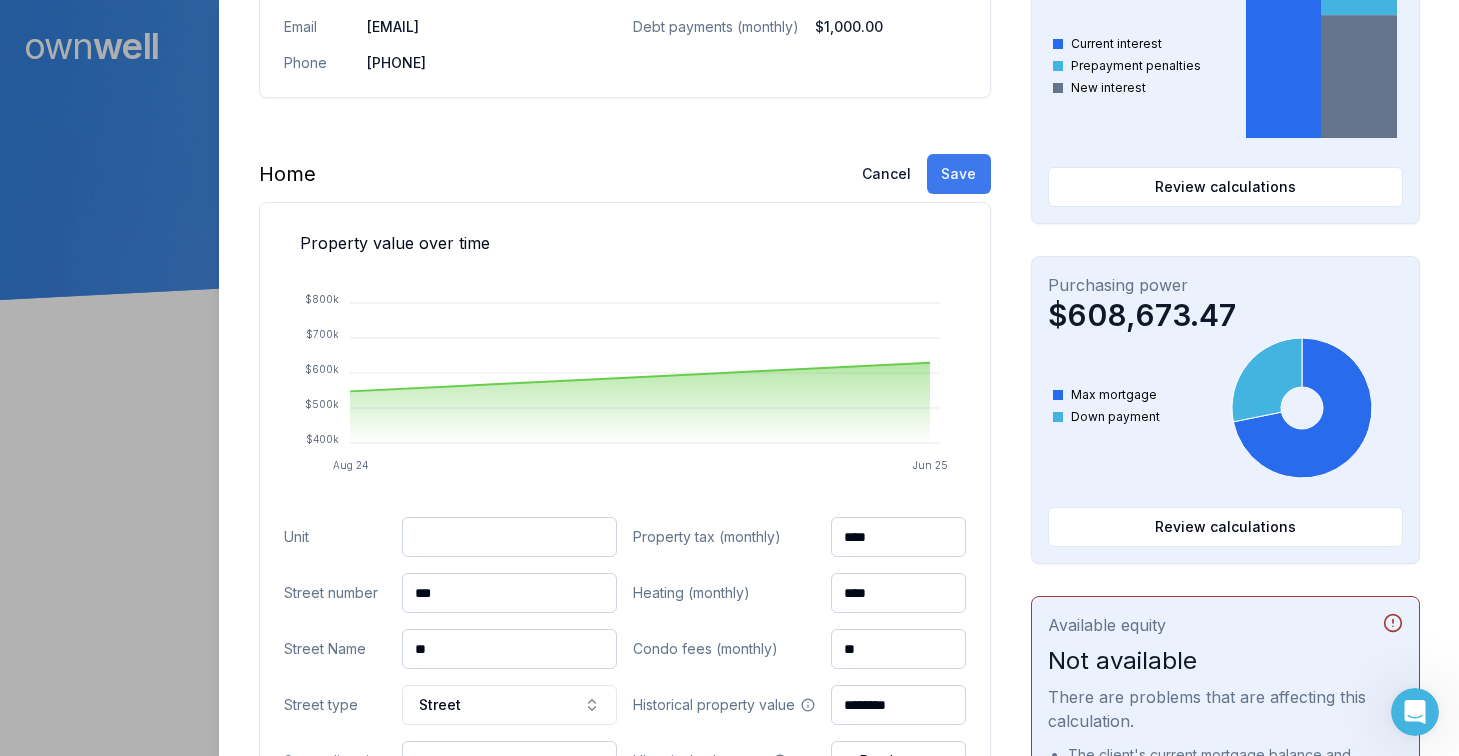type on "****" 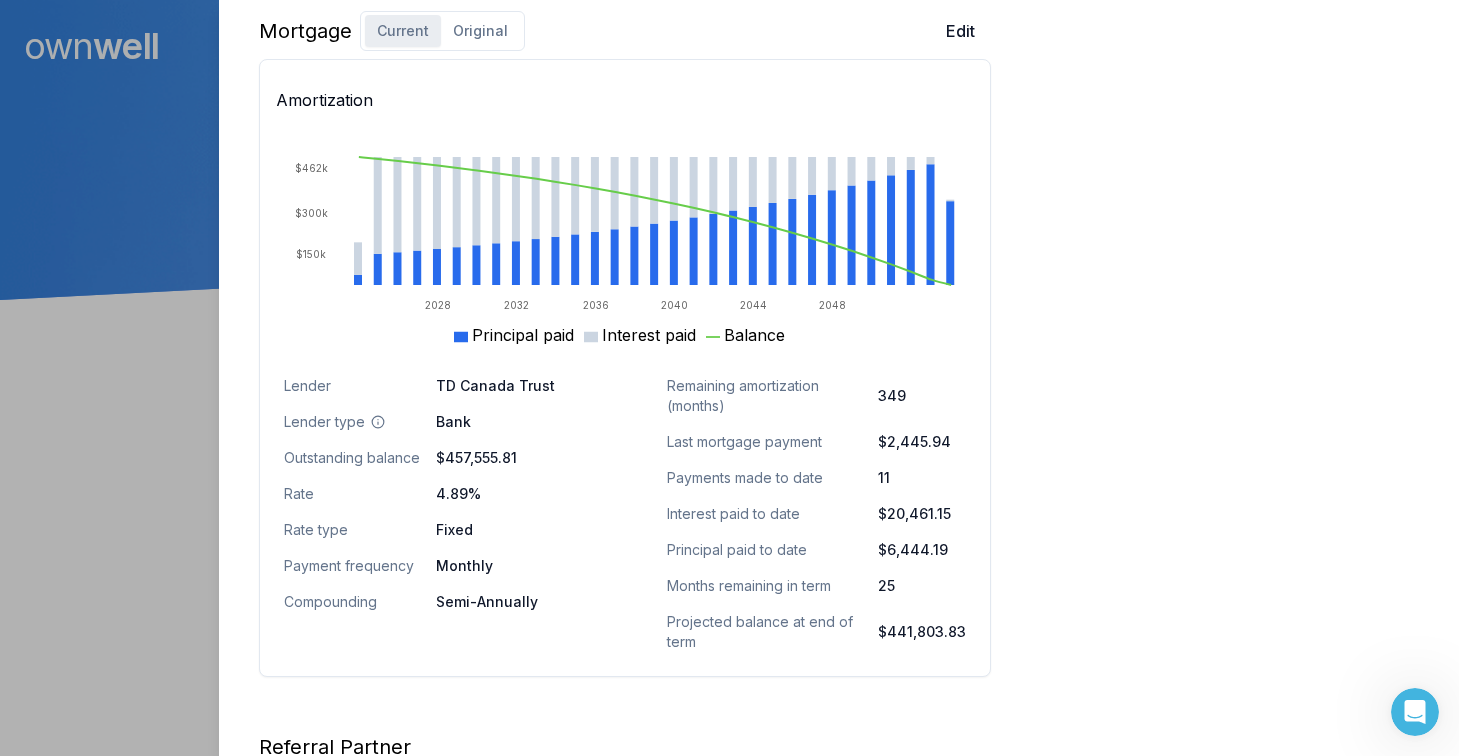 scroll, scrollTop: 1406, scrollLeft: 0, axis: vertical 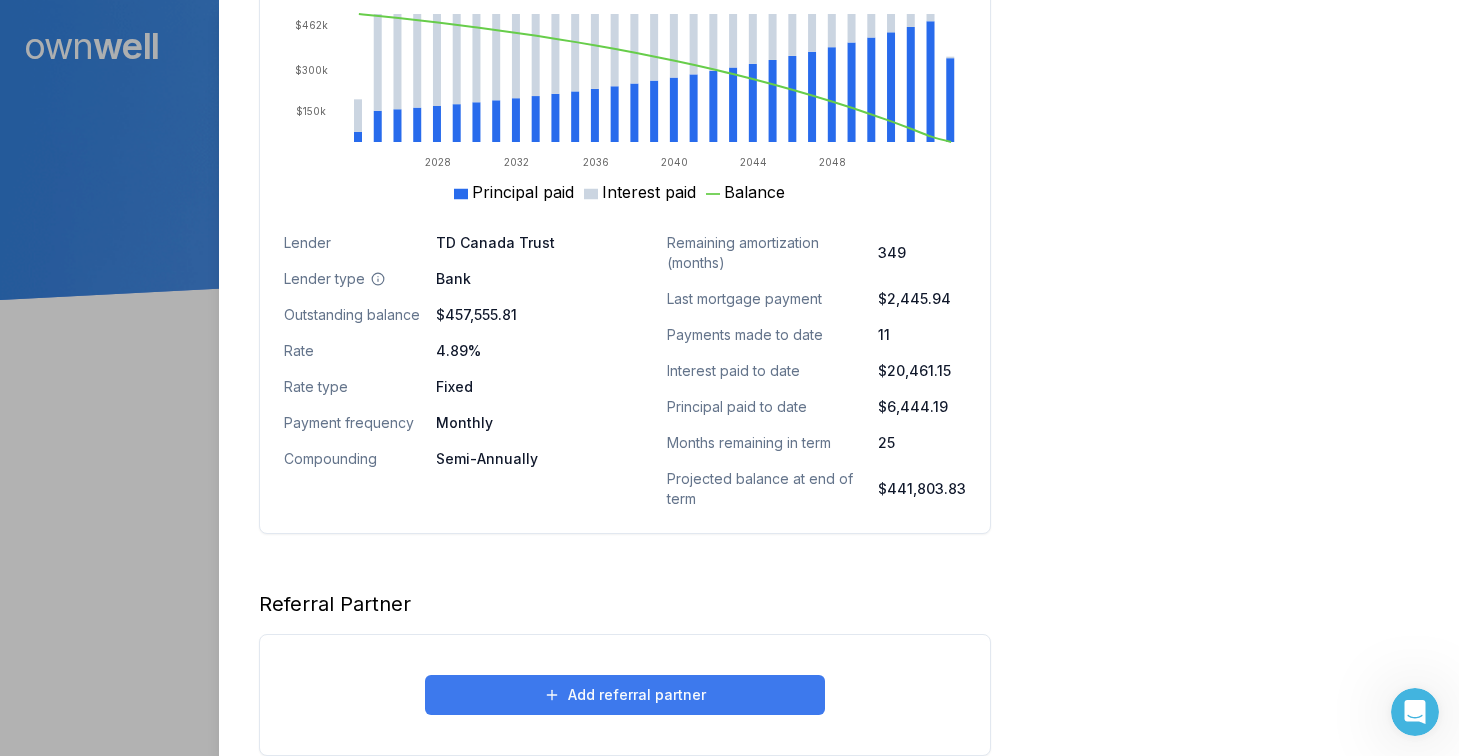 click on "Add referral partner" at bounding box center [625, 695] 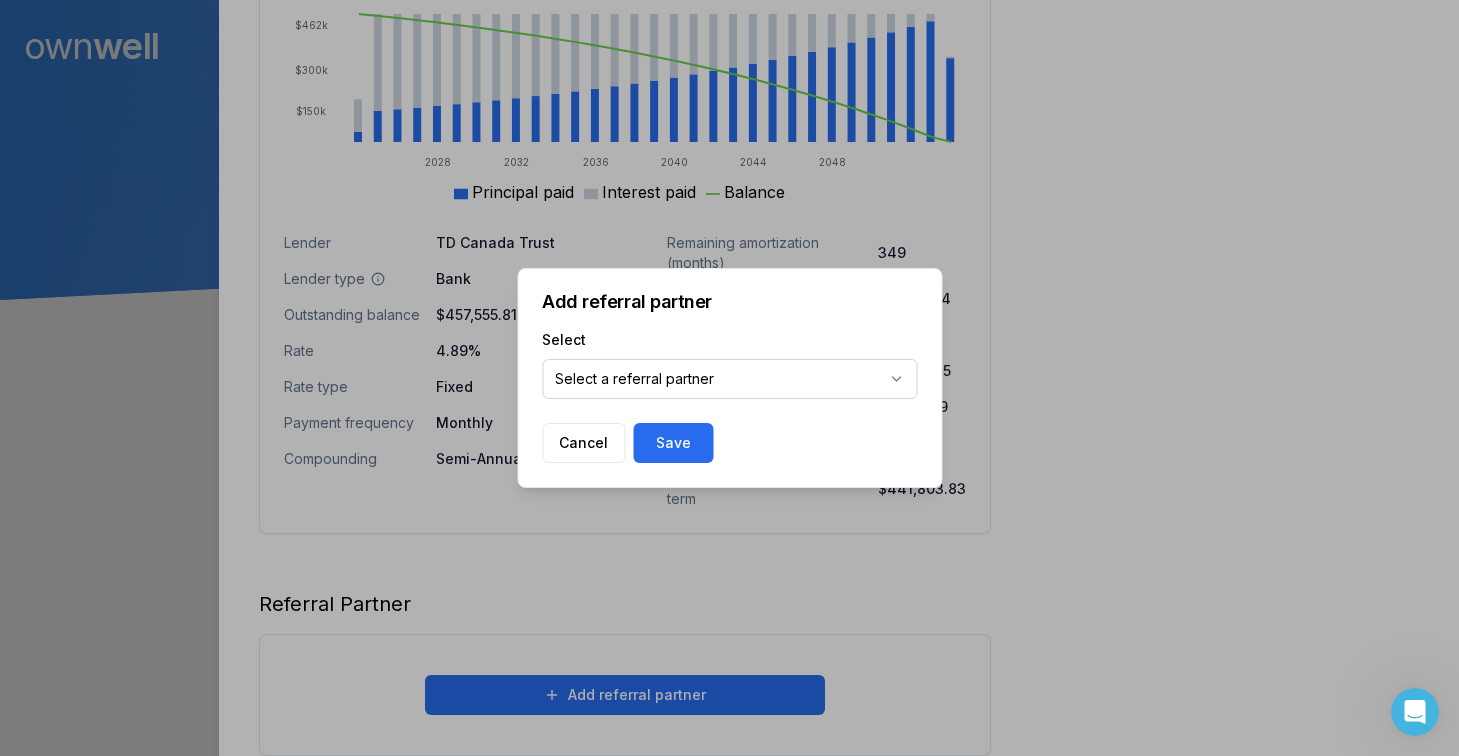 click on "Ownwell's platform is not optimized for mobile at this time.   For the best experience, please use a   desktop or laptop  to manage your account.   Note:  The   personalized homeownership reports   you generate for clients   are fully mobile-friendly   and can be easily viewed on any device. own well Dashboard Landing Page Adopt My Mortgage 63  of  100  clients used Purchase additional client capacity 475000 Close Bailey   Coats Client 811 26 Street Cold Lake, AB, T9M 1X8 $629,000.00   current est. value 15% 4.89%   fixed ,   3  year term $2,445.94   monthly   $457,555.81   outstanding August 1, 2027   maturity Purchase Digest Preview Client Details Send test email ( bailey@baileycoats.ca ) Unsubscribe Homeowner   Edit First name Bailey Last name Coats Email baileycoats@me.com Phone (780) 813-1800 Household income $100,000.00 Credit score 800 Debt payments (monthly) $1,000.00 Home   Edit Property value over time Aug 24 Jun 25 $400k $500k $600k $700k $800k     Address 811 26 Street Cold Lake, AB, T9M 1X8 $0.00" at bounding box center (729, 150) 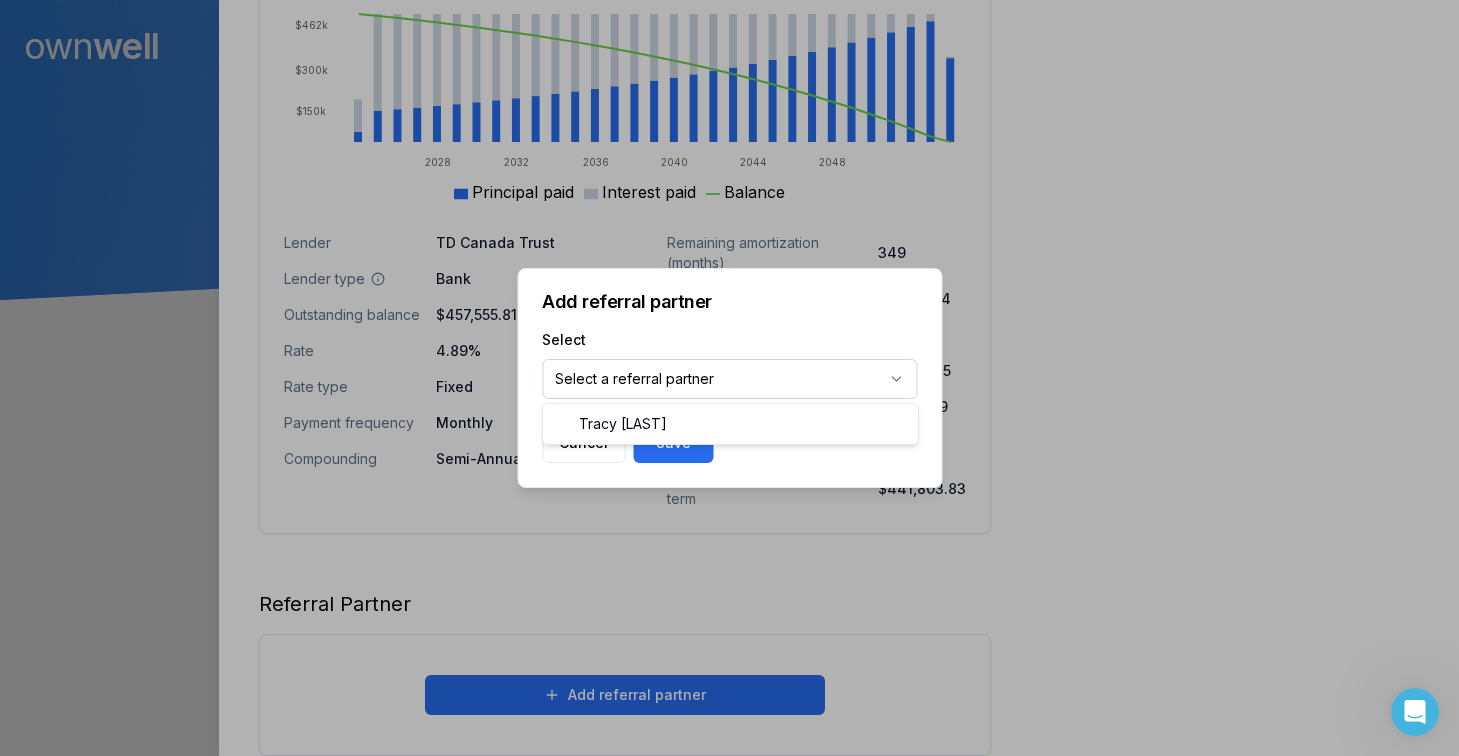 select on "***" 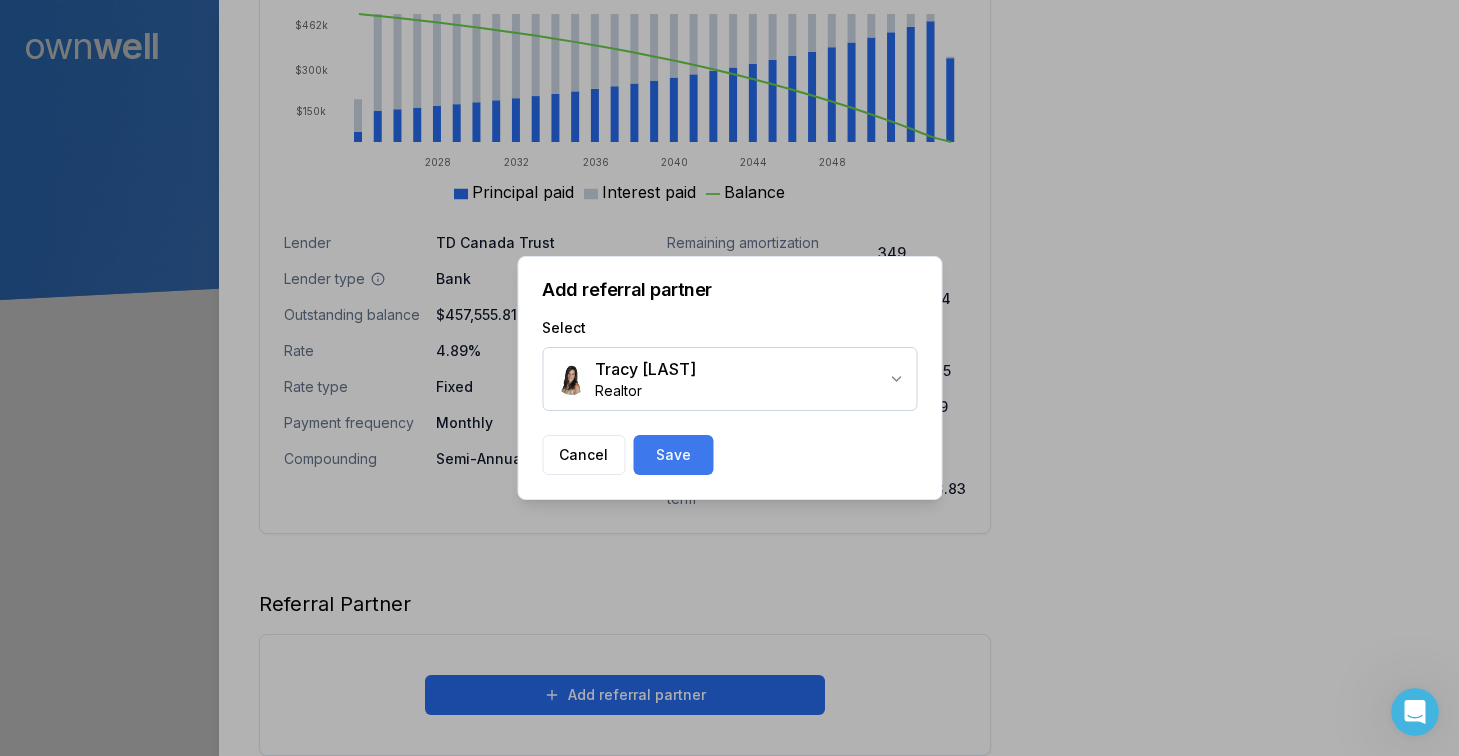 click on "Save" at bounding box center [673, 455] 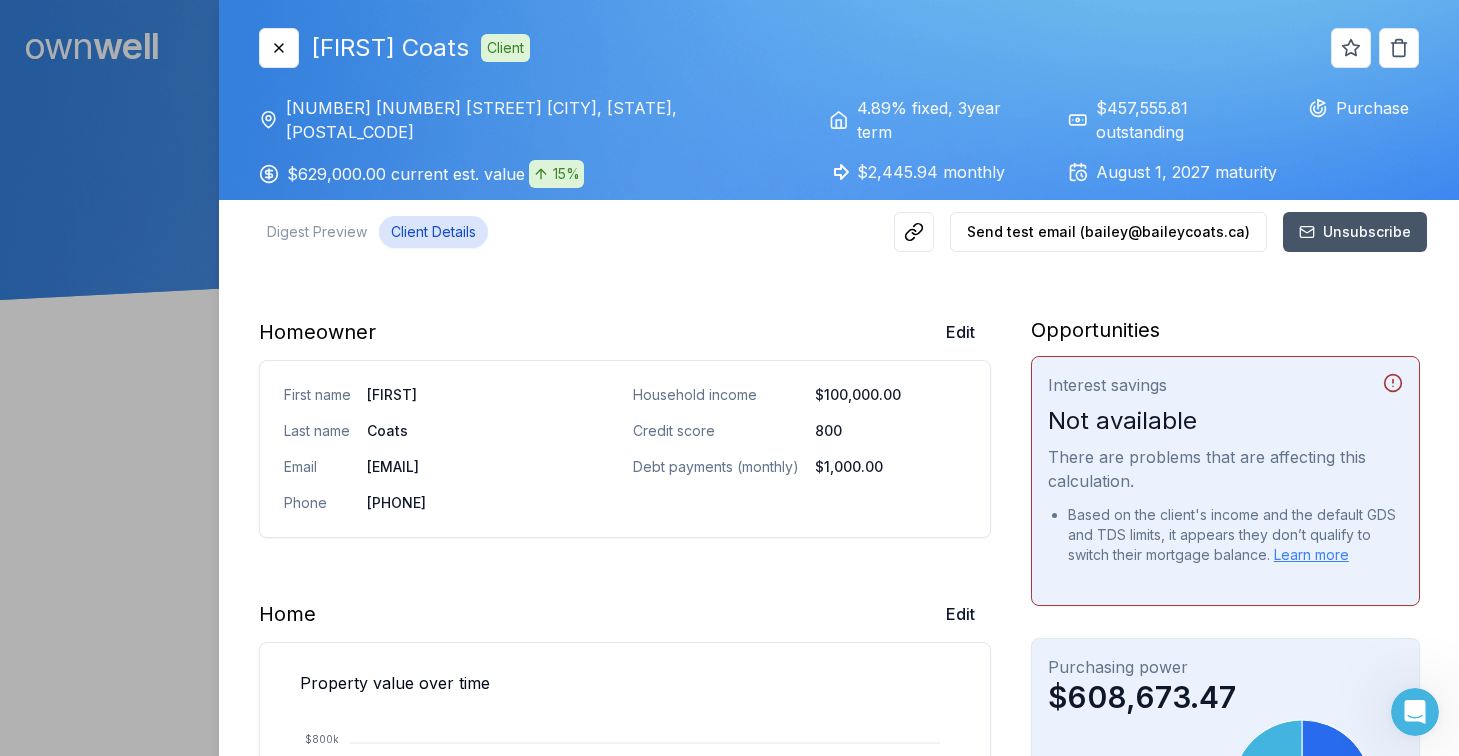 scroll, scrollTop: 0, scrollLeft: 0, axis: both 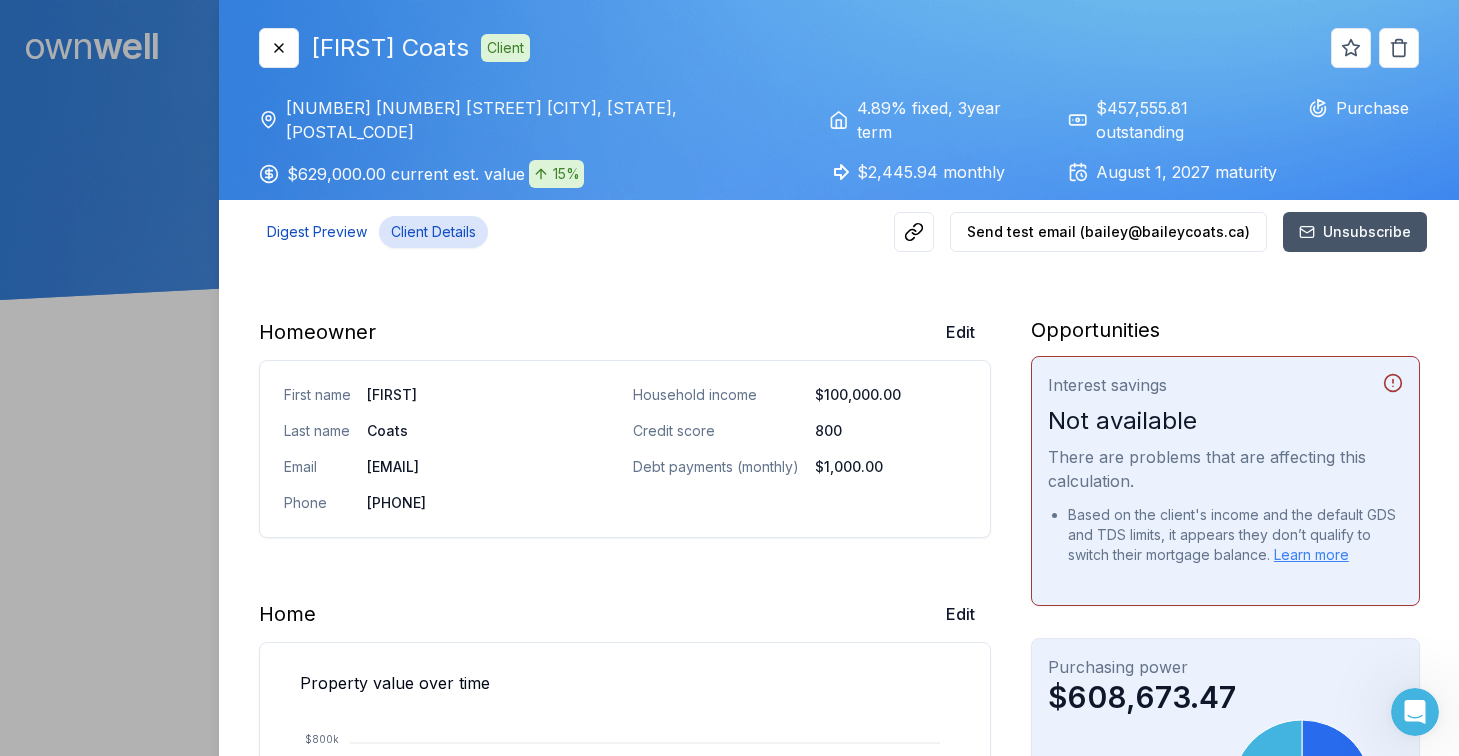 click on "Digest Preview" at bounding box center (317, 232) 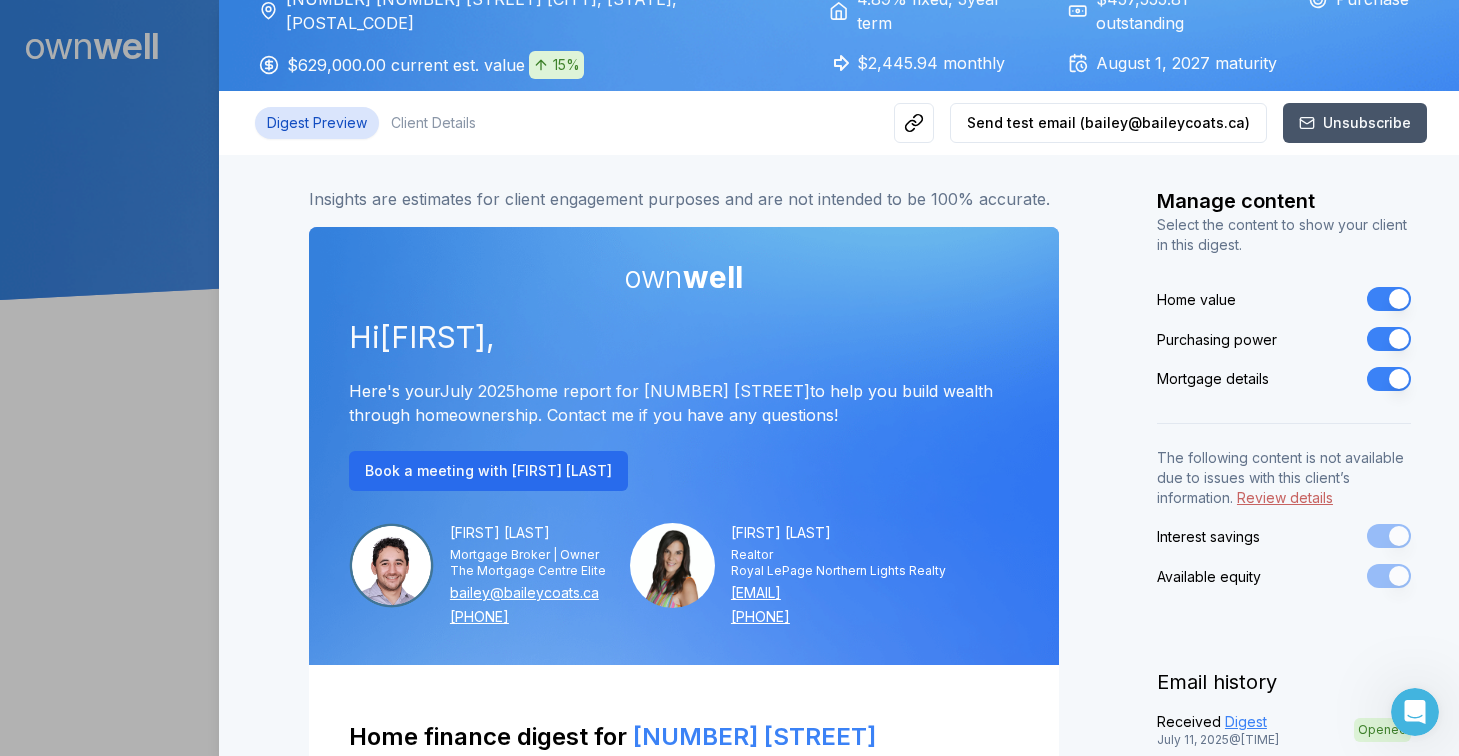 scroll, scrollTop: 118, scrollLeft: 0, axis: vertical 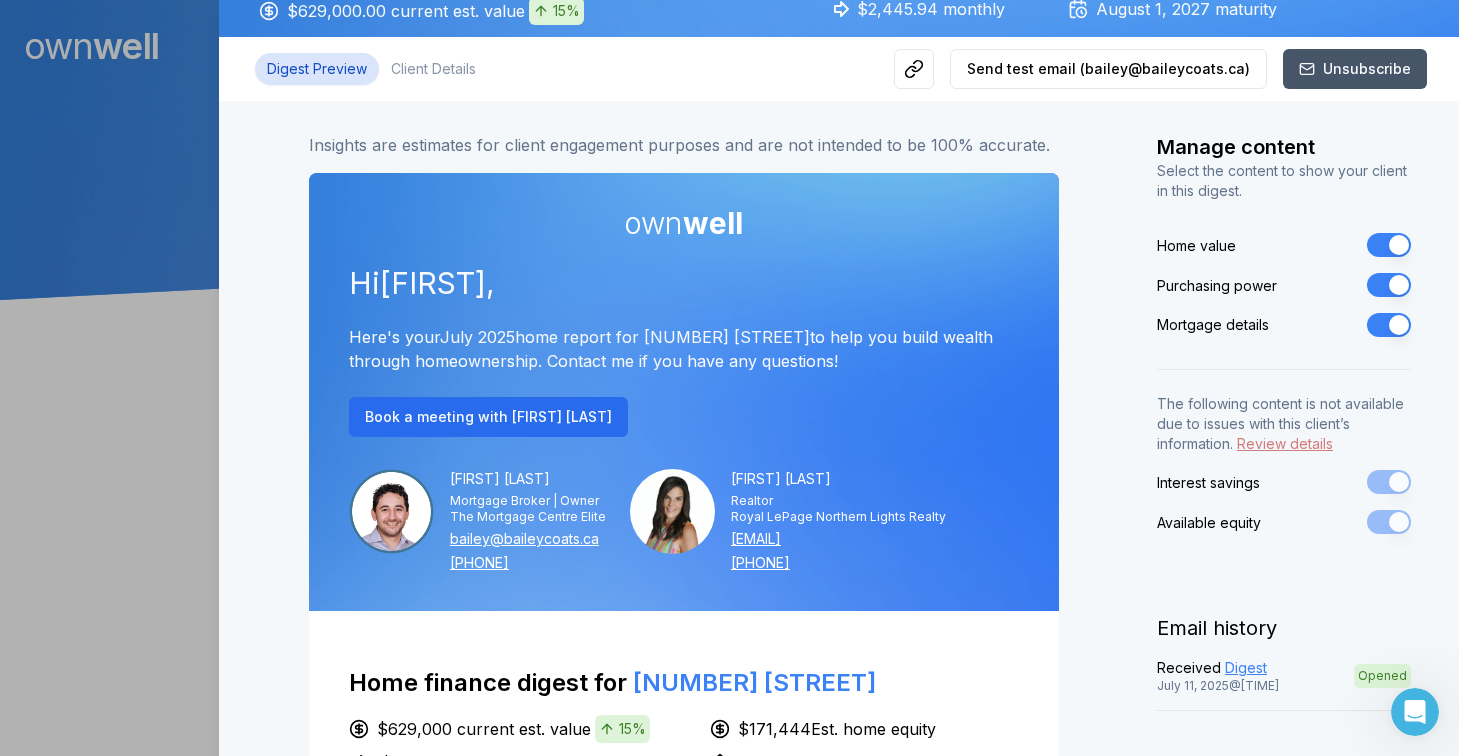 click on "Review details" at bounding box center [1285, 443] 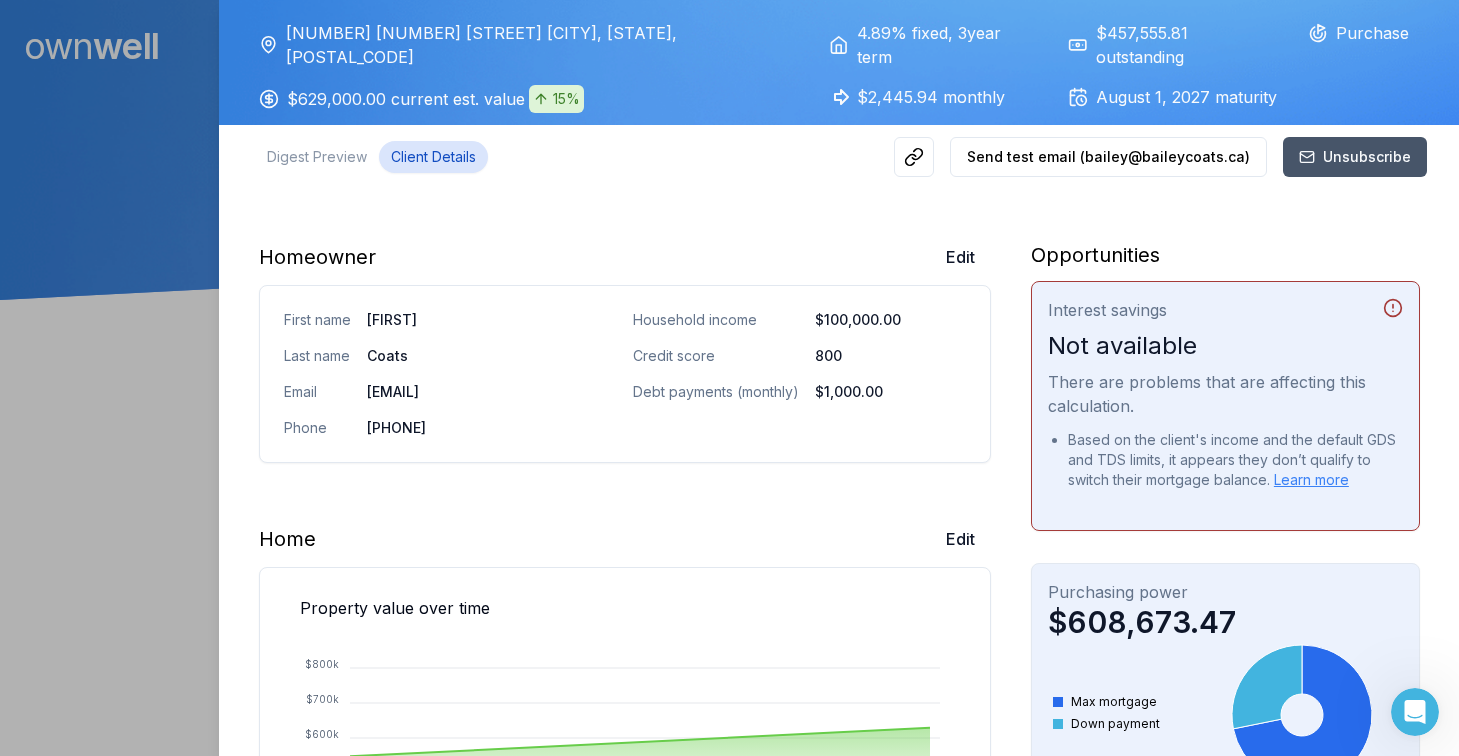 scroll, scrollTop: 74, scrollLeft: 0, axis: vertical 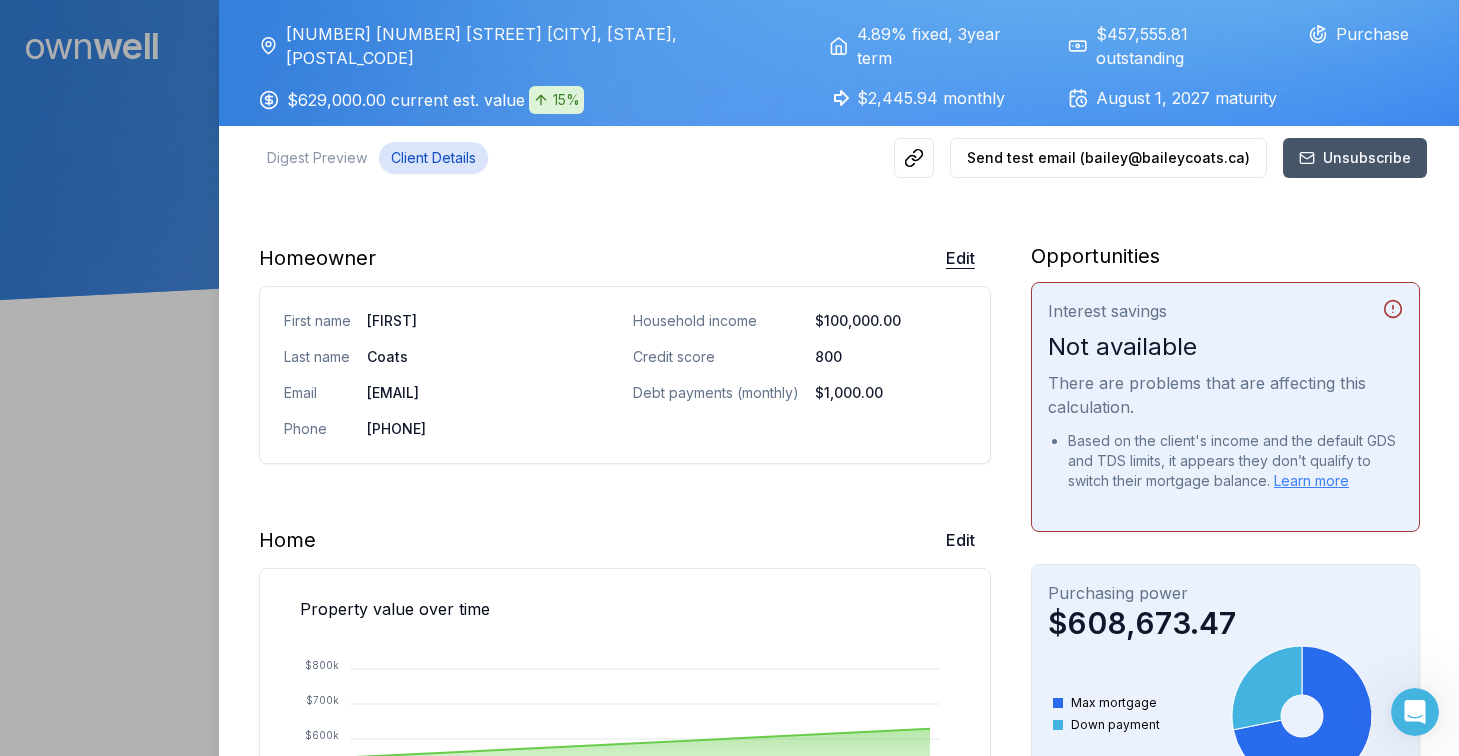 click on "Edit" at bounding box center (960, 258) 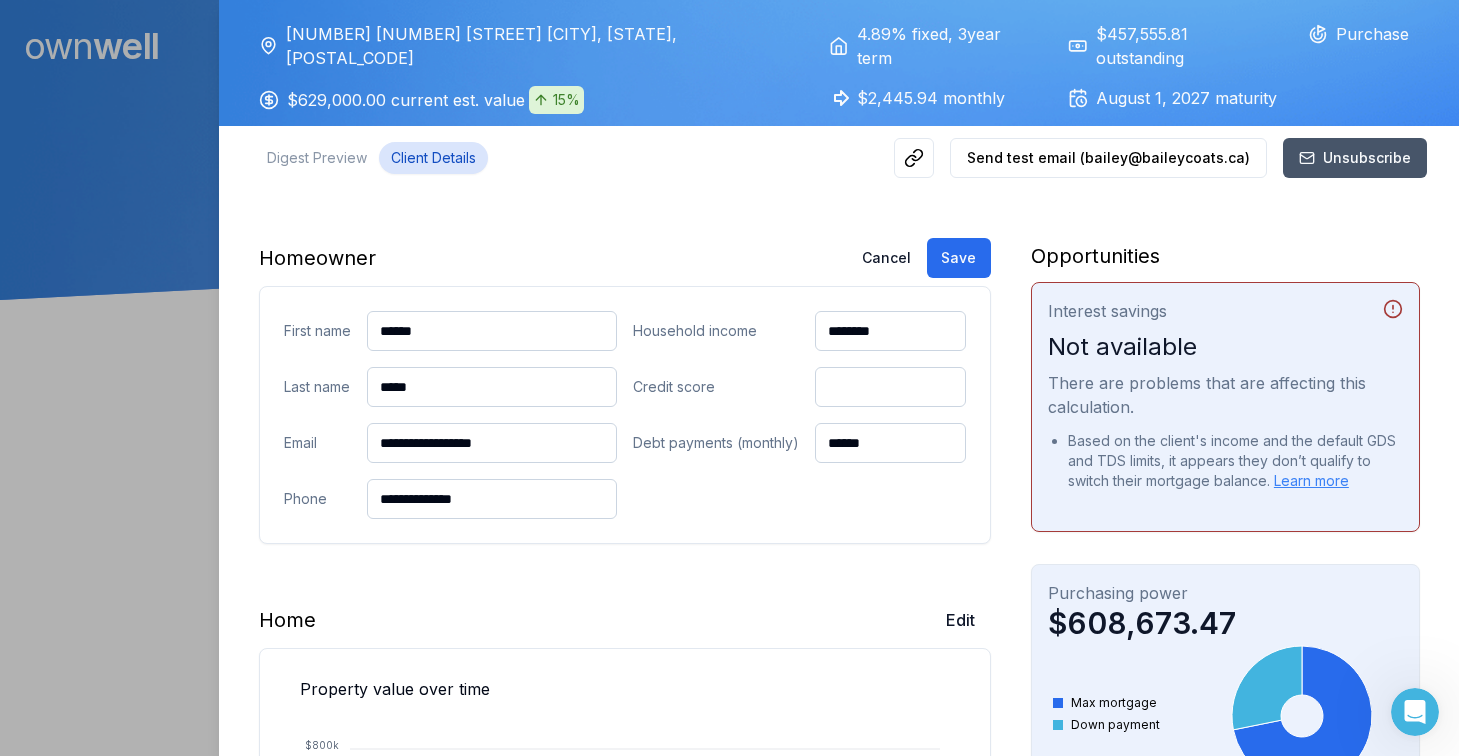 click on "********" at bounding box center [890, 331] 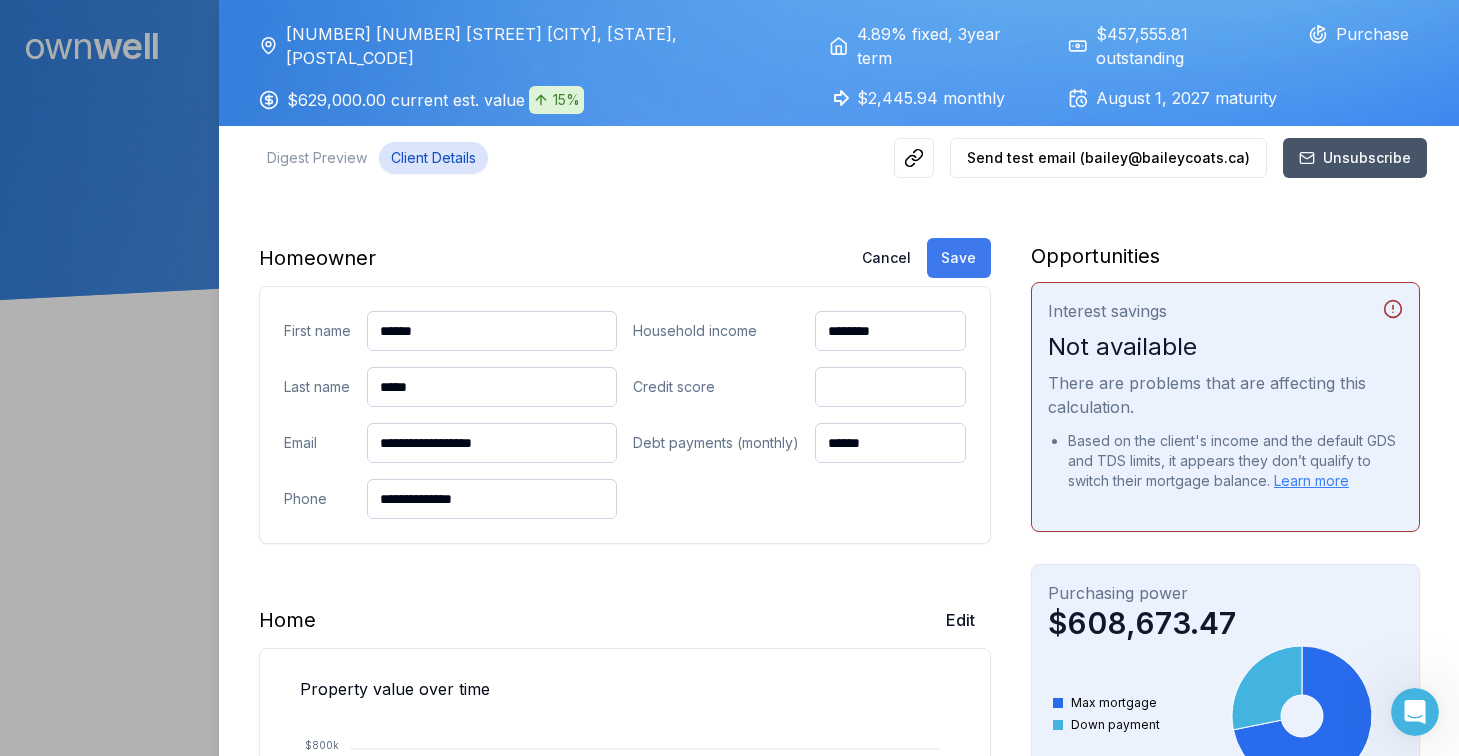 type on "********" 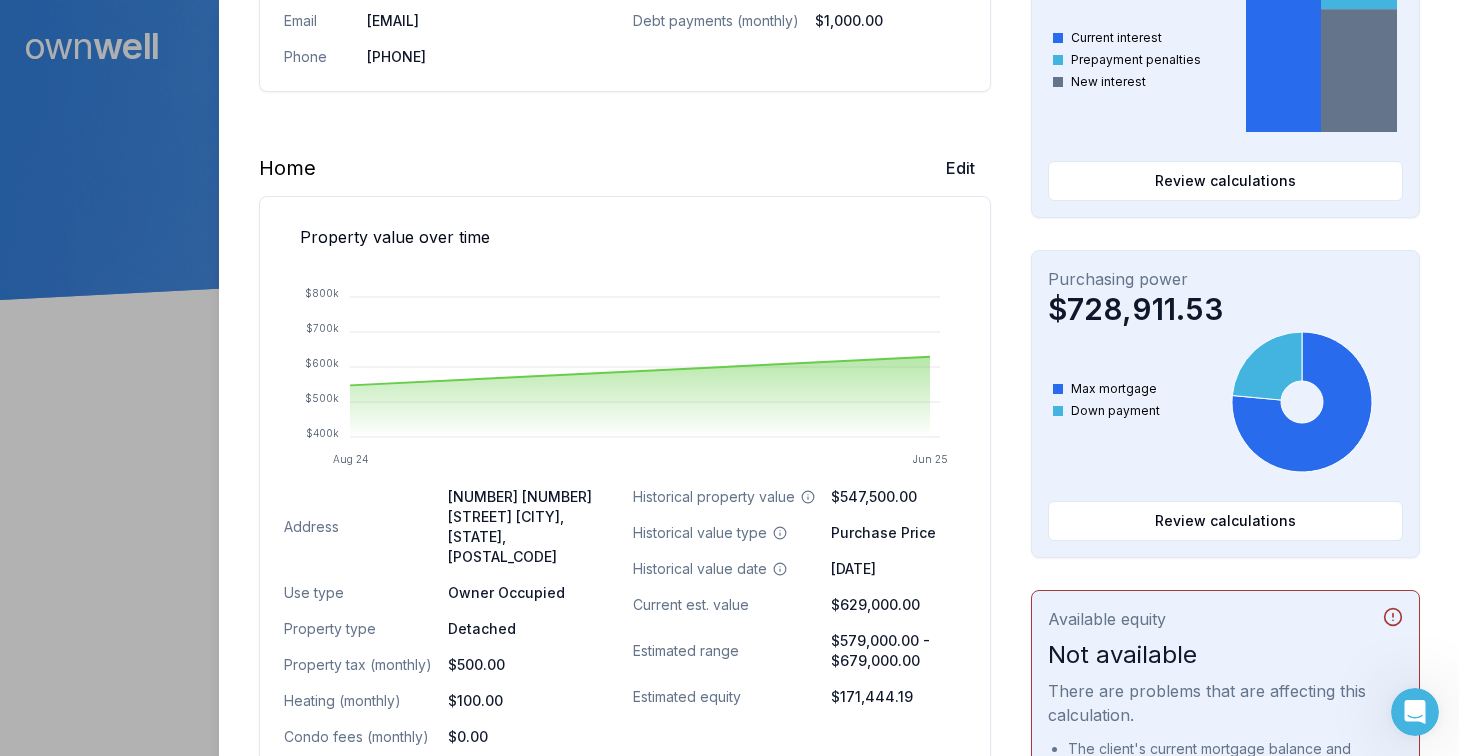 scroll, scrollTop: 263, scrollLeft: 0, axis: vertical 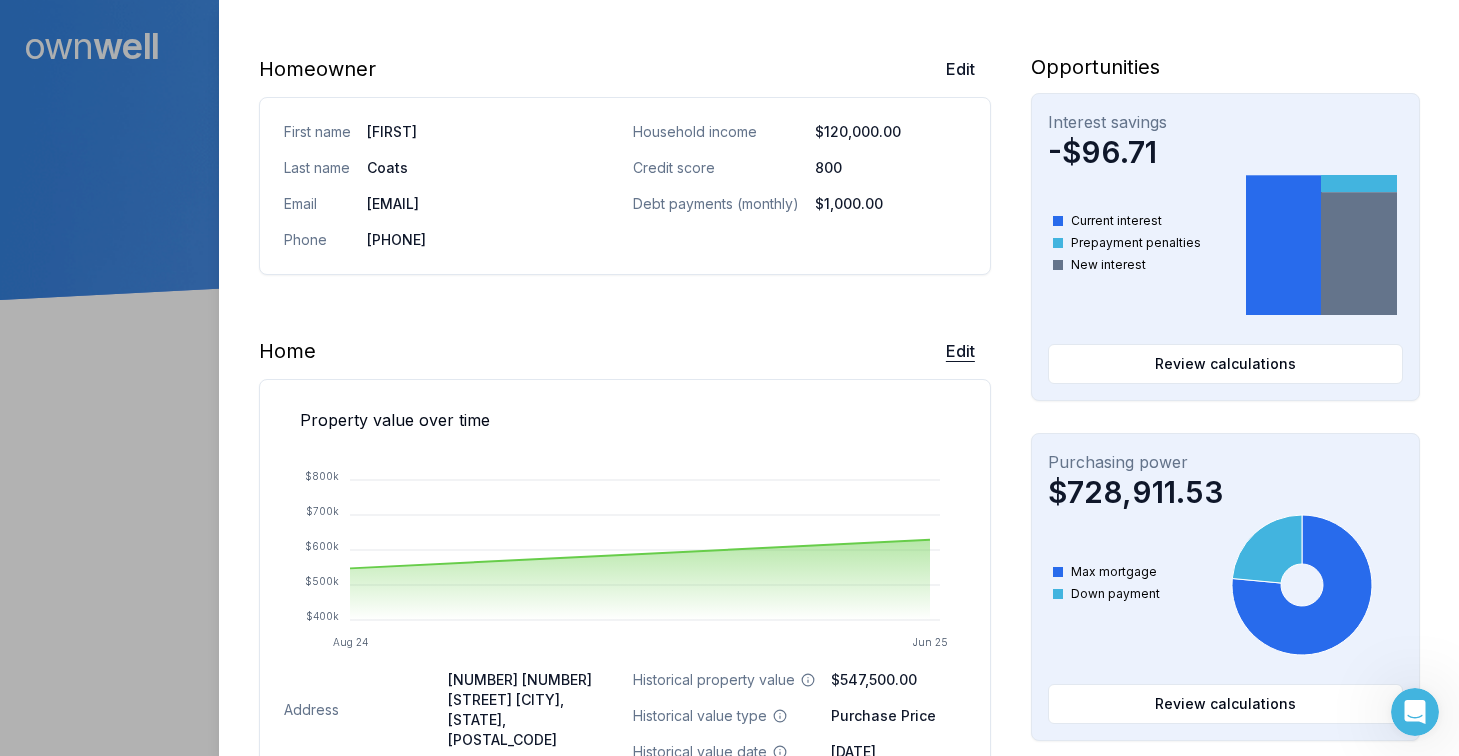 click on "Edit" at bounding box center [960, 351] 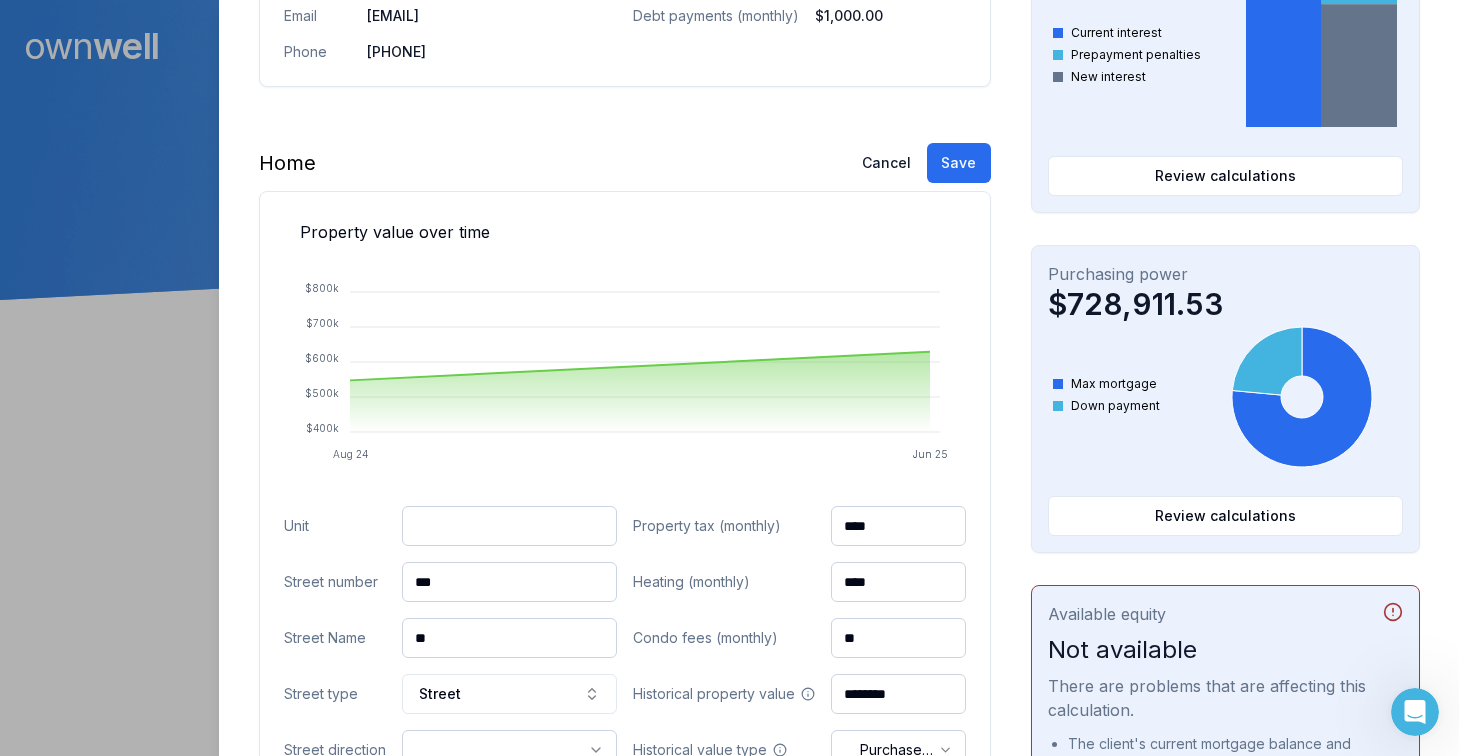 scroll, scrollTop: 655, scrollLeft: 0, axis: vertical 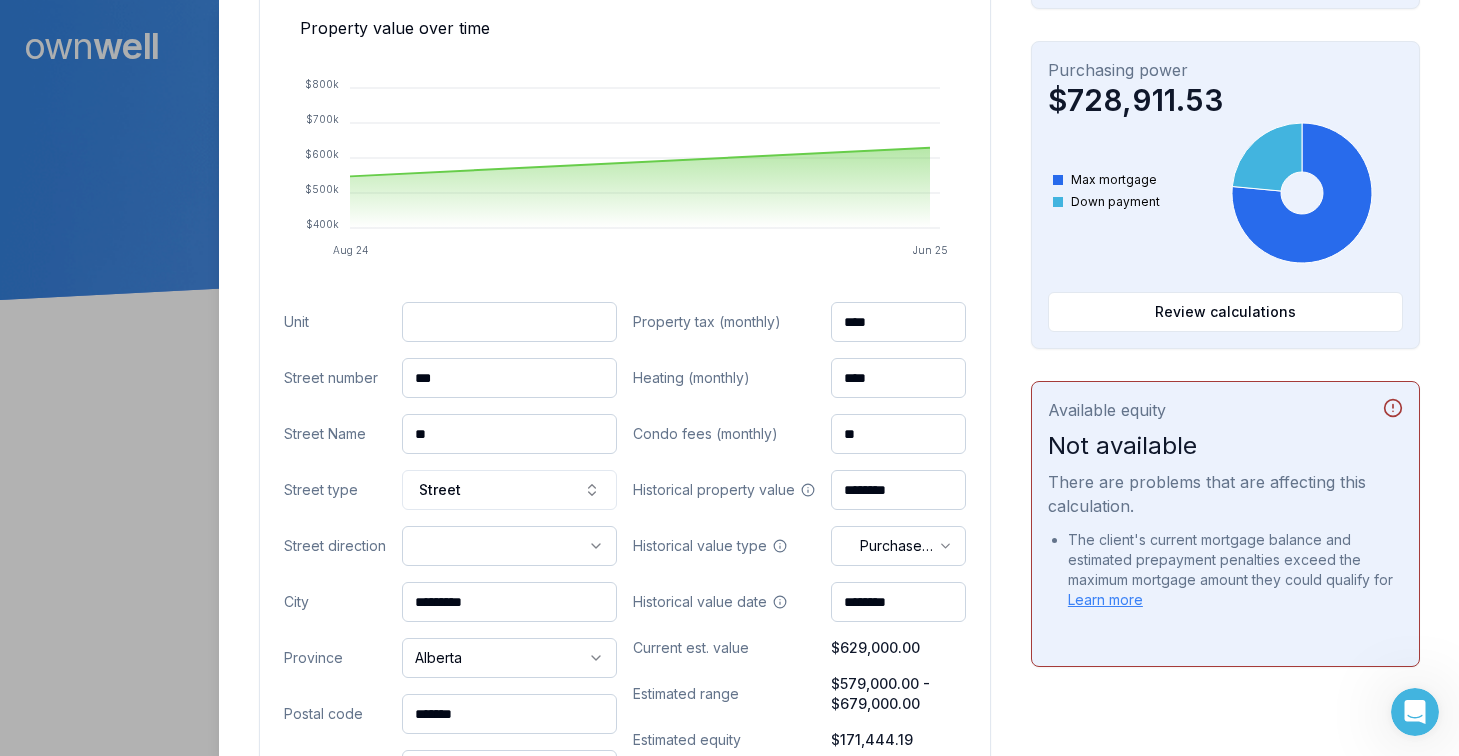 click on "****" at bounding box center (898, 322) 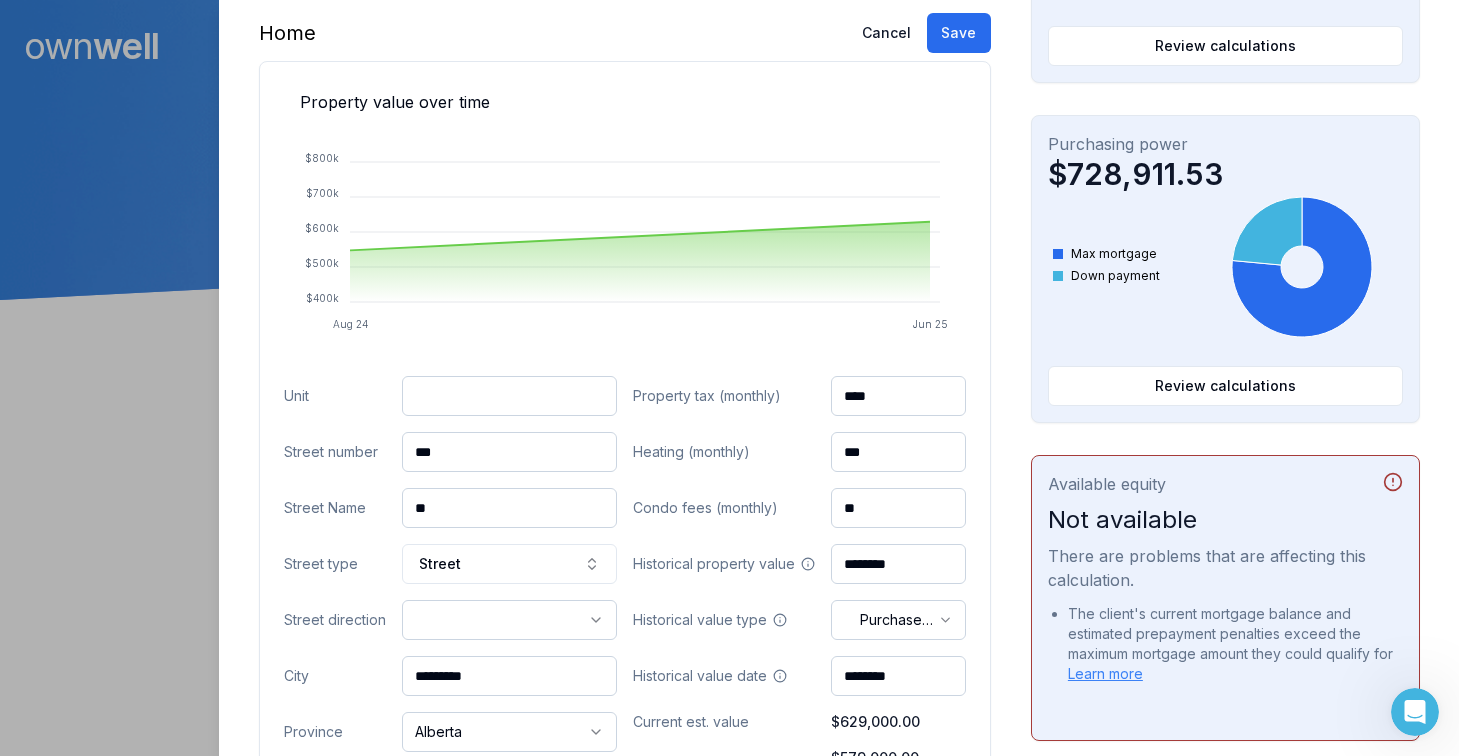 scroll, scrollTop: 258, scrollLeft: 0, axis: vertical 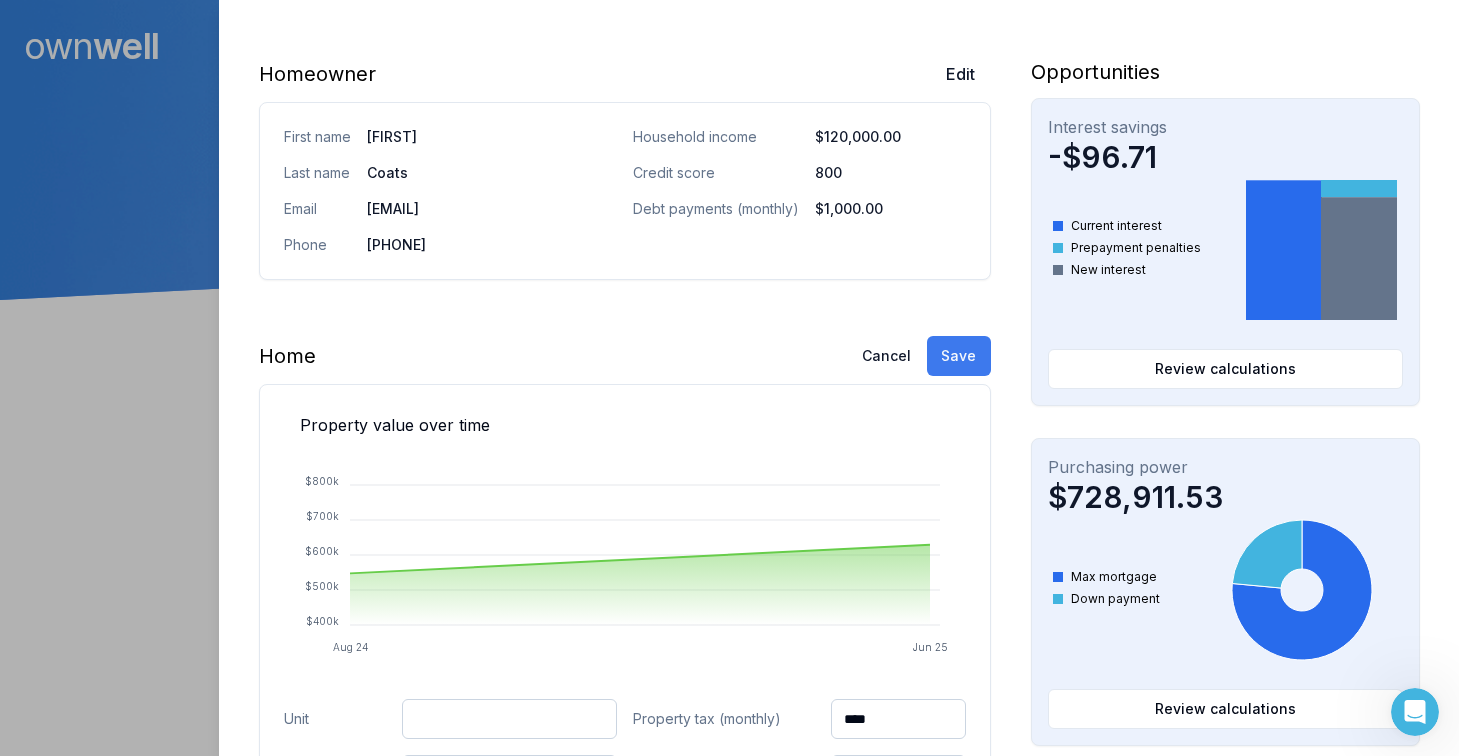 type on "***" 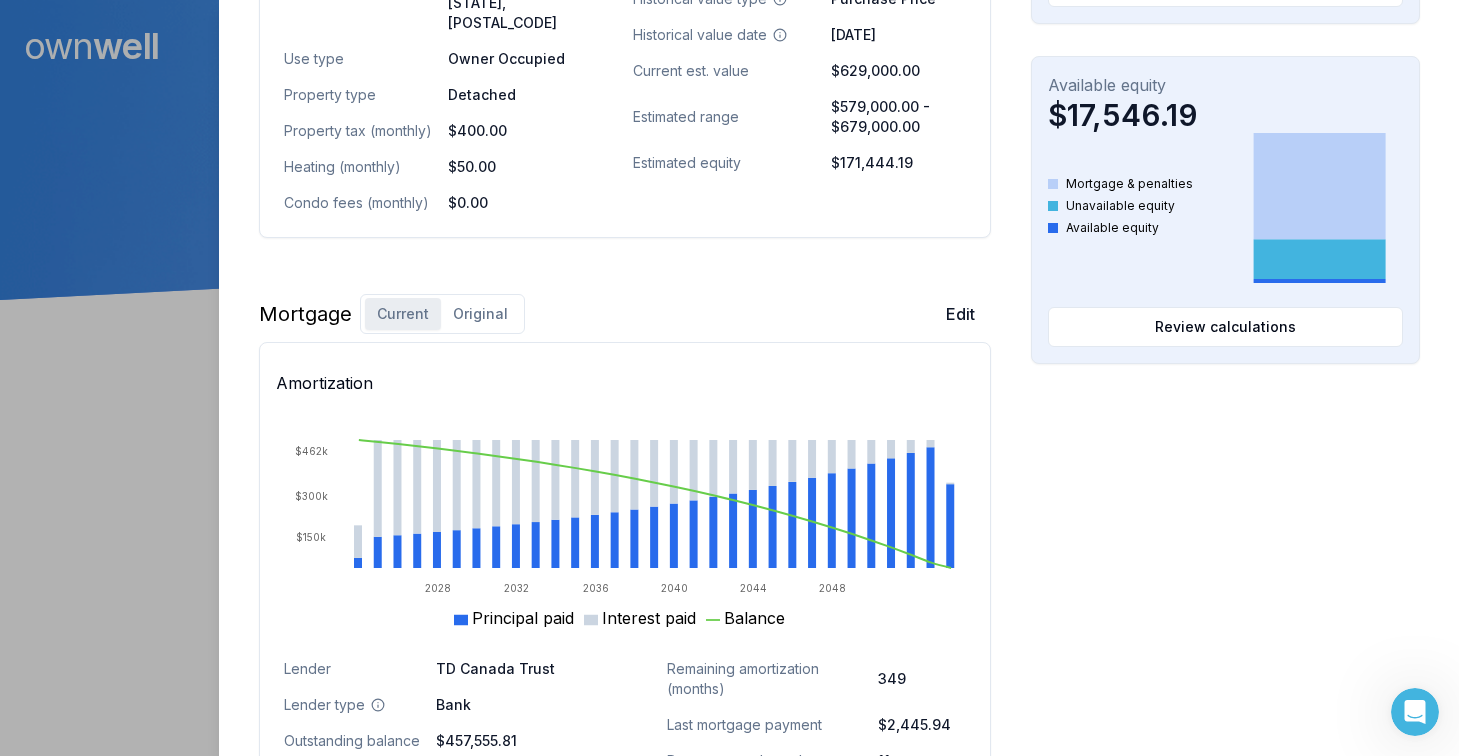 scroll, scrollTop: 1006, scrollLeft: 0, axis: vertical 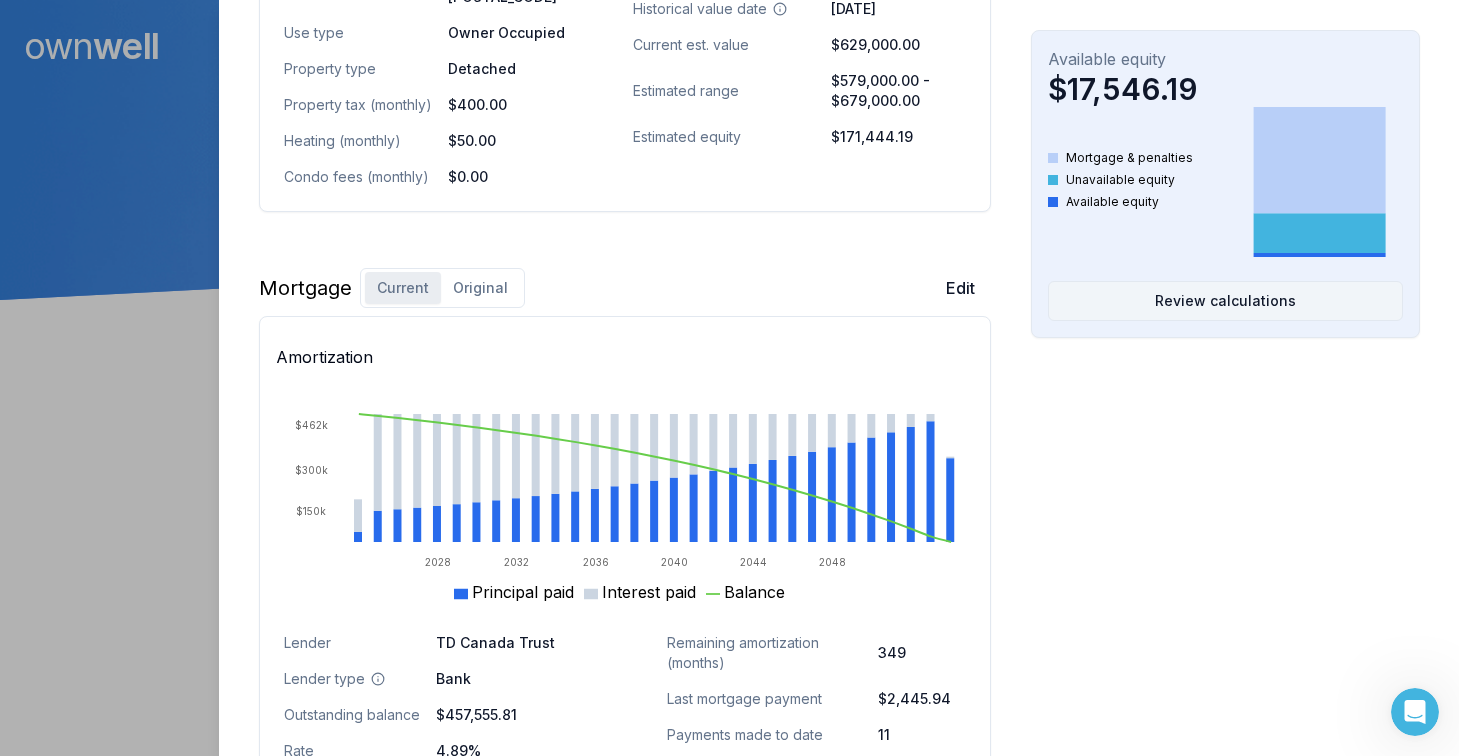 click on "Review calculations" at bounding box center (1225, 301) 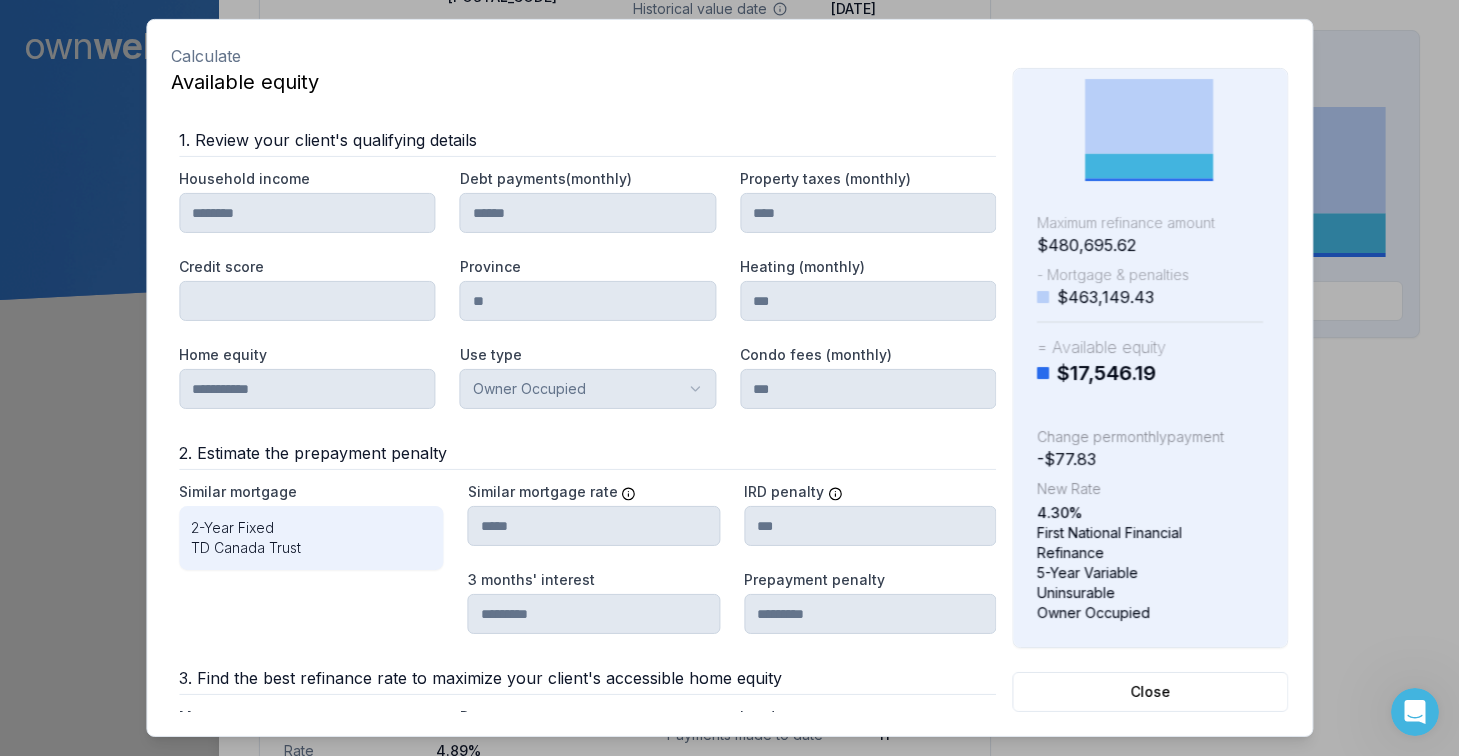 scroll, scrollTop: 1, scrollLeft: 0, axis: vertical 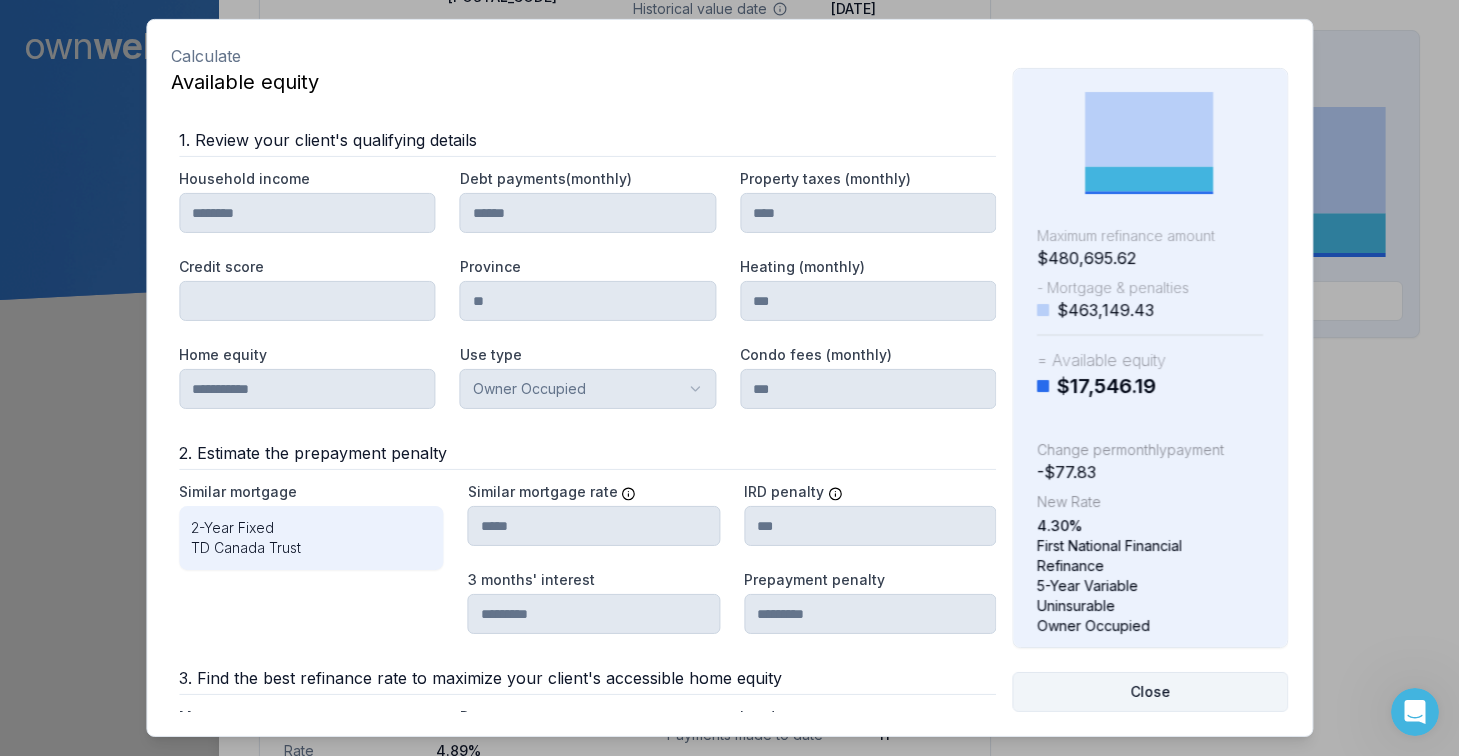 click on "Close" at bounding box center [1150, 692] 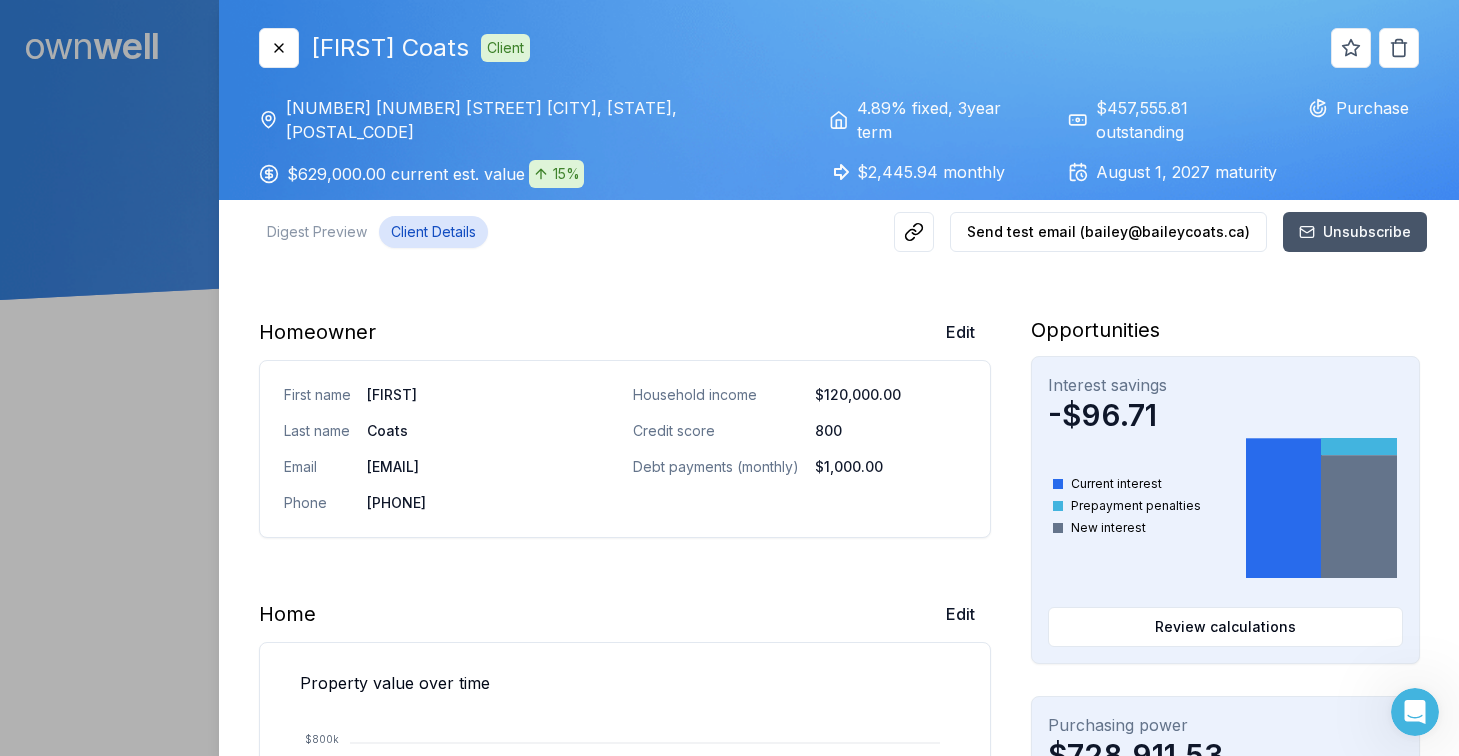 scroll, scrollTop: 0, scrollLeft: 0, axis: both 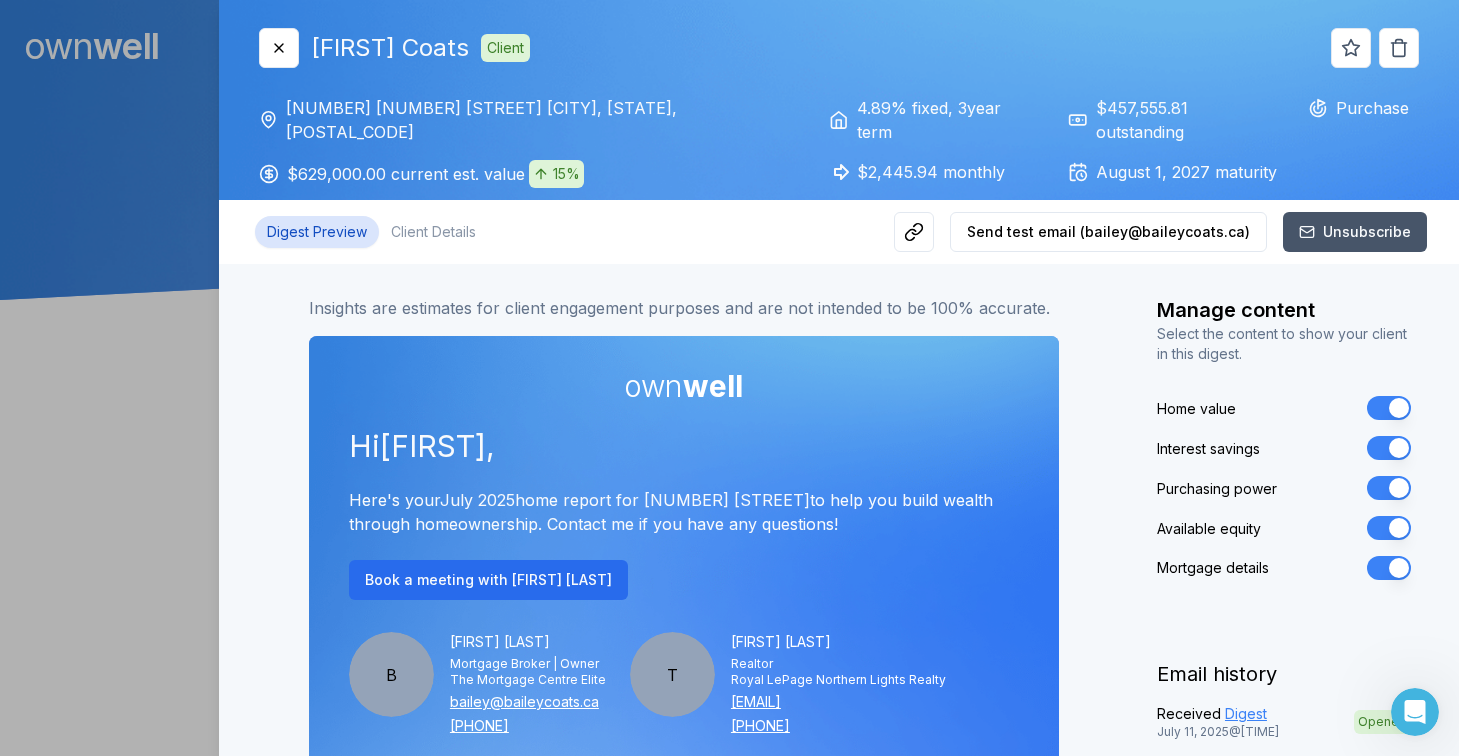 click on "Digest Preview" at bounding box center [317, 232] 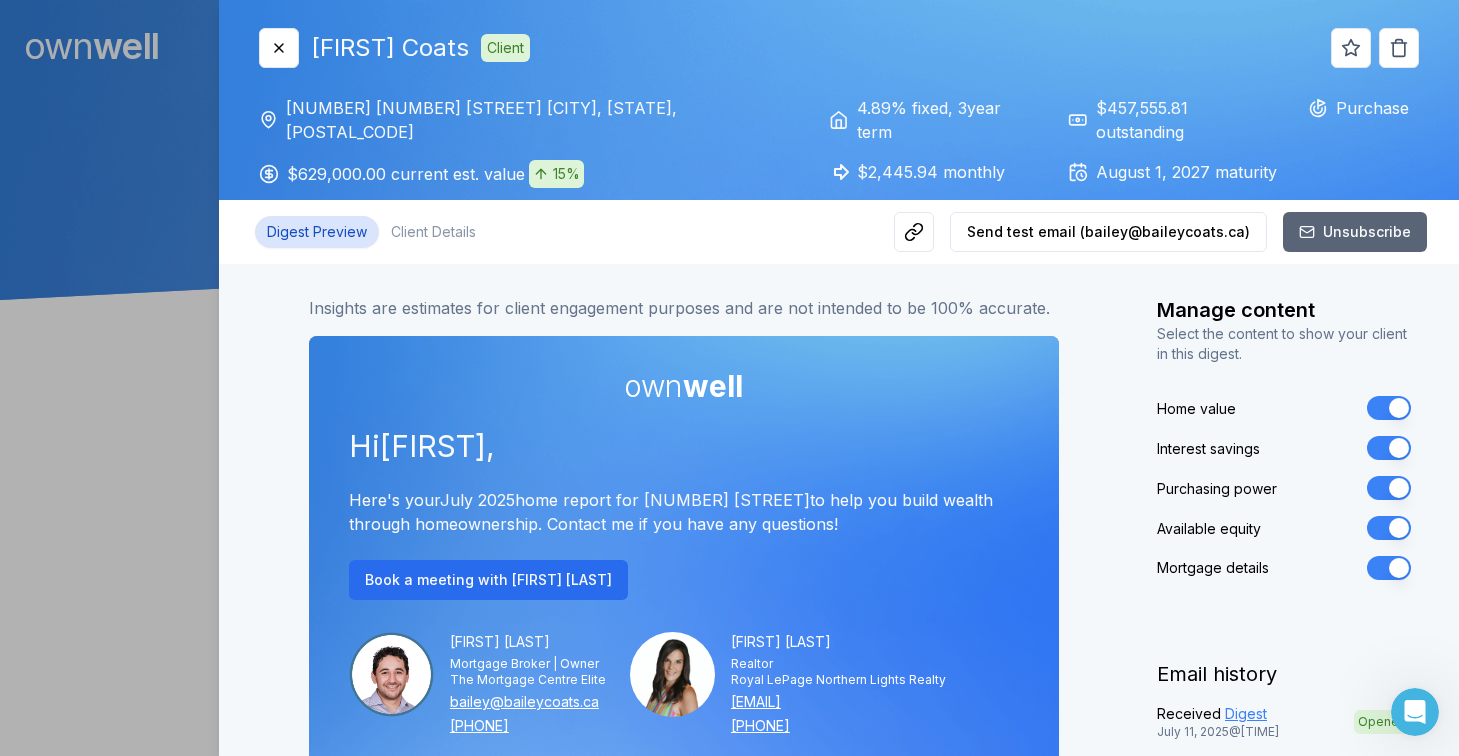scroll, scrollTop: 0, scrollLeft: 0, axis: both 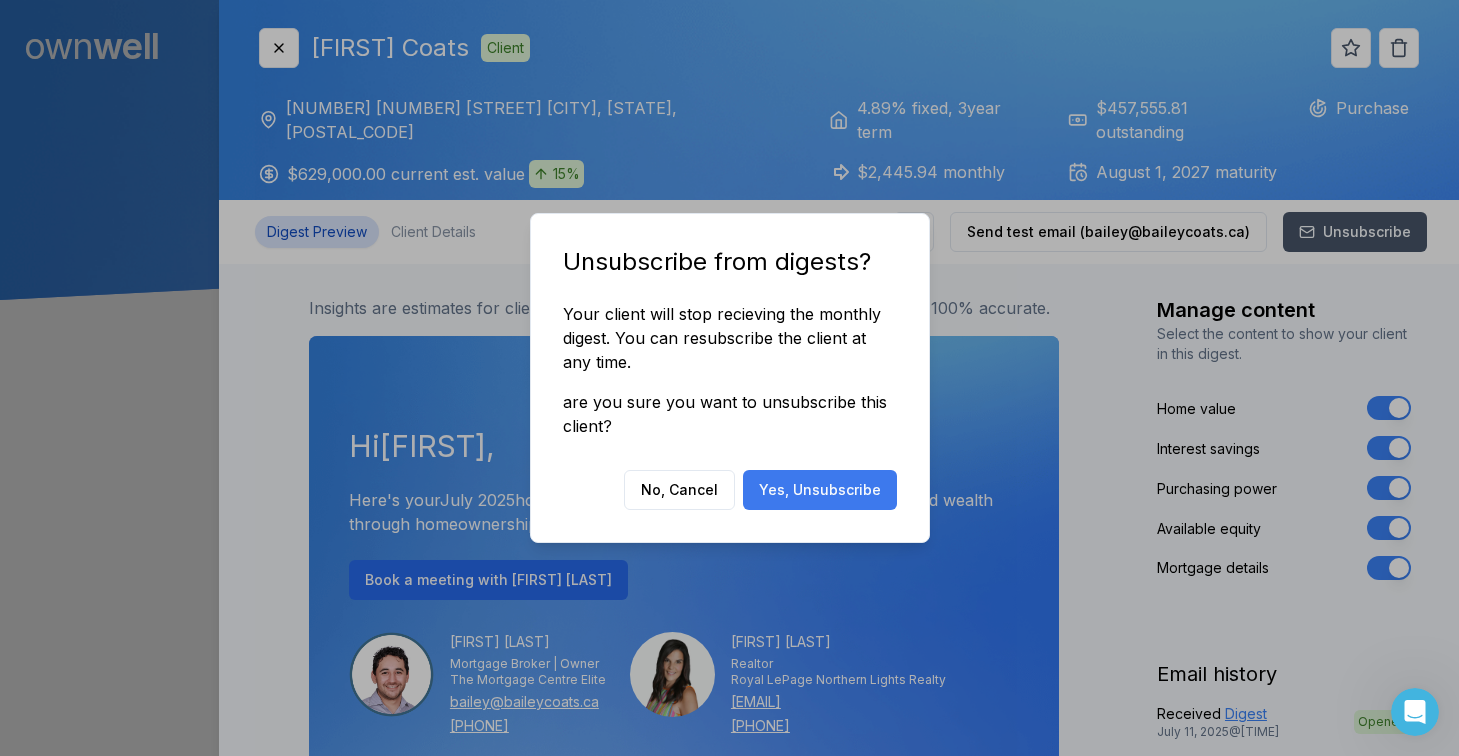 click on "Yes, Unsubscribe" at bounding box center (820, 490) 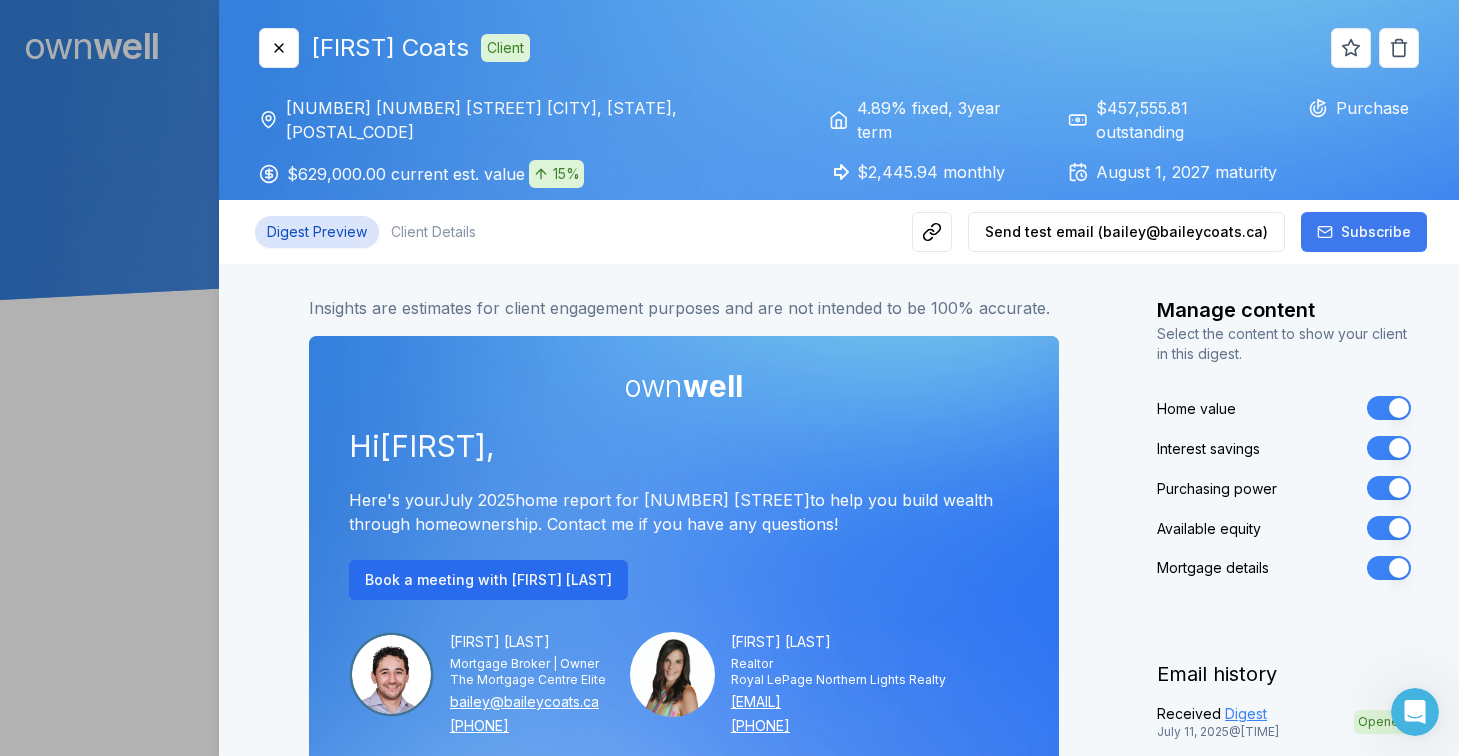 scroll, scrollTop: -1, scrollLeft: 0, axis: vertical 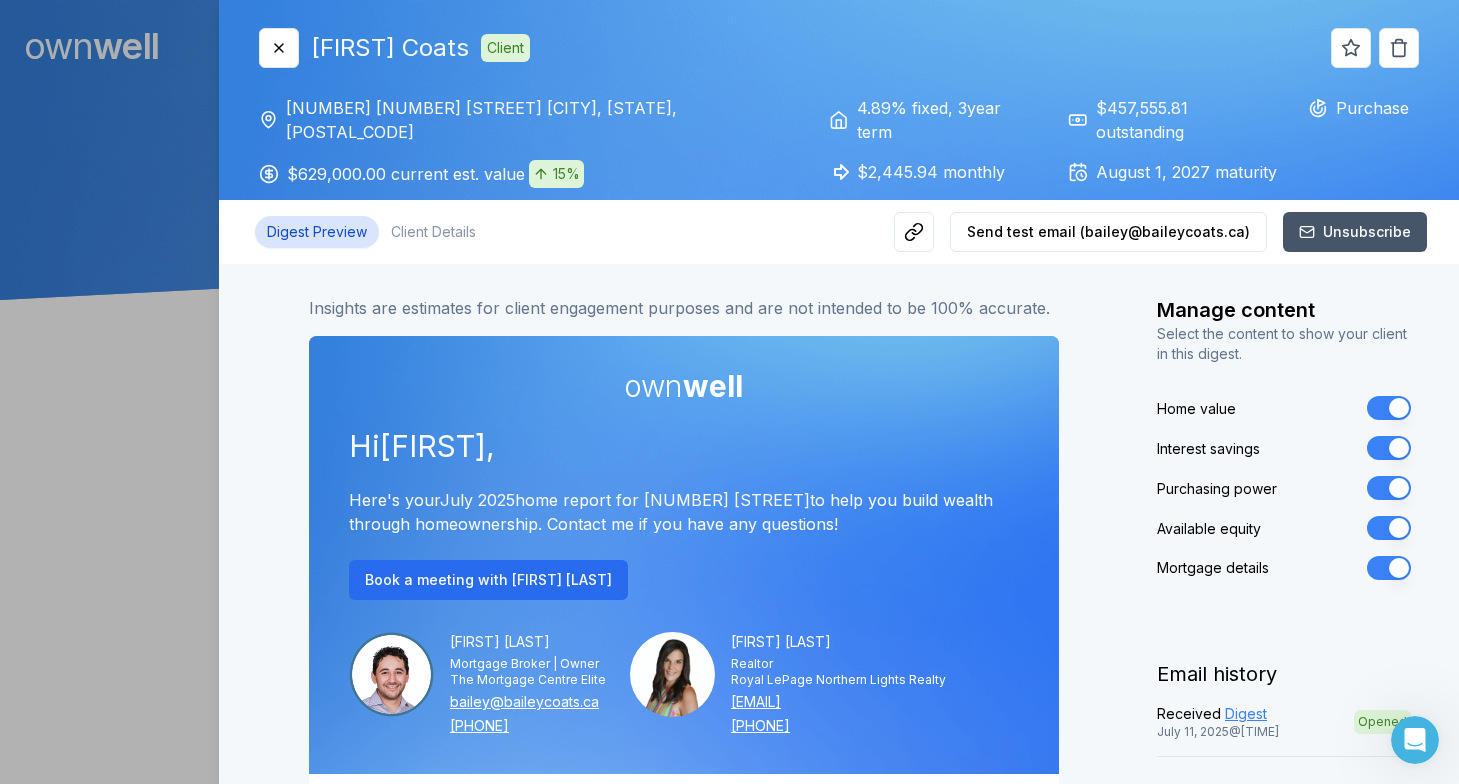 click on "Close Bailey   Coats Client 811 26 Street Cold Lake, AB, T9M 1X8 $629,000.00   current est. value 15% 4.89%   fixed ,   3  year term $2,445.94   monthly   $457,555.81   outstanding August 1, 2027   maturity Purchase" at bounding box center (839, 94) 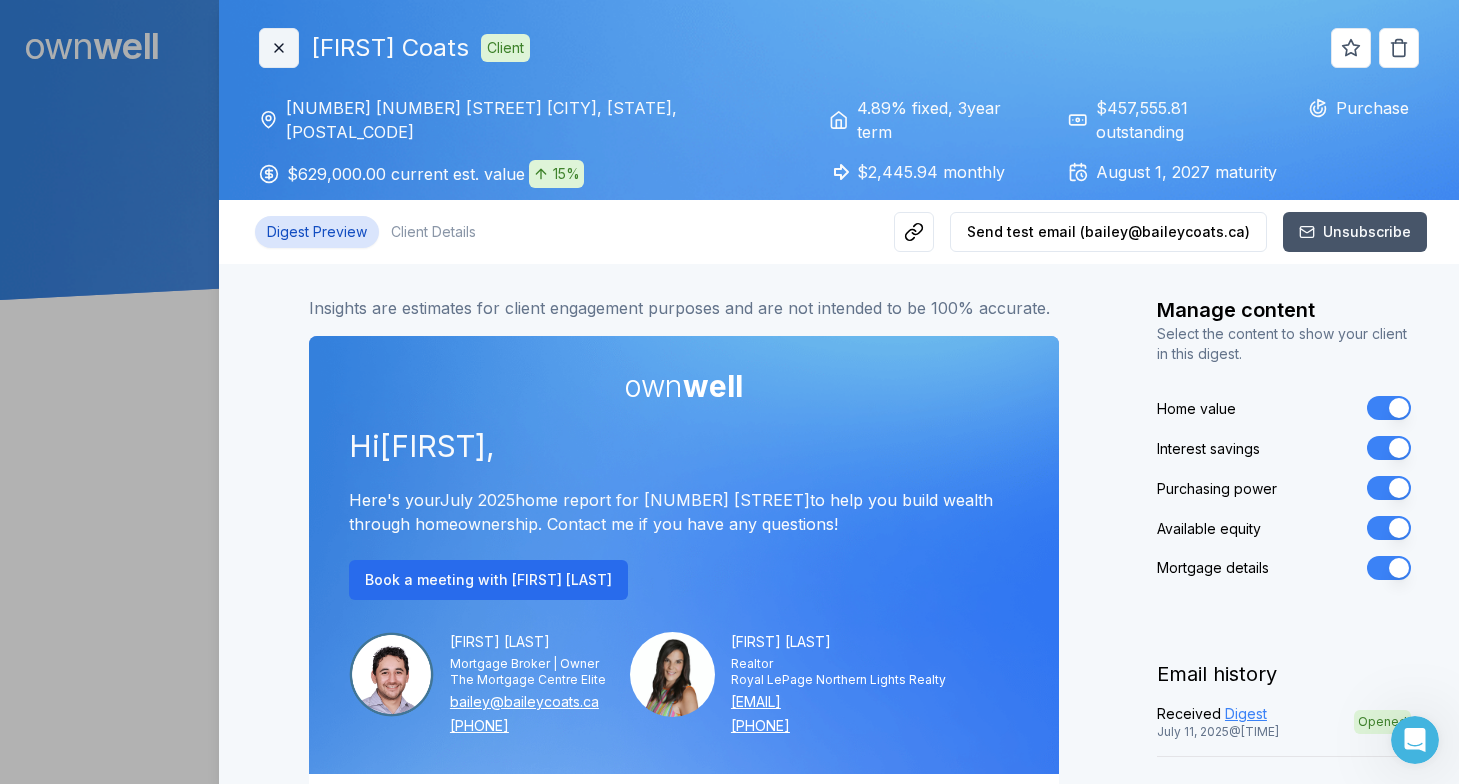 click 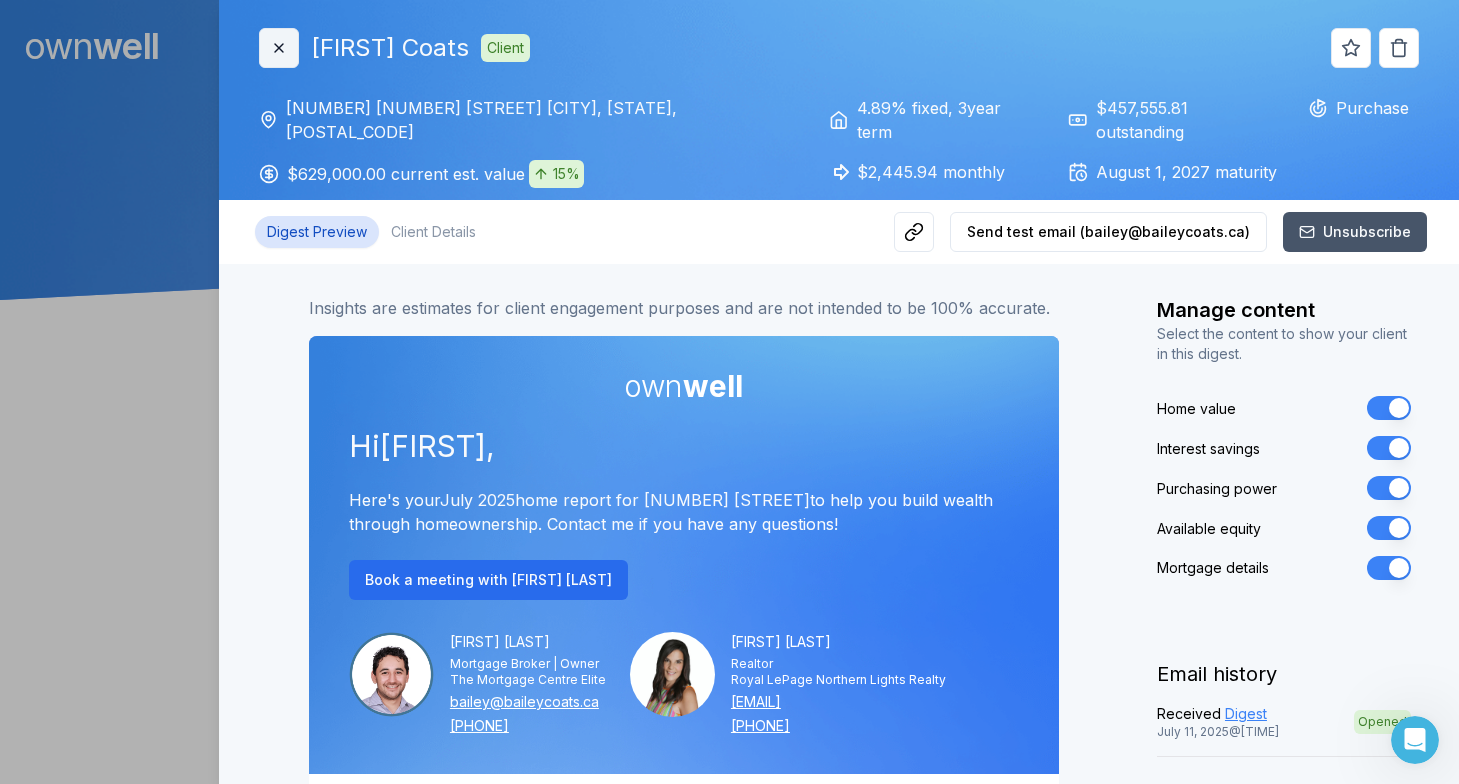 click on "Close" at bounding box center (279, 48) 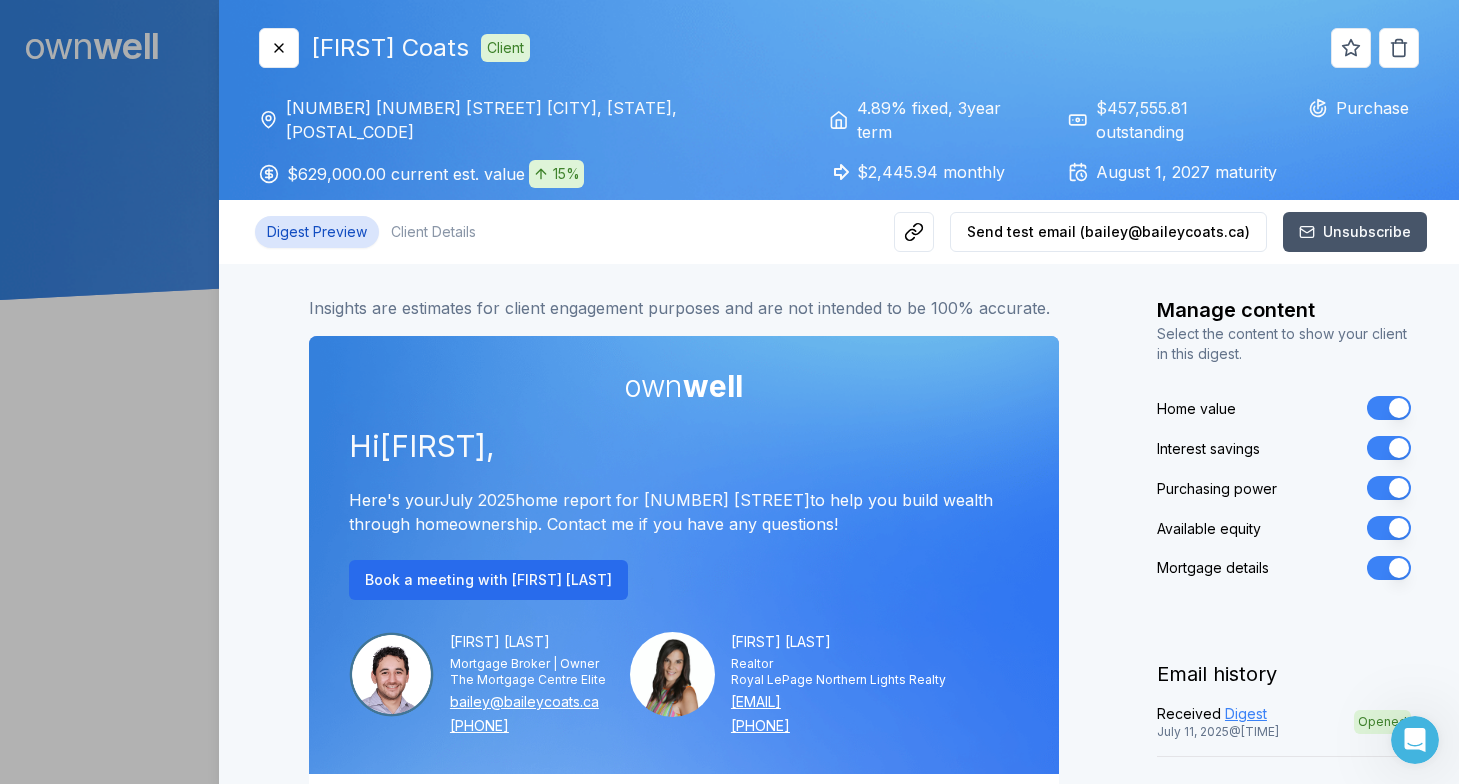 click at bounding box center [729, 392] 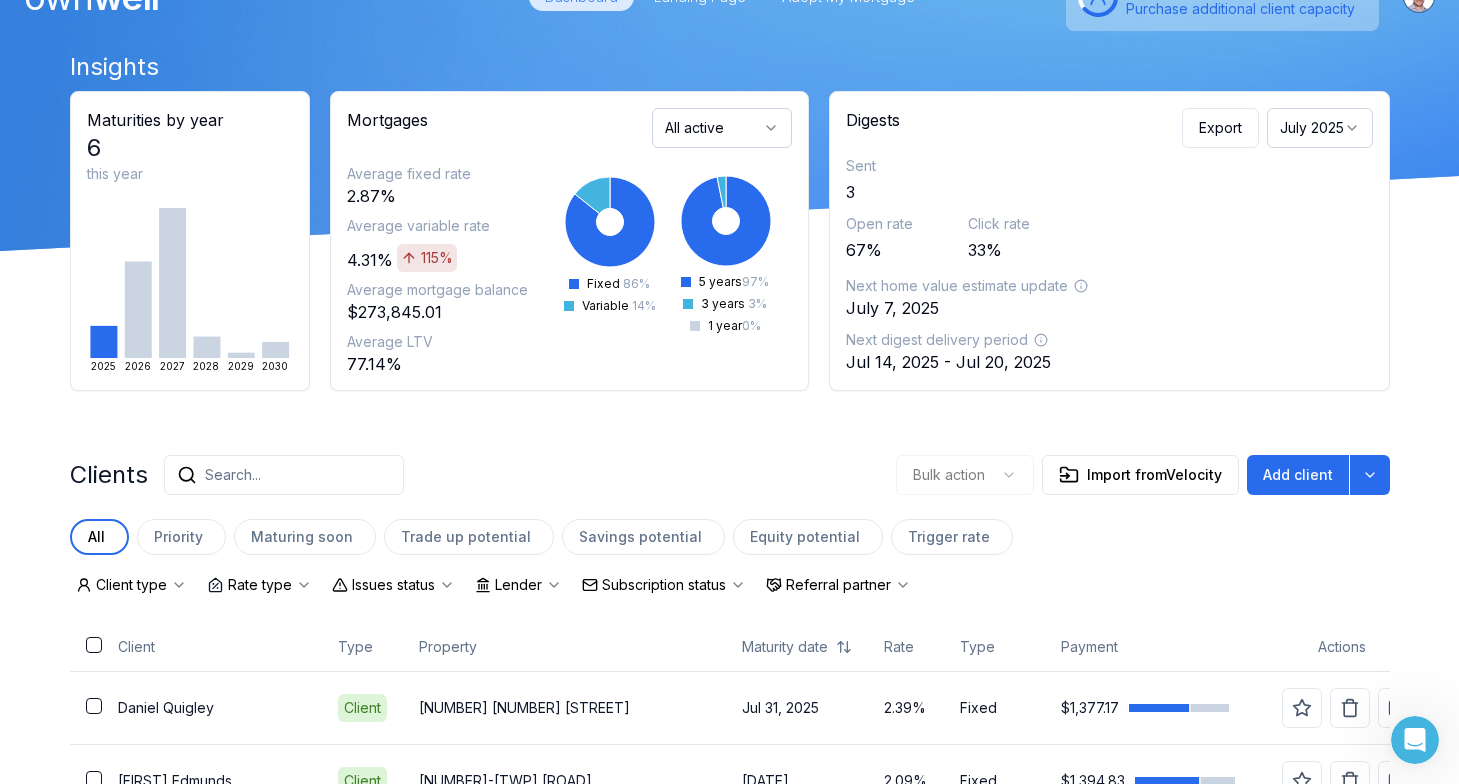 scroll, scrollTop: 47, scrollLeft: 0, axis: vertical 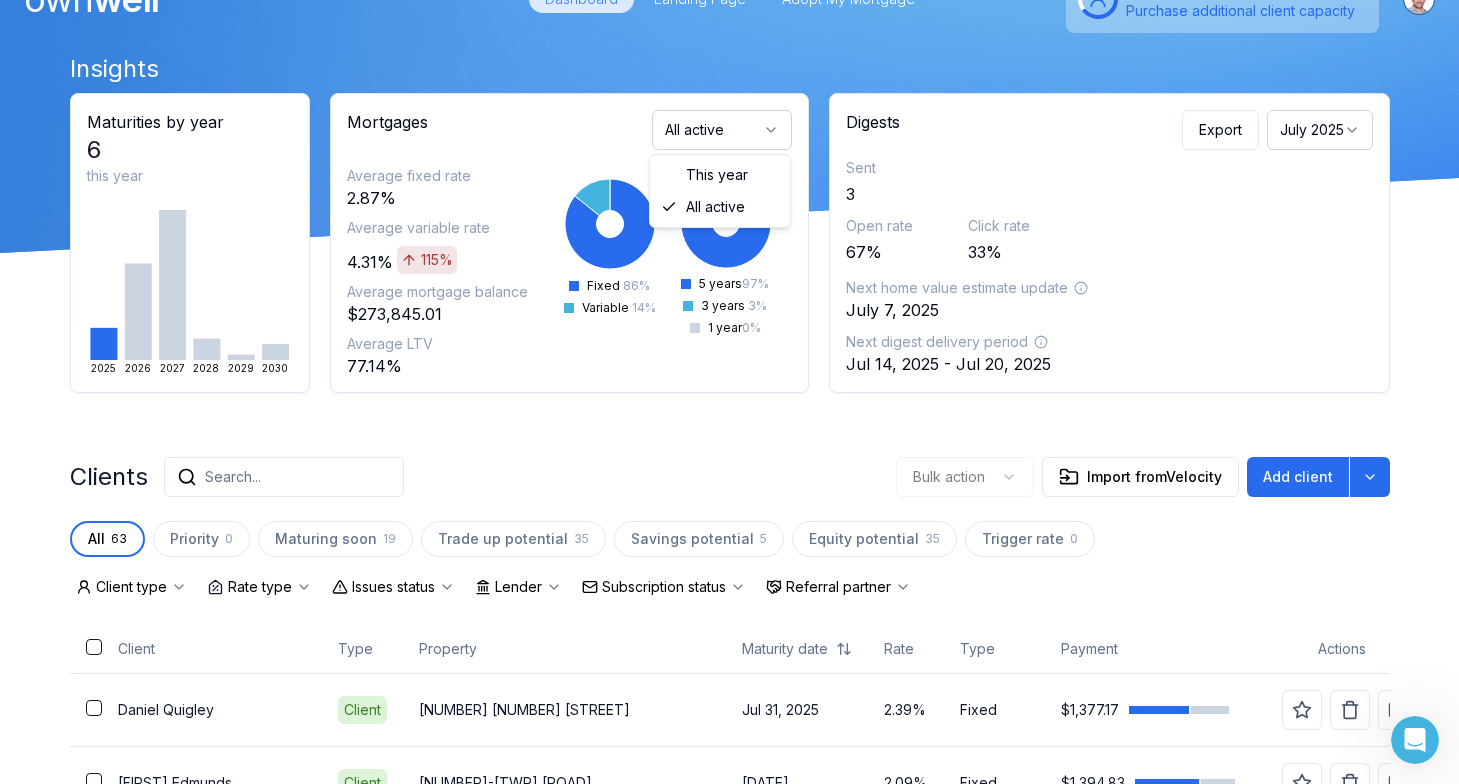 click on "All active" at bounding box center (722, 130) 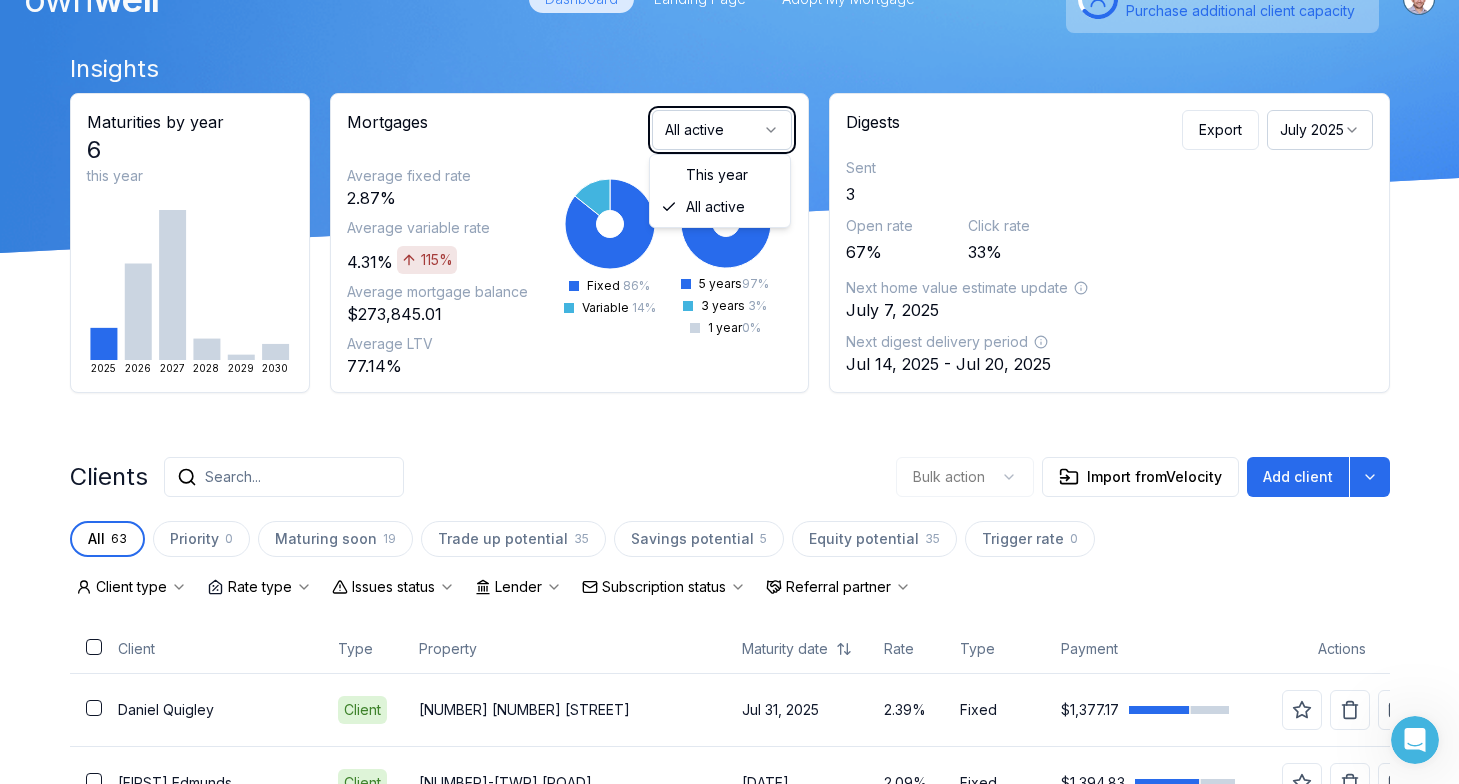 click on "Jul 14, 2025 - Jul 20, 2025" at bounding box center (1109, 364) 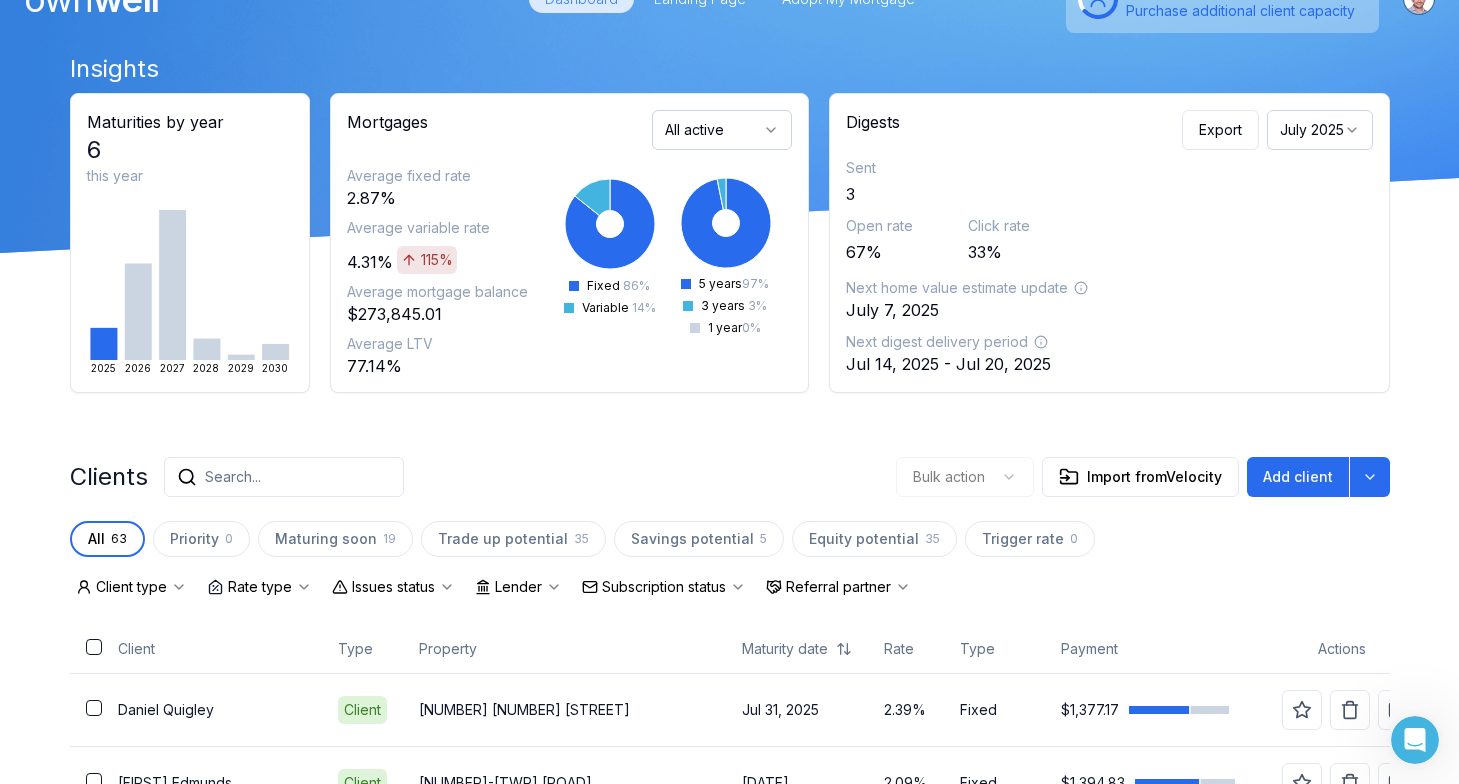click on "2.87%" at bounding box center [437, 198] 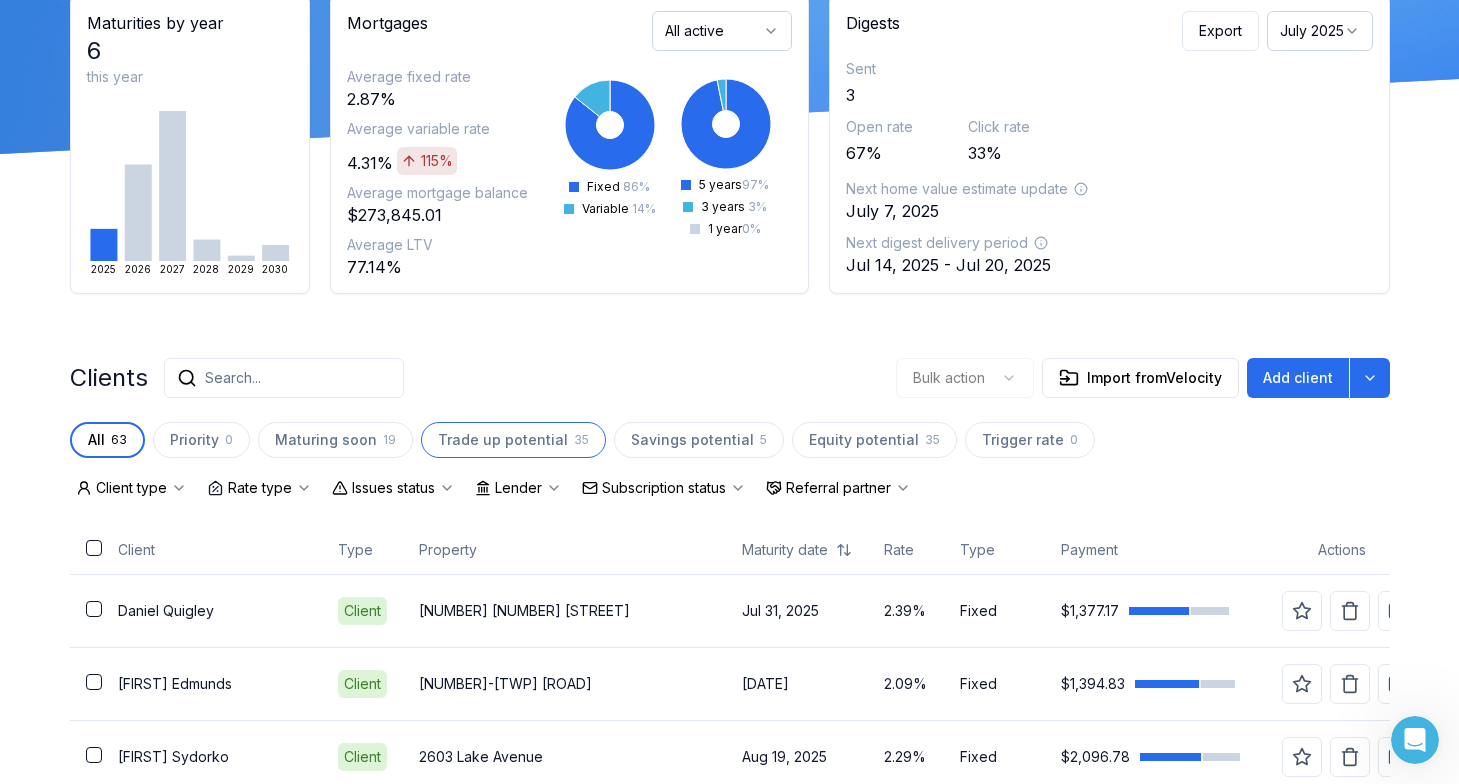 scroll, scrollTop: 347, scrollLeft: 0, axis: vertical 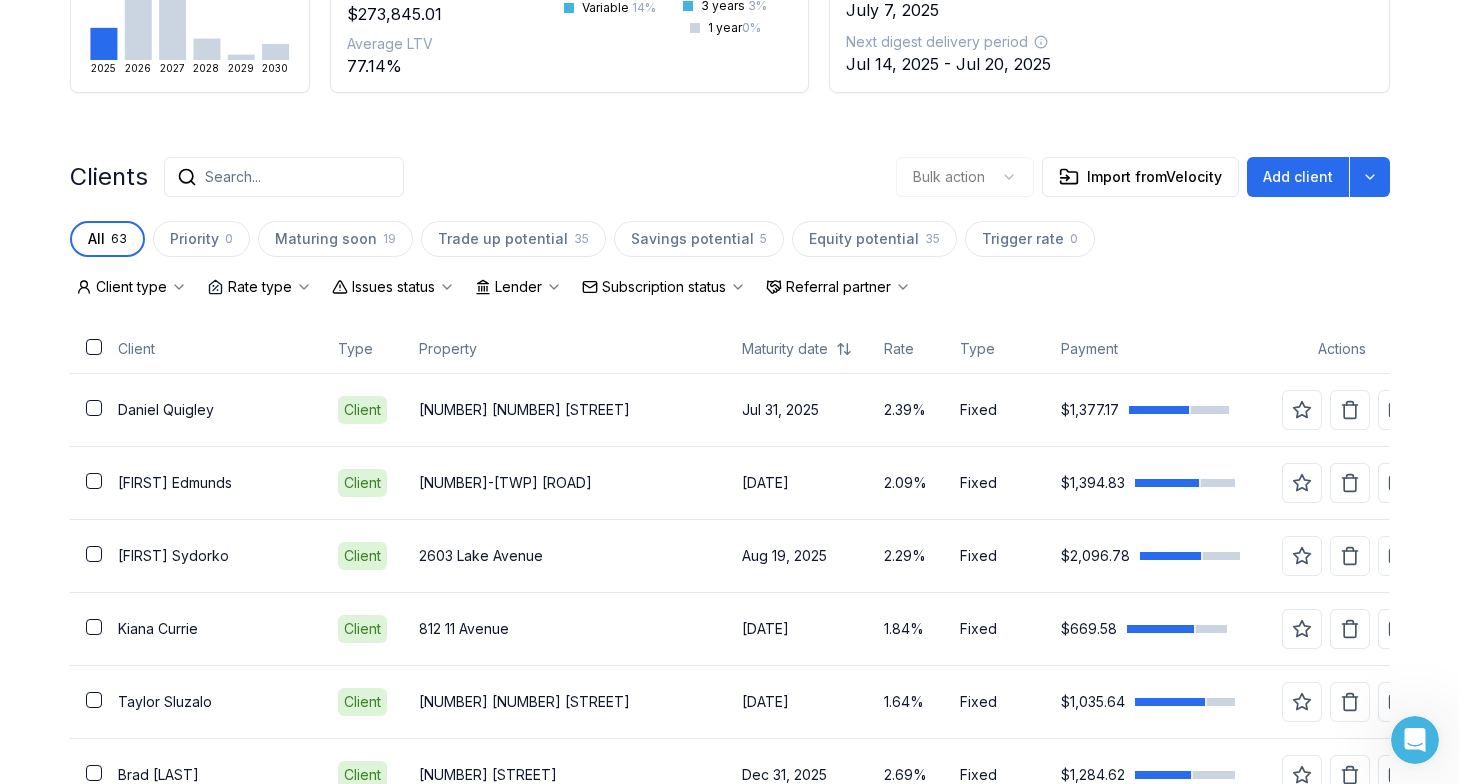 click on "Referral partner" at bounding box center [838, 287] 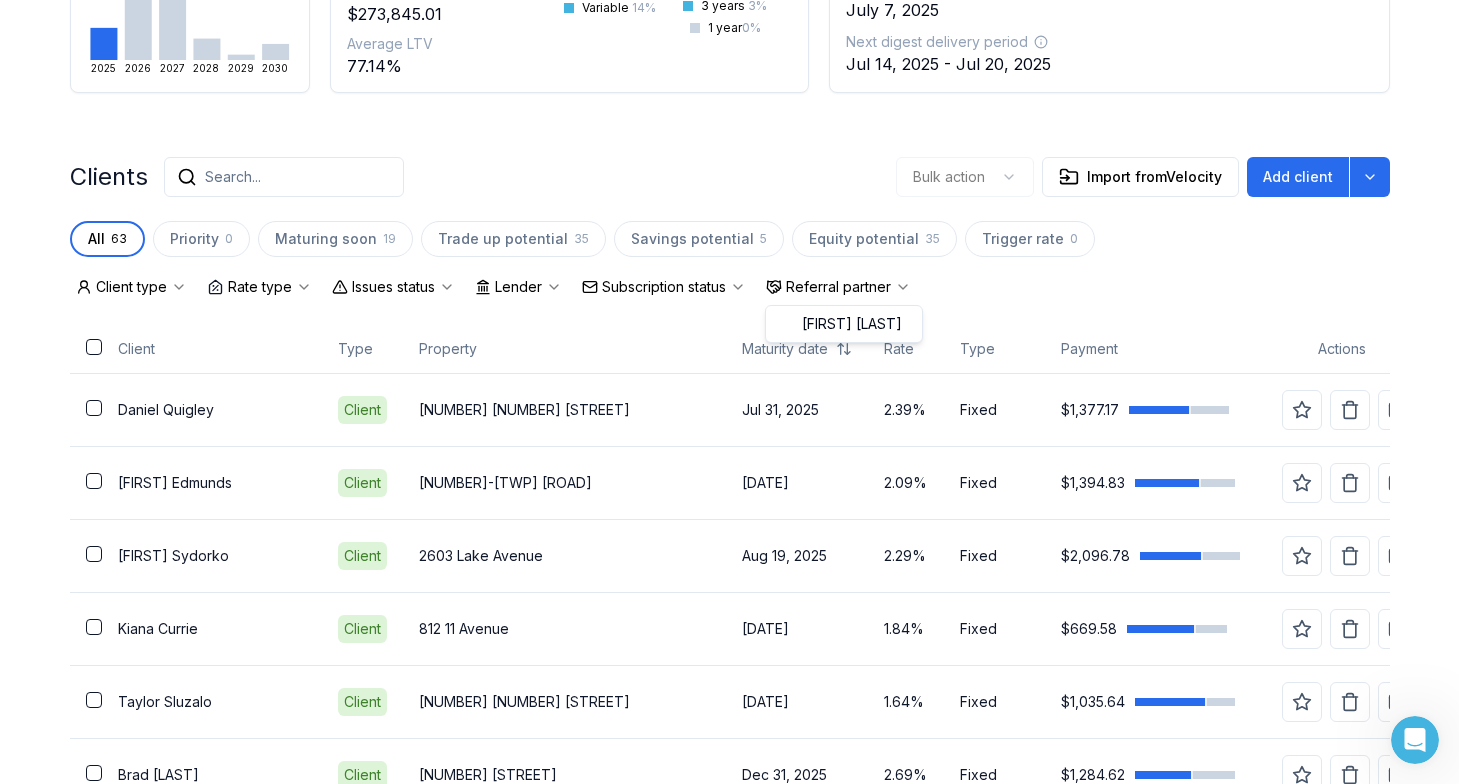 click on "Client type Rate type Issues status Lender Subscription status Referral partner" at bounding box center [730, 287] 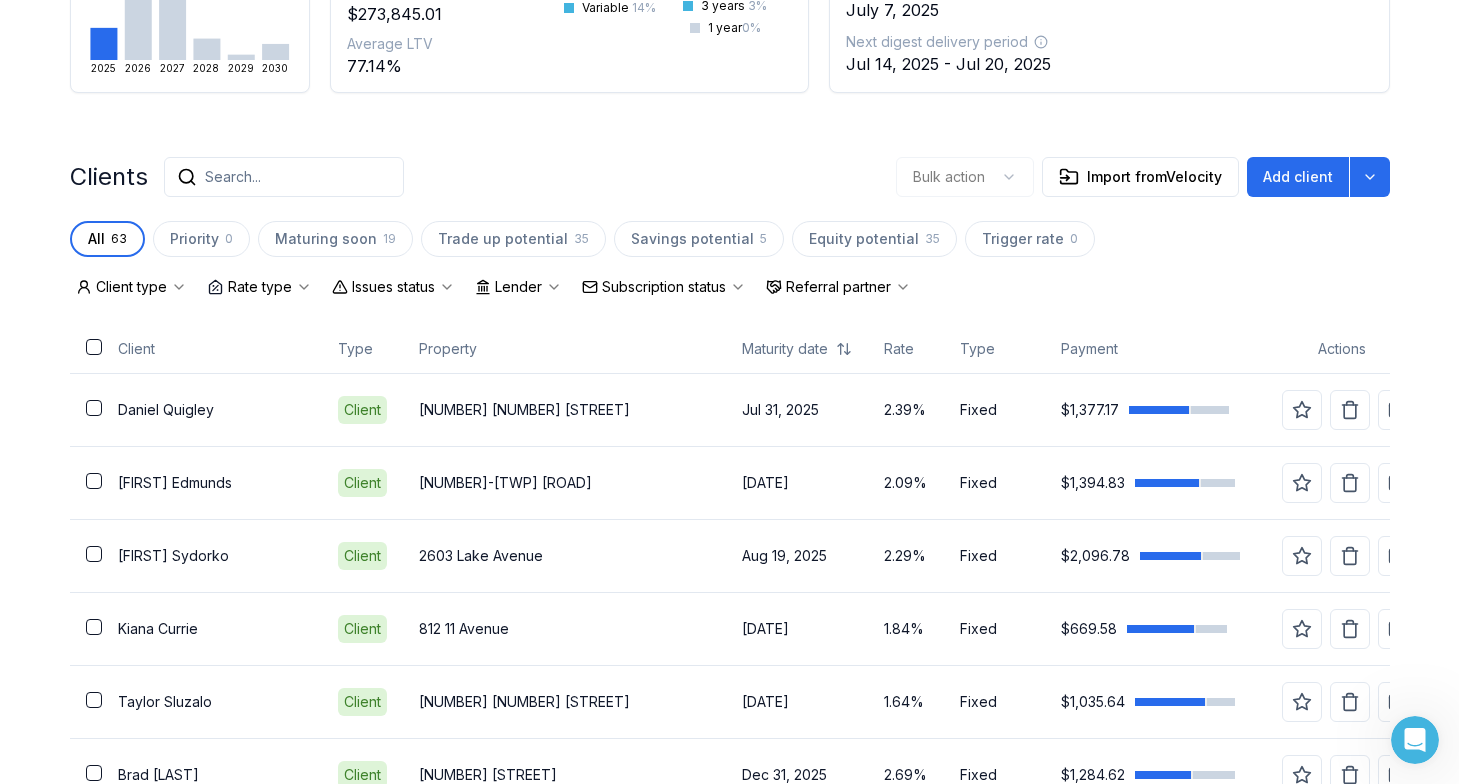 click on "Subscription status" at bounding box center [664, 287] 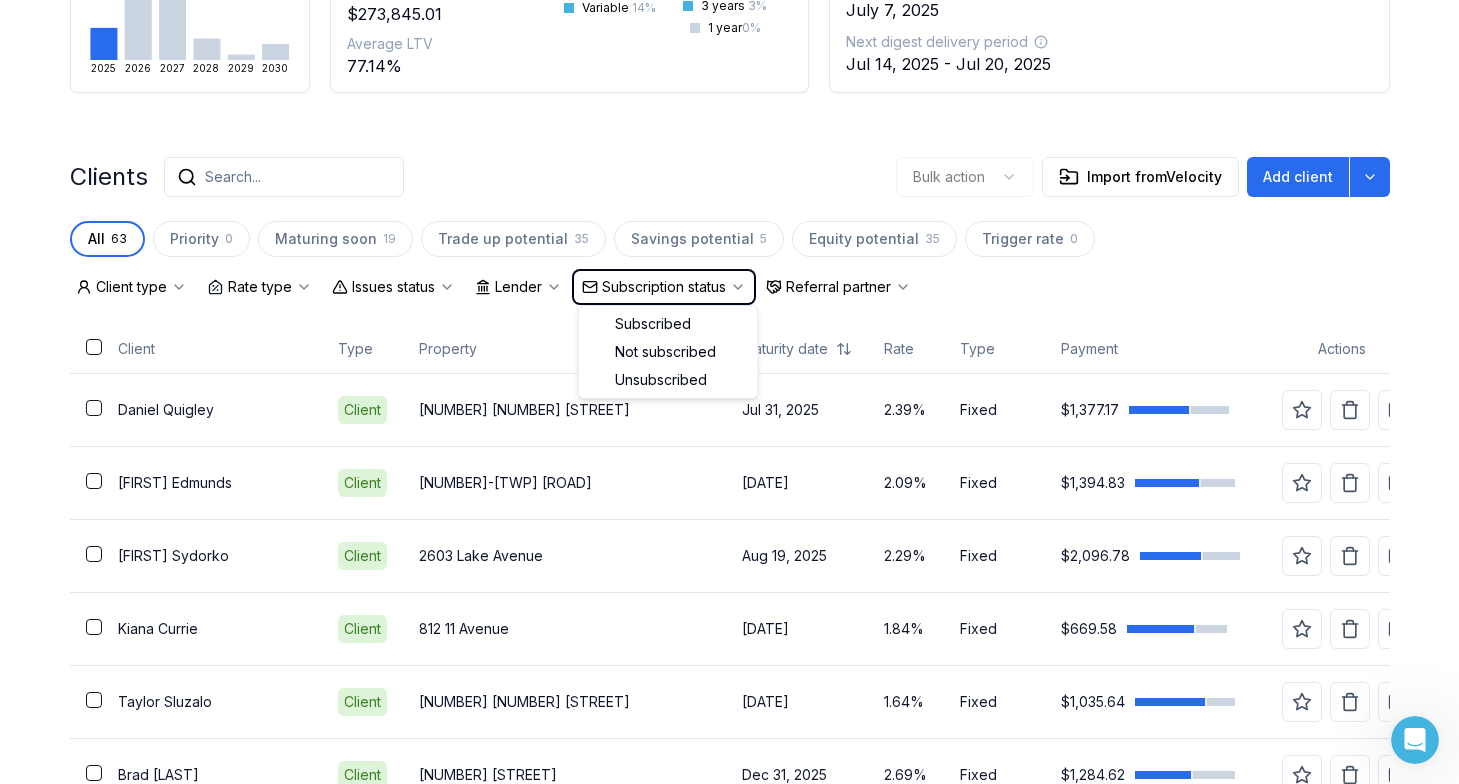 click on "Clients Search... Bulk action   Import from  Velocity Add client All 63 Priority 0 Maturing soon 19 Trade up potential 35 Savings potential 5 Equity potential 35 Trigger rate 0 Client type Rate type Issues status Lender Subscription status Referral partner Client Type Property Maturity date Rate Type Payment Actions Daniel   Quigley Client 3905 53 Avenue Jul 31, 2025 2.39% Fixed $1,377.17 Megan   Edmunds Client 42419-TWP 623 Road Aug 14, 2025 2.09% Fixed $1,394.83 Bobbie-Jo   Sydorko Client 2603 Lake Avenue Aug 19, 2025 2.29% Fixed $2,096.78 Kiana   Currie Client 812 11 Avenue Nov 30, 2025 1.84% Fixed $669.58 Taylor   Sluzalo Client 163030 Twp Rd 524 Road Dec 18, 2025 1.64% Fixed $1,035.64 Brad   Charlton Client 211 21 Street Dec 31, 2025 2.69% Fixed $1,284.62 Patrick   Hogan Client 1904 6 Street Jan 8, 2026 1.49% Fixed $360.78 Tanya   Curry Client 4605 65 Avenue Mar 1, 2026 2.19% Fixed $1,385.05 Ryan   Tardif Client 211 Lincoln Drive Mar 15, 2026 1.39% Fixed $1,493.90 Jeffrey   Zalaski Client 4501 41 Street" at bounding box center (730, 2124) 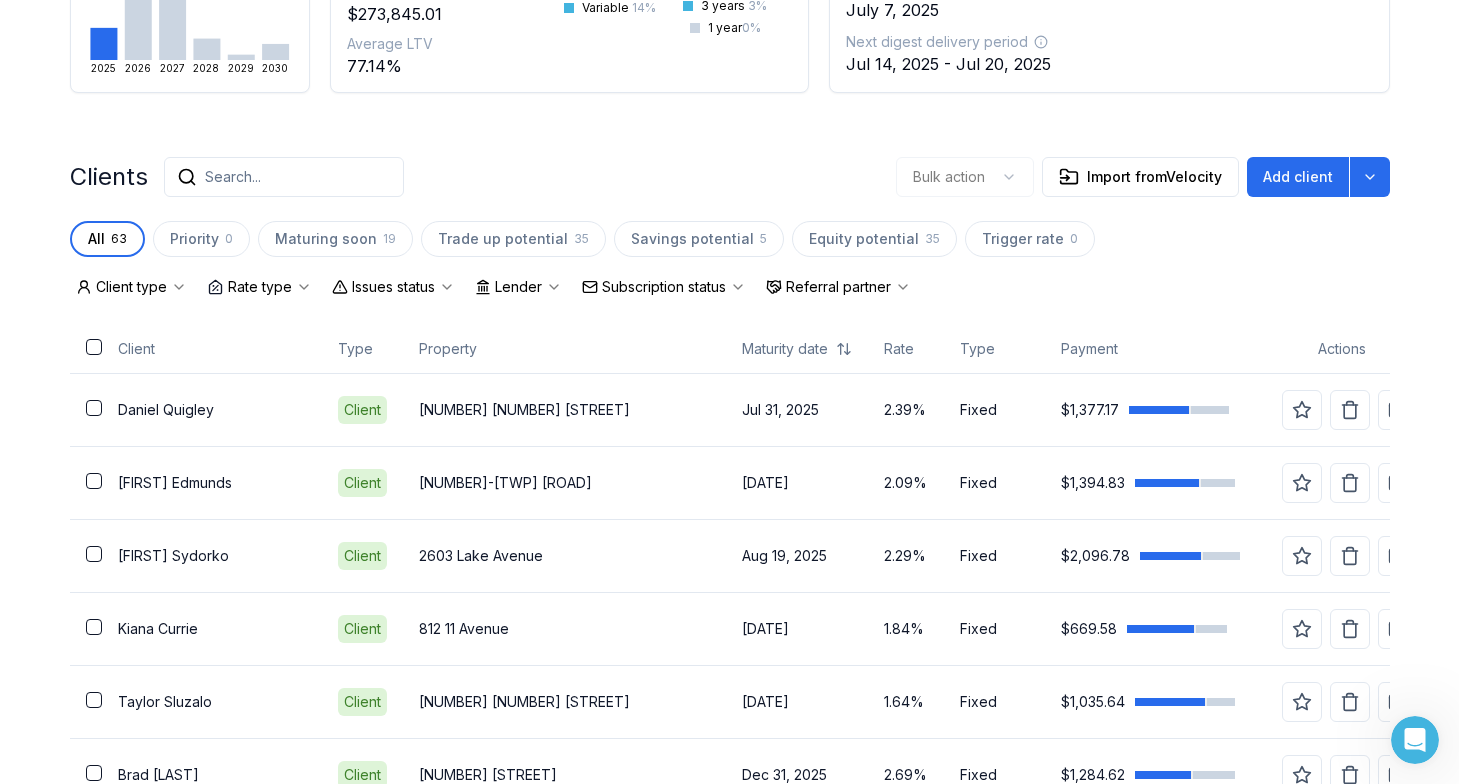 click on "Lender" at bounding box center (518, 287) 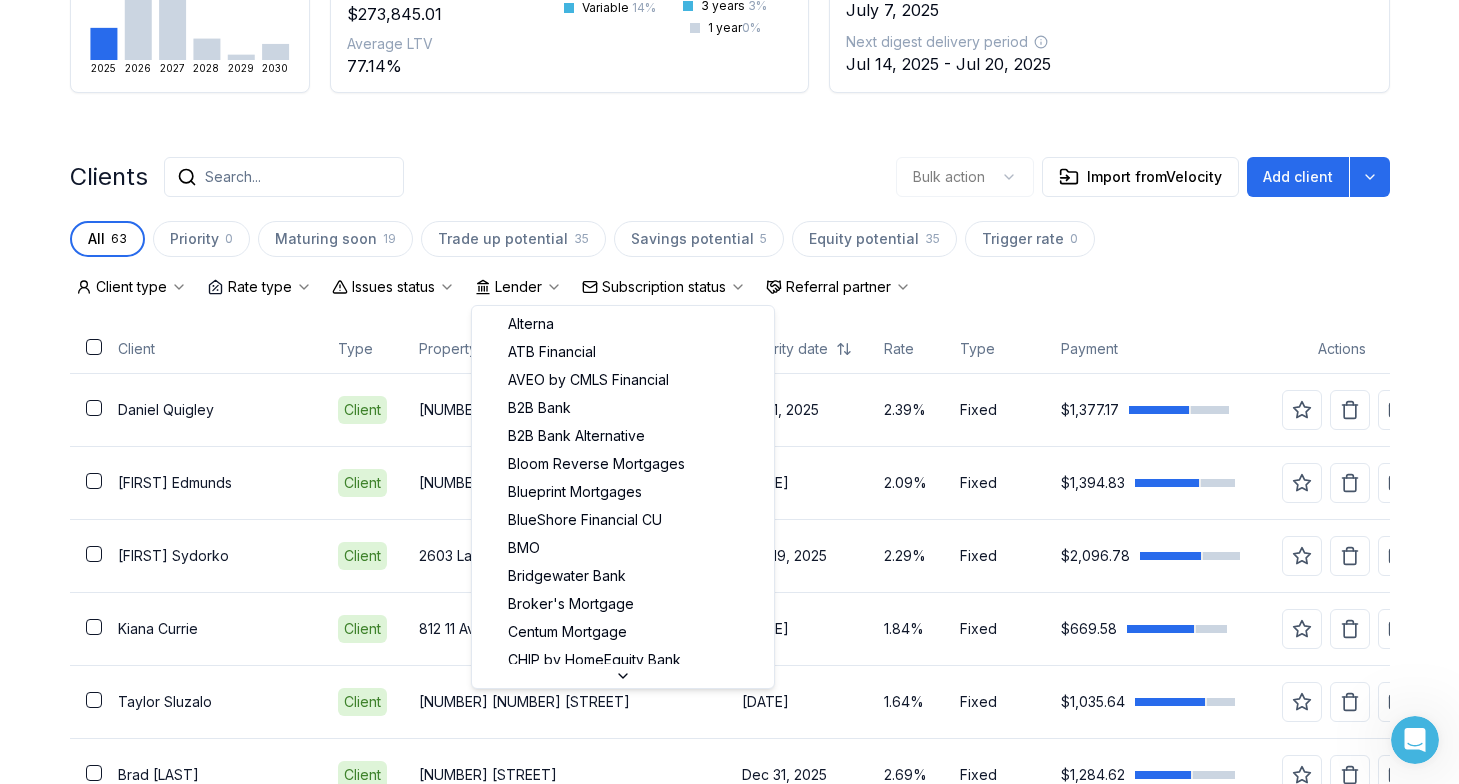 click on "Lender" at bounding box center (518, 287) 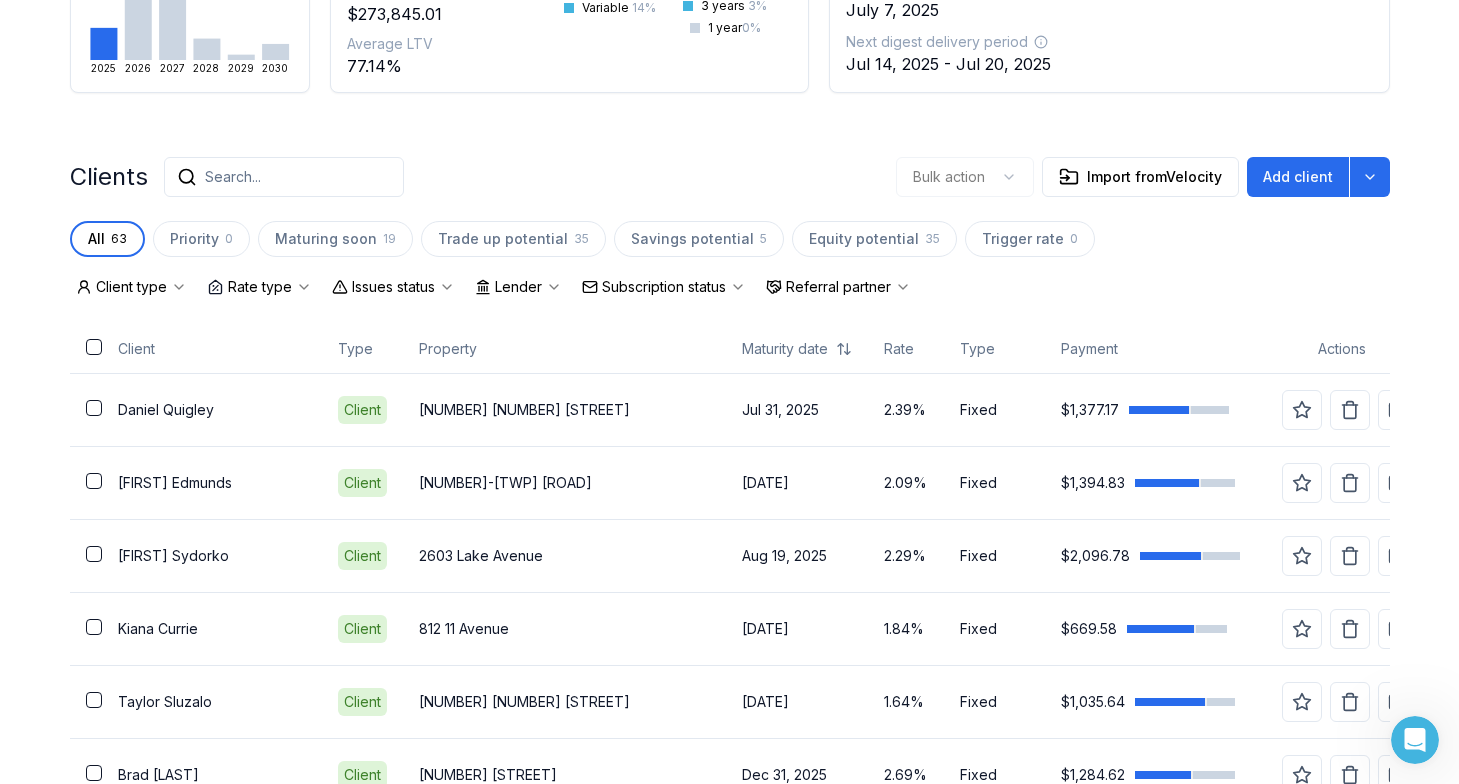 click on "Lender" at bounding box center [518, 287] 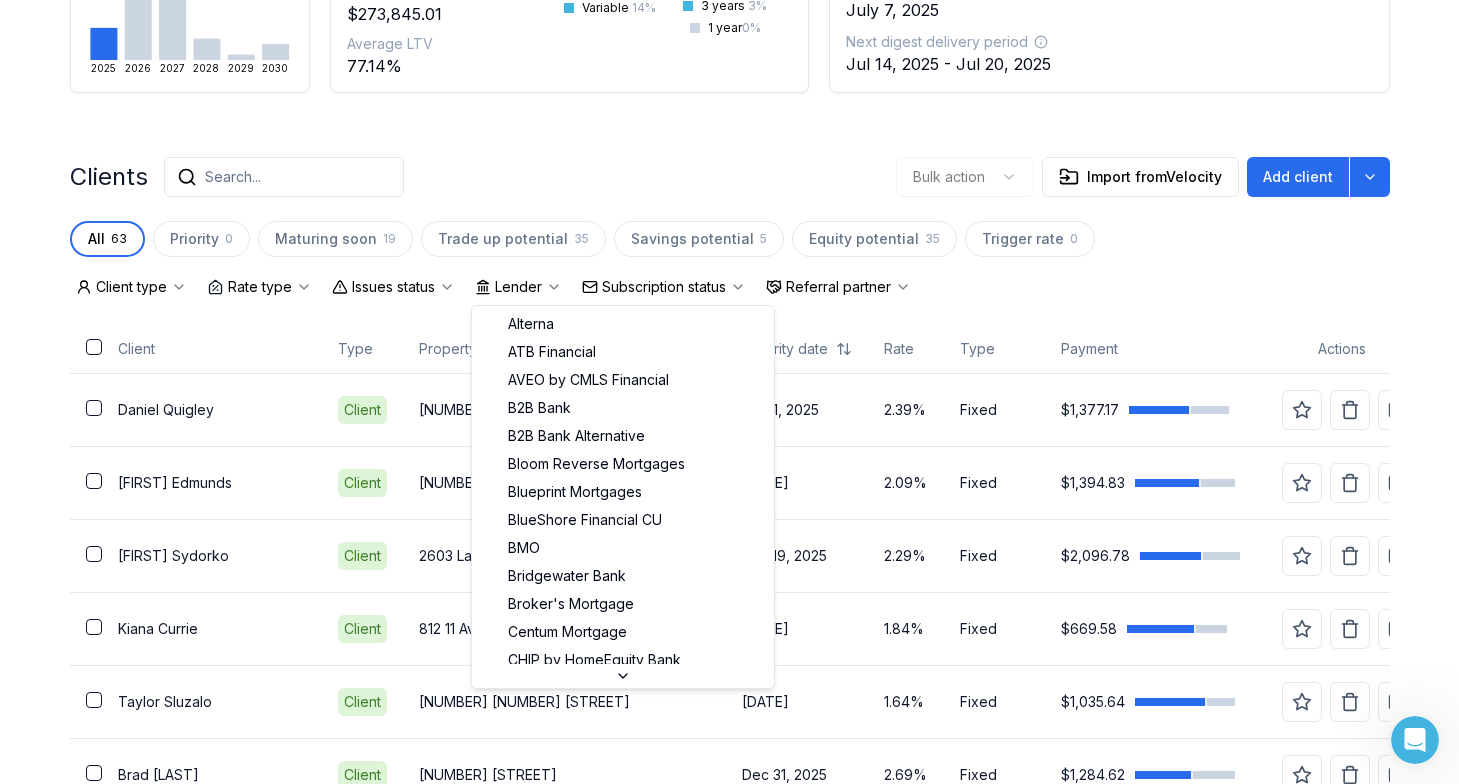 click on "Ownwell's platform is not optimized for mobile at this time.   For the best experience, please use a   desktop or laptop  to manage your account.   Note:  The   personalized homeownership reports   you generate for clients   are fully mobile-friendly   and can be easily viewed on any device. own well Dashboard Landing Page Adopt My Mortgage 63  of  100  clients used Purchase additional client capacity Insights Maturities by year 6 this year 2025 2026 2027 2028 2029 2030 Mortgages All active Average fixed rate 2.87% Average variable rate 4.31% 115% Average mortgage balance $273,845.01 Average LTV 77.14% Fixed   86 % Variable   14 % 5 years  97 % 3 years   3 % 1 year  0 % Digests Export July 2025 Sent 3 Open rate 67% Click rate 33% Next home value estimate update July 7, 2025 Next digest delivery period Jul 14, 2025 - Jul 20, 2025 Clients Search... Bulk action   Import from  Velocity Add client All 63 Priority 0 Maturing soon 19 Trade up potential 35 Savings potential 5 Equity potential 35 Trigger rate 0 Lender" at bounding box center [729, -197] 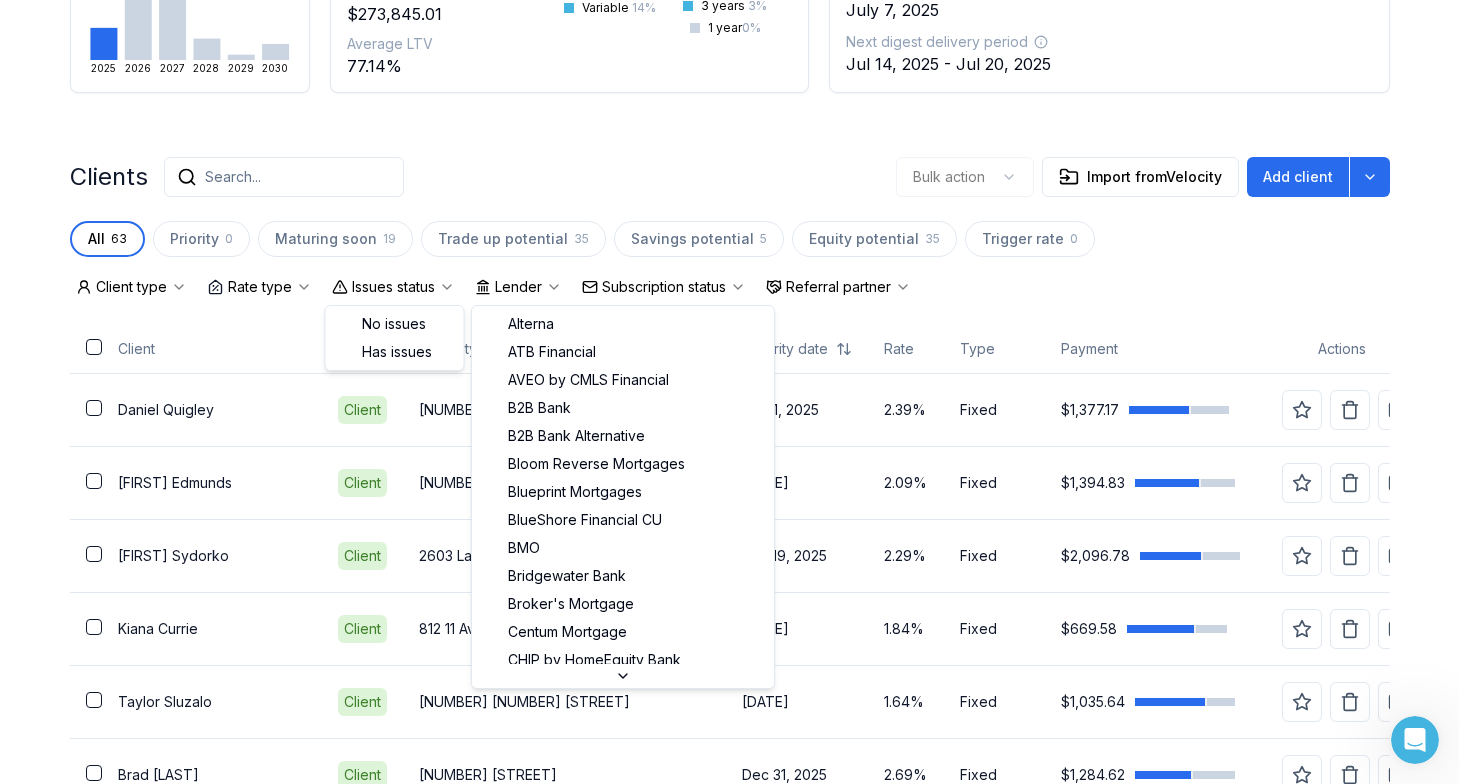 click on "Issues status" at bounding box center [393, 287] 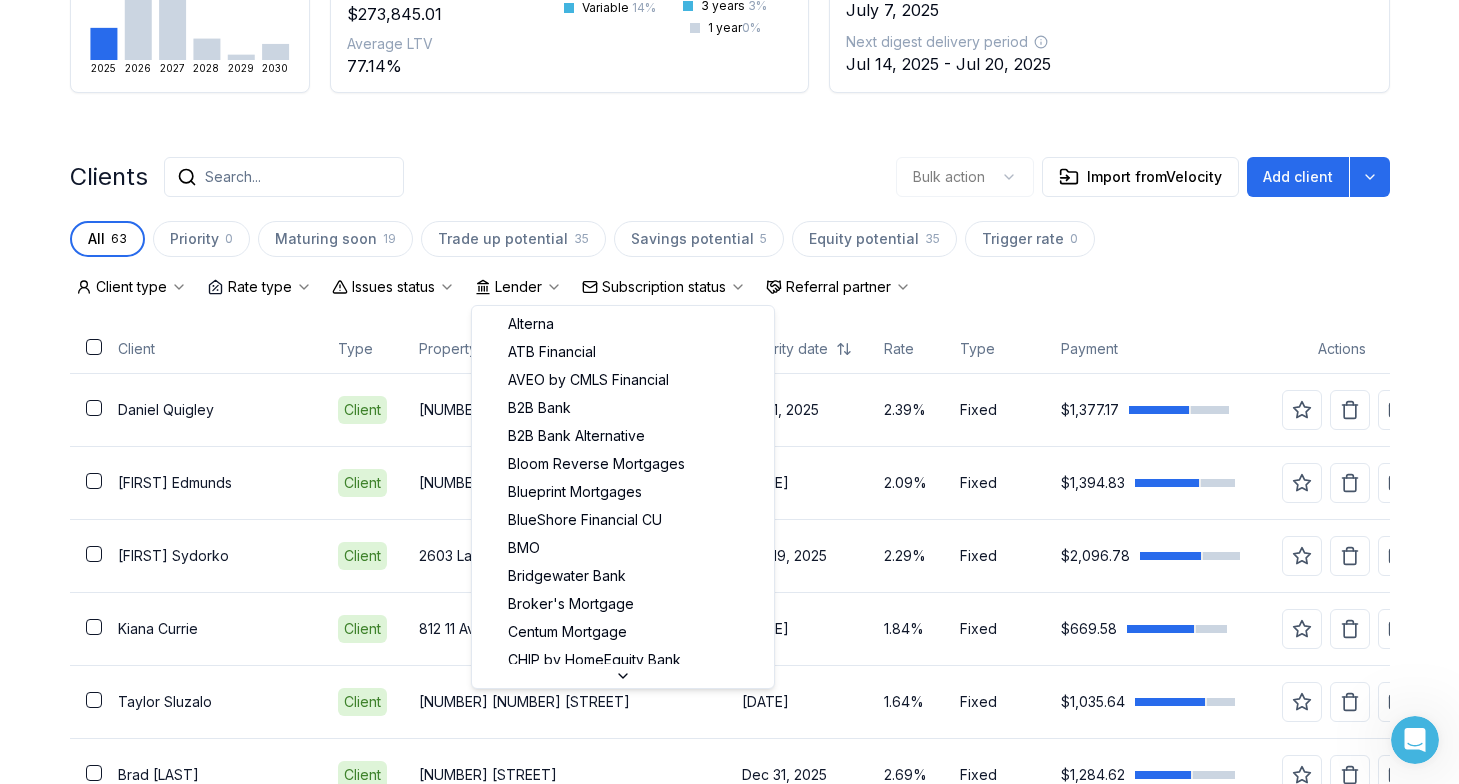 click on "Rate type" at bounding box center (259, 287) 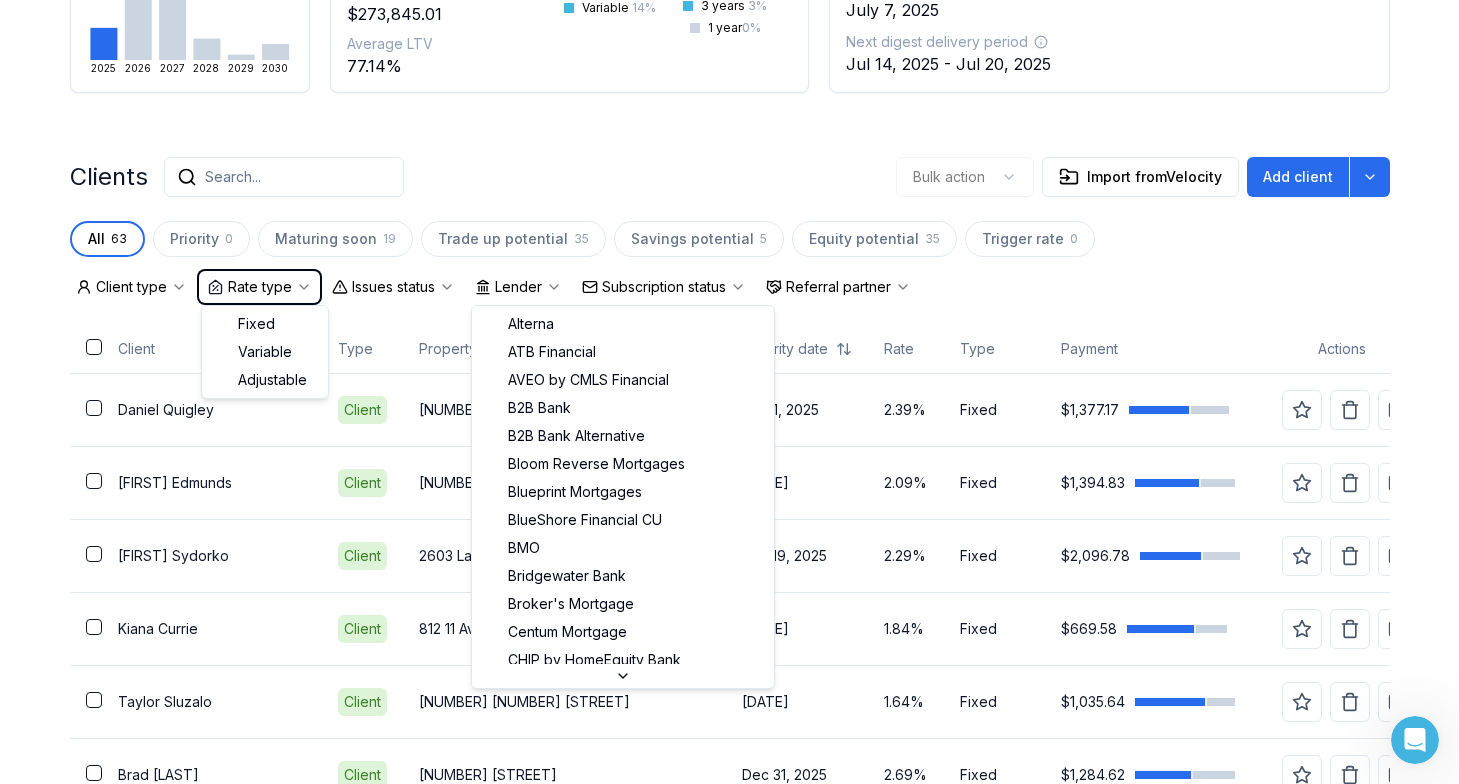 click on "Client type Rate type Issues status Lender Subscription status Referral partner Client Type Property Maturity date Rate Type Payment Actions Daniel   Quigley Client 3905 53 Avenue Jul 31, 2025 2.39% Fixed $1,377.17 Megan   Edmunds Client 42419-TWP 623 Road Aug 14, 2025 2.09% Fixed $1,394.83 Bobbie-Jo   Sydorko Client 2603 Lake Avenue Aug 19, 2025 2.29% Fixed $2,096.78 Kiana   Currie Client 812 11 Avenue Nov 30, 2025 1.84% Fixed $669.58 Taylor   Sluzalo Client 163030 Twp Rd 524 Road Dec 18, 2025 1.64% Fixed $1,035.64 Brad   Charlton Client 211 21 Street Dec 31, 2025 2.69% Fixed $1,284.62 Patrick   Hogan Client 1904 6 Street Jan 8, 2026 1.49% Fixed $360.78 Tanya   Curry Client 4605 65 Avenue Mar 1, 2026 2.19% Fixed $1,385.05 Ryan   Tardif Client 211 Lincoln Drive Mar 15, 2026 1.39% Fixed $1,493.90 Jeffrey   Zalaski Client 4501 41 Street Mar 26, 2026 1.69% Fixed $907.19 Dominik   Guettinger Client 63207 474 Range Road Road Apr 9, 2026 2.34% Fixed $742.13 Victoria   Castillo Client 3800 47 Avenue Apr 24, 2026" at bounding box center (730, 2182) 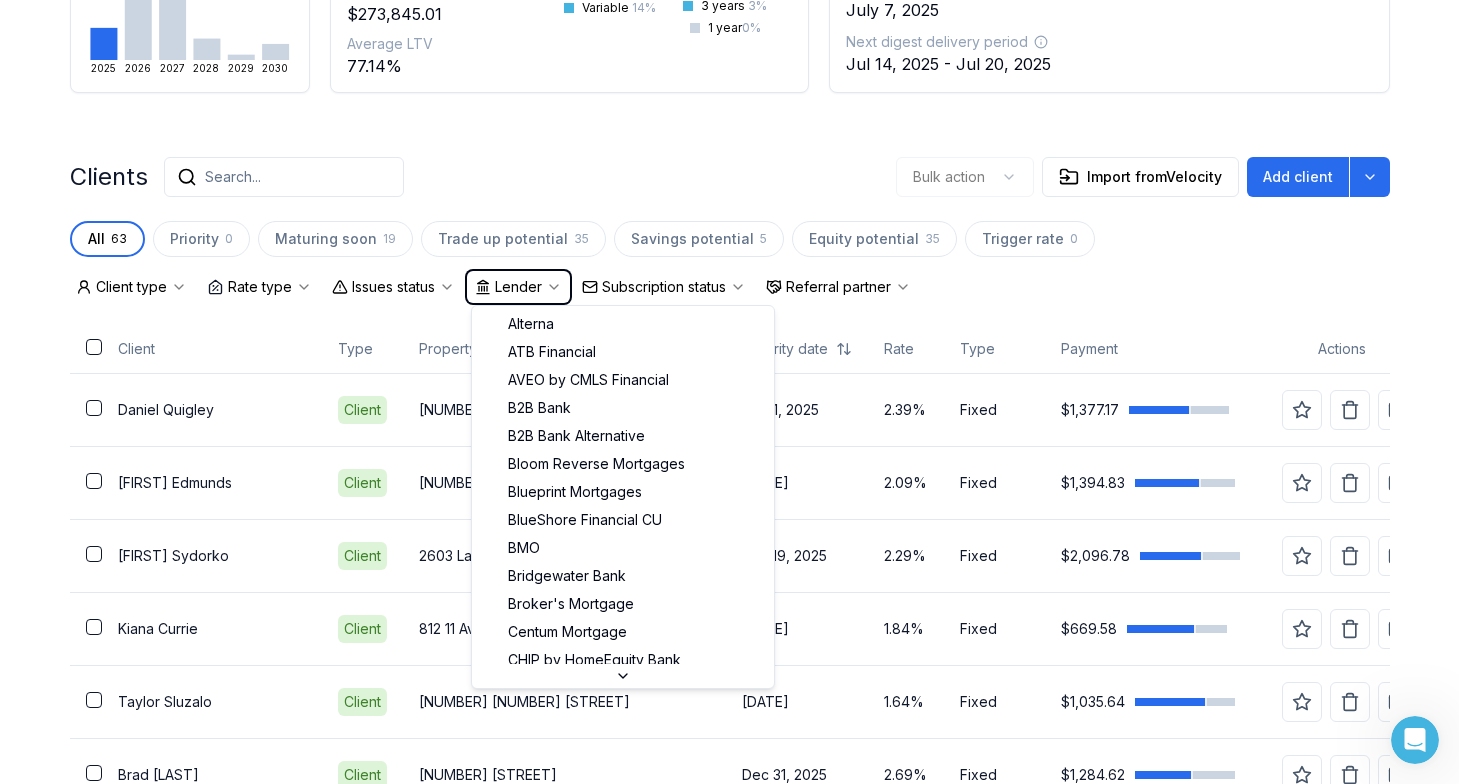 click on "own well Dashboard Landing Page Adopt My Mortgage 63  of  100  clients used Purchase additional client capacity Insights Maturities by year 6 this year 2025 2026 2027 2028 2029 2030 Mortgages All active Average fixed rate 2.87% Average variable rate 4.31% 115% Average mortgage balance $273,845.01 Average LTV 77.14% Fixed   86 % Variable   14 % 5 years  97 % 3 years   3 % 1 year  0 % Digests Export July 2025 Sent 3 Open rate 67% Click rate 33% Next home value estimate update July 7, 2025 Next digest delivery period Jul 14, 2025 - Jul 20, 2025 Clients Search... Bulk action   Import from  Velocity Add client All 63 Priority 0 Maturing soon 19 Trade up potential 35 Savings potential 5 Equity potential 35 Trigger rate 0 Client type Rate type Issues status Lender Subscription status Referral partner Client Type Property Maturity date Rate Type Payment Actions Daniel   Quigley Client 3905 53 Avenue Jul 31, 2025 2.39% Fixed $1,377.17 Megan   Edmunds Client 42419-TWP 623 Road Aug 14, 2025 2.09% Fixed $1,394.83   2.29%" at bounding box center (729, 1876) 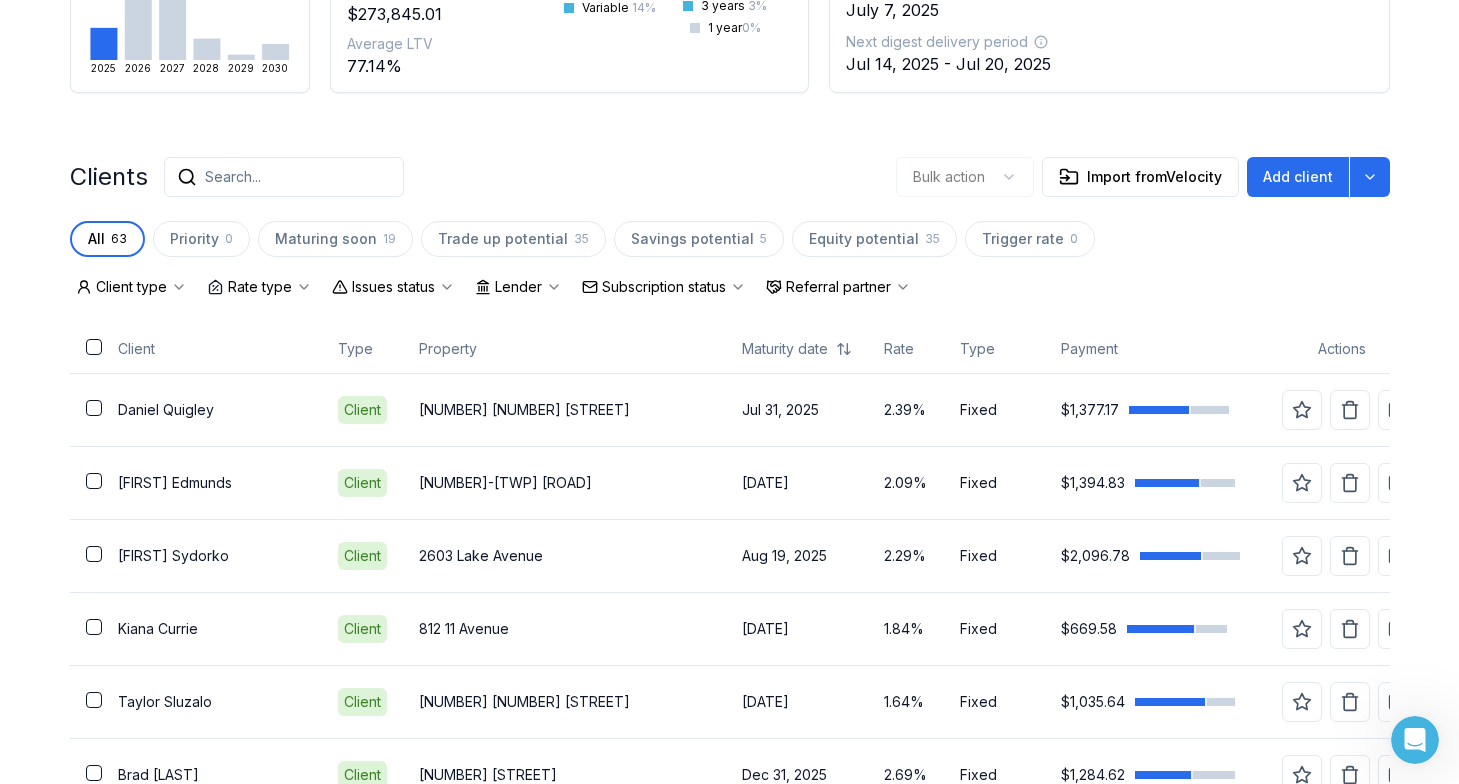 click on "own well Dashboard Landing Page Adopt My Mortgage 63  of  100  clients used Purchase additional client capacity Insights Maturities by year 6 this year 2025 2026 2027 2028 2029 2030 Mortgages All active Average fixed rate 2.87% Average variable rate 4.31% 115% Average mortgage balance $273,845.01 Average LTV 77.14% Fixed   86 % Variable   14 % 5 years  97 % 3 years   3 % 1 year  0 % Digests Export July 2025 Sent 3 Open rate 67% Click rate 33% Next home value estimate update July 7, 2025 Next digest delivery period Jul 14, 2025 - Jul 20, 2025 Clients Search... Bulk action   Import from  Velocity Add client All 63 Priority 0 Maturing soon 19 Trade up potential 35 Savings potential 5 Equity potential 35 Trigger rate 0 Client type Rate type Issues status Lender Subscription status Referral partner Client Type Property Maturity date Rate Type Payment Actions Daniel   Quigley Client 3905 53 Avenue Jul 31, 2025 2.39% Fixed $1,377.17 Megan   Edmunds Client 42419-TWP 623 Road Aug 14, 2025 2.09% Fixed $1,394.83   2.29%" at bounding box center (729, 1876) 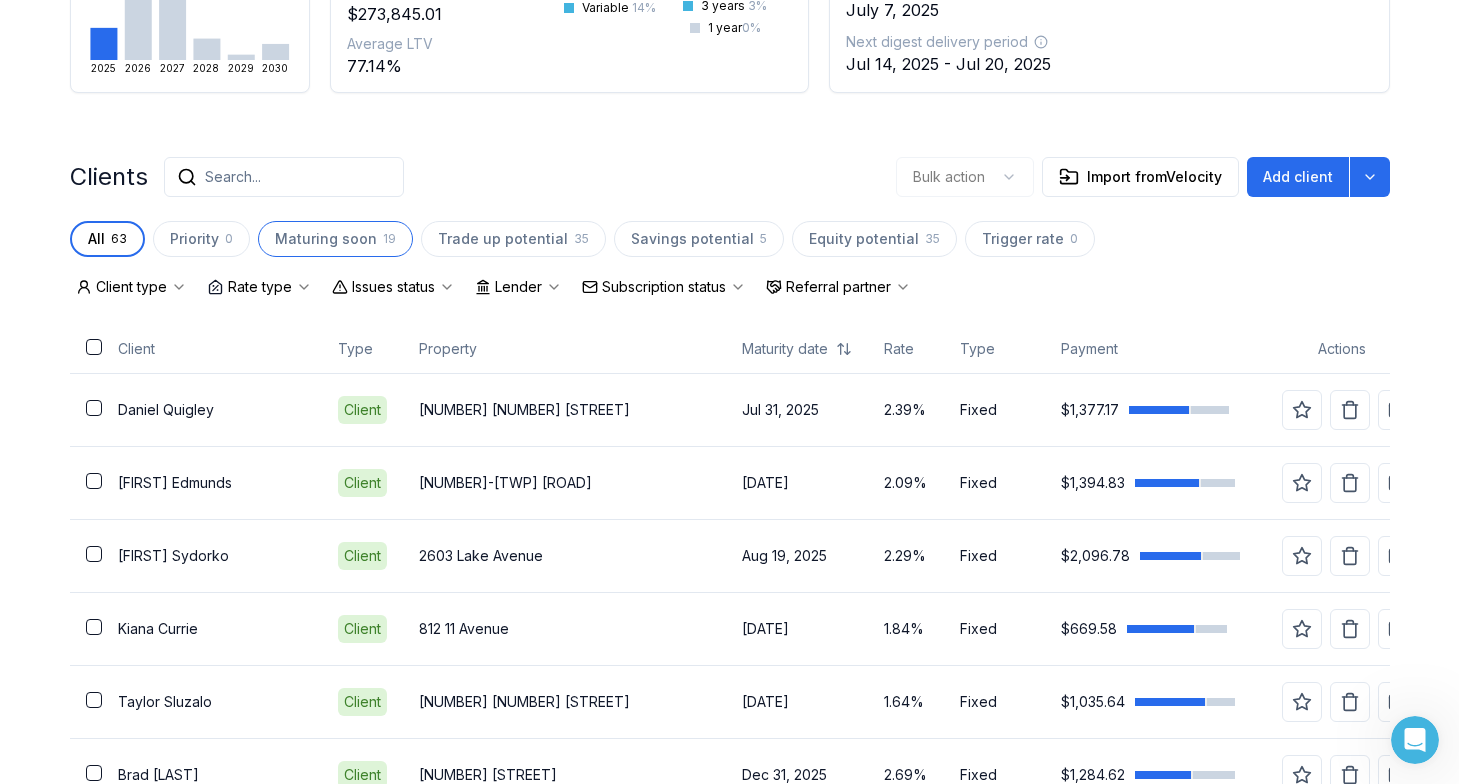 click on "Maturing soon 19" at bounding box center [335, 239] 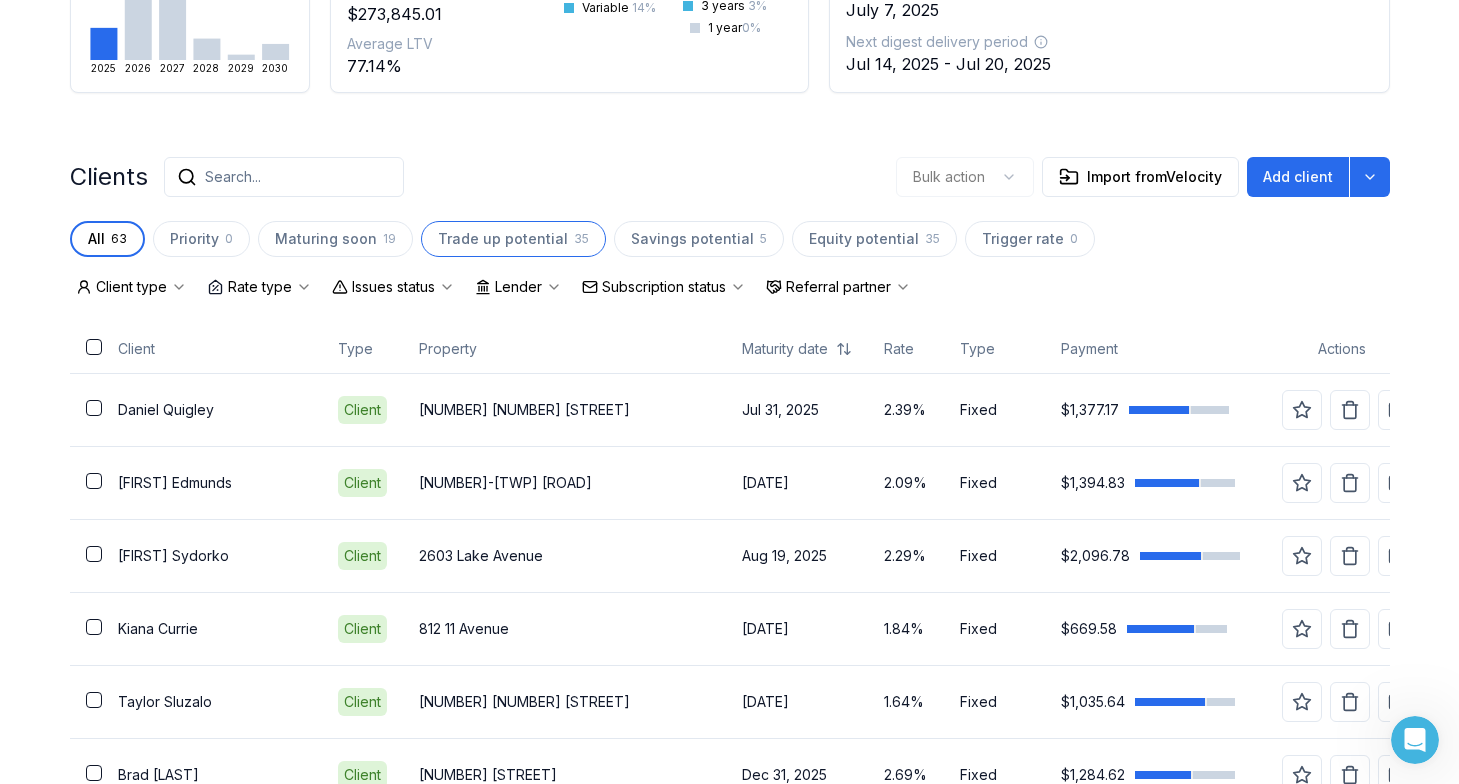 click on "Trade up potential" at bounding box center (503, 239) 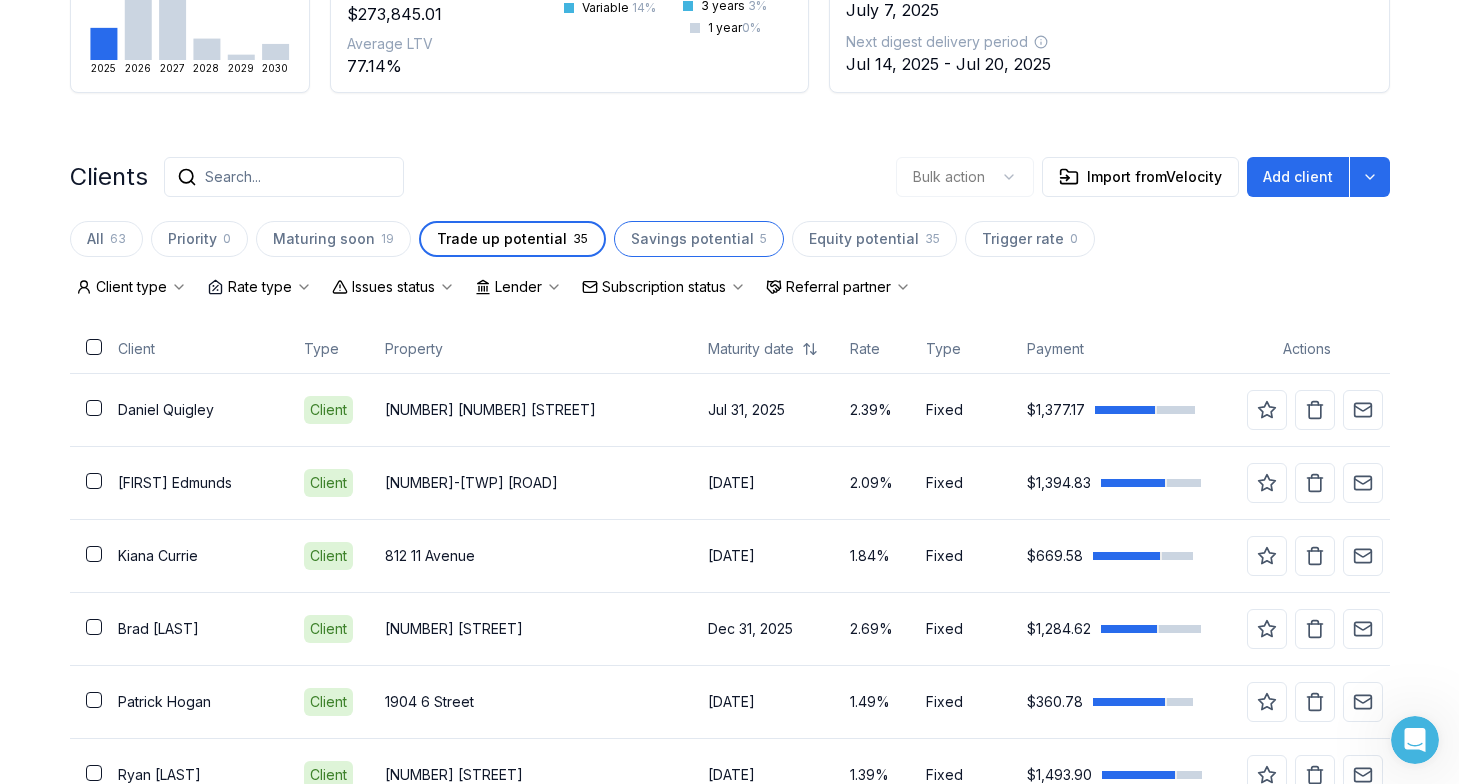 click on "Savings potential" at bounding box center (692, 239) 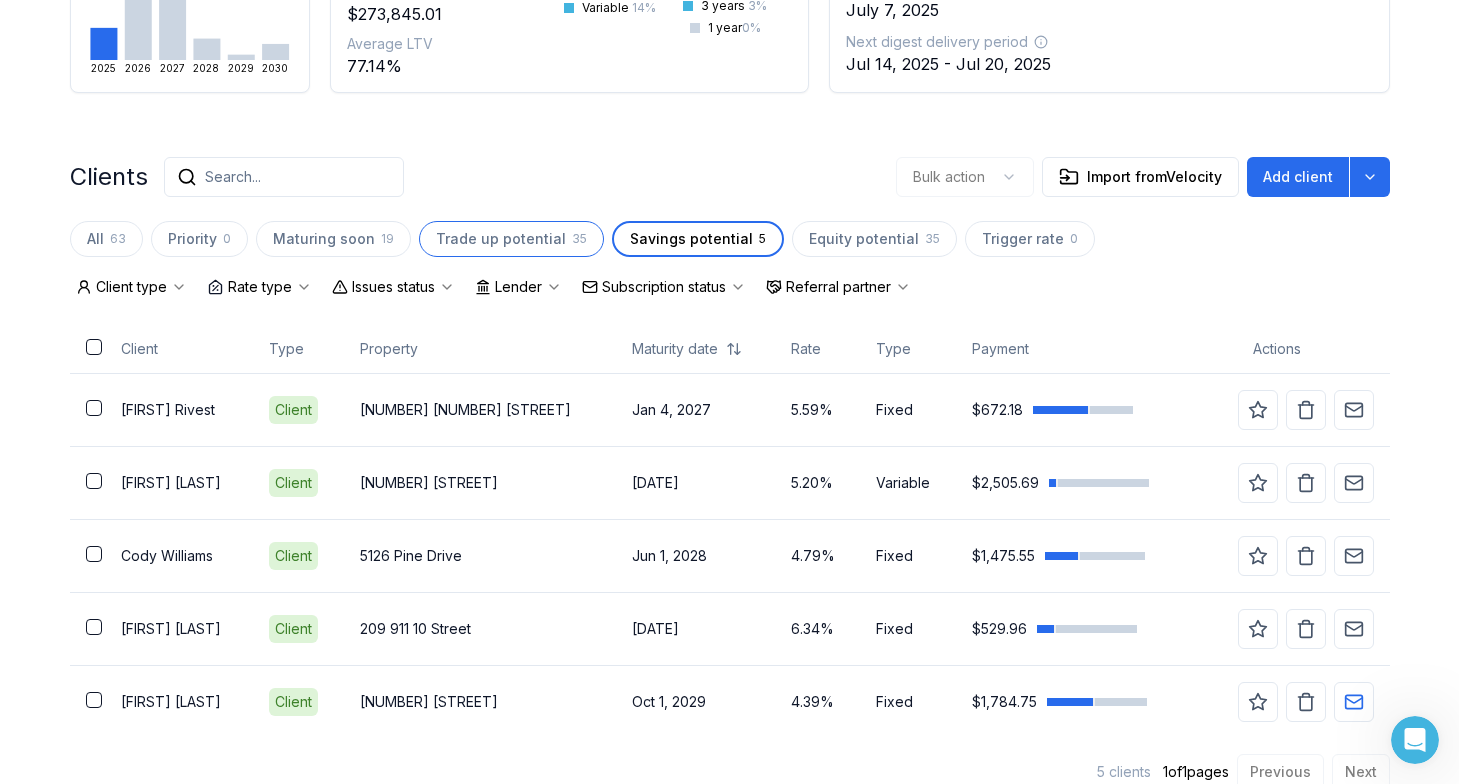 click on "Trade up potential" at bounding box center (501, 239) 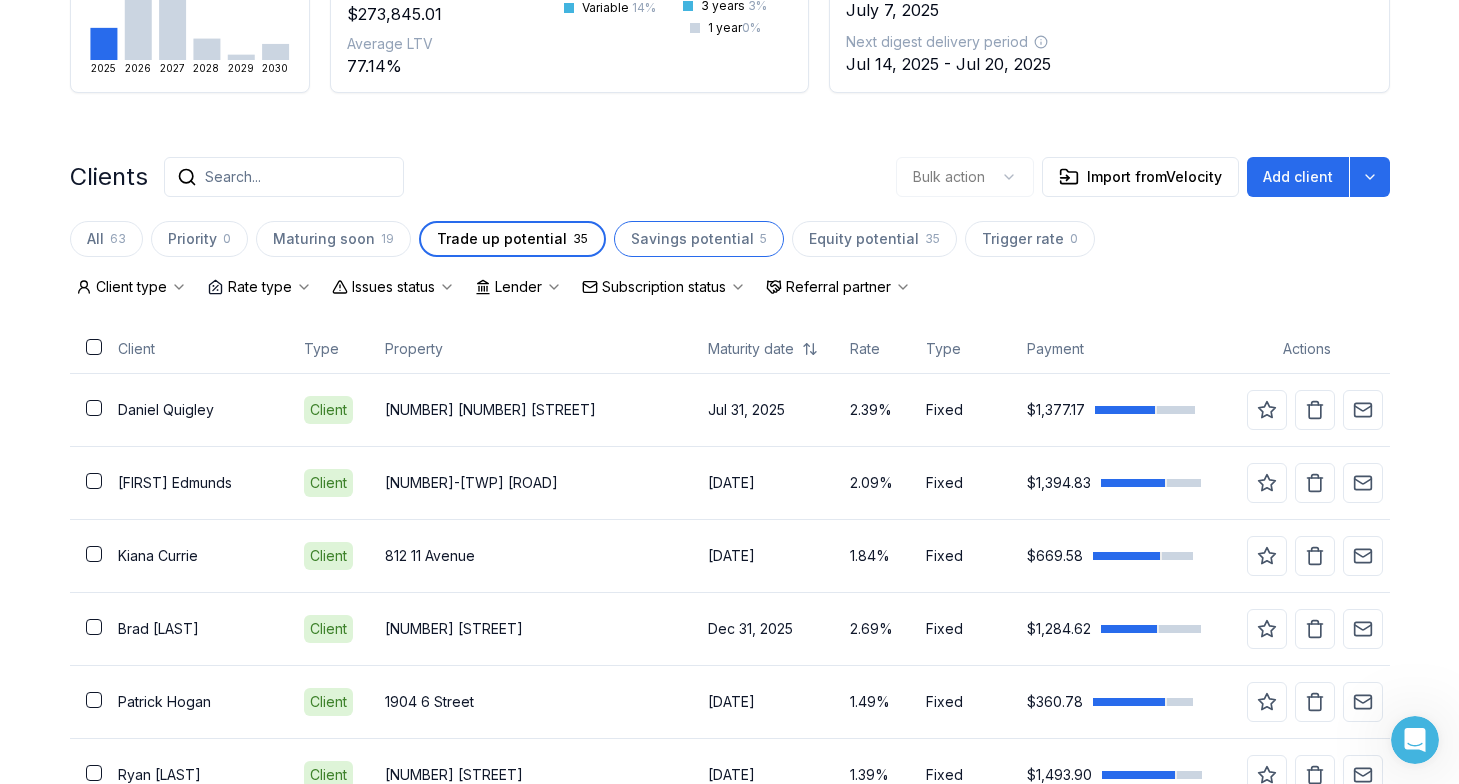 click on "Savings potential" at bounding box center (692, 239) 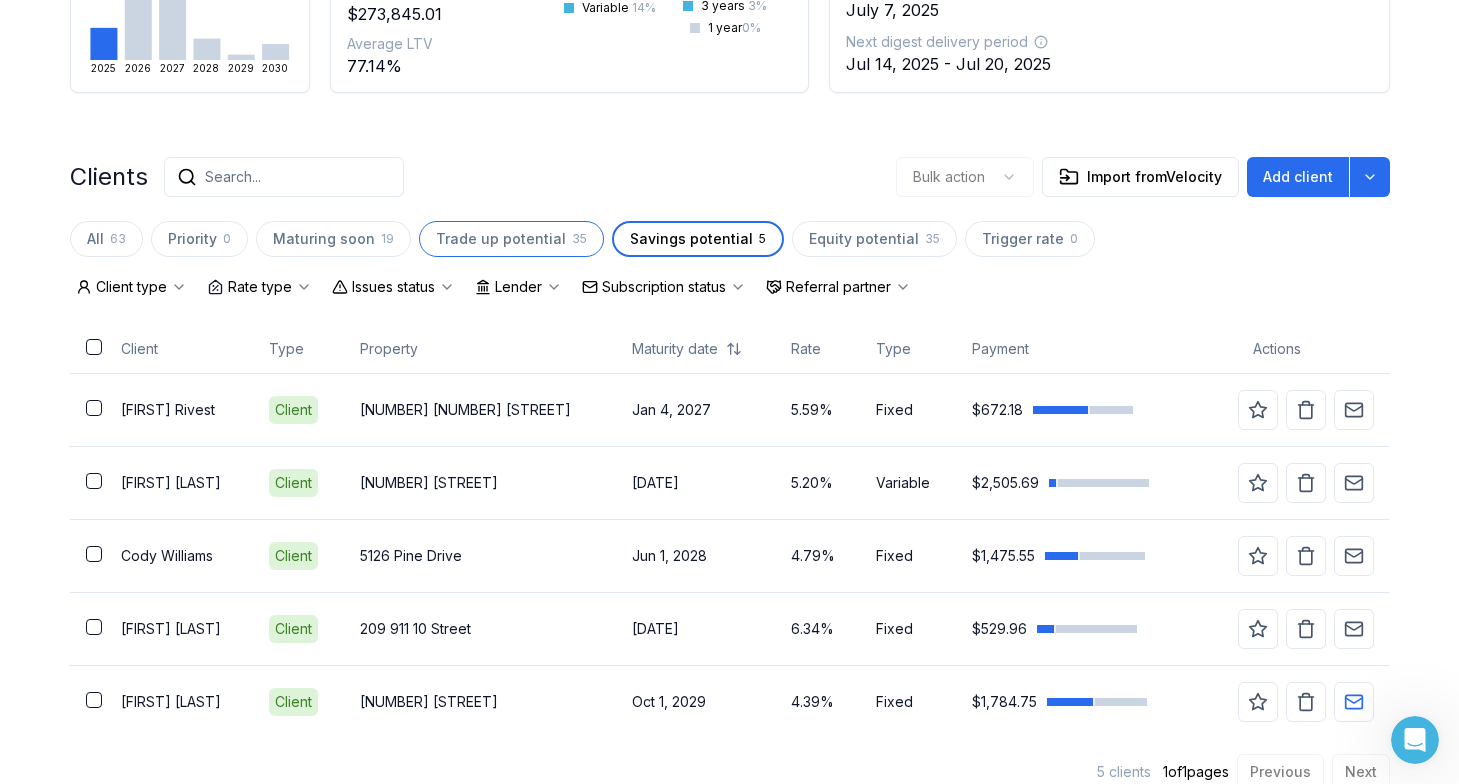 click on "Trade up potential" at bounding box center [501, 239] 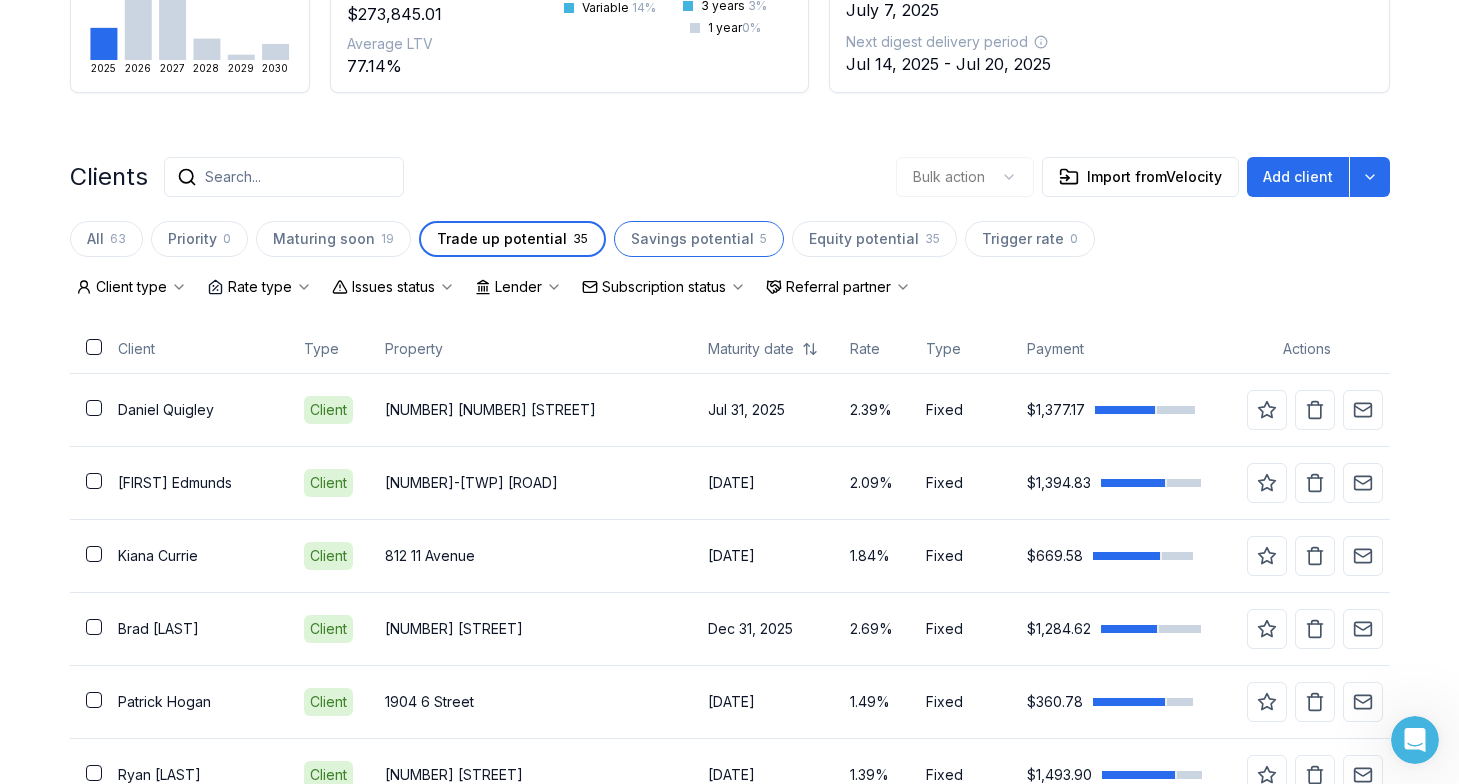 click on "Savings potential" at bounding box center [692, 239] 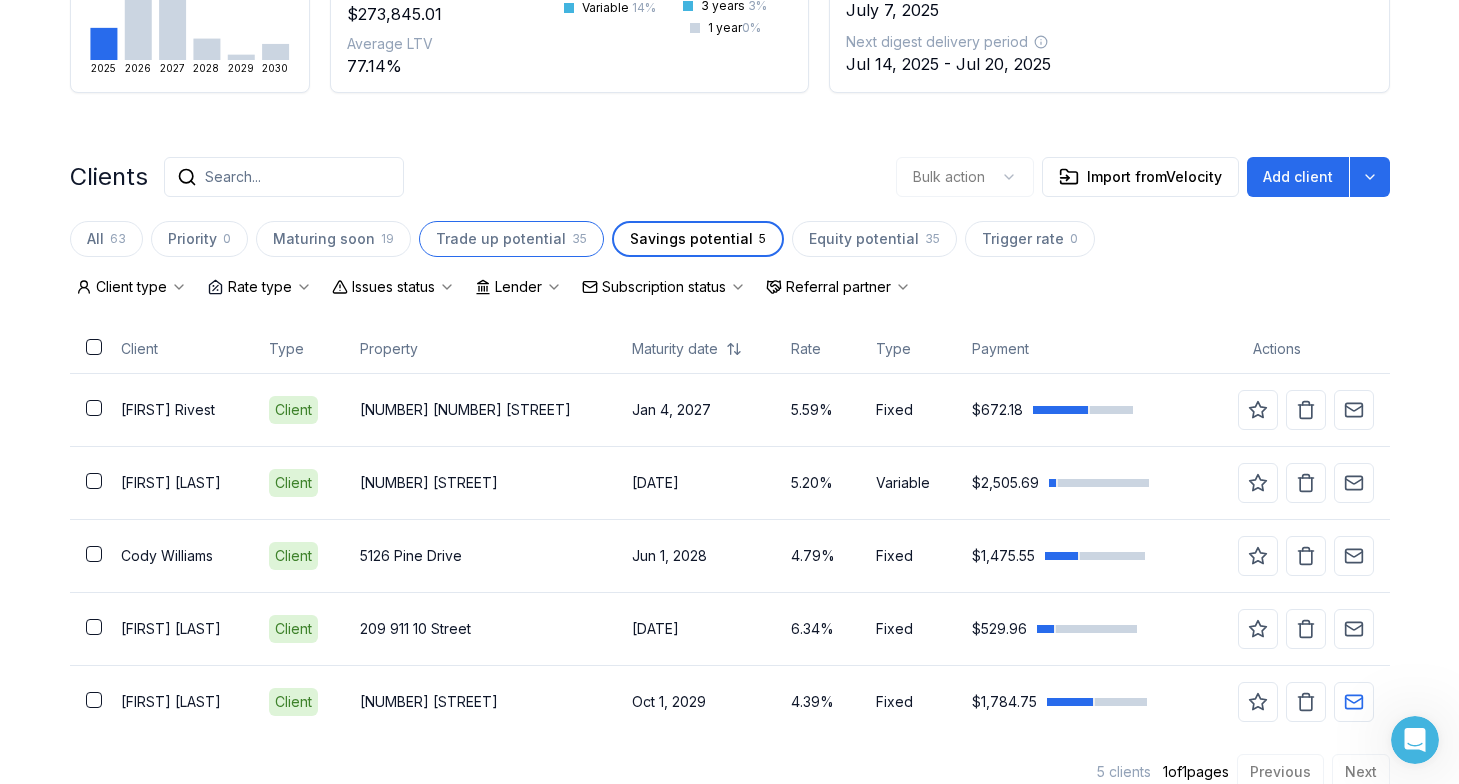 click on "Trade up potential" at bounding box center (501, 239) 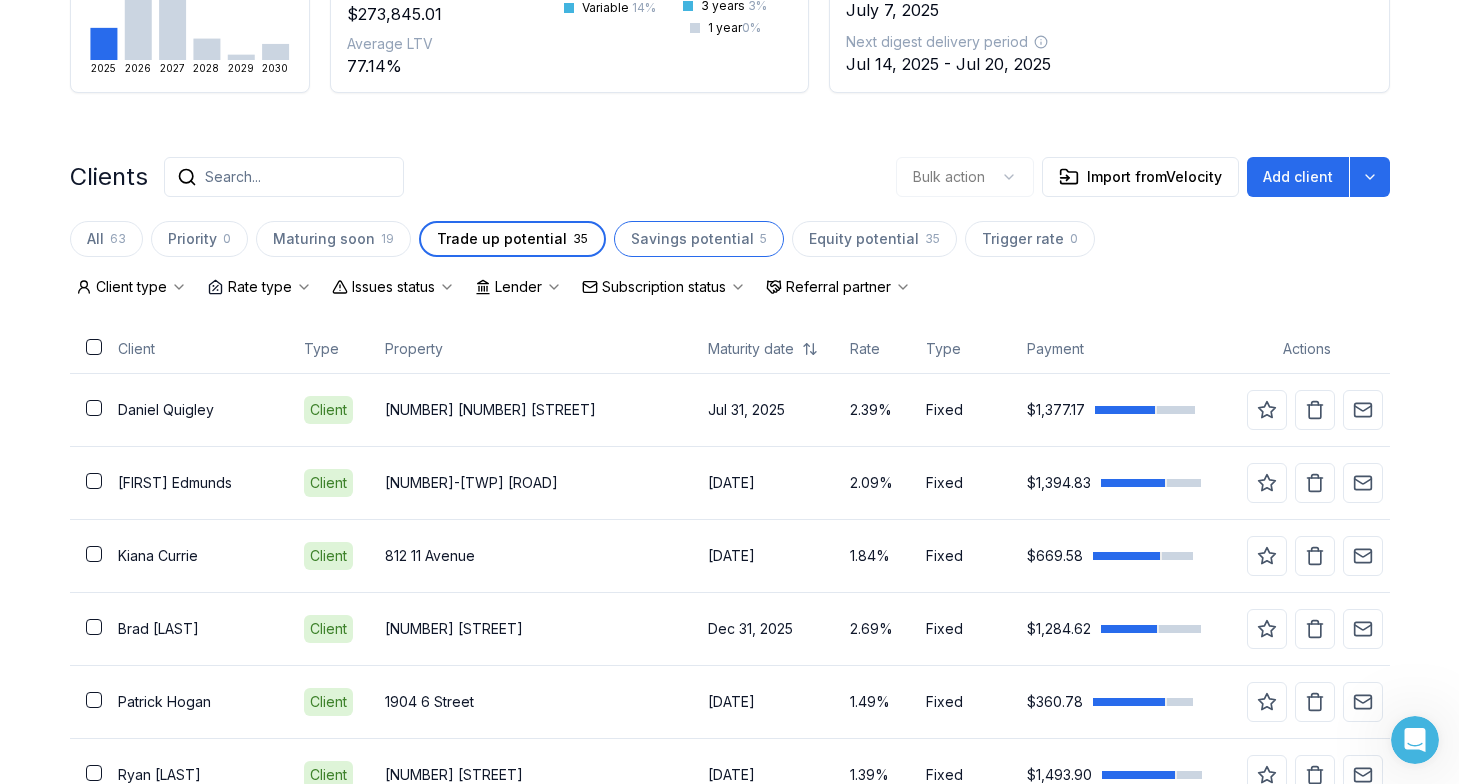 click on "Savings potential" at bounding box center (692, 239) 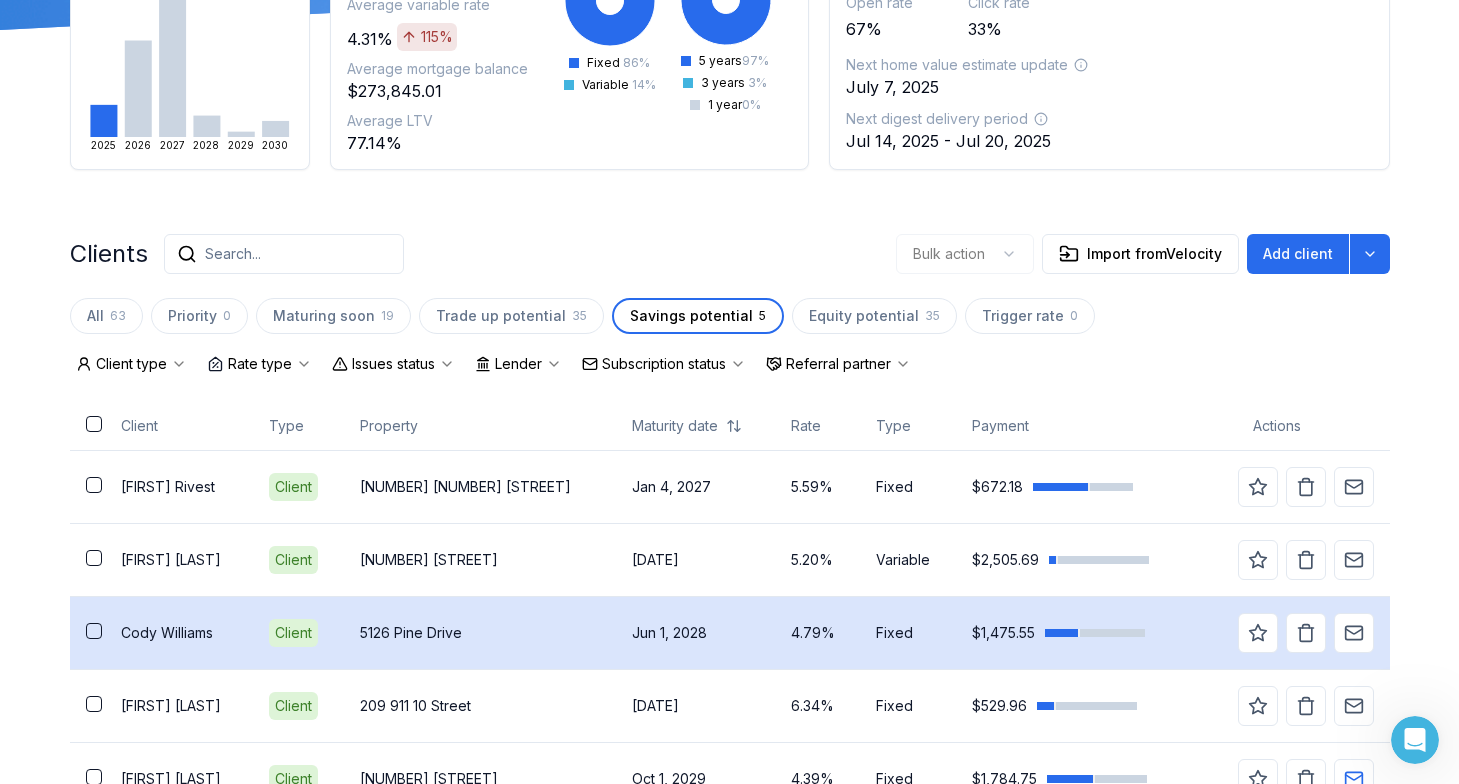 scroll, scrollTop: 252, scrollLeft: 0, axis: vertical 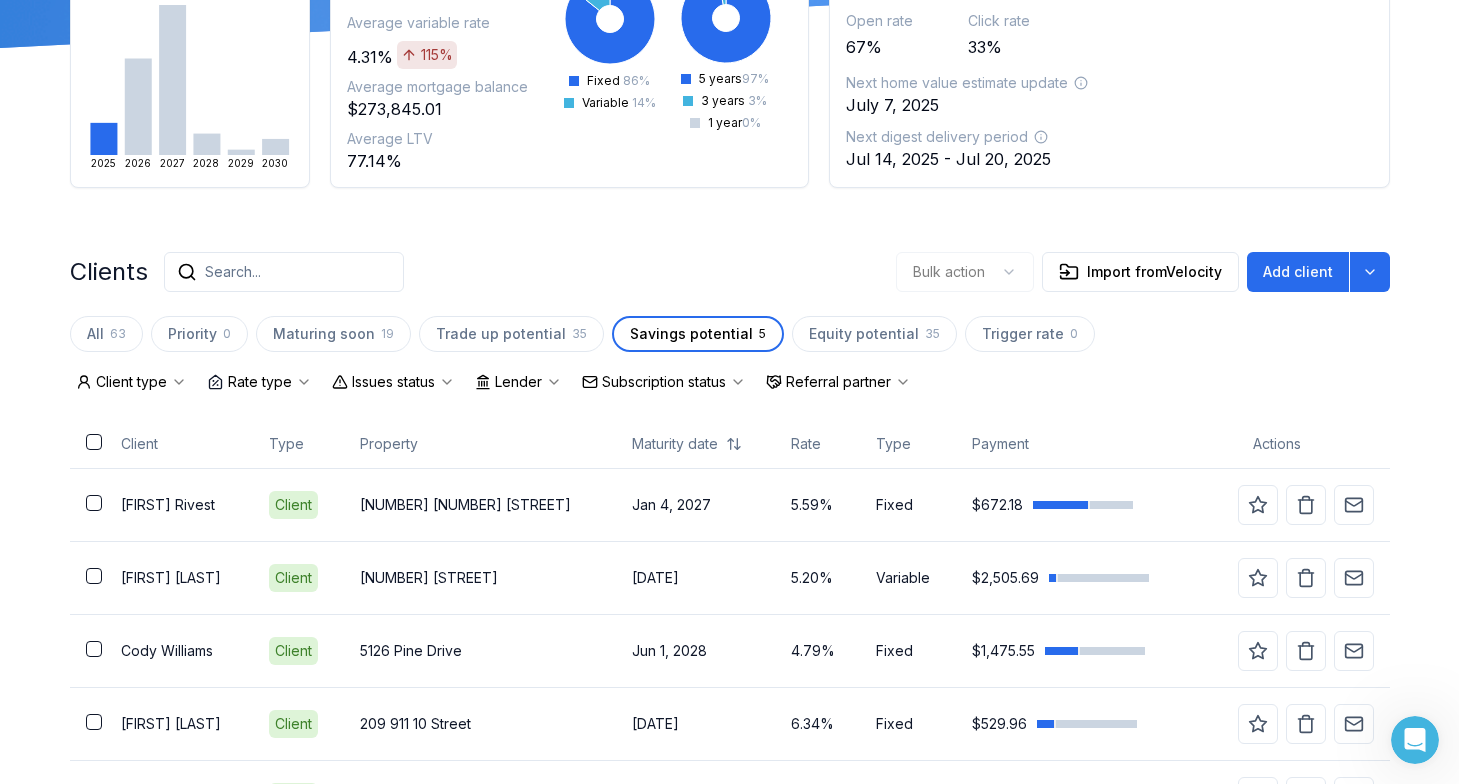 click on "Bulk action   Import from  Velocity Add client" at bounding box center (1143, 272) 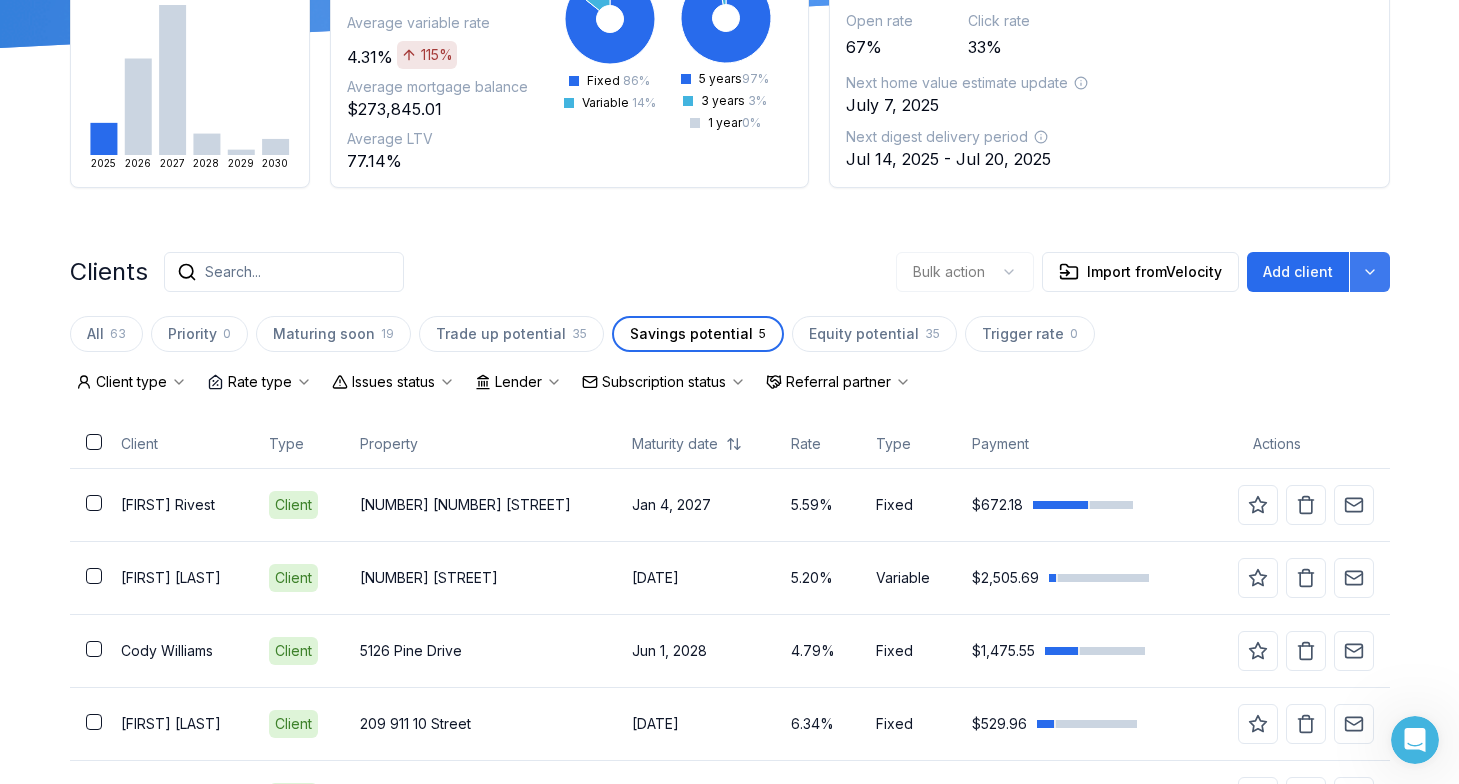click at bounding box center [1370, 272] 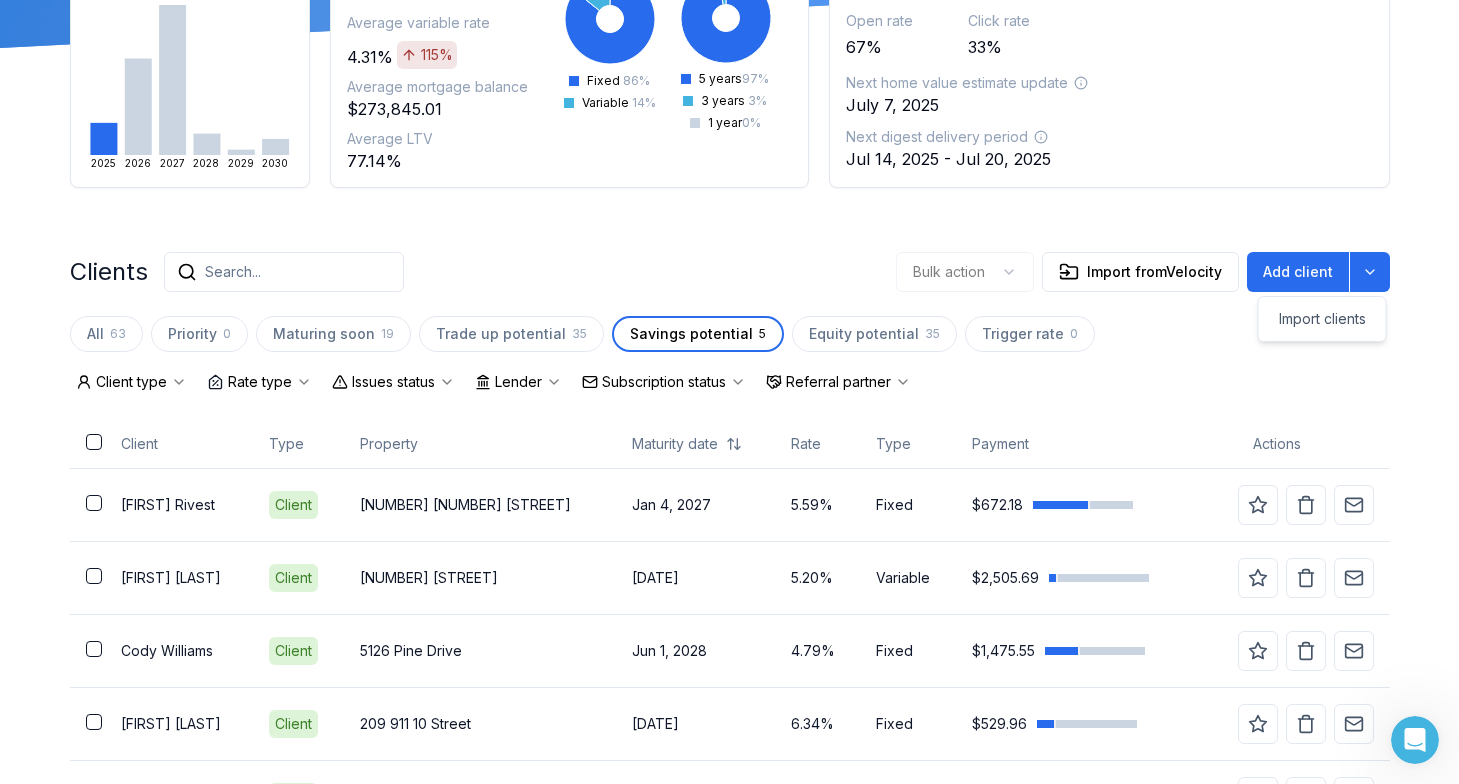 click on "Insights Maturities by year 6 this year 2025 2026 2027 2028 2029 2030 Mortgages All active Average fixed rate 2.87% Average variable rate 4.31% 115% Average mortgage balance $273,845.01 Average LTV 77.14% Fixed   86 % Variable   14 % 5 years  97 % 3 years   3 % 1 year  0 % Digests Export July 2025 Sent 3 Open rate 67% Click rate 33% Next home value estimate update July 7, 2025 Next digest delivery period Jul 14, 2025 - Jul 20, 2025 Clients Search... Bulk action   Import from  Velocity Add client All 63 Priority 0 Maturing soon 19 Trade up potential 35 Savings potential 5 Equity potential 35 Trigger rate 0 Client type Rate type Issues status Lender Subscription status Referral partner Client Type Property Maturity date Rate Type Payment Actions Krystyna   Rivest Client 4522 46 Avenue Jan 4, 2027 5.59% Fixed $672.18 Tanya   Tinney Client 9 52329 Range Road 13 Road Mar 15, 2027 5.20% Variable $2,505.69 Cody   Williams Client 5126 Pine Drive Jun 1, 2028 4.79% Fixed $1,475.55 Joshua   Michaud Client Oct 25, 2028" at bounding box center (730, 374) 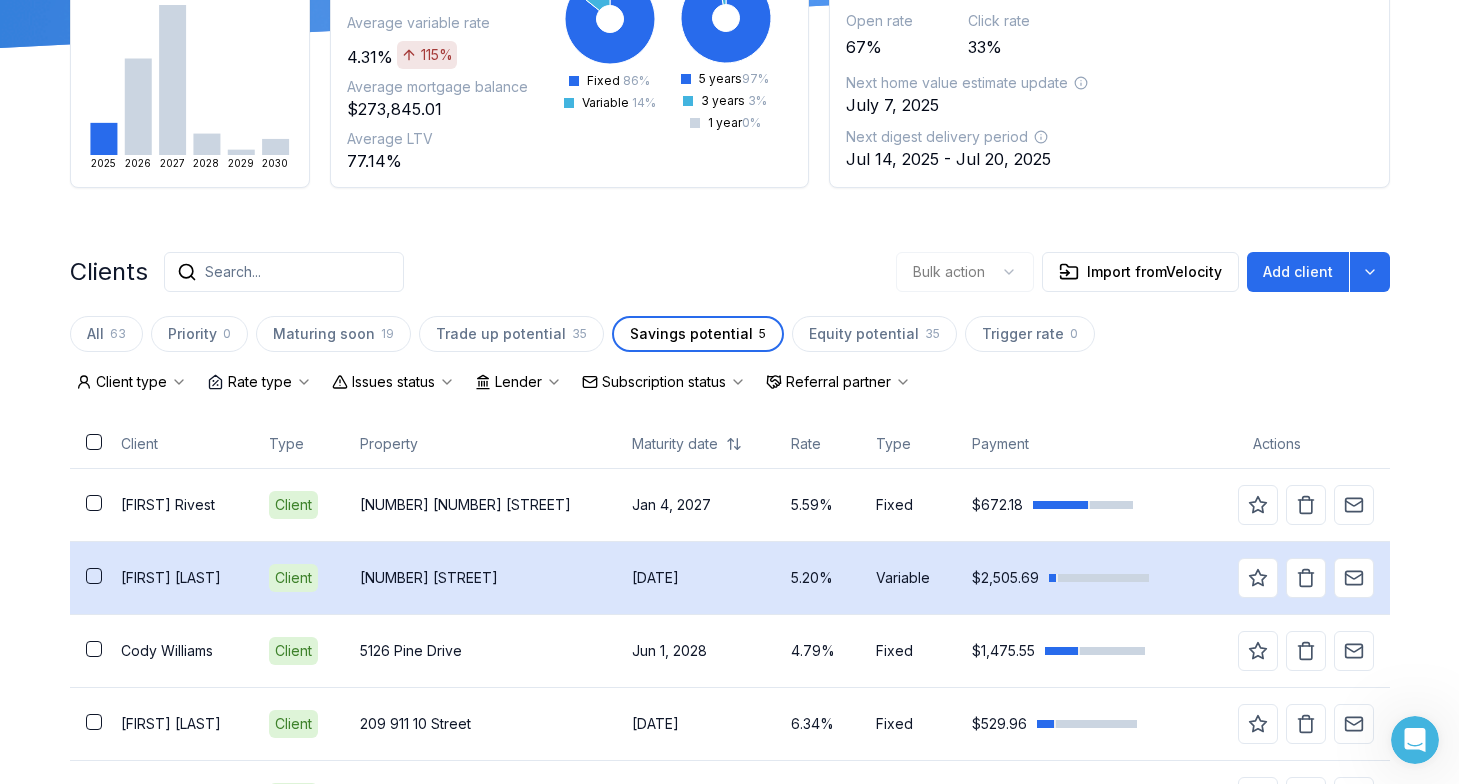 click on "Tanya   Tinney" at bounding box center [179, 578] 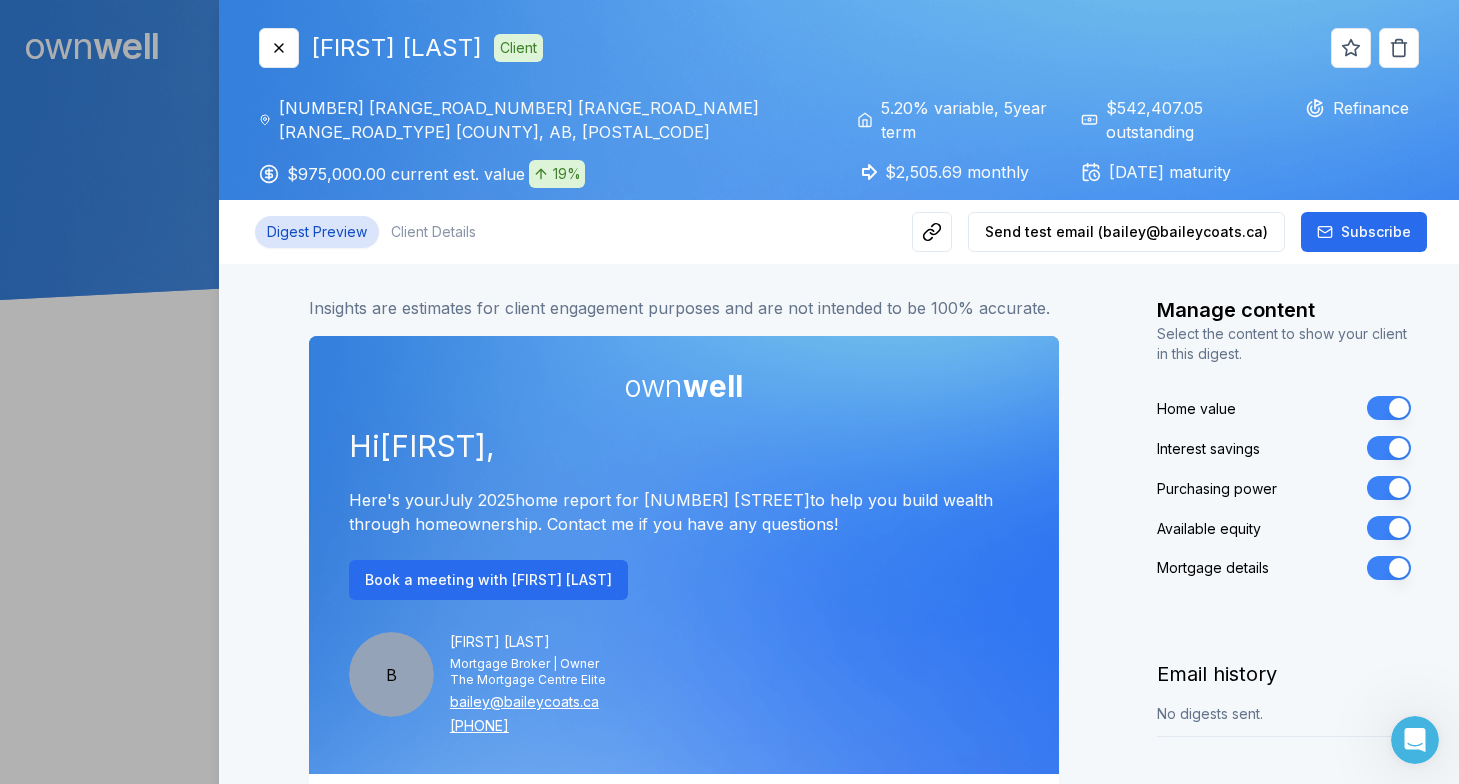 scroll, scrollTop: 0, scrollLeft: 0, axis: both 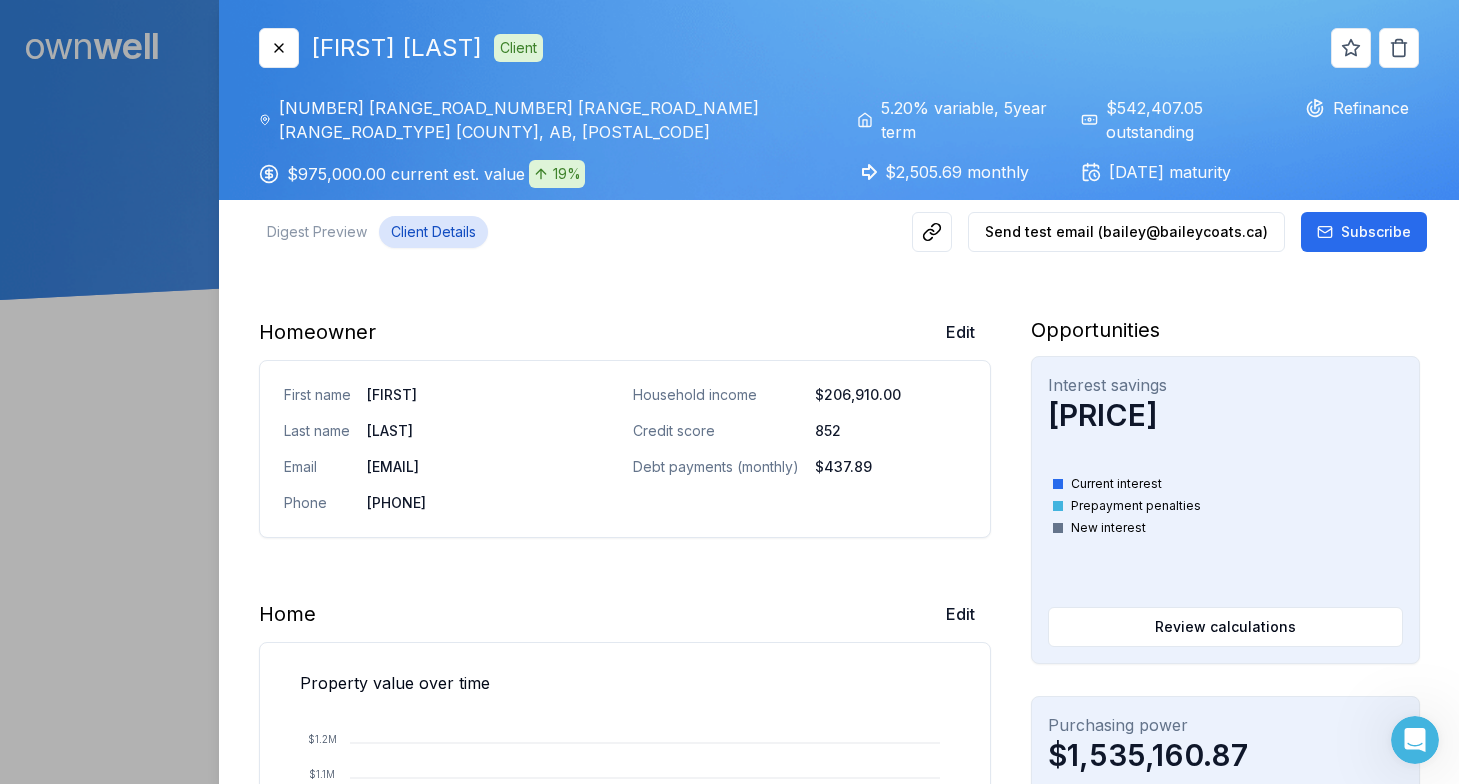 click on "Client Details" at bounding box center (433, 232) 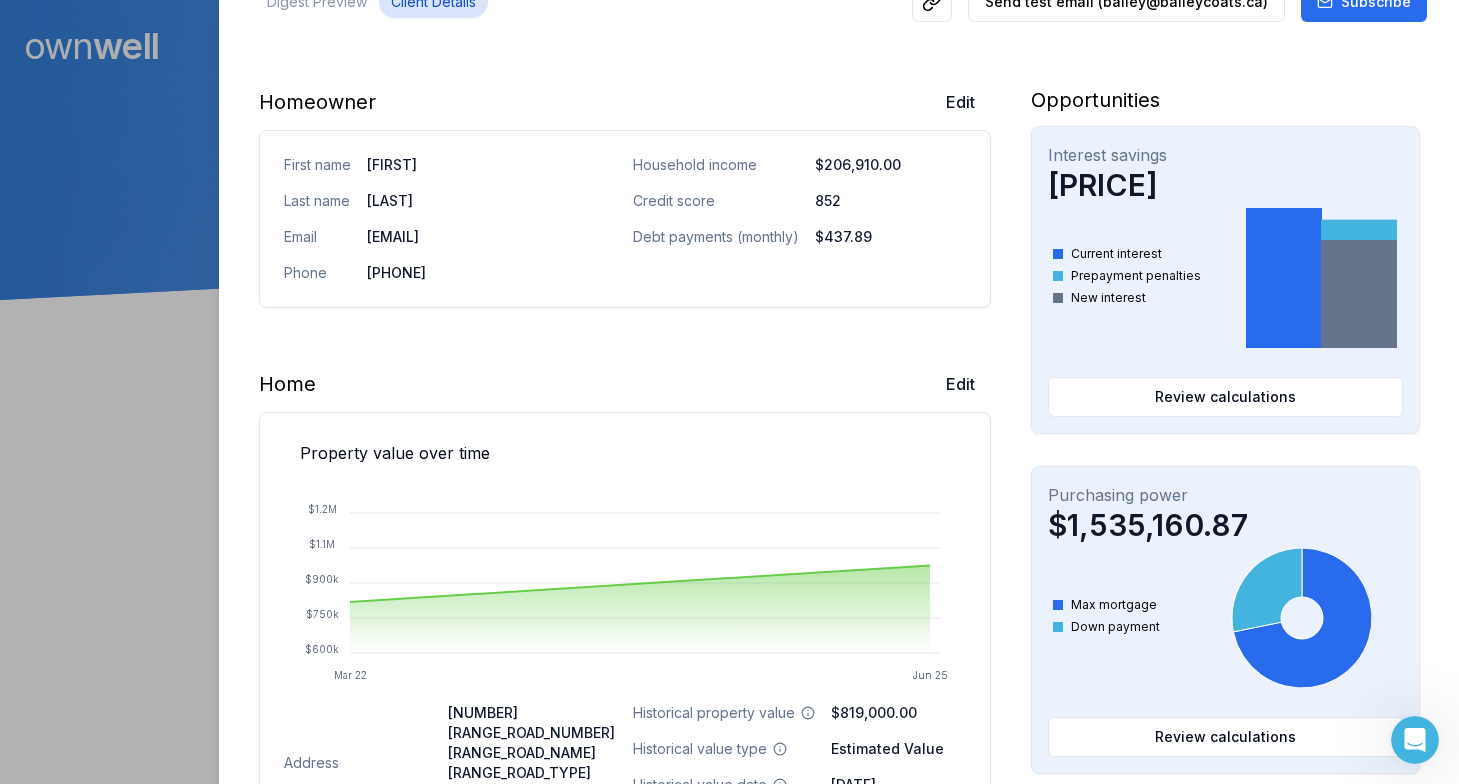 scroll, scrollTop: 0, scrollLeft: 0, axis: both 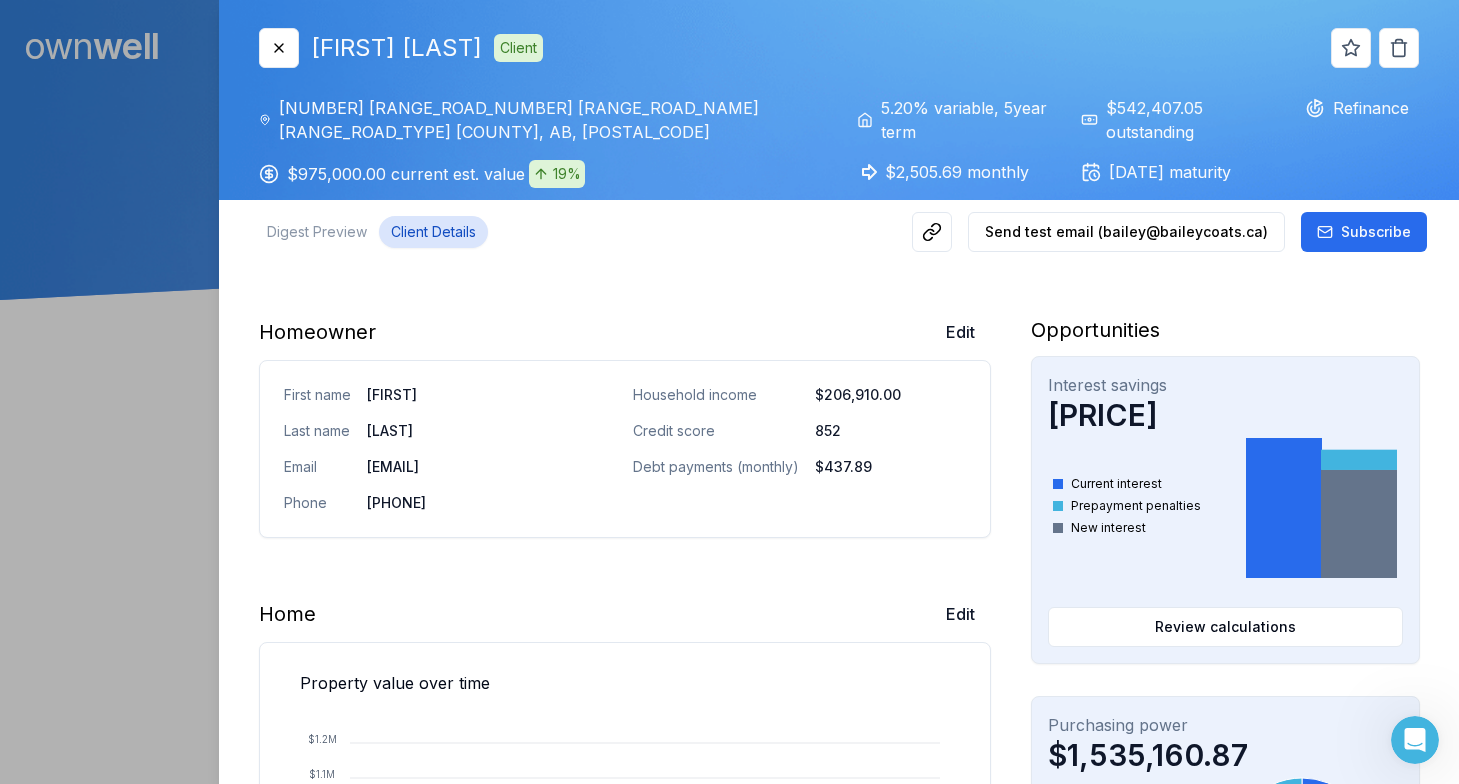 click on "5.20%   variable ,   5  year term" at bounding box center (953, 120) 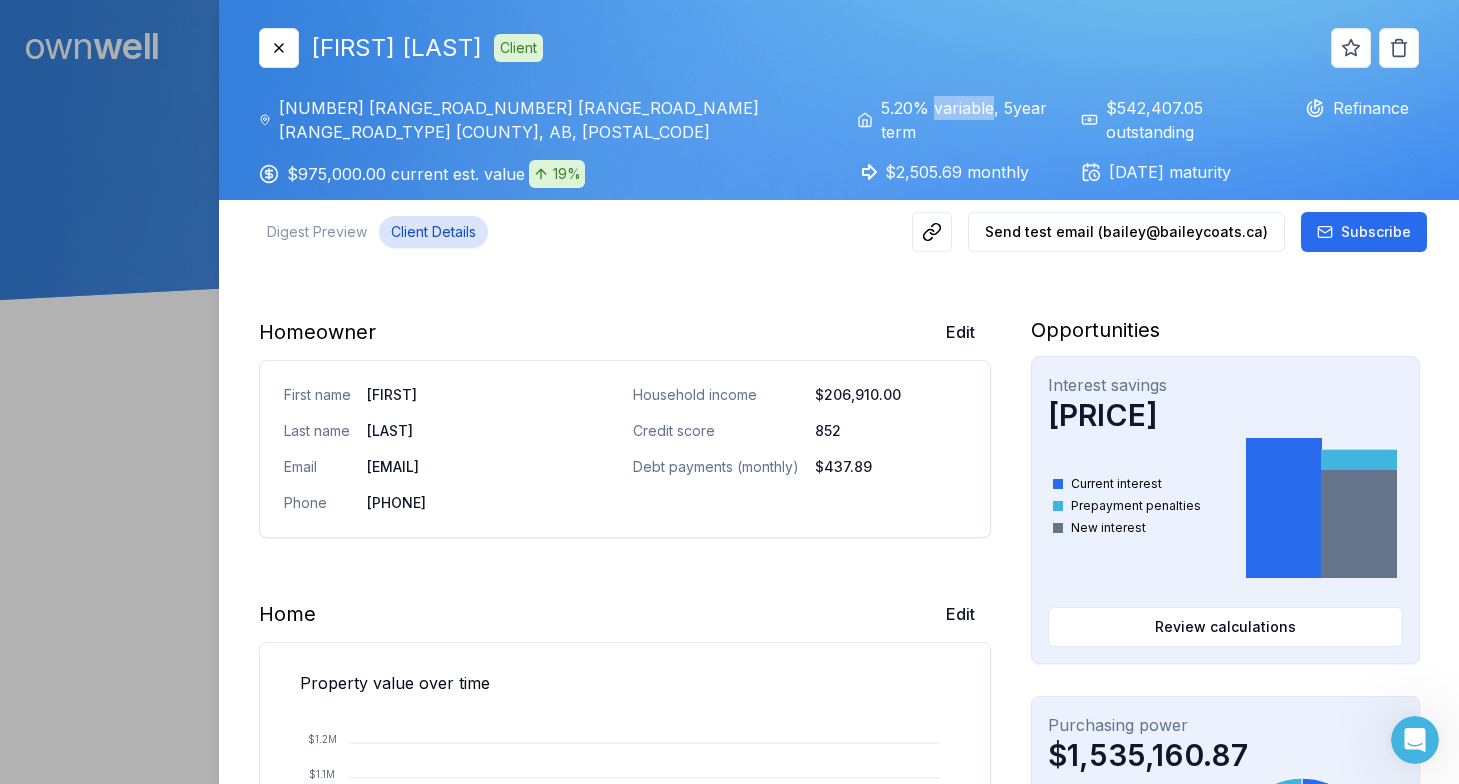 click on "5.20%   variable ,   5  year term" at bounding box center [953, 120] 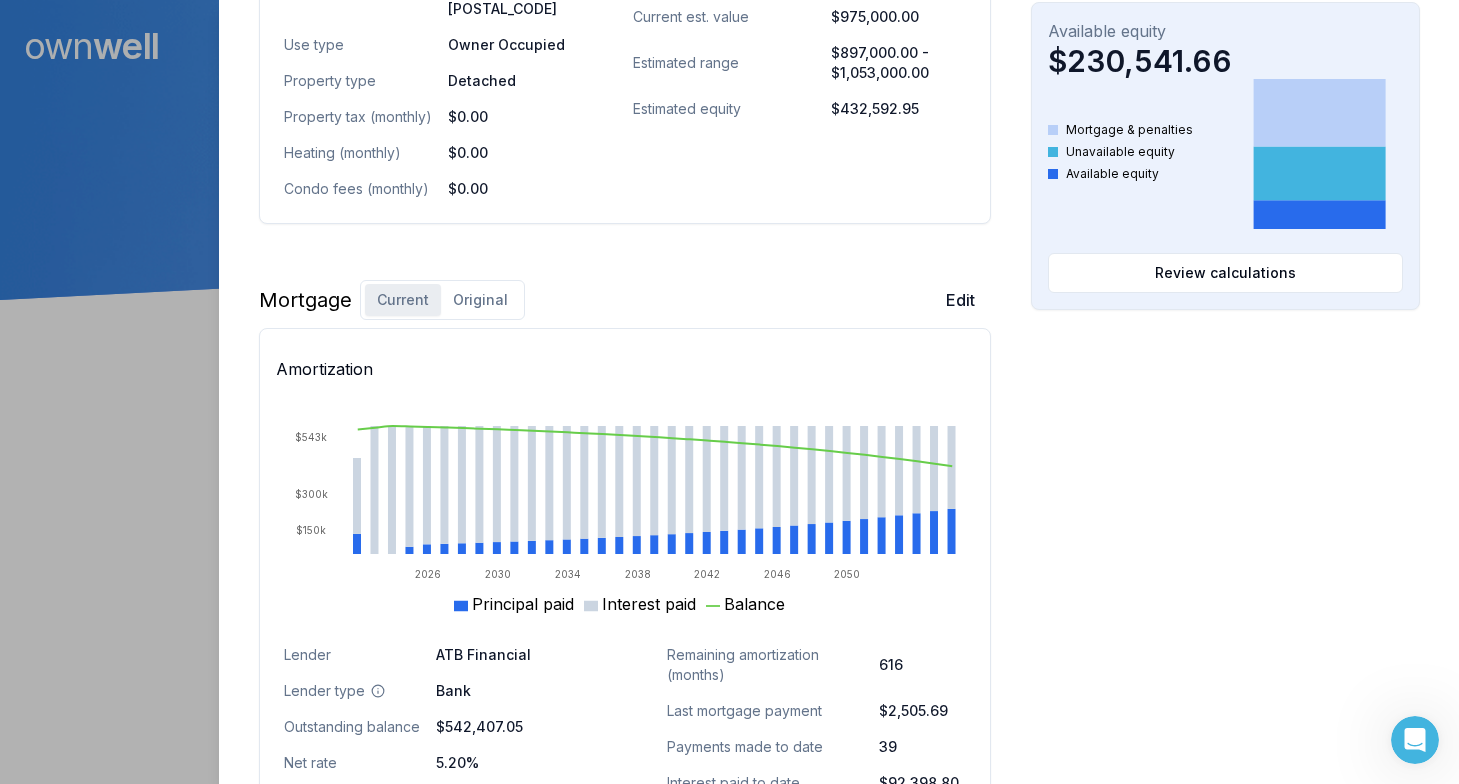 scroll, scrollTop: 1045, scrollLeft: 0, axis: vertical 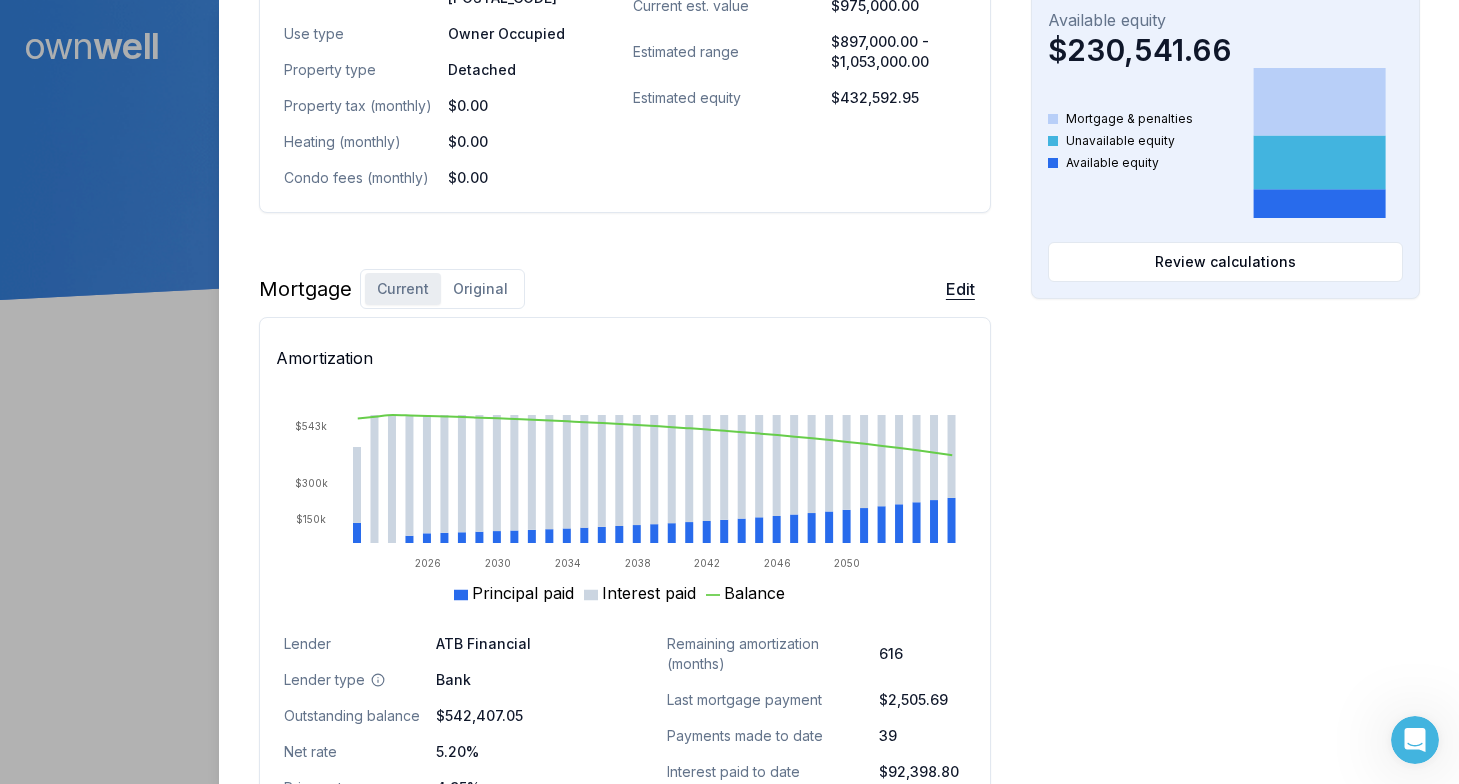 click on "Edit" at bounding box center (960, 289) 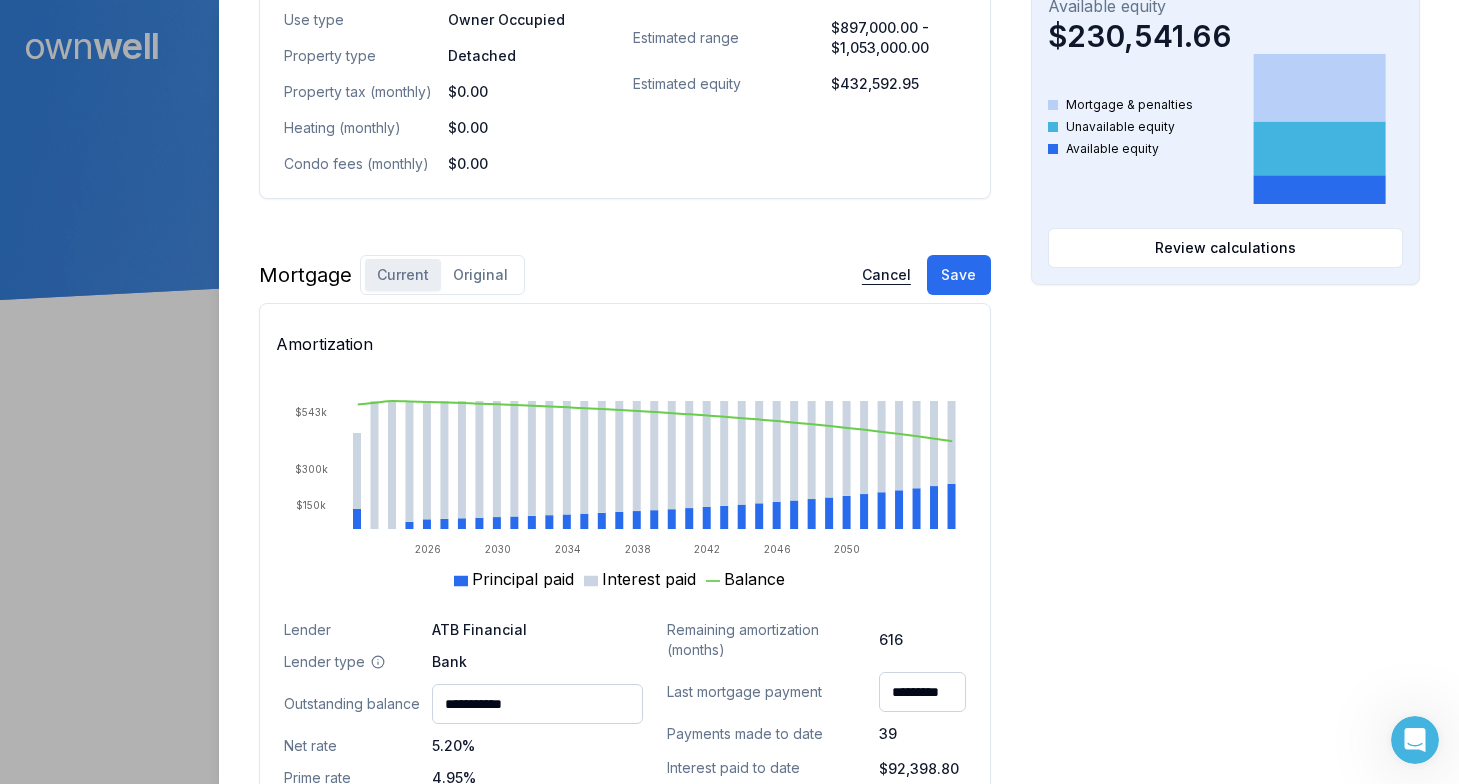 scroll, scrollTop: 990, scrollLeft: 0, axis: vertical 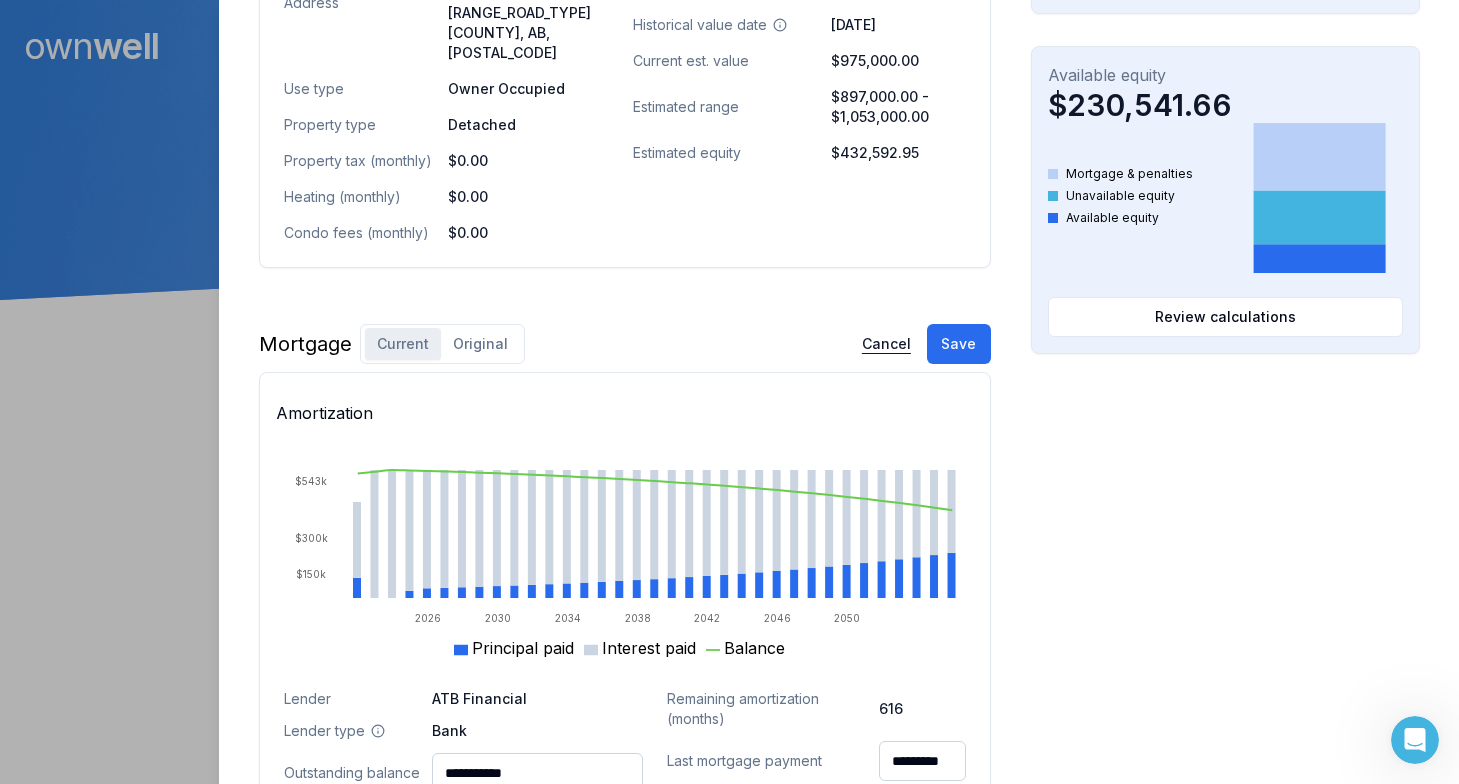 click on "Cancel" at bounding box center [886, 344] 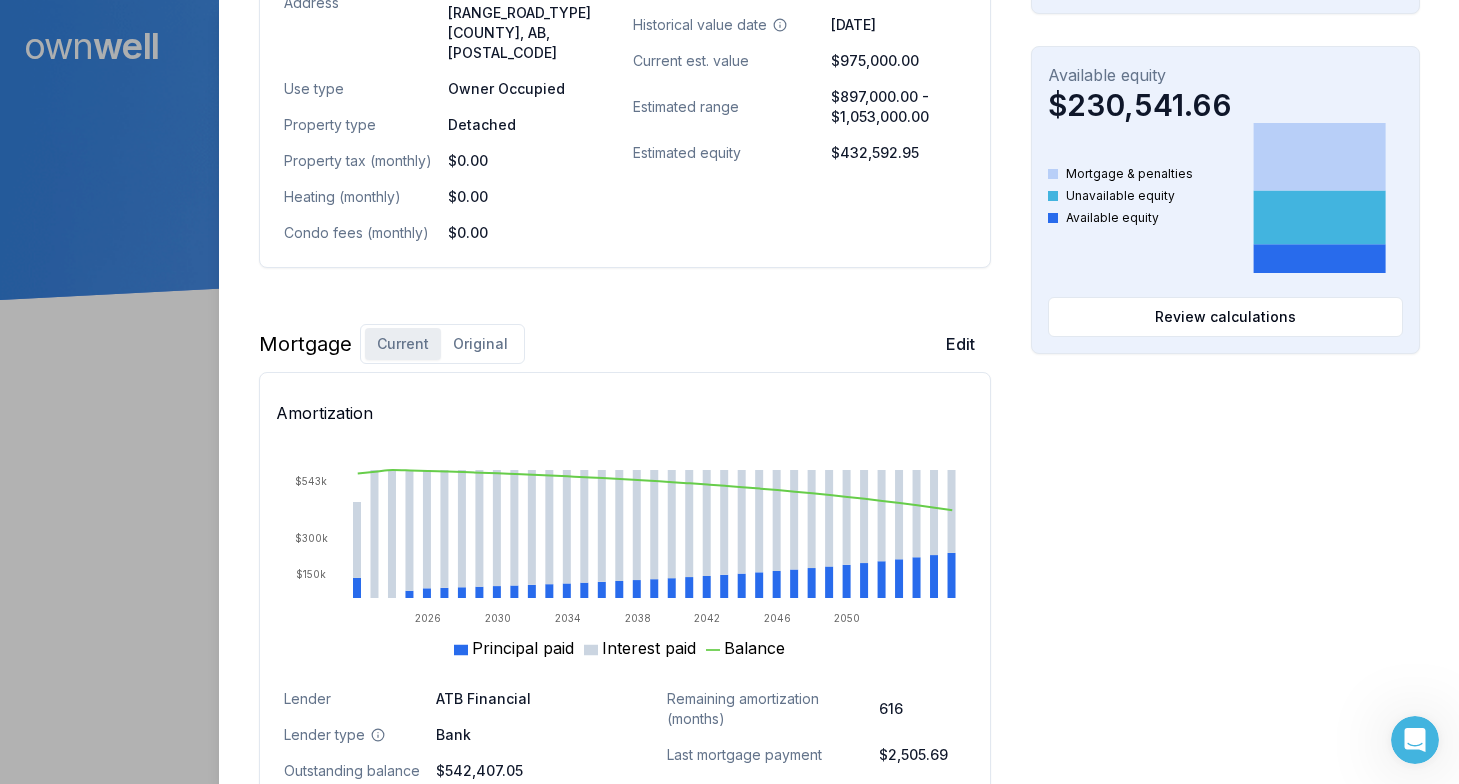 click on "Original" at bounding box center (480, 344) 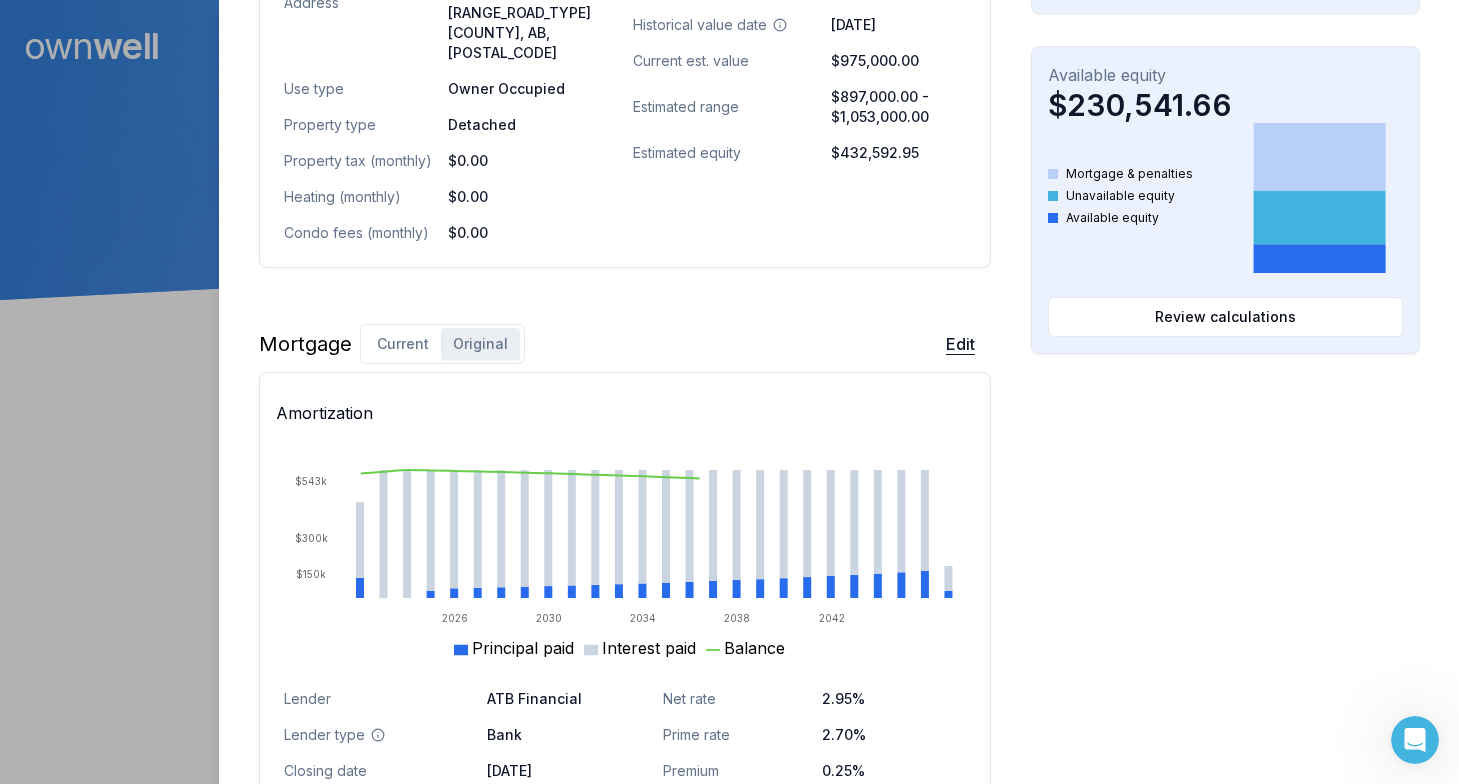 click on "Edit" at bounding box center (960, 344) 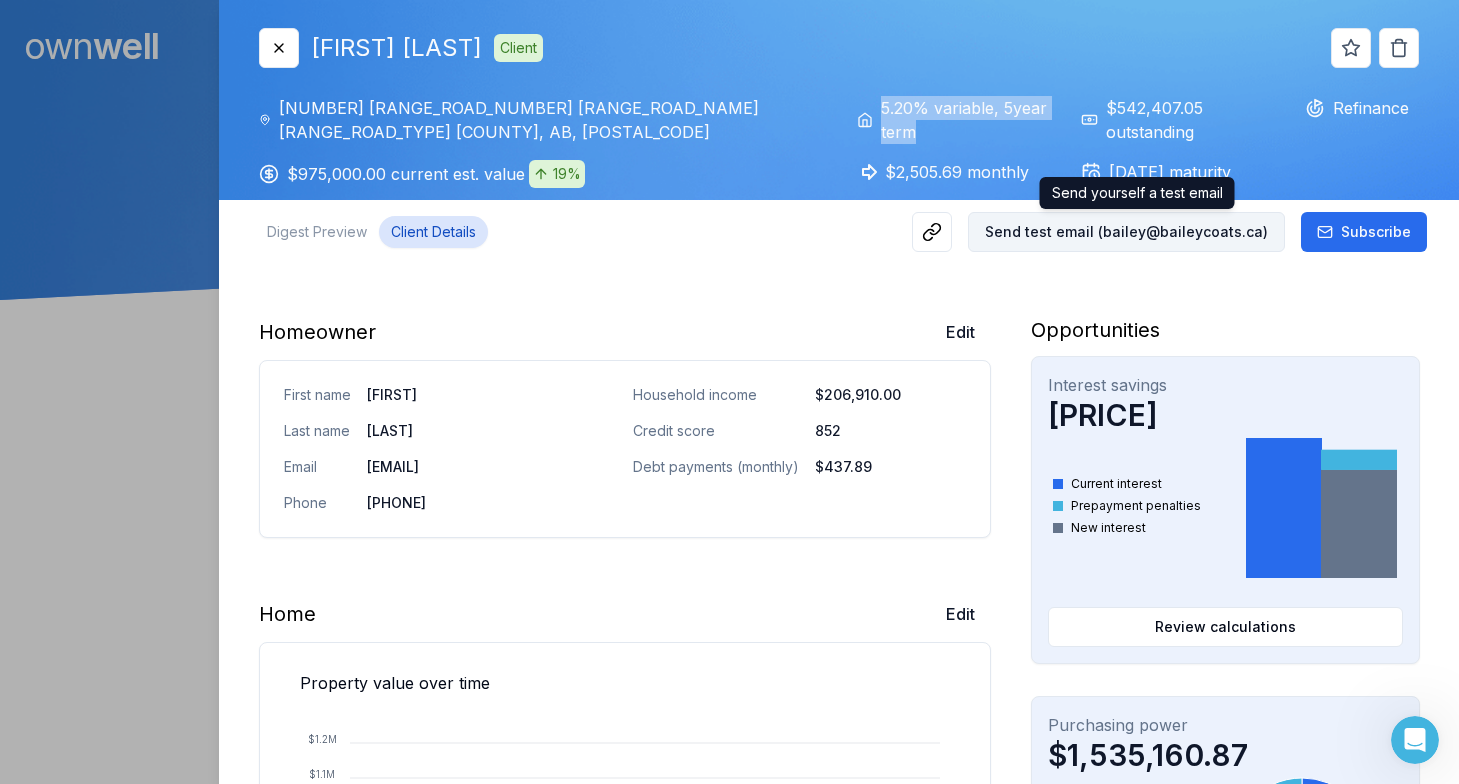 scroll, scrollTop: 0, scrollLeft: 0, axis: both 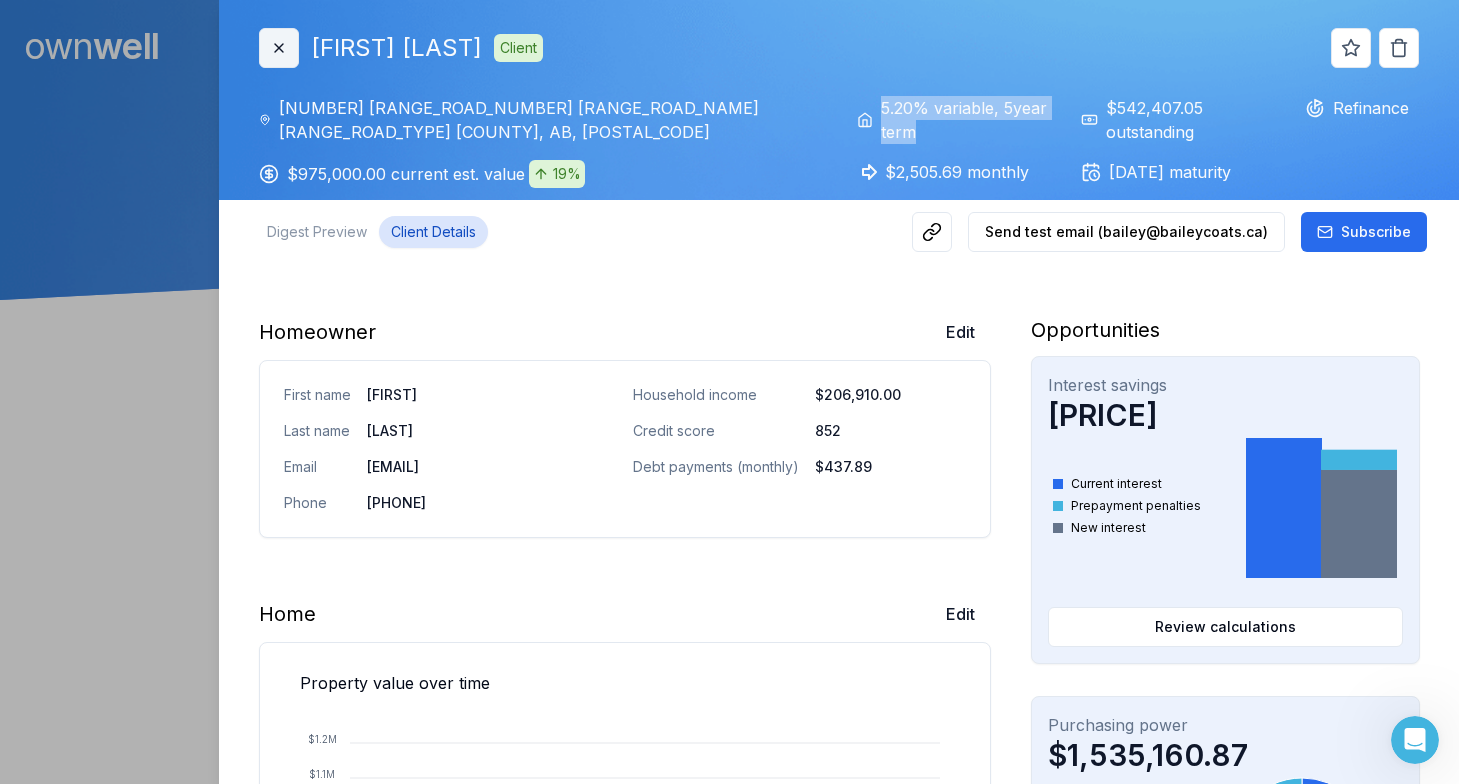 click 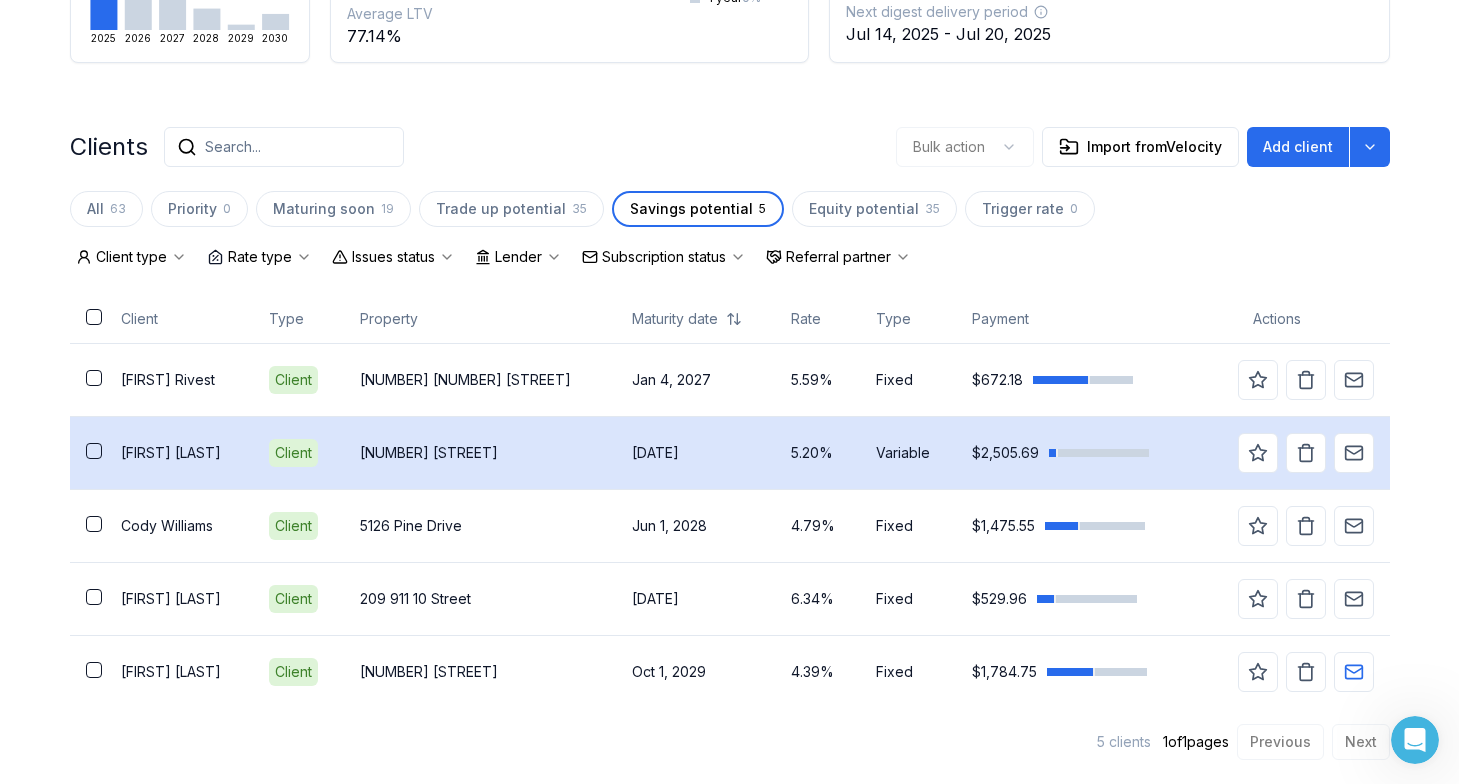 scroll, scrollTop: 377, scrollLeft: 0, axis: vertical 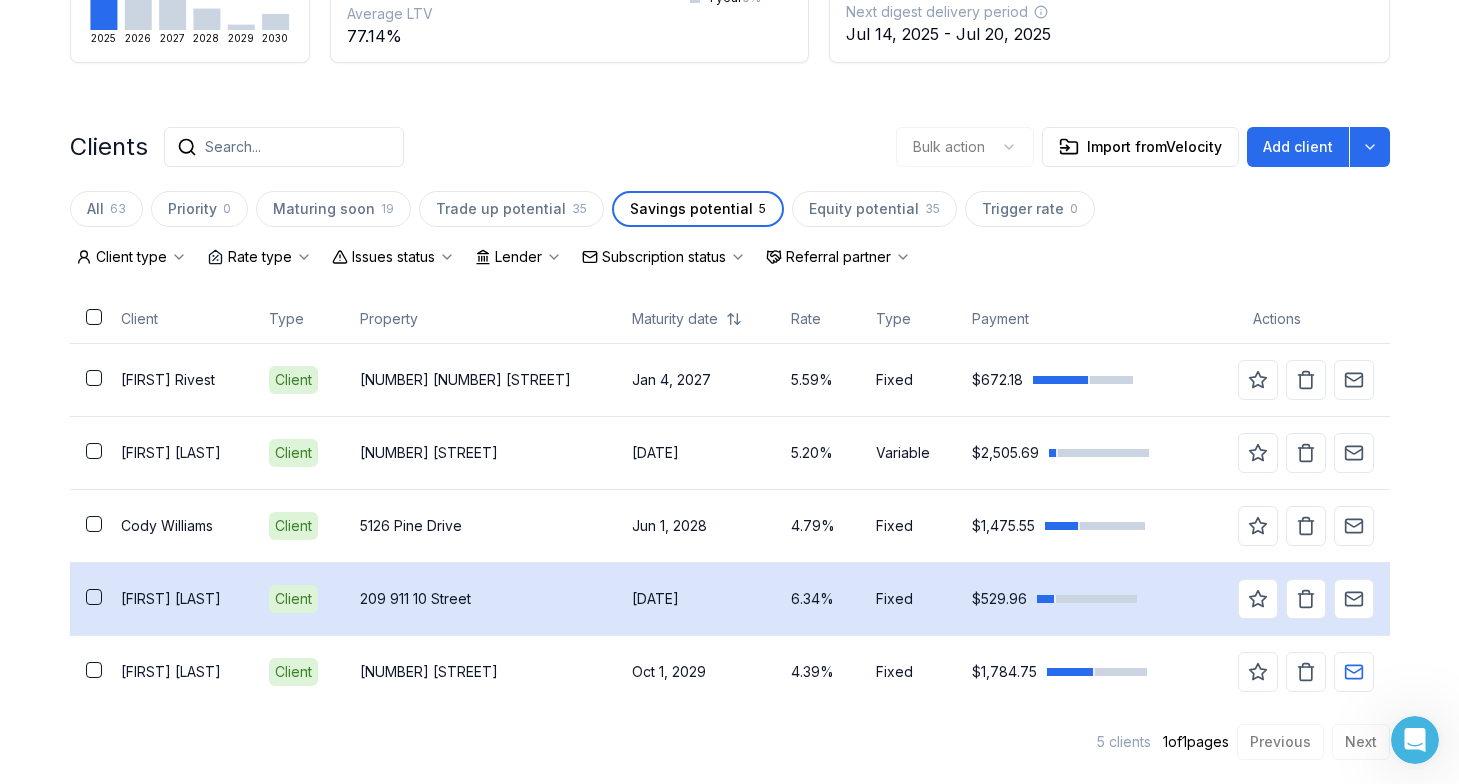 click on "209 911 10 Street" at bounding box center (480, 599) 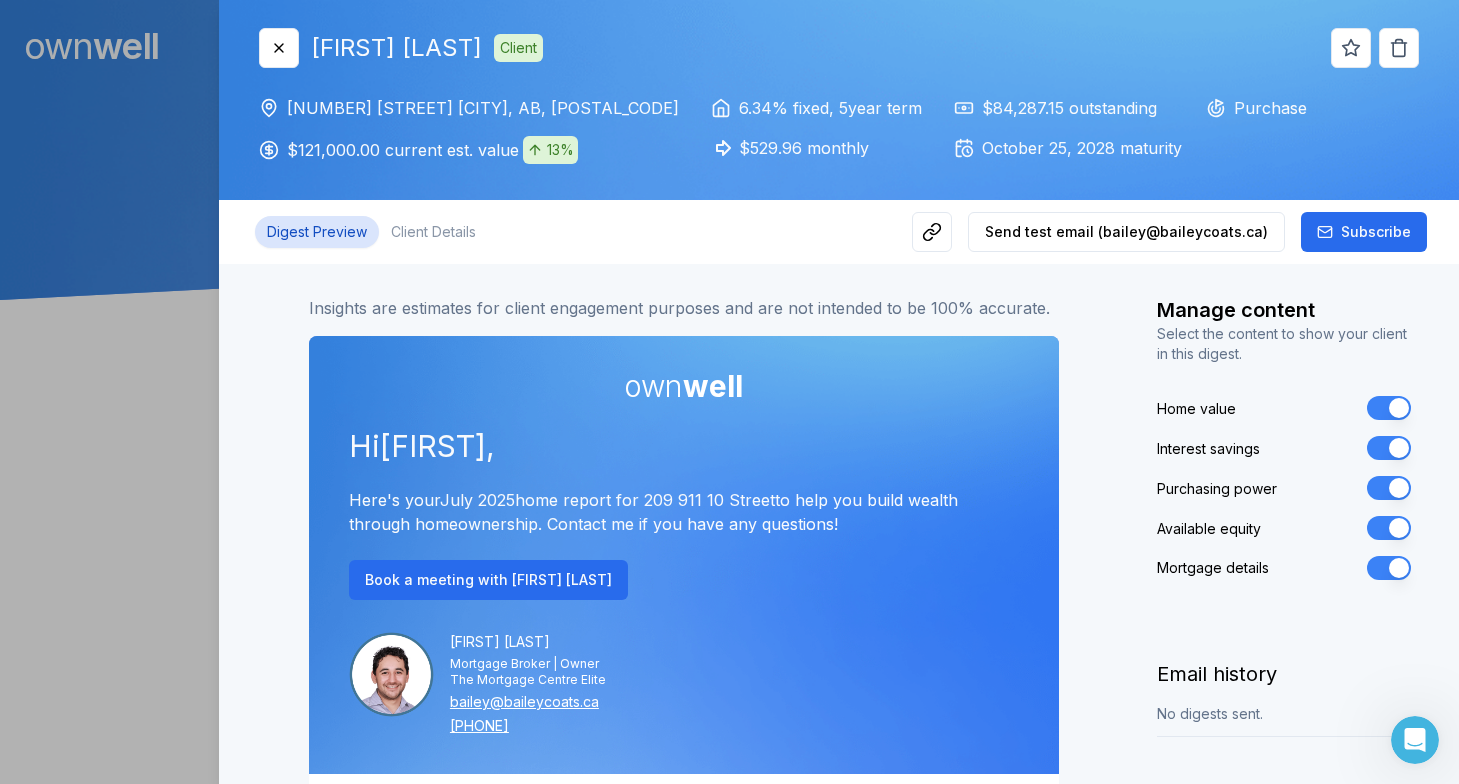scroll, scrollTop: 0, scrollLeft: 0, axis: both 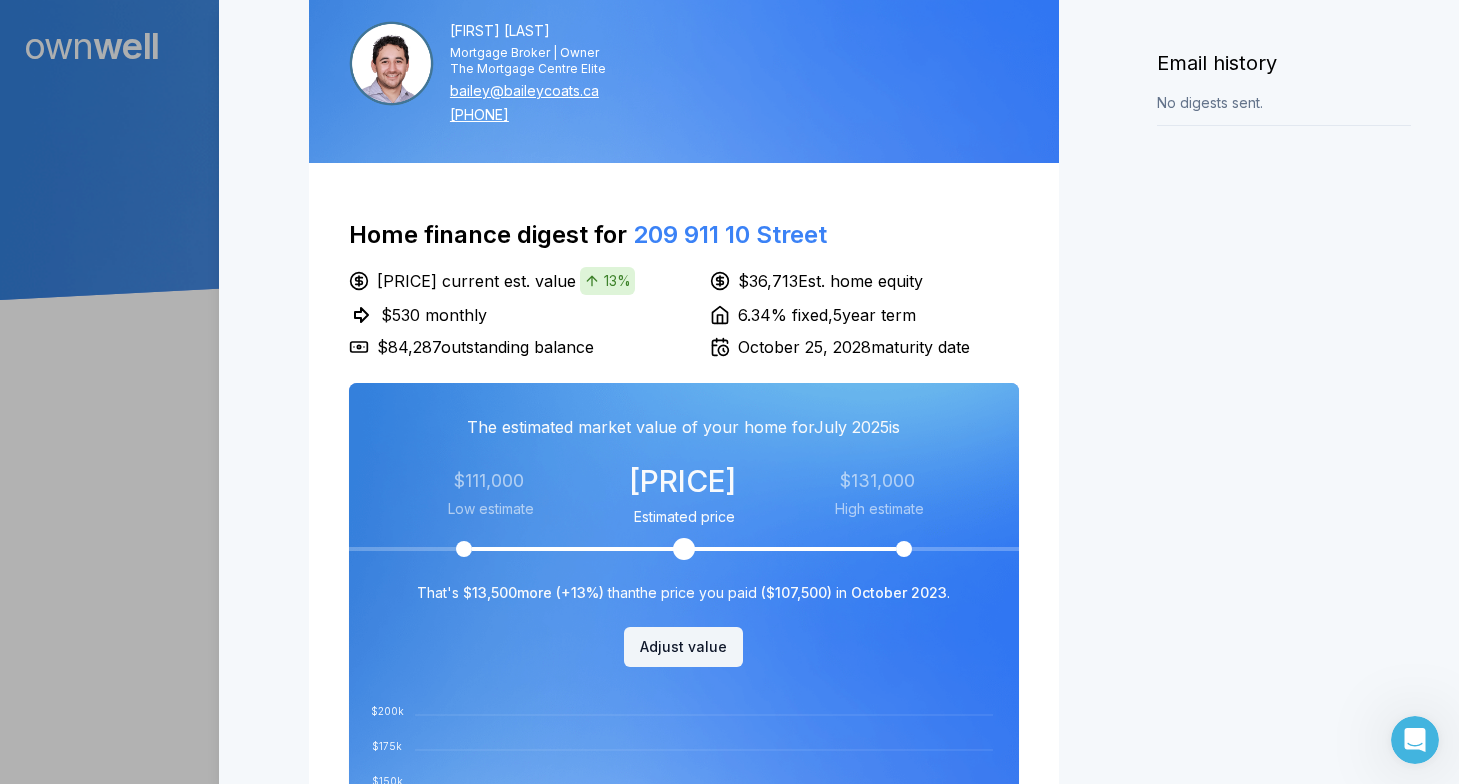 click on "October 25, 2028  maturity date" at bounding box center (864, 347) 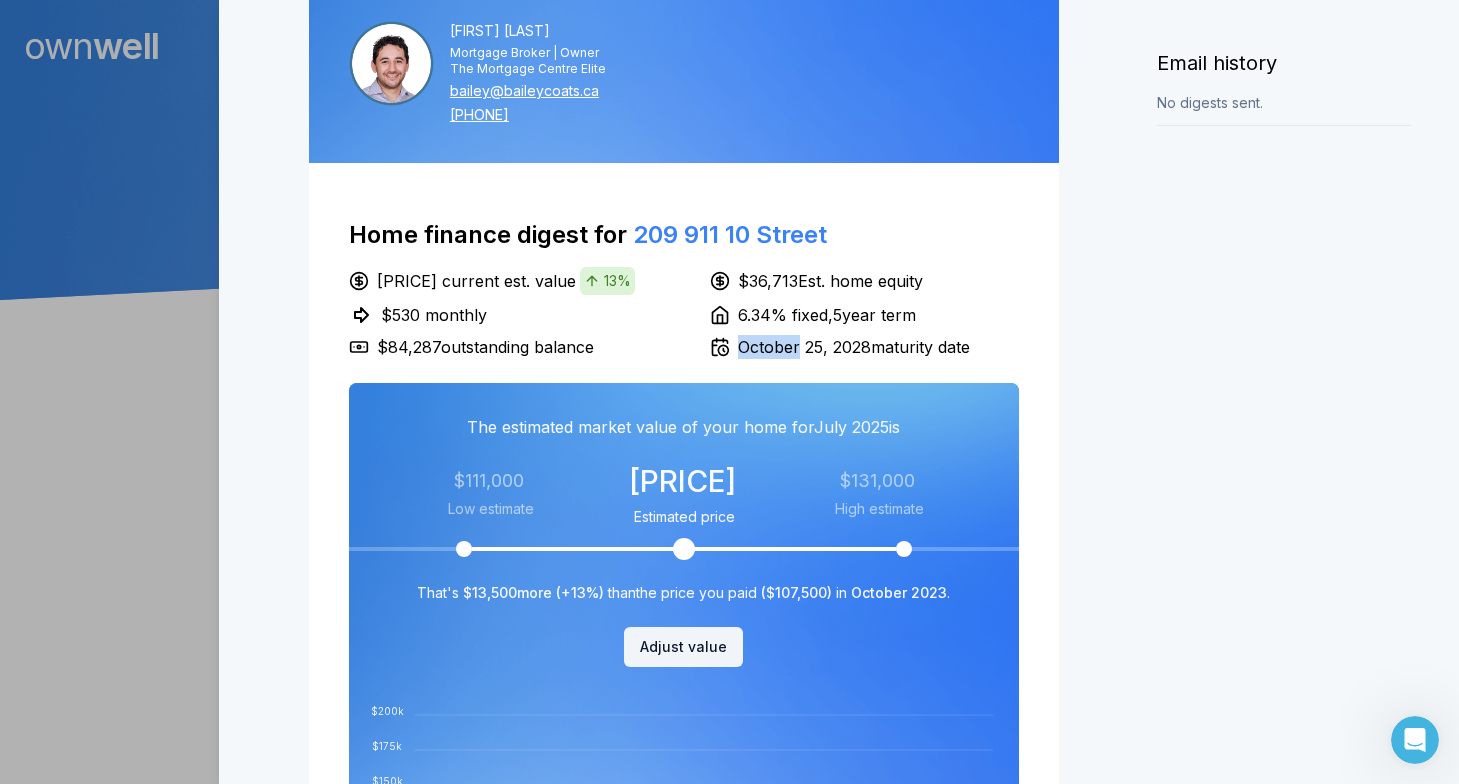 click on "October 25, 2028  maturity date" at bounding box center (864, 347) 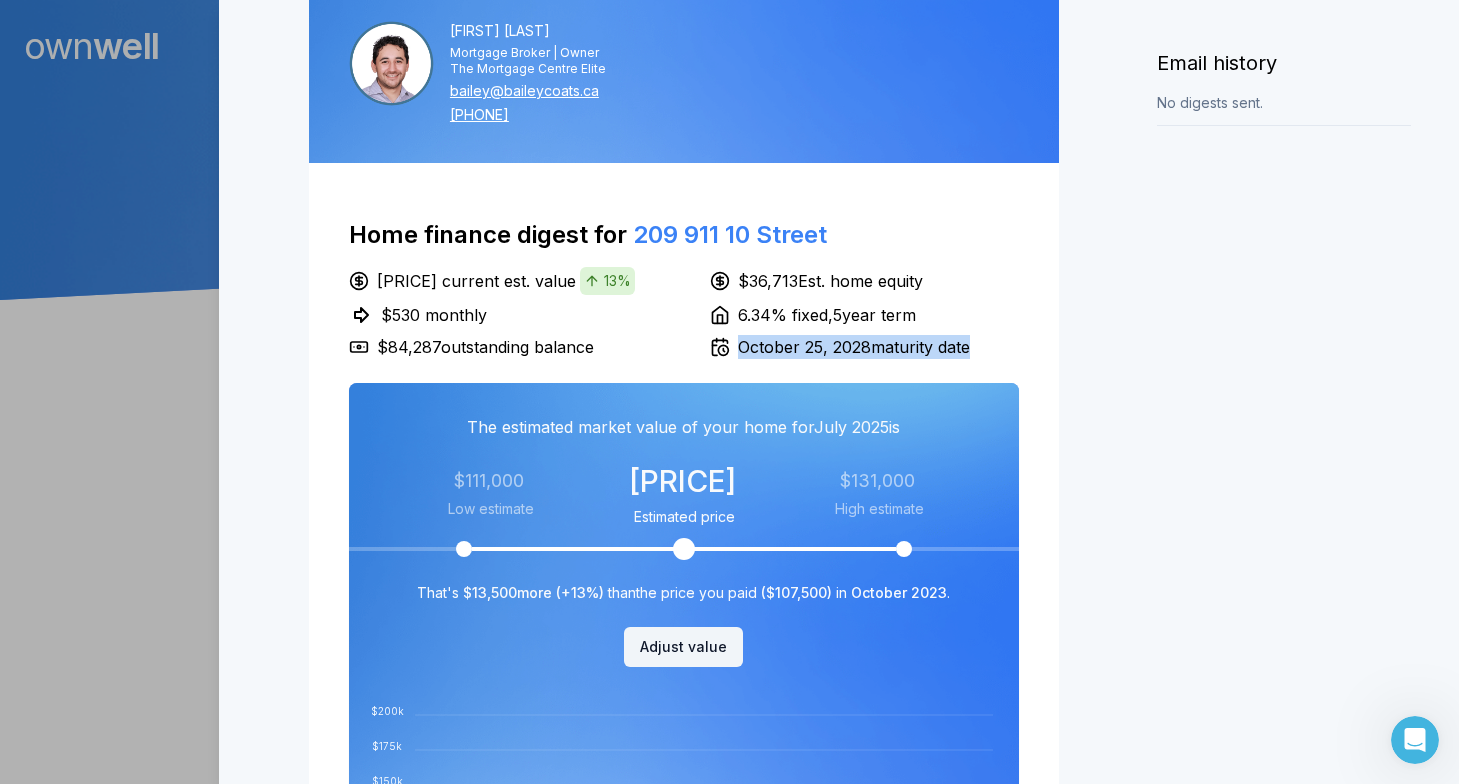 click on "October 25, 2028  maturity date" at bounding box center (864, 347) 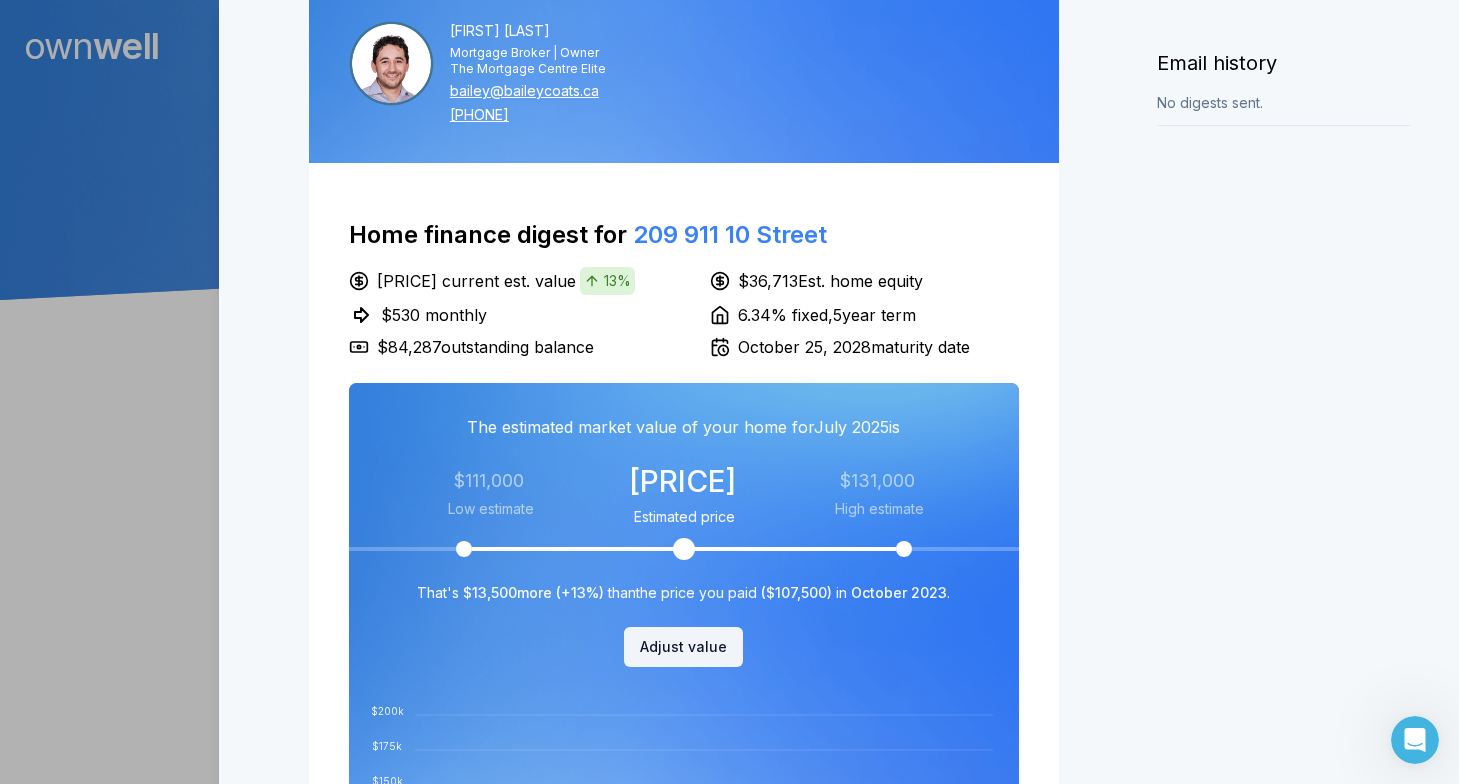 click on "October 25, 2028  maturity date" at bounding box center (864, 347) 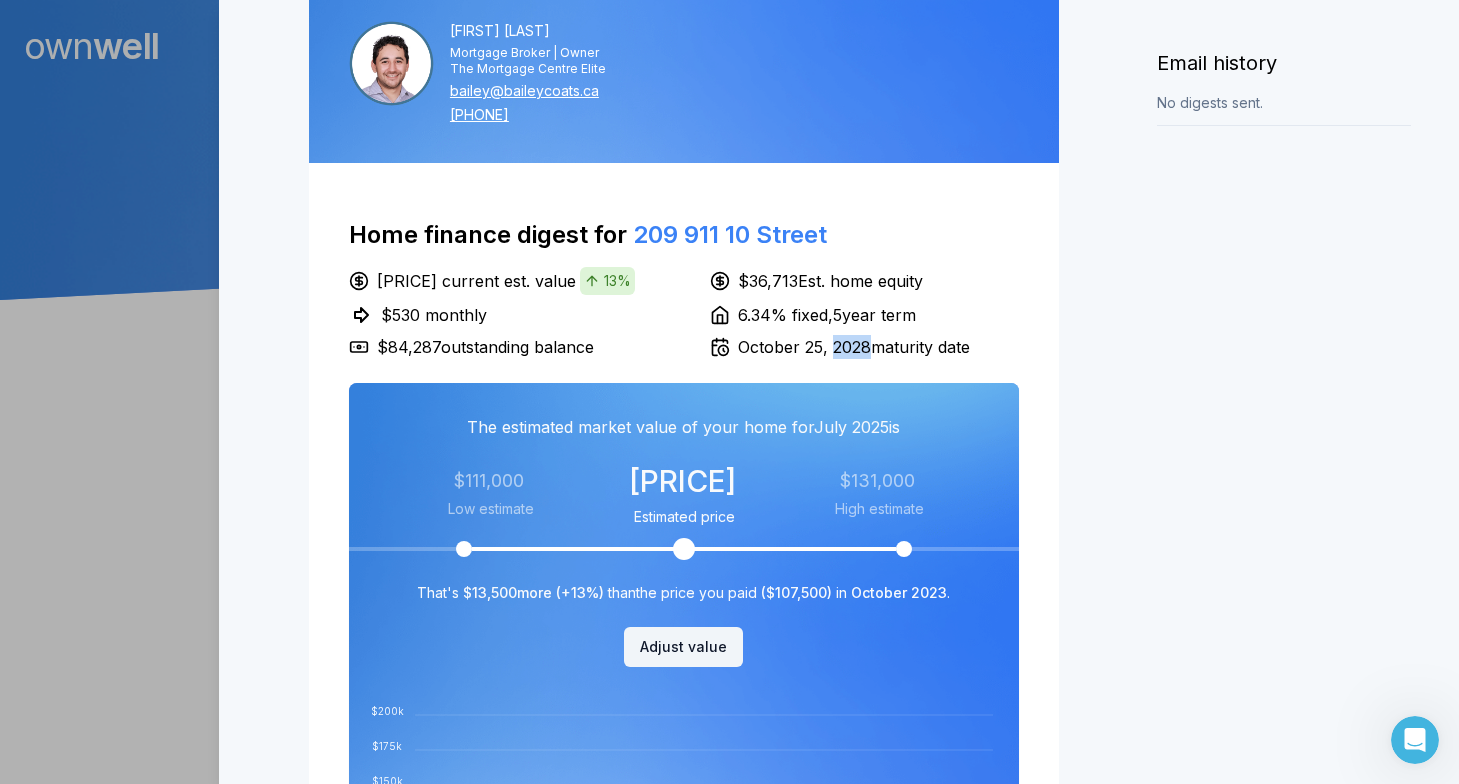 click on "October 25, 2028  maturity date" at bounding box center [864, 347] 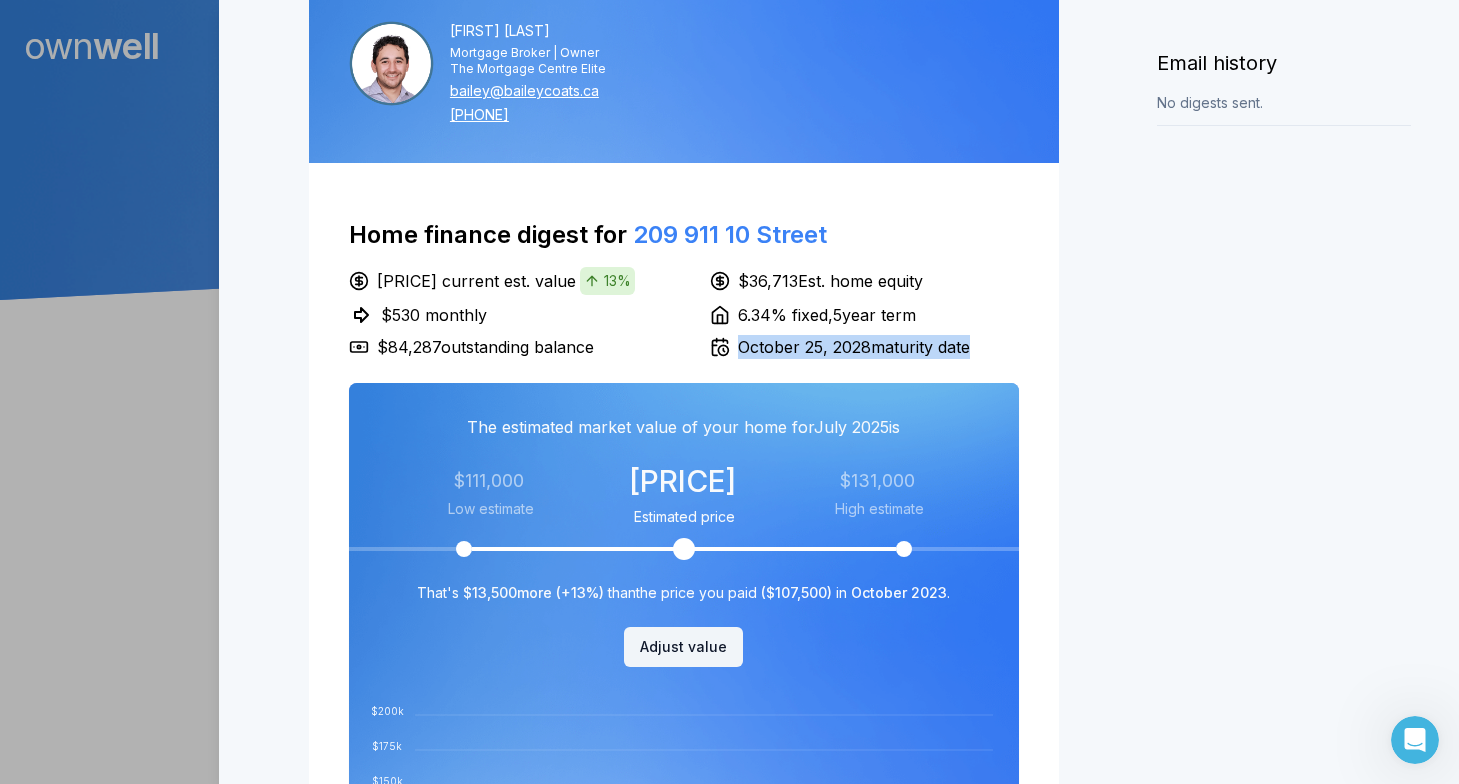 click on "October 25, 2028  maturity date" at bounding box center (864, 347) 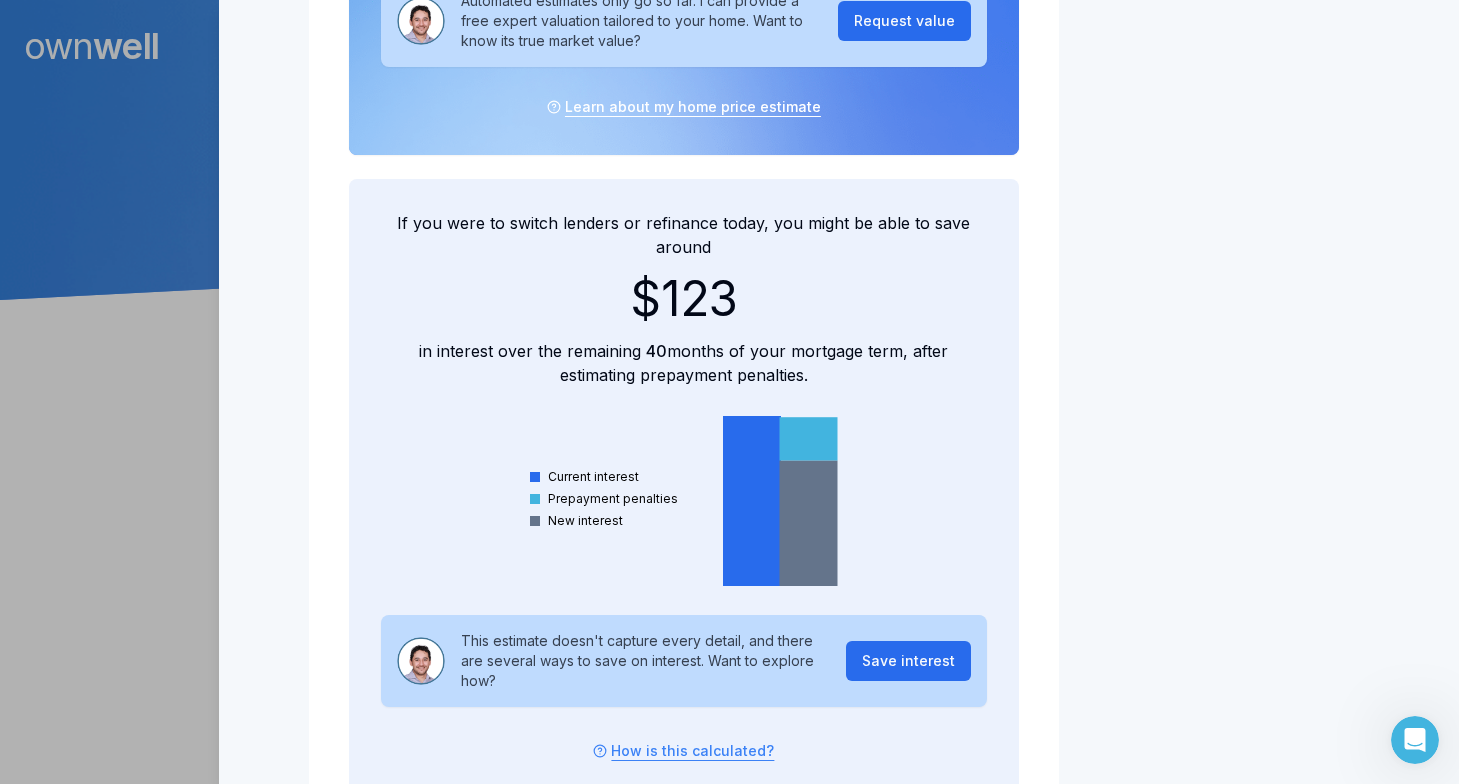 scroll, scrollTop: 1543, scrollLeft: 0, axis: vertical 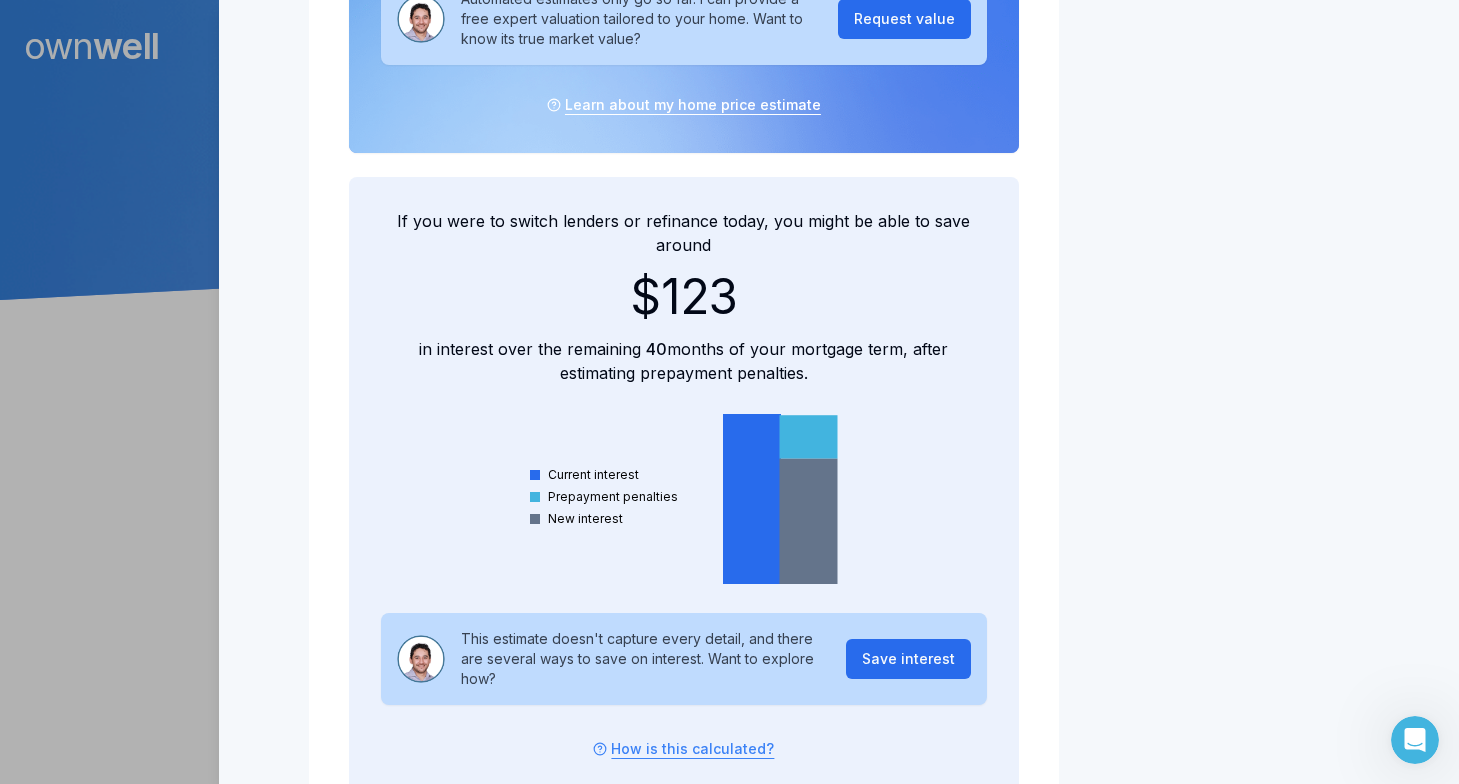 click on "$123" at bounding box center (684, 297) 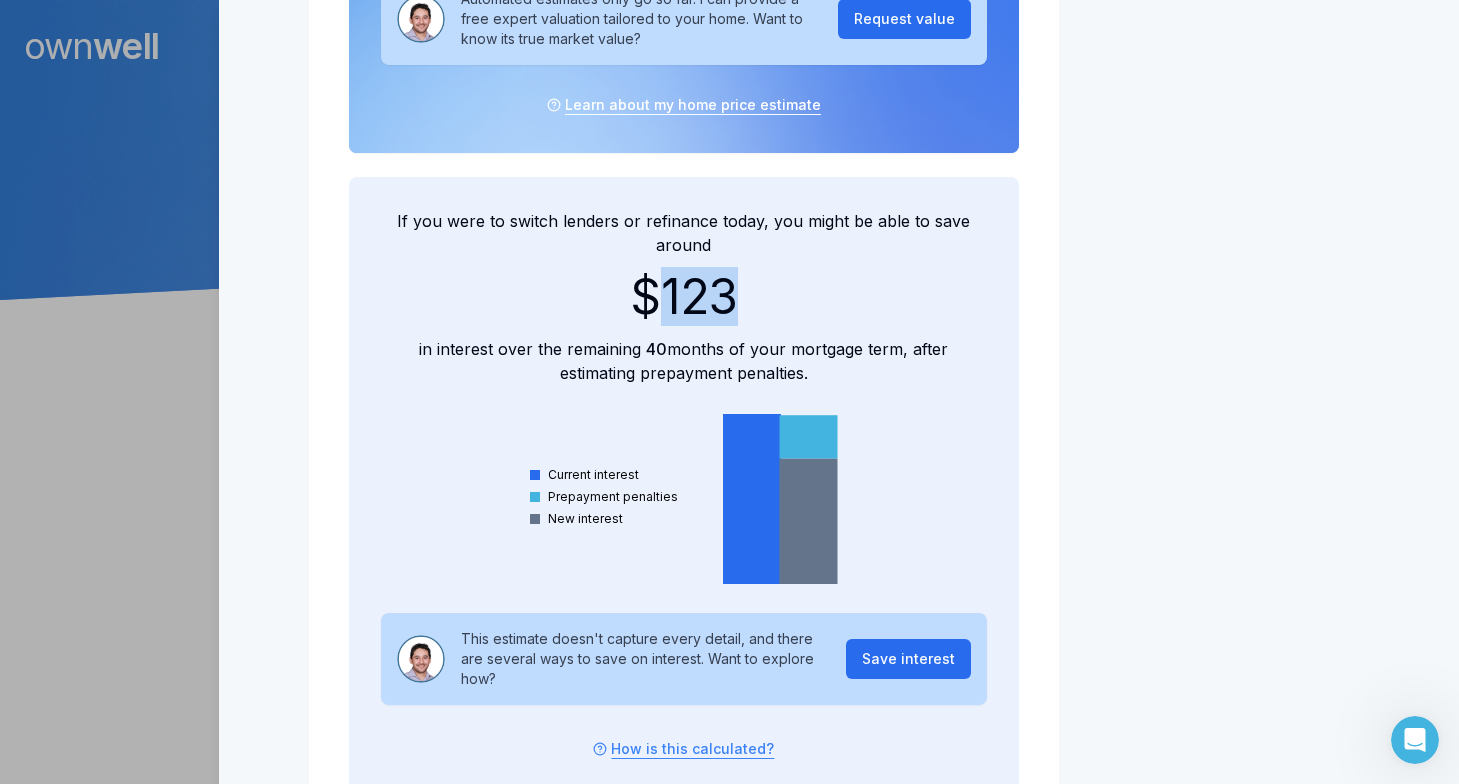 click on "$123" at bounding box center [684, 297] 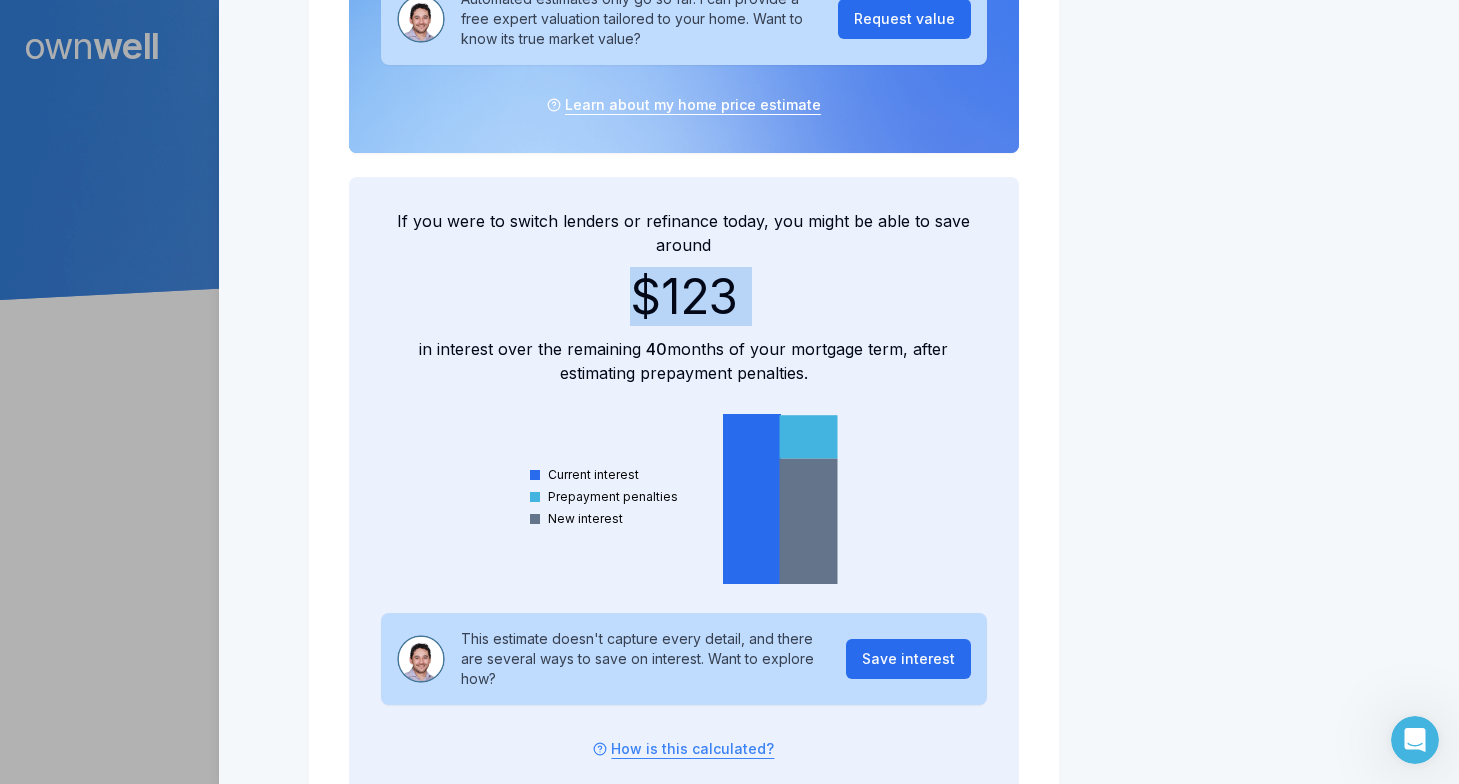 click on "$123" at bounding box center [684, 297] 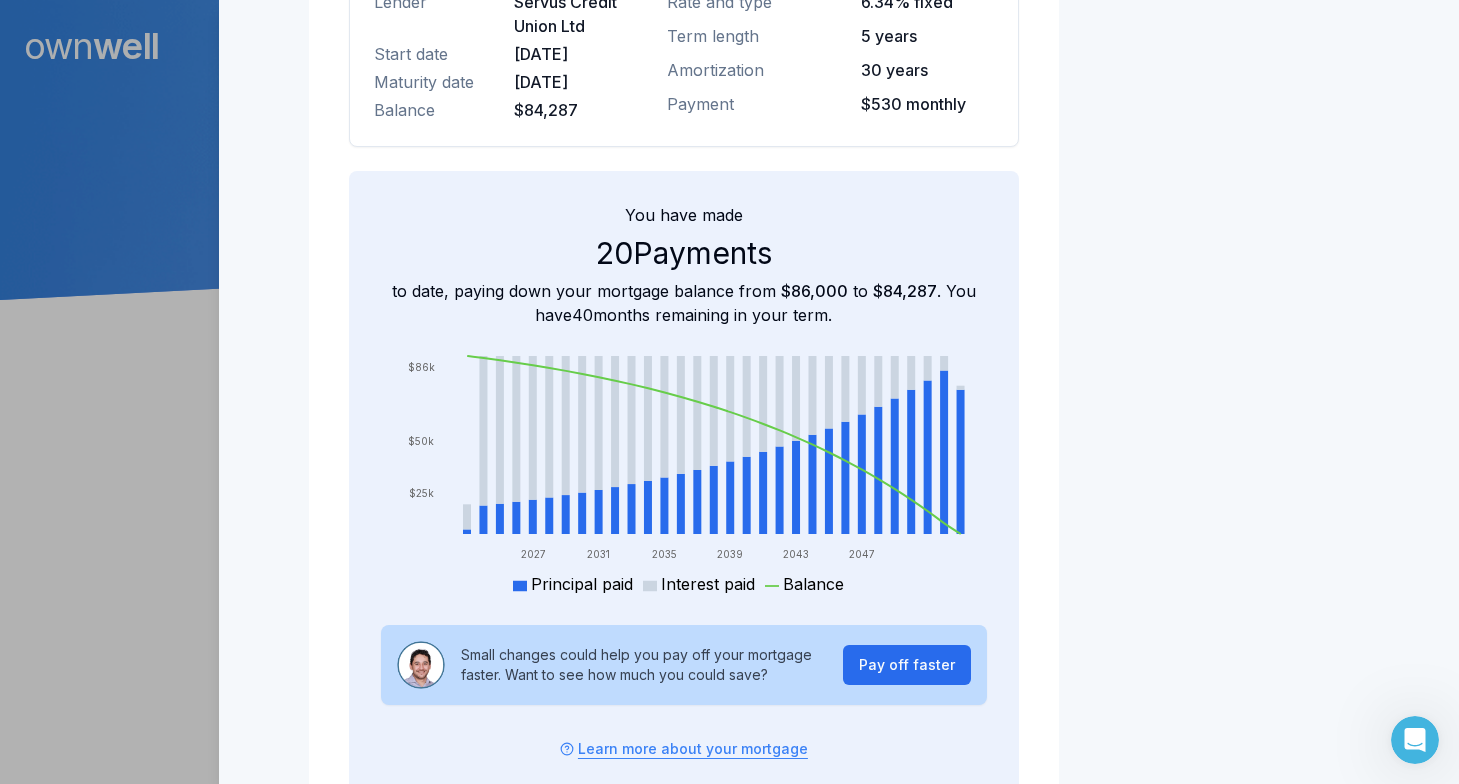 scroll, scrollTop: 3807, scrollLeft: 0, axis: vertical 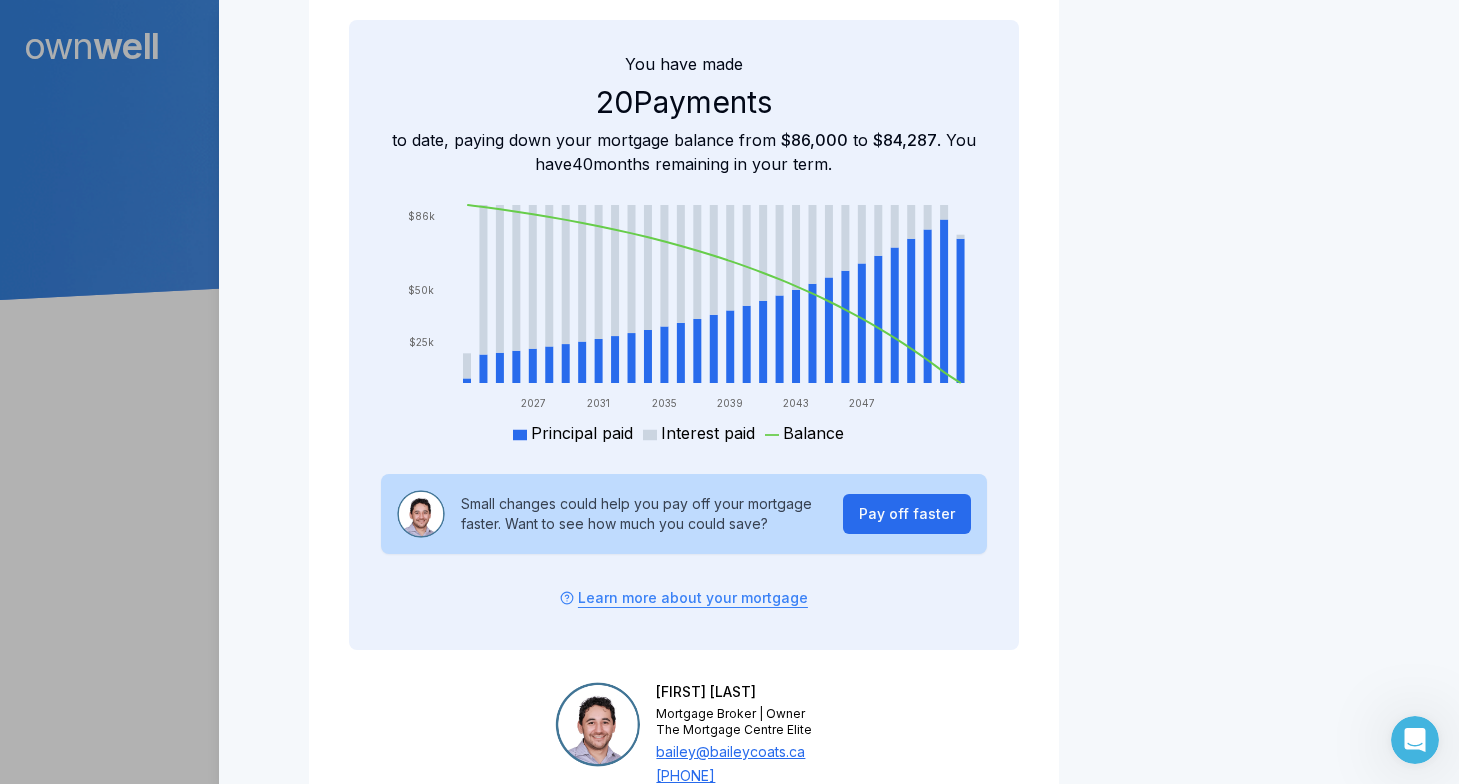 click on "Learn more about your mortgage" at bounding box center (684, 598) 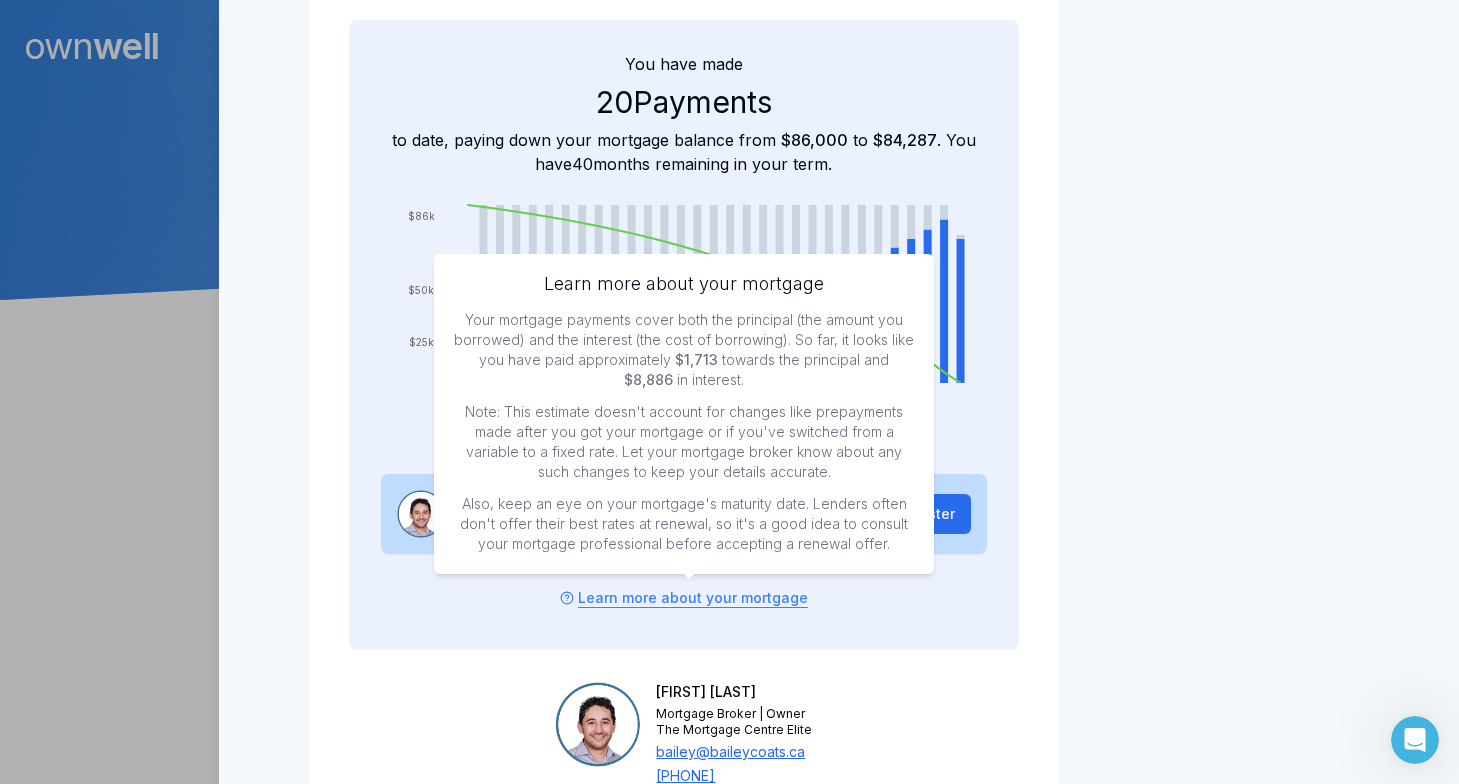 click on "$1,713" at bounding box center (696, 359) 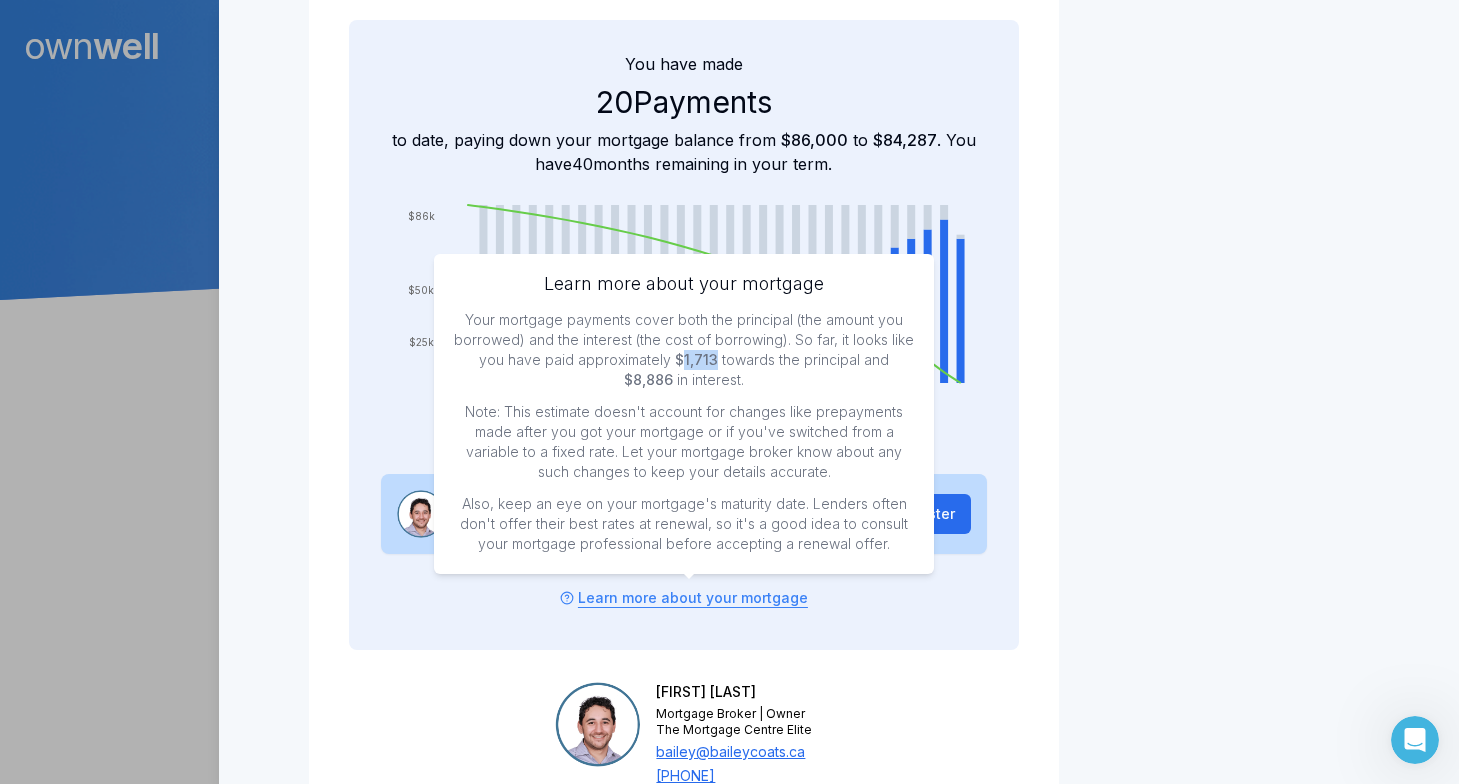 click on "$1,713" at bounding box center [696, 359] 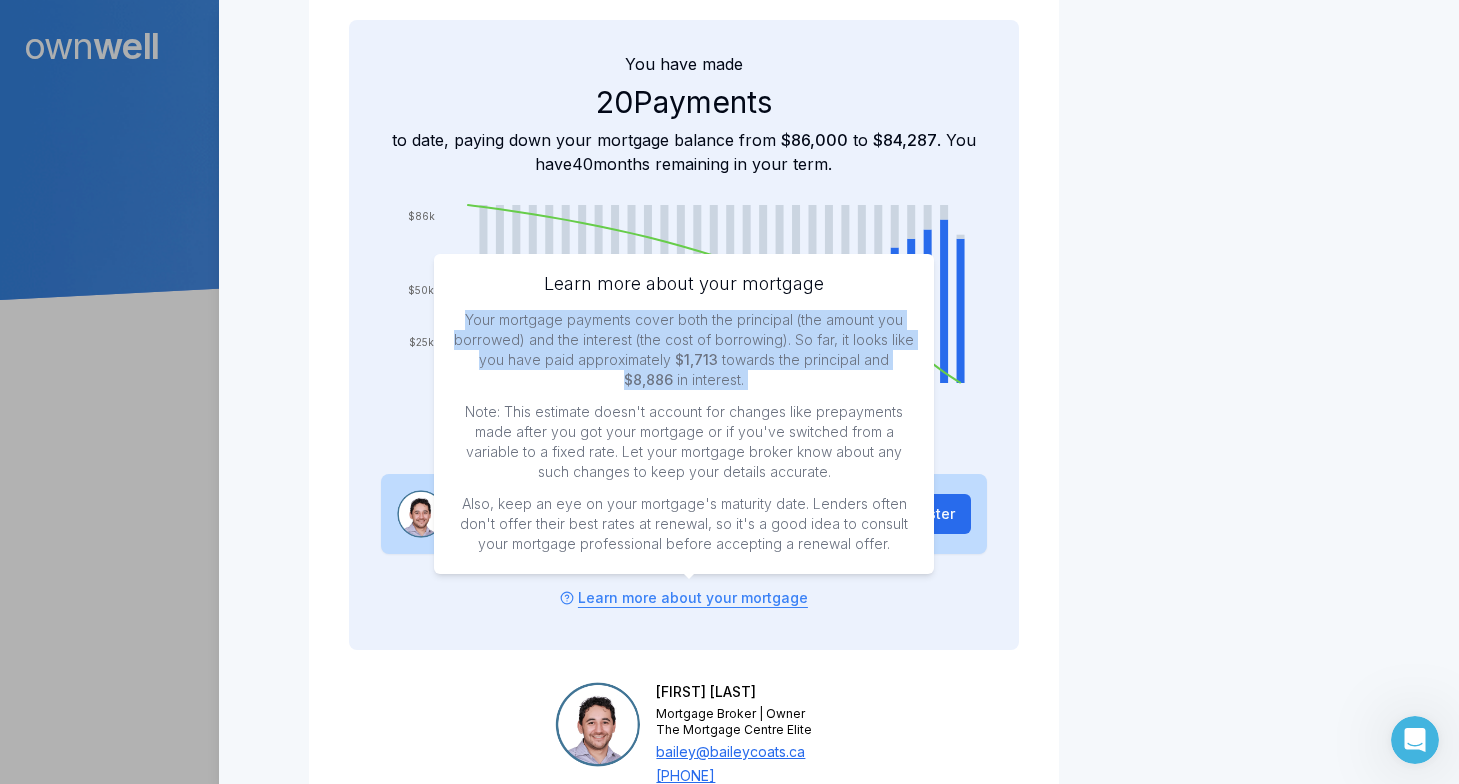 click on "Your mortgage payments cover both the principal (the amount you borrowed) and the interest (the cost of borrowing). So far, it looks like you have paid approximately   $1,713   towards the principal and   $8,886   in interest." at bounding box center [684, 350] 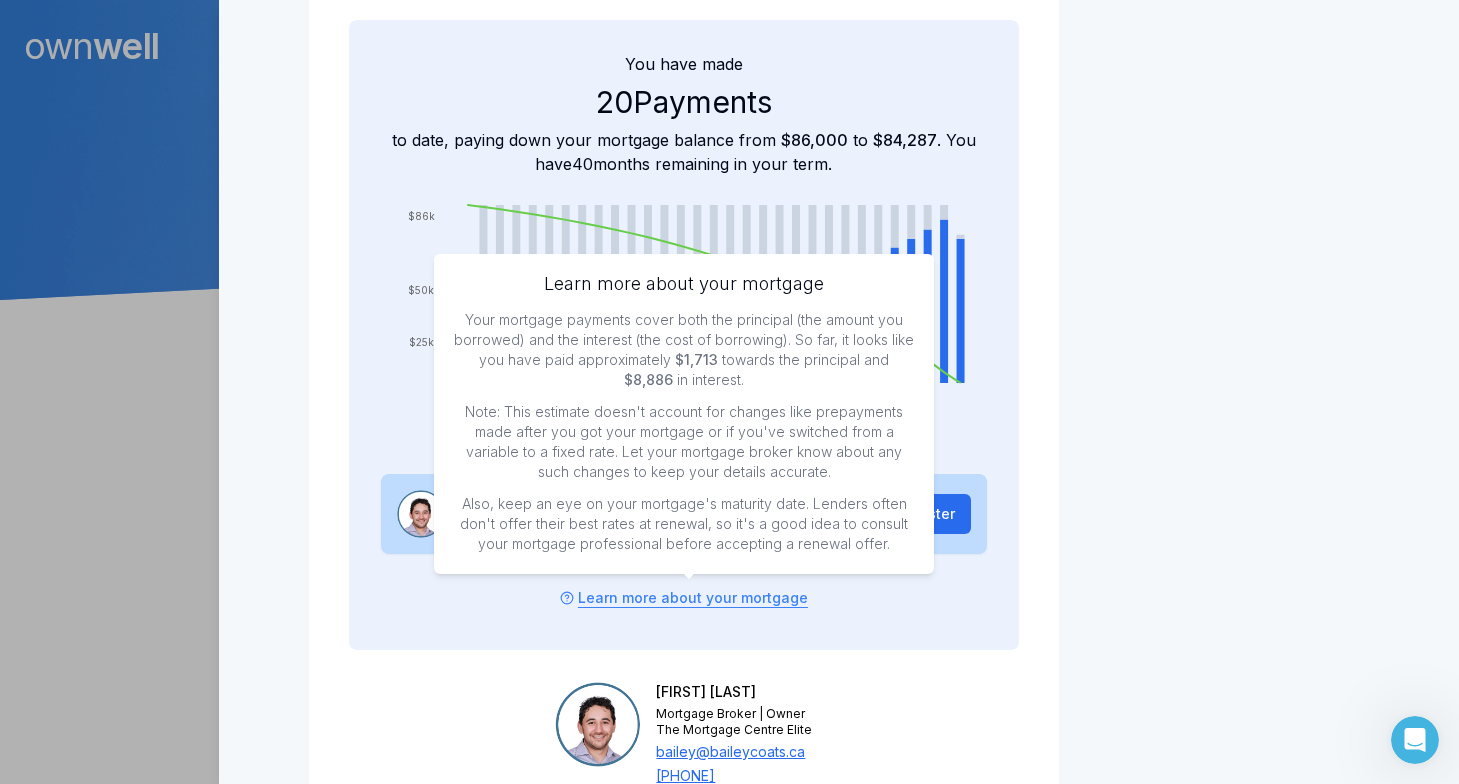 click on "Your mortgage payments cover both the principal (the amount you borrowed) and the interest (the cost of borrowing). So far, it looks like you have paid approximately   $1,713   towards the principal and   $8,886   in interest." at bounding box center (684, 350) 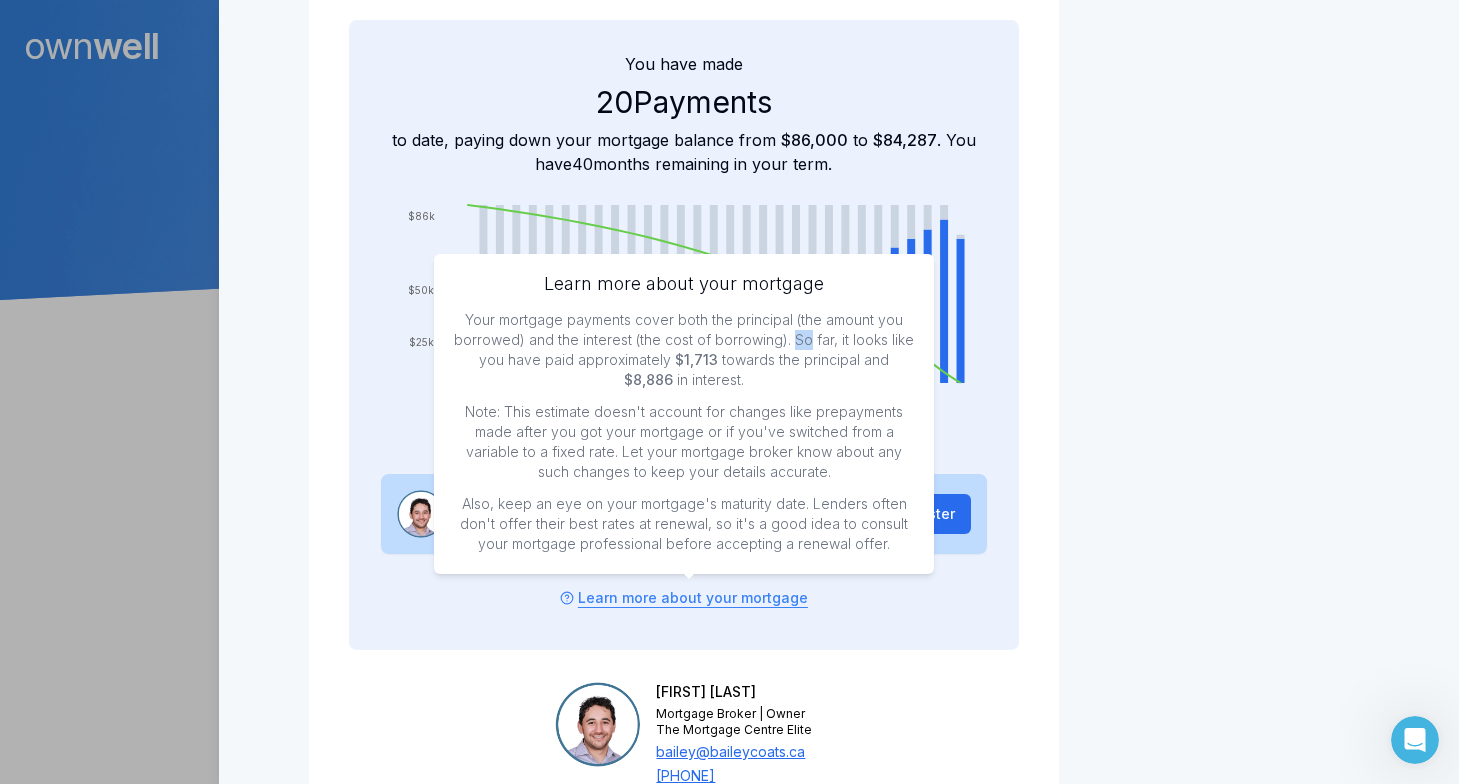 click on "Your mortgage payments cover both the principal (the amount you borrowed) and the interest (the cost of borrowing). So far, it looks like you have paid approximately   $1,713   towards the principal and   $8,886   in interest." at bounding box center (684, 350) 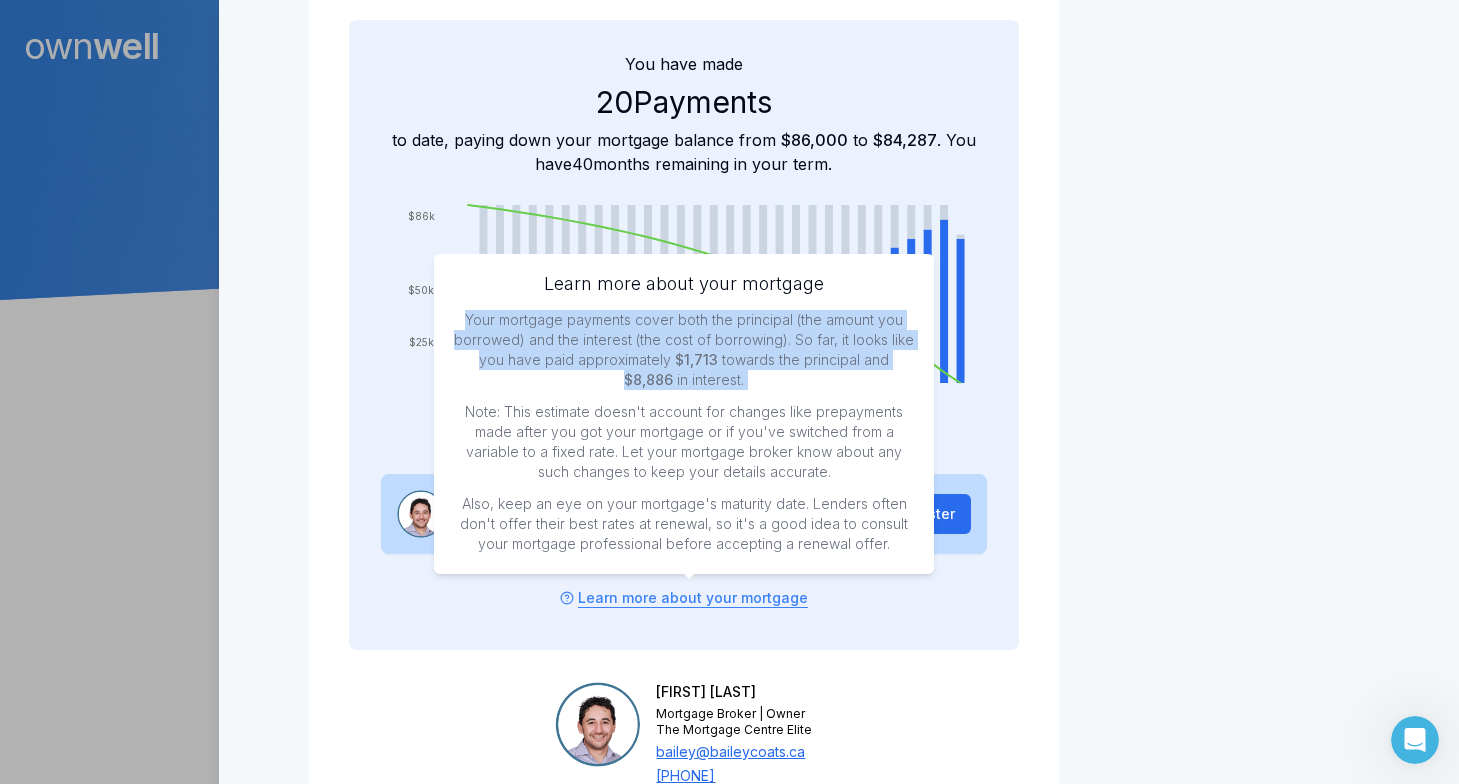 click on "own well Hi  Joshua , Here's your  July 2025  home report for   209 911 10 Street  to help you build wealth through homeownership. Contact me if you have any questions! Book a meeting with Bailey Coats Bailey Coats Mortgage Broker | Owner The Mortgage Centre Elite bailey@baileycoats.ca (780) 573-0002 Home finance digest for   209 911 10 Street $121,000   current est. value 13% $36,713  Est. home equity $530   monthly 6.34%   fixed ,  5  year term $84,287  outstanding balance October 25, 2028  maturity date The estimated market value of your home for  July 2025  is $111,000 Low estimate $121,000 Estimated price $131,000 High estimate $121,000 Estimated price $111,000 Low estimate $131,000 High estimate That's   $13,500  more (+ 13% )   than  the price you paid   ( $107,500 )   in   October 2023 . Adjust value Oct 23 Jun 25 $100k $125k $150k $175k $200k That's   $13,500  more (+ 13% )   than  the price you paid   ( $107,500 )   in   October 2023 .   Request value Learn about my home price estimate $123   40" at bounding box center [684, -1145] 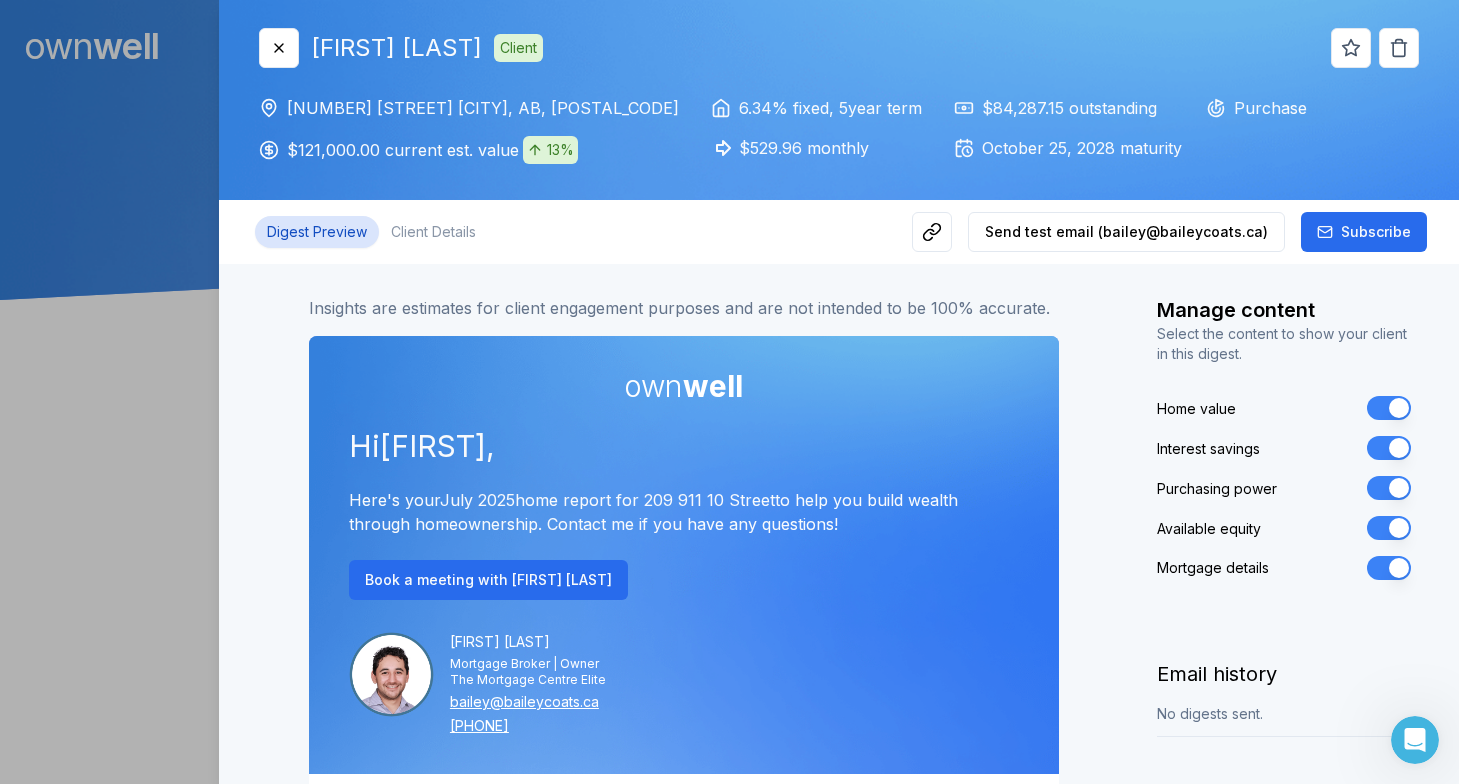 scroll, scrollTop: 0, scrollLeft: 0, axis: both 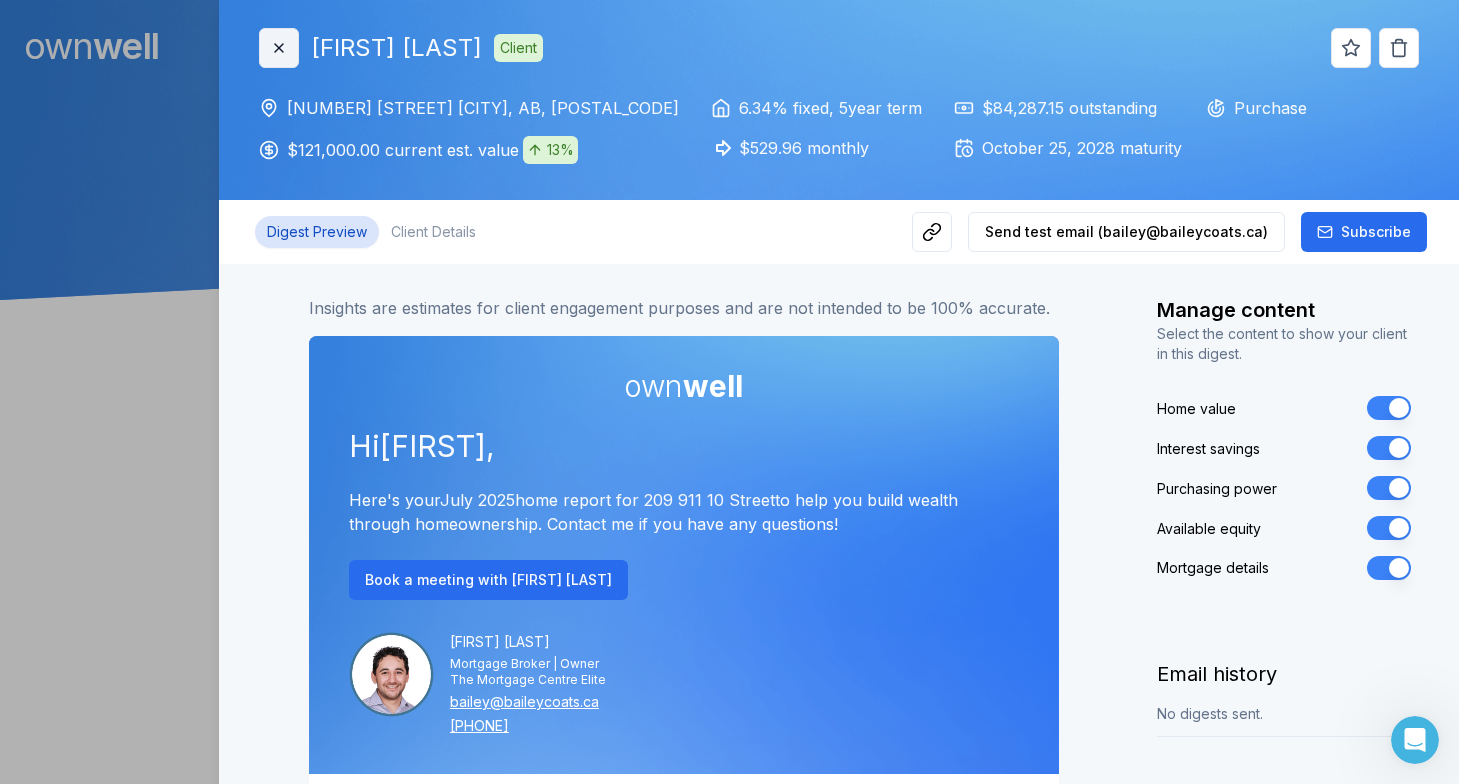 click 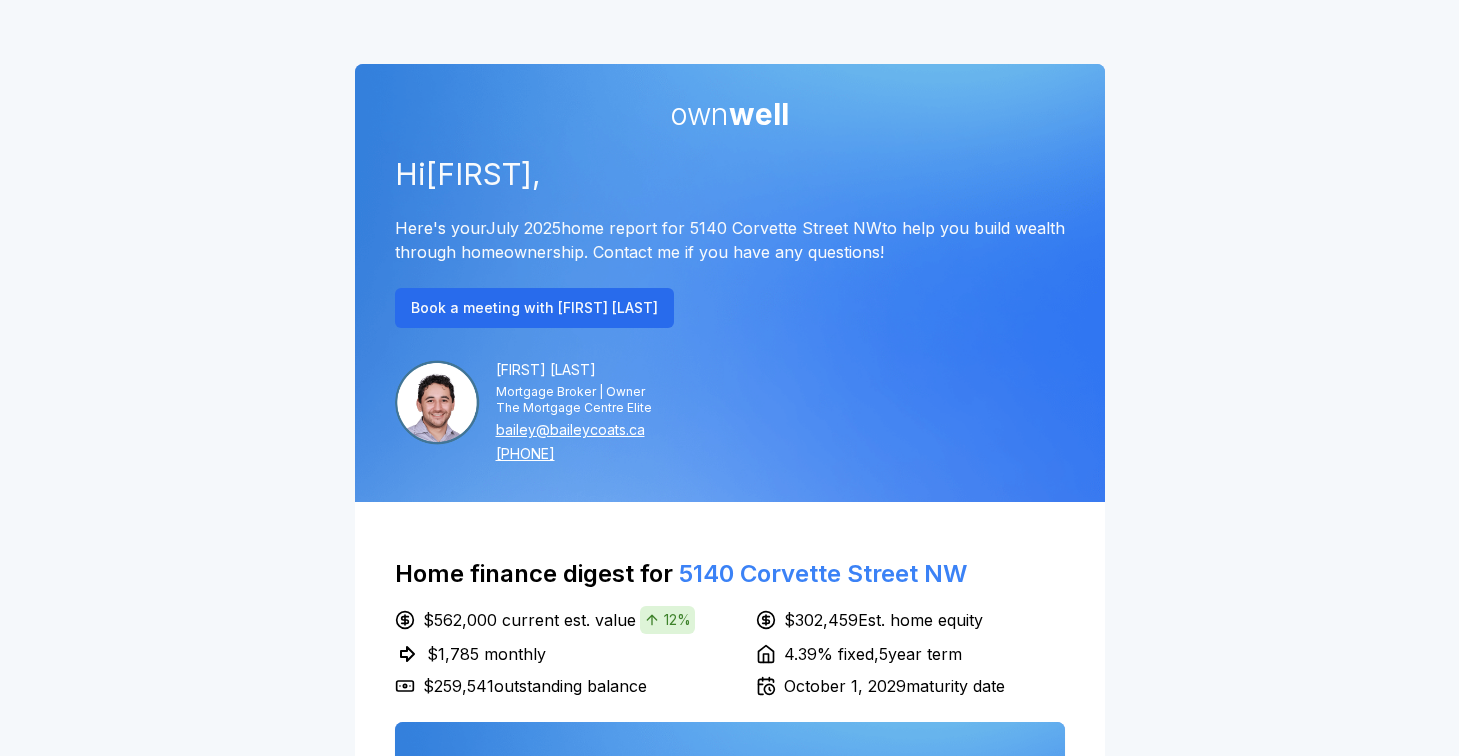 scroll, scrollTop: 0, scrollLeft: 0, axis: both 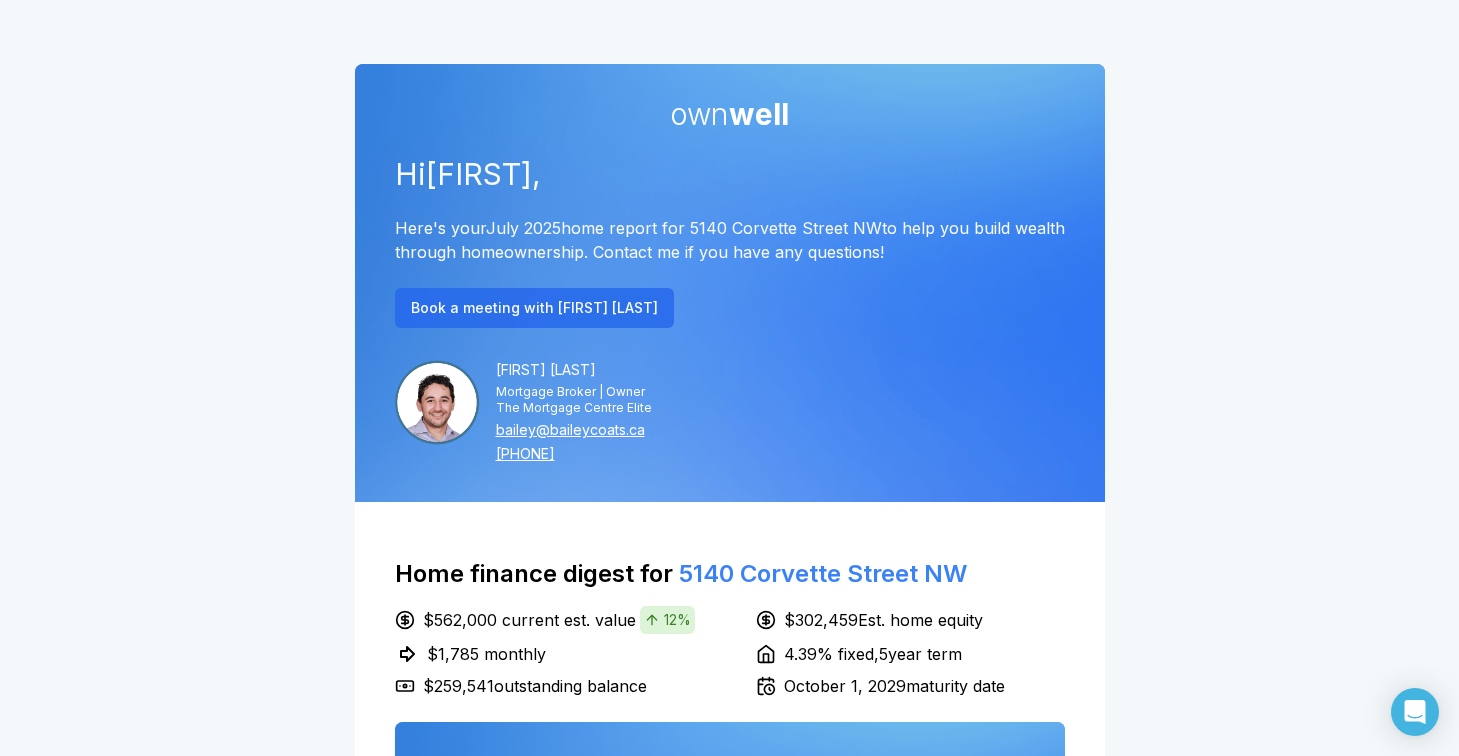 click on "Book a meeting with [FIRST] [LAST]" at bounding box center [534, 308] 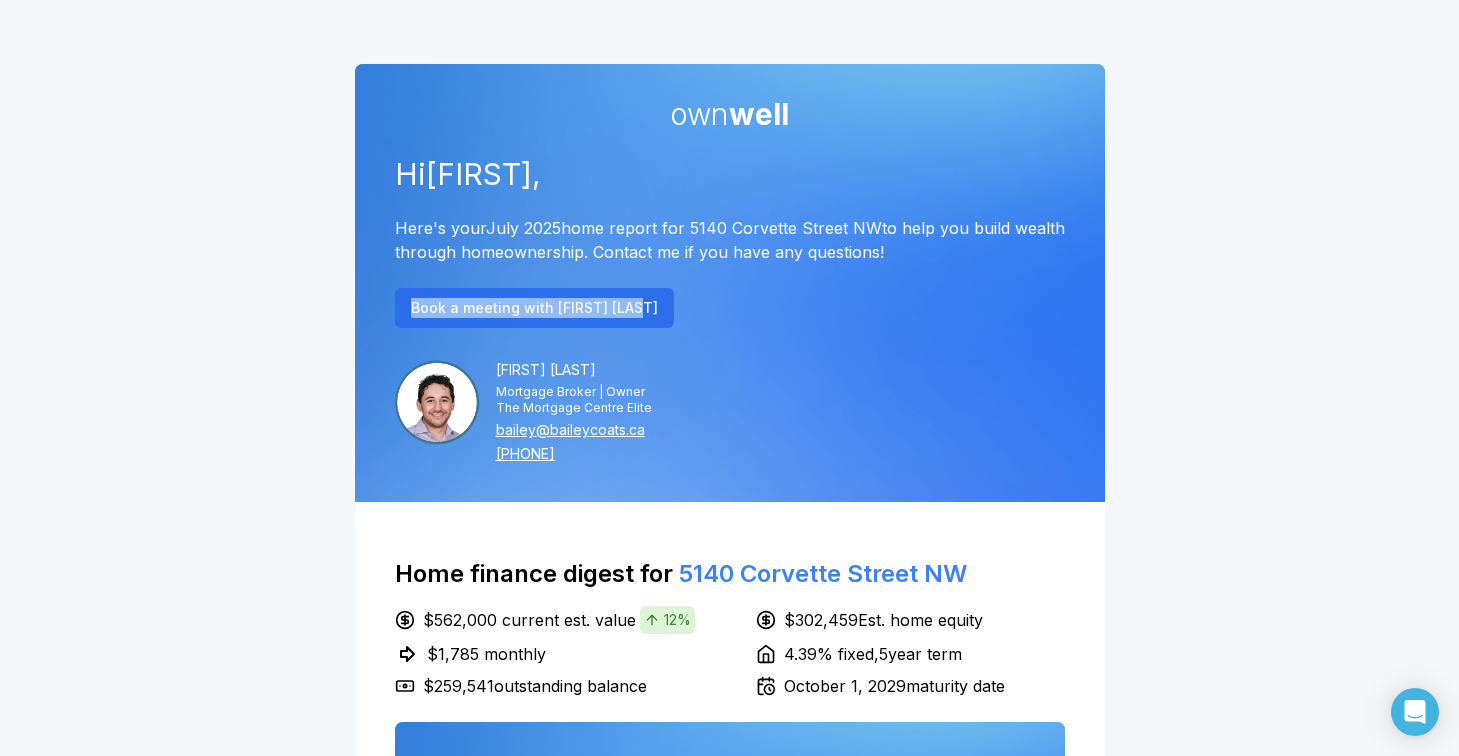 click on "Book a meeting with [FIRST] [LAST]" at bounding box center (534, 308) 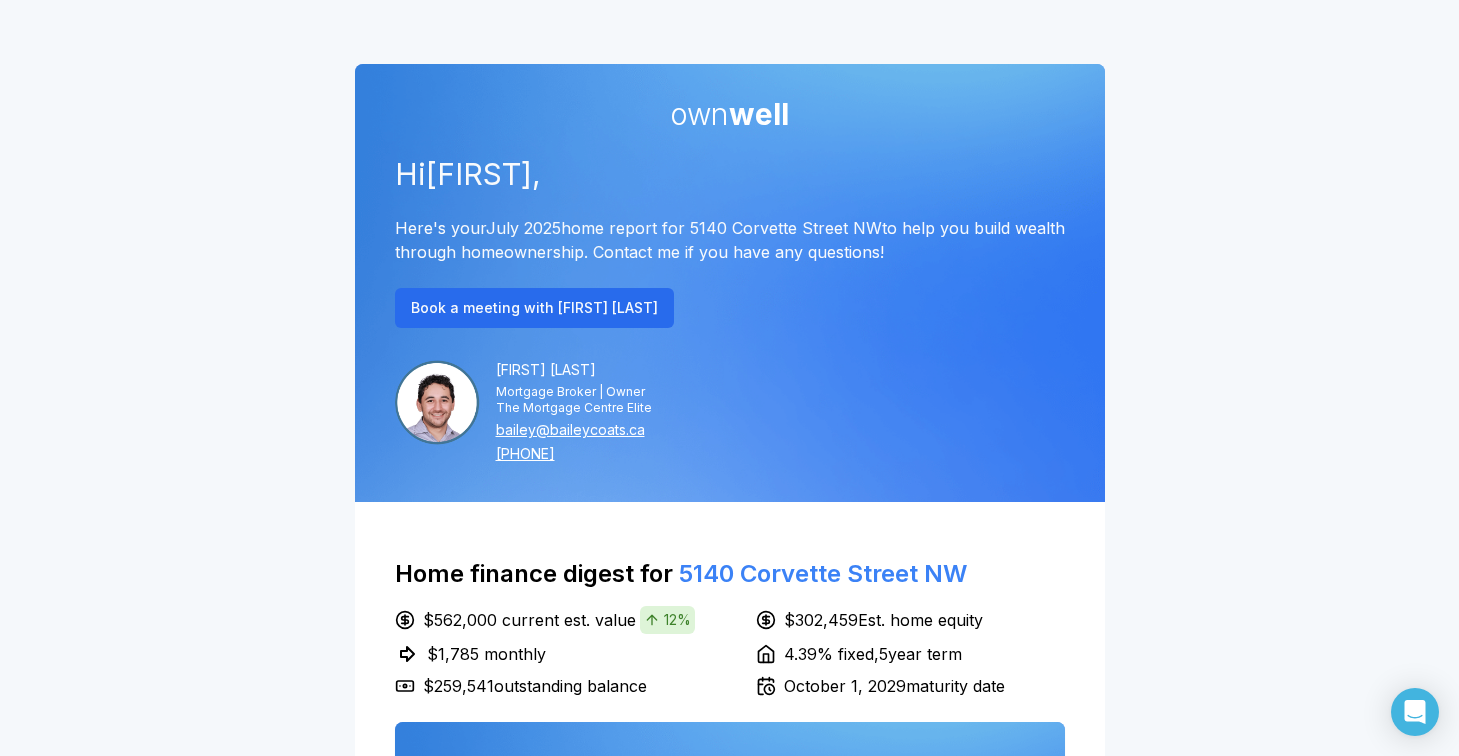click on "Book a meeting with [FIRST] [LAST]" at bounding box center [730, 308] 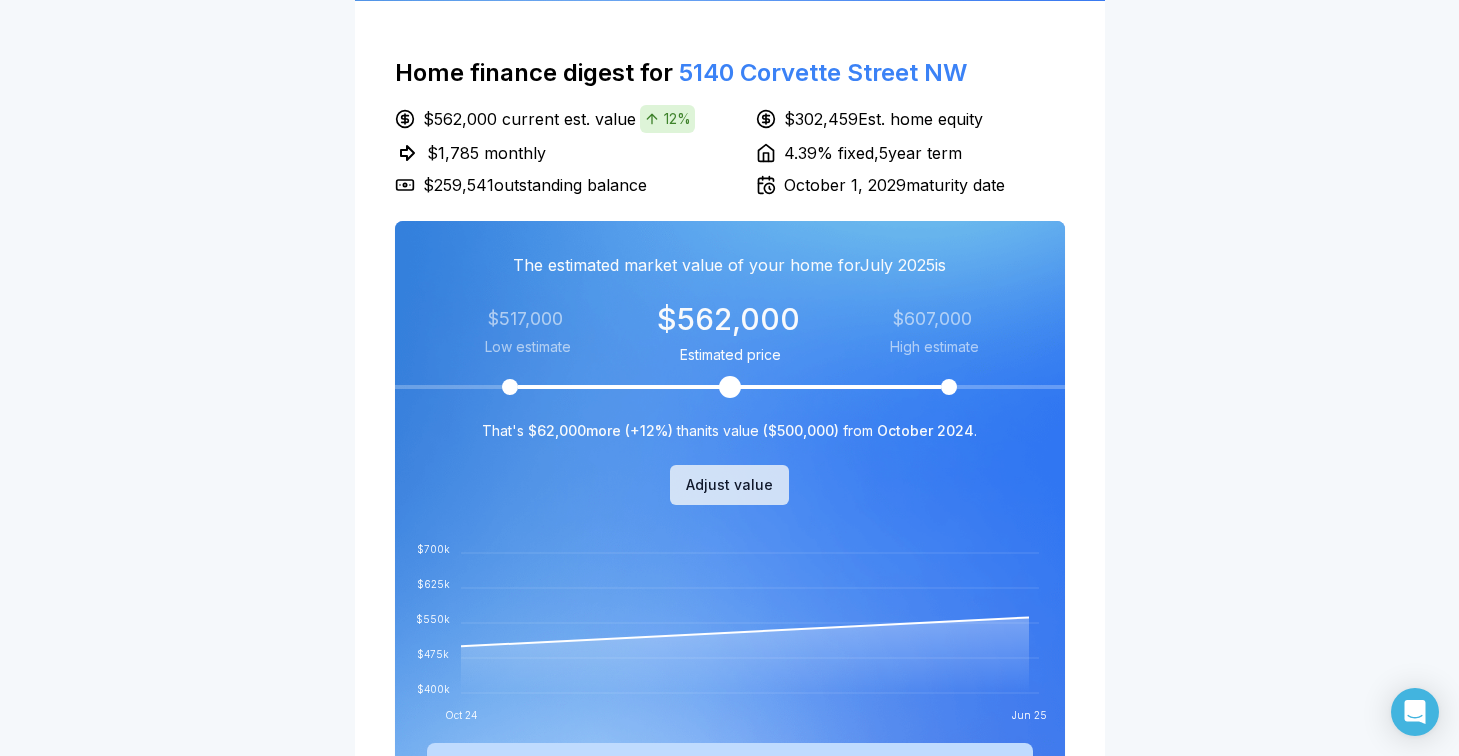 scroll, scrollTop: 649, scrollLeft: 0, axis: vertical 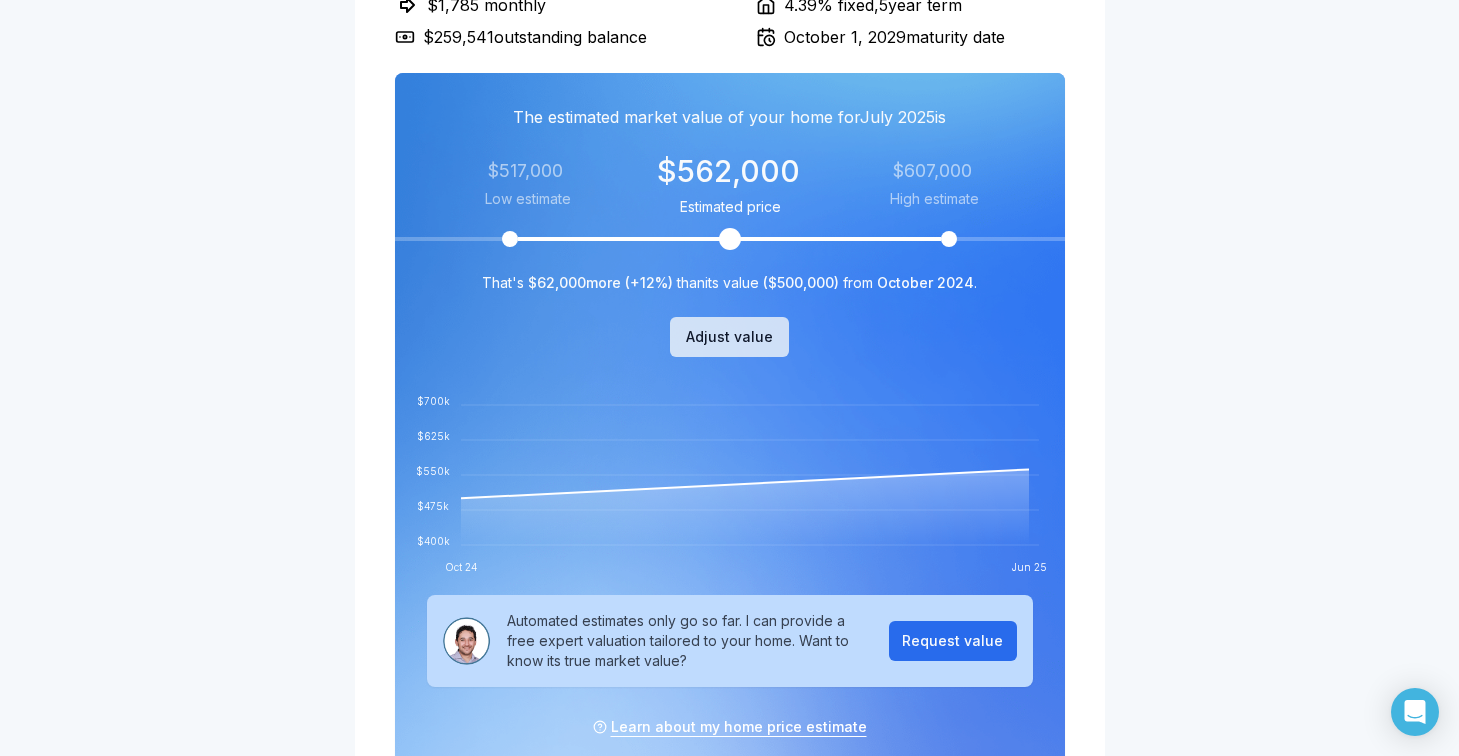 click on "Adjust value" at bounding box center [729, 337] 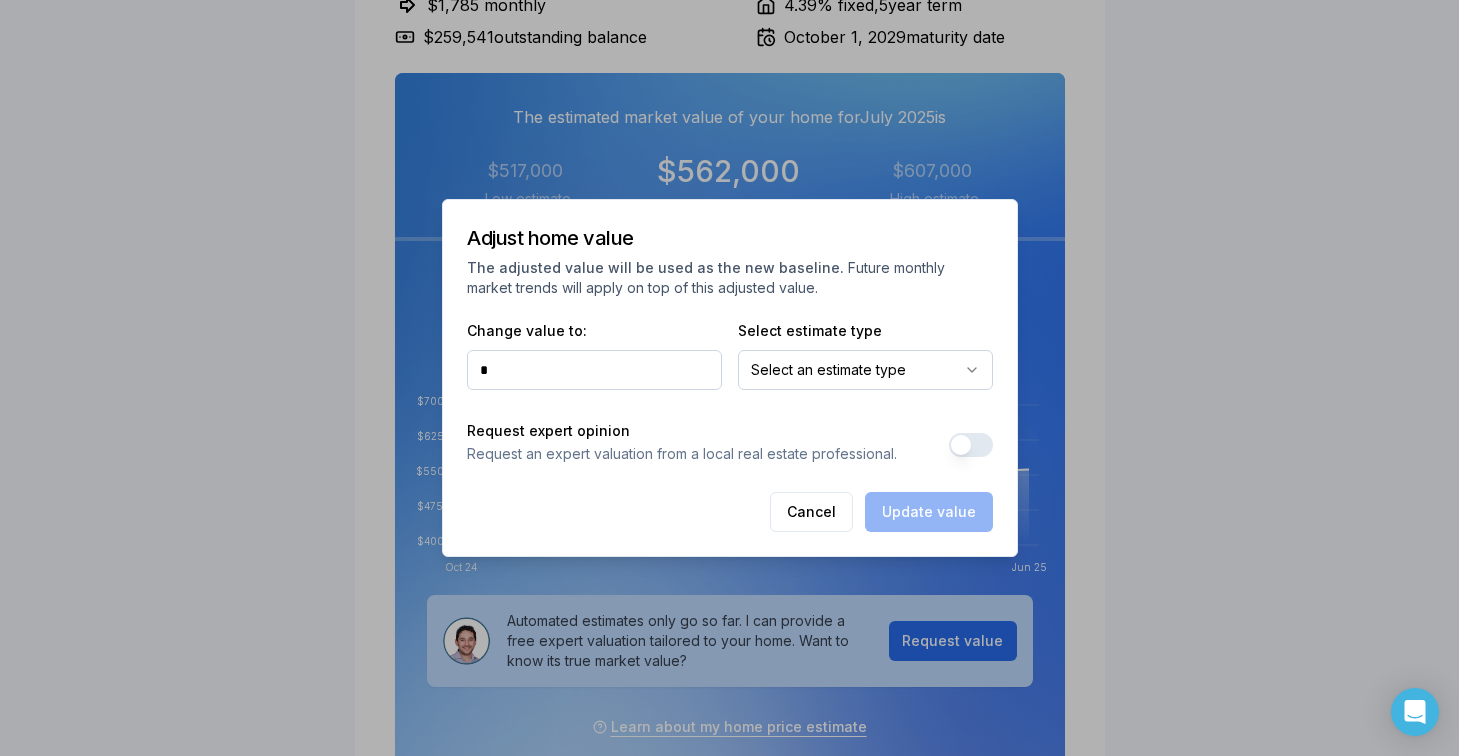 click on "*" at bounding box center (594, 370) 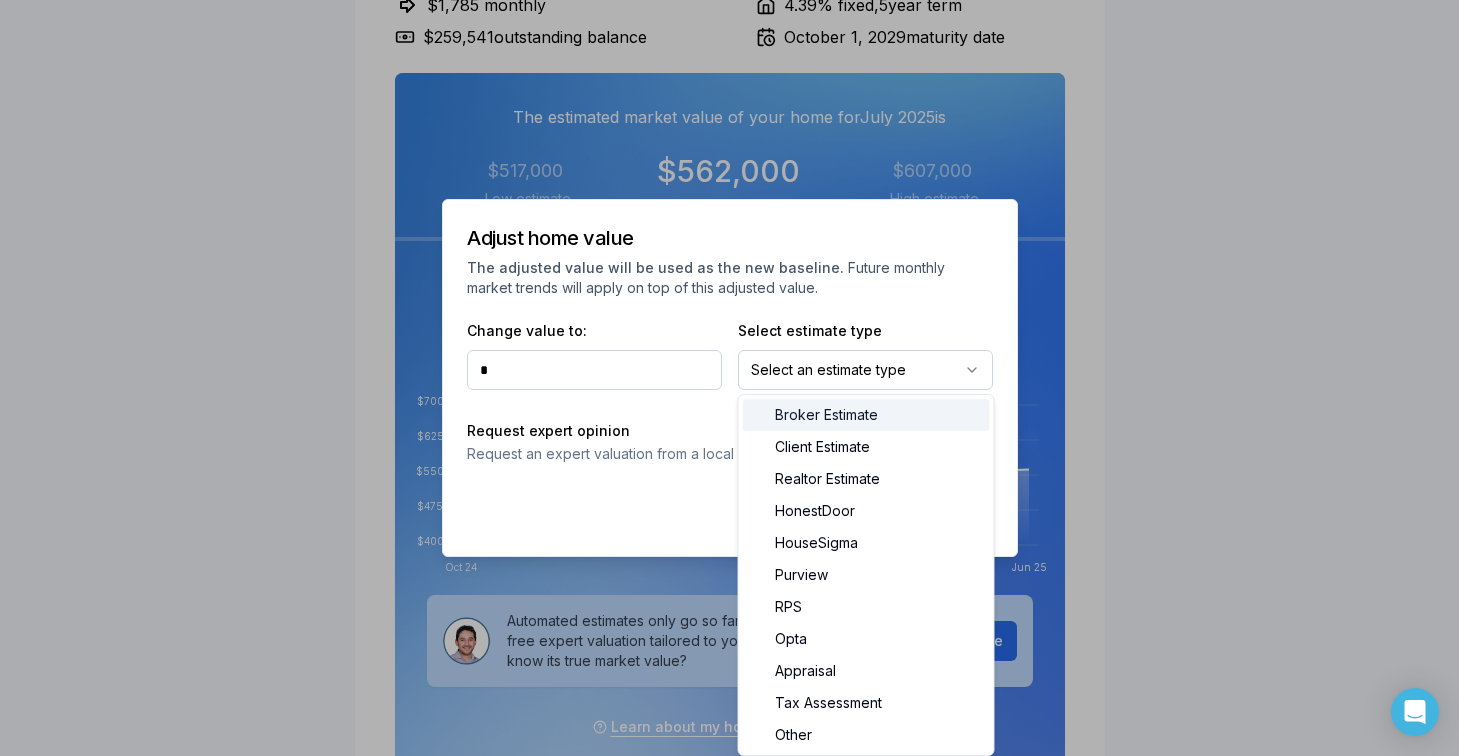 select on "**********" 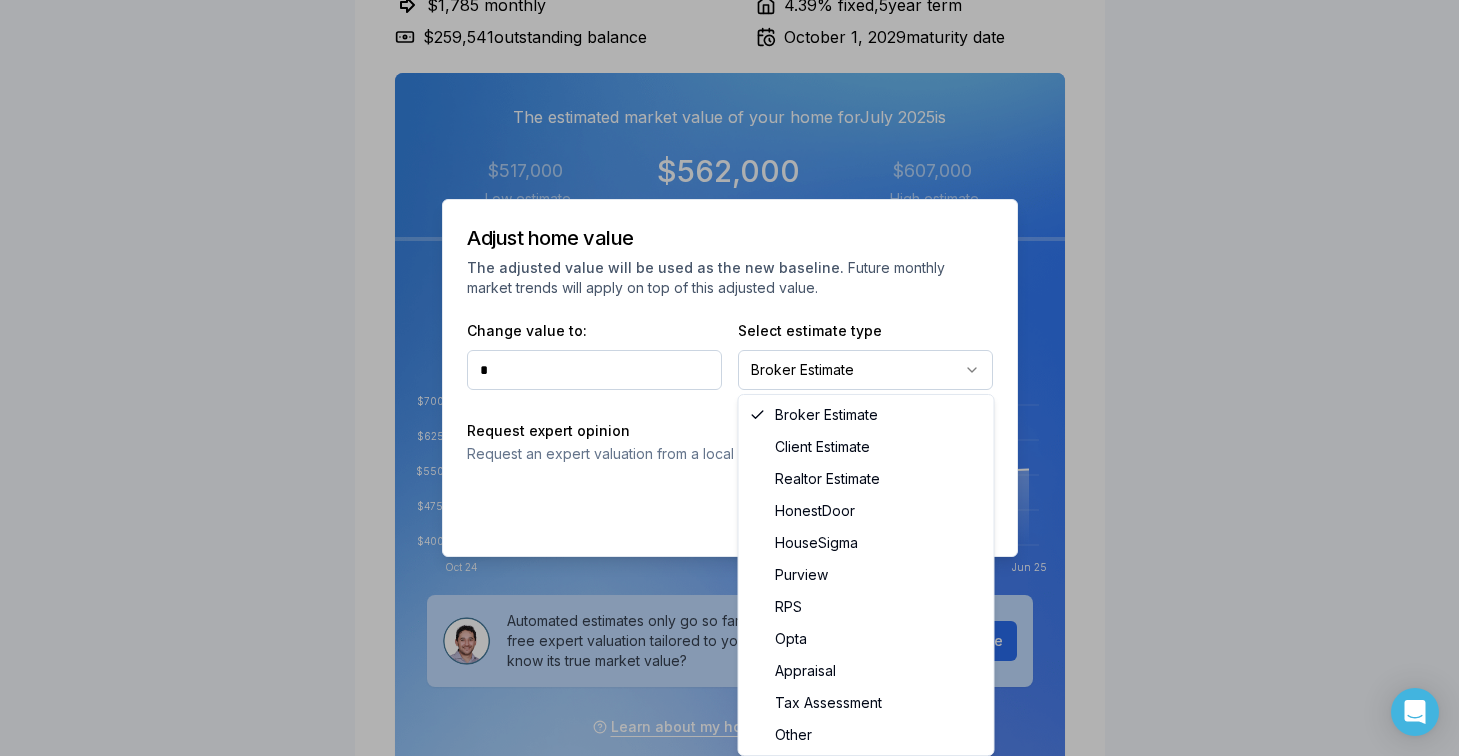 click on "own well Hi  Loryn , Here's your  July 2025  home report for   5140 Corvette Street NW  to help you build wealth through homeownership. Contact me if you have any questions! Book a meeting with Bailey Coats Bailey Coats Mortgage Broker | Owner The Mortgage Centre Elite bailey@baileycoats.ca (780) 573-0002 Home finance digest for   5140 Corvette Street NW $562,000   current est. value 12% $302,459  Est. home equity $1,785   monthly 4.39%   fixed ,  5  year term $259,541  outstanding balance October 1, 2029  maturity date The estimated market value of your home for  July 2025  is $517,000 Low estimate $562,000 Estimated price $607,000 High estimate $562,000 Estimated price $517,000 Low estimate $607,000 High estimate That's   $62,000  more (+ 12% )   than  its value   ( $500,000 )   from   October 2024 . Adjust value Oct 24 Jun 25 $400k $475k $550k $625k $700k That's   $62,000  more (+ 12% )   than  its value   ( $500,000 )   from   October 2024 .   Request value Learn about my home price estimate $217   51" at bounding box center [729, 1729] 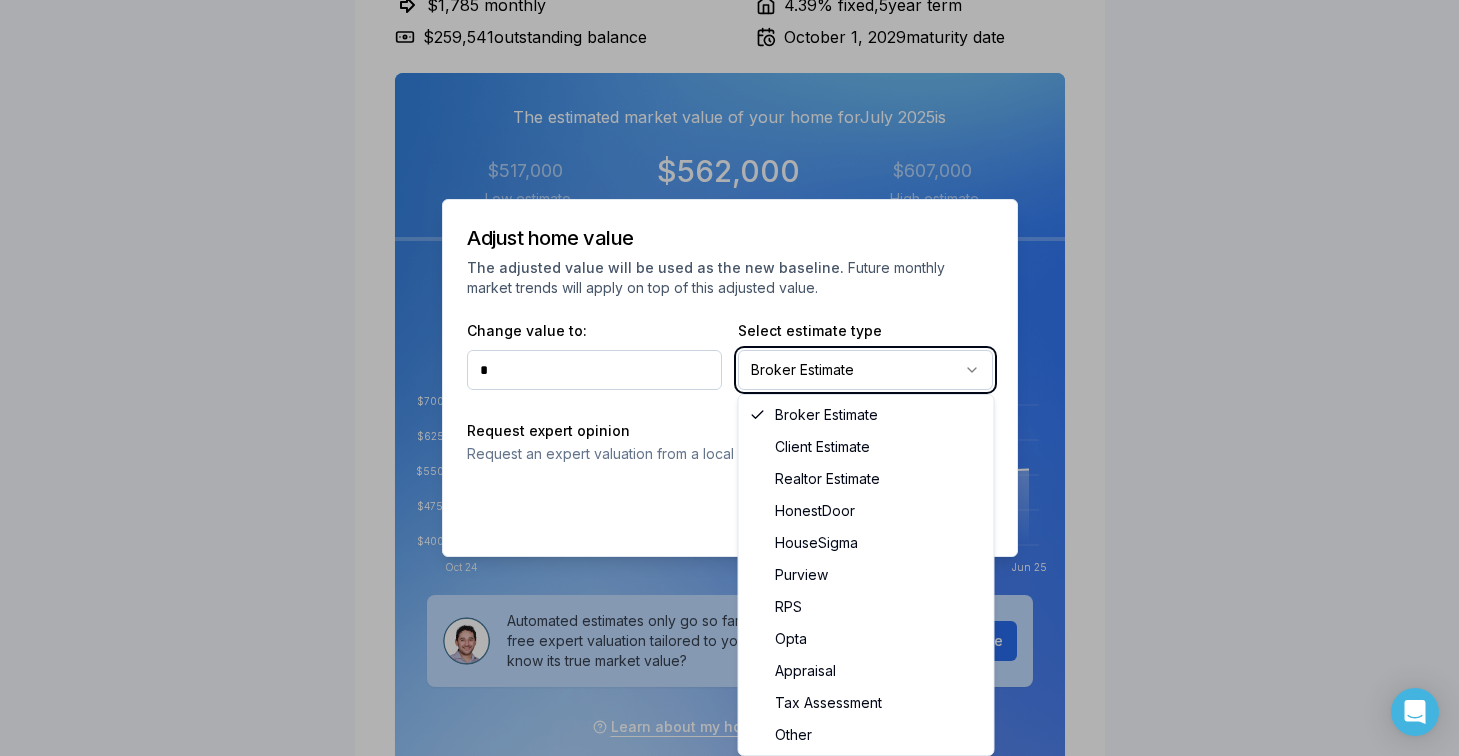 click on "own well Hi  Loryn , Here's your  July 2025  home report for   5140 Corvette Street NW  to help you build wealth through homeownership. Contact me if you have any questions! Book a meeting with Bailey Coats Bailey Coats Mortgage Broker | Owner The Mortgage Centre Elite bailey@baileycoats.ca (780) 573-0002 Home finance digest for   5140 Corvette Street NW $562,000   current est. value 12% $302,459  Est. home equity $1,785   monthly 4.39%   fixed ,  5  year term $259,541  outstanding balance October 1, 2029  maturity date The estimated market value of your home for  July 2025  is $517,000 Low estimate $562,000 Estimated price $607,000 High estimate $562,000 Estimated price $517,000 Low estimate $607,000 High estimate That's   $62,000  more (+ 12% )   than  its value   ( $500,000 )   from   October 2024 . Adjust value Oct 24 Jun 25 $400k $475k $550k $625k $700k That's   $62,000  more (+ 12% )   than  its value   ( $500,000 )   from   October 2024 .   Request value Learn about my home price estimate $217   51" at bounding box center [729, 1729] 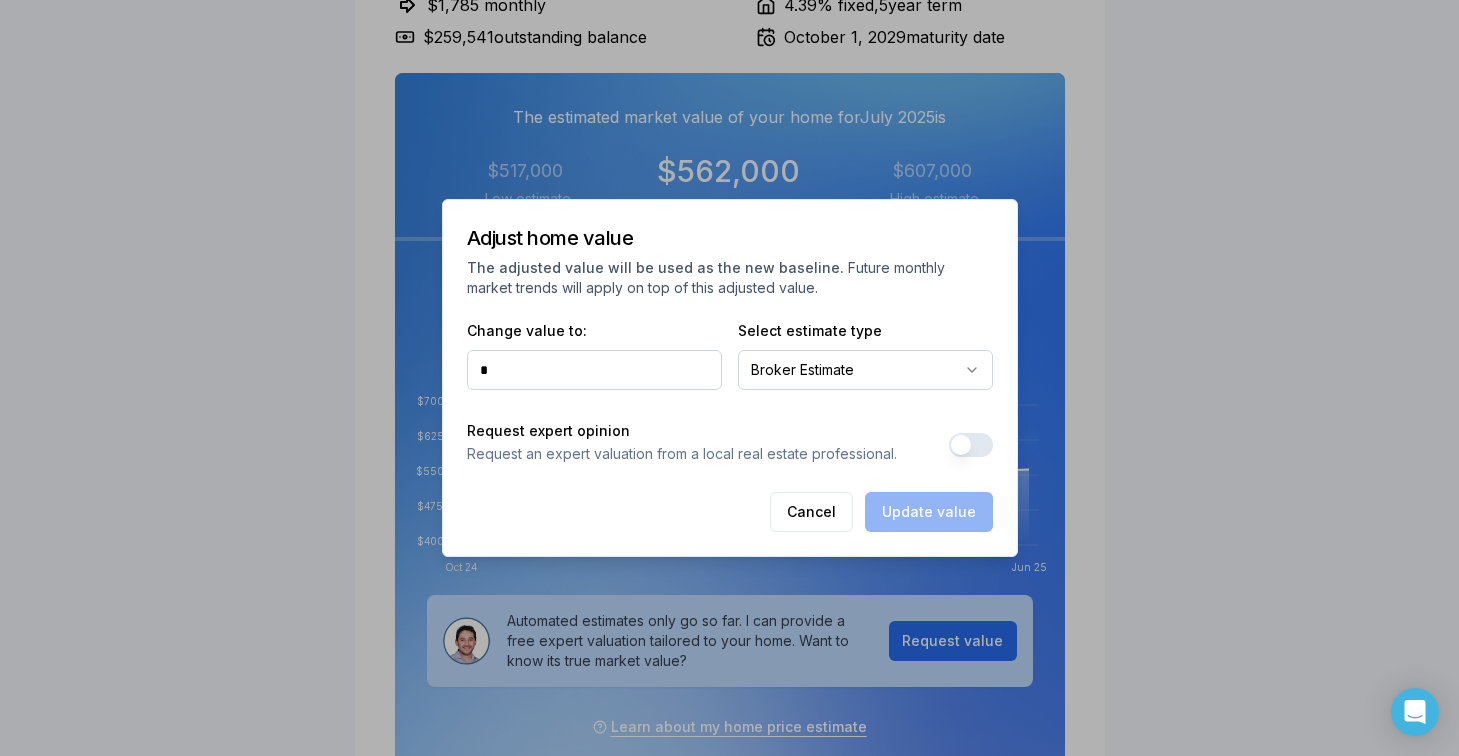 click on "Request expert opinion" at bounding box center (971, 445) 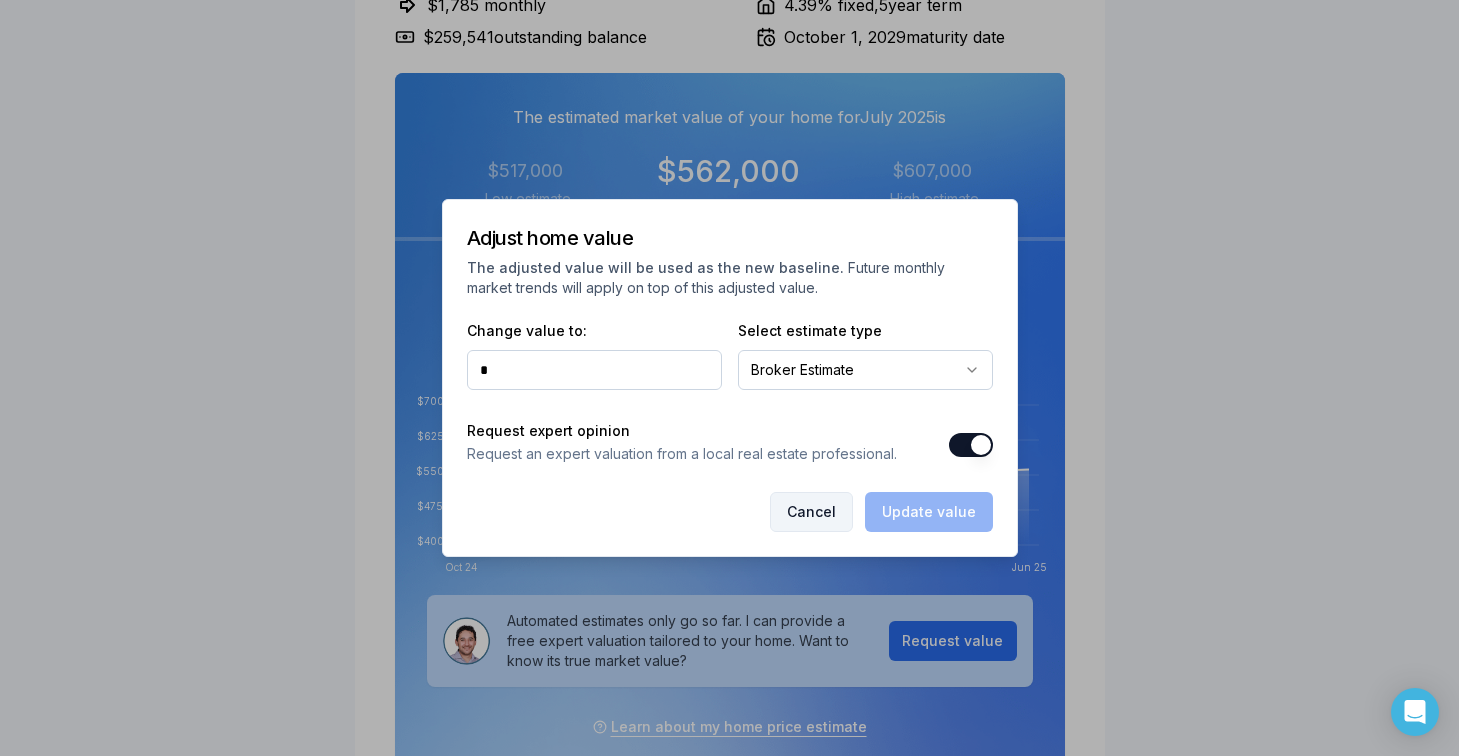 click on "Cancel" at bounding box center (811, 512) 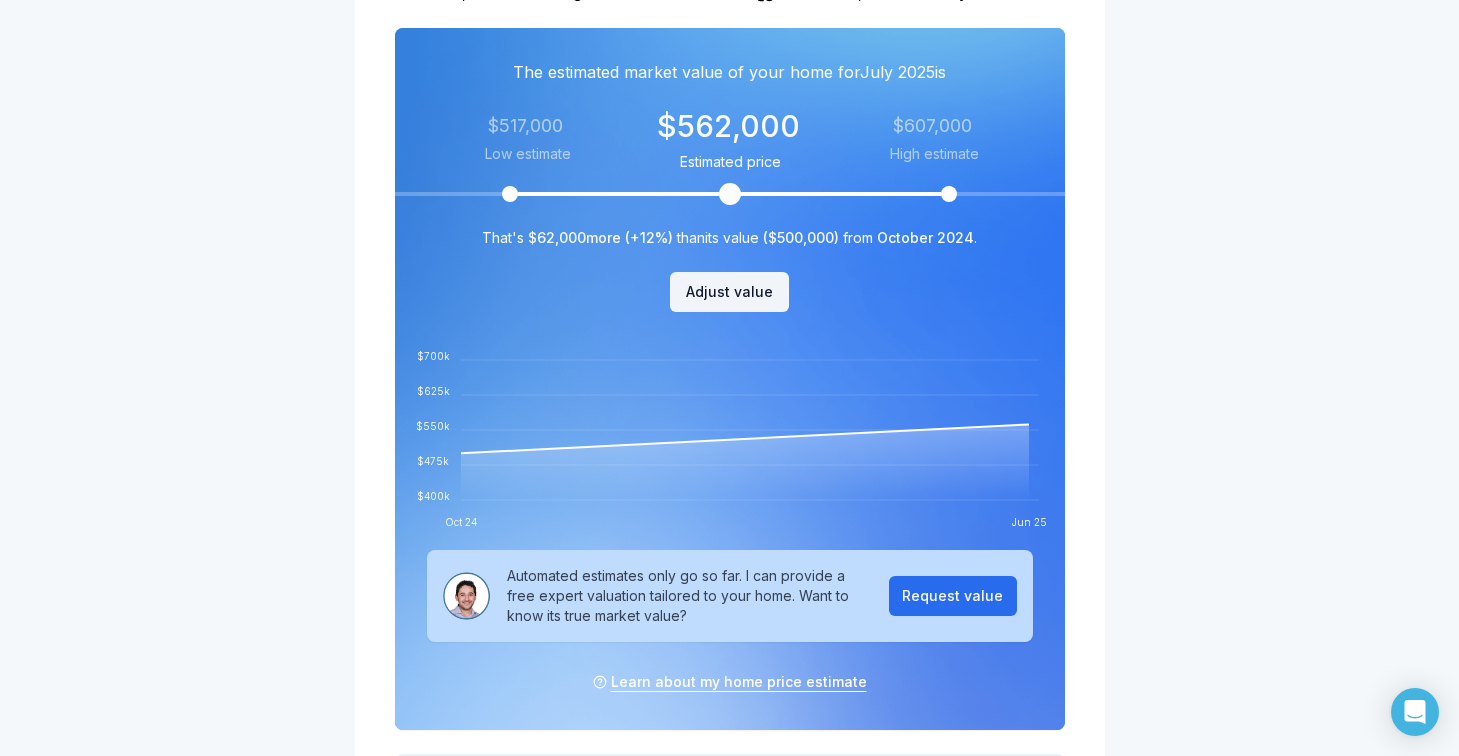 scroll, scrollTop: 744, scrollLeft: 0, axis: vertical 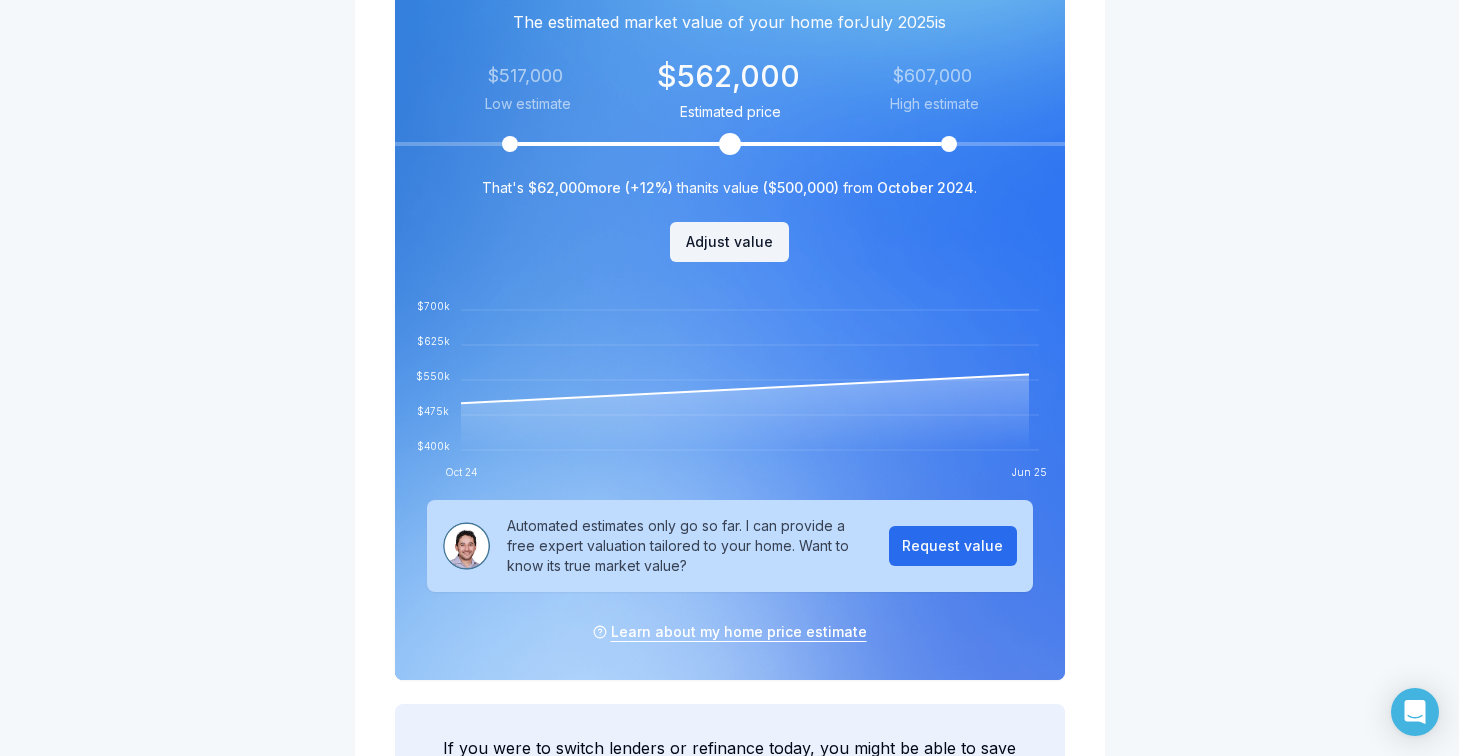 click on "Request value" at bounding box center (953, 546) 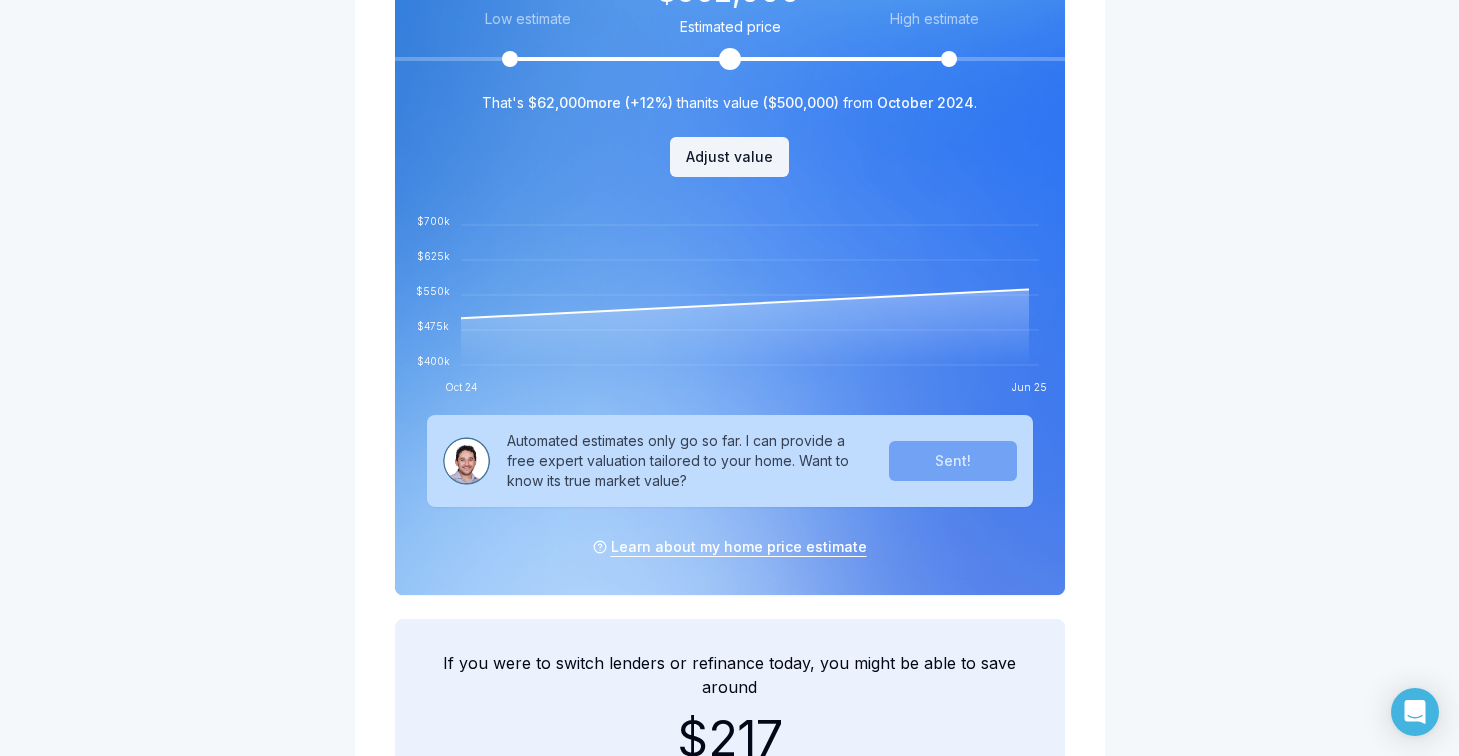 scroll, scrollTop: 830, scrollLeft: 0, axis: vertical 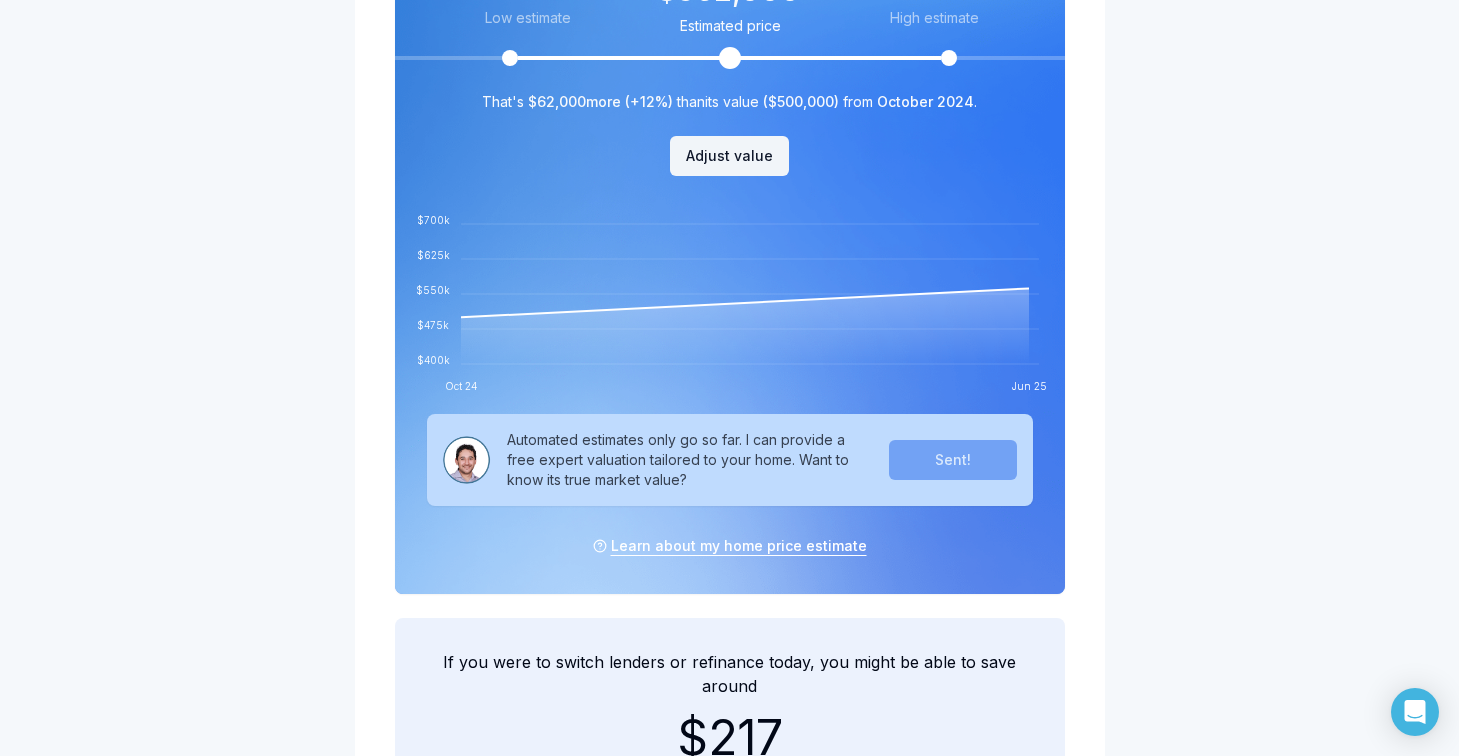 click on "Learn about my home price estimate" at bounding box center [730, 546] 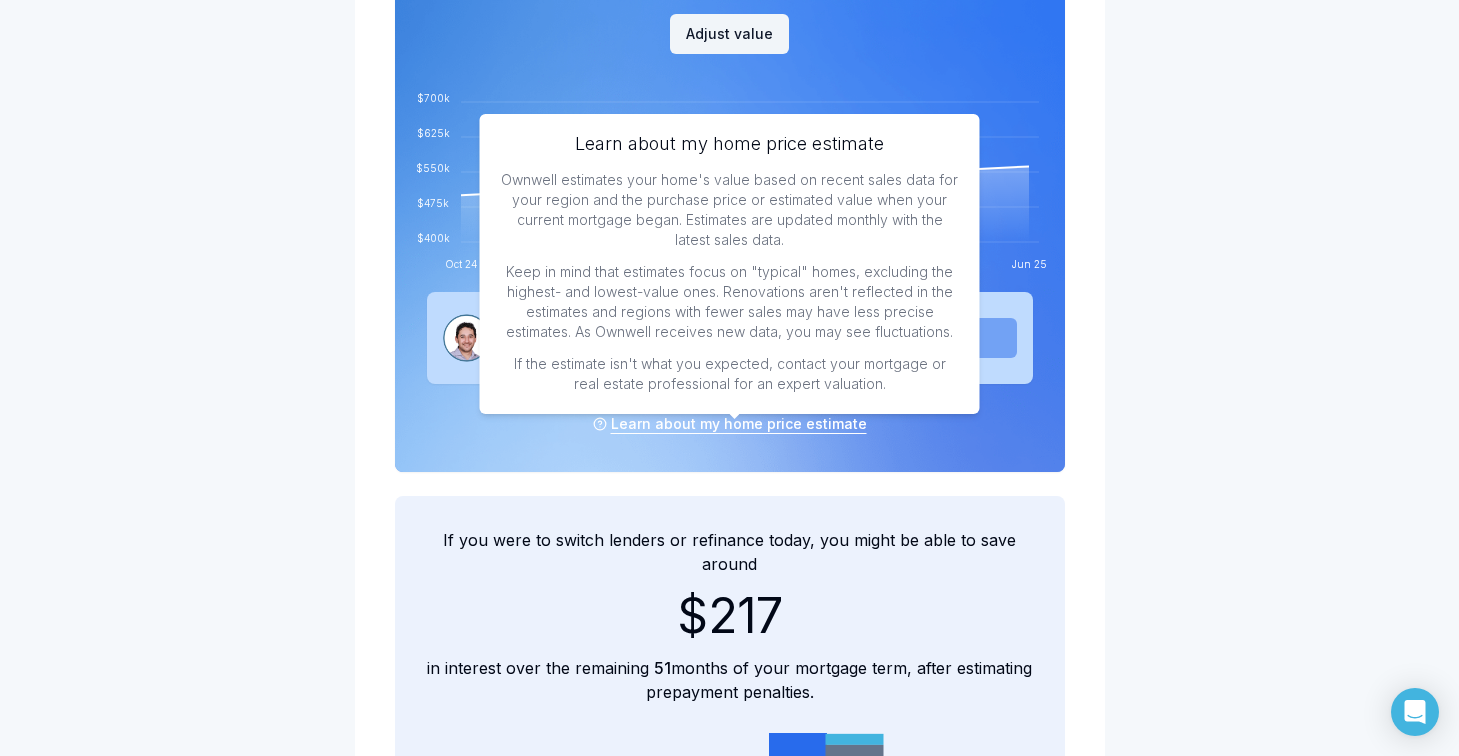 scroll, scrollTop: 970, scrollLeft: 0, axis: vertical 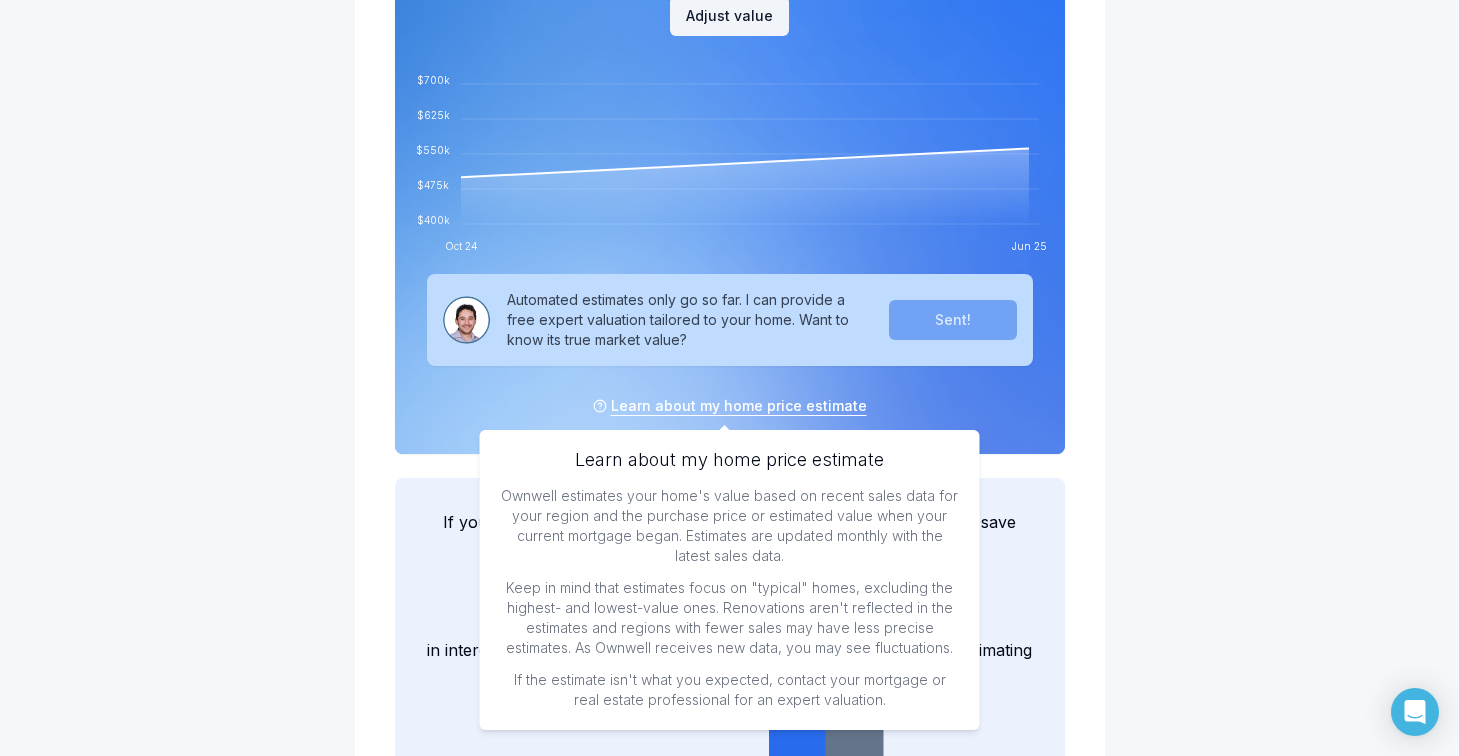 click on "own well Hi  Loryn , Here's your  July 2025  home report for   5140 Corvette Street NW  to help you build wealth through homeownership. Contact me if you have any questions! Book a meeting with Bailey Coats Bailey Coats Mortgage Broker | Owner The Mortgage Centre Elite bailey@baileycoats.ca (780) 573-0002 Home finance digest for   5140 Corvette Street NW $562,000   current est. value 12% $302,459  Est. home equity $1,785   monthly 4.39%   fixed ,  5  year term $259,541  outstanding balance October 1, 2029  maturity date The estimated market value of your home for  July 2025  is $517,000 Low estimate $562,000 Estimated price $607,000 High estimate $562,000 Estimated price $517,000 Low estimate $607,000 High estimate That's   $62,000  more (+ 12% )   than  its value   ( $500,000 )   from   October 2024 . Adjust value Oct 24 Jun 25 $400k $475k $550k $625k $700k That's   $62,000  more (+ 12% )   than  its value   ( $500,000 )   from   October 2024 .   Sent! Learn about my home price estimate $217   51   $890,674" at bounding box center [729, 1408] 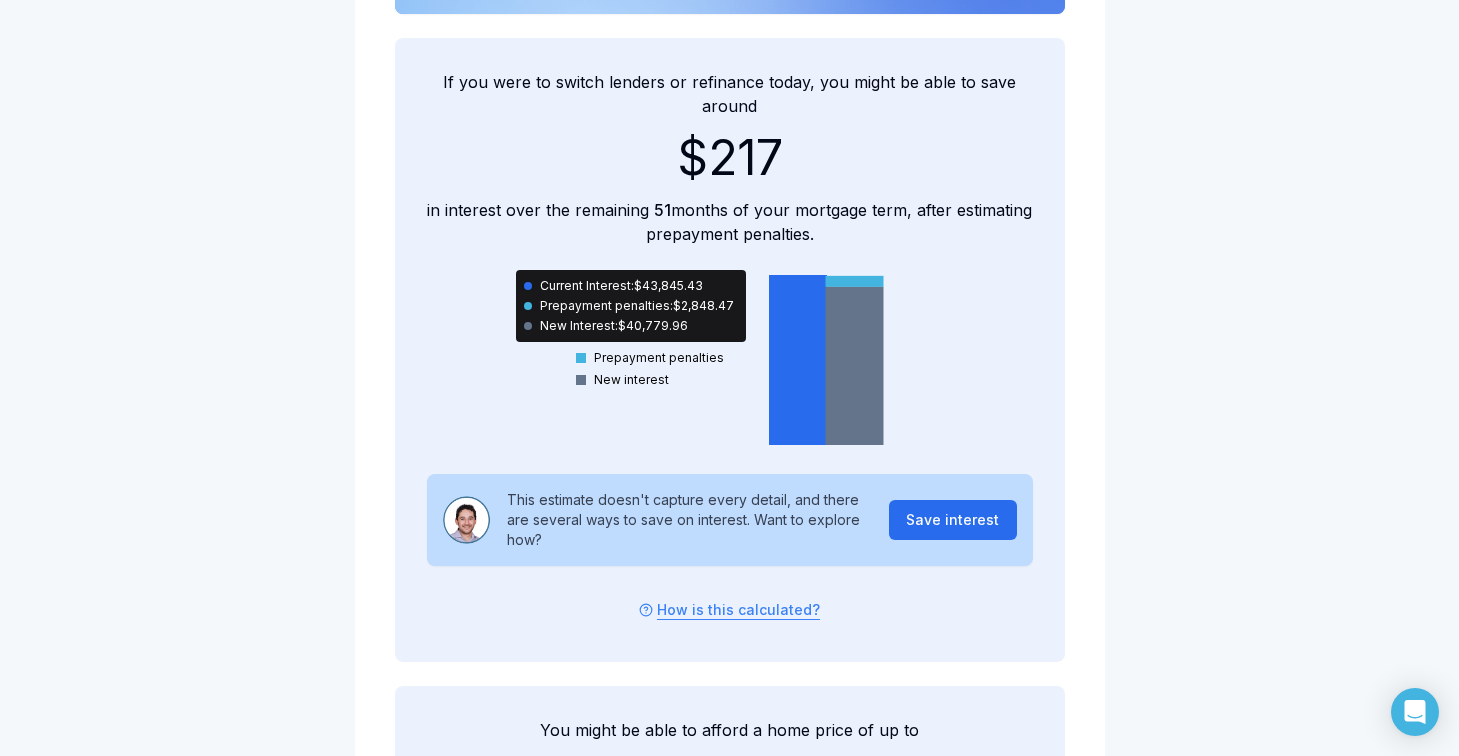 scroll, scrollTop: 1423, scrollLeft: 0, axis: vertical 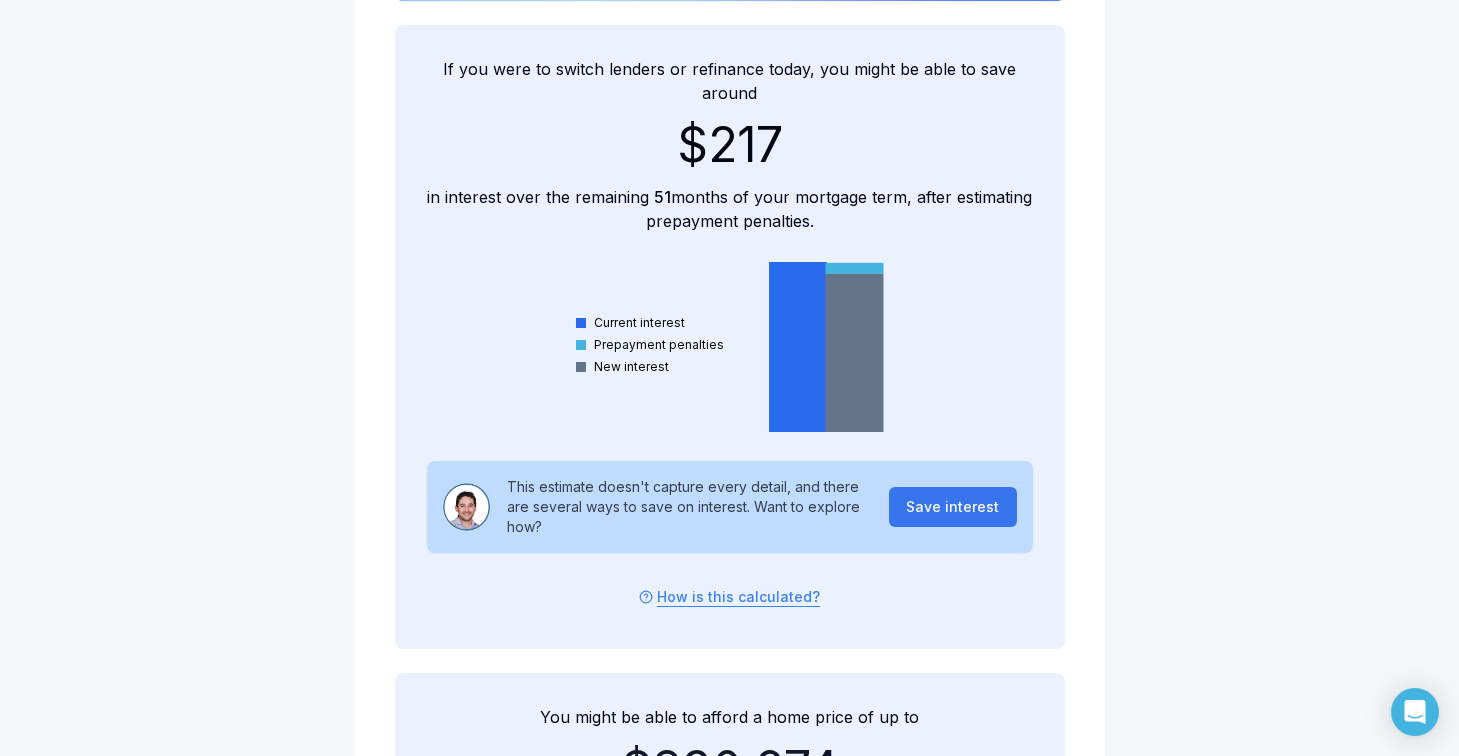 click on "Save interest" at bounding box center (953, 507) 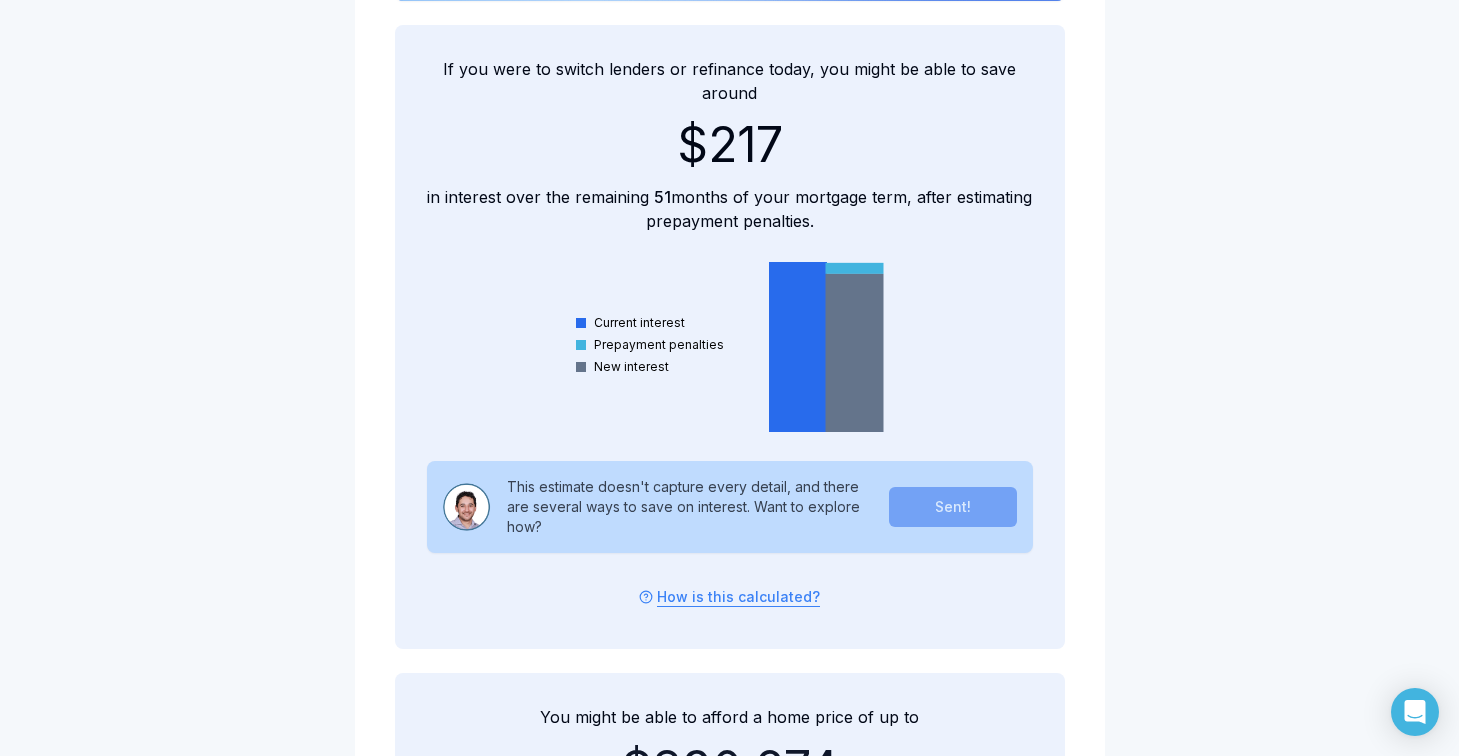 click on "How is this calculated?" at bounding box center [730, 597] 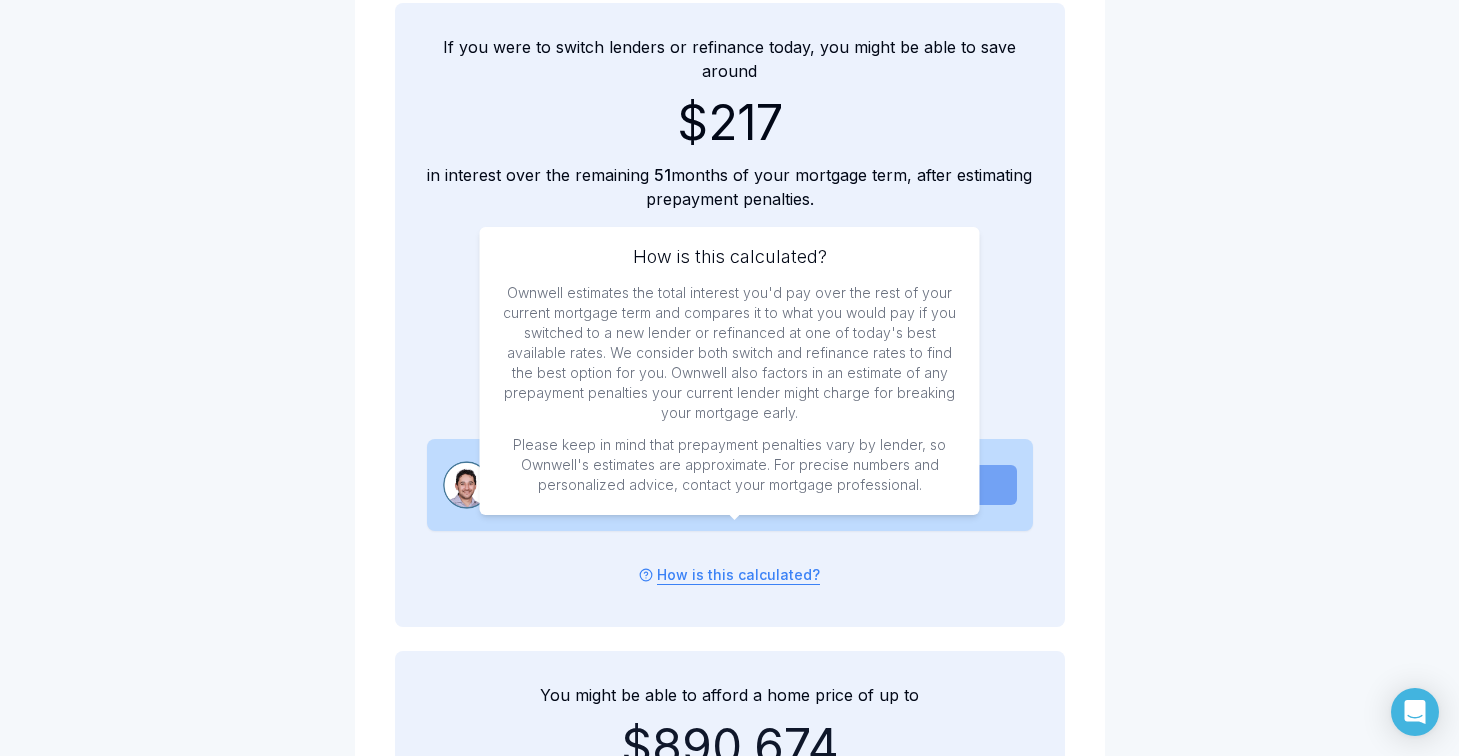 scroll, scrollTop: 1682, scrollLeft: 0, axis: vertical 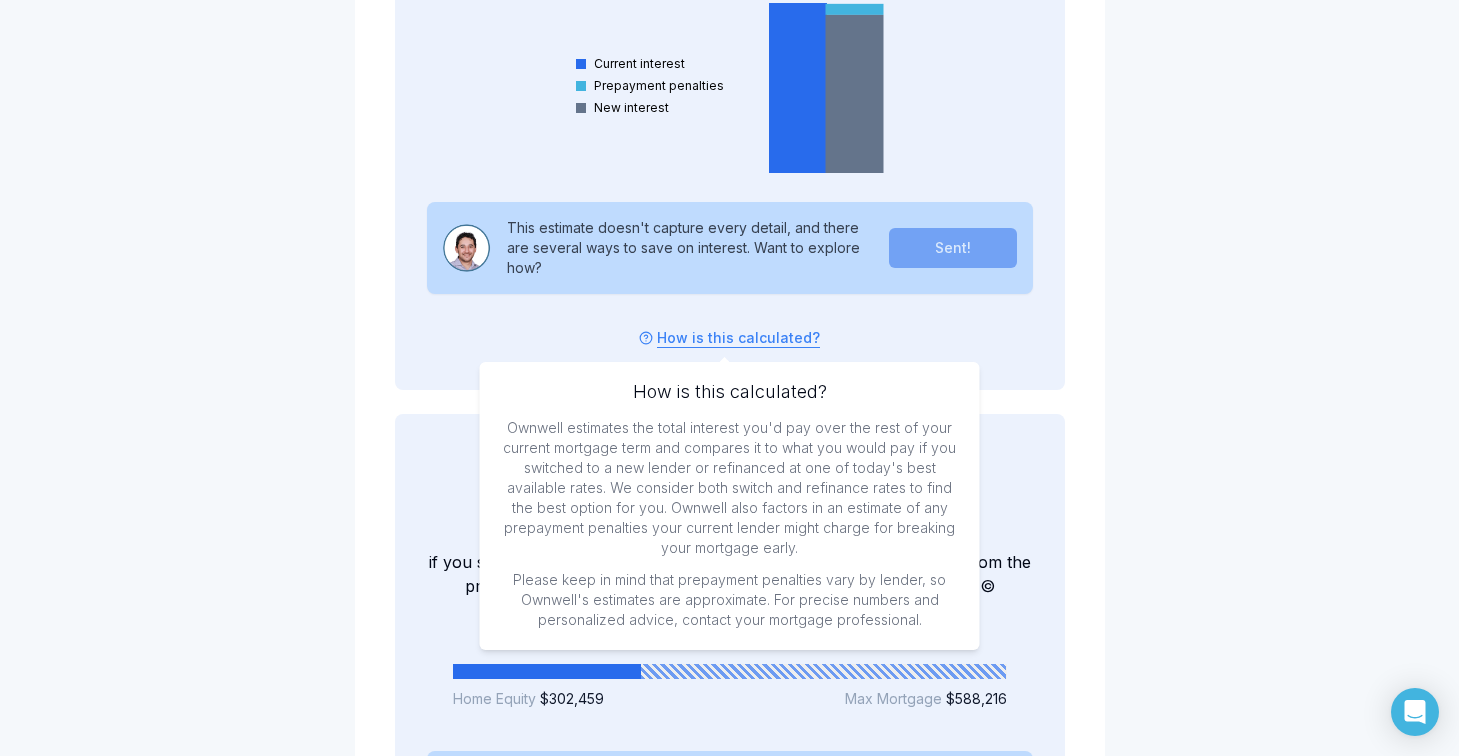 click on "You might be able to afford a home price of up to $890,674 if you sell  5140 Corvette Street NW  at today’s prices and use the equity from the proceeds as your down payment (before accounting for REALTOR © commissions, legal fees, etc.). Home Equity   $302,459 Max Mortgage   $588,216 This estimate doesn’t include your savings or income updates. Want to see how much home you could truly afford?   Check budget How is this calculated?" at bounding box center [730, 676] 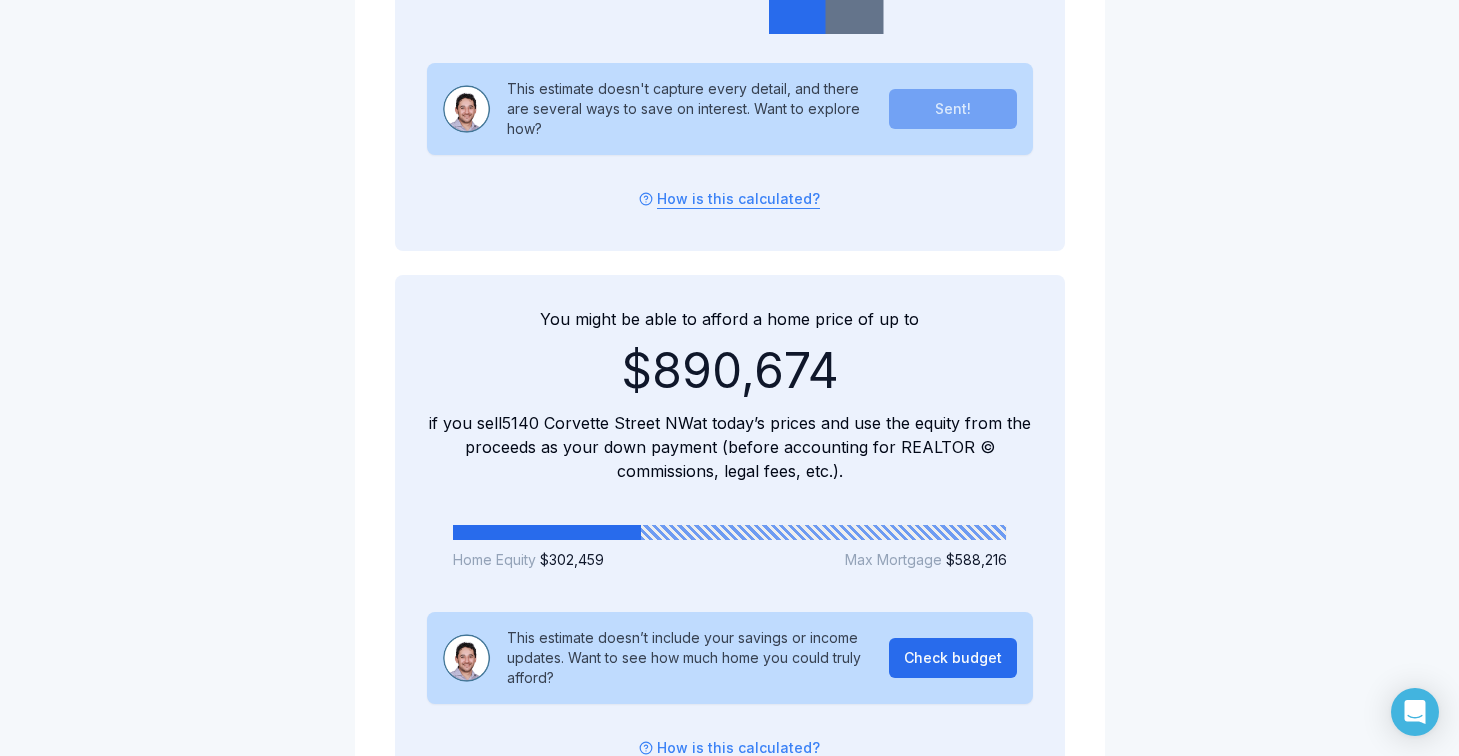 scroll, scrollTop: 1845, scrollLeft: 0, axis: vertical 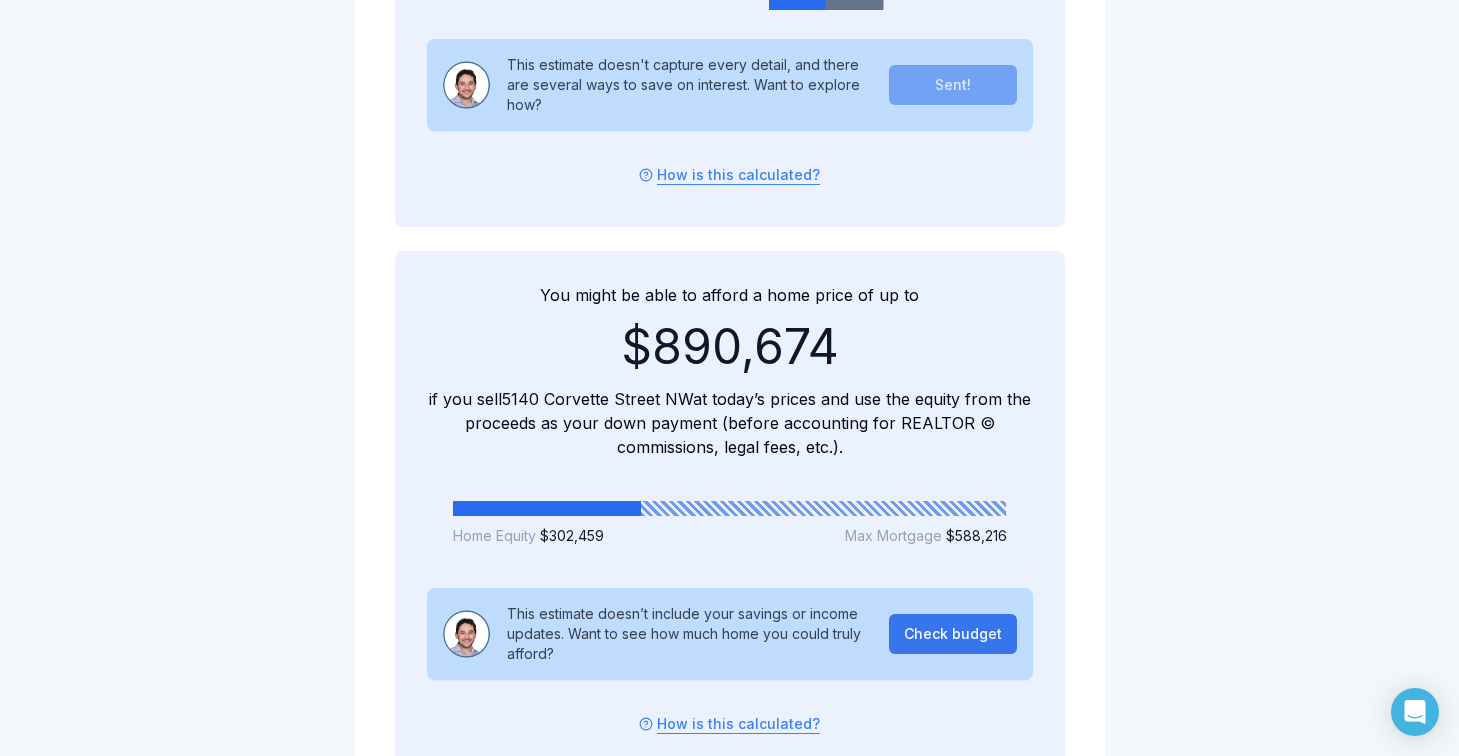 click on "Check budget" at bounding box center [953, 634] 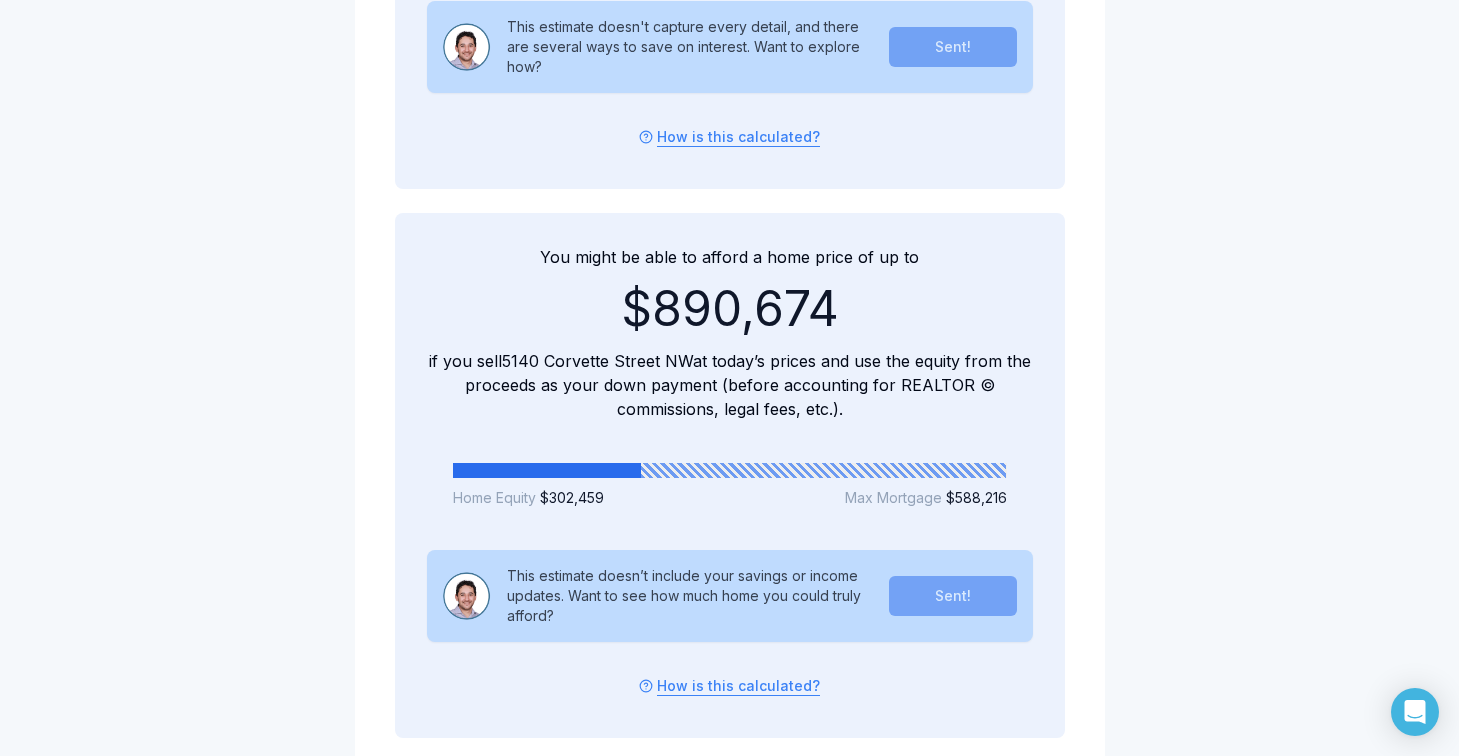 scroll, scrollTop: 1931, scrollLeft: 0, axis: vertical 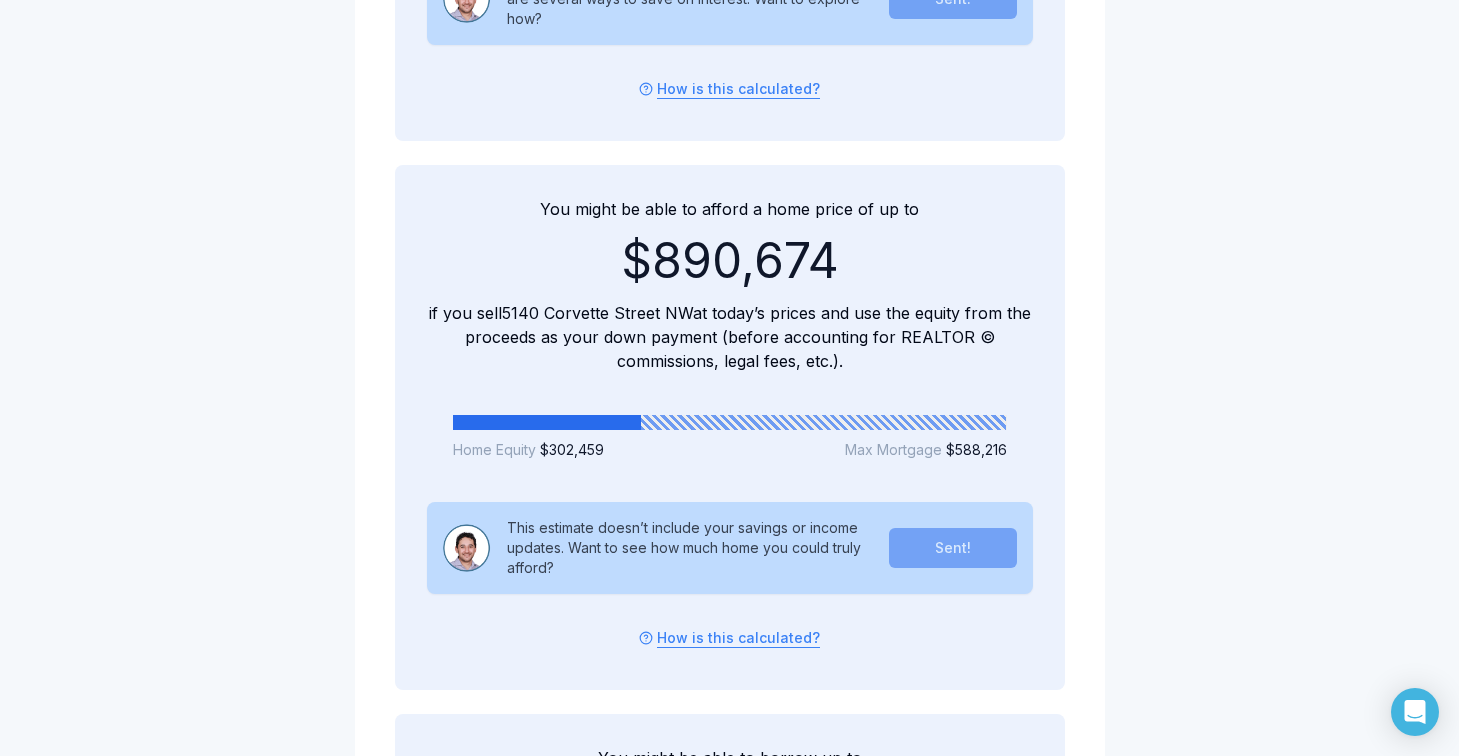 click on "How is this calculated?" at bounding box center (730, 638) 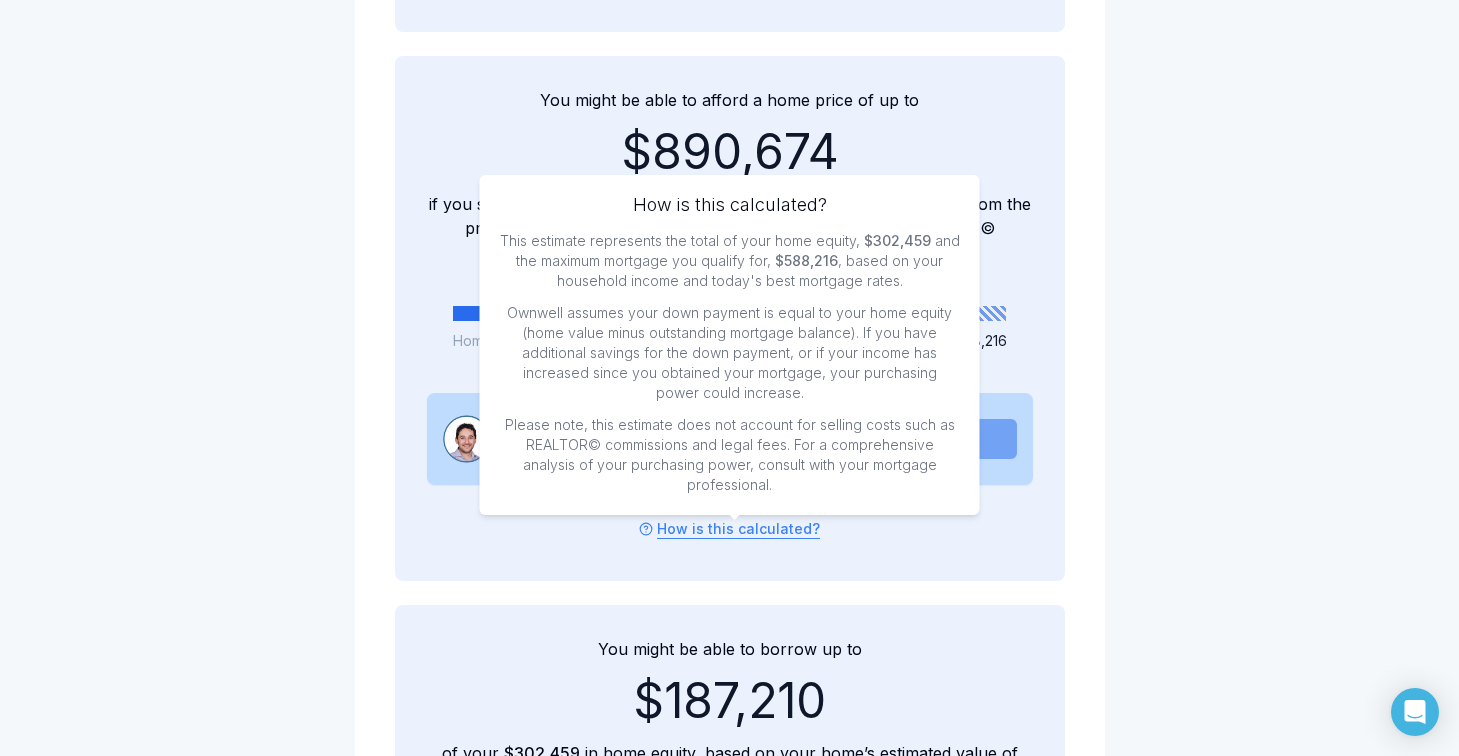 scroll, scrollTop: 2057, scrollLeft: 0, axis: vertical 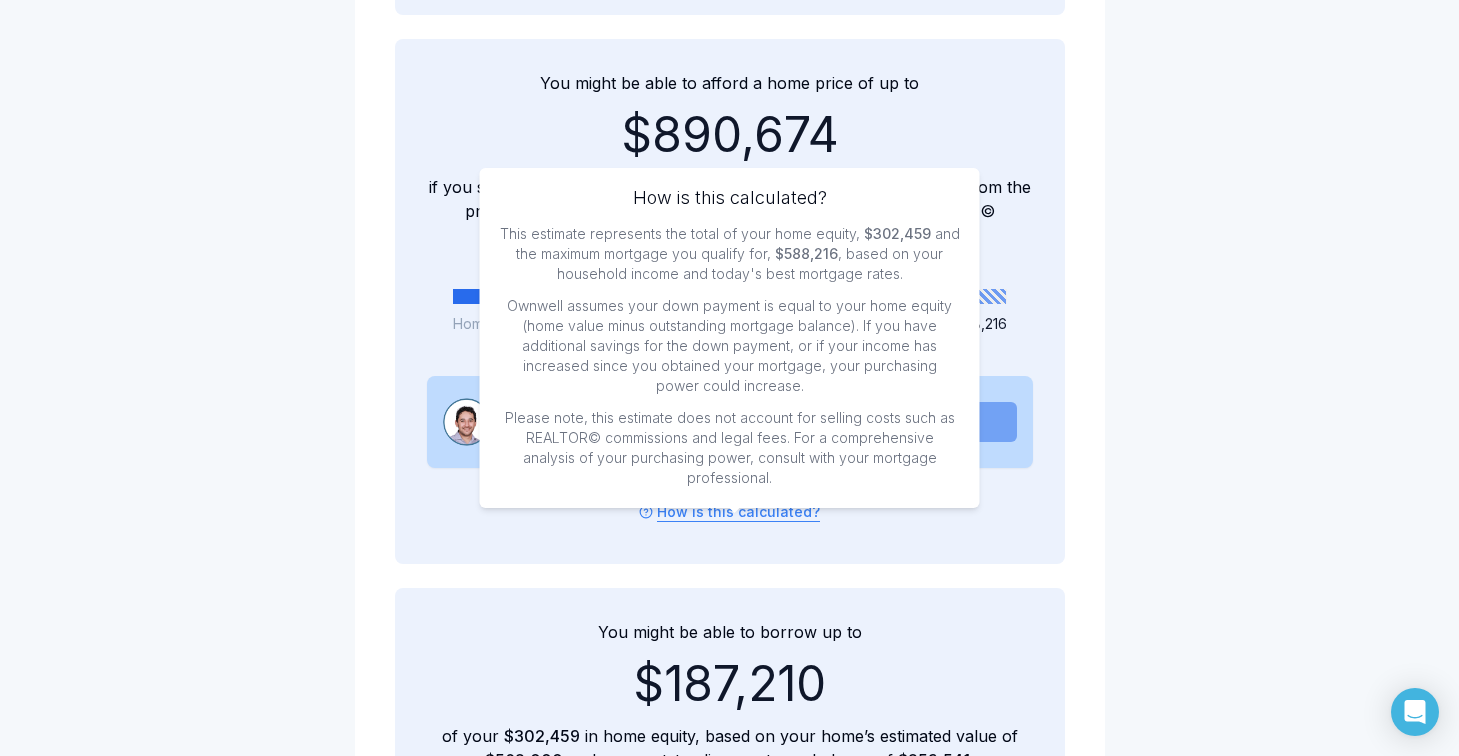 click on "How is this calculated? How is this calculated? This estimate represents the total of your home equity,   $302,459   and the maximum mortgage you qualify for,   $588,216 , based on your household income and today's best mortgage rates. Ownwell assumes your down payment is equal to your home equity (home value minus outstanding mortgage balance). If you have additional savings for the down payment, or if your income has increased since you obtained your mortgage, your purchasing power could increase. Please note, this estimate does not account for selling costs such as REALTOR© commissions and legal fees. For a comprehensive analysis of your purchasing power, consult with your mortgage professional. How is this calculated? This estimate represents the total of your home equity,   $302,459   and the maximum mortgage you qualify for,   $588,216 , based on your household income and today's best mortgage rates." at bounding box center [730, 500] 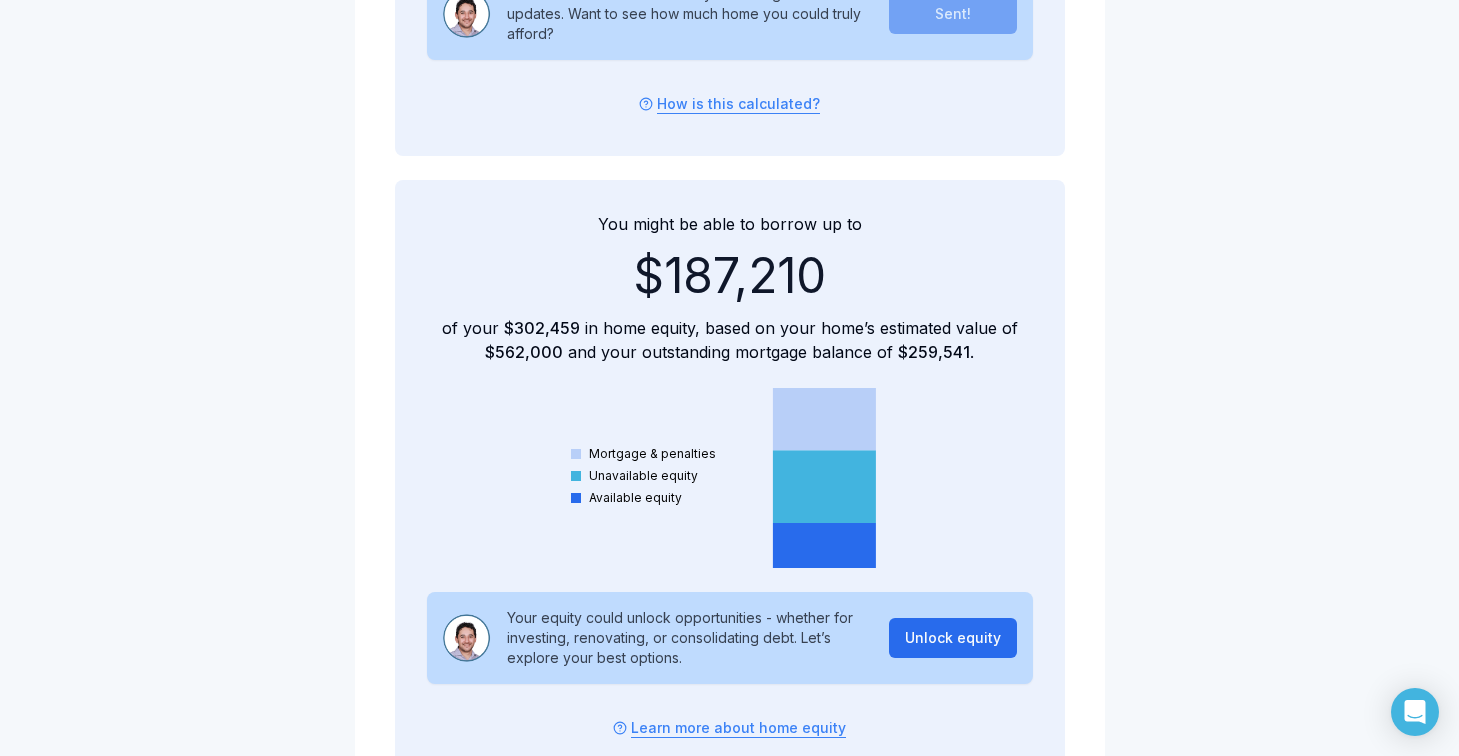 scroll, scrollTop: 2475, scrollLeft: 0, axis: vertical 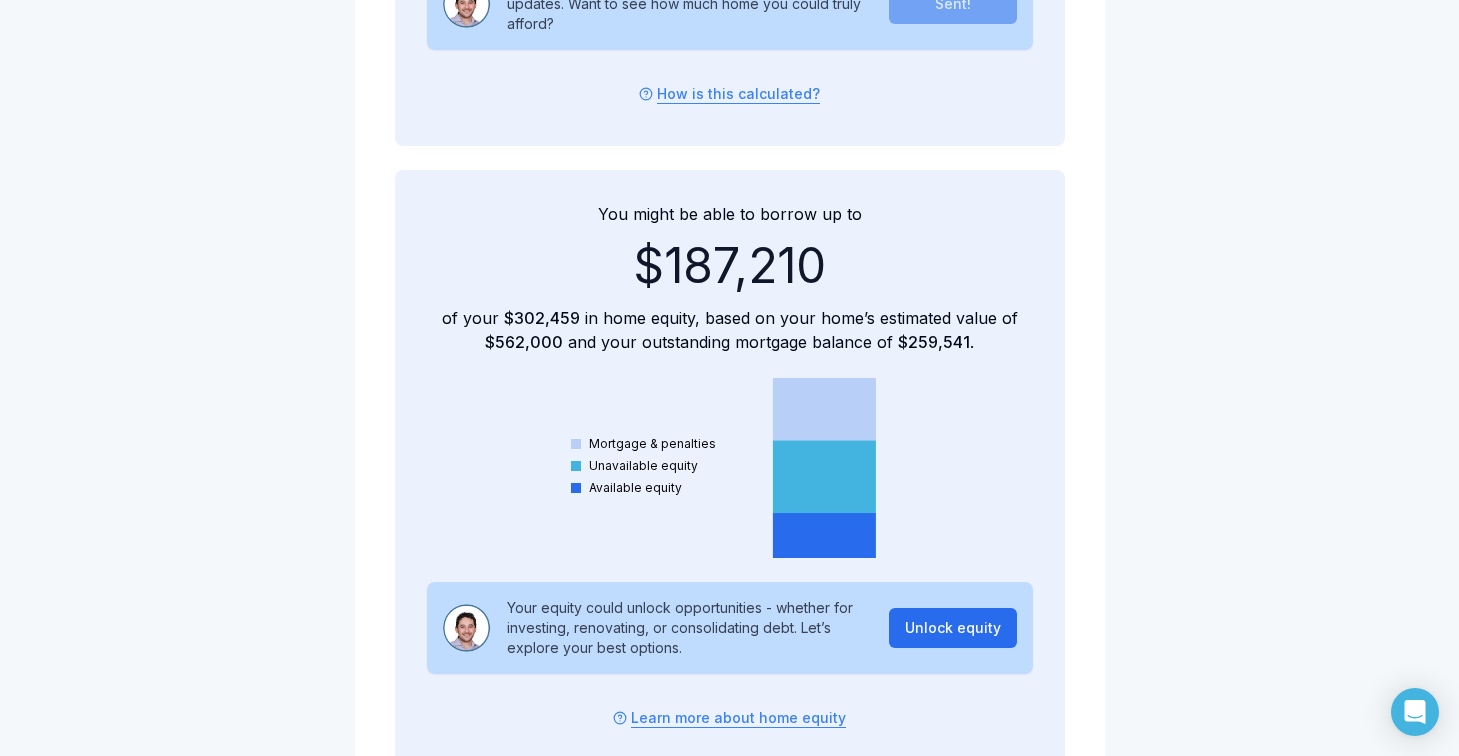 click on "Unlock equity" at bounding box center [953, 628] 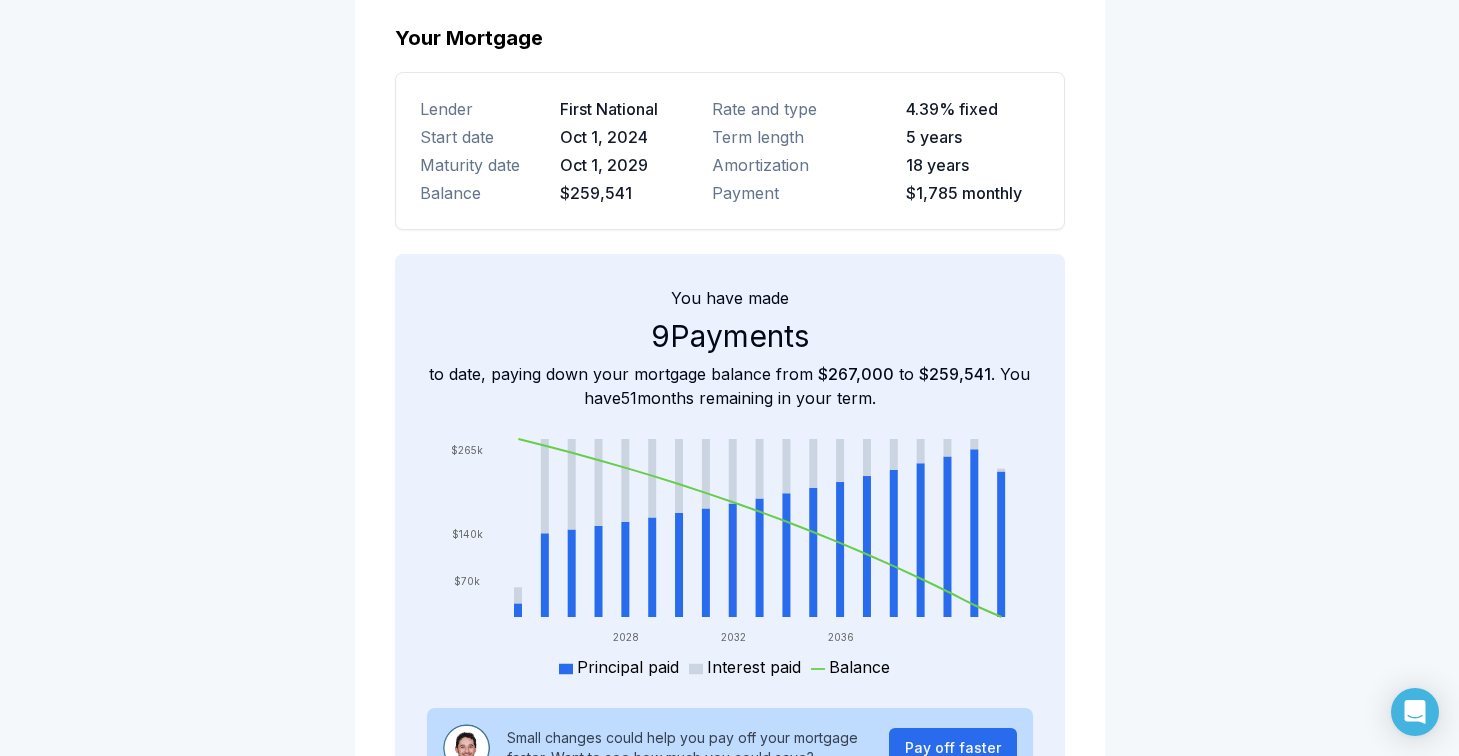 scroll, scrollTop: 3421, scrollLeft: 0, axis: vertical 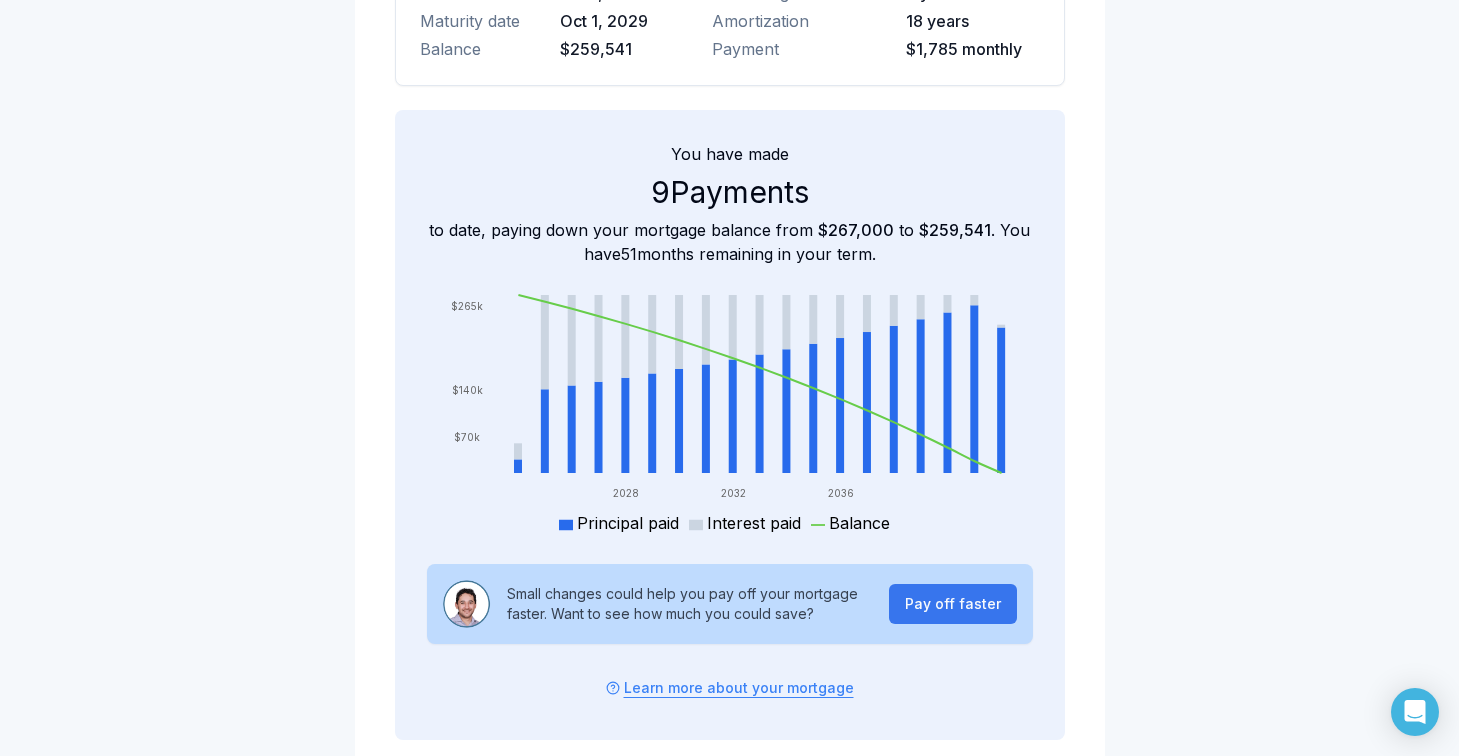 click on "Pay off faster" at bounding box center [953, 604] 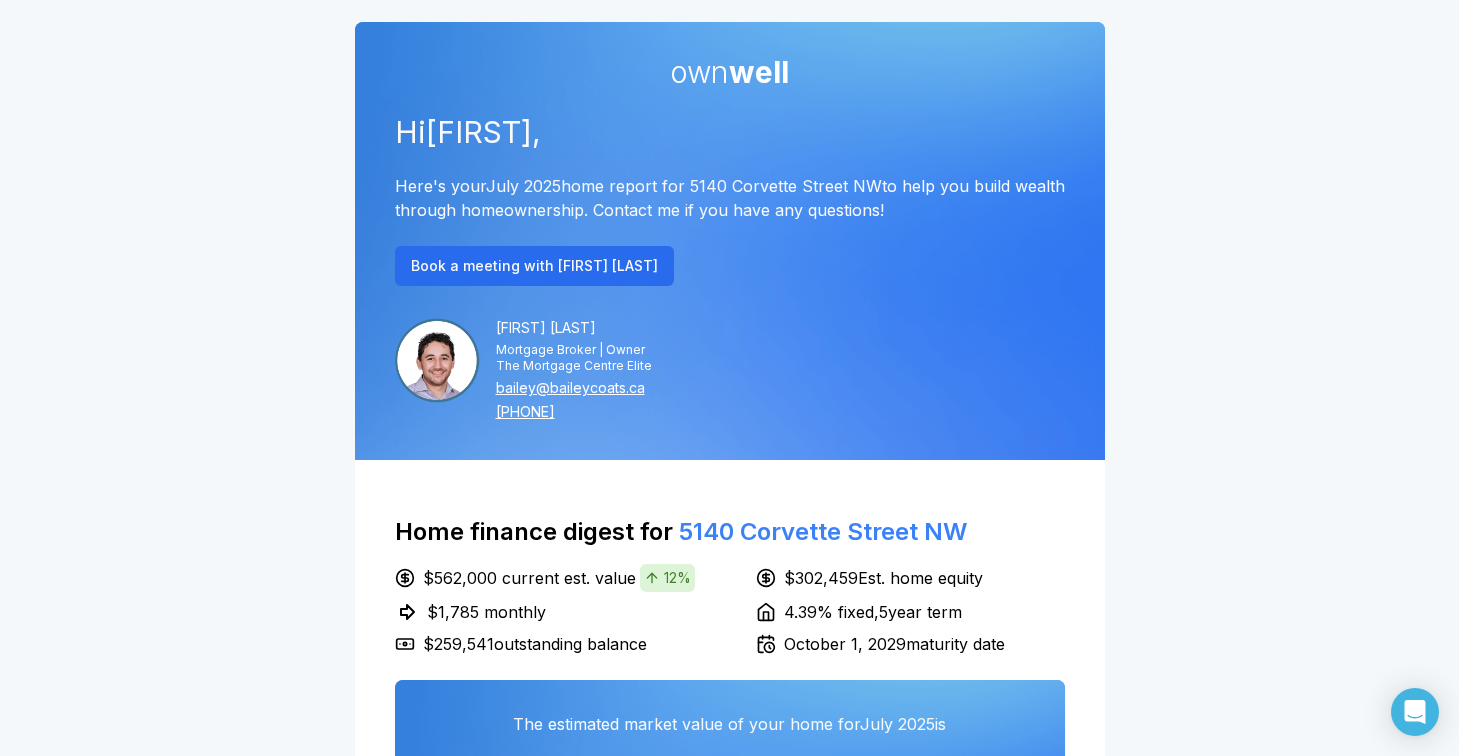 scroll, scrollTop: 0, scrollLeft: 0, axis: both 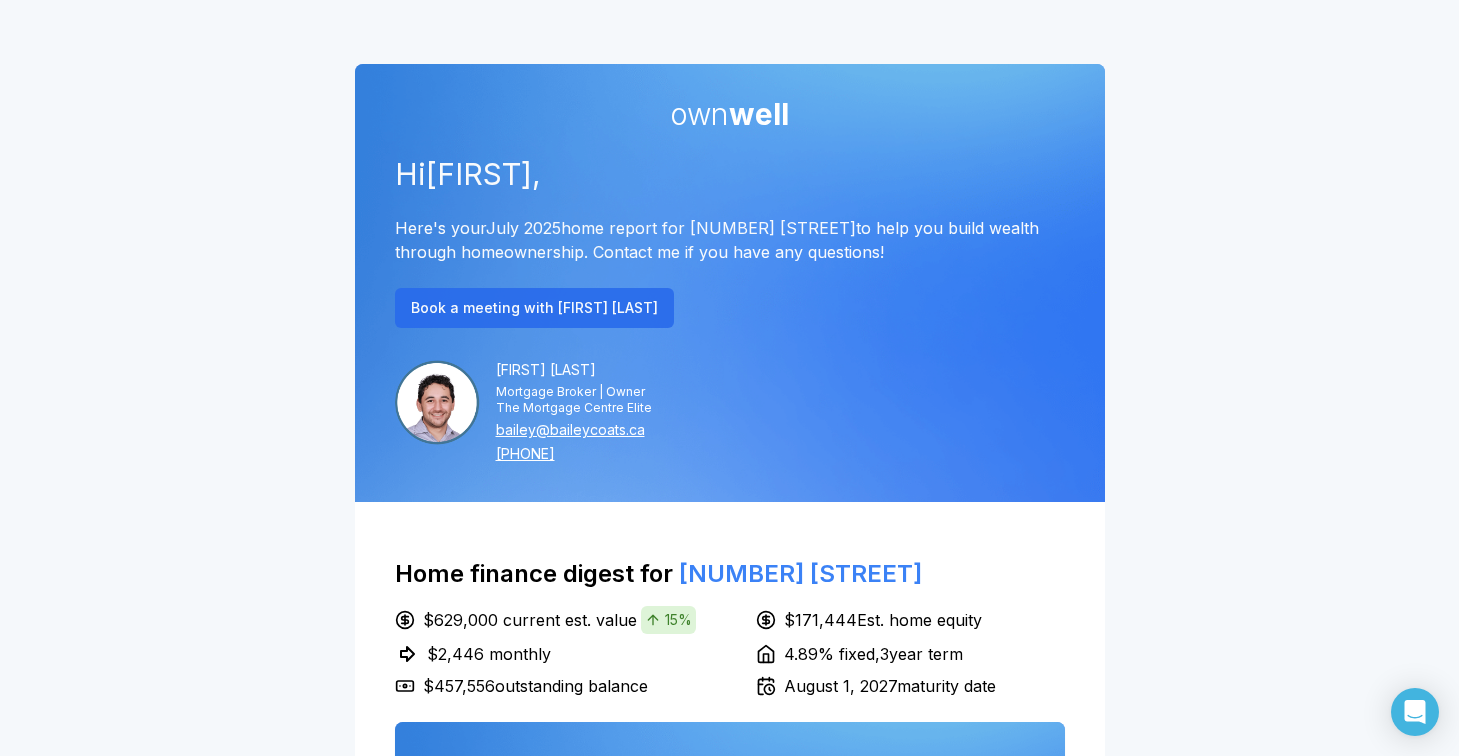 click on "Book a meeting with [FIRST] [LAST]" at bounding box center (534, 308) 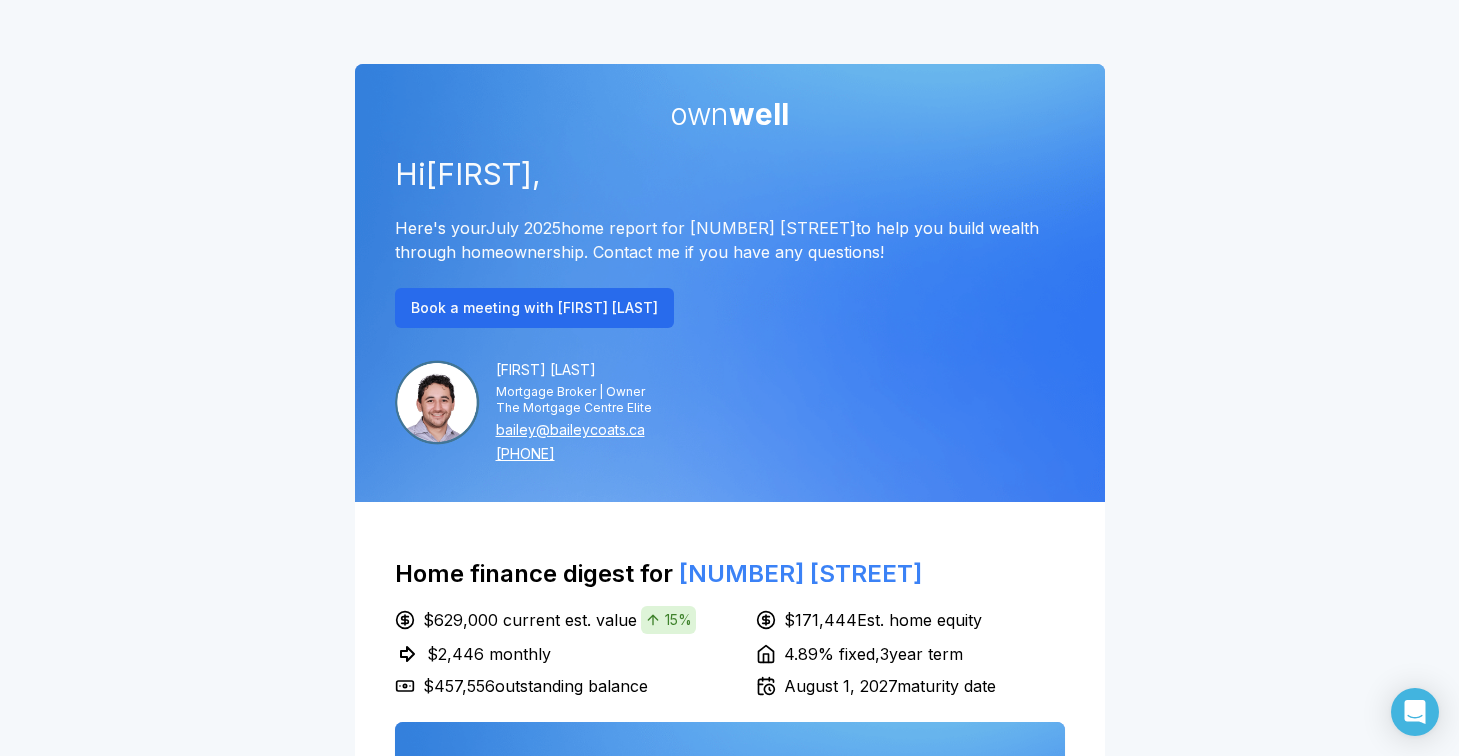 click on "bailey@baileycoats.ca" at bounding box center [574, 430] 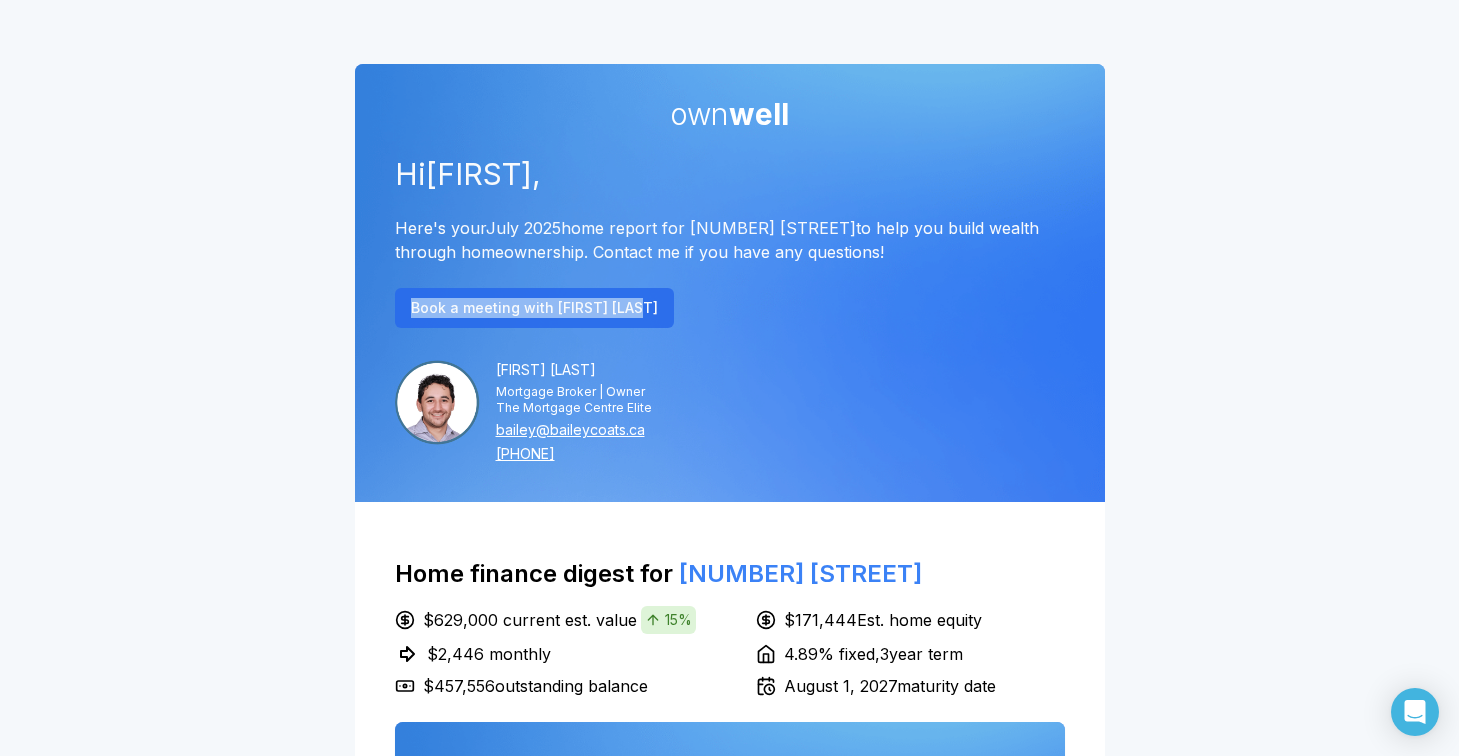click on "Book a meeting with [FIRST] [LAST]" at bounding box center [534, 308] 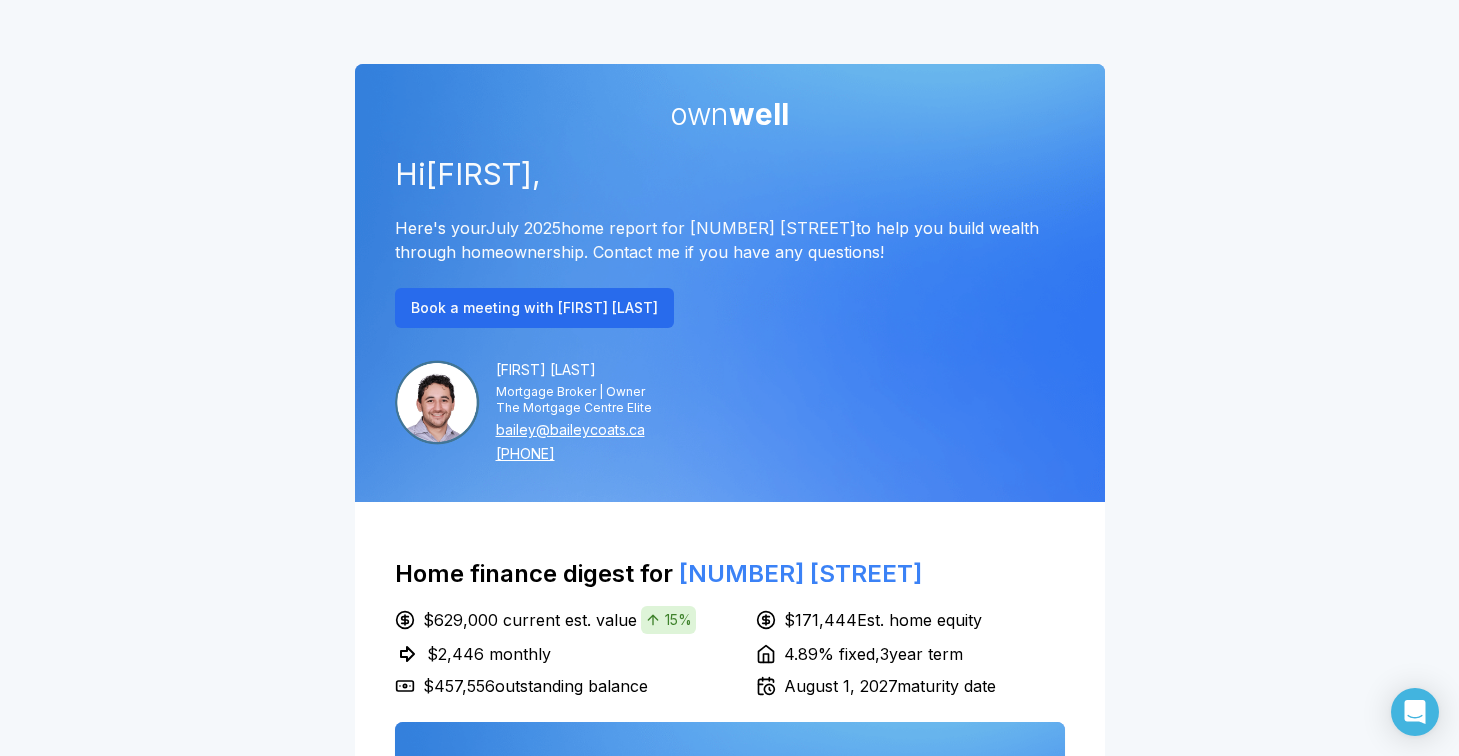 click on "Book a meeting with [FIRST] [LAST]" at bounding box center [730, 308] 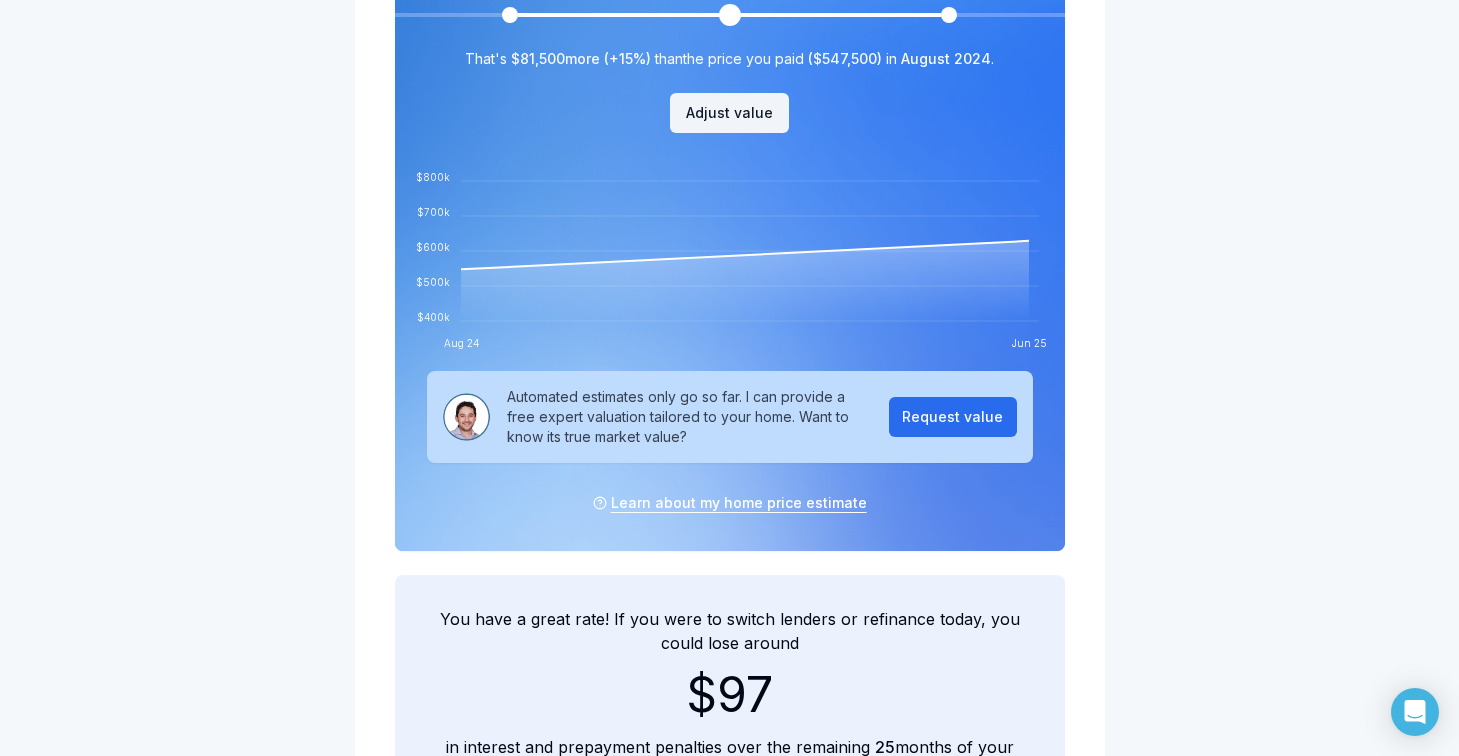 scroll, scrollTop: 889, scrollLeft: 0, axis: vertical 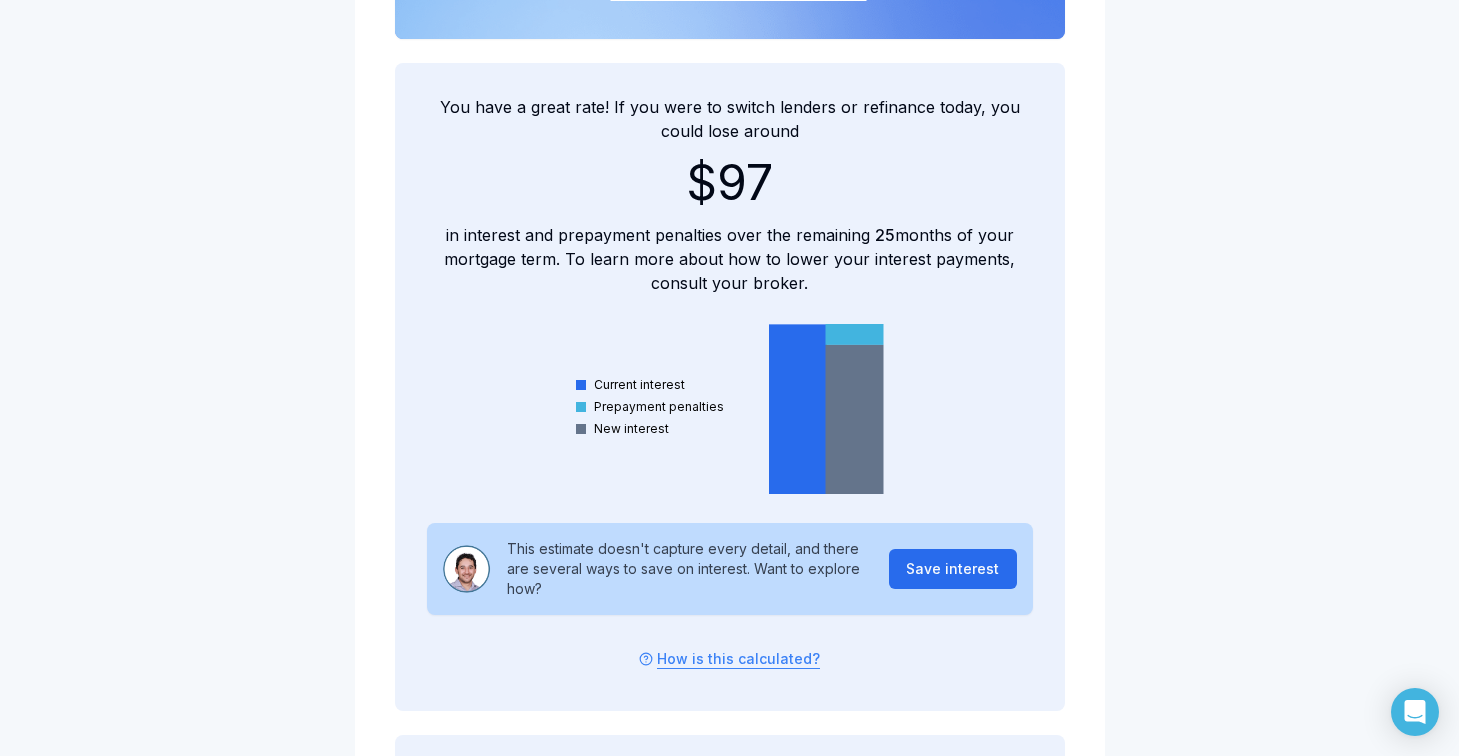 click on "This estimate doesn't capture every detail, and there are several ways to save on interest. Want to explore how?" at bounding box center (690, 569) 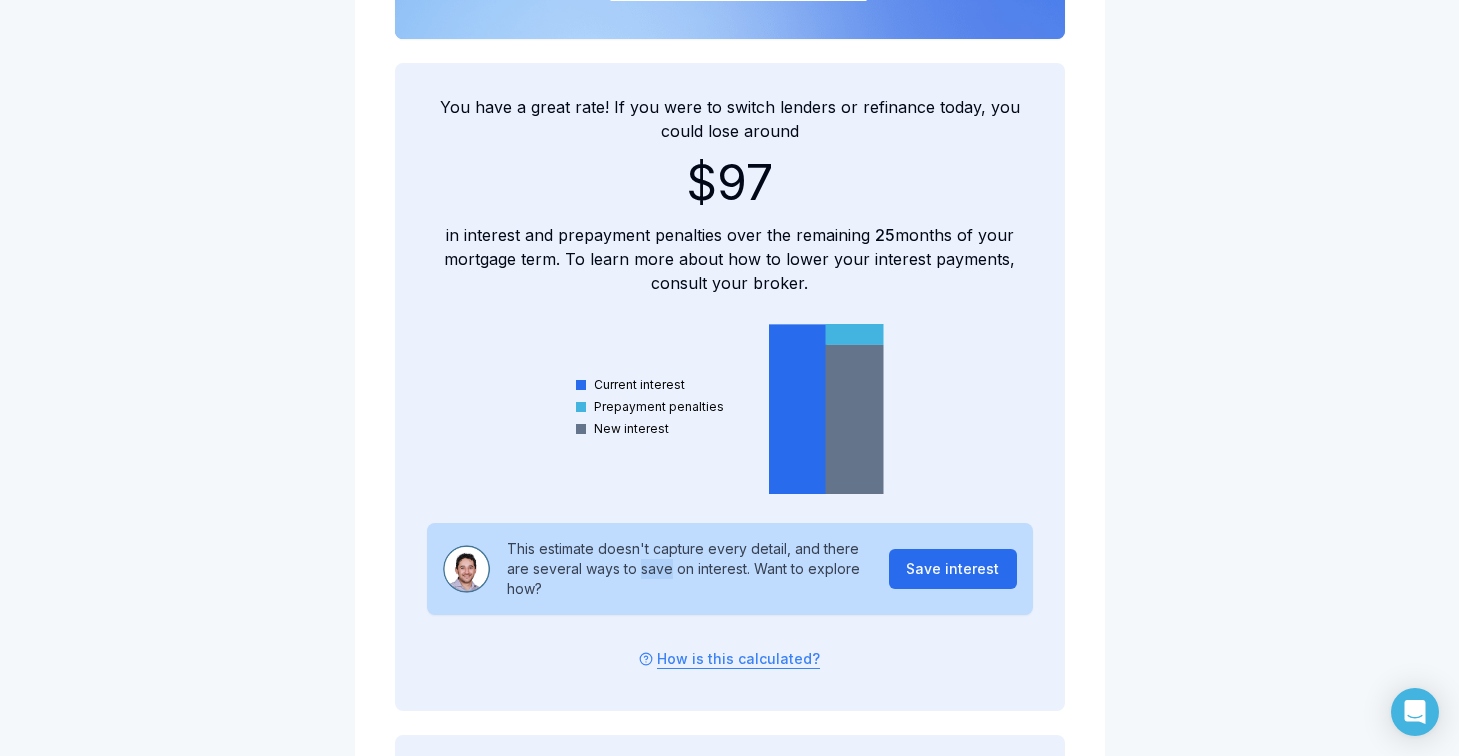 click on "This estimate doesn't capture every detail, and there are several ways to save on interest. Want to explore how?" at bounding box center (690, 569) 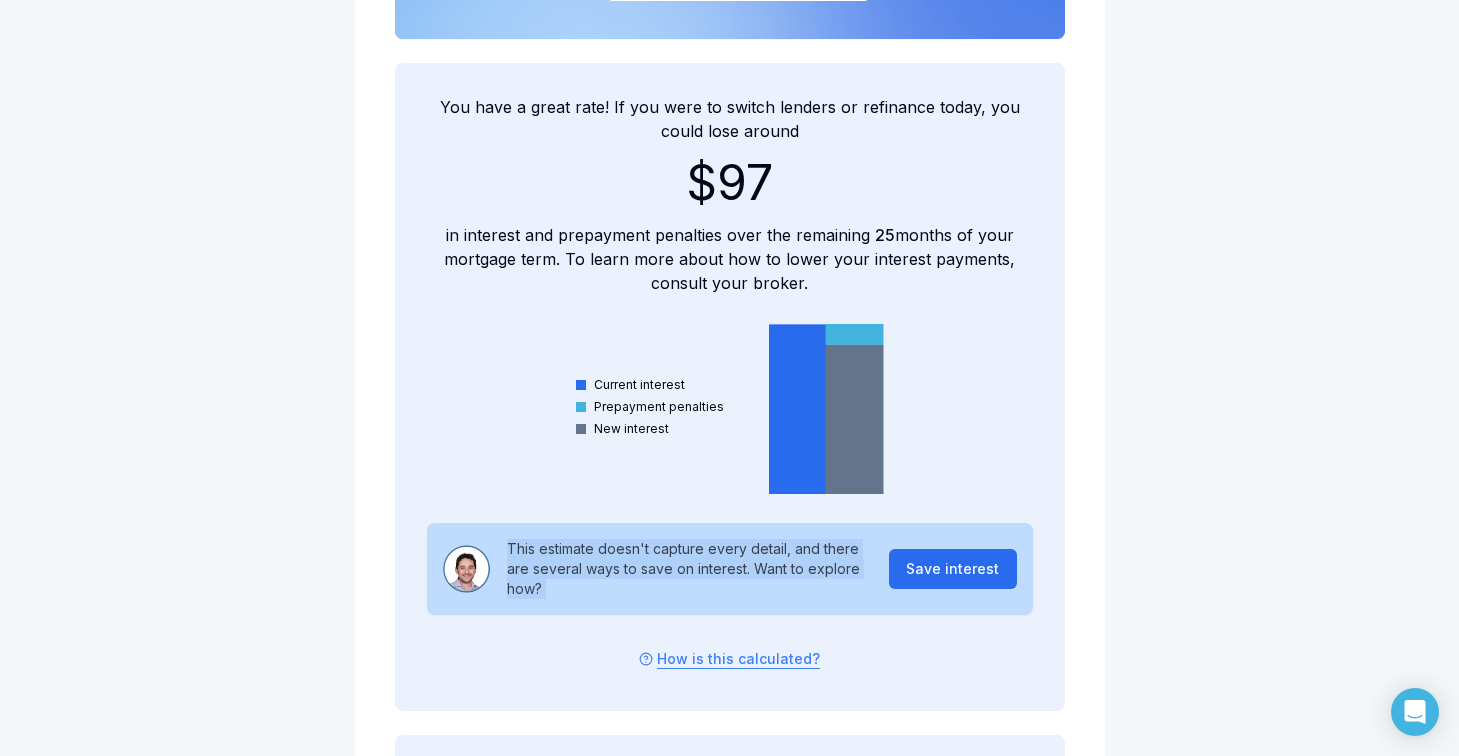 click on "How is this calculated?" at bounding box center [730, 659] 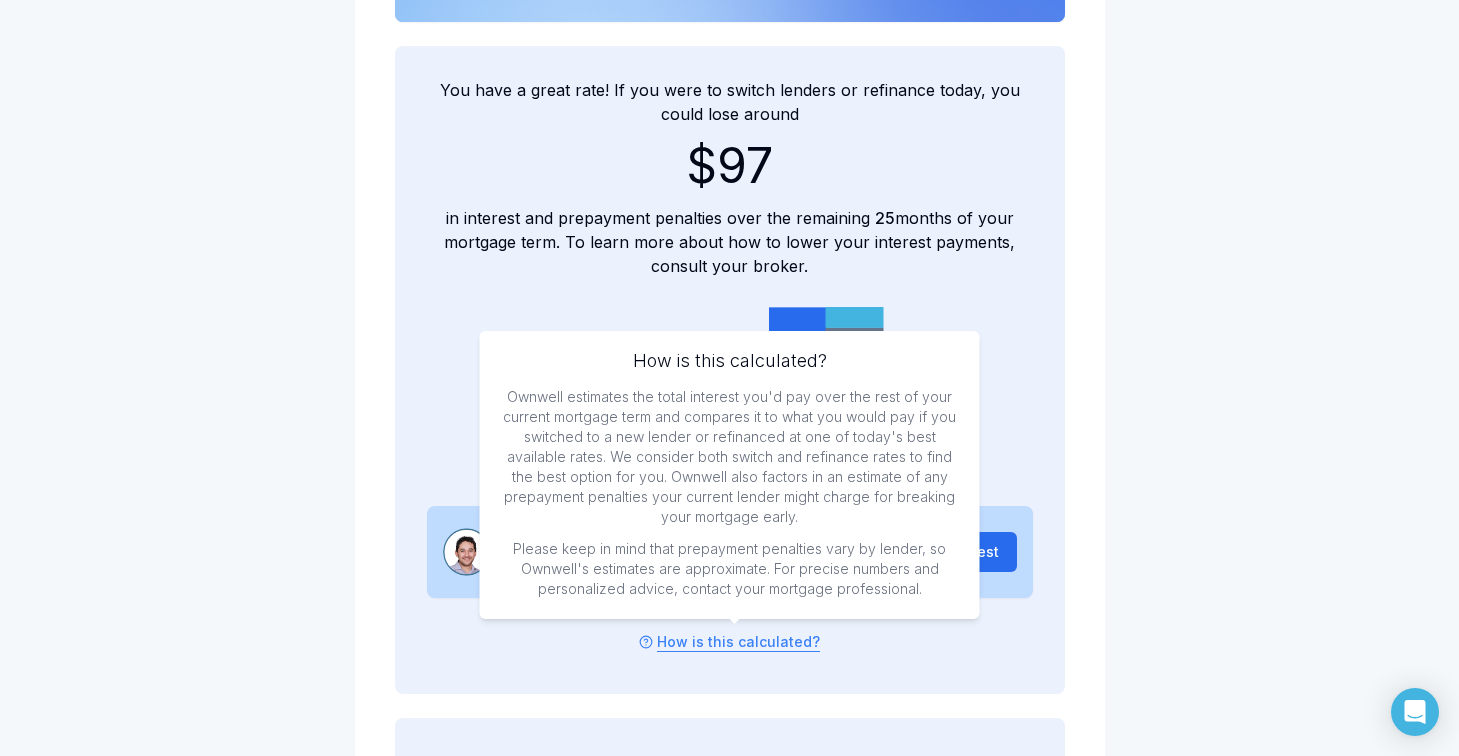 scroll, scrollTop: 1410, scrollLeft: 0, axis: vertical 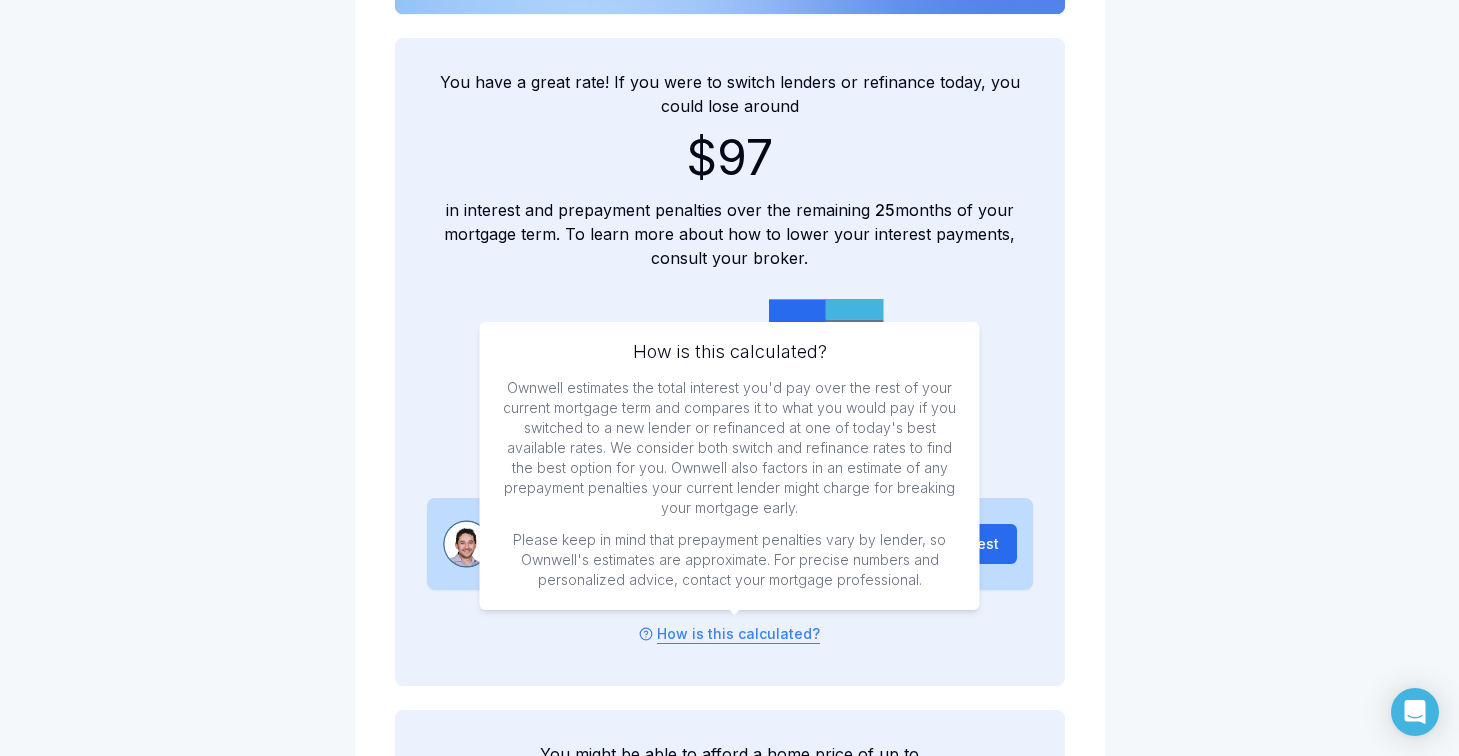 click on "Ownwell estimates the total interest you'd pay over the rest of your current mortgage term and compares it to what you would pay if you switched to a new lender or refinanced at one of today's best available rates. We consider both switch and refinance rates to find the best option for you. Ownwell also factors in an estimate of any prepayment penalties your current lender might charge for breaking your mortgage early." at bounding box center [730, 448] 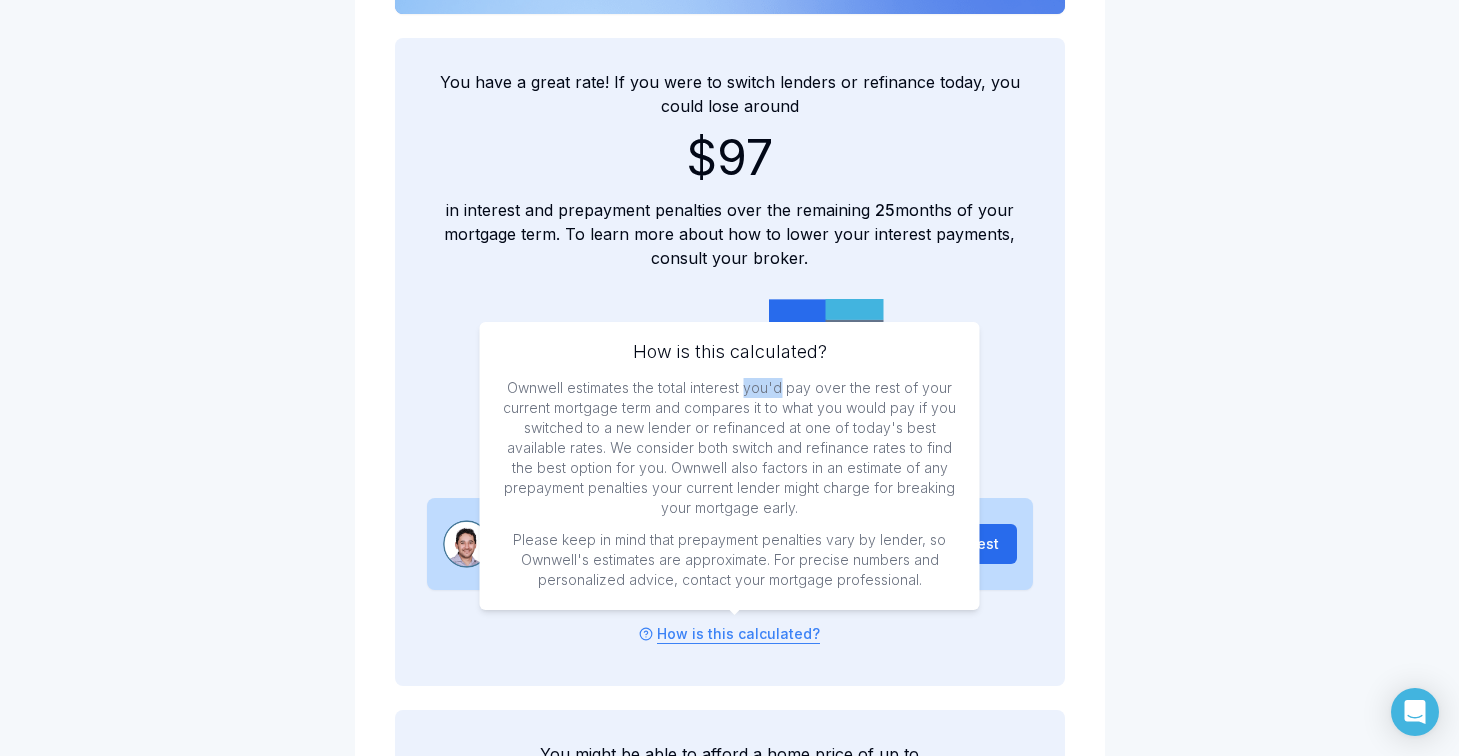 click on "Ownwell estimates the total interest you'd pay over the rest of your current mortgage term and compares it to what you would pay if you switched to a new lender or refinanced at one of today's best available rates. We consider both switch and refinance rates to find the best option for you. Ownwell also factors in an estimate of any prepayment penalties your current lender might charge for breaking your mortgage early." at bounding box center [730, 448] 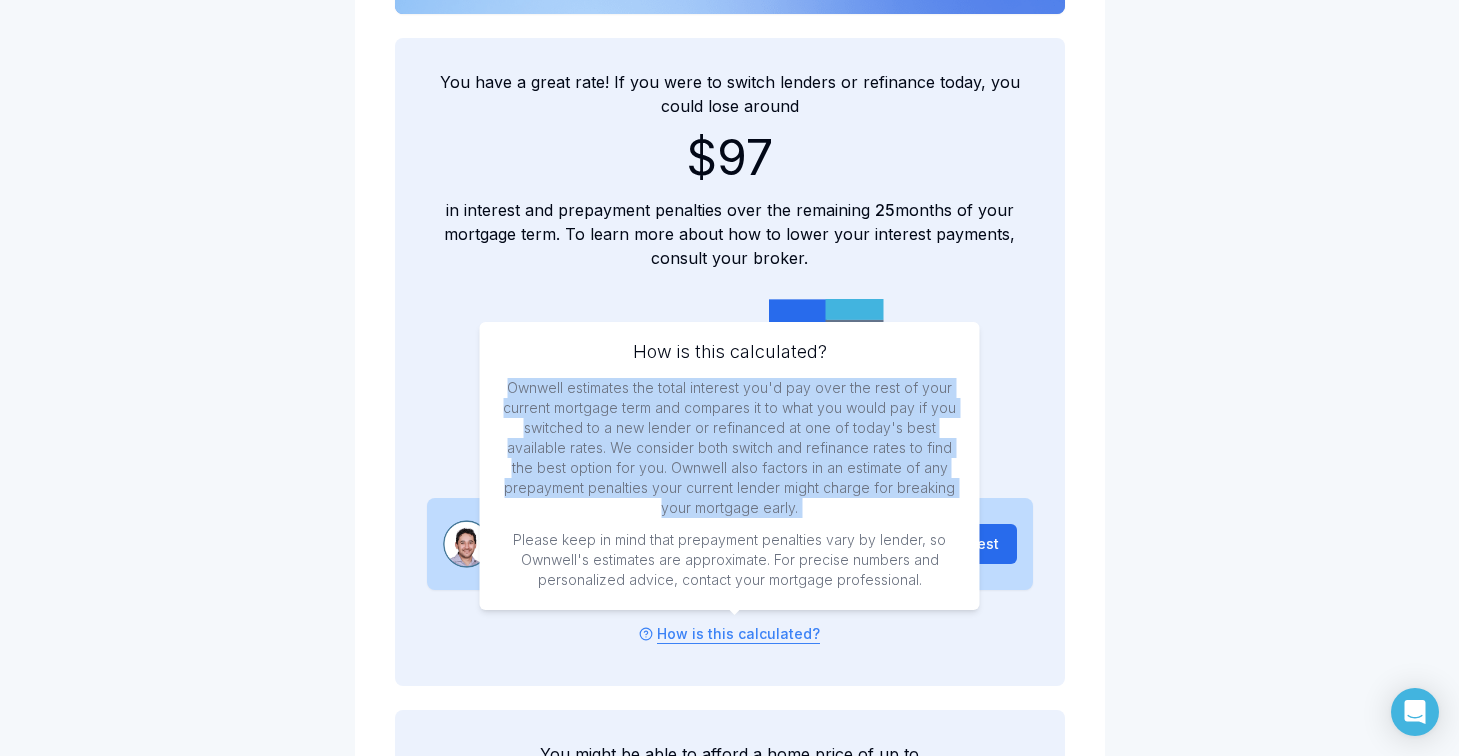 click on "Ownwell estimates the total interest you'd pay over the rest of your current mortgage term and compares it to what you would pay if you switched to a new lender or refinanced at one of today's best available rates. We consider both switch and refinance rates to find the best option for you. Ownwell also factors in an estimate of any prepayment penalties your current lender might charge for breaking your mortgage early." at bounding box center (730, 448) 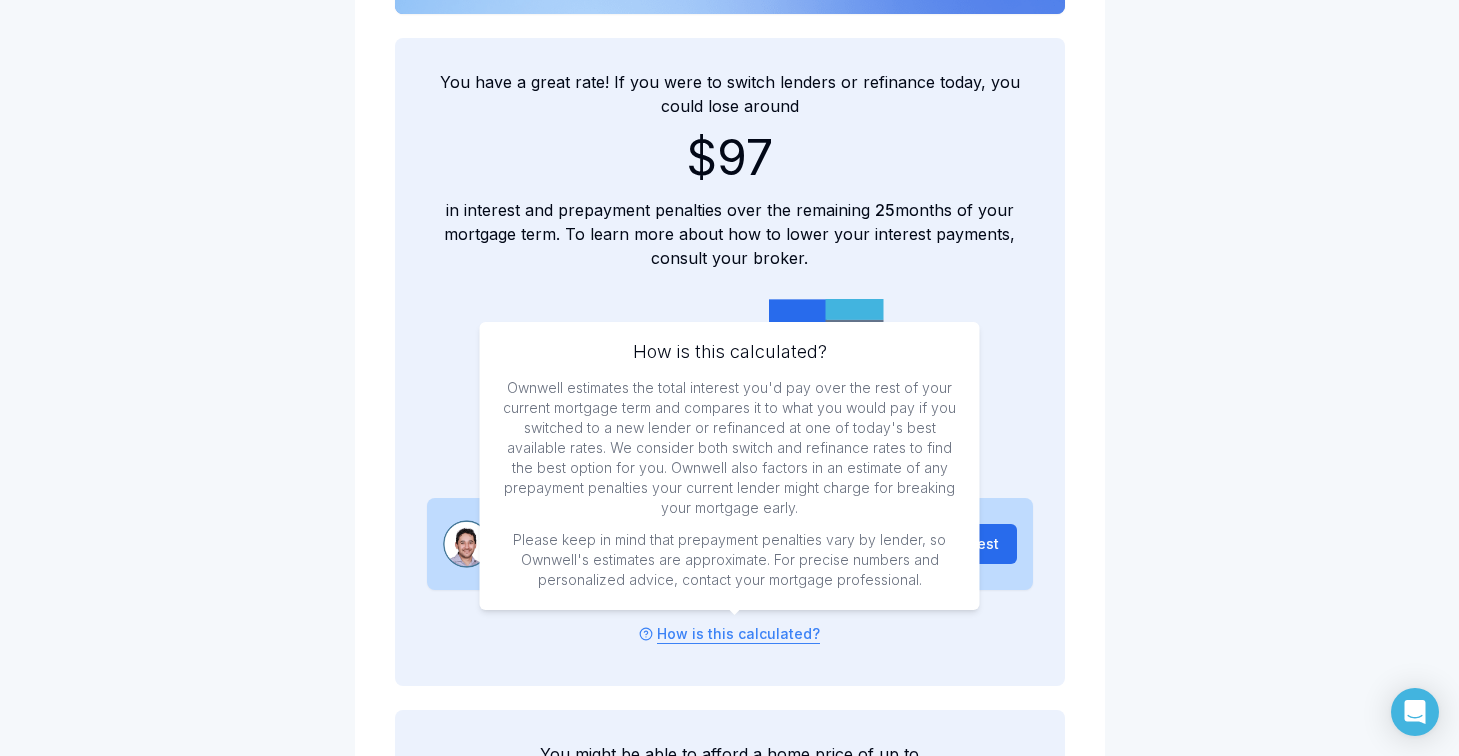 click on "Ownwell estimates the total interest you'd pay over the rest of your current mortgage term and compares it to what you would pay if you switched to a new lender or refinanced at one of today's best available rates. We consider both switch and refinance rates to find the best option for you. Ownwell also factors in an estimate of any prepayment penalties your current lender might charge for breaking your mortgage early." at bounding box center (730, 448) 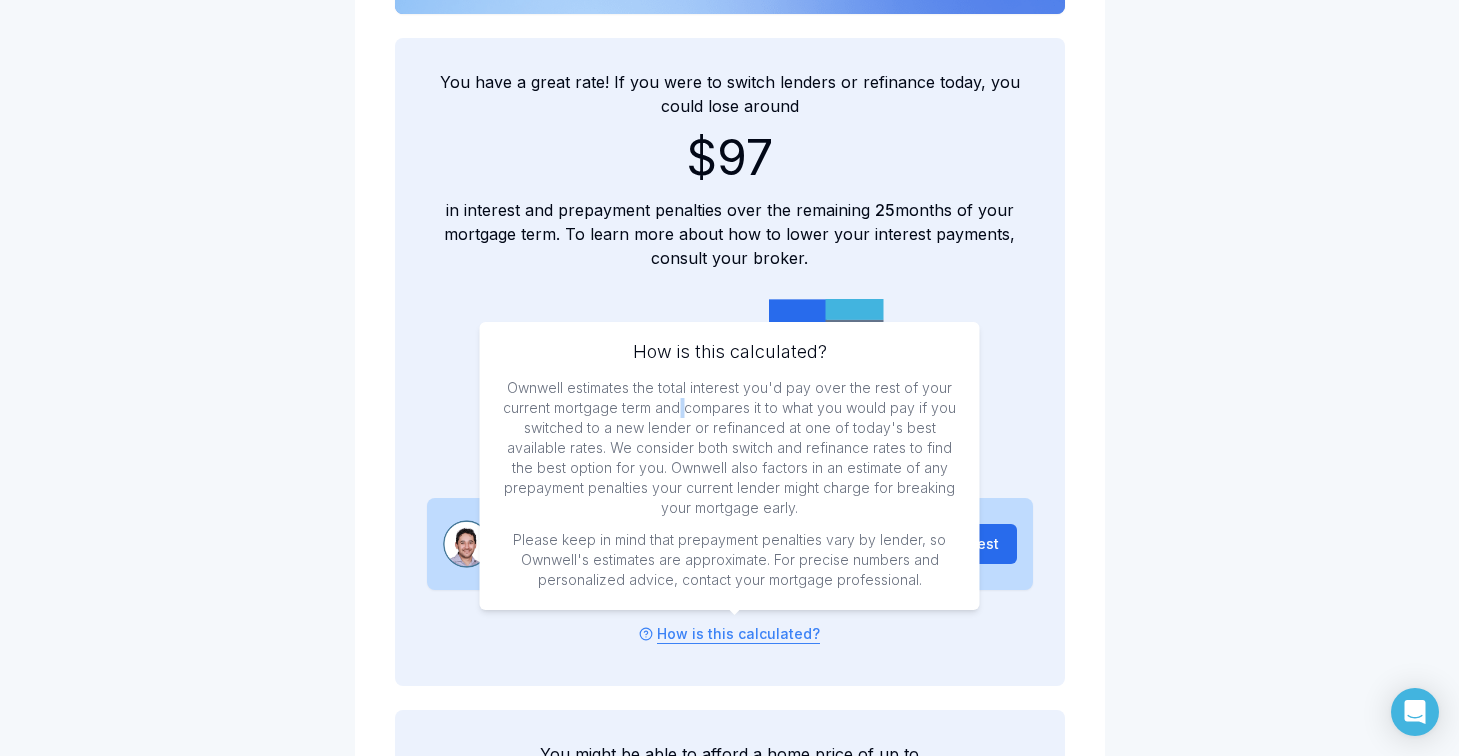 click on "Ownwell estimates the total interest you'd pay over the rest of your current mortgage term and compares it to what you would pay if you switched to a new lender or refinanced at one of today's best available rates. We consider both switch and refinance rates to find the best option for you. Ownwell also factors in an estimate of any prepayment penalties your current lender might charge for breaking your mortgage early." at bounding box center (730, 448) 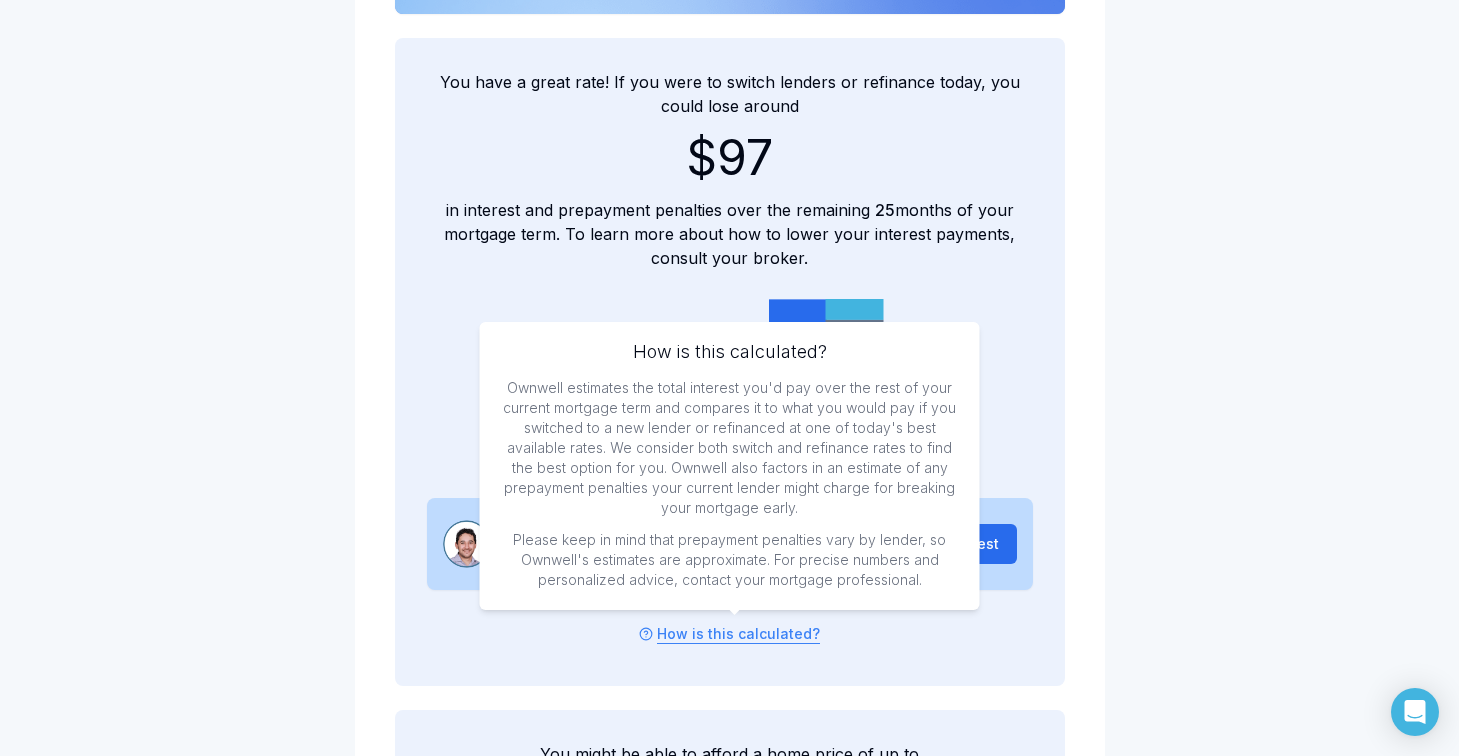 click on "Ownwell estimates the total interest you'd pay over the rest of your current mortgage term and compares it to what you would pay if you switched to a new lender or refinanced at one of today's best available rates. We consider both switch and refinance rates to find the best option for you. Ownwell also factors in an estimate of any prepayment penalties your current lender might charge for breaking your mortgage early." at bounding box center (730, 448) 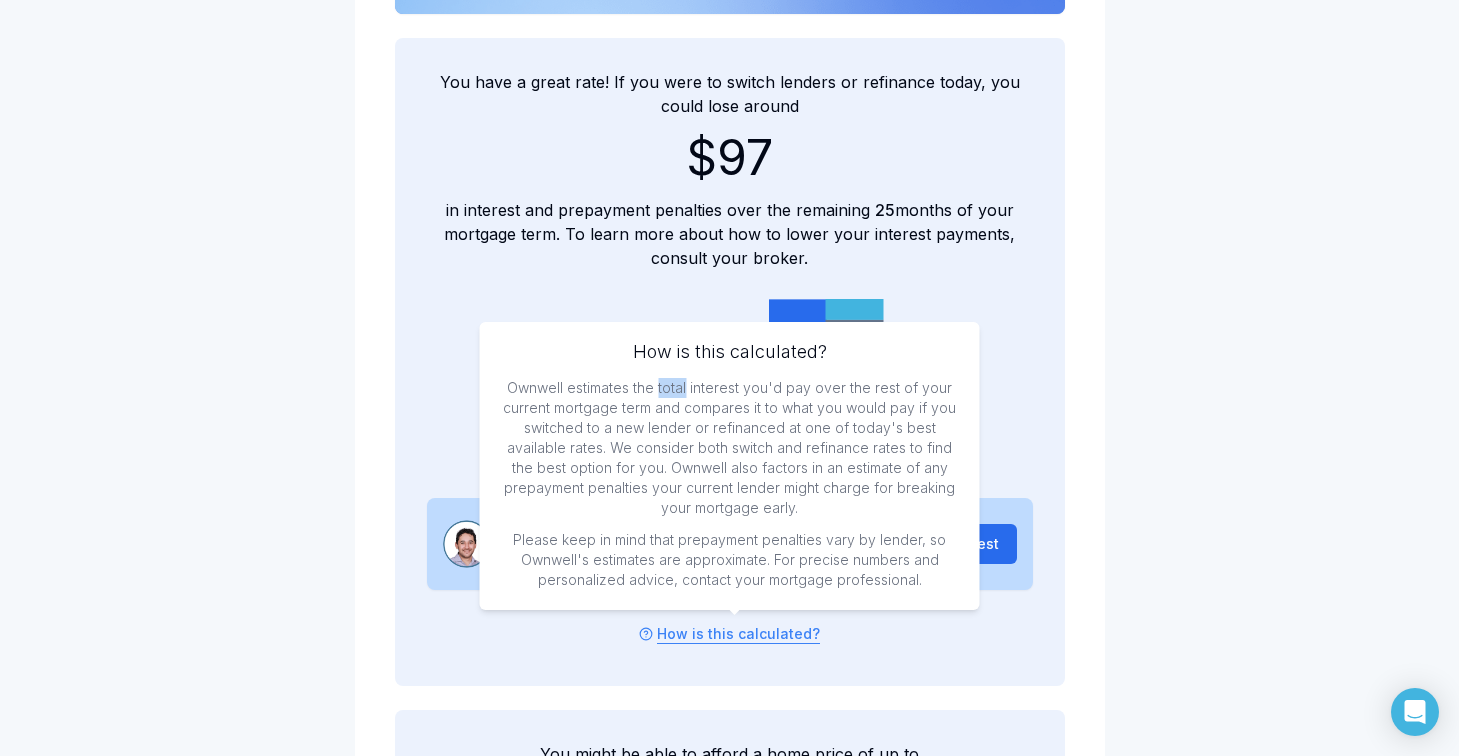 click on "Ownwell estimates the total interest you'd pay over the rest of your current mortgage term and compares it to what you would pay if you switched to a new lender or refinanced at one of today's best available rates. We consider both switch and refinance rates to find the best option for you. Ownwell also factors in an estimate of any prepayment penalties your current lender might charge for breaking your mortgage early." at bounding box center (730, 448) 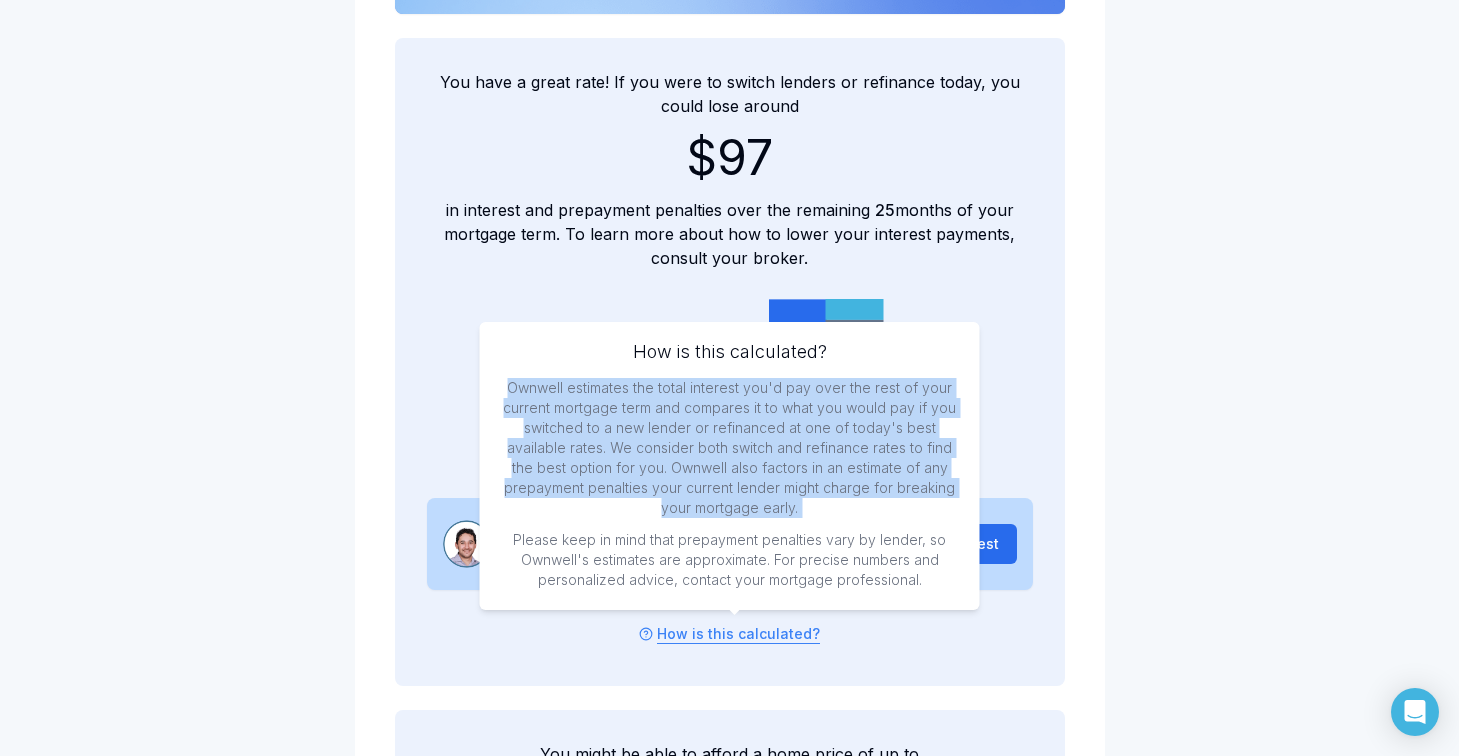 click on "Ownwell estimates the total interest you'd pay over the rest of your current mortgage term and compares it to what you would pay if you switched to a new lender or refinanced at one of today's best available rates. We consider both switch and refinance rates to find the best option for you. Ownwell also factors in an estimate of any prepayment penalties your current lender might charge for breaking your mortgage early." at bounding box center (730, 448) 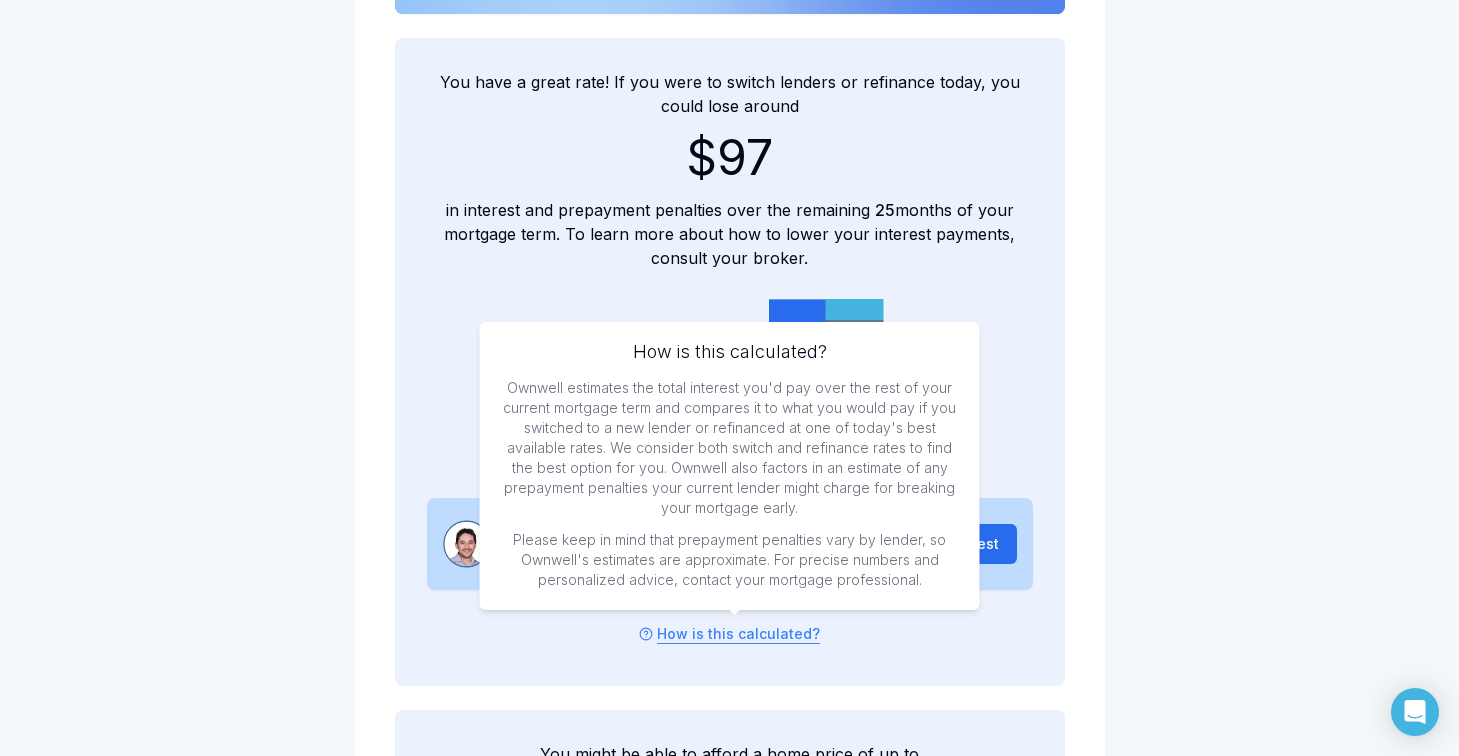 click on "Ownwell estimates the total interest you'd pay over the rest of your current mortgage term and compares it to what you would pay if you switched to a new lender or refinanced at one of today's best available rates. We consider both switch and refinance rates to find the best option for you. Ownwell also factors in an estimate of any prepayment penalties your current lender might charge for breaking your mortgage early." at bounding box center (730, 448) 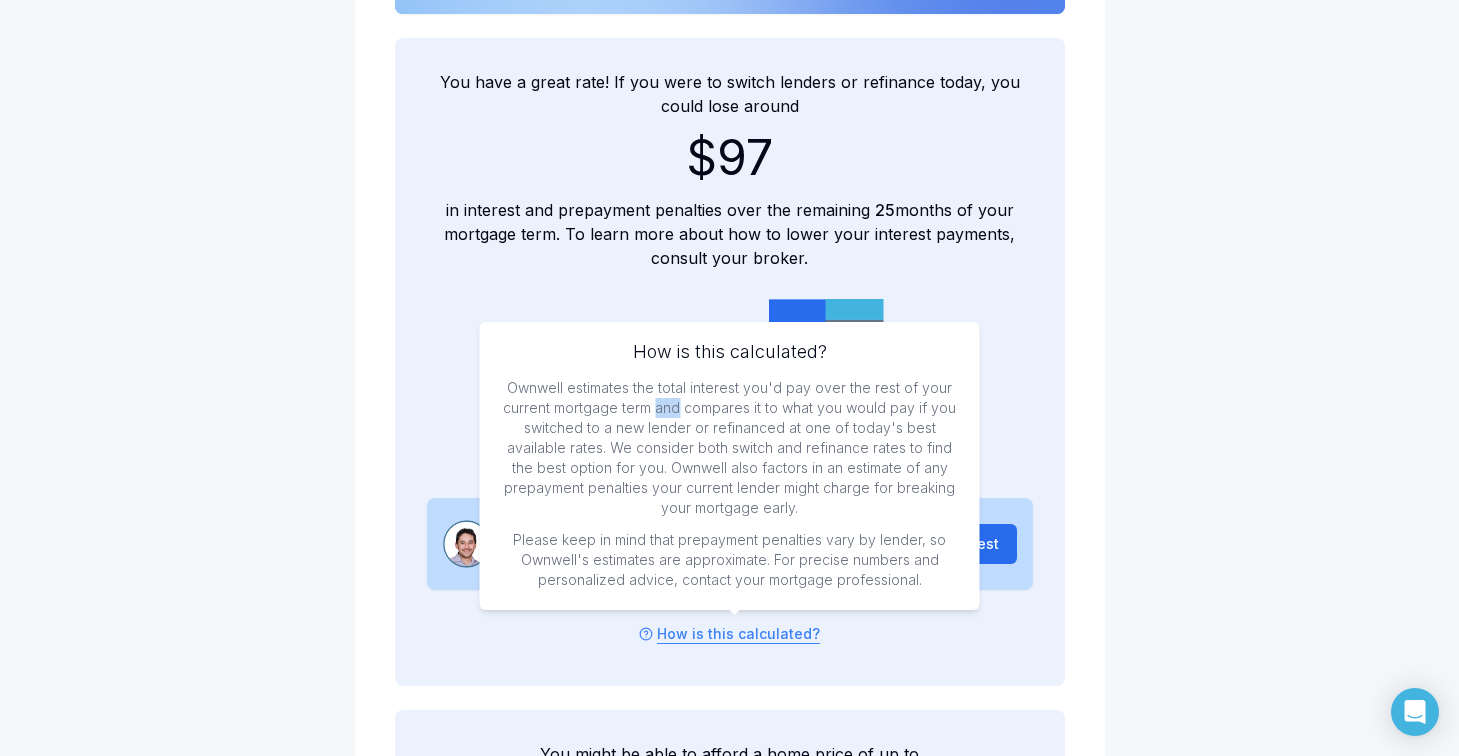 click on "Ownwell estimates the total interest you'd pay over the rest of your current mortgage term and compares it to what you would pay if you switched to a new lender or refinanced at one of today's best available rates. We consider both switch and refinance rates to find the best option for you. Ownwell also factors in an estimate of any prepayment penalties your current lender might charge for breaking your mortgage early." at bounding box center [730, 448] 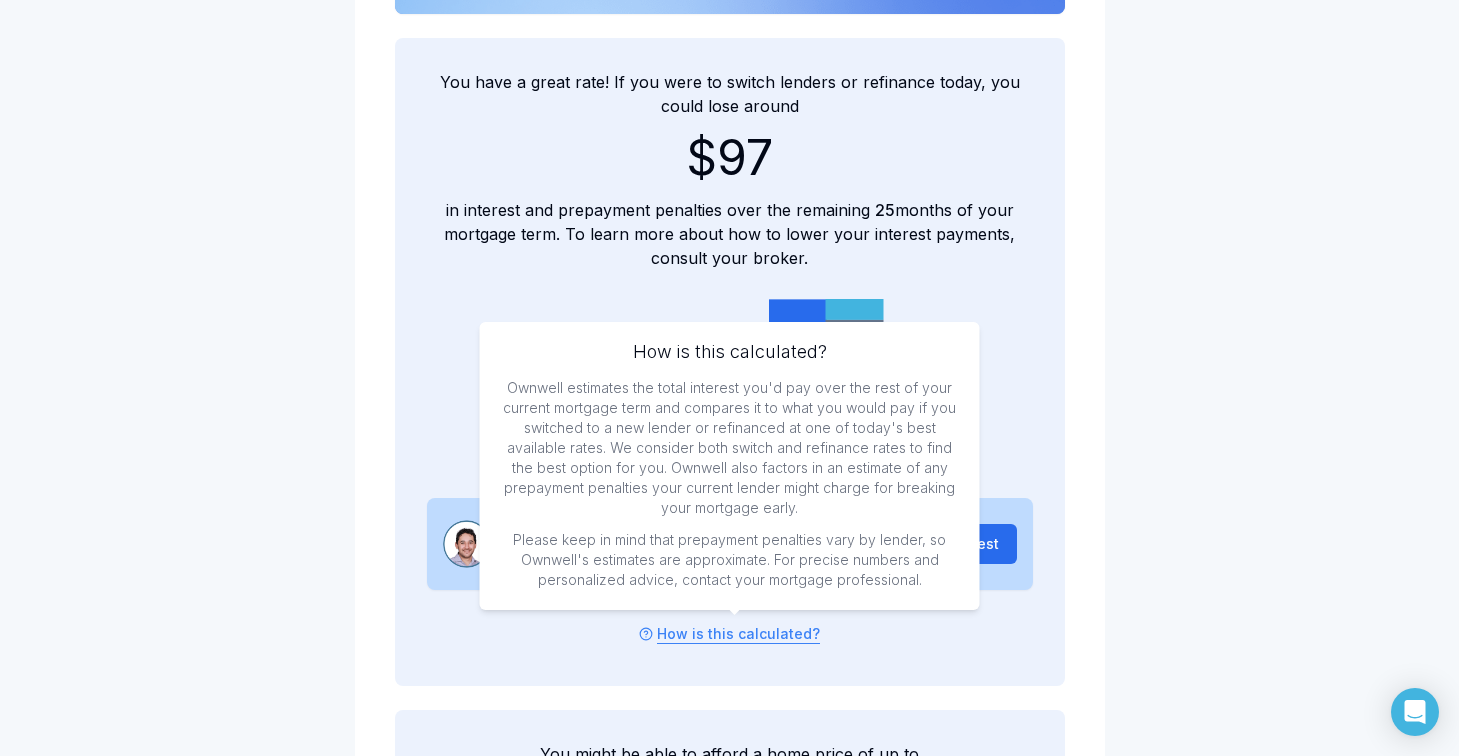 click on "Ownwell estimates the total interest you'd pay over the rest of your current mortgage term and compares it to what you would pay if you switched to a new lender or refinanced at one of today's best available rates. We consider both switch and refinance rates to find the best option for you. Ownwell also factors in an estimate of any prepayment penalties your current lender might charge for breaking your mortgage early." at bounding box center (730, 448) 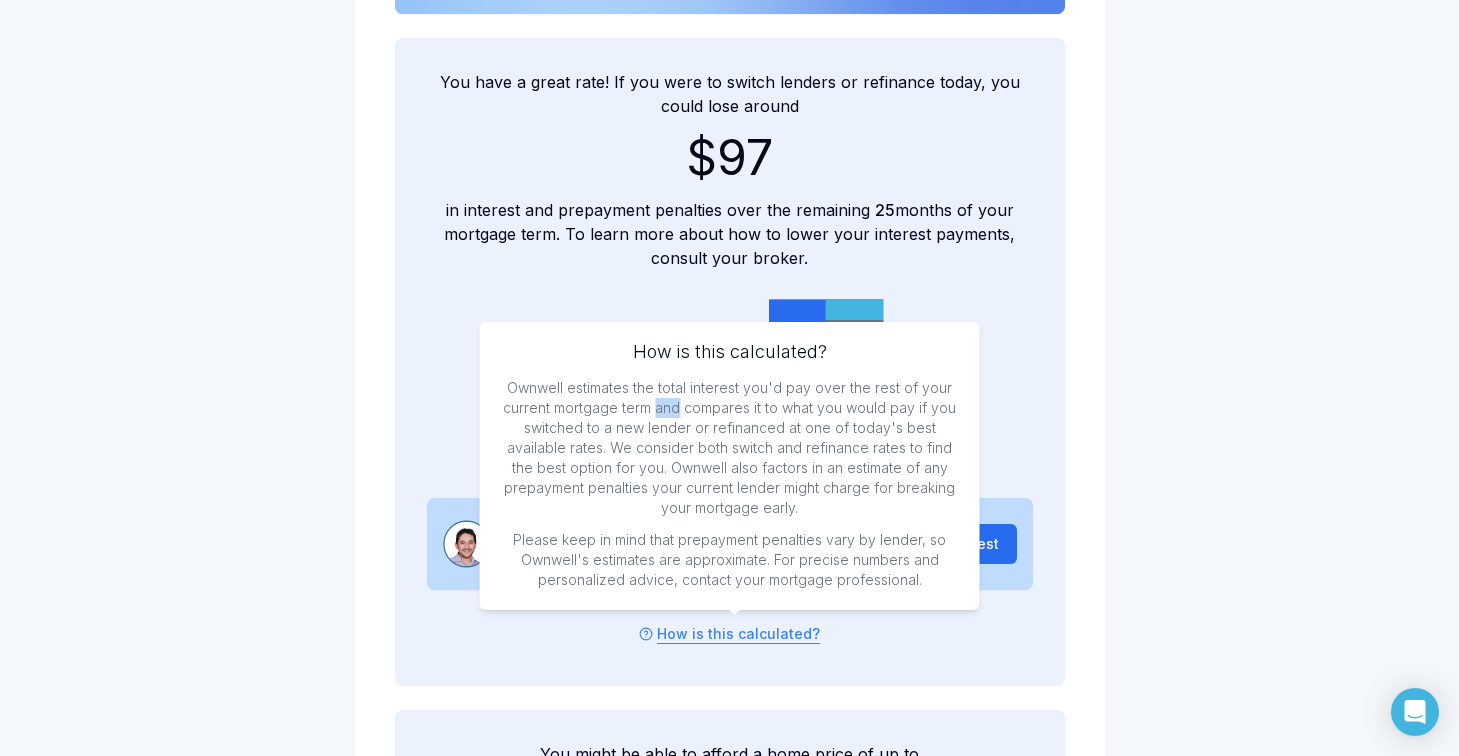 click on "Ownwell estimates the total interest you'd pay over the rest of your current mortgage term and compares it to what you would pay if you switched to a new lender or refinanced at one of today's best available rates. We consider both switch and refinance rates to find the best option for you. Ownwell also factors in an estimate of any prepayment penalties your current lender might charge for breaking your mortgage early." at bounding box center [730, 448] 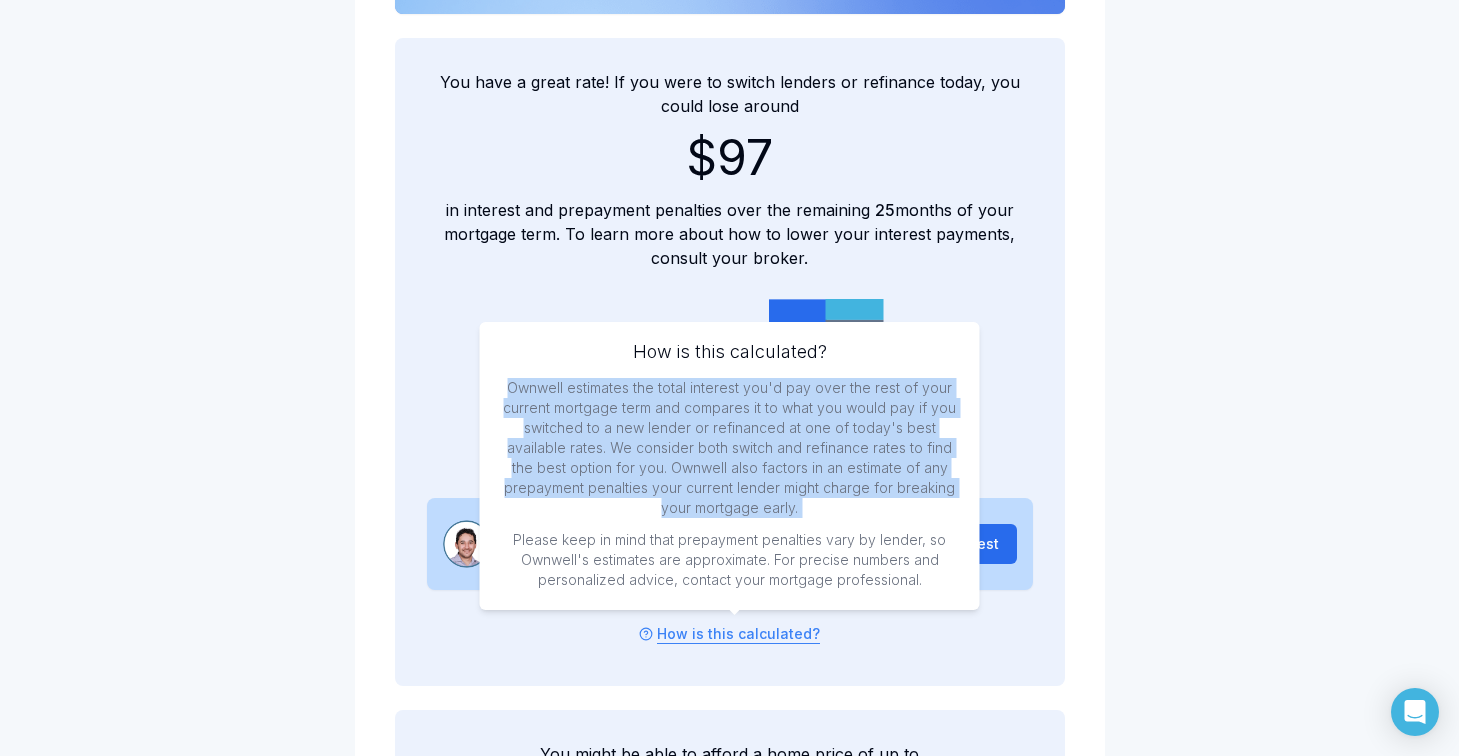 click on "Ownwell estimates the total interest you'd pay over the rest of your current mortgage term and compares it to what you would pay if you switched to a new lender or refinanced at one of today's best available rates. We consider both switch and refinance rates to find the best option for you. Ownwell also factors in an estimate of any prepayment penalties your current lender might charge for breaking your mortgage early." at bounding box center [730, 448] 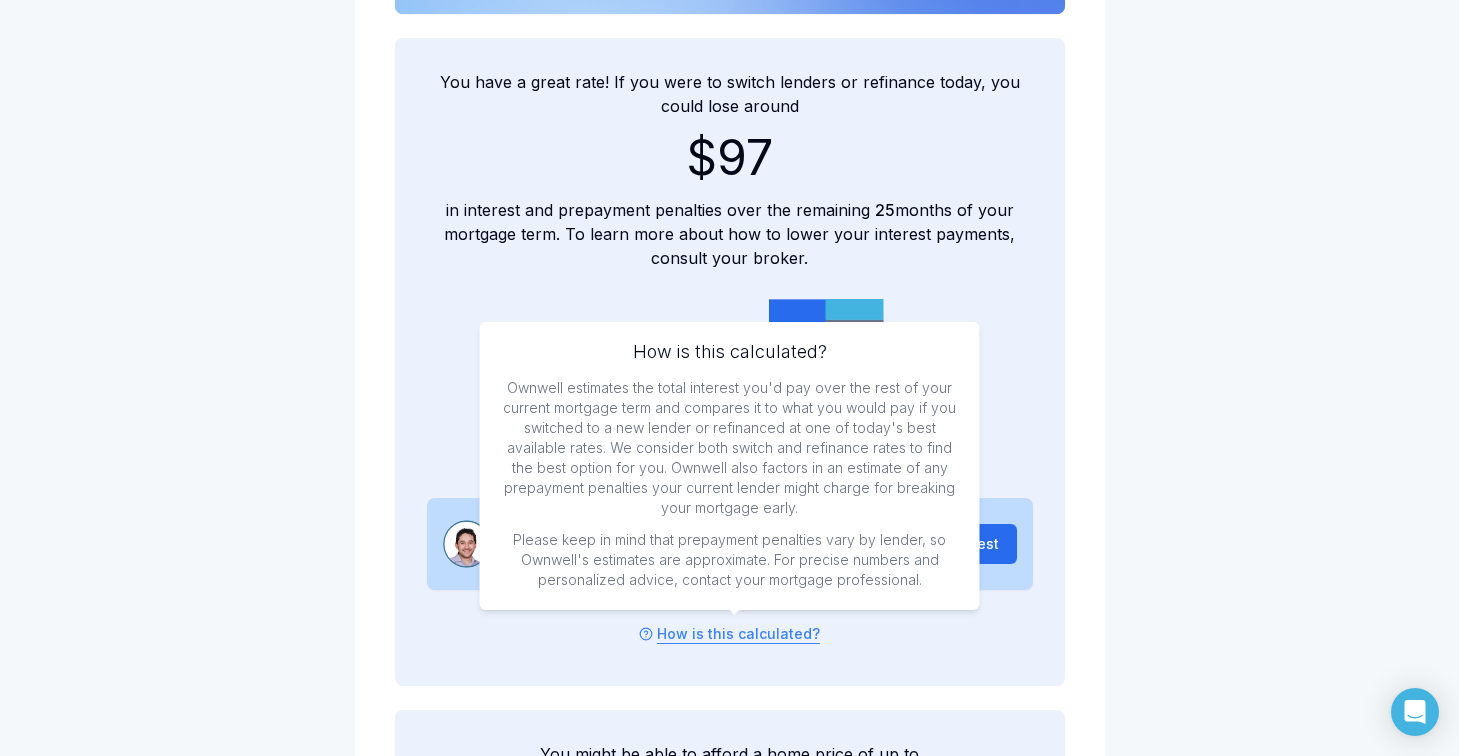 click on "Ownwell estimates the total interest you'd pay over the rest of your current mortgage term and compares it to what you would pay if you switched to a new lender or refinanced at one of today's best available rates. We consider both switch and refinance rates to find the best option for you. Ownwell also factors in an estimate of any prepayment penalties your current lender might charge for breaking your mortgage early." at bounding box center (730, 448) 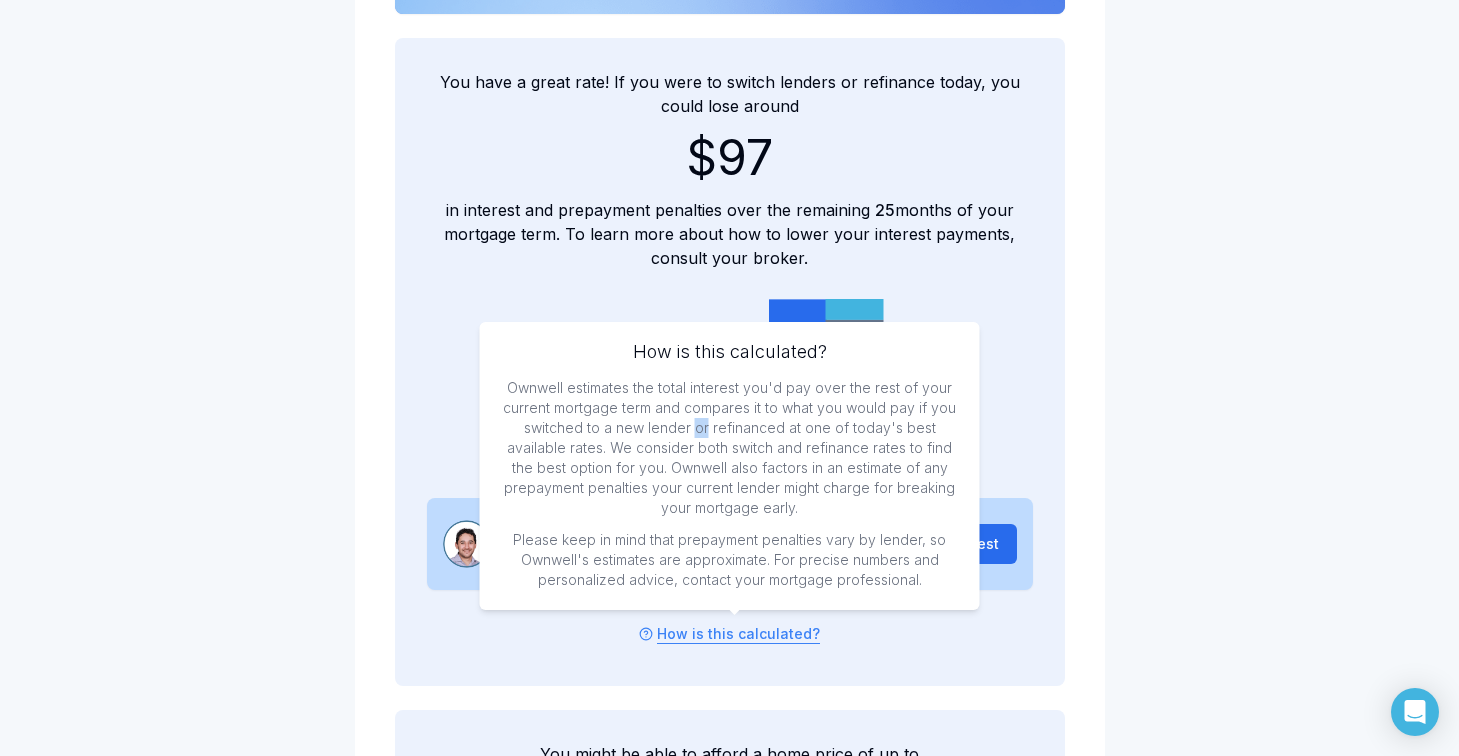 click on "Ownwell estimates the total interest you'd pay over the rest of your current mortgage term and compares it to what you would pay if you switched to a new lender or refinanced at one of today's best available rates. We consider both switch and refinance rates to find the best option for you. Ownwell also factors in an estimate of any prepayment penalties your current lender might charge for breaking your mortgage early." at bounding box center (730, 448) 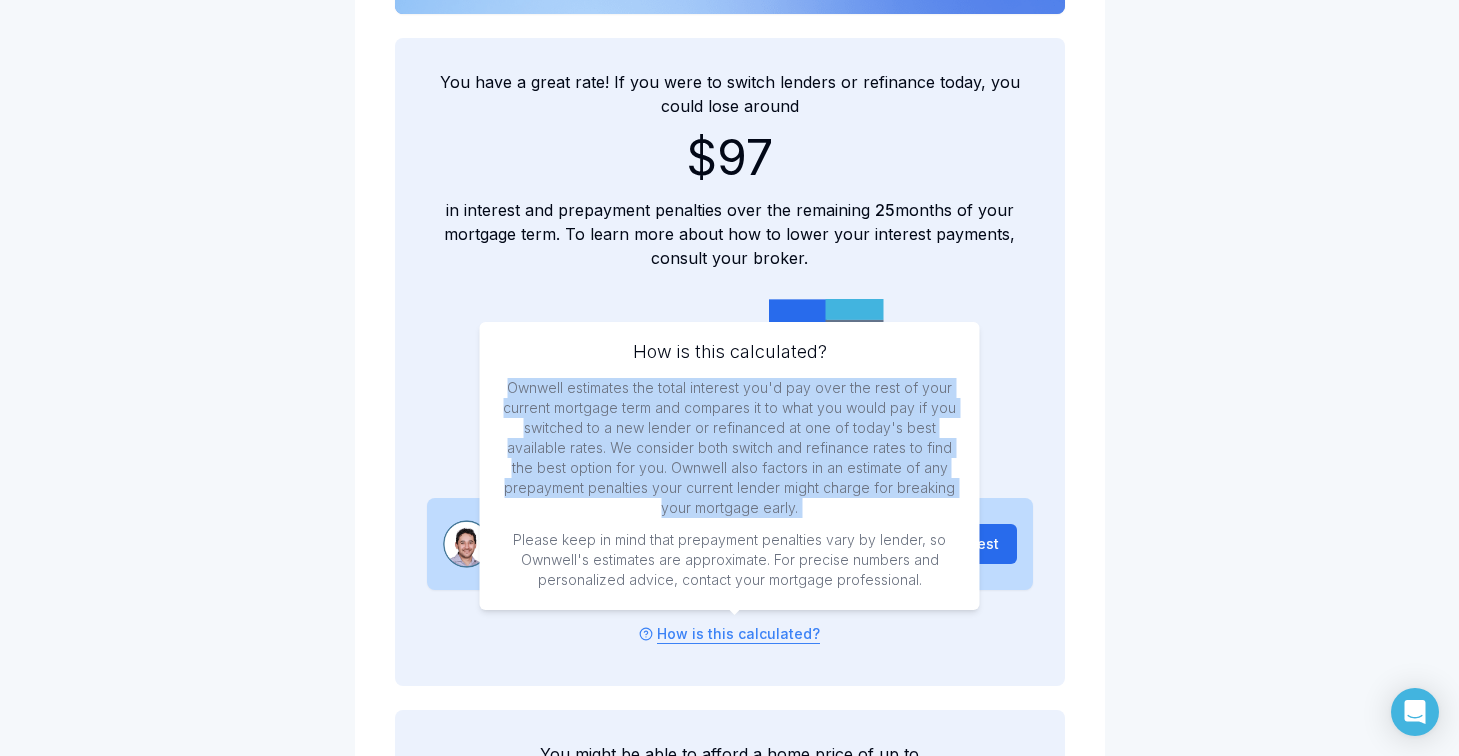 click on "Ownwell estimates the total interest you'd pay over the rest of your current mortgage term and compares it to what you would pay if you switched to a new lender or refinanced at one of today's best available rates. We consider both switch and refinance rates to find the best option for you. Ownwell also factors in an estimate of any prepayment penalties your current lender might charge for breaking your mortgage early." at bounding box center [730, 448] 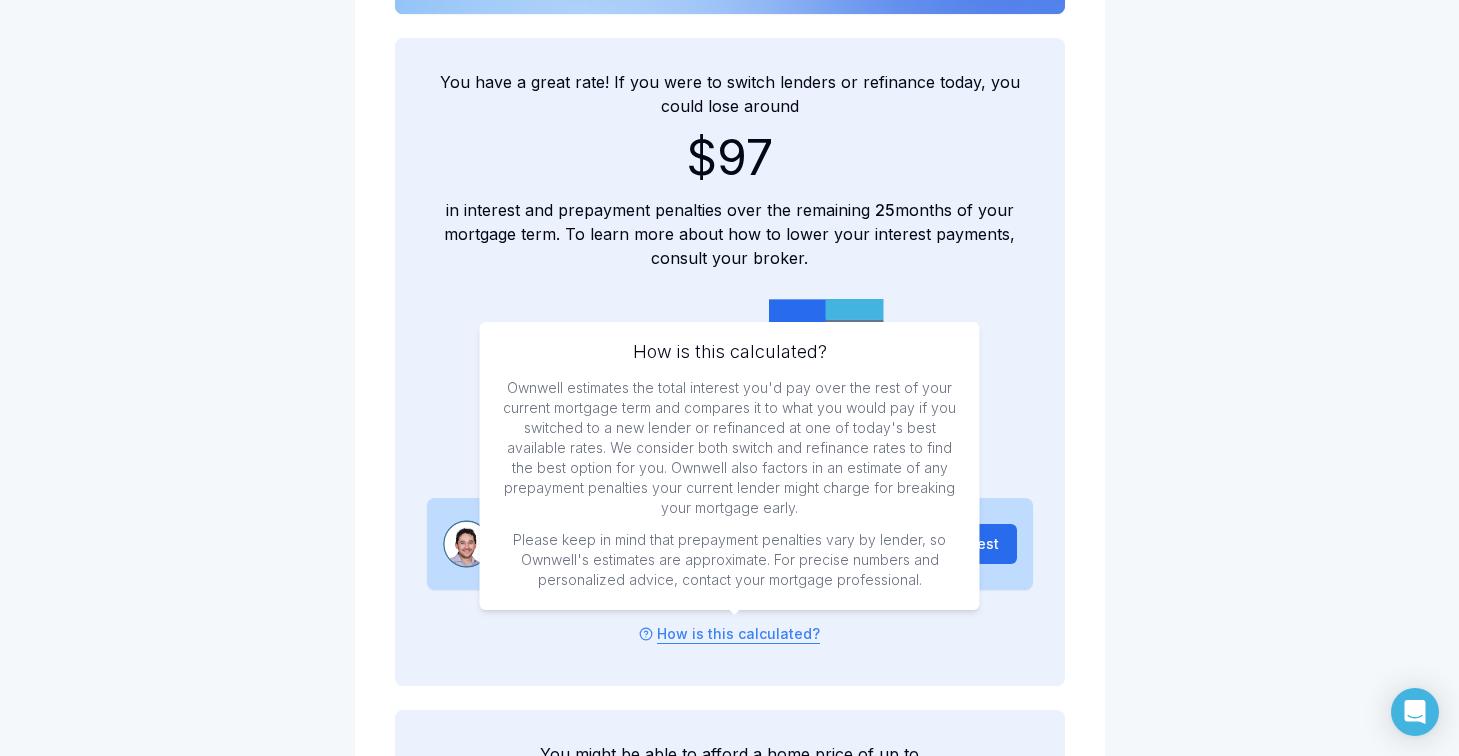 click on "Ownwell estimates the total interest you'd pay over the rest of your current mortgage term and compares it to what you would pay if you switched to a new lender or refinanced at one of today's best available rates. We consider both switch and refinance rates to find the best option for you. Ownwell also factors in an estimate of any prepayment penalties your current lender might charge for breaking your mortgage early." at bounding box center [730, 448] 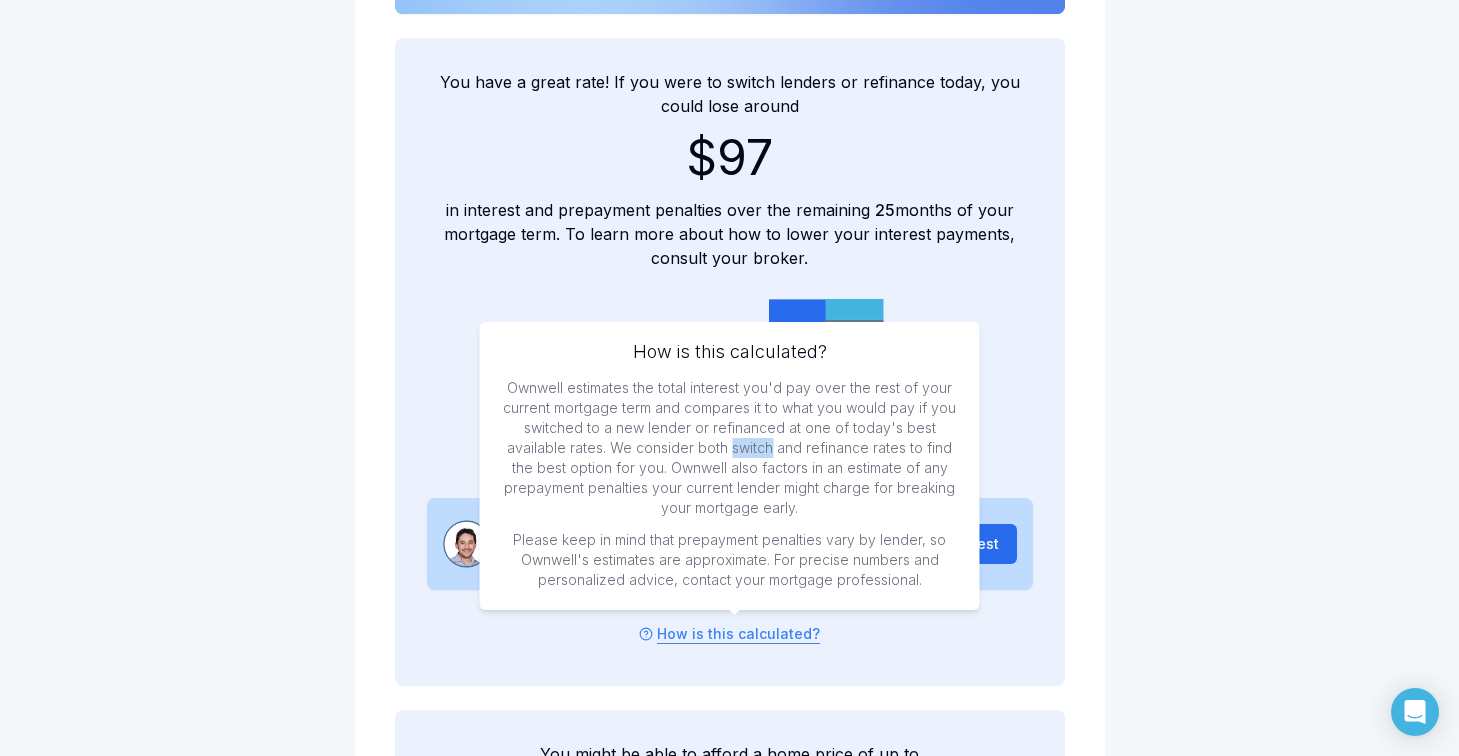 click on "Ownwell estimates the total interest you'd pay over the rest of your current mortgage term and compares it to what you would pay if you switched to a new lender or refinanced at one of today's best available rates. We consider both switch and refinance rates to find the best option for you. Ownwell also factors in an estimate of any prepayment penalties your current lender might charge for breaking your mortgage early." at bounding box center (730, 448) 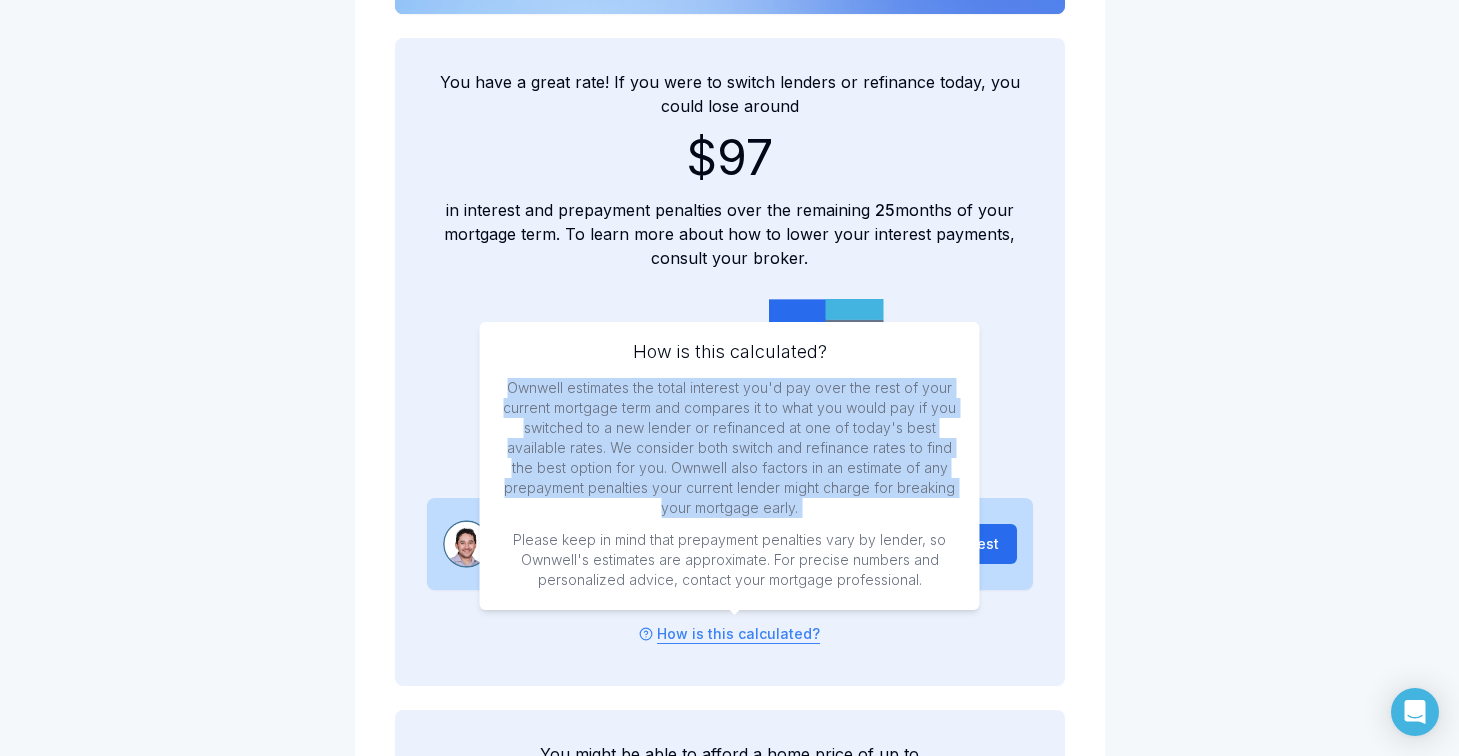 click on "Ownwell estimates the total interest you'd pay over the rest of your current mortgage term and compares it to what you would pay if you switched to a new lender or refinanced at one of today's best available rates. We consider both switch and refinance rates to find the best option for you. Ownwell also factors in an estimate of any prepayment penalties your current lender might charge for breaking your mortgage early." at bounding box center [730, 448] 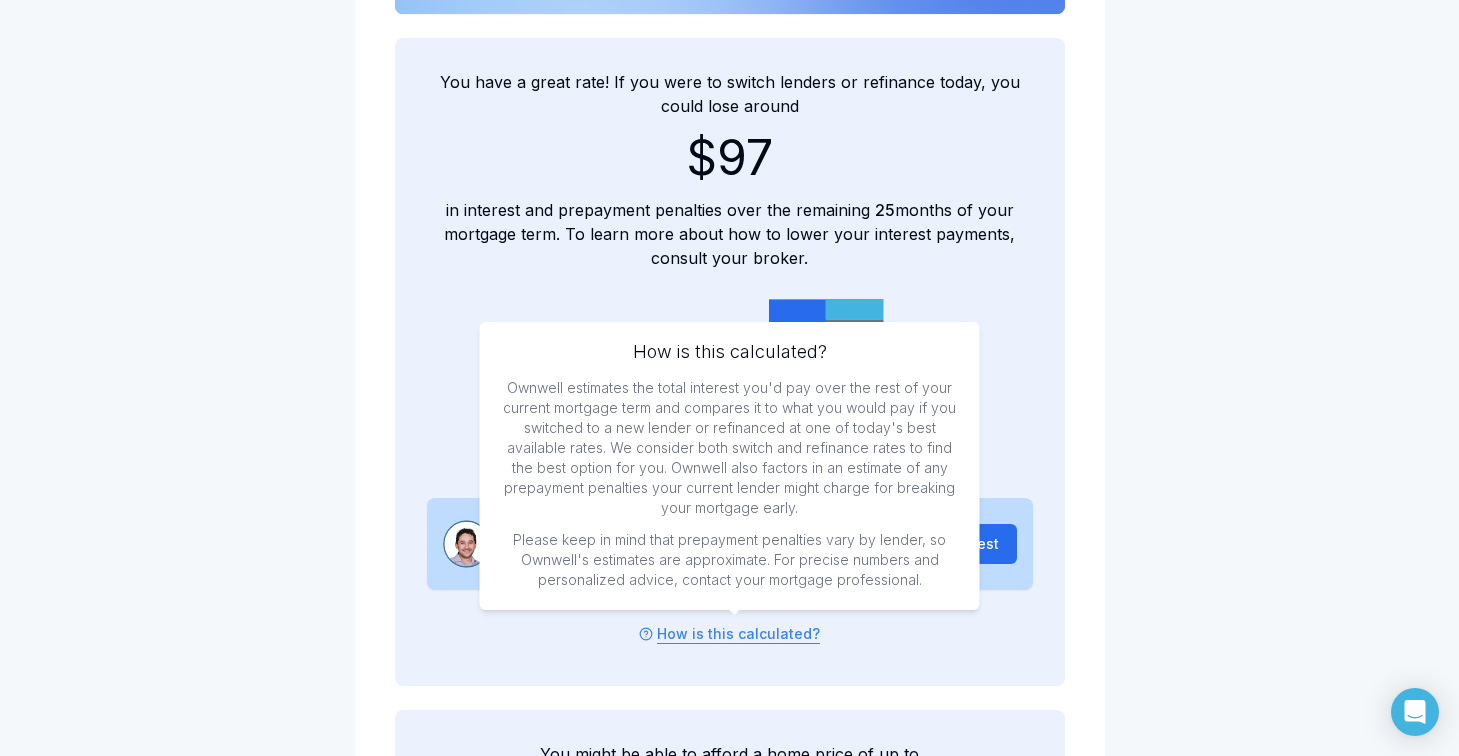 click on "Ownwell estimates the total interest you'd pay over the rest of your current mortgage term and compares it to what you would pay if you switched to a new lender or refinanced at one of today's best available rates. We consider both switch and refinance rates to find the best option for you. Ownwell also factors in an estimate of any prepayment penalties your current lender might charge for breaking your mortgage early." at bounding box center [730, 448] 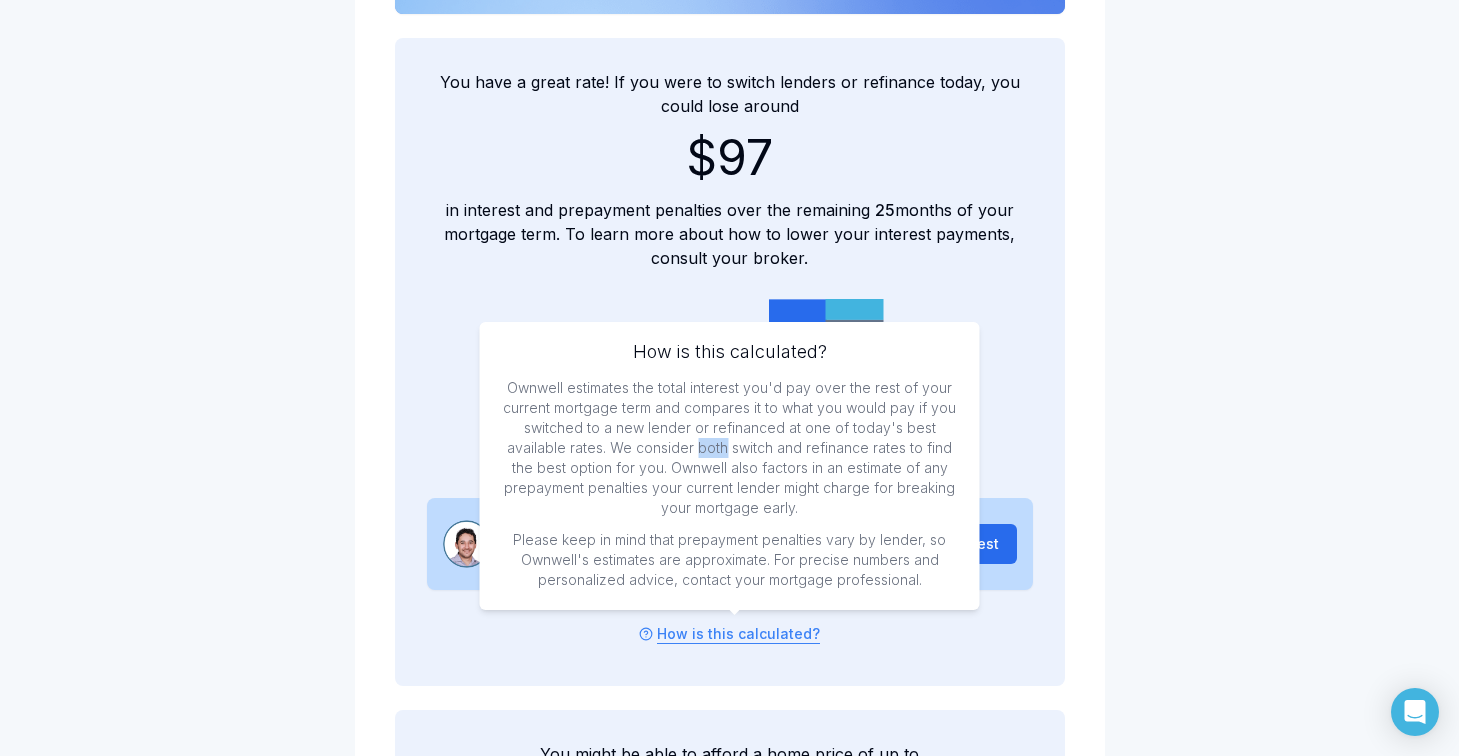 click on "Ownwell estimates the total interest you'd pay over the rest of your current mortgage term and compares it to what you would pay if you switched to a new lender or refinanced at one of today's best available rates. We consider both switch and refinance rates to find the best option for you. Ownwell also factors in an estimate of any prepayment penalties your current lender might charge for breaking your mortgage early." at bounding box center [730, 448] 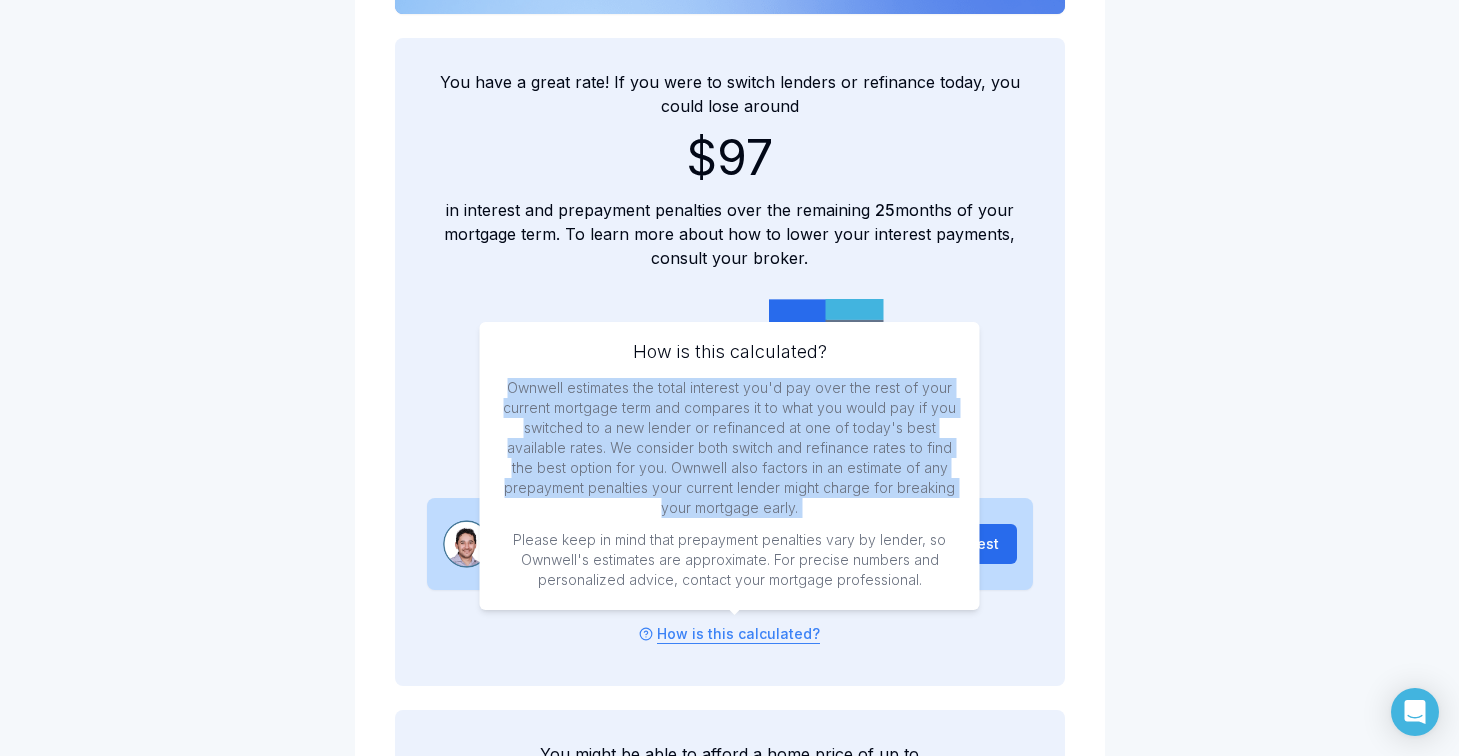 click on "Ownwell estimates the total interest you'd pay over the rest of your current mortgage term and compares it to what you would pay if you switched to a new lender or refinanced at one of today's best available rates. We consider both switch and refinance rates to find the best option for you. Ownwell also factors in an estimate of any prepayment penalties your current lender might charge for breaking your mortgage early." at bounding box center [730, 448] 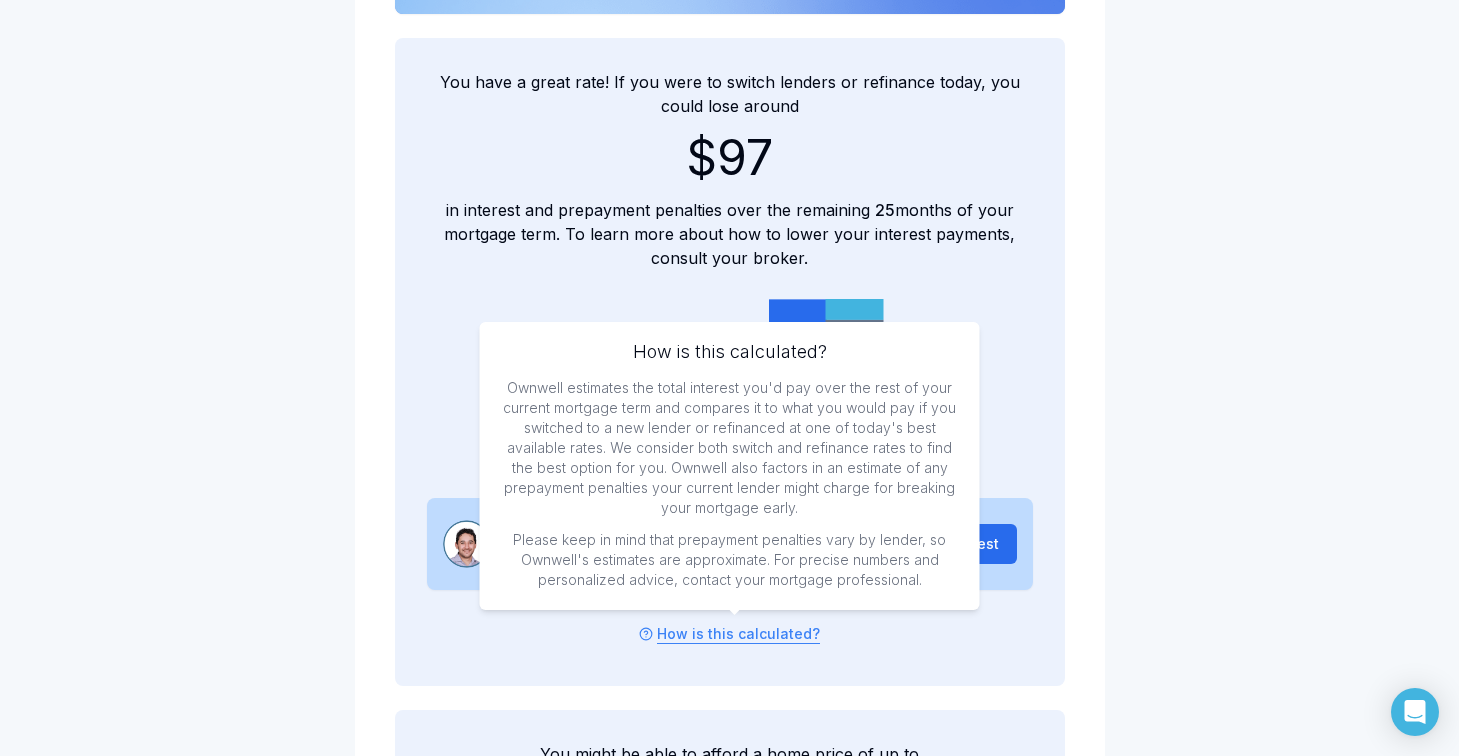 click on "Ownwell estimates the total interest you'd pay over the rest of your current mortgage term and compares it to what you would pay if you switched to a new lender or refinanced at one of today's best available rates. We consider both switch and refinance rates to find the best option for you. Ownwell also factors in an estimate of any prepayment penalties your current lender might charge for breaking your mortgage early." at bounding box center [730, 448] 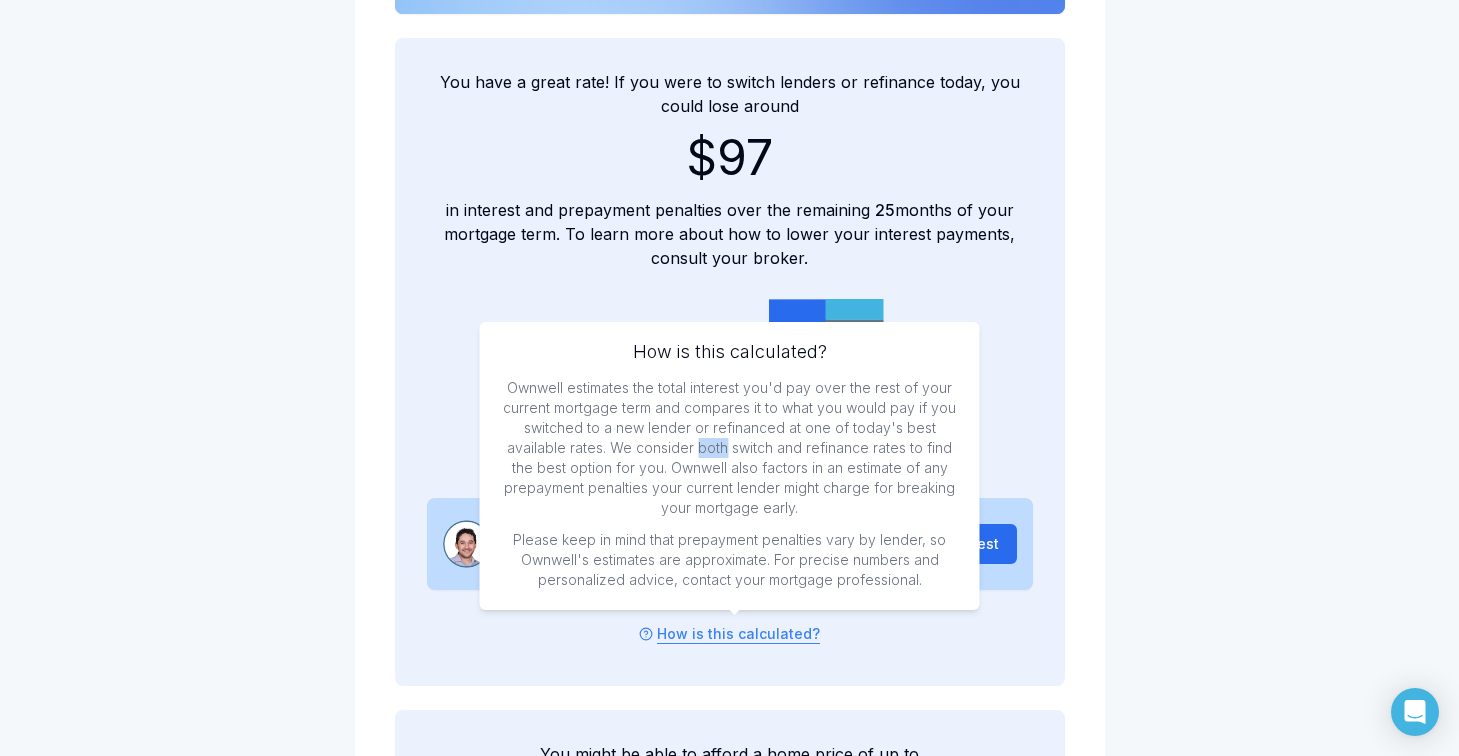click on "Ownwell estimates the total interest you'd pay over the rest of your current mortgage term and compares it to what you would pay if you switched to a new lender or refinanced at one of today's best available rates. We consider both switch and refinance rates to find the best option for you. Ownwell also factors in an estimate of any prepayment penalties your current lender might charge for breaking your mortgage early." at bounding box center [730, 448] 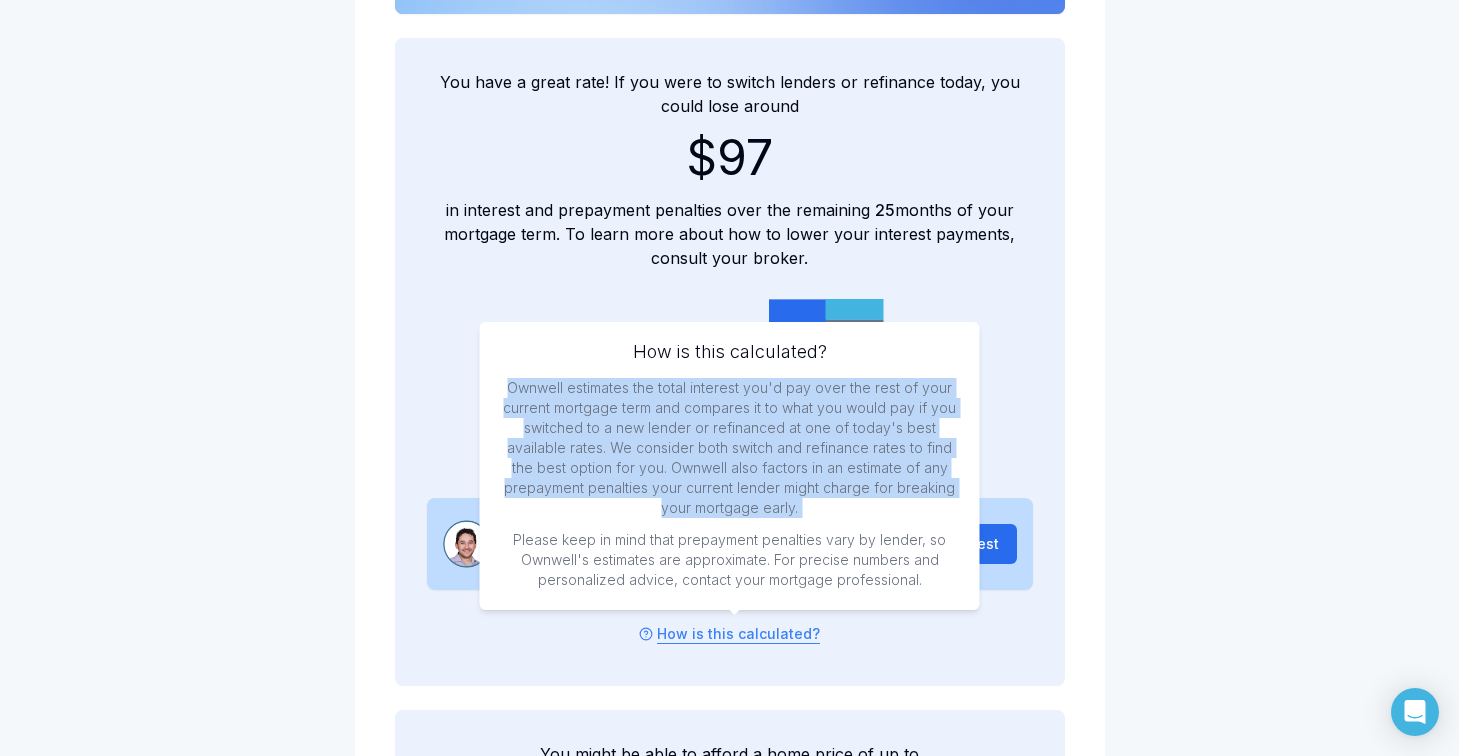 click on "Ownwell estimates the total interest you'd pay over the rest of your current mortgage term and compares it to what you would pay if you switched to a new lender or refinanced at one of today's best available rates. We consider both switch and refinance rates to find the best option for you. Ownwell also factors in an estimate of any prepayment penalties your current lender might charge for breaking your mortgage early." at bounding box center (730, 448) 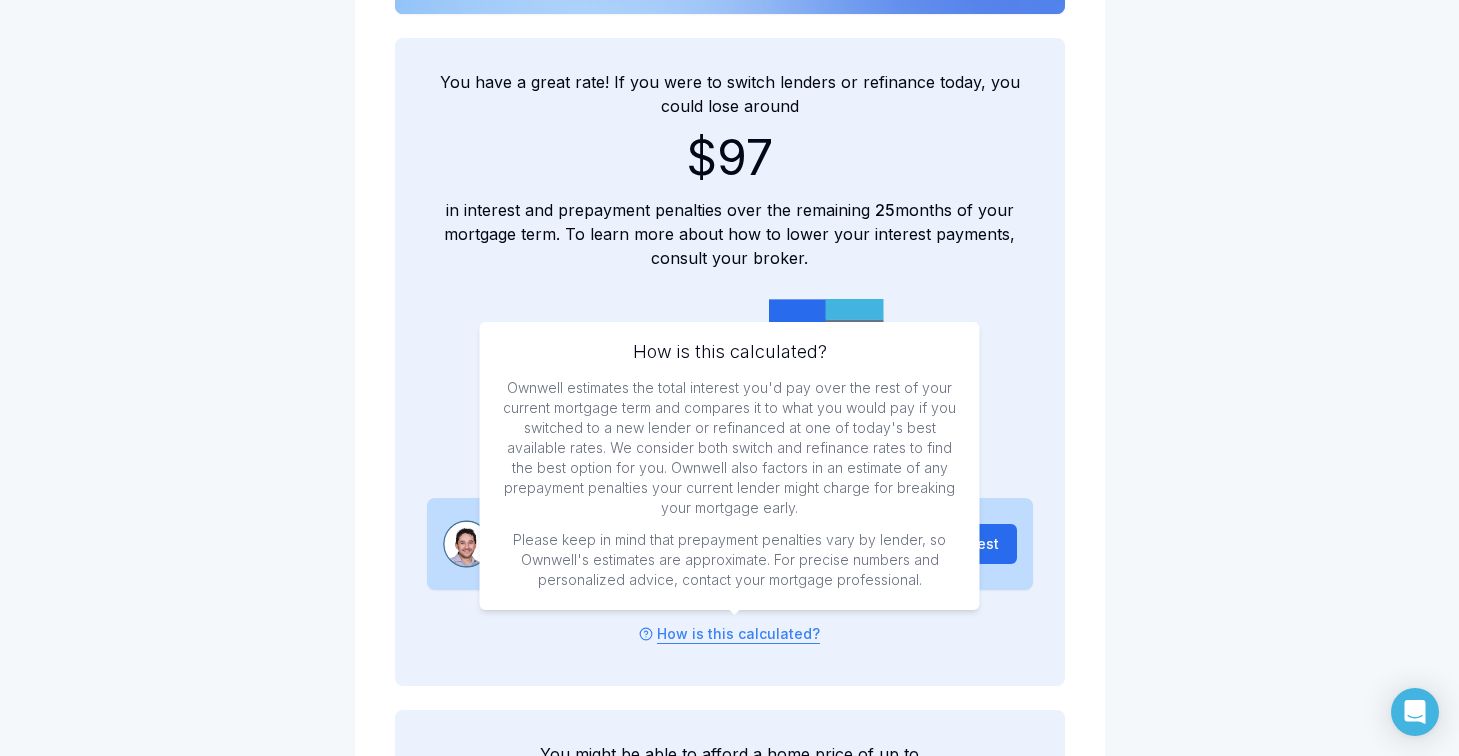 click on "Ownwell estimates the total interest you'd pay over the rest of your current mortgage term and compares it to what you would pay if you switched to a new lender or refinanced at one of today's best available rates. We consider both switch and refinance rates to find the best option for you. Ownwell also factors in an estimate of any prepayment penalties your current lender might charge for breaking your mortgage early." at bounding box center [730, 448] 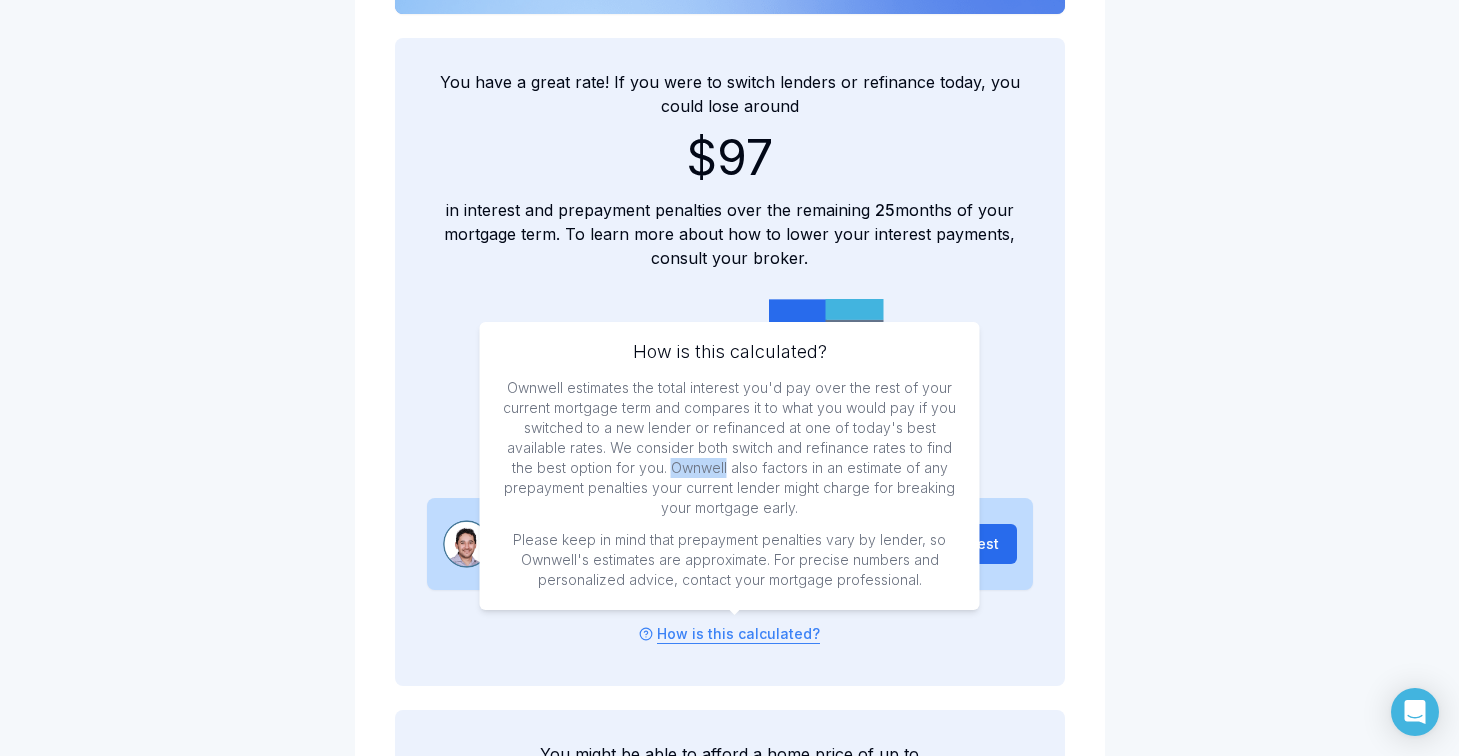 click on "Ownwell estimates the total interest you'd pay over the rest of your current mortgage term and compares it to what you would pay if you switched to a new lender or refinanced at one of today's best available rates. We consider both switch and refinance rates to find the best option for you. Ownwell also factors in an estimate of any prepayment penalties your current lender might charge for breaking your mortgage early." at bounding box center [730, 448] 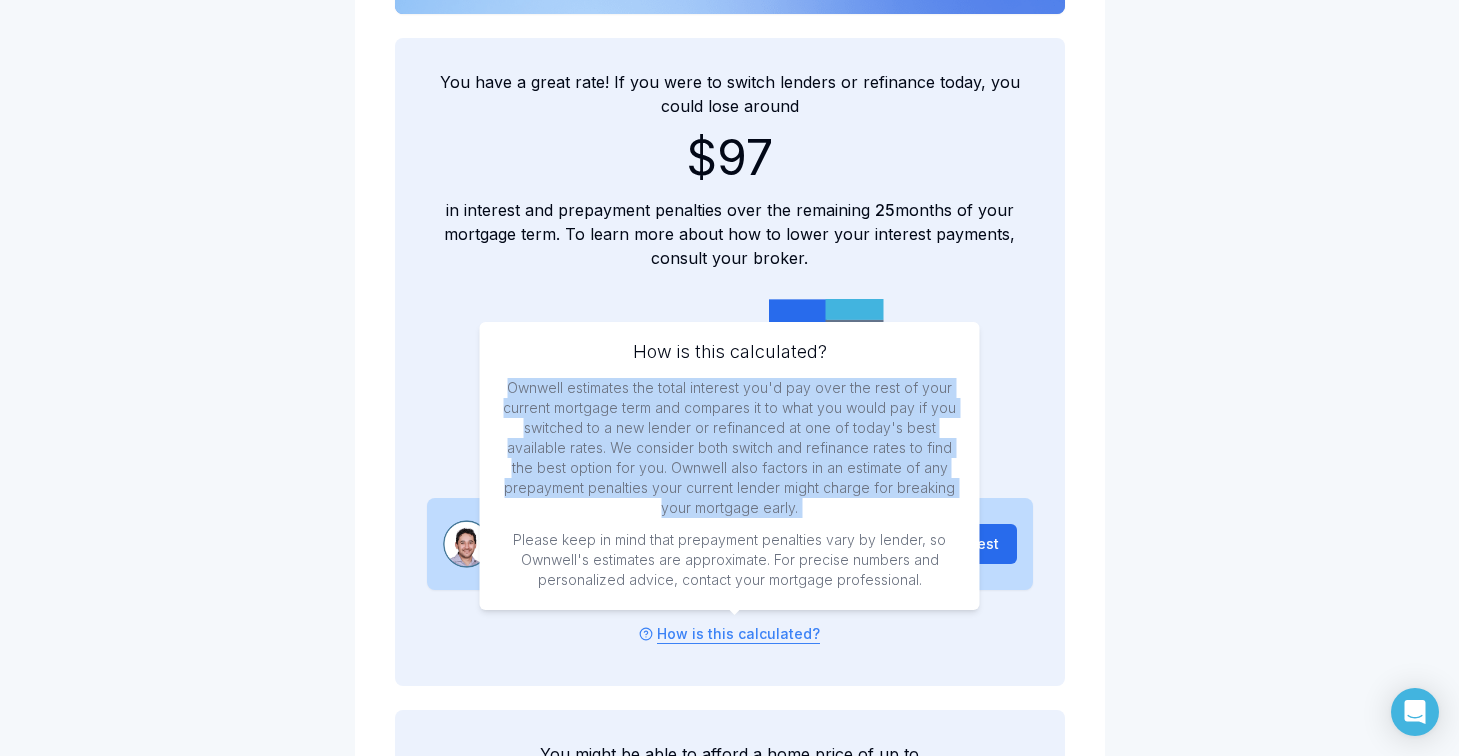 click on "Ownwell estimates the total interest you'd pay over the rest of your current mortgage term and compares it to what you would pay if you switched to a new lender or refinanced at one of today's best available rates. We consider both switch and refinance rates to find the best option for you. Ownwell also factors in an estimate of any prepayment penalties your current lender might charge for breaking your mortgage early." at bounding box center [730, 448] 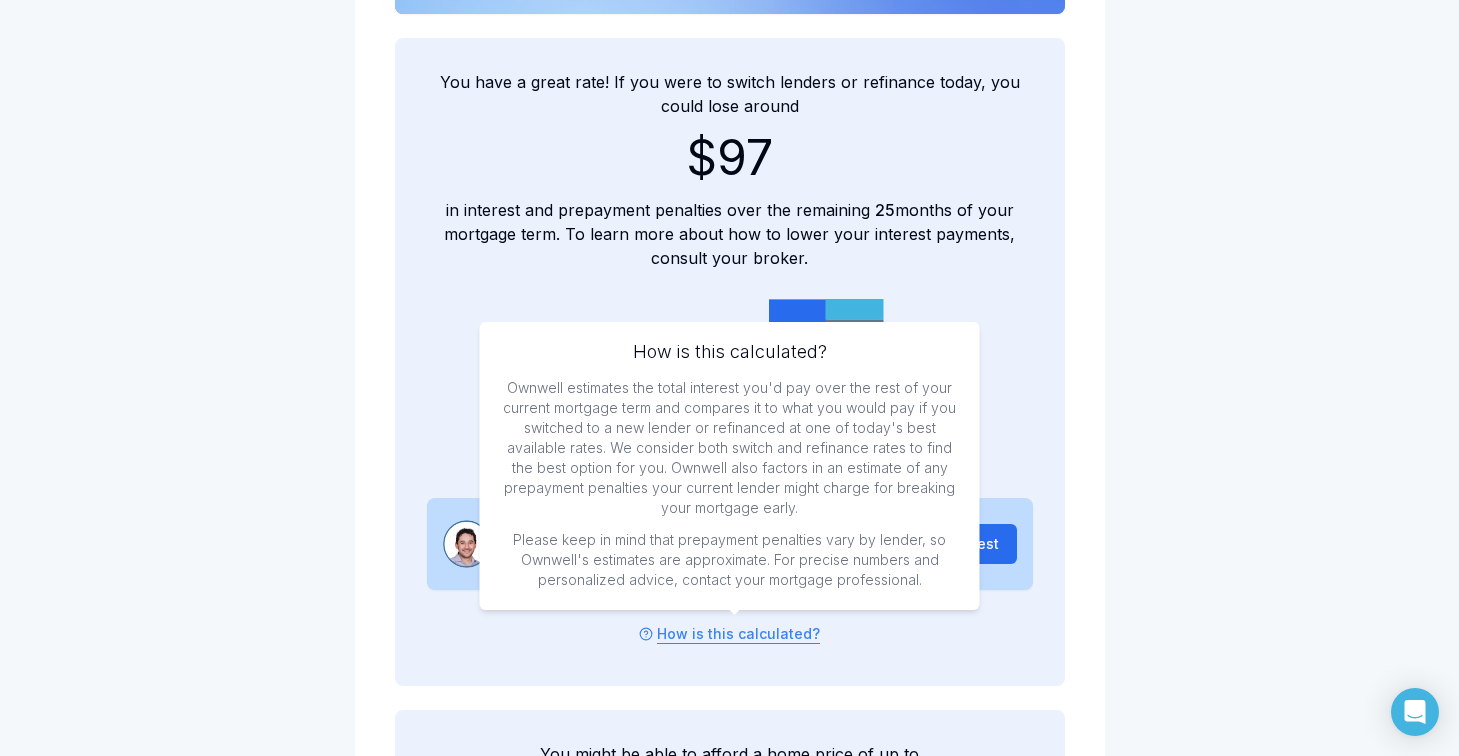 click on "Ownwell estimates the total interest you'd pay over the rest of your current mortgage term and compares it to what you would pay if you switched to a new lender or refinanced at one of today's best available rates. We consider both switch and refinance rates to find the best option for you. Ownwell also factors in an estimate of any prepayment penalties your current lender might charge for breaking your mortgage early." at bounding box center (730, 448) 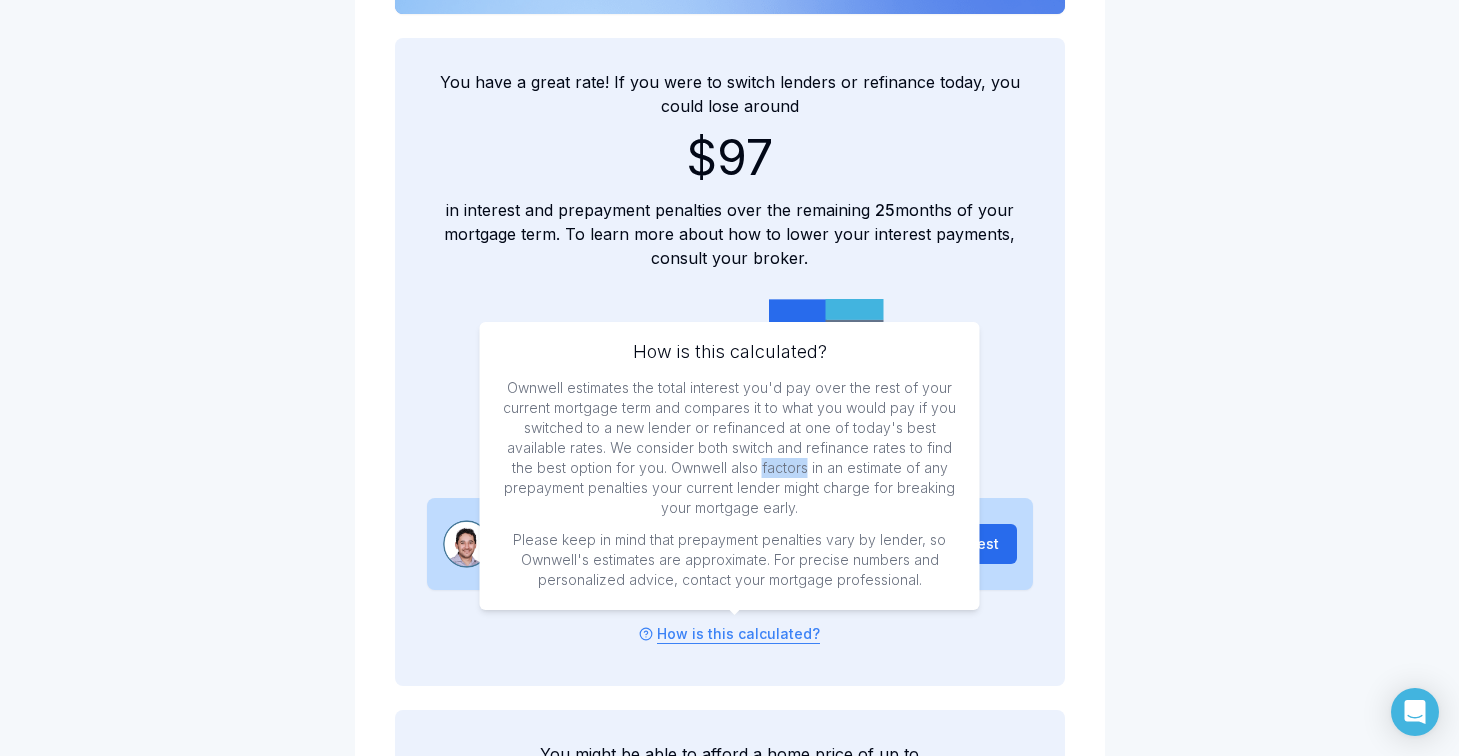 click on "Ownwell estimates the total interest you'd pay over the rest of your current mortgage term and compares it to what you would pay if you switched to a new lender or refinanced at one of today's best available rates. We consider both switch and refinance rates to find the best option for you. Ownwell also factors in an estimate of any prepayment penalties your current lender might charge for breaking your mortgage early." at bounding box center [730, 448] 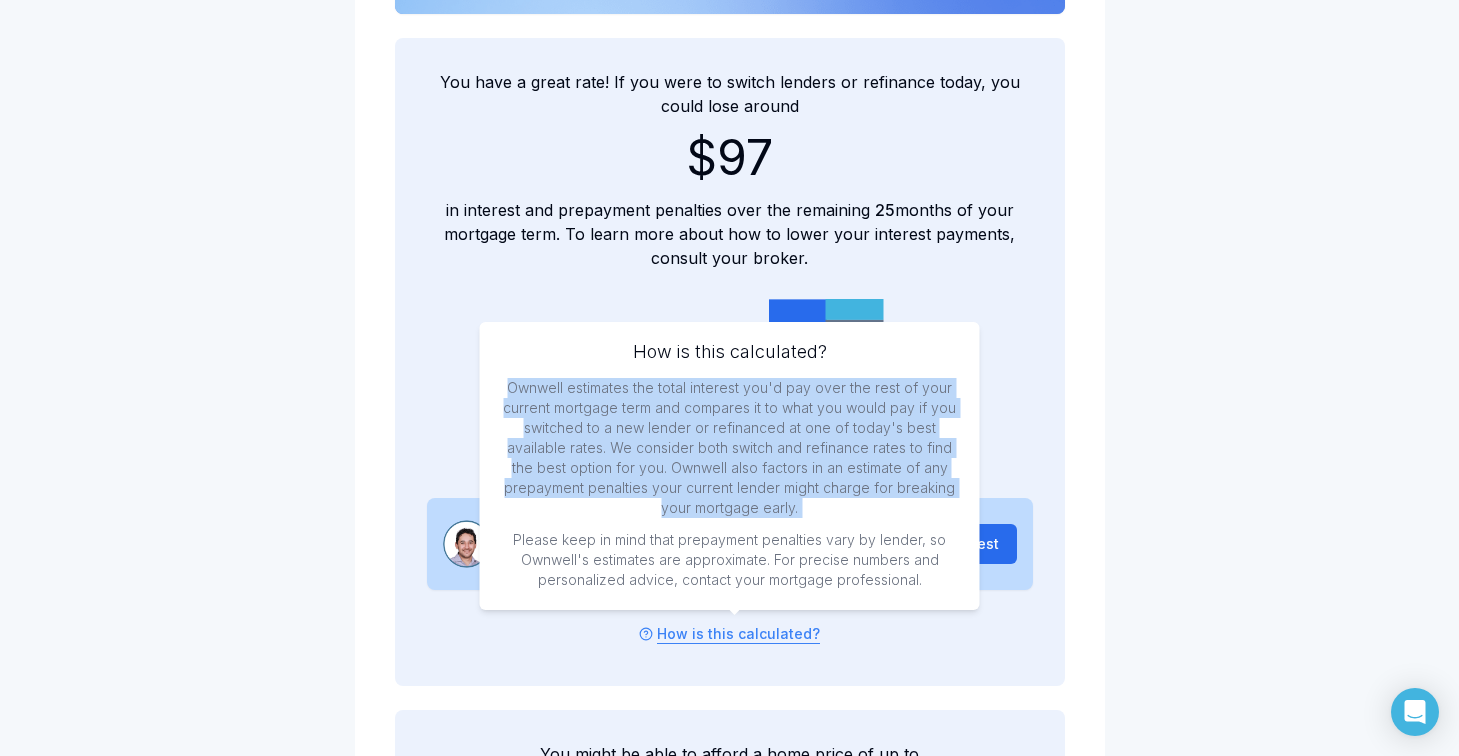click on "Ownwell estimates the total interest you'd pay over the rest of your current mortgage term and compares it to what you would pay if you switched to a new lender or refinanced at one of today's best available rates. We consider both switch and refinance rates to find the best option for you. Ownwell also factors in an estimate of any prepayment penalties your current lender might charge for breaking your mortgage early." at bounding box center (730, 448) 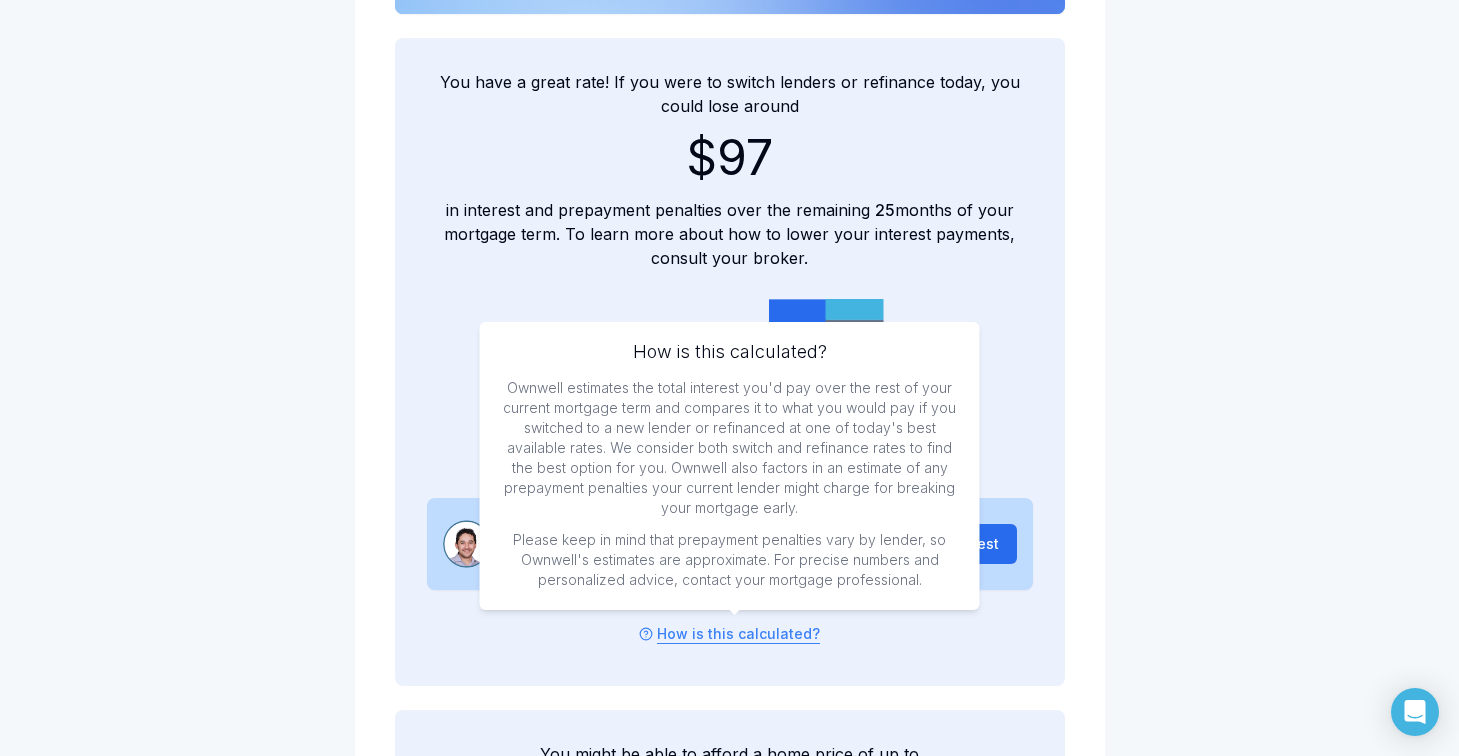 click on "Ownwell estimates the total interest you'd pay over the rest of your current mortgage term and compares it to what you would pay if you switched to a new lender or refinanced at one of today's best available rates. We consider both switch and refinance rates to find the best option for you. Ownwell also factors in an estimate of any prepayment penalties your current lender might charge for breaking your mortgage early." at bounding box center [730, 448] 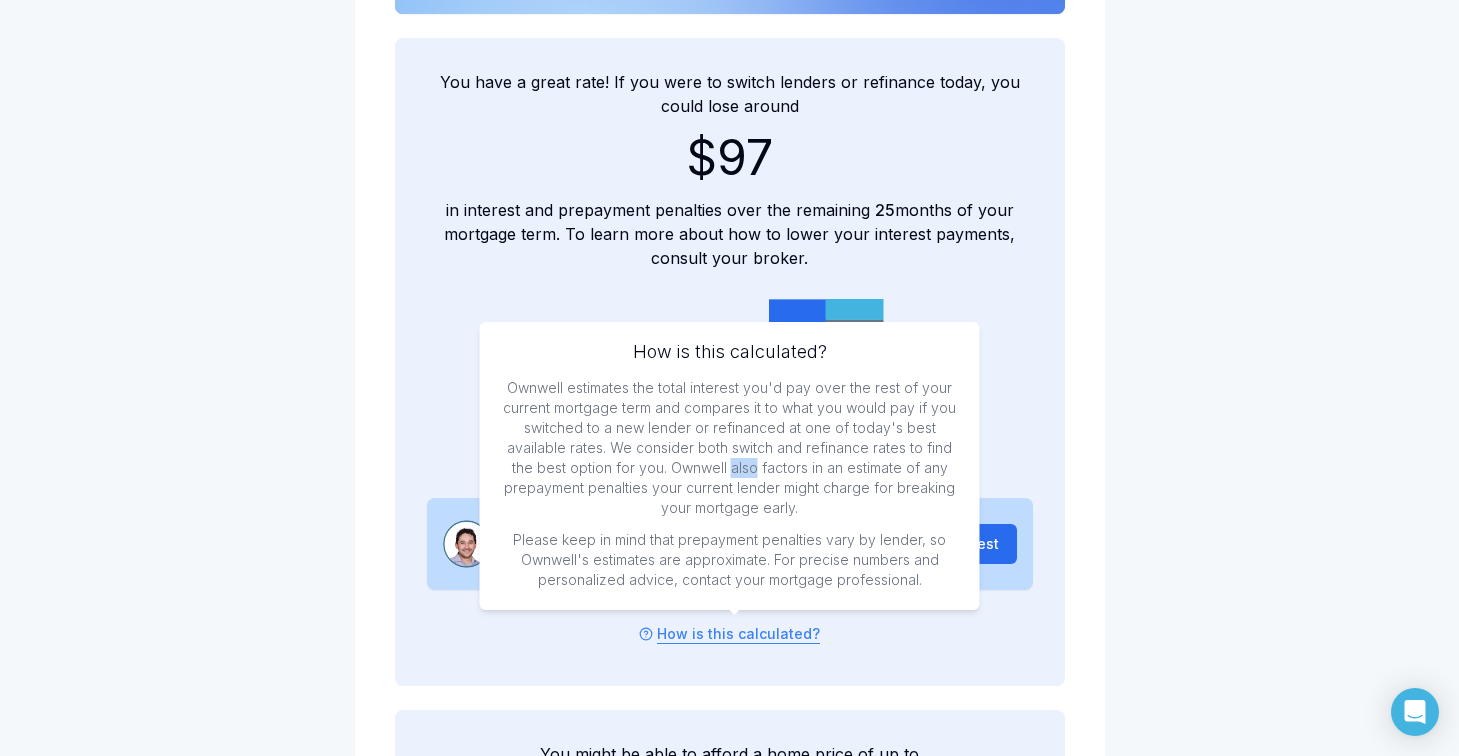 click on "Ownwell estimates the total interest you'd pay over the rest of your current mortgage term and compares it to what you would pay if you switched to a new lender or refinanced at one of today's best available rates. We consider both switch and refinance rates to find the best option for you. Ownwell also factors in an estimate of any prepayment penalties your current lender might charge for breaking your mortgage early." at bounding box center (730, 448) 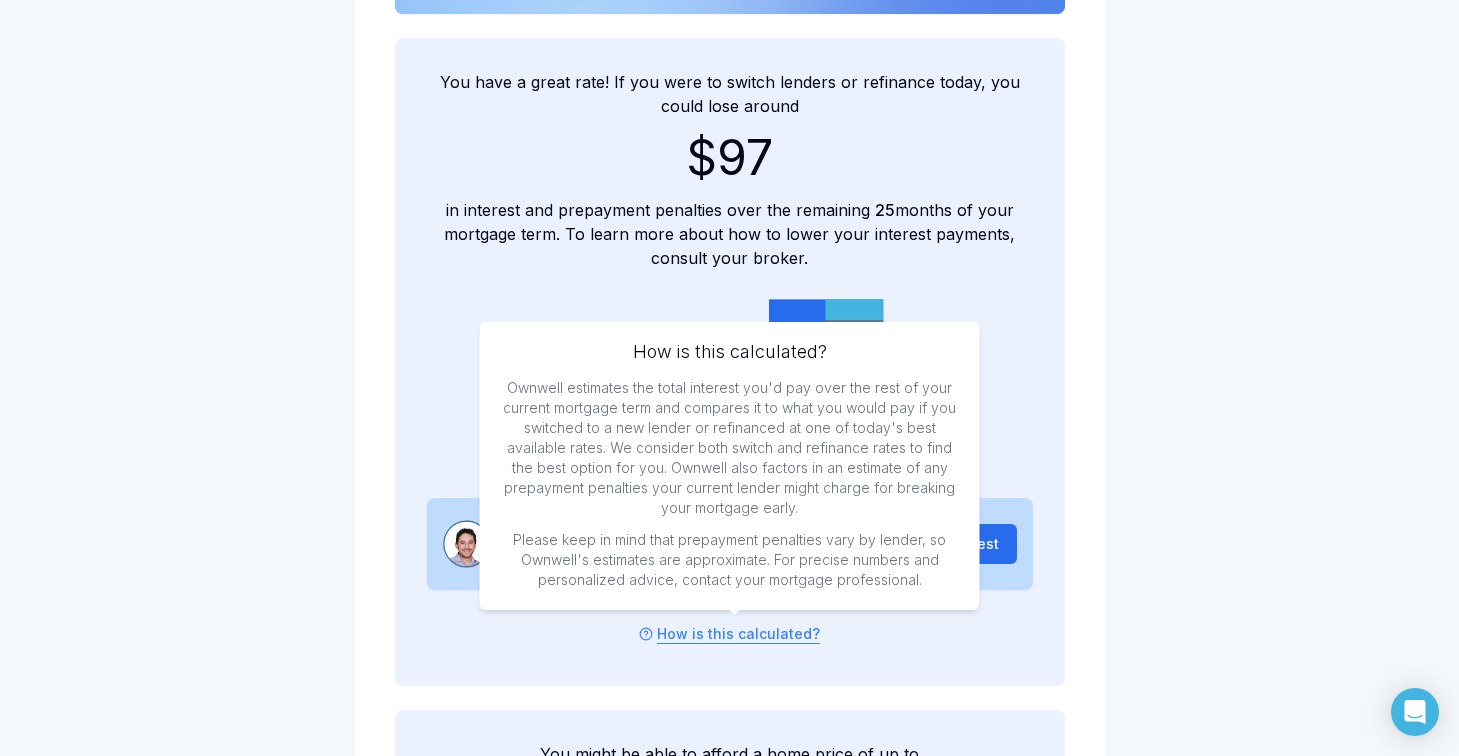 click on "Ownwell estimates the total interest you'd pay over the rest of your current mortgage term and compares it to what you would pay if you switched to a new lender or refinanced at one of today's best available rates. We consider both switch and refinance rates to find the best option for you. Ownwell also factors in an estimate of any prepayment penalties your current lender might charge for breaking your mortgage early." at bounding box center (730, 448) 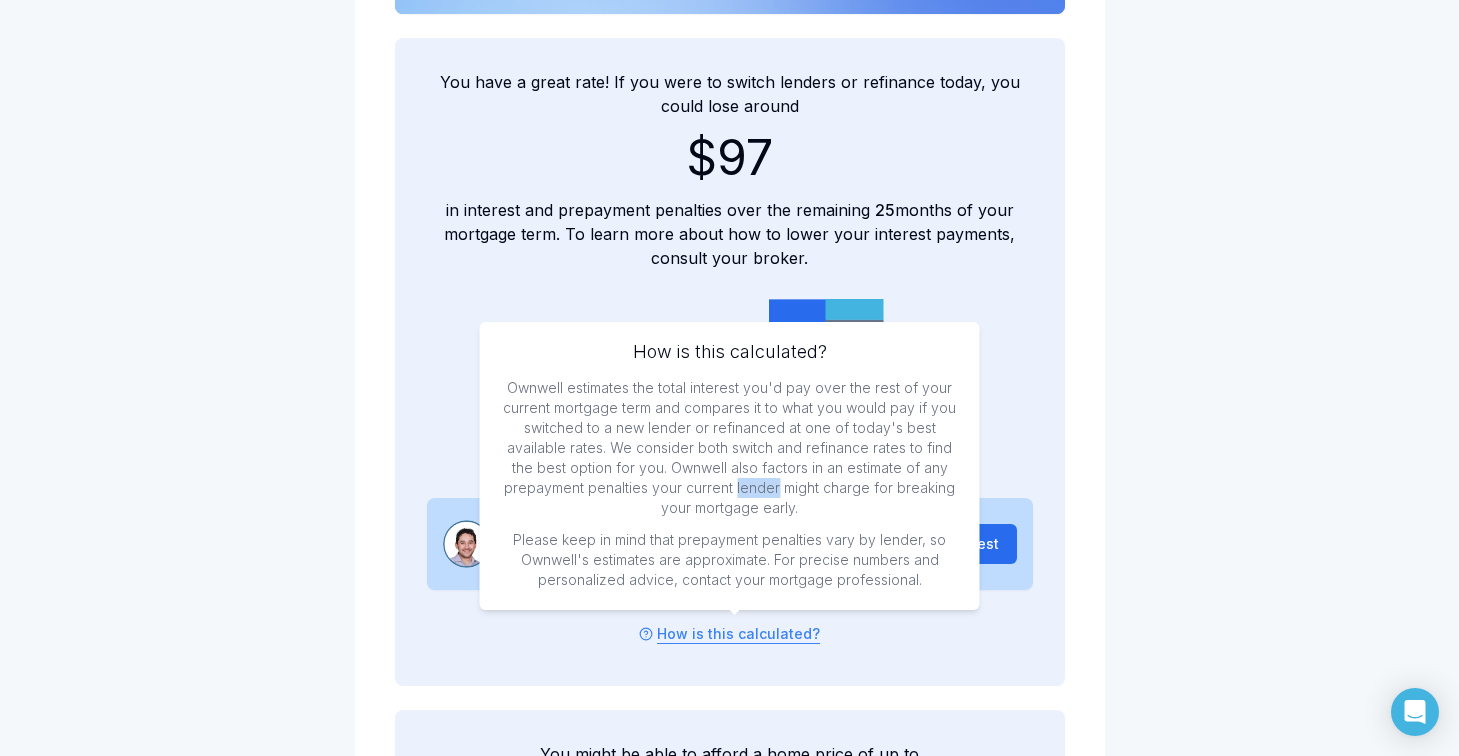 click on "Ownwell estimates the total interest you'd pay over the rest of your current mortgage term and compares it to what you would pay if you switched to a new lender or refinanced at one of today's best available rates. We consider both switch and refinance rates to find the best option for you. Ownwell also factors in an estimate of any prepayment penalties your current lender might charge for breaking your mortgage early." at bounding box center (730, 448) 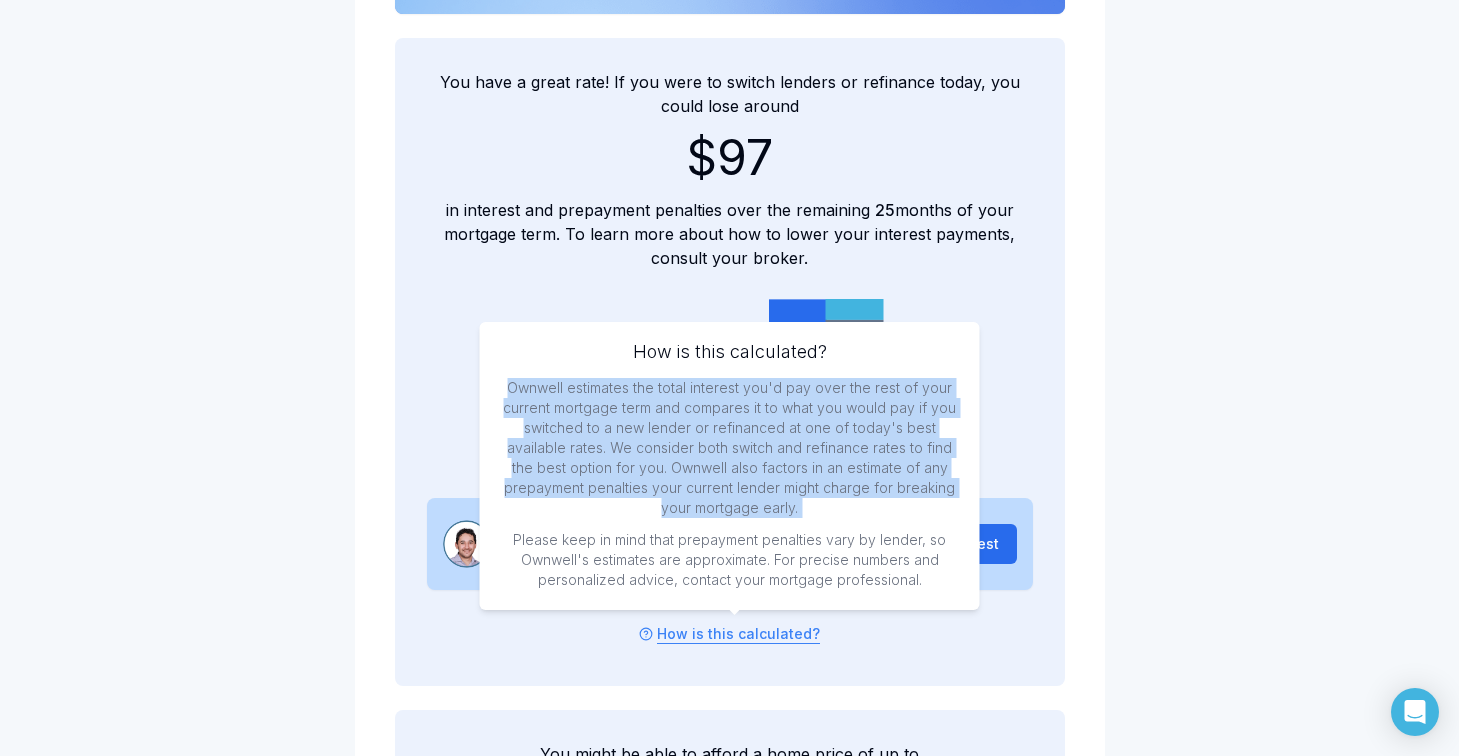 click on "Ownwell estimates the total interest you'd pay over the rest of your current mortgage term and compares it to what you would pay if you switched to a new lender or refinanced at one of today's best available rates. We consider both switch and refinance rates to find the best option for you. Ownwell also factors in an estimate of any prepayment penalties your current lender might charge for breaking your mortgage early." at bounding box center [730, 448] 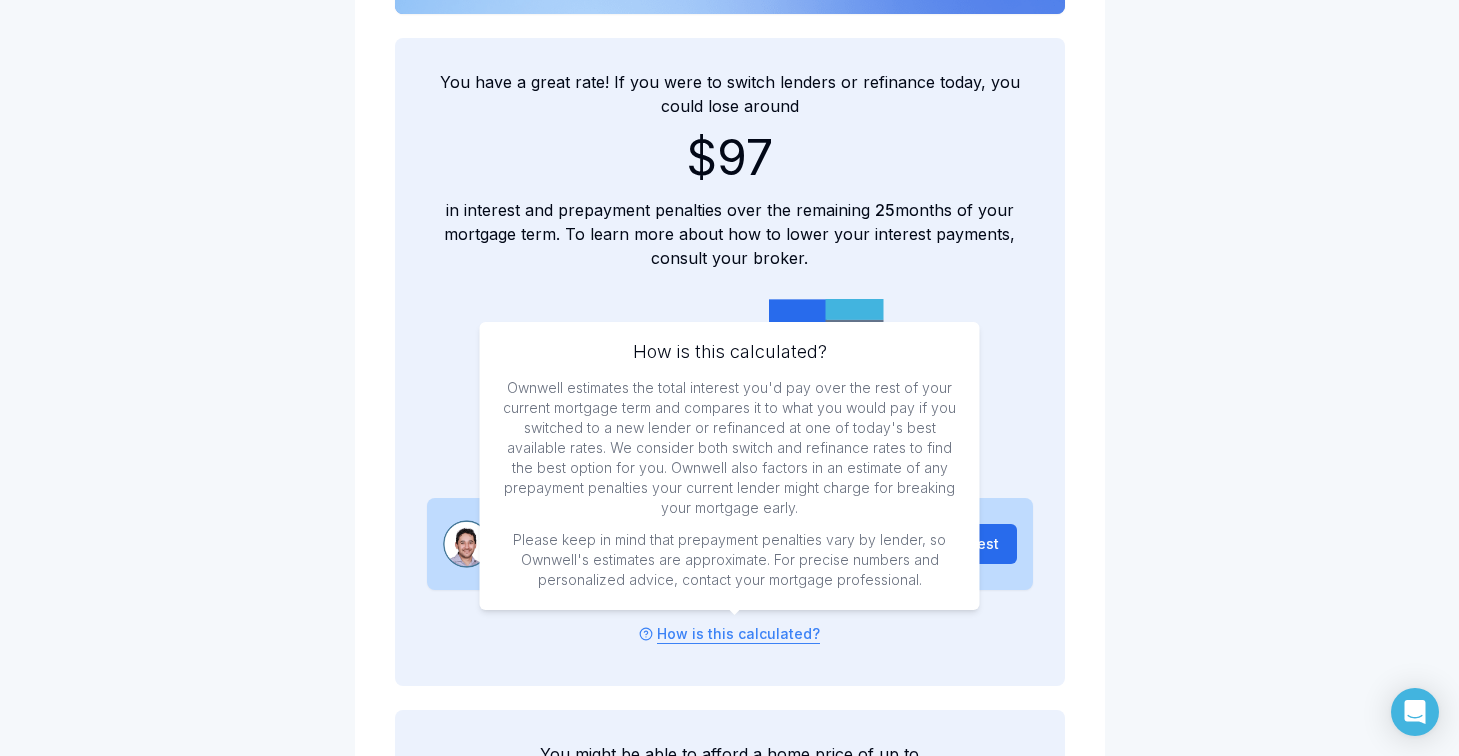 click on "Ownwell estimates the total interest you'd pay over the rest of your current mortgage term and compares it to what you would pay if you switched to a new lender or refinanced at one of today's best available rates. We consider both switch and refinance rates to find the best option for you. Ownwell also factors in an estimate of any prepayment penalties your current lender might charge for breaking your mortgage early." at bounding box center (730, 448) 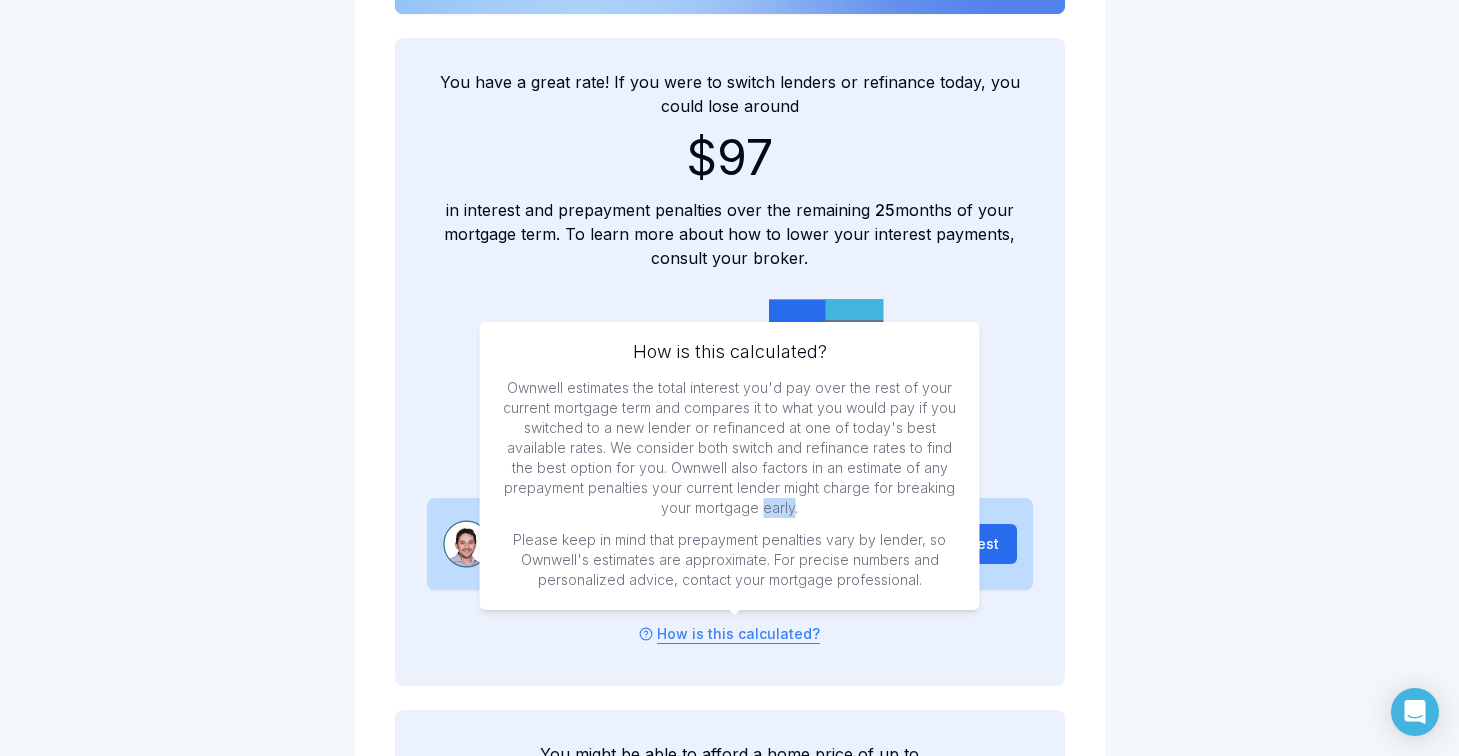 click on "Please keep in mind that prepayment penalties vary by lender, so Ownwell's estimates are approximate. For precise numbers and personalized advice, contact your mortgage professional." at bounding box center [730, 560] 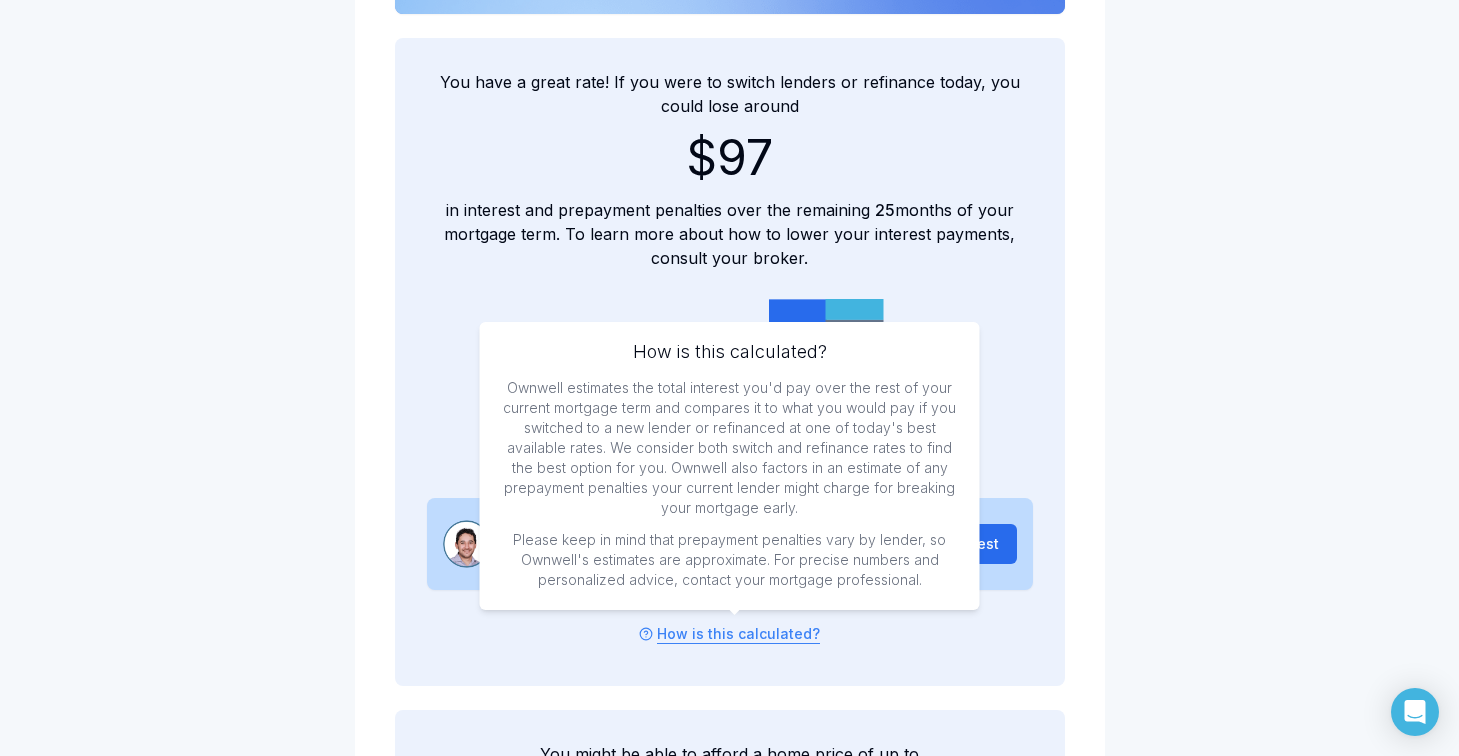 click on "Please keep in mind that prepayment penalties vary by lender, so Ownwell's estimates are approximate. For precise numbers and personalized advice, contact your mortgage professional." at bounding box center [730, 560] 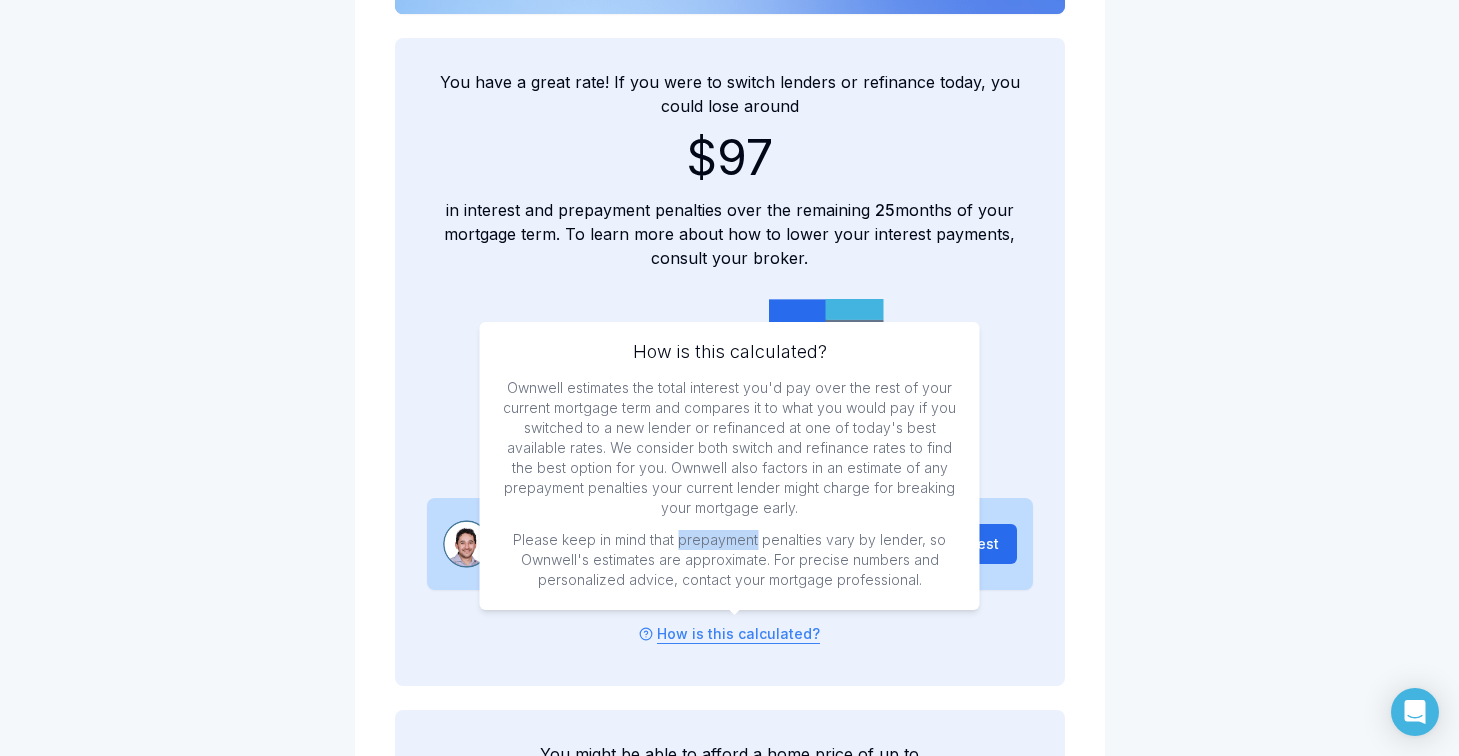 click on "Please keep in mind that prepayment penalties vary by lender, so Ownwell's estimates are approximate. For precise numbers and personalized advice, contact your mortgage professional." at bounding box center [730, 560] 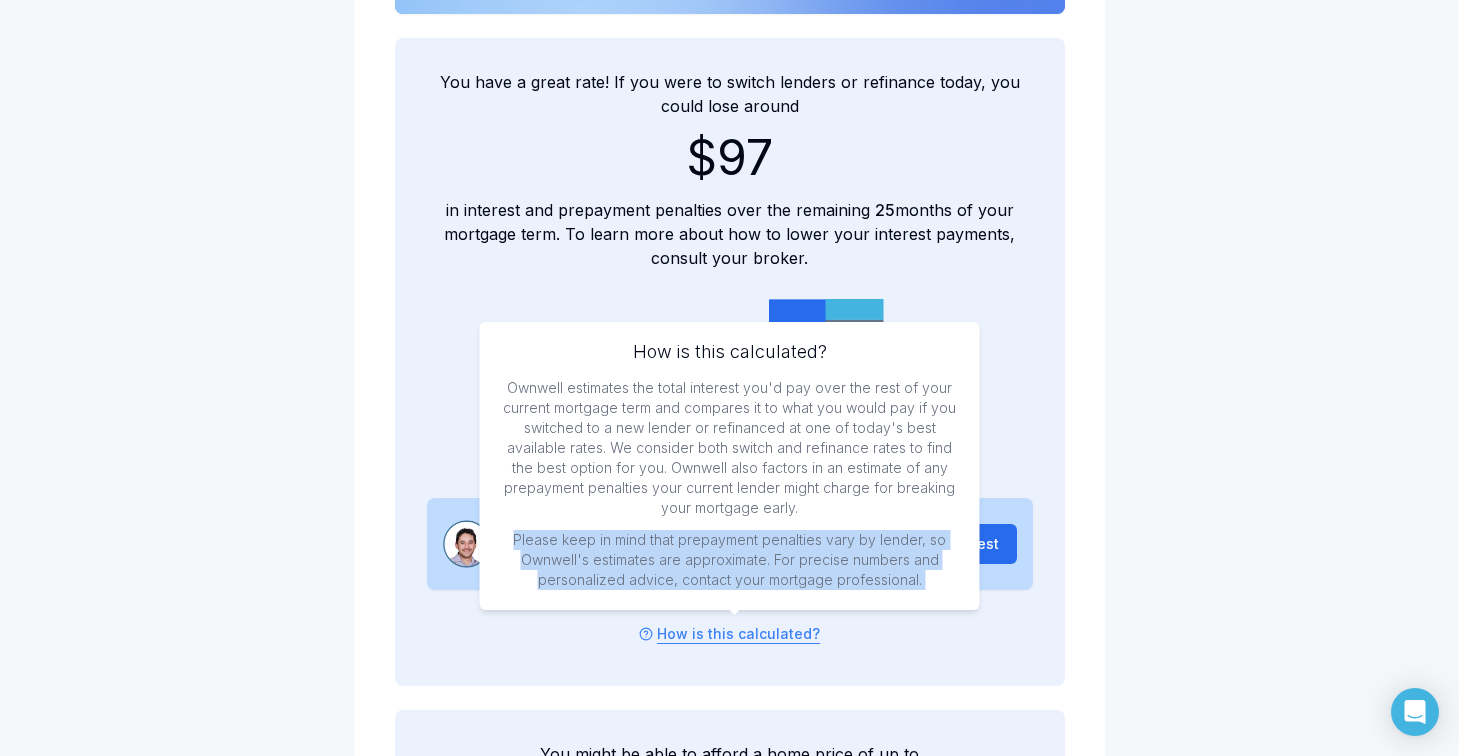 click on "Please keep in mind that prepayment penalties vary by lender, so Ownwell's estimates are approximate. For precise numbers and personalized advice, contact your mortgage professional." at bounding box center (730, 560) 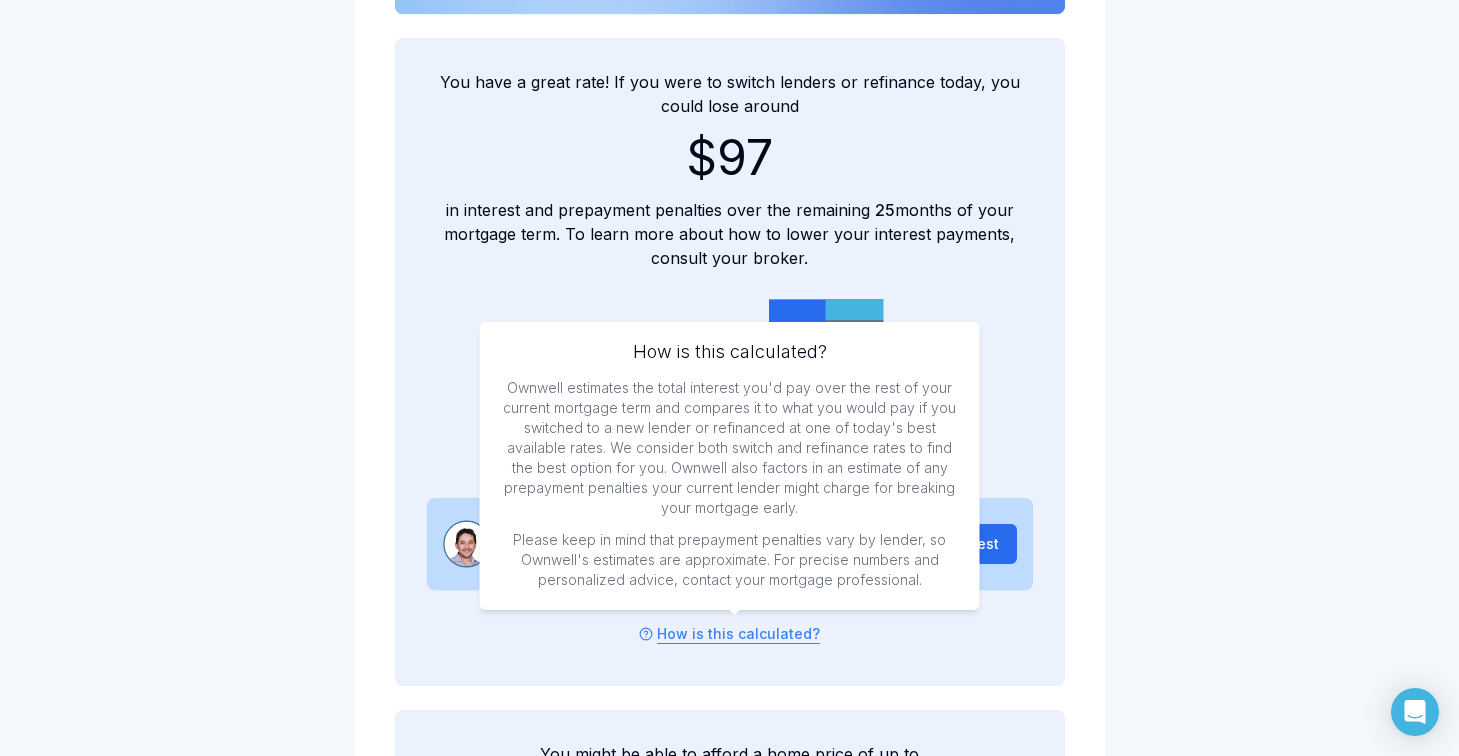 click on "Please keep in mind that prepayment penalties vary by lender, so Ownwell's estimates are approximate. For precise numbers and personalized advice, contact your mortgage professional." at bounding box center [730, 560] 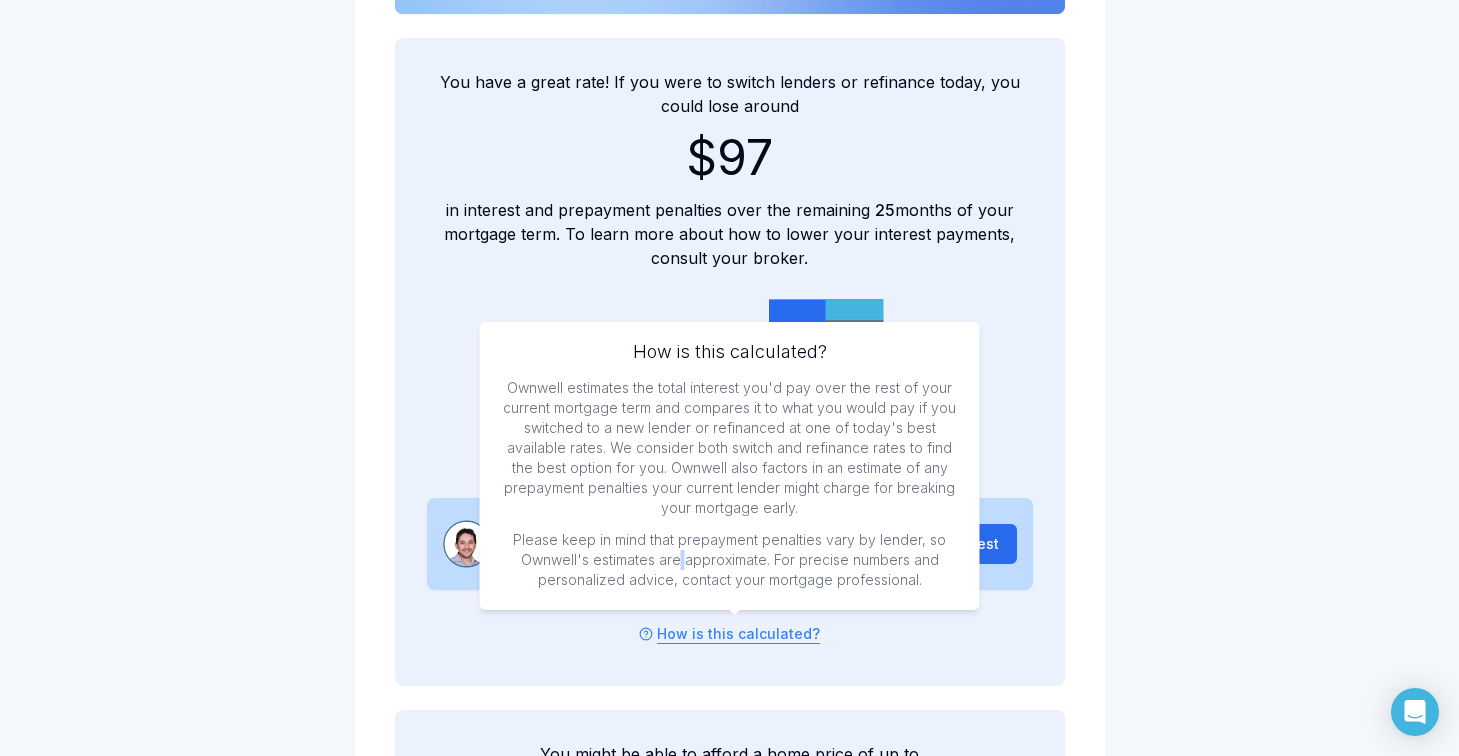 click on "Please keep in mind that prepayment penalties vary by lender, so Ownwell's estimates are approximate. For precise numbers and personalized advice, contact your mortgage professional." at bounding box center [730, 560] 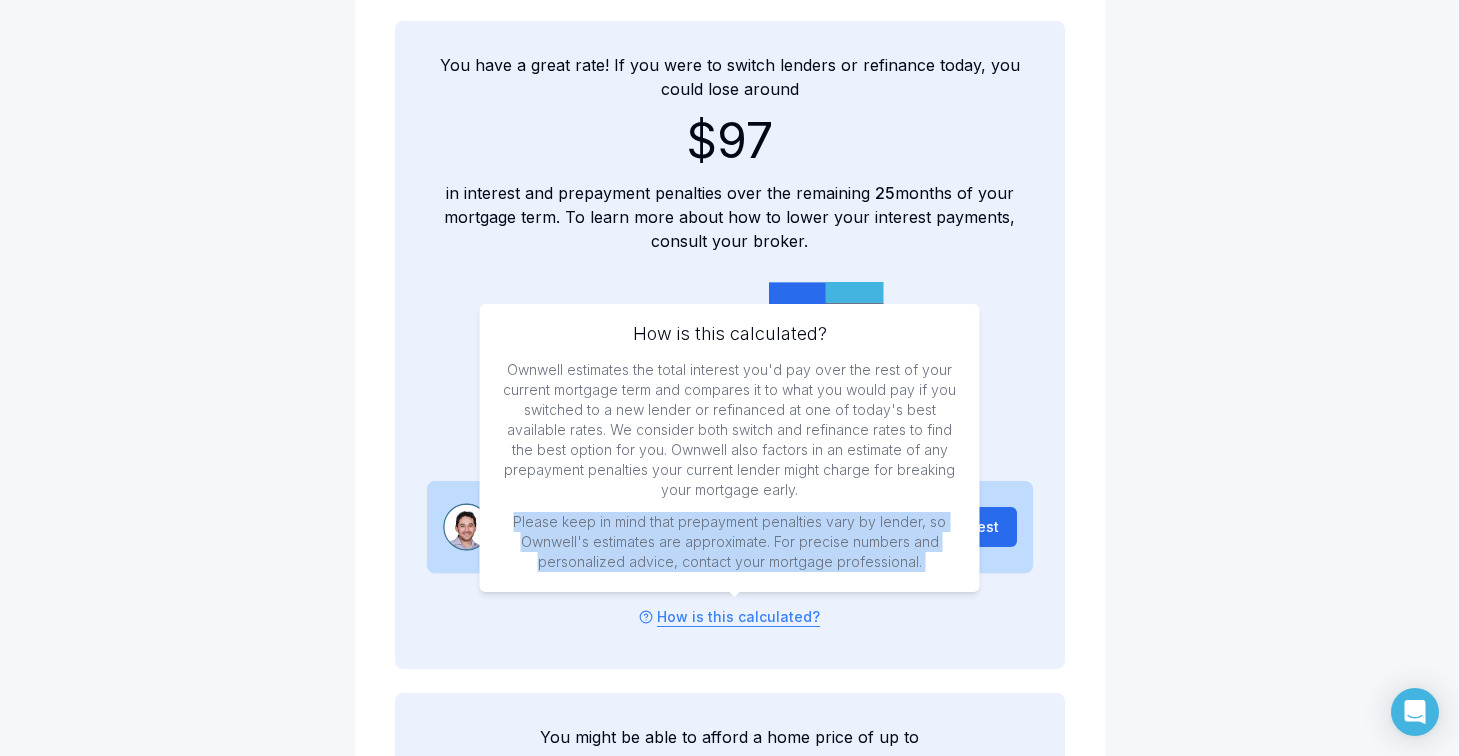 scroll, scrollTop: 1429, scrollLeft: 0, axis: vertical 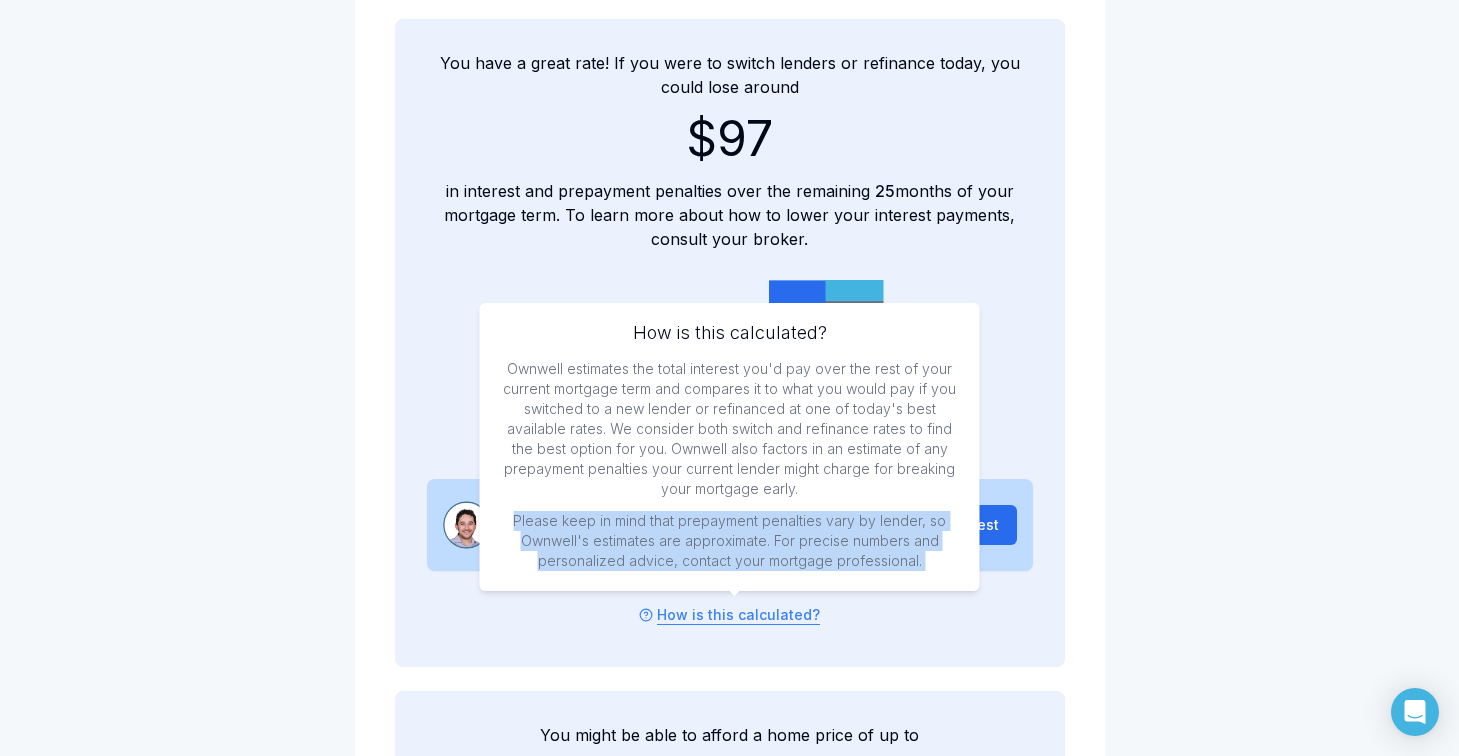 click on "Please keep in mind that prepayment penalties vary by lender, so Ownwell's estimates are approximate. For precise numbers and personalized advice, contact your mortgage professional." at bounding box center [730, 541] 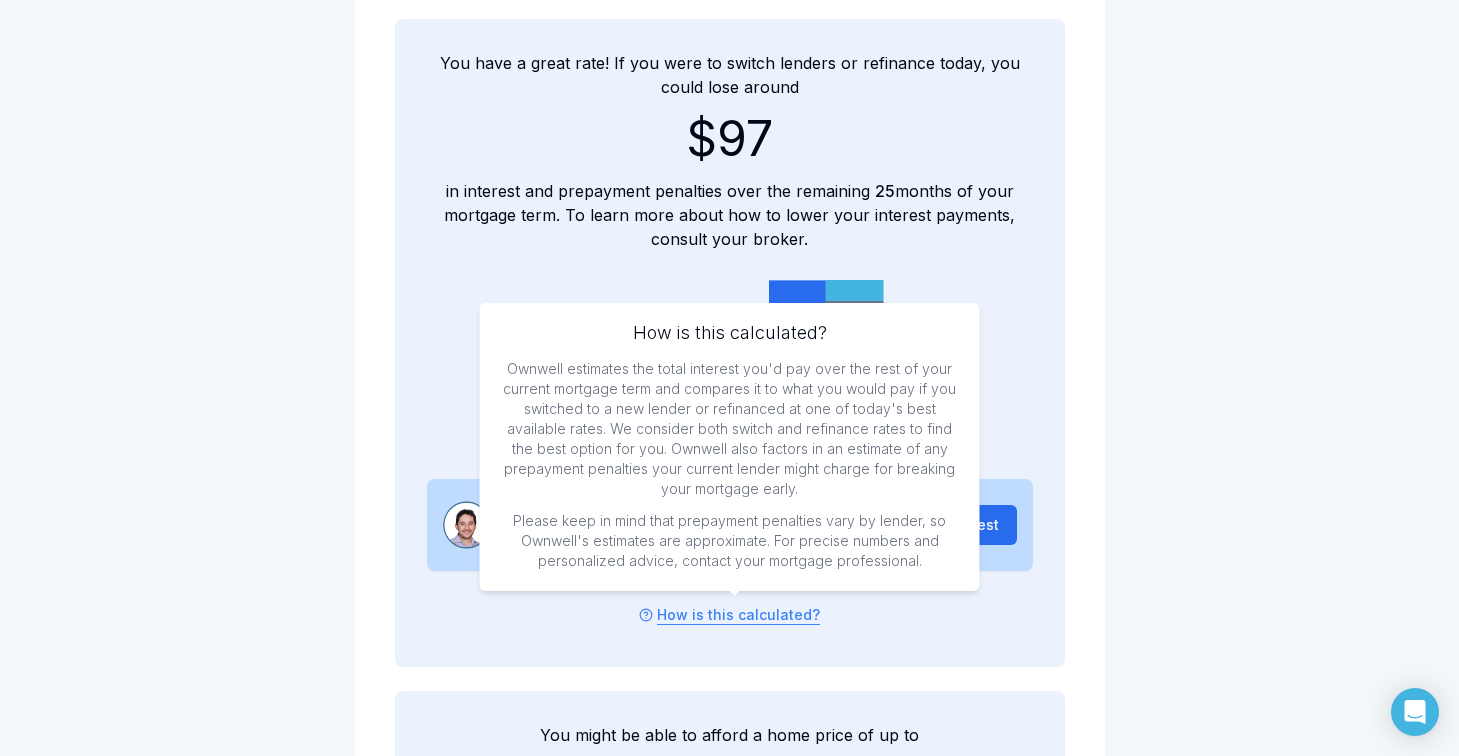 click on "Please keep in mind that prepayment penalties vary by lender, so Ownwell's estimates are approximate. For precise numbers and personalized advice, contact your mortgage professional." at bounding box center (730, 541) 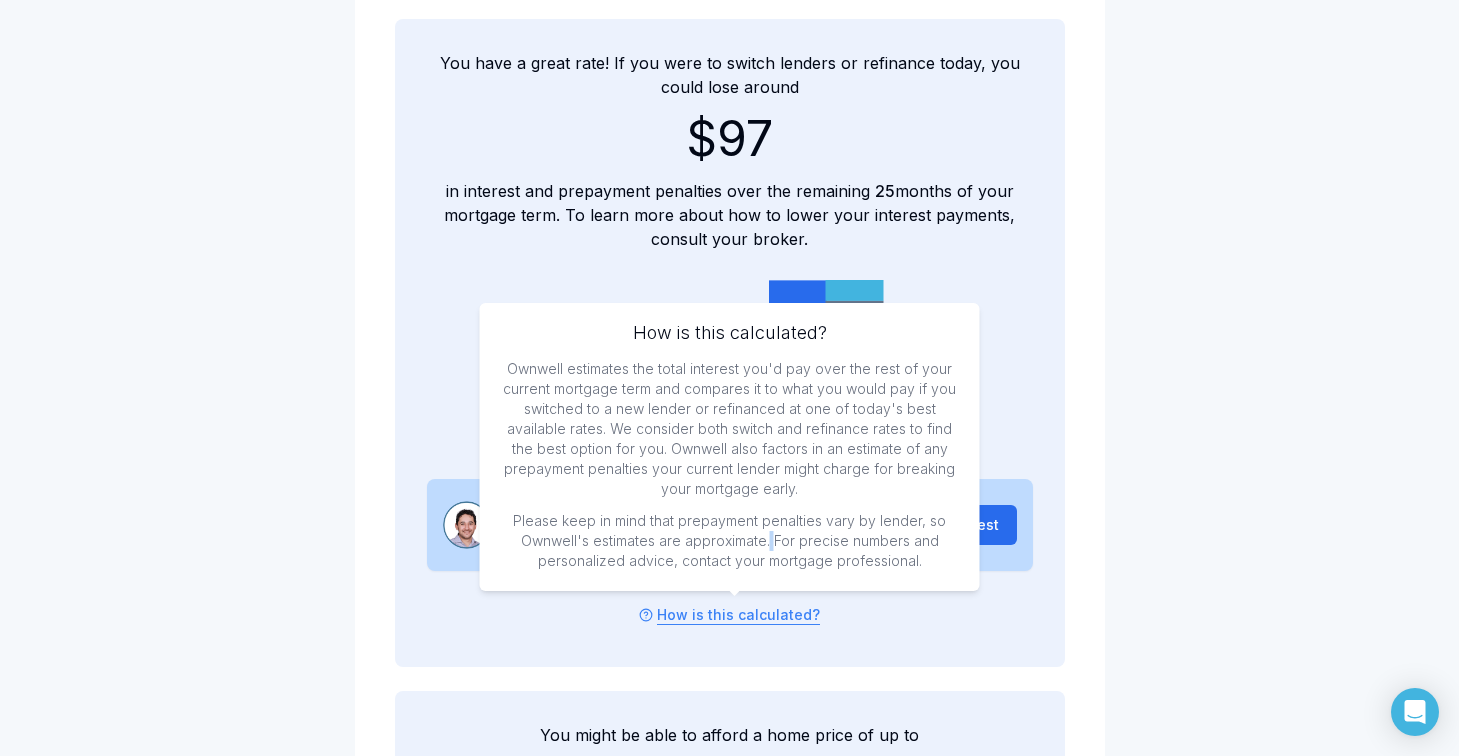click on "Please keep in mind that prepayment penalties vary by lender, so Ownwell's estimates are approximate. For precise numbers and personalized advice, contact your mortgage professional." at bounding box center [730, 541] 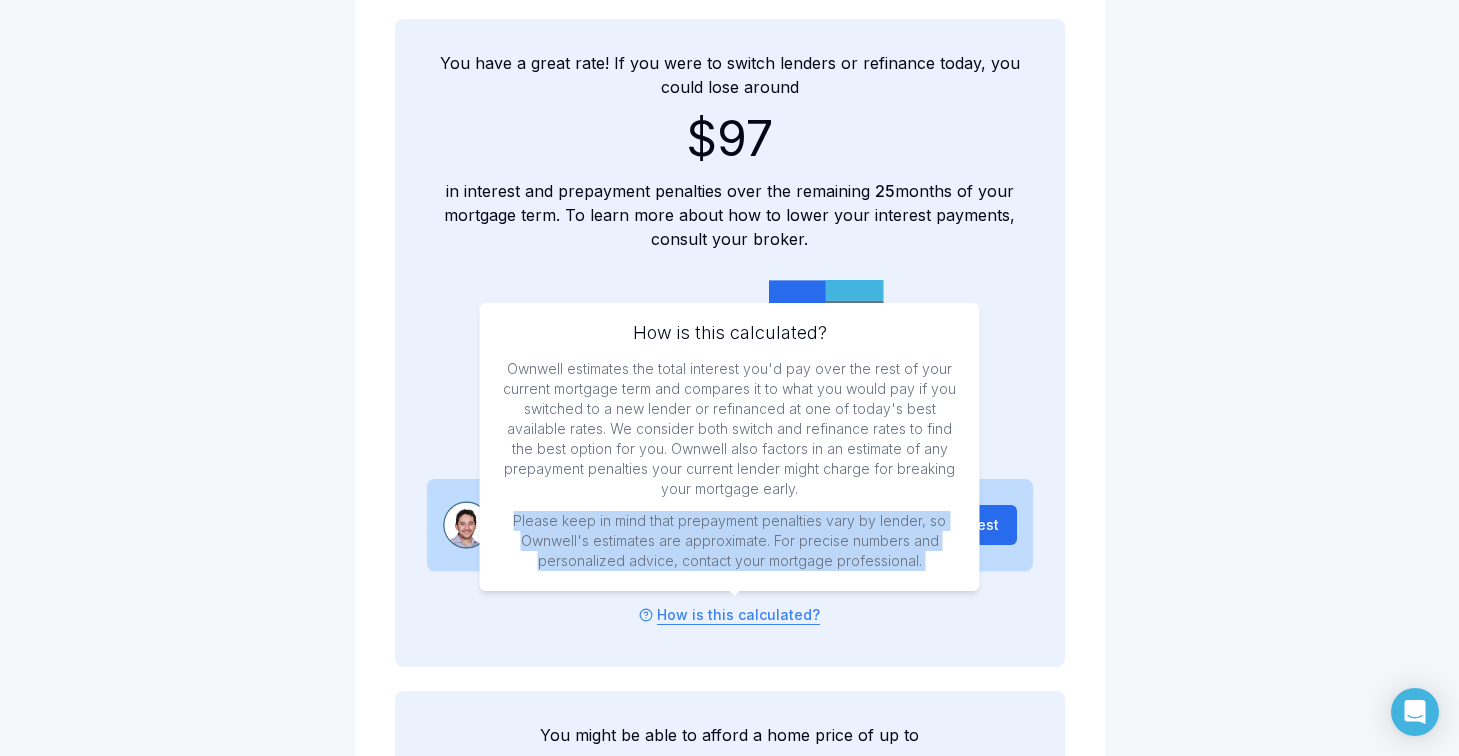 click on "You have a great rate! If you were to switch lenders or refinance today, you  could lose around $97 in interest and prepayment penalties over the remaining   25  months of your mortgage term. To learn more about how to lower your interest payments, consult your broker. Current interest Prepayment penalties New interest This estimate doesn't capture every detail, and there are several ways to save on interest. Want to explore how?   Save interest How is this calculated? How is this calculated? Ownwell estimates the total interest you'd pay over the rest of your current mortgage term and compares it to what you would pay if you switched to a new lender or refinanced at one of today's best available rates. We consider both switch and refinance rates to find the best option for you. Ownwell also factors in an estimate of any prepayment penalties your current lender might charge for breaking your mortgage early. How is this calculated?" at bounding box center (730, 343) 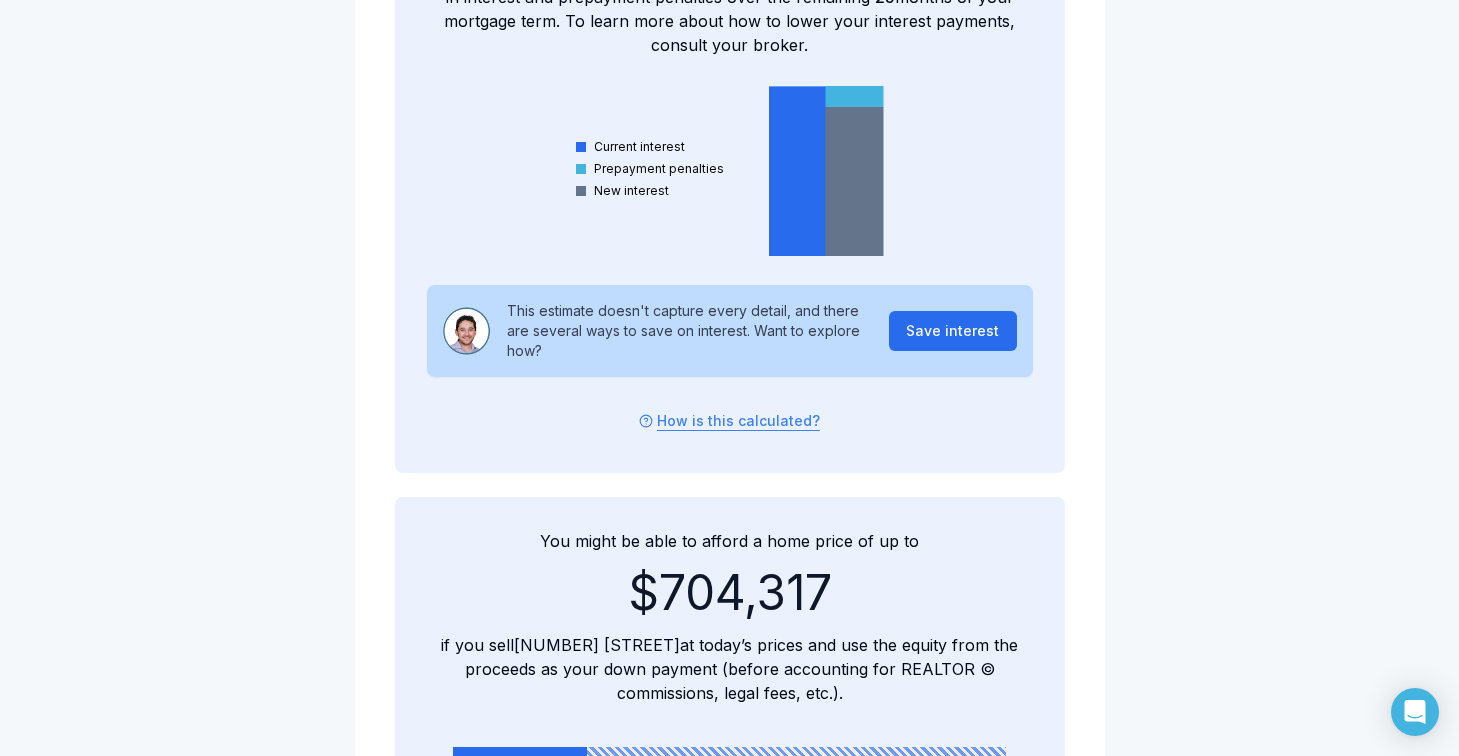 scroll, scrollTop: 1842, scrollLeft: 0, axis: vertical 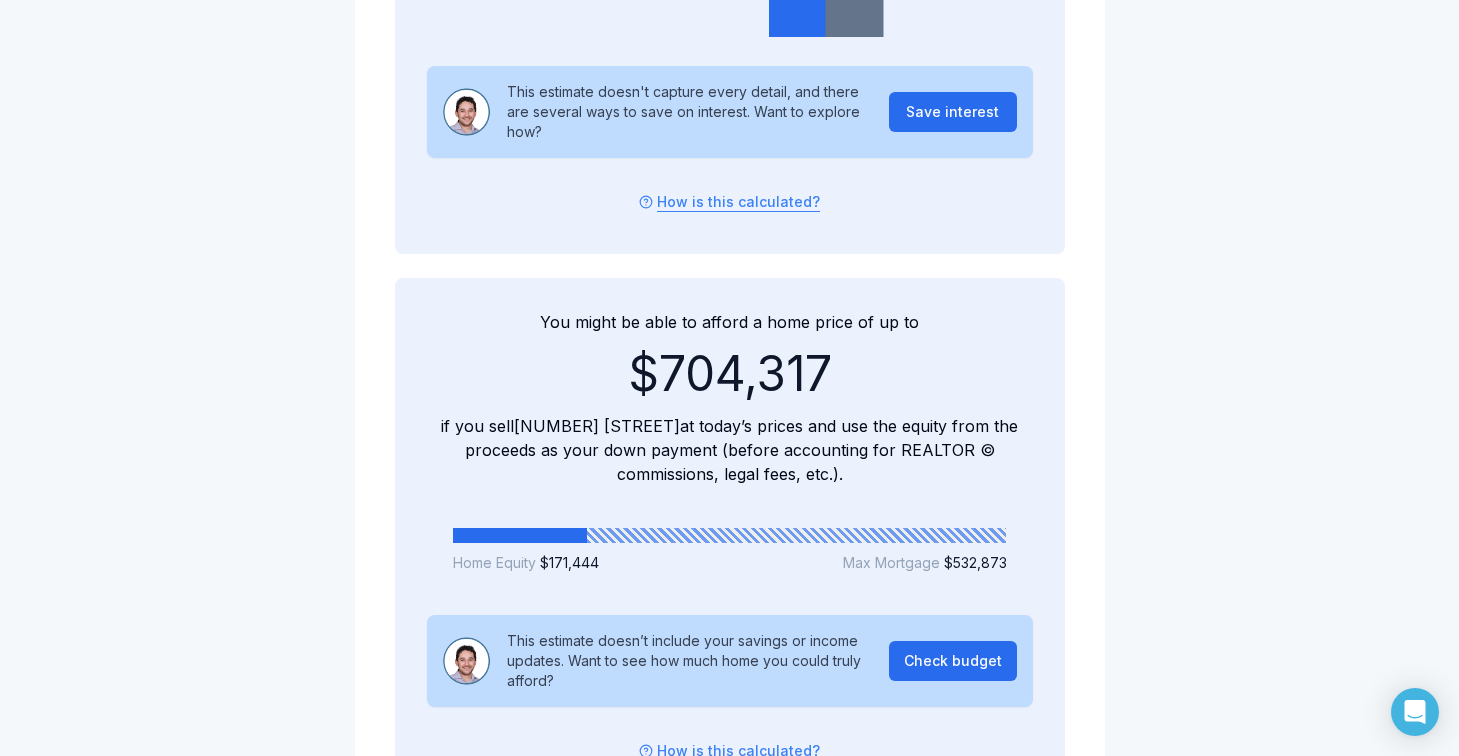 click on "You might be able to afford a home price of up to" at bounding box center [729, 322] 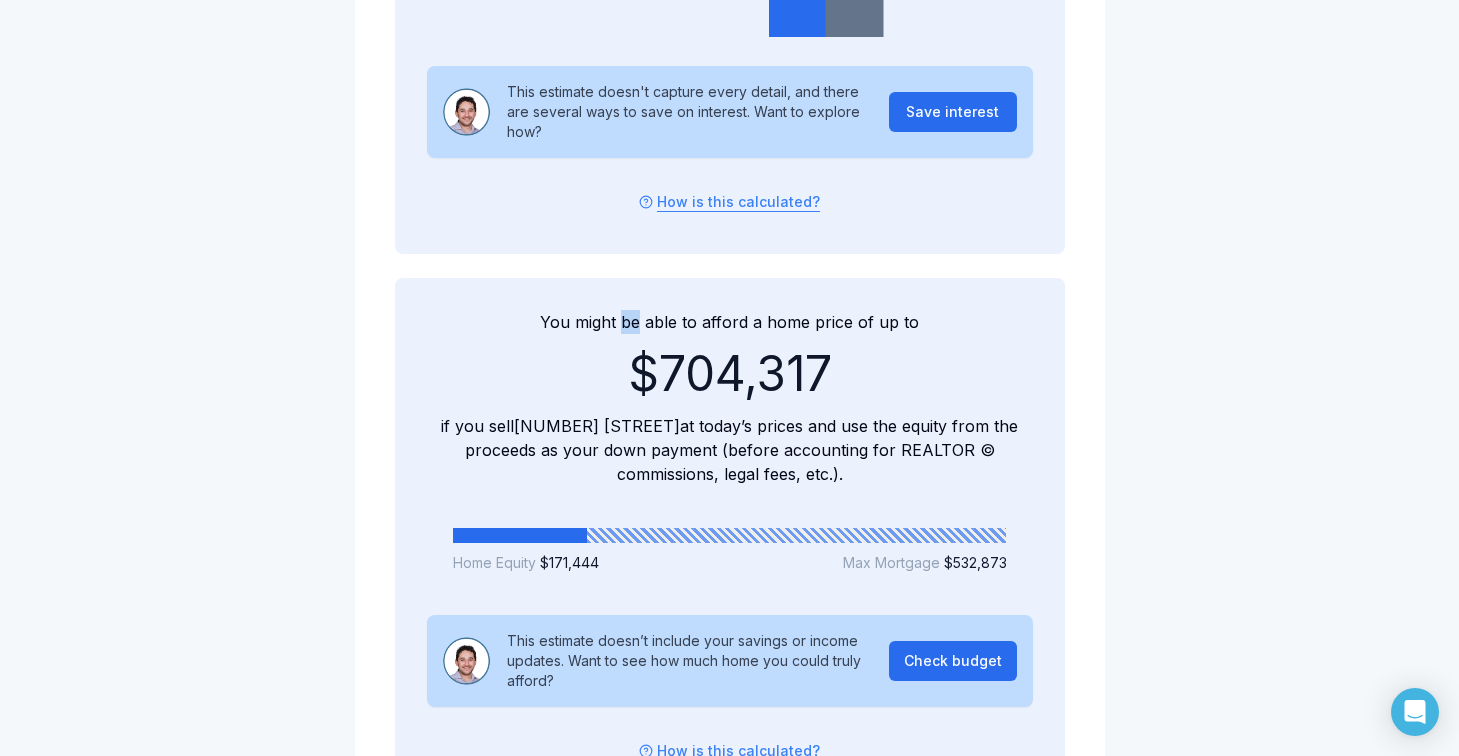 click on "You might be able to afford a home price of up to" at bounding box center (729, 322) 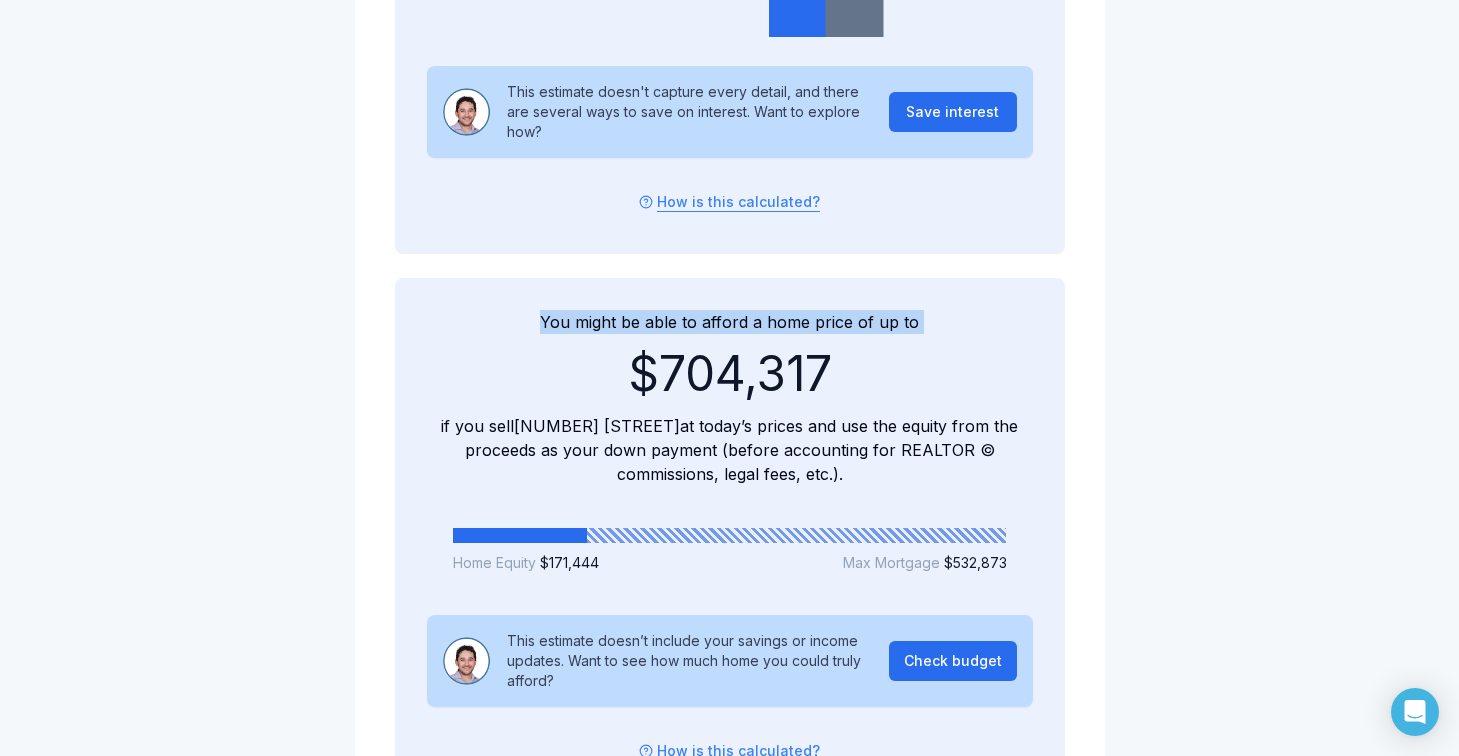 click on "$704,317" at bounding box center [730, 374] 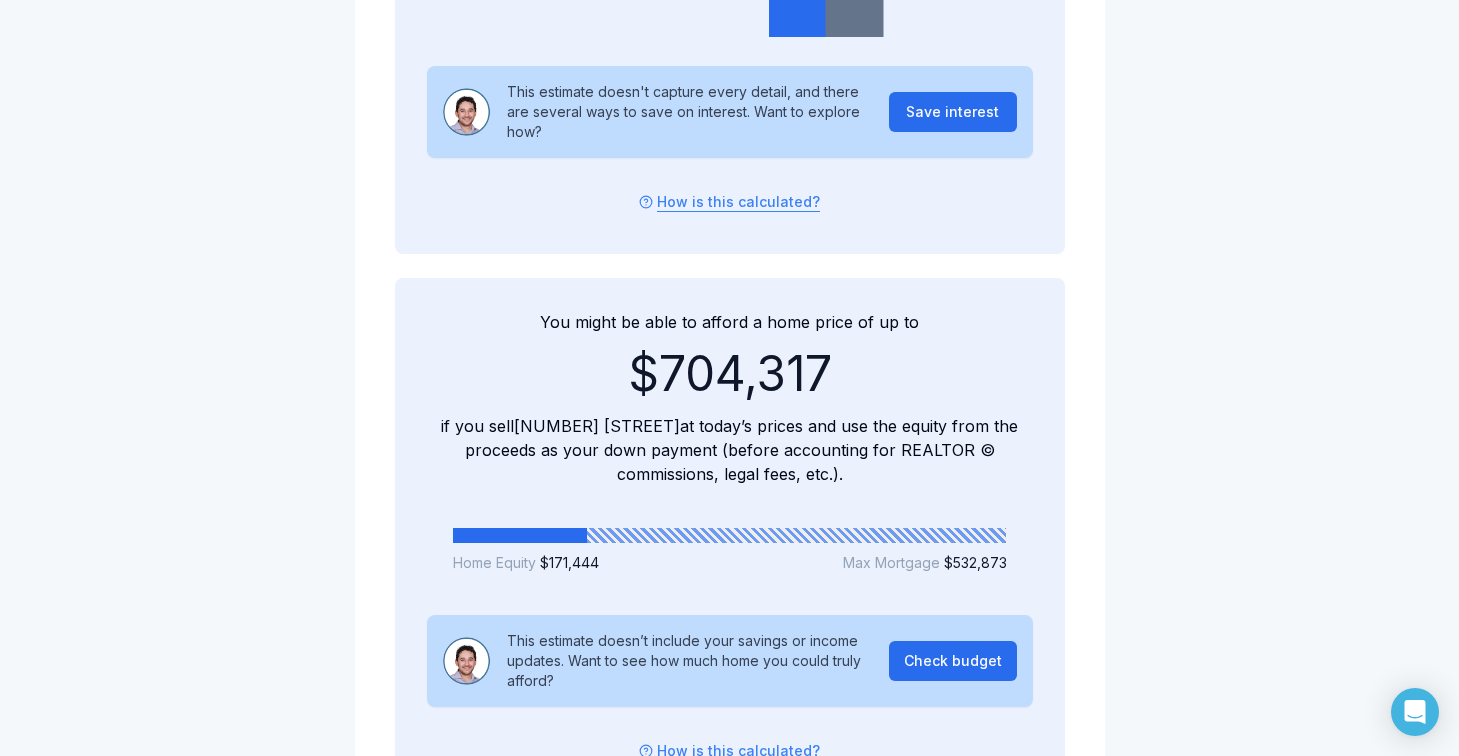 click on "$704,317" at bounding box center (730, 374) 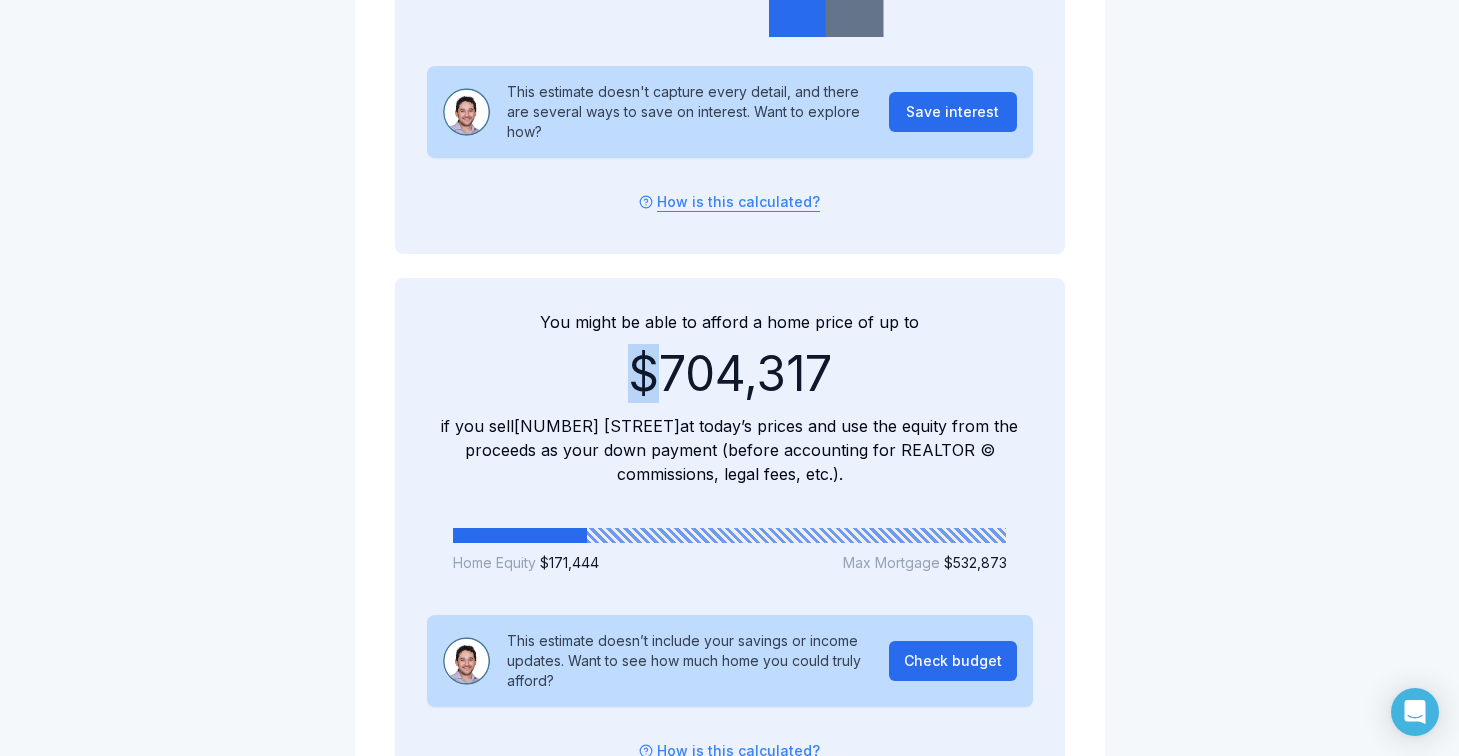 click on "$704,317" at bounding box center (730, 374) 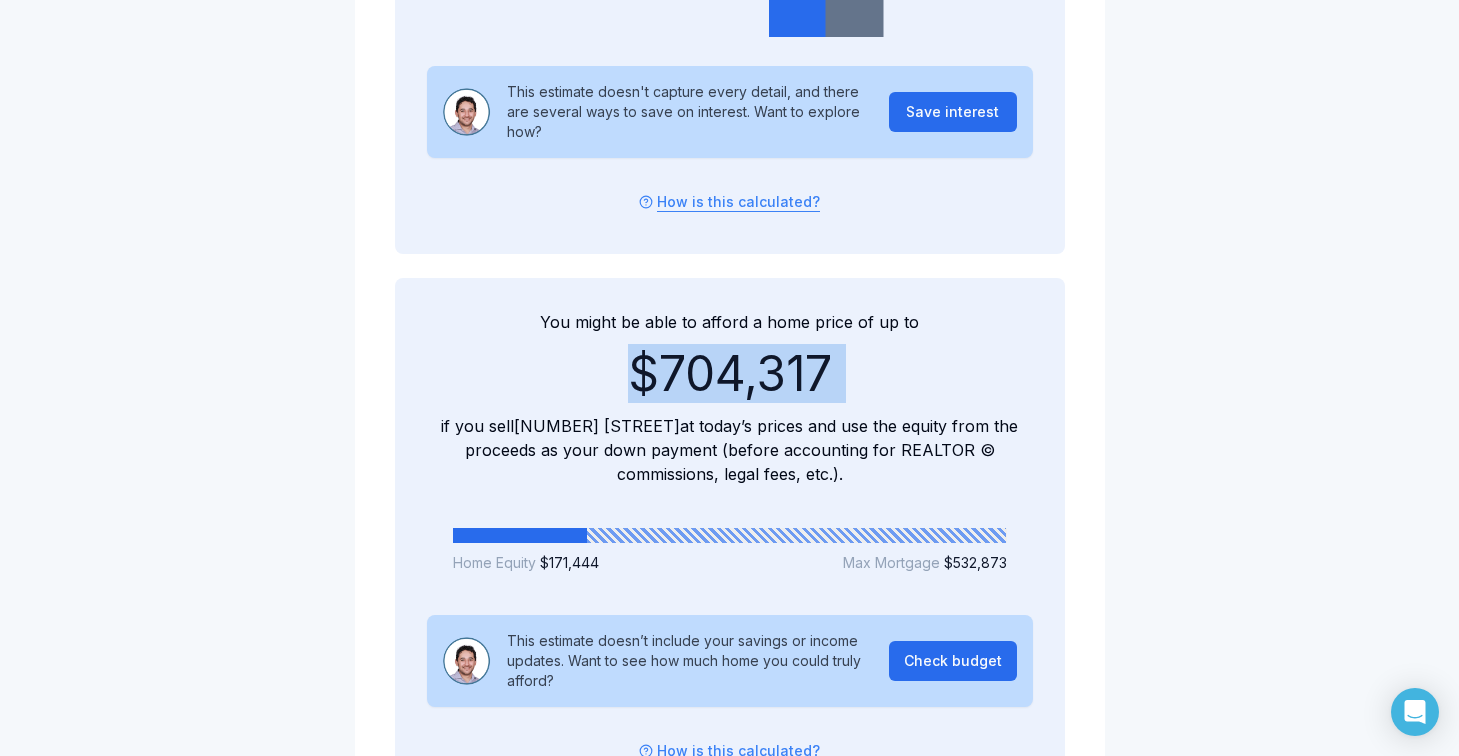 click on "You might be able to afford a home price of up to $704,317 if you sell  [NUMBER] [STREET]  at today’s prices and use the equity from the proceeds as your down payment (before accounting for REALTOR © commissions, legal fees, etc.). Home Equity   $171,444 Max Mortgage   $532,873 This estimate doesn’t include your savings or income updates. Want to see how much home you could truly afford?   Check budget How is this calculated?" at bounding box center [730, 540] 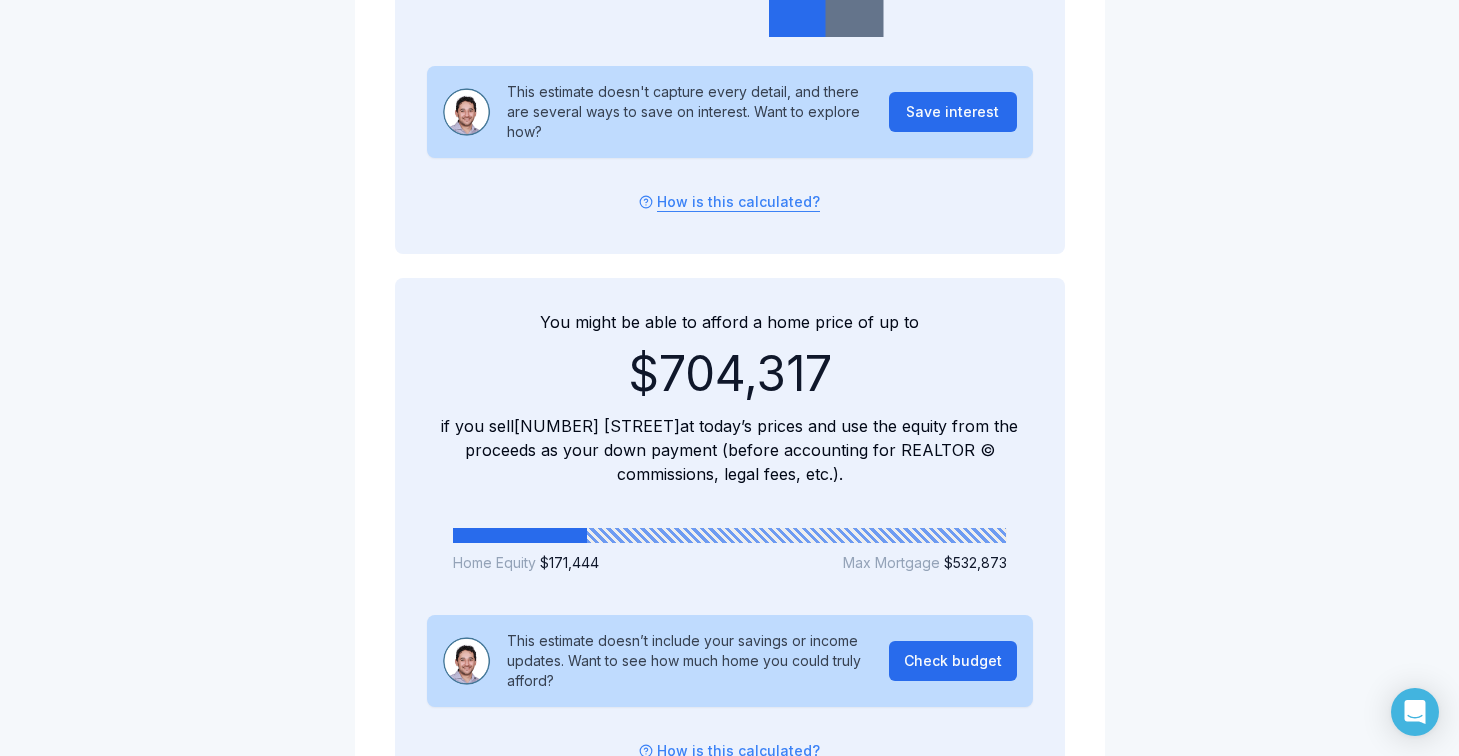 click on "if you sell  [NUMBER] [STREET]  at today’s prices and use the equity from the proceeds as your down payment (before accounting for REALTOR © commissions, legal fees, etc.)." at bounding box center (730, 450) 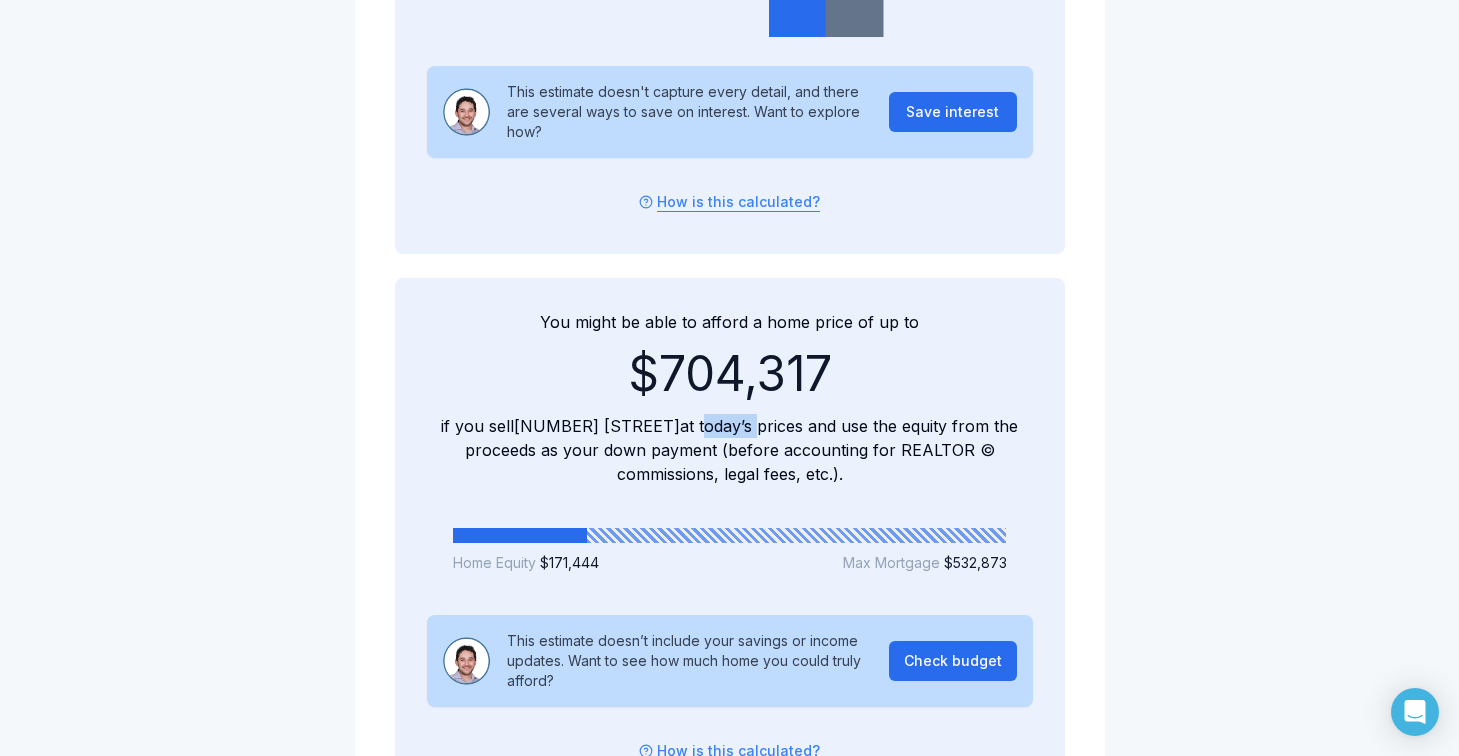 click on "if you sell  [NUMBER] [STREET]  at today’s prices and use the equity from the proceeds as your down payment (before accounting for REALTOR © commissions, legal fees, etc.)." at bounding box center (730, 450) 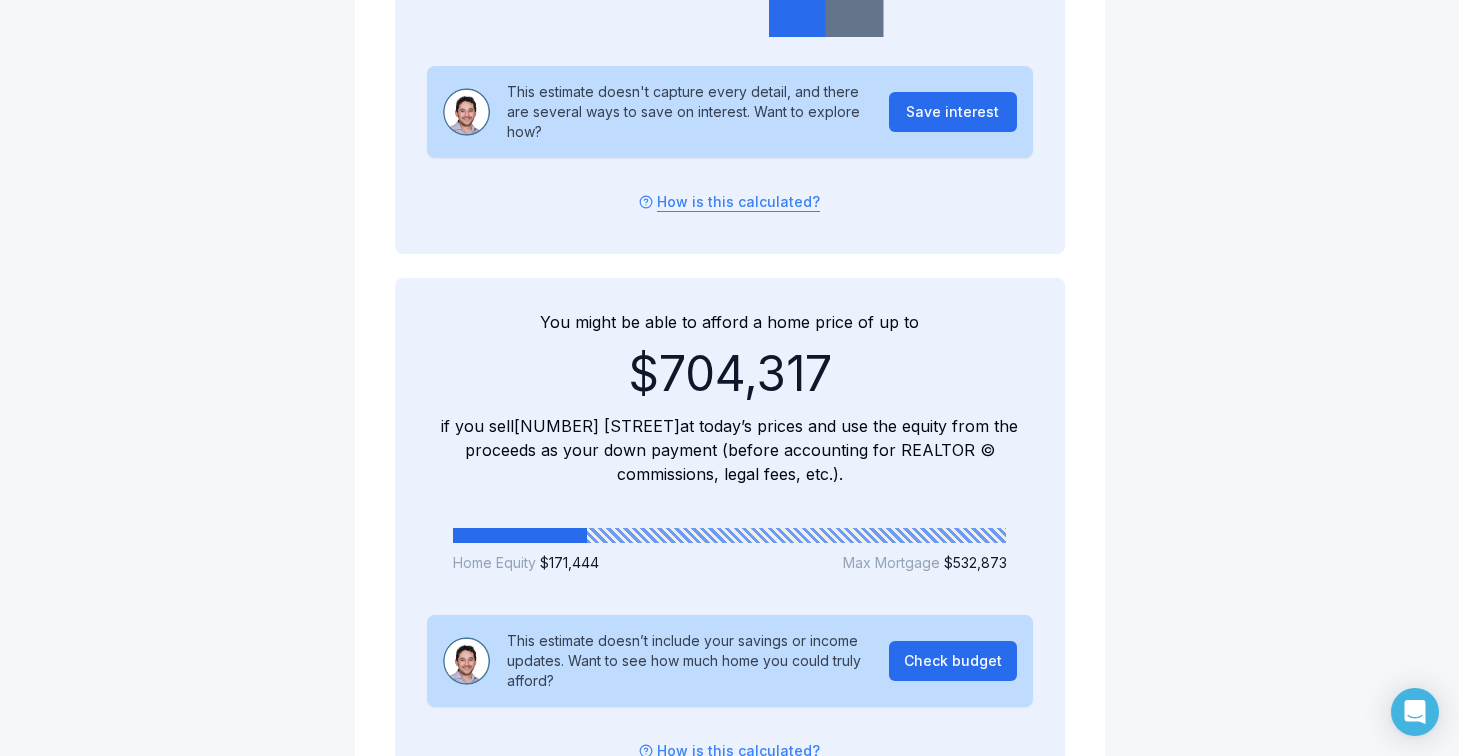 click on "if you sell  [NUMBER] [STREET]  at today’s prices and use the equity from the proceeds as your down payment (before accounting for REALTOR © commissions, legal fees, etc.)." at bounding box center (730, 450) 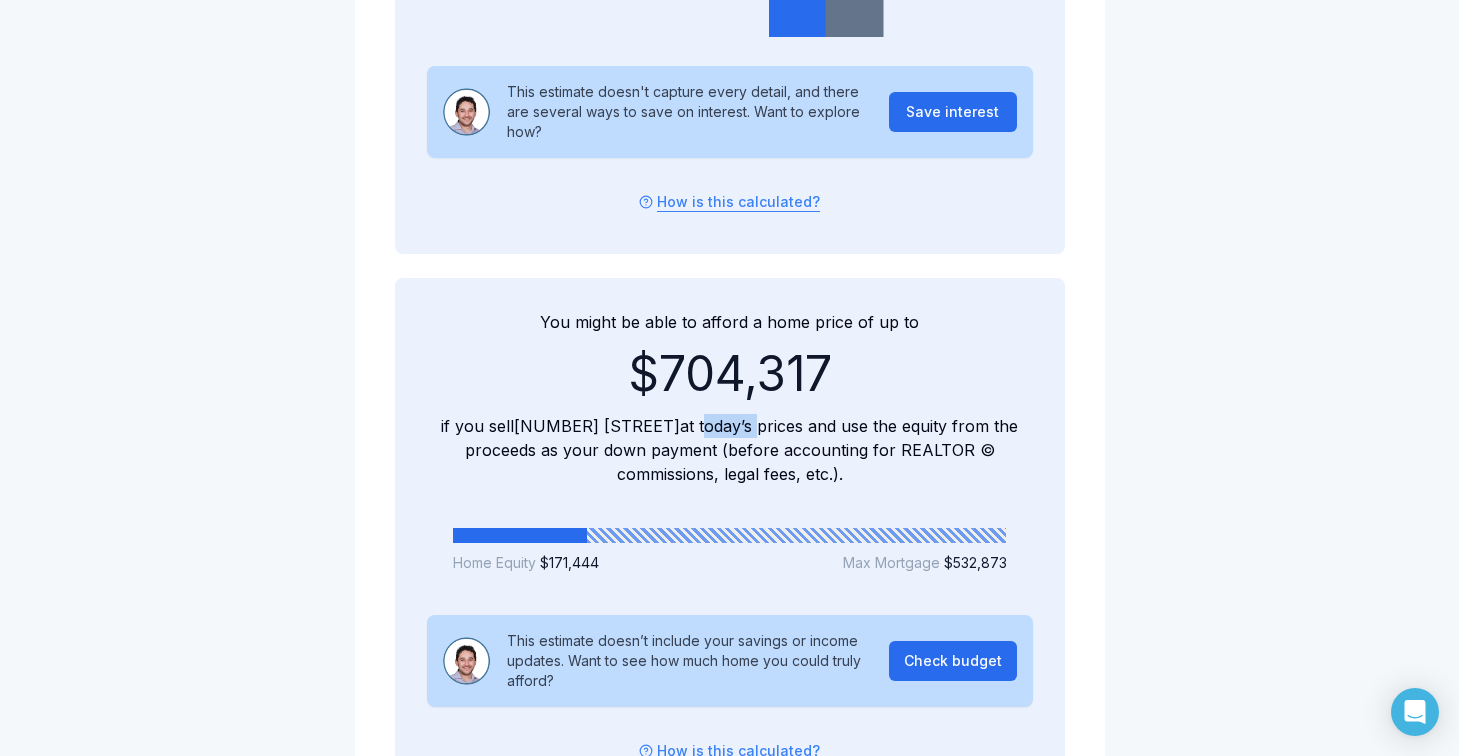 click on "if you sell  [NUMBER] [STREET]  at today’s prices and use the equity from the proceeds as your down payment (before accounting for REALTOR © commissions, legal fees, etc.)." at bounding box center [730, 450] 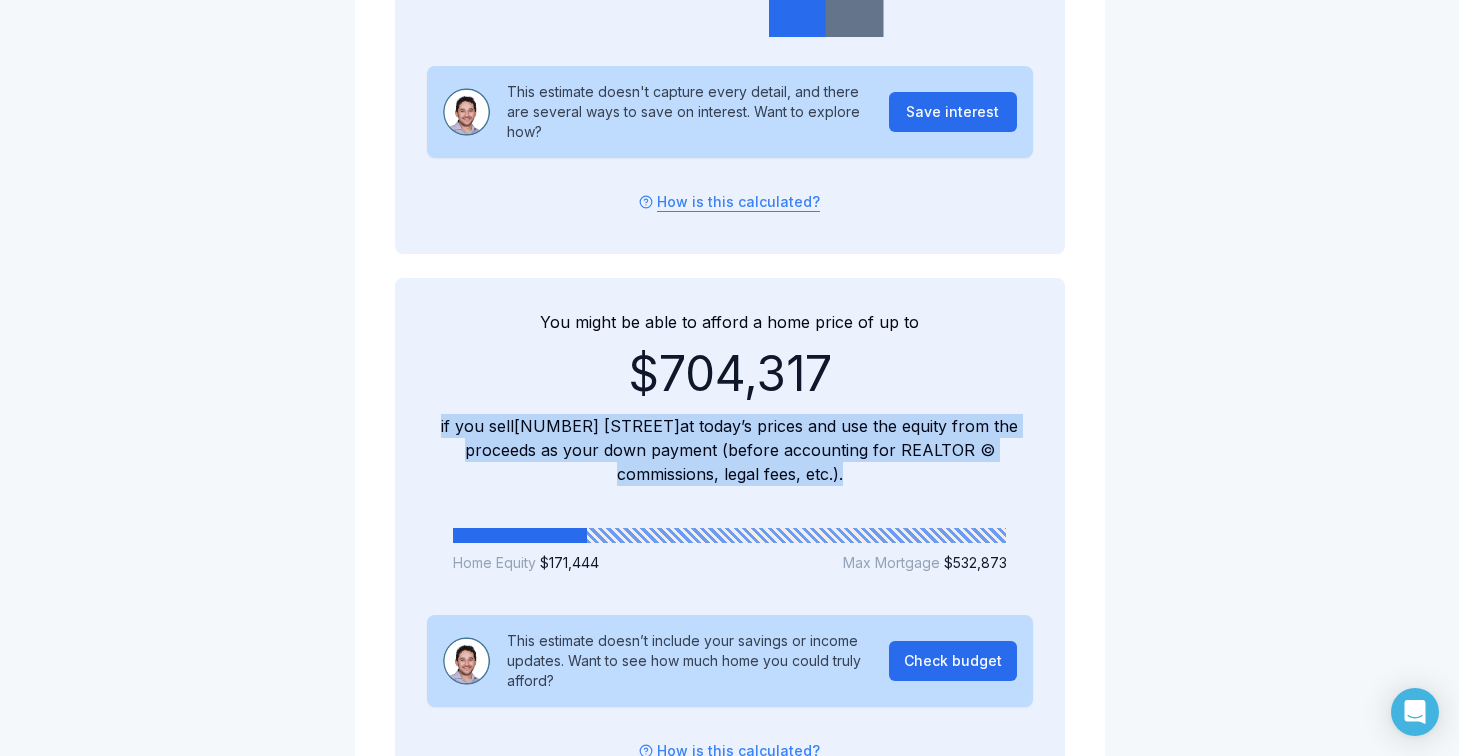 click on "if you sell  [NUMBER] [STREET]  at today’s prices and use the equity from the proceeds as your down payment (before accounting for REALTOR © commissions, legal fees, etc.)." at bounding box center [730, 450] 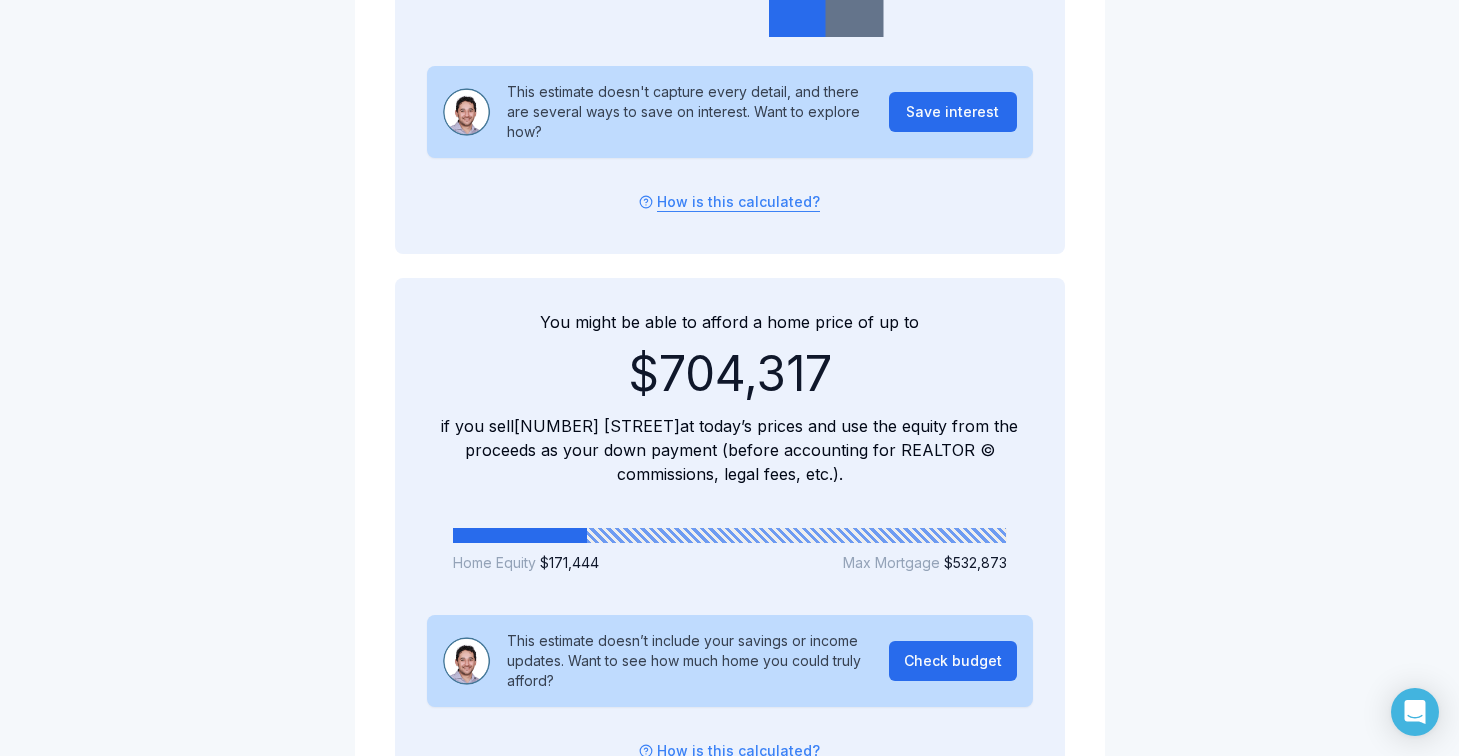 click on "if you sell  [NUMBER] [STREET]  at today’s prices and use the equity from the proceeds as your down payment (before accounting for REALTOR © commissions, legal fees, etc.)." at bounding box center [730, 450] 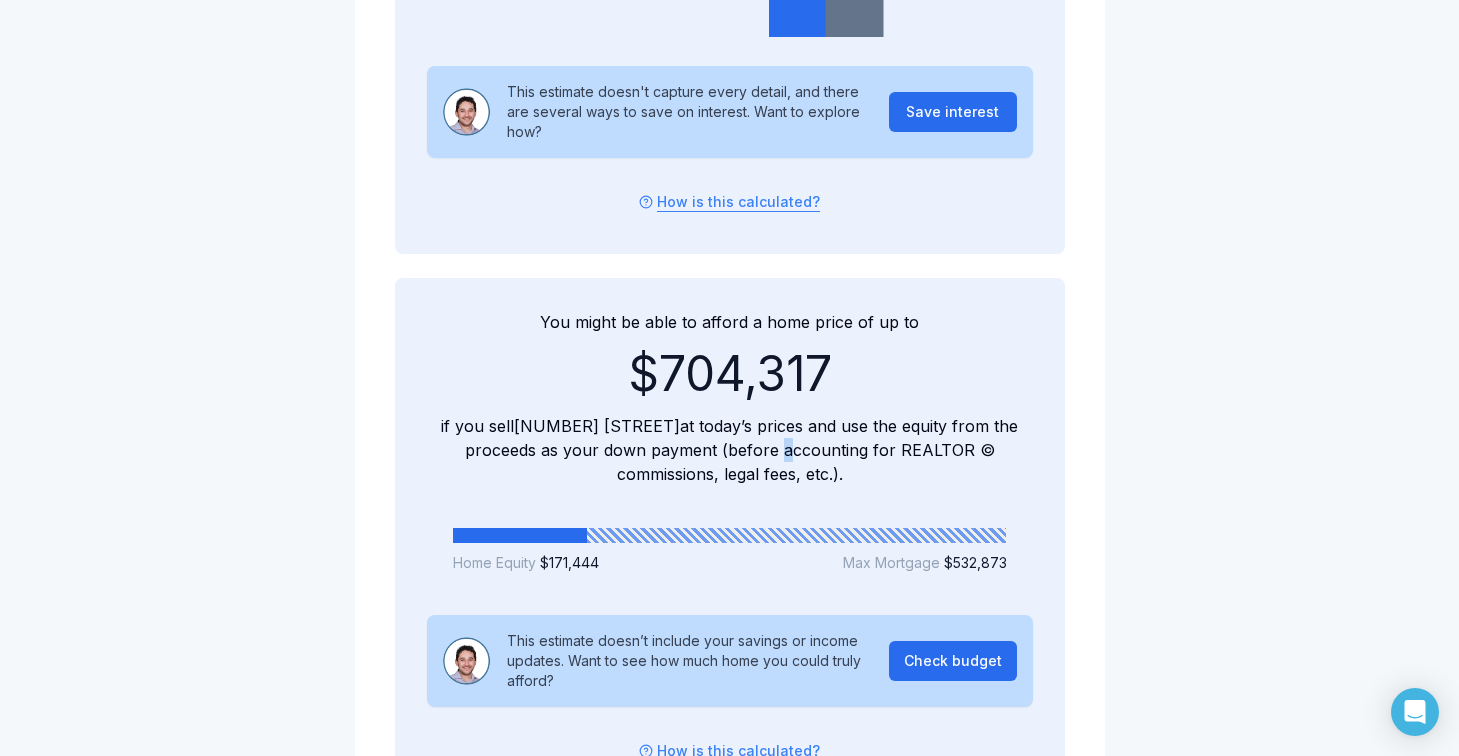 click on "if you sell  [NUMBER] [STREET]  at today’s prices and use the equity from the proceeds as your down payment (before accounting for REALTOR © commissions, legal fees, etc.)." at bounding box center [730, 450] 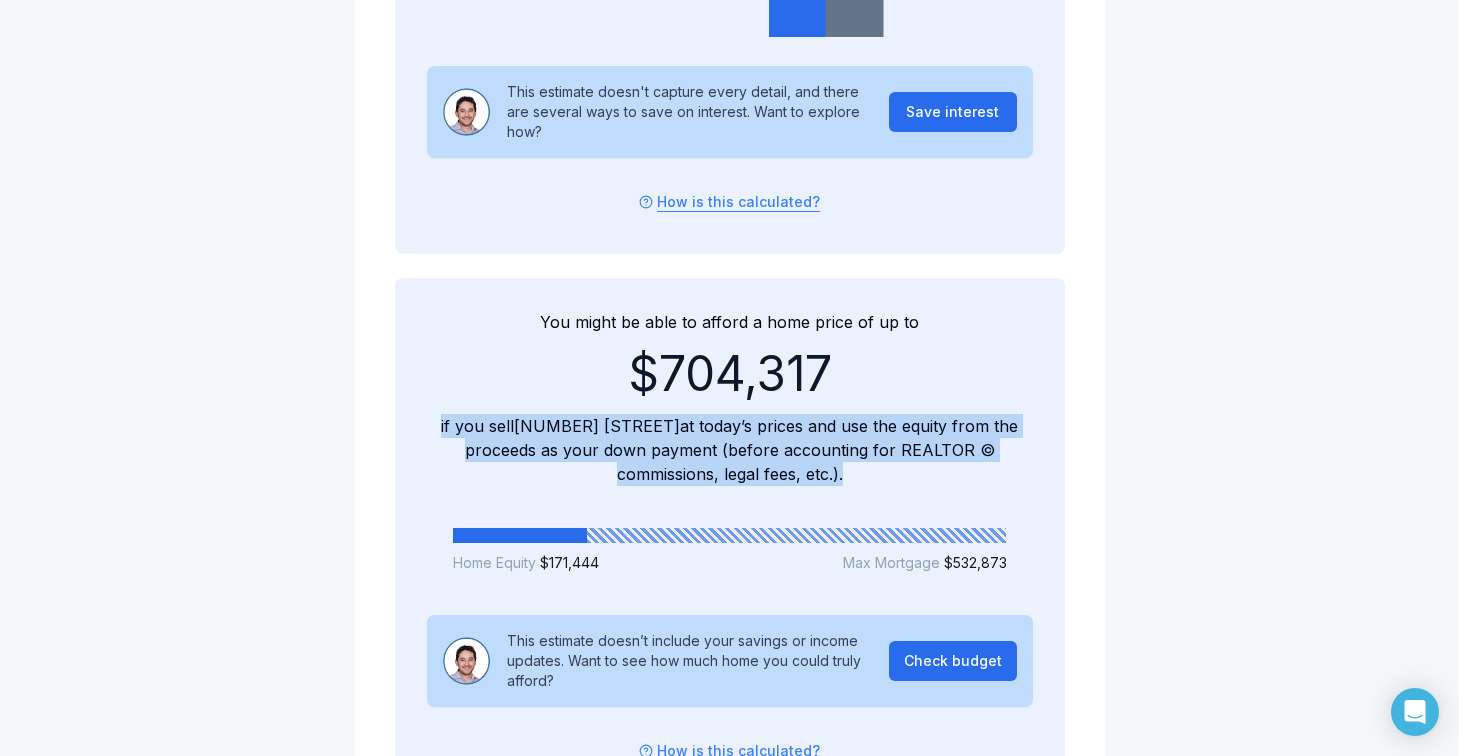 click on "if you sell  [NUMBER] [STREET]  at today’s prices and use the equity from the proceeds as your down payment (before accounting for REALTOR © commissions, legal fees, etc.)." at bounding box center [730, 450] 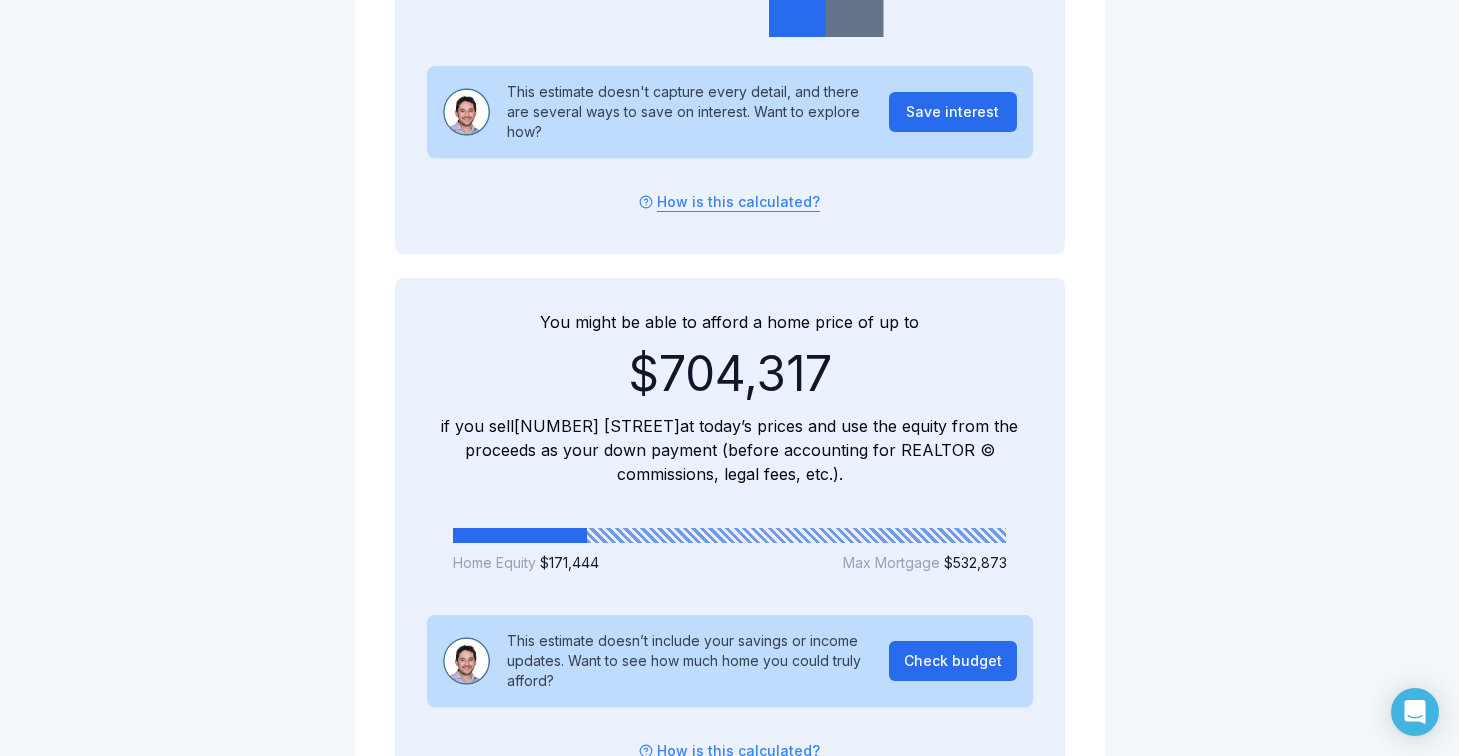 click on "if you sell  [NUMBER] [STREET]  at today’s prices and use the equity from the proceeds as your down payment (before accounting for REALTOR © commissions, legal fees, etc.)." at bounding box center [730, 450] 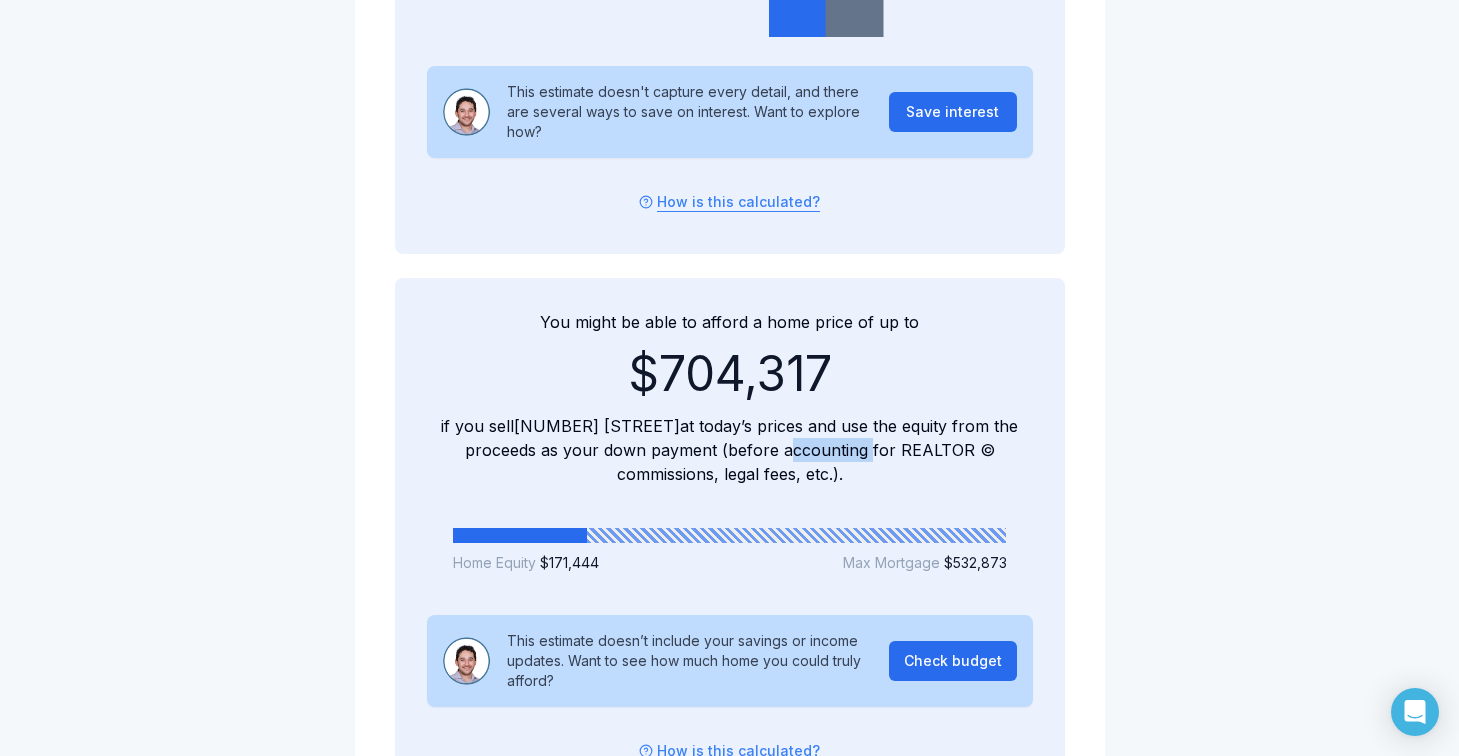 click on "if you sell  [NUMBER] [STREET]  at today’s prices and use the equity from the proceeds as your down payment (before accounting for REALTOR © commissions, legal fees, etc.)." at bounding box center [730, 450] 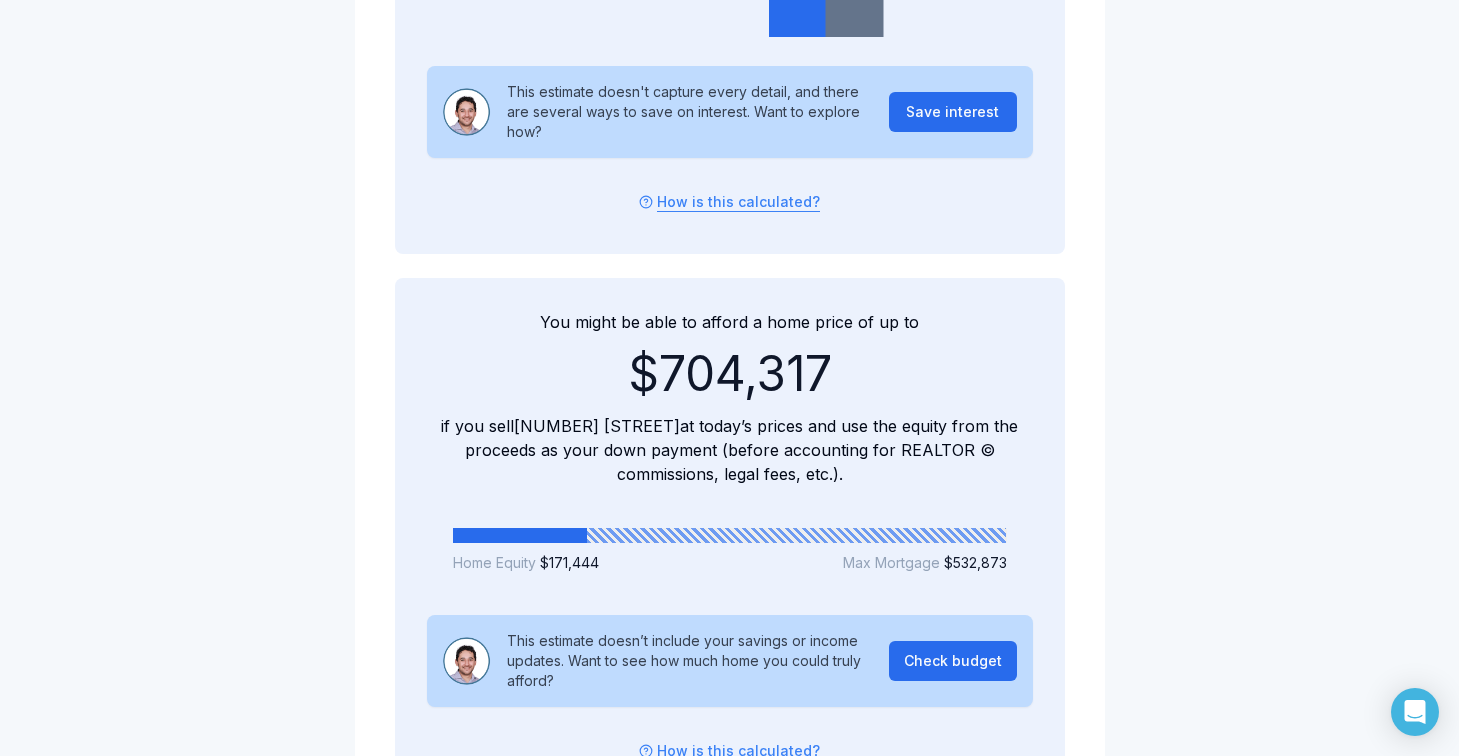 click on "if you sell  [NUMBER] [STREET]  at today’s prices and use the equity from the proceeds as your down payment (before accounting for REALTOR © commissions, legal fees, etc.)." at bounding box center (730, 450) 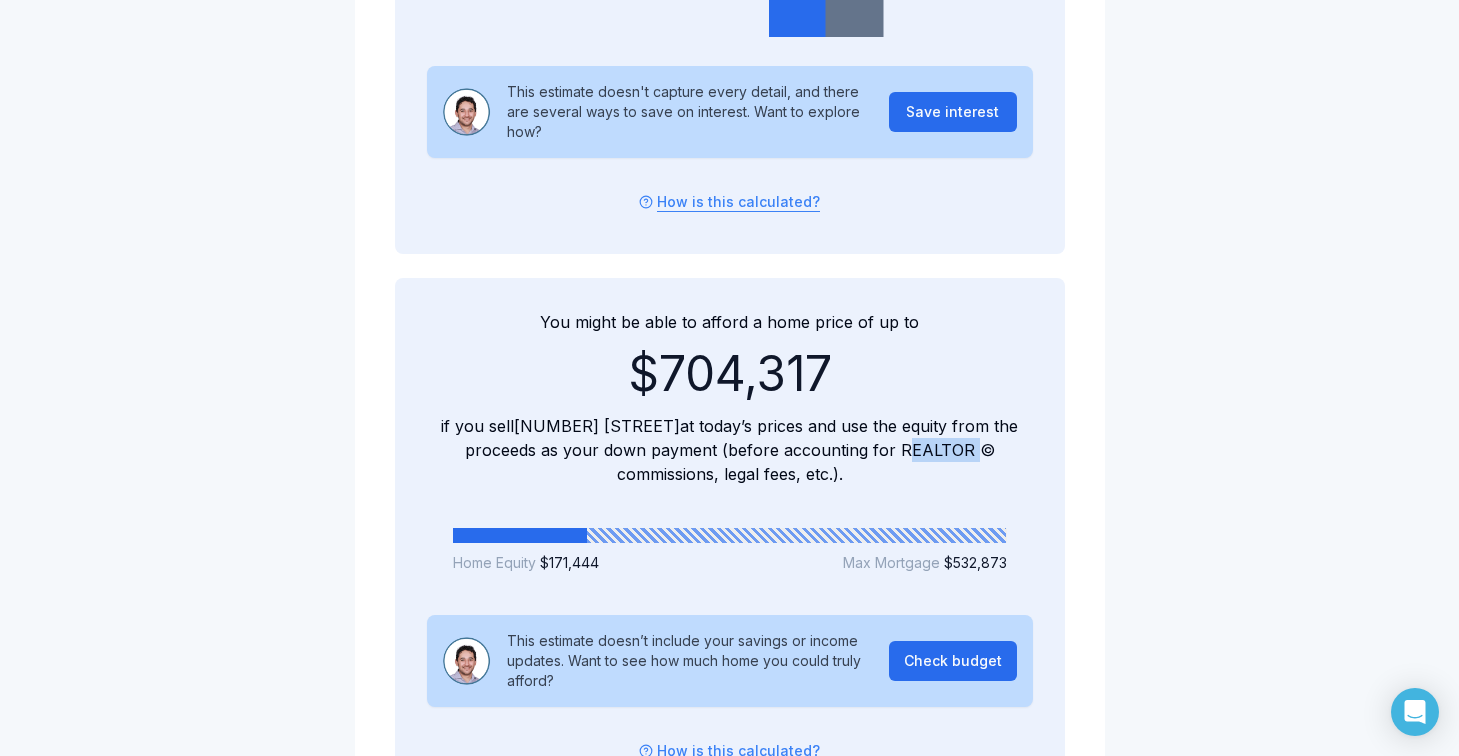 click on "if you sell  [NUMBER] [STREET]  at today’s prices and use the equity from the proceeds as your down payment (before accounting for REALTOR © commissions, legal fees, etc.)." at bounding box center (730, 450) 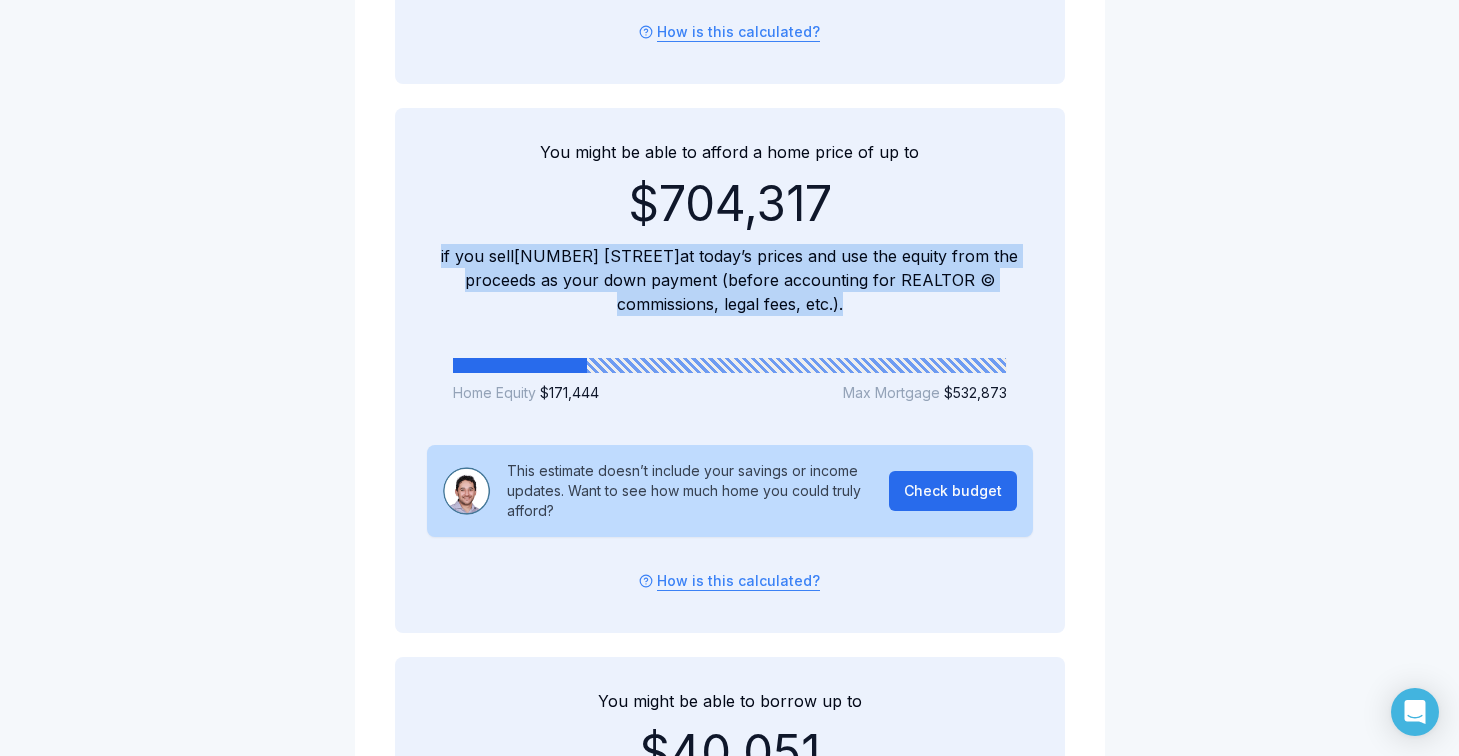 scroll, scrollTop: 2026, scrollLeft: 0, axis: vertical 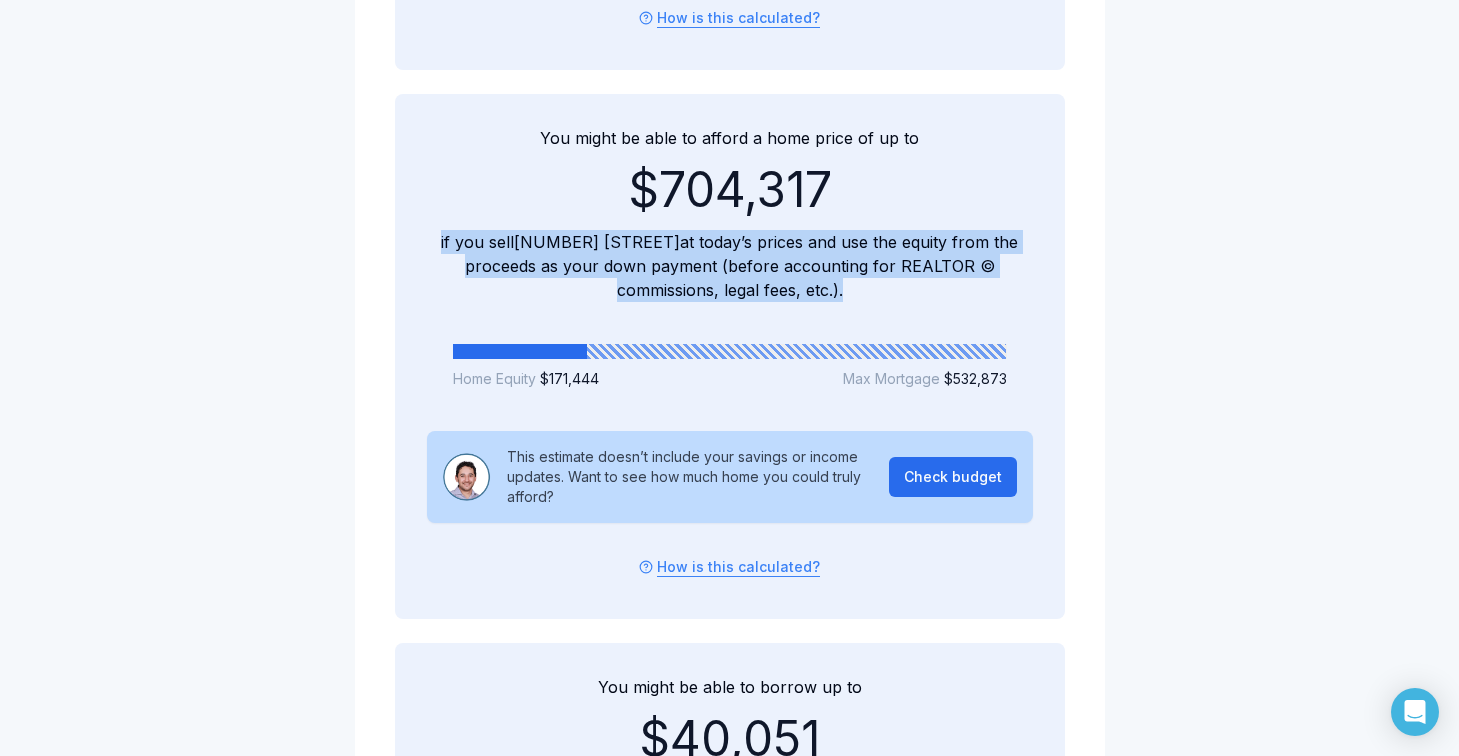 click on "own well Hi  [FIRST] , Here's your  [MONTH] [YEAR]  home report for   [NUMBER] [STREET]  to help you build wealth through homeownership. Contact me if you have any questions! Book a meeting with [FIRST] [LAST] [FIRST] [LAST] Mortgage Broker | Owner The Mortgage Centre Elite [EMAIL] ([PHONE]) Home finance digest for   [NUMBER] [STREET] $629,000   current est. value 15% $171,444  Est. home equity $2,446   monthly 4.89%   fixed ,  3  year term $457,556  outstanding balance [MONTH] [DAY], [YEAR]  maturity date The estimated market value of your home for  [MONTH] [YEAR]  is $579,000 Low estimate $629,000 Estimated price $679,000 High estimate $629,000 Estimated price $579,000 Low estimate $679,000 High estimate That's   $81,500  more (+ 15% )   than  the price you paid   ( $547,500 )   in   [MONTH] [YEAR] . Adjust value [MONTH] [YEAR] [MONTH] [YEAR] $400k $500k $600k $700k $800k That's   $81,500  more (+ 15% )   than  the price you paid   ( $547,500 )   in   [MONTH] [YEAR] .   Request value Learn about my home price estimate could lose around $97" at bounding box center [729, 494] 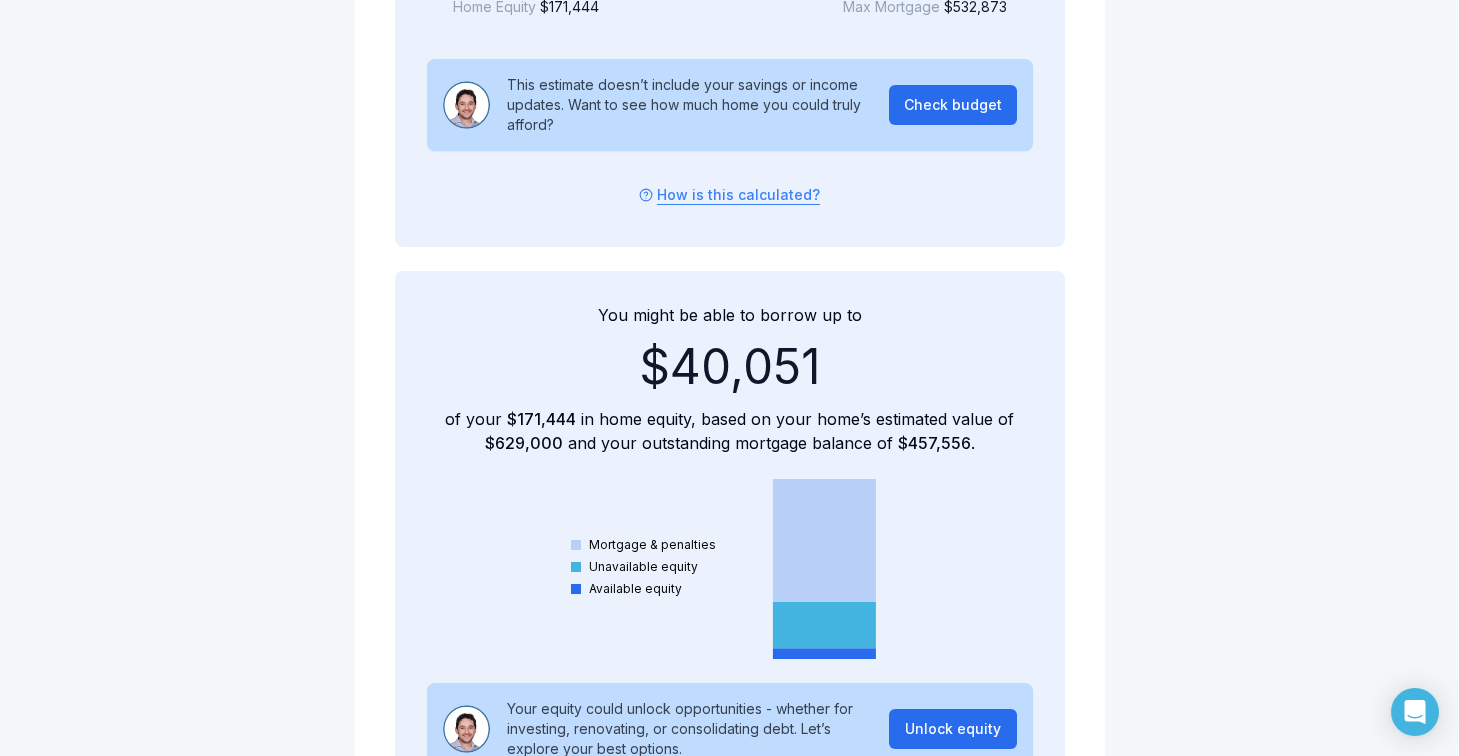 scroll, scrollTop: 2399, scrollLeft: 0, axis: vertical 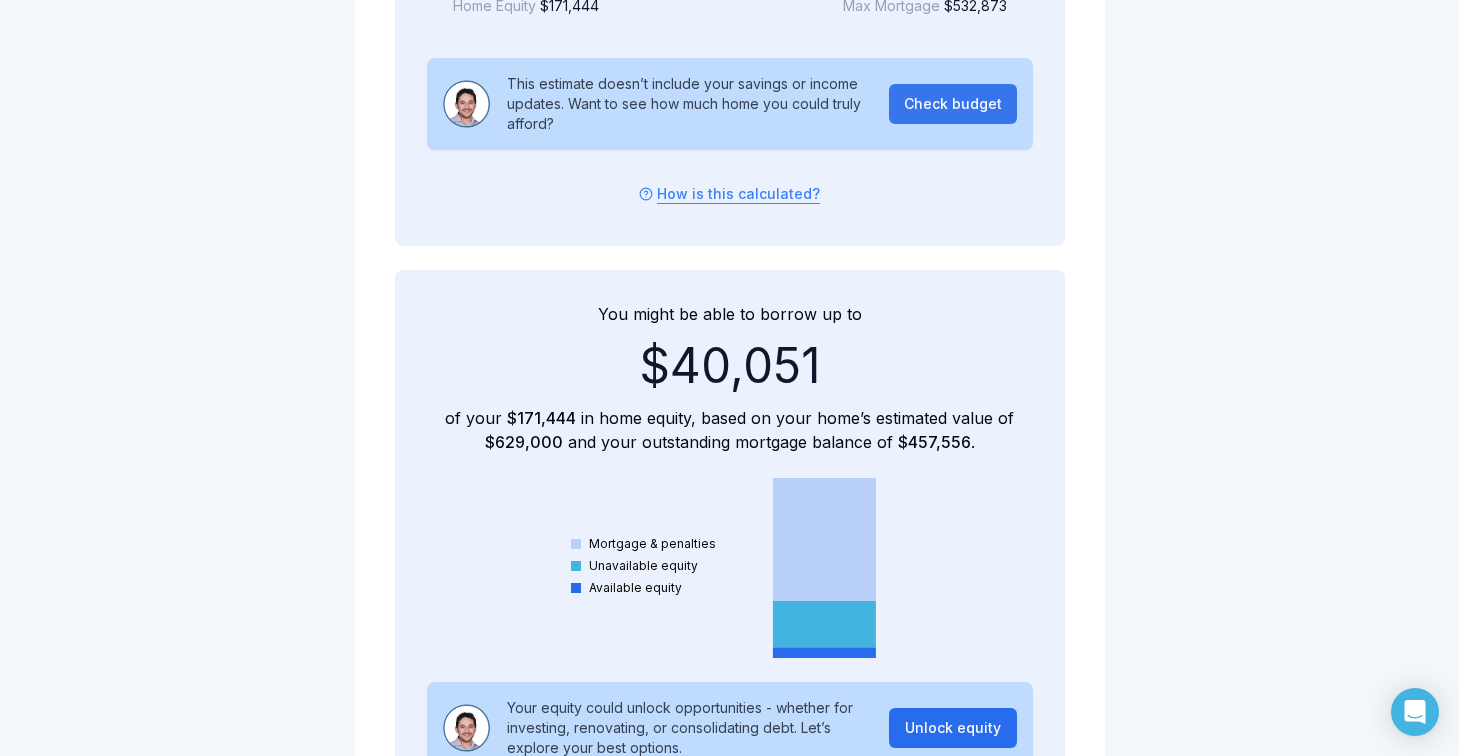 click on "Check budget" at bounding box center (953, 104) 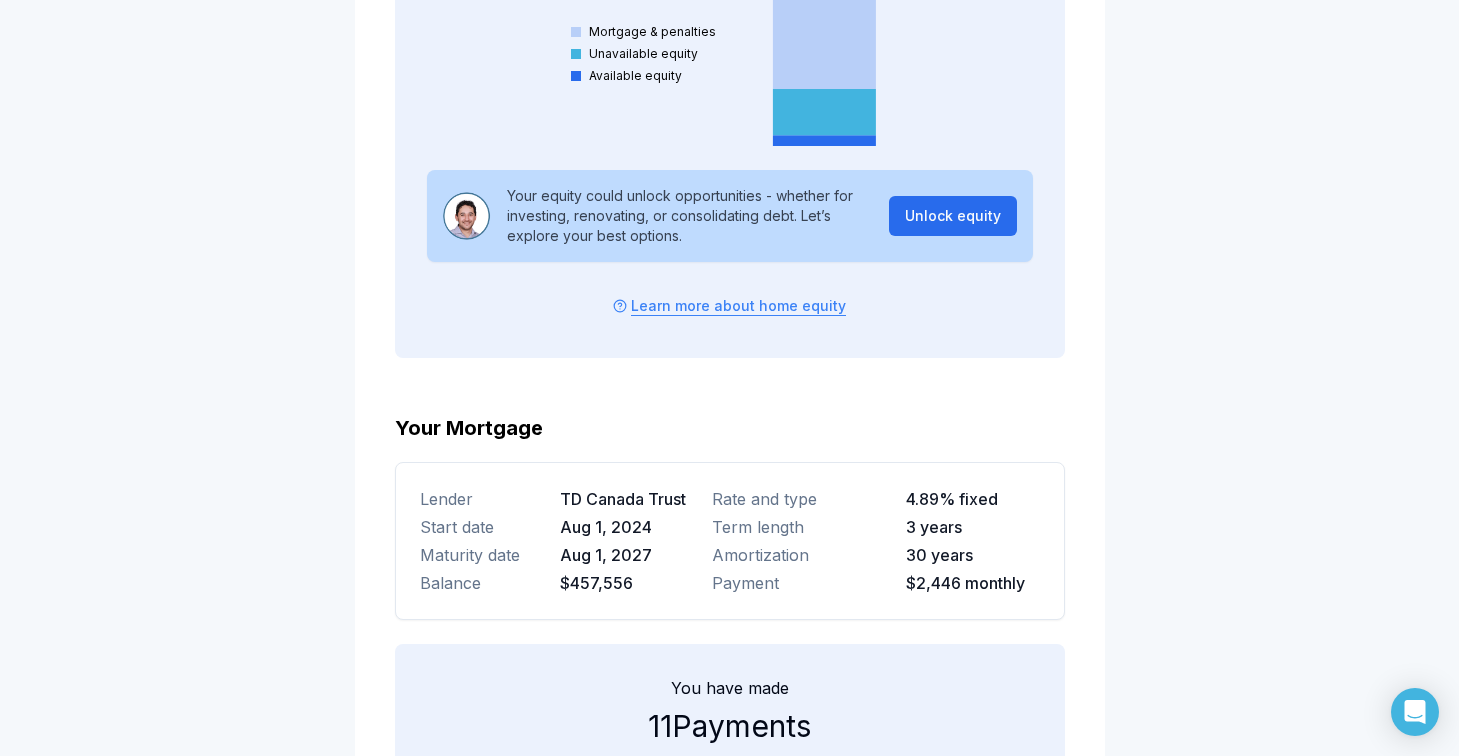scroll, scrollTop: 2917, scrollLeft: 0, axis: vertical 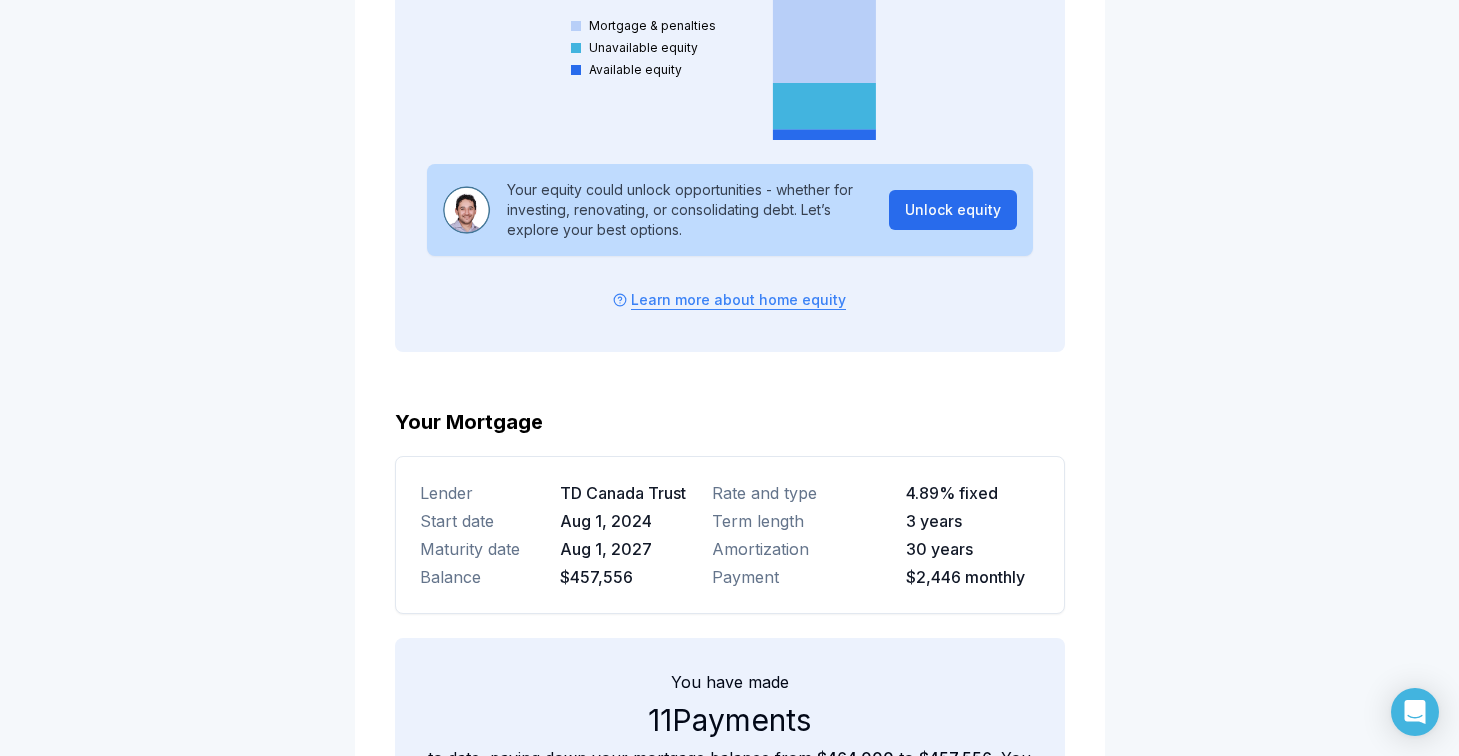 click on "Aug 1, 2024" at bounding box center [628, 521] 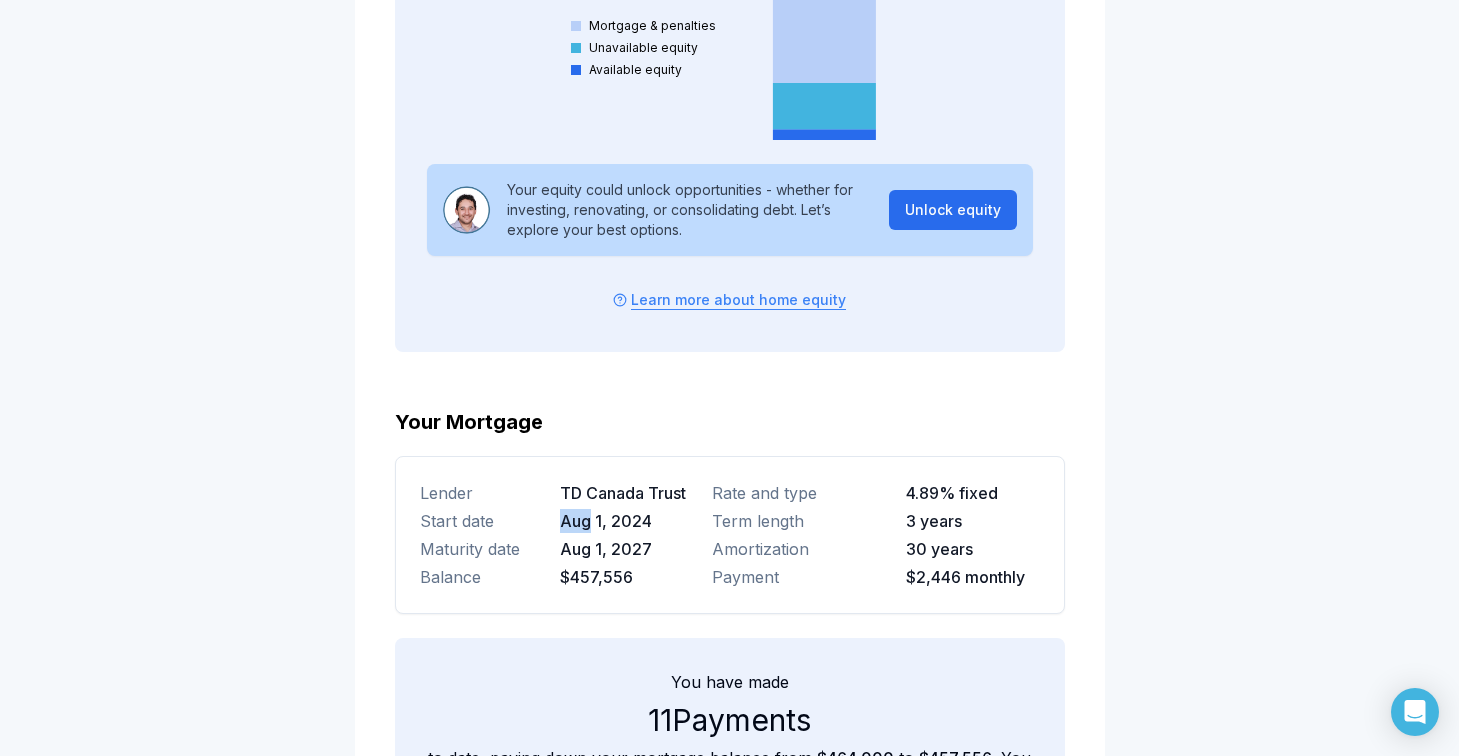 click on "Aug 1, 2024" at bounding box center (628, 521) 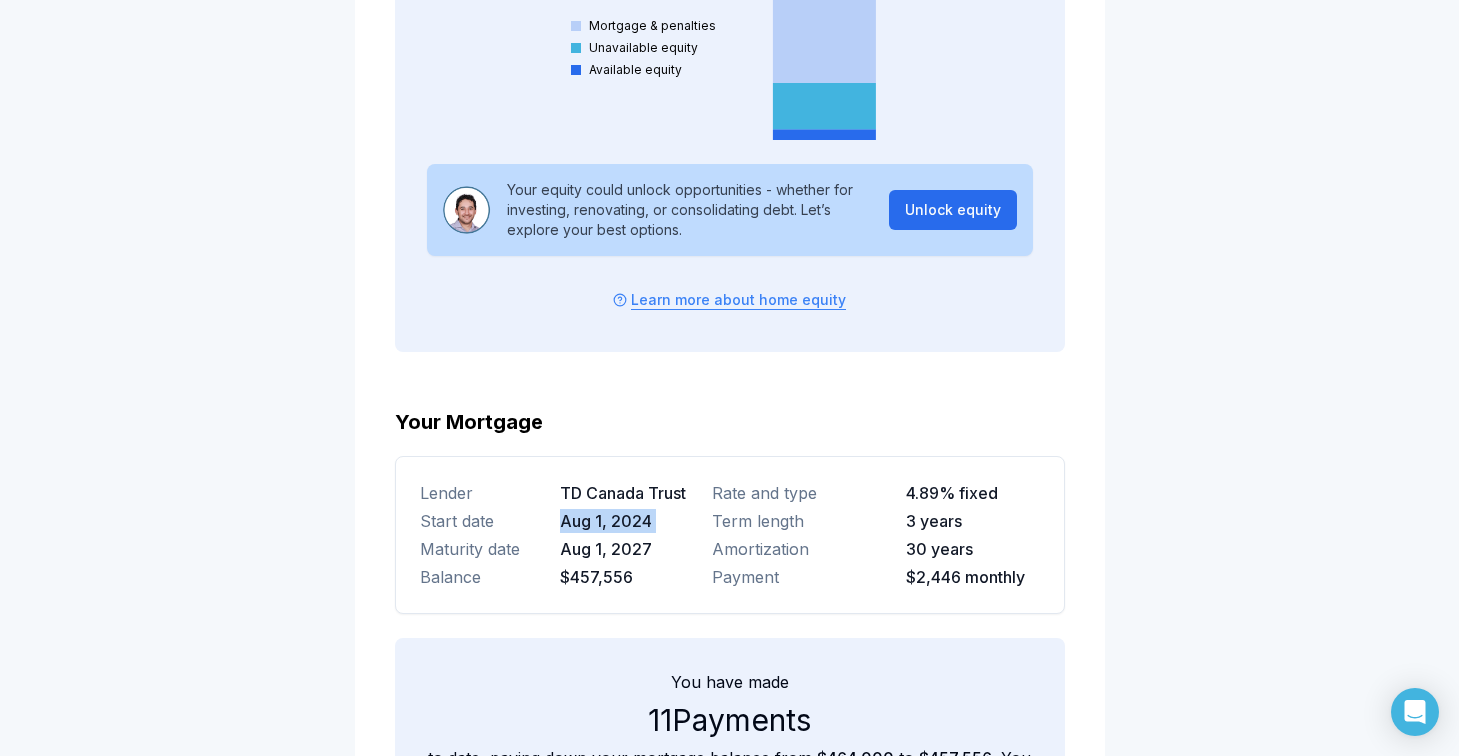 click on "Aug 1, 2027" at bounding box center (628, 549) 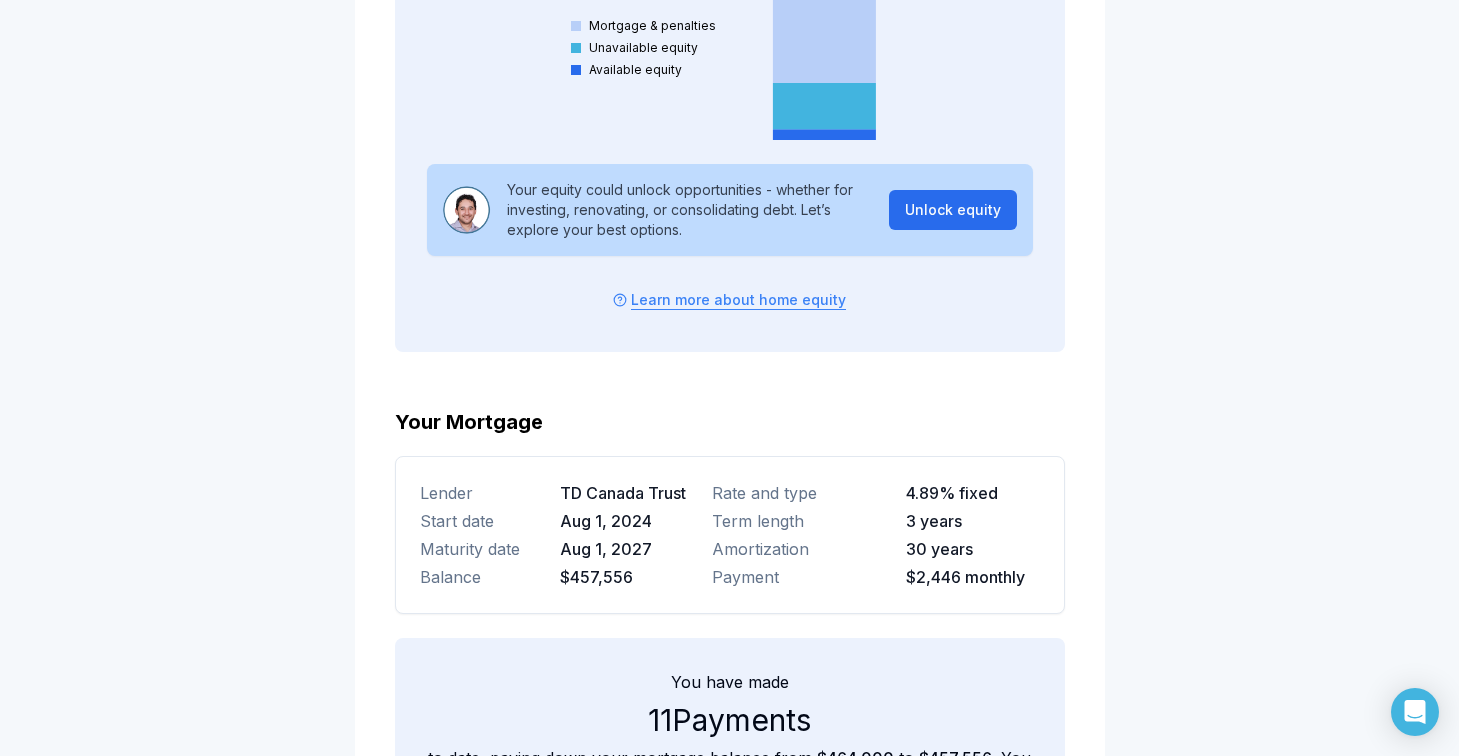 click on "Aug 1, 2027" at bounding box center [628, 549] 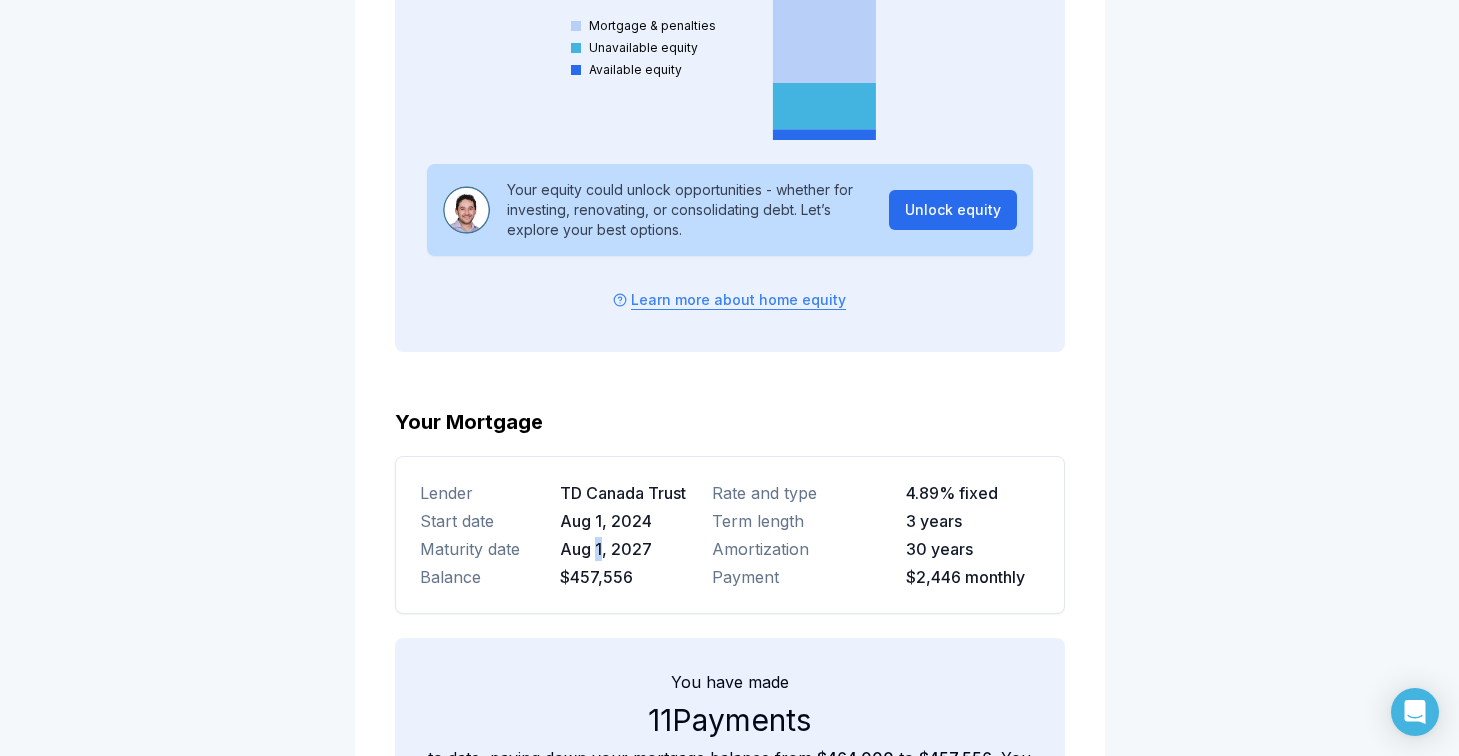 click on "Aug 1, 2027" at bounding box center (628, 549) 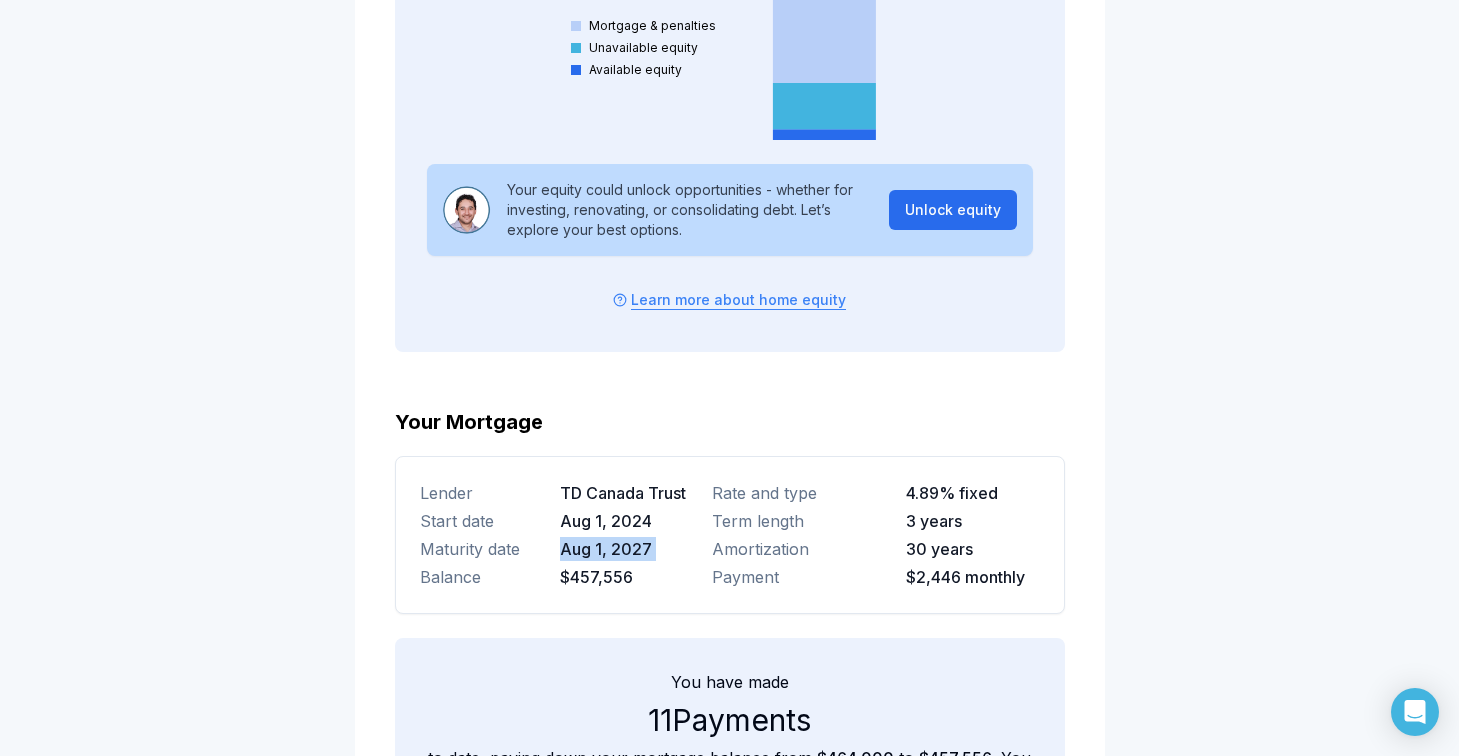 click on "$457,556" at bounding box center (628, 577) 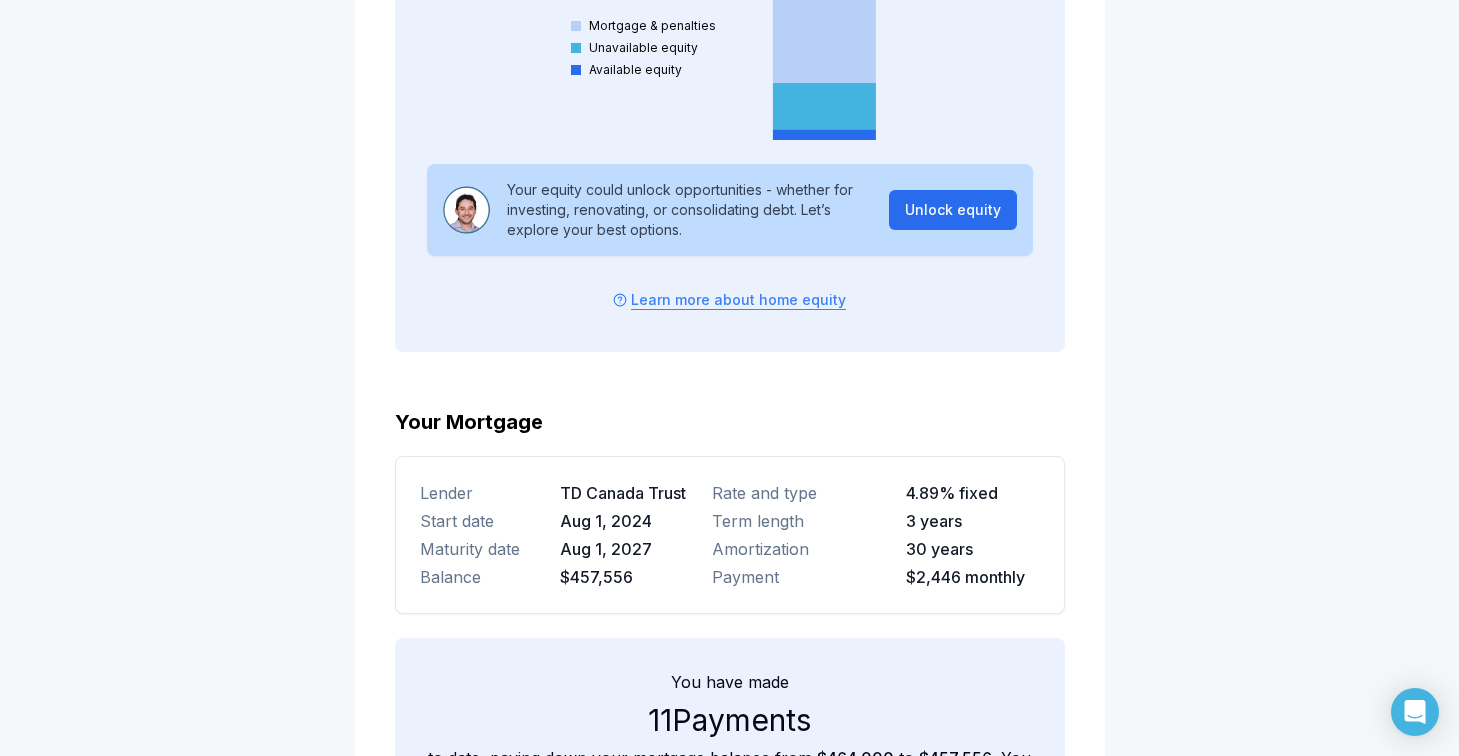 click on "$457,556" at bounding box center [628, 577] 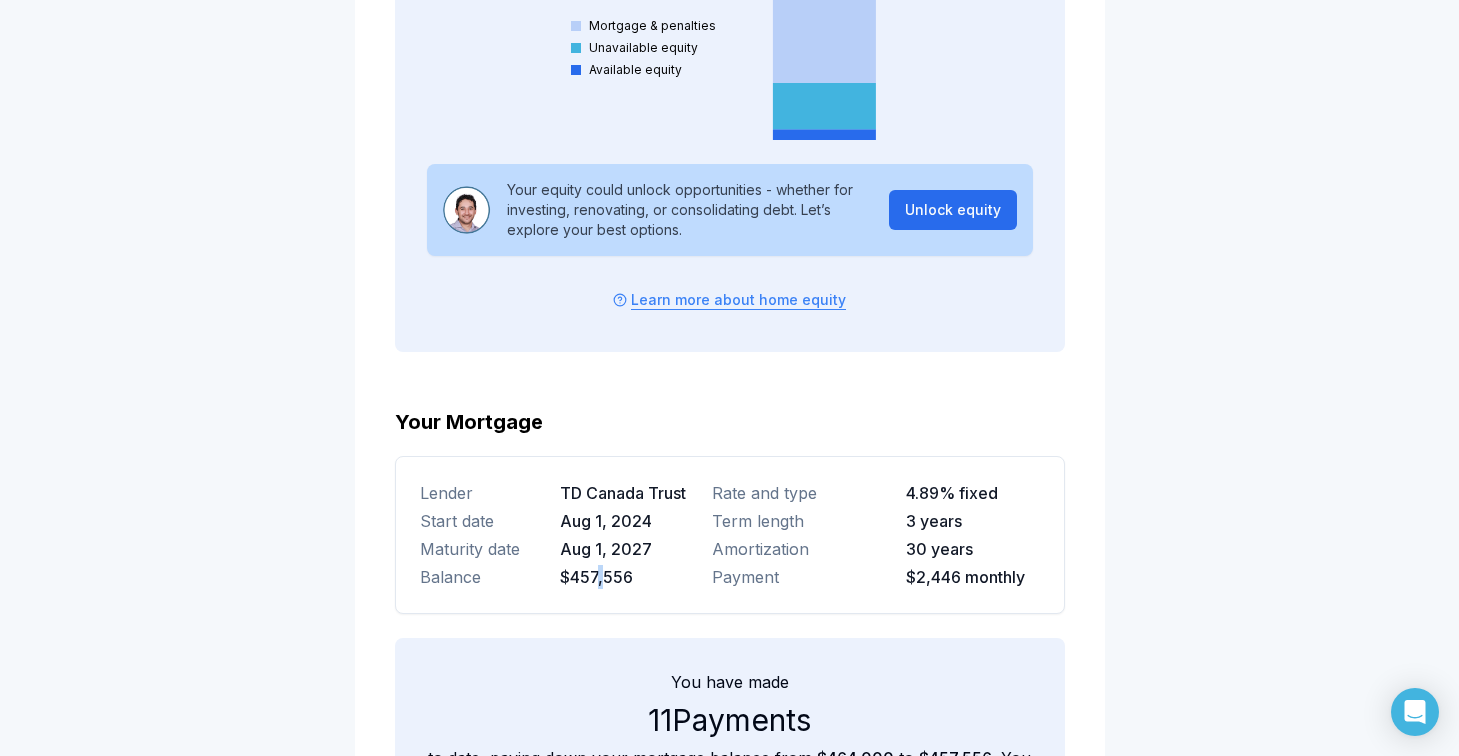 click on "$457,556" at bounding box center (628, 577) 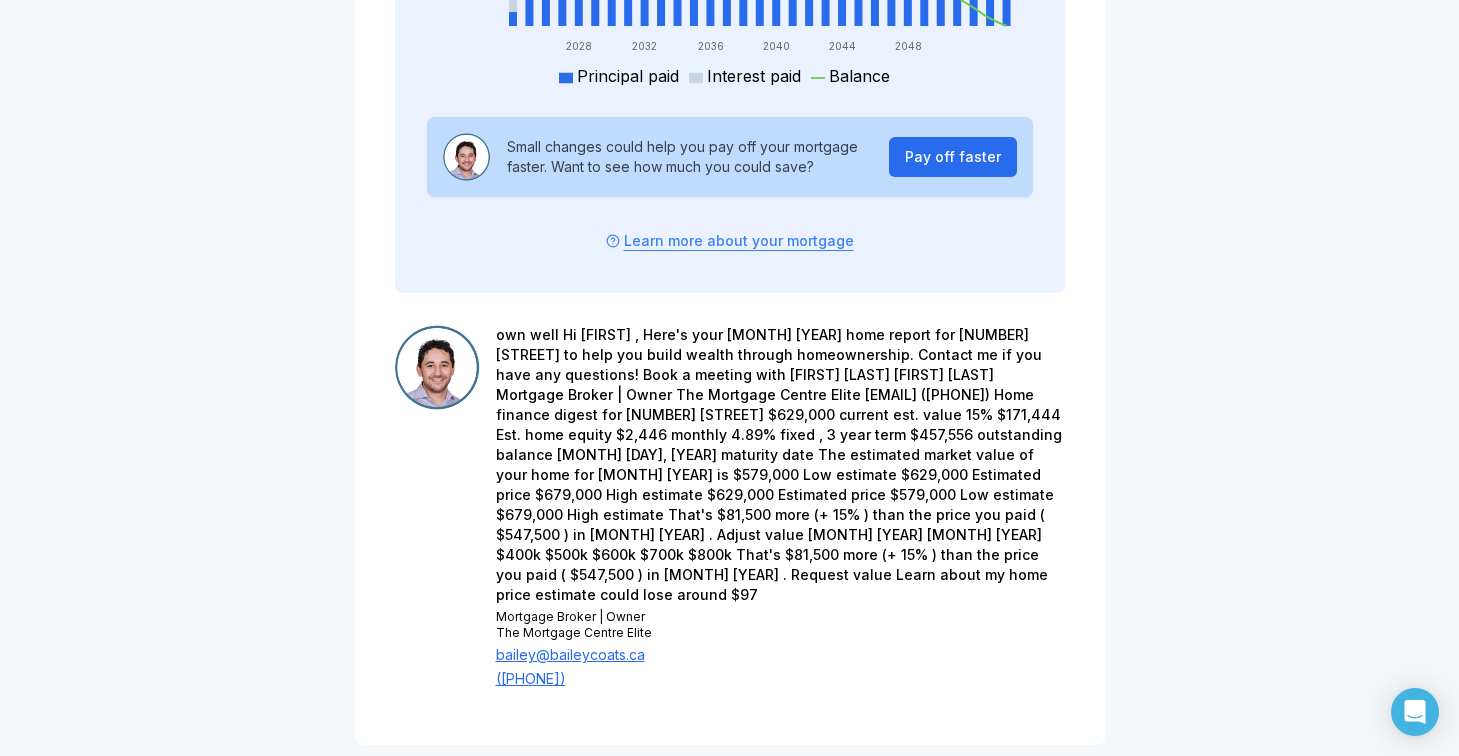 scroll, scrollTop: 3893, scrollLeft: 0, axis: vertical 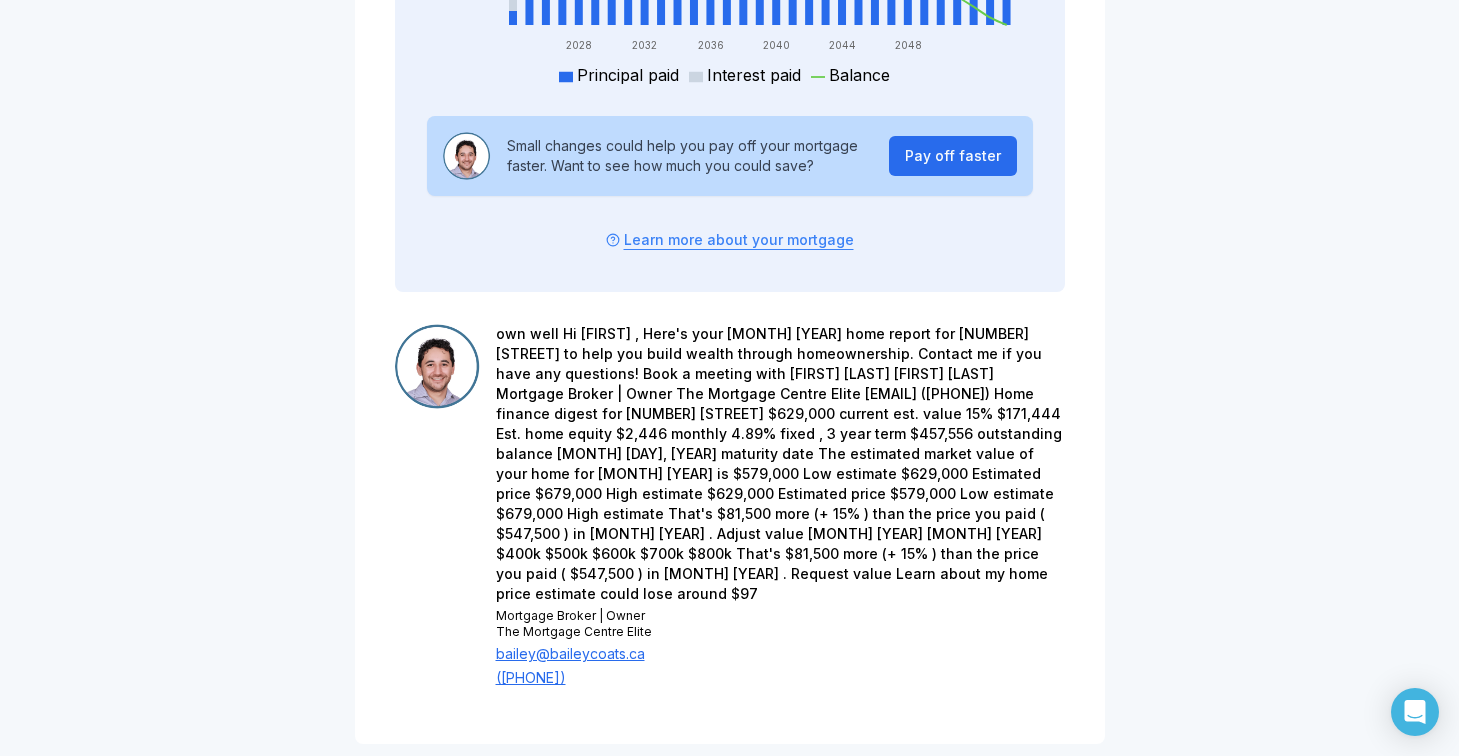 click on "Learn more about your mortgage" at bounding box center (730, 240) 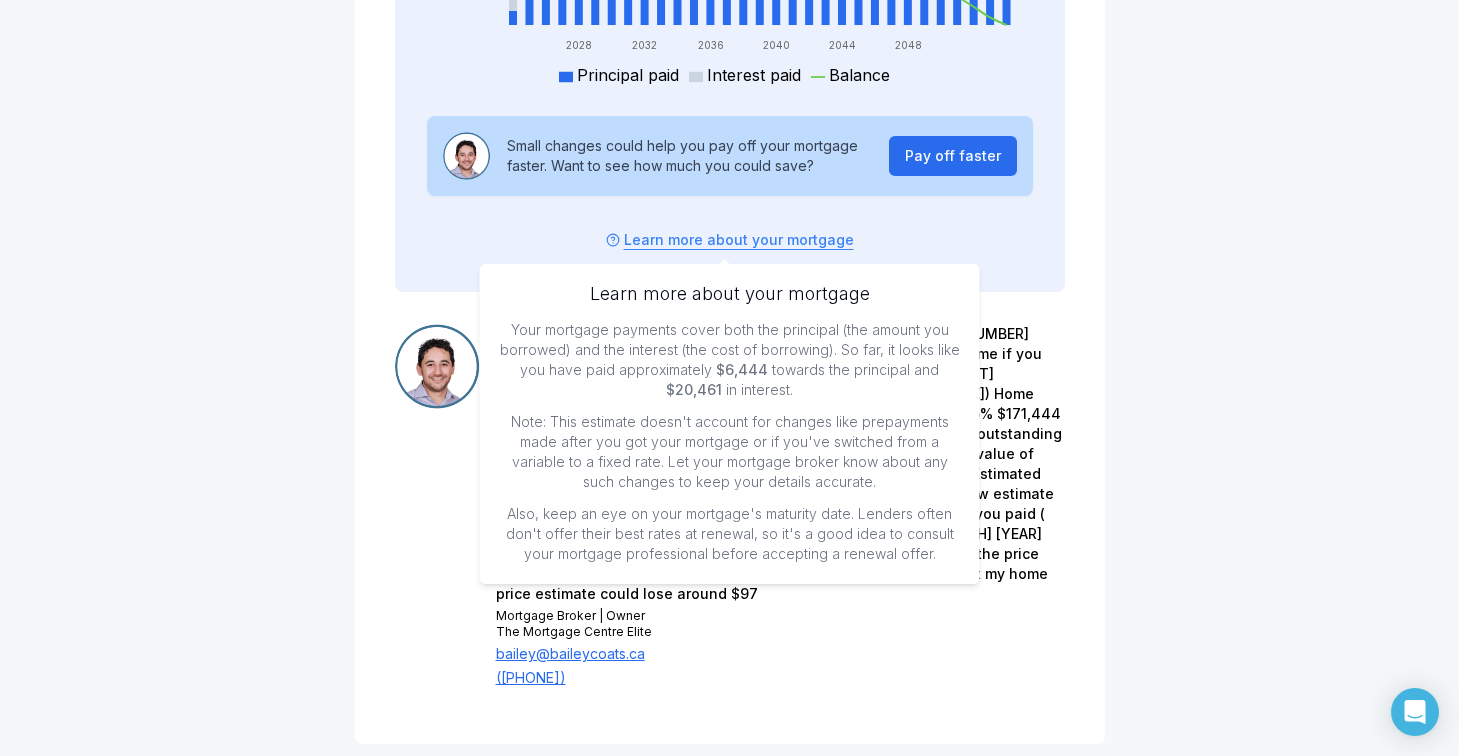 click on "Your mortgage payments cover both the principal (the amount you borrowed) and the interest (the cost of borrowing). So far, it looks like you have paid approximately   $6,444   towards the principal and   $20,461   in interest." at bounding box center (730, 360) 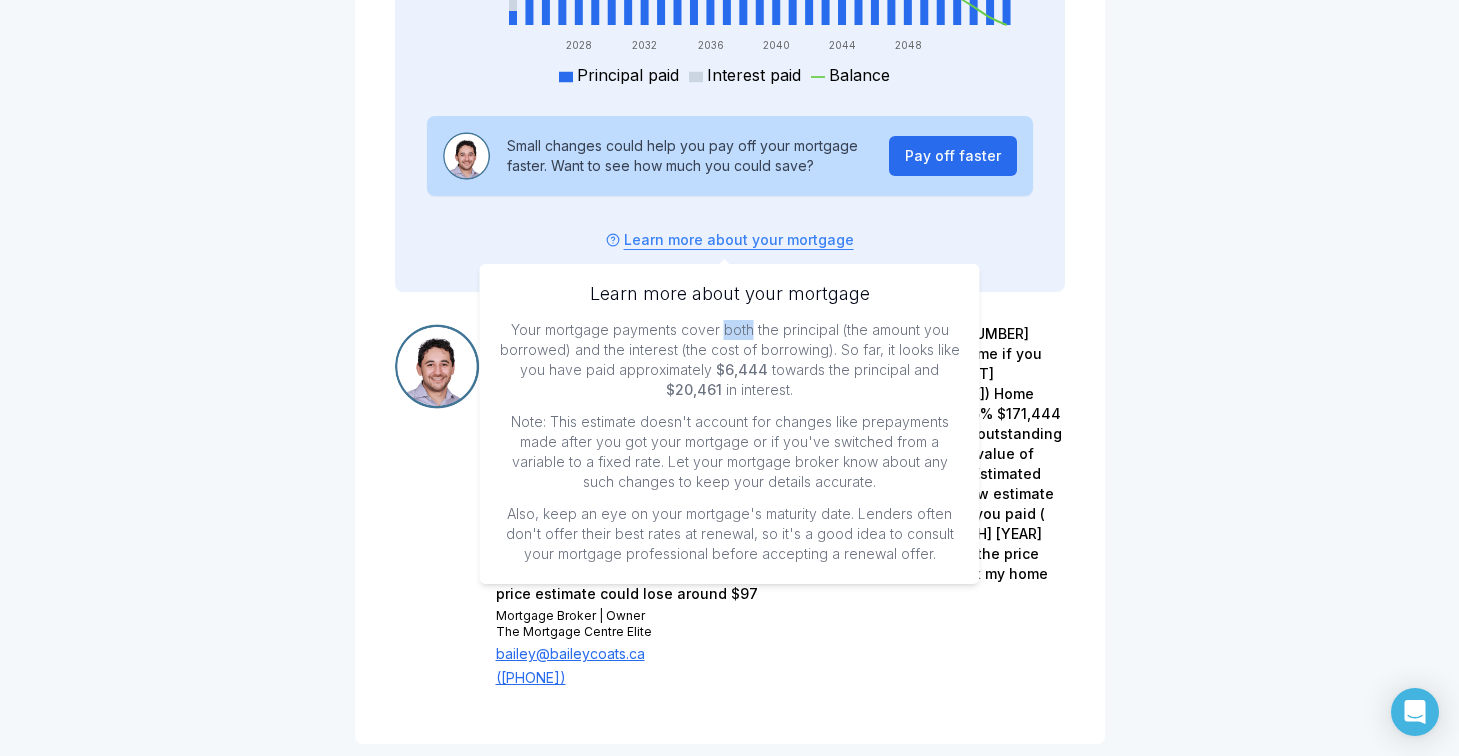 click on "Your mortgage payments cover both the principal (the amount you borrowed) and the interest (the cost of borrowing). So far, it looks like you have paid approximately   $6,444   towards the principal and   $20,461   in interest." at bounding box center (730, 360) 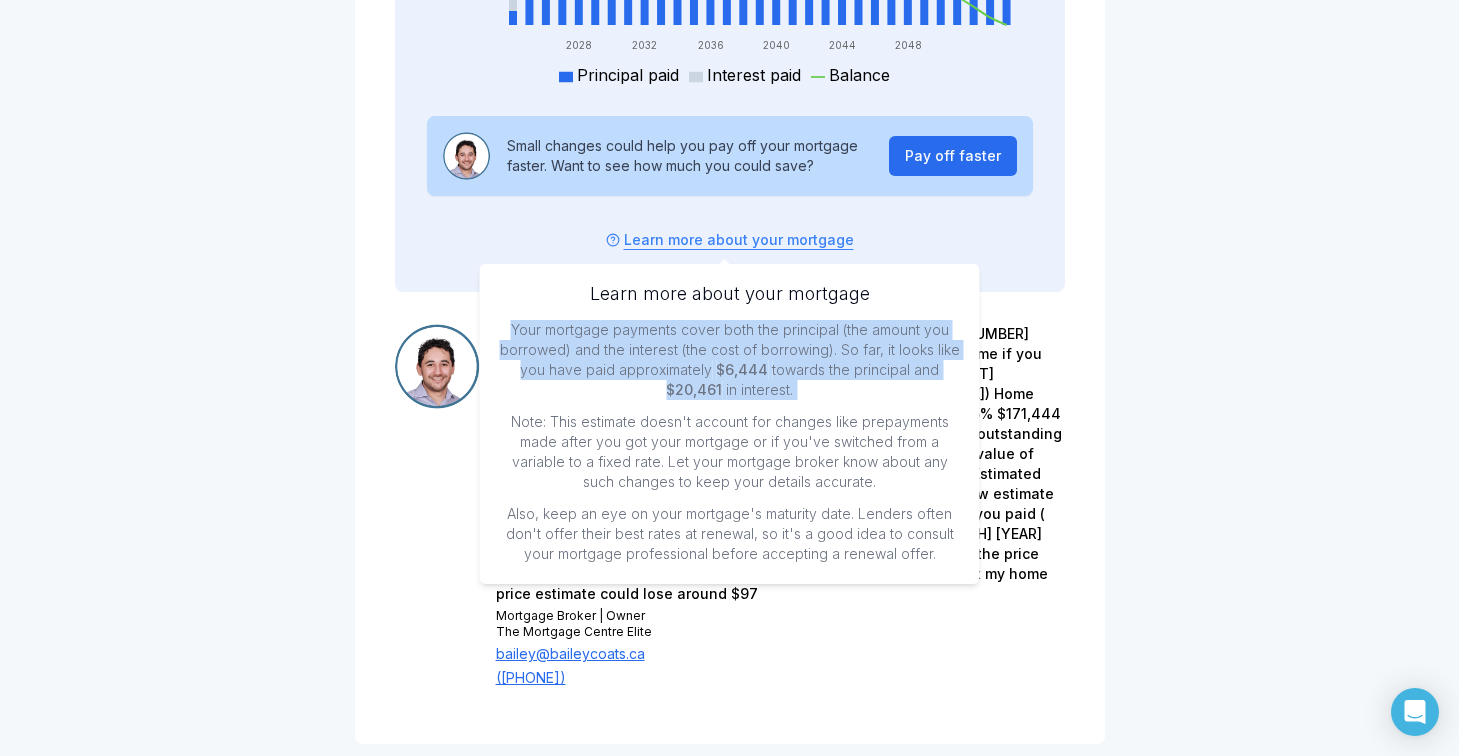 click on "Your mortgage payments cover both the principal (the amount you borrowed) and the interest (the cost of borrowing). So far, it looks like you have paid approximately   $6,444   towards the principal and   $20,461   in interest." at bounding box center [730, 360] 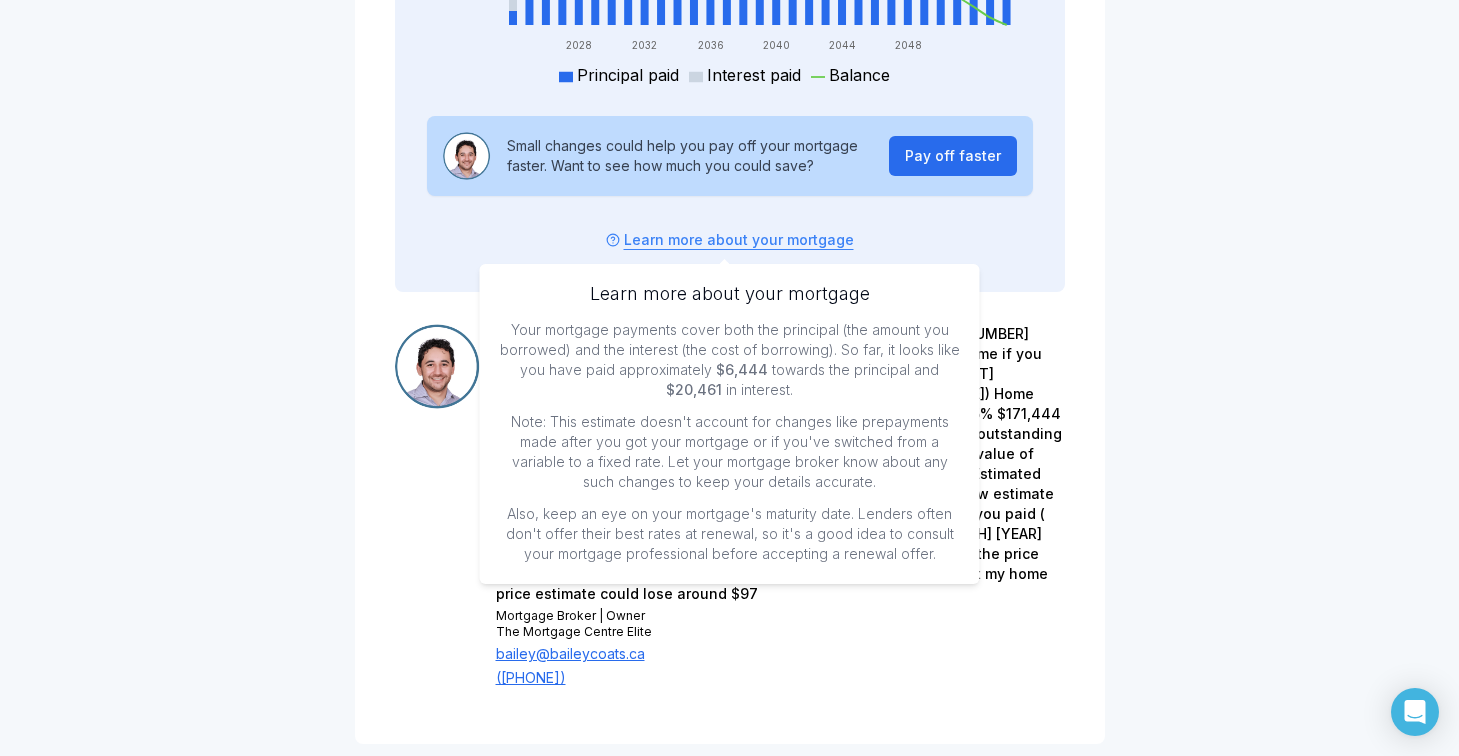 click on "Your mortgage payments cover both the principal (the amount you borrowed) and the interest (the cost of borrowing). So far, it looks like you have paid approximately   $6,444   towards the principal and   $20,461   in interest." at bounding box center [730, 360] 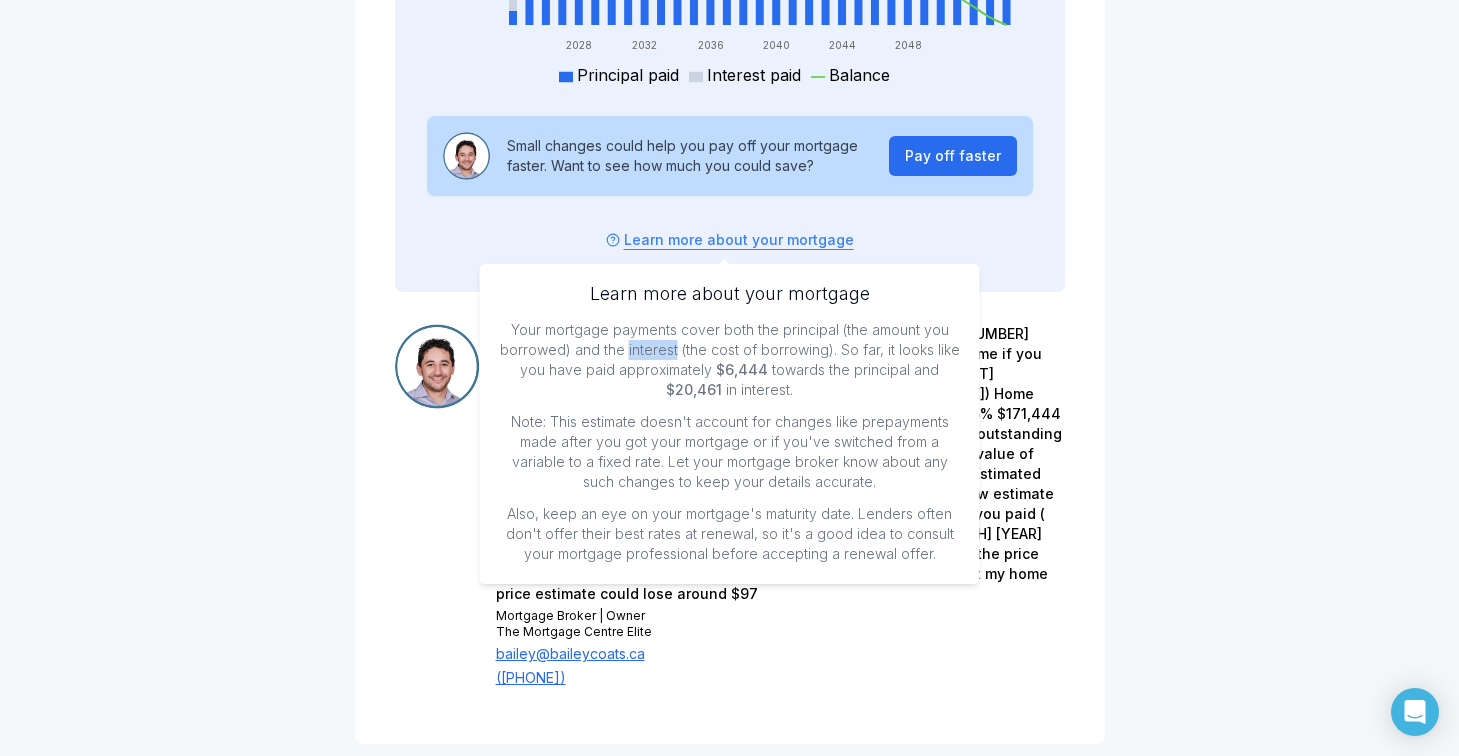 click on "Your mortgage payments cover both the principal (the amount you borrowed) and the interest (the cost of borrowing). So far, it looks like you have paid approximately   $6,444   towards the principal and   $20,461   in interest." at bounding box center (730, 360) 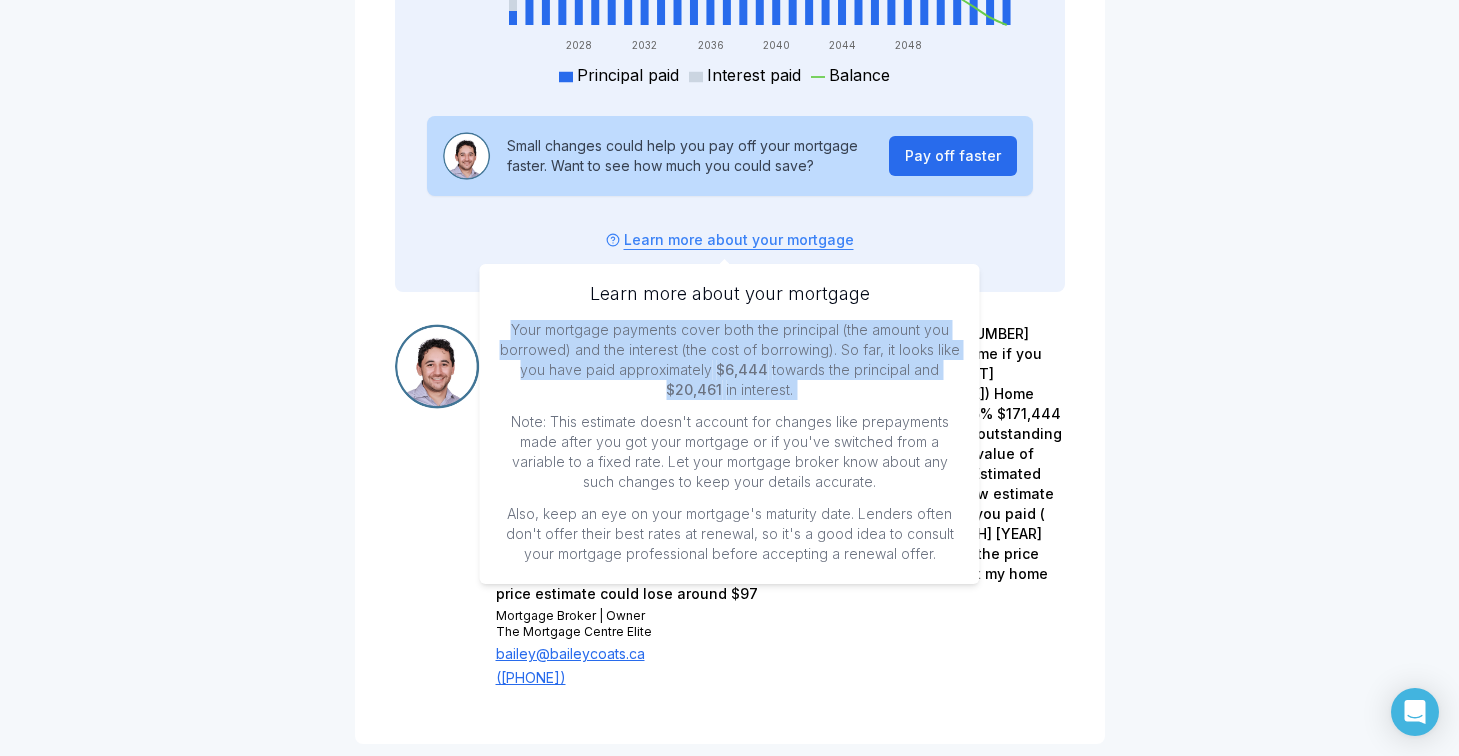 click on "Your mortgage payments cover both the principal (the amount you borrowed) and the interest (the cost of borrowing). So far, it looks like you have paid approximately   $6,444   towards the principal and   $20,461   in interest." at bounding box center [730, 360] 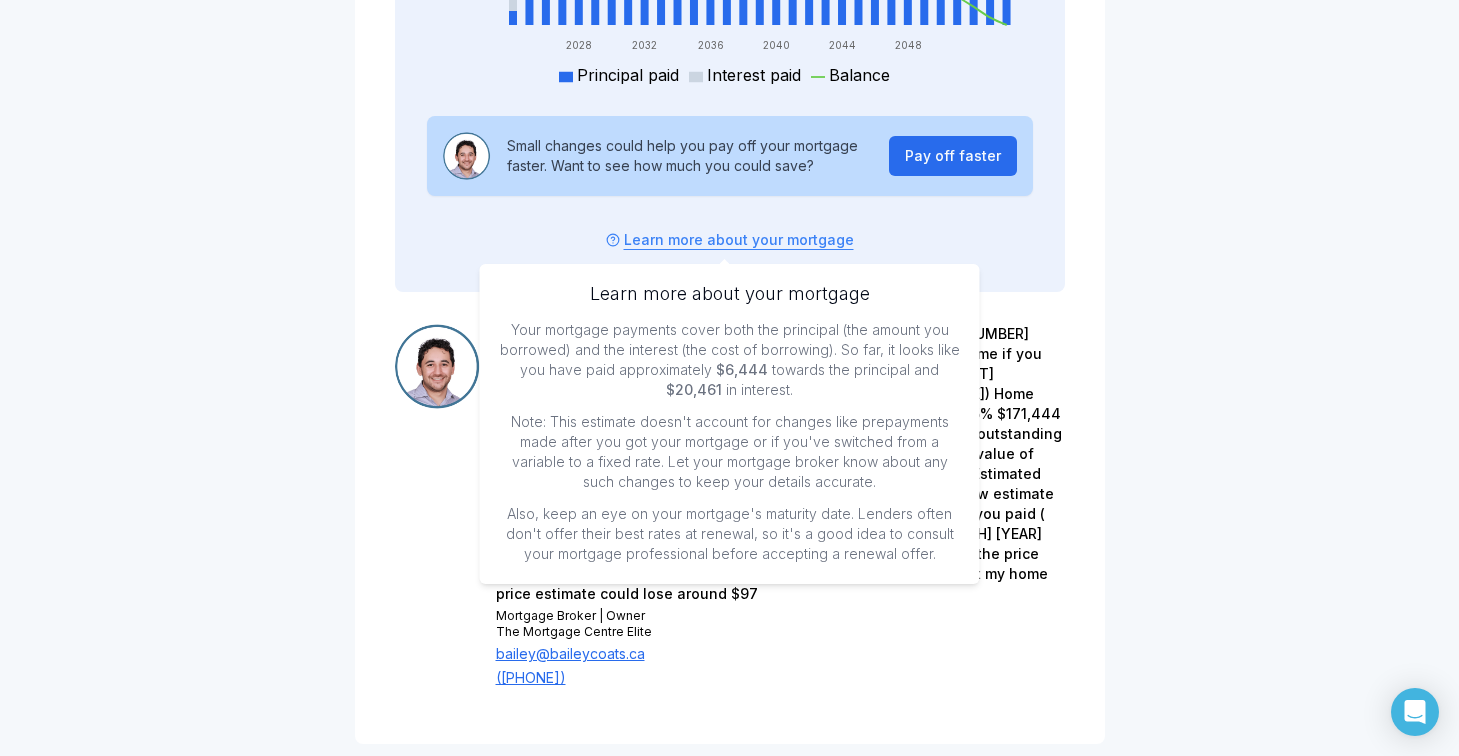 click on "Your mortgage payments cover both the principal (the amount you borrowed) and the interest (the cost of borrowing). So far, it looks like you have paid approximately   $6,444   towards the principal and   $20,461   in interest." at bounding box center (730, 360) 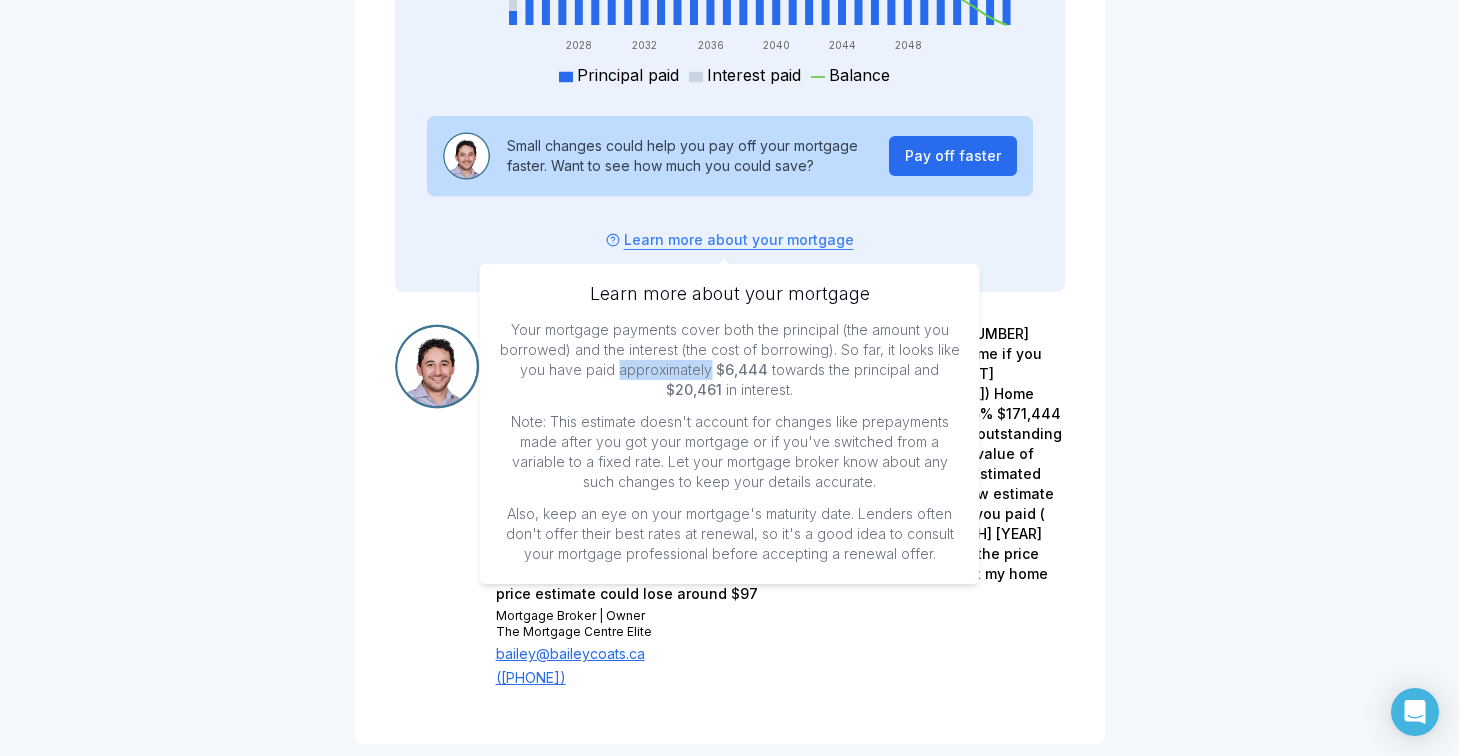 click on "Your mortgage payments cover both the principal (the amount you borrowed) and the interest (the cost of borrowing). So far, it looks like you have paid approximately   $6,444   towards the principal and   $20,461   in interest." at bounding box center (730, 360) 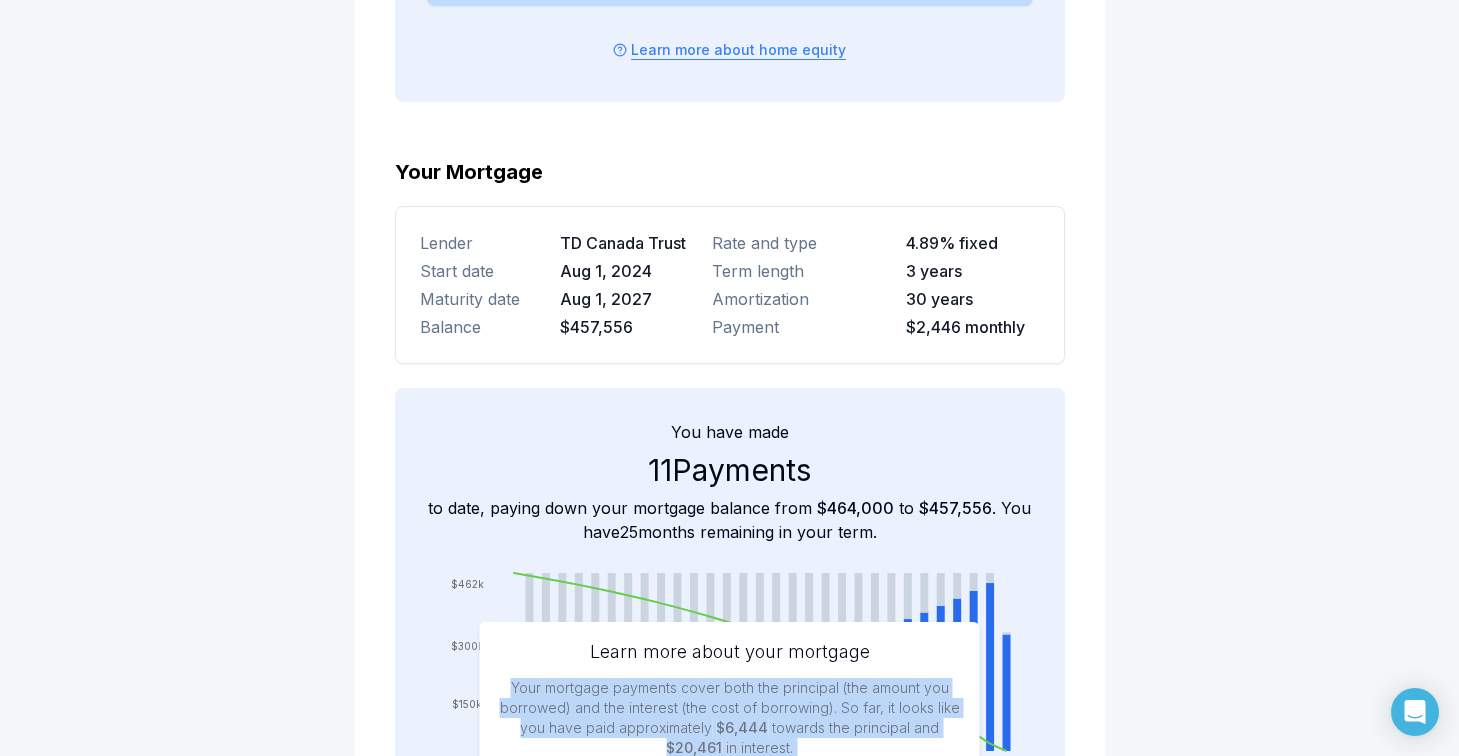 scroll, scrollTop: 3704, scrollLeft: 0, axis: vertical 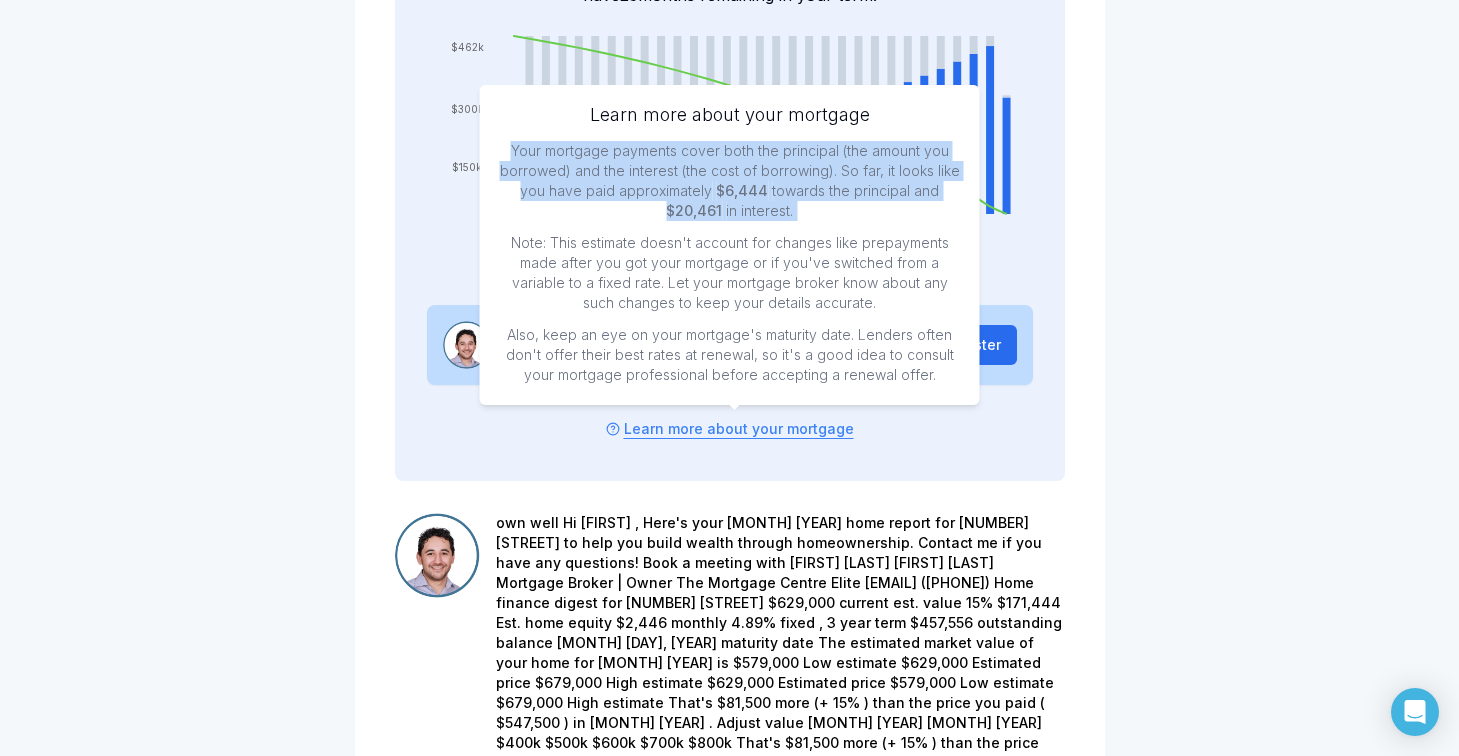 click on "$6,444" at bounding box center [742, 190] 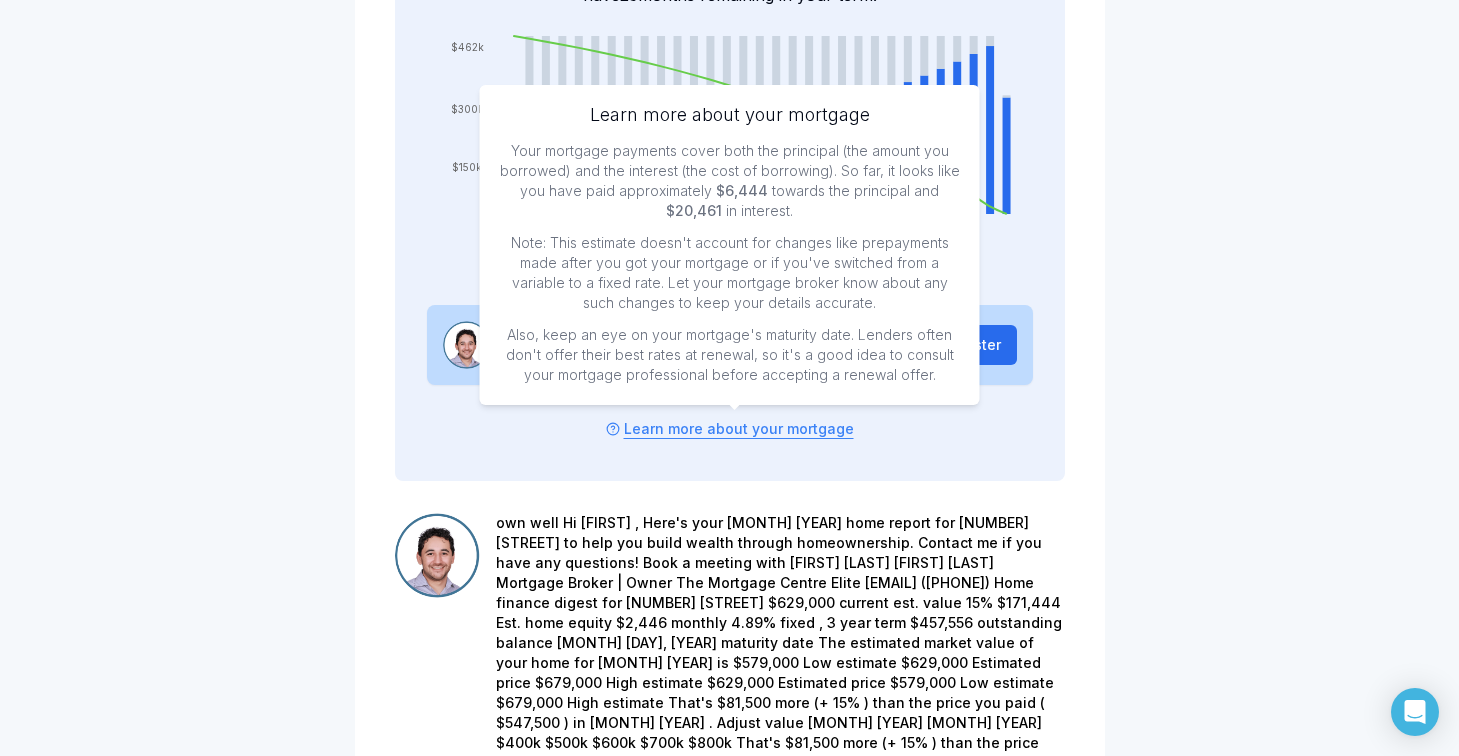 click on "$6,444" at bounding box center (742, 190) 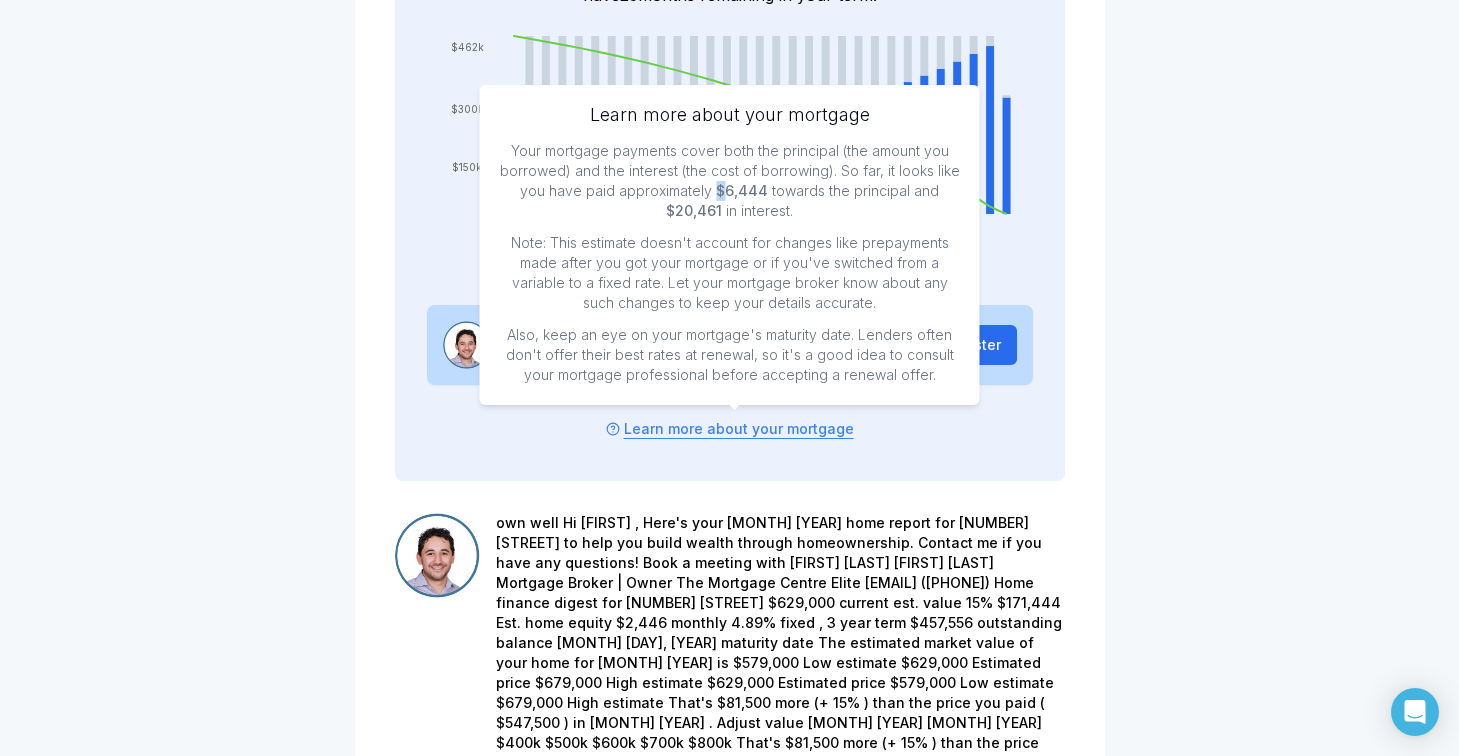 click on "$6,444" at bounding box center (742, 190) 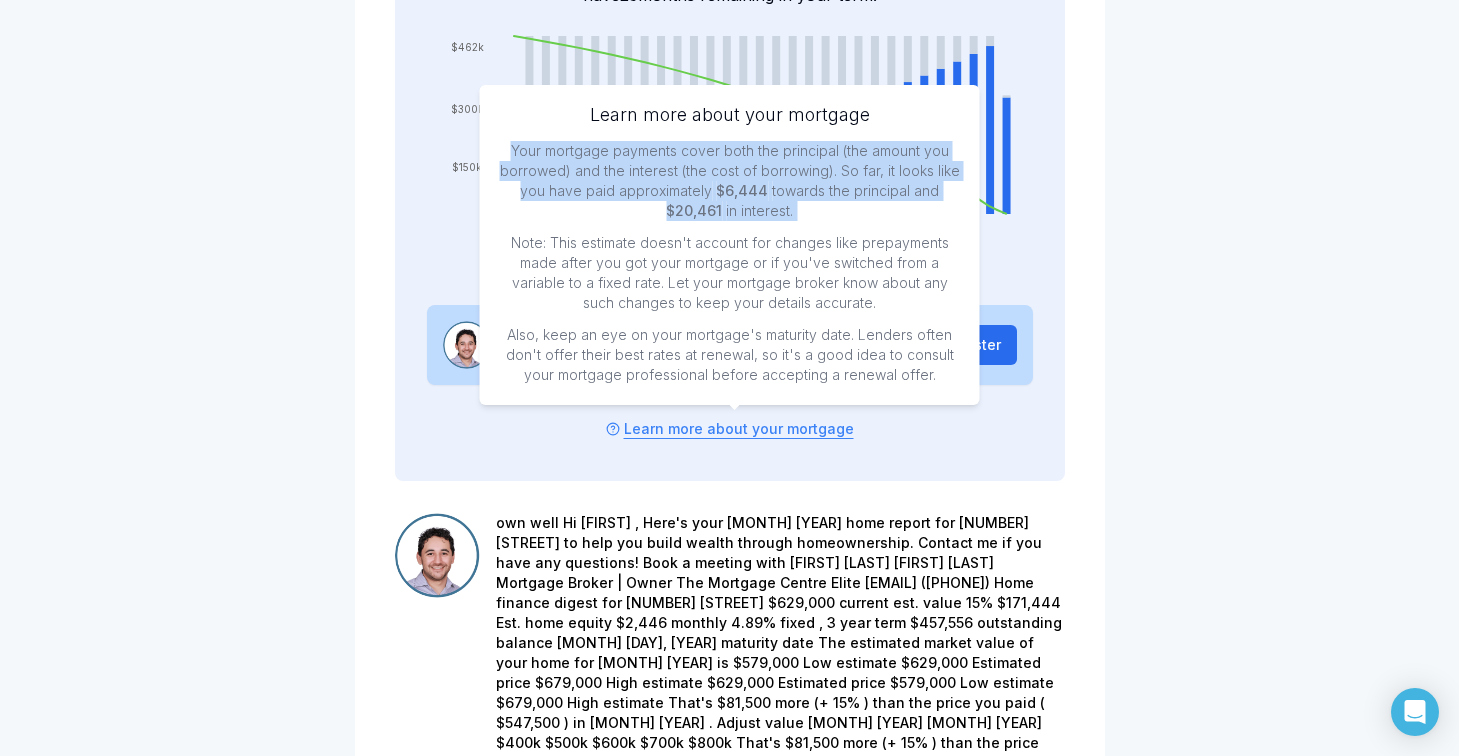 click on "Your mortgage payments cover both the principal (the amount you borrowed) and the interest (the cost of borrowing). So far, it looks like you have paid approximately   $6,444   towards the principal and   $20,461   in interest. Note: This estimate doesn't account for changes like prepayments made after you got your mortgage or if you've switched from a variable to a fixed rate. Let your mortgage broker know about any such changes to keep your details accurate. Also, keep an eye on your mortgage's maturity date. Lenders often don't offer their best rates at renewal, so it's a good idea to consult your mortgage professional before accepting a renewal offer." at bounding box center (730, 263) 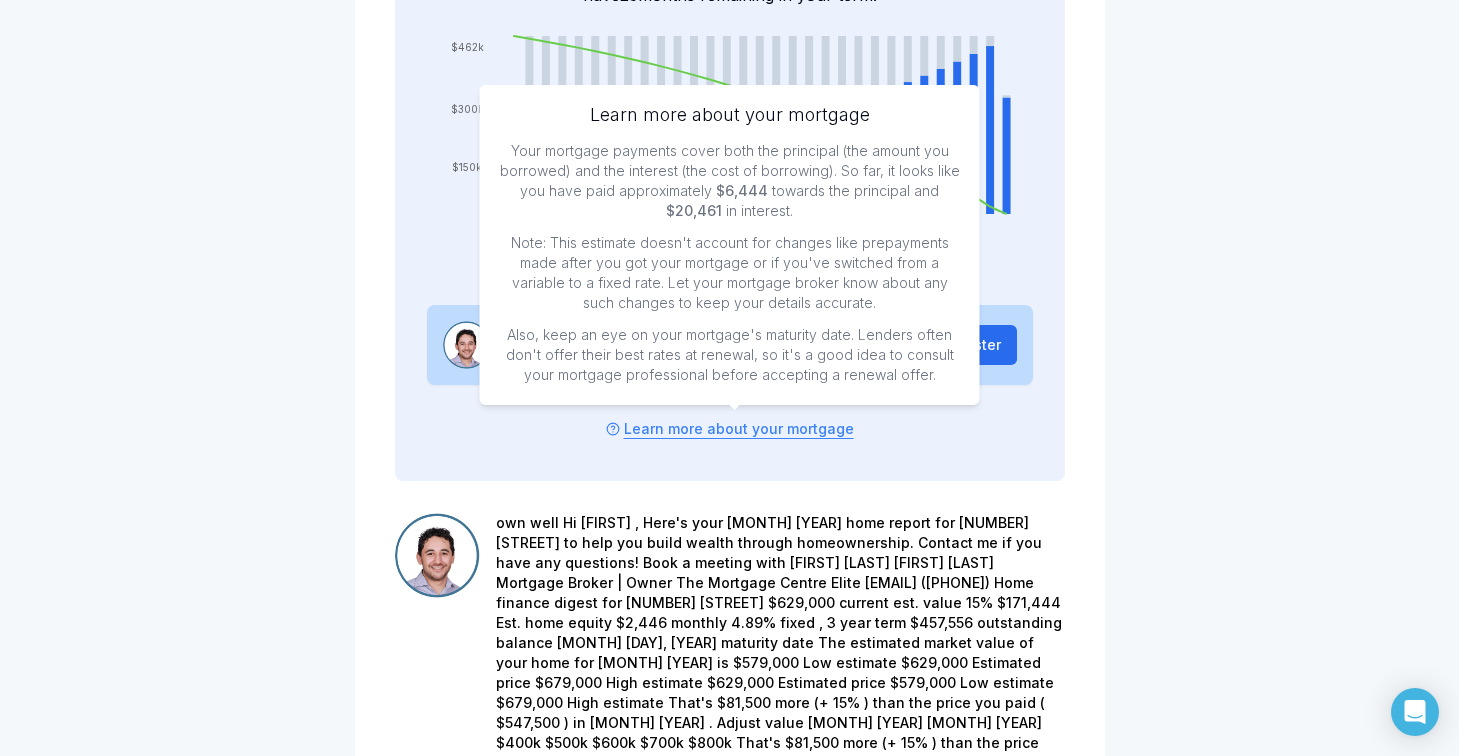 click on "Your mortgage payments cover both the principal (the amount you borrowed) and the interest (the cost of borrowing). So far, it looks like you have paid approximately   $6,444   towards the principal and   $20,461   in interest. Note: This estimate doesn't account for changes like prepayments made after you got your mortgage or if you've switched from a variable to a fixed rate. Let your mortgage broker know about any such changes to keep your details accurate. Also, keep an eye on your mortgage's maturity date. Lenders often don't offer their best rates at renewal, so it's a good idea to consult your mortgage professional before accepting a renewal offer." at bounding box center (730, 263) 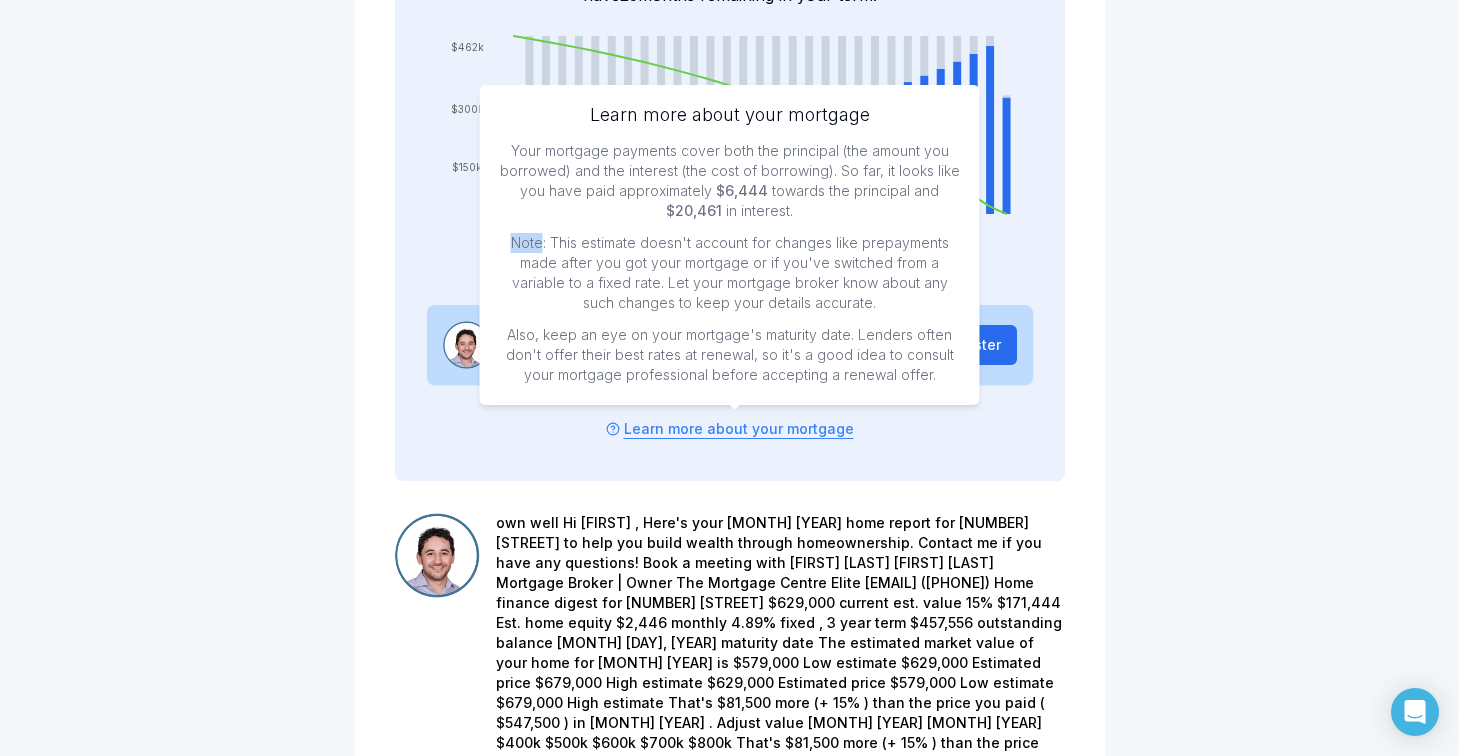 click on "Your mortgage payments cover both the principal (the amount you borrowed) and the interest (the cost of borrowing). So far, it looks like you have paid approximately   $6,444   towards the principal and   $20,461   in interest. Note: This estimate doesn't account for changes like prepayments made after you got your mortgage or if you've switched from a variable to a fixed rate. Let your mortgage broker know about any such changes to keep your details accurate. Also, keep an eye on your mortgage's maturity date. Lenders often don't offer their best rates at renewal, so it's a good idea to consult your mortgage professional before accepting a renewal offer." at bounding box center (730, 263) 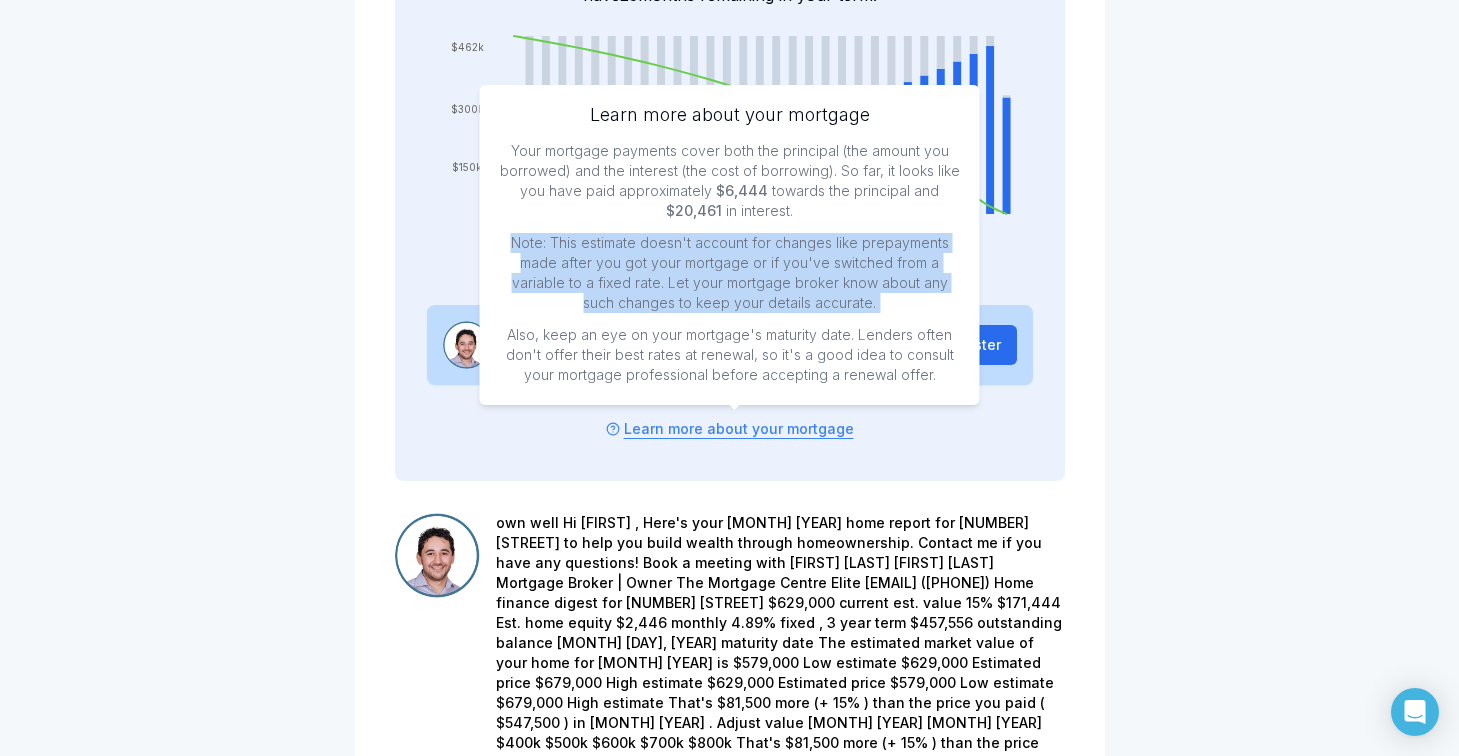 click on "Note: This estimate doesn't account for changes like prepayments made after you got your mortgage or if you've switched from a variable to a fixed rate. Let your mortgage broker know about any such changes to keep your details accurate." at bounding box center [730, 273] 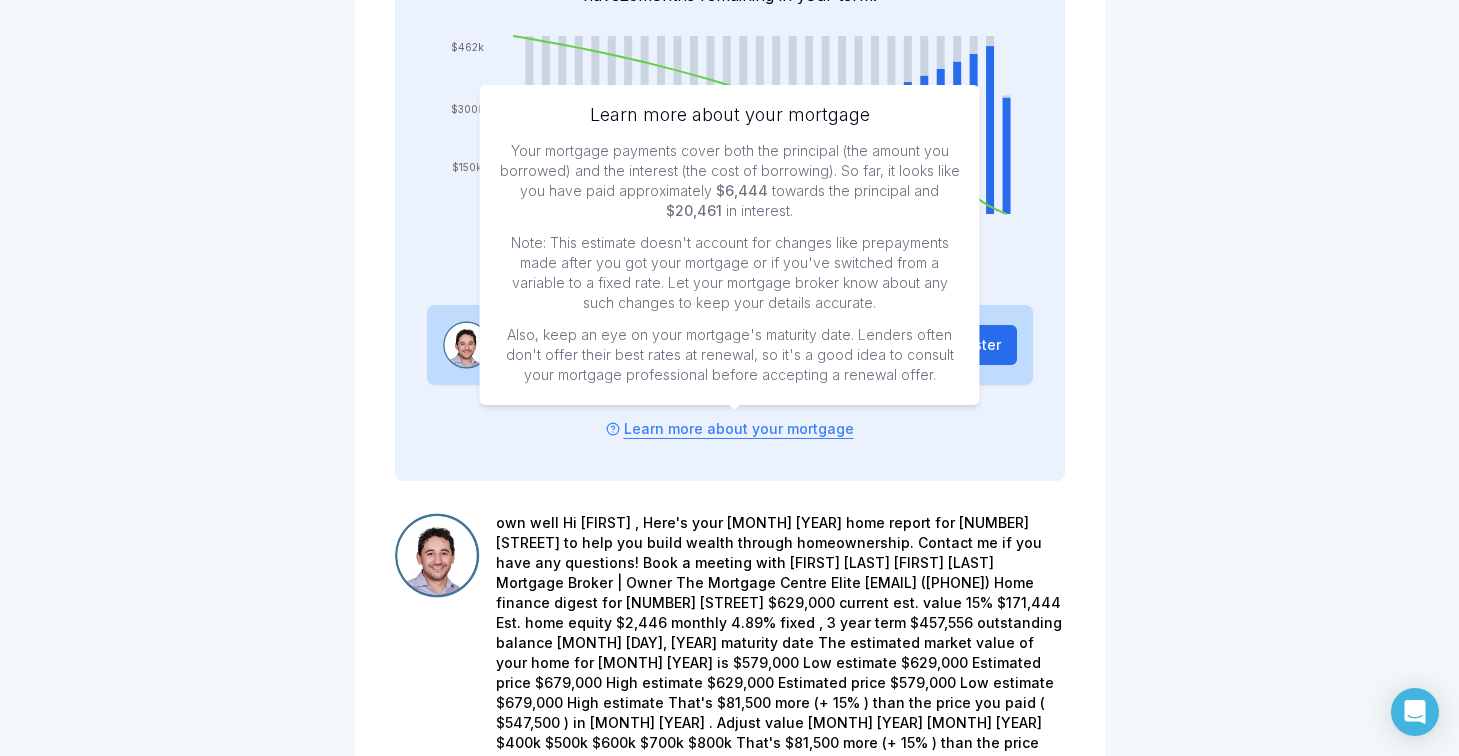 click on "Note: This estimate doesn't account for changes like prepayments made after you got your mortgage or if you've switched from a variable to a fixed rate. Let your mortgage broker know about any such changes to keep your details accurate." at bounding box center (730, 273) 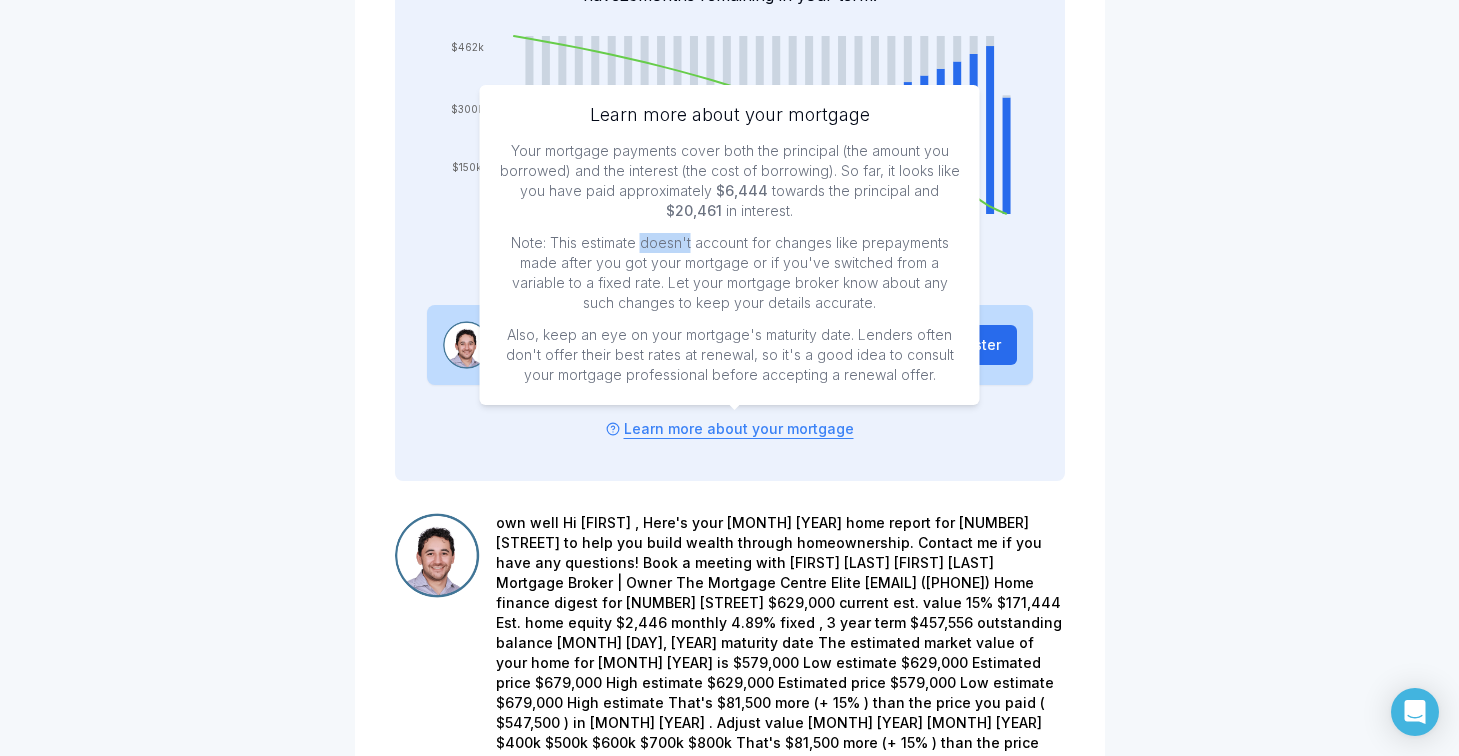 click on "Note: This estimate doesn't account for changes like prepayments made after you got your mortgage or if you've switched from a variable to a fixed rate. Let your mortgage broker know about any such changes to keep your details accurate." at bounding box center (730, 273) 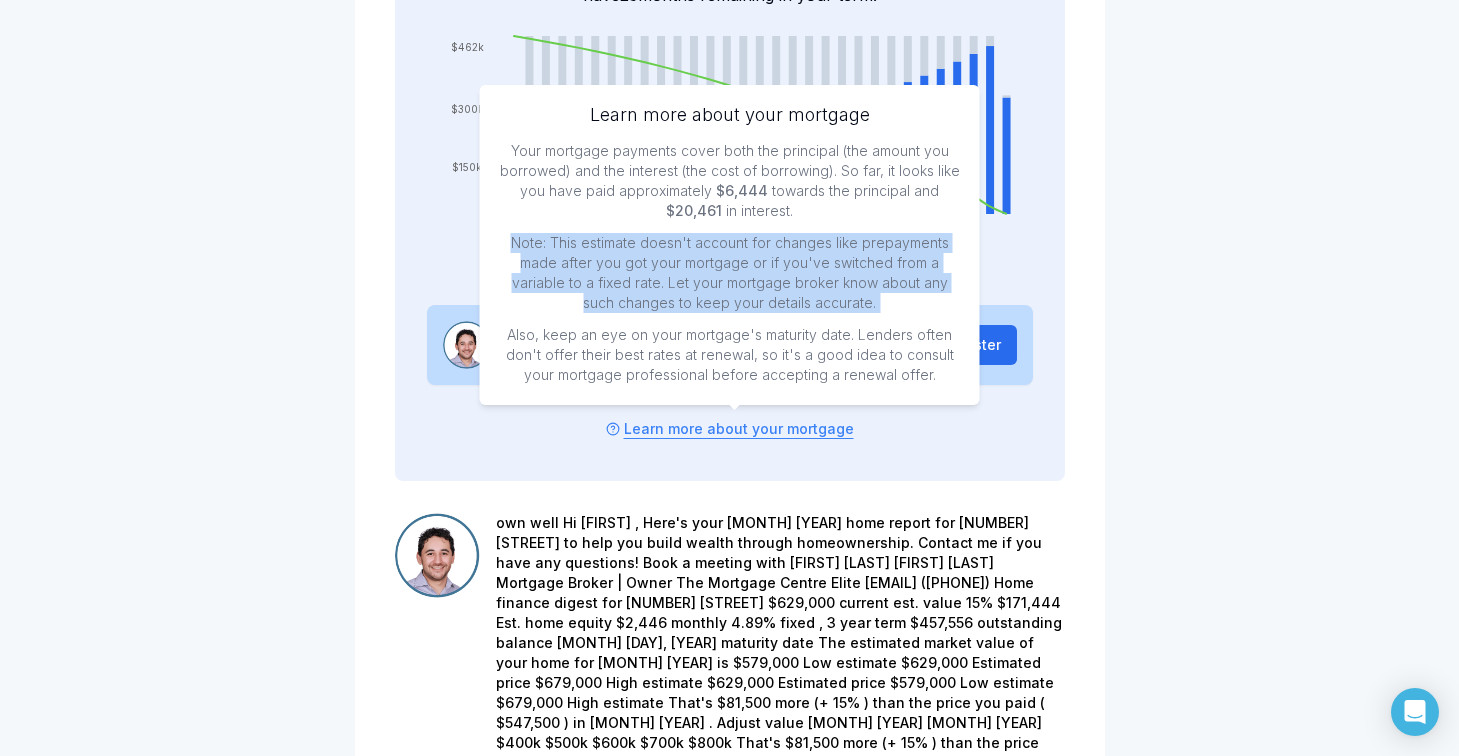 click on "Note: This estimate doesn't account for changes like prepayments made after you got your mortgage or if you've switched from a variable to a fixed rate. Let your mortgage broker know about any such changes to keep your details accurate." at bounding box center [730, 273] 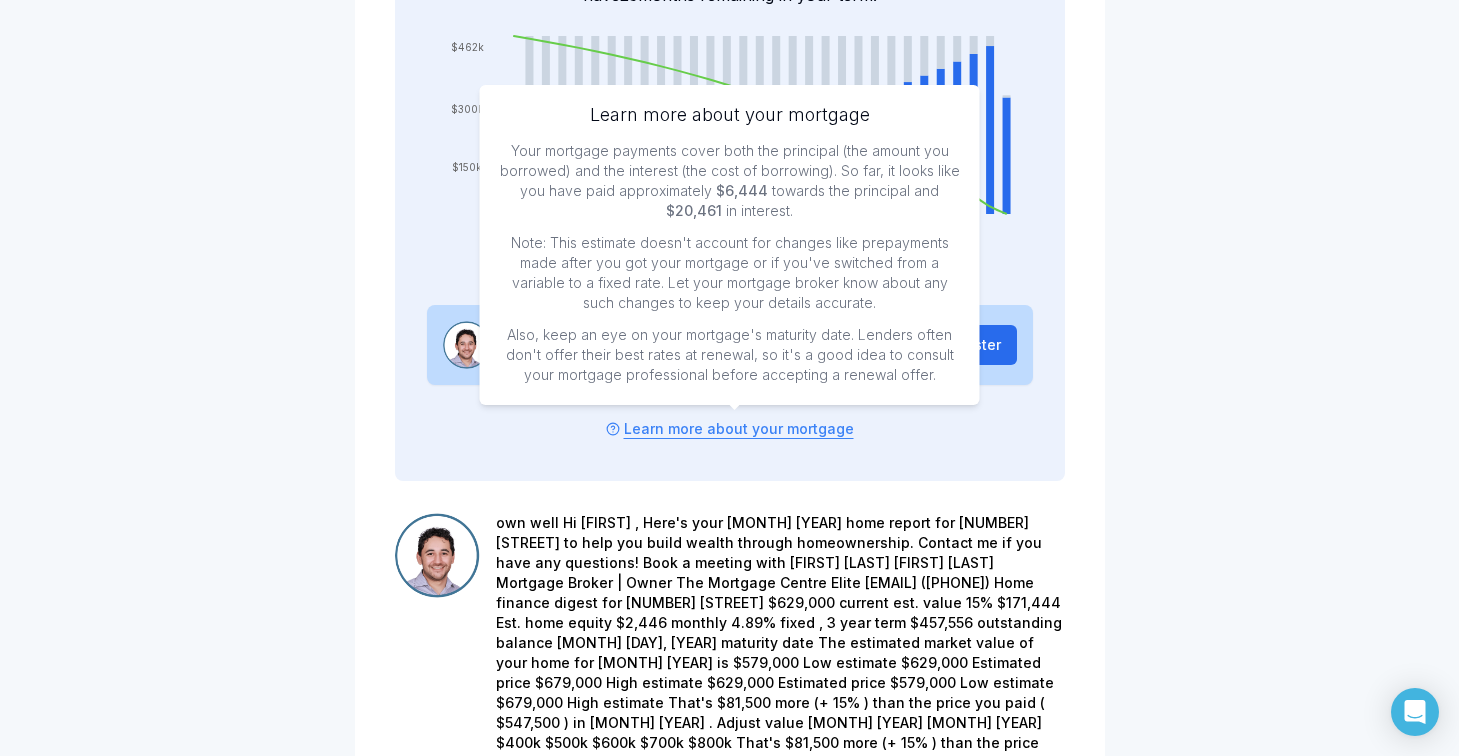 click on "Note: This estimate doesn't account for changes like prepayments made after you got your mortgage or if you've switched from a variable to a fixed rate. Let your mortgage broker know about any such changes to keep your details accurate." at bounding box center [730, 273] 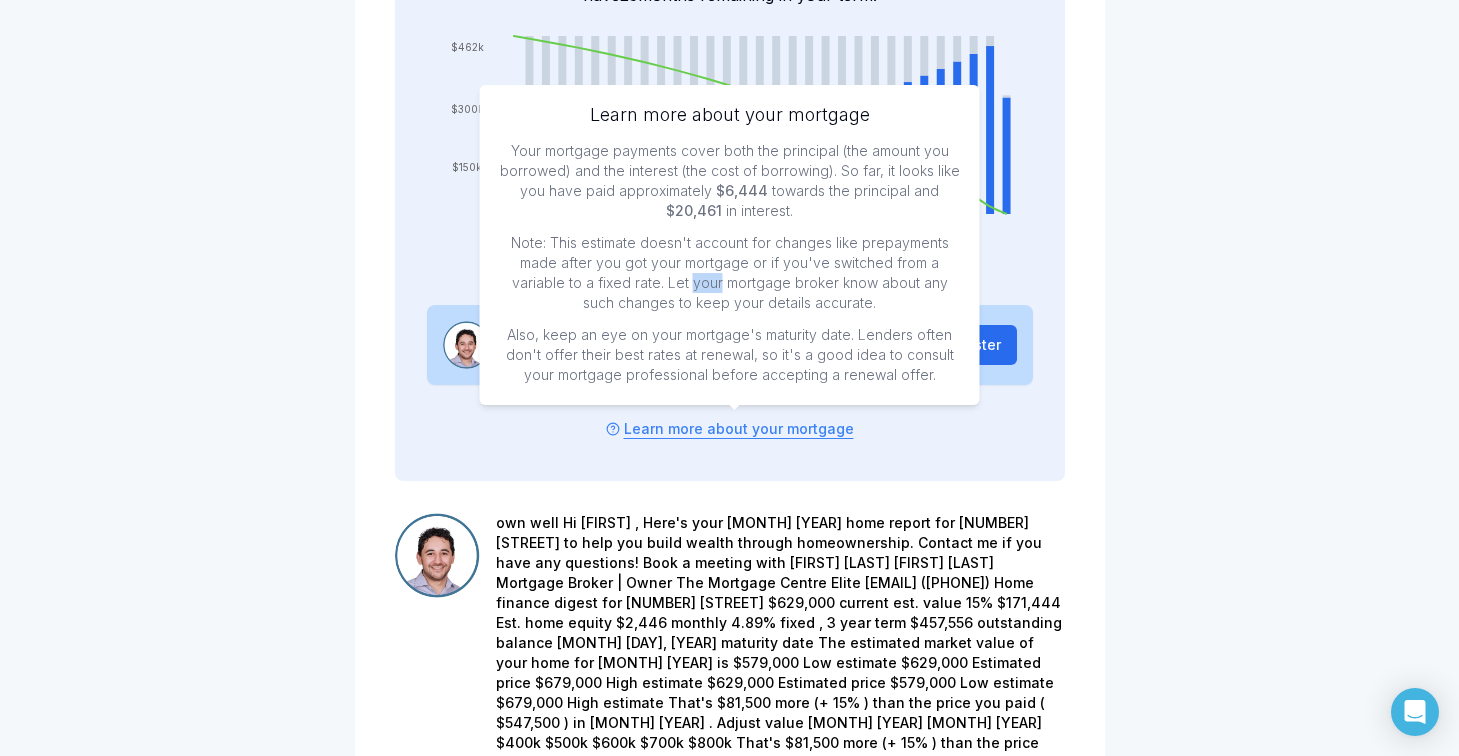click on "Note: This estimate doesn't account for changes like prepayments made after you got your mortgage or if you've switched from a variable to a fixed rate. Let your mortgage broker know about any such changes to keep your details accurate." at bounding box center (730, 273) 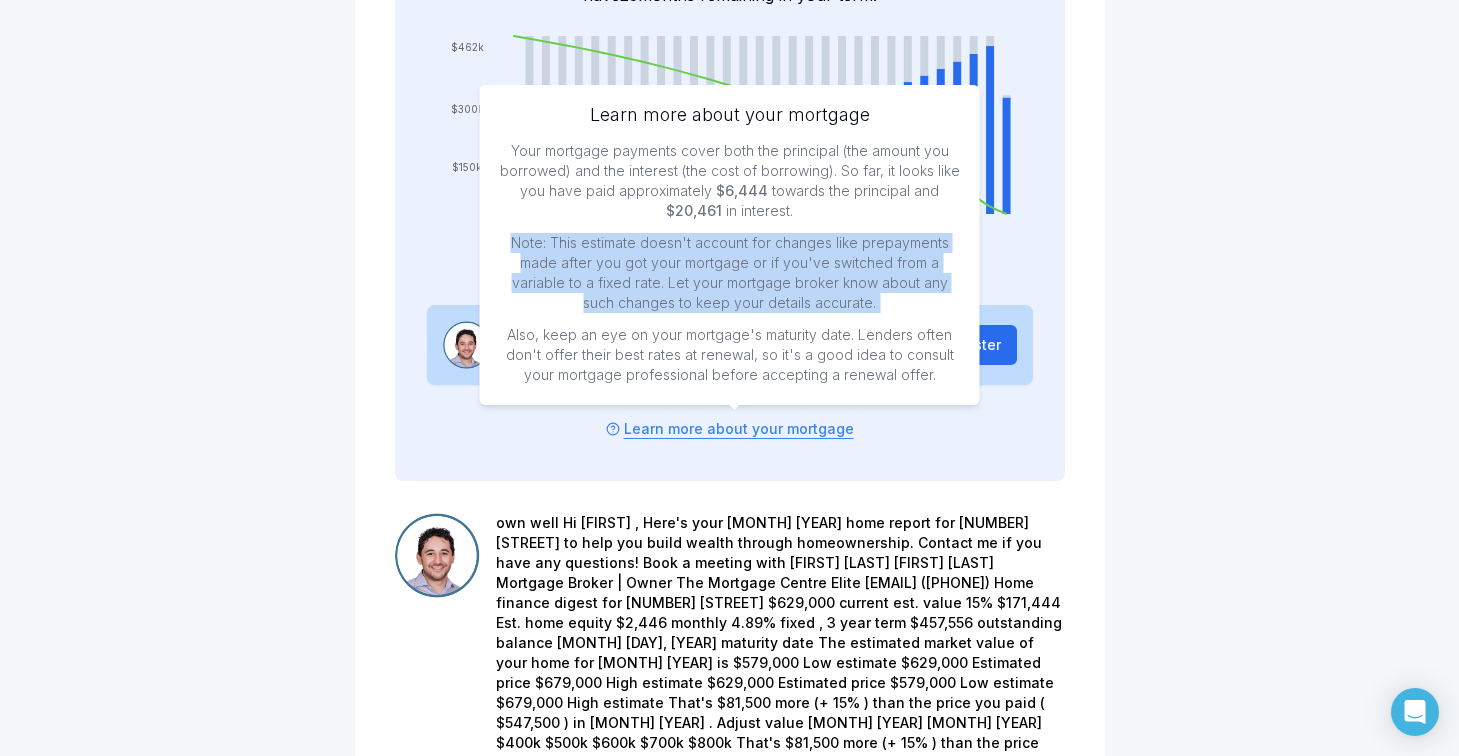 click on "Note: This estimate doesn't account for changes like prepayments made after you got your mortgage or if you've switched from a variable to a fixed rate. Let your mortgage broker know about any such changes to keep your details accurate." at bounding box center [730, 273] 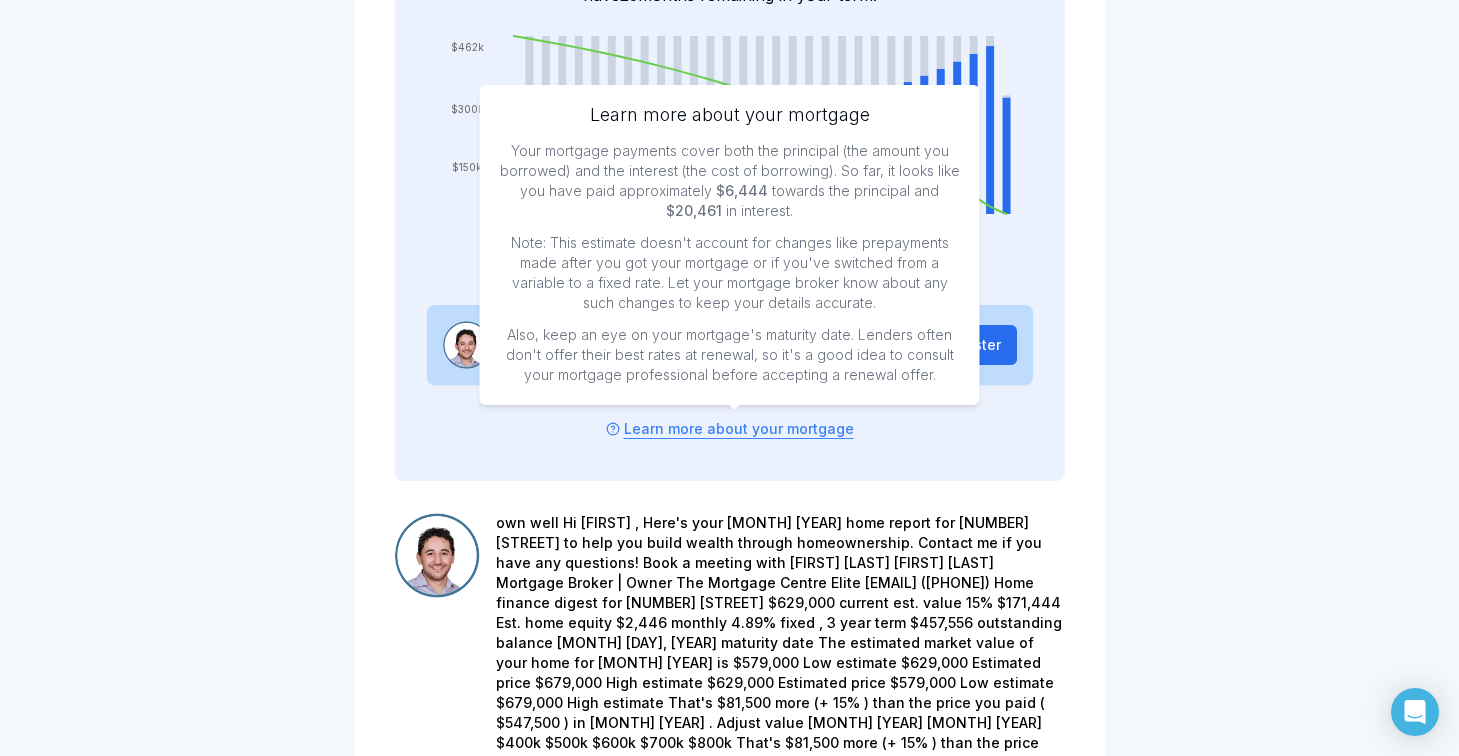 click on "Note: This estimate doesn't account for changes like prepayments made after you got your mortgage or if you've switched from a variable to a fixed rate. Let your mortgage broker know about any such changes to keep your details accurate." at bounding box center (730, 273) 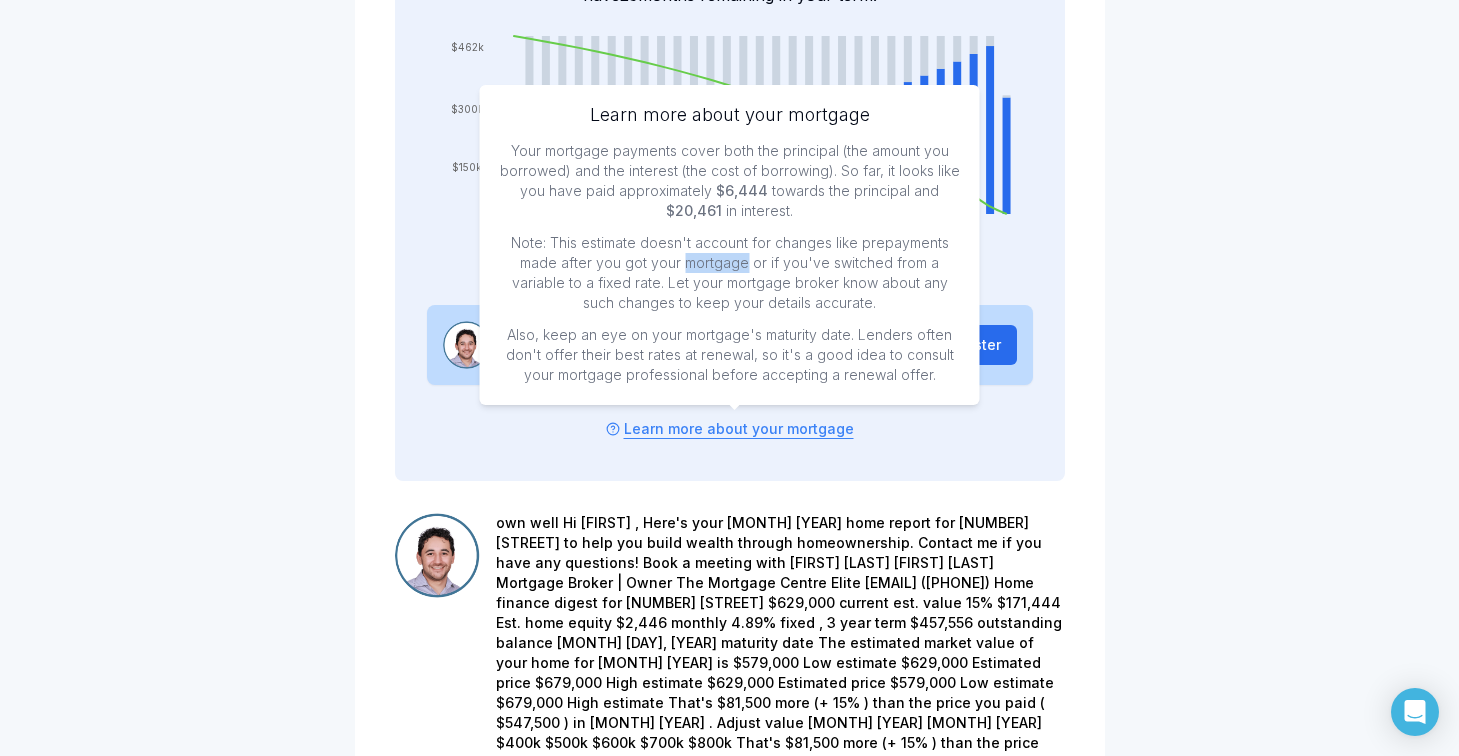 click on "Note: This estimate doesn't account for changes like prepayments made after you got your mortgage or if you've switched from a variable to a fixed rate. Let your mortgage broker know about any such changes to keep your details accurate." at bounding box center [730, 273] 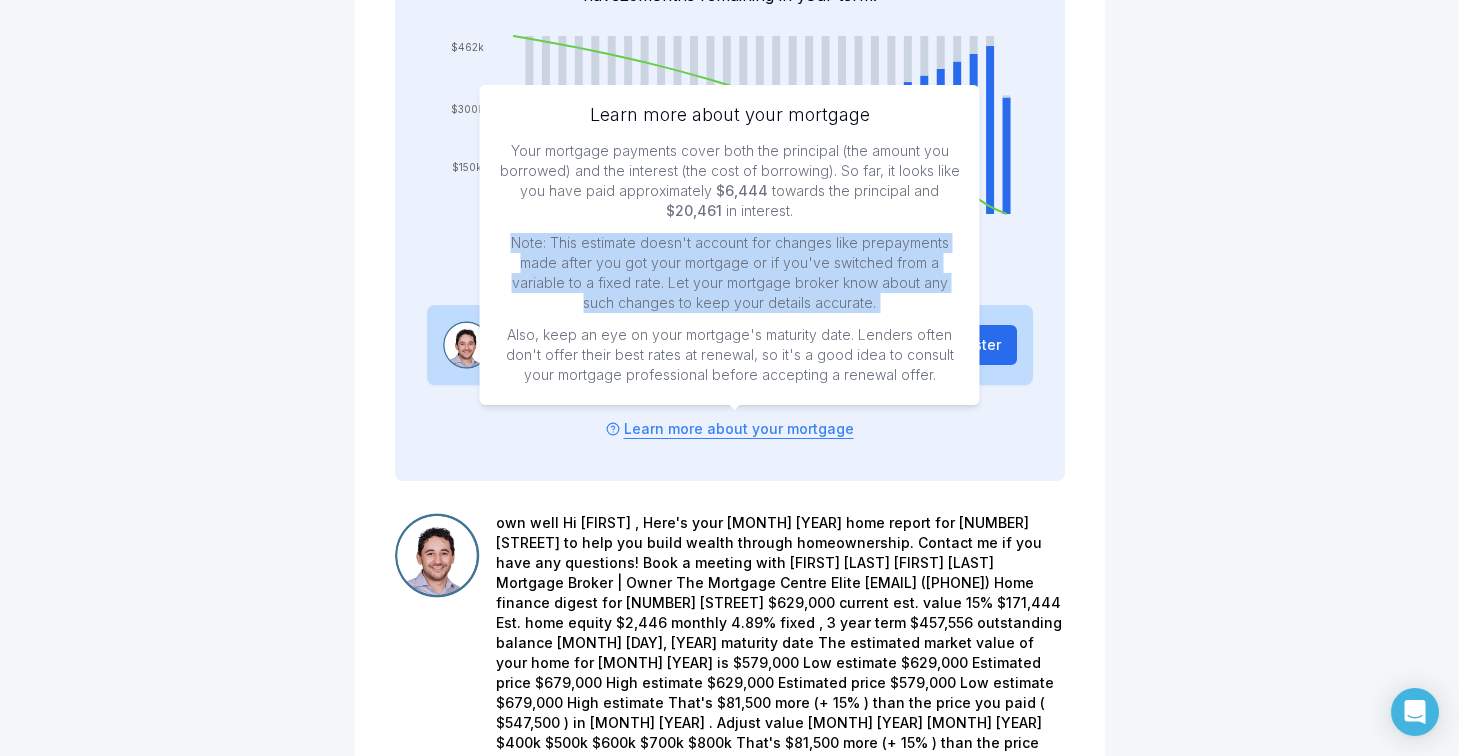 click on "Note: This estimate doesn't account for changes like prepayments made after you got your mortgage or if you've switched from a variable to a fixed rate. Let your mortgage broker know about any such changes to keep your details accurate." at bounding box center (730, 273) 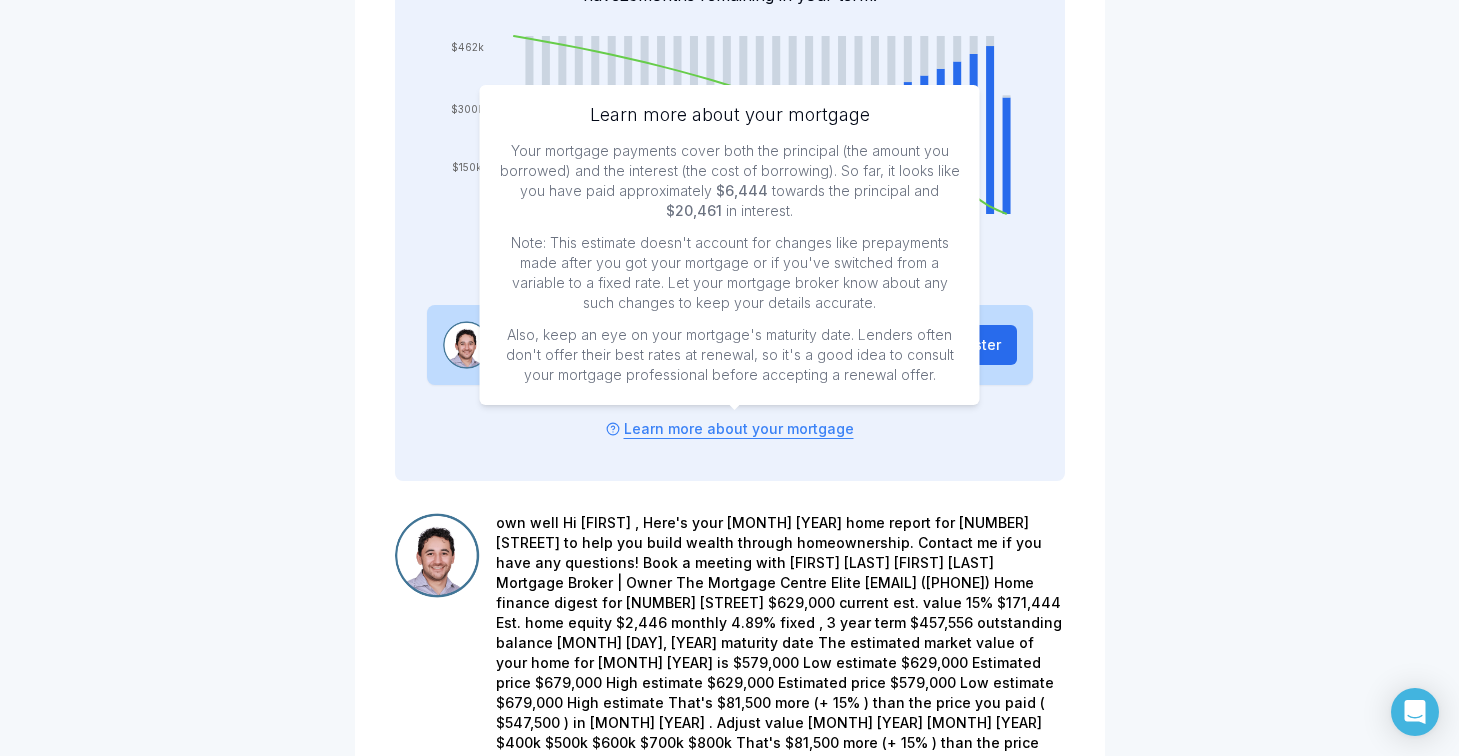 click on "Note: This estimate doesn't account for changes like prepayments made after you got your mortgage or if you've switched from a variable to a fixed rate. Let your mortgage broker know about any such changes to keep your details accurate." at bounding box center (730, 273) 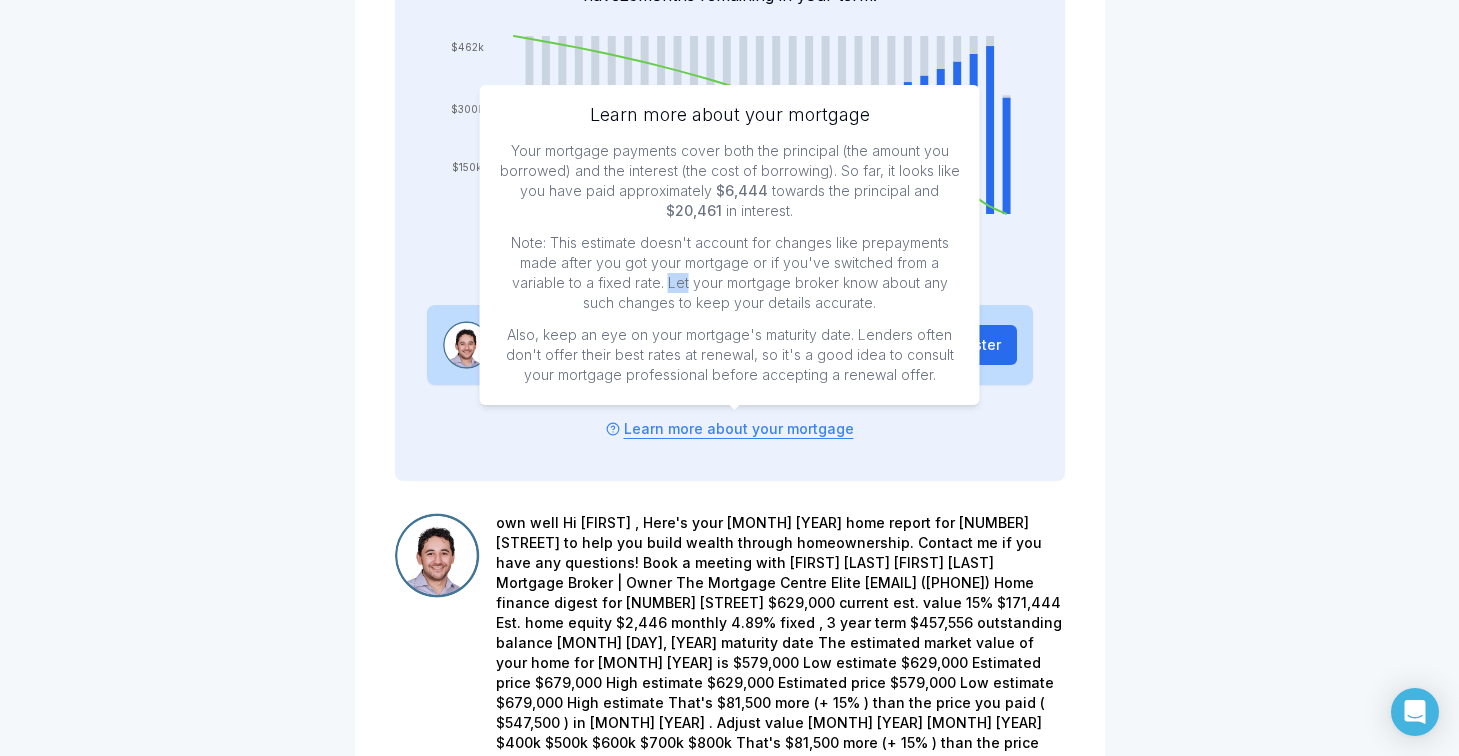 click on "Note: This estimate doesn't account for changes like prepayments made after you got your mortgage or if you've switched from a variable to a fixed rate. Let your mortgage broker know about any such changes to keep your details accurate." at bounding box center (730, 273) 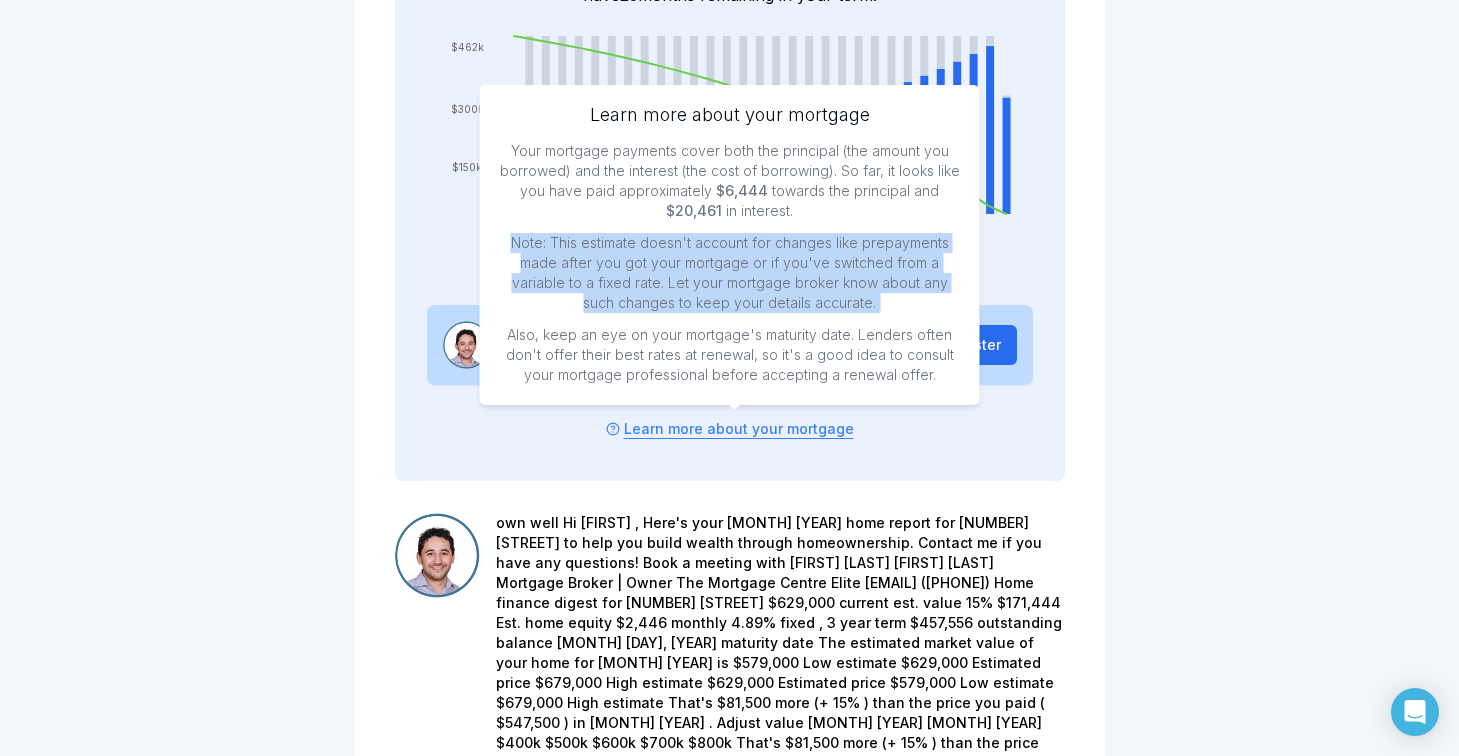 click on "Note: This estimate doesn't account for changes like prepayments made after you got your mortgage or if you've switched from a variable to a fixed rate. Let your mortgage broker know about any such changes to keep your details accurate." at bounding box center (730, 273) 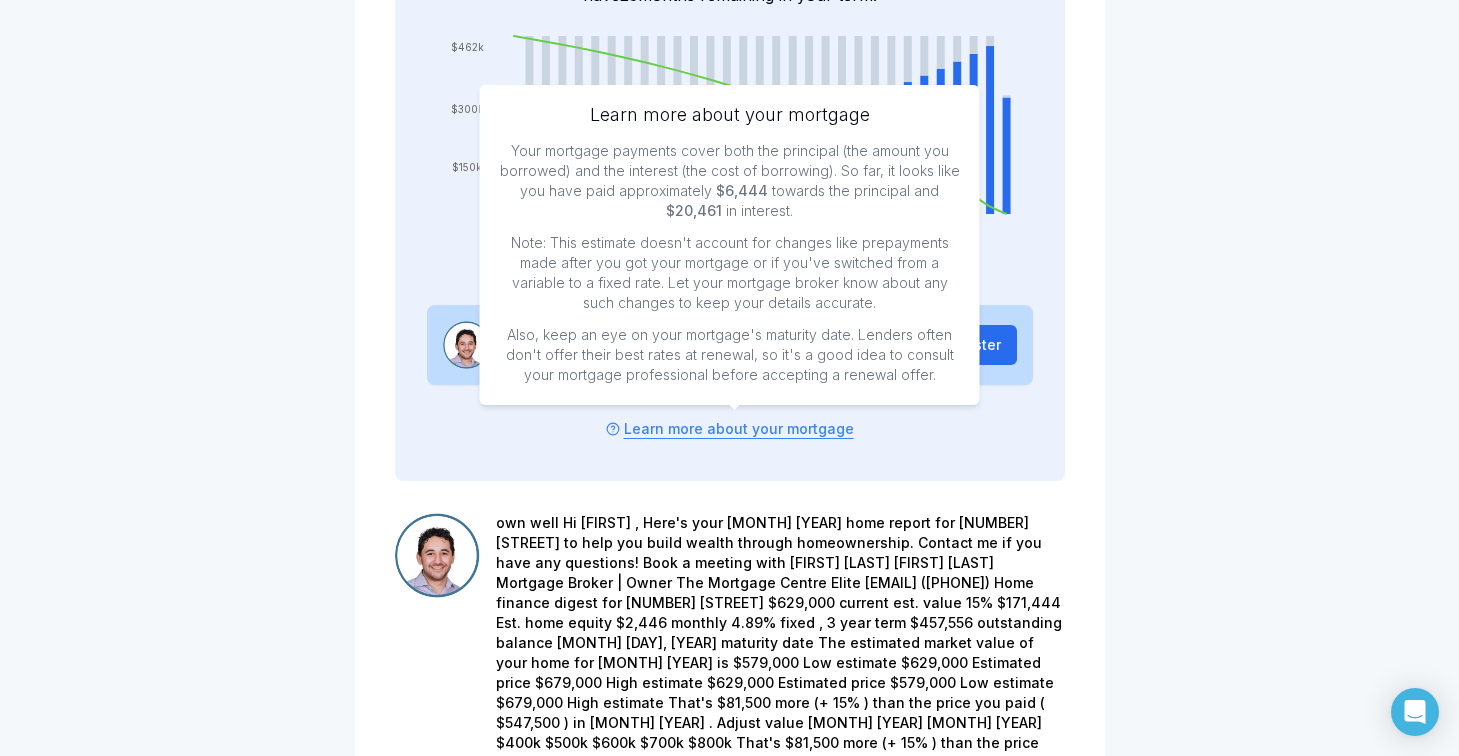 click on "Note: This estimate doesn't account for changes like prepayments made after you got your mortgage or if you've switched from a variable to a fixed rate. Let your mortgage broker know about any such changes to keep your details accurate." at bounding box center (730, 273) 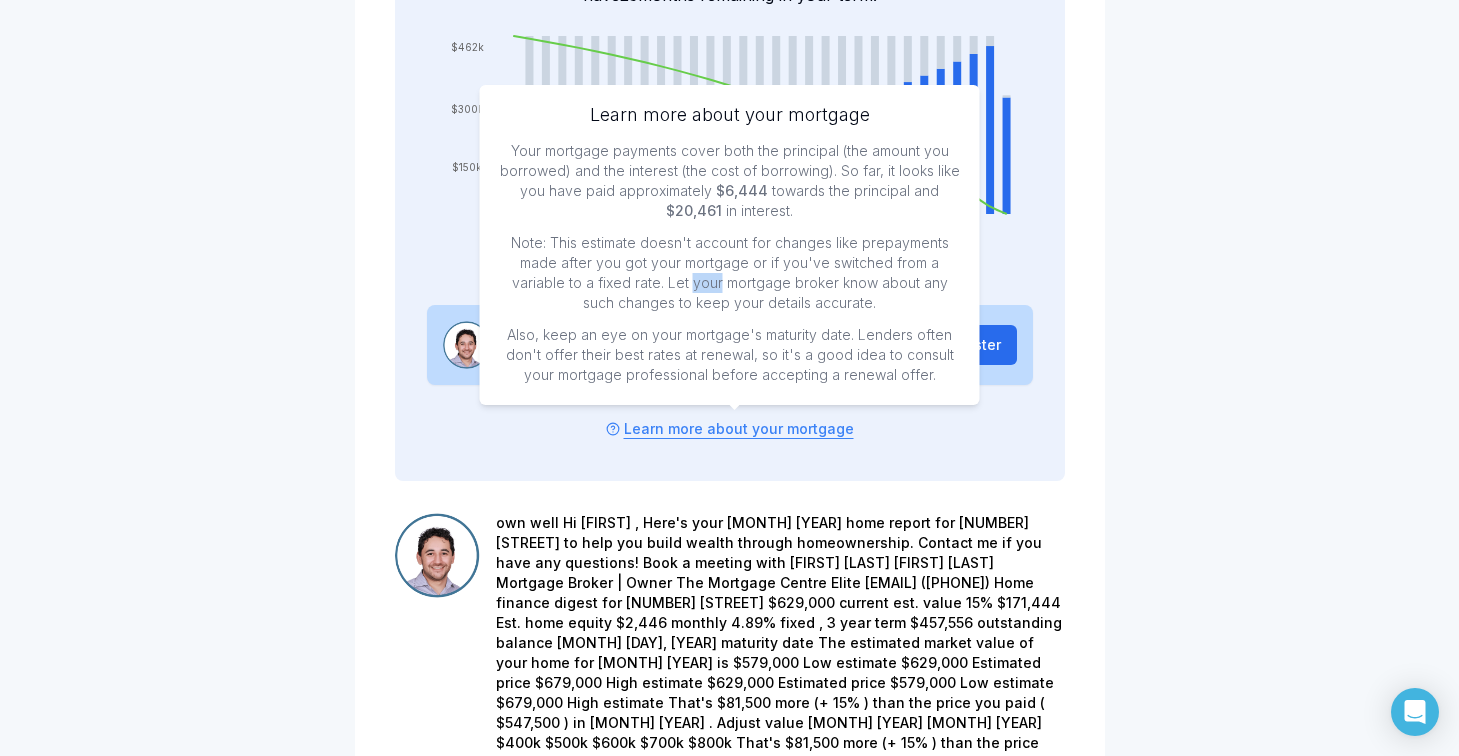 click on "Note: This estimate doesn't account for changes like prepayments made after you got your mortgage or if you've switched from a variable to a fixed rate. Let your mortgage broker know about any such changes to keep your details accurate." at bounding box center (730, 273) 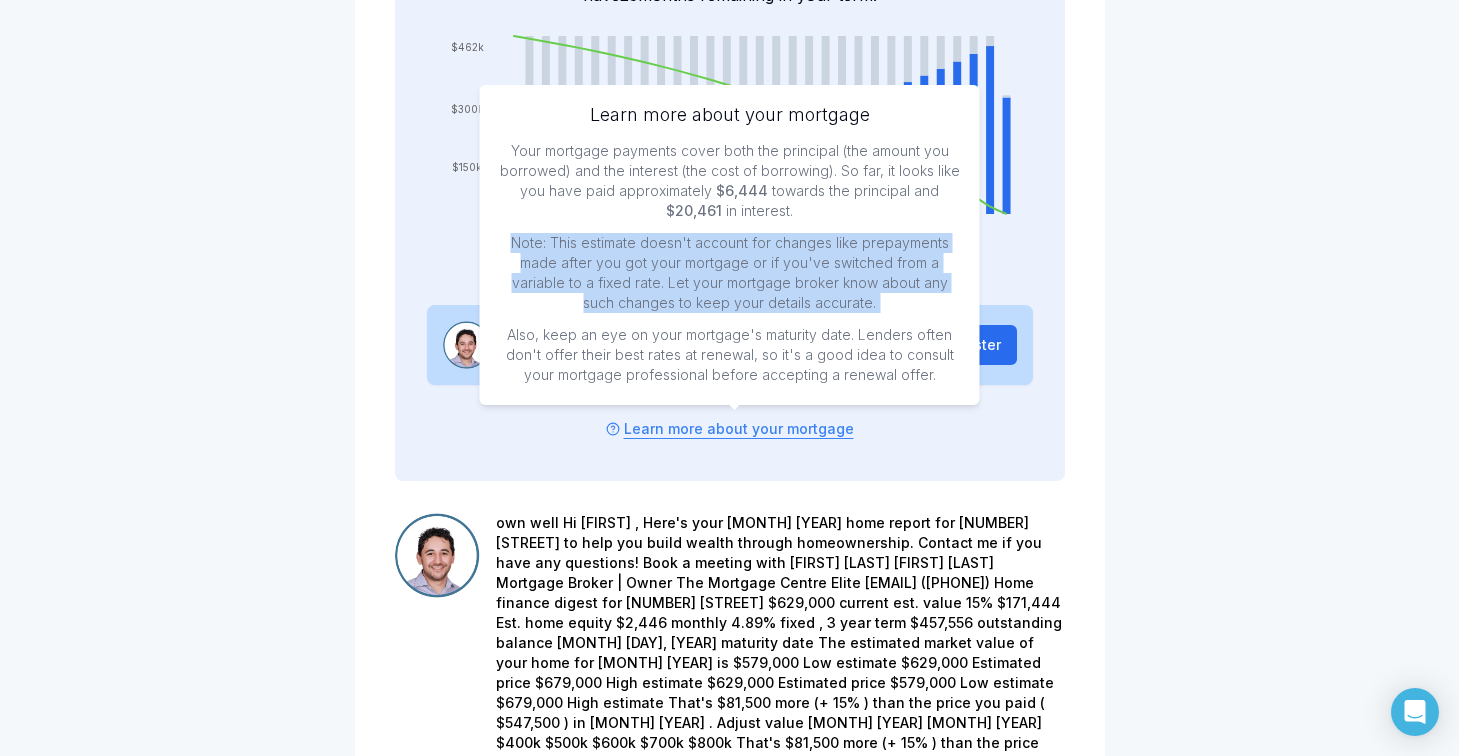 click on "Note: This estimate doesn't account for changes like prepayments made after you got your mortgage or if you've switched from a variable to a fixed rate. Let your mortgage broker know about any such changes to keep your details accurate." at bounding box center (730, 273) 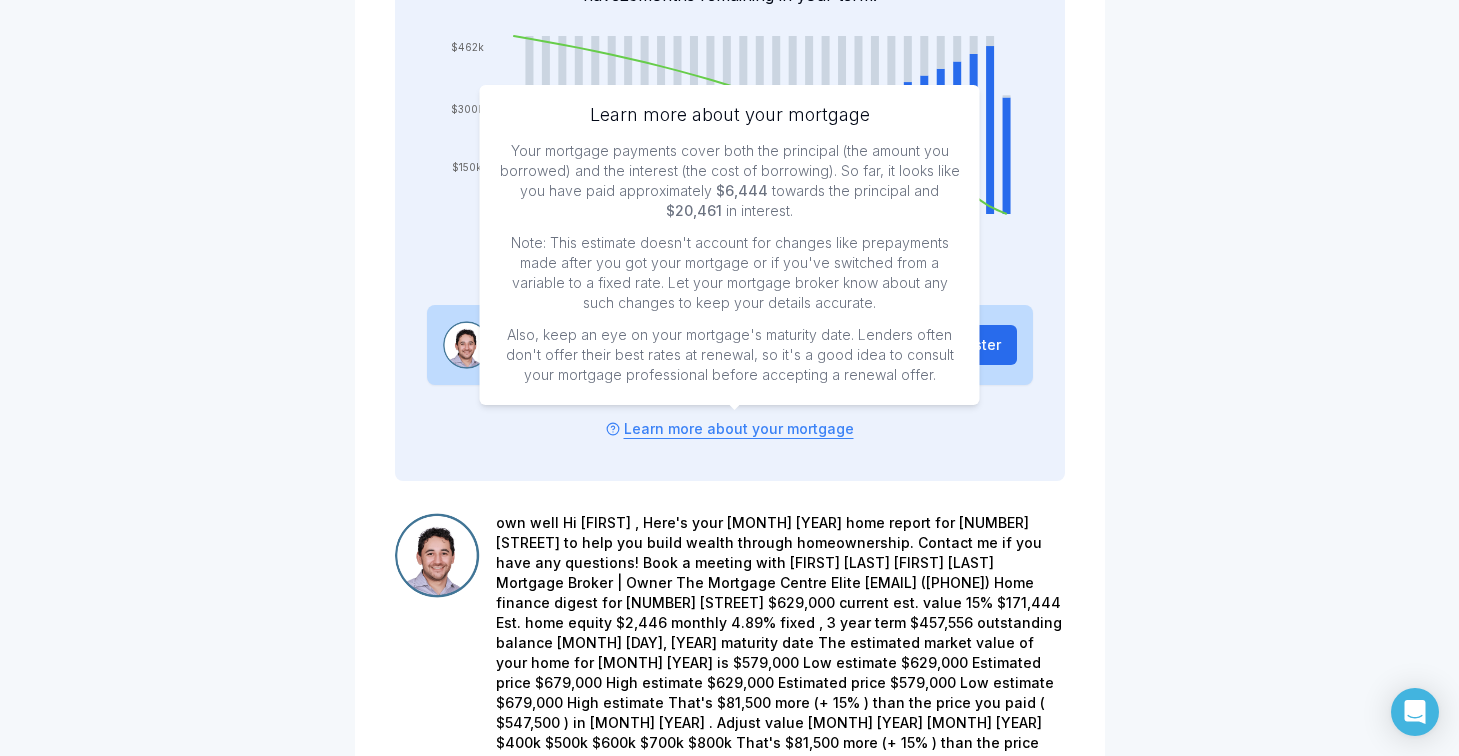 click on "Note: This estimate doesn't account for changes like prepayments made after you got your mortgage or if you've switched from a variable to a fixed rate. Let your mortgage broker know about any such changes to keep your details accurate." at bounding box center (730, 273) 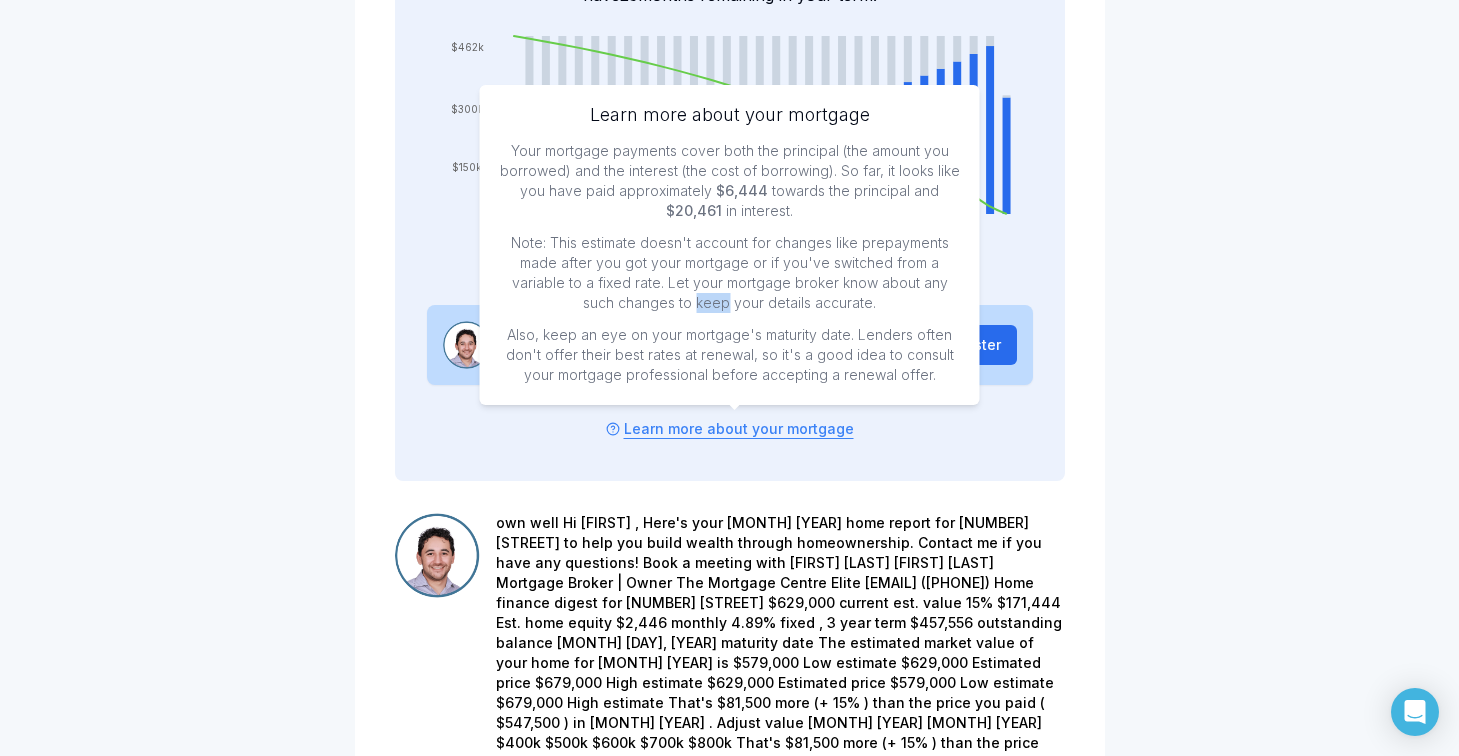 click on "Note: This estimate doesn't account for changes like prepayments made after you got your mortgage or if you've switched from a variable to a fixed rate. Let your mortgage broker know about any such changes to keep your details accurate." at bounding box center [730, 273] 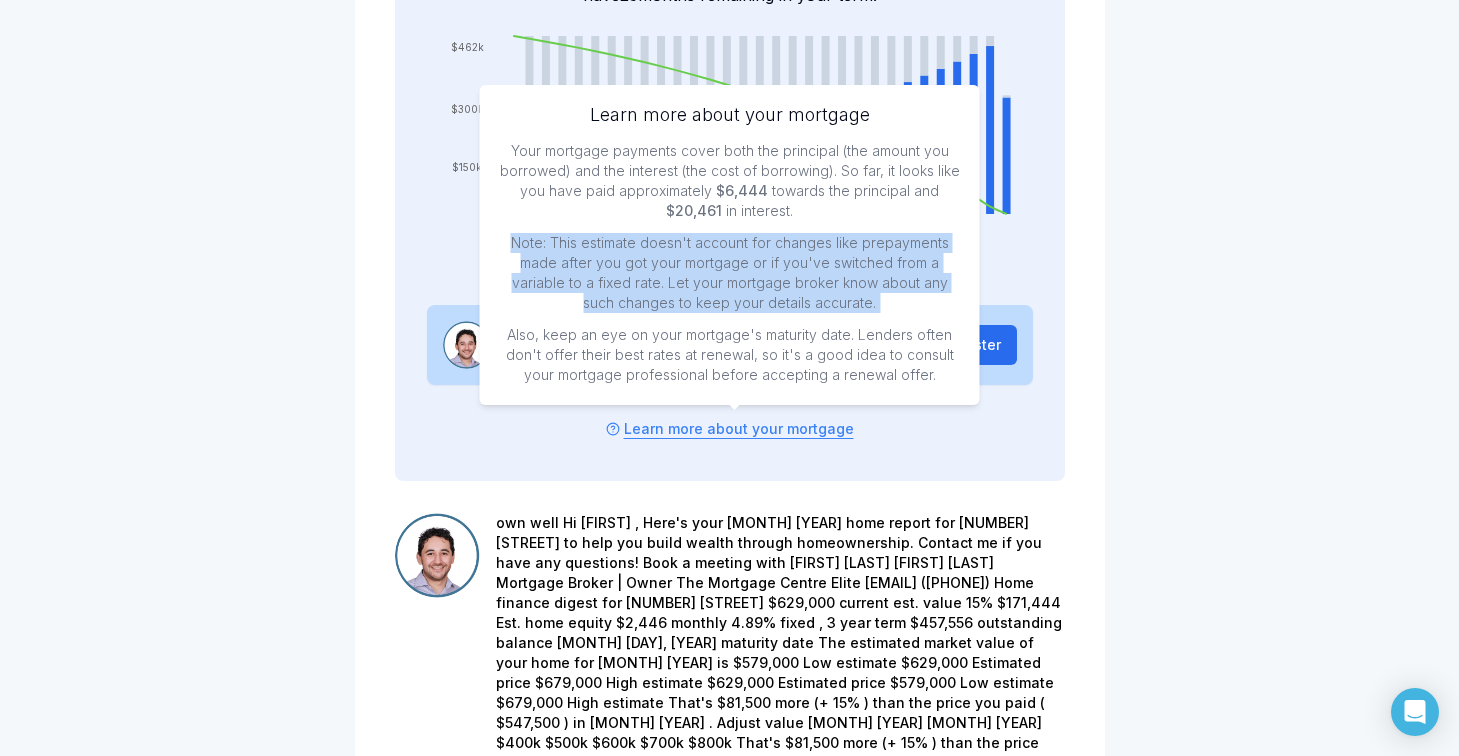 click on "Note: This estimate doesn't account for changes like prepayments made after you got your mortgage or if you've switched from a variable to a fixed rate. Let your mortgage broker know about any such changes to keep your details accurate." at bounding box center [730, 273] 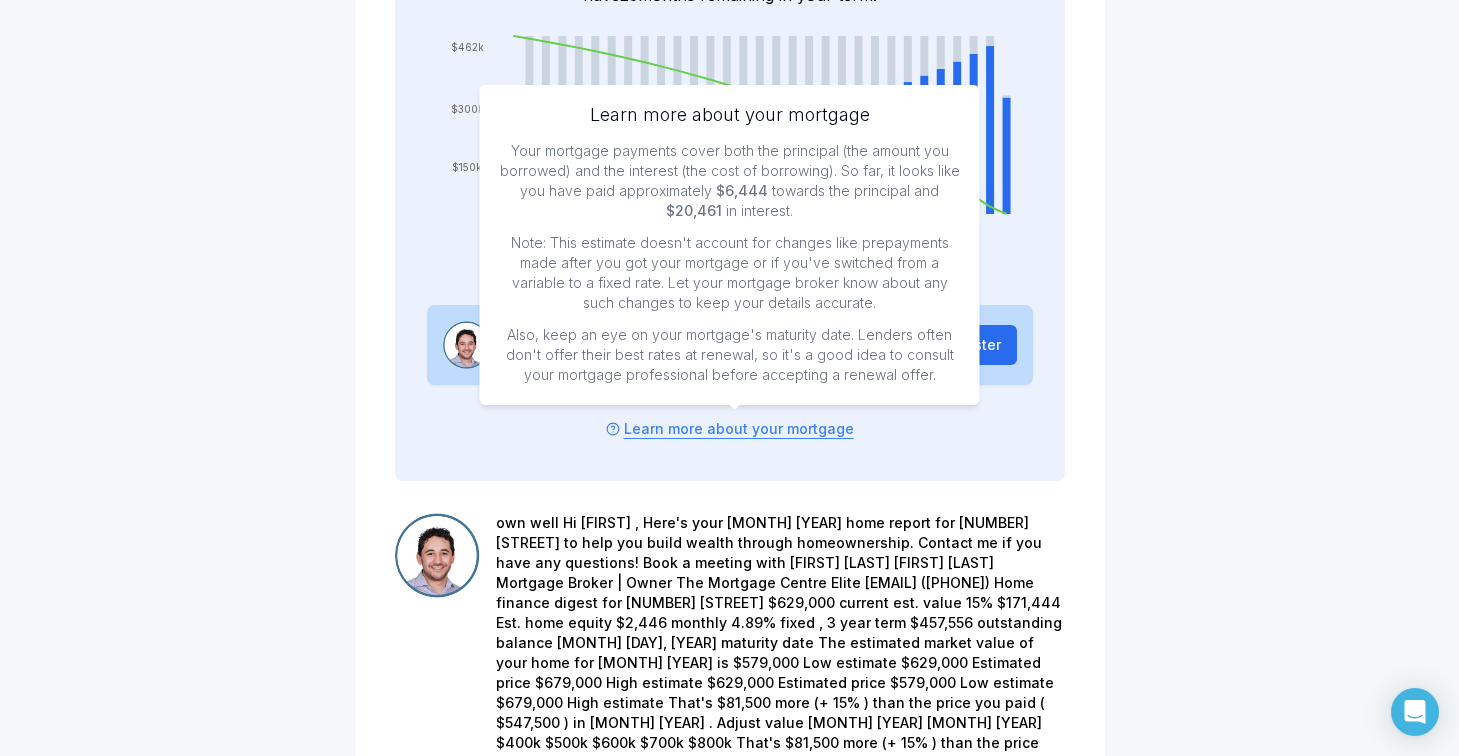 click on "Note: This estimate doesn't account for changes like prepayments made after you got your mortgage or if you've switched from a variable to a fixed rate. Let your mortgage broker know about any such changes to keep your details accurate." at bounding box center [730, 273] 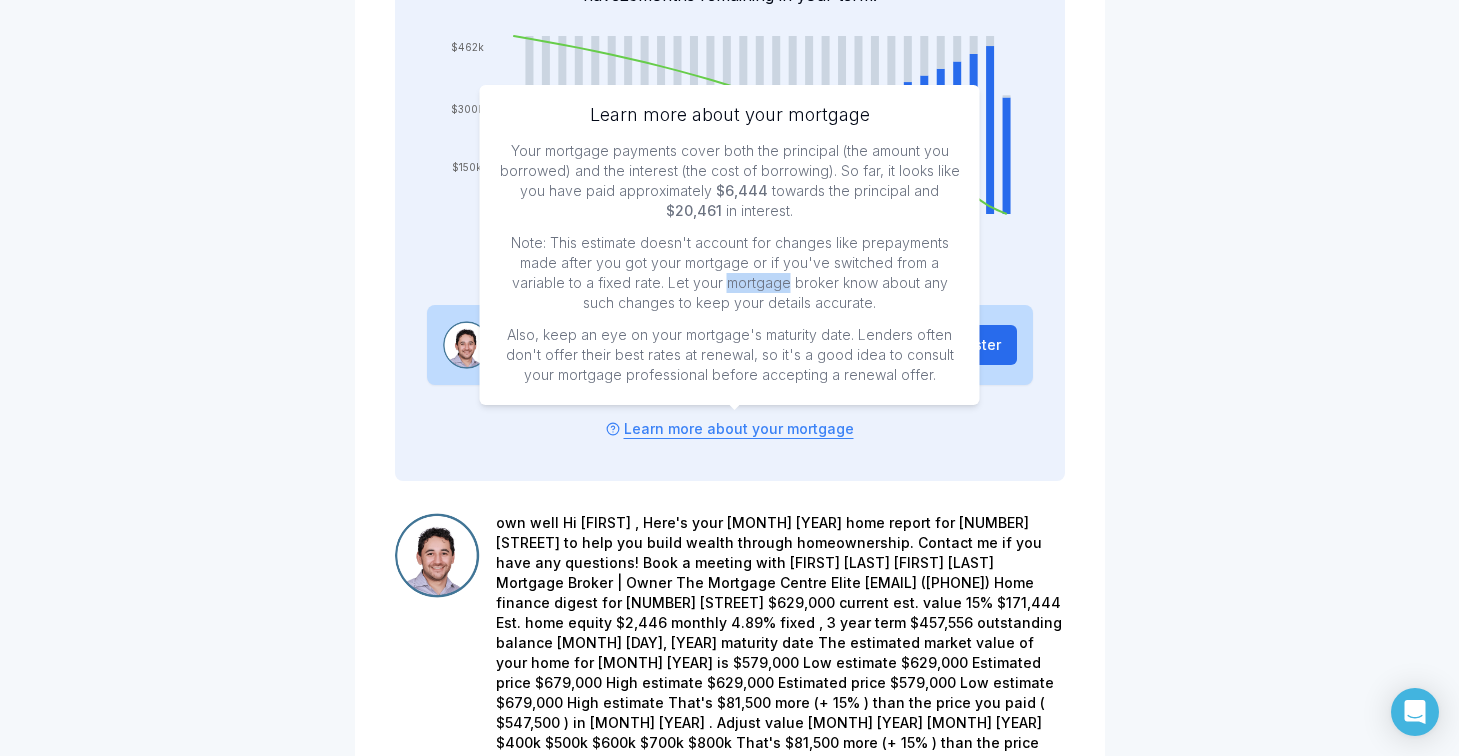 click on "Note: This estimate doesn't account for changes like prepayments made after you got your mortgage or if you've switched from a variable to a fixed rate. Let your mortgage broker know about any such changes to keep your details accurate." at bounding box center [730, 273] 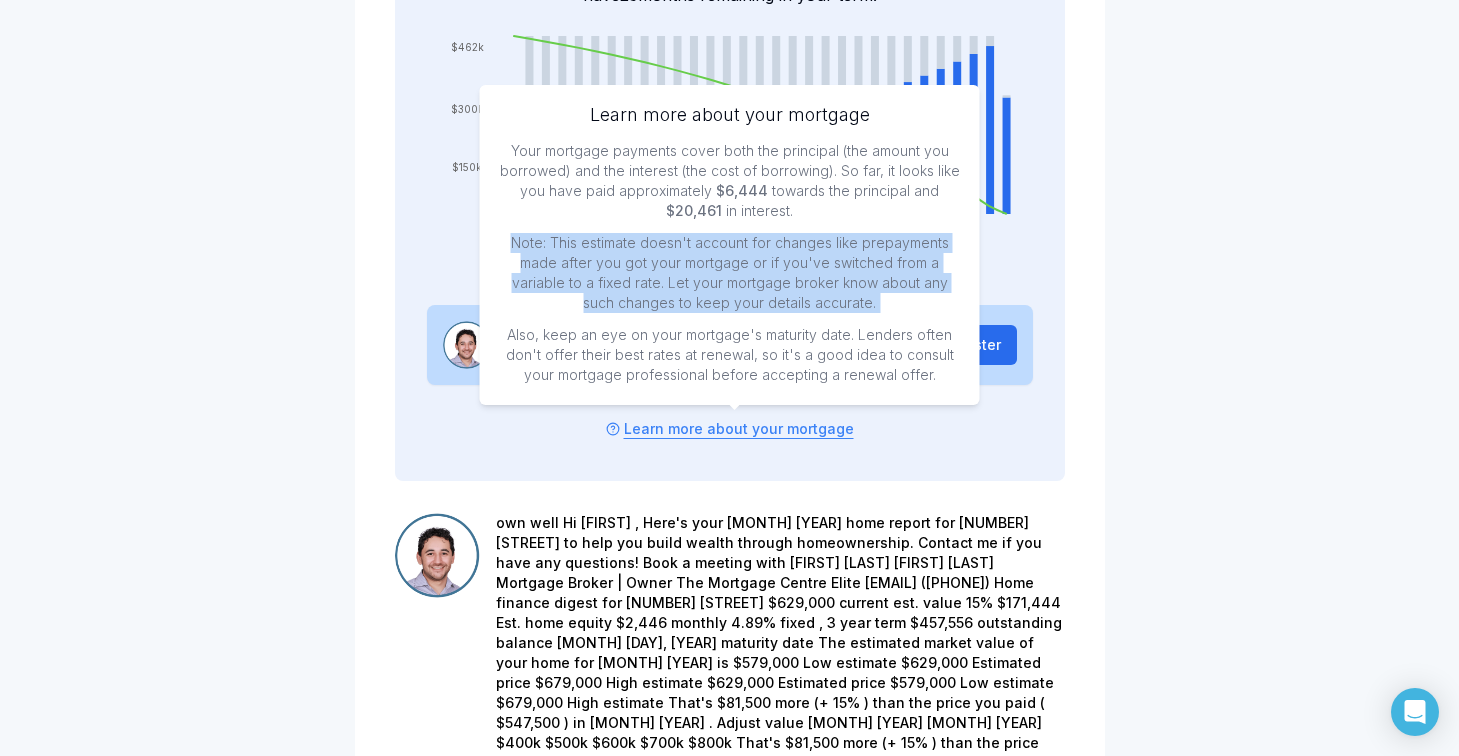 click on "Note: This estimate doesn't account for changes like prepayments made after you got your mortgage or if you've switched from a variable to a fixed rate. Let your mortgage broker know about any such changes to keep your details accurate." at bounding box center [730, 273] 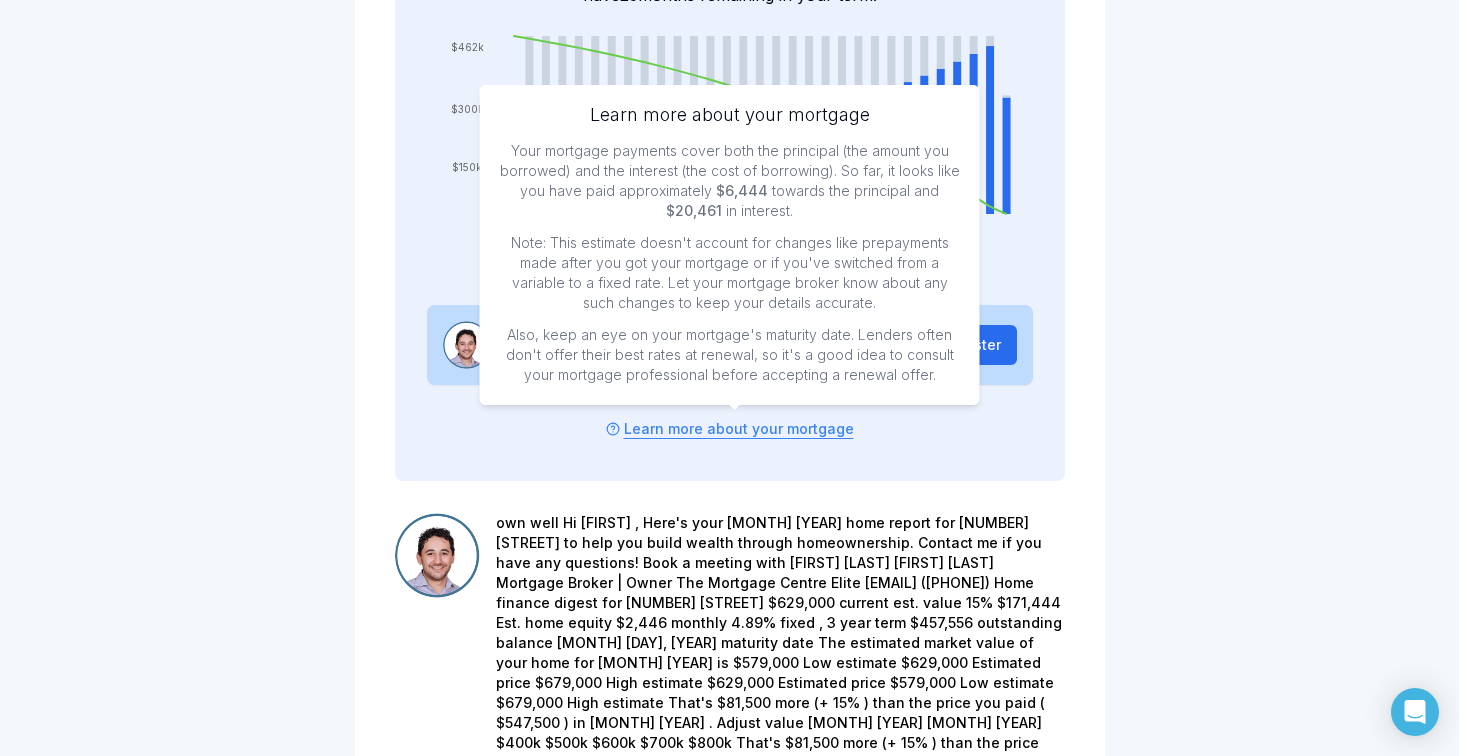 click on "Note: This estimate doesn't account for changes like prepayments made after you got your mortgage or if you've switched from a variable to a fixed rate. Let your mortgage broker know about any such changes to keep your details accurate." at bounding box center (730, 273) 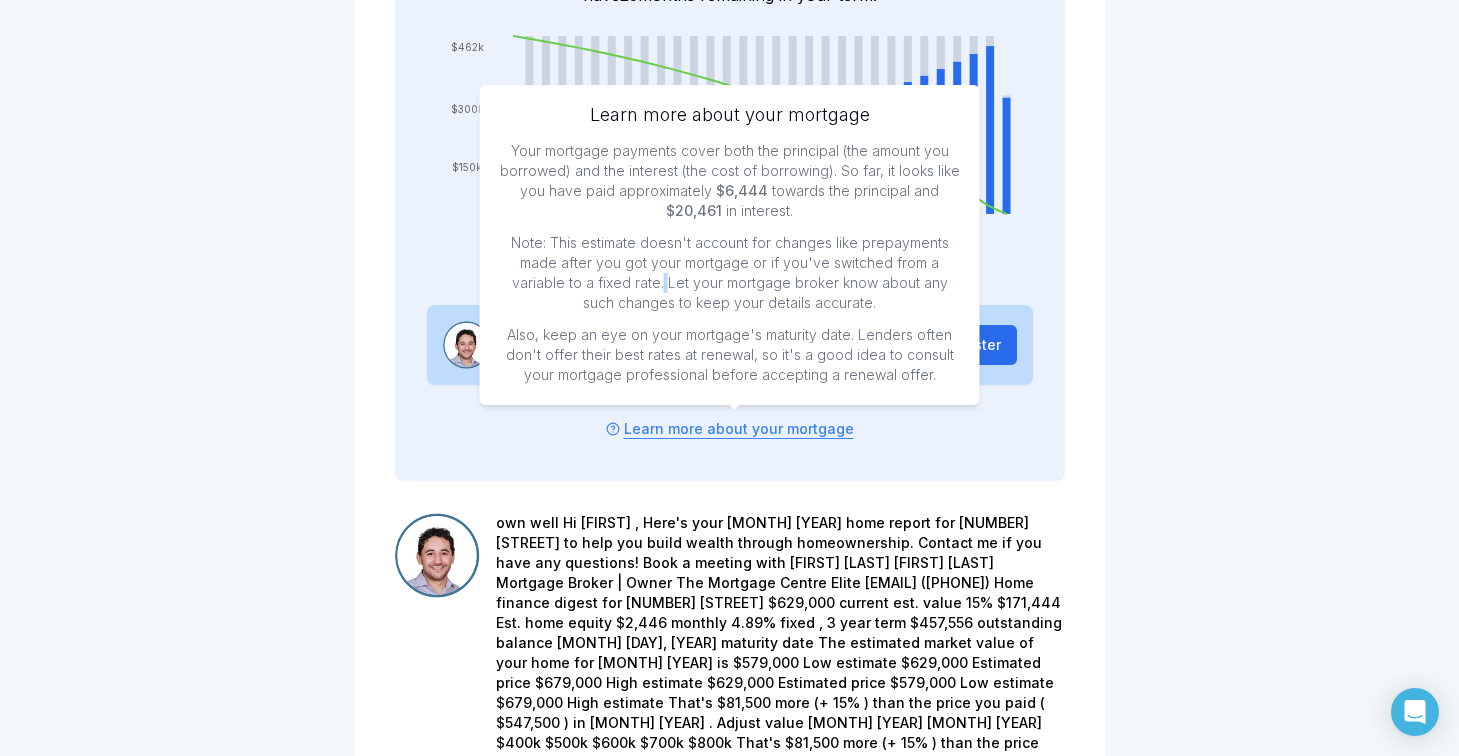 click on "Note: This estimate doesn't account for changes like prepayments made after you got your mortgage or if you've switched from a variable to a fixed rate. Let your mortgage broker know about any such changes to keep your details accurate." at bounding box center (730, 273) 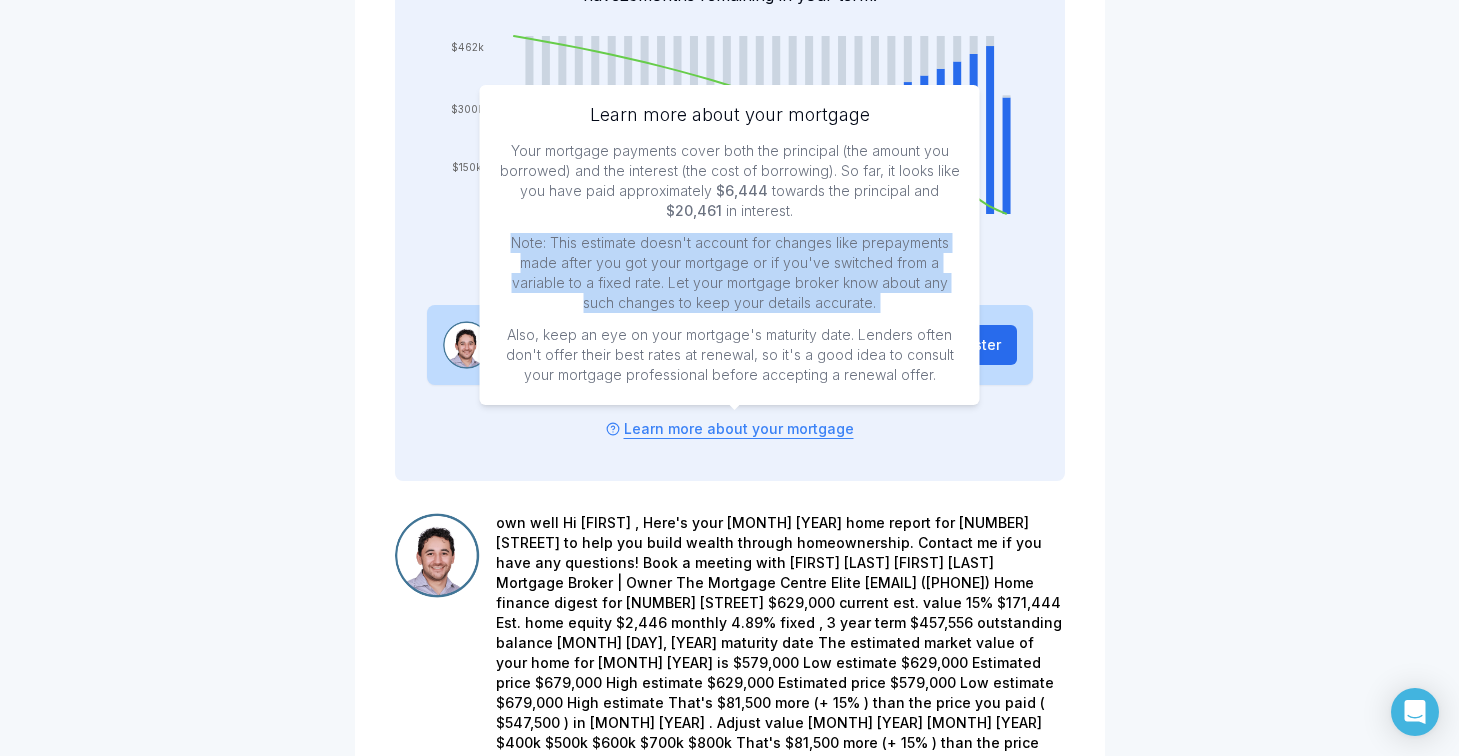 click on "Note: This estimate doesn't account for changes like prepayments made after you got your mortgage or if you've switched from a variable to a fixed rate. Let your mortgage broker know about any such changes to keep your details accurate." at bounding box center [730, 273] 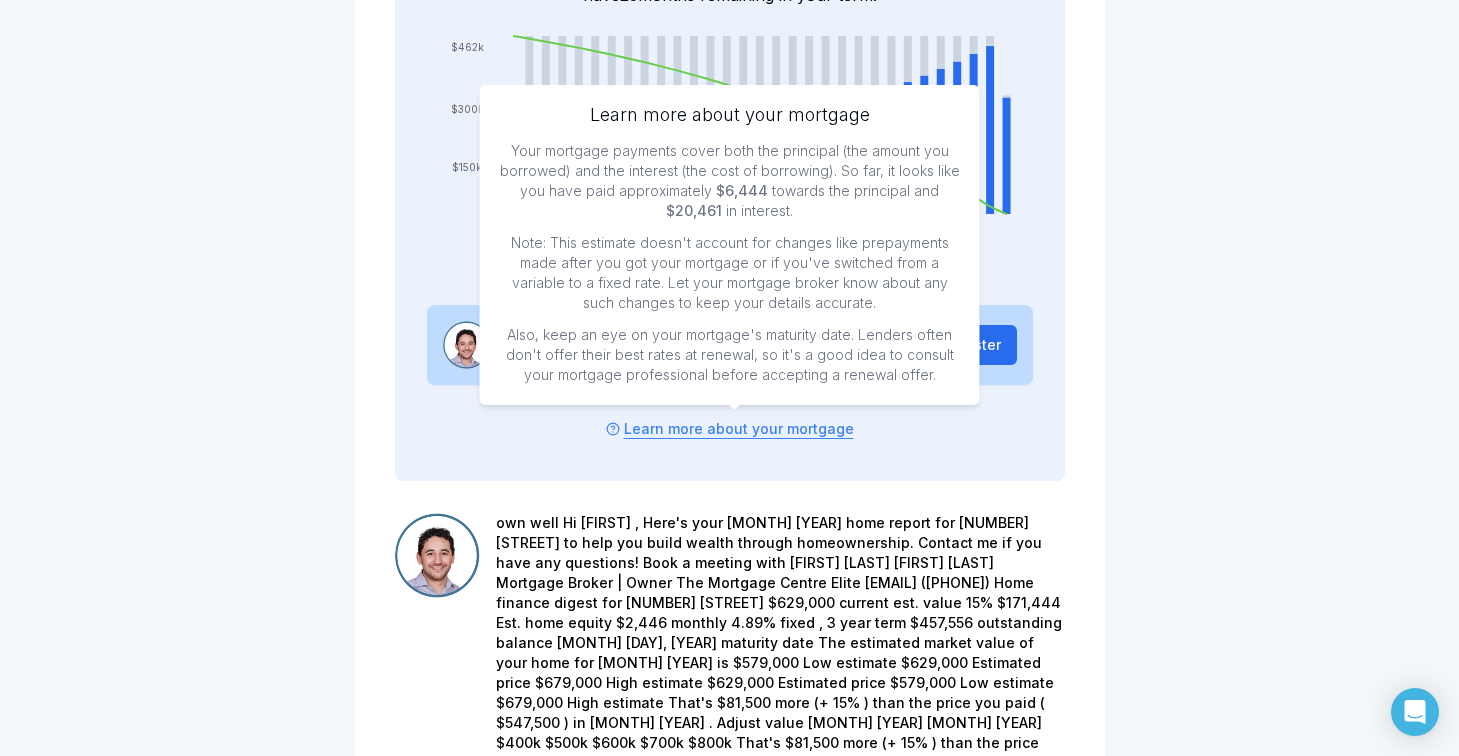 click on "Note: This estimate doesn't account for changes like prepayments made after you got your mortgage or if you've switched from a variable to a fixed rate. Let your mortgage broker know about any such changes to keep your details accurate." at bounding box center (730, 273) 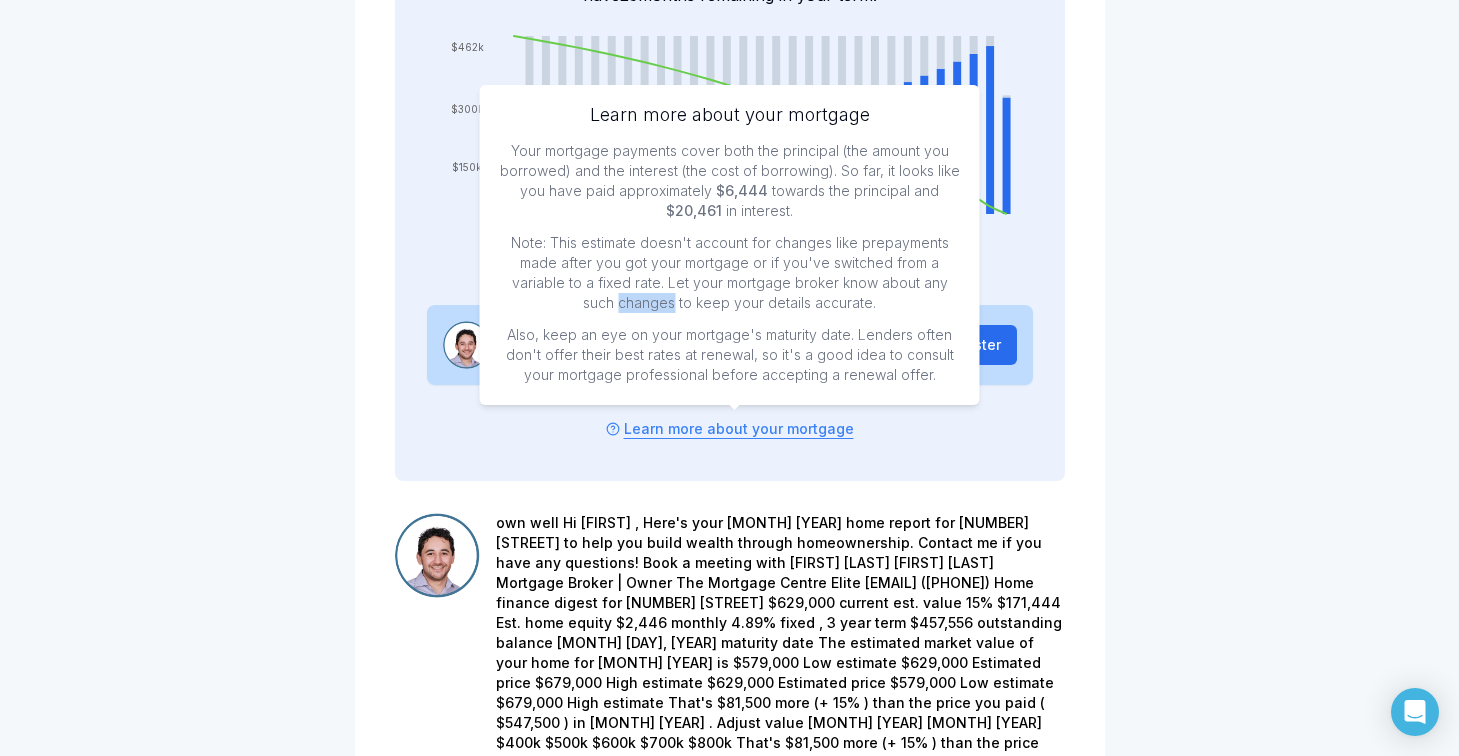 click on "Note: This estimate doesn't account for changes like prepayments made after you got your mortgage or if you've switched from a variable to a fixed rate. Let your mortgage broker know about any such changes to keep your details accurate." at bounding box center (730, 273) 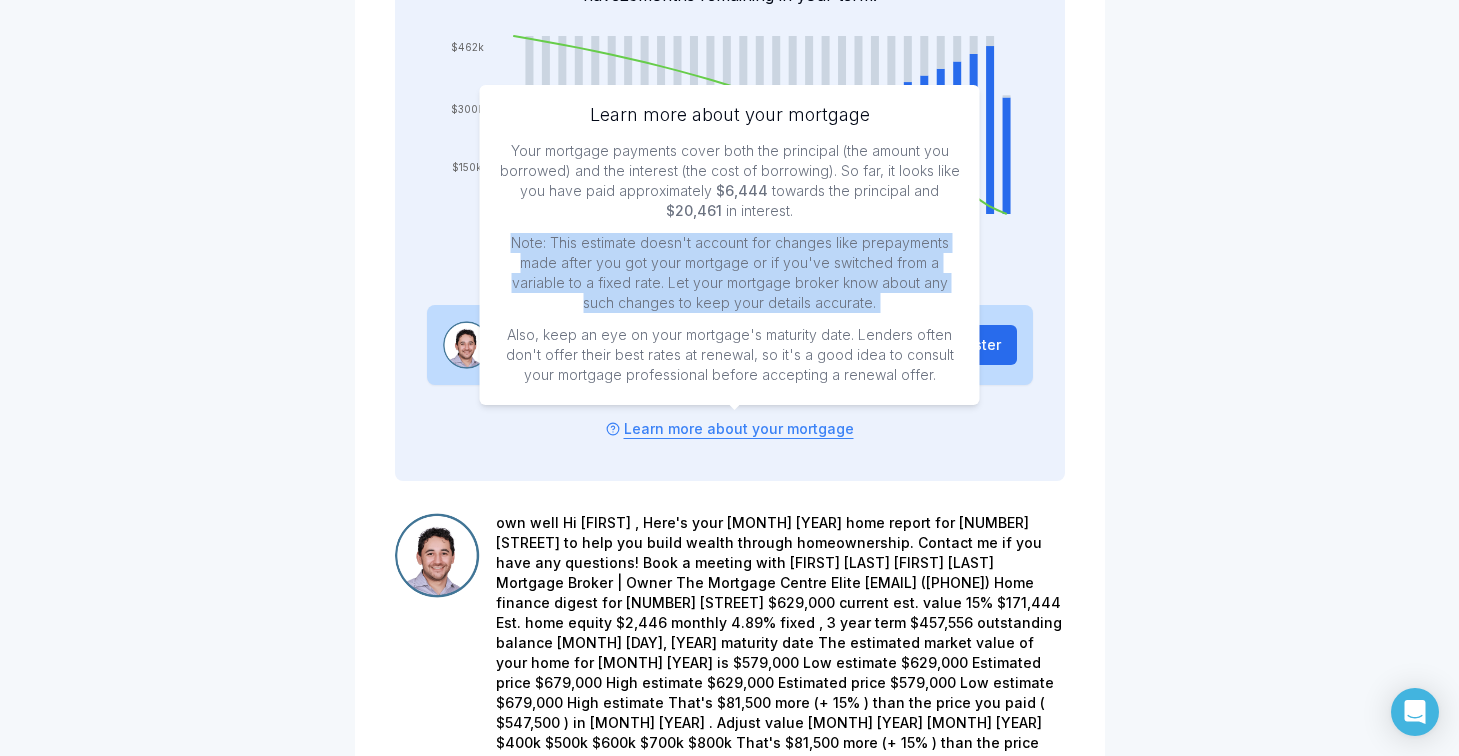click on "Also, keep an eye on your mortgage's maturity date. Lenders often don't offer their best rates at renewal, so it's a good idea to consult your mortgage professional before accepting a renewal offer." at bounding box center [730, 355] 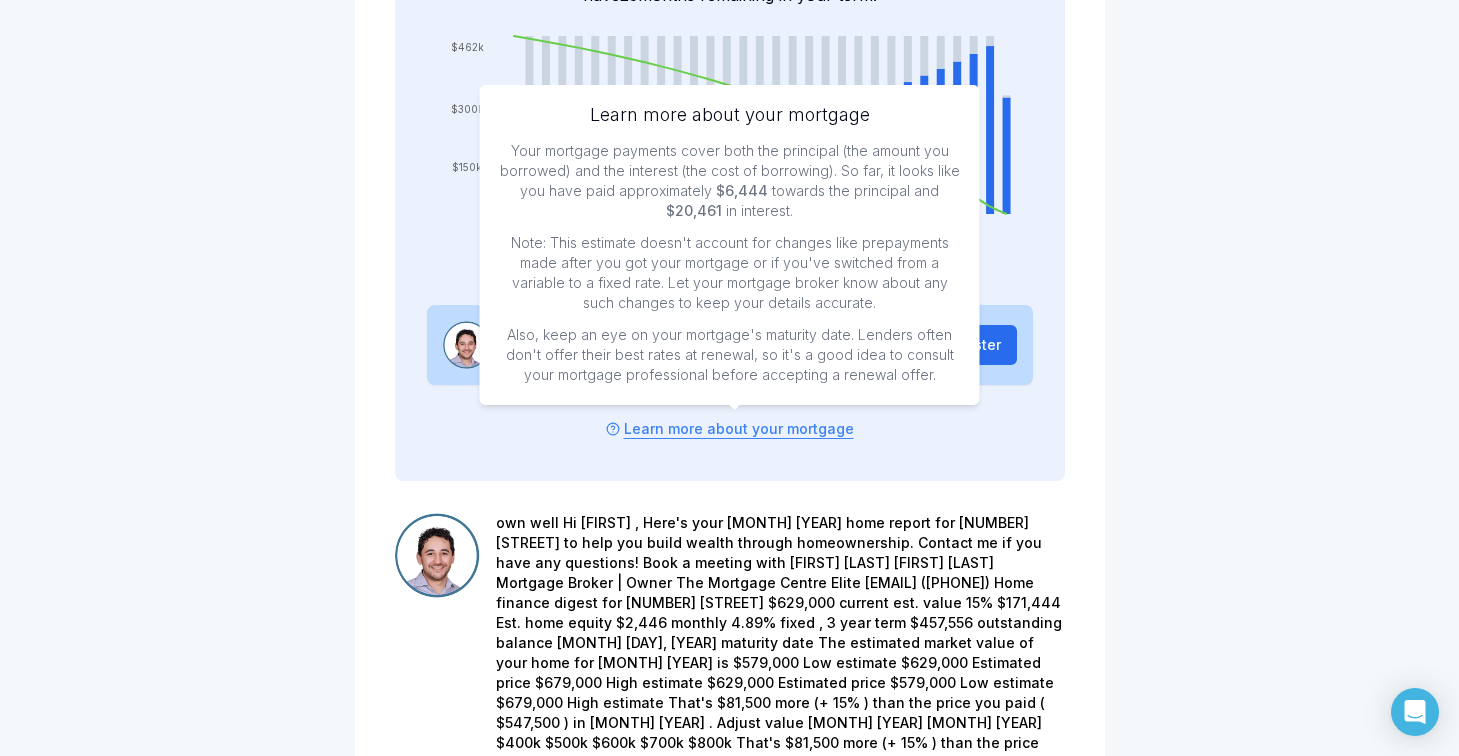click on "Also, keep an eye on your mortgage's maturity date. Lenders often don't offer their best rates at renewal, so it's a good idea to consult your mortgage professional before accepting a renewal offer." at bounding box center [730, 355] 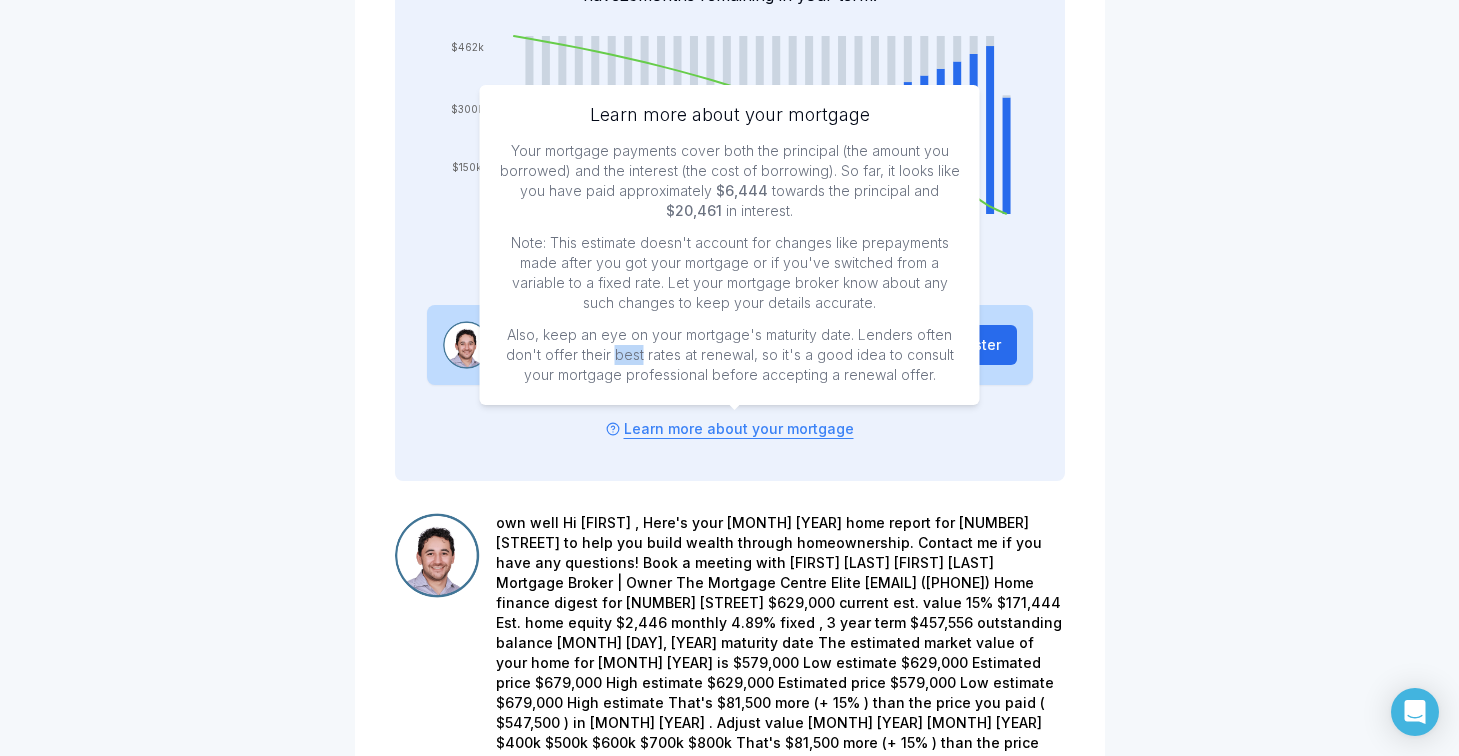 click on "Also, keep an eye on your mortgage's maturity date. Lenders often don't offer their best rates at renewal, so it's a good idea to consult your mortgage professional before accepting a renewal offer." at bounding box center [730, 355] 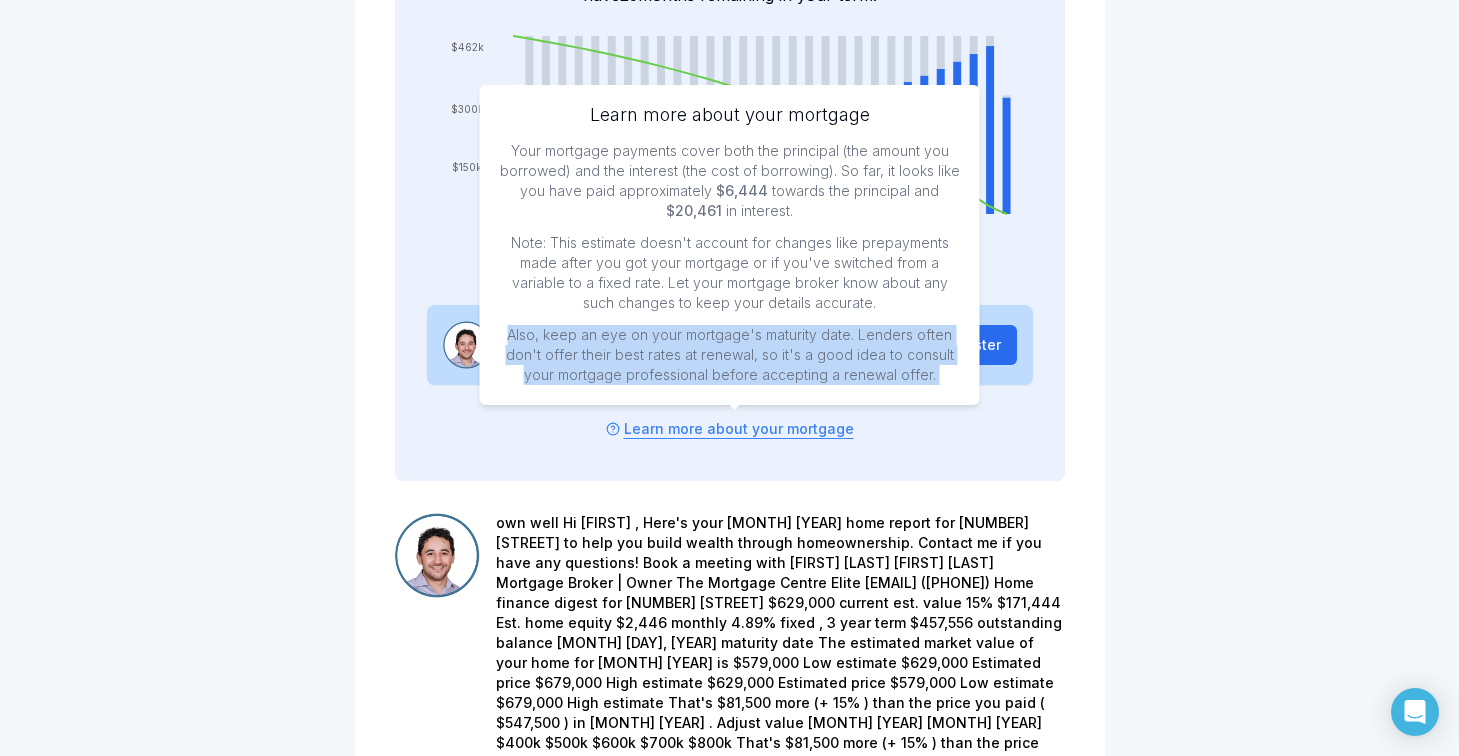 click on "Also, keep an eye on your mortgage's maturity date. Lenders often don't offer their best rates at renewal, so it's a good idea to consult your mortgage professional before accepting a renewal offer." at bounding box center (730, 355) 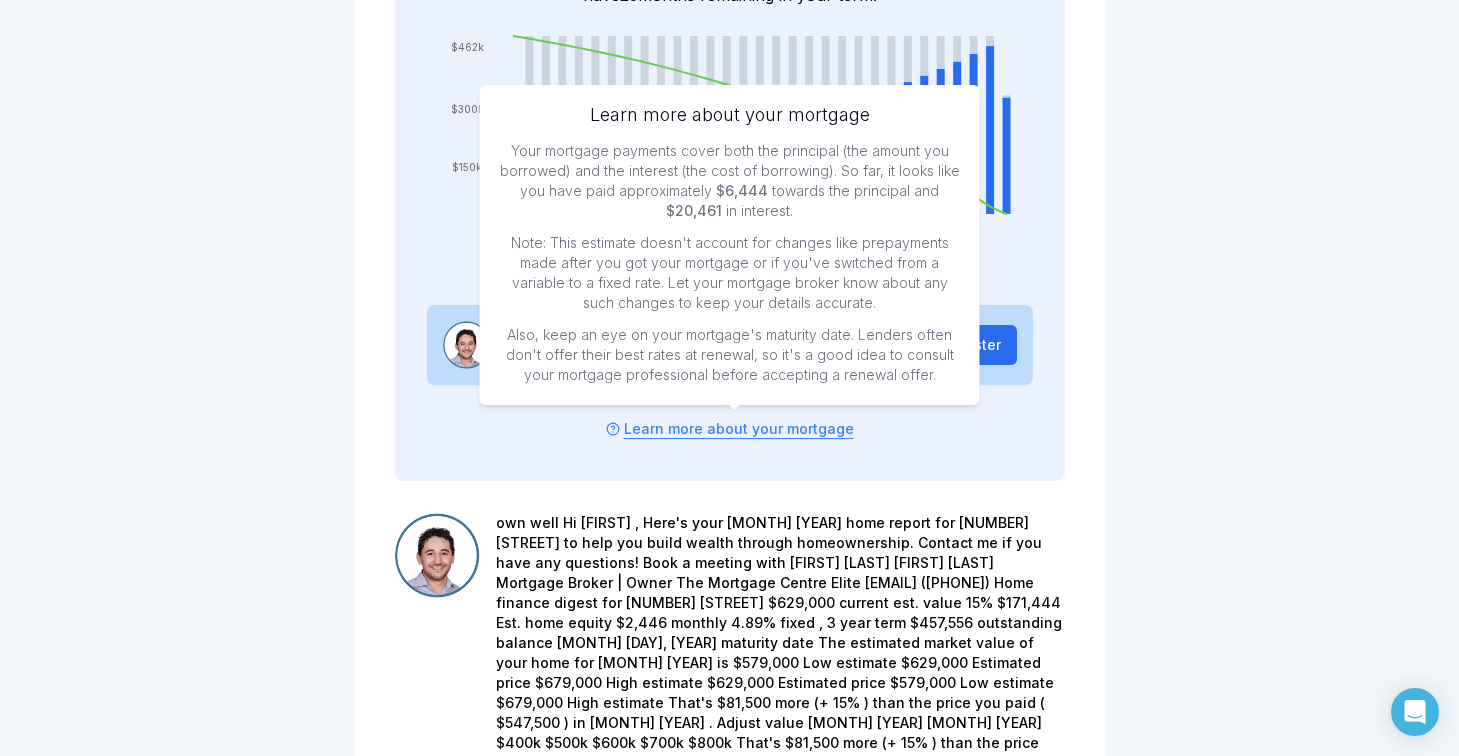 click on "Also, keep an eye on your mortgage's maturity date. Lenders often don't offer their best rates at renewal, so it's a good idea to consult your mortgage professional before accepting a renewal offer." at bounding box center (730, 355) 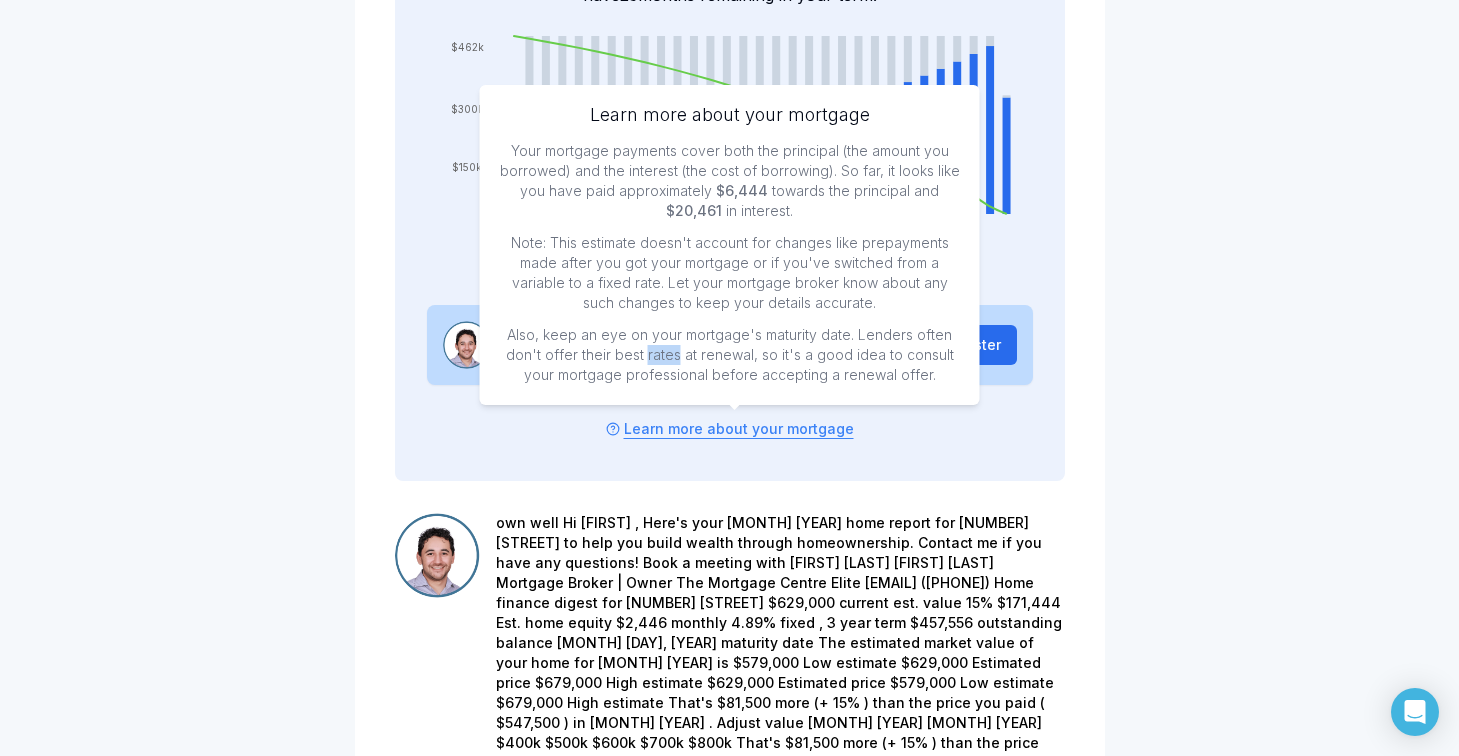 click on "Also, keep an eye on your mortgage's maturity date. Lenders often don't offer their best rates at renewal, so it's a good idea to consult your mortgage professional before accepting a renewal offer." at bounding box center [730, 355] 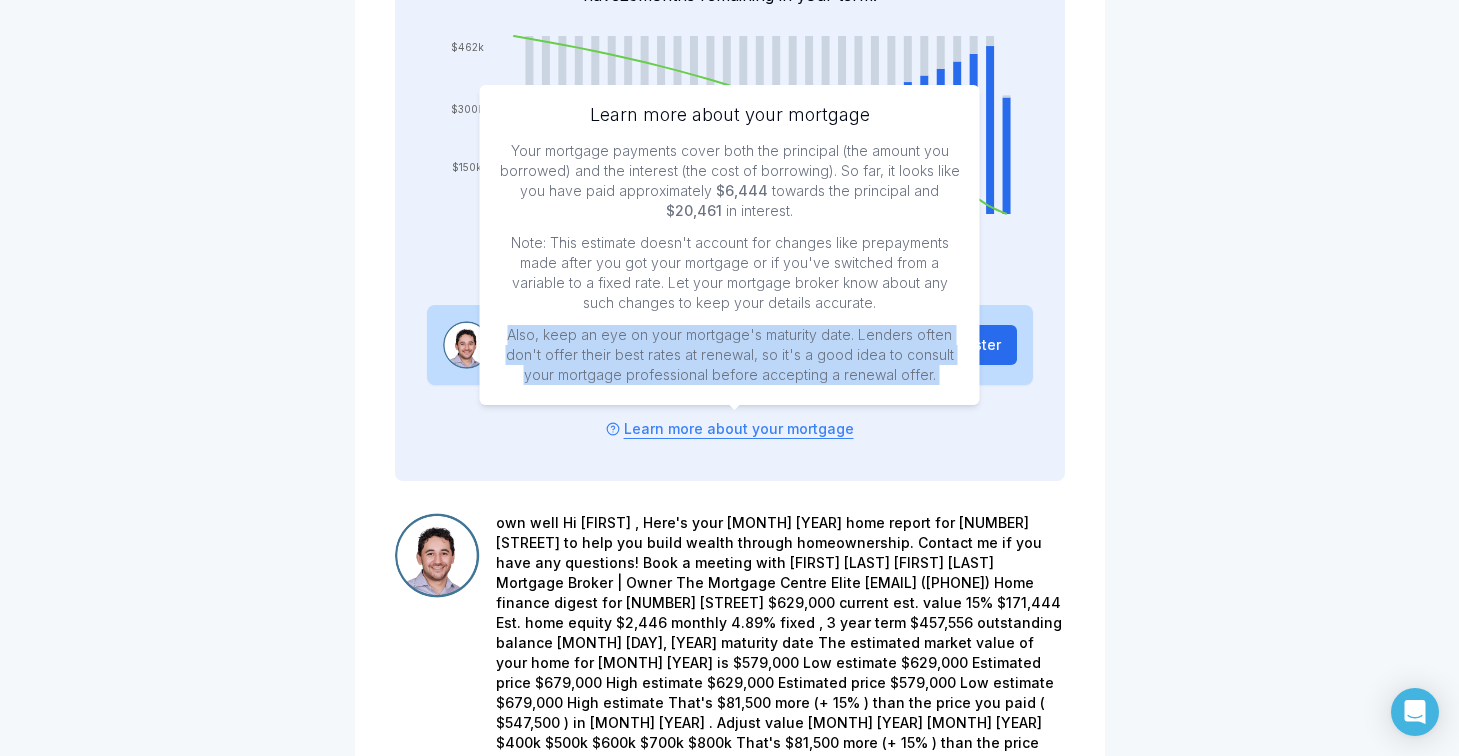 click on "Also, keep an eye on your mortgage's maturity date. Lenders often don't offer their best rates at renewal, so it's a good idea to consult your mortgage professional before accepting a renewal offer." at bounding box center (730, 355) 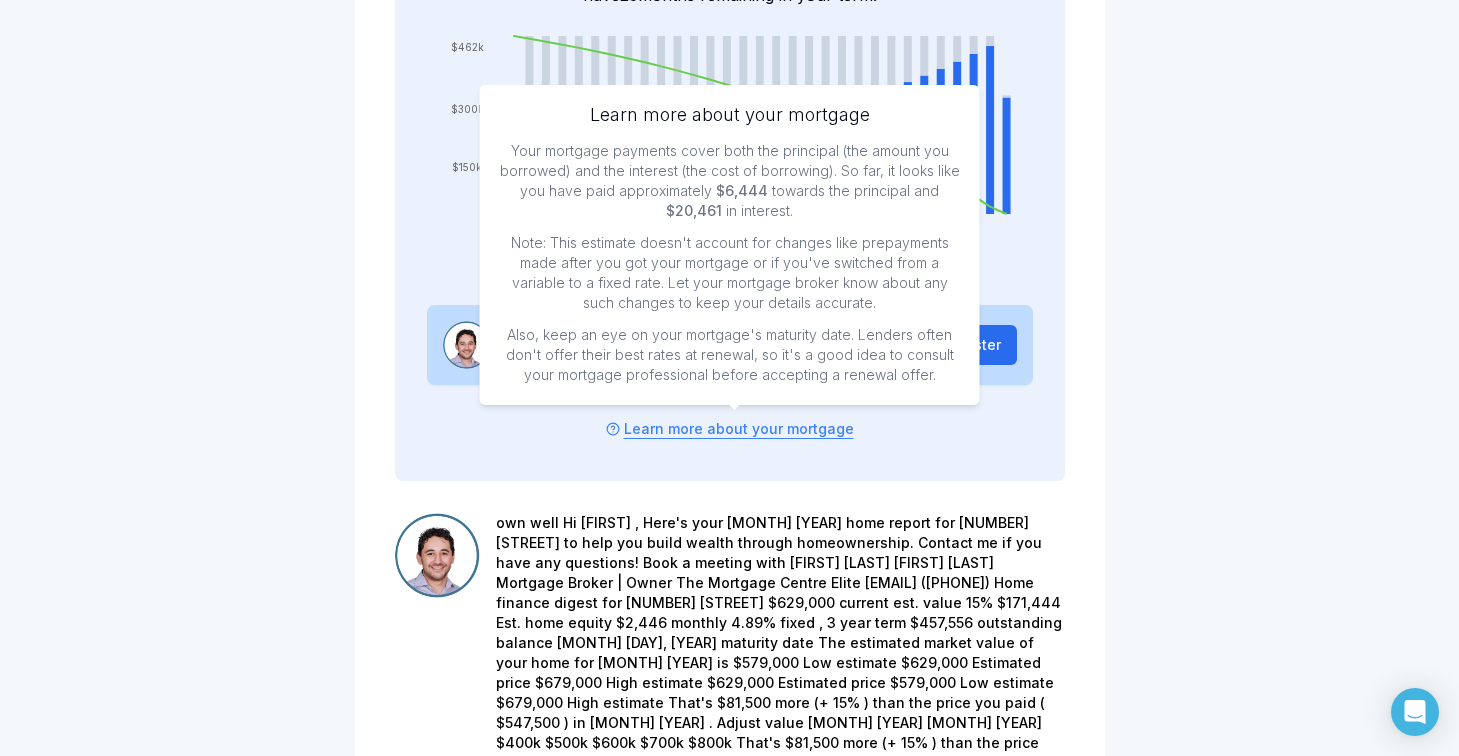 click on "Also, keep an eye on your mortgage's maturity date. Lenders often don't offer their best rates at renewal, so it's a good idea to consult your mortgage professional before accepting a renewal offer." at bounding box center (730, 355) 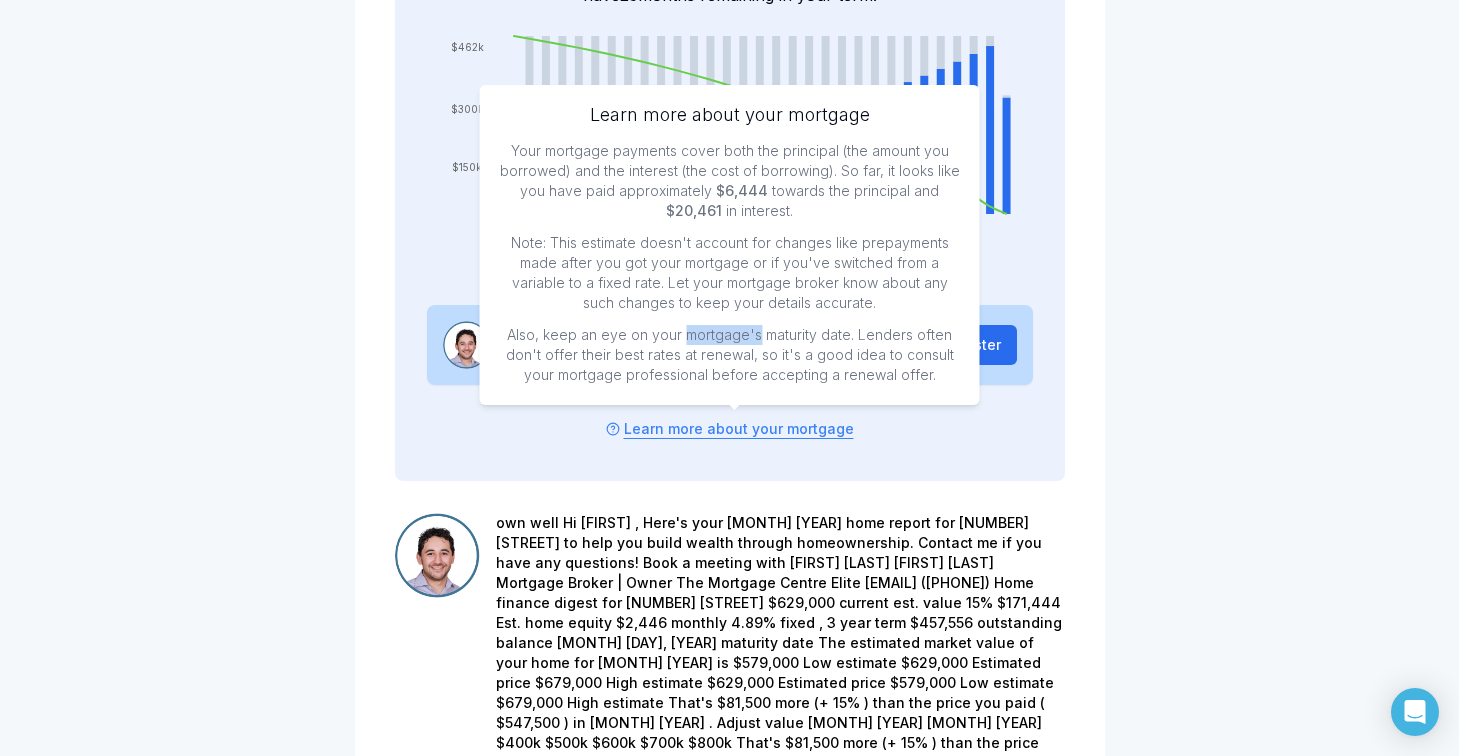 click on "Also, keep an eye on your mortgage's maturity date. Lenders often don't offer their best rates at renewal, so it's a good idea to consult your mortgage professional before accepting a renewal offer." at bounding box center (730, 355) 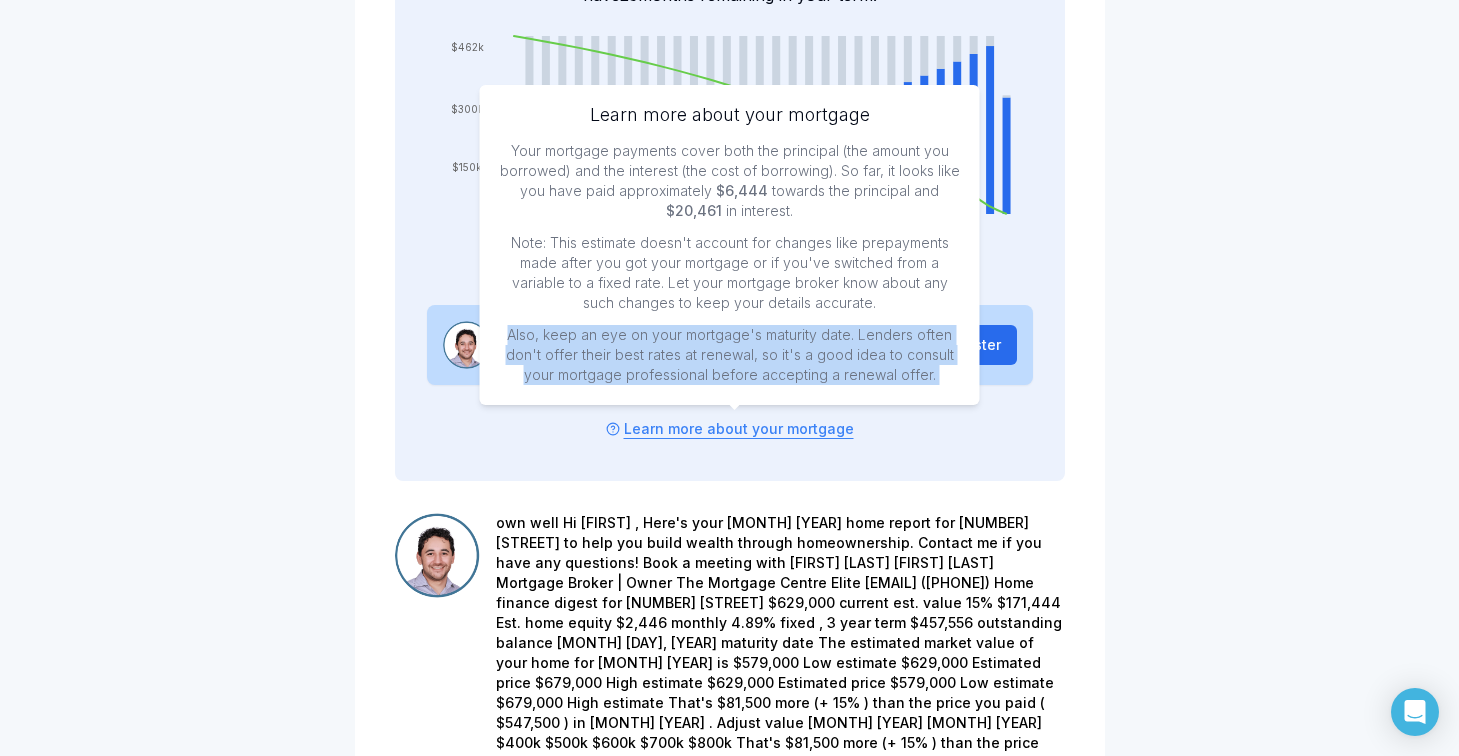 click on "Also, keep an eye on your mortgage's maturity date. Lenders often don't offer their best rates at renewal, so it's a good idea to consult your mortgage professional before accepting a renewal offer." at bounding box center (730, 355) 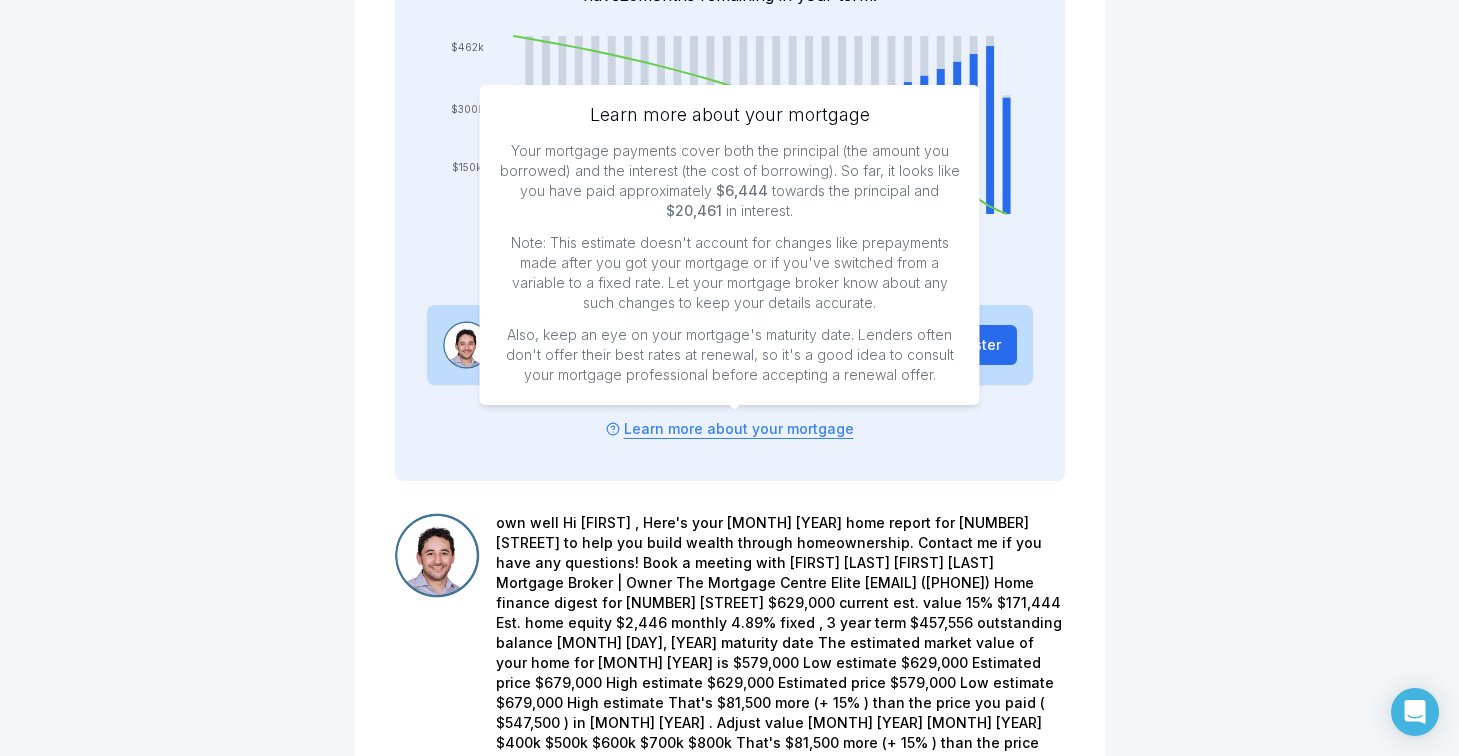 click on "Also, keep an eye on your mortgage's maturity date. Lenders often don't offer their best rates at renewal, so it's a good idea to consult your mortgage professional before accepting a renewal offer." at bounding box center [730, 355] 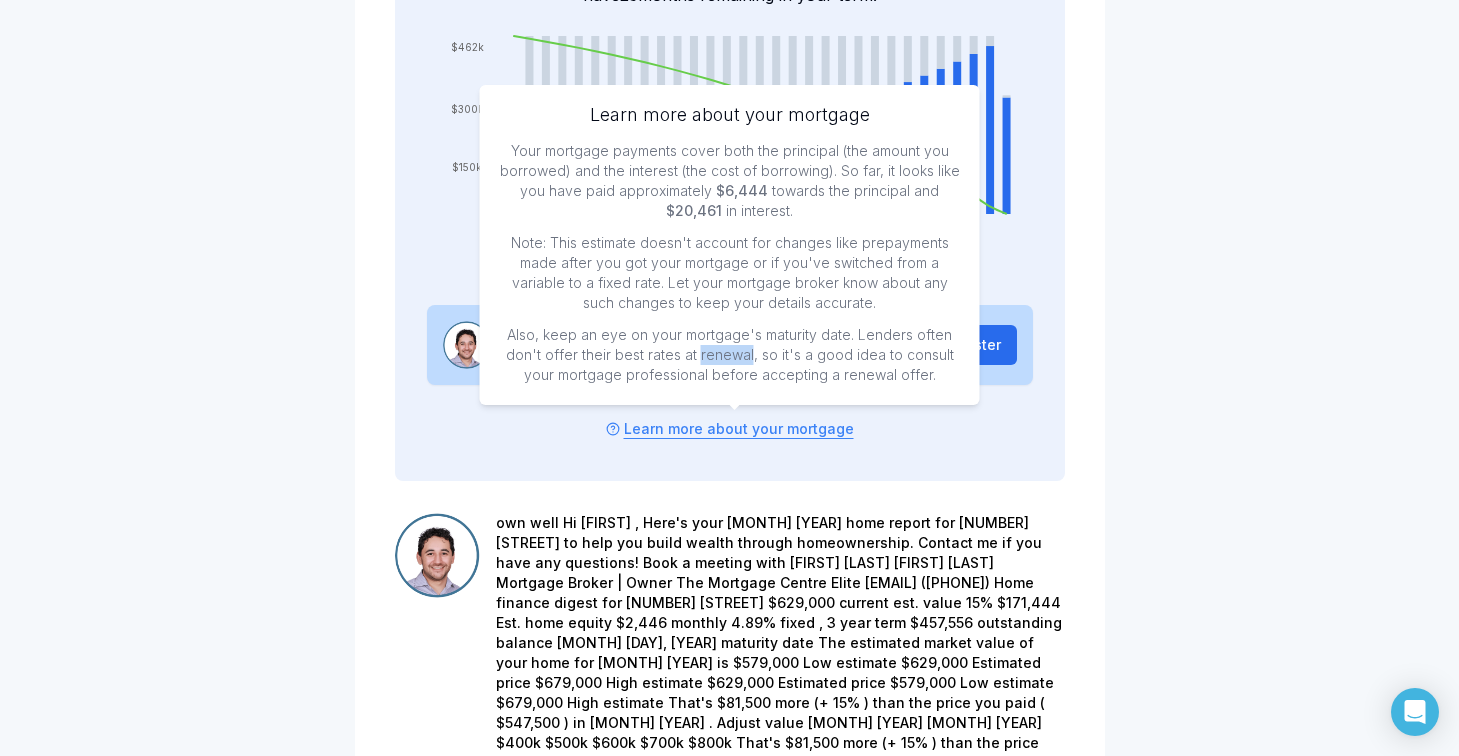 click on "Also, keep an eye on your mortgage's maturity date. Lenders often don't offer their best rates at renewal, so it's a good idea to consult your mortgage professional before accepting a renewal offer." at bounding box center [730, 355] 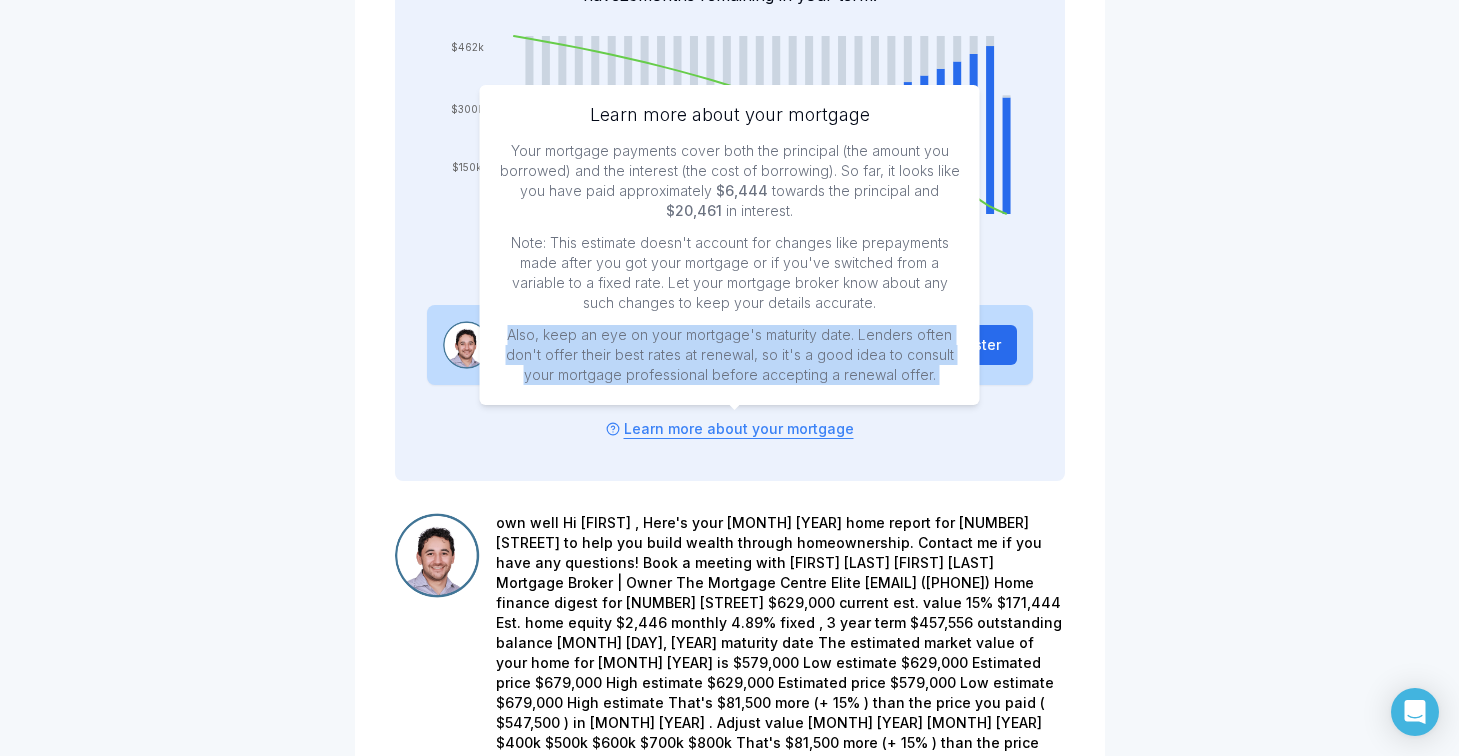 click on "Also, keep an eye on your mortgage's maturity date. Lenders often don't offer their best rates at renewal, so it's a good idea to consult your mortgage professional before accepting a renewal offer." at bounding box center [730, 355] 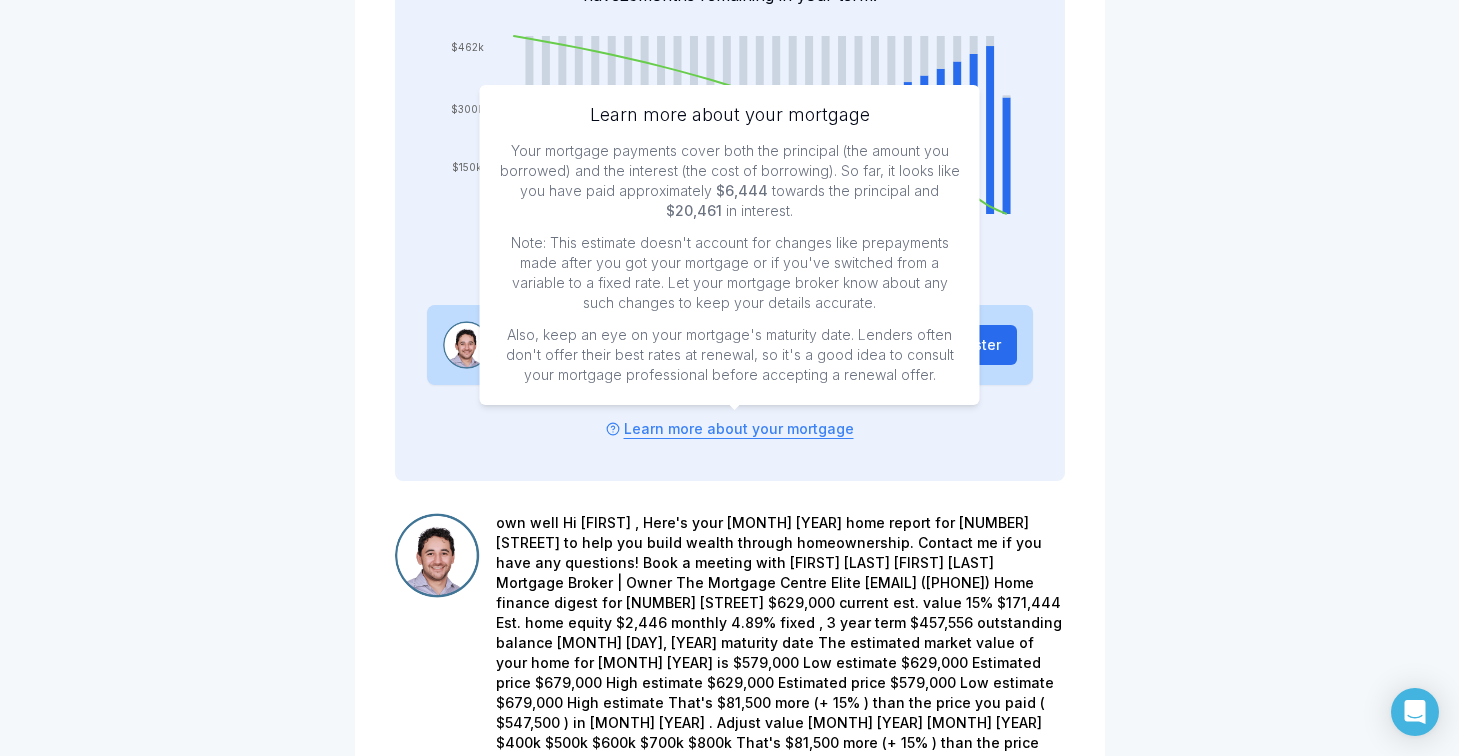 click on "Also, keep an eye on your mortgage's maturity date. Lenders often don't offer their best rates at renewal, so it's a good idea to consult your mortgage professional before accepting a renewal offer." at bounding box center (730, 355) 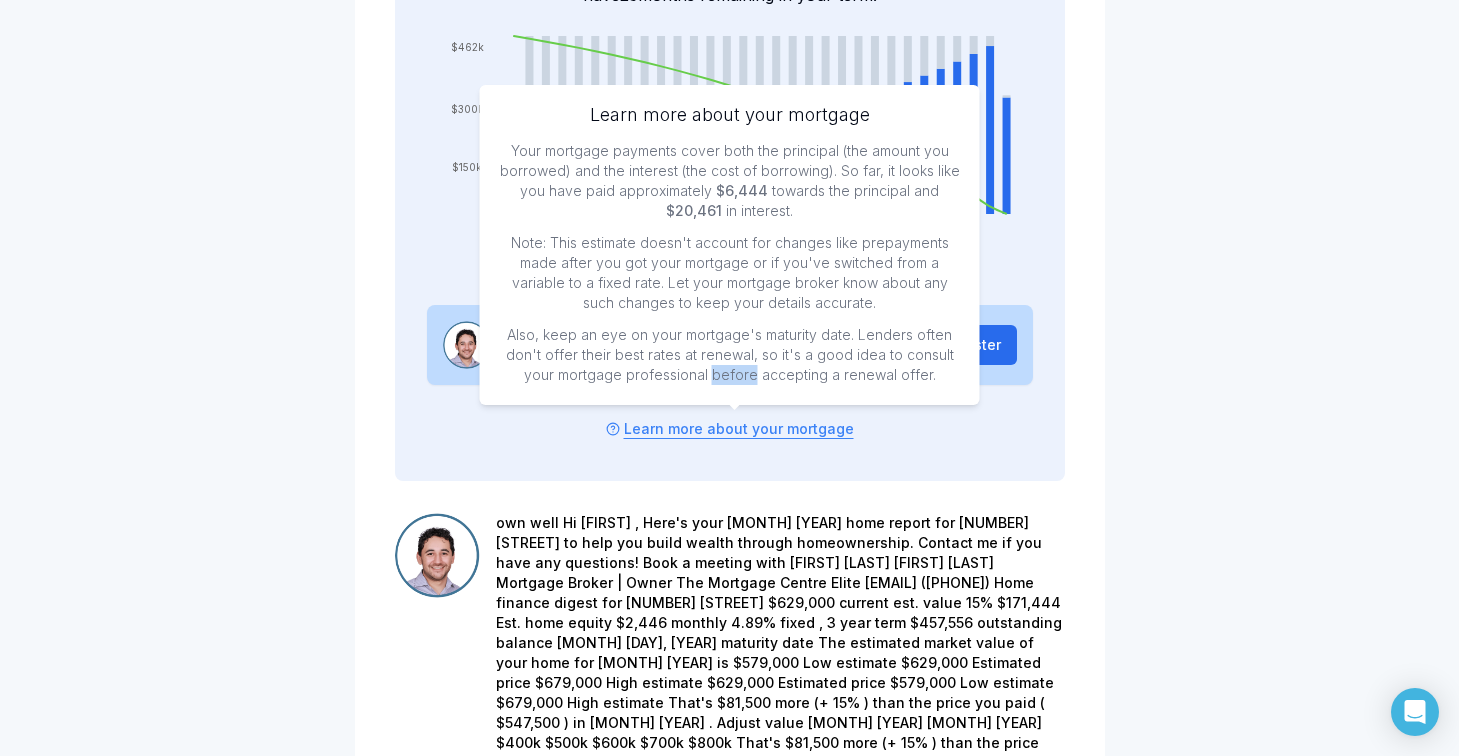 click on "Also, keep an eye on your mortgage's maturity date. Lenders often don't offer their best rates at renewal, so it's a good idea to consult your mortgage professional before accepting a renewal offer." at bounding box center (730, 355) 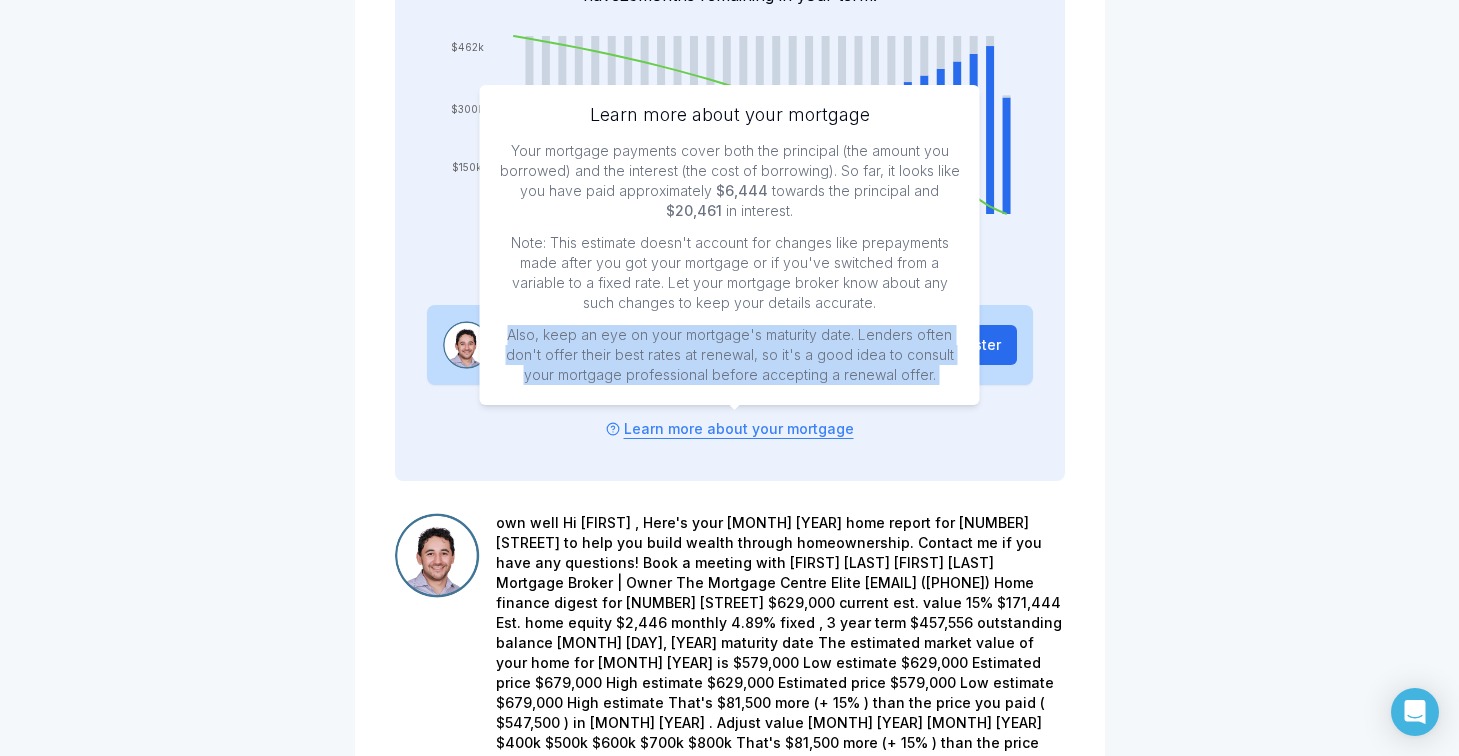 click on "Also, keep an eye on your mortgage's maturity date. Lenders often don't offer their best rates at renewal, so it's a good idea to consult your mortgage professional before accepting a renewal offer." at bounding box center (730, 355) 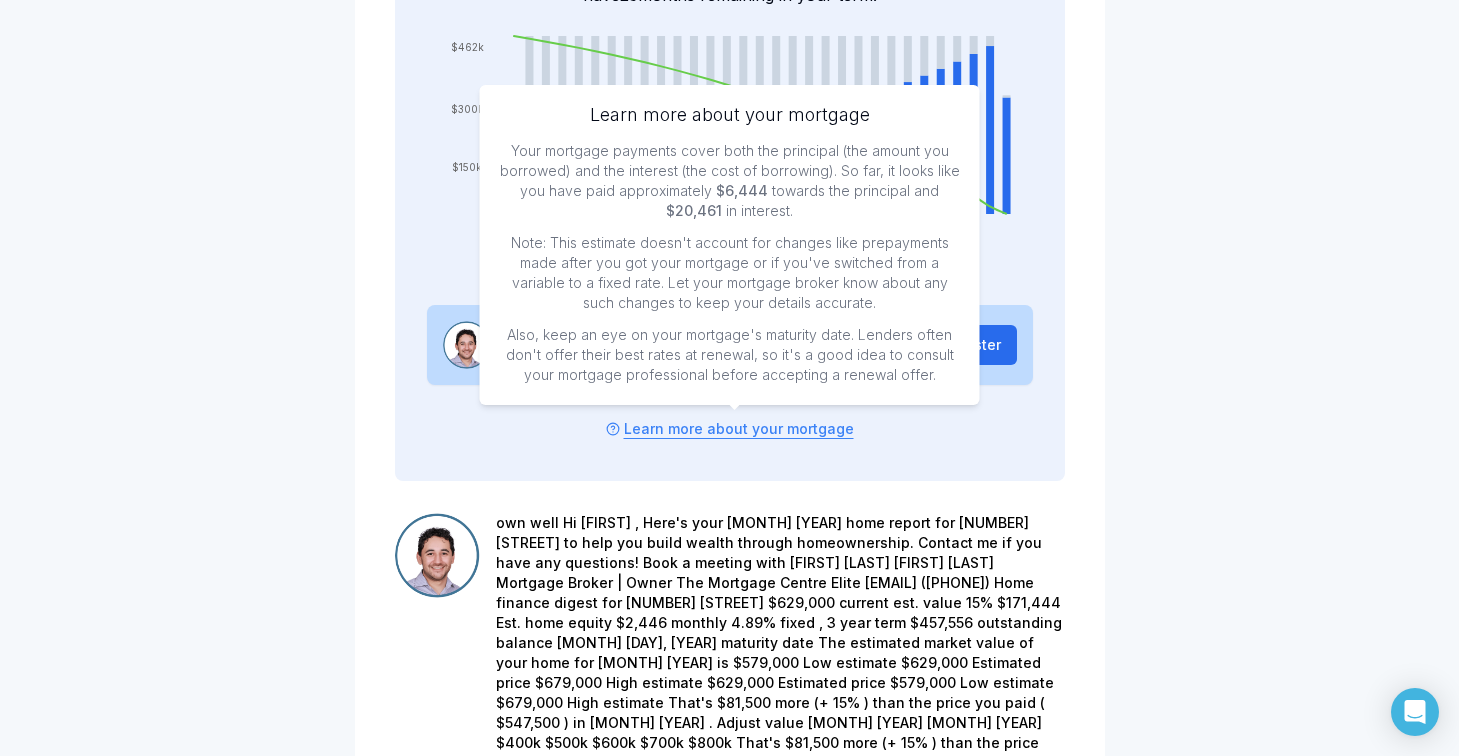 click on "Also, keep an eye on your mortgage's maturity date. Lenders often don't offer their best rates at renewal, so it's a good idea to consult your mortgage professional before accepting a renewal offer." at bounding box center (730, 355) 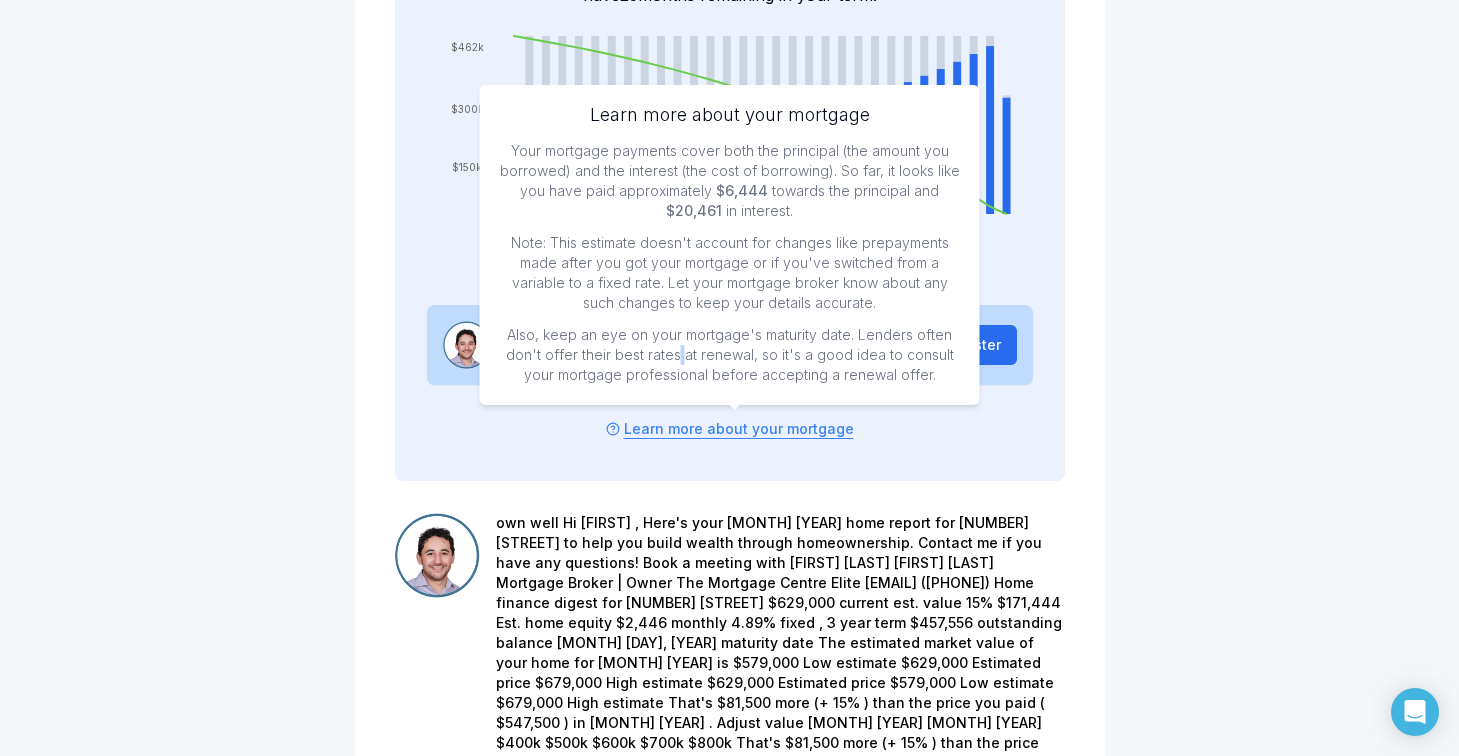 click on "Also, keep an eye on your mortgage's maturity date. Lenders often don't offer their best rates at renewal, so it's a good idea to consult your mortgage professional before accepting a renewal offer." at bounding box center [730, 355] 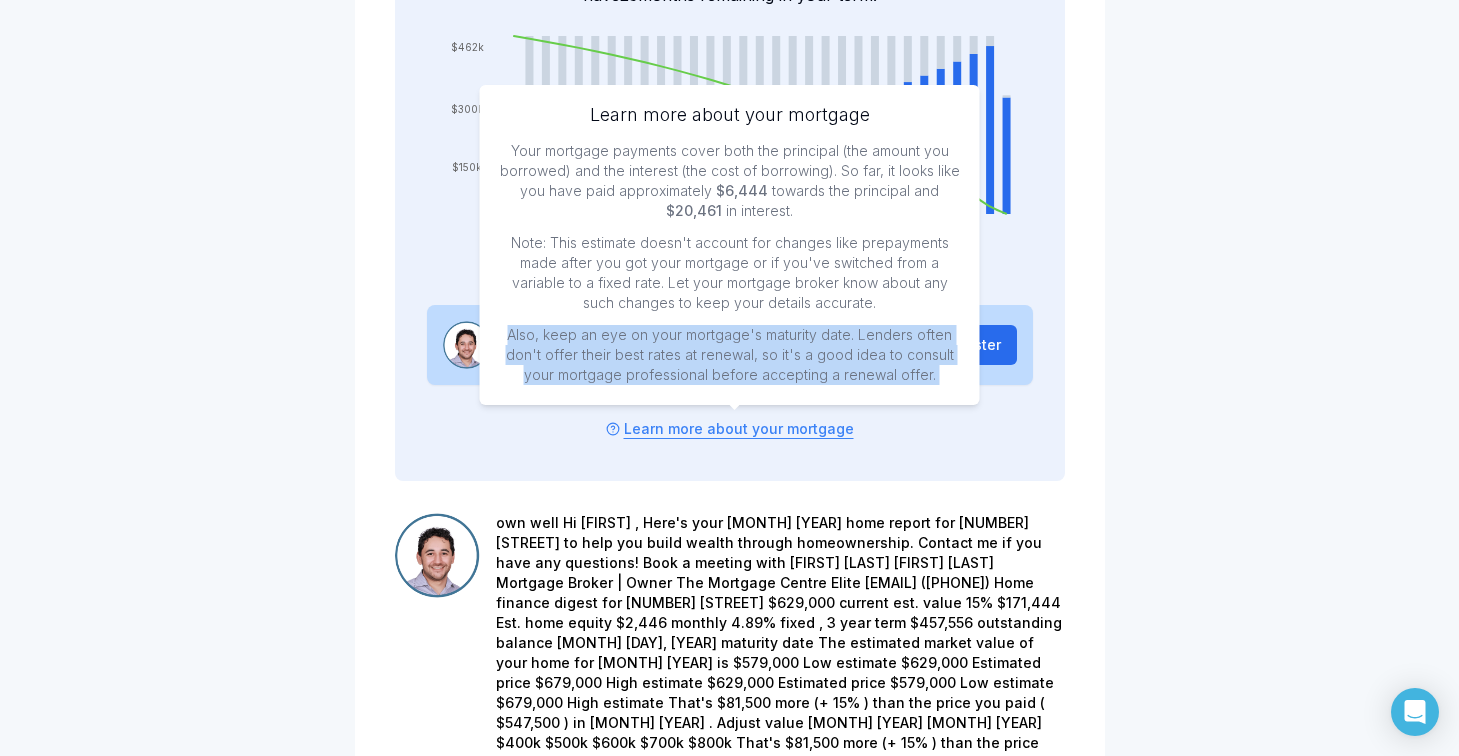 click on "Your mortgage payments cover both the principal (the amount you borrowed) and the interest (the cost of borrowing). So far, it looks like you have paid approximately   $6,444   towards the principal and   $20,461   in interest. Note: This estimate doesn't account for changes like prepayments made after you got your mortgage or if you've switched from a variable to a fixed rate. Let your mortgage broker know about any such changes to keep your details accurate. Also, keep an eye on your mortgage's maturity date. Lenders often don't offer their best rates at renewal, so it's a good idea to consult your mortgage professional before accepting a renewal offer." at bounding box center (730, 263) 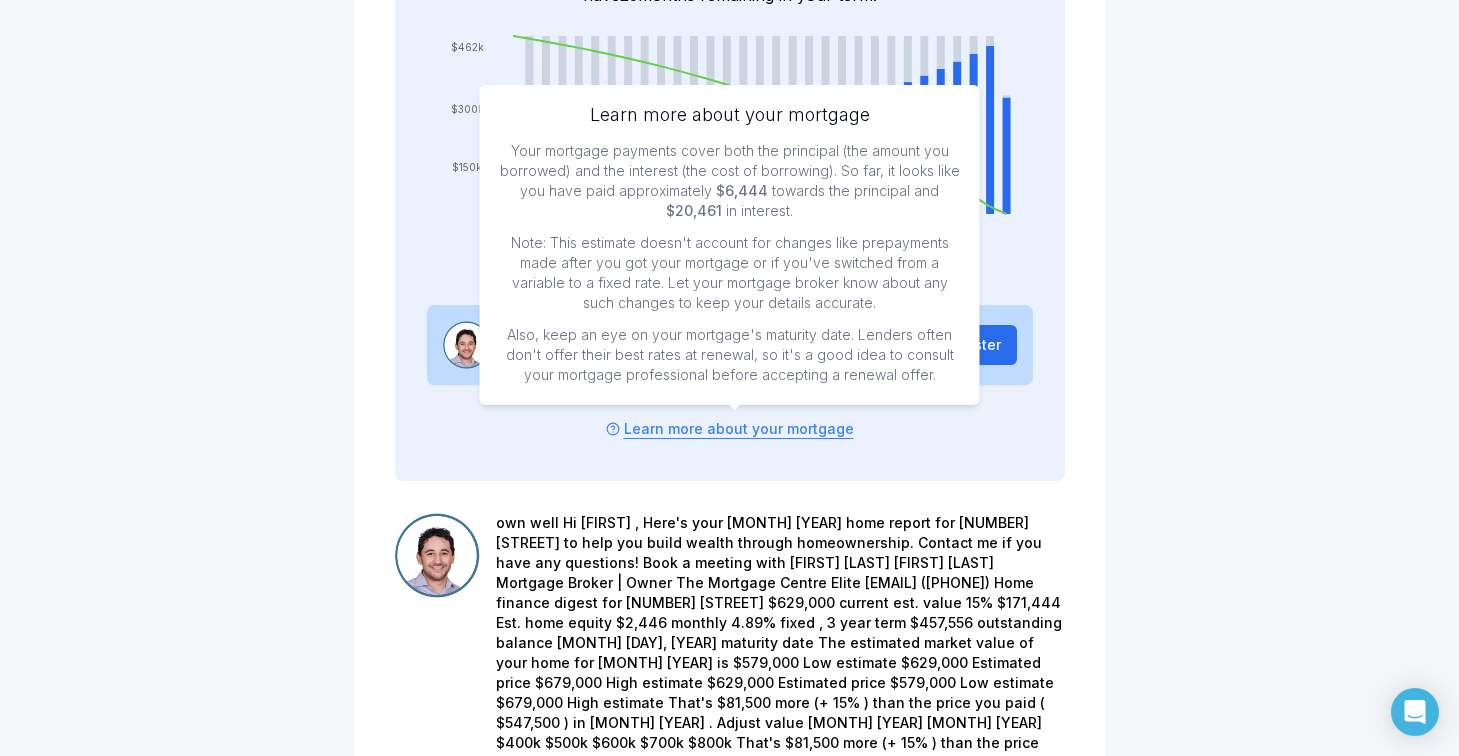 click on "own well Hi  Bailey , Here's your  July 2025  home report for   811 26 Street  to help you build wealth through homeownership. Contact me if you have any questions! Book a meeting with Bailey Coats Bailey Coats Mortgage Broker | Owner The Mortgage Centre Elite bailey@baileycoats.ca (780) 573-0002 Home finance digest for   811 26 Street $629,000   current est. value 15% $171,444  Est. home equity $2,446   monthly 4.89%   fixed ,  3  year term $457,556  outstanding balance August 1, 2027  maturity date The estimated market value of your home for  July 2025  is $579,000 Low estimate $629,000 Estimated price $679,000 High estimate $629,000 Estimated price $579,000 Low estimate $679,000 High estimate That's   $81,500  more (+ 15% )   than  the price you paid   ( $547,500 )   in   August 2024 . Adjust value Aug 24 Jun 25 $400k $500k $600k $700k $800k That's   $81,500  more (+ 15% )   than  the price you paid   ( $547,500 )   in   August 2024 .   Request value Learn about my home price estimate could lose around $97" at bounding box center (729, -1184) 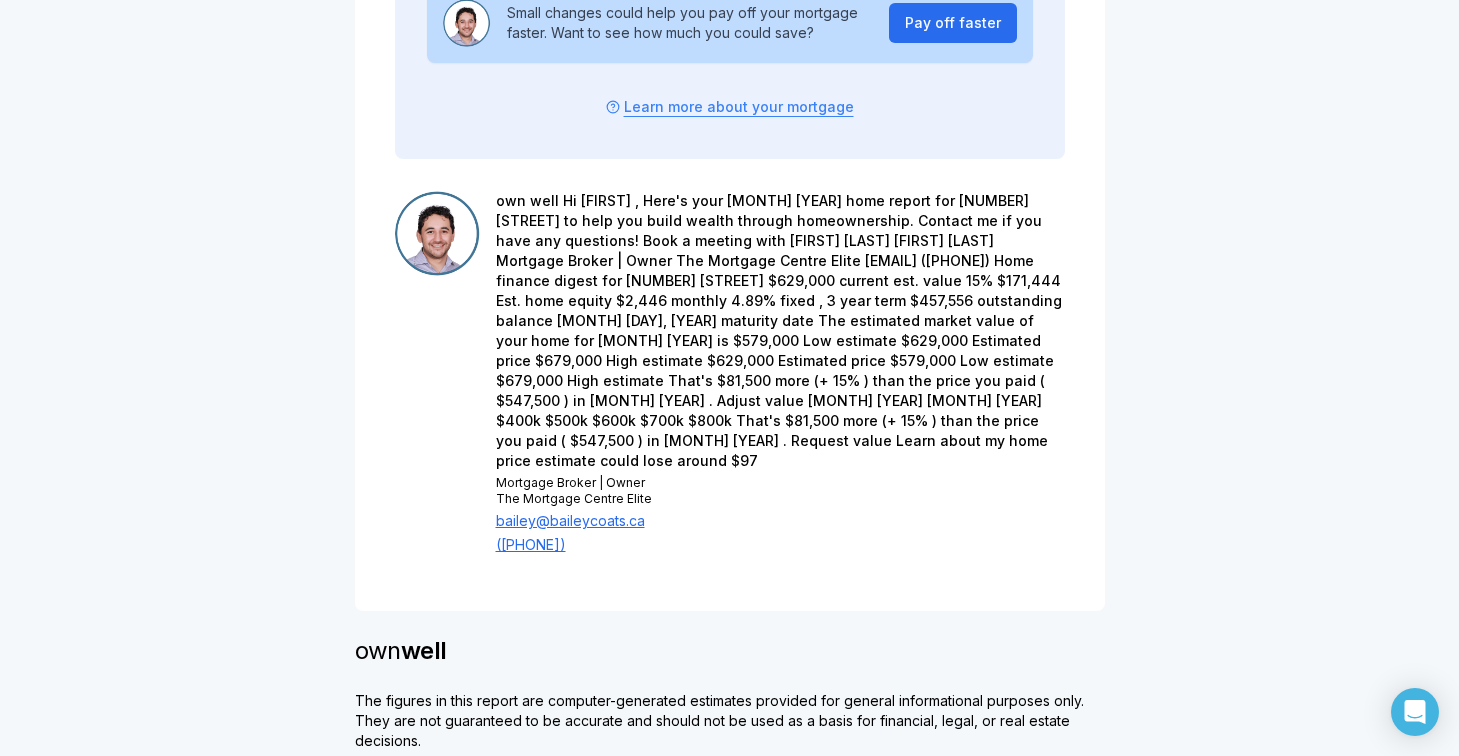 scroll, scrollTop: 4025, scrollLeft: 0, axis: vertical 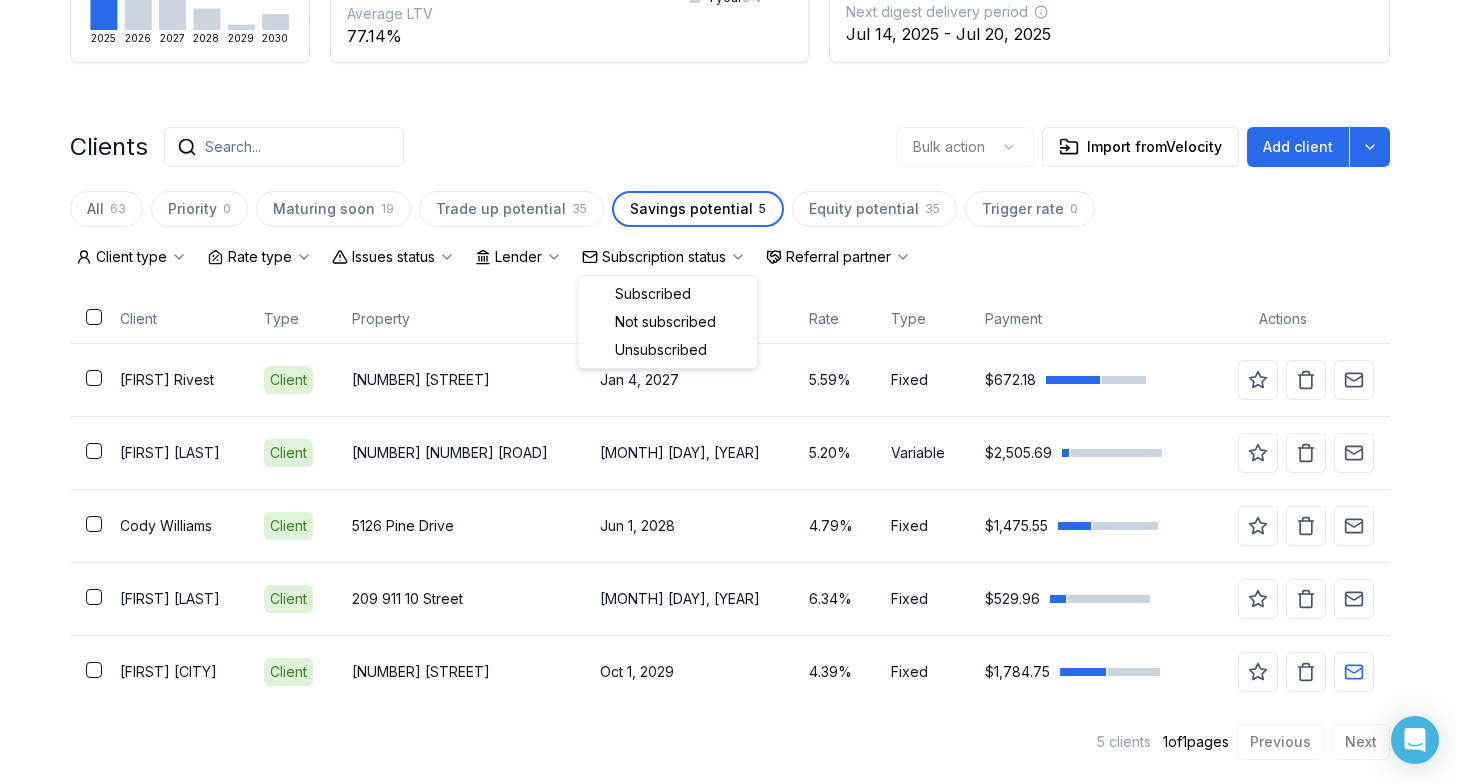 click on "Subscription status" at bounding box center [664, 257] 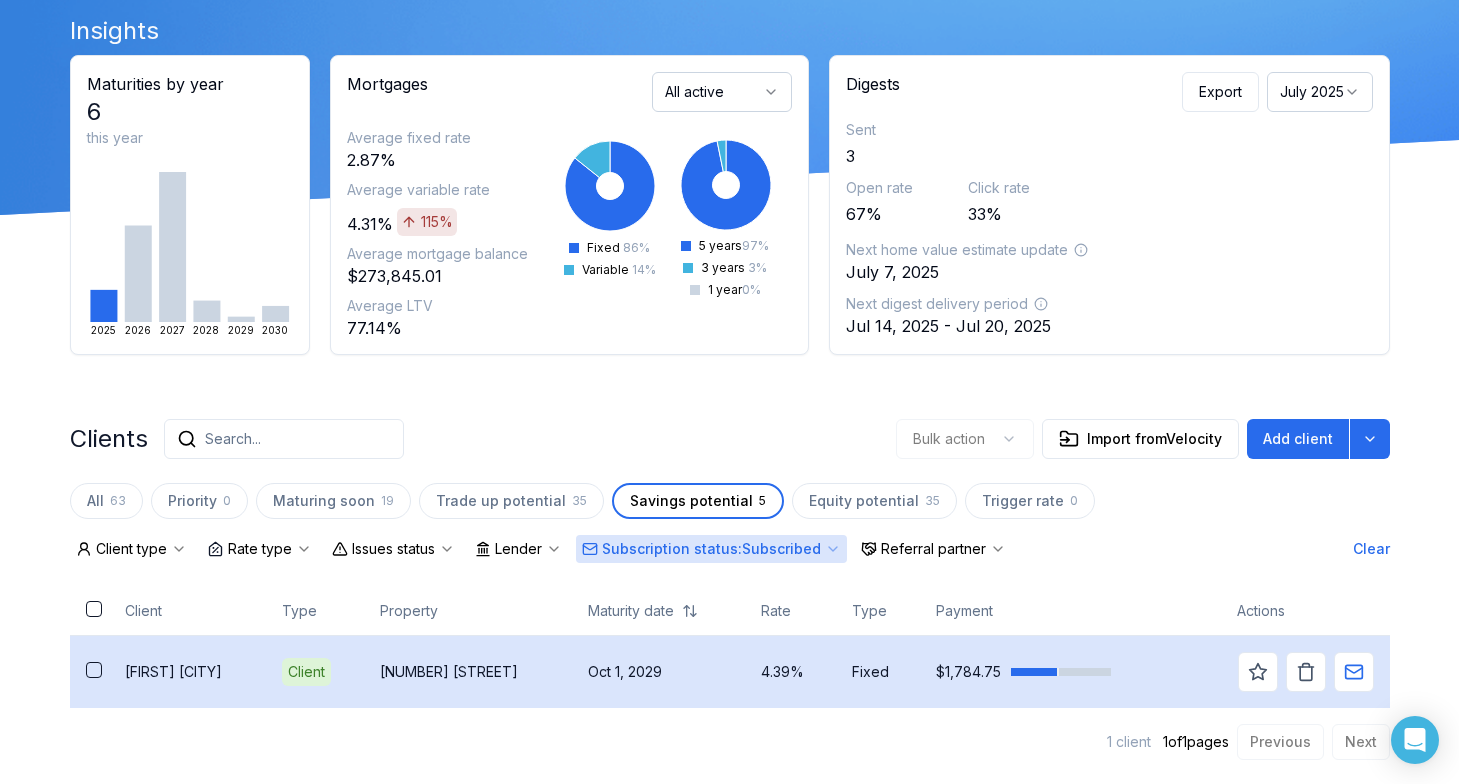 scroll, scrollTop: 85, scrollLeft: 0, axis: vertical 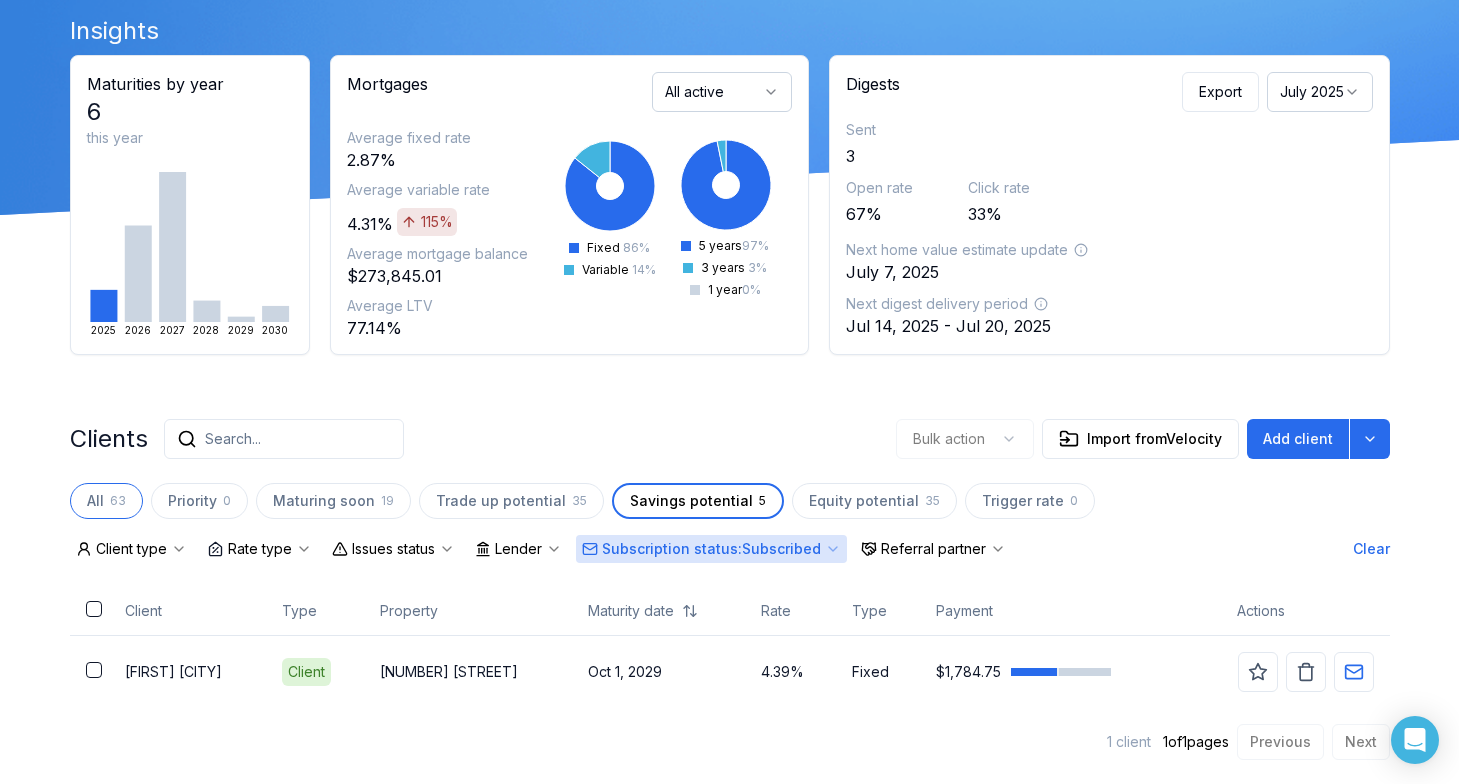 click on "All 63" at bounding box center [106, 501] 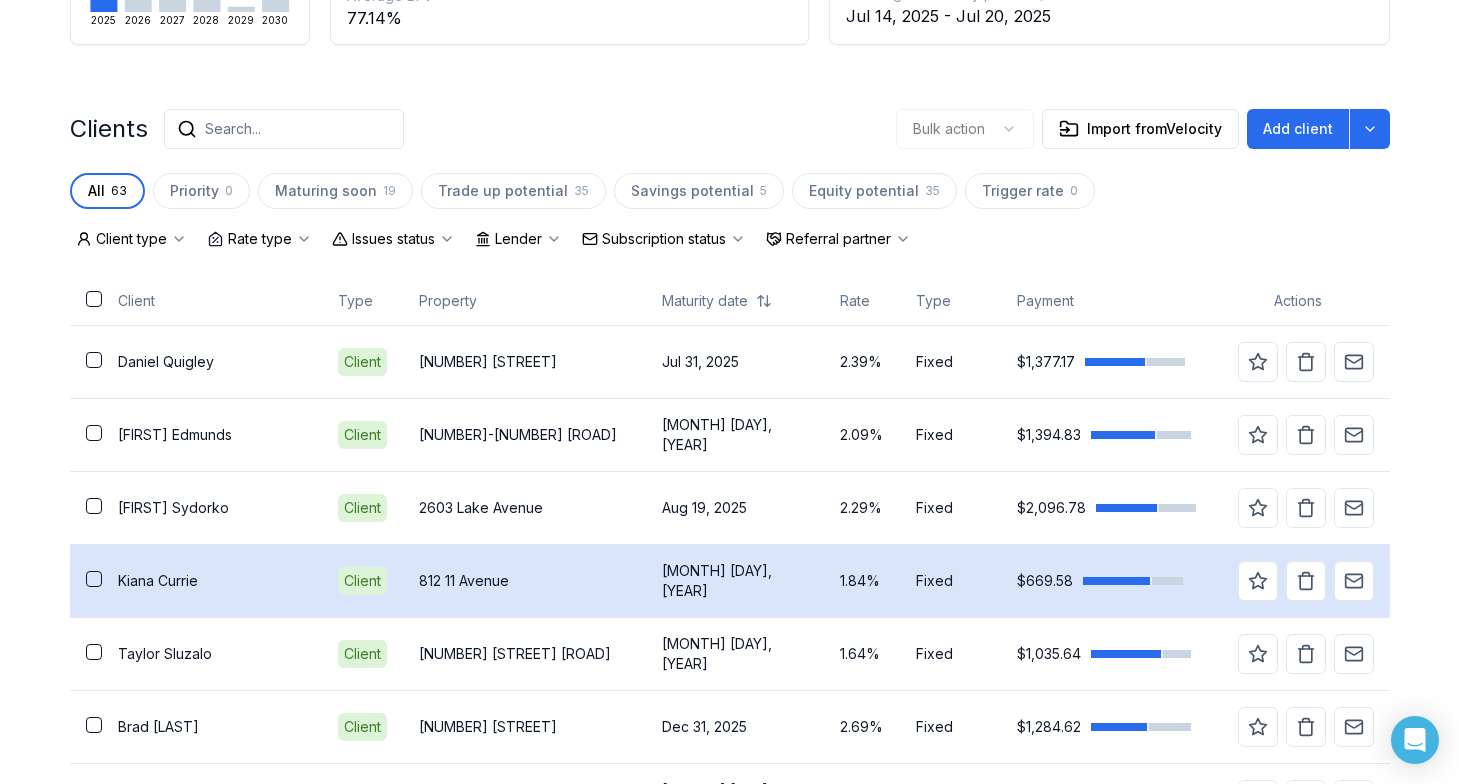 scroll, scrollTop: 420, scrollLeft: 0, axis: vertical 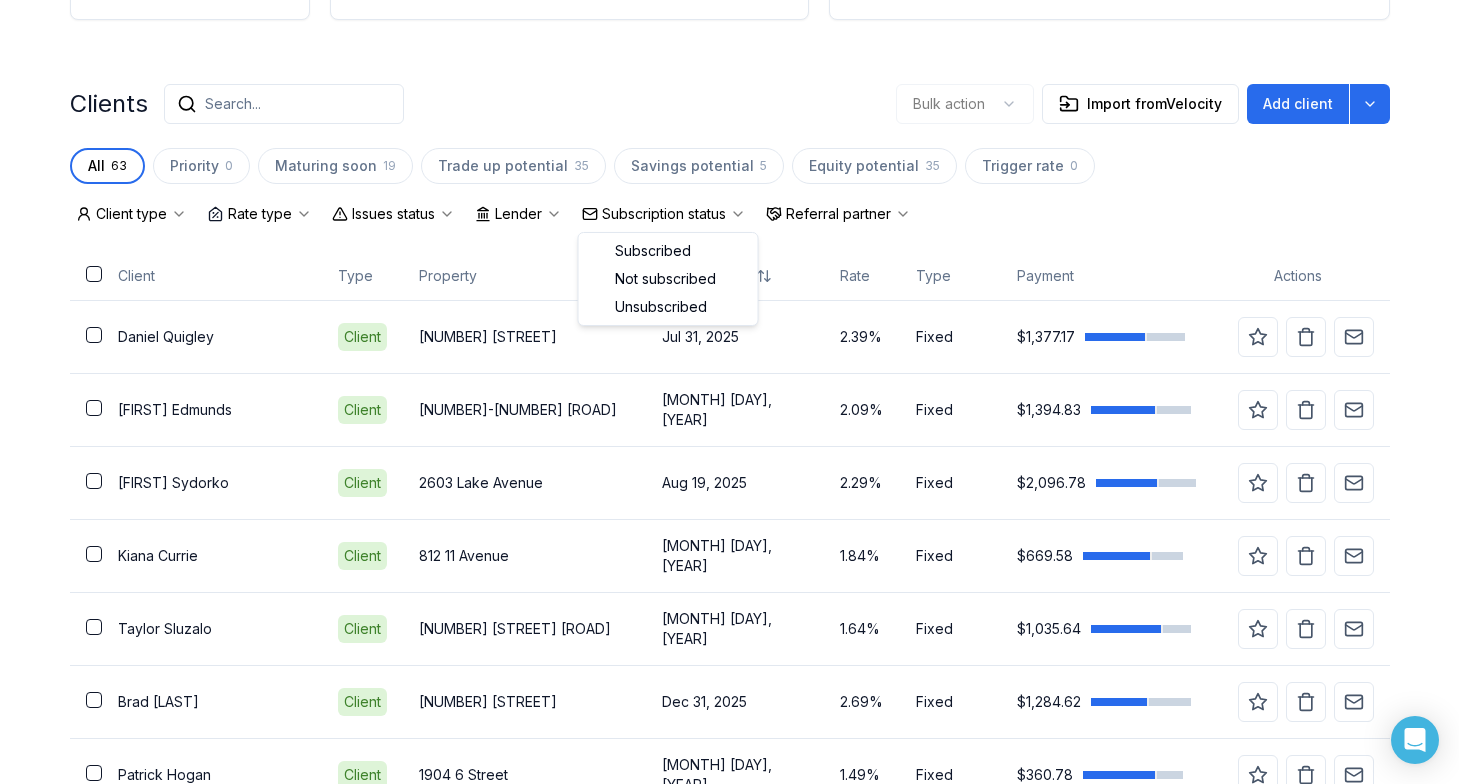 click on "Subscription status" at bounding box center [664, 214] 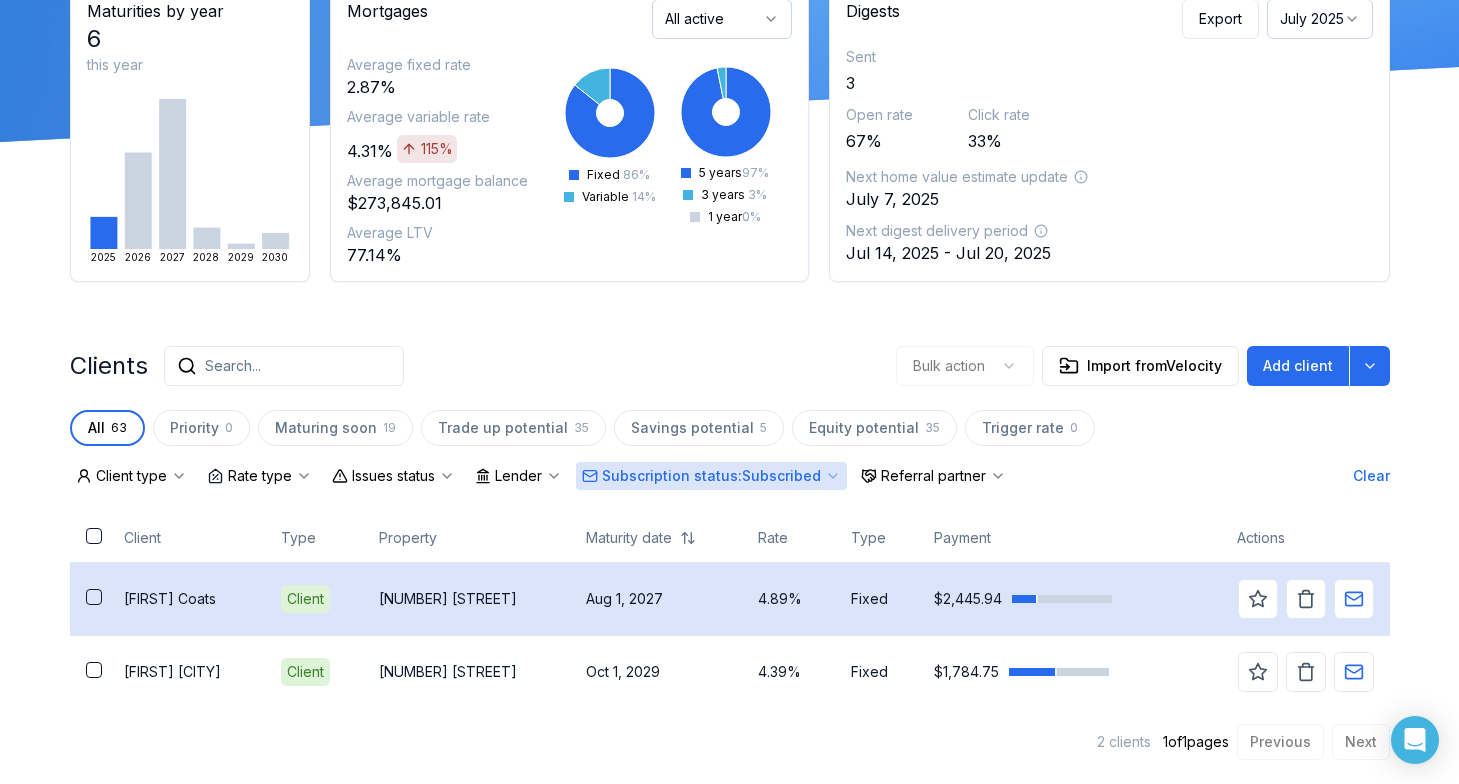 scroll, scrollTop: 158, scrollLeft: 0, axis: vertical 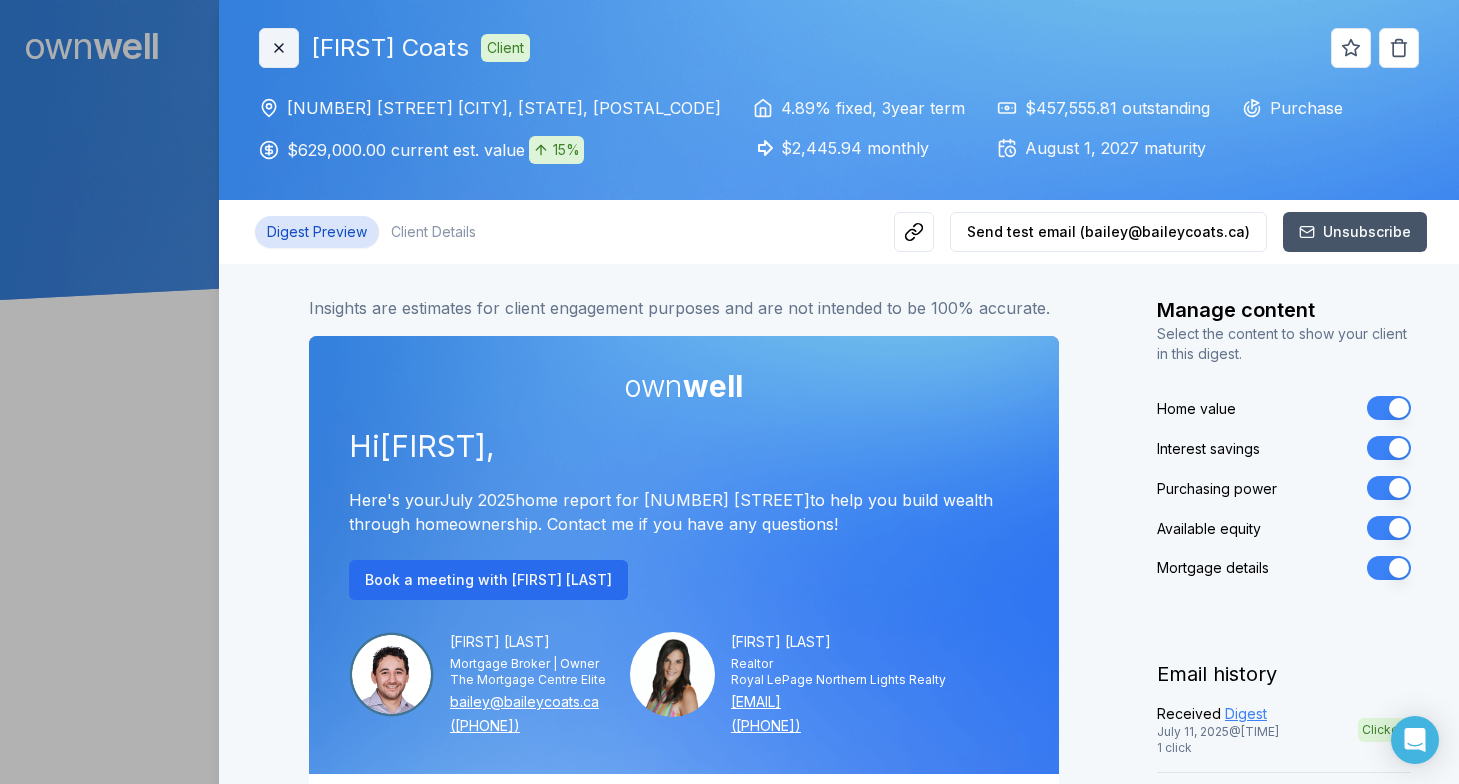click on "Close" at bounding box center (279, 48) 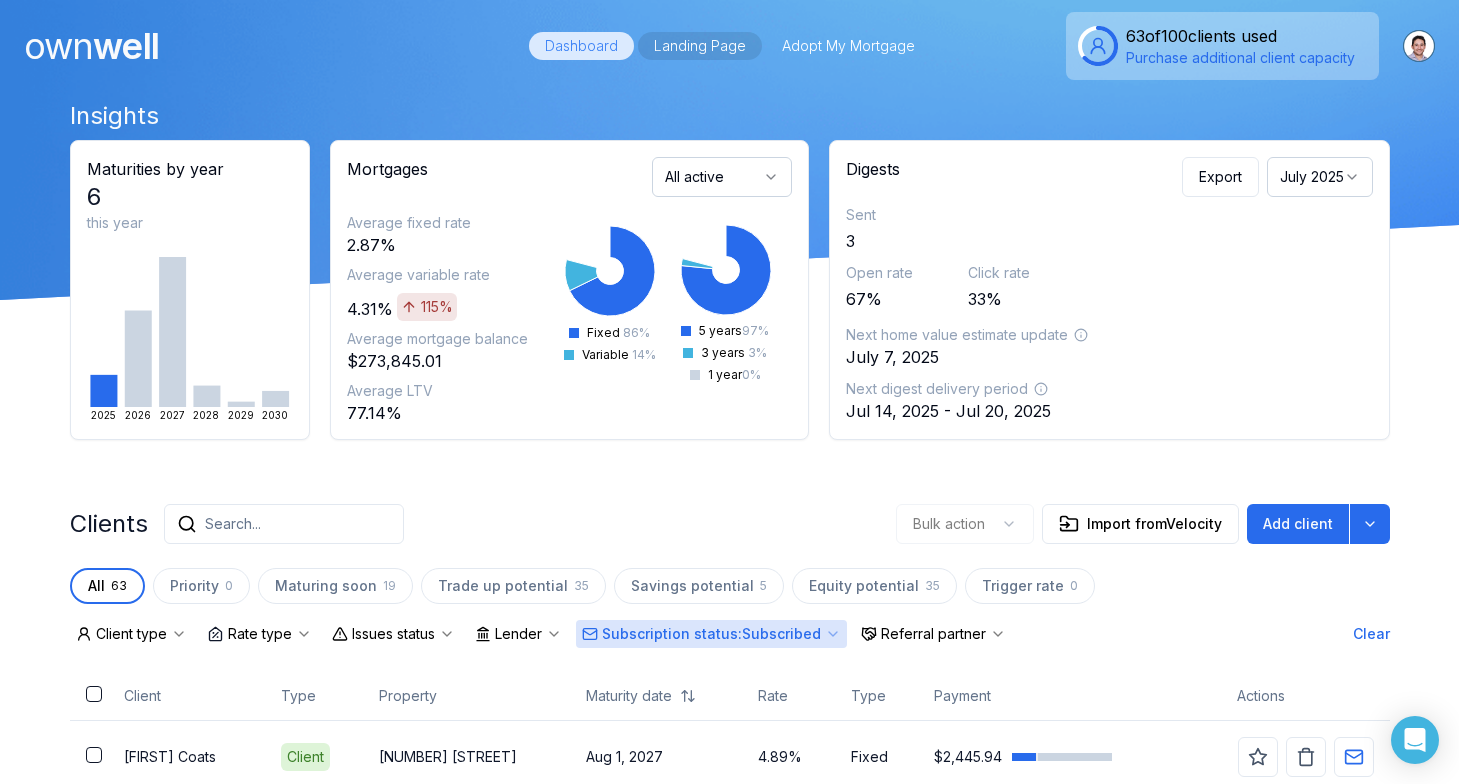 scroll, scrollTop: 0, scrollLeft: 0, axis: both 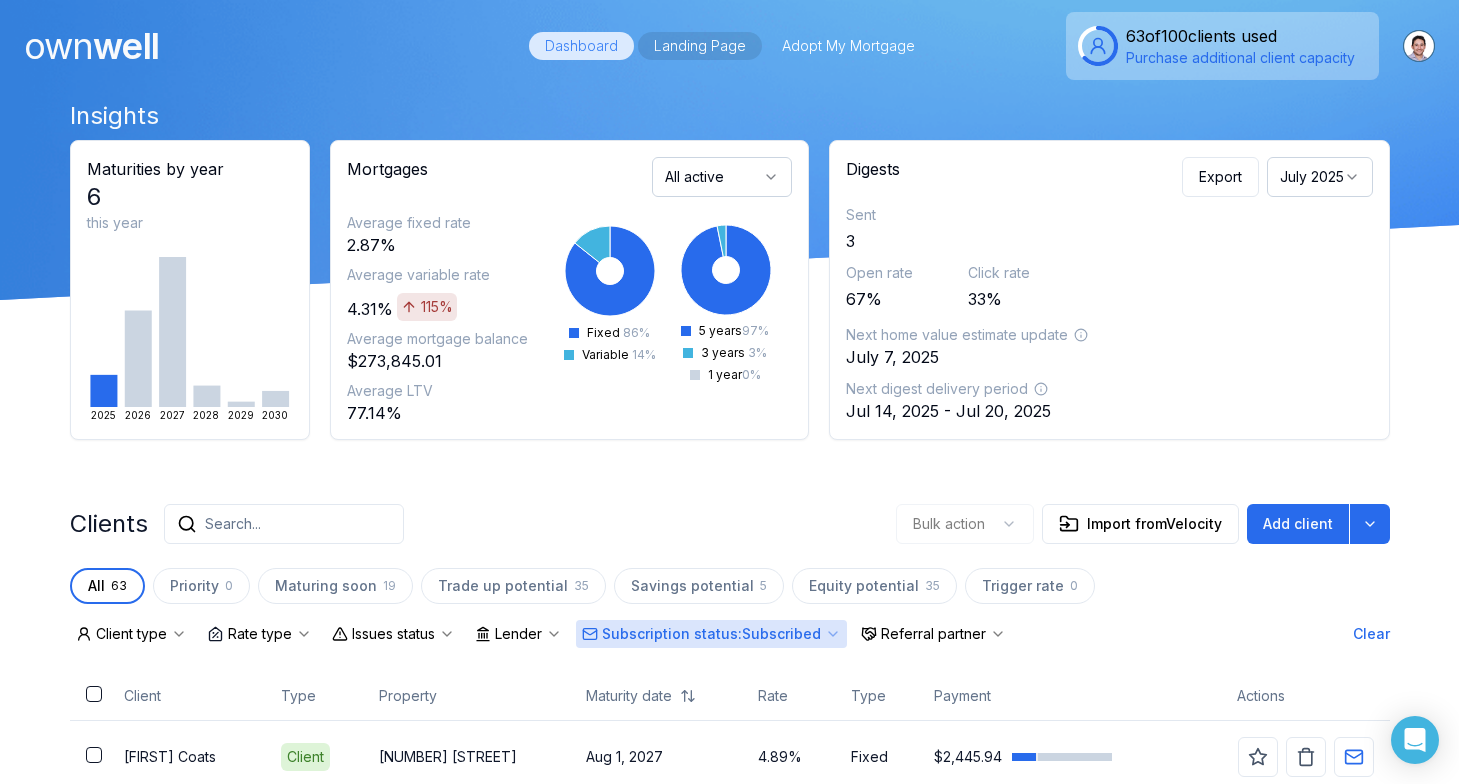 click on "Landing Page" at bounding box center (700, 46) 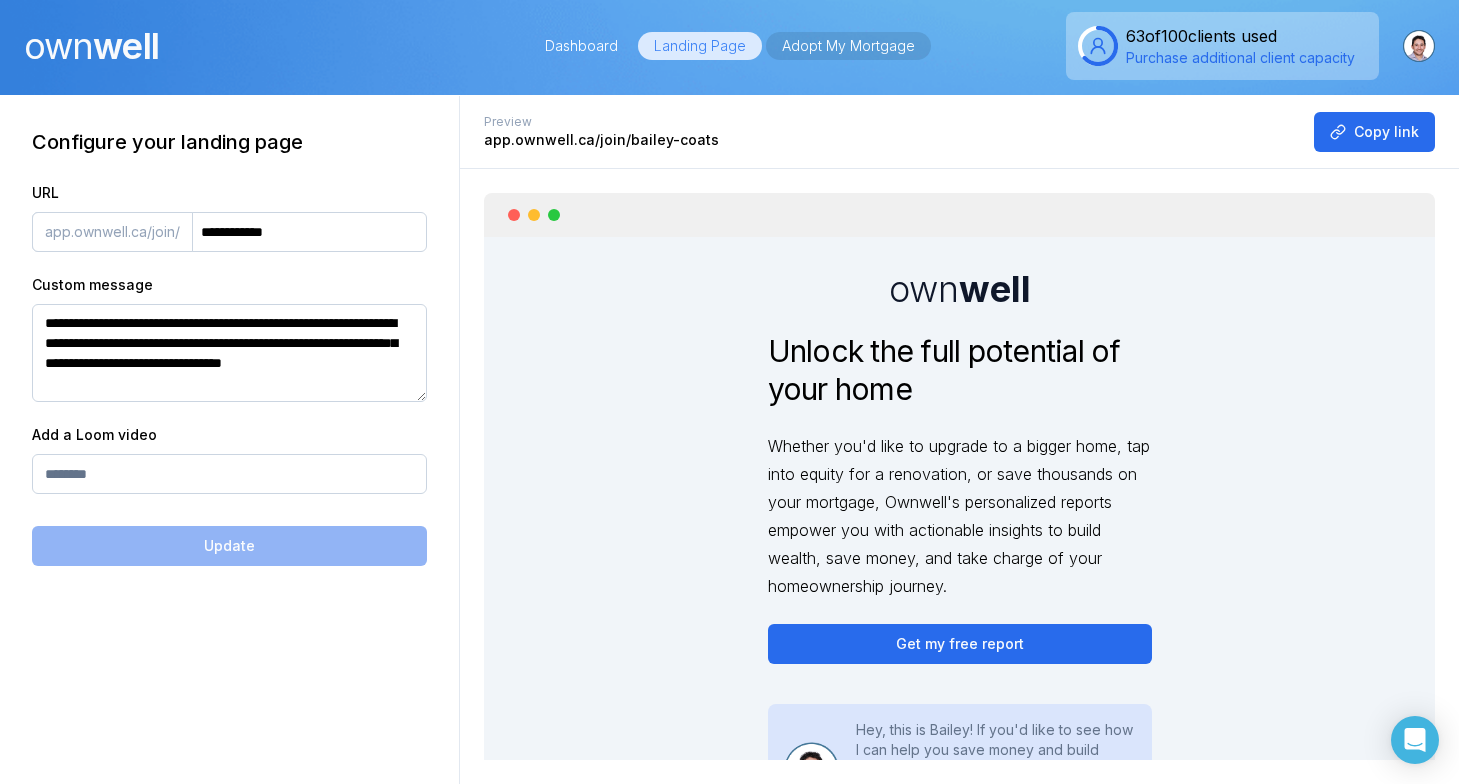 click on "Adopt My Mortgage" at bounding box center [848, 46] 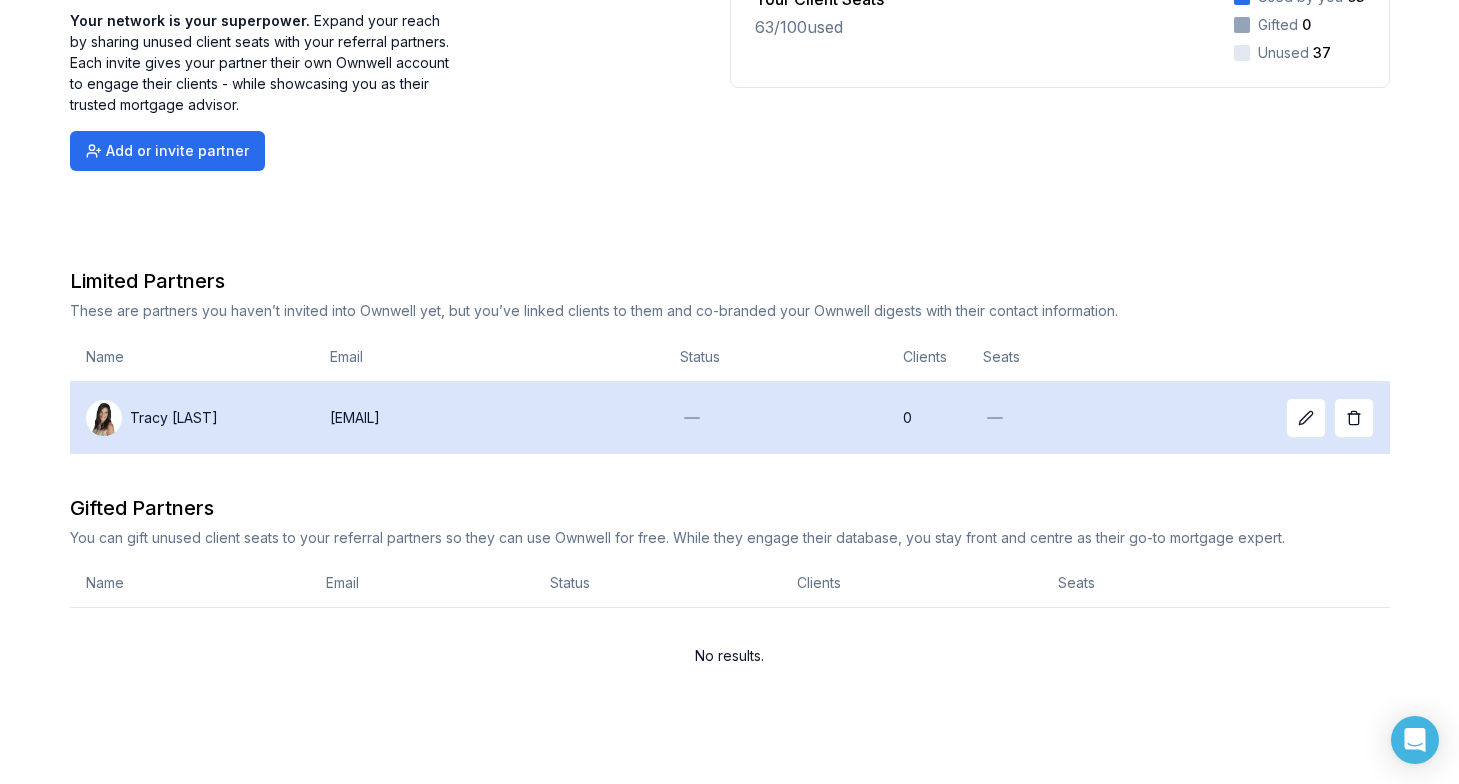 scroll, scrollTop: 194, scrollLeft: 0, axis: vertical 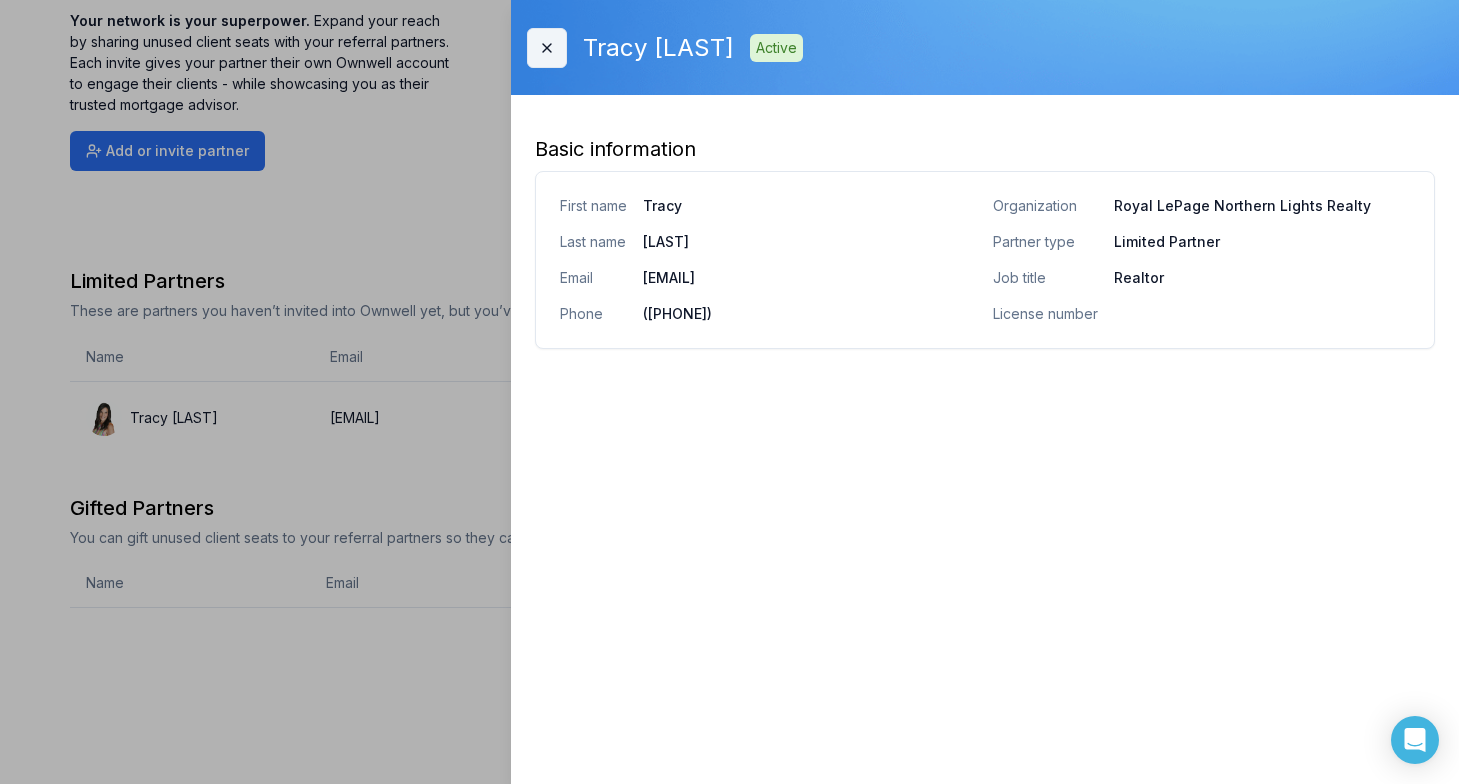click on "Close" at bounding box center (547, 48) 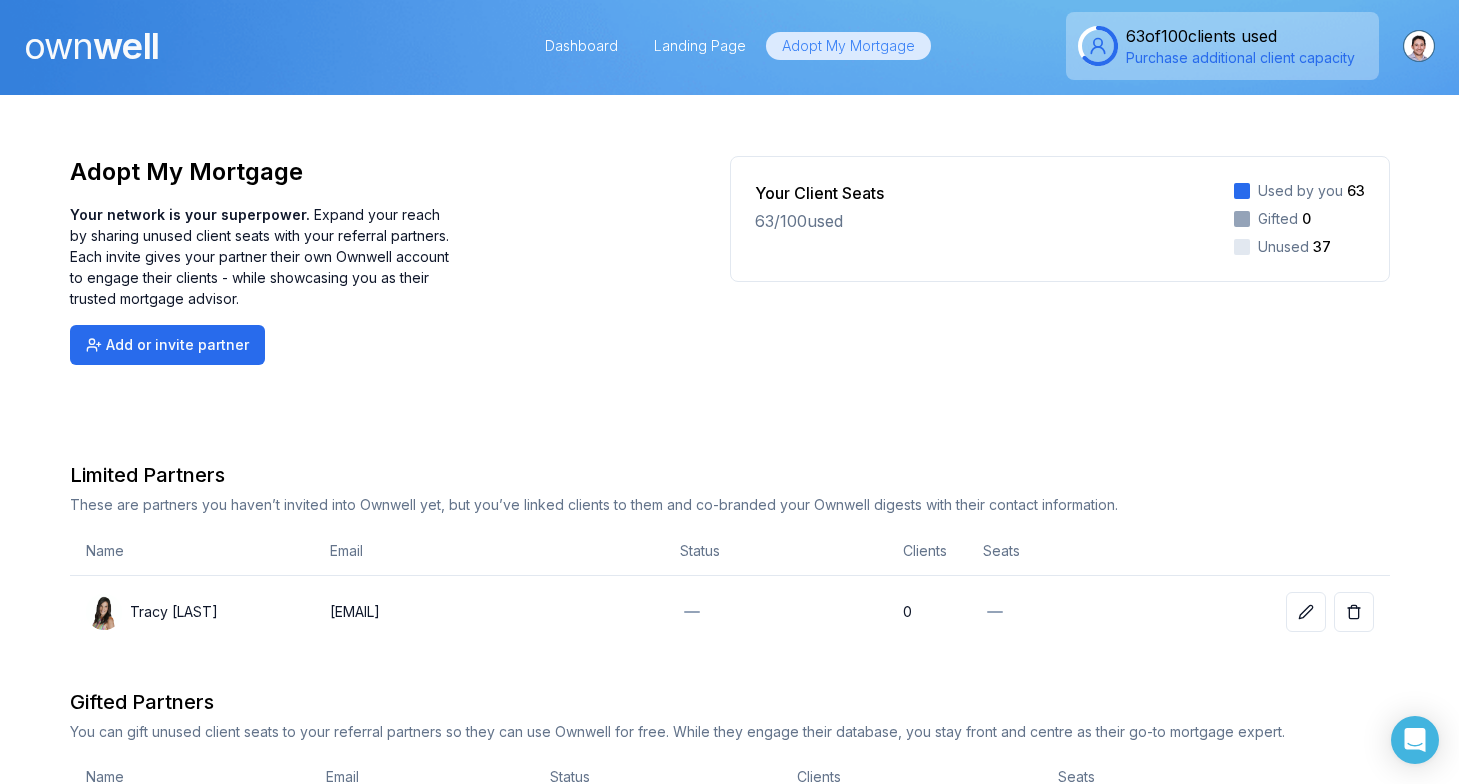 scroll, scrollTop: 0, scrollLeft: 0, axis: both 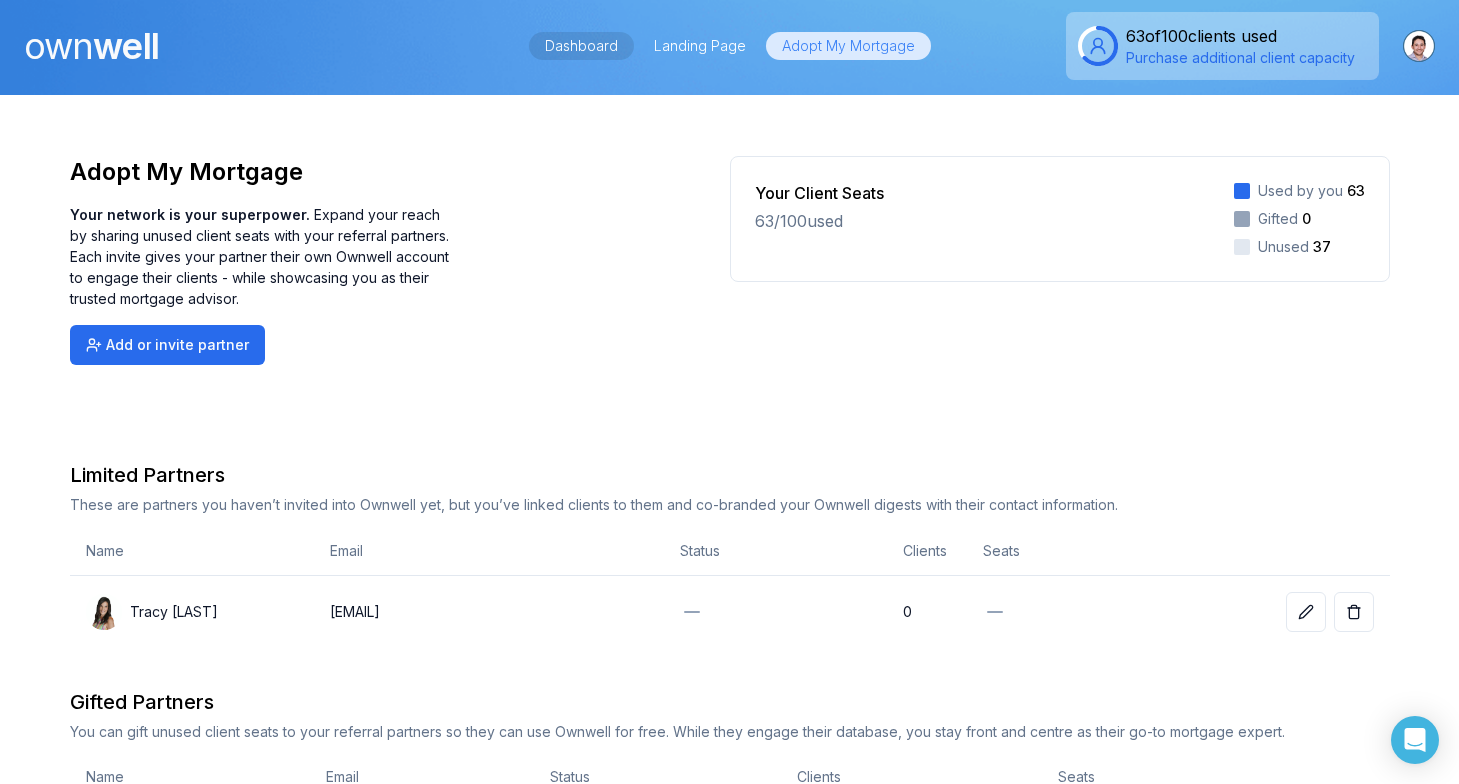 click on "Dashboard" at bounding box center [581, 46] 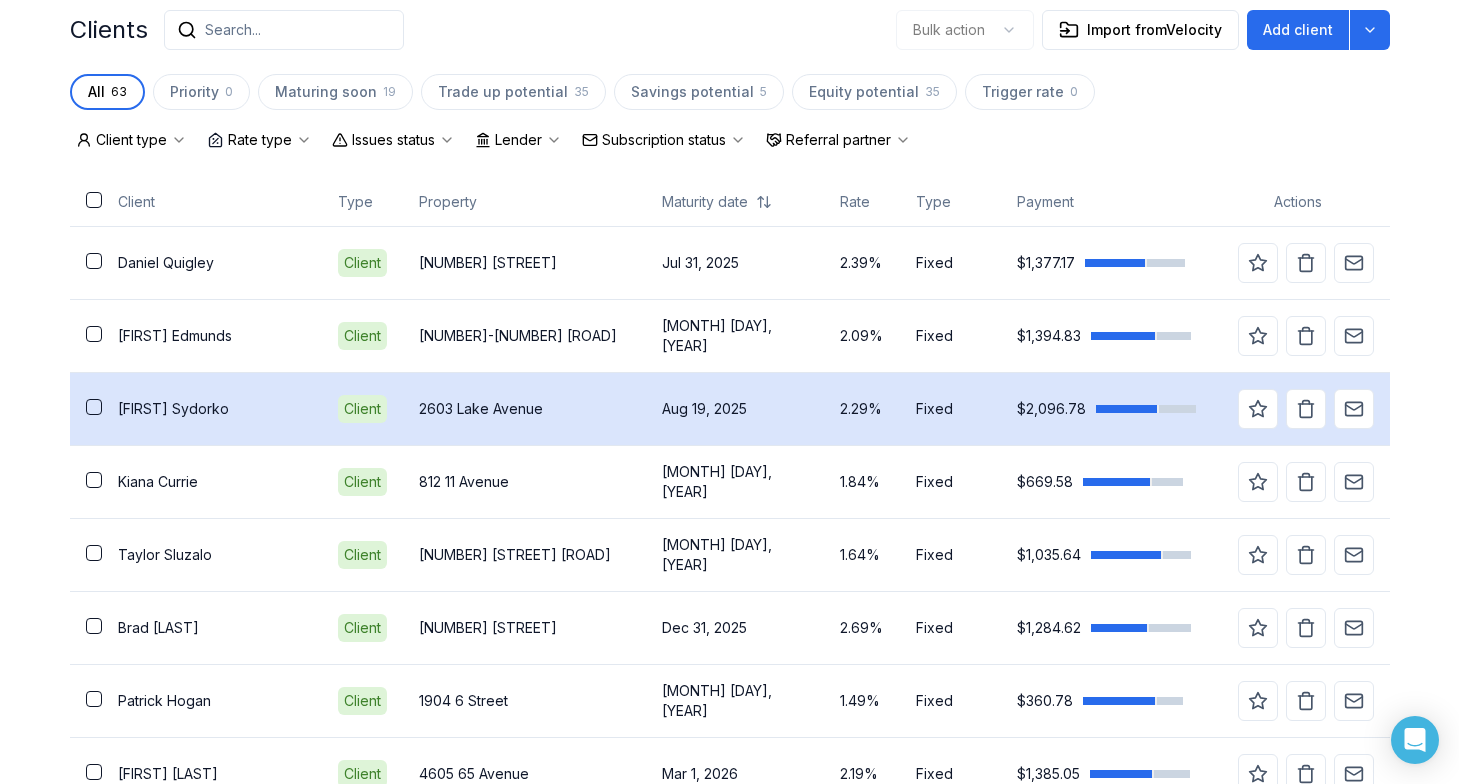 scroll, scrollTop: 0, scrollLeft: 0, axis: both 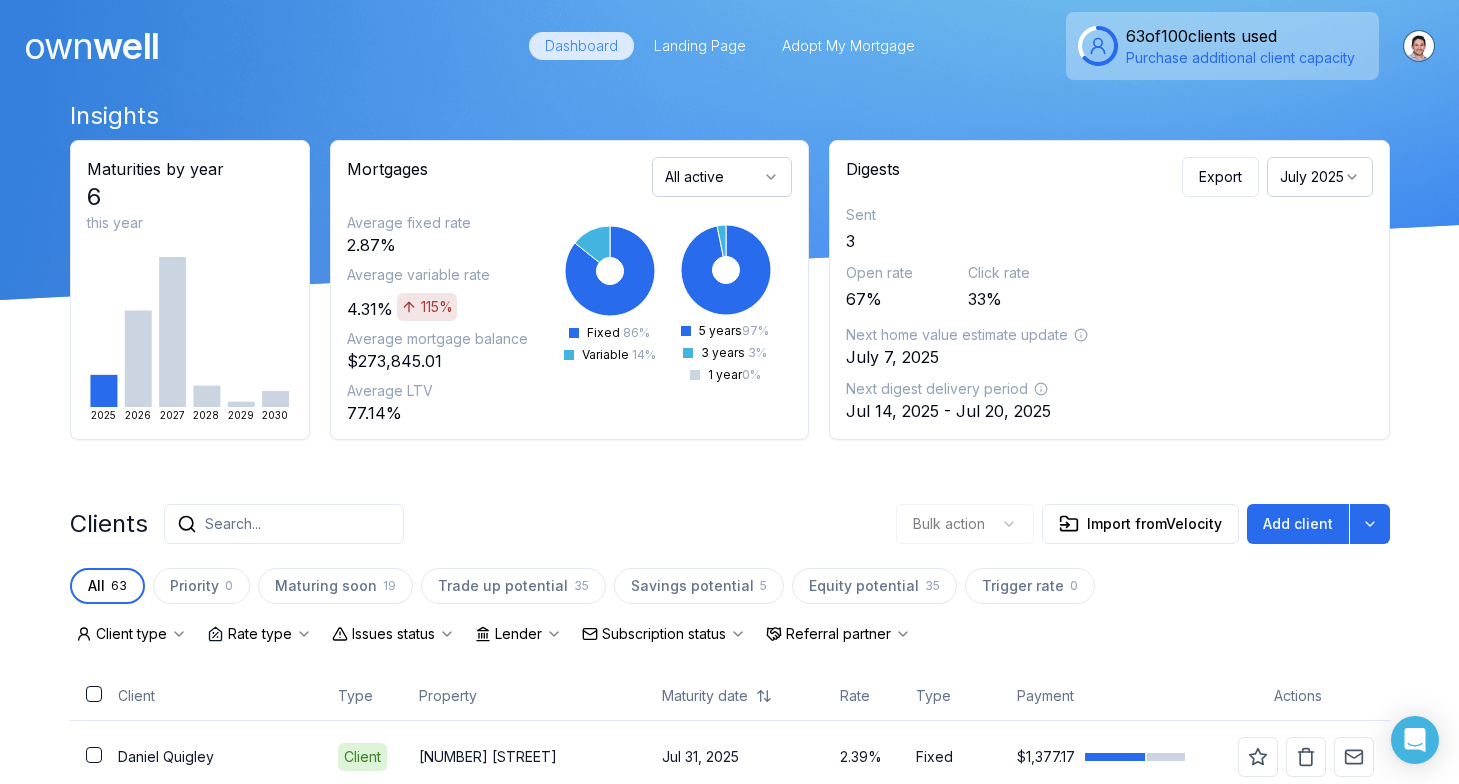 click 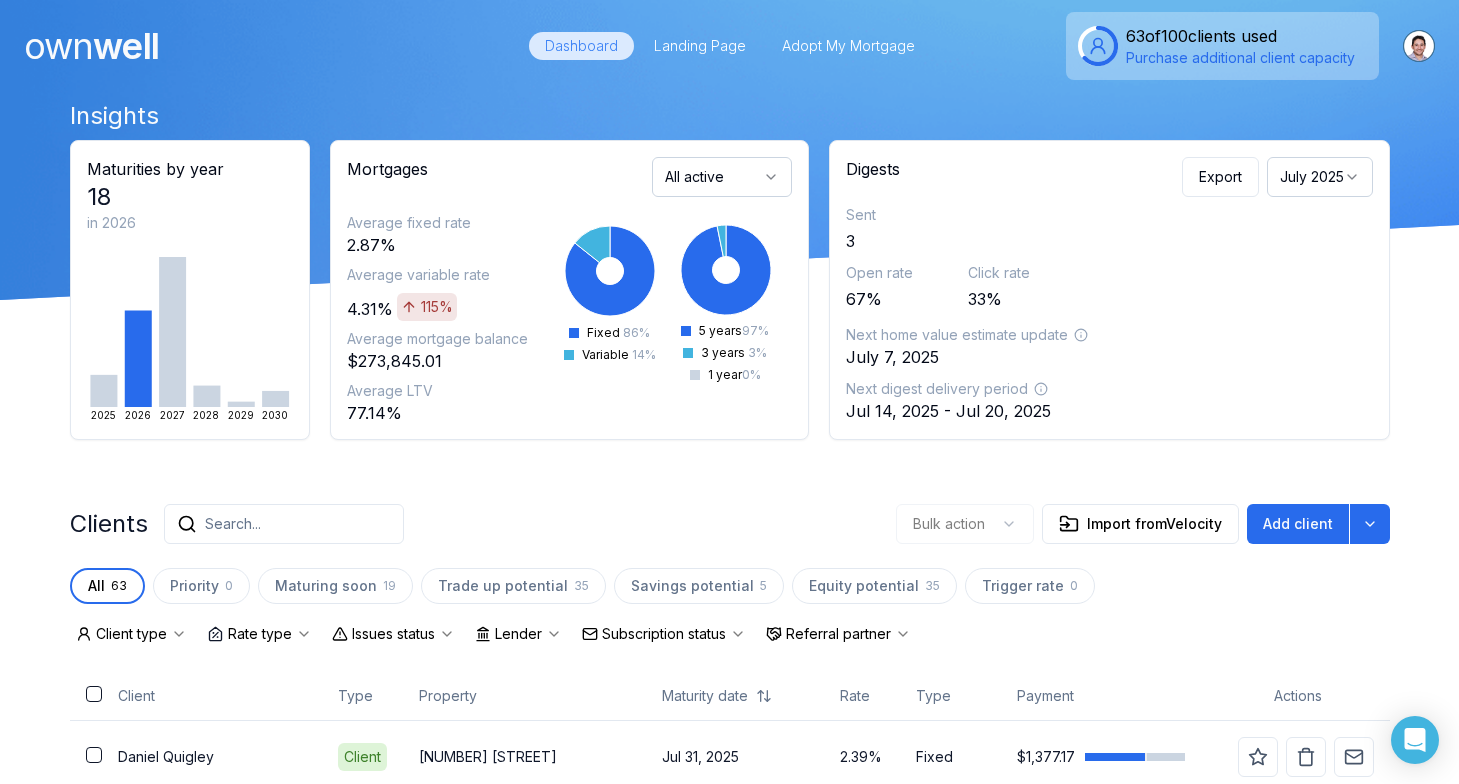 click 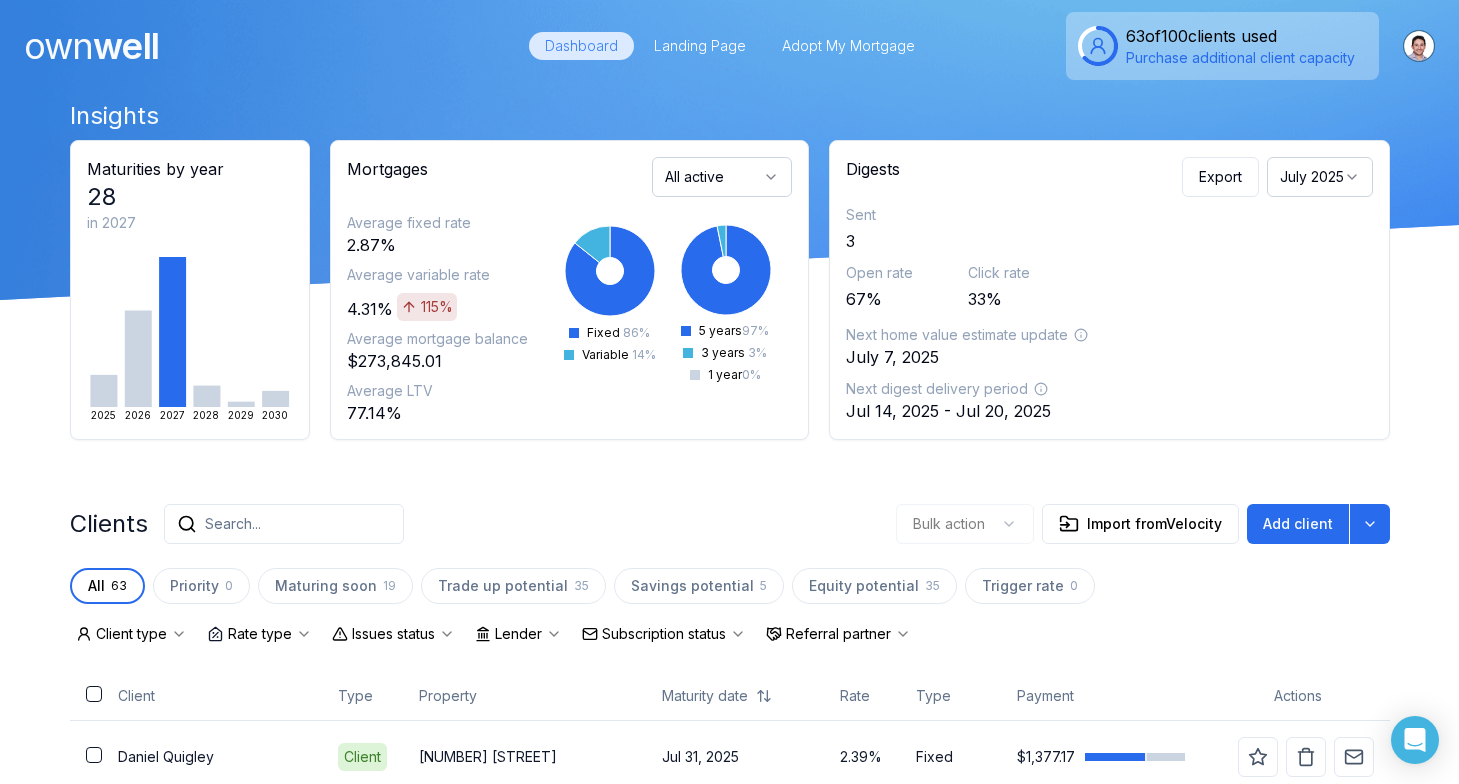 click 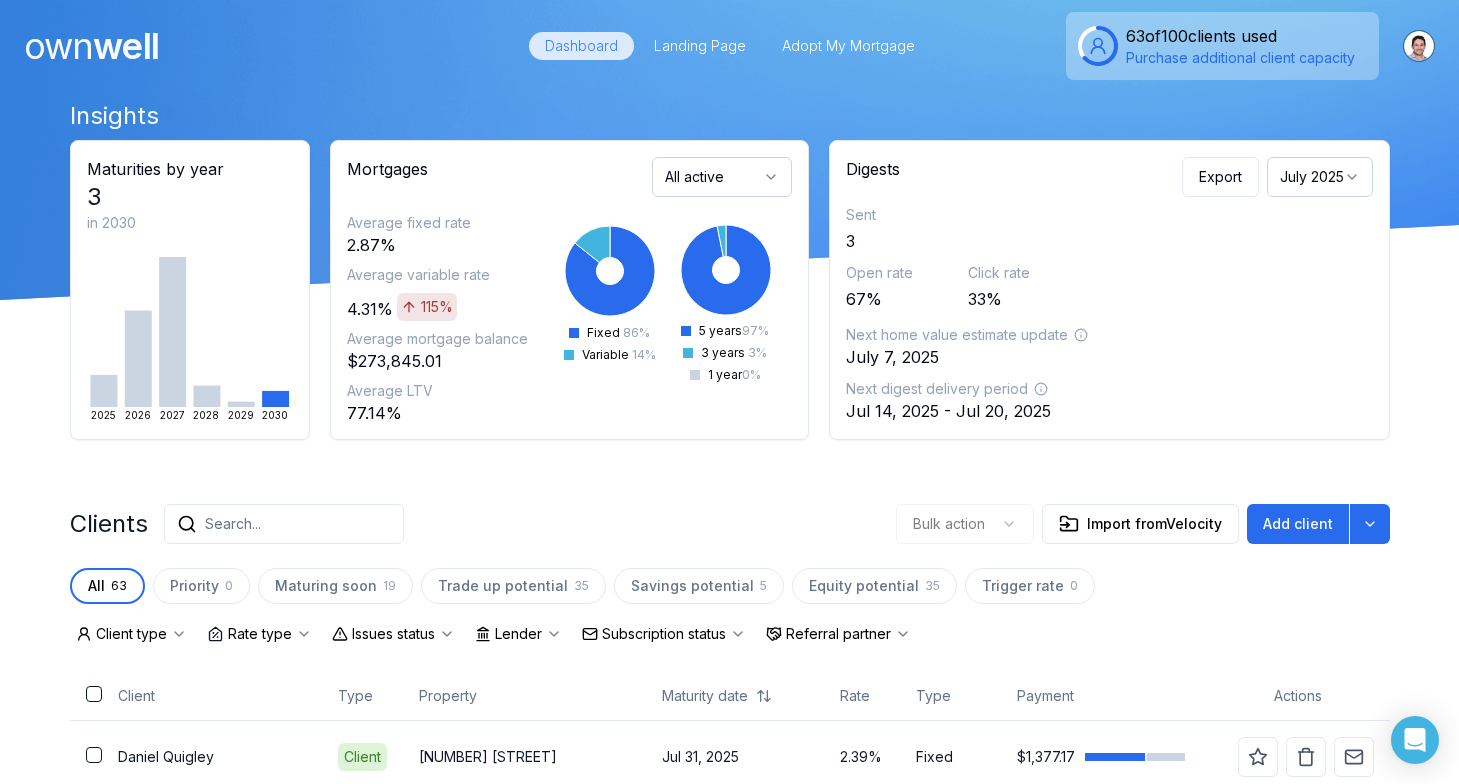 click 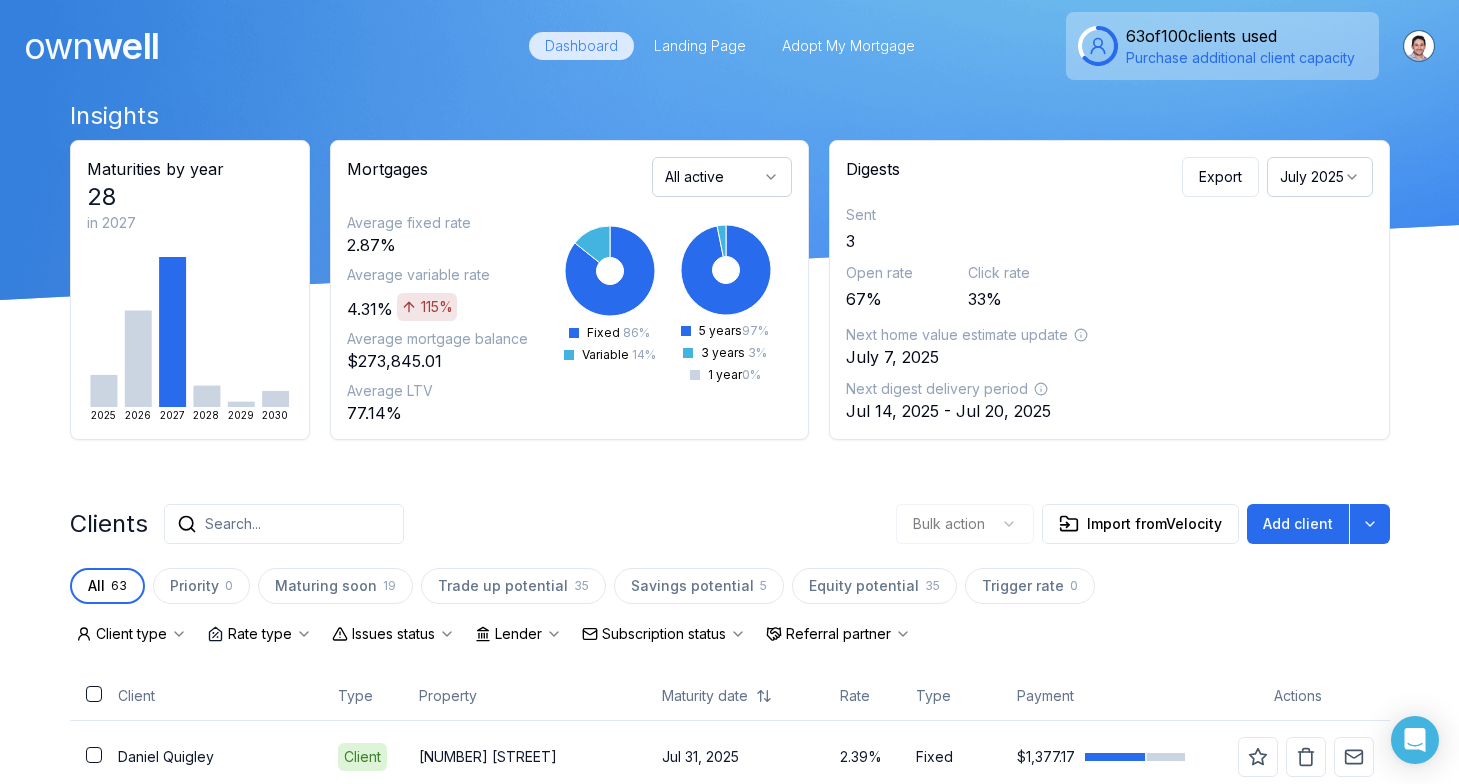 click on "2025 2026 2027 2028 2029 2030" 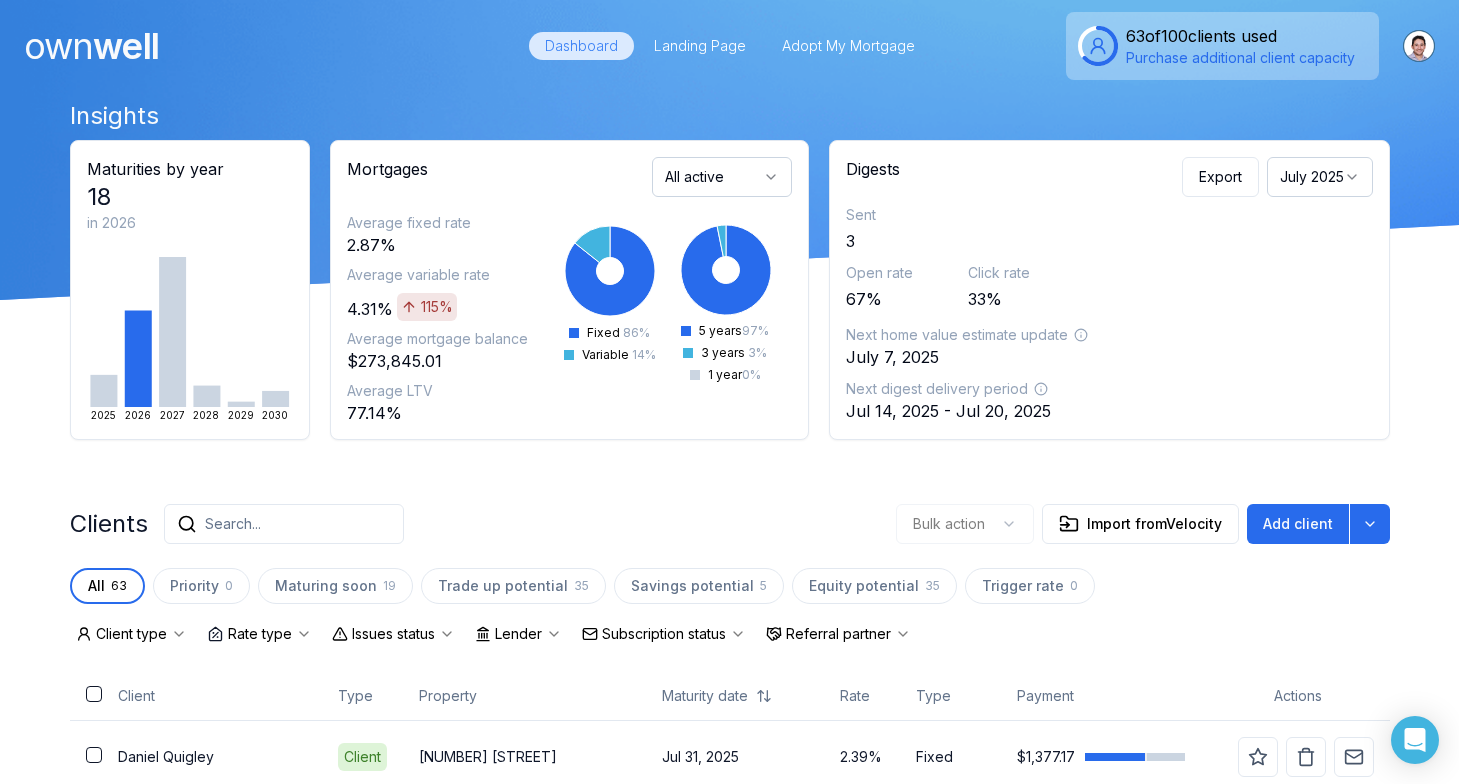 click 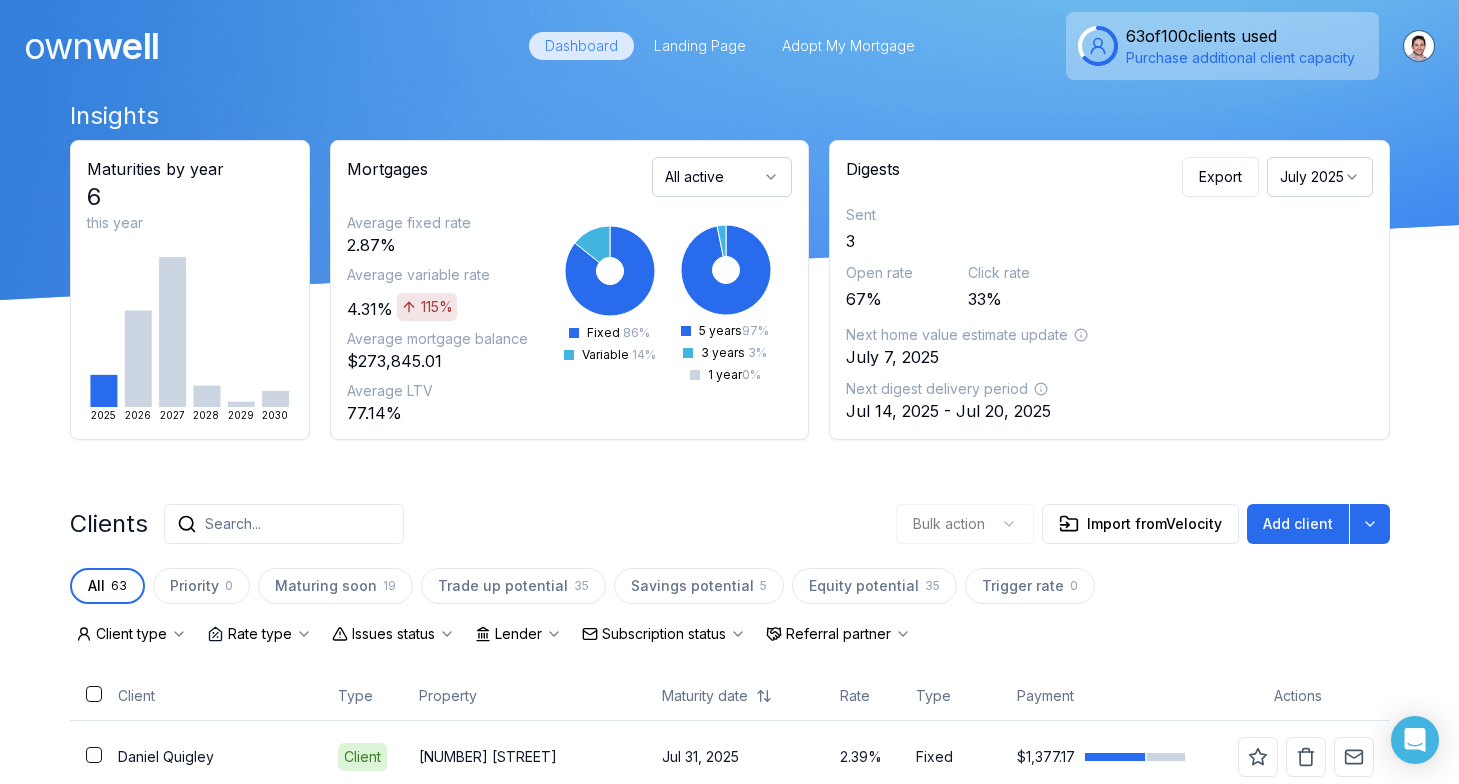click on "2025 2026 2027 2028 2029 2030" 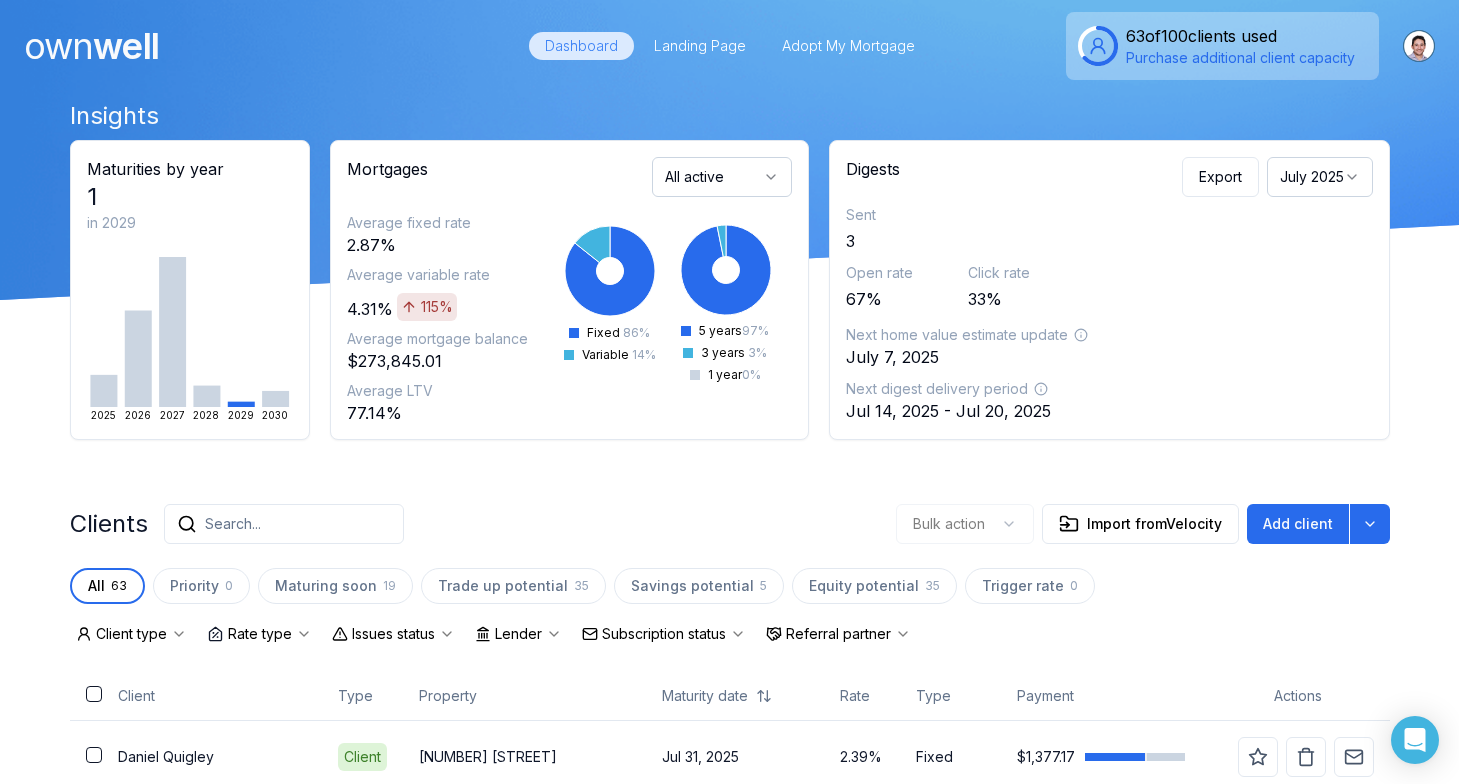click on "Insights Maturities by year [NUMBER] in [YEAR] [YEAR] [YEAR] [YEAR] [YEAR] [YEAR] [YEAR] Mortgages All active Average fixed rate [PERCENTAGE]% Average variable rate [PERCENTAGE]% [PERCENTAGE]% Average mortgage balance $[PRICE] Average LTV [PERCENTAGE]% Fixed   [PERCENTAGE] % Variable   [PERCENTAGE] % [NUMBER] years  [PERCENTAGE] % [NUMBER] years   [PERCENTAGE] % [NUMBER] year  [PERCENTAGE] % Digests Export [MONTH] [YEAR] Sent [NUMBER] Open rate [PERCENTAGE]% Click rate [PERCENTAGE]% Next home value estimate update [MONTH] [DAY], [YEAR] Next digest delivery period [MONTH] [DAY], [YEAR] - [MONTH] [DAY], [YEAR] Clients Search... Bulk action   Import from  Velocity Add client All [NUMBER] Priority [NUMBER] Maturing soon [NUMBER] Trade up potential [NUMBER] Savings potential [NUMBER] Equity potential [NUMBER] Trigger rate [NUMBER] Client type Rate type Issues status Lender Subscription status Referral partner Client Type Property Maturity date Rate Type Payment Actions [FIRST]   [LAST] Client [NUMBER] [STREET] [MONTH] [DAY], [YEAR] [PERCENTAGE]% Fixed $[PRICE] [FIRST]   [LAST] Client [NUMBER]-[NUMBER] [ROAD] [MONTH] [DAY], [YEAR] [PERCENTAGE]% Fixed $[PRICE] [FIRST]-[FIRST]   [LAST] Client [NUMBER] [STREET] [MONTH] [DAY], [YEAR] [PERCENTAGE]% Fixed $[PRICE] [FIRST]   [LAST] Client [NUMBER] [STREET] [PERCENTAGE]%" at bounding box center (730, 2269) 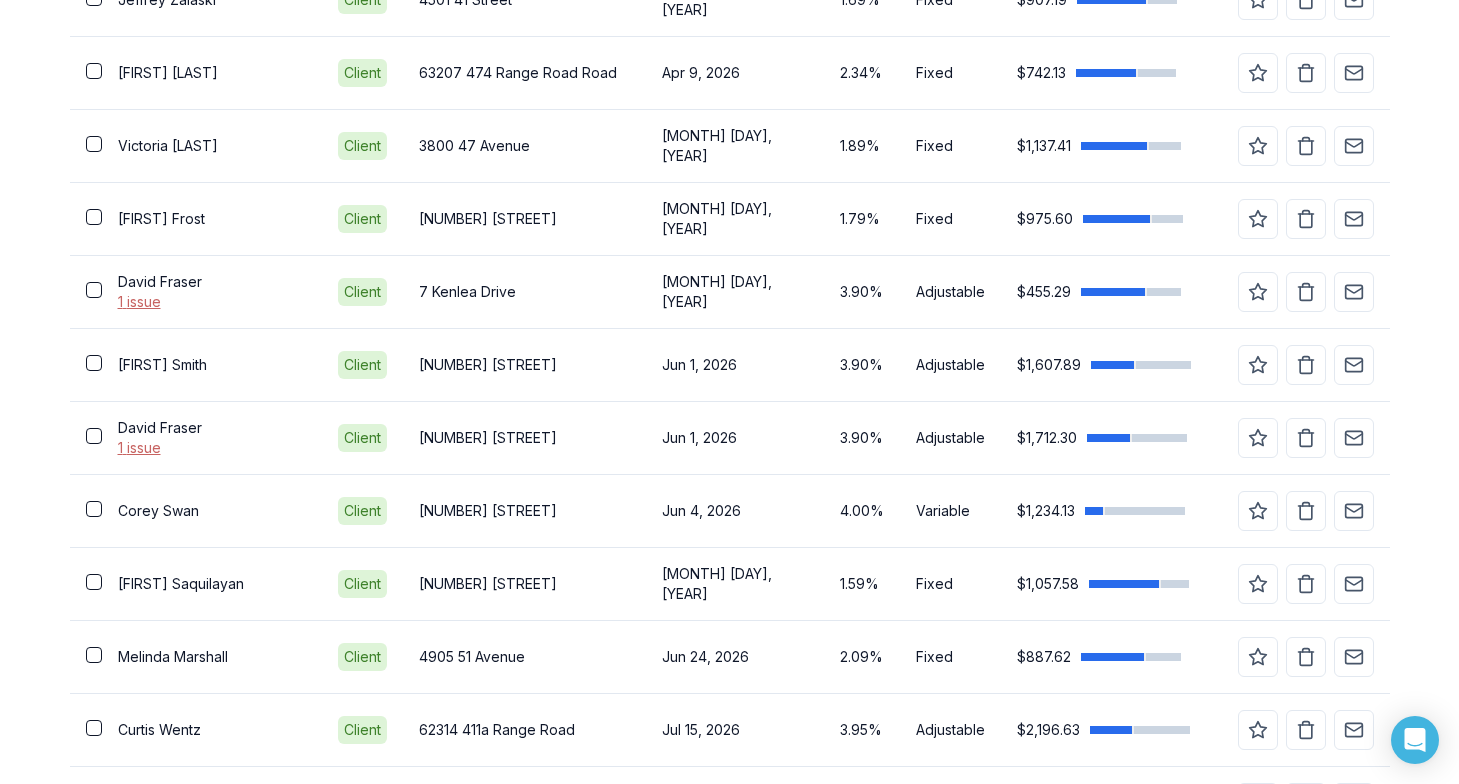 scroll, scrollTop: 1411, scrollLeft: 0, axis: vertical 